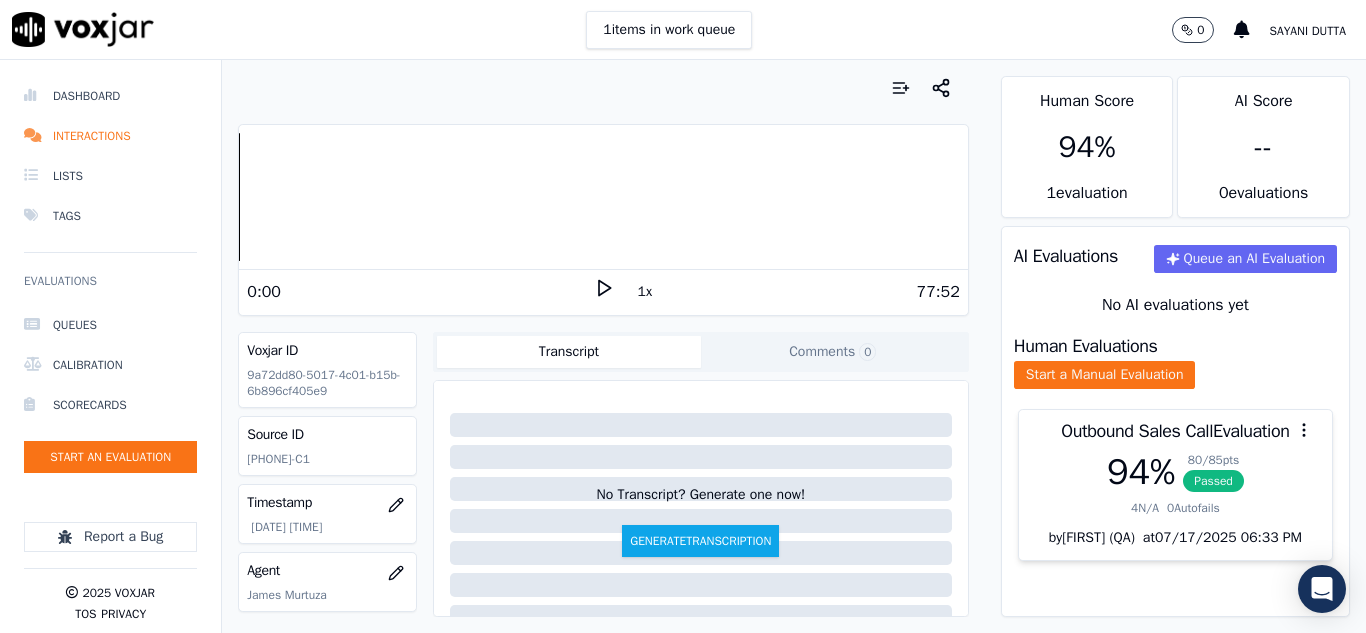 scroll, scrollTop: 0, scrollLeft: 0, axis: both 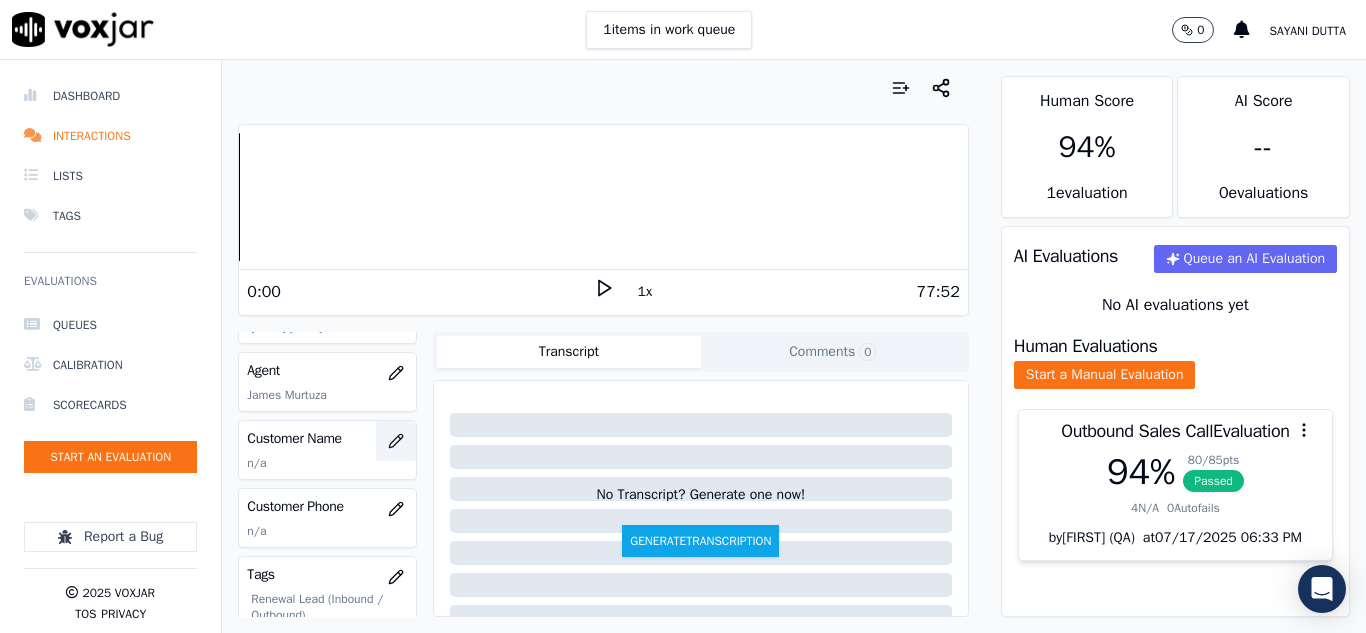 click 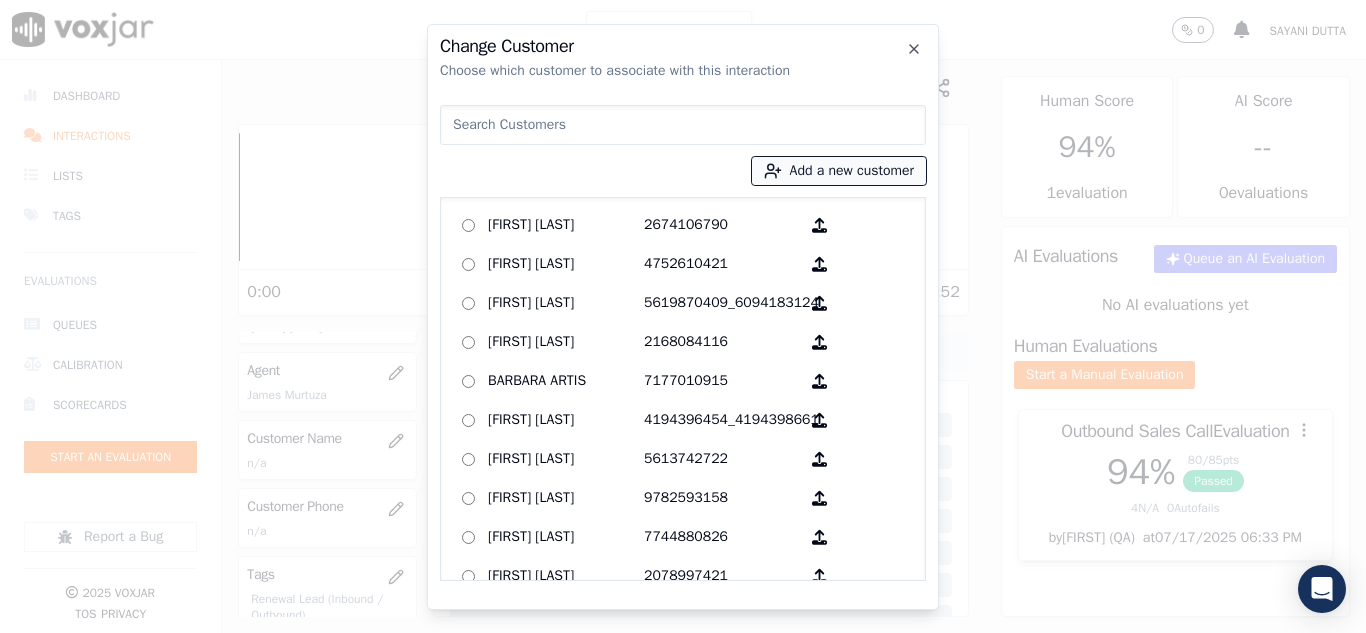click on "Add a new customer" at bounding box center (839, 171) 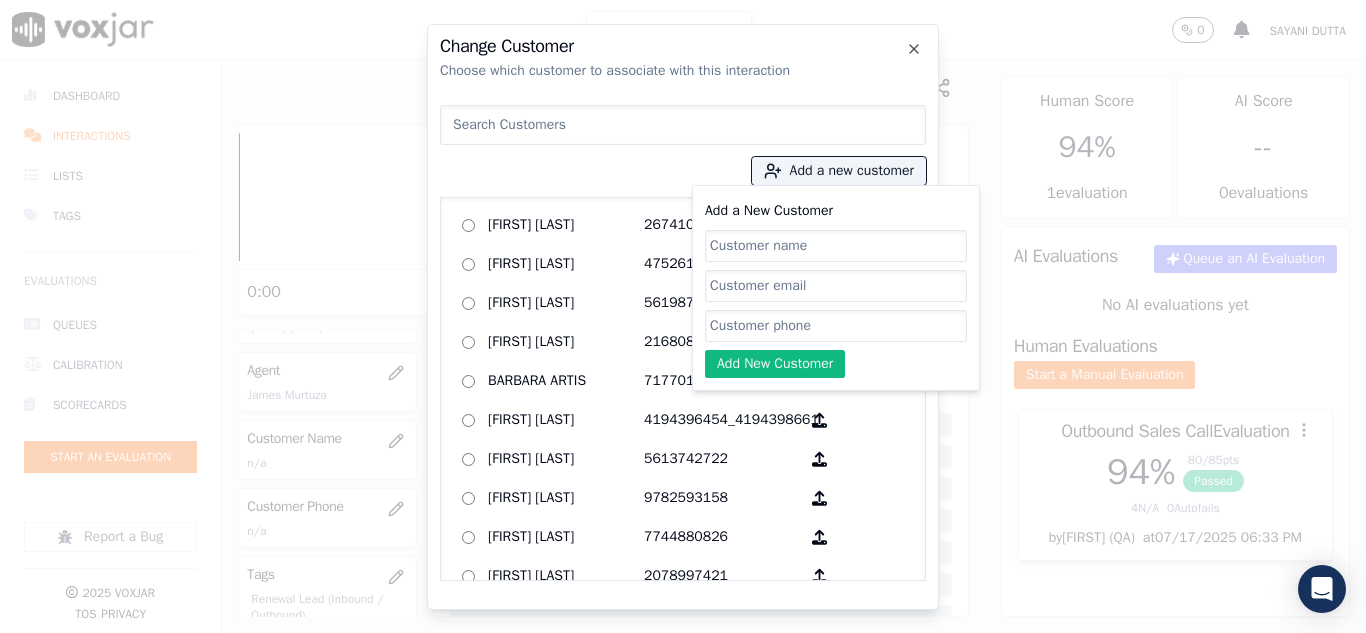 click on "Add a New Customer" 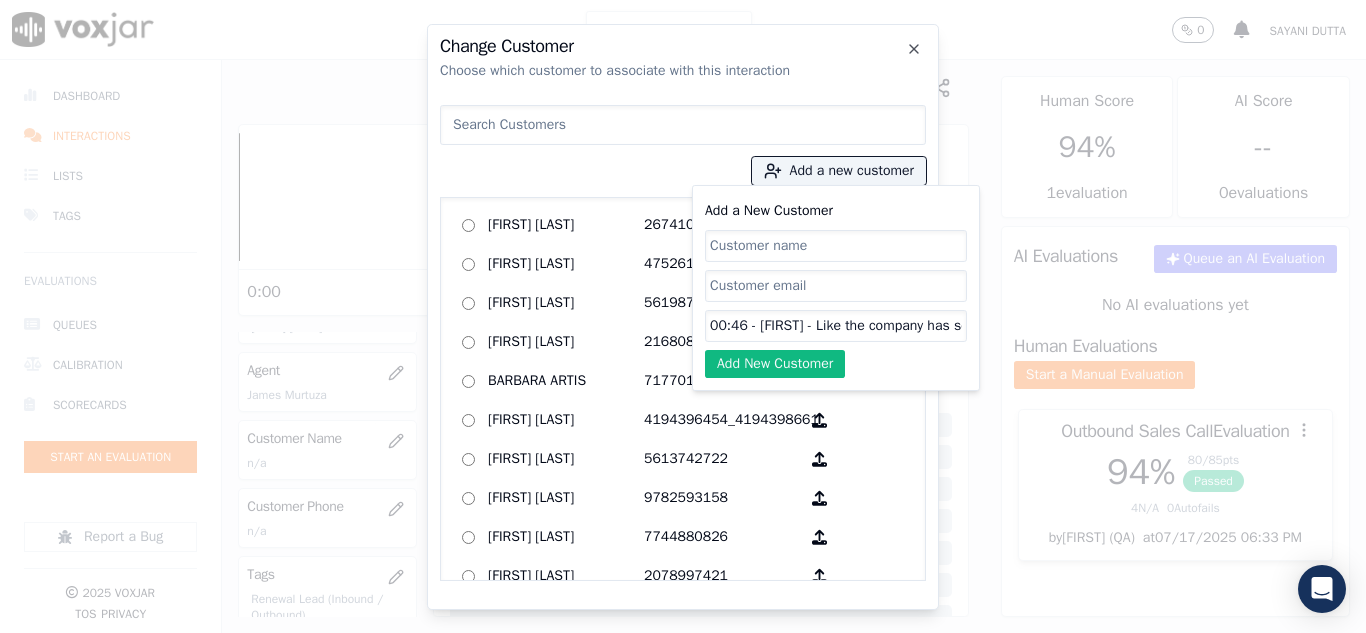 scroll, scrollTop: 0, scrollLeft: 699, axis: horizontal 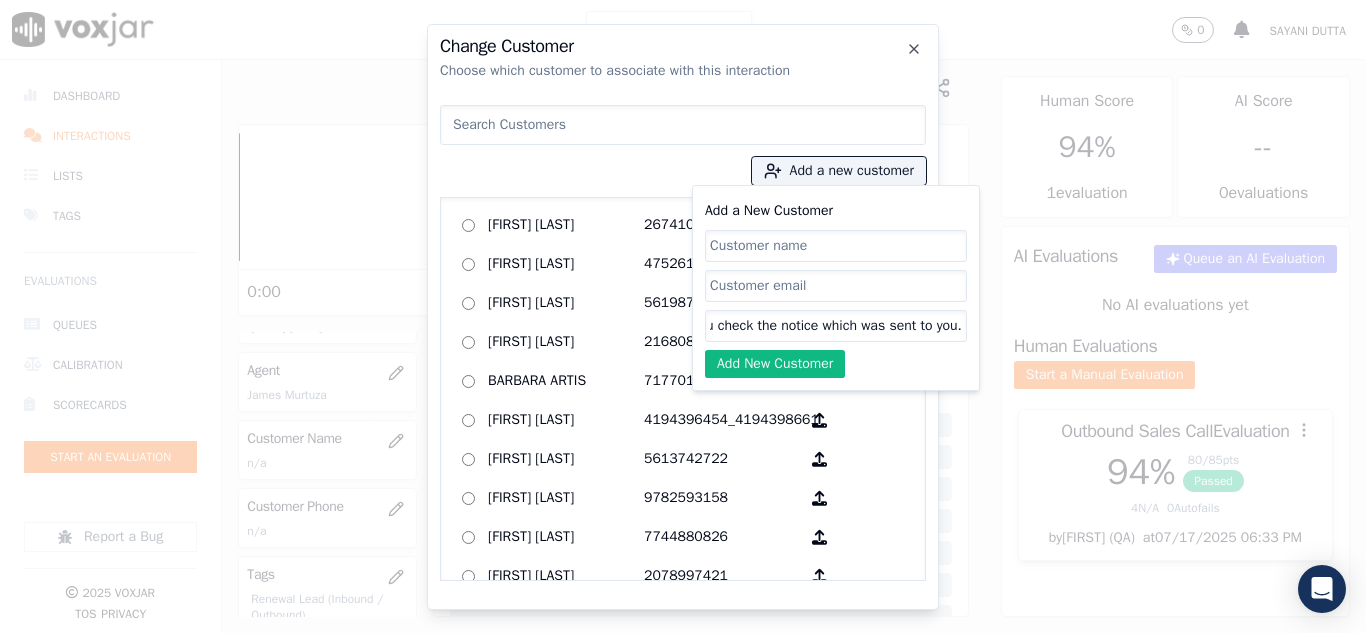 click on "00:46 - [FIRST] - Like the company has sent you the notice regarding a pending update on the account, so did you check the notice which was sent to you." 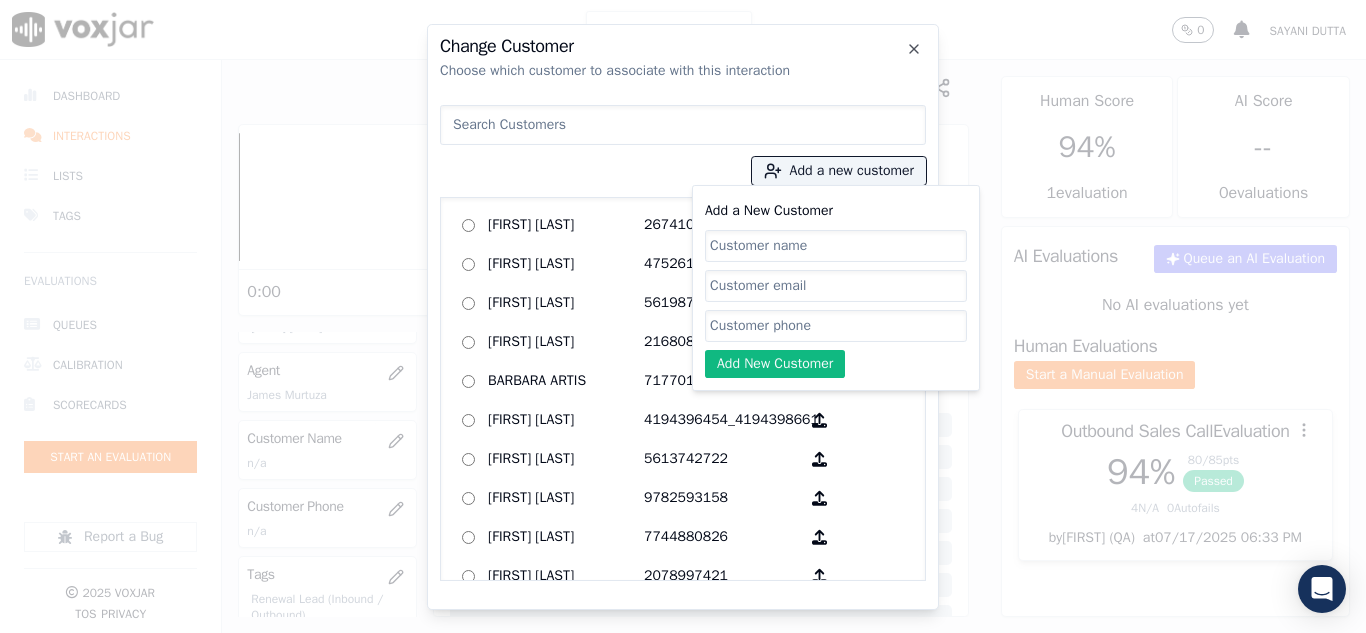 scroll, scrollTop: 0, scrollLeft: 0, axis: both 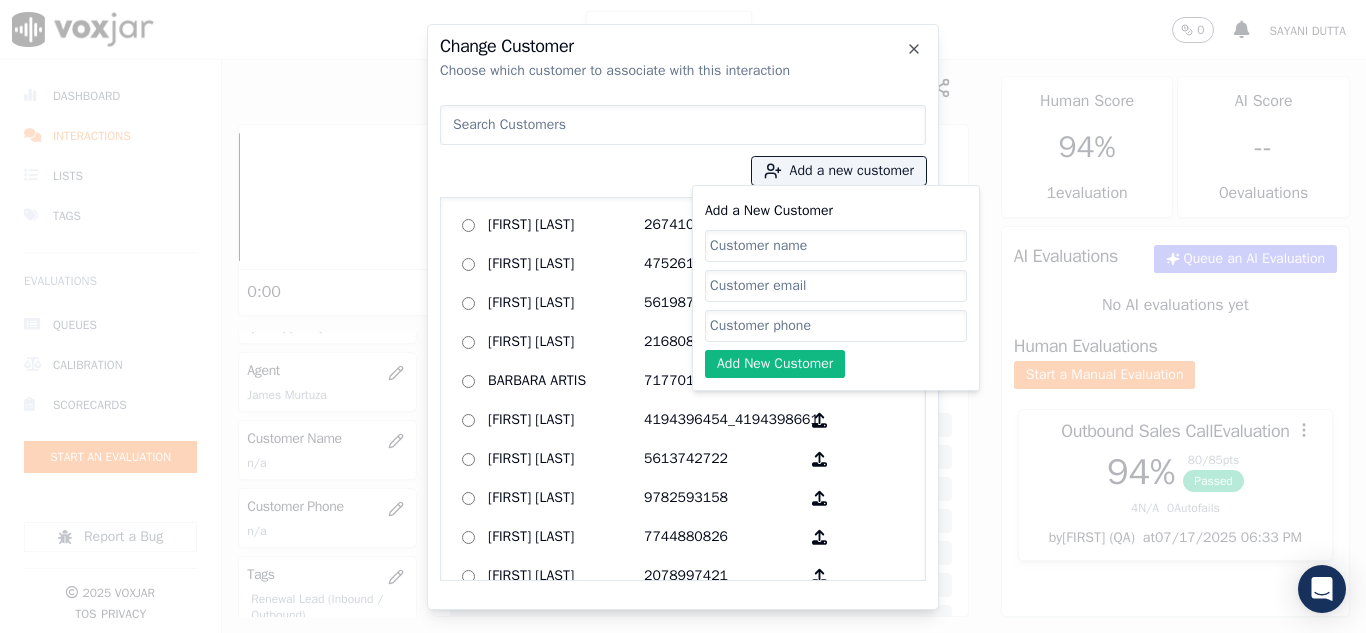 paste on "[PHONE]" 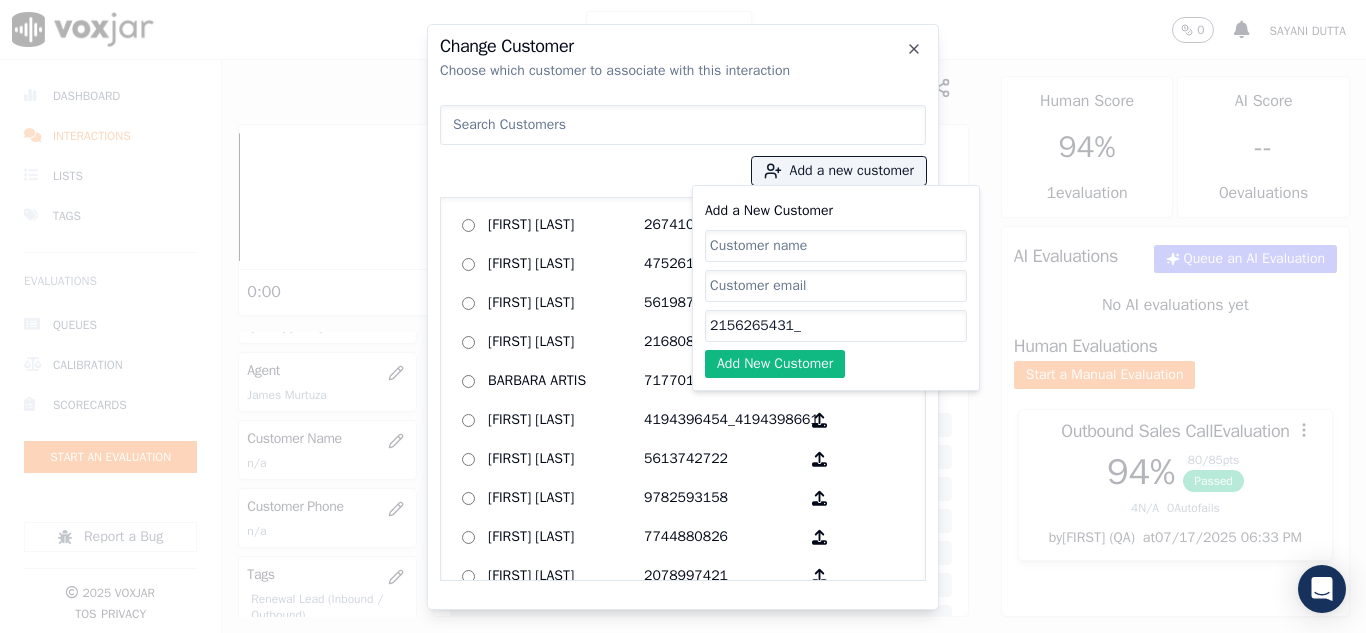 paste on "[PHONE]" 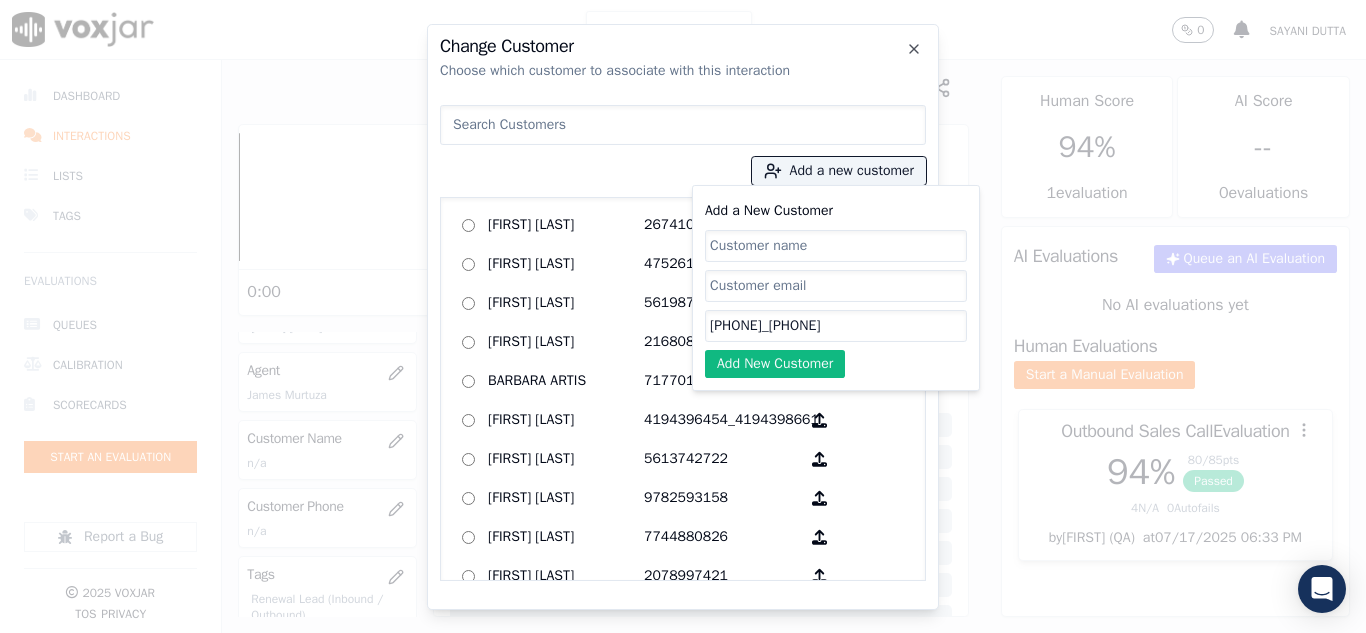 type on "[PHONE]_[PHONE]" 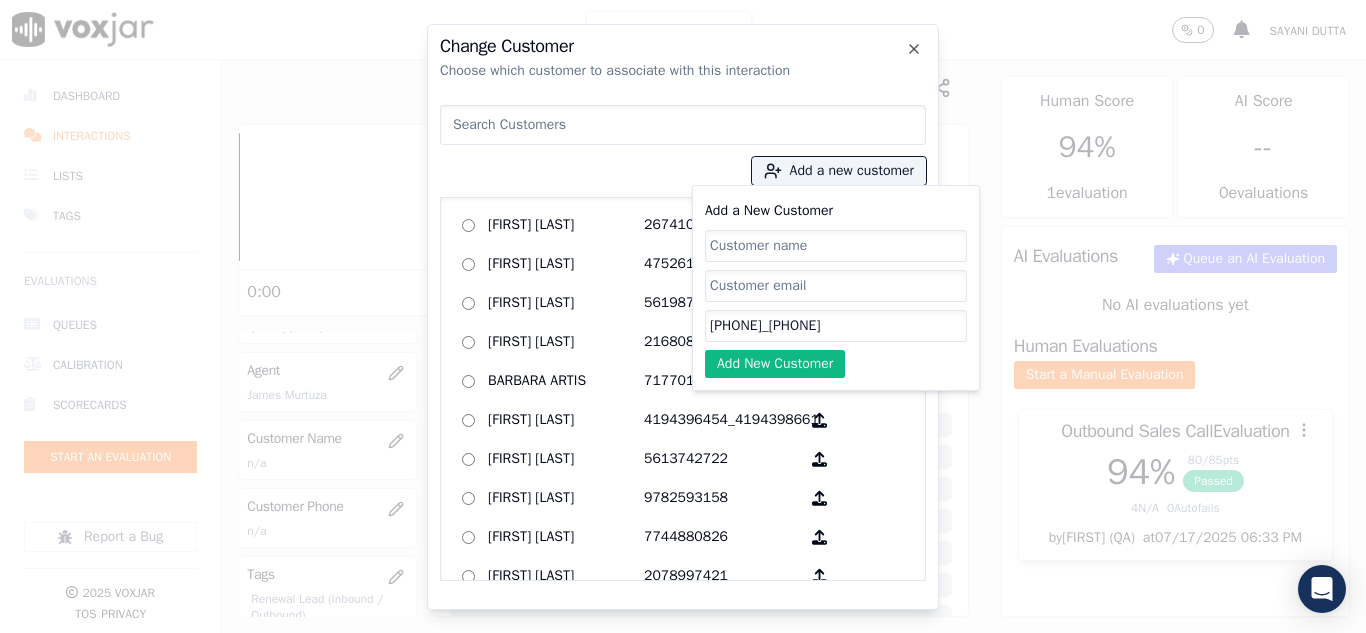paste on "[NAME] FAULKNER" 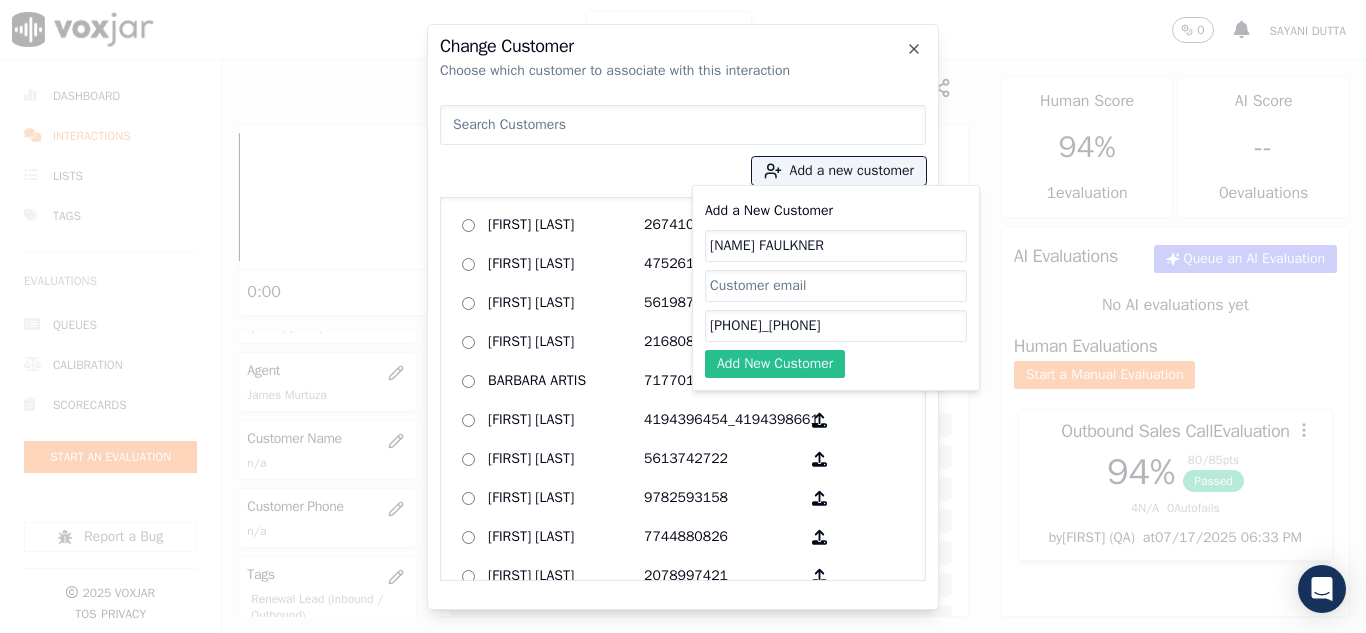 type on "[NAME] FAULKNER" 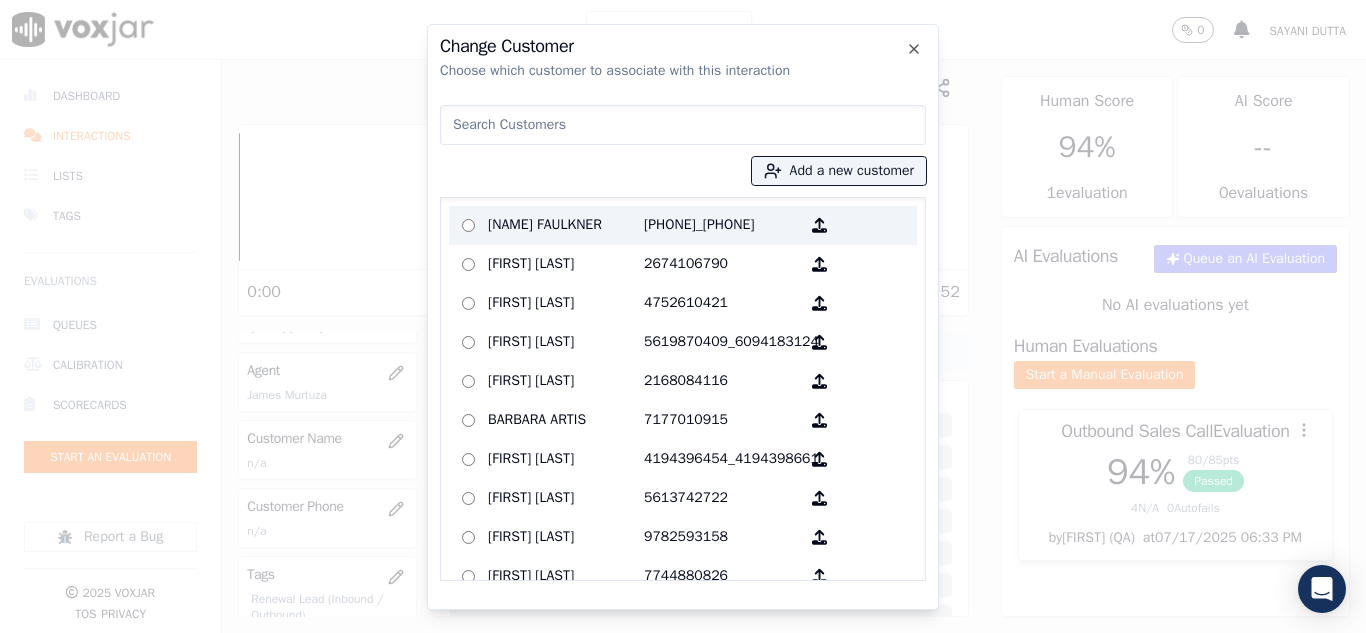 click on "[NAME] FAULKNER" at bounding box center [566, 225] 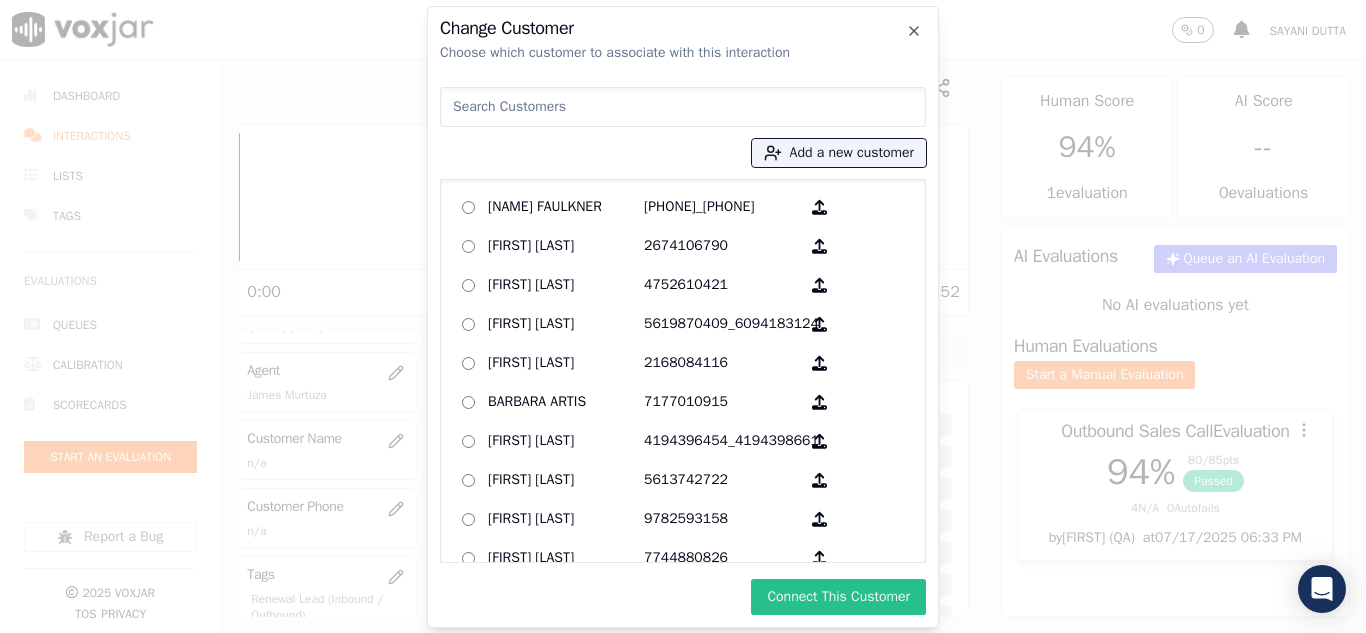 click on "Connect This Customer" at bounding box center [838, 597] 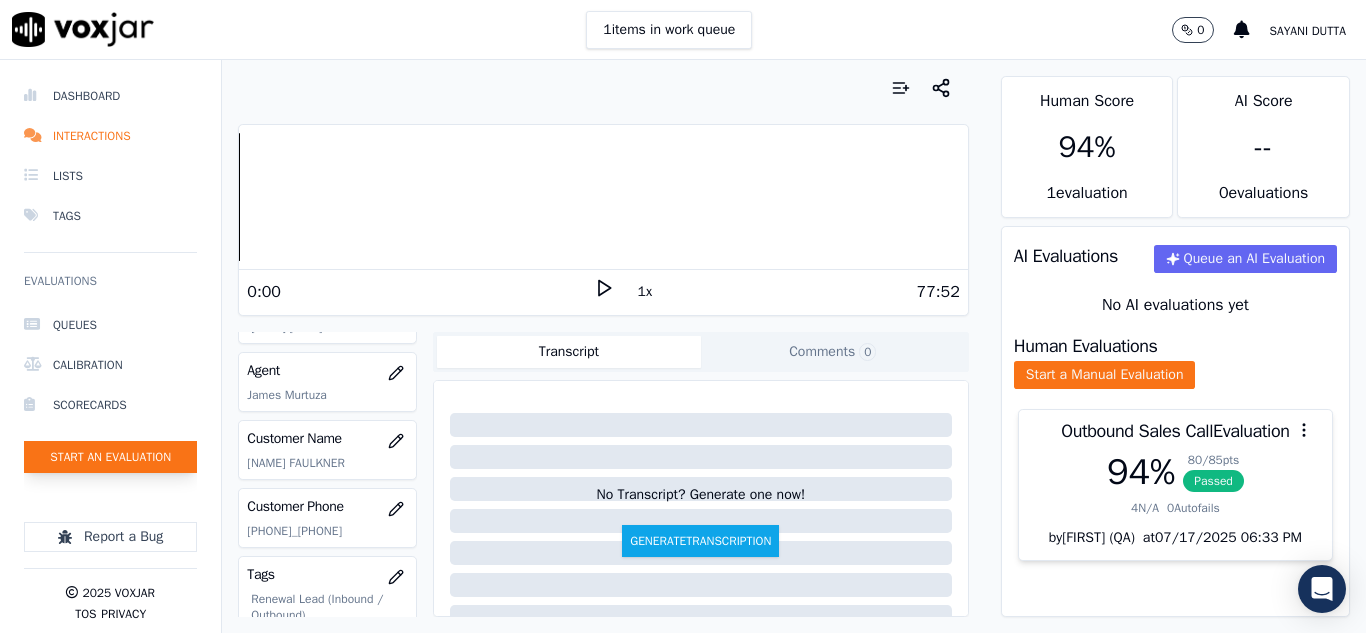 click on "Start an Evaluation" 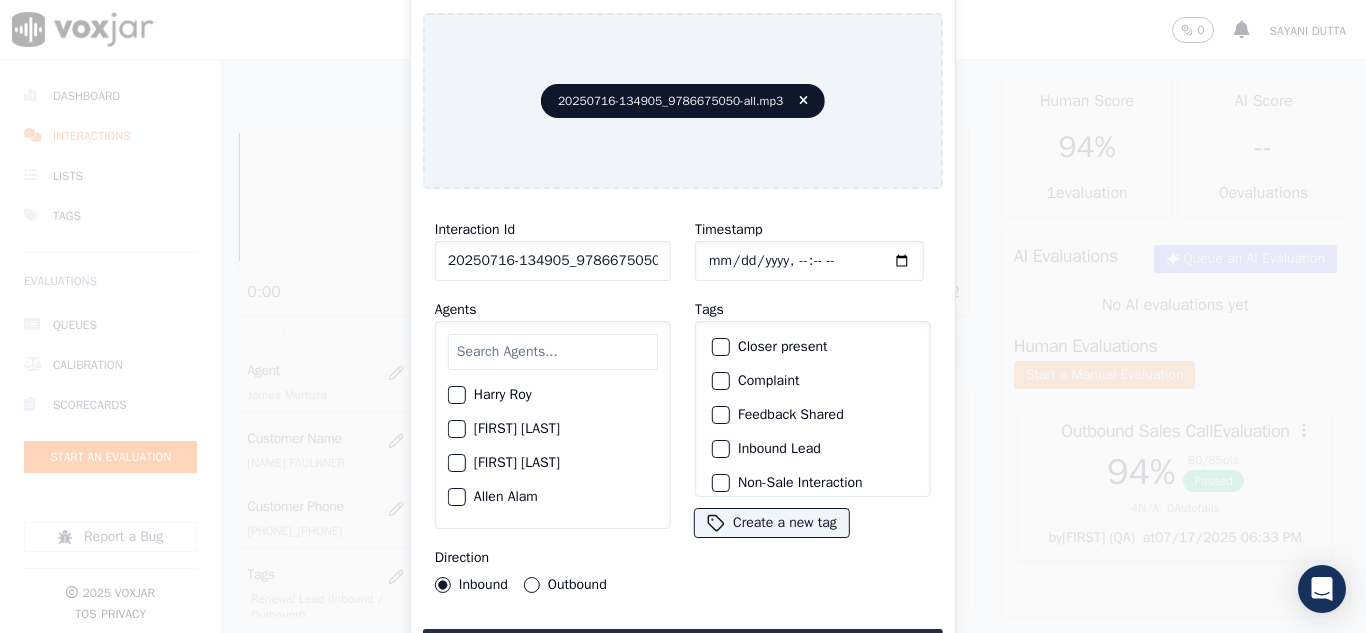 scroll, scrollTop: 0, scrollLeft: 40, axis: horizontal 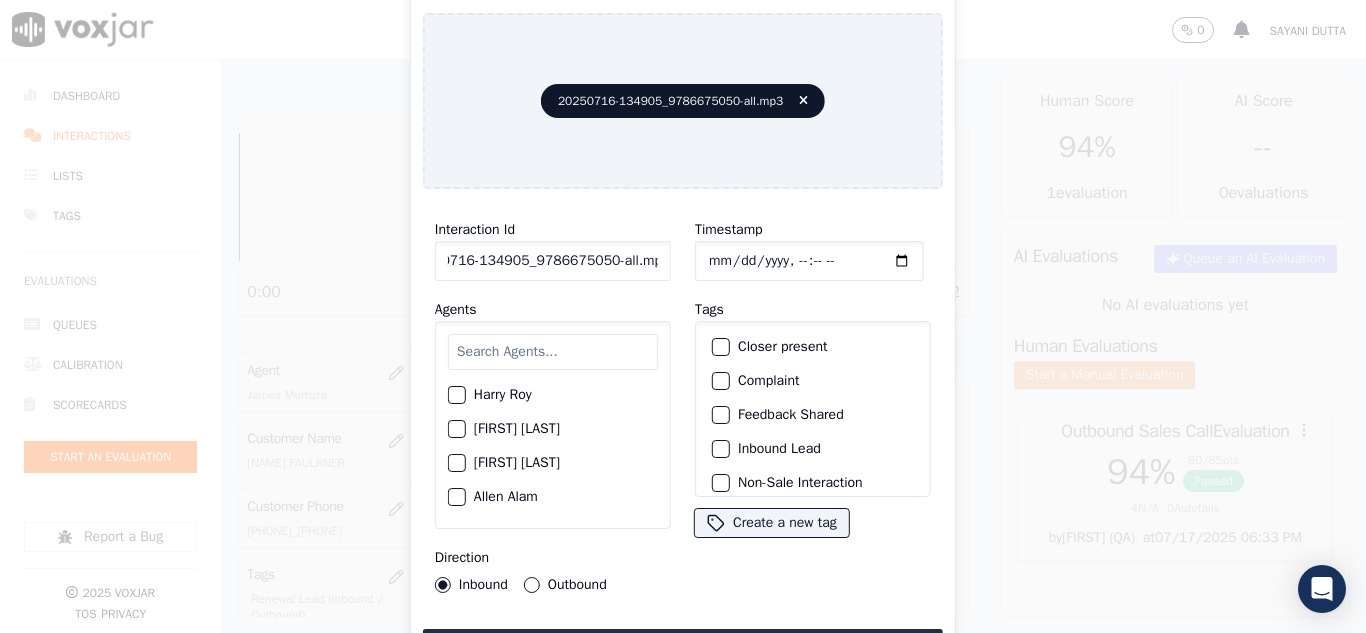 drag, startPoint x: 640, startPoint y: 253, endPoint x: 752, endPoint y: 261, distance: 112.28535 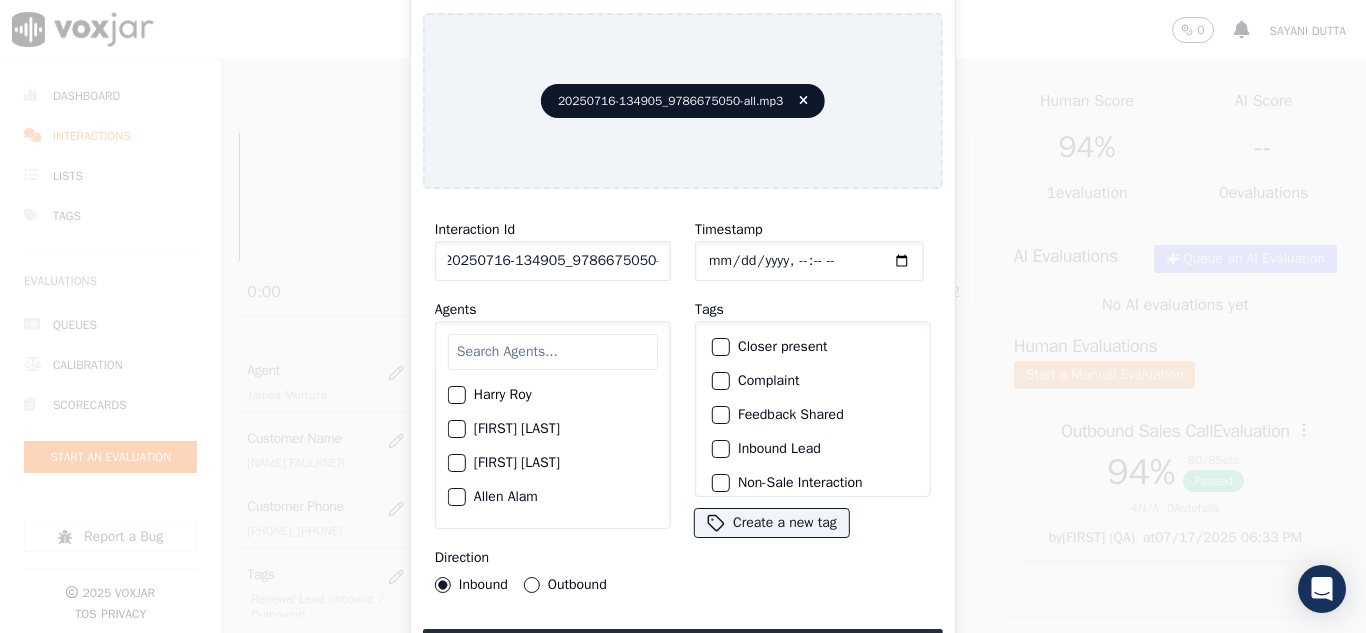 scroll, scrollTop: 0, scrollLeft: 11, axis: horizontal 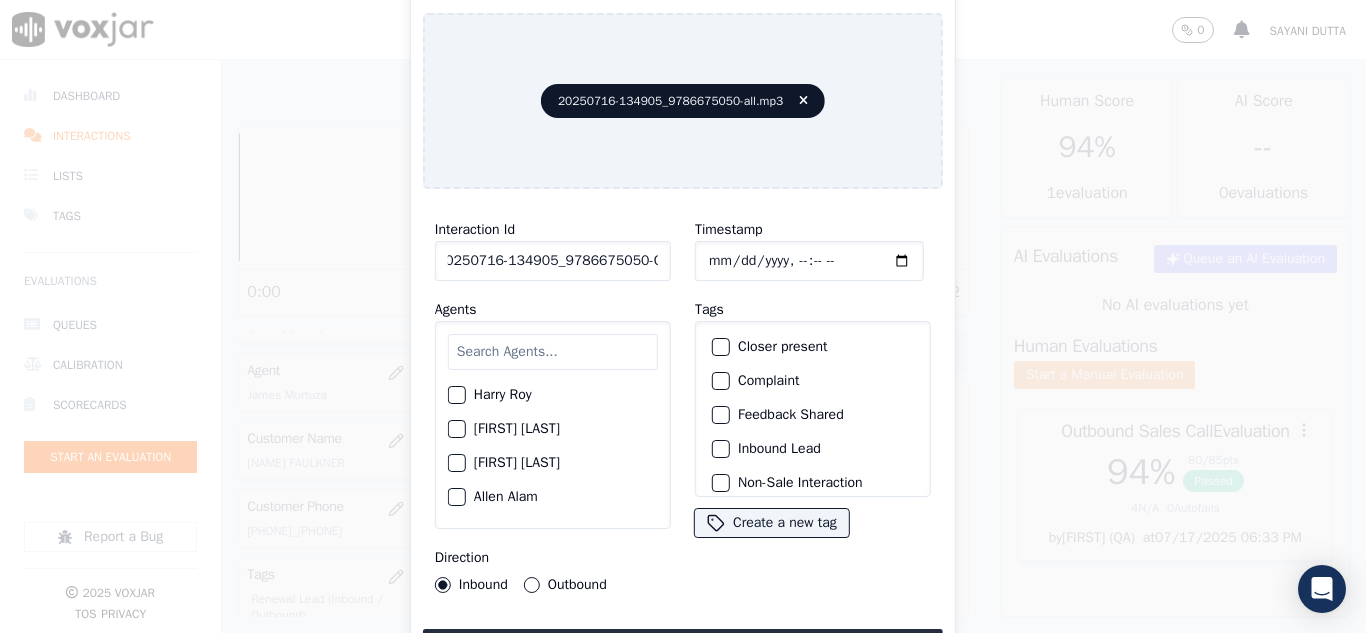 type on "20250716-134905_9786675050-C1" 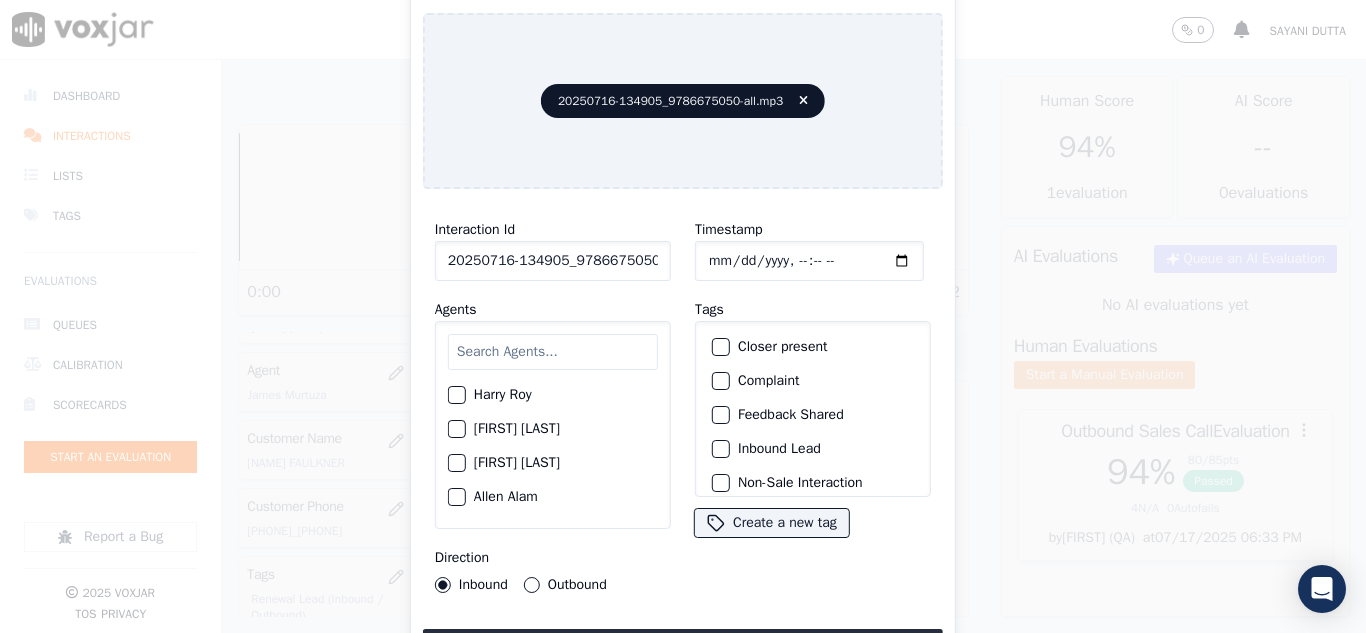 click on "Timestamp" 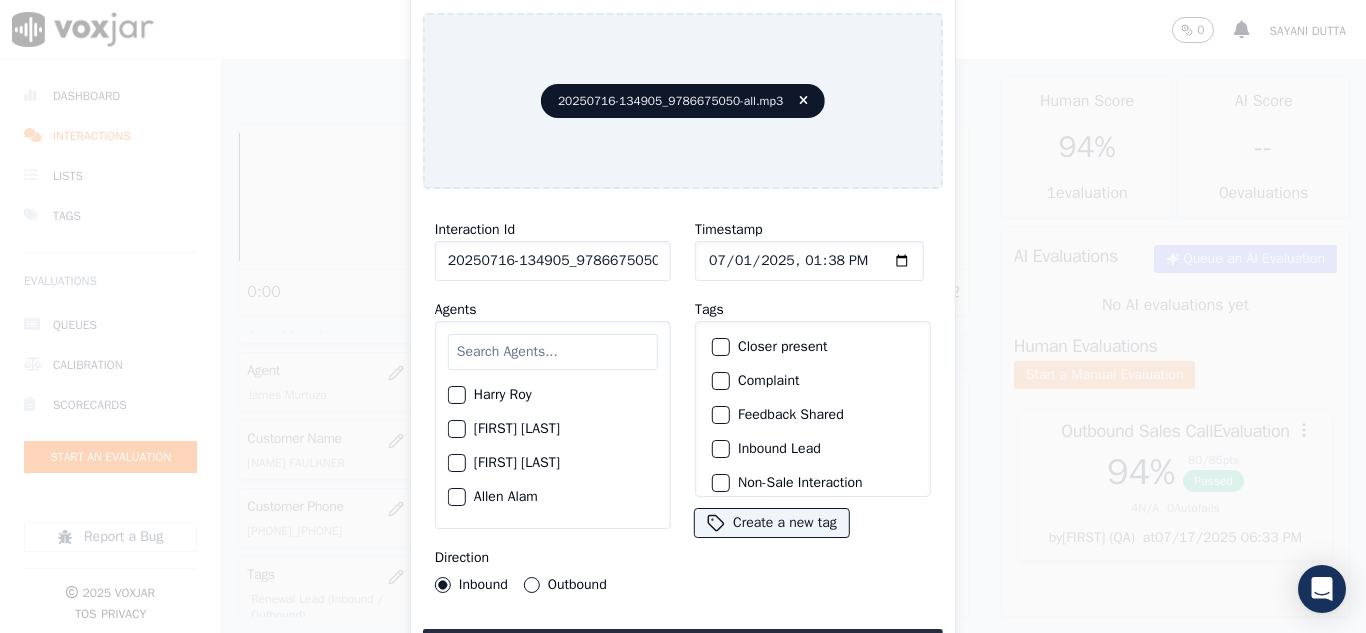 type on "2025-07-16T13:38" 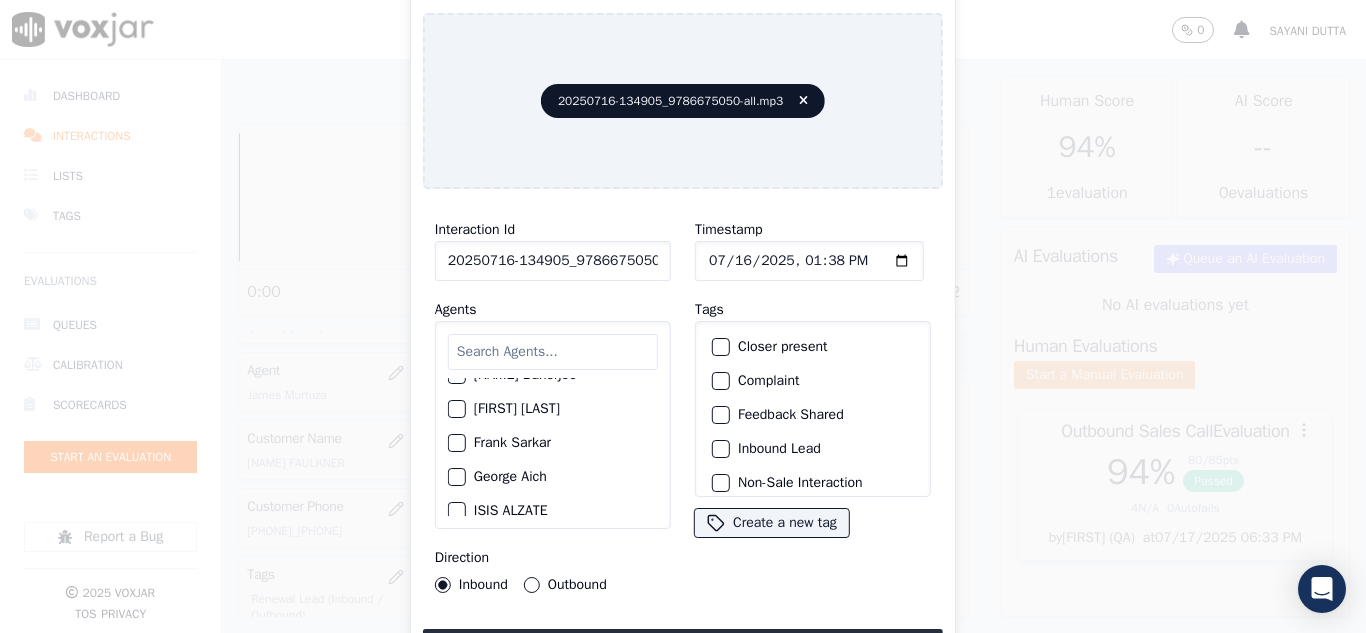 scroll, scrollTop: 900, scrollLeft: 0, axis: vertical 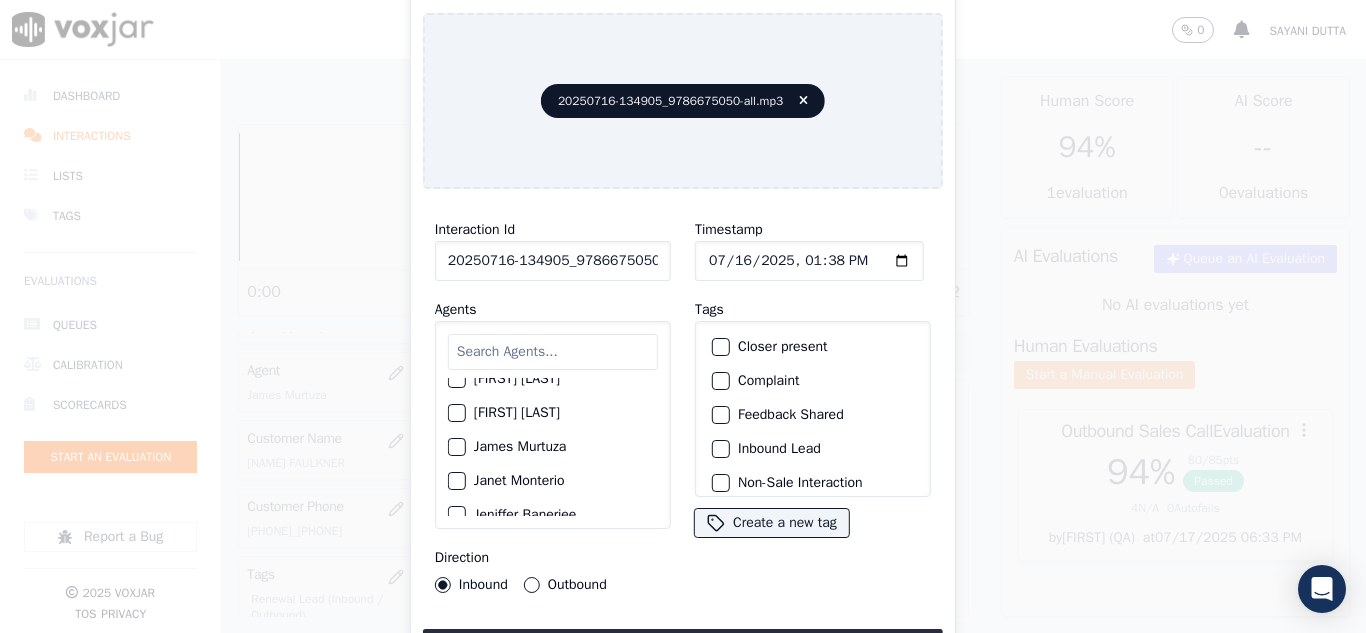 click on "[FIRST] [LAST]" 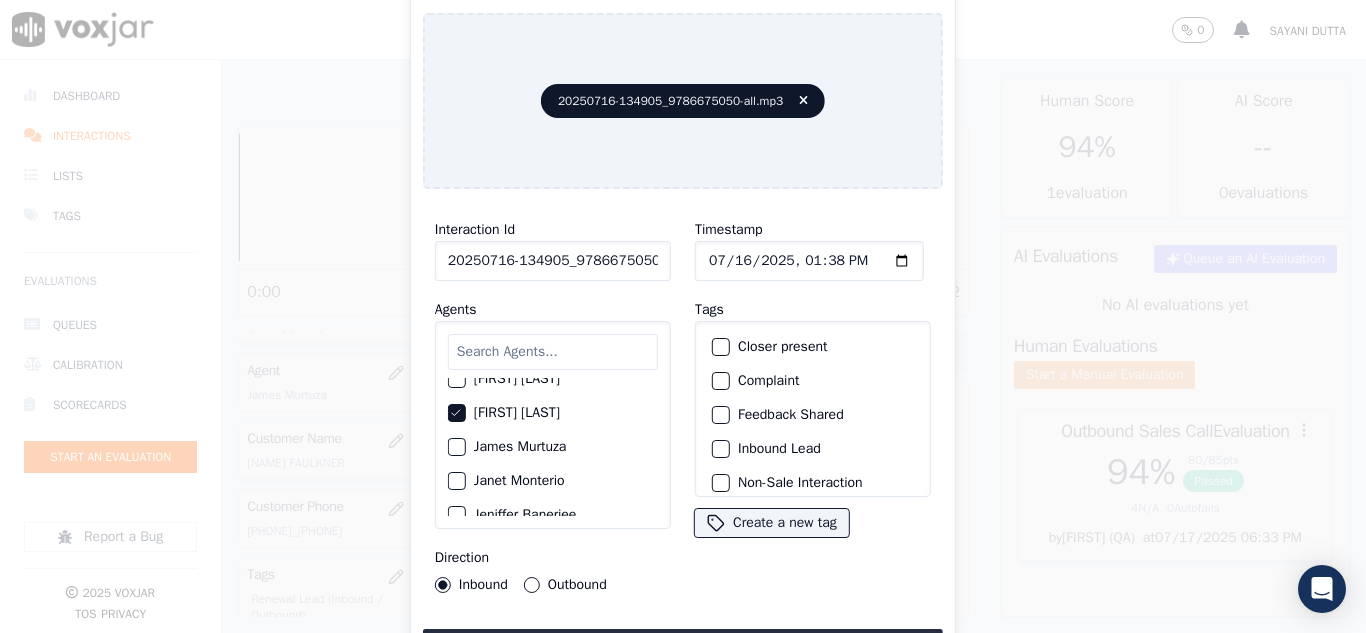 click on "Outbound" at bounding box center (532, 585) 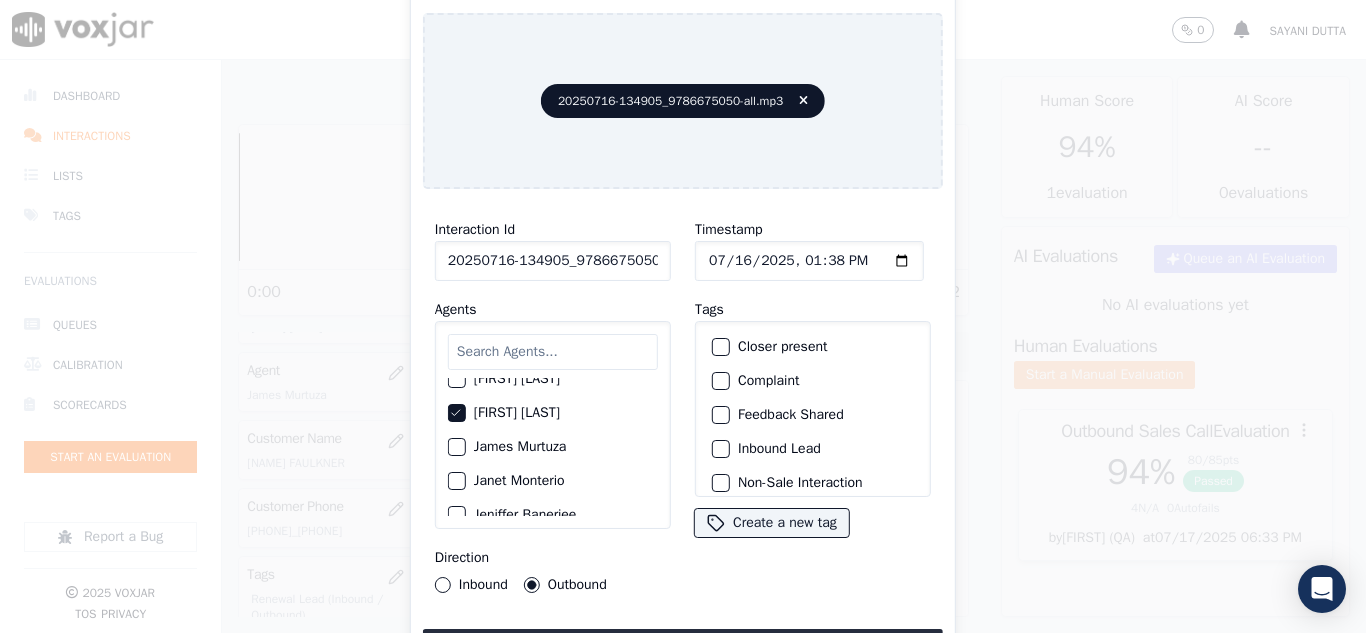 type 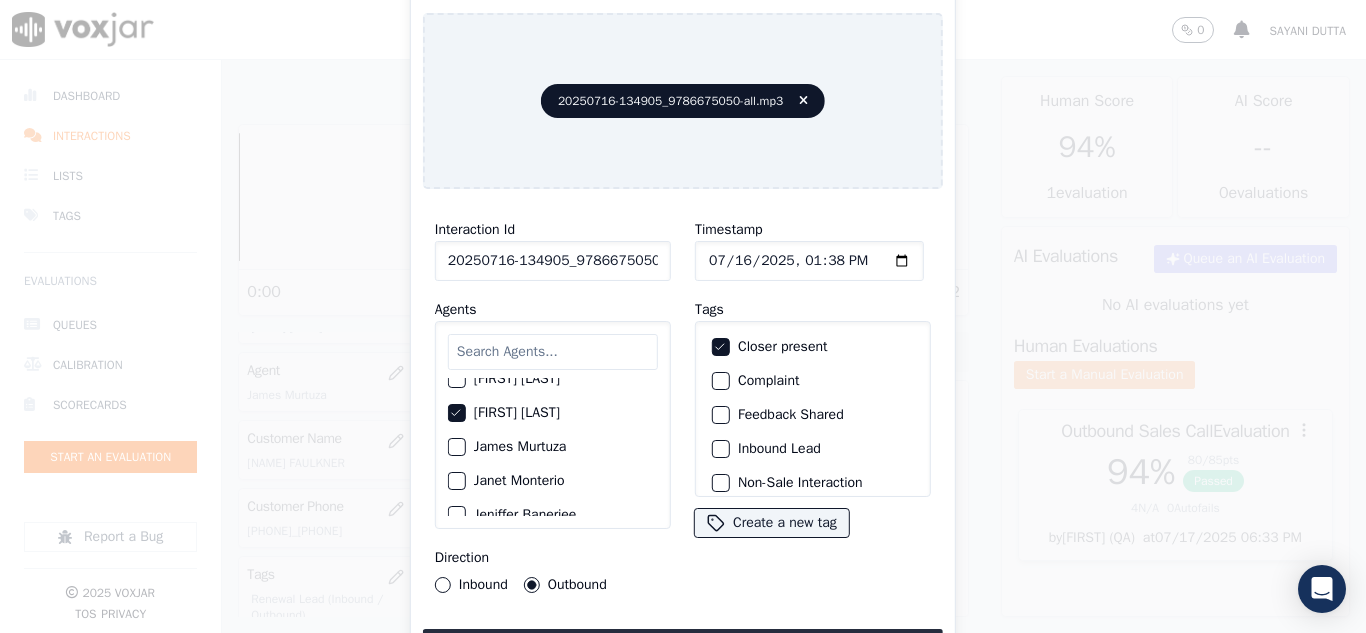 click on "Closer present" 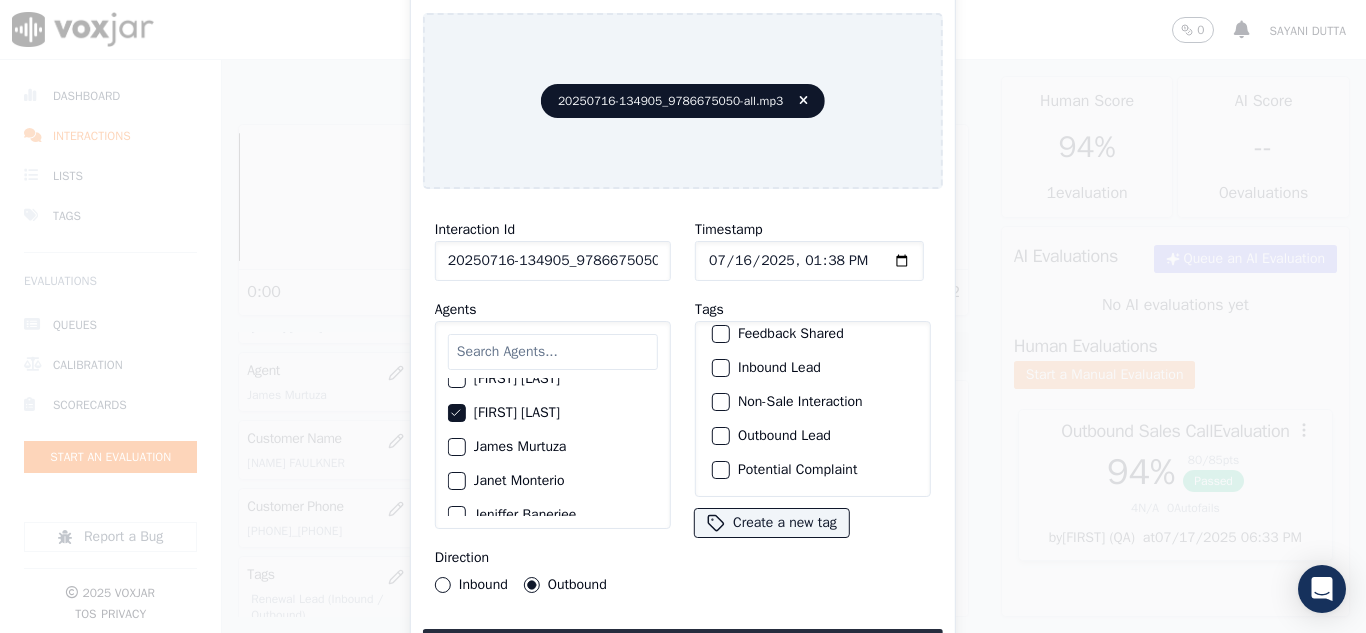 scroll, scrollTop: 173, scrollLeft: 0, axis: vertical 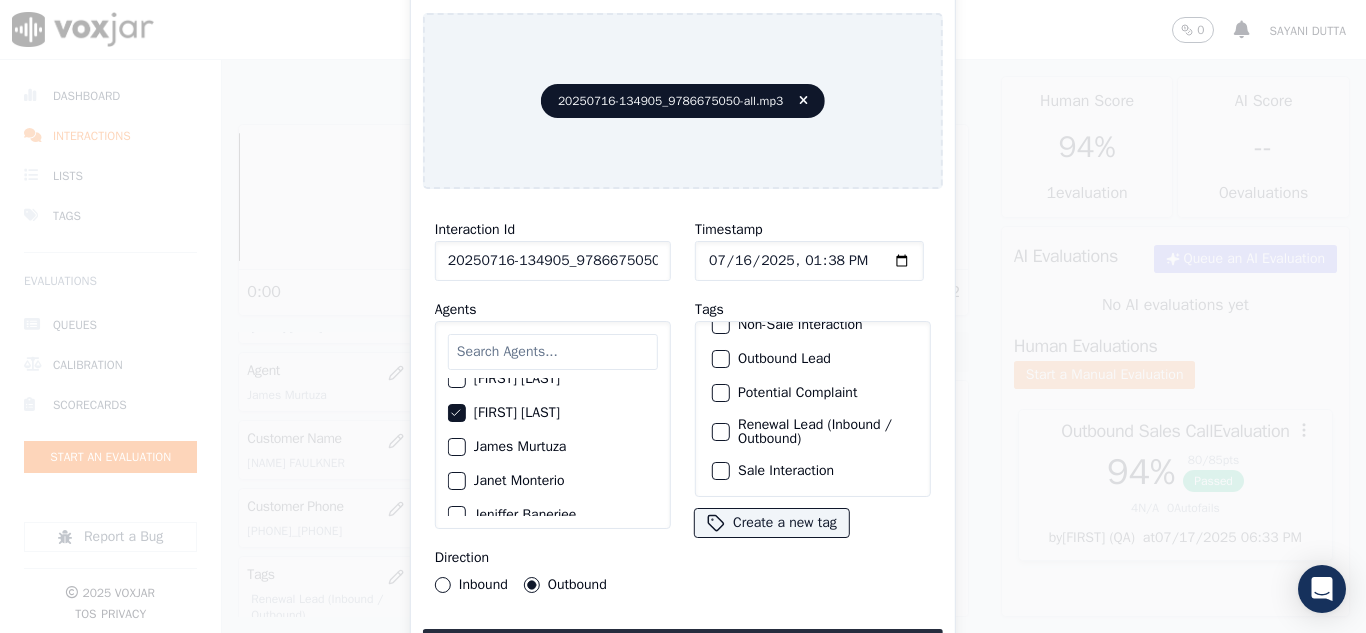 click on "Renewal Lead (Inbound / Outbound)" 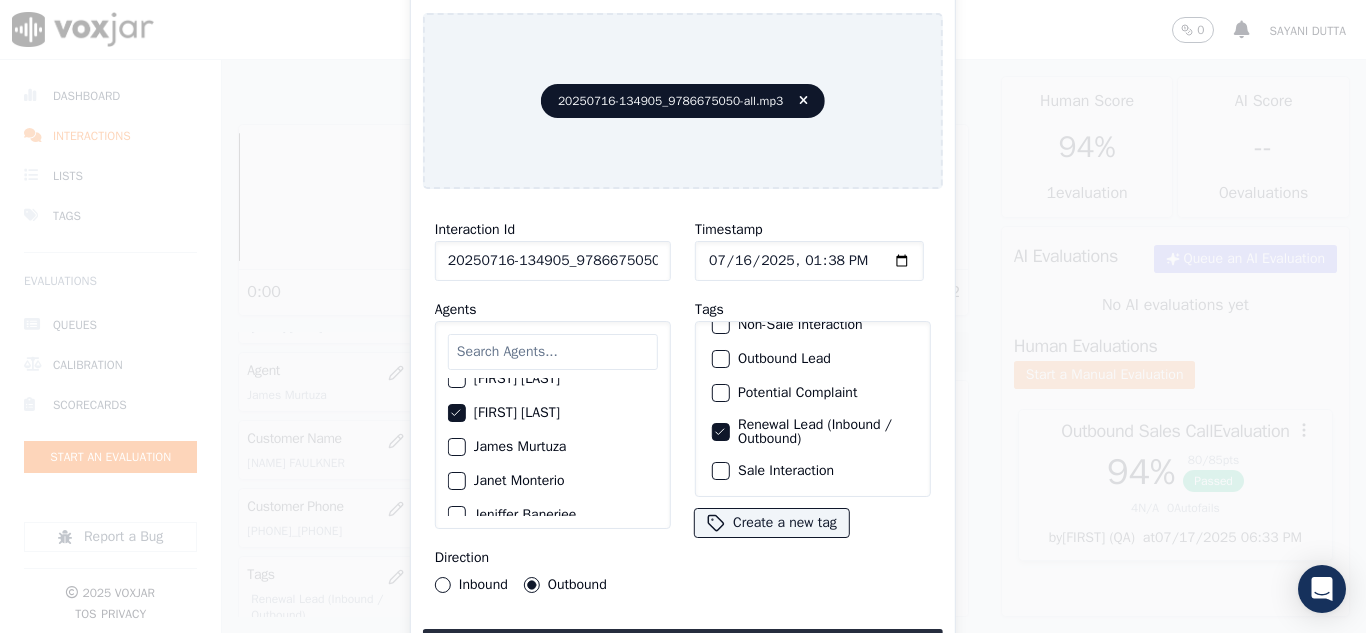 click on "Sale Interaction" 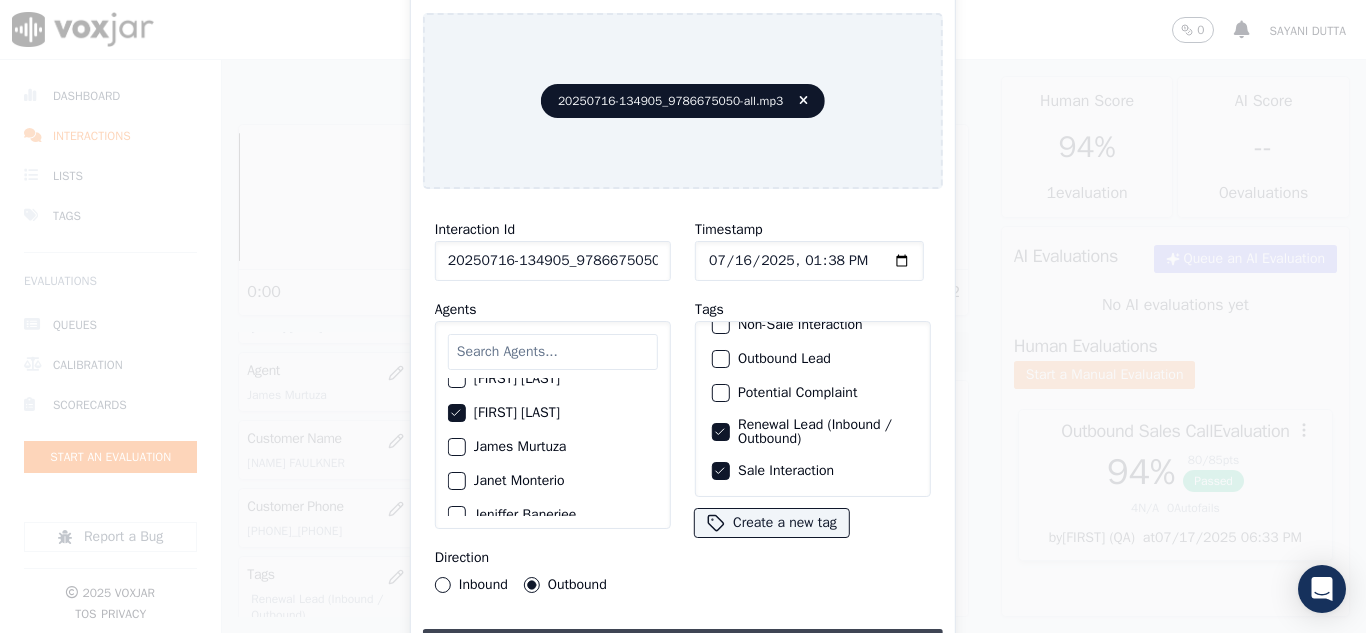 click on "Upload interaction to start evaluation" at bounding box center [683, 647] 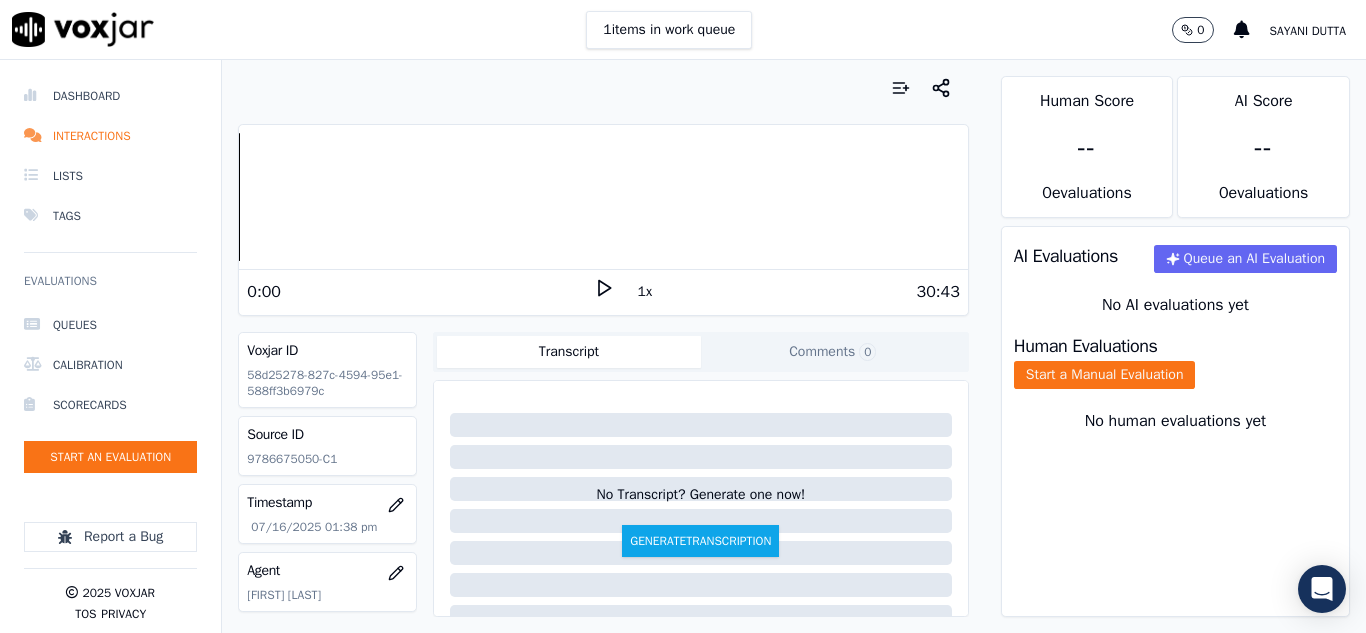 scroll, scrollTop: 100, scrollLeft: 0, axis: vertical 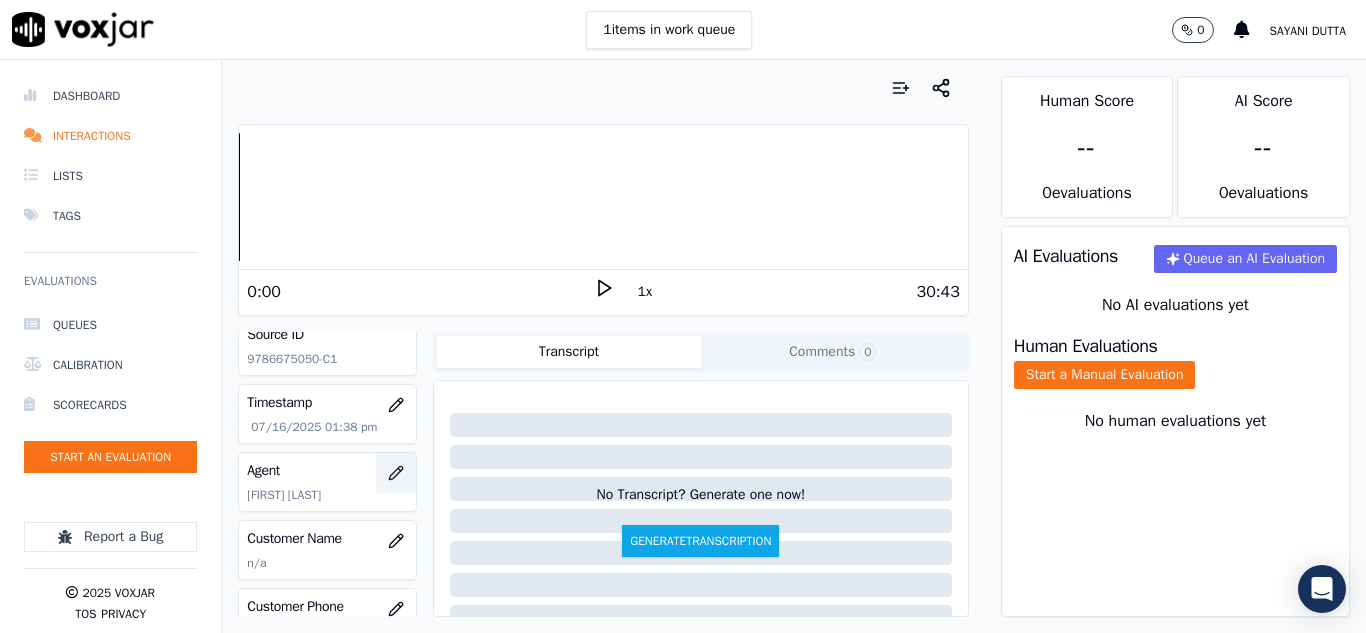 click 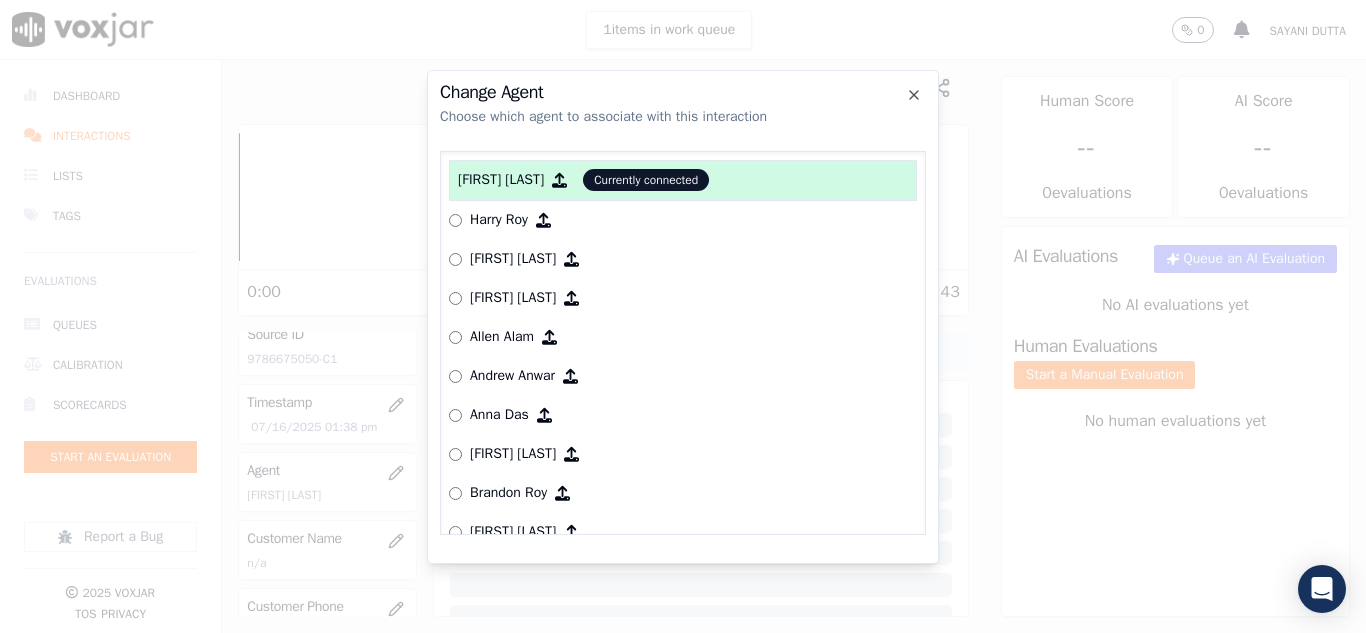 click at bounding box center [683, 316] 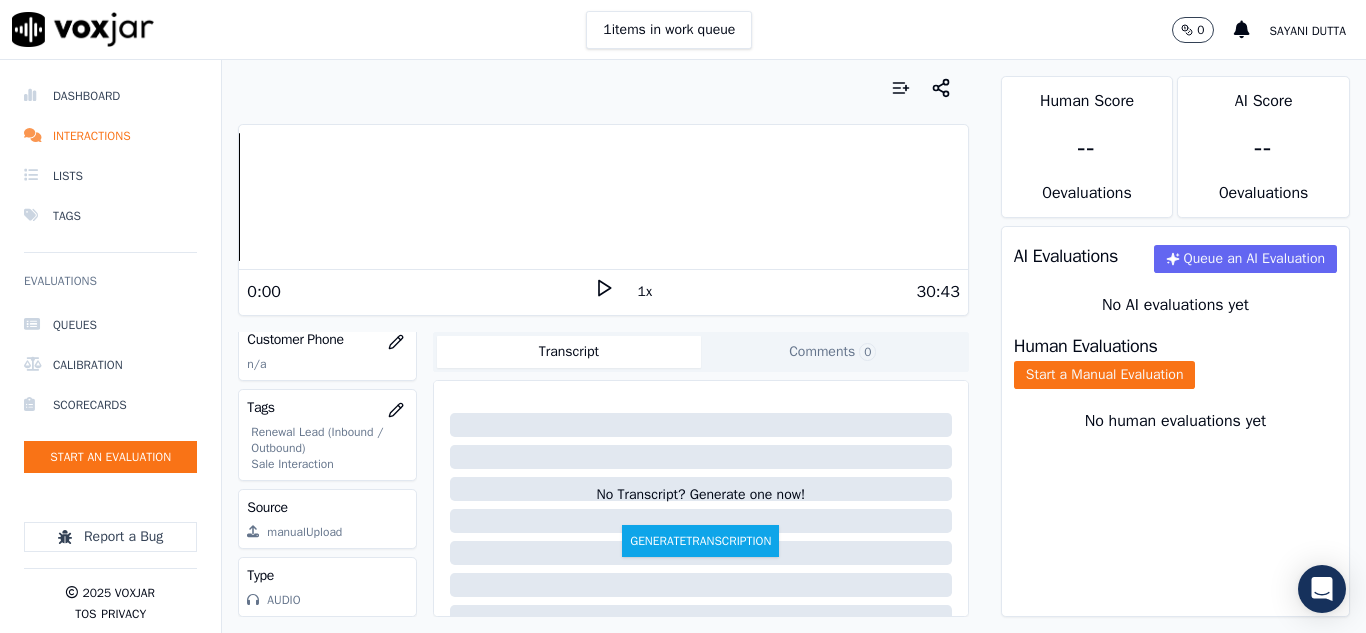 scroll, scrollTop: 300, scrollLeft: 0, axis: vertical 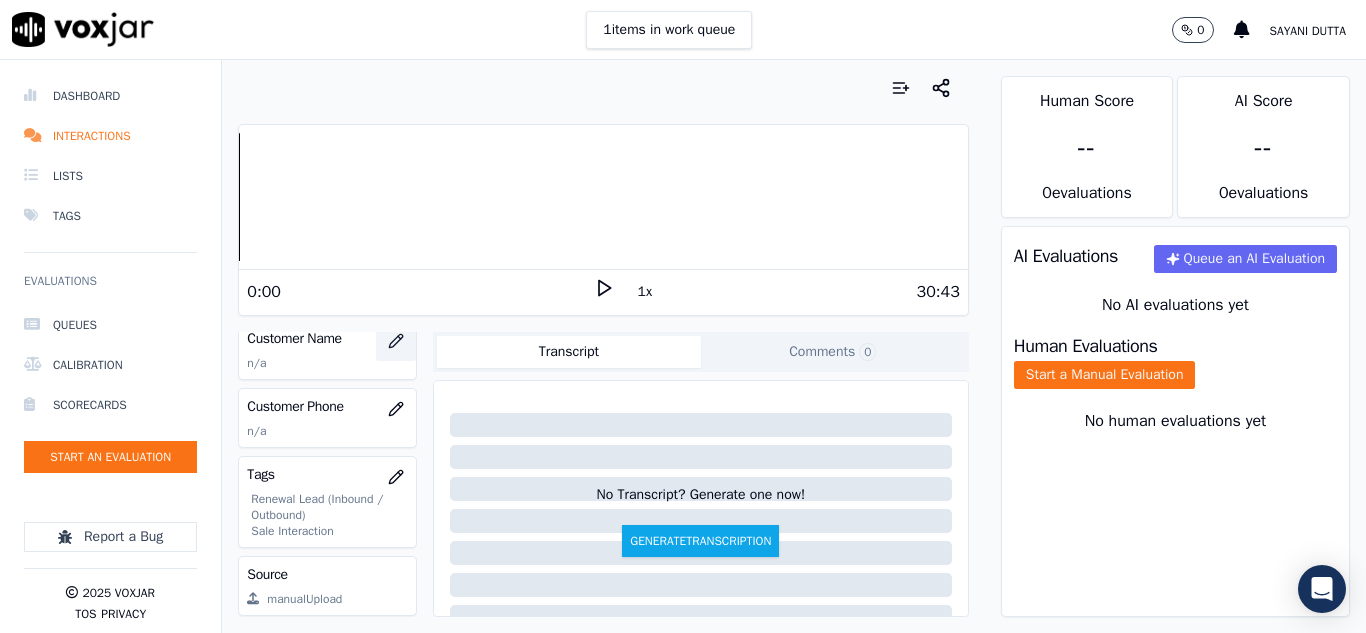 click 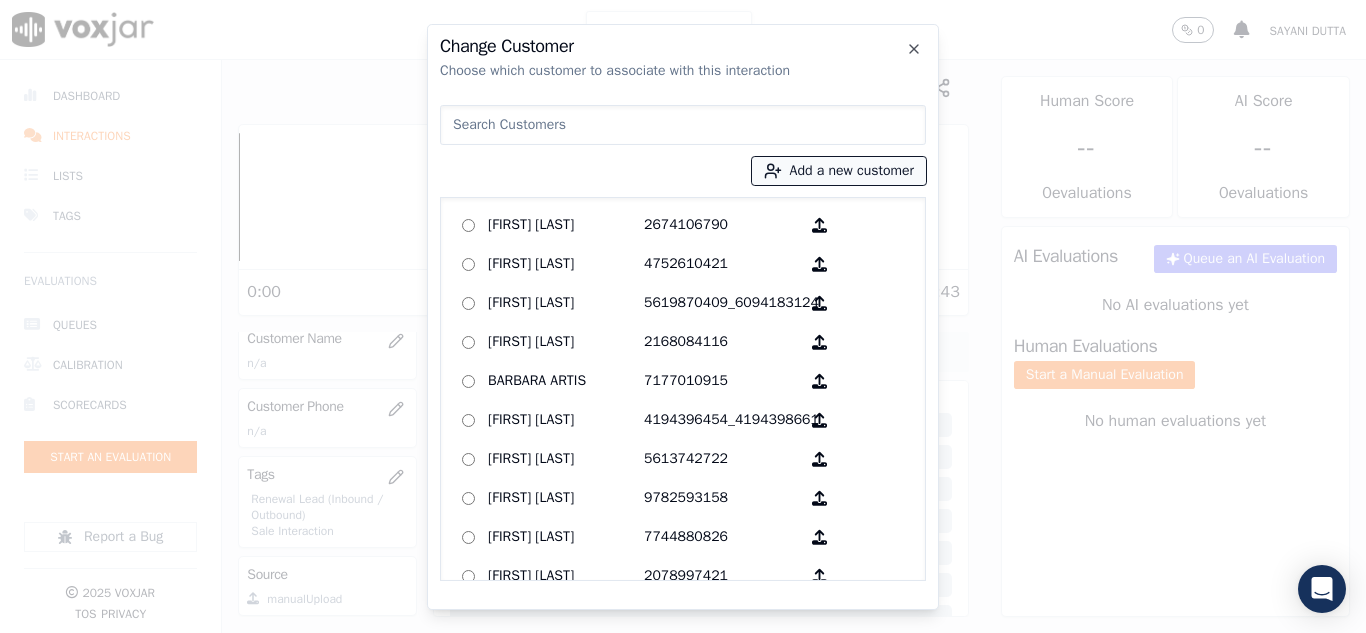 click on "Add a new customer" at bounding box center (839, 171) 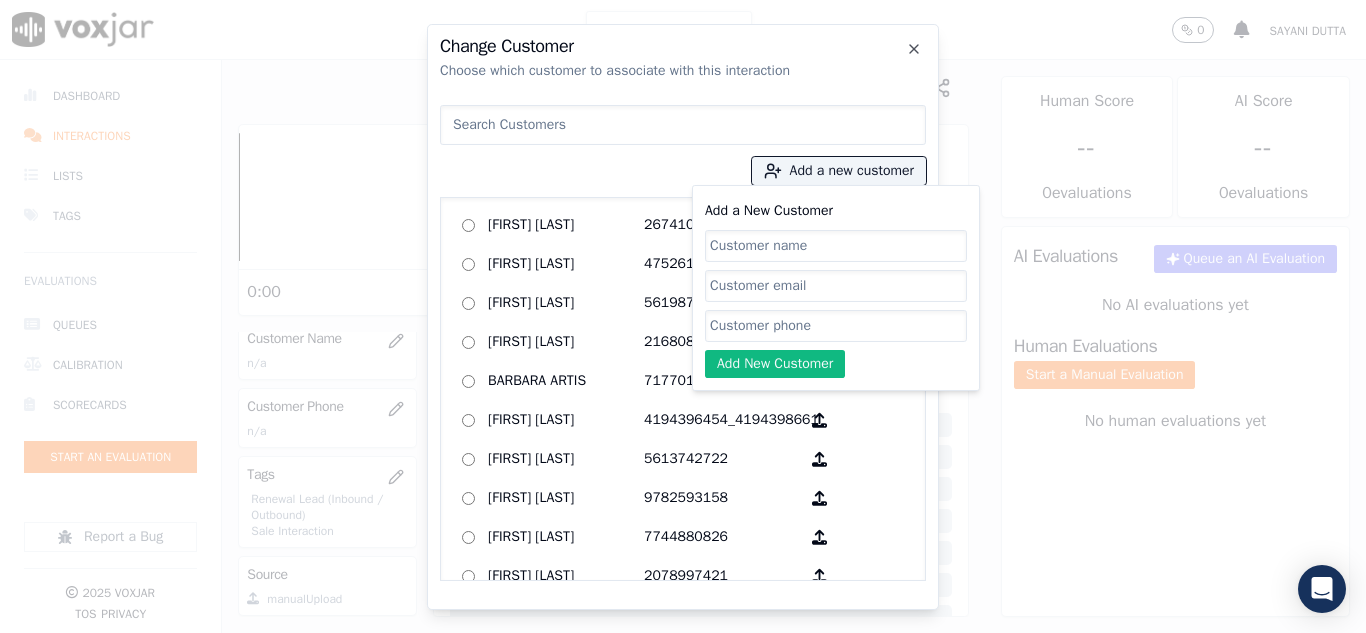 click on "Add a New Customer" 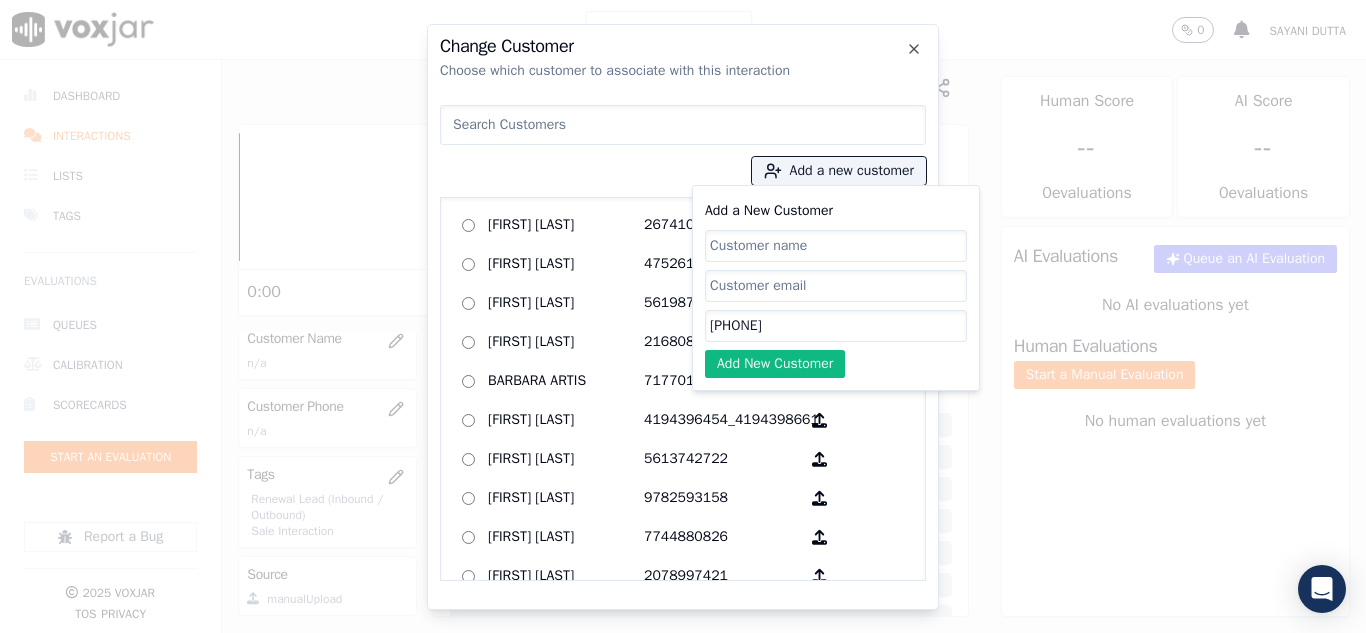 click on "Add a New Customer" 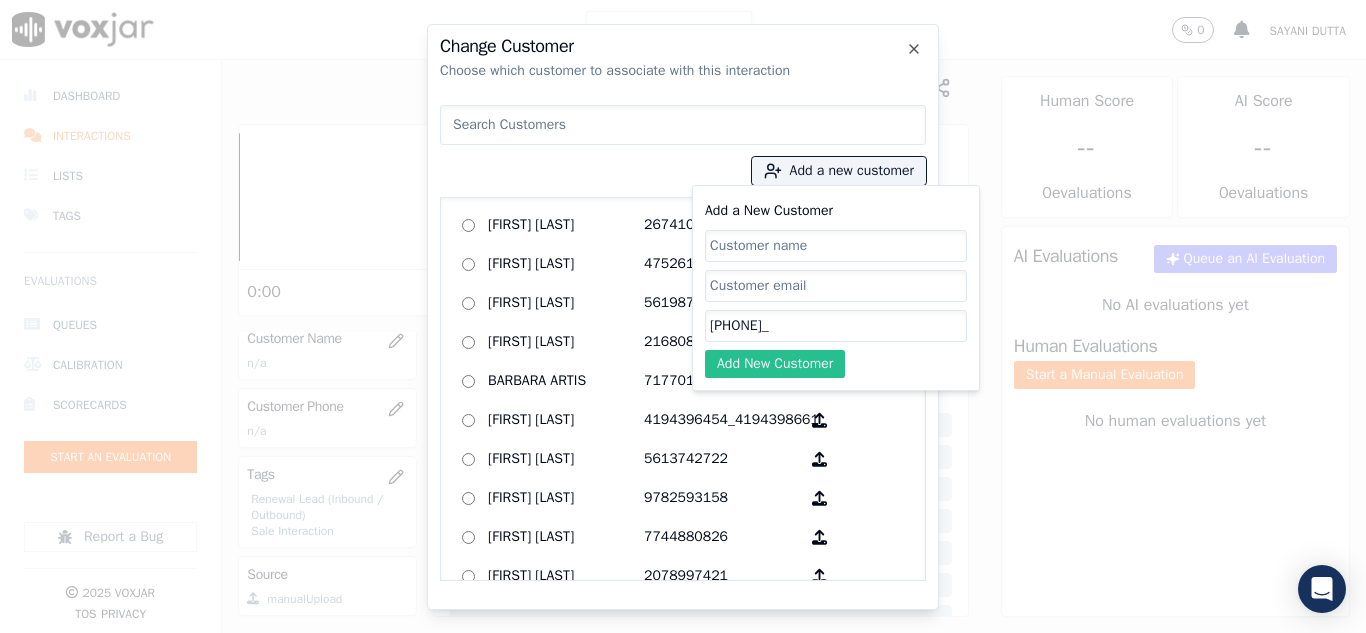 paste on "[PHONE]" 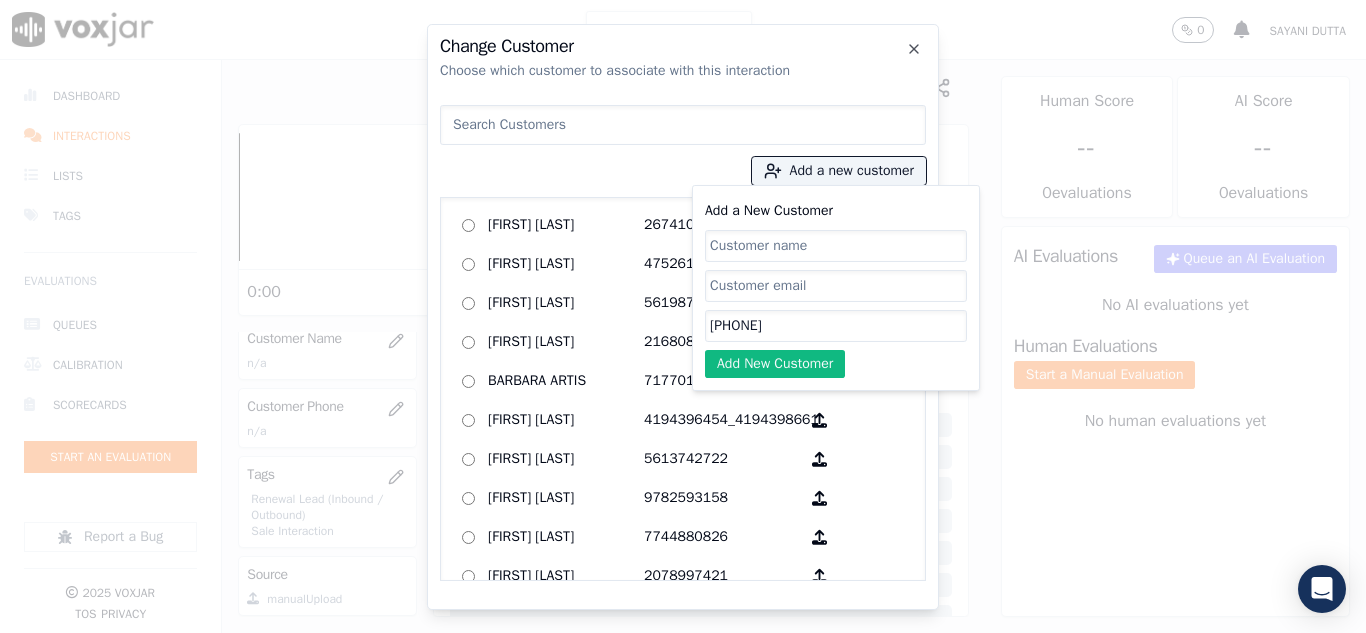 type on "[PHONE]" 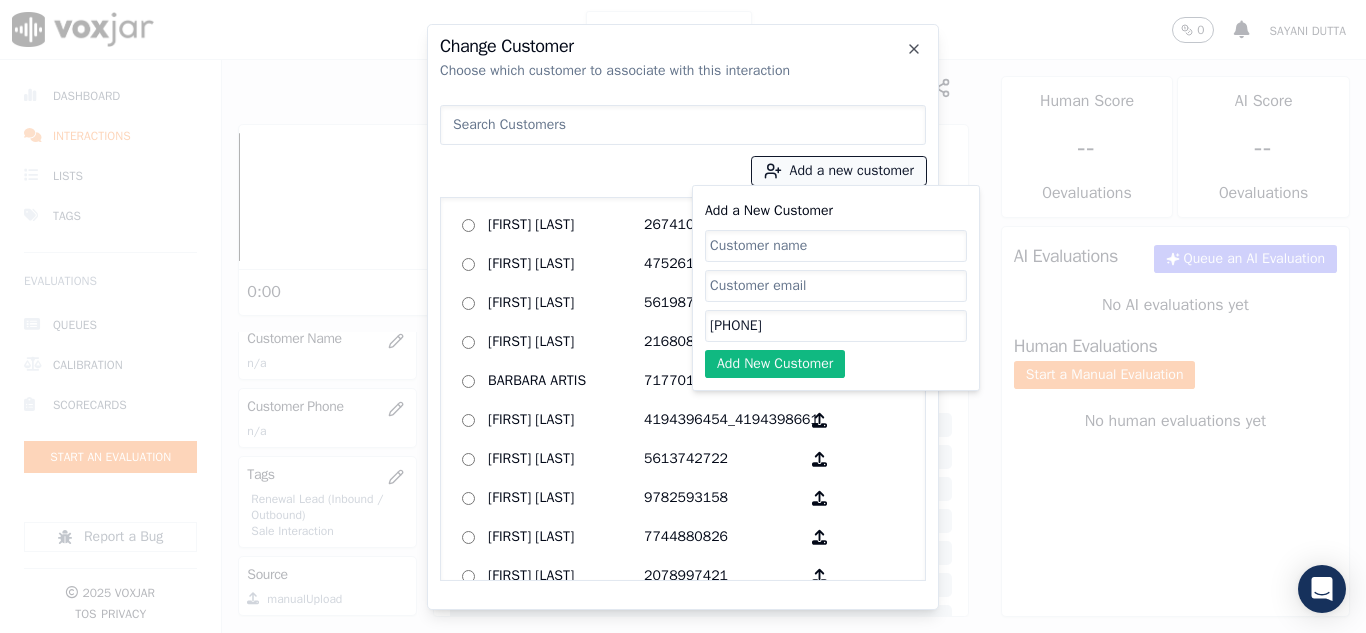 drag, startPoint x: 750, startPoint y: 250, endPoint x: 776, endPoint y: 165, distance: 88.88757 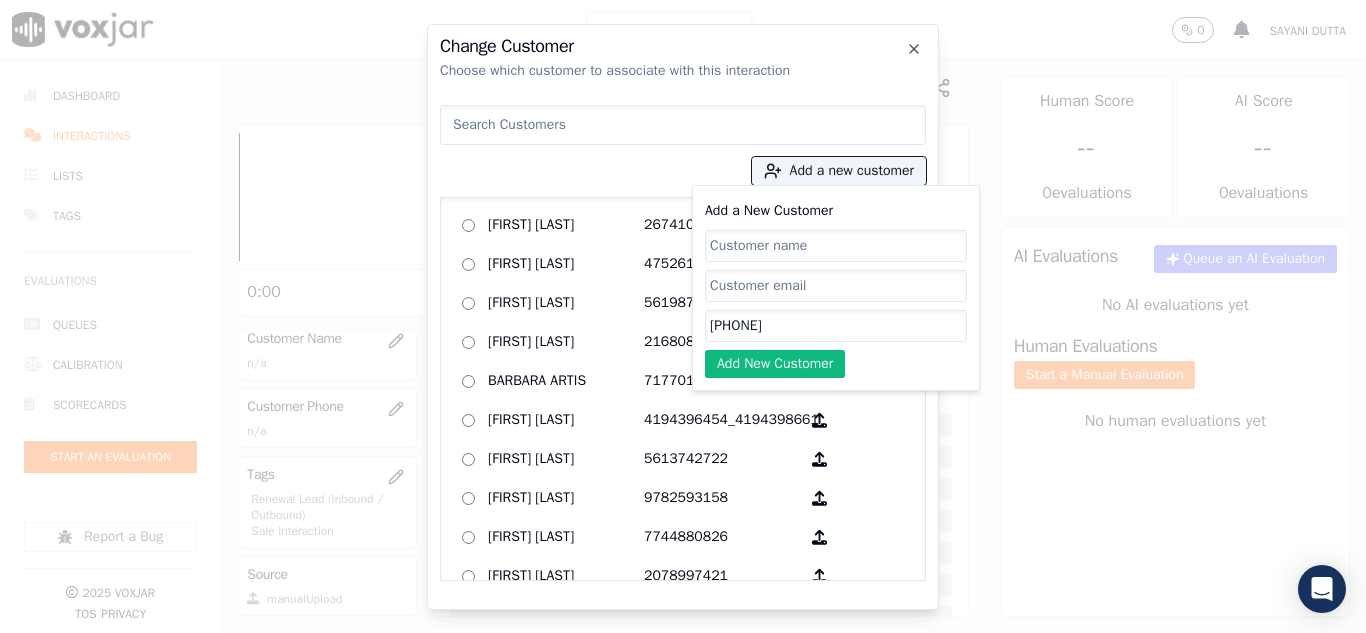paste on "[FIRST] [LAST]" 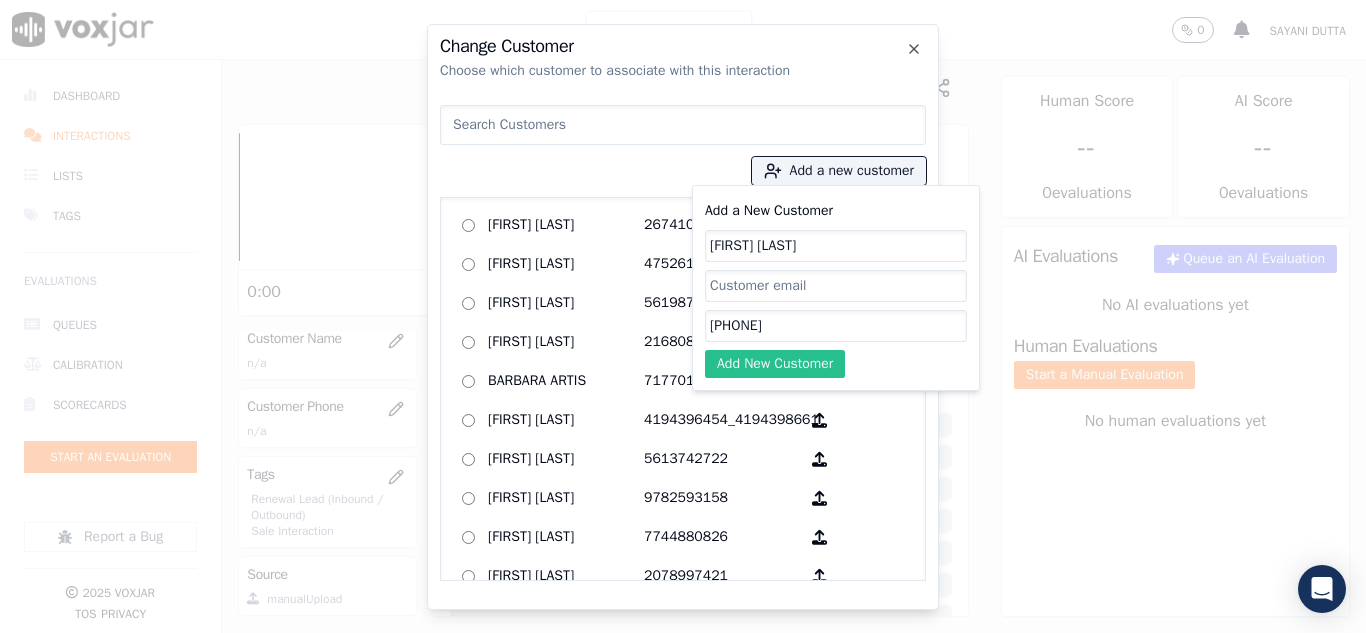 type on "[FIRST] [LAST]" 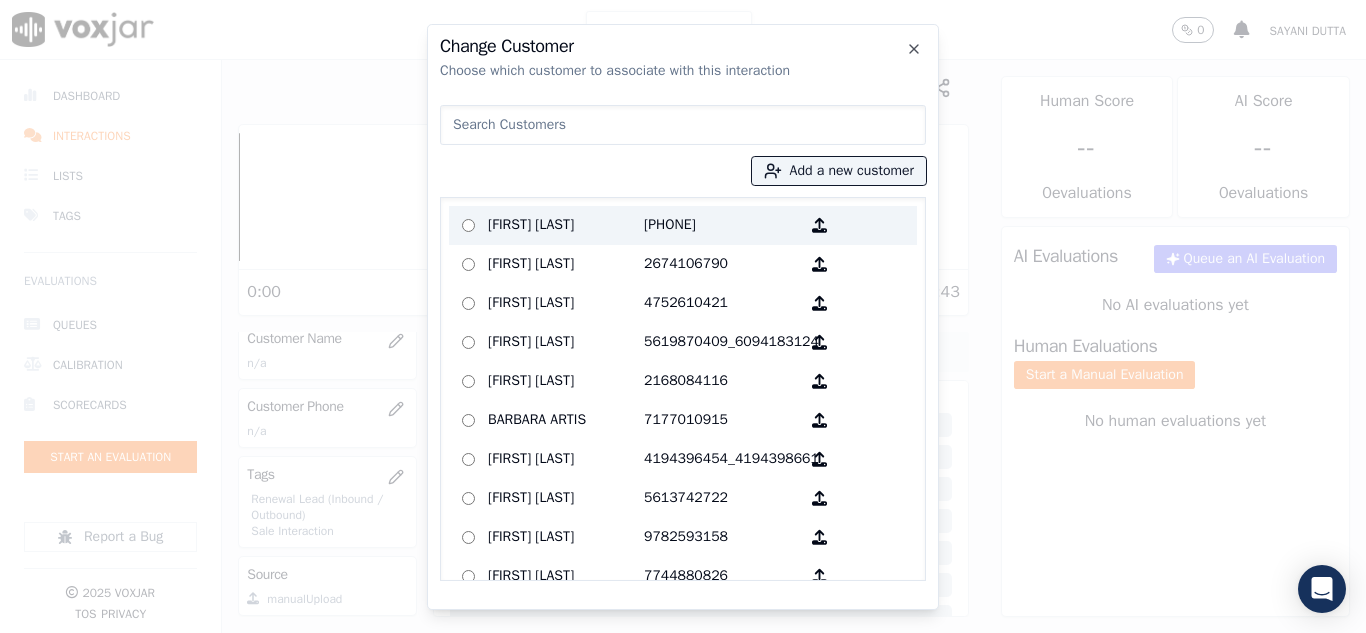 click on "[FIRST] [LAST]" at bounding box center [566, 225] 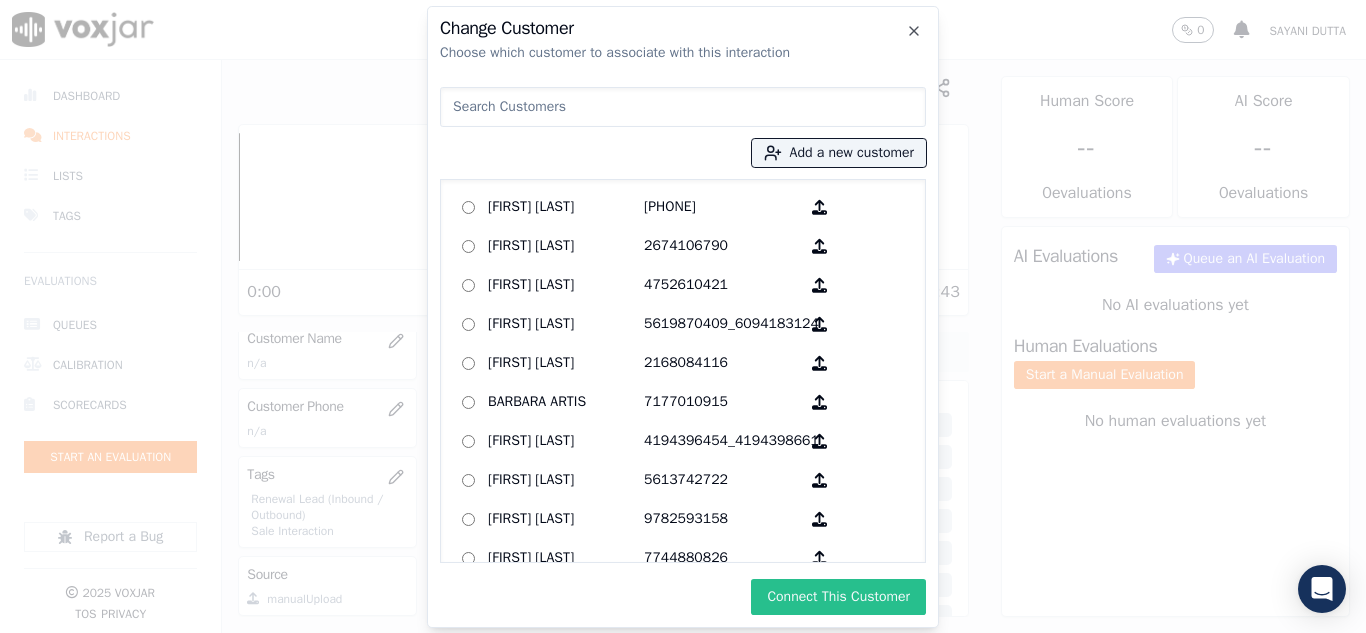 click on "Connect This Customer" at bounding box center [838, 597] 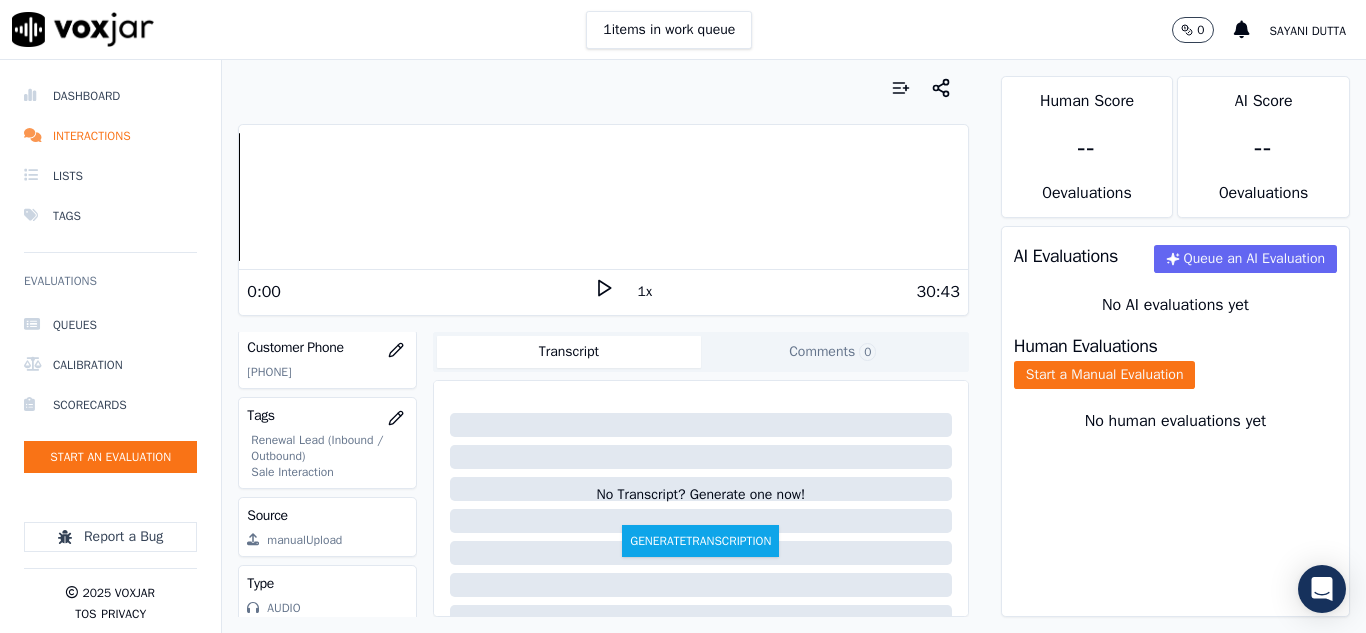 scroll, scrollTop: 412, scrollLeft: 0, axis: vertical 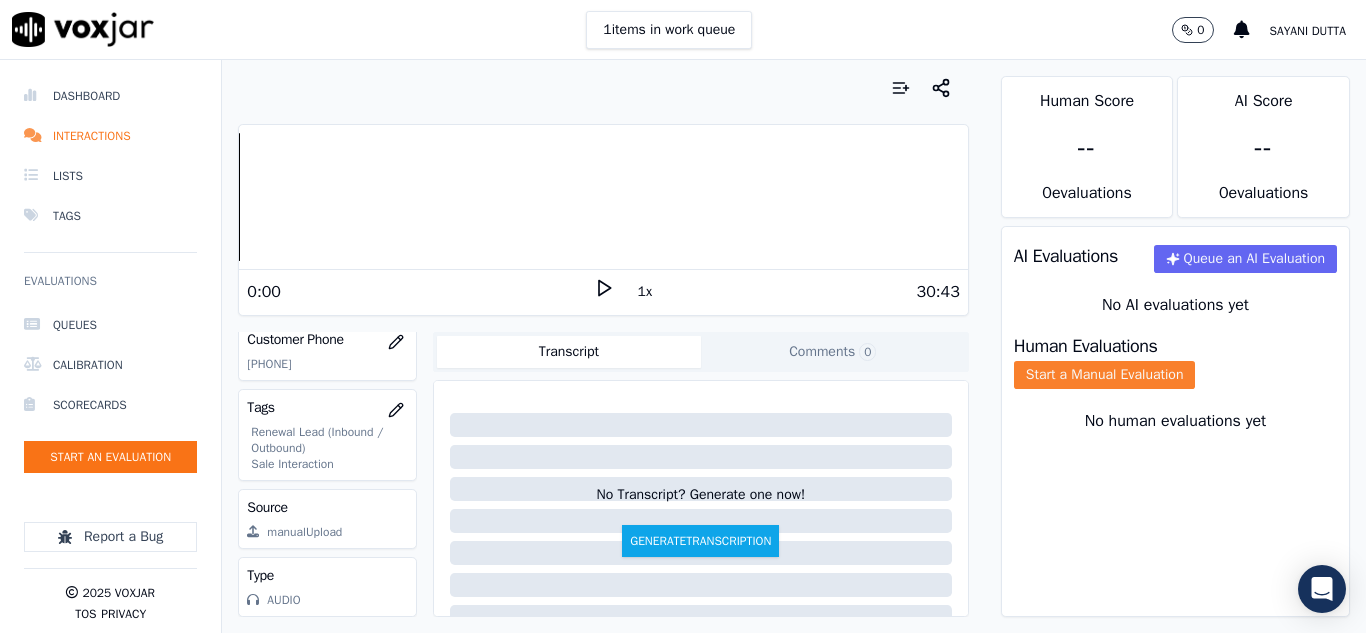 click on "Start a Manual Evaluation" 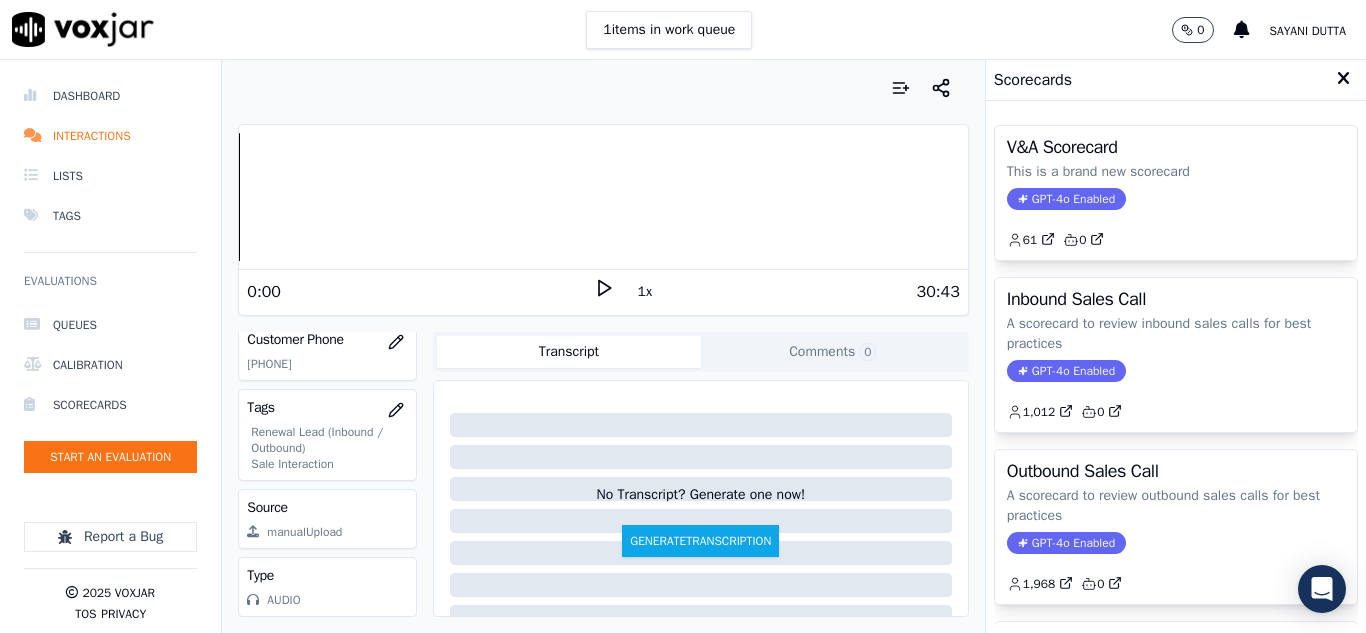 click on "A scorecard to review outbound sales calls for best practices" 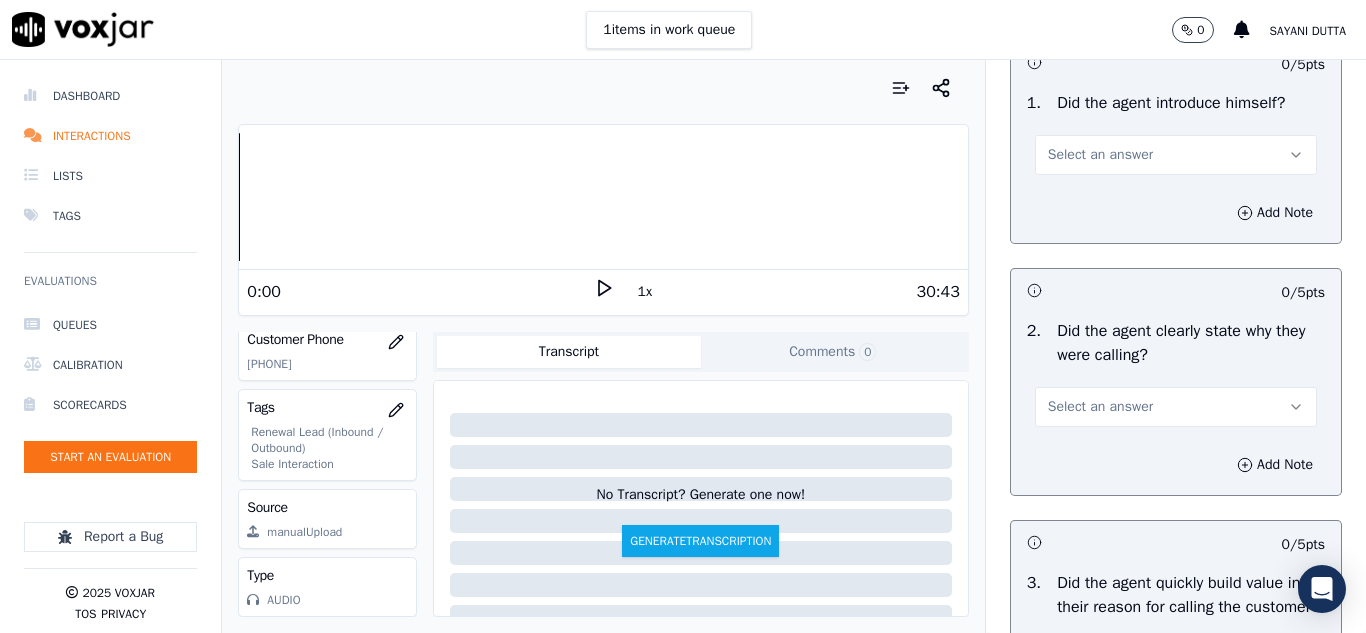 scroll, scrollTop: 200, scrollLeft: 0, axis: vertical 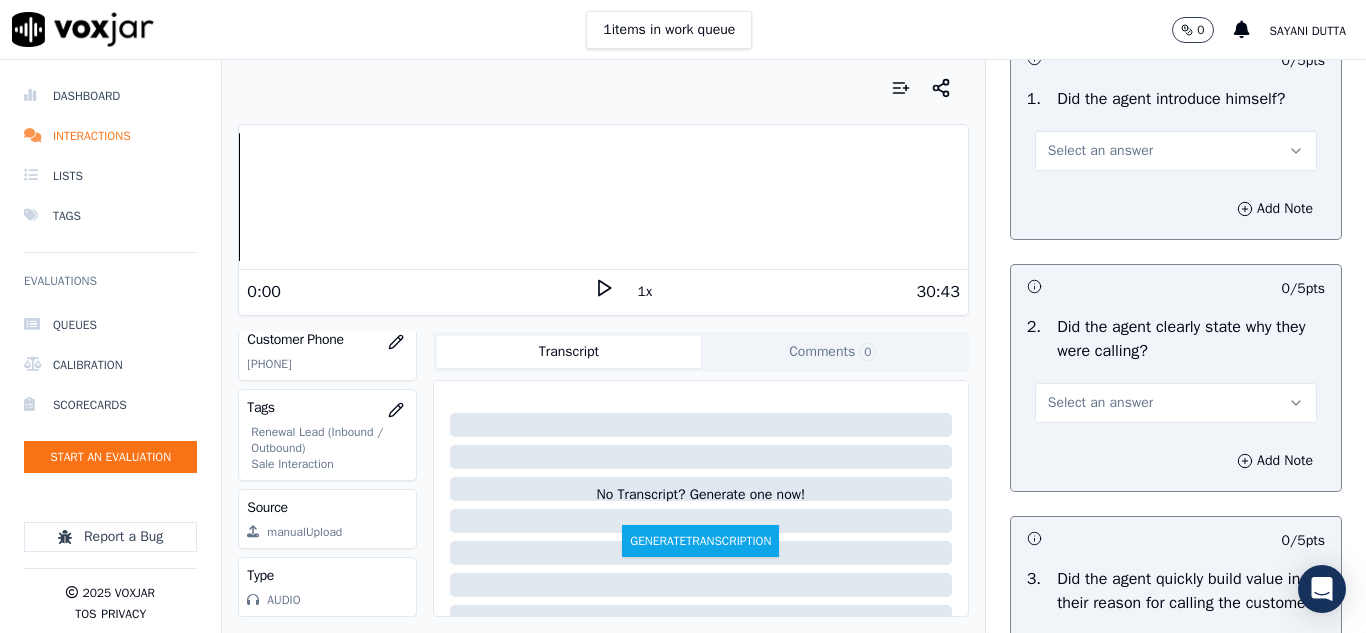 click on "Select an answer" at bounding box center (1100, 151) 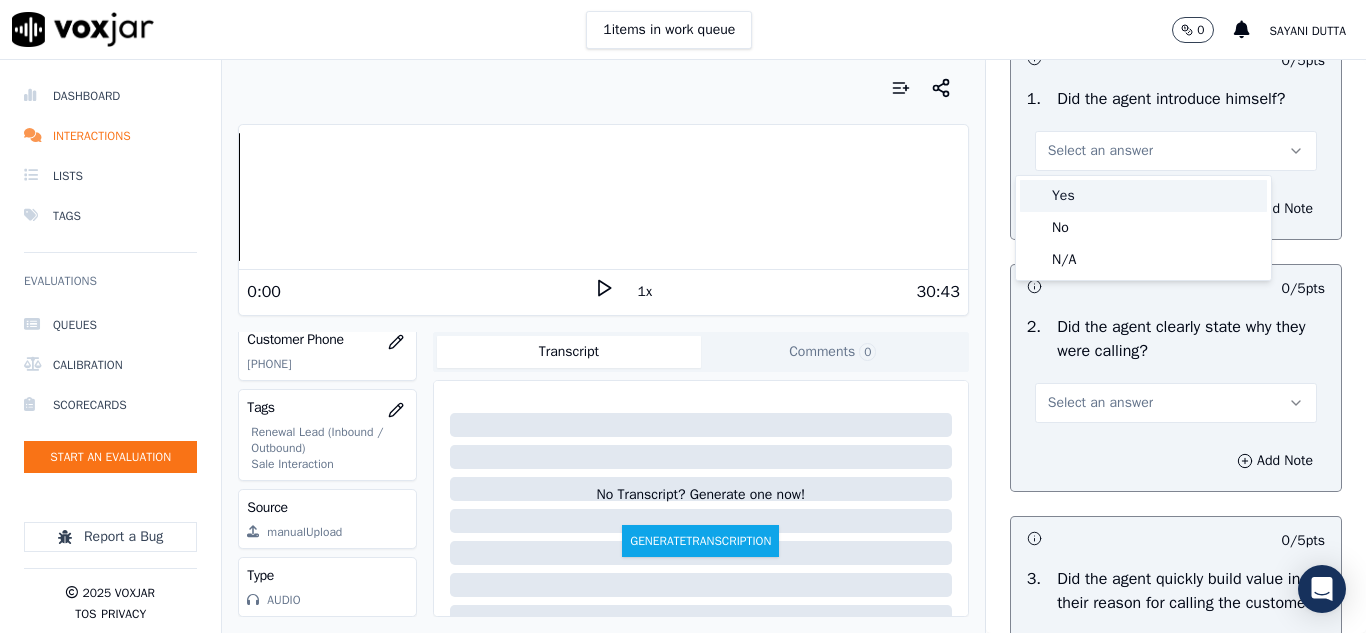 click on "Yes" at bounding box center [1143, 196] 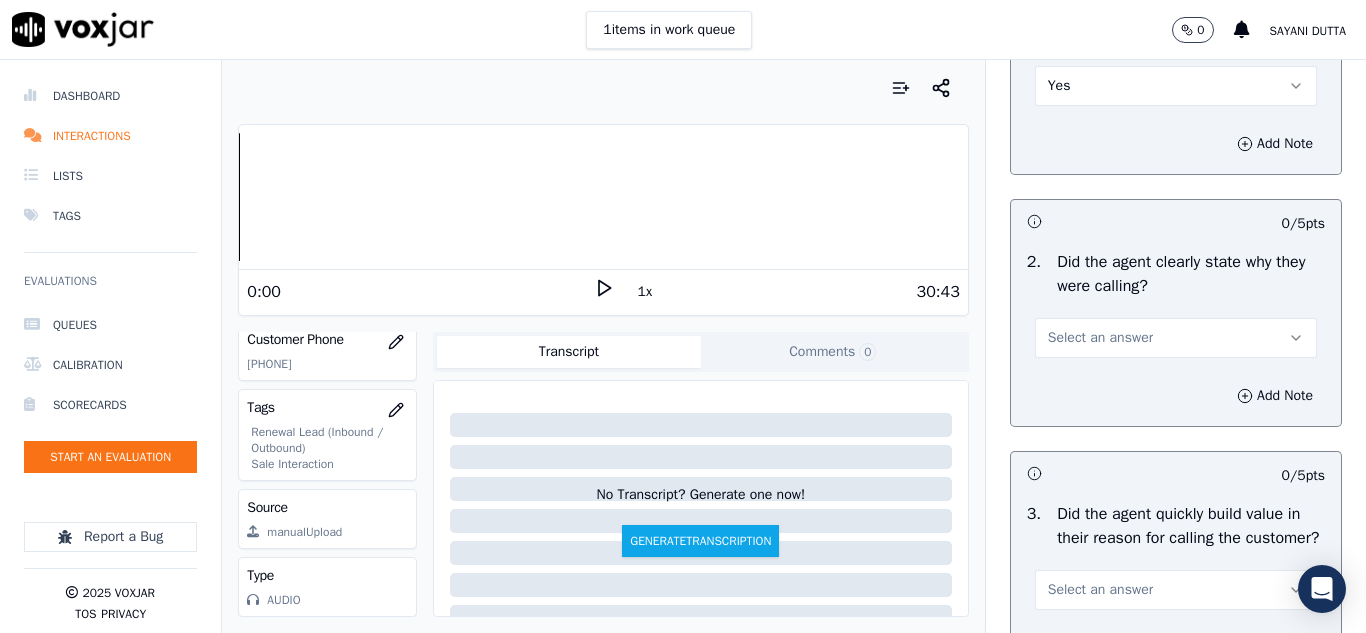 scroll, scrollTop: 300, scrollLeft: 0, axis: vertical 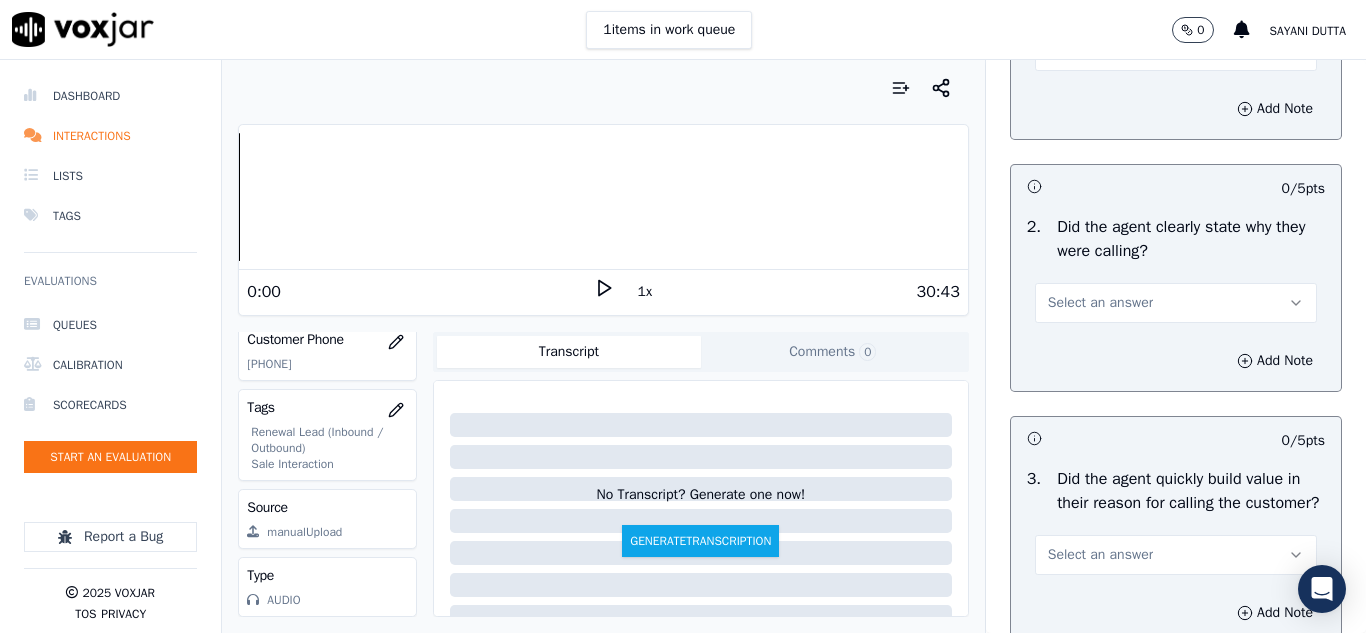 click on "Select an answer" at bounding box center [1100, 303] 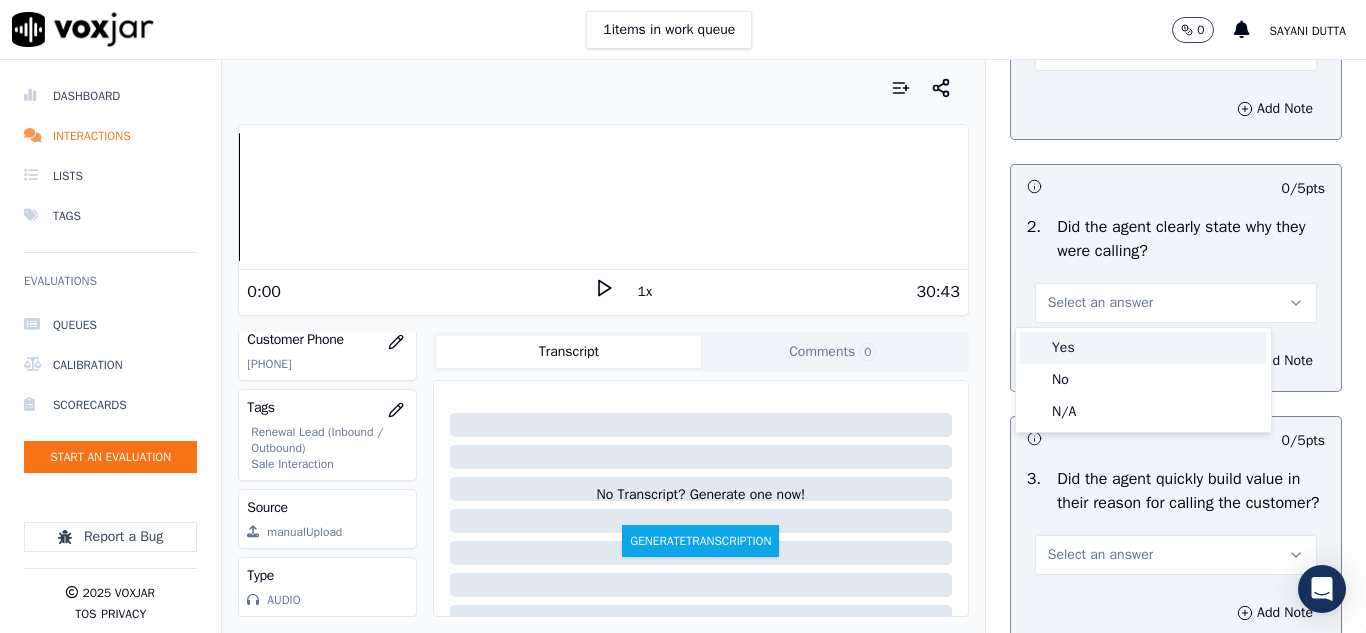 click on "Yes" at bounding box center (1143, 348) 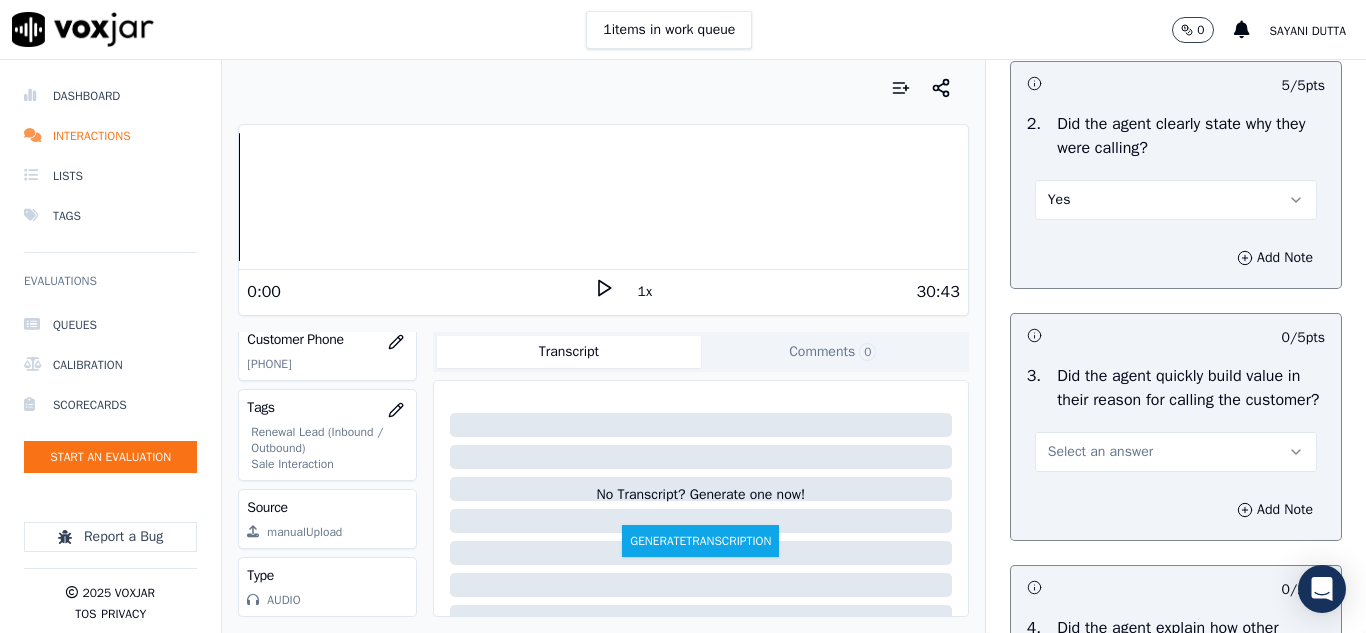 scroll, scrollTop: 500, scrollLeft: 0, axis: vertical 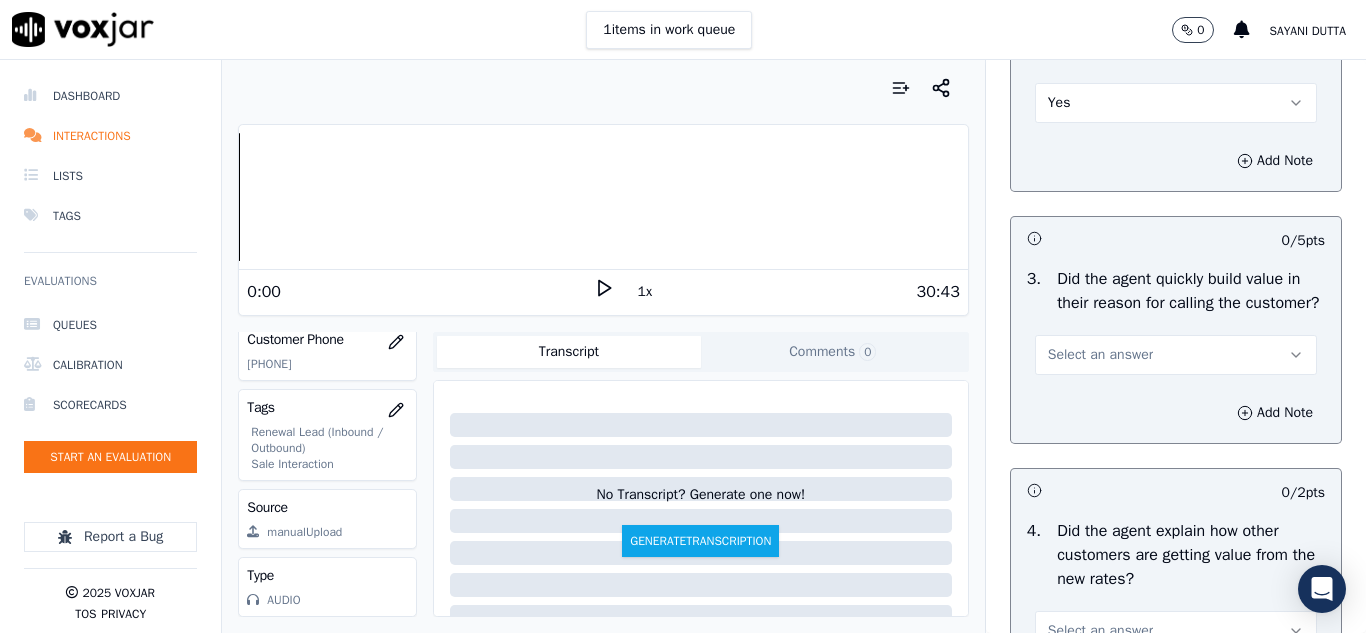 click on "Select an answer" at bounding box center [1100, 355] 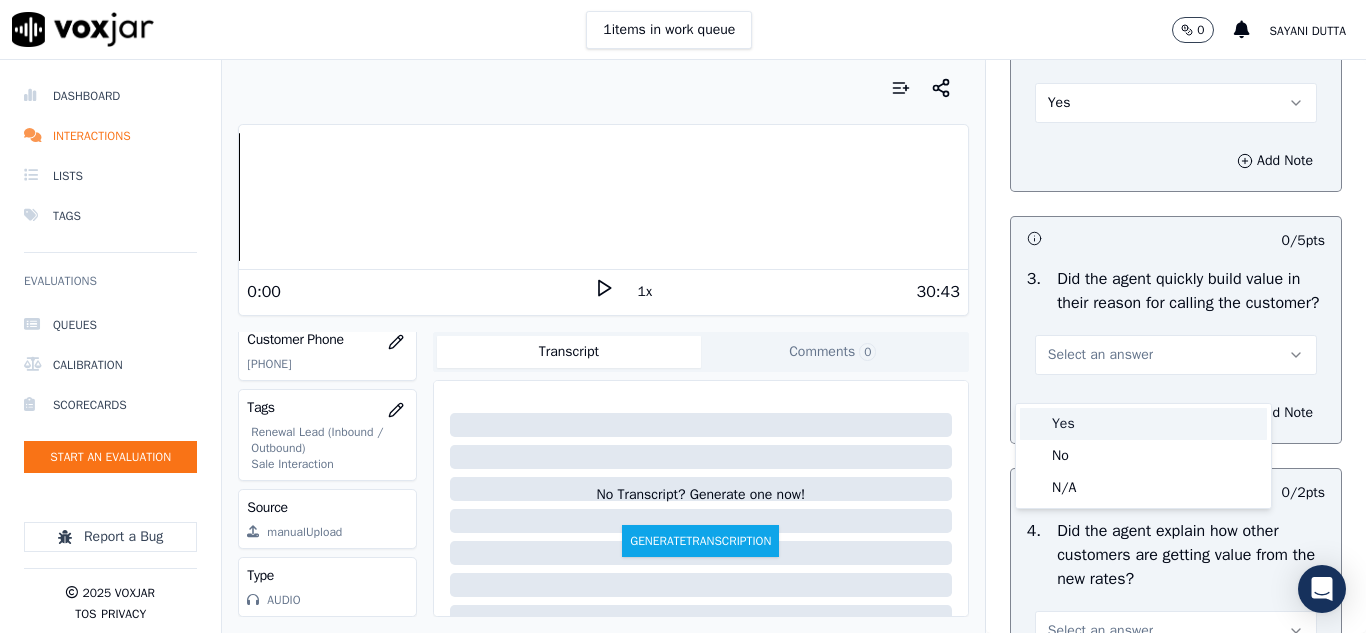 click on "Yes" at bounding box center [1143, 424] 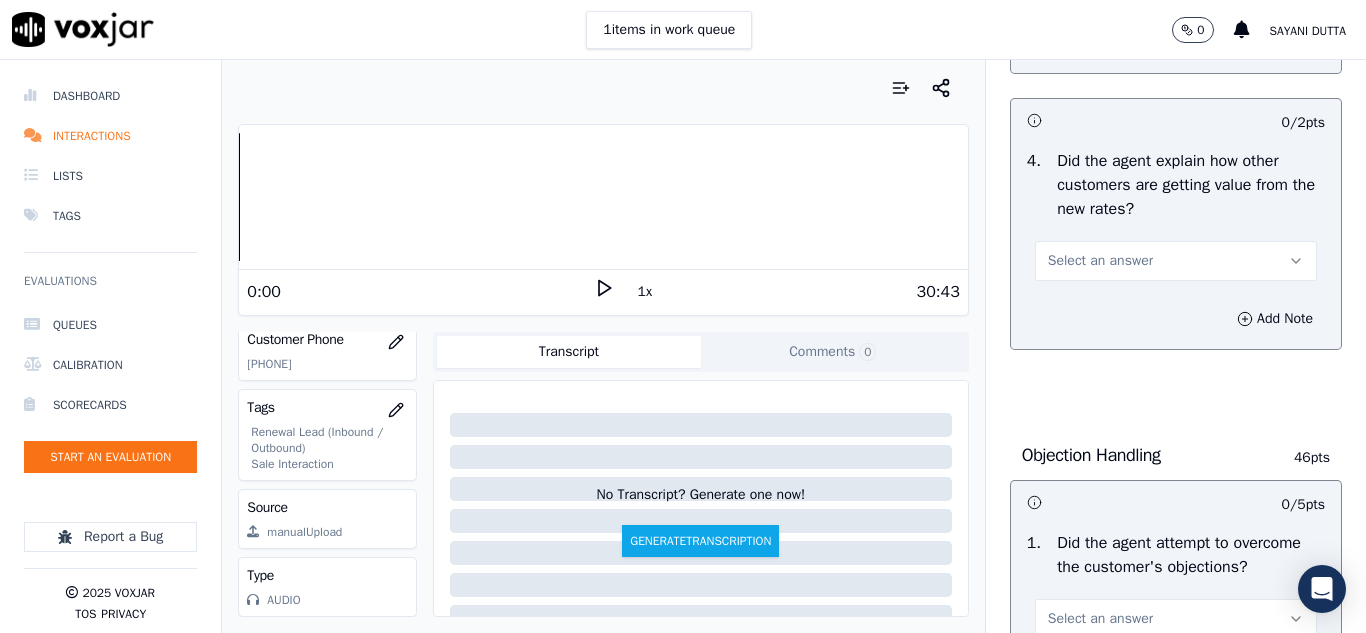 scroll, scrollTop: 900, scrollLeft: 0, axis: vertical 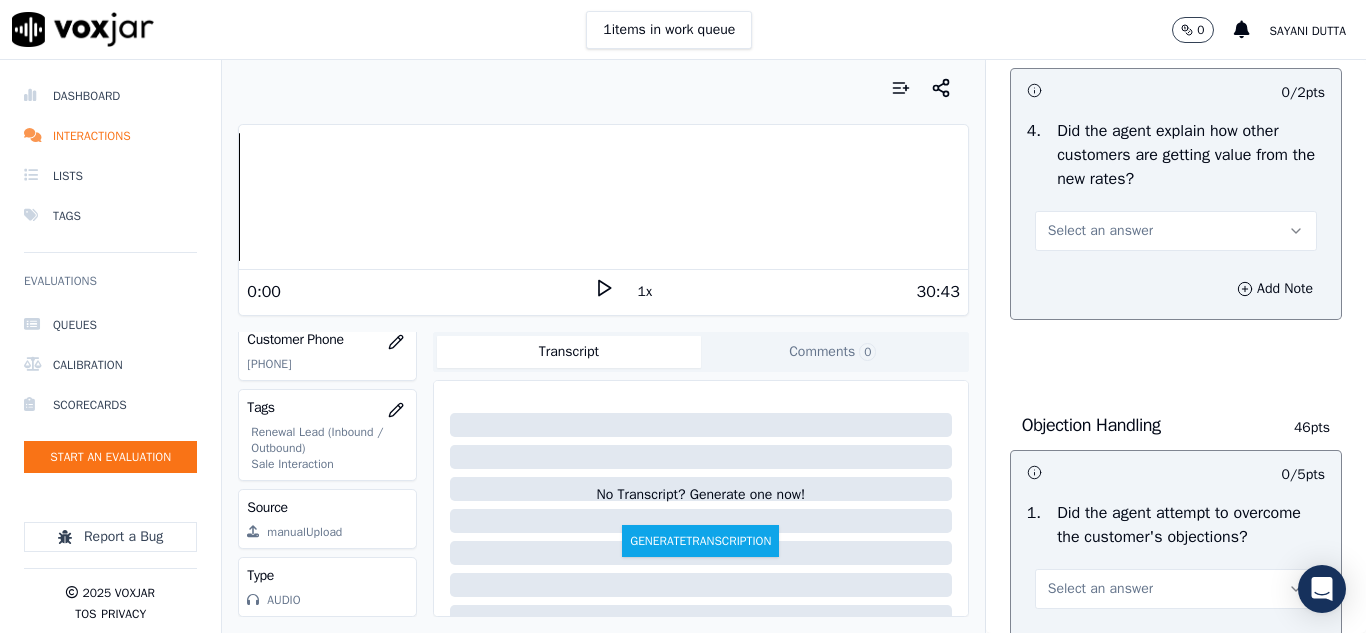 click on "Select an answer" at bounding box center (1100, 231) 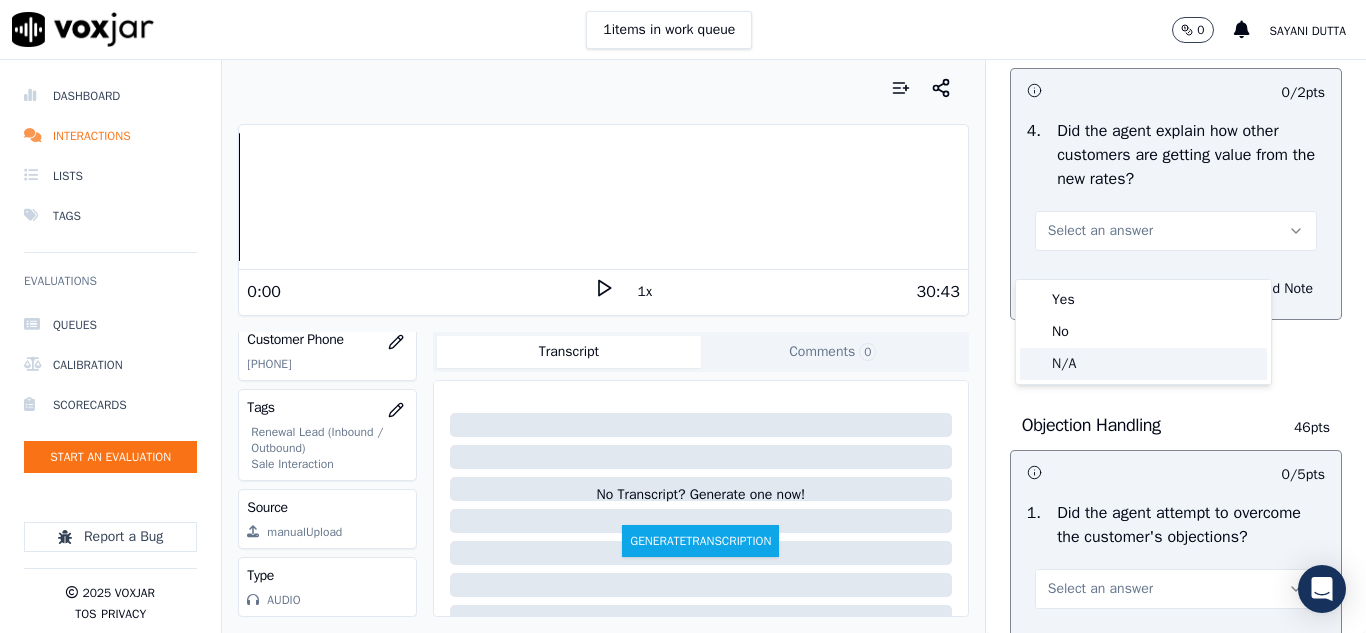 click on "N/A" 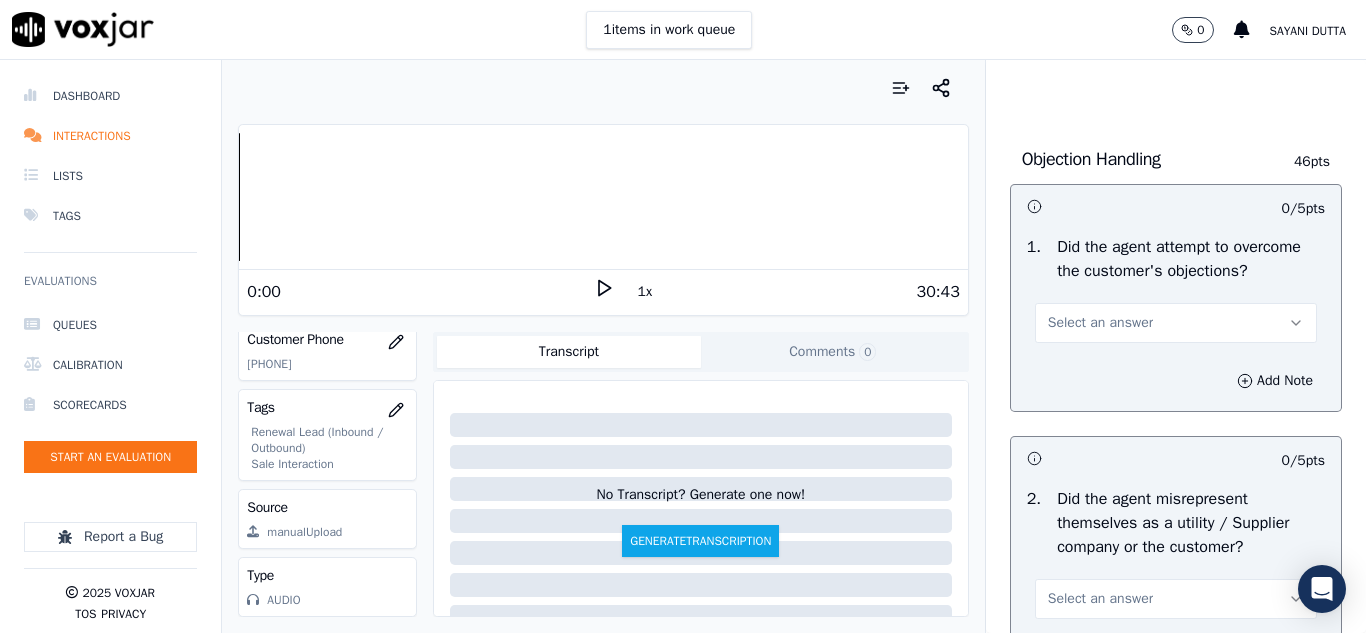 scroll, scrollTop: 1200, scrollLeft: 0, axis: vertical 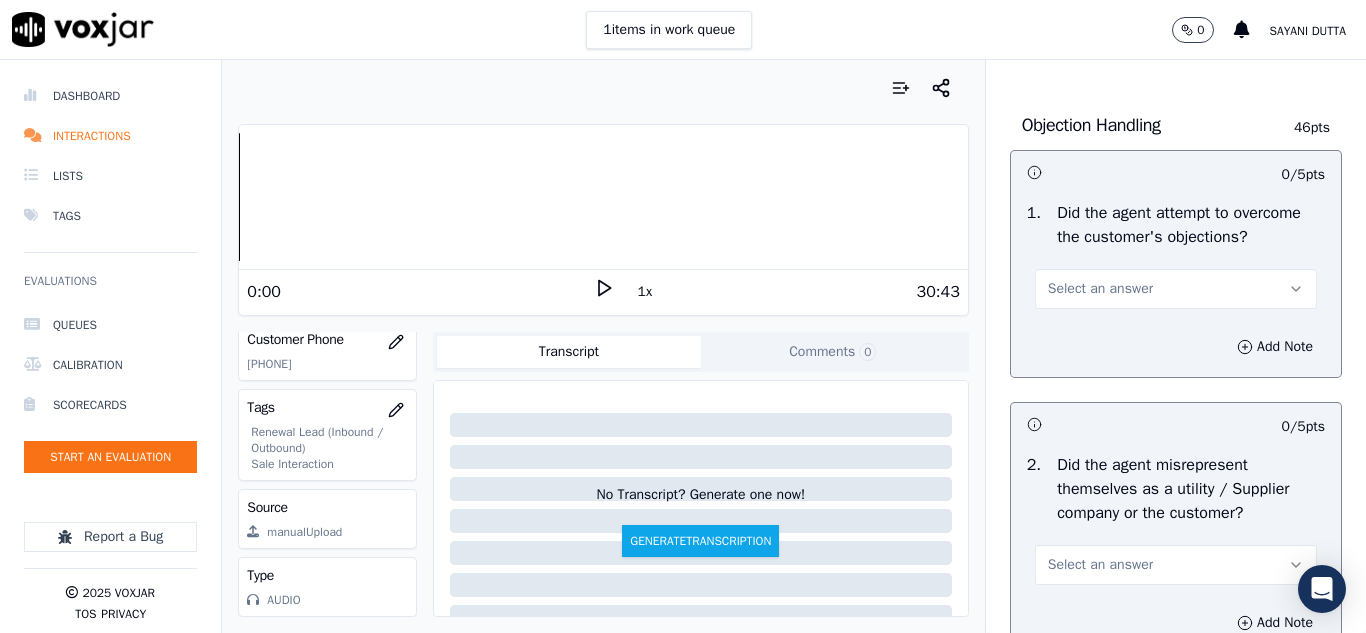 click on "Select an answer" at bounding box center [1100, 289] 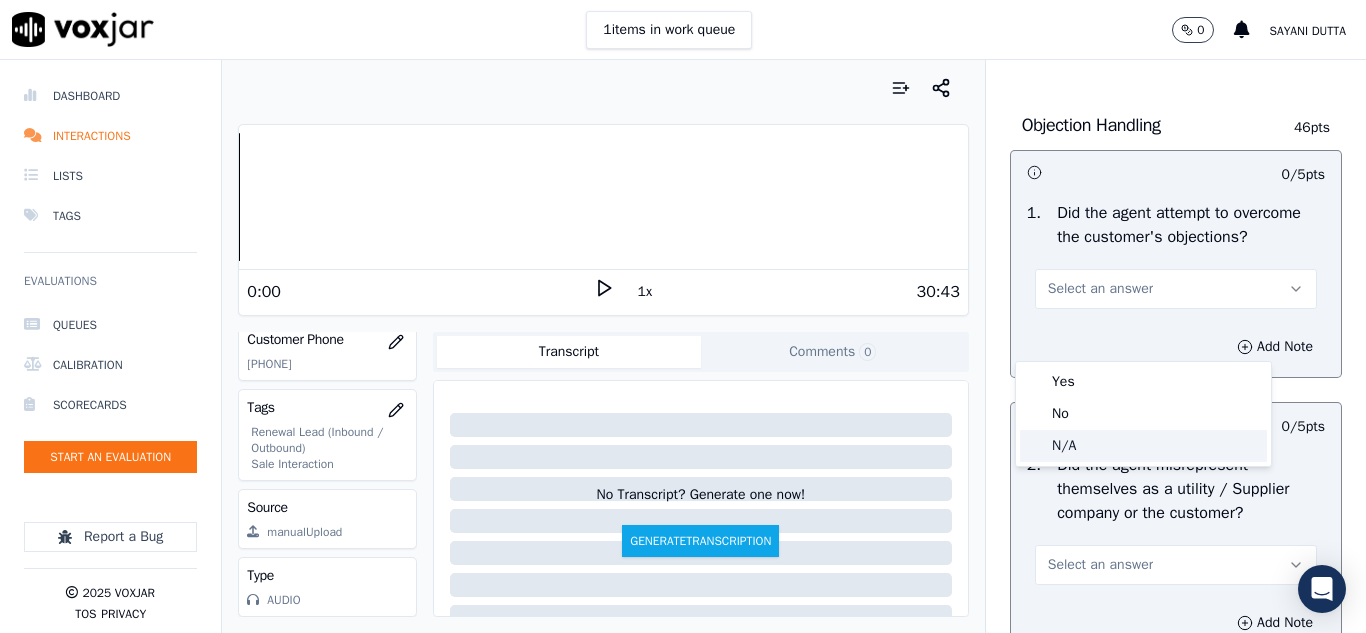 click on "N/A" 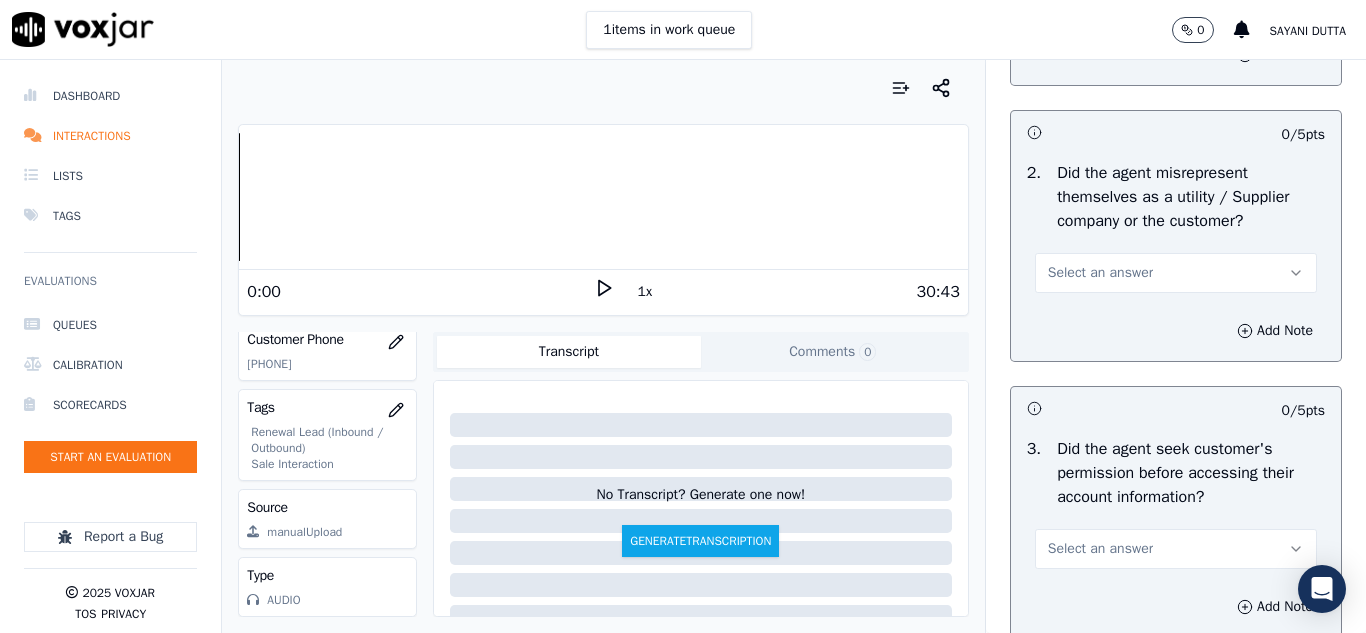 scroll, scrollTop: 1500, scrollLeft: 0, axis: vertical 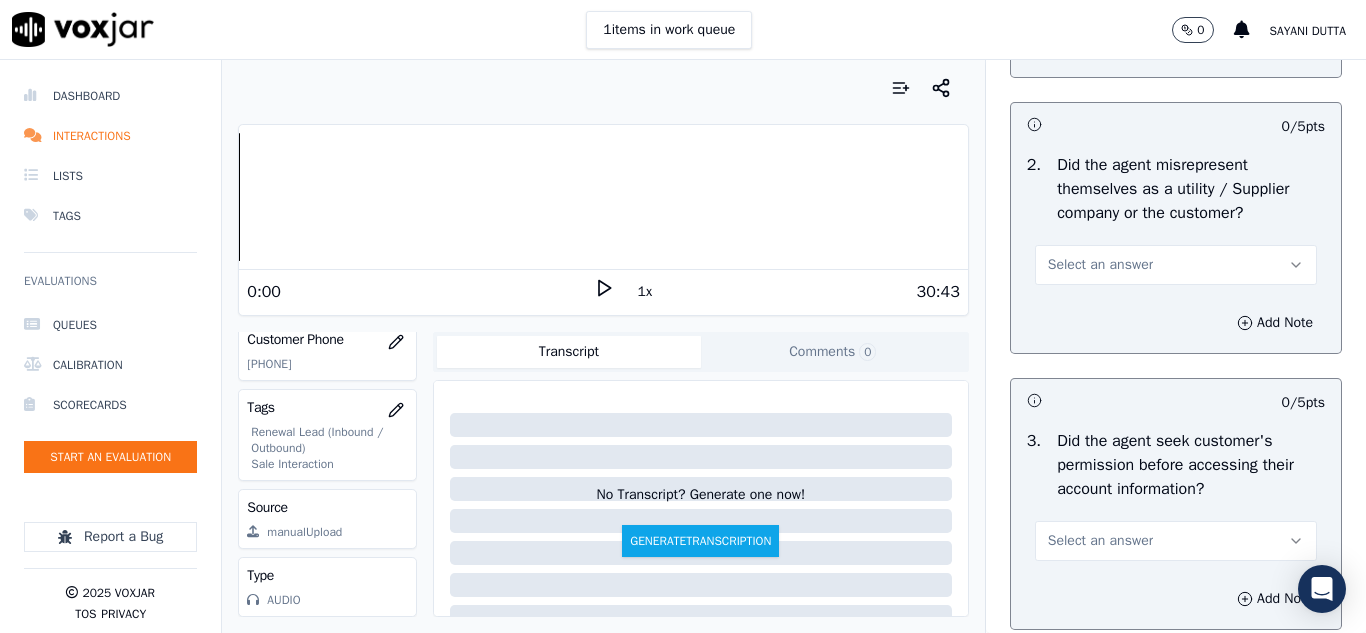 click on "Select an answer" at bounding box center (1100, 265) 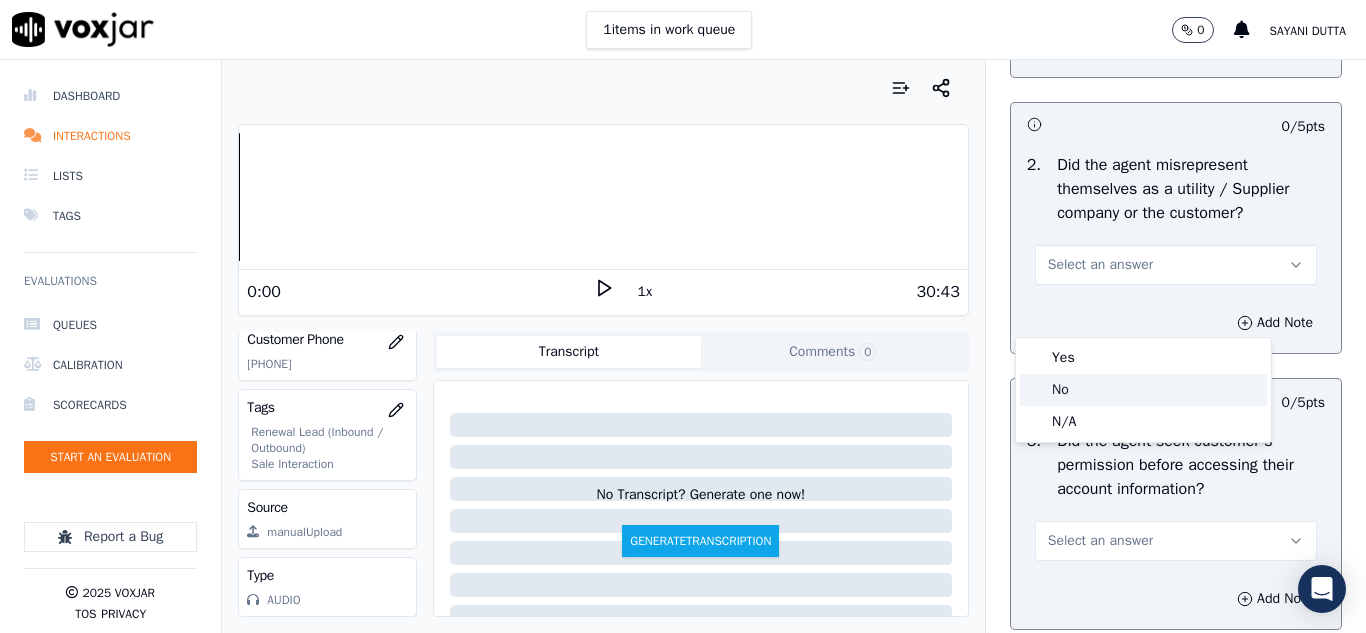 click on "No" 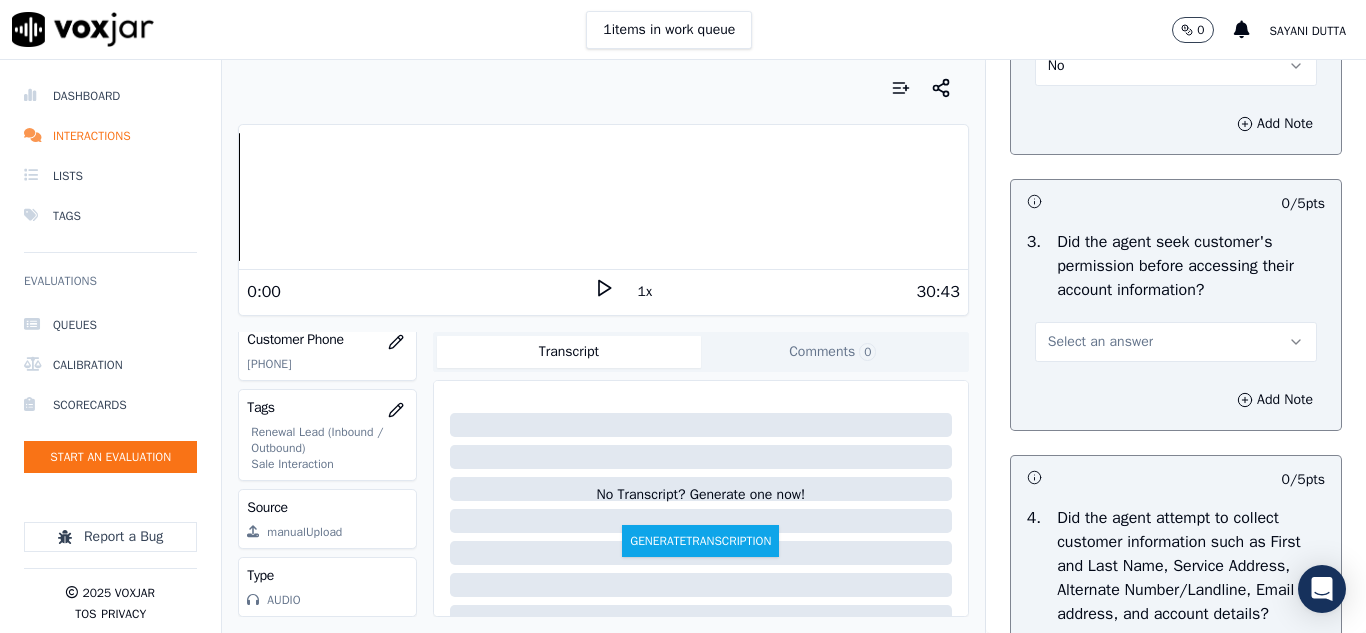 scroll, scrollTop: 1700, scrollLeft: 0, axis: vertical 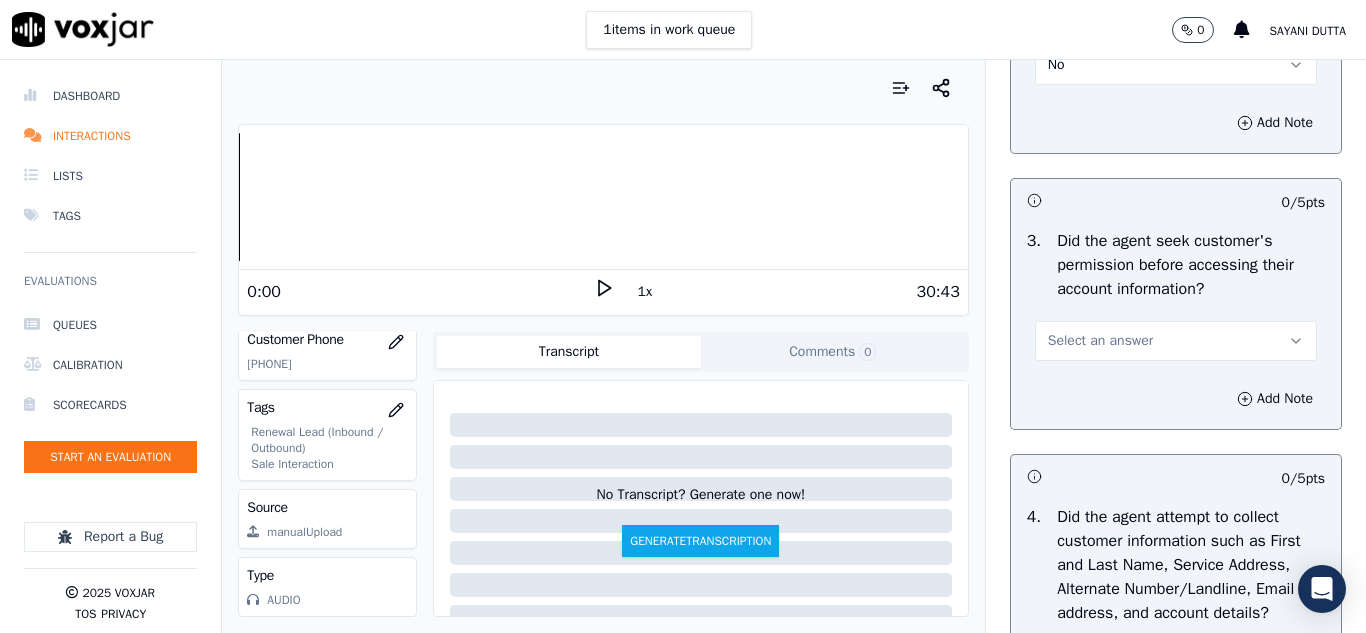 click on "Select an answer" at bounding box center [1100, 341] 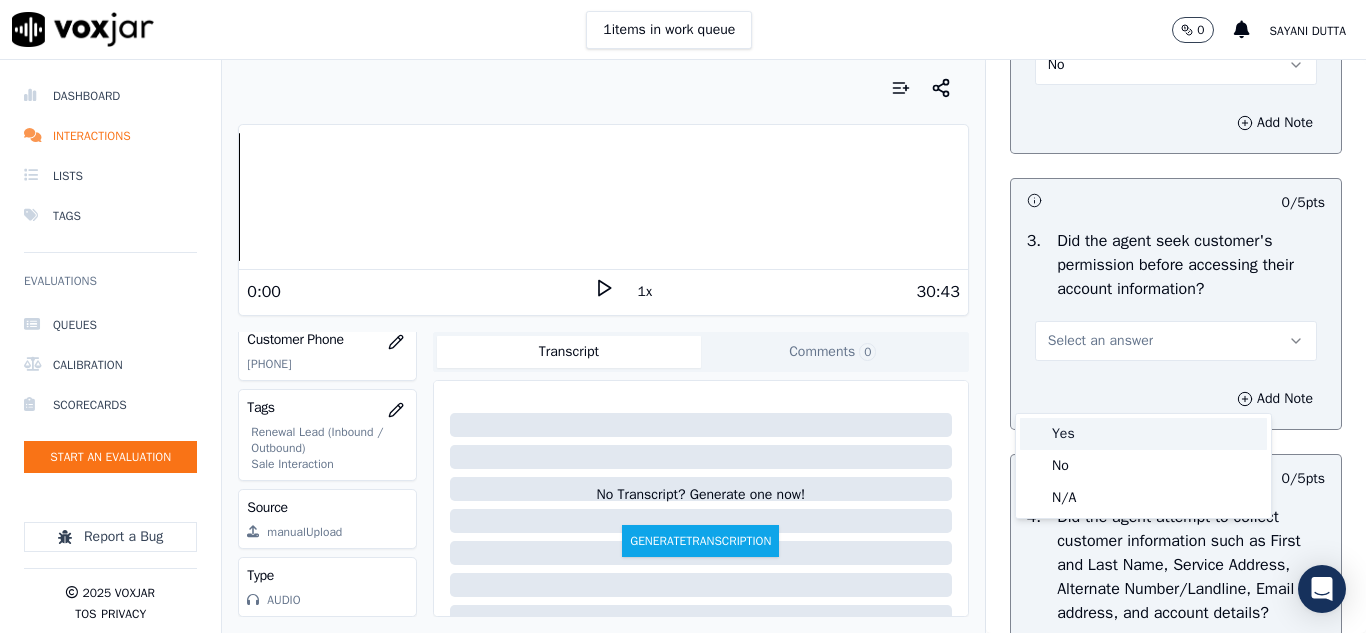 click on "Yes" at bounding box center (1143, 434) 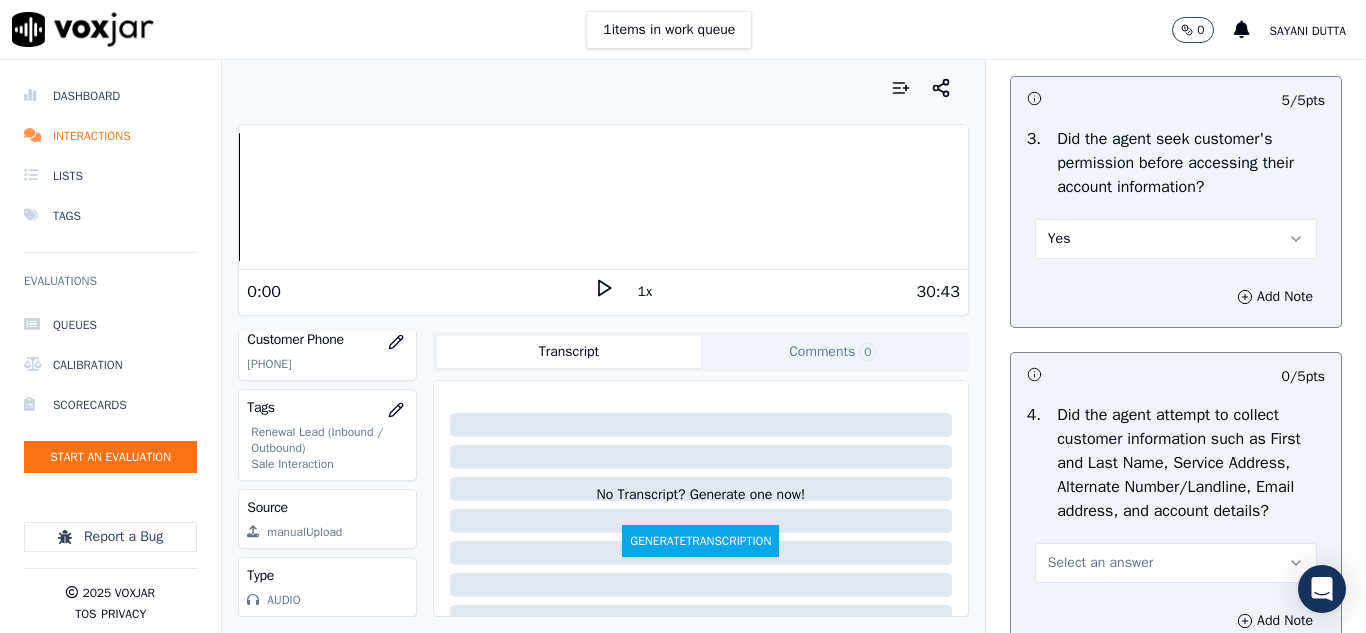scroll, scrollTop: 2000, scrollLeft: 0, axis: vertical 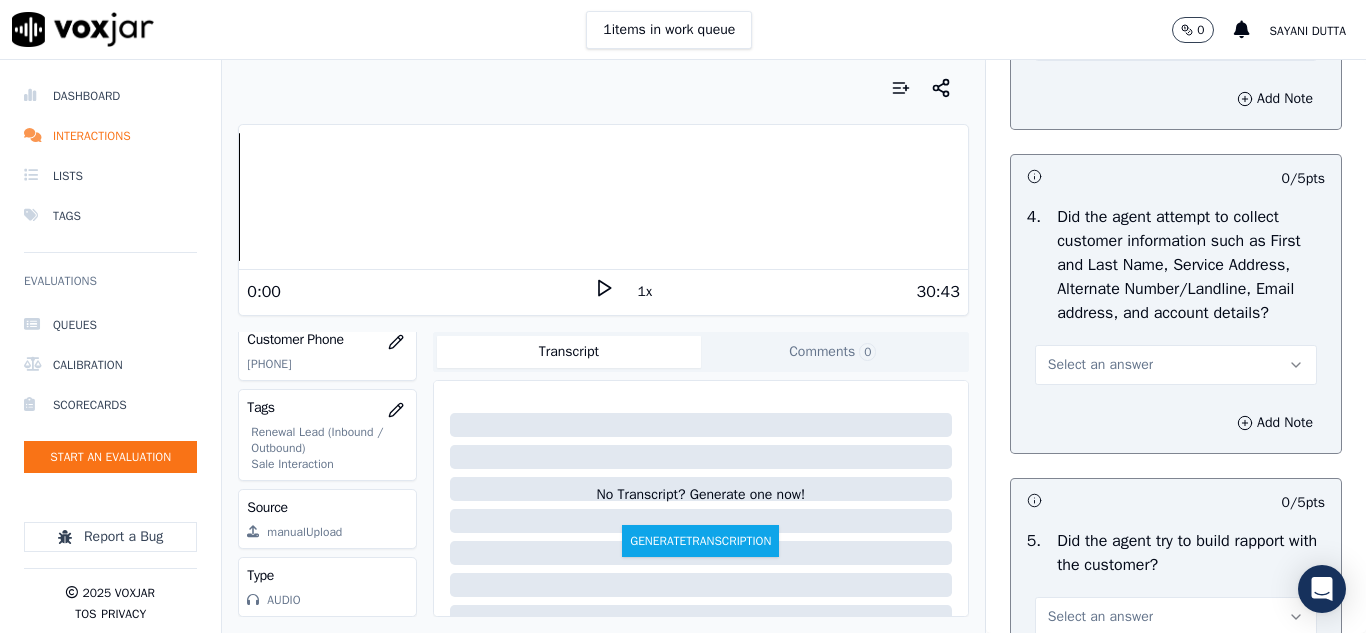 click on "Select an answer" at bounding box center (1100, 365) 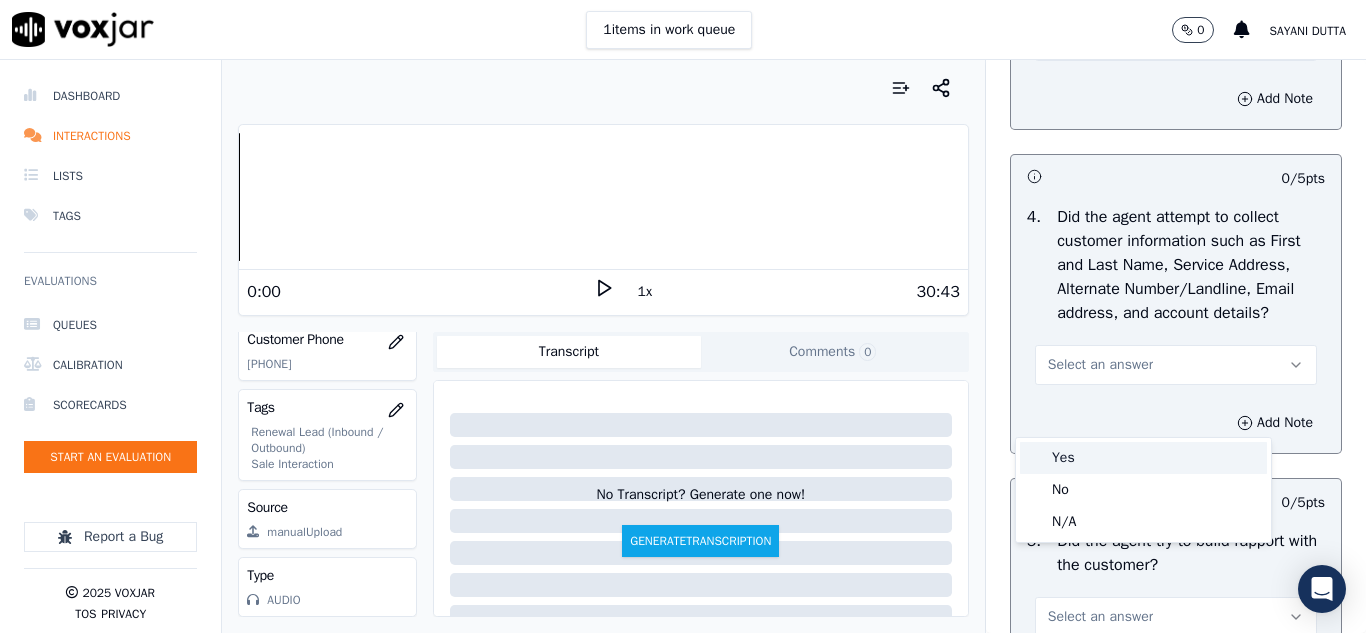 click on "Yes" at bounding box center (1143, 458) 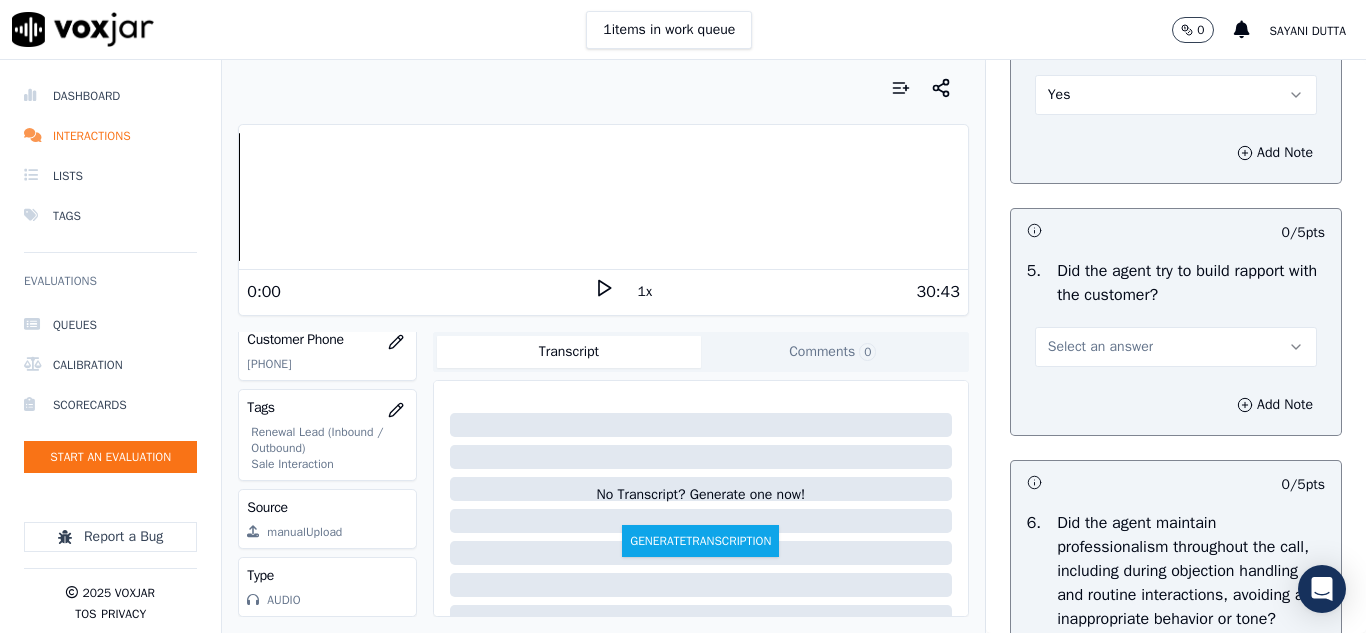 scroll, scrollTop: 2300, scrollLeft: 0, axis: vertical 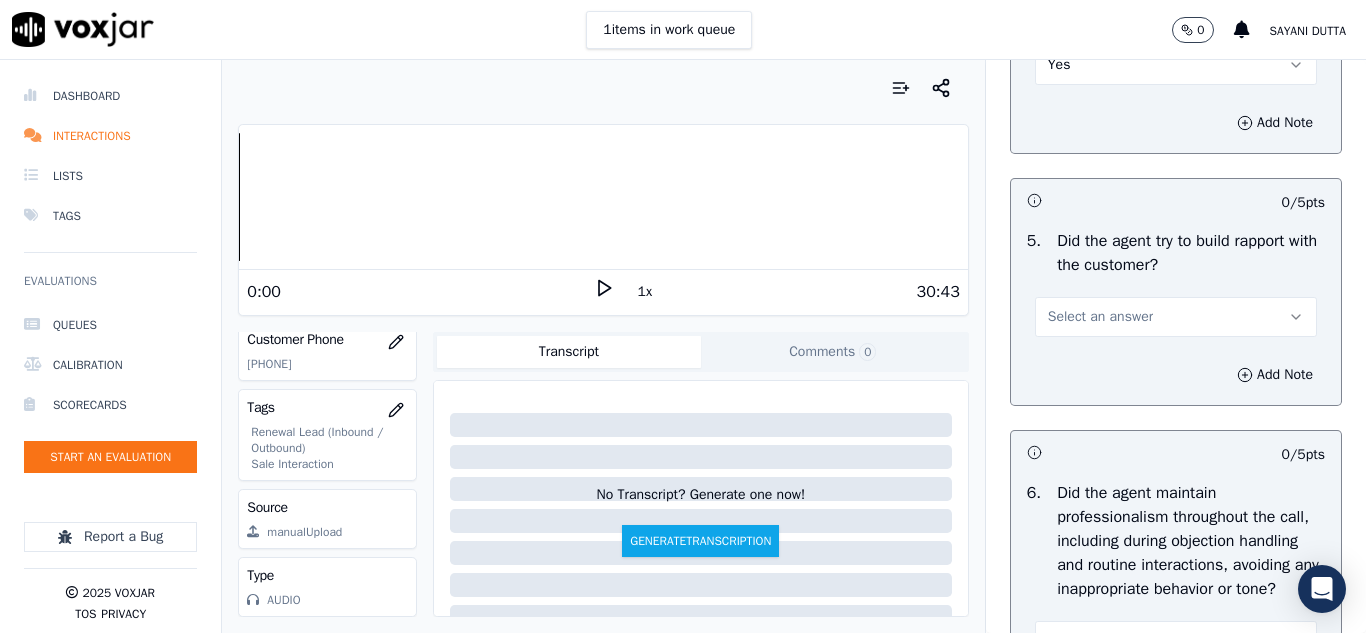 click on "Select an answer" at bounding box center (1100, 317) 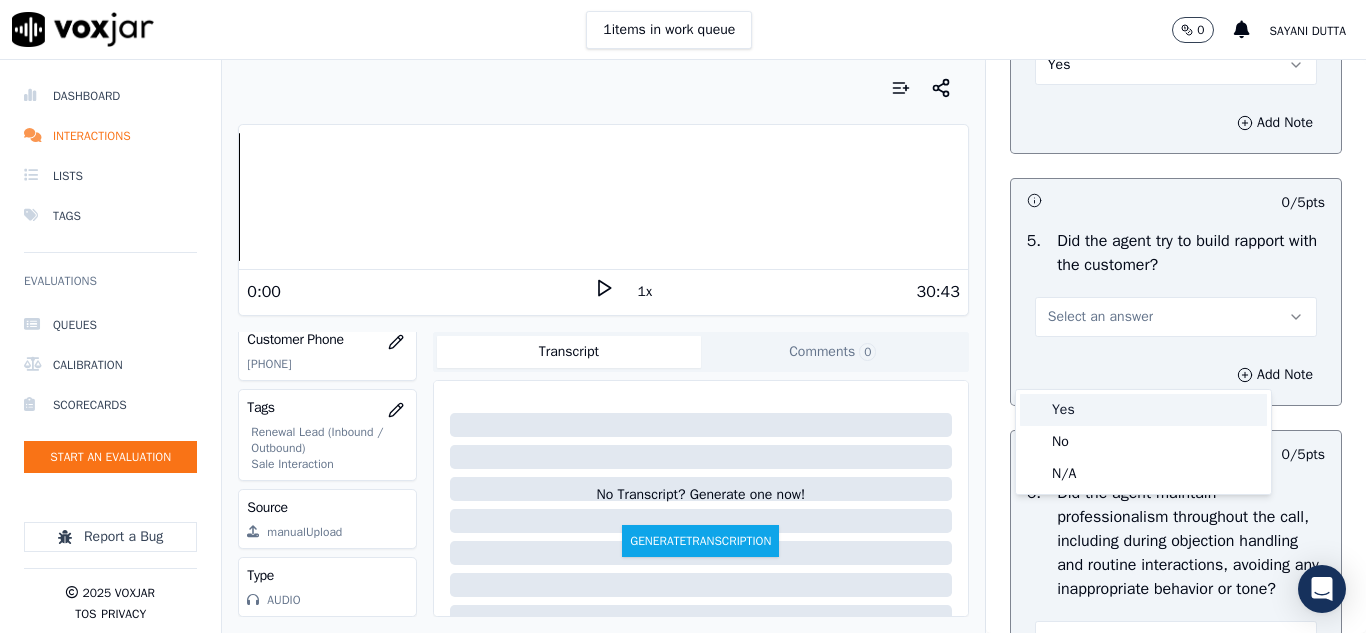 click on "Yes" at bounding box center [1143, 410] 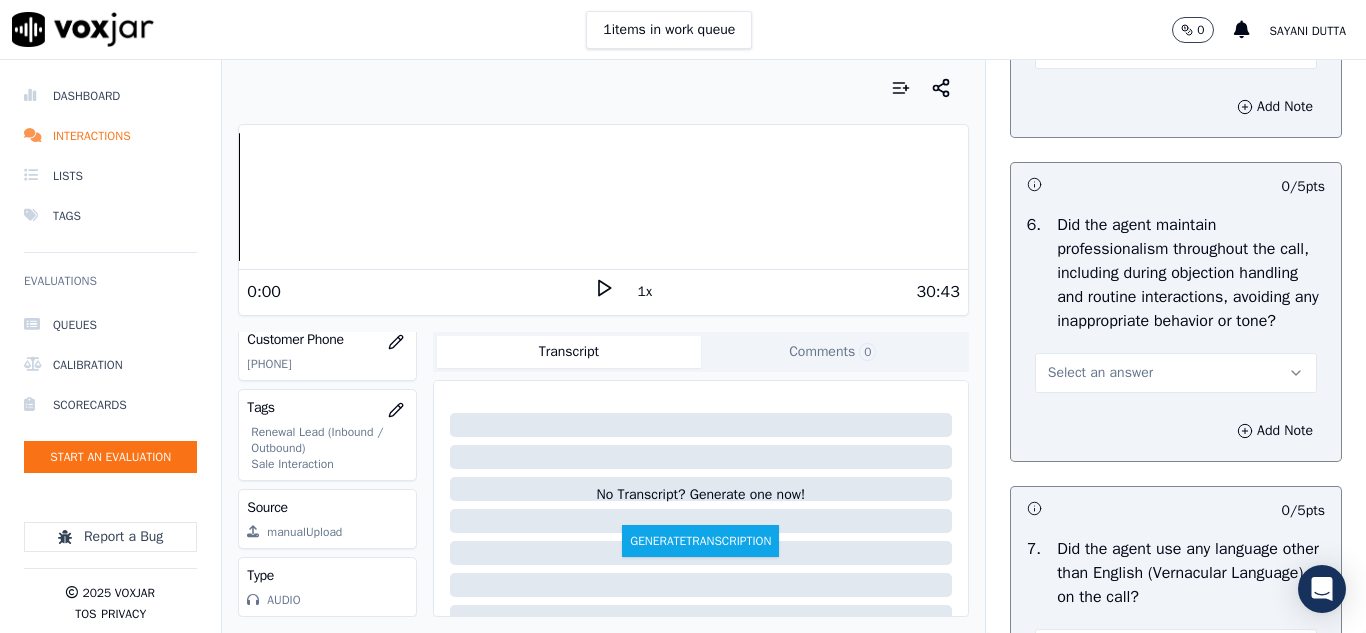 scroll, scrollTop: 2600, scrollLeft: 0, axis: vertical 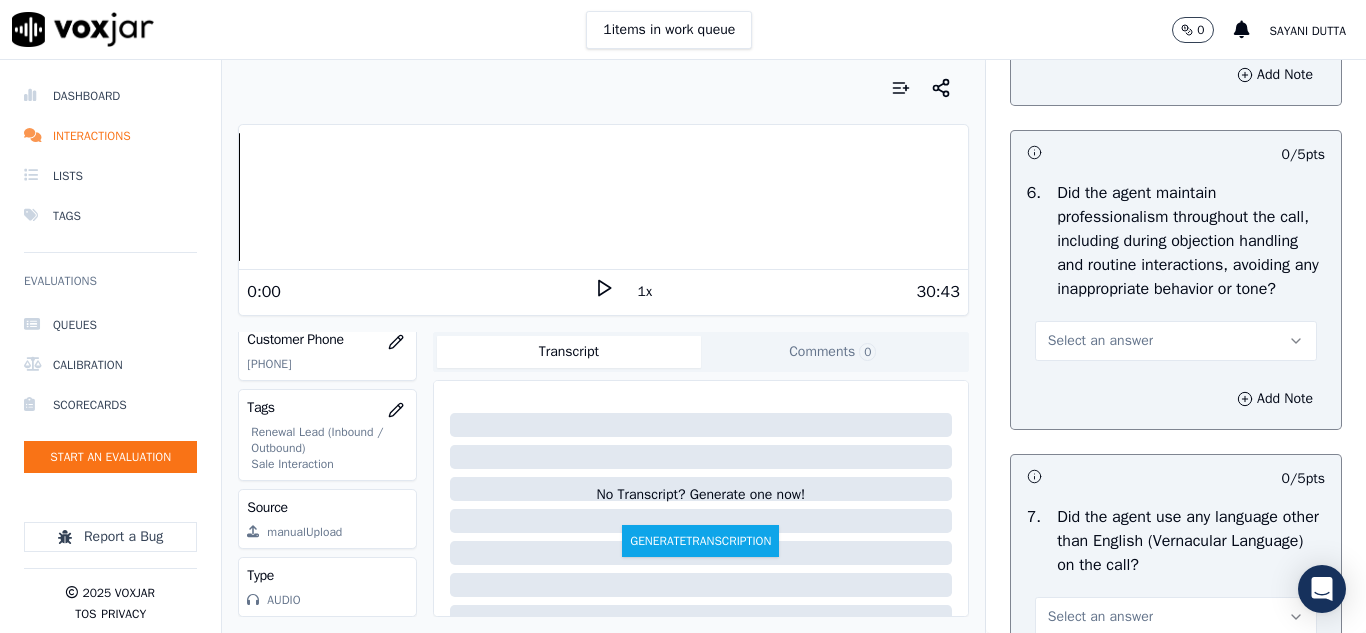 click on "Select an answer" at bounding box center [1100, 341] 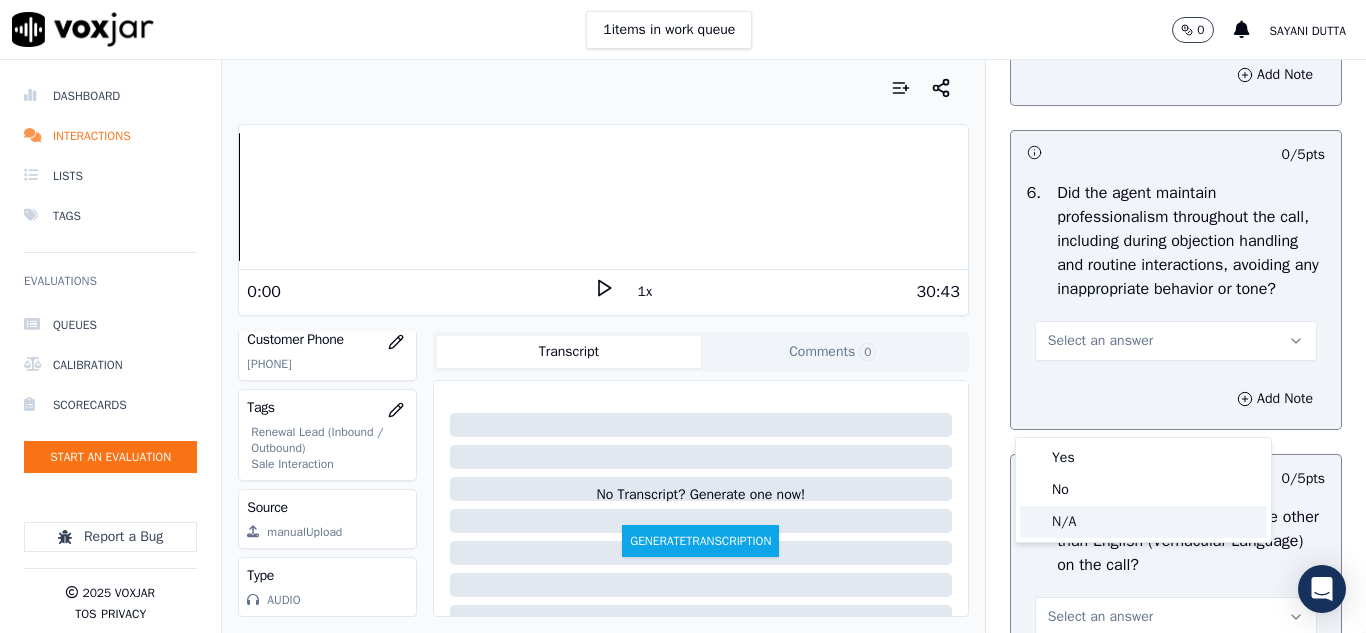 click on "N/A" 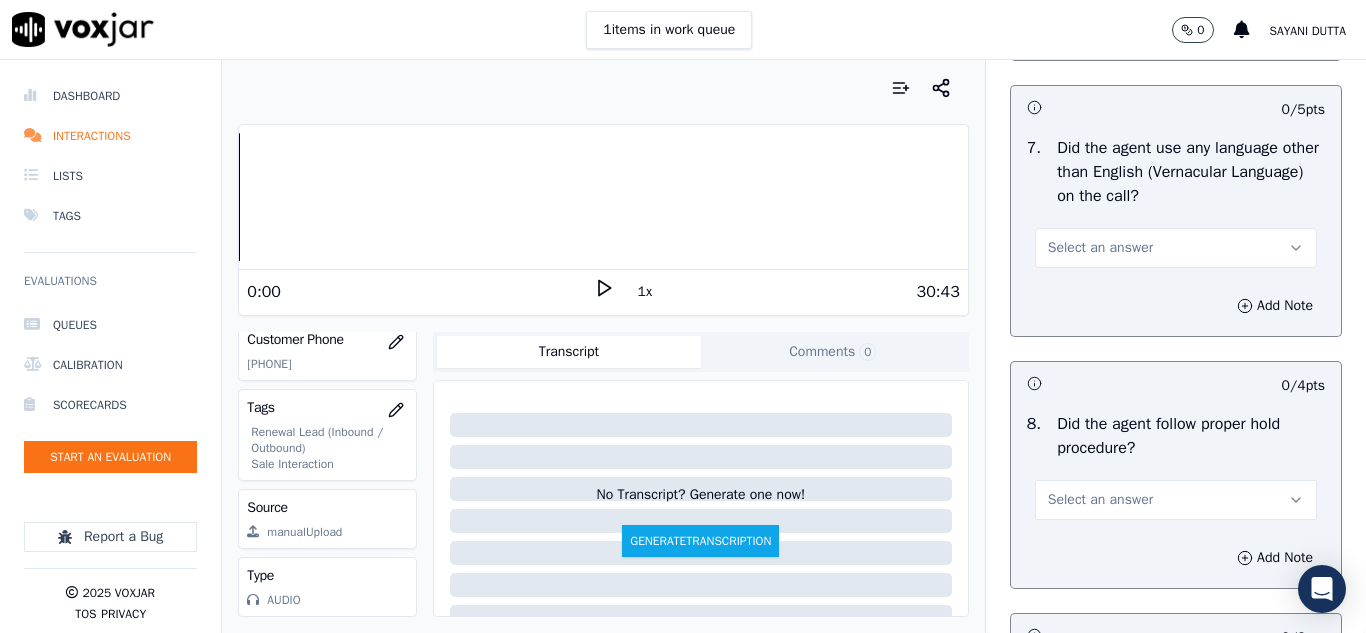 scroll, scrollTop: 3000, scrollLeft: 0, axis: vertical 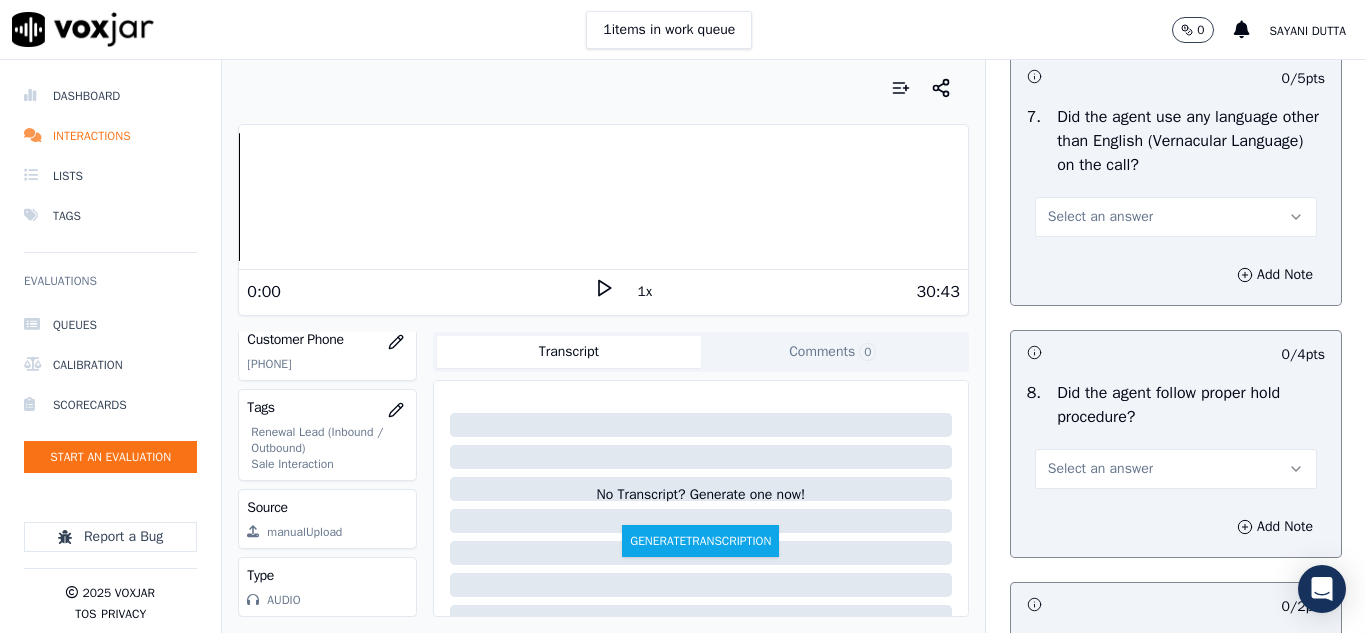 click on "Select an answer" at bounding box center (1100, 217) 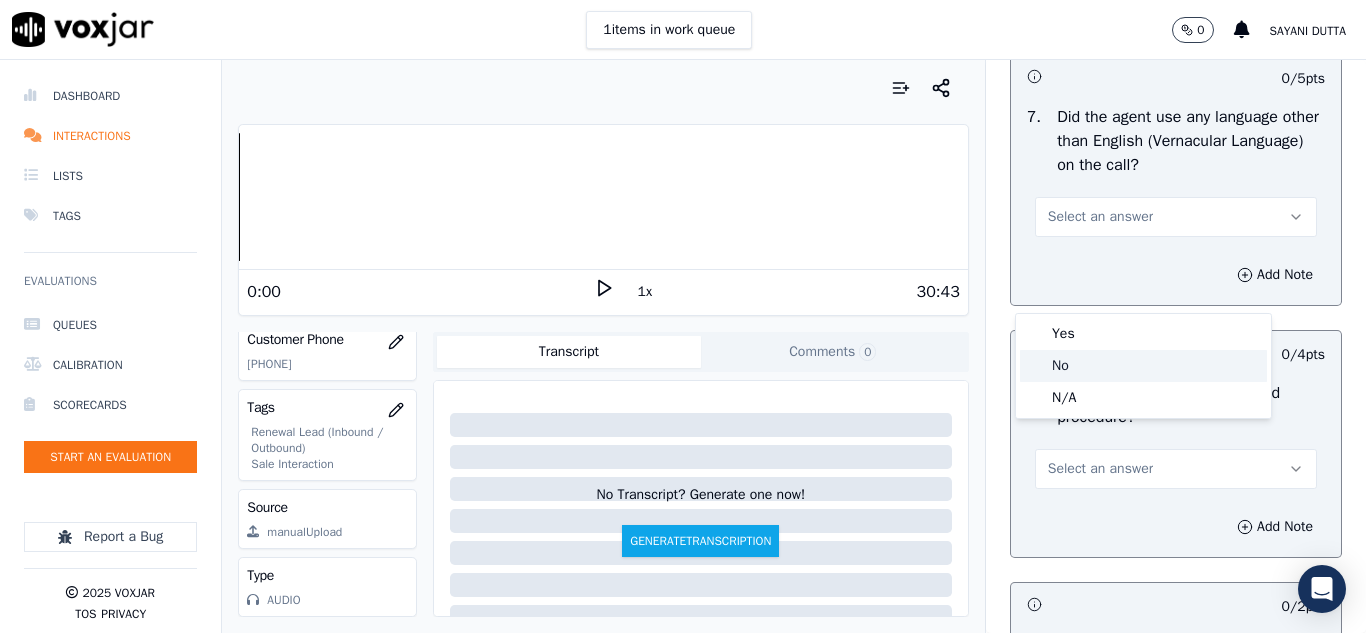 click on "No" 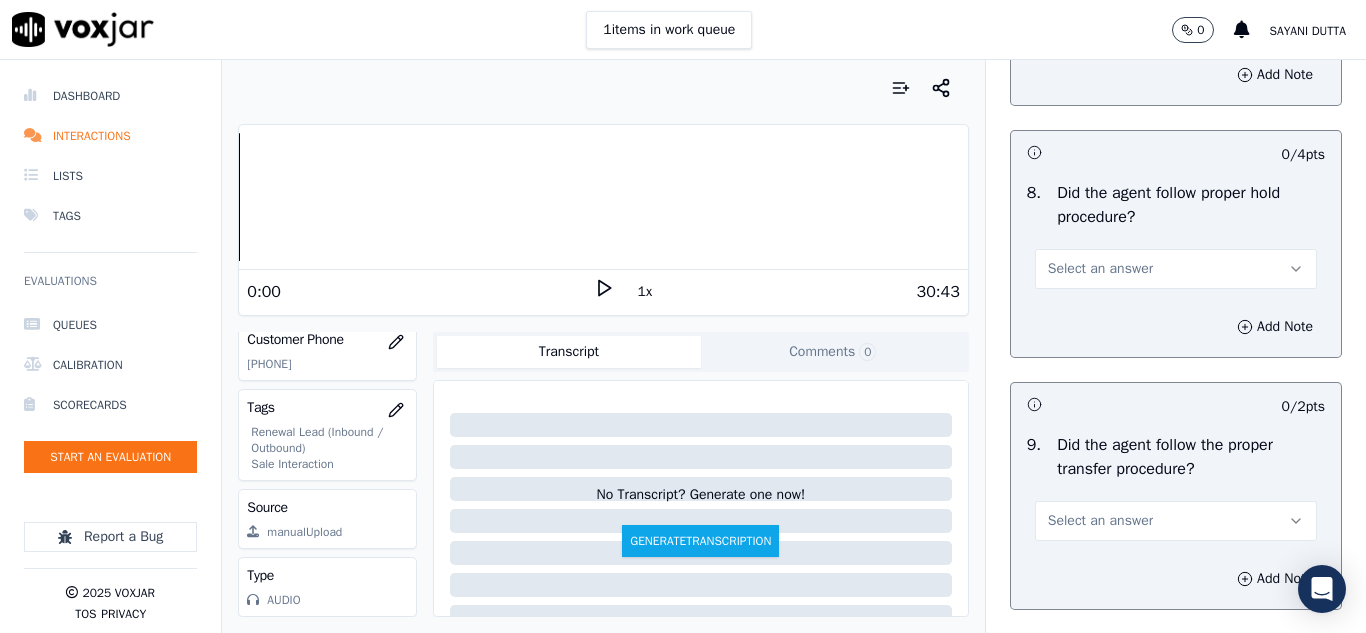 scroll, scrollTop: 3300, scrollLeft: 0, axis: vertical 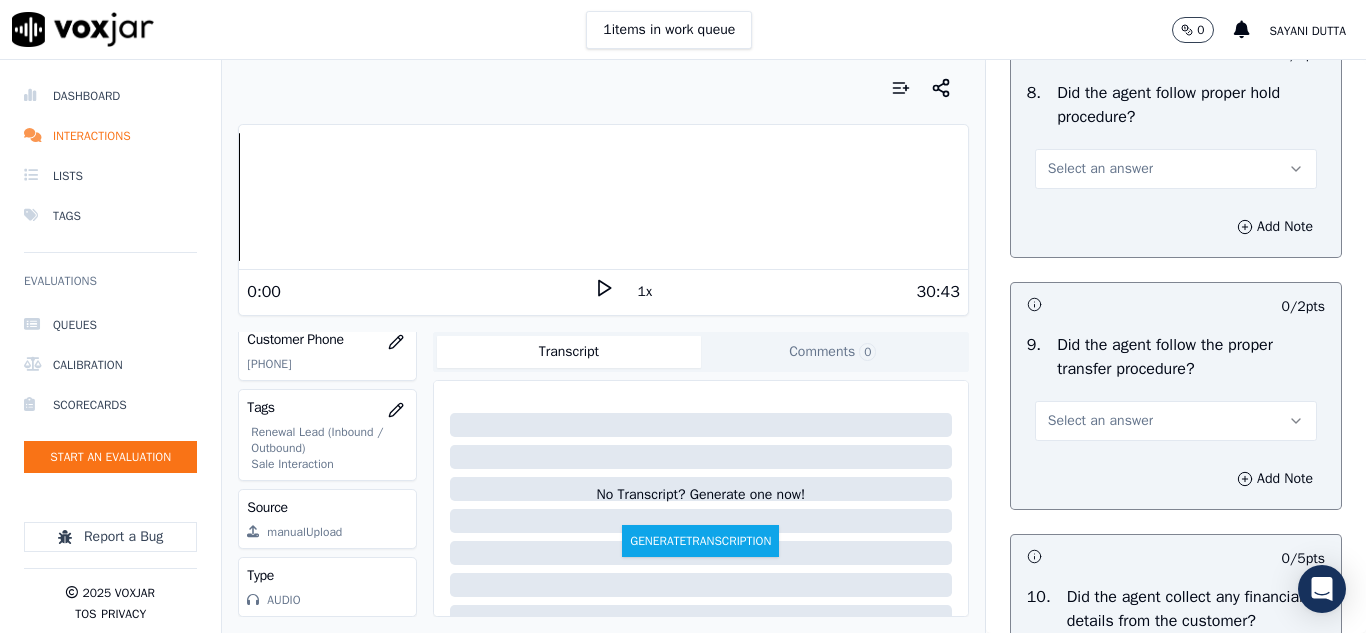 click on "Select an answer" at bounding box center (1100, 169) 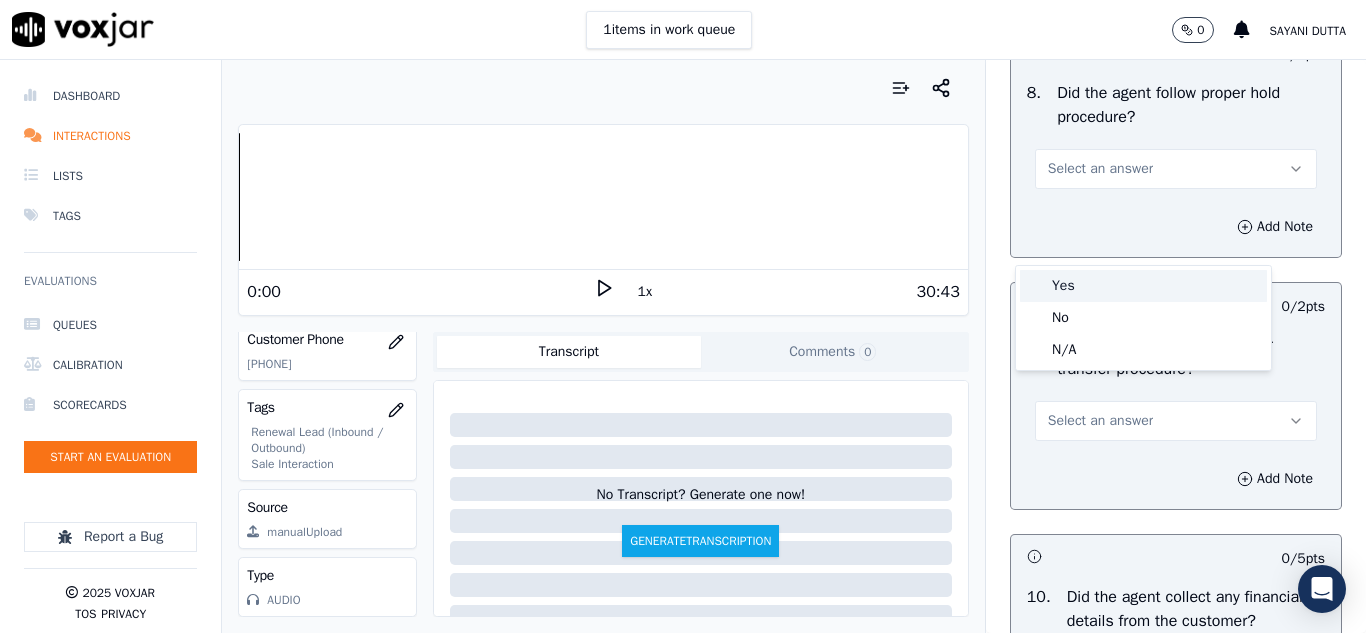 click on "Yes" at bounding box center (1143, 286) 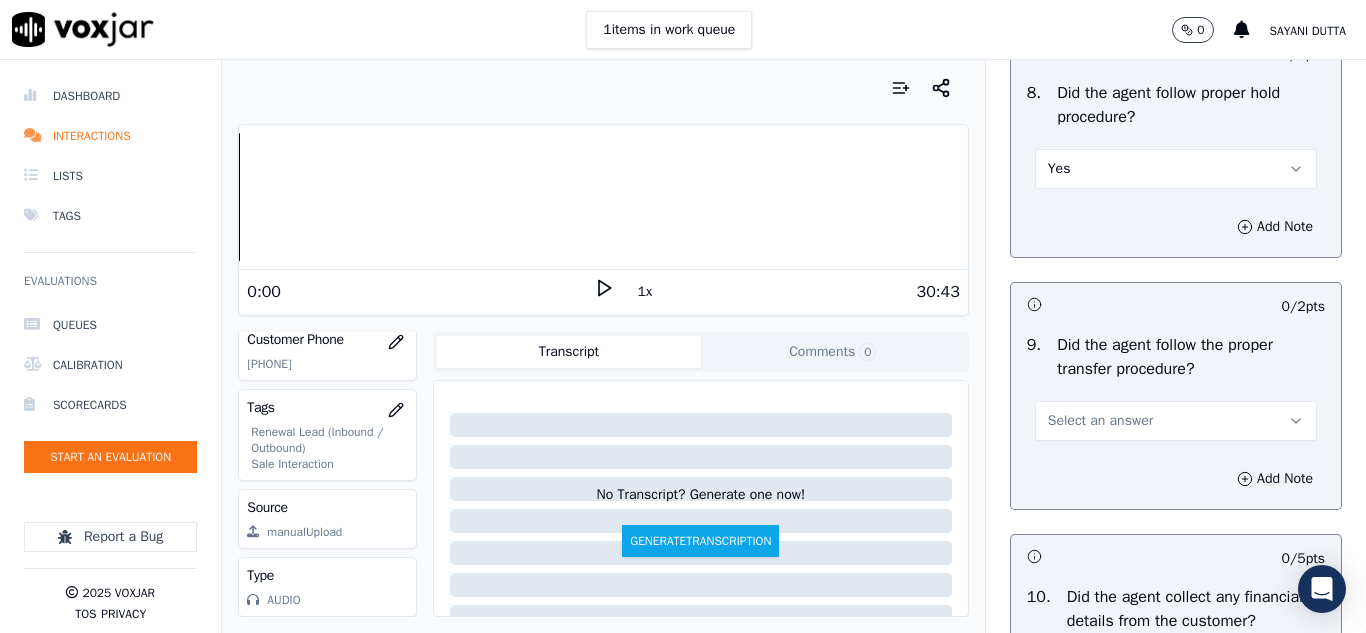 scroll, scrollTop: 3500, scrollLeft: 0, axis: vertical 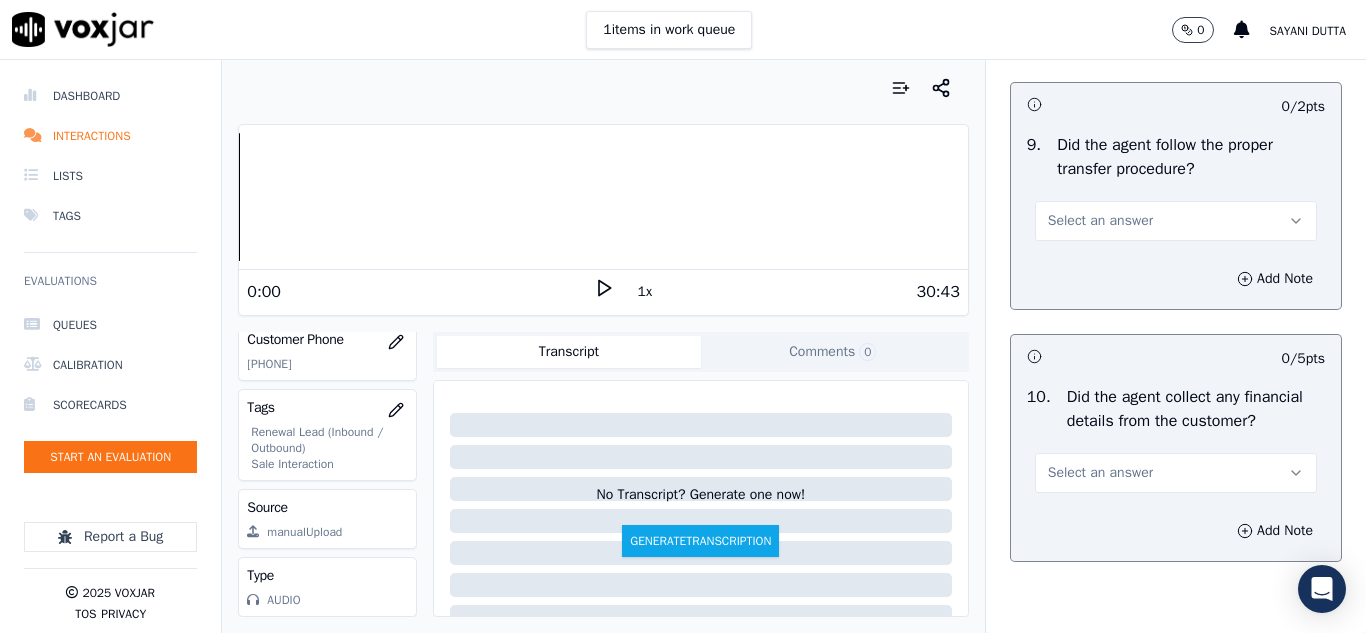 click on "Select an answer" at bounding box center [1176, 221] 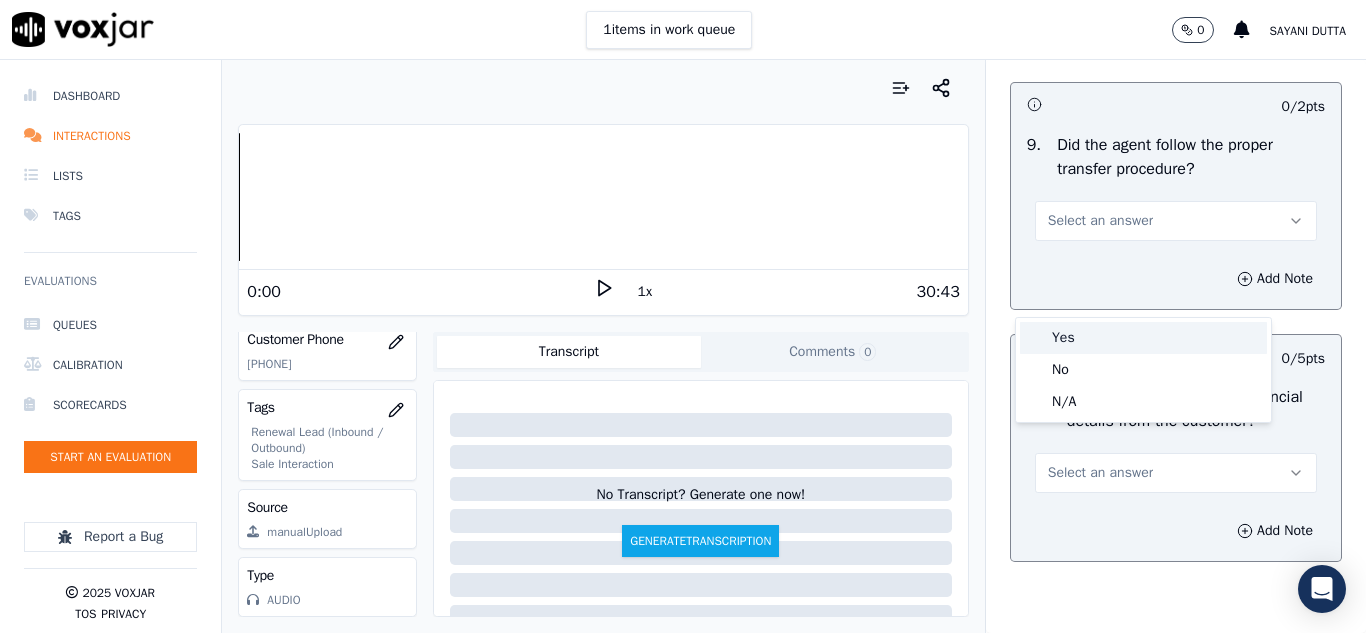 click on "Yes" at bounding box center [1143, 338] 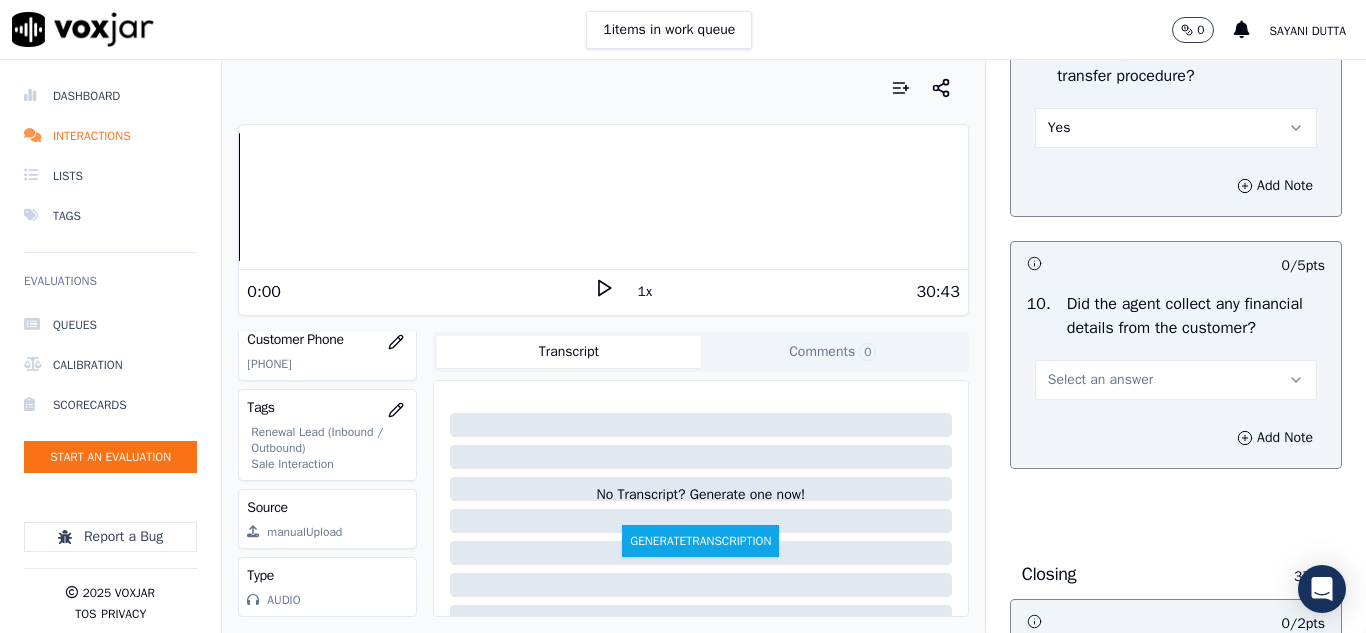 scroll, scrollTop: 3700, scrollLeft: 0, axis: vertical 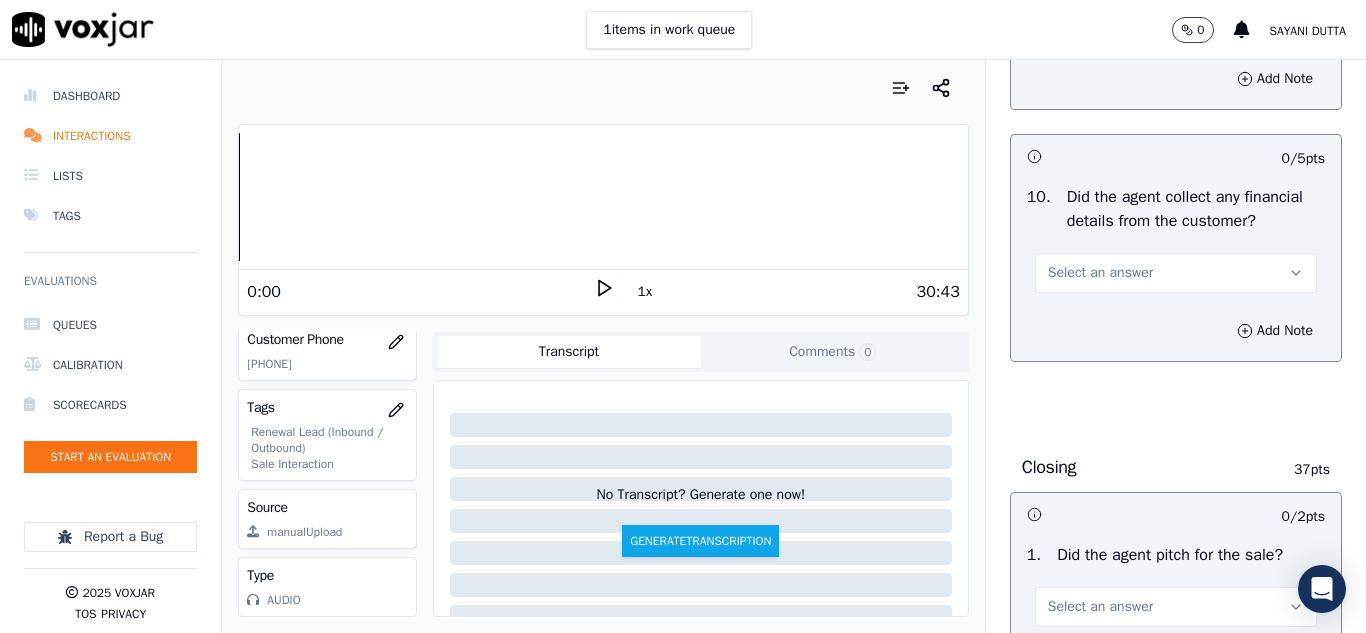 click on "Select an answer" at bounding box center [1100, 273] 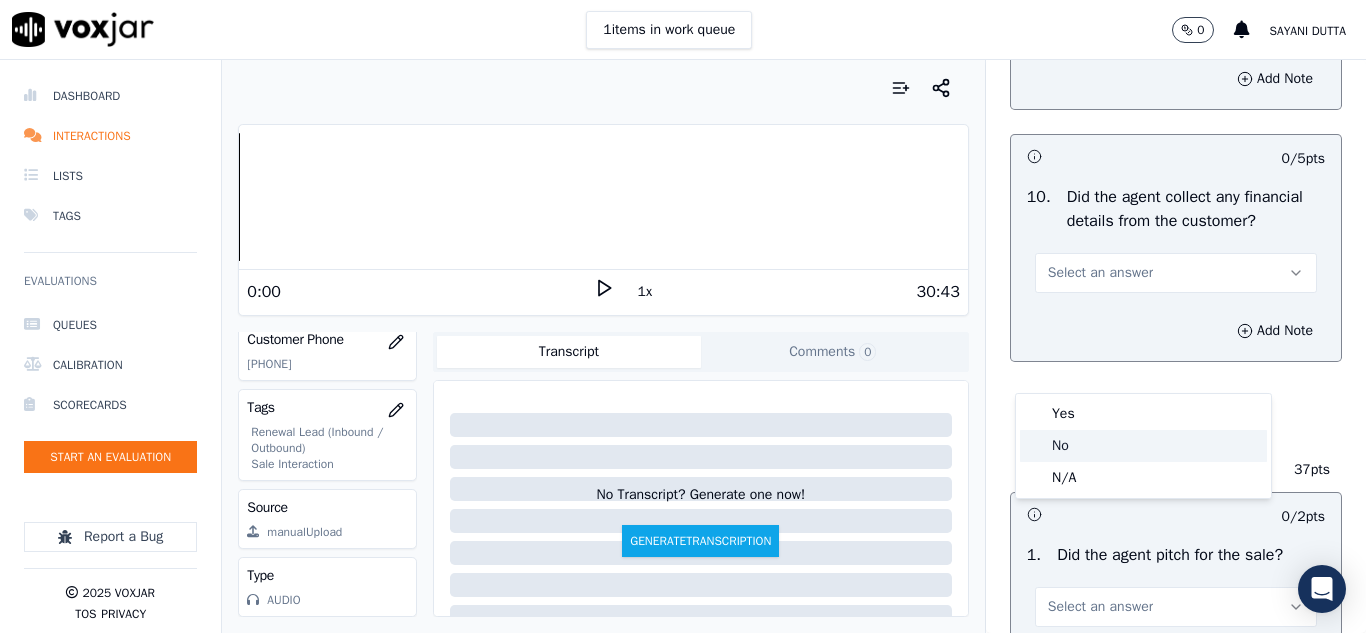 click on "No" 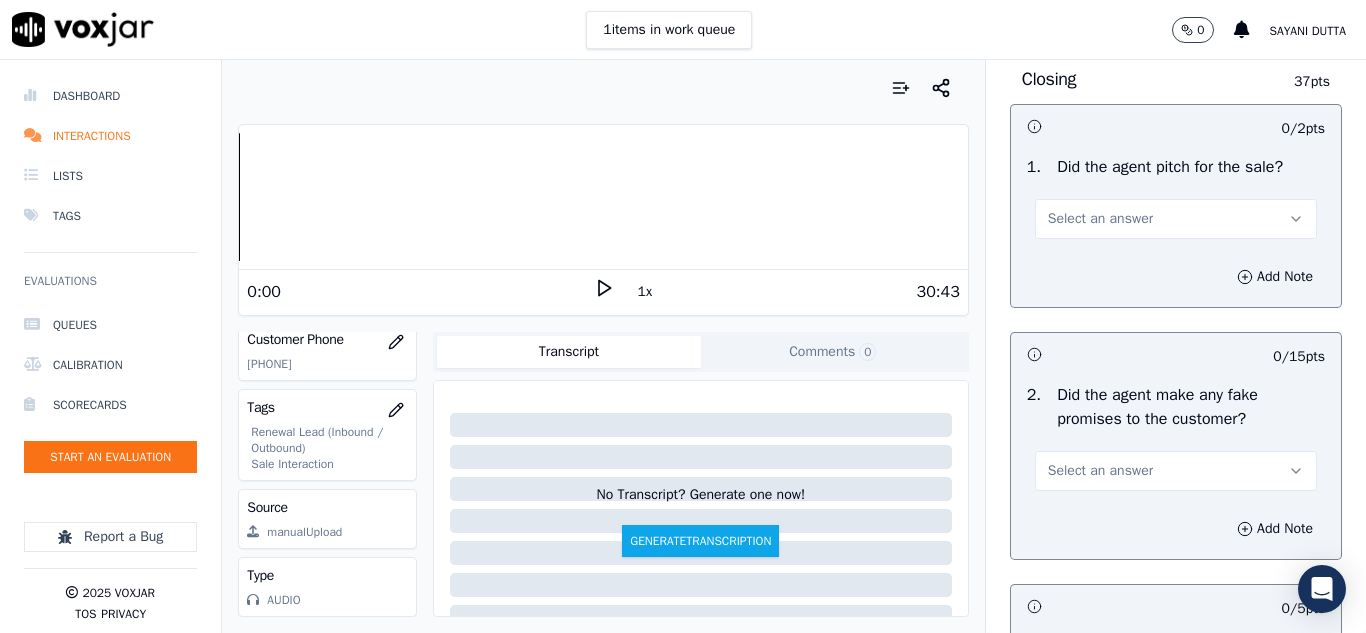 scroll, scrollTop: 4100, scrollLeft: 0, axis: vertical 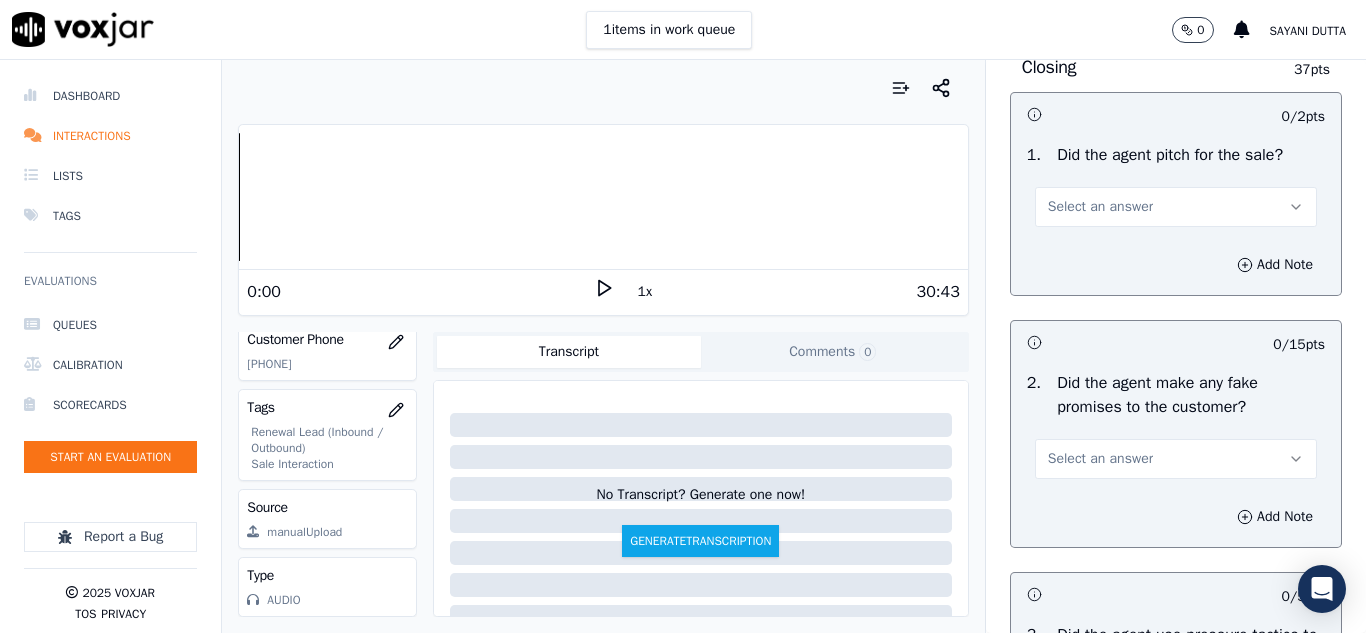 click on "Select an answer" at bounding box center [1100, 207] 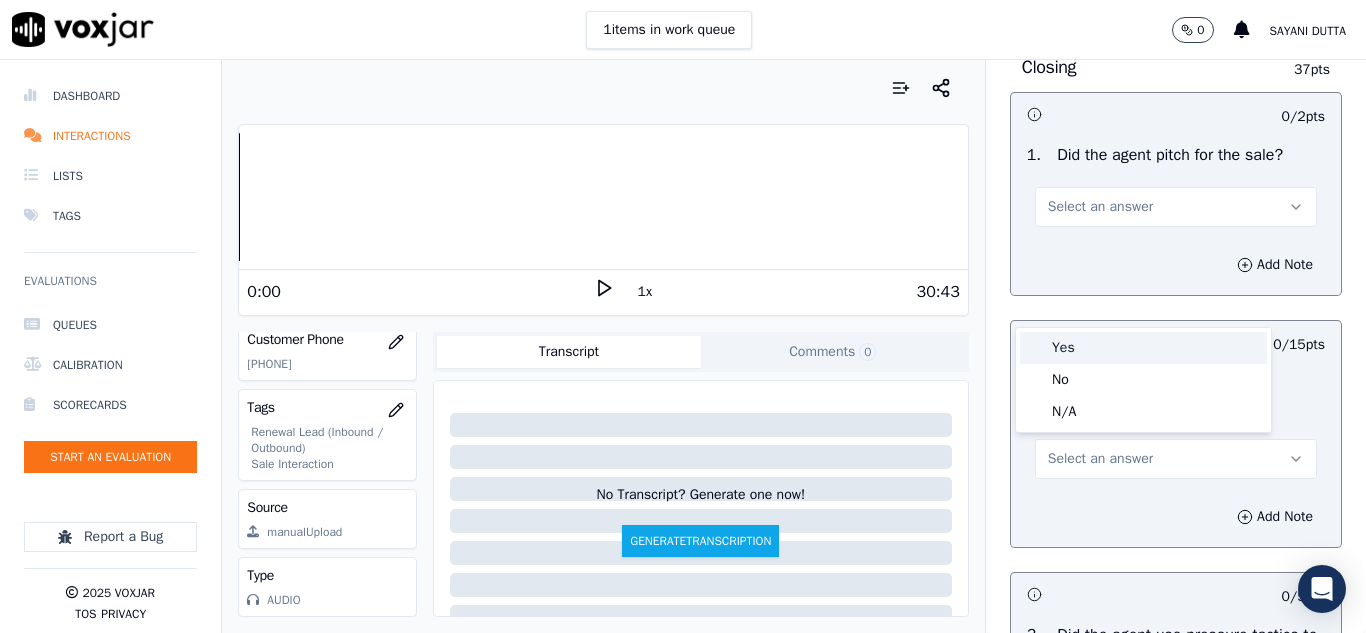 click on "Yes" at bounding box center [1143, 348] 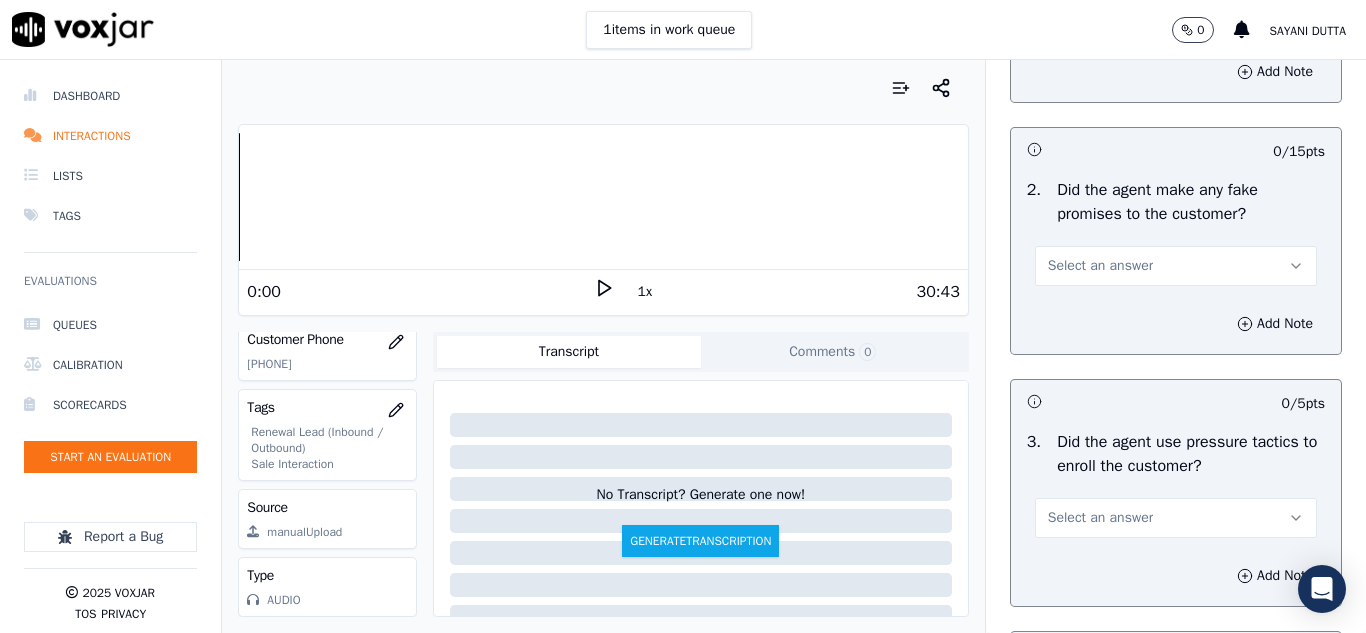 scroll, scrollTop: 4400, scrollLeft: 0, axis: vertical 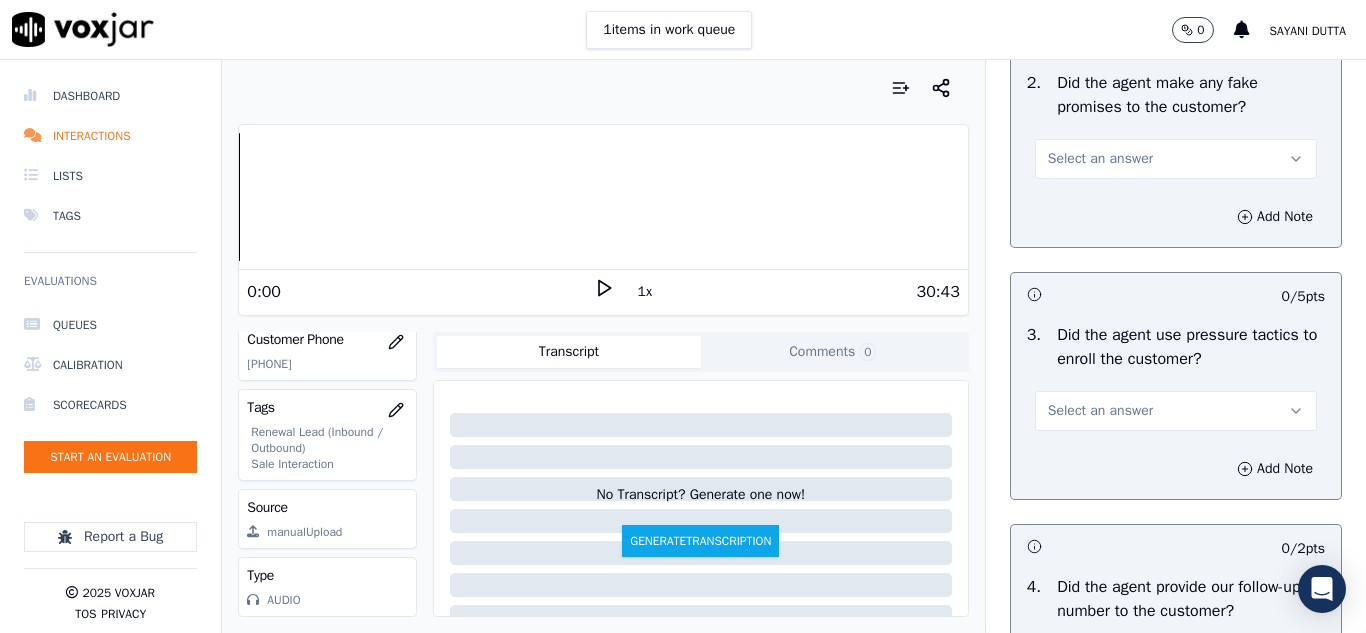 click on "Select an answer" at bounding box center [1100, 159] 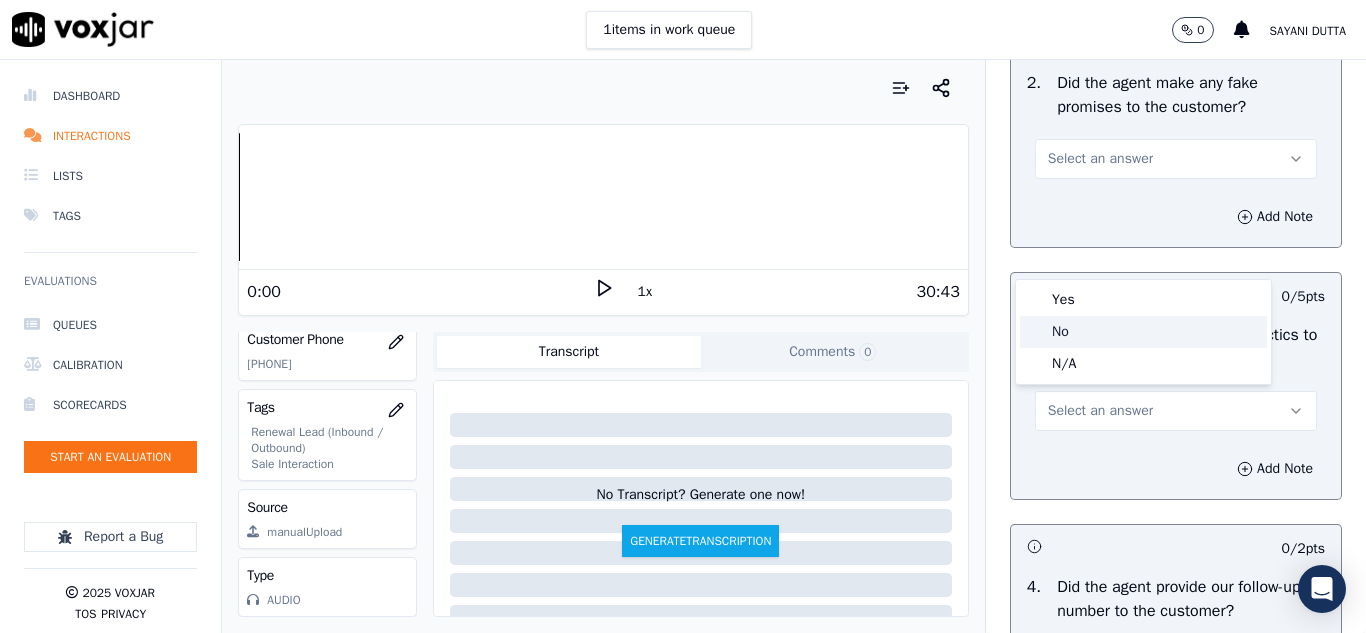 drag, startPoint x: 1061, startPoint y: 332, endPoint x: 1083, endPoint y: 330, distance: 22.090721 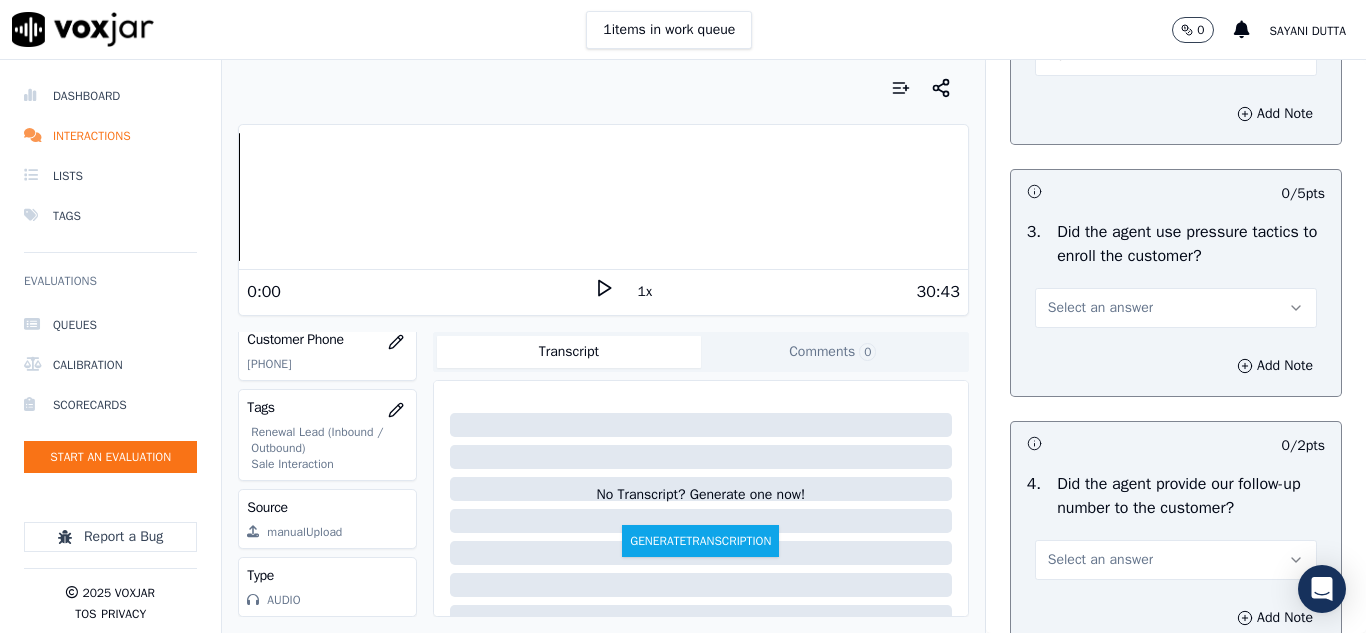scroll, scrollTop: 4600, scrollLeft: 0, axis: vertical 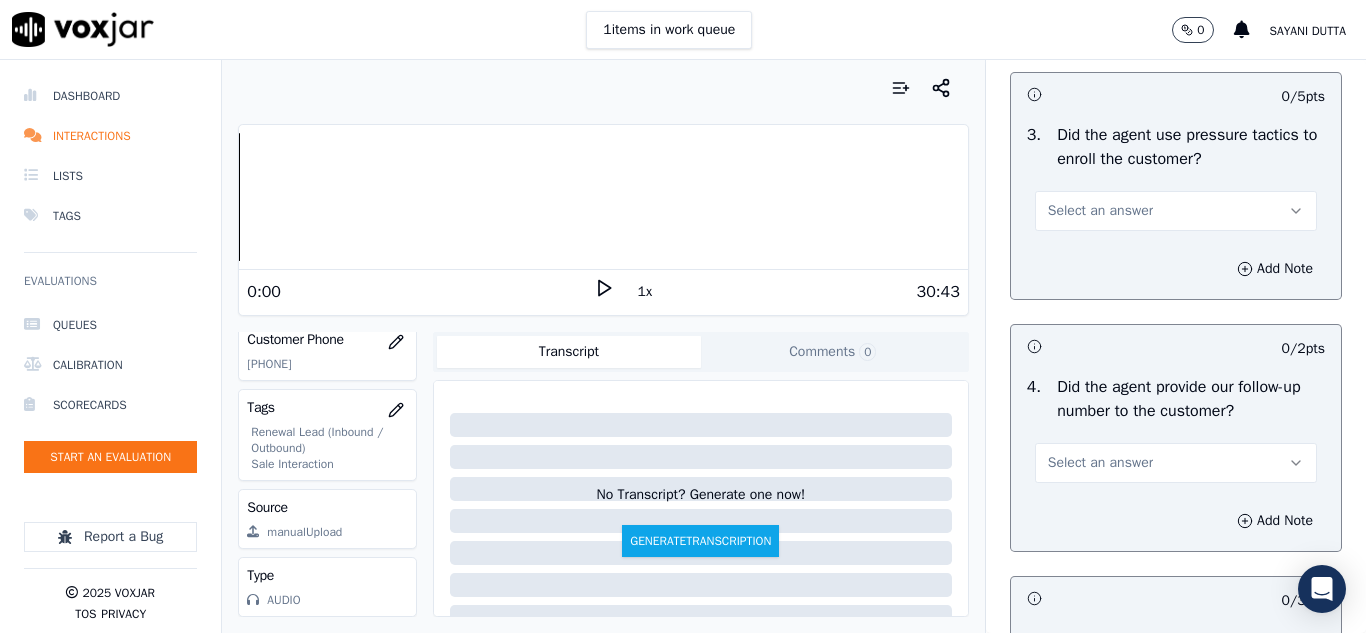 click on "Select an answer" at bounding box center [1100, 211] 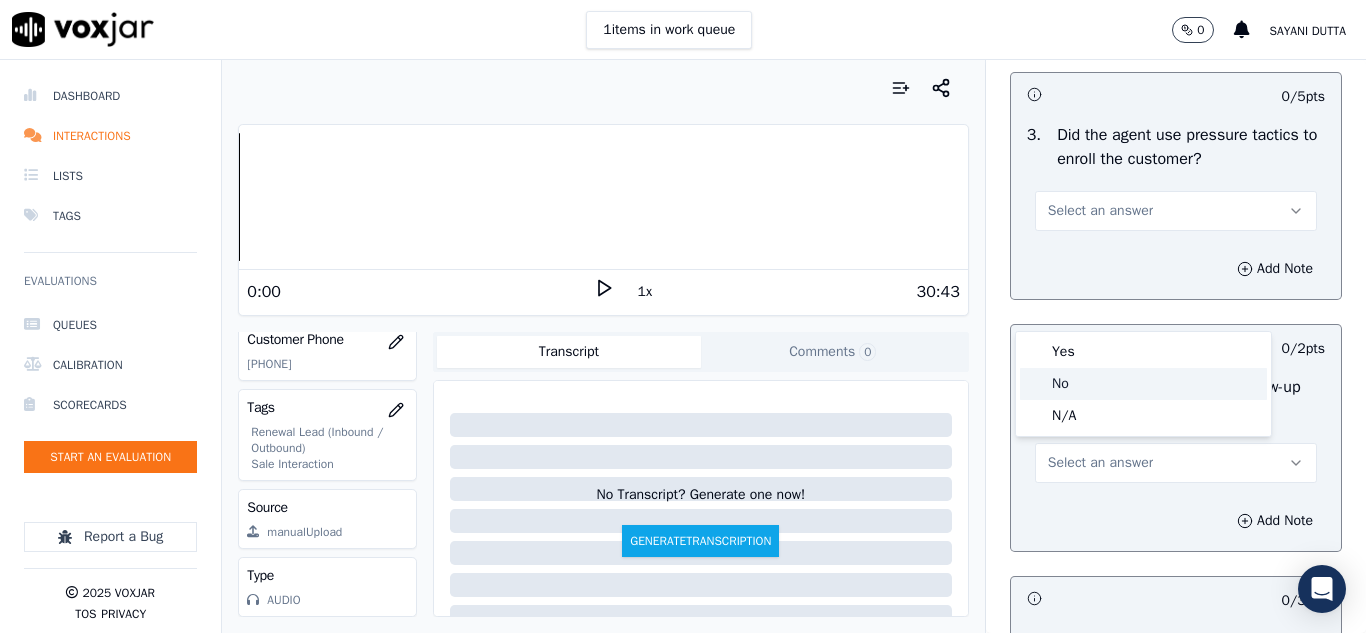 click on "No" 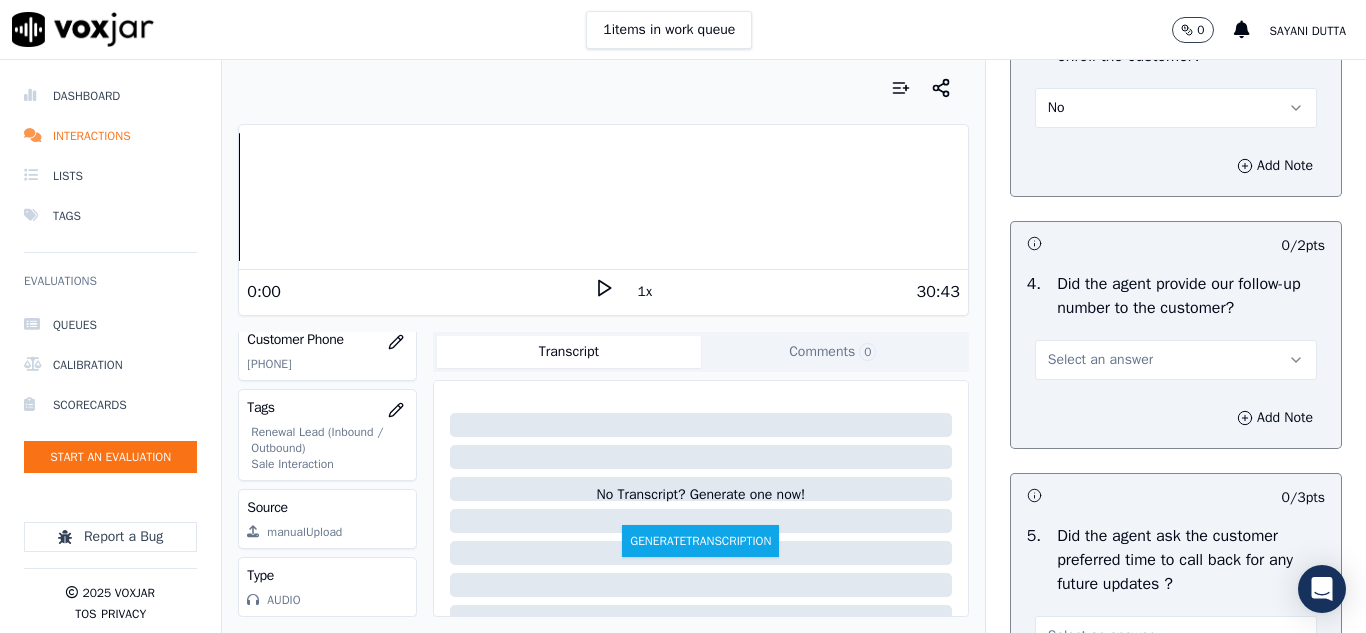 scroll, scrollTop: 4800, scrollLeft: 0, axis: vertical 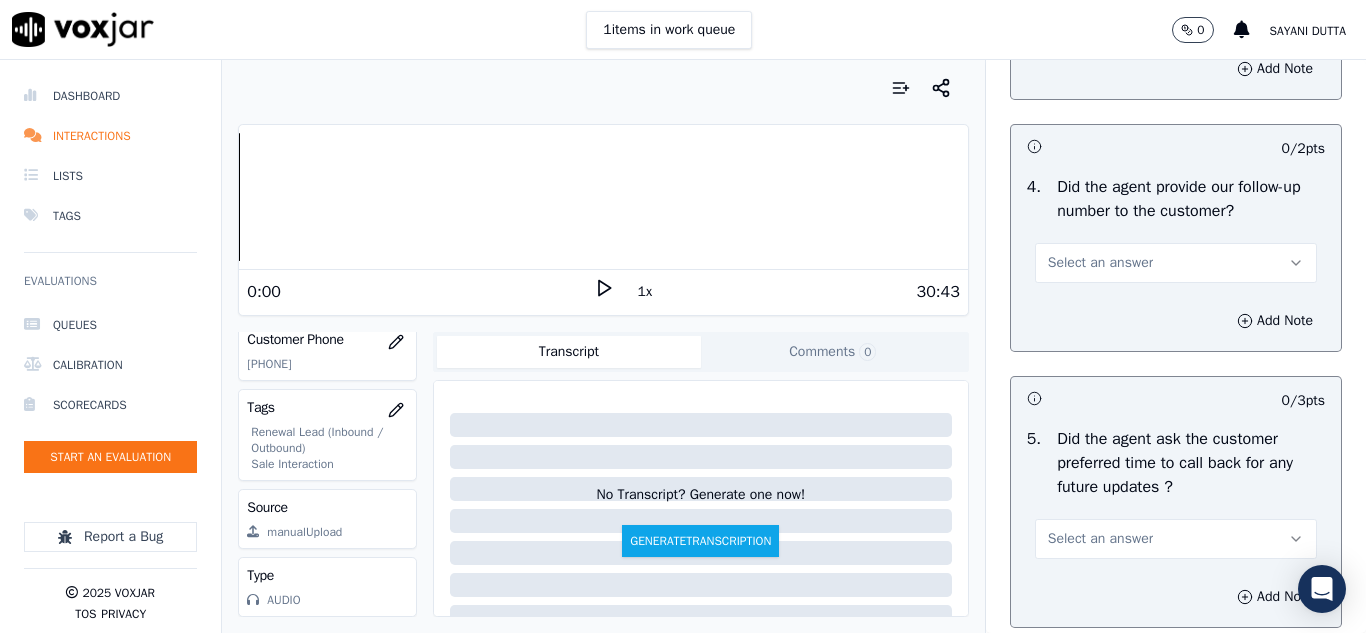 click on "Select an answer" at bounding box center [1100, 263] 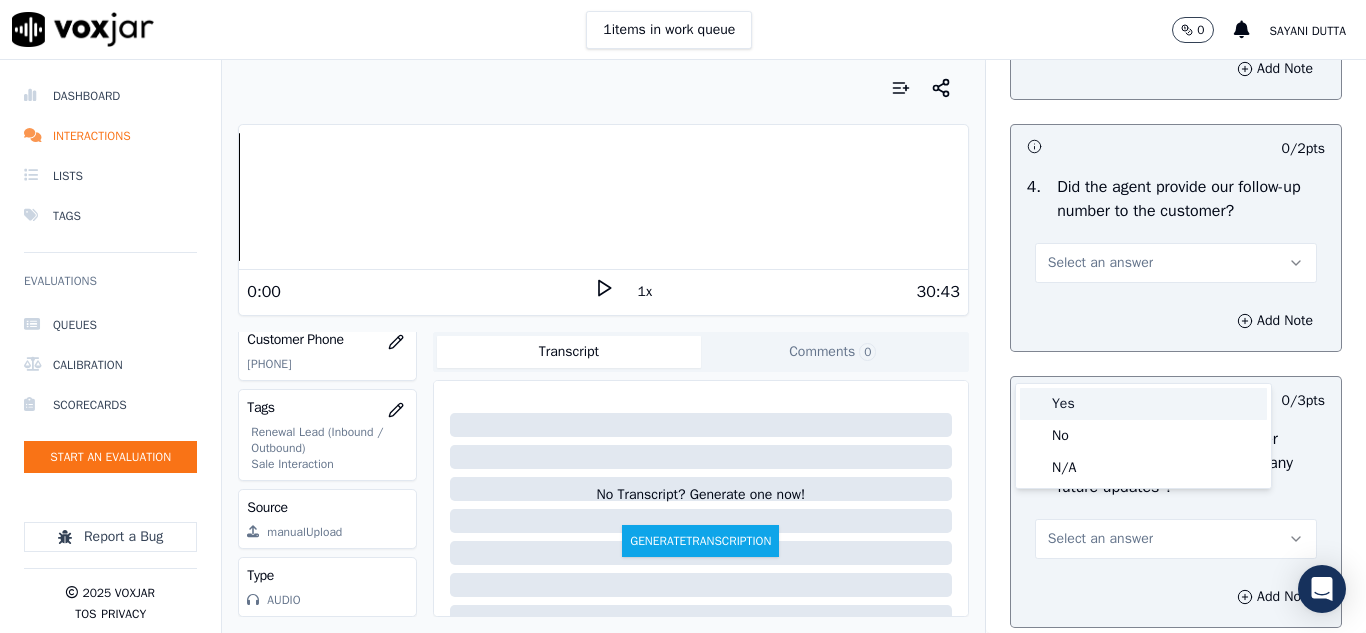 click on "Yes" at bounding box center [1143, 404] 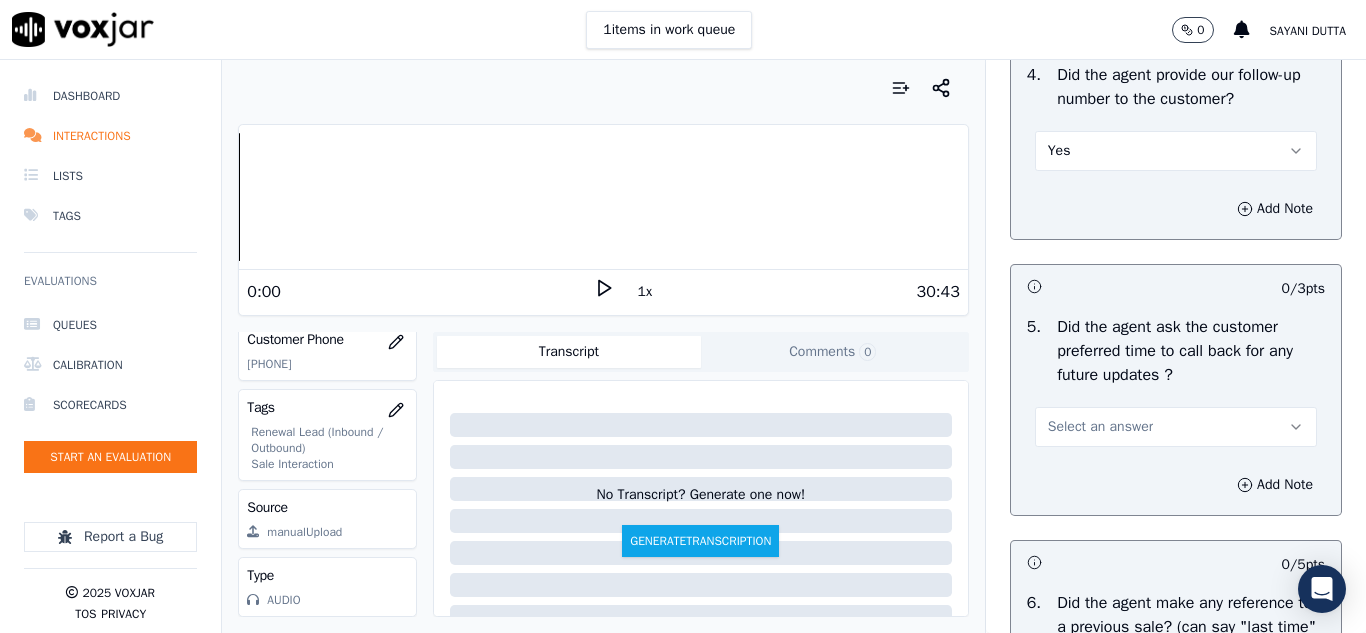 scroll, scrollTop: 5100, scrollLeft: 0, axis: vertical 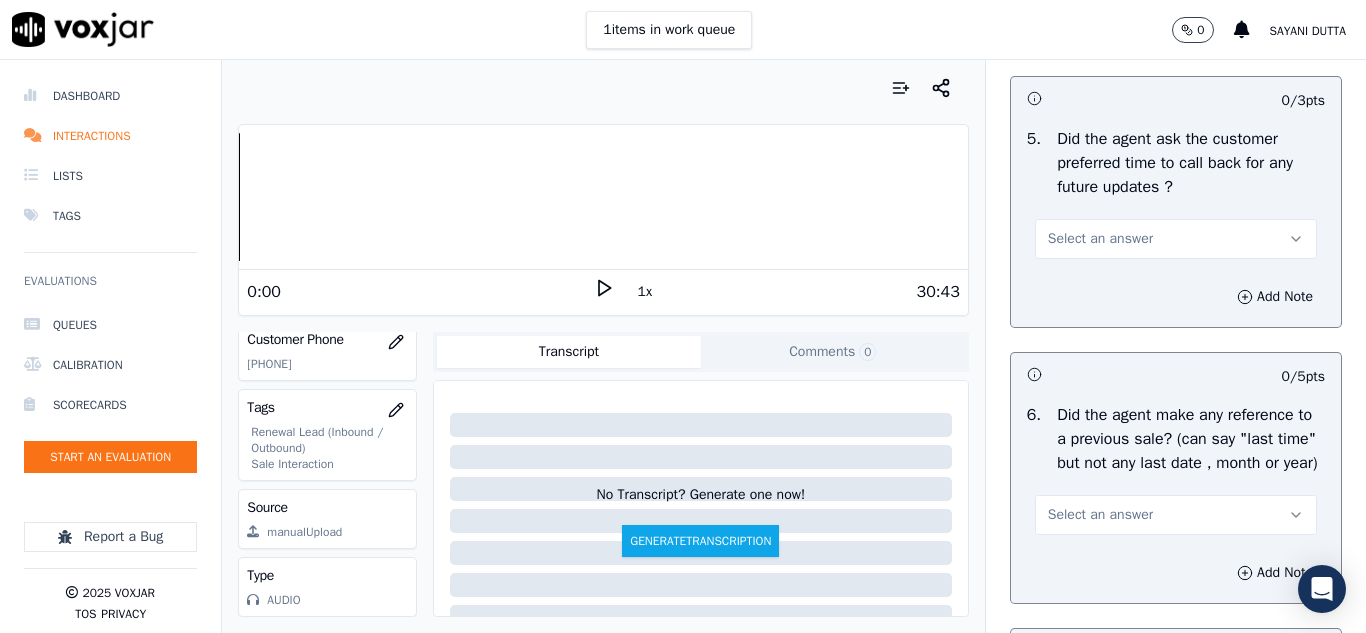 click on "Select an answer" at bounding box center (1100, 239) 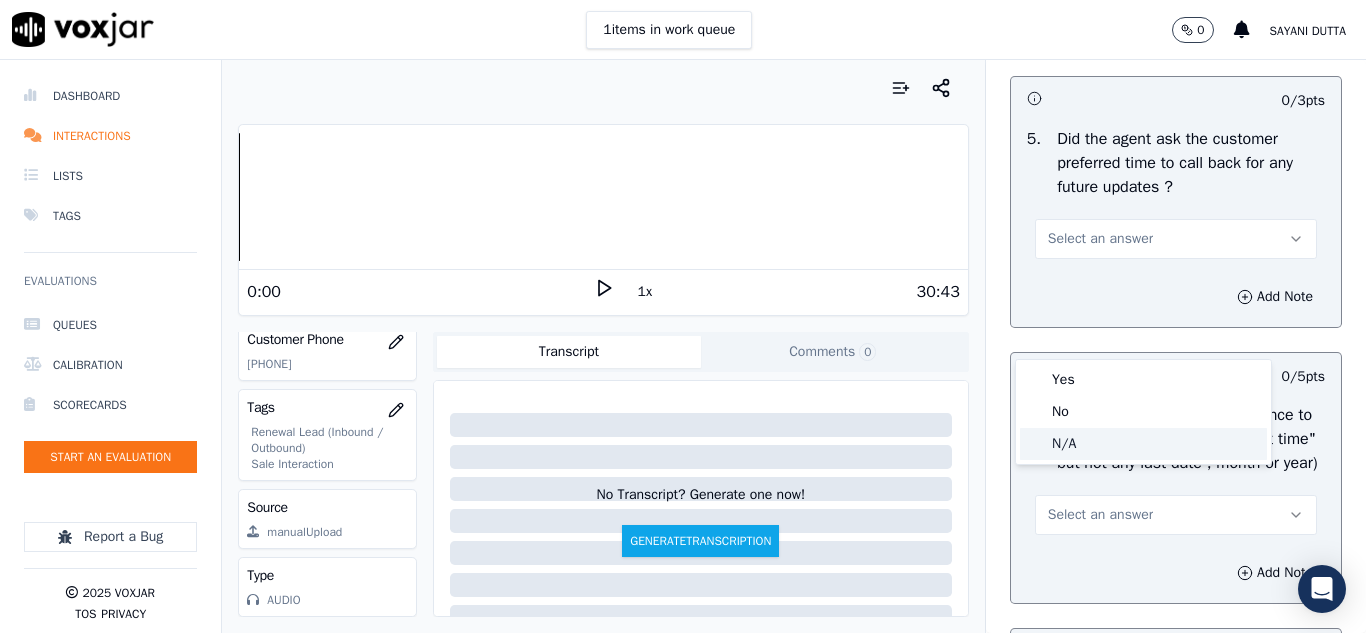 click on "N/A" 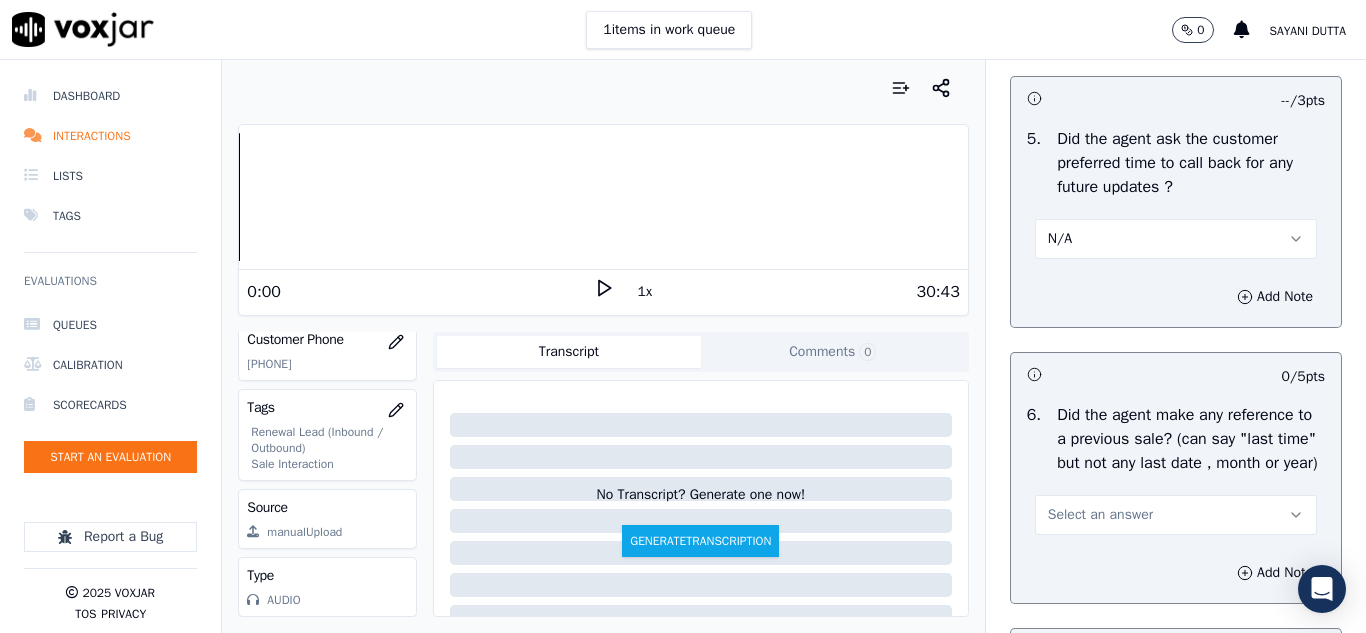 scroll, scrollTop: 5400, scrollLeft: 0, axis: vertical 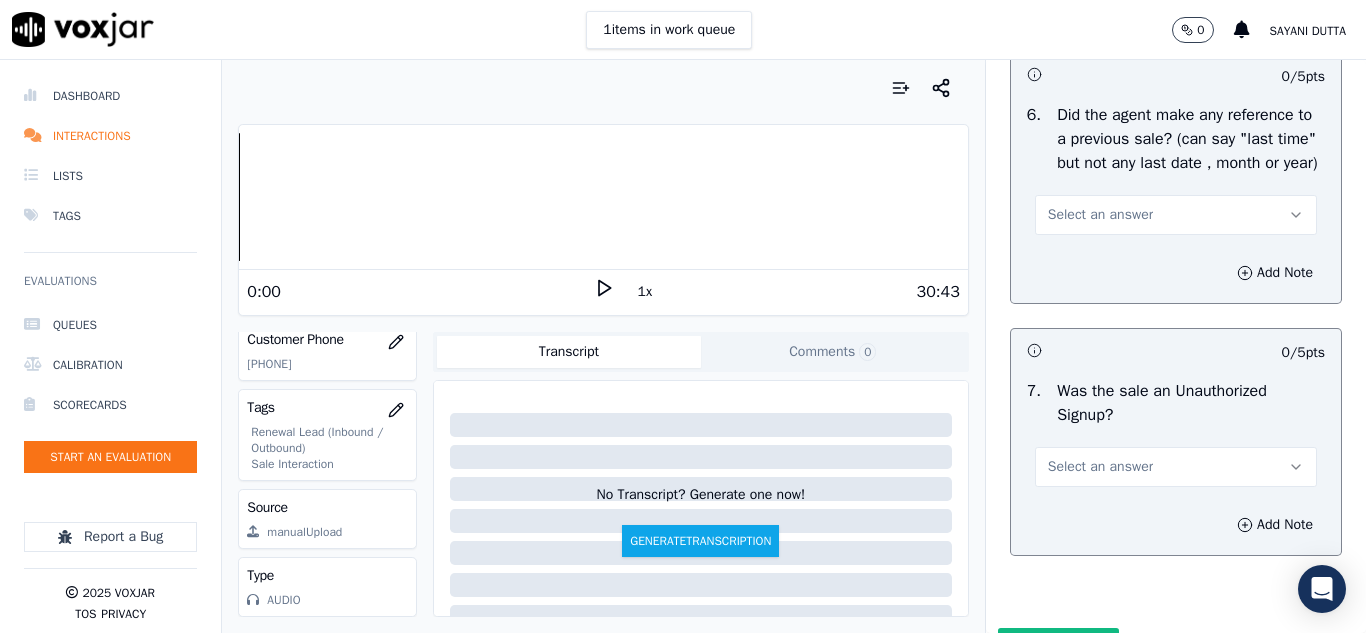click on "Select an answer" at bounding box center [1100, 215] 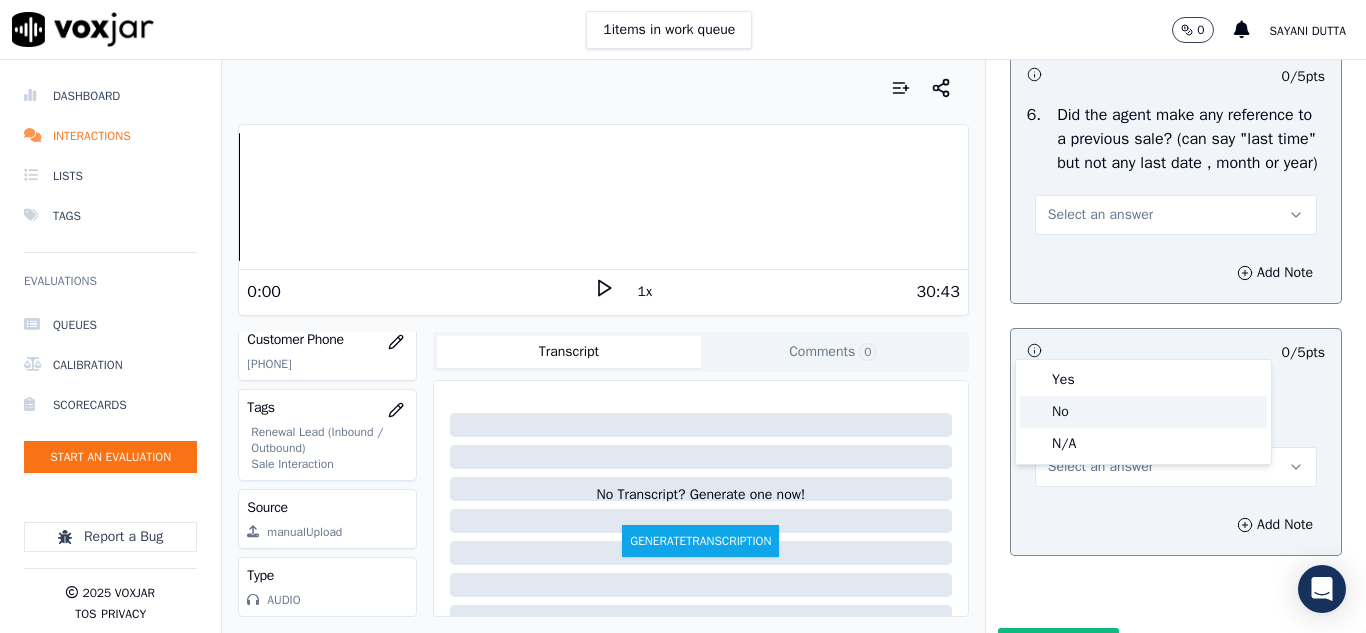 click on "No" 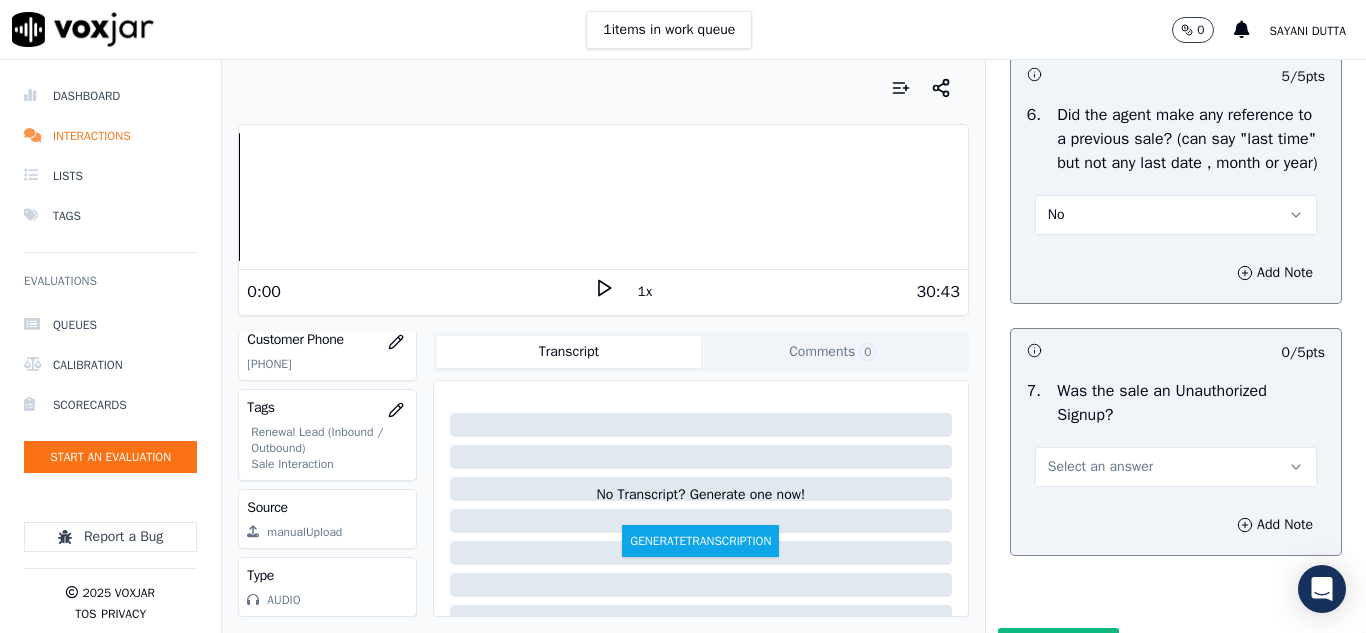 scroll, scrollTop: 5600, scrollLeft: 0, axis: vertical 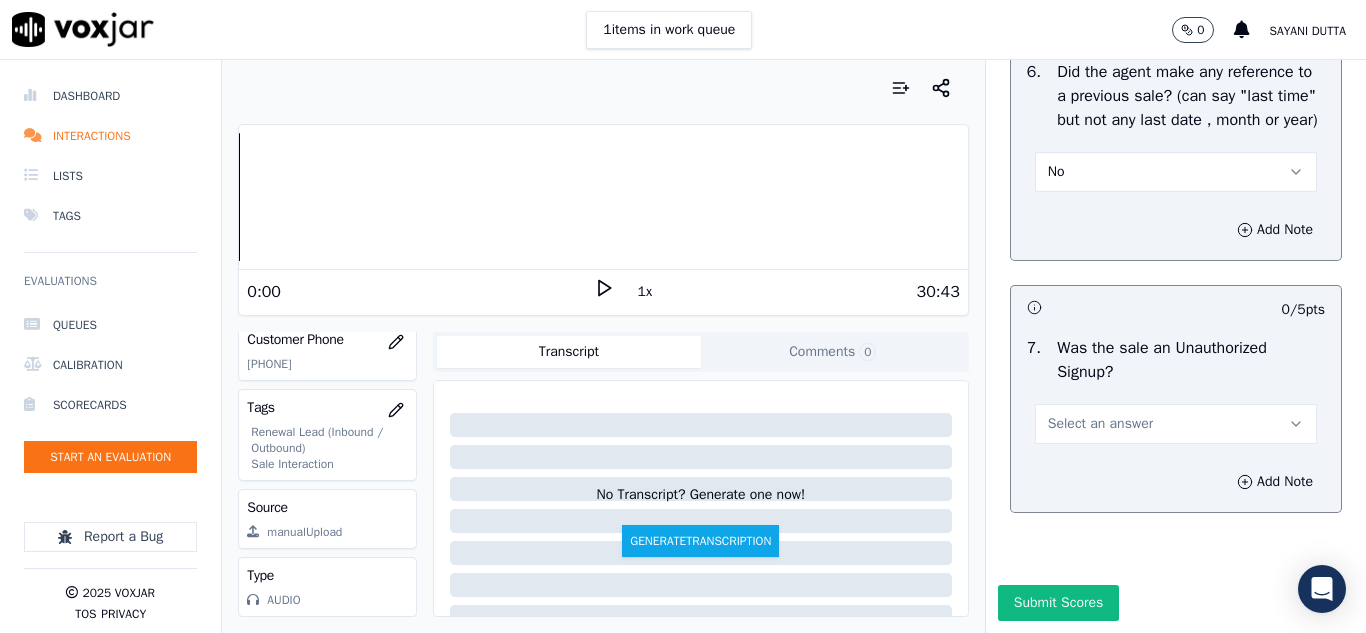 drag, startPoint x: 1060, startPoint y: 392, endPoint x: 1068, endPoint y: 408, distance: 17.888544 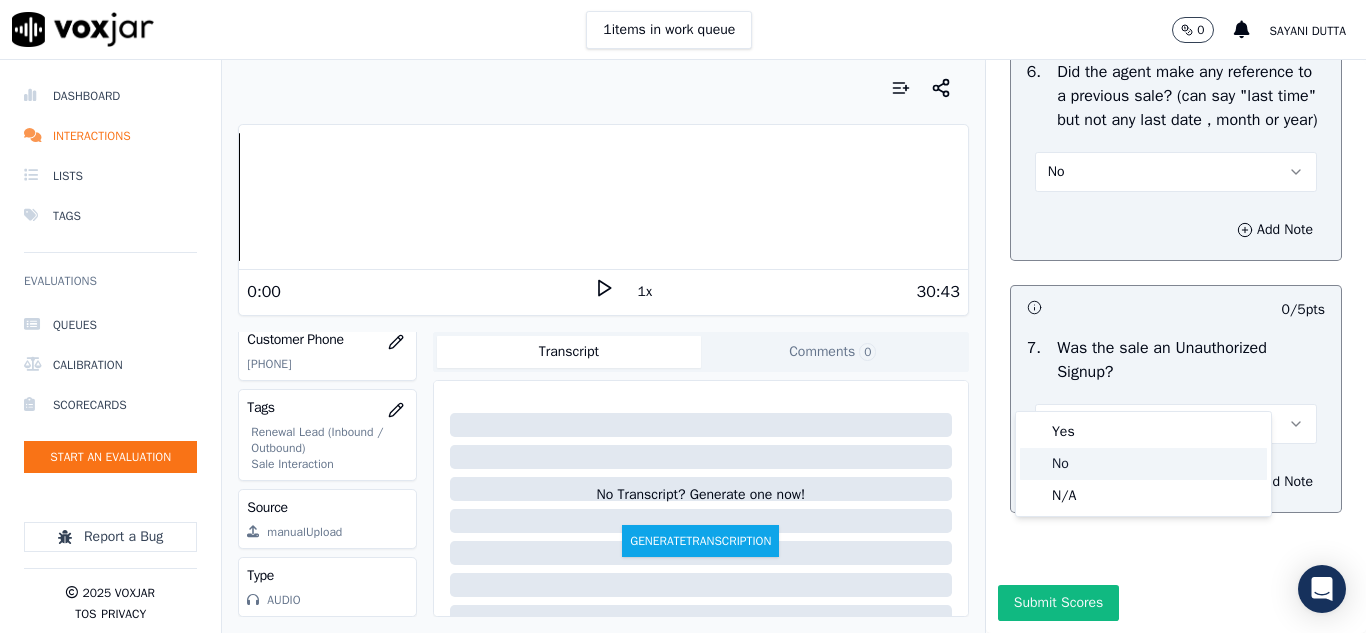 click on "No" 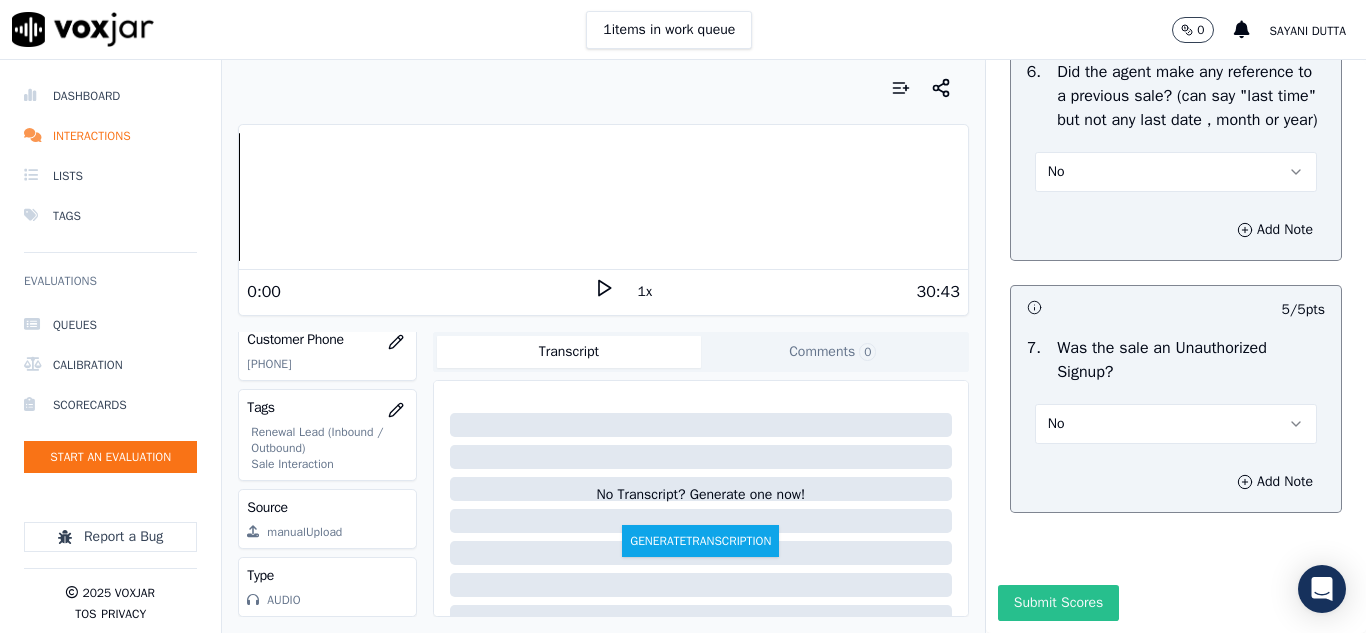 click on "Submit Scores" at bounding box center (1058, 603) 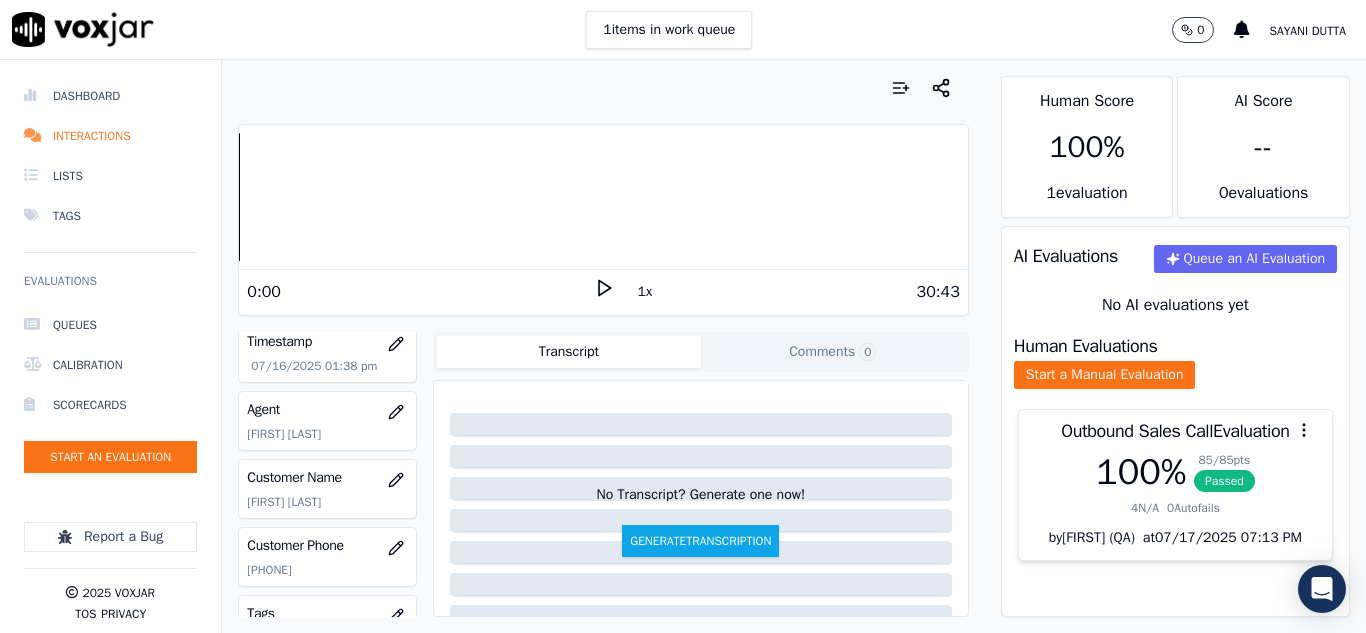 scroll, scrollTop: 112, scrollLeft: 0, axis: vertical 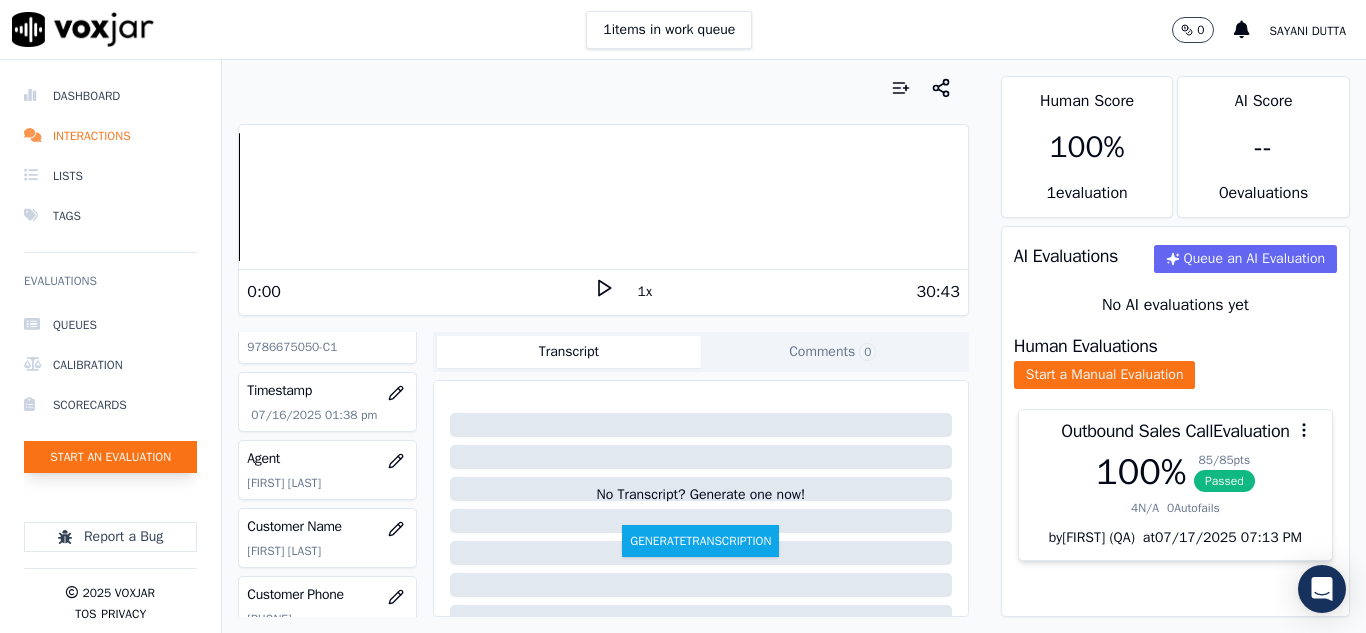 click on "Start an Evaluation" 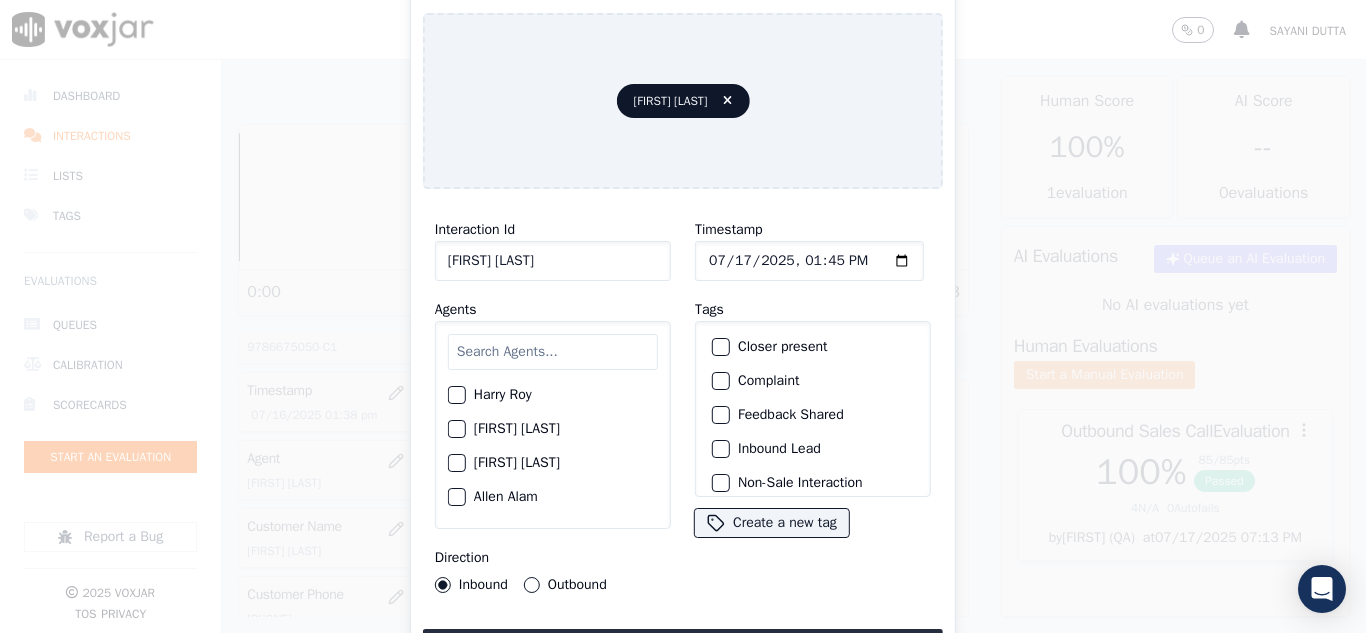 scroll, scrollTop: 0, scrollLeft: 40, axis: horizontal 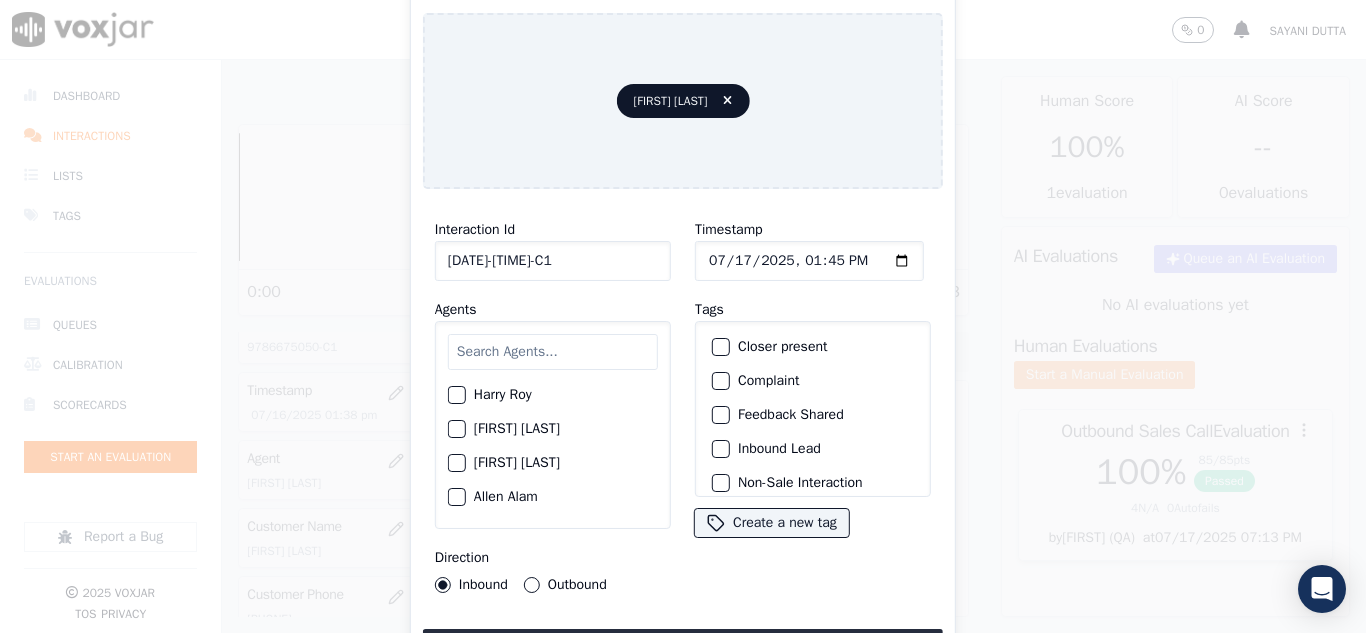 type on "[DATE]-[TIME]-C1" 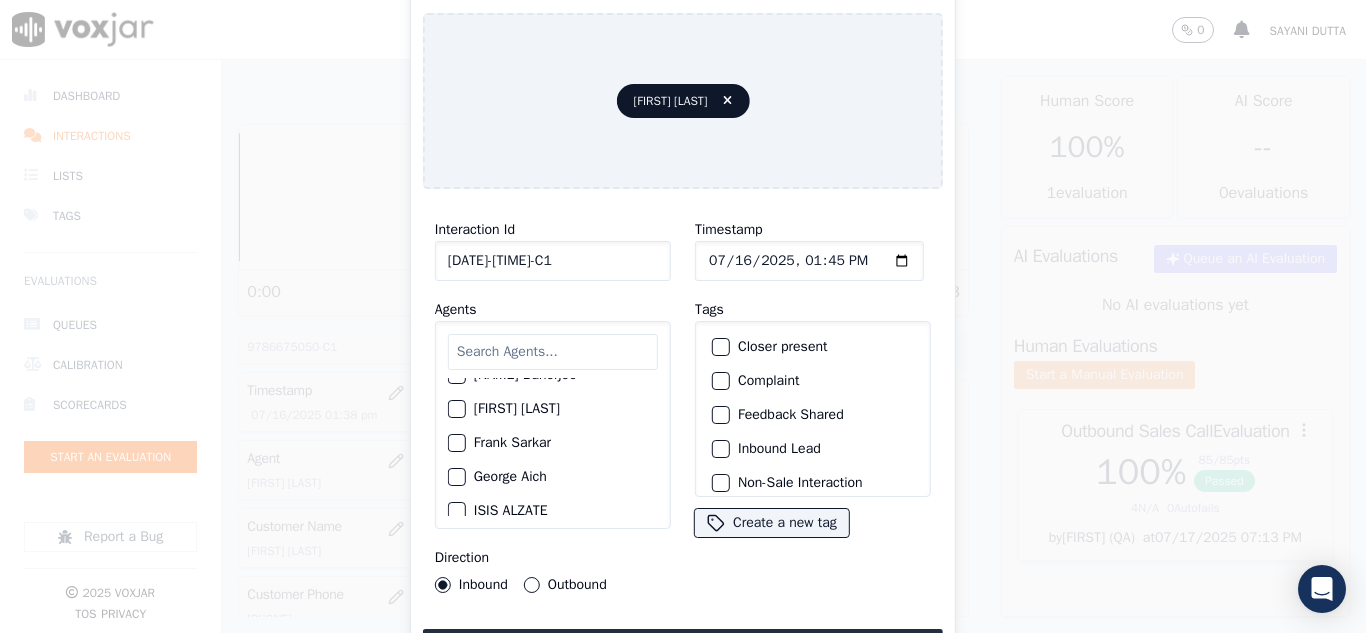 scroll, scrollTop: 600, scrollLeft: 0, axis: vertical 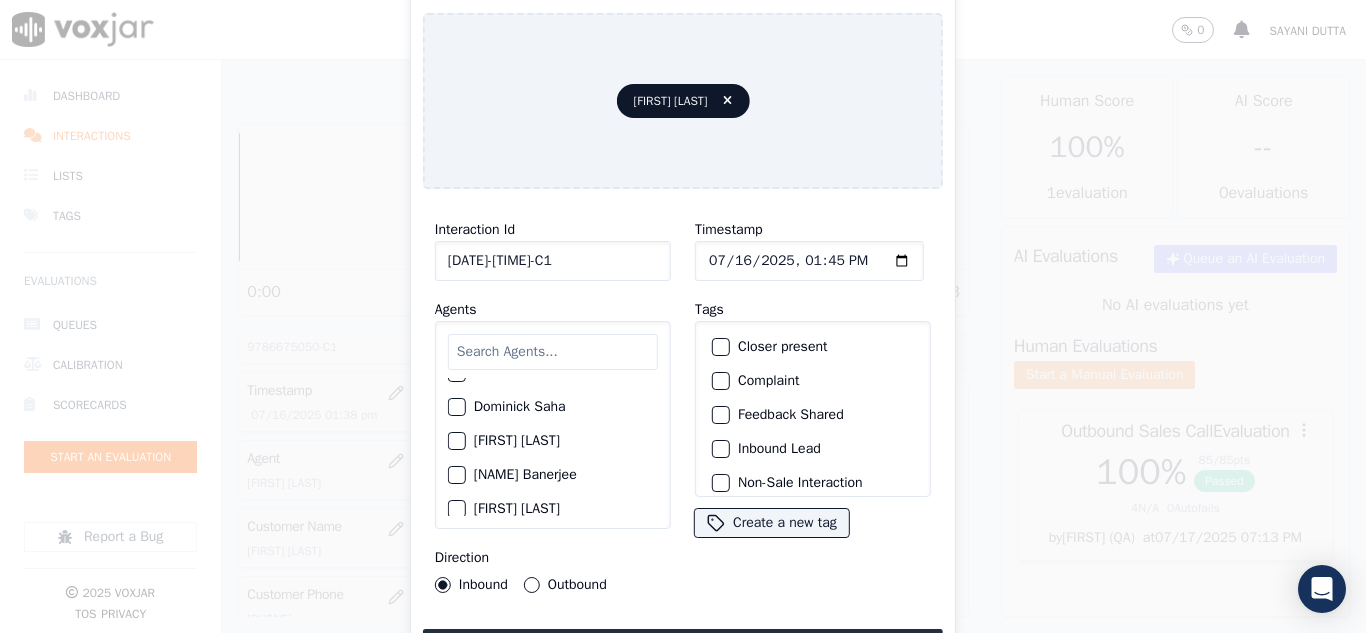 click on "[NAME] Banerjee" 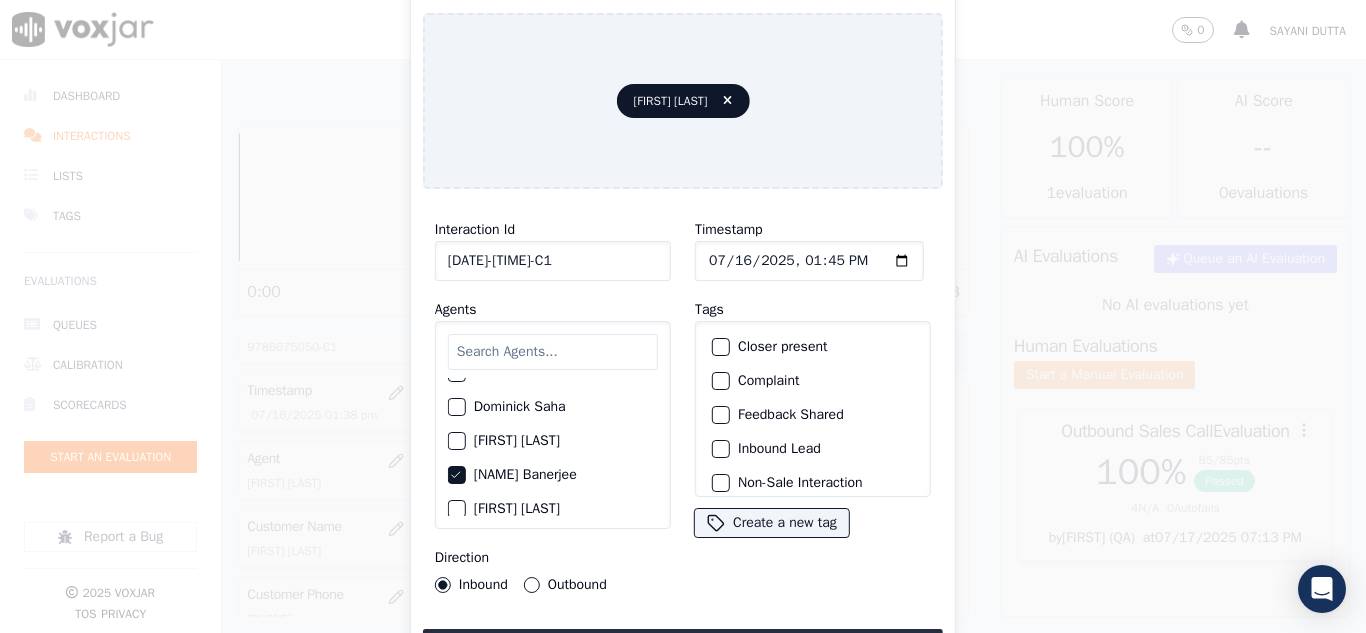 click on "Outbound" at bounding box center [532, 585] 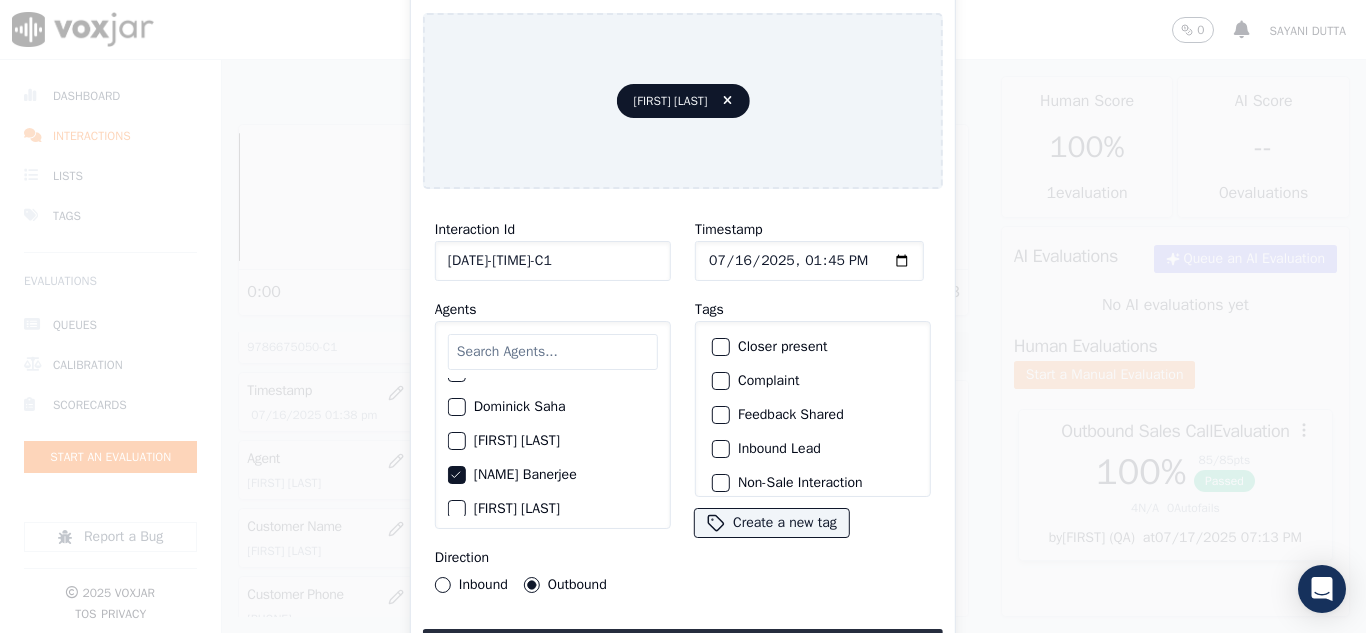 click on "Closer present" 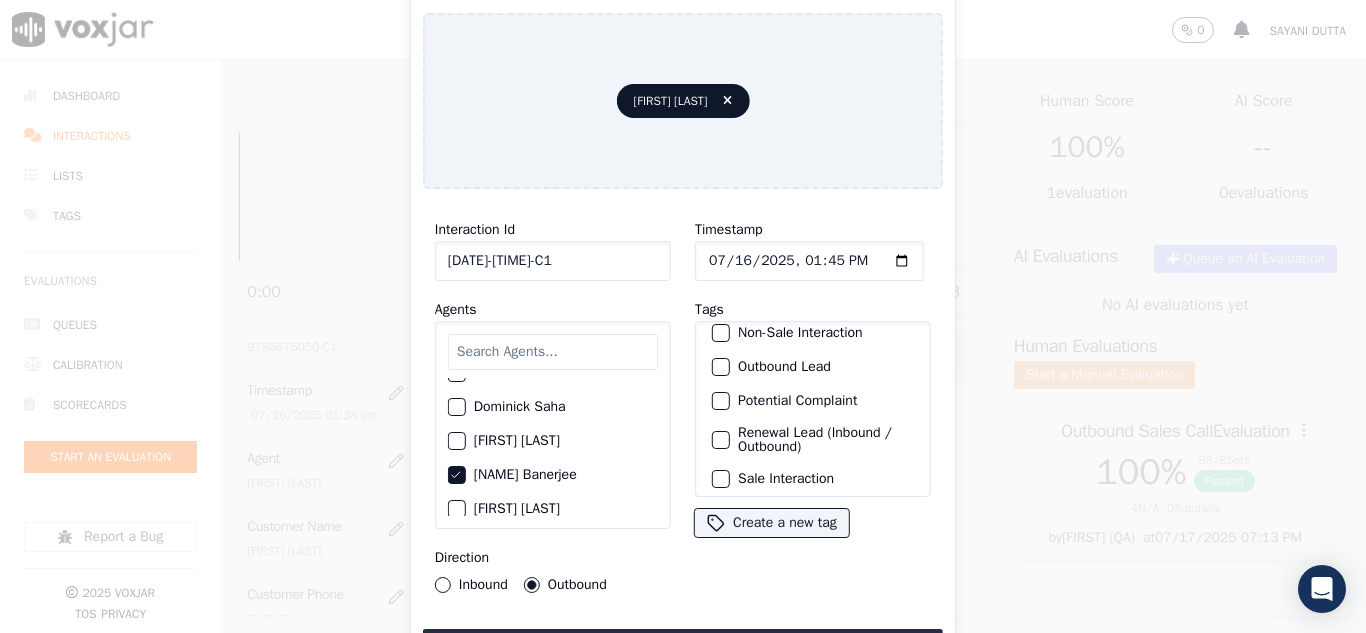 scroll, scrollTop: 173, scrollLeft: 0, axis: vertical 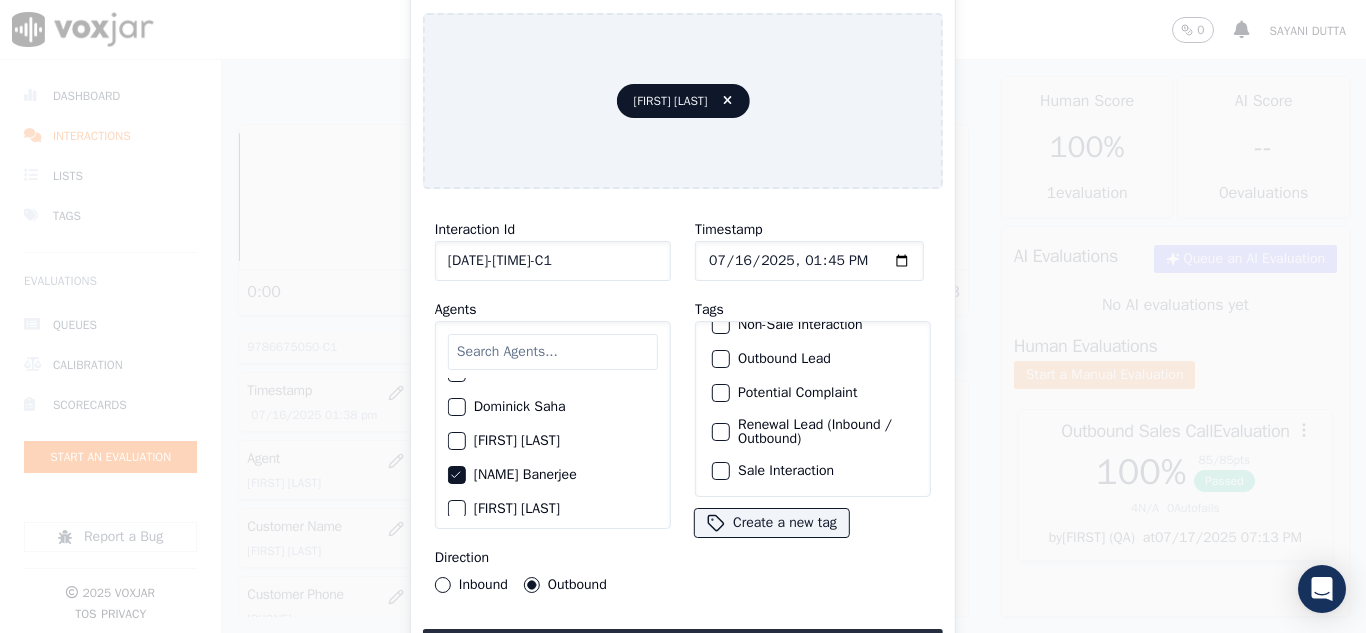 drag, startPoint x: 754, startPoint y: 409, endPoint x: 754, endPoint y: 423, distance: 14 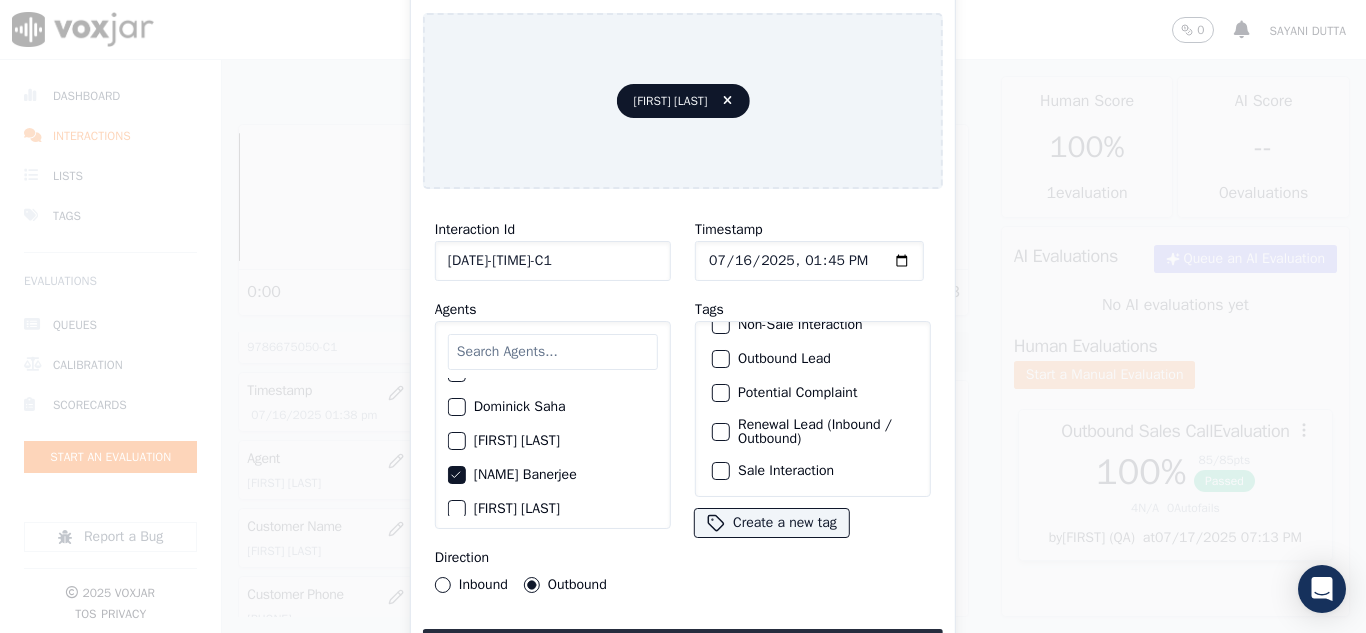 click on "Sale Interaction" 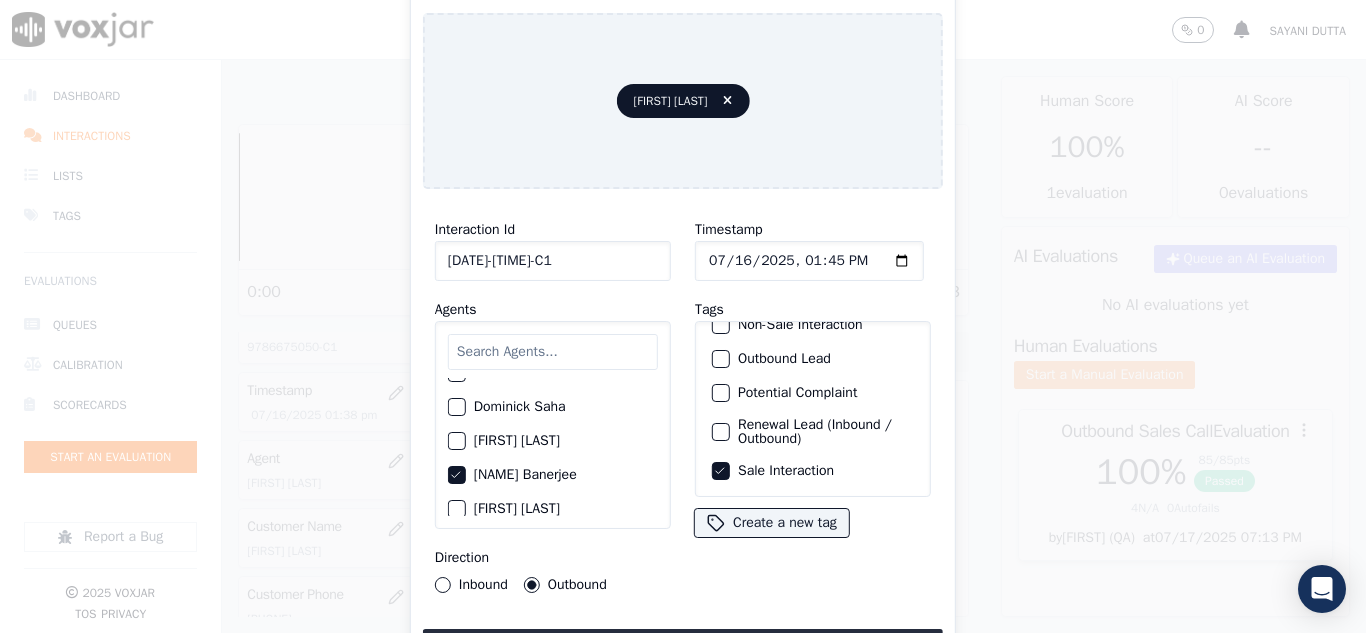 click at bounding box center (720, 432) 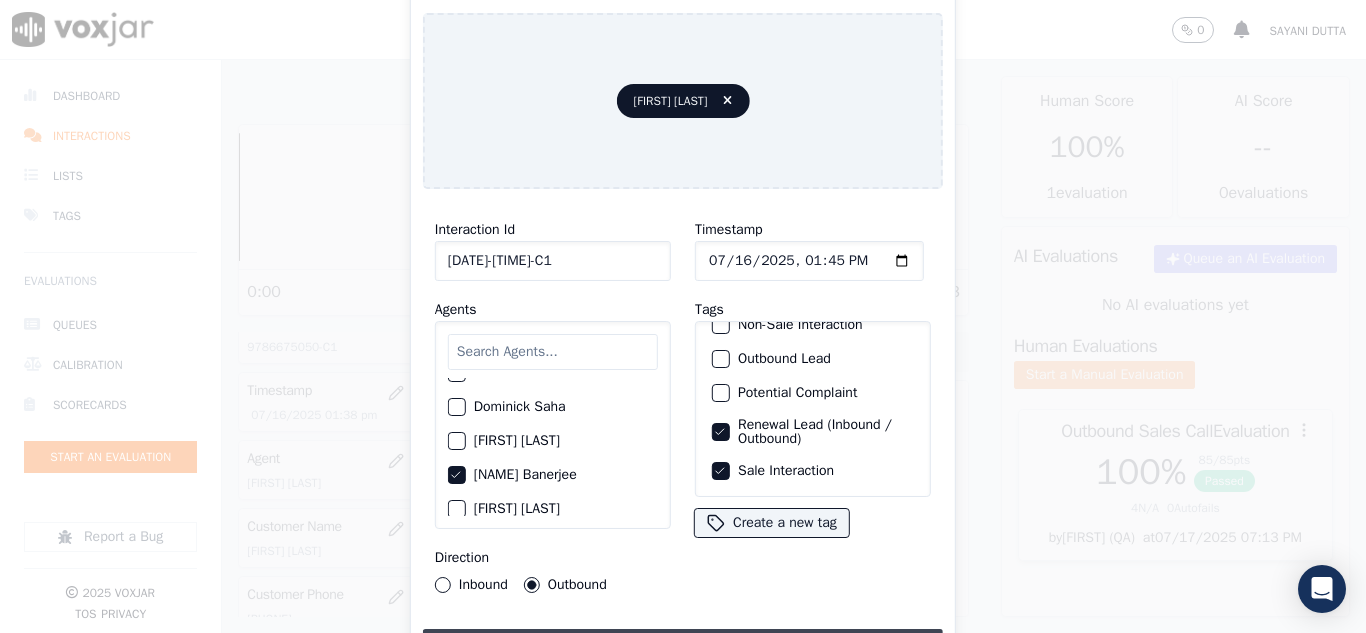 click on "Upload interaction to start evaluation" at bounding box center [683, 647] 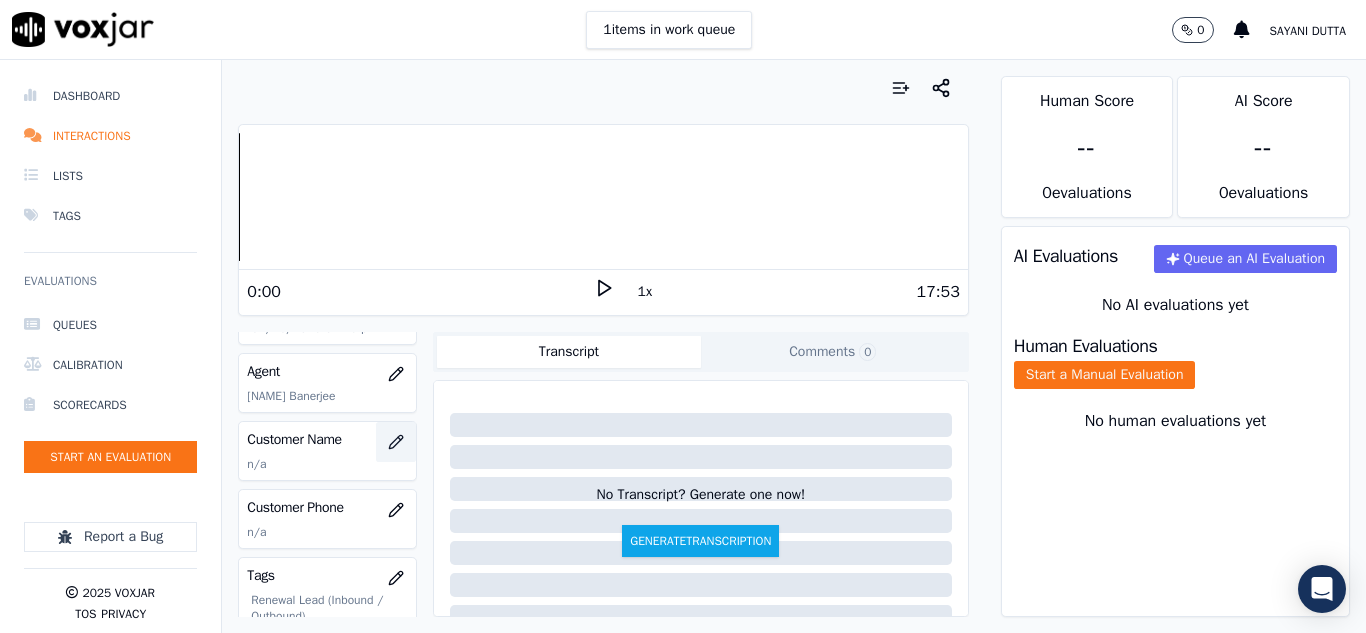 scroll, scrollTop: 200, scrollLeft: 0, axis: vertical 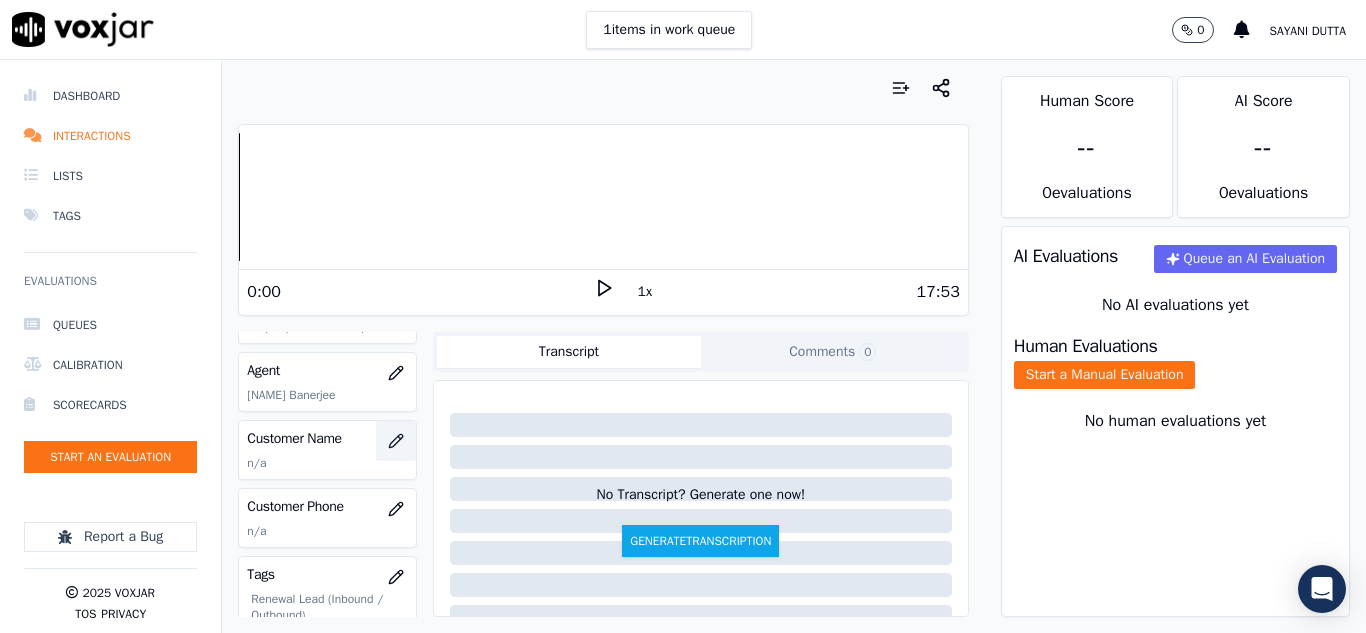 click 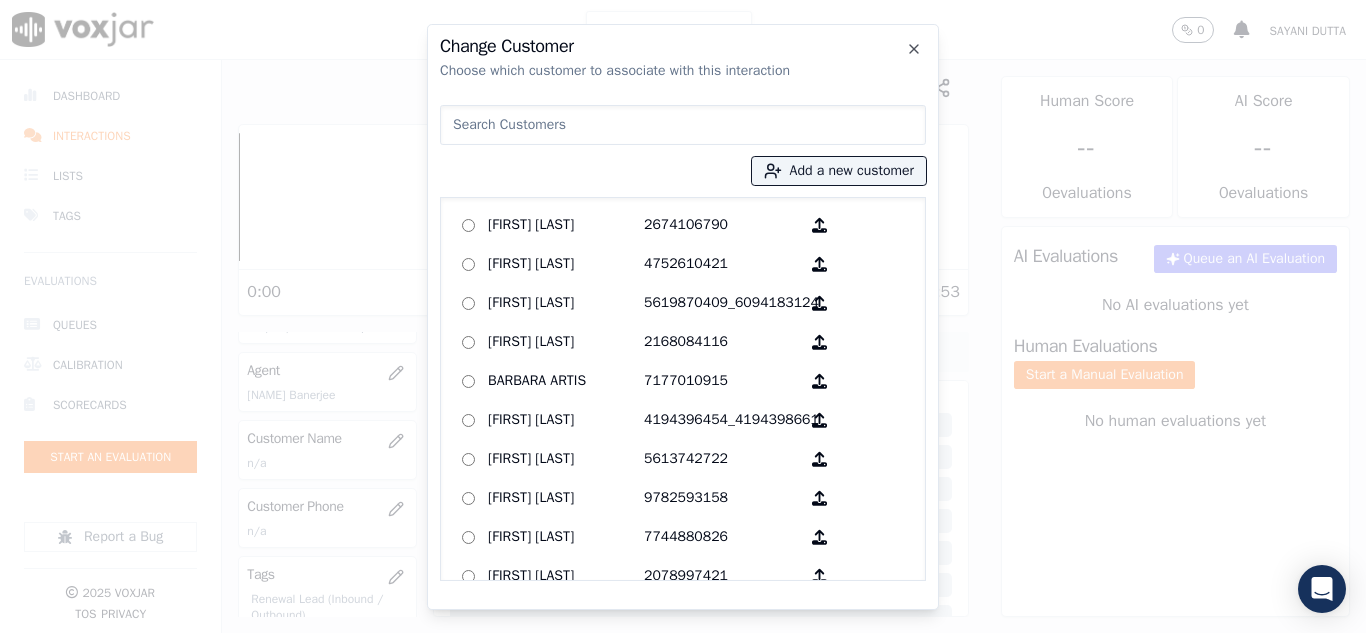 click on "Change Customer   Choose which customer to associate with this interaction
Add a new customer            [FIRST] [LAST]   [PHONE]        [FIRST] [LAST]   [PHONE]        [FIRST] [LAST]   [PHONE]        [FIRST] [LAST]   [PHONE]        [FIRST] [LAST]   [PHONE]        [FIRST] [LAST]   [PHONE]        [FIRST] [LAST]   [PHONE]        [FIRST] [LAST]   [PHONE]        [FIRST] [LAST]   [PHONE]        [FIRST] [LAST]   [PHONE]        [FIRST] [LAST]   [PHONE]        [FIRST] [LAST]   [PHONE]        [FIRST] [LAST]   [PHONE]        [FIRST] [LAST]   [PHONE]        [FIRST] [LAST]   [PHONE]        [FIRST] [LAST]   [PHONE]        [FIRST] [LAST]   [PHONE]        [FIRST] [LAST]   [PHONE]        [FIRST] [LAST]   [PHONE]        [FIRST] [LAST]   [PHONE]        [FIRST] [LAST]   [PHONE]        [FIRST] [LAST]   [PHONE]        [FIRST] [LAST]   [PHONE]        [FIRST] [LAST]   [PHONE]        [FIRST] [LAST]   [PHONE]        [FIRST] [LAST]   [PHONE]        [FIRST] [LAST]   [PHONE]" 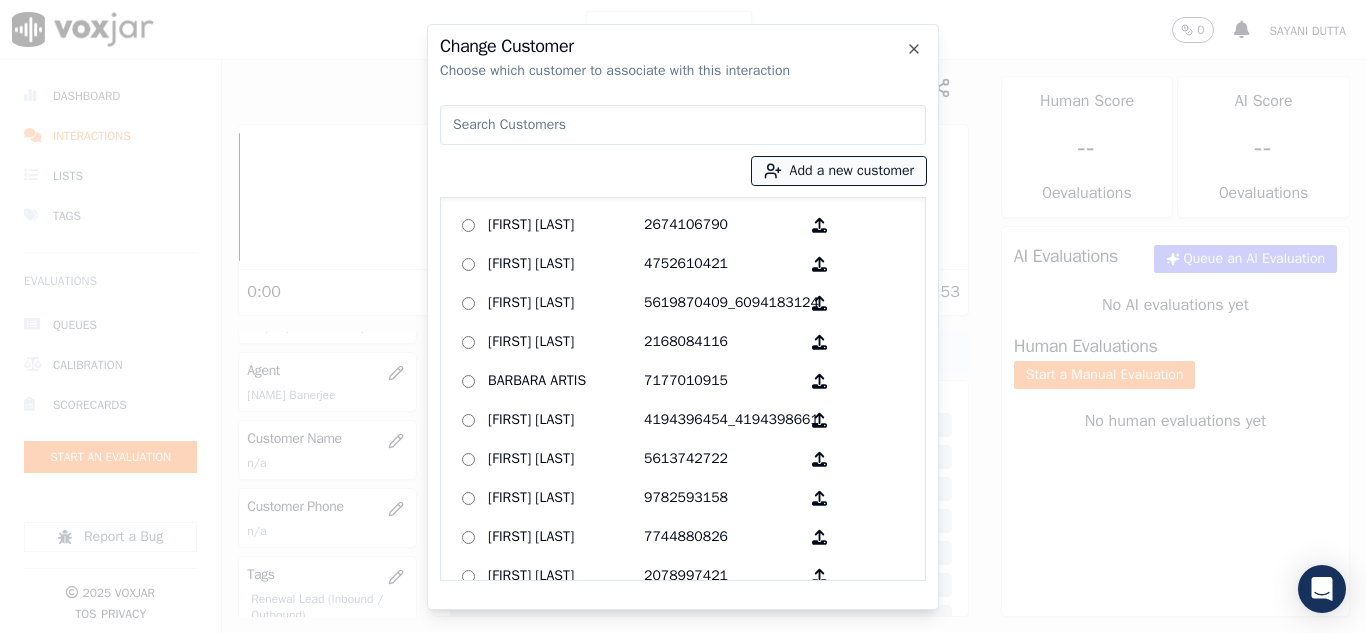 click on "Add a new customer" at bounding box center (839, 171) 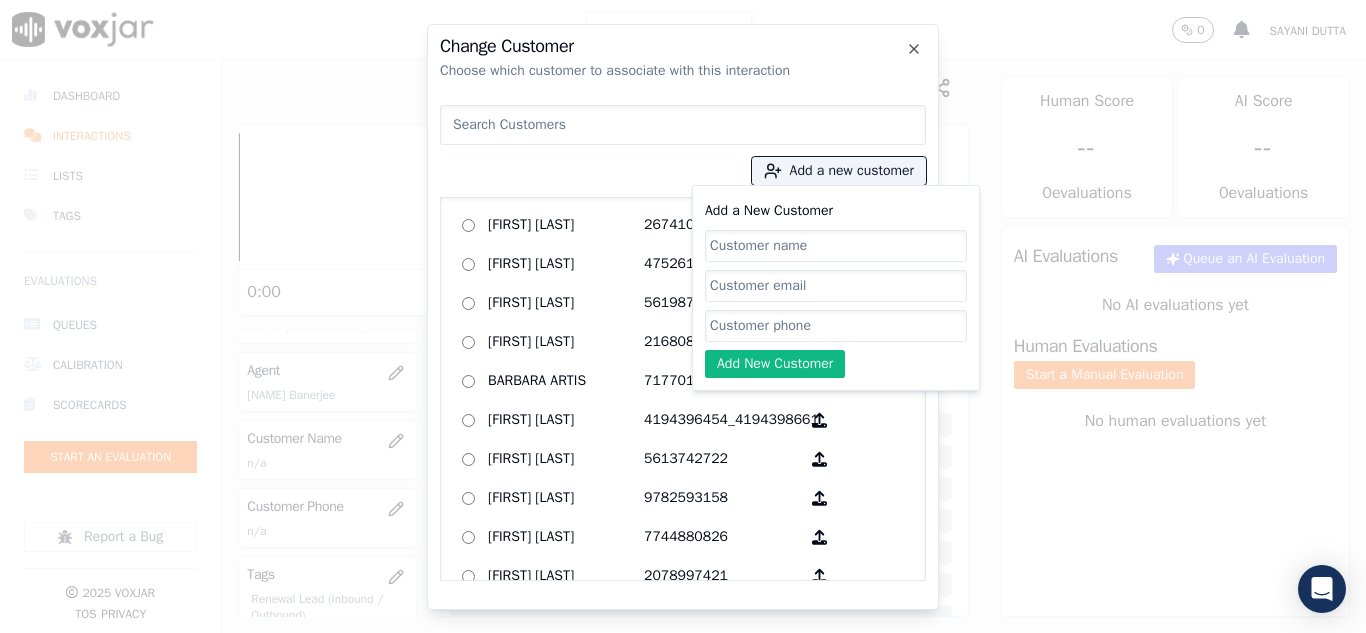 click on "Add a New Customer" 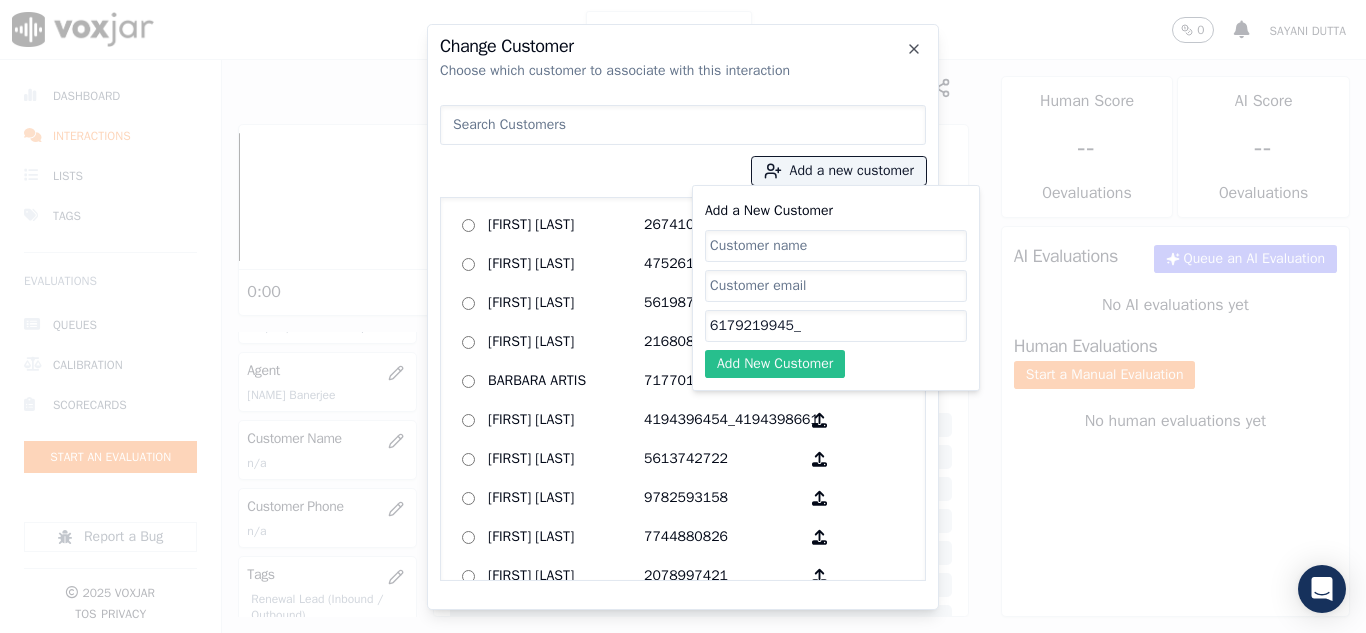 paste on "[PHONE]" 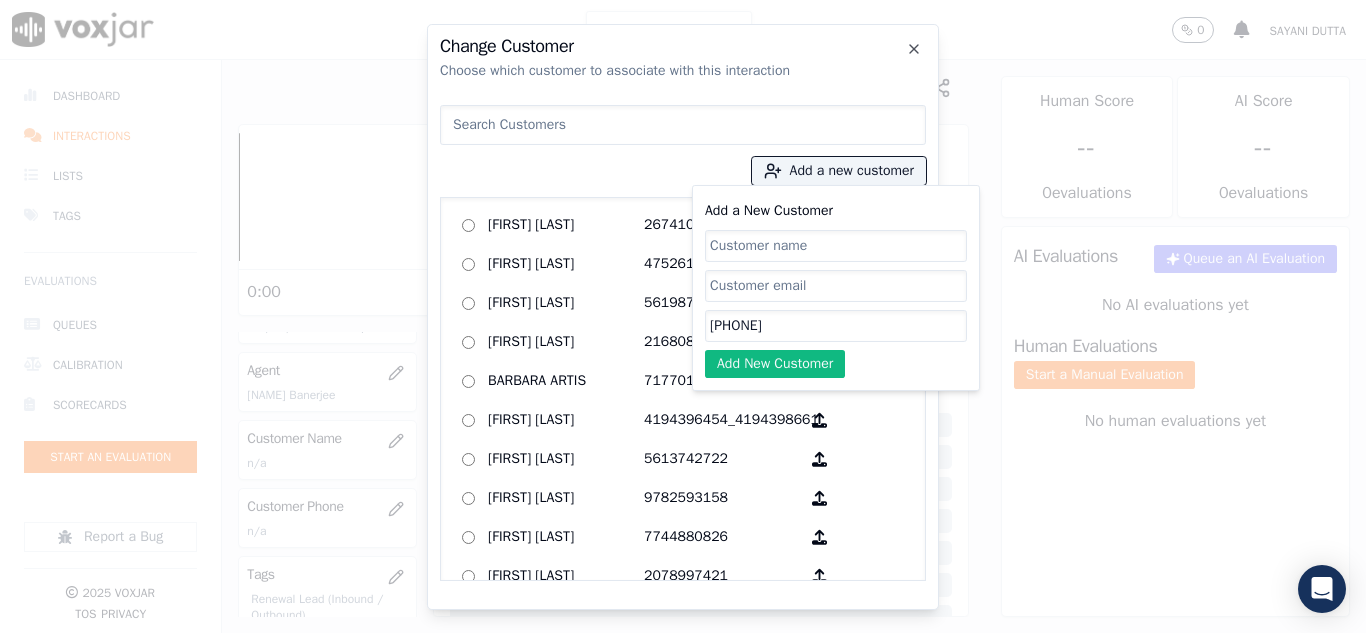 type on "[PHONE]" 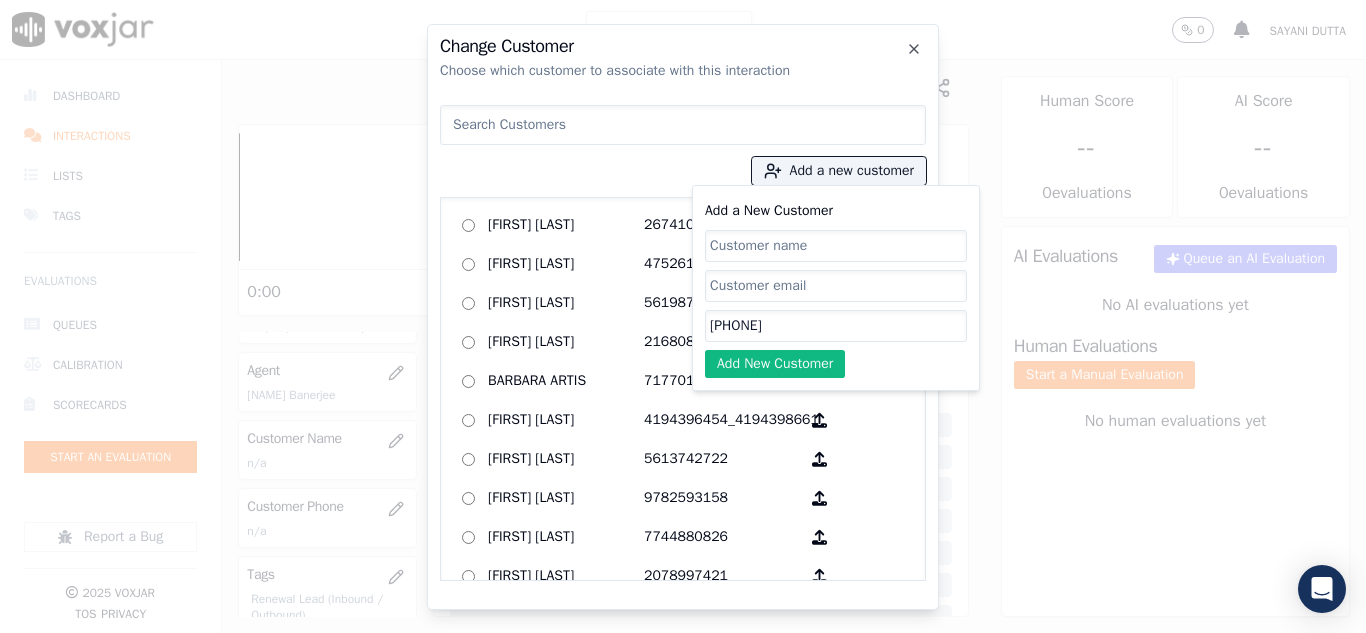 paste on "[FIRST] [LAST]" 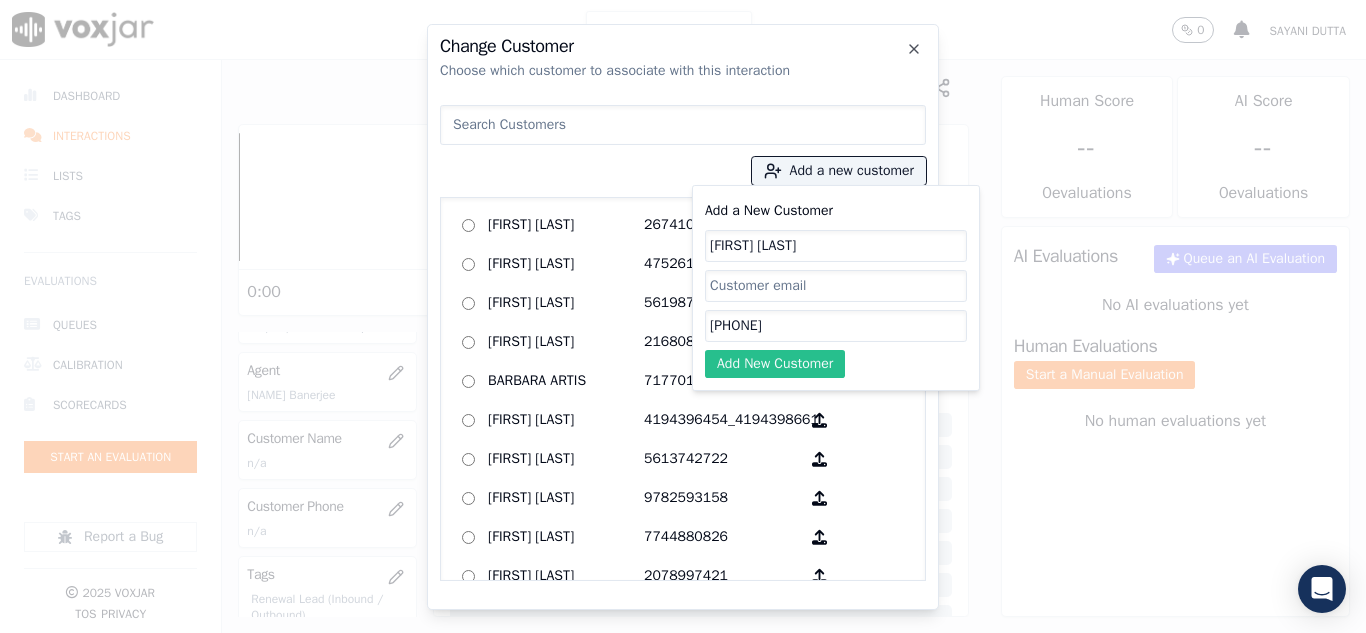 type on "[FIRST] [LAST]" 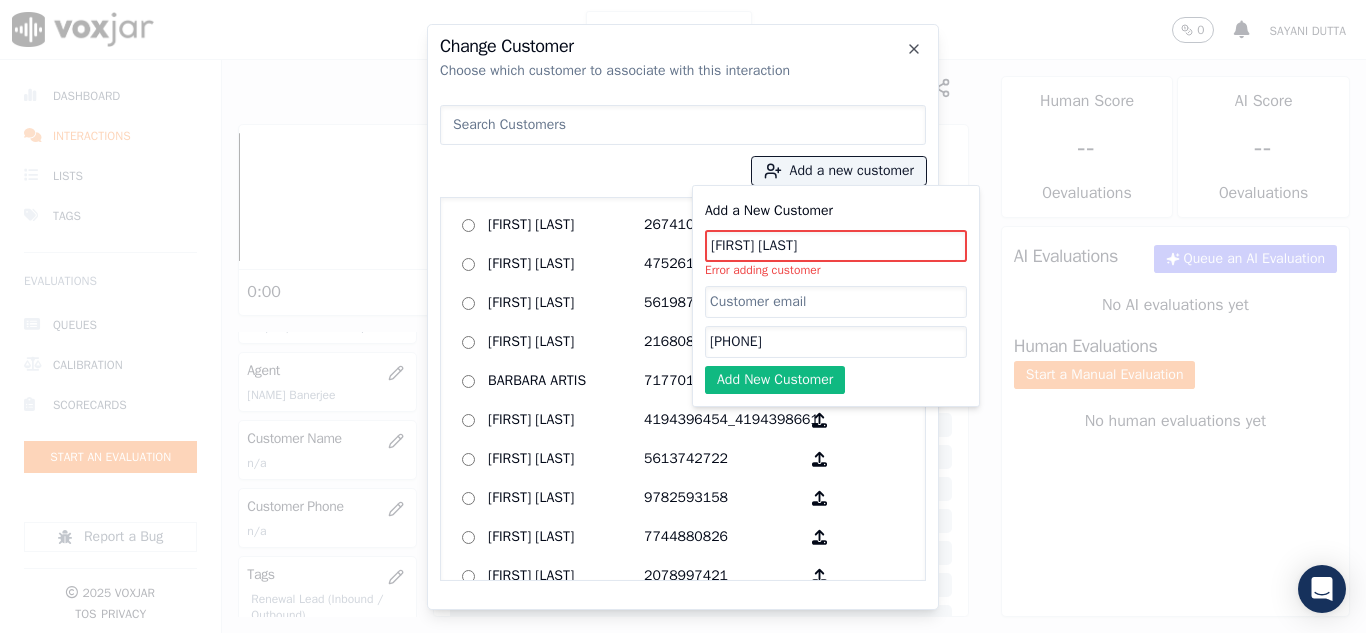 click at bounding box center [683, 125] 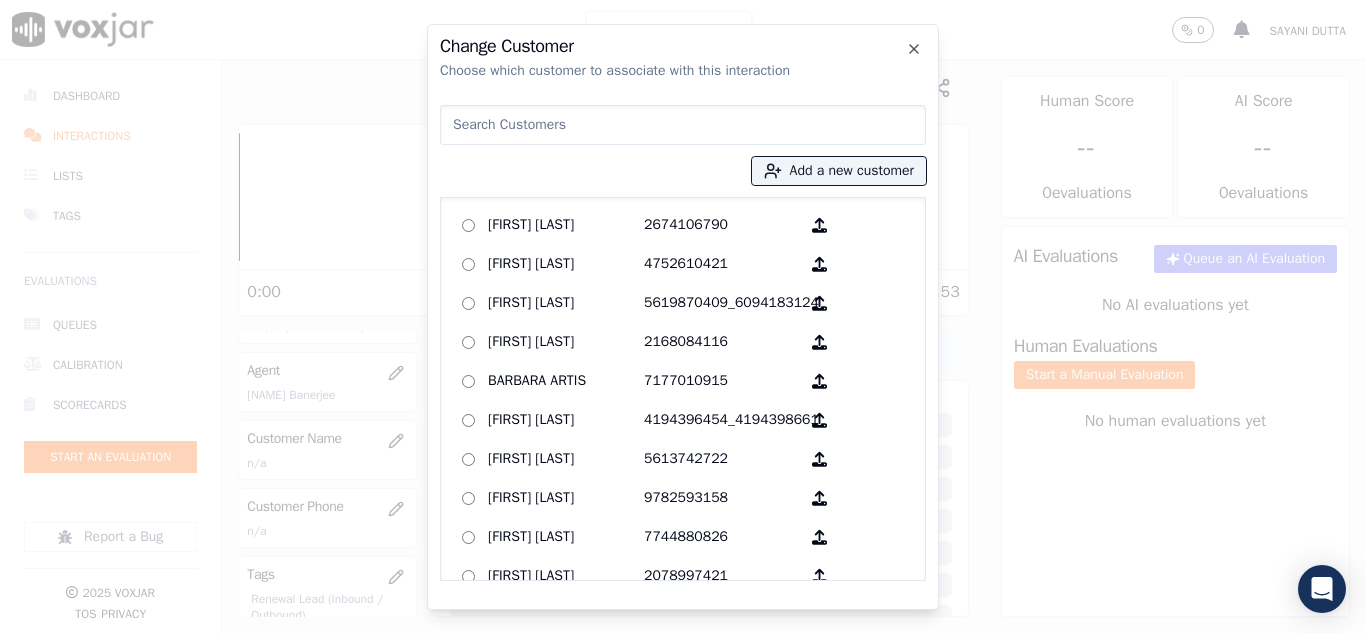 click at bounding box center [683, 125] 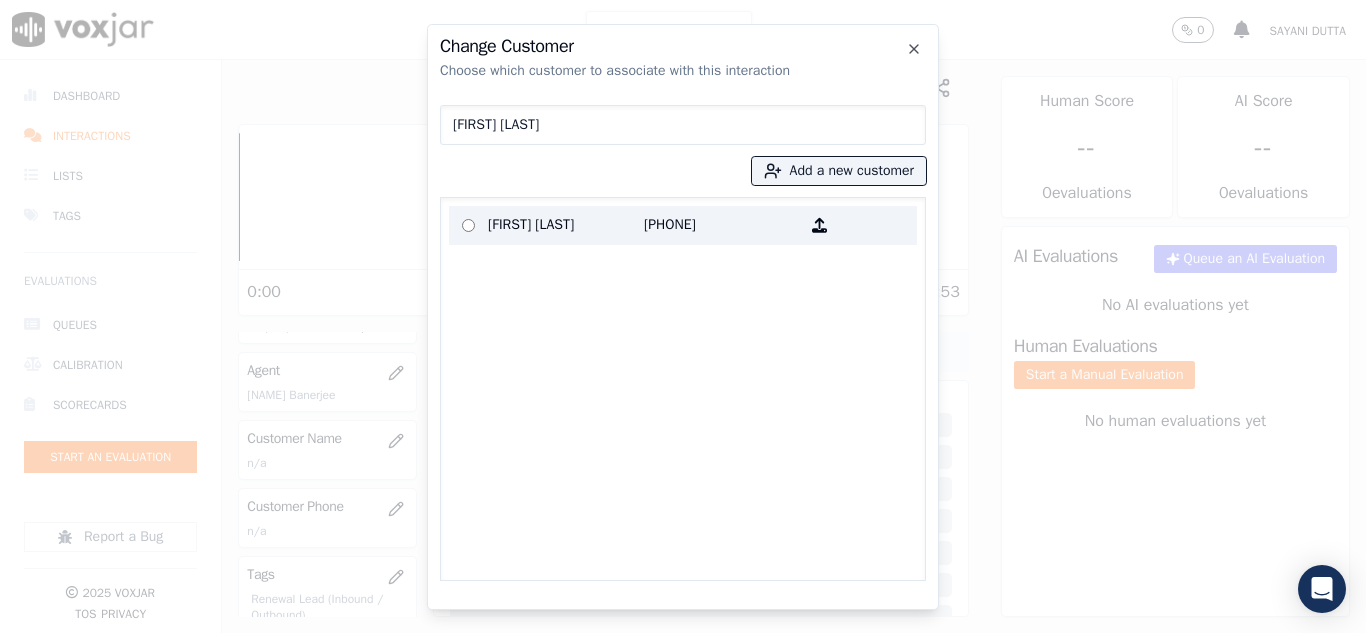 type on "[FIRST] [LAST]" 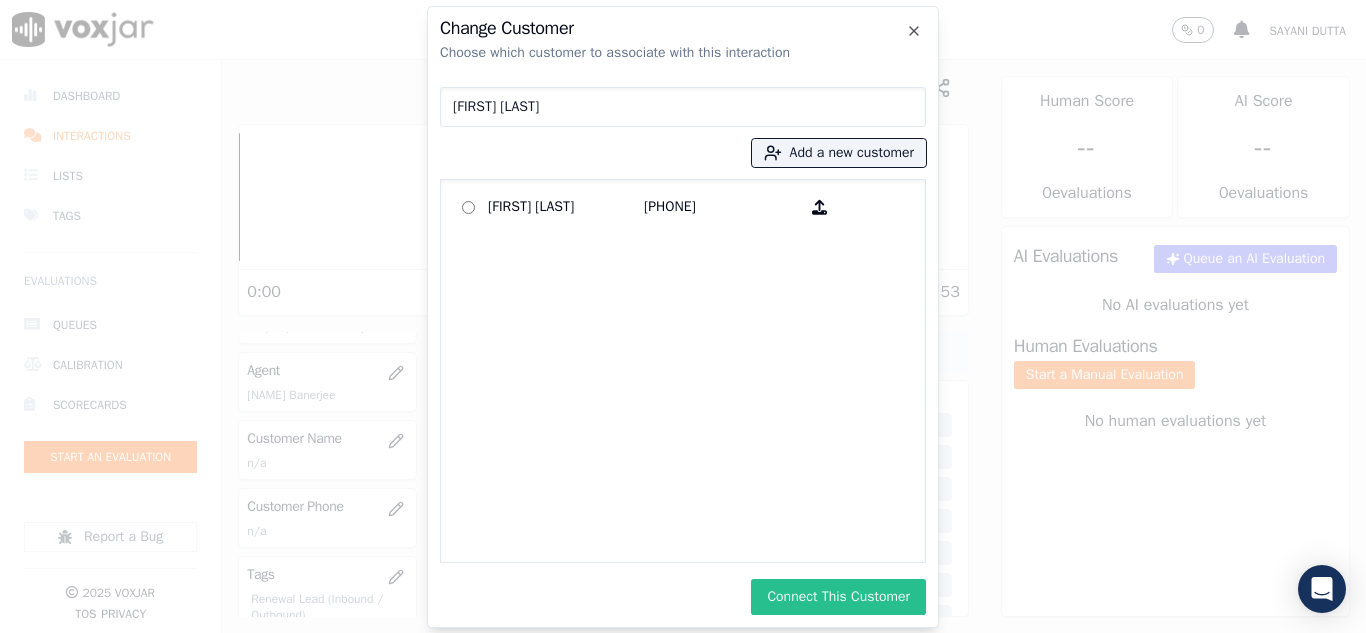 click on "Connect This Customer" at bounding box center (838, 597) 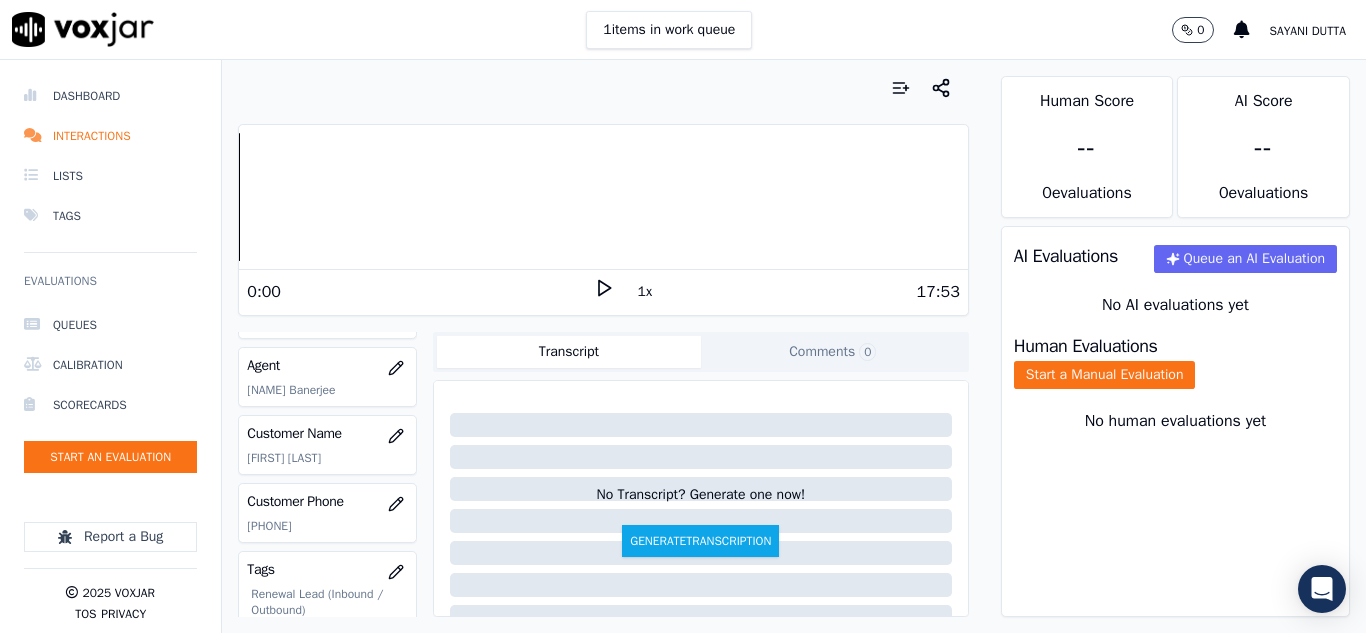 scroll, scrollTop: 0, scrollLeft: 0, axis: both 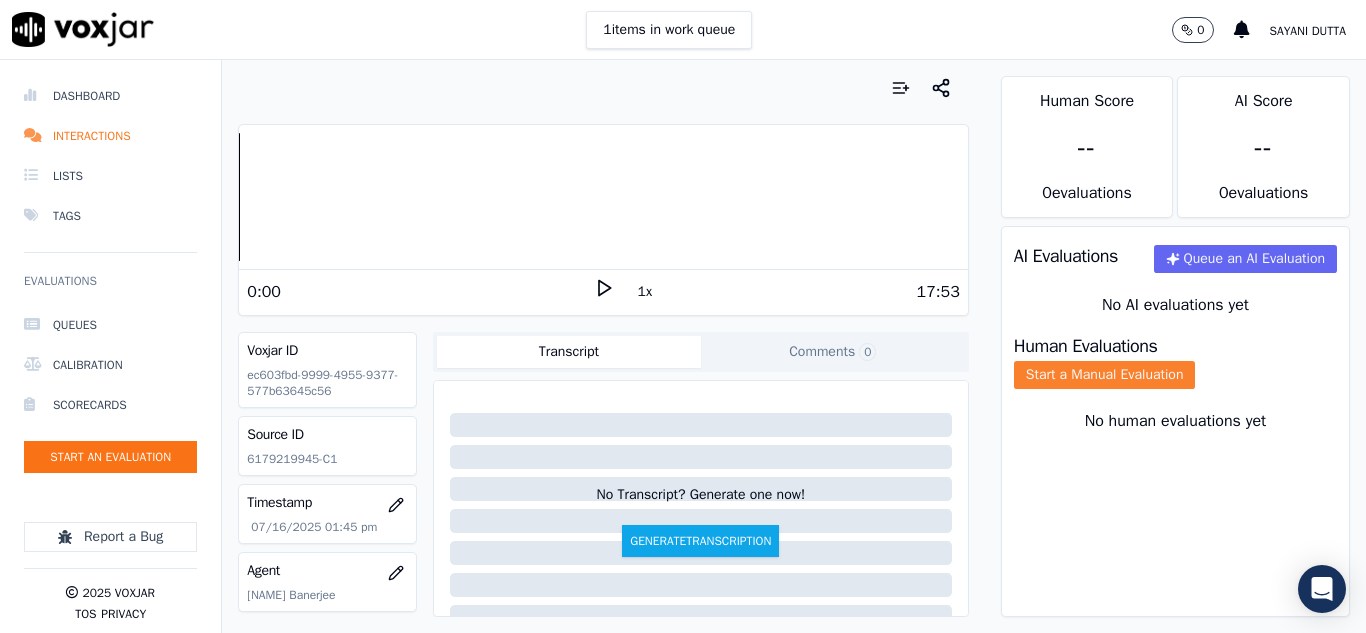 click on "Start a Manual Evaluation" 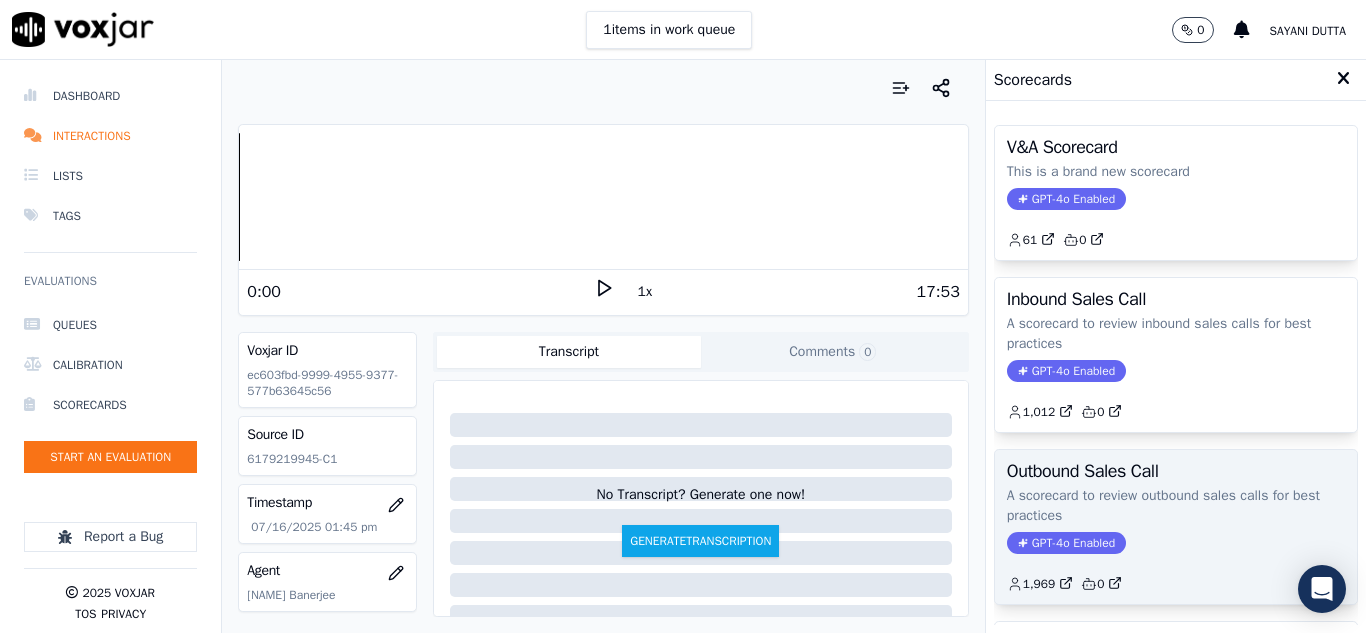 click on "A scorecard to review outbound sales calls for best practices" 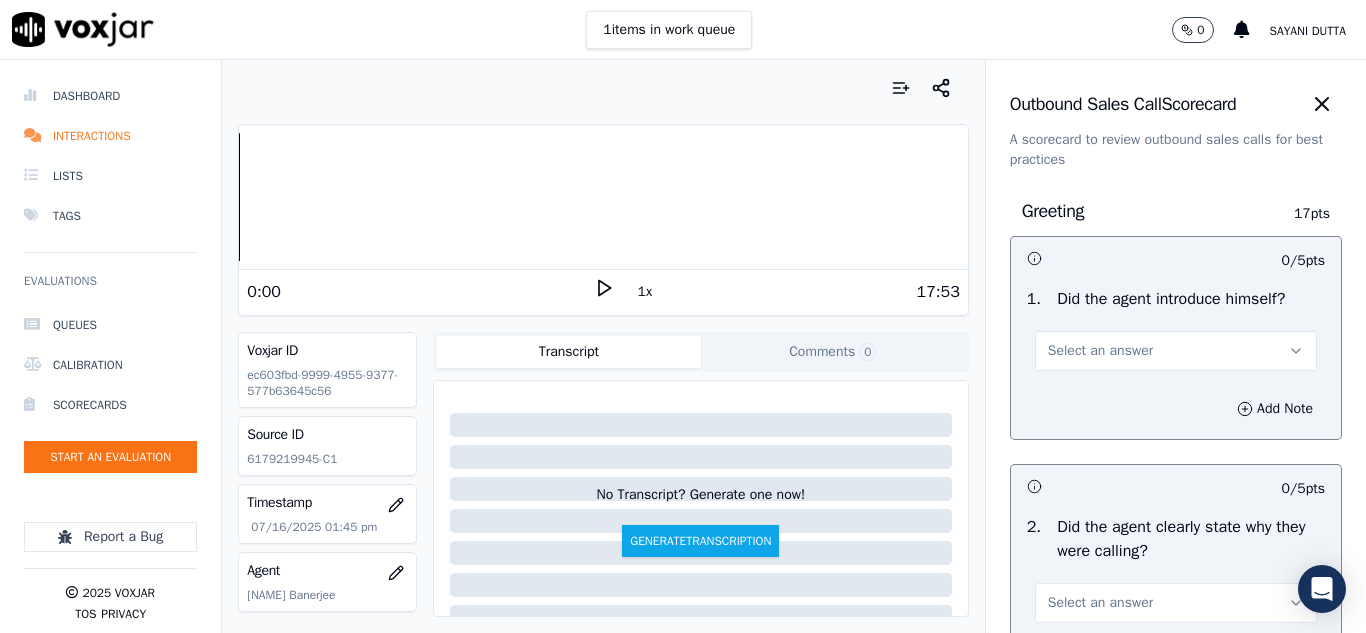 click on "Select an answer" at bounding box center [1100, 351] 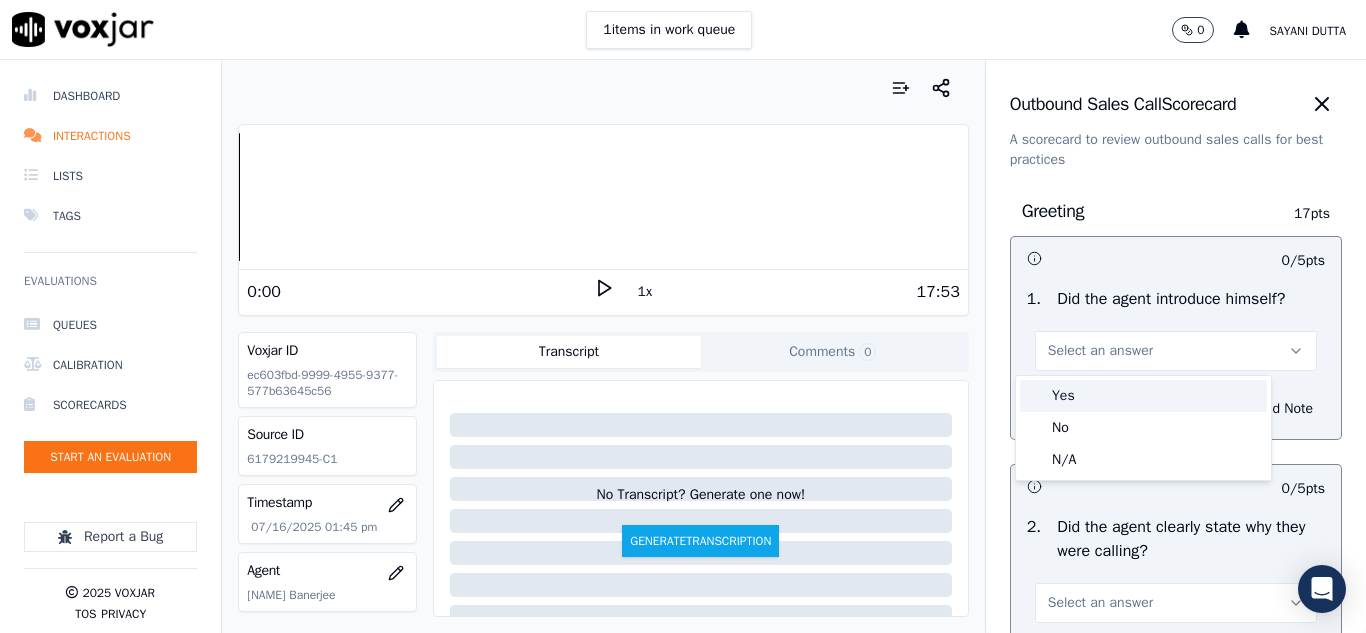 click on "Yes" at bounding box center [1143, 396] 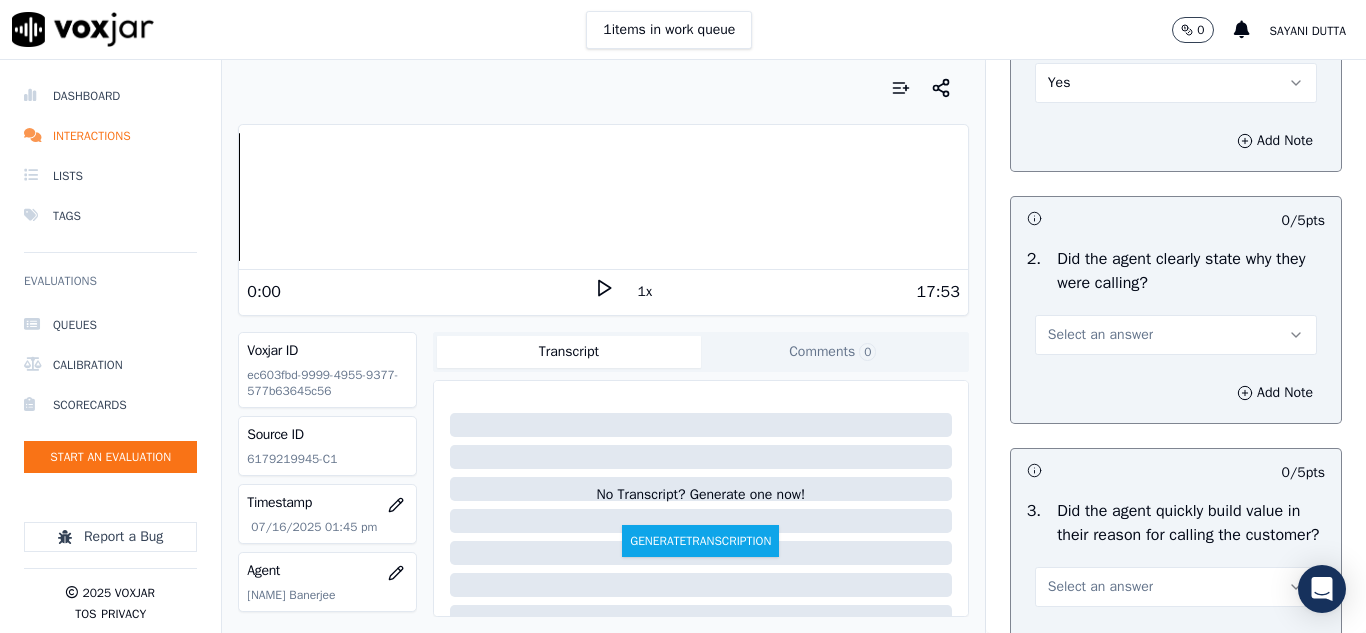 scroll, scrollTop: 300, scrollLeft: 0, axis: vertical 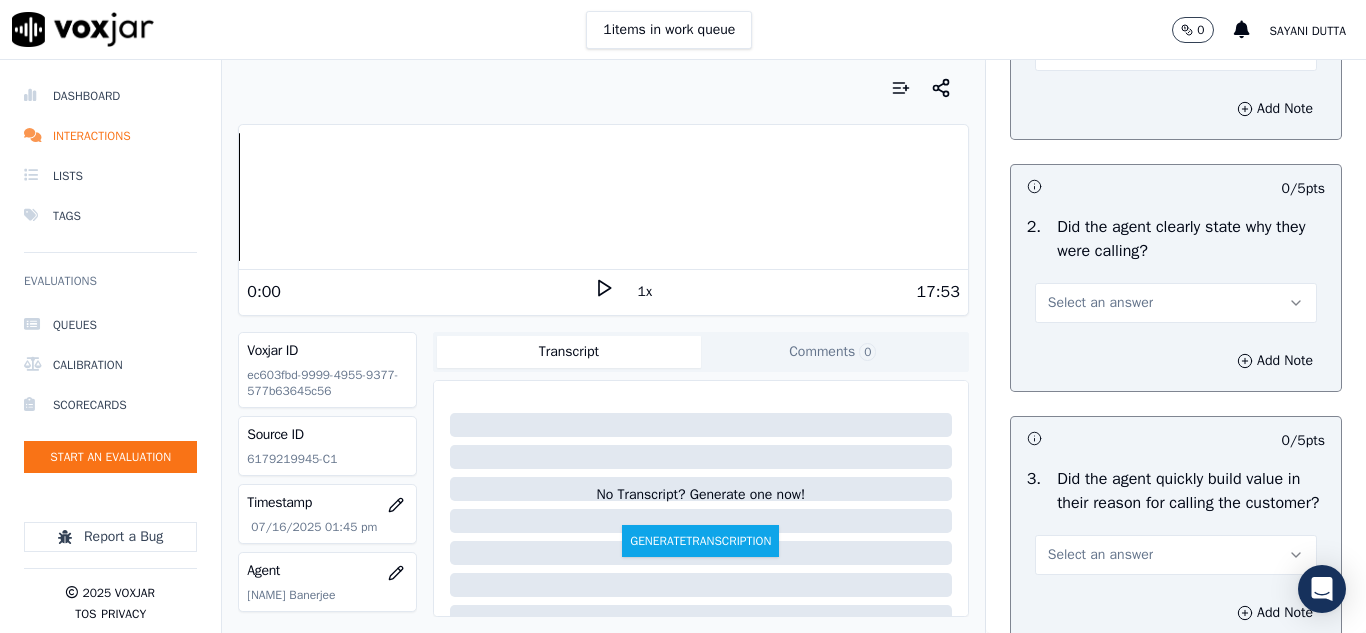 click on "Select an answer" at bounding box center (1100, 303) 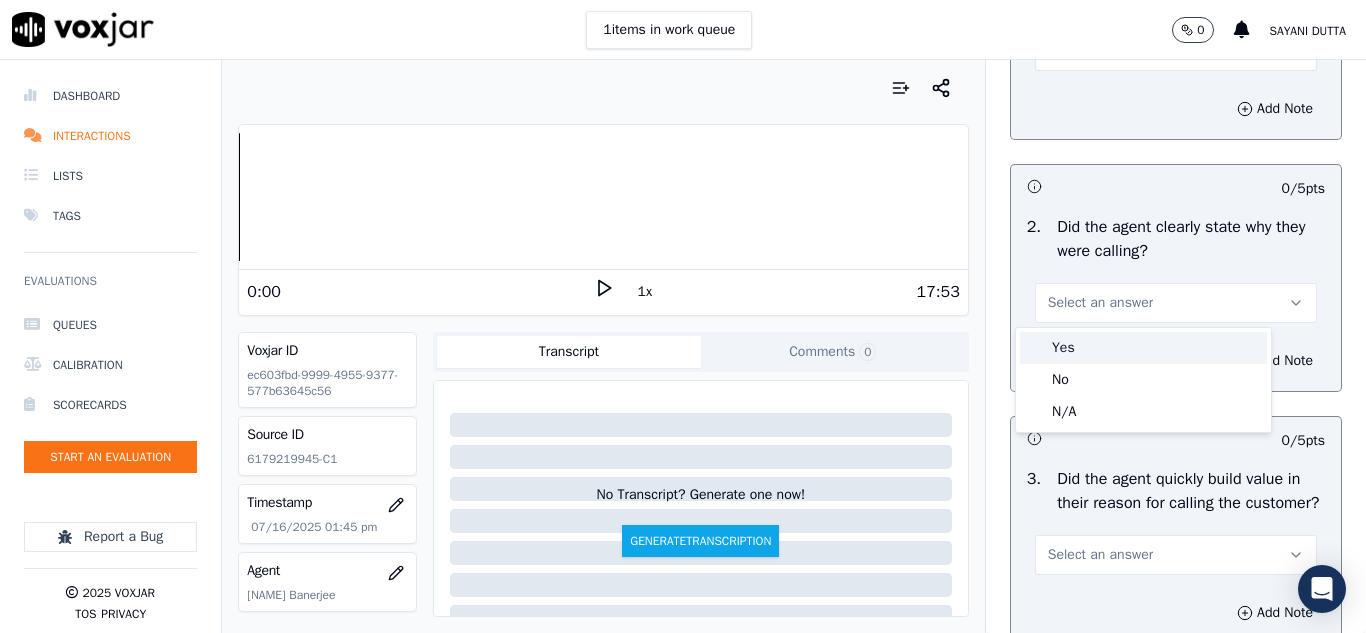click on "Yes" at bounding box center [1143, 348] 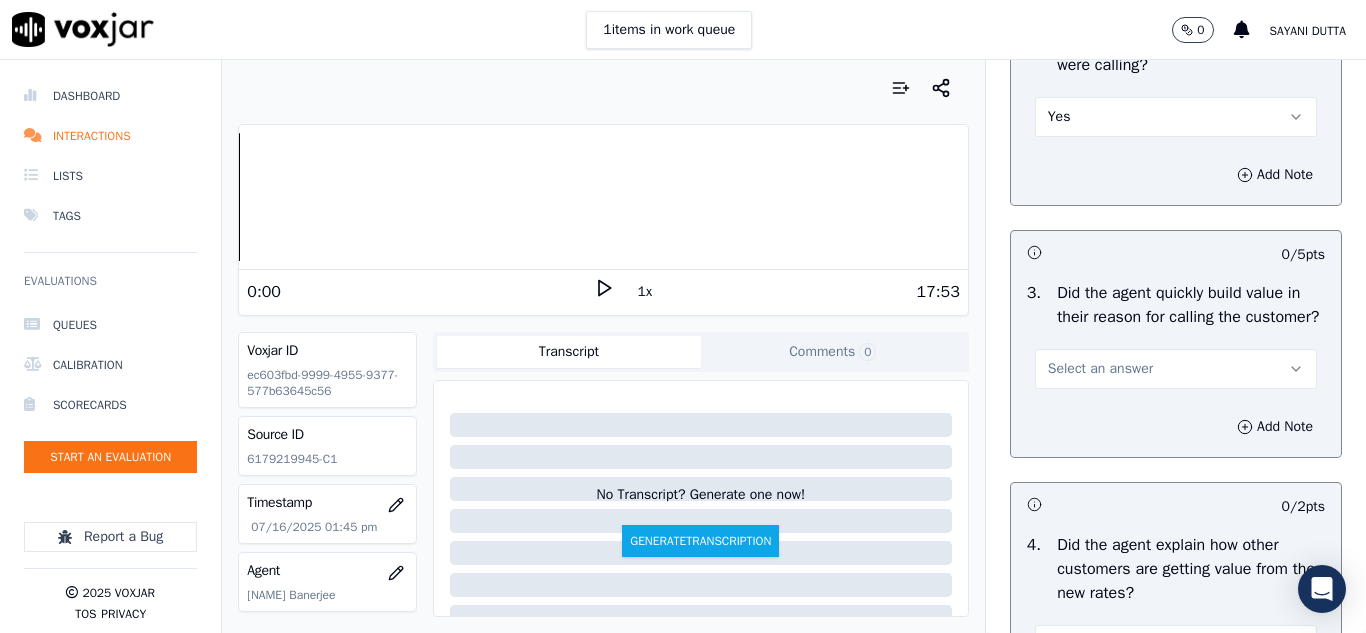 scroll, scrollTop: 500, scrollLeft: 0, axis: vertical 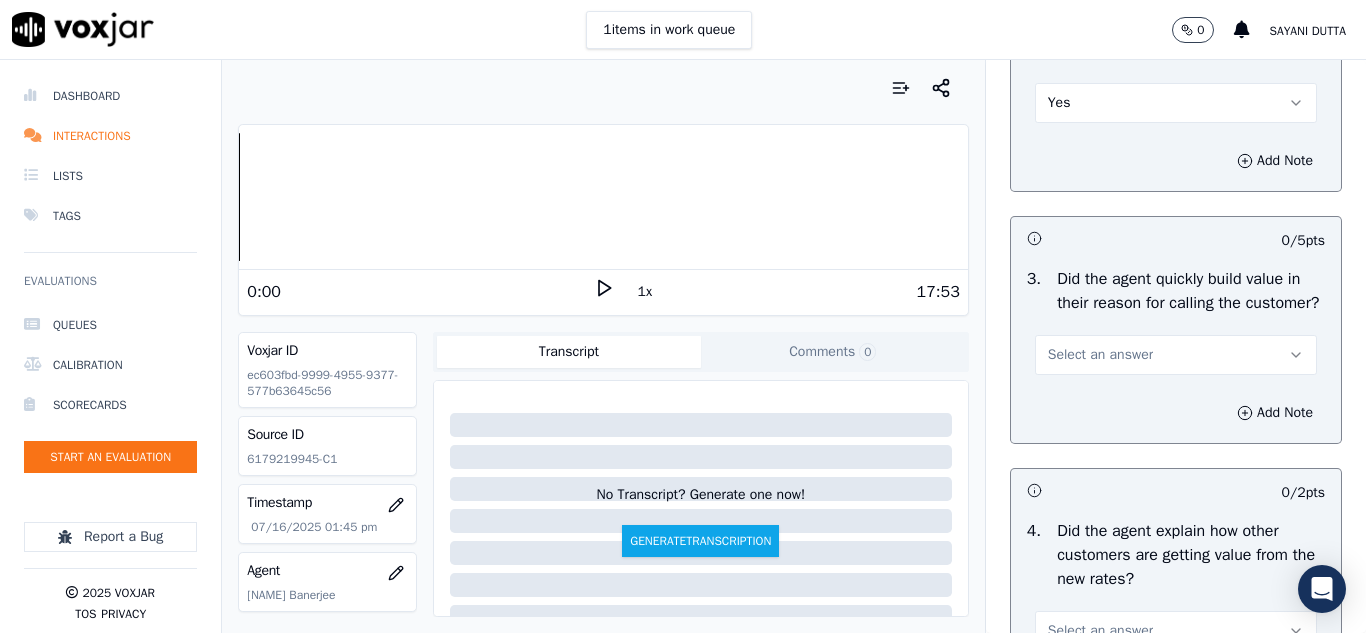click on "Select an answer" at bounding box center (1100, 355) 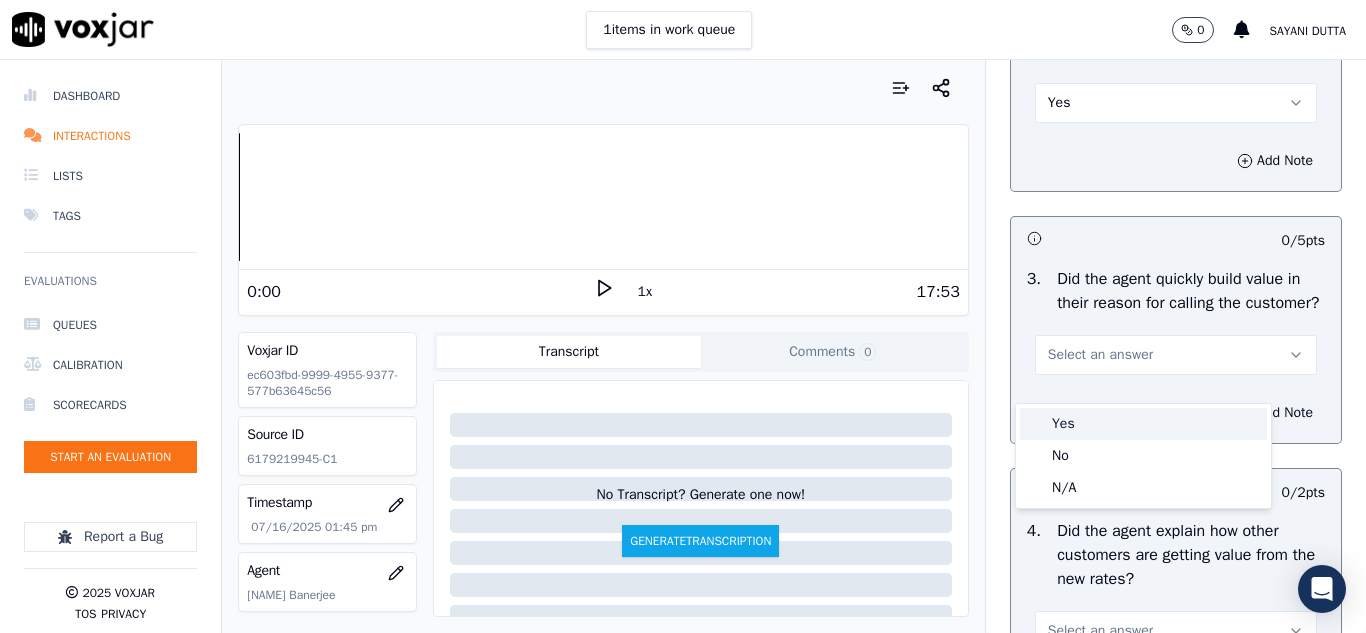 drag, startPoint x: 1059, startPoint y: 426, endPoint x: 1113, endPoint y: 399, distance: 60.373837 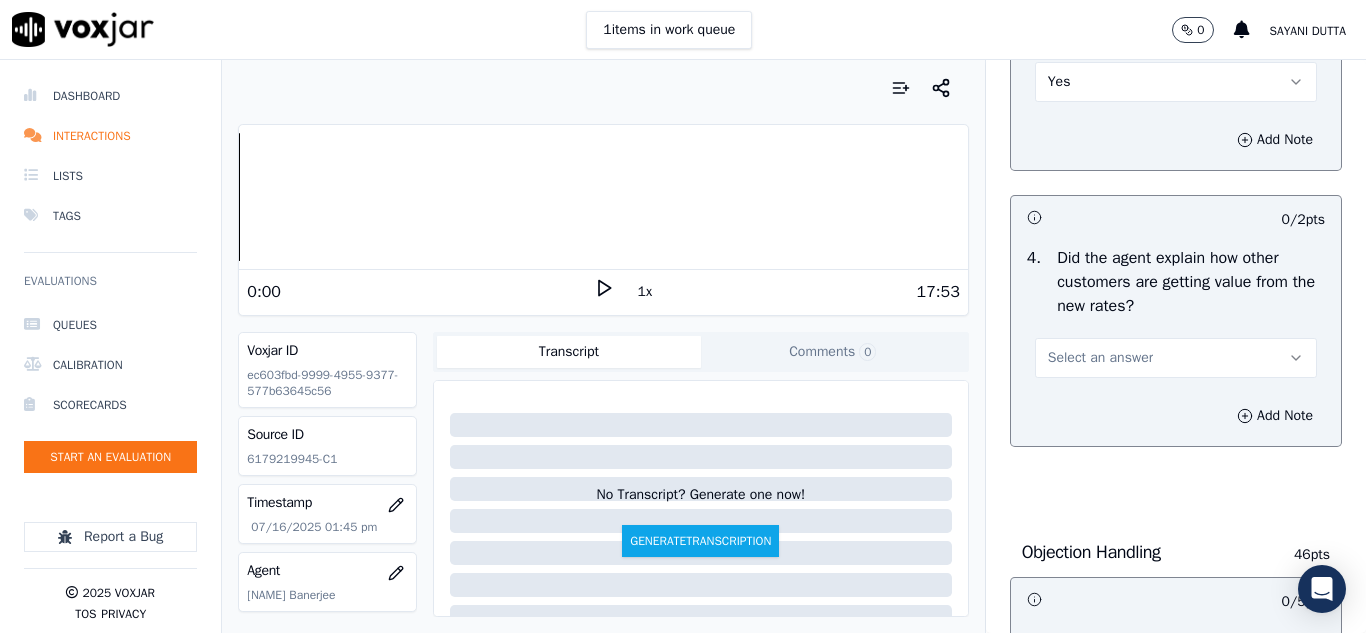 scroll, scrollTop: 900, scrollLeft: 0, axis: vertical 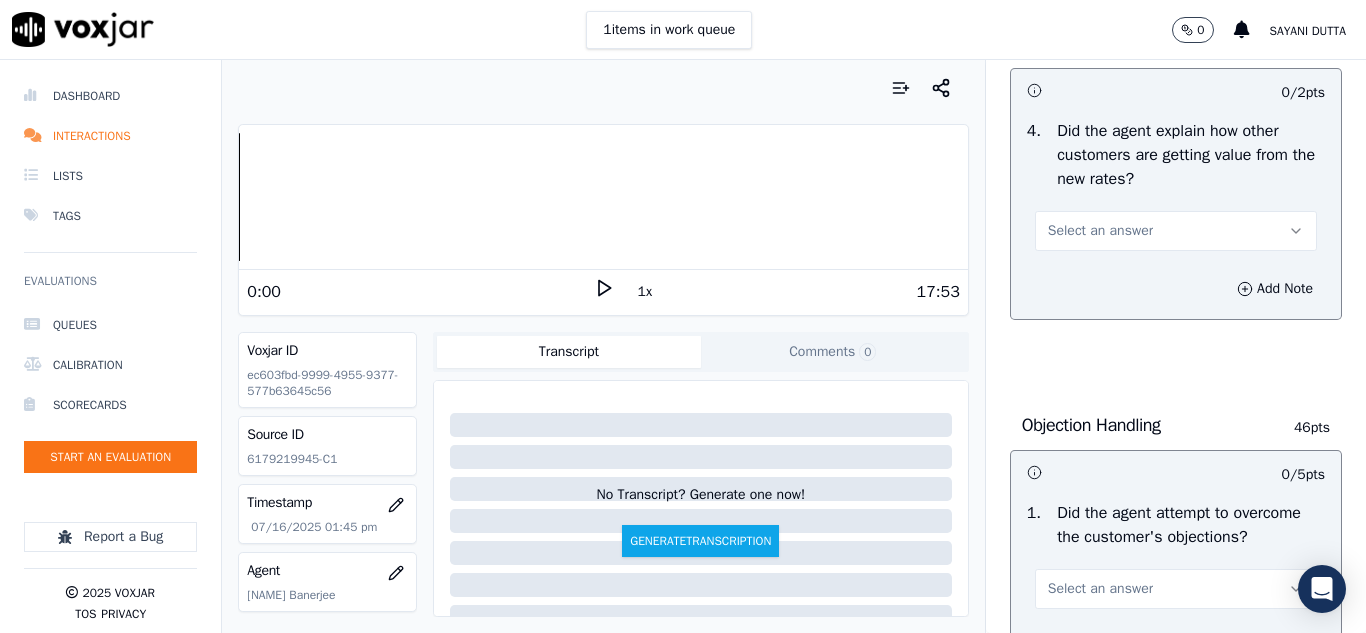 click on "Select an answer" at bounding box center [1100, 231] 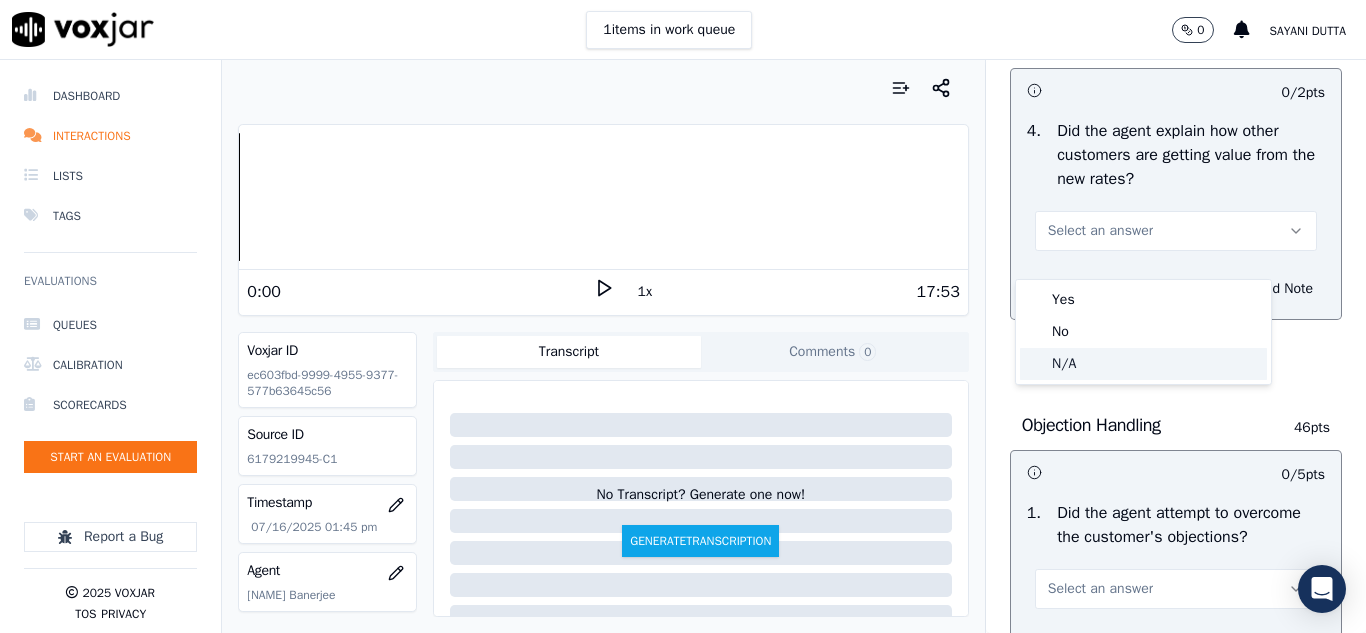 click on "N/A" 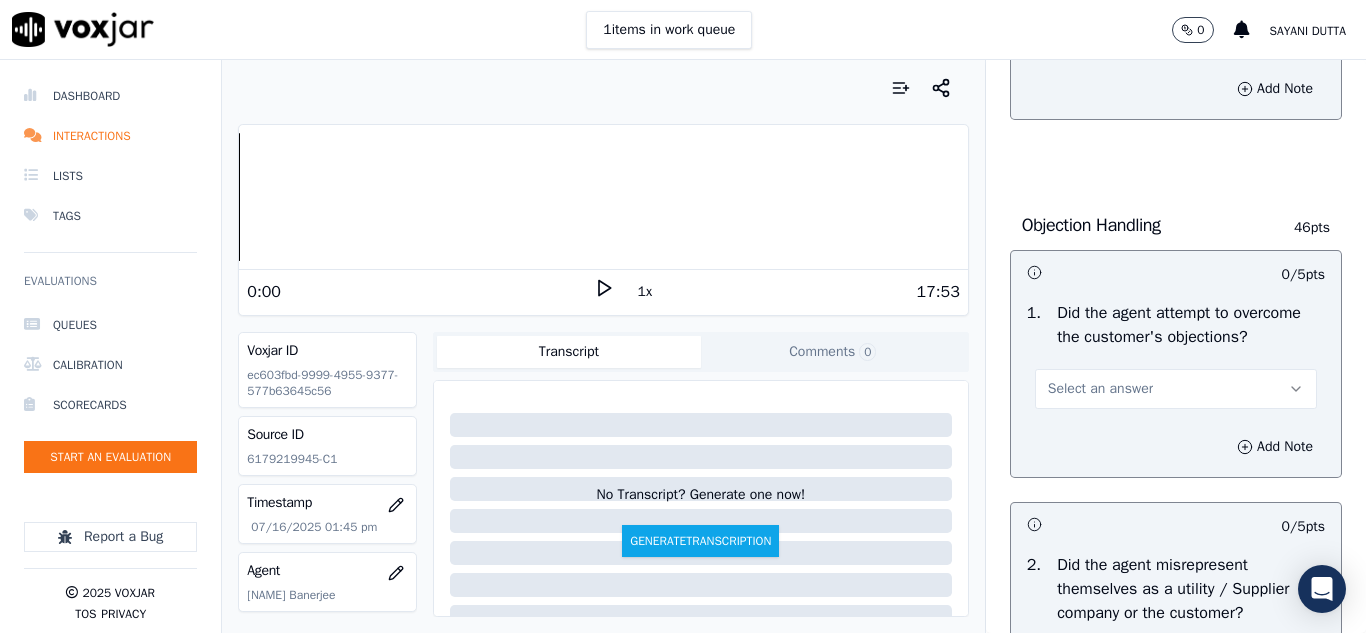 scroll, scrollTop: 1200, scrollLeft: 0, axis: vertical 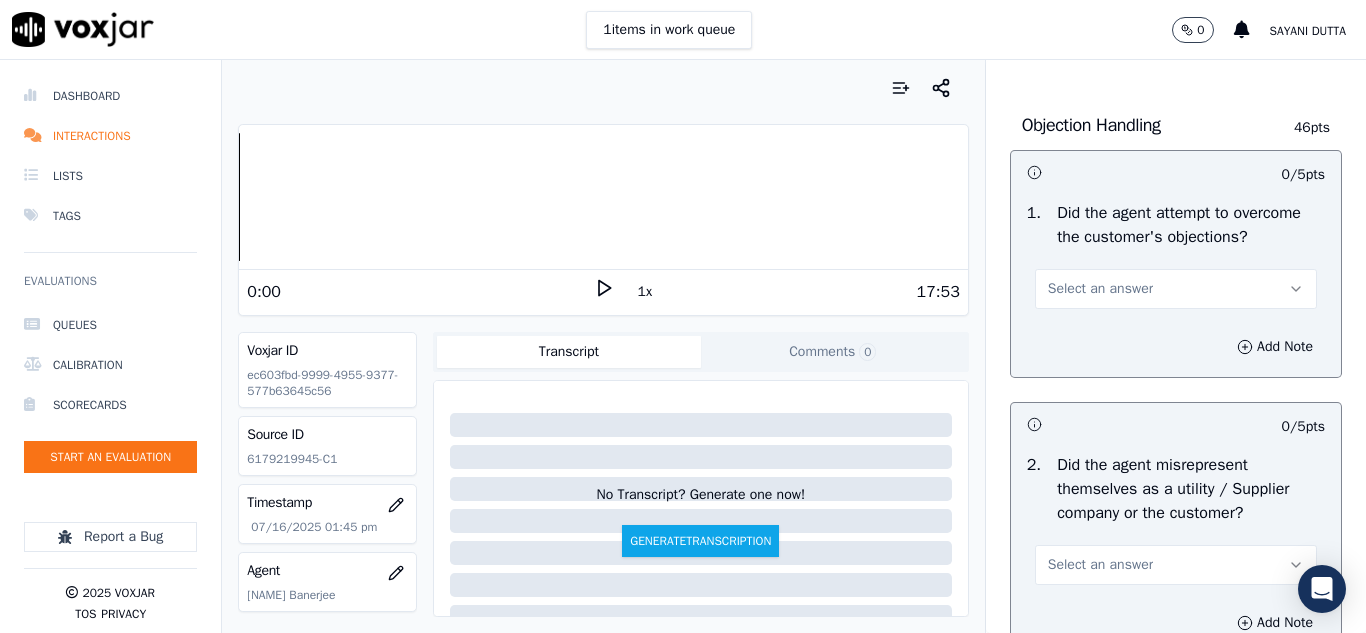 click at bounding box center (1101, 424) 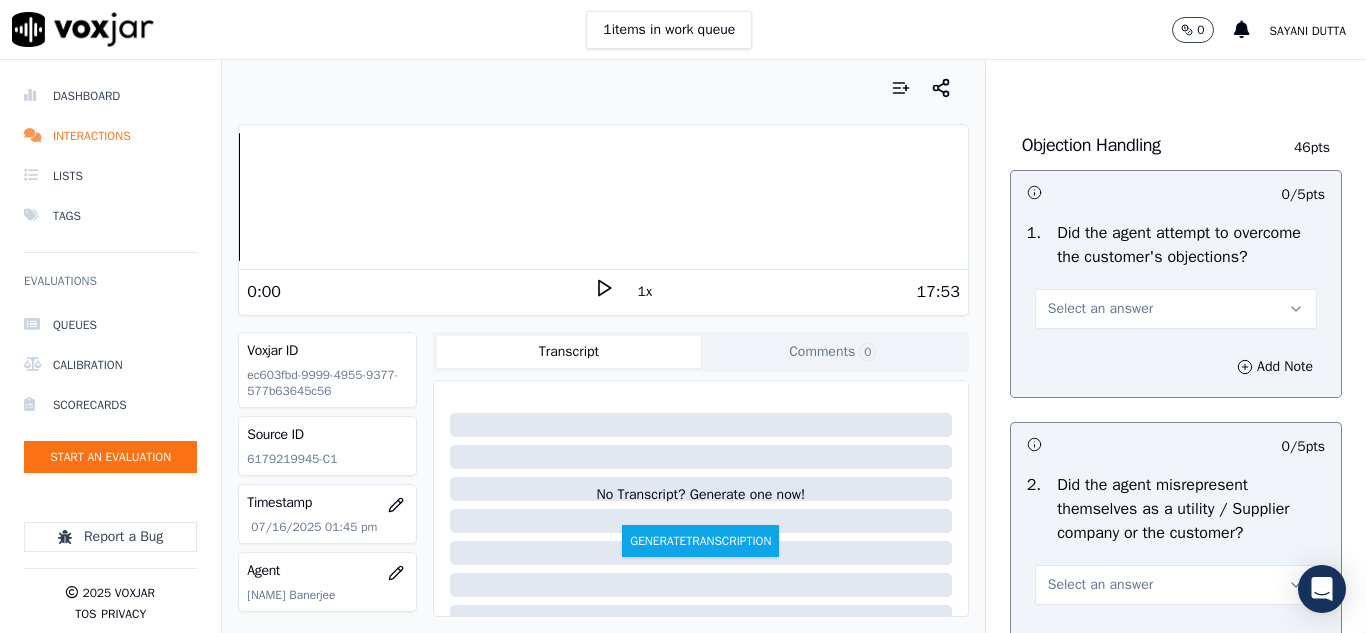 scroll, scrollTop: 1200, scrollLeft: 0, axis: vertical 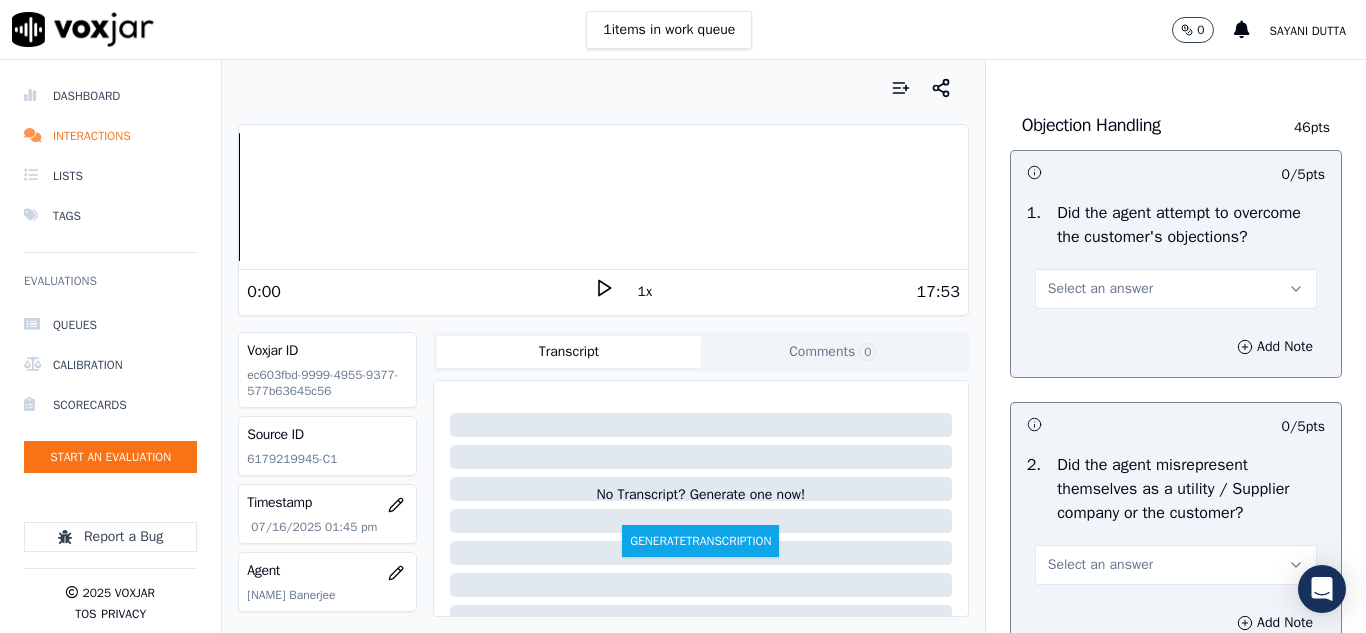 click on "Select an answer" at bounding box center [1100, 289] 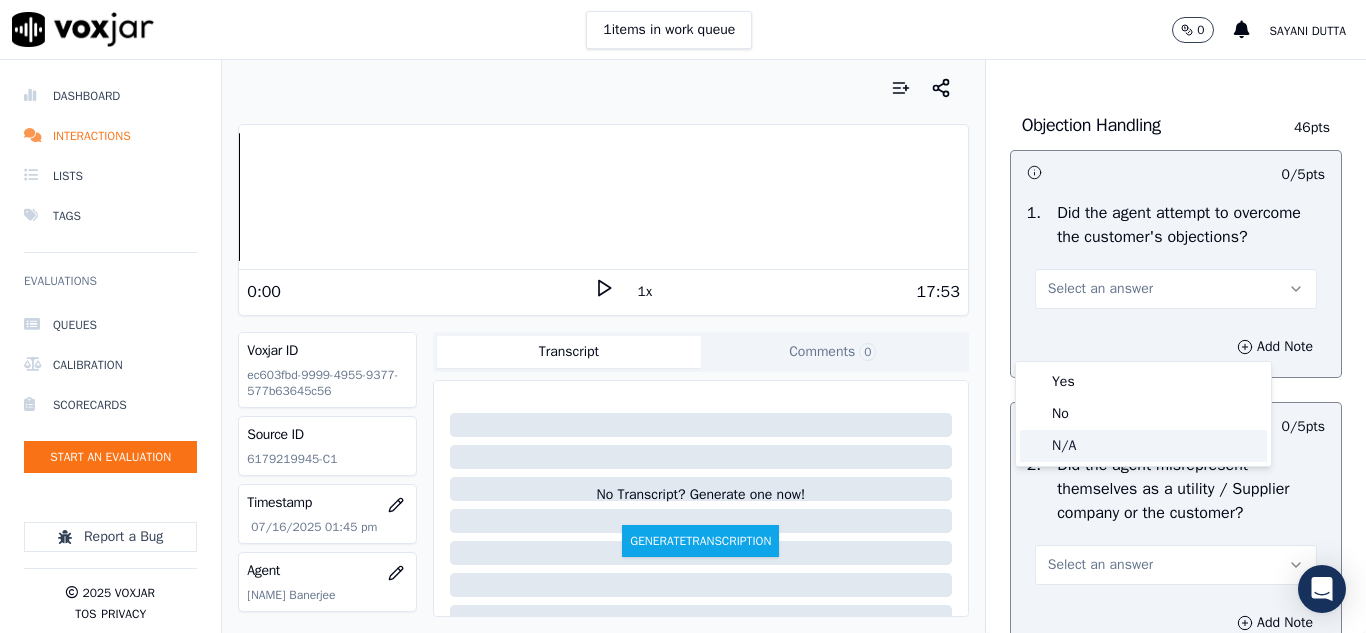click on "N/A" 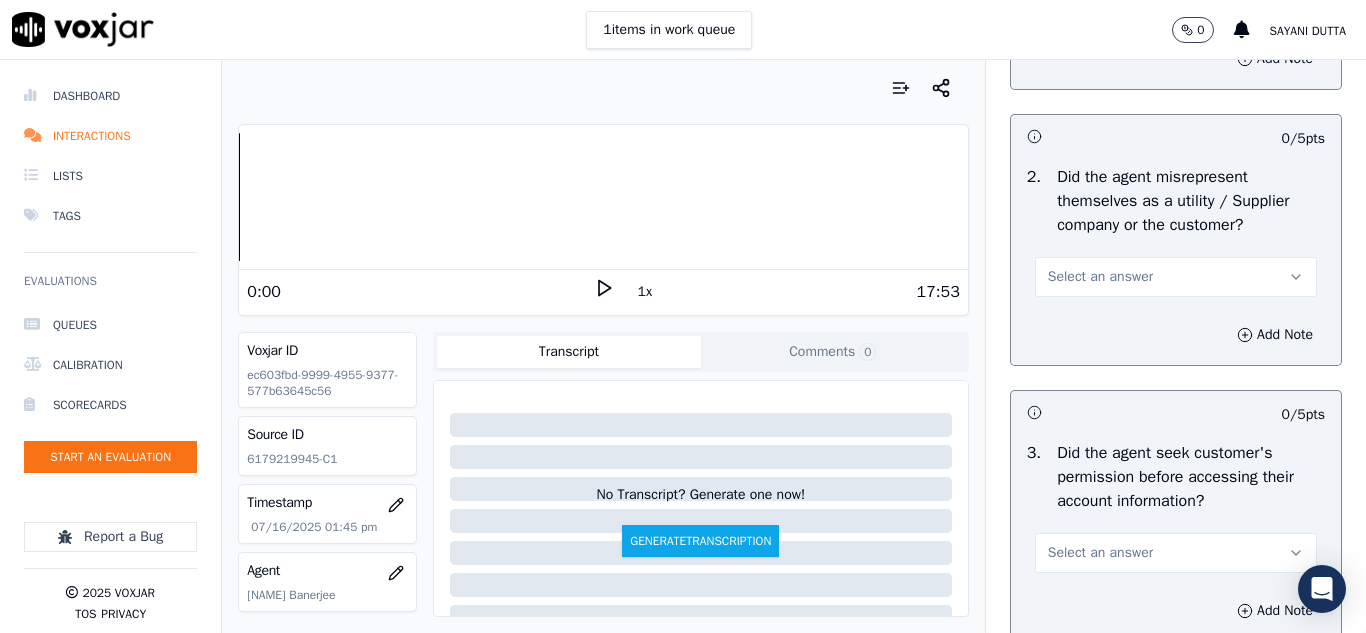 scroll, scrollTop: 1500, scrollLeft: 0, axis: vertical 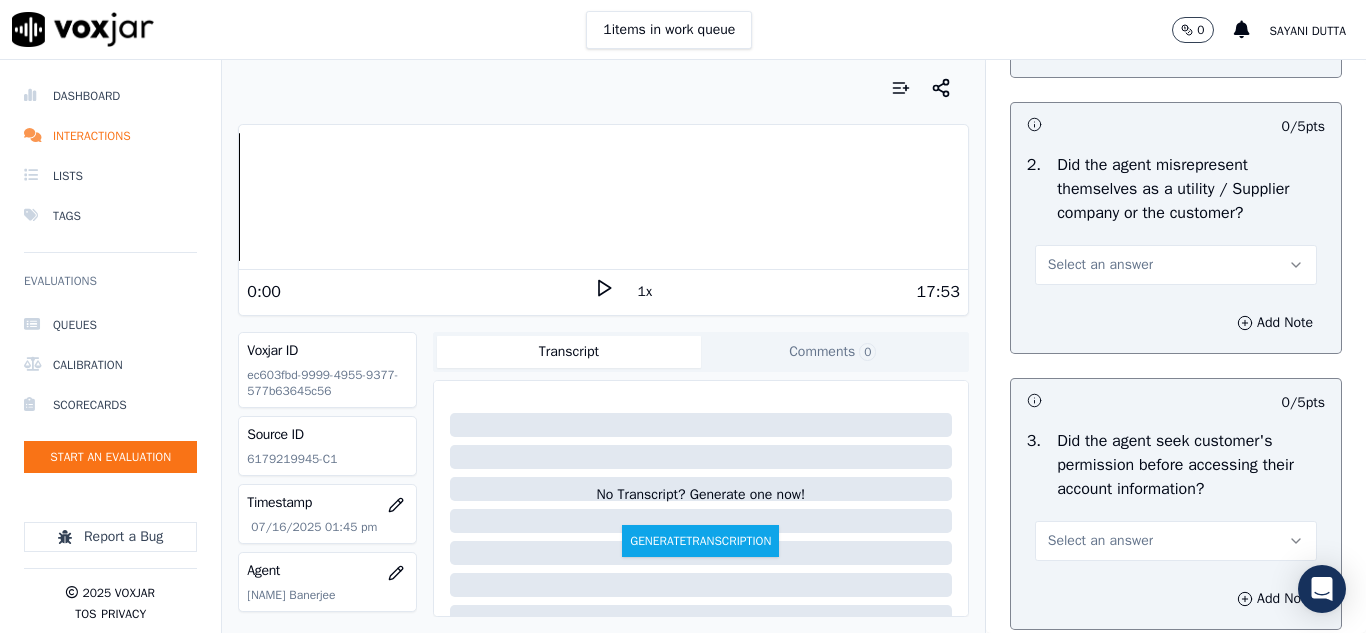 click on "Select an answer" at bounding box center [1100, 265] 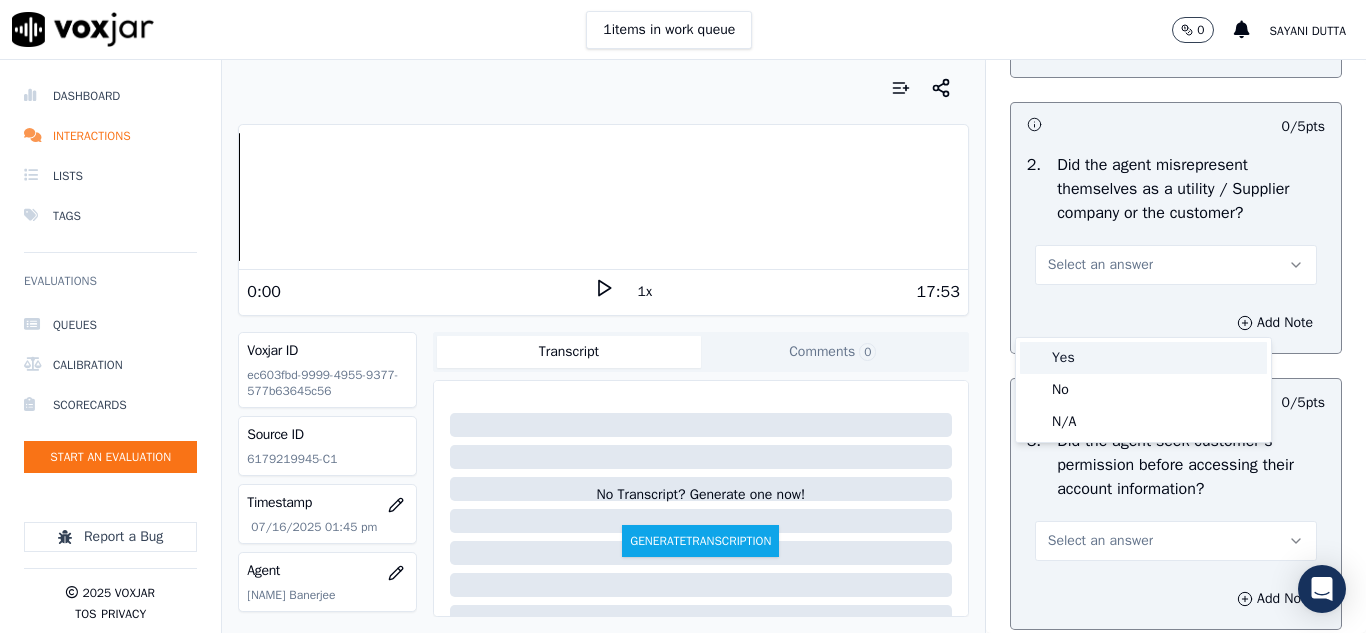 click on "Yes" at bounding box center [1143, 358] 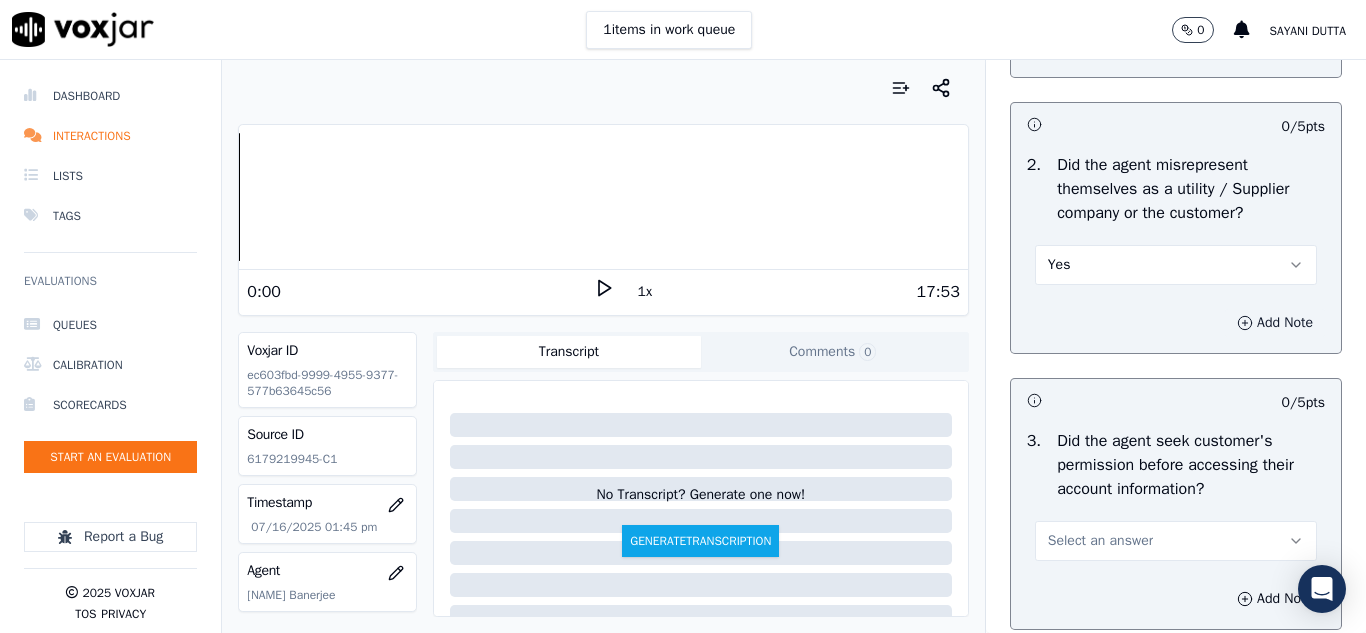 click 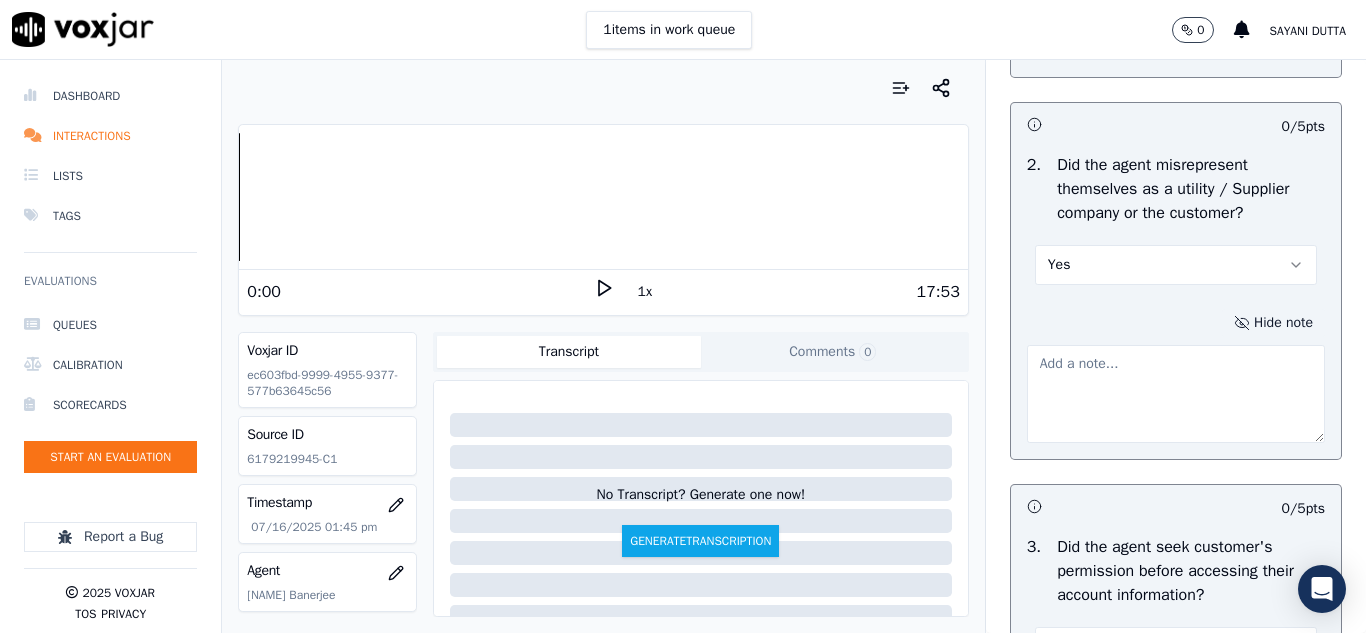 click at bounding box center [1176, 394] 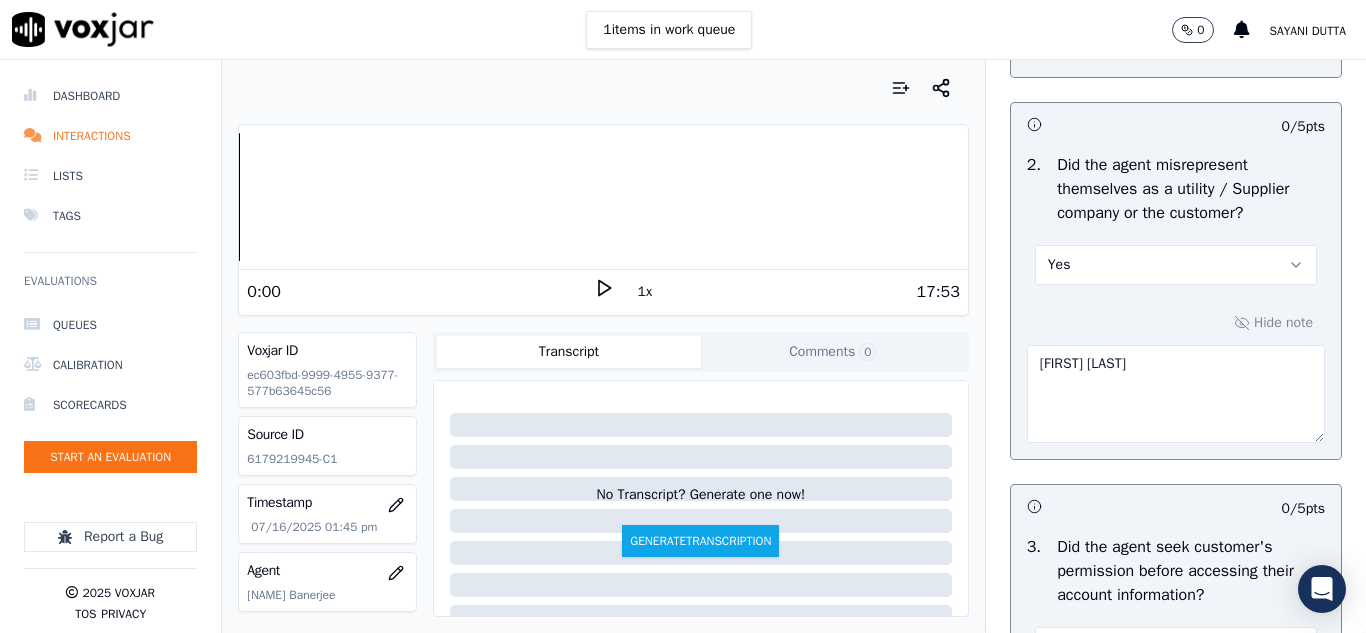 drag, startPoint x: 1147, startPoint y: 407, endPoint x: 899, endPoint y: 397, distance: 248.20154 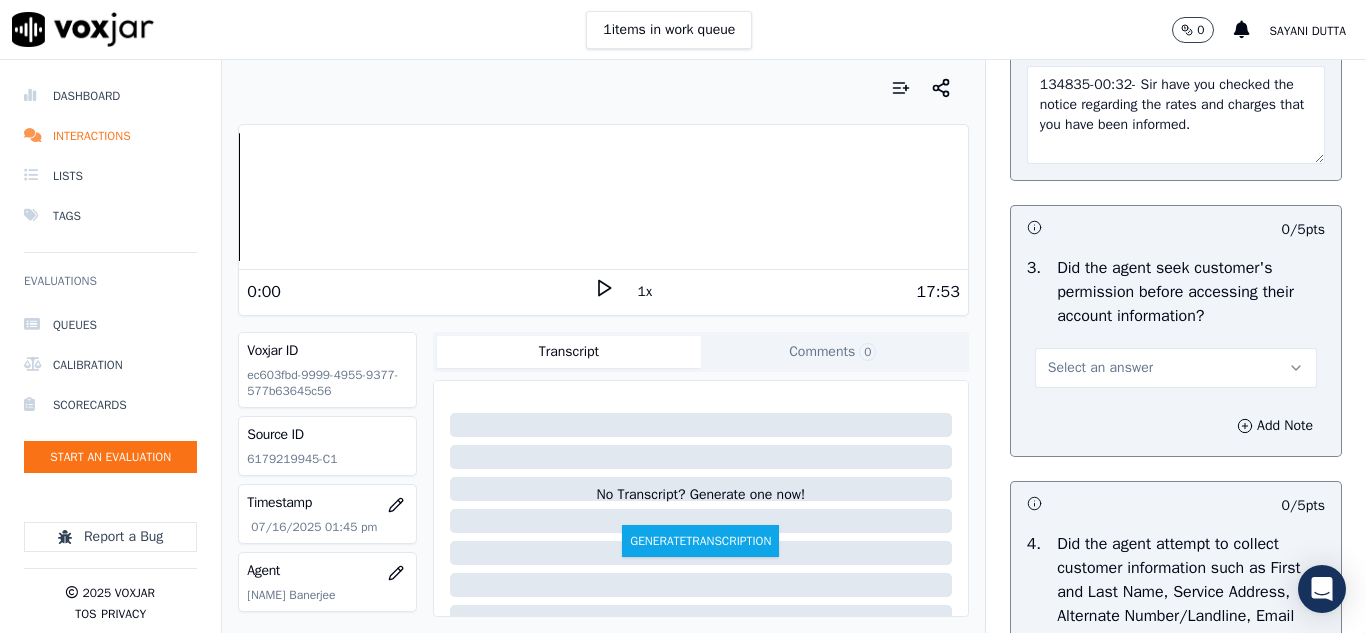 scroll, scrollTop: 1900, scrollLeft: 0, axis: vertical 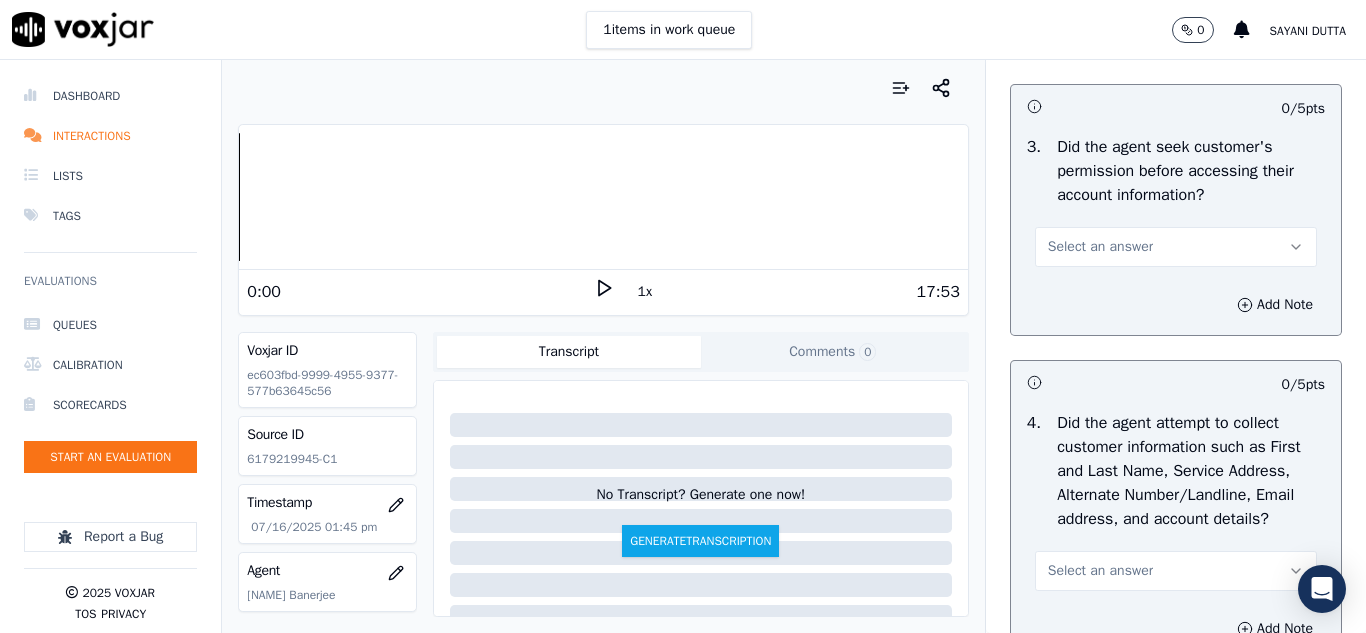 type on "134835-00:32- Sir have you checked the notice regarding the rates and charges that you have been informed." 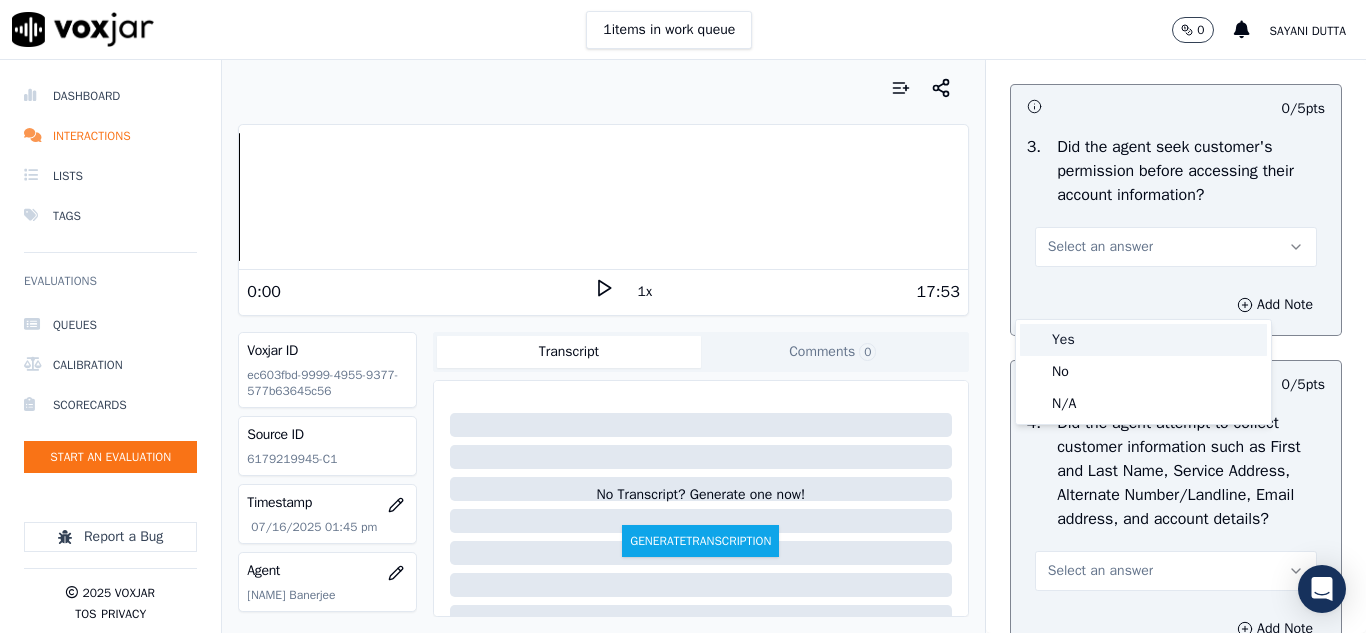 click on "Yes" at bounding box center (1143, 340) 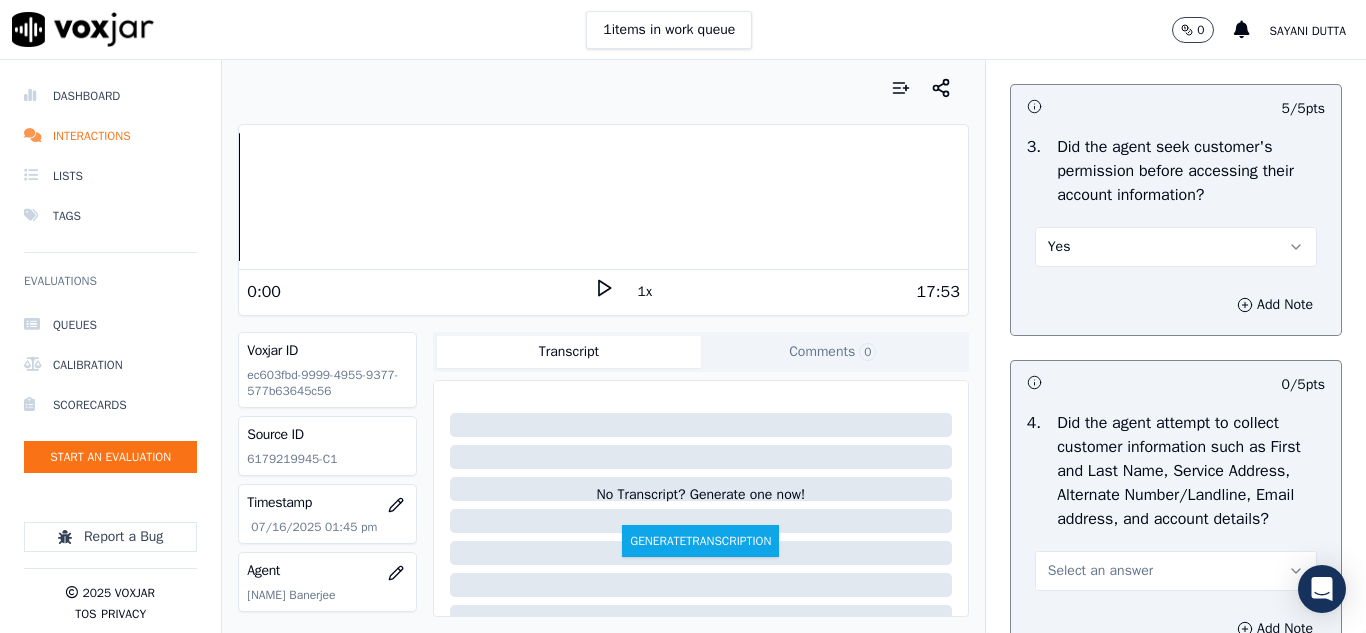 click on "Yes" at bounding box center [1176, 247] 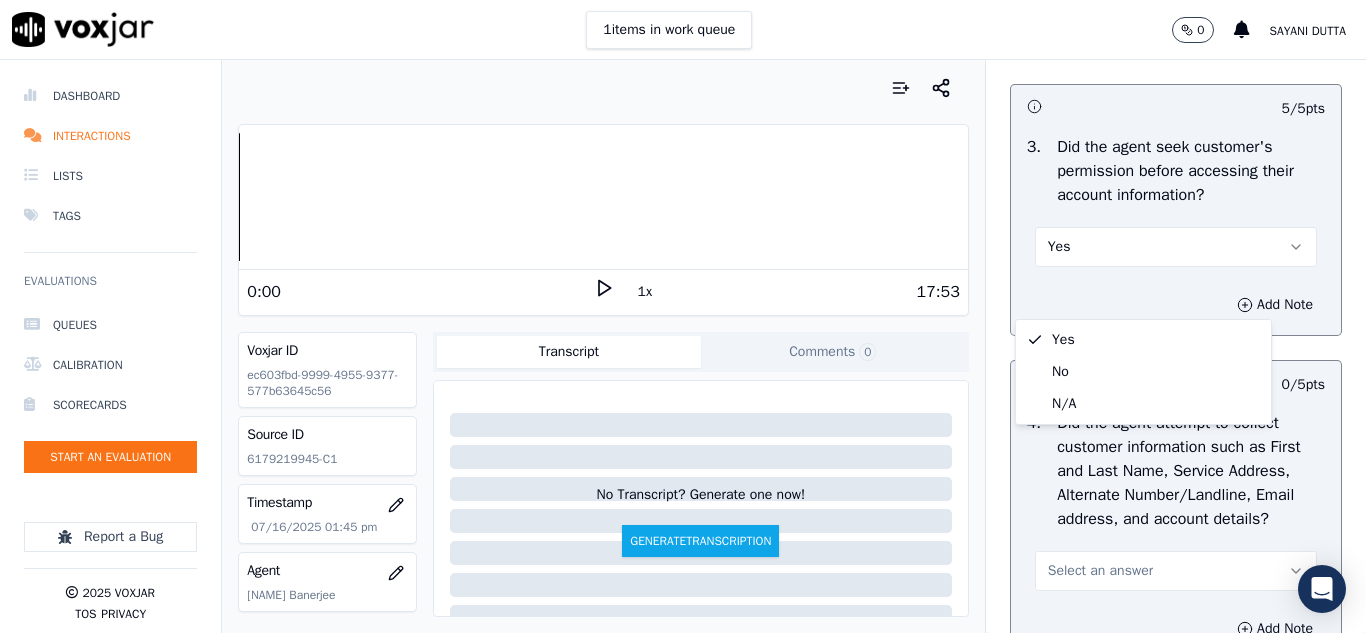 click on "Yes" at bounding box center (1176, 247) 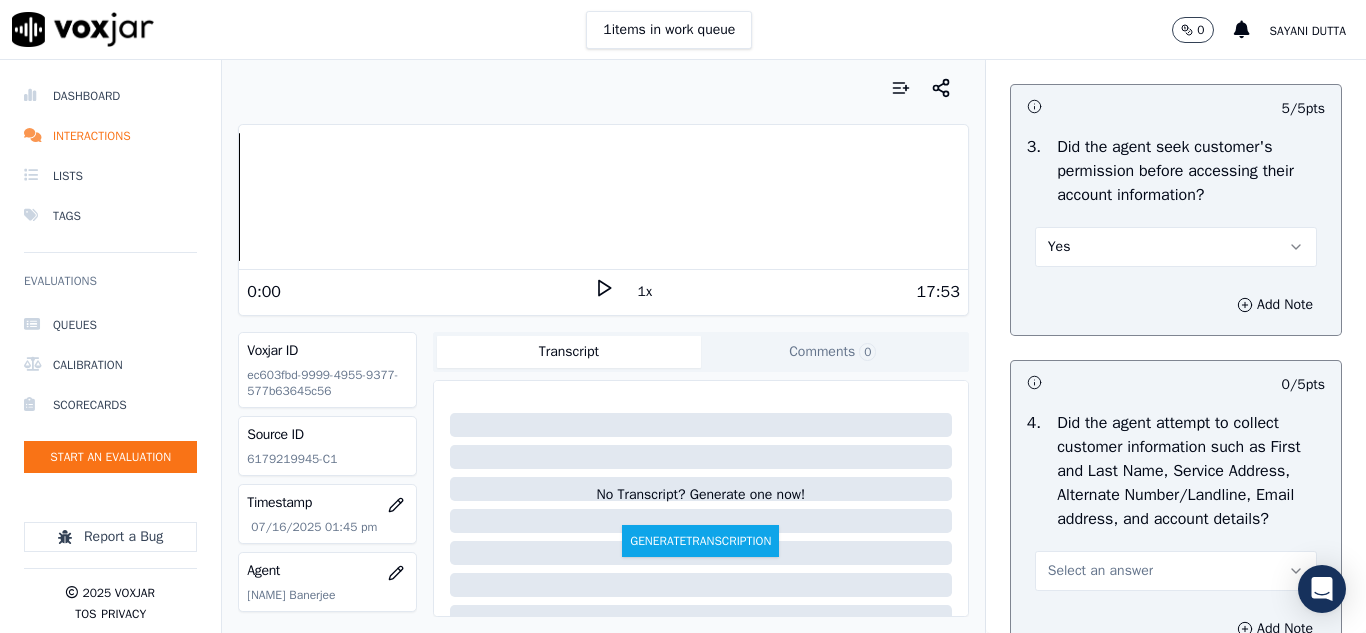 click on "Yes" at bounding box center [1176, 247] 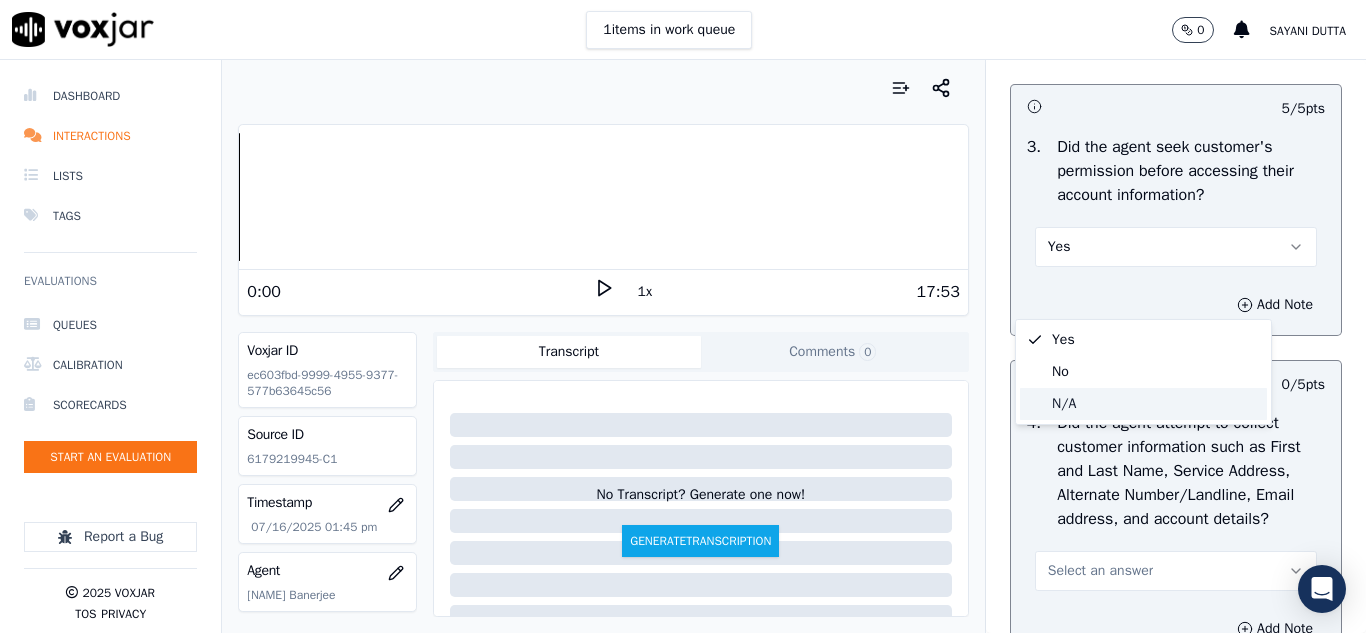 click on "N/A" 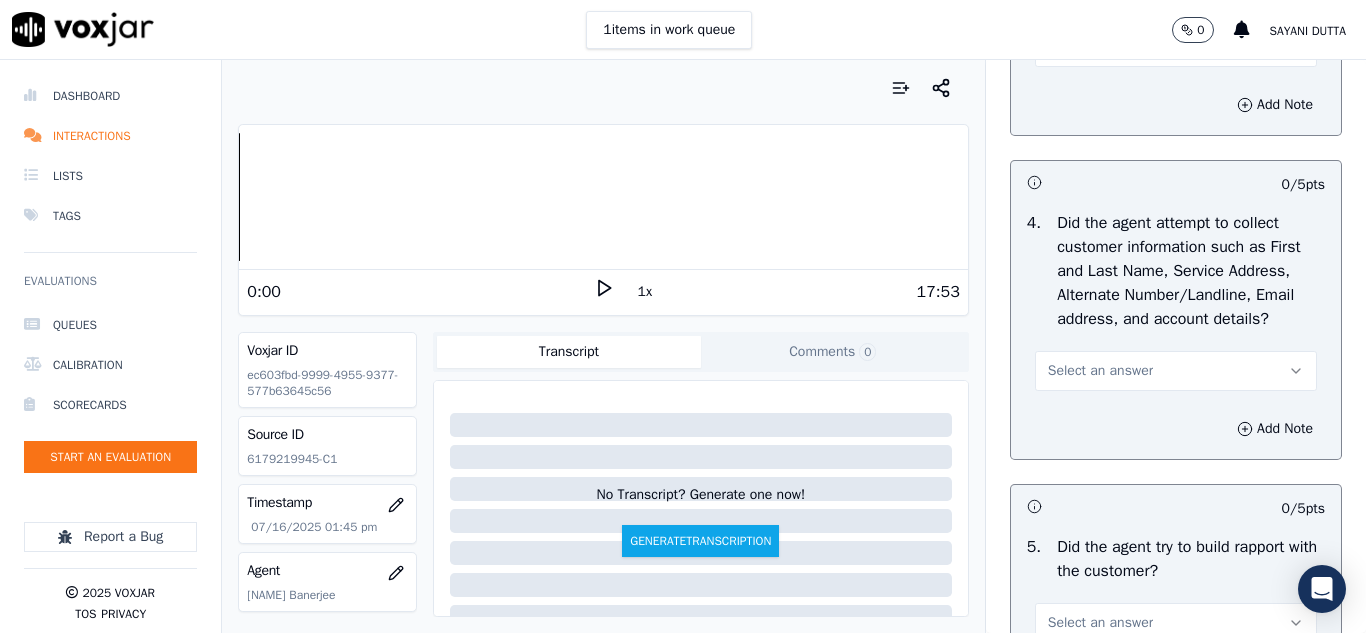 scroll, scrollTop: 2200, scrollLeft: 0, axis: vertical 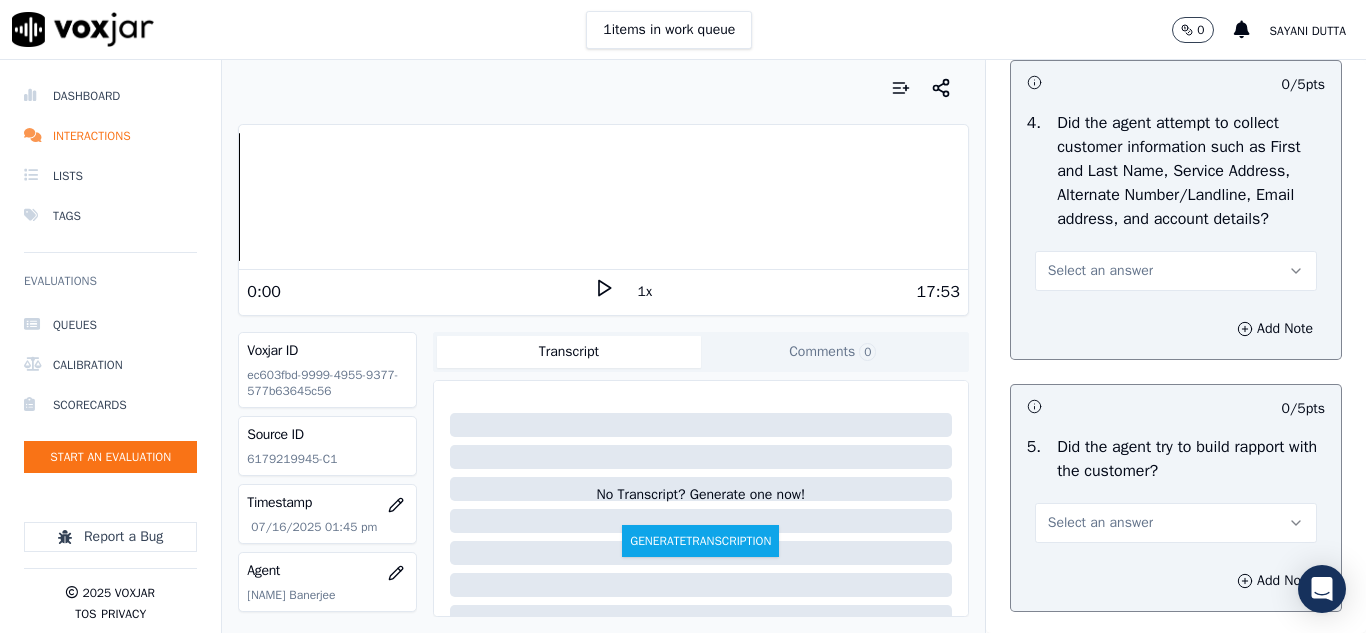 click on "Select an answer" at bounding box center [1100, 271] 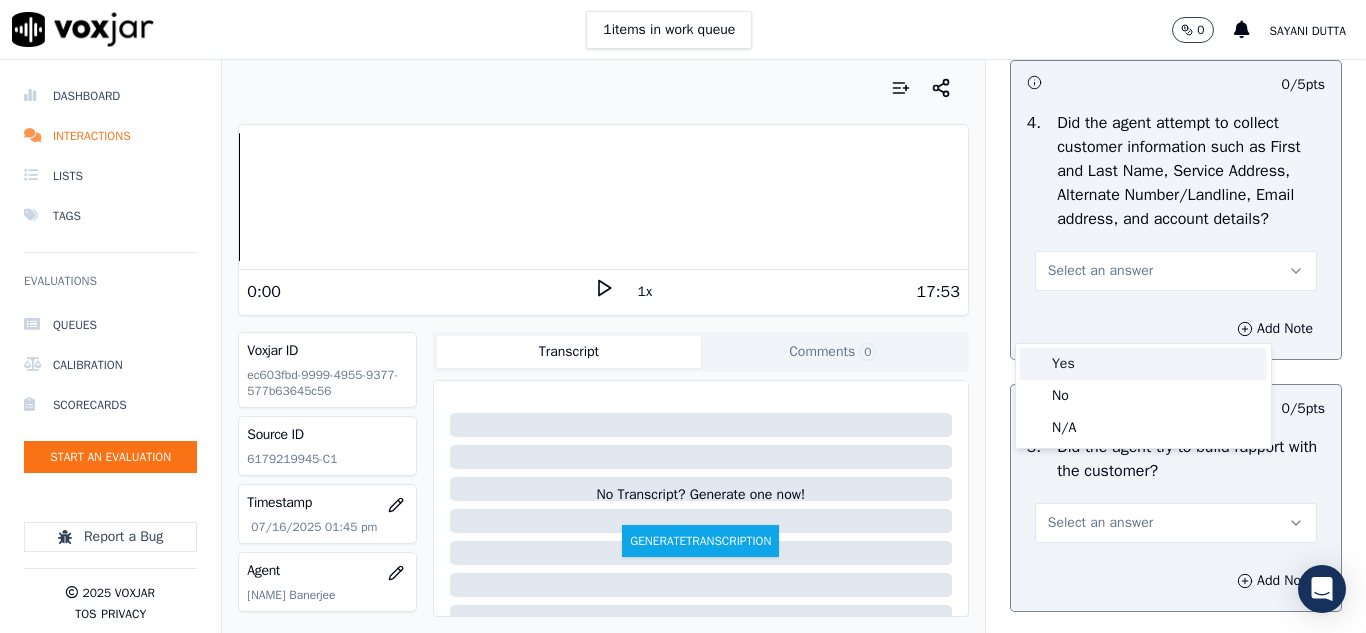 click on "Yes" at bounding box center [1143, 364] 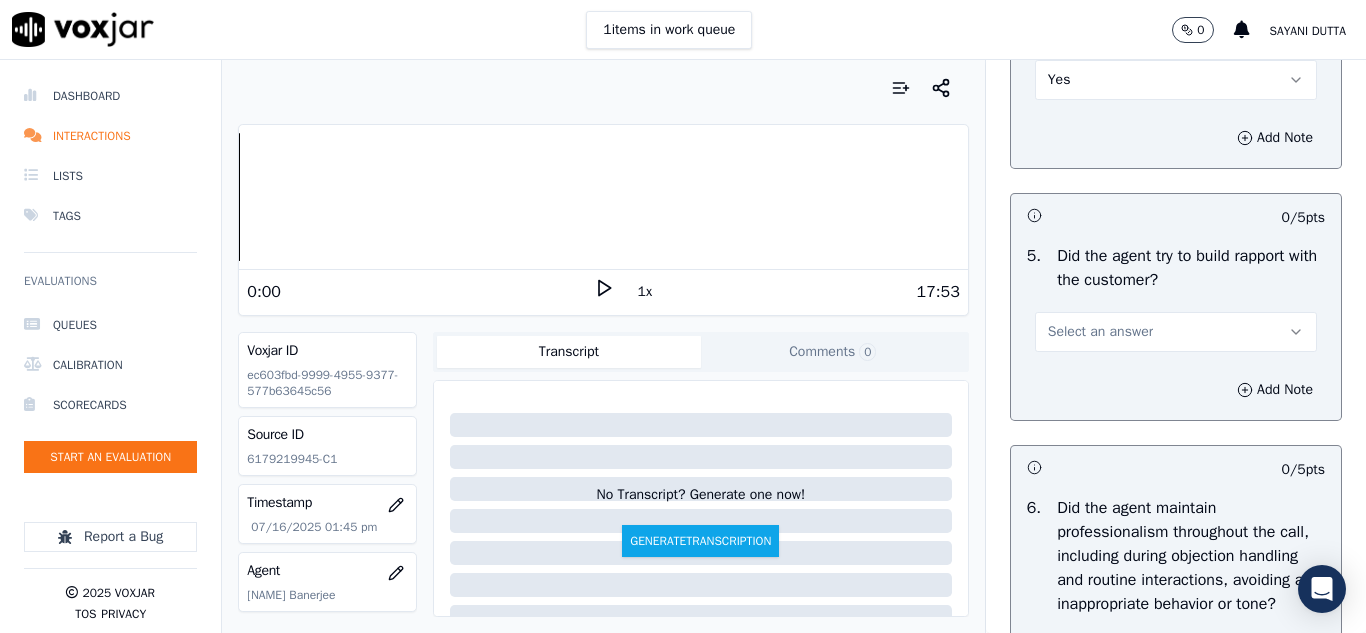 scroll, scrollTop: 2500, scrollLeft: 0, axis: vertical 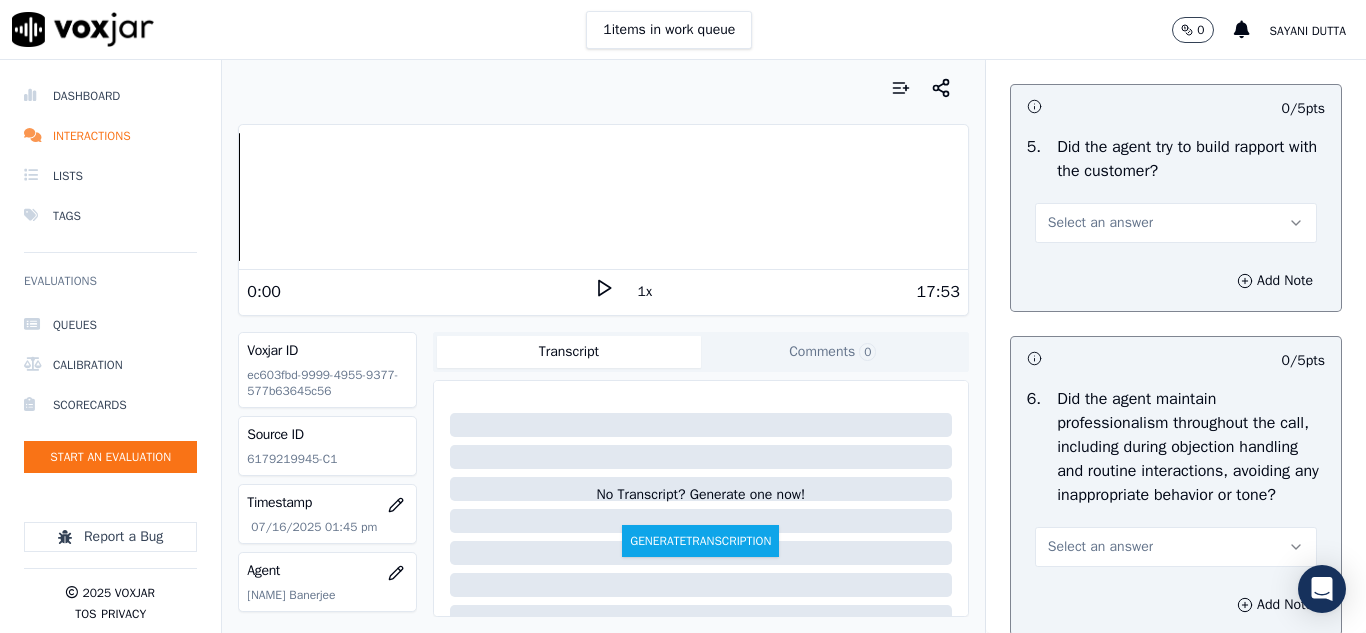 click on "Select an answer" at bounding box center [1100, 223] 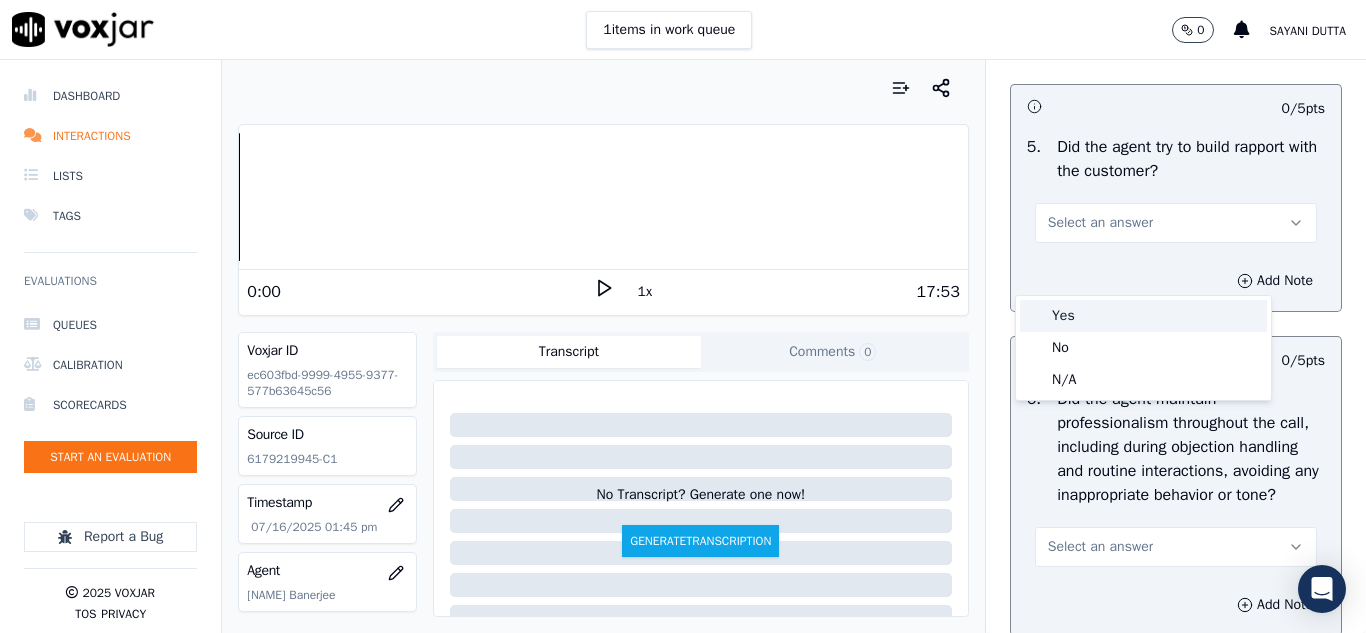 drag, startPoint x: 1059, startPoint y: 318, endPoint x: 1074, endPoint y: 312, distance: 16.155495 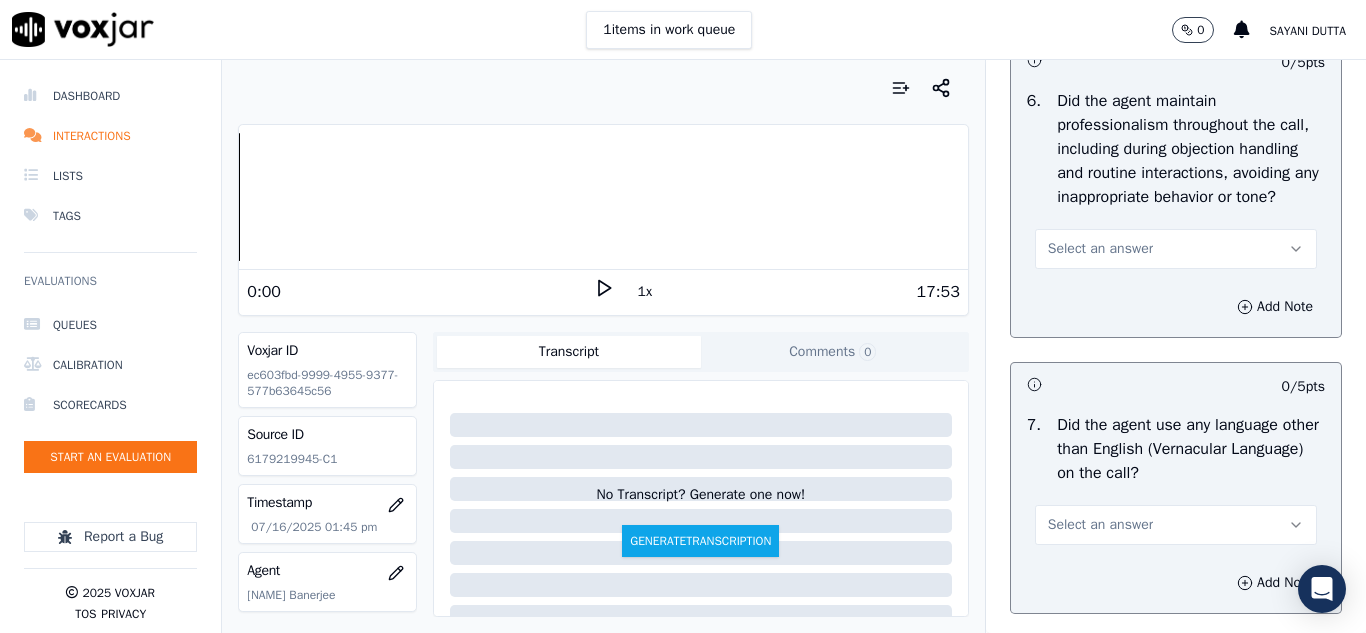 scroll, scrollTop: 2800, scrollLeft: 0, axis: vertical 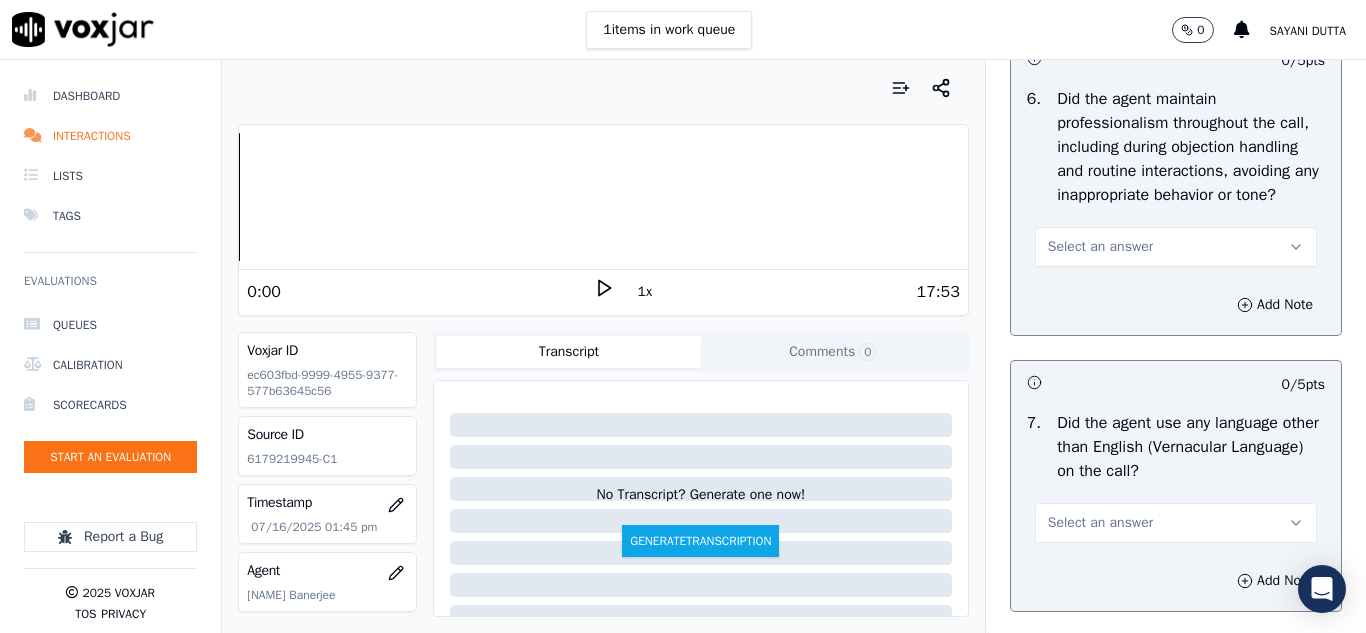 click on "Select an answer" at bounding box center [1100, 247] 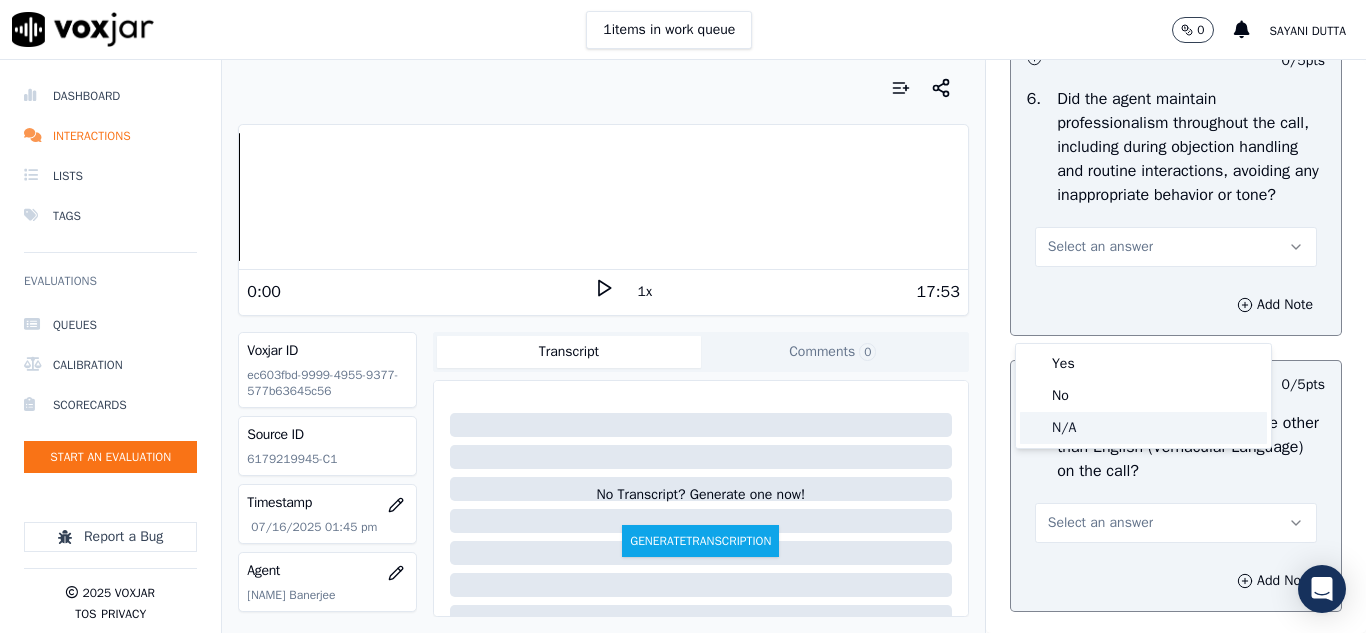 click on "N/A" 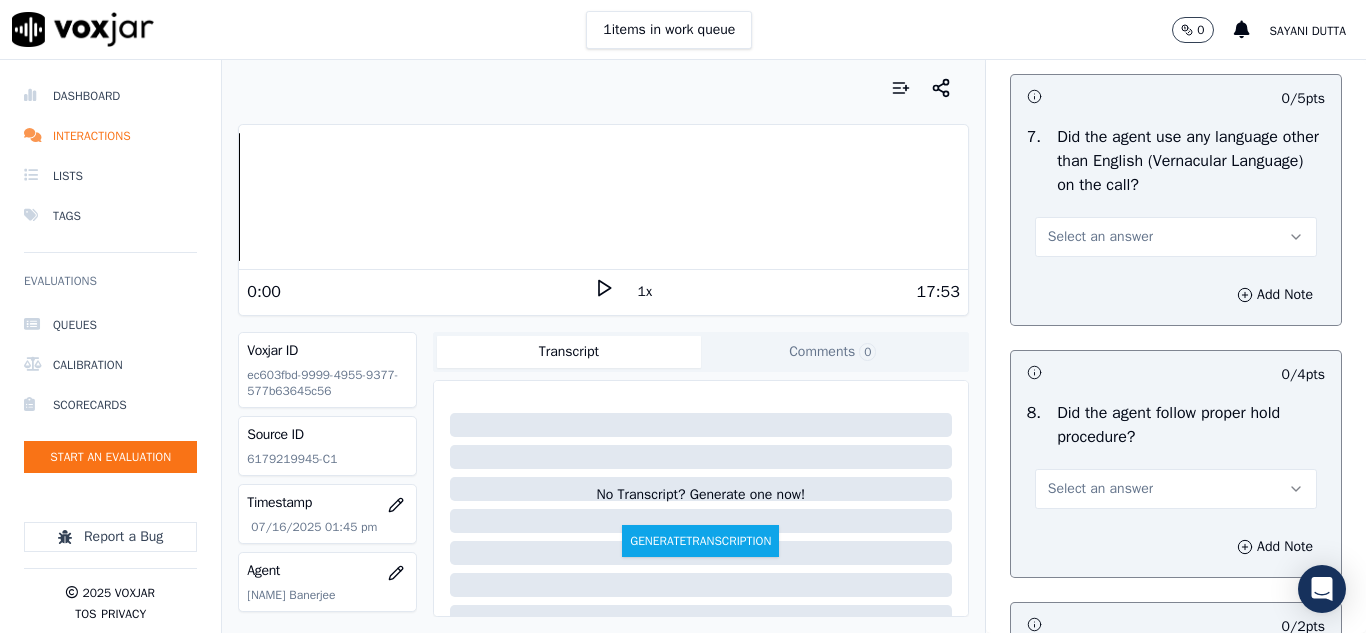 scroll, scrollTop: 3100, scrollLeft: 0, axis: vertical 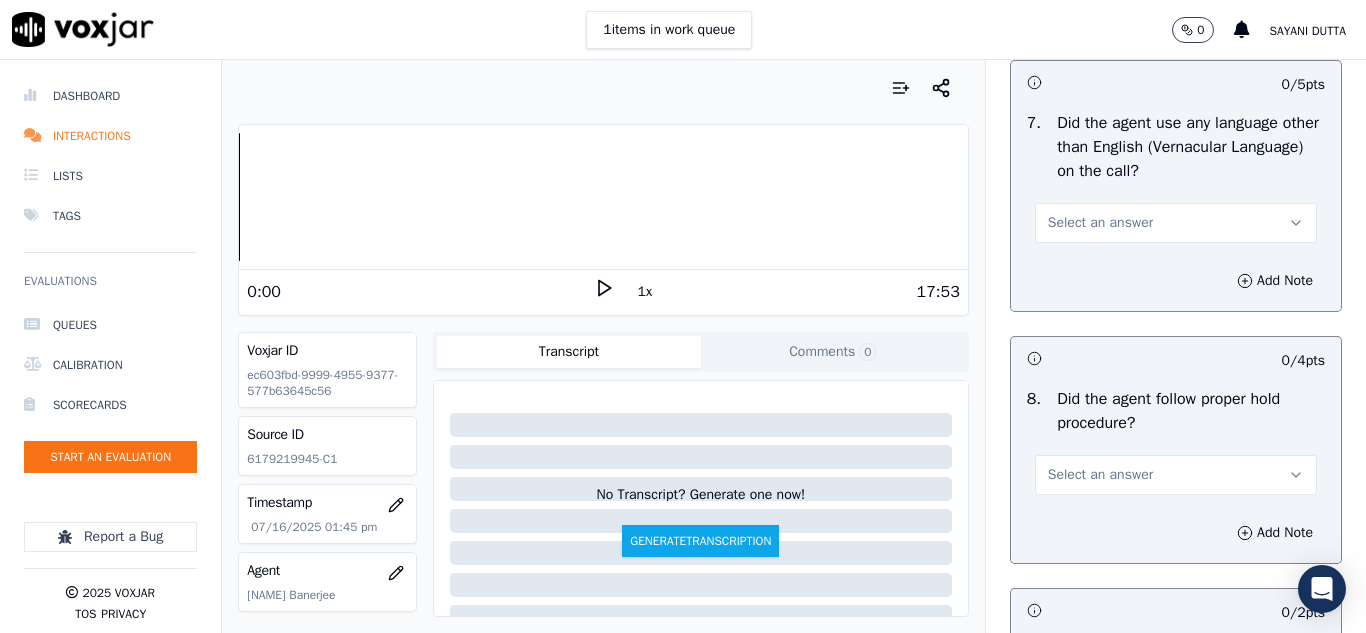 click on "Select an answer" at bounding box center [1100, 223] 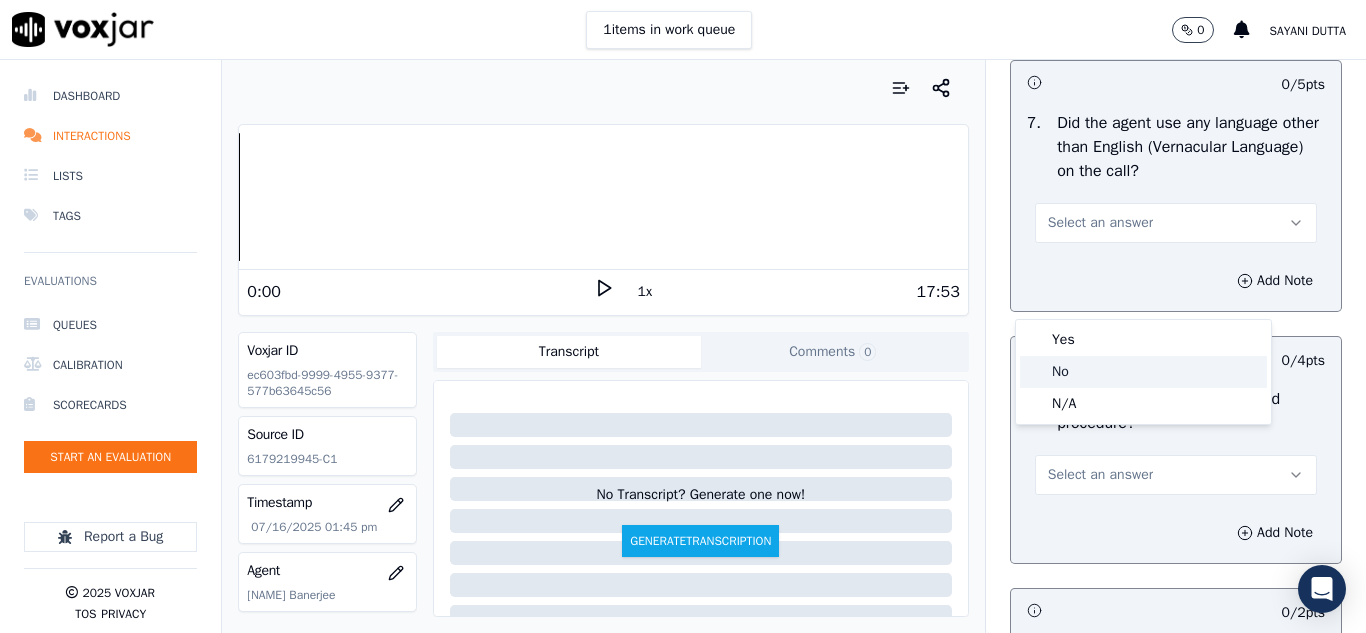 click on "No" 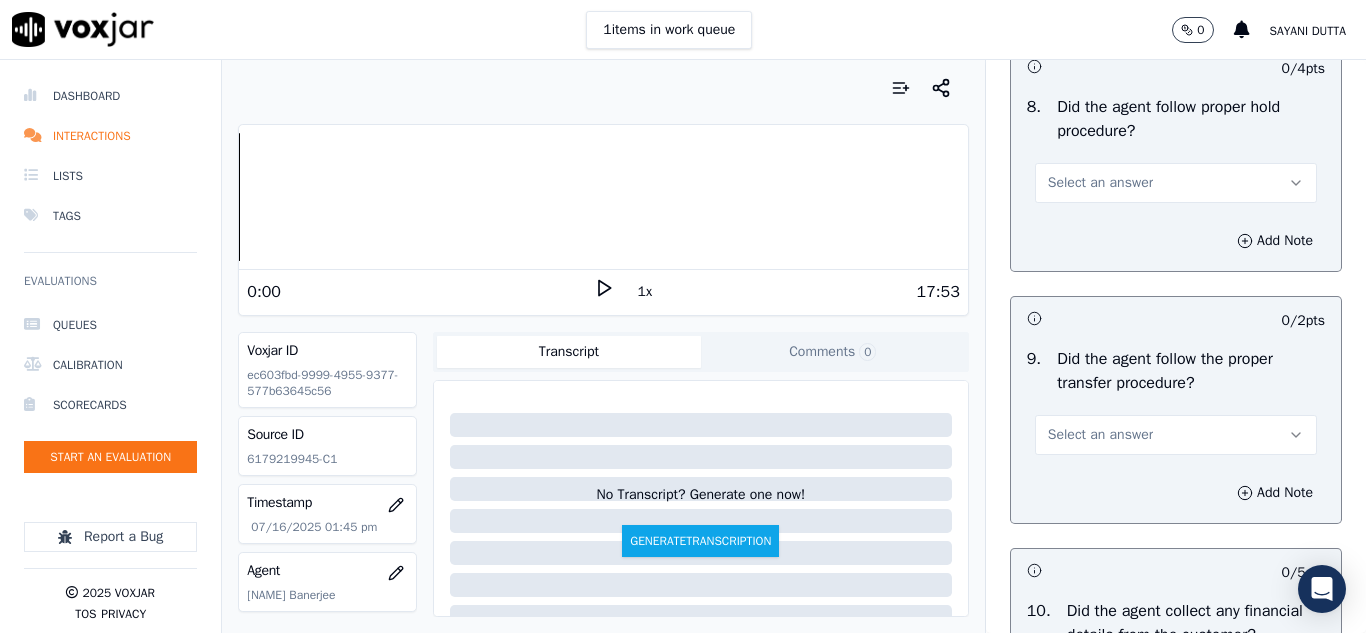 scroll, scrollTop: 3400, scrollLeft: 0, axis: vertical 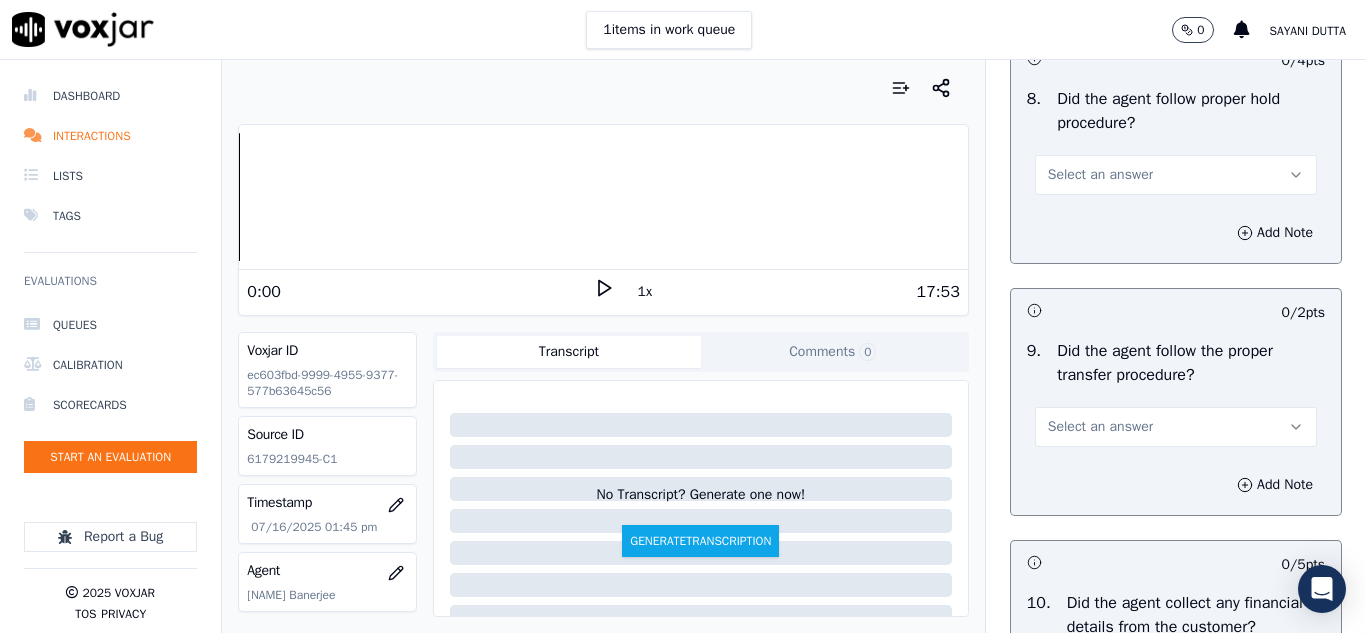 click on "Select an answer" at bounding box center (1100, 175) 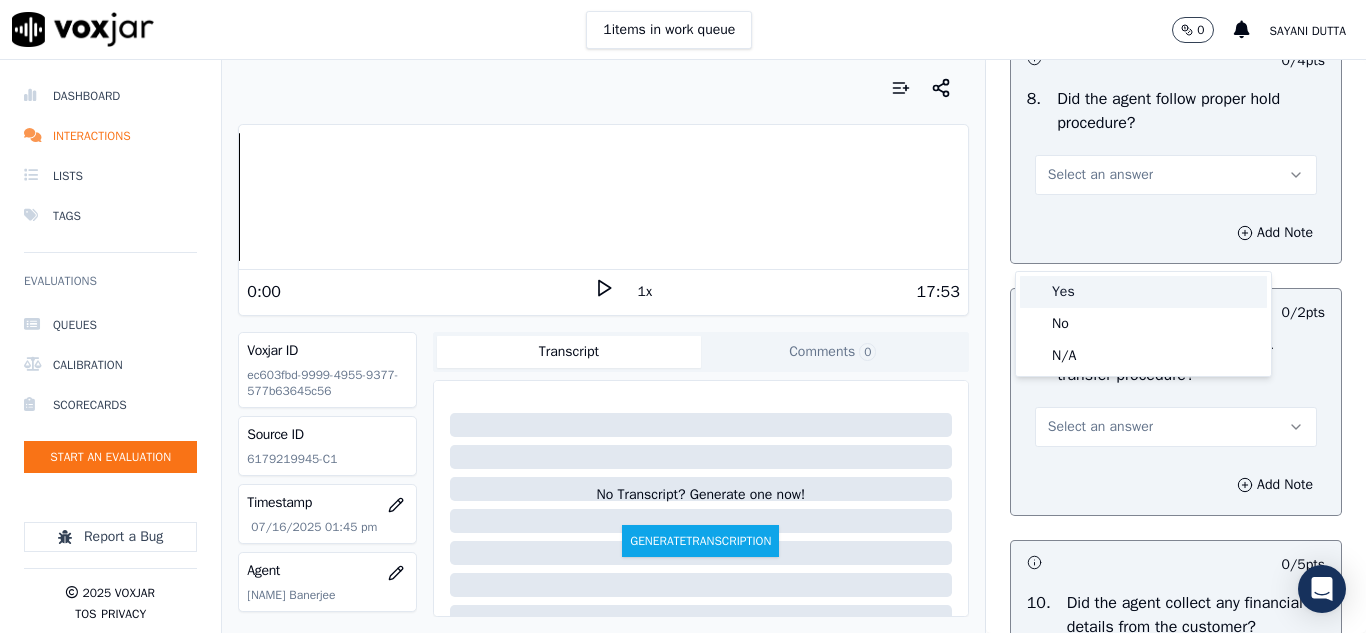 click on "Yes" at bounding box center (1143, 292) 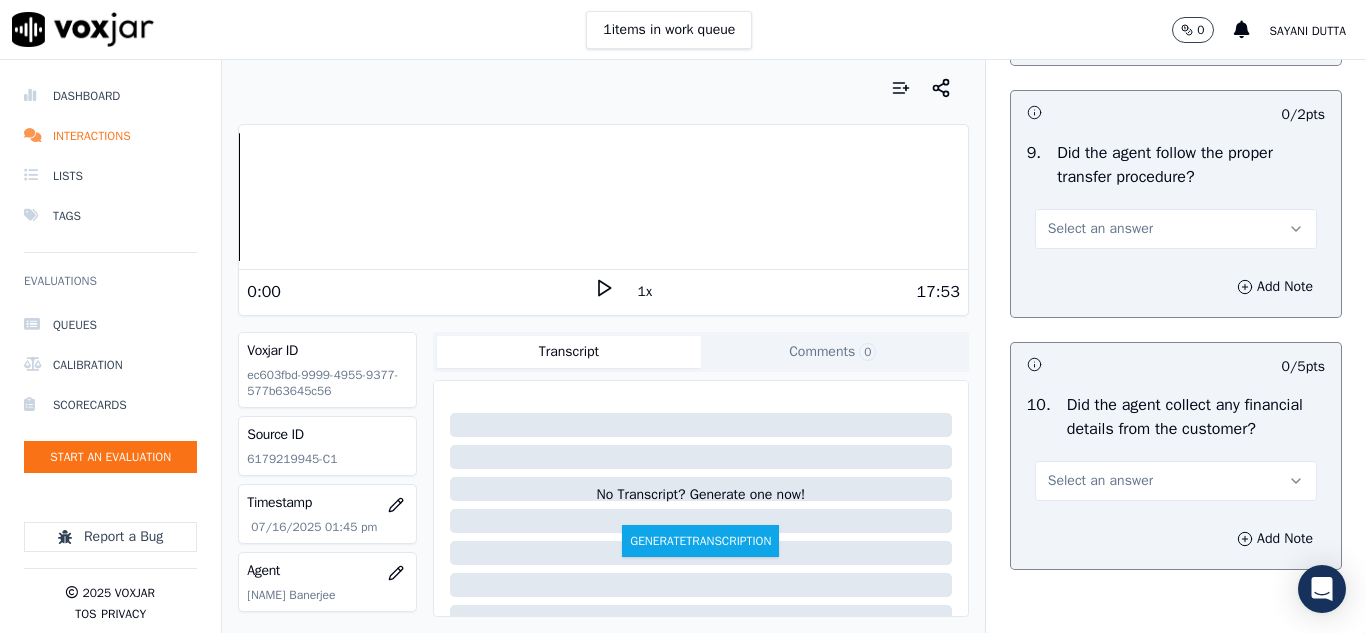 scroll, scrollTop: 3600, scrollLeft: 0, axis: vertical 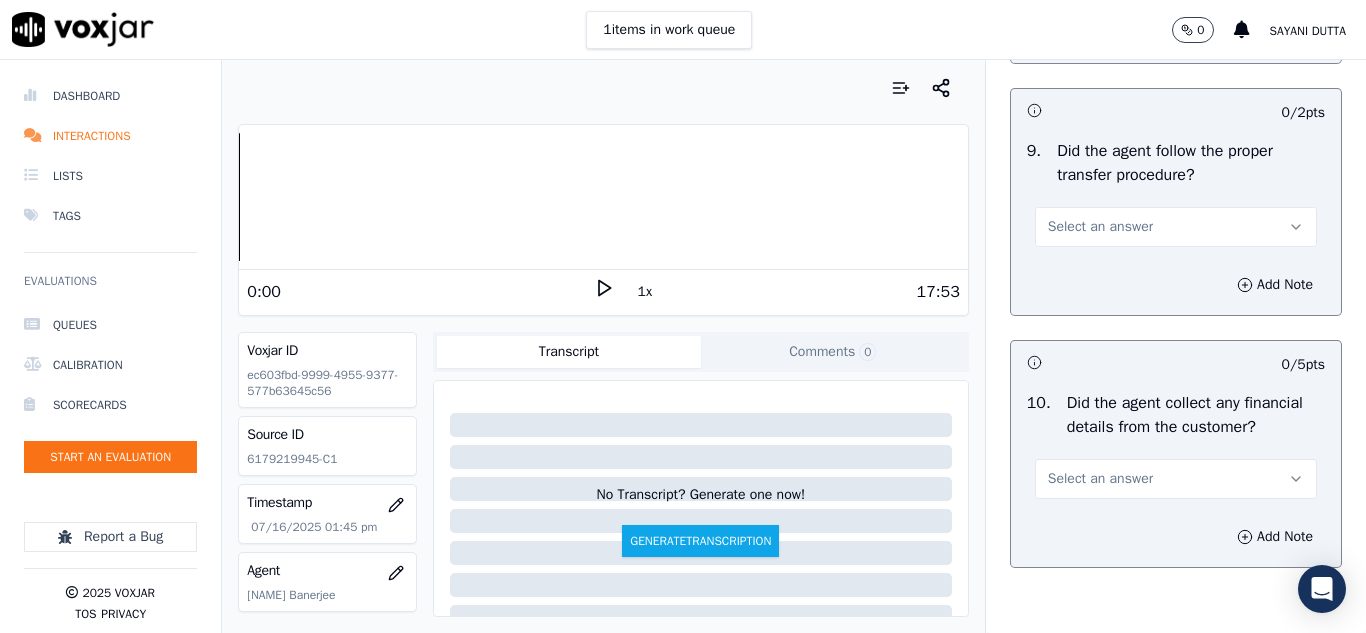 click on "Select an answer" at bounding box center (1100, 227) 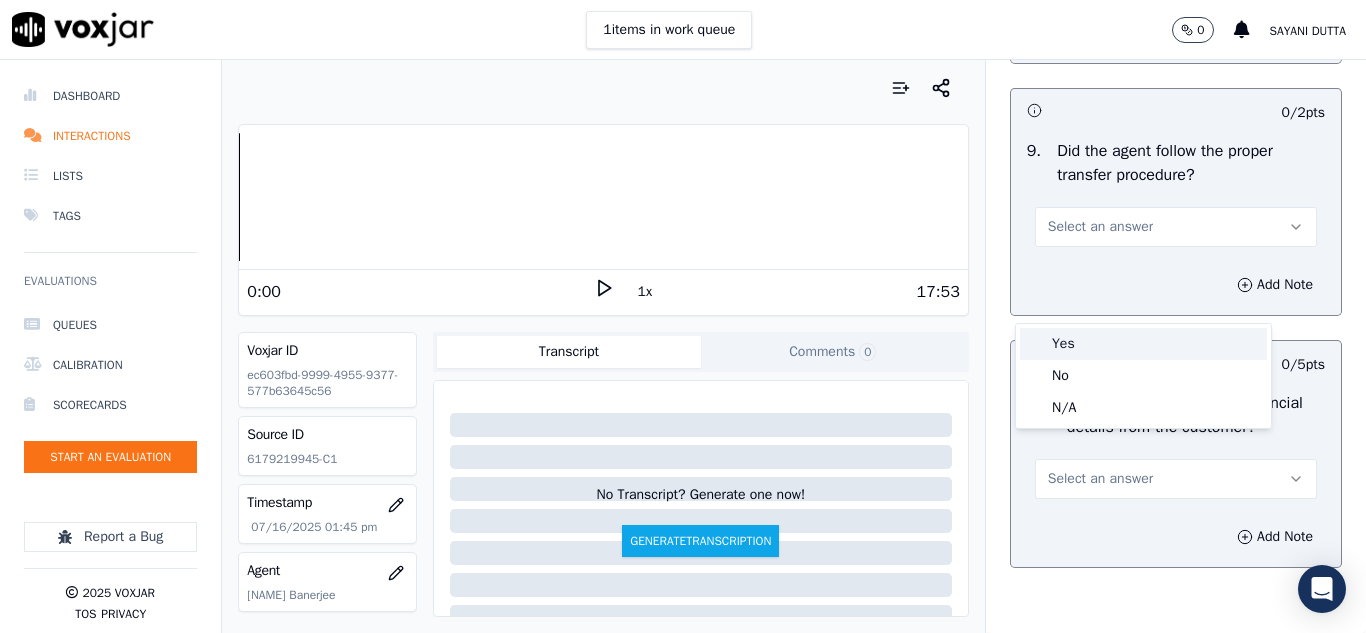 click on "Yes" at bounding box center [1143, 344] 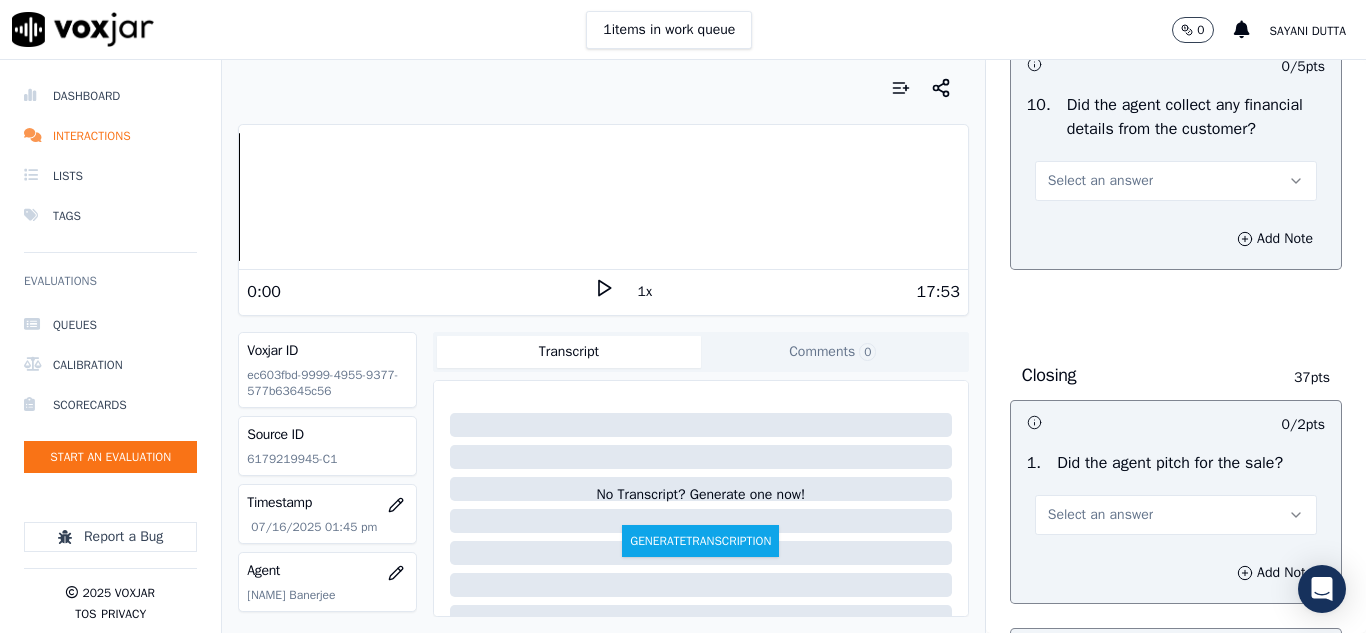 scroll, scrollTop: 3900, scrollLeft: 0, axis: vertical 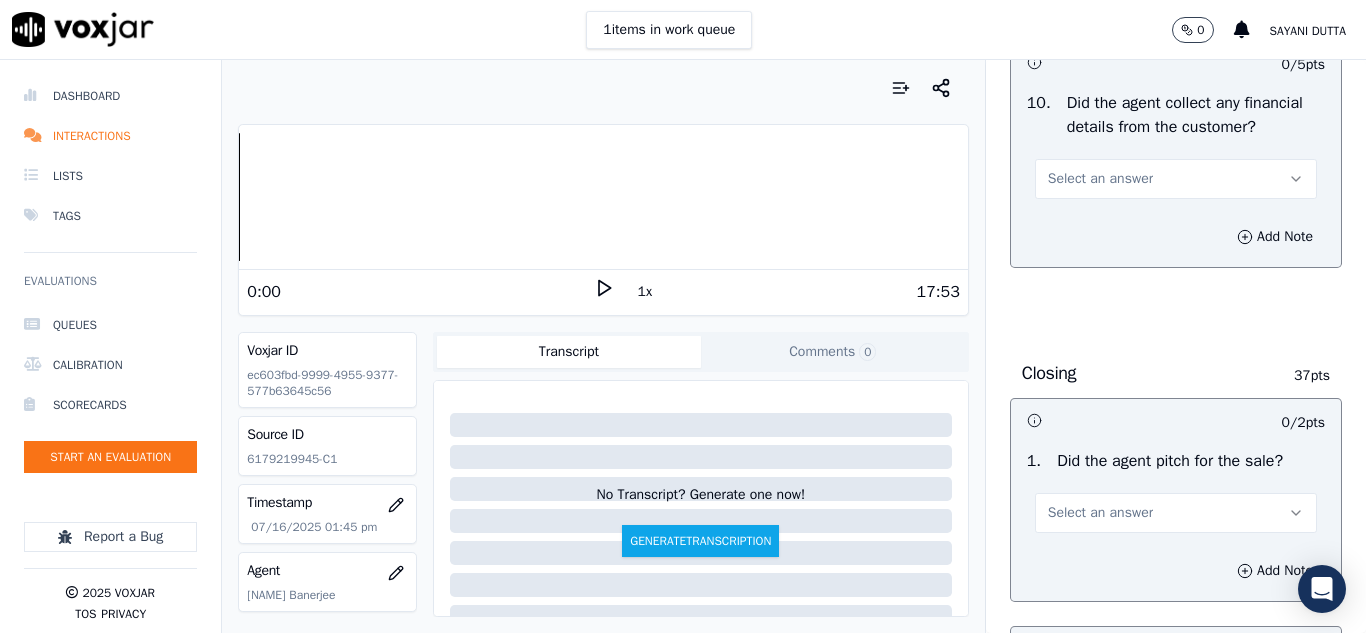 click on "Select an answer" at bounding box center [1100, 179] 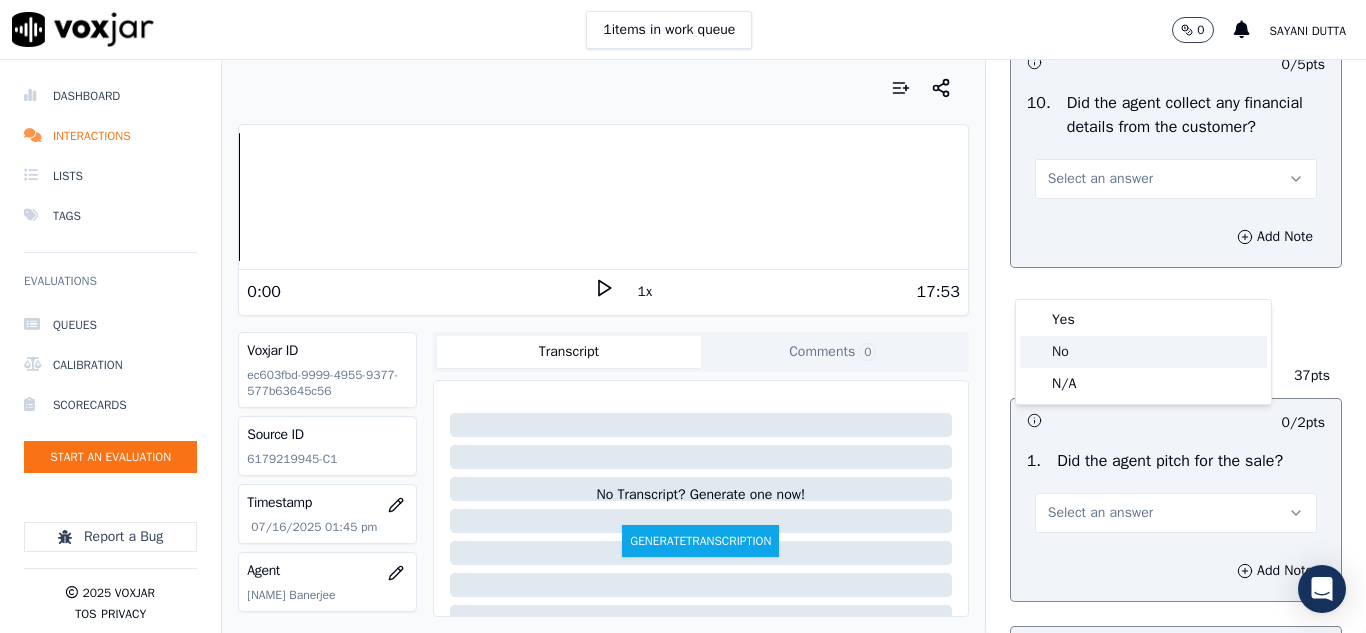 click on "No" 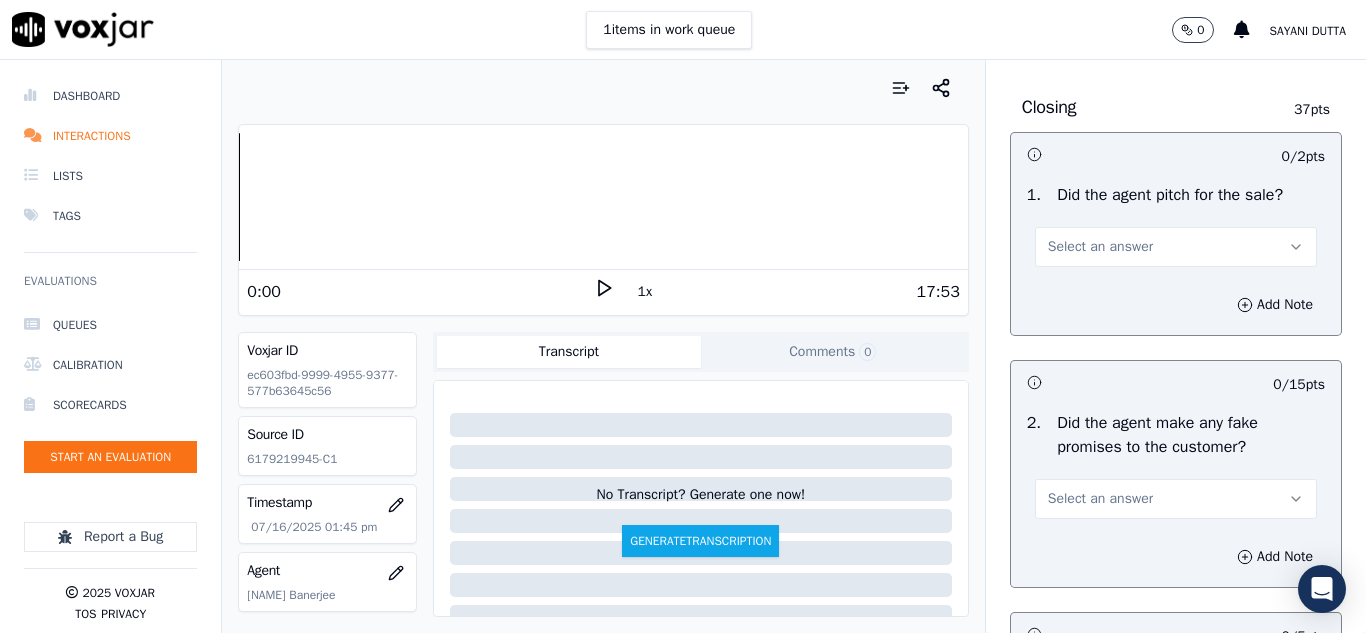 scroll, scrollTop: 4200, scrollLeft: 0, axis: vertical 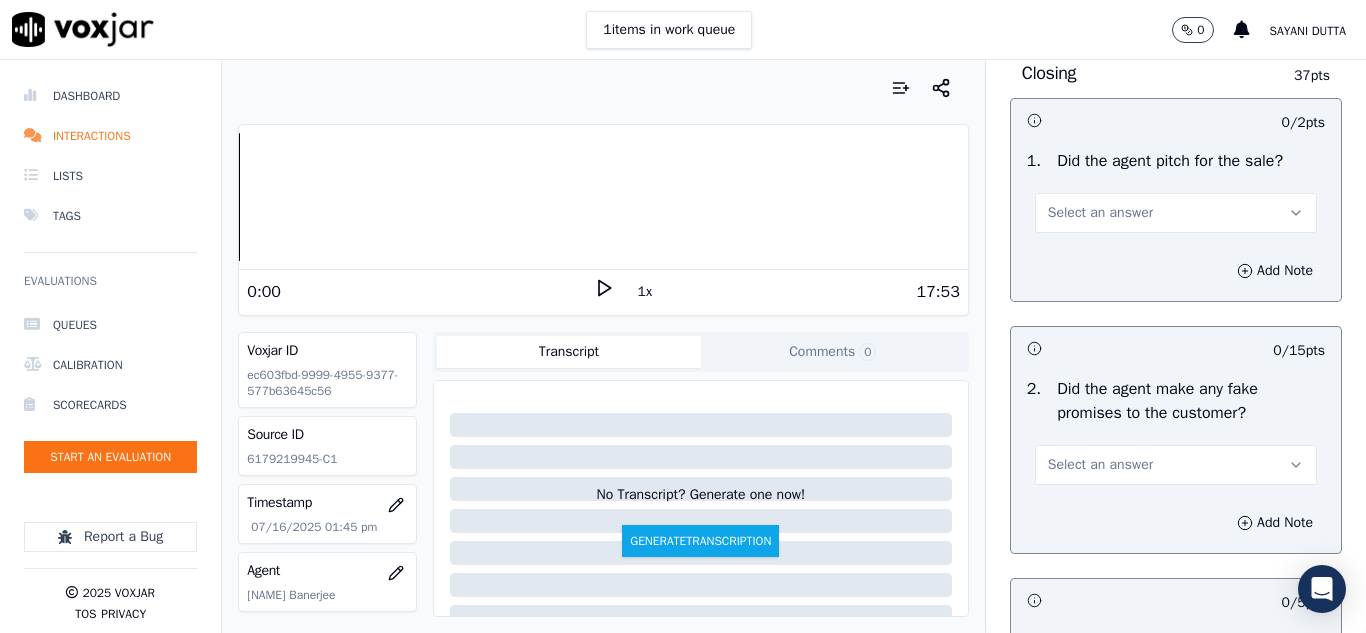 click on "Select an answer" at bounding box center (1176, 213) 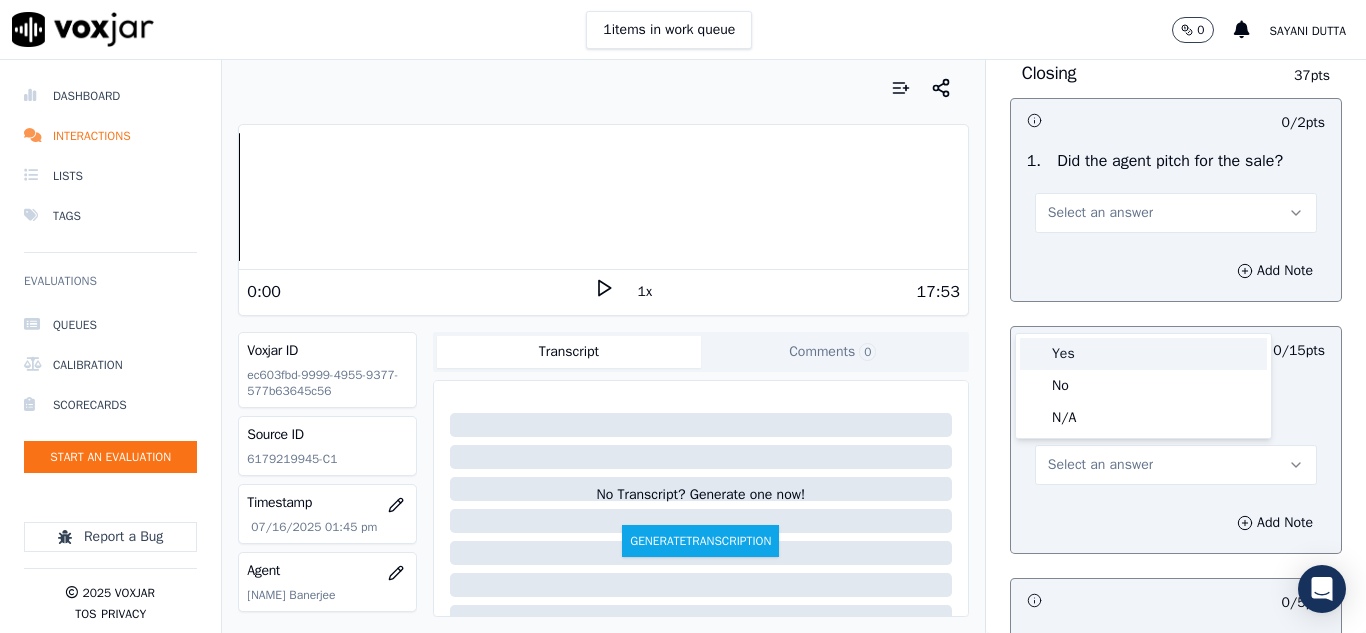 click on "Yes" at bounding box center (1143, 354) 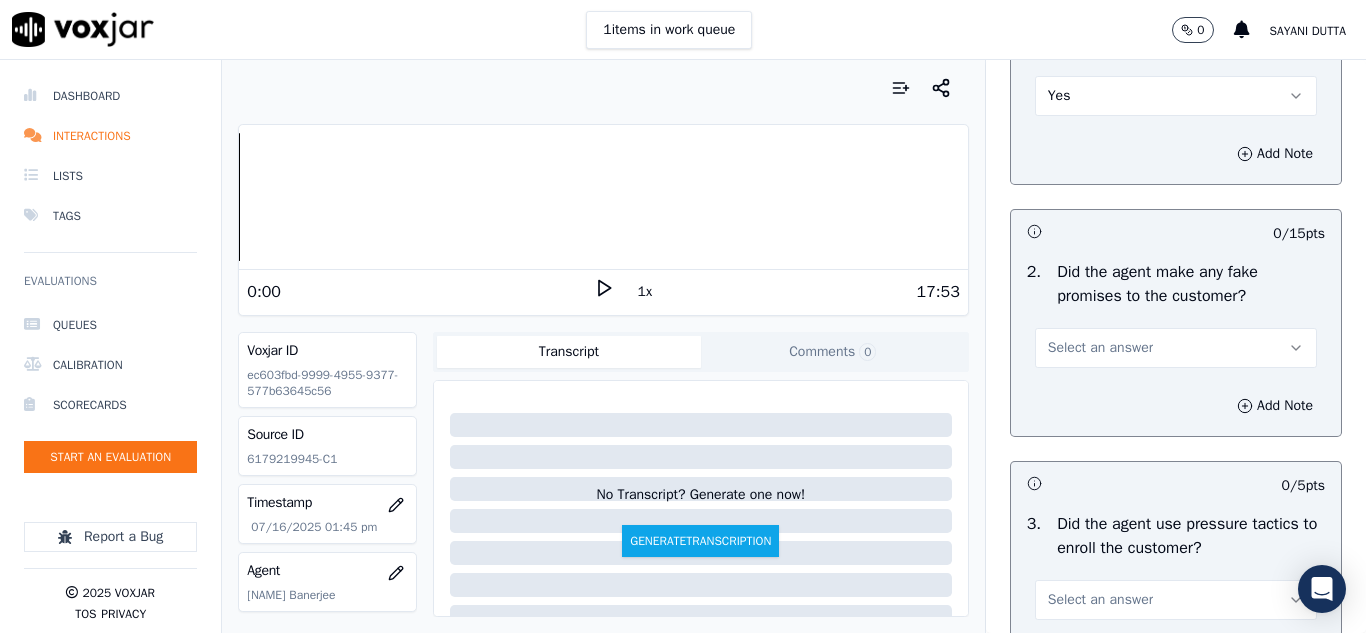scroll, scrollTop: 4500, scrollLeft: 0, axis: vertical 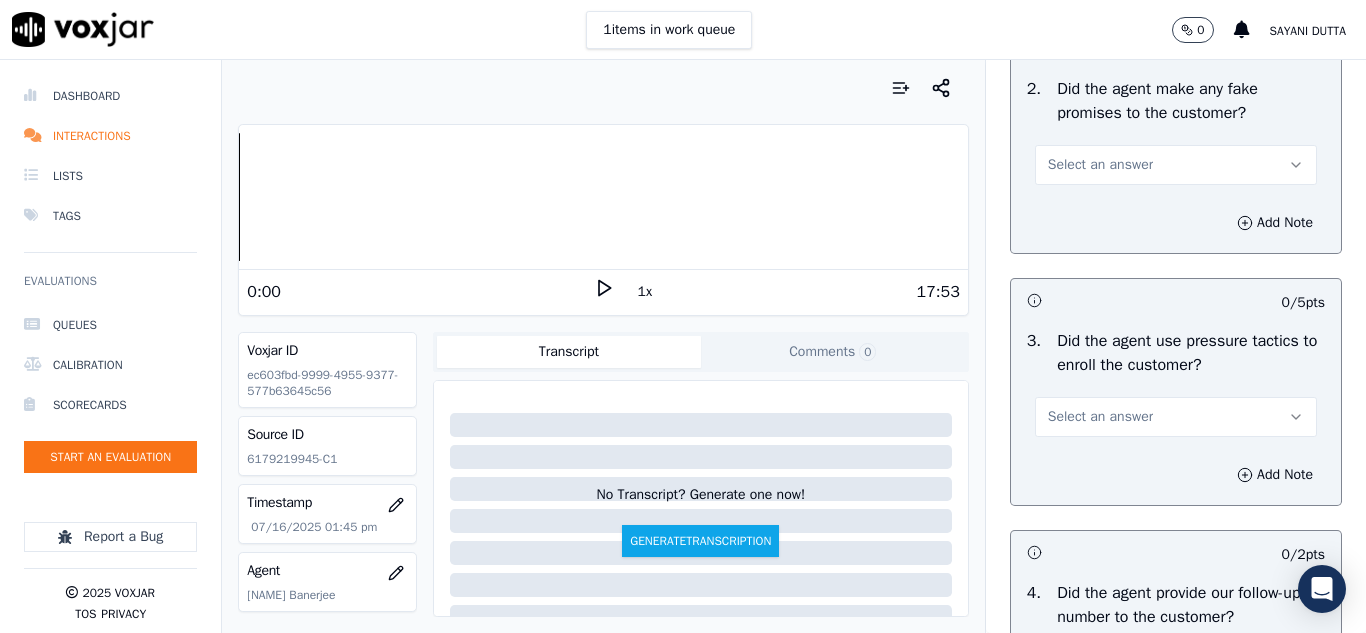 click on "Select an answer" at bounding box center [1100, 165] 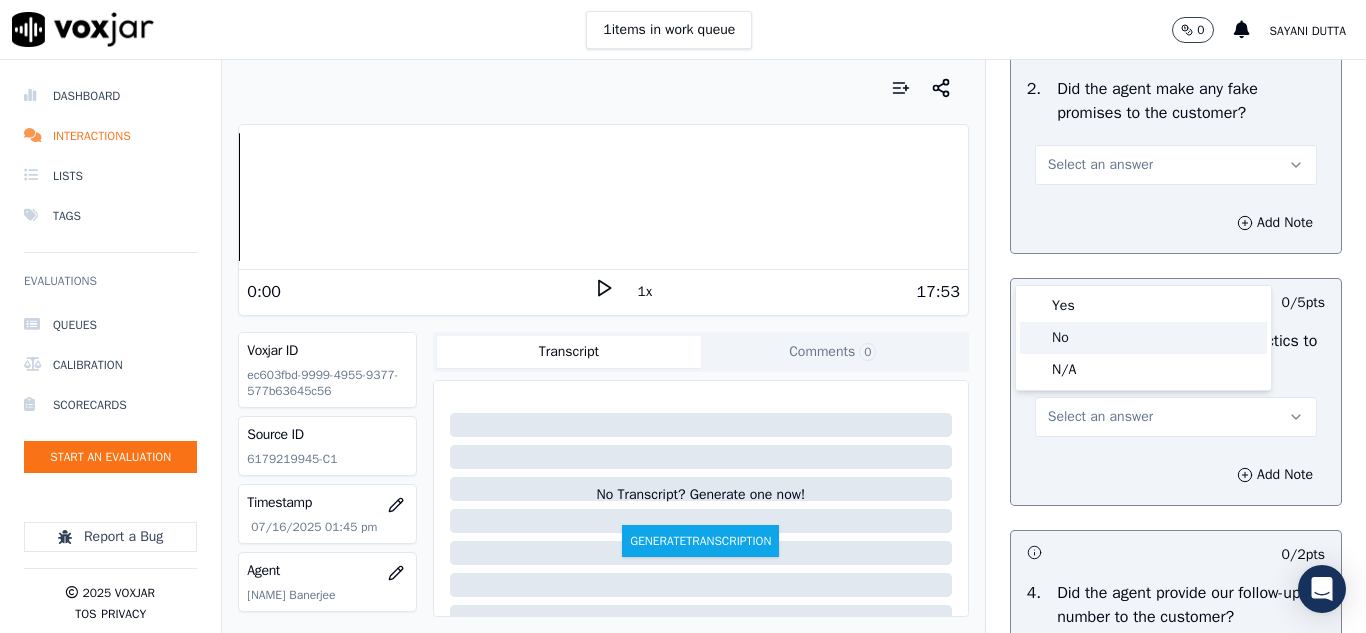 click on "No" 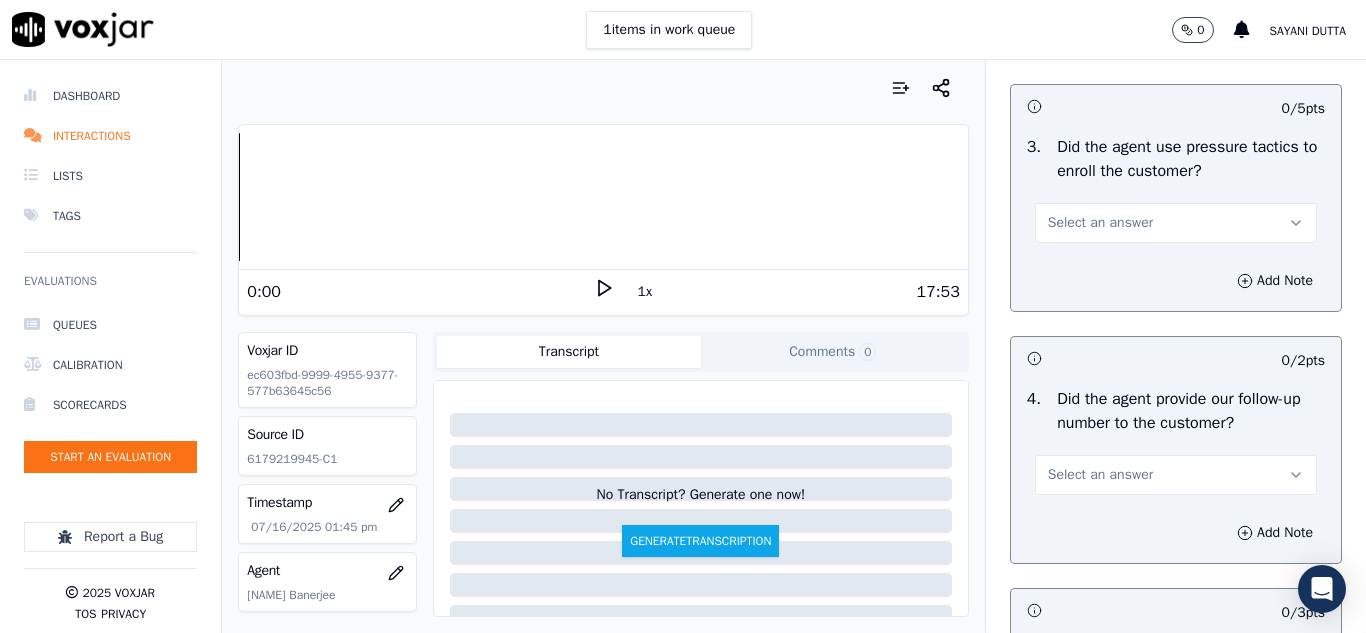 scroll, scrollTop: 4700, scrollLeft: 0, axis: vertical 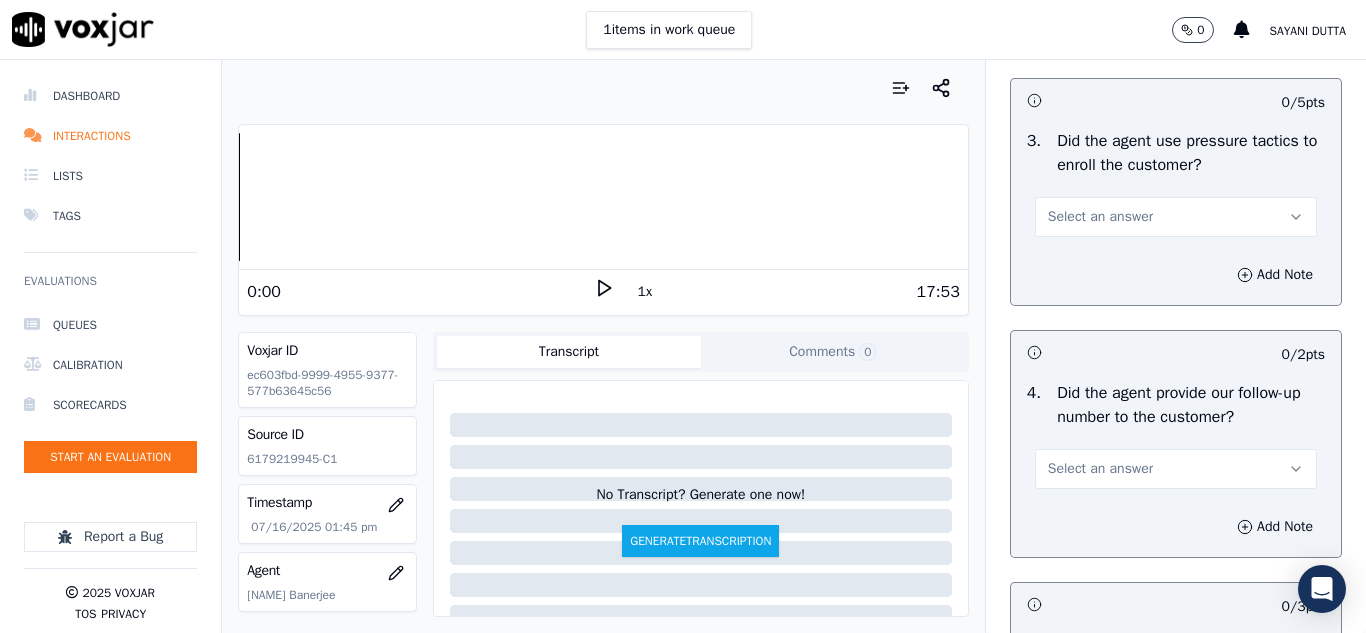 click on "Select an answer" at bounding box center (1100, 217) 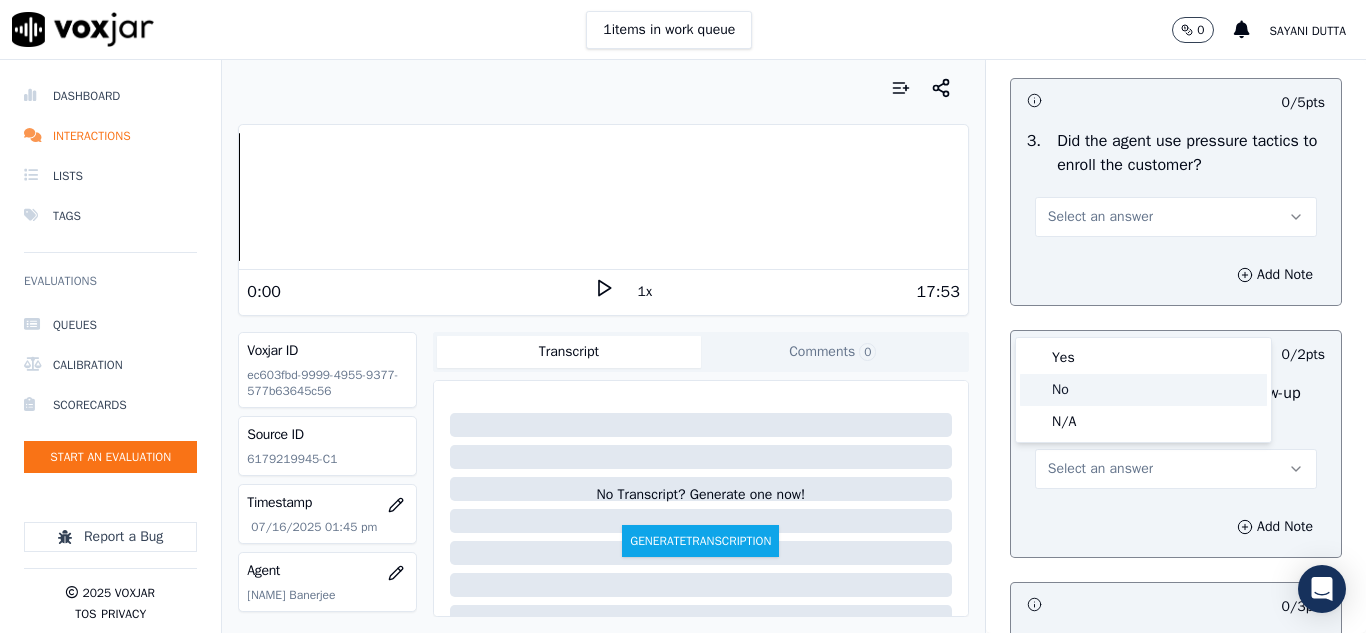 click on "No" 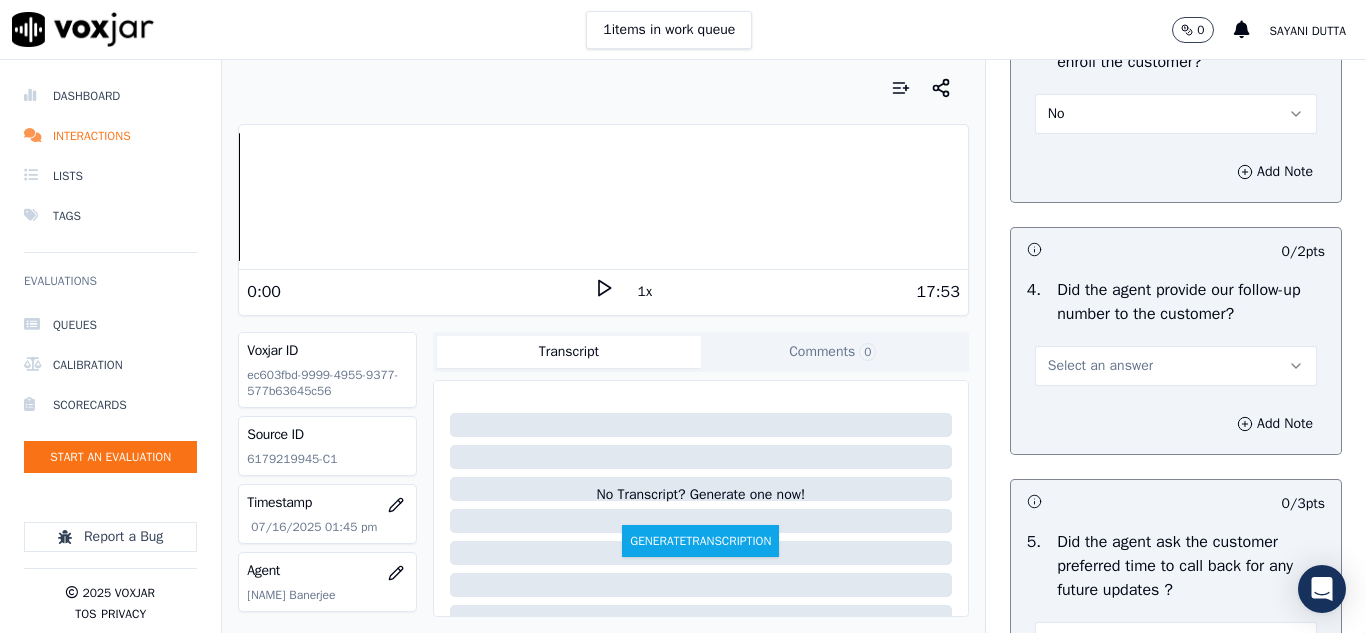 scroll, scrollTop: 4900, scrollLeft: 0, axis: vertical 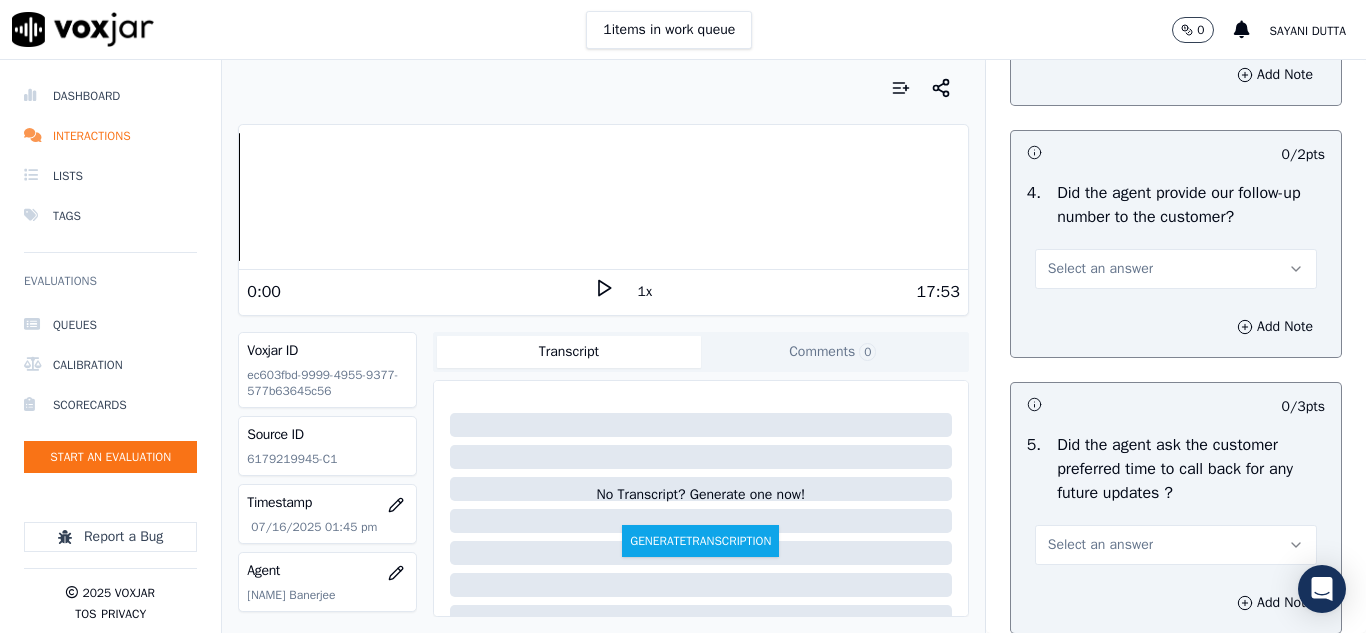 click on "Select an answer" at bounding box center [1100, 269] 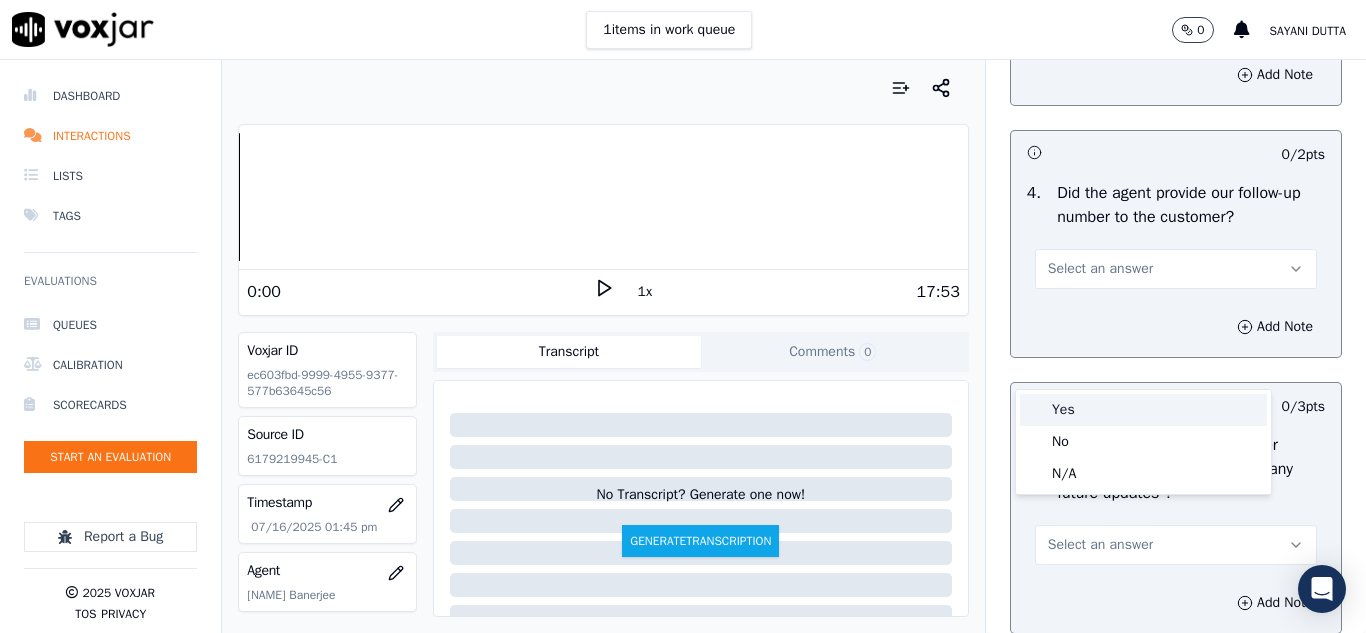 click on "Yes" at bounding box center [1143, 410] 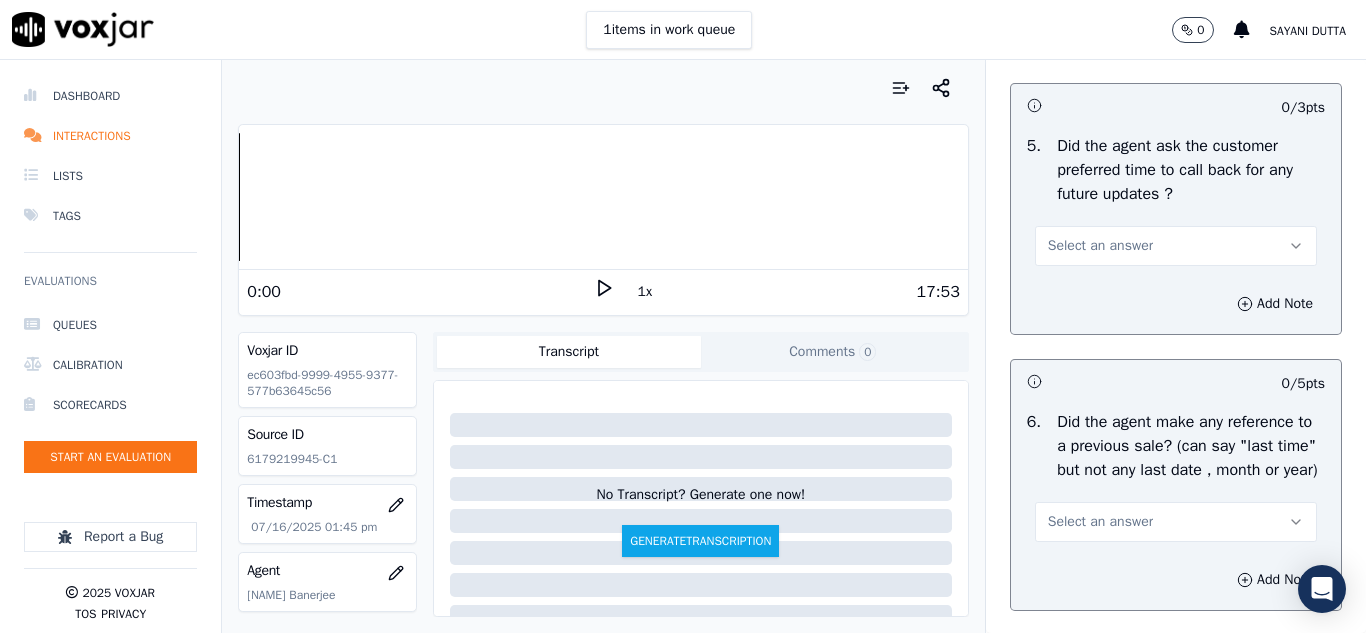 scroll, scrollTop: 5200, scrollLeft: 0, axis: vertical 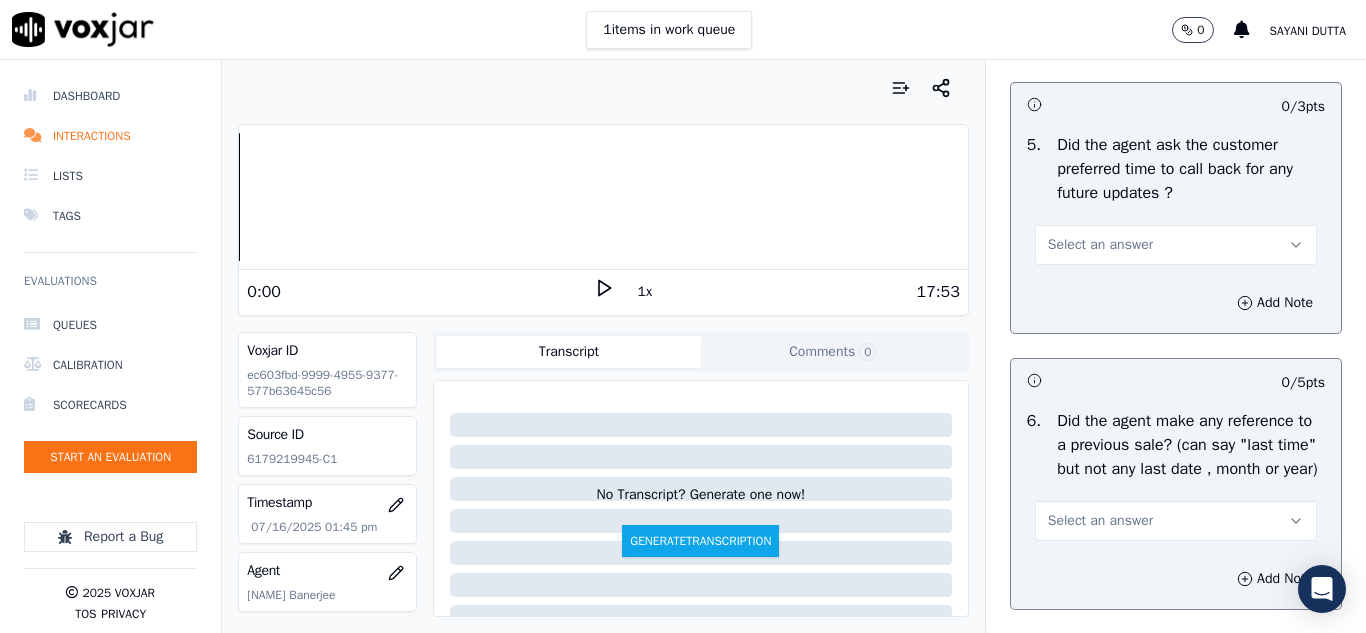 click on "Yes" at bounding box center (1176, -31) 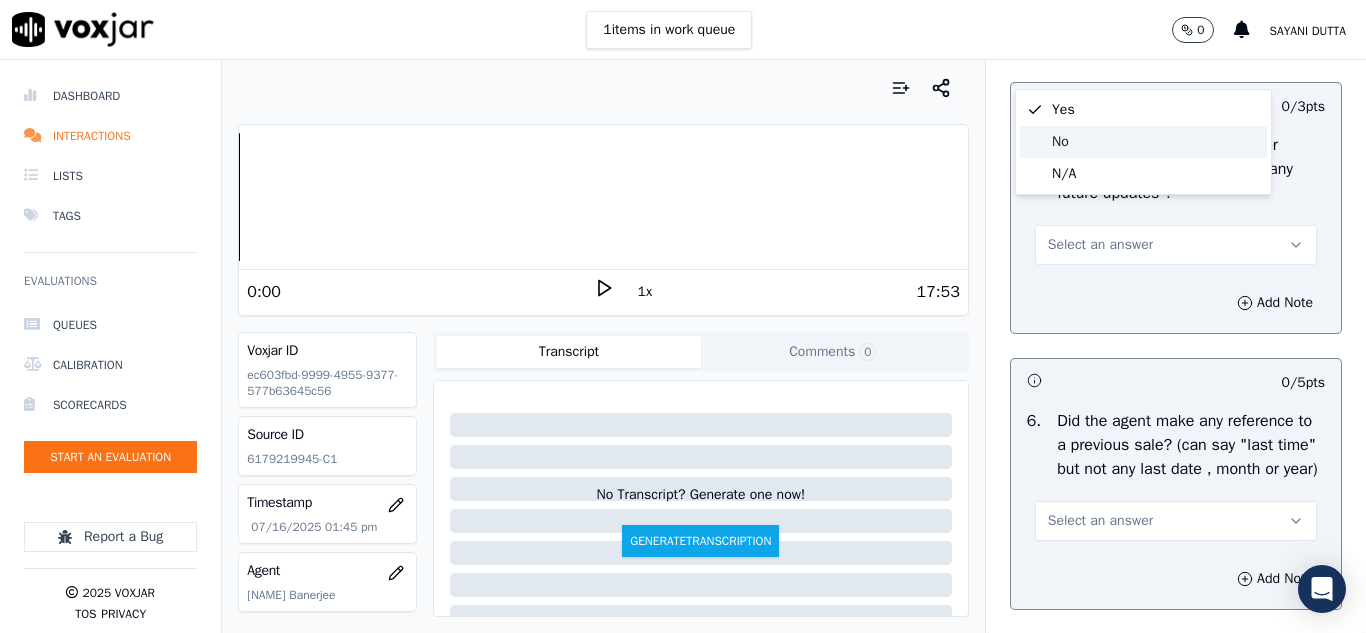 click on "No" 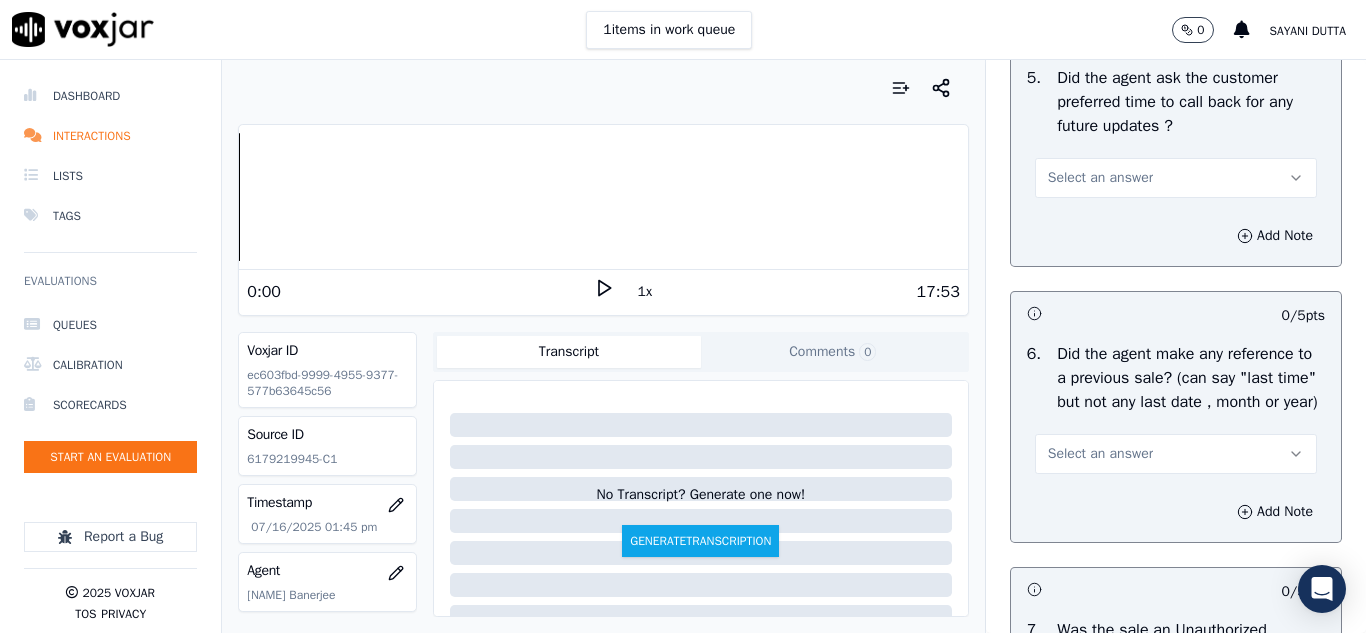 scroll, scrollTop: 5300, scrollLeft: 0, axis: vertical 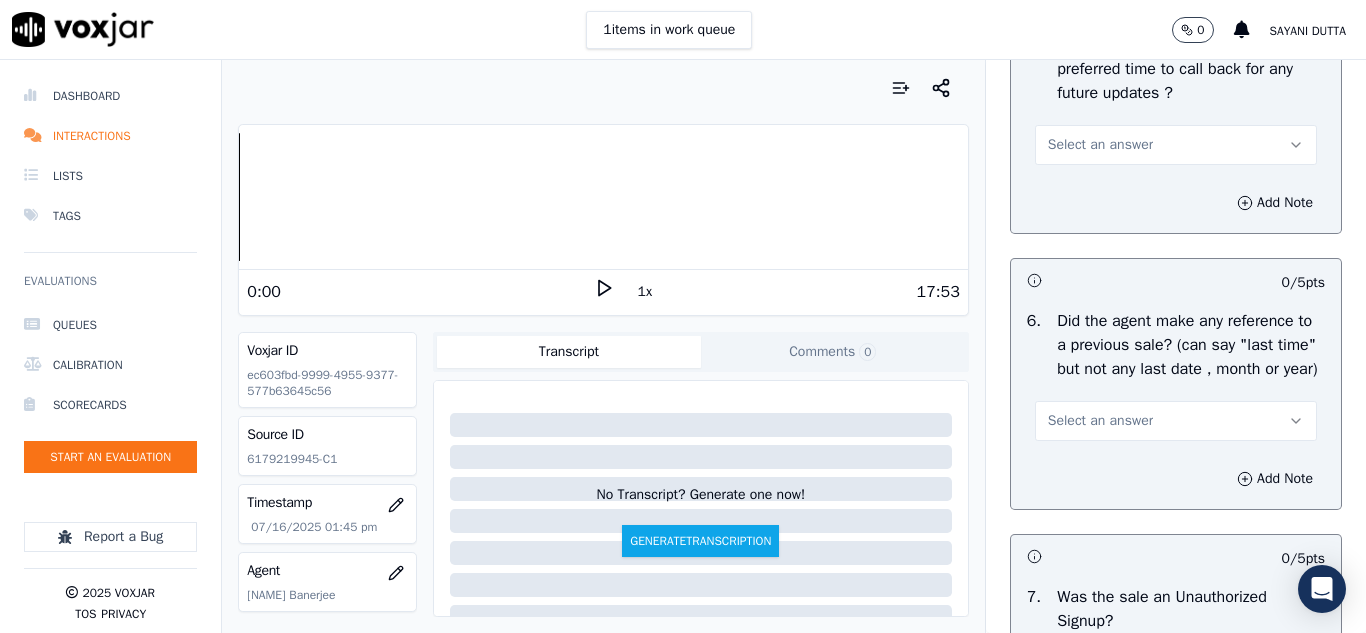 click on "Select an answer" at bounding box center [1100, 145] 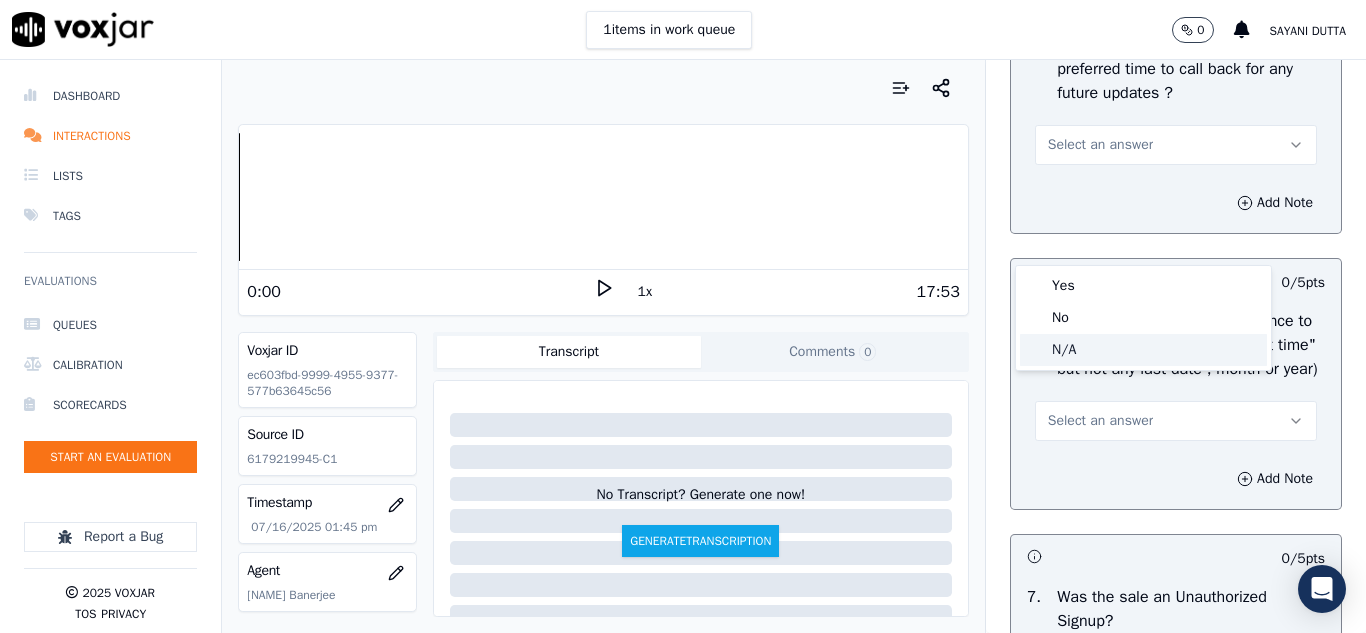 click on "N/A" 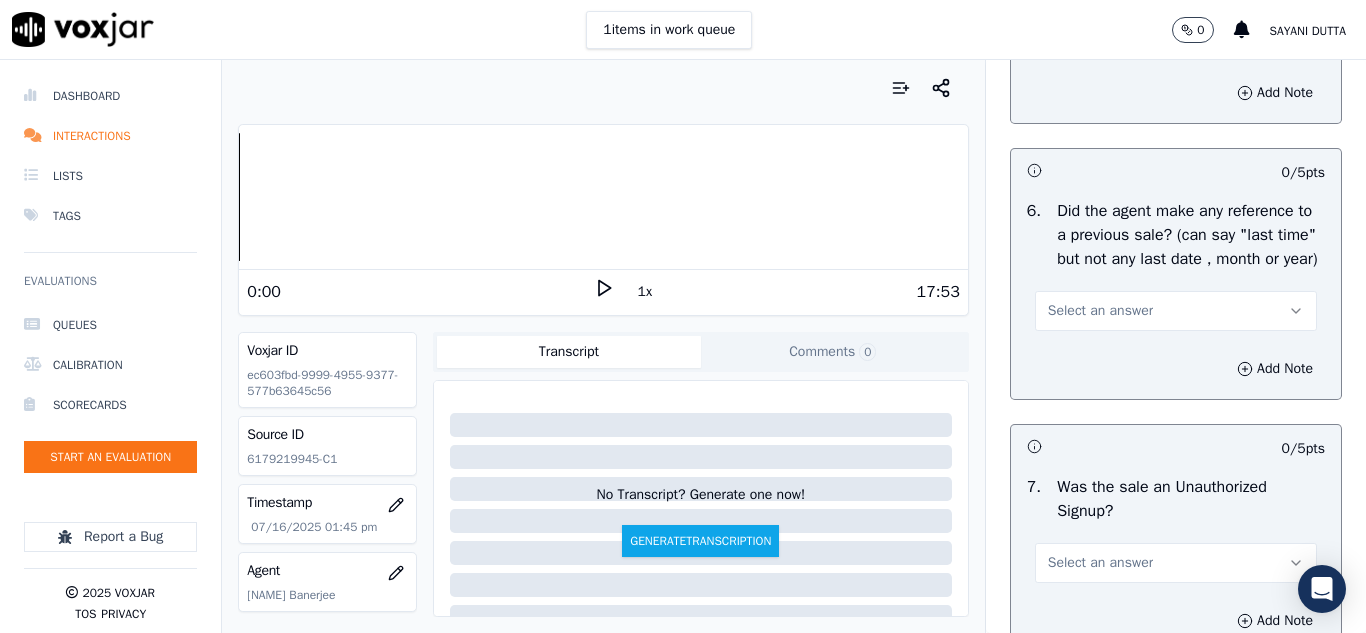 scroll, scrollTop: 5600, scrollLeft: 0, axis: vertical 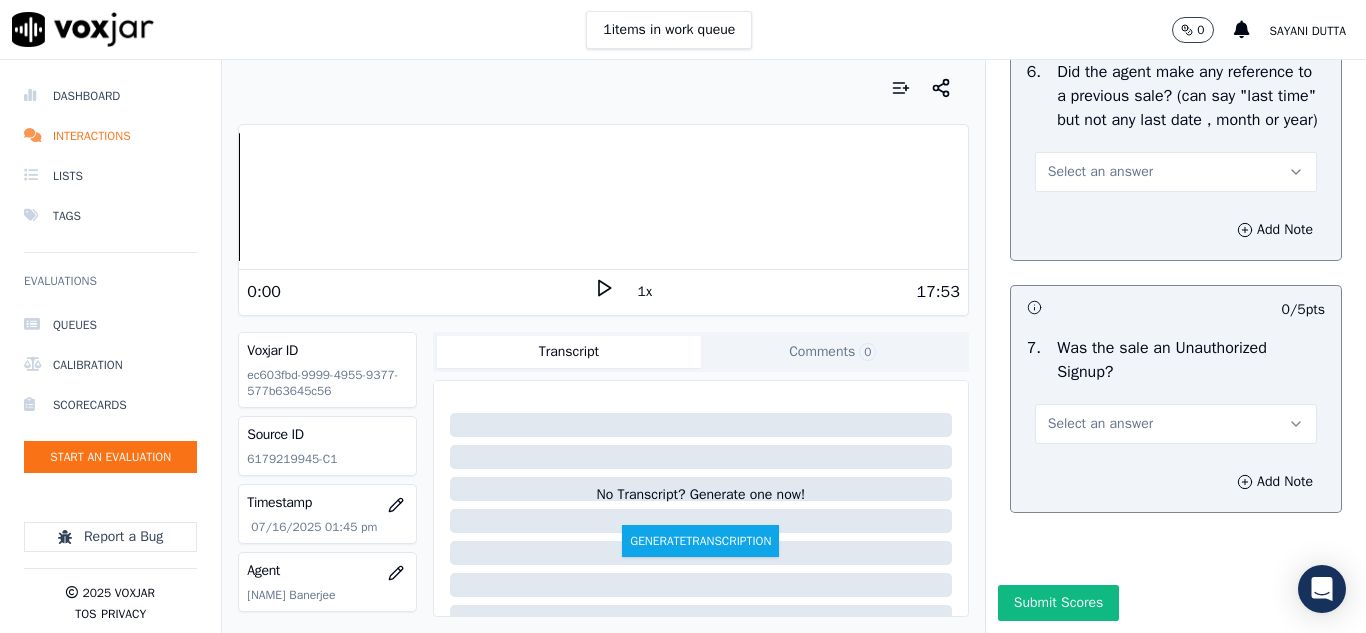 click on "Select an answer" at bounding box center [1100, 172] 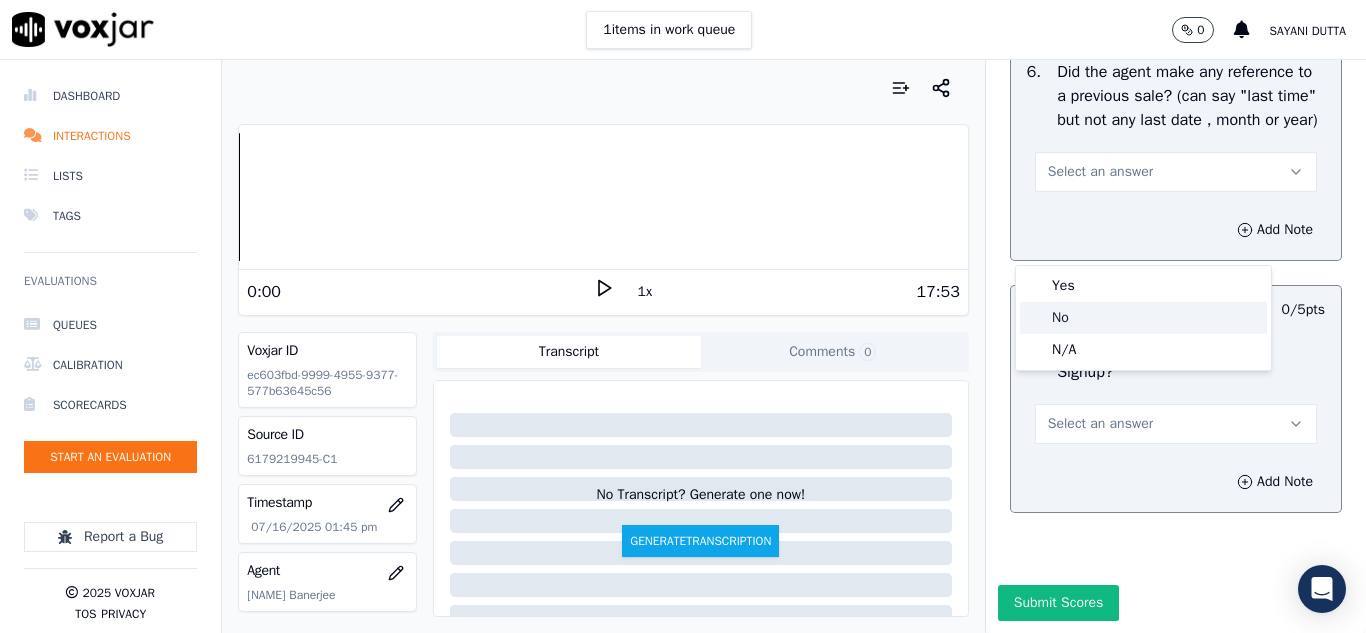 click on "No" 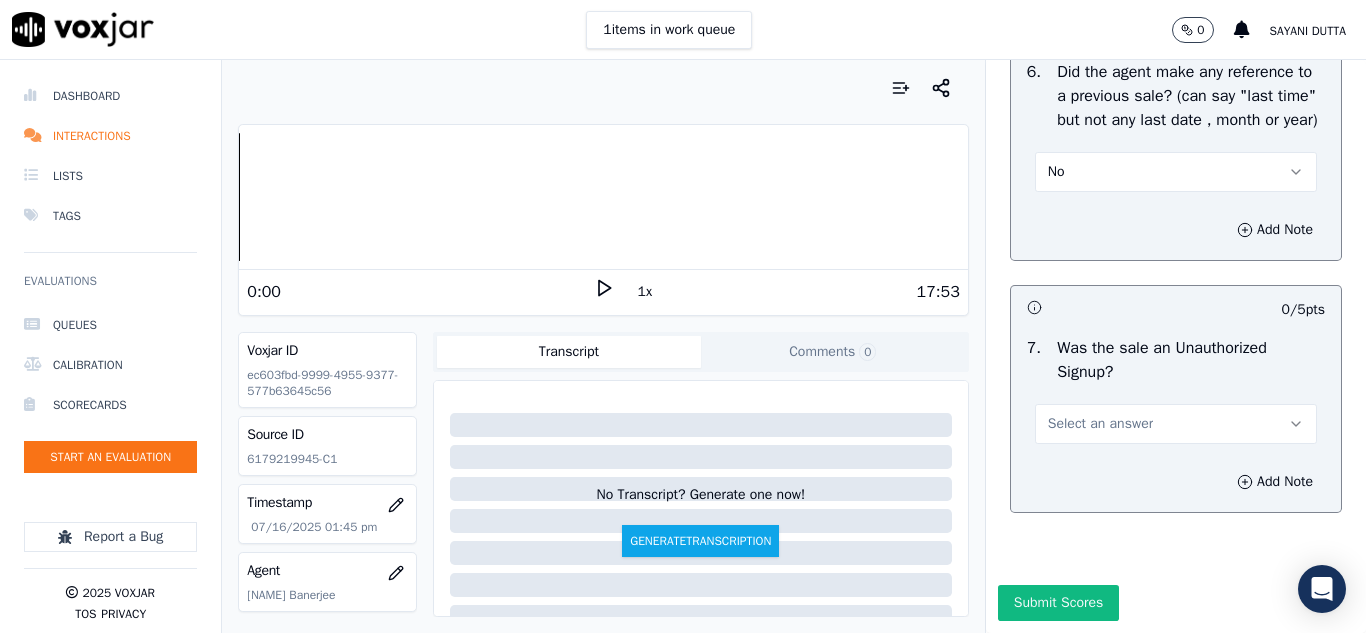 scroll, scrollTop: 5714, scrollLeft: 0, axis: vertical 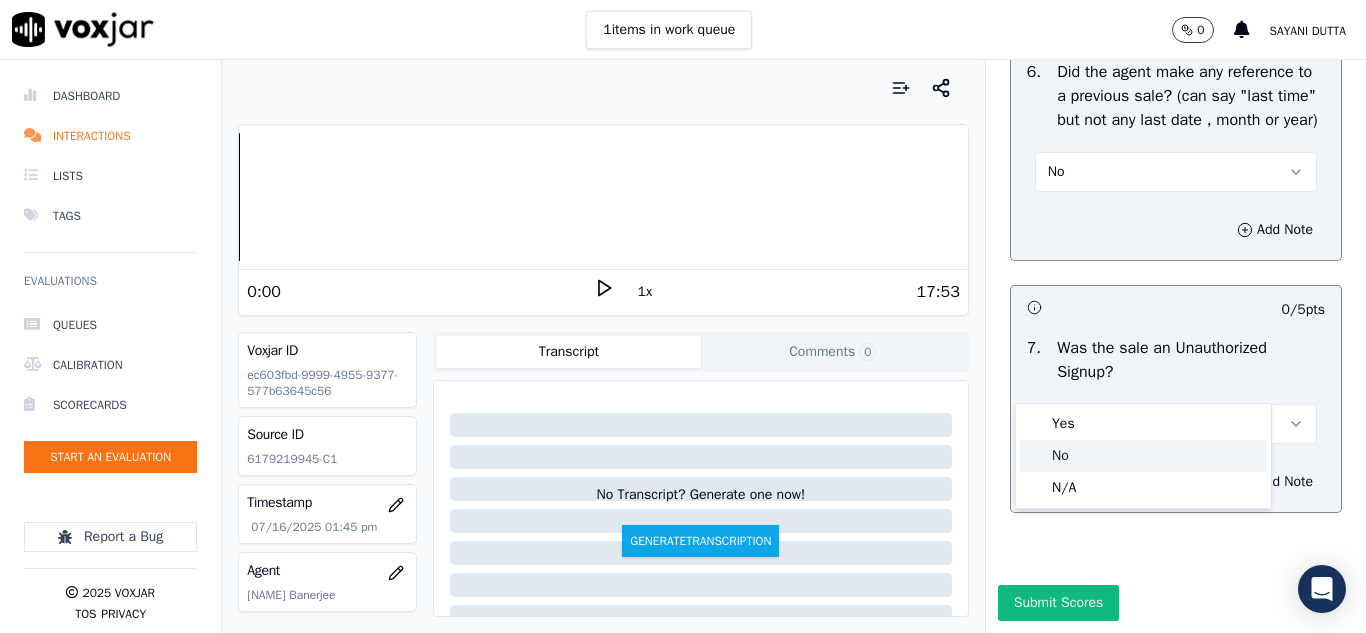 click on "No" 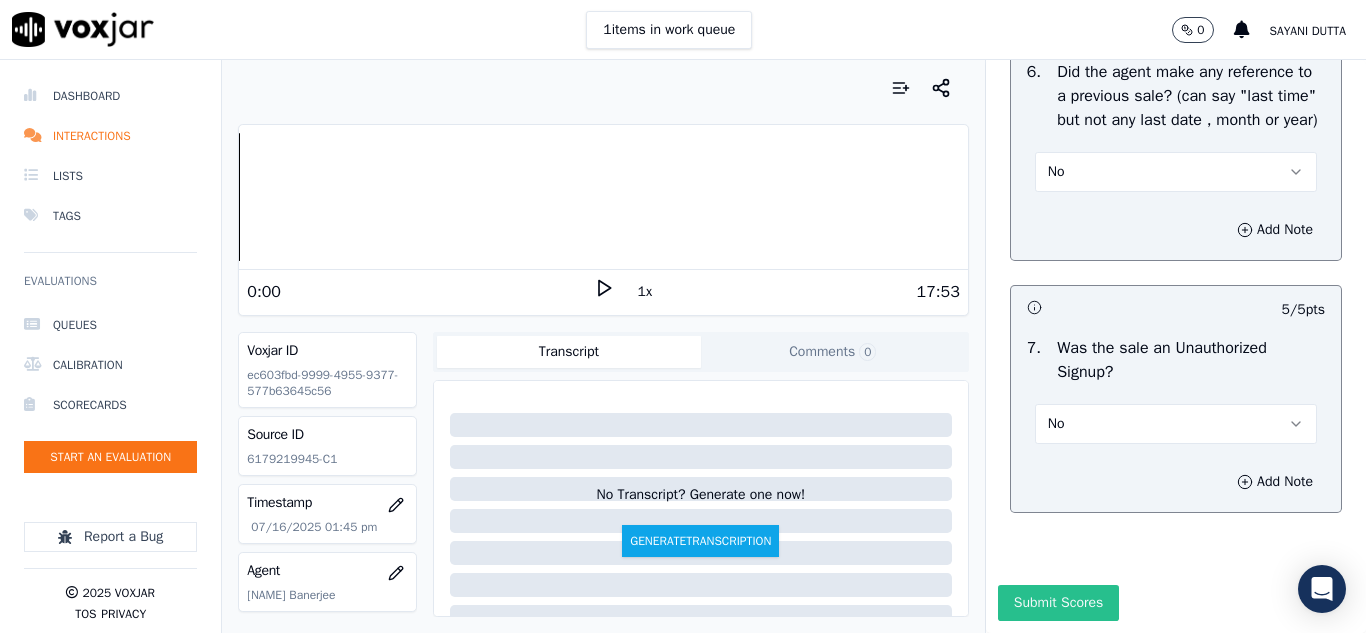 click on "Submit Scores" at bounding box center (1058, 603) 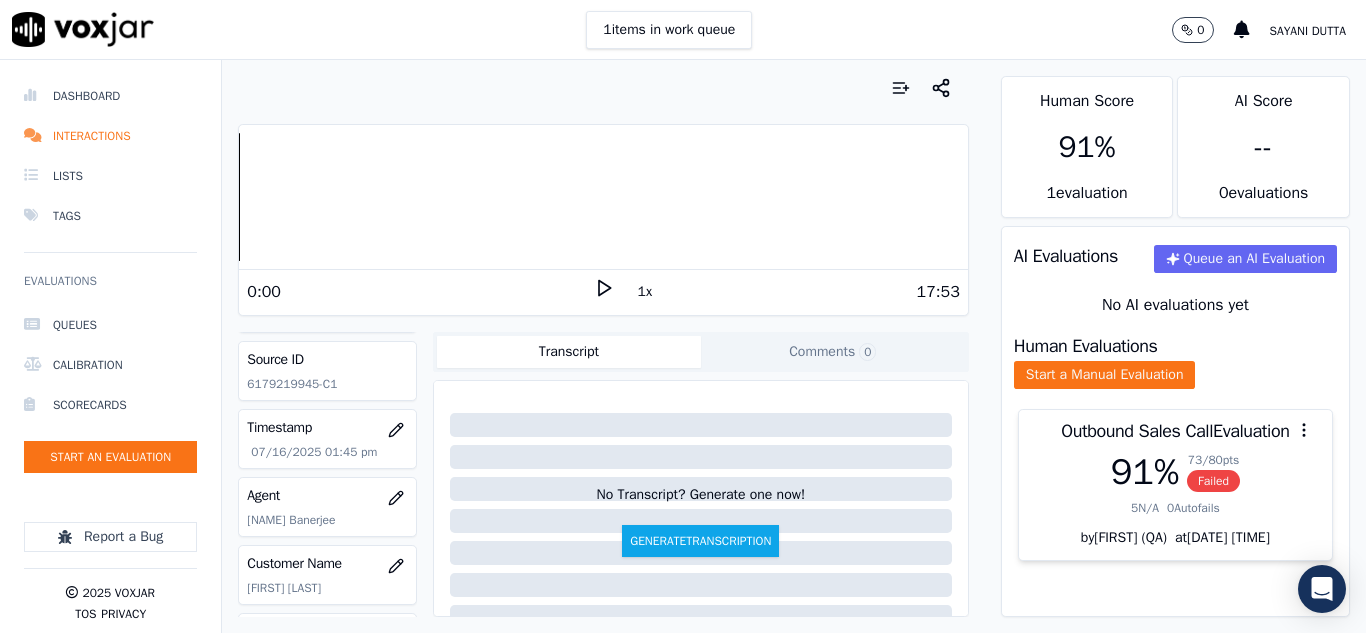 scroll, scrollTop: 0, scrollLeft: 0, axis: both 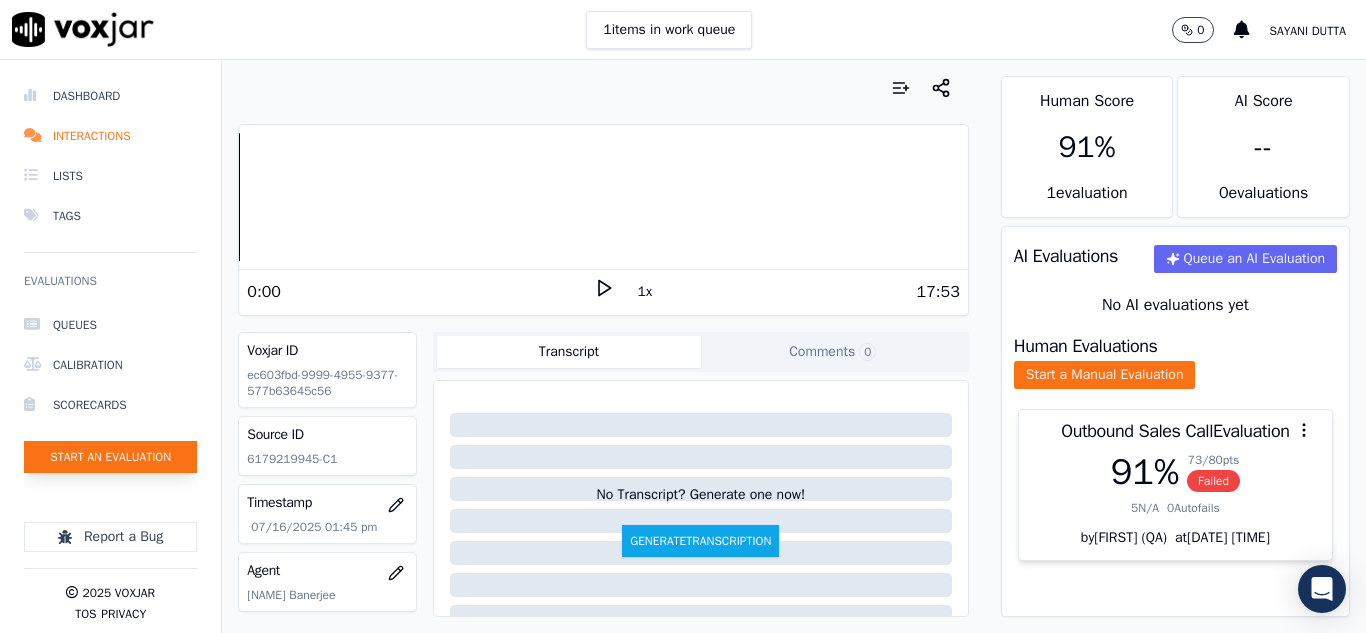 click on "Start an Evaluation" 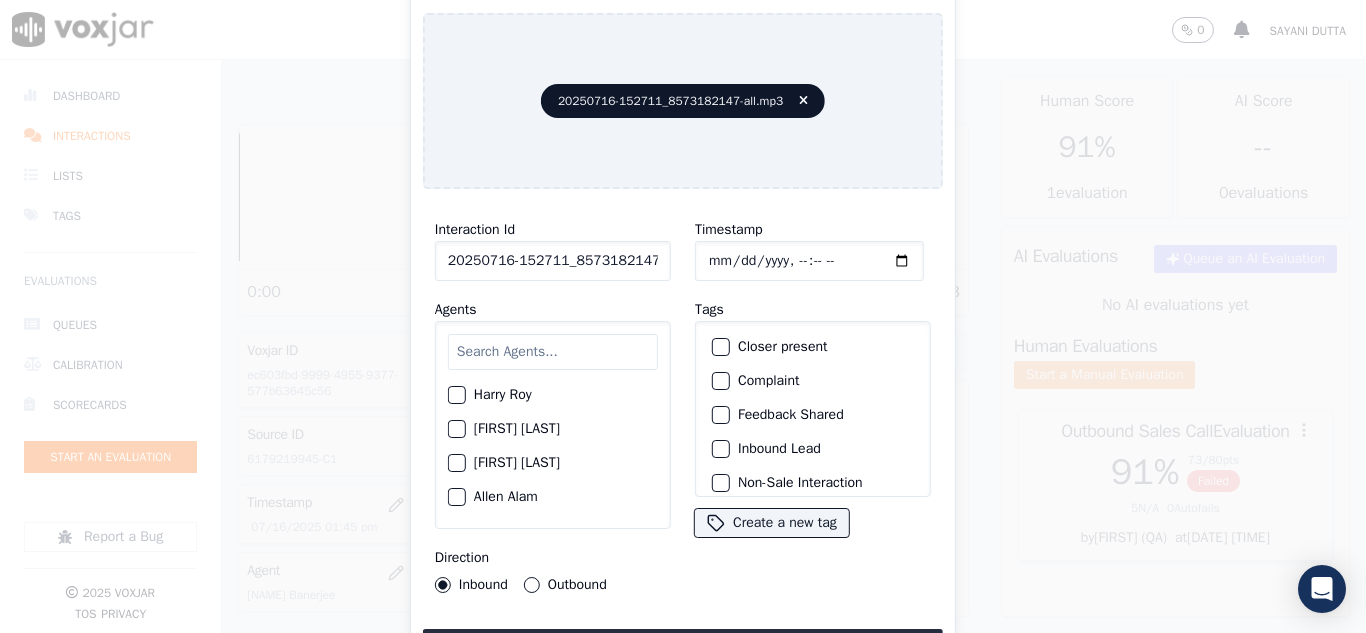 scroll, scrollTop: 0, scrollLeft: 40, axis: horizontal 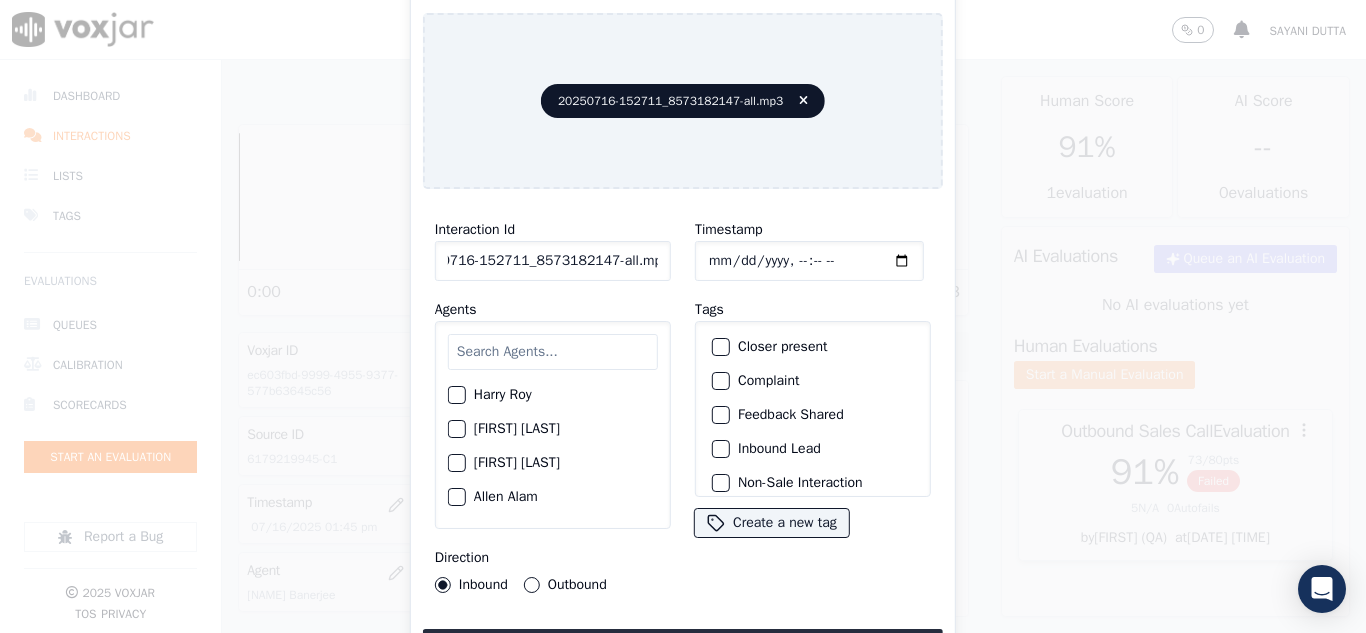 drag, startPoint x: 640, startPoint y: 255, endPoint x: 741, endPoint y: 262, distance: 101.24229 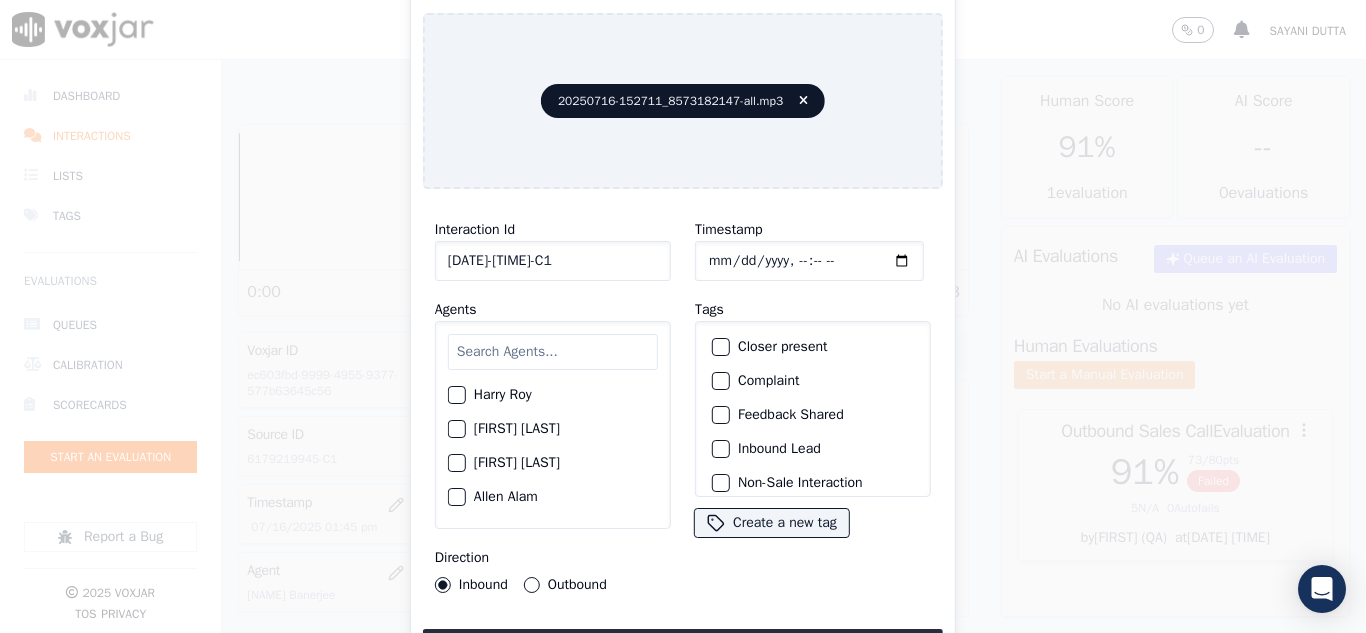 scroll, scrollTop: 0, scrollLeft: 11, axis: horizontal 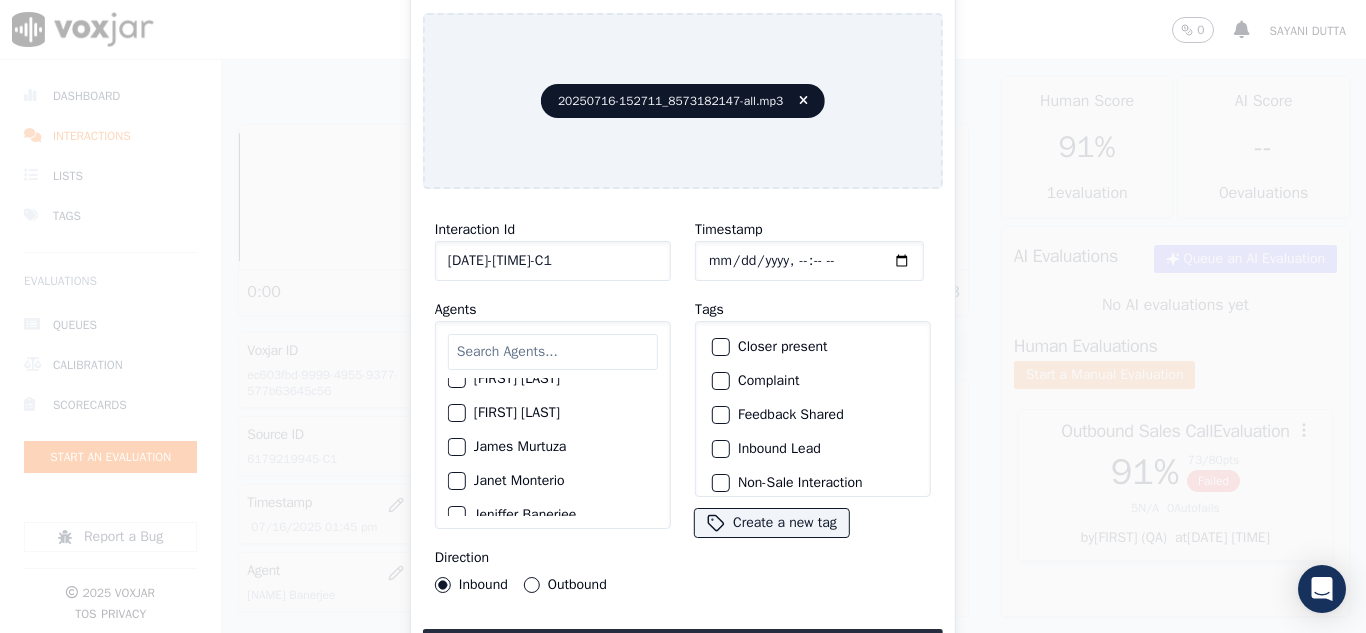 type on "[DATE]-[TIME]-C1" 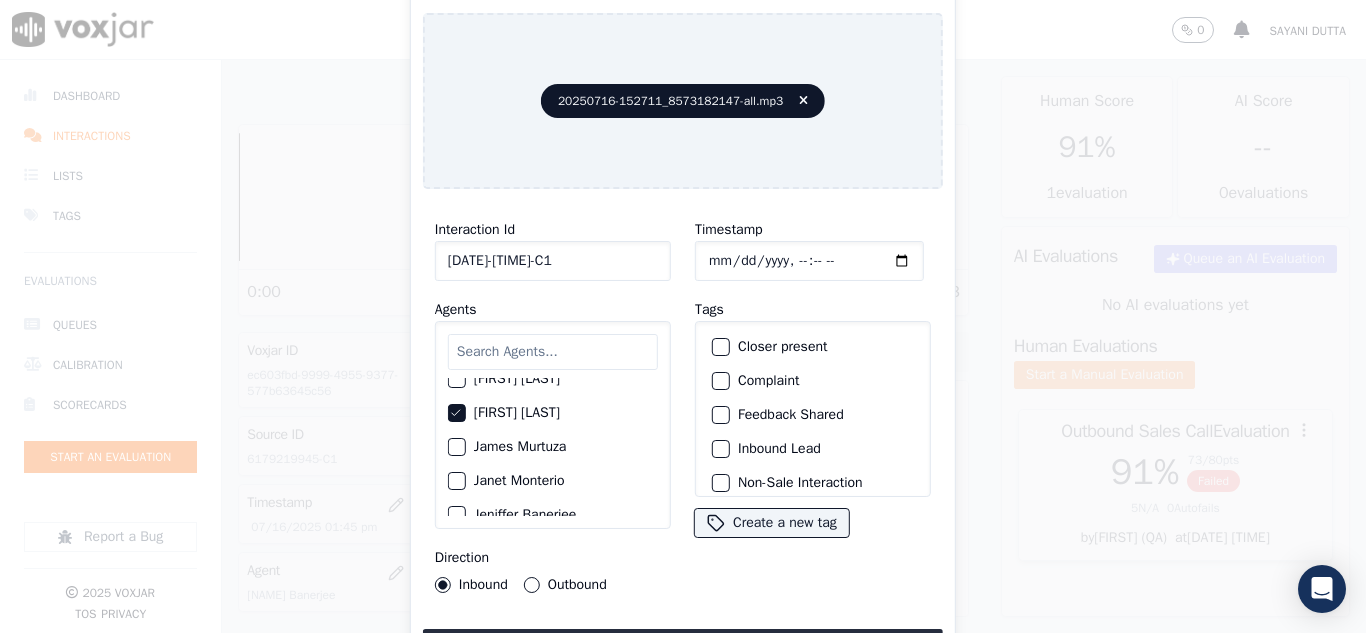 click on "Outbound" at bounding box center [532, 585] 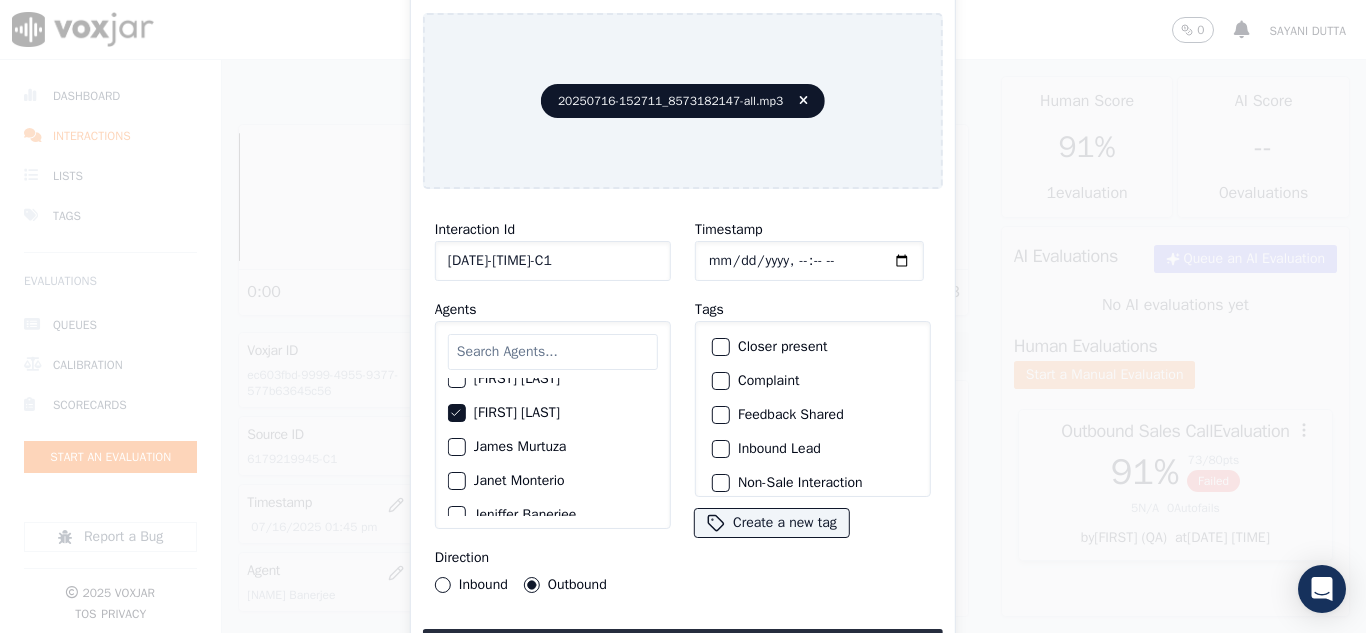 click on "Closer present" 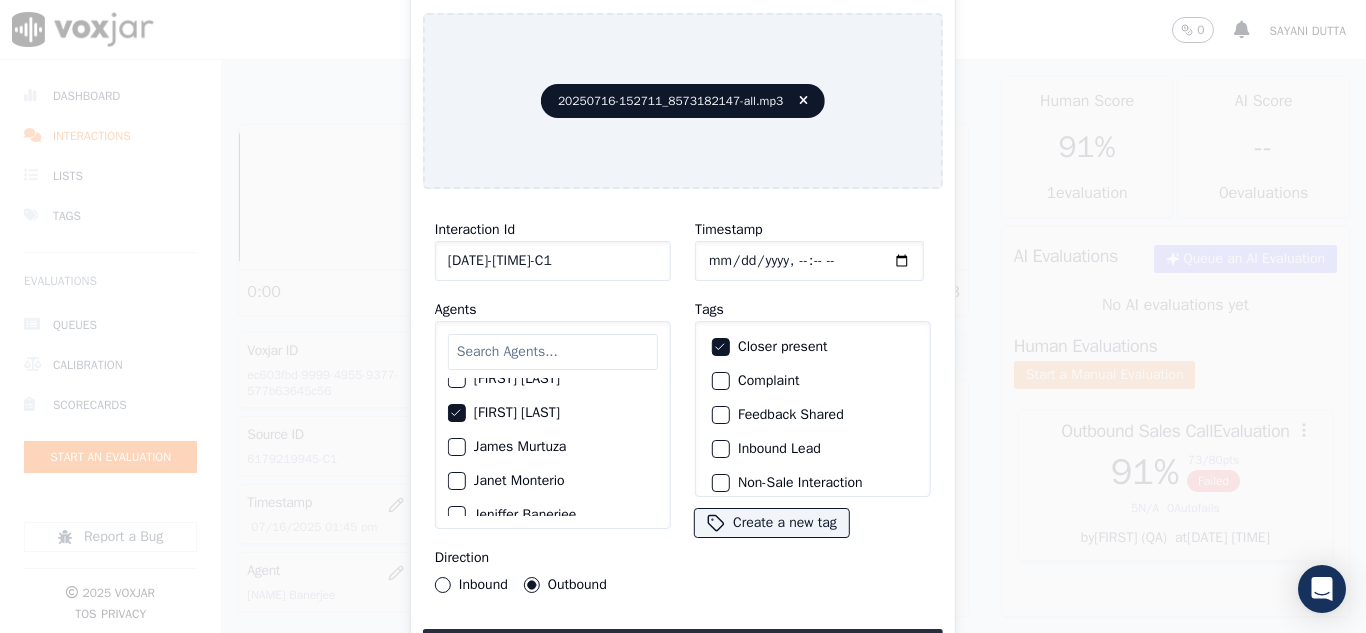 click on "Closer present" 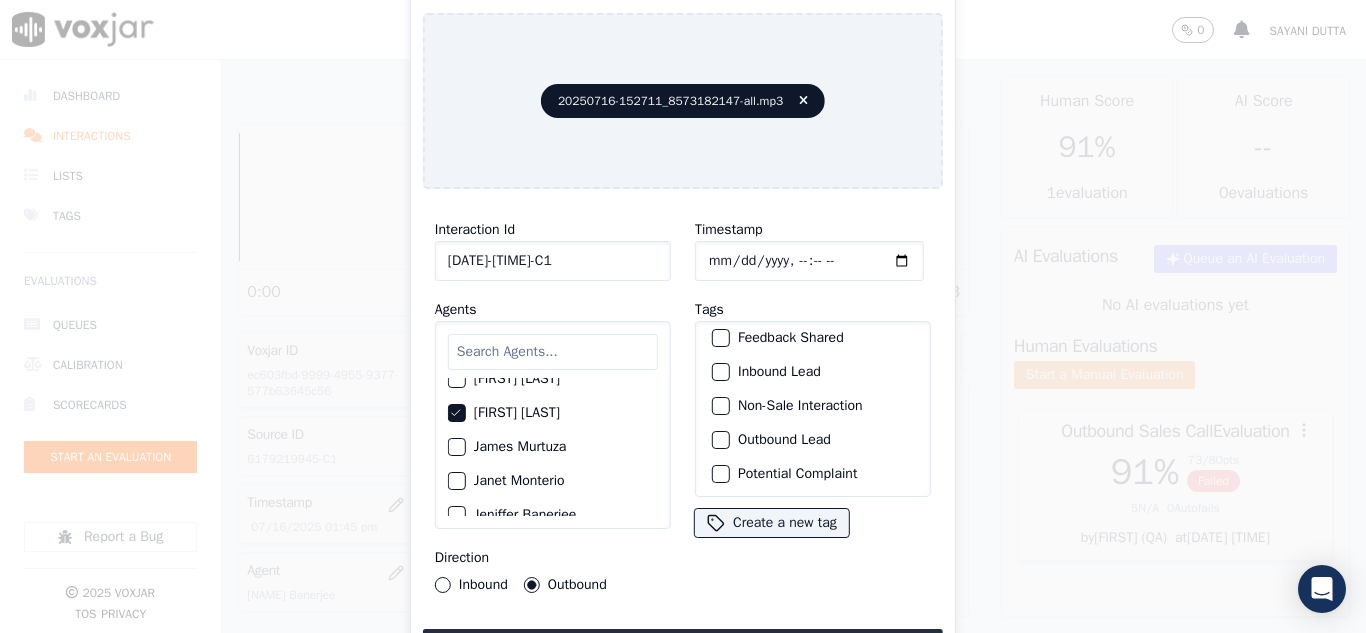 scroll, scrollTop: 173, scrollLeft: 0, axis: vertical 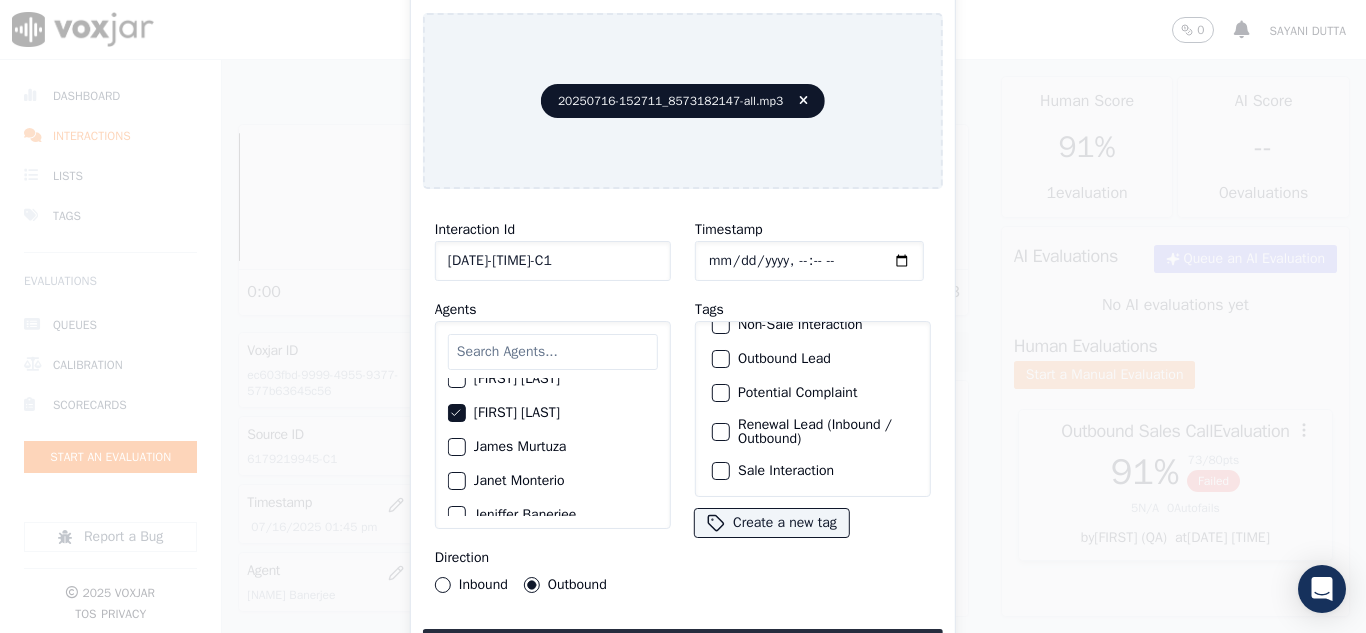 click on "Renewal Lead (Inbound / Outbound)" 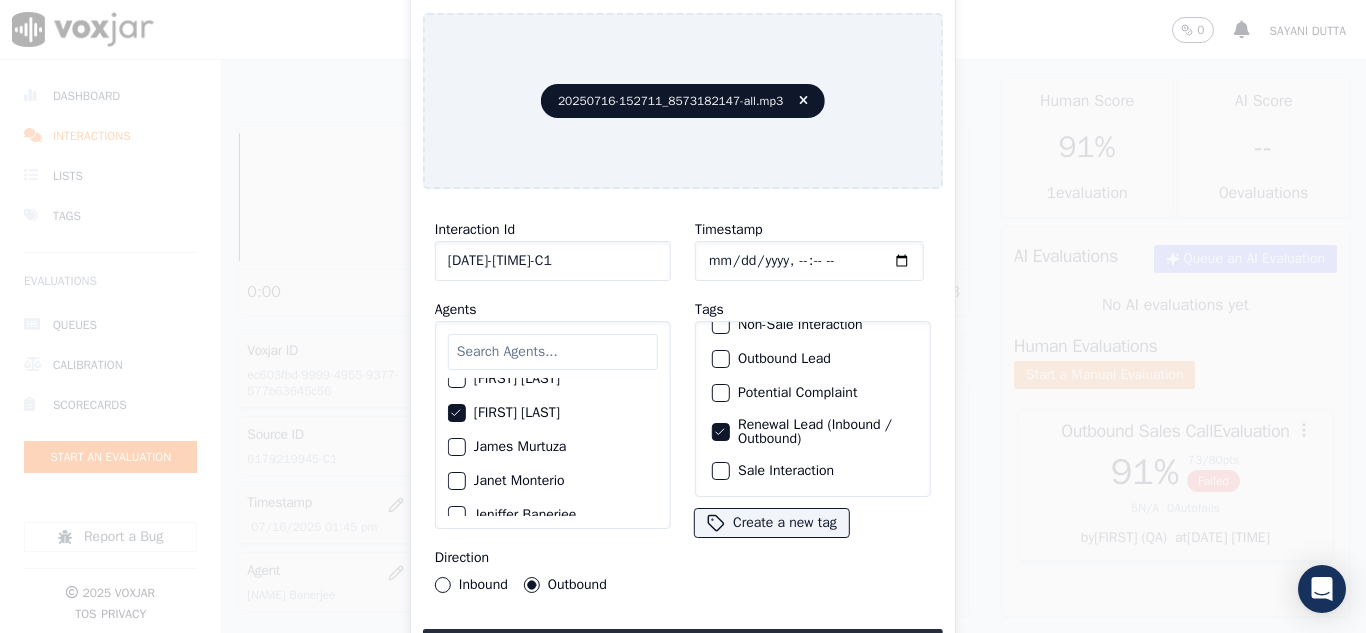 click on "Sale Interaction" 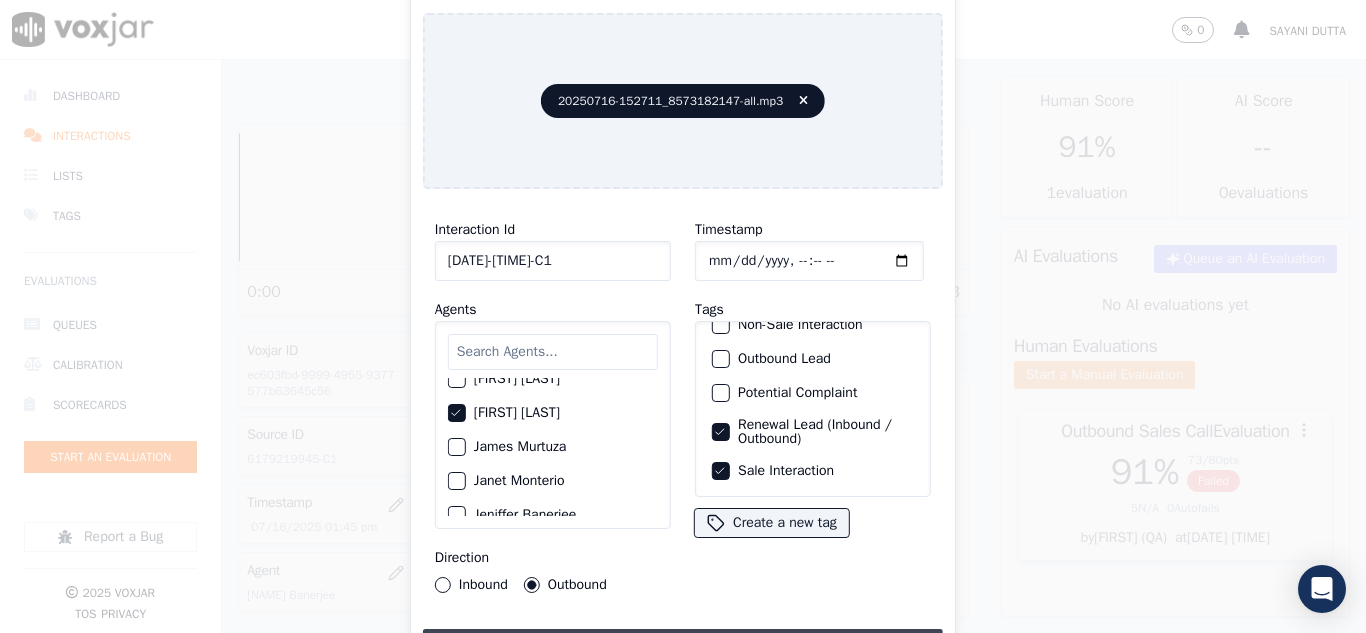 click on "Upload interaction to start evaluation" at bounding box center [683, 647] 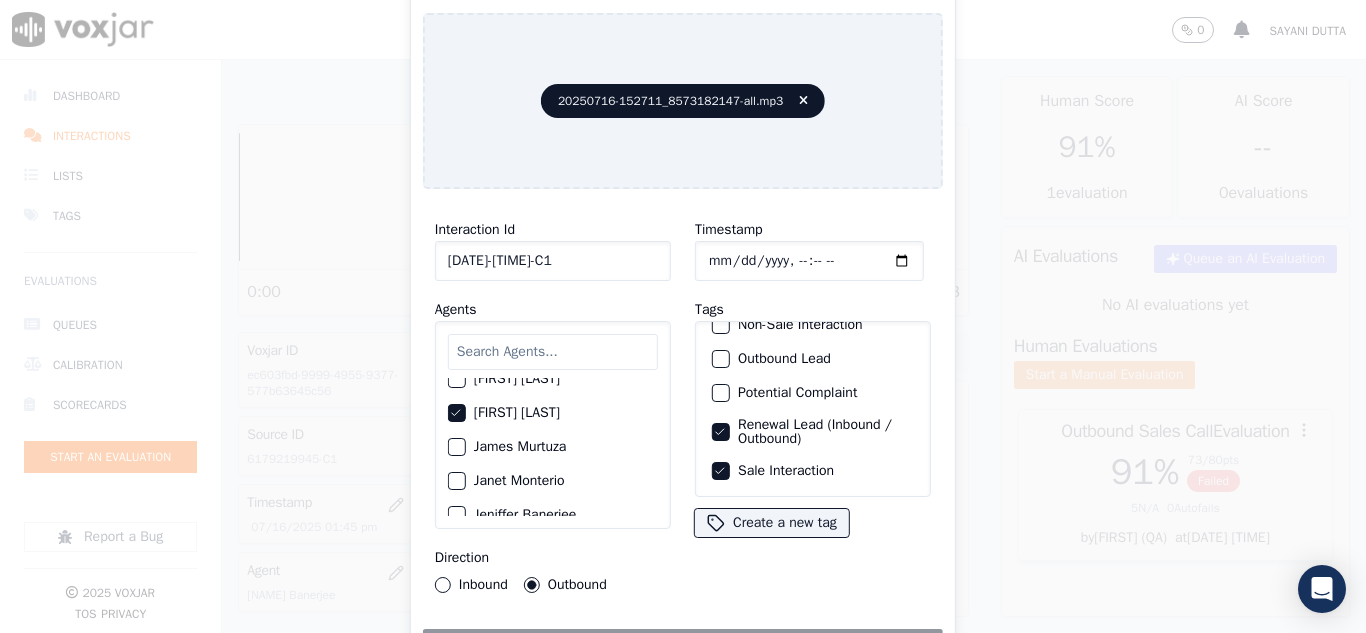 click on "Timestamp" 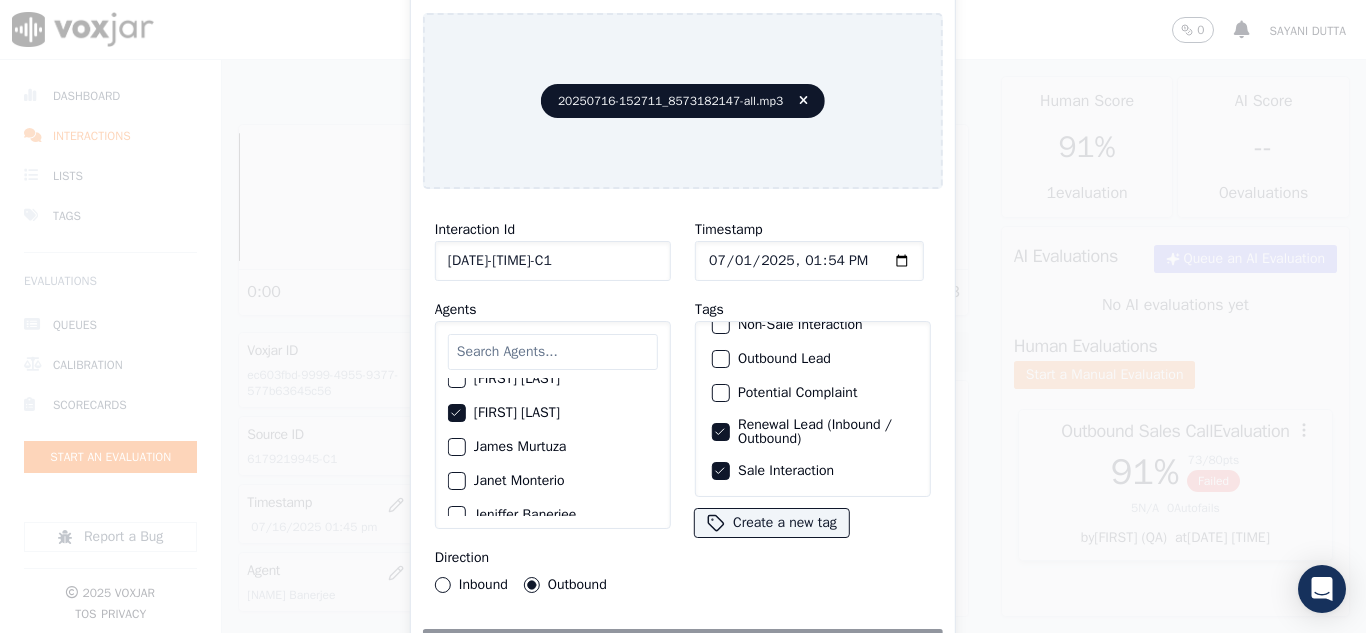 type on "2025-07-16T13:54" 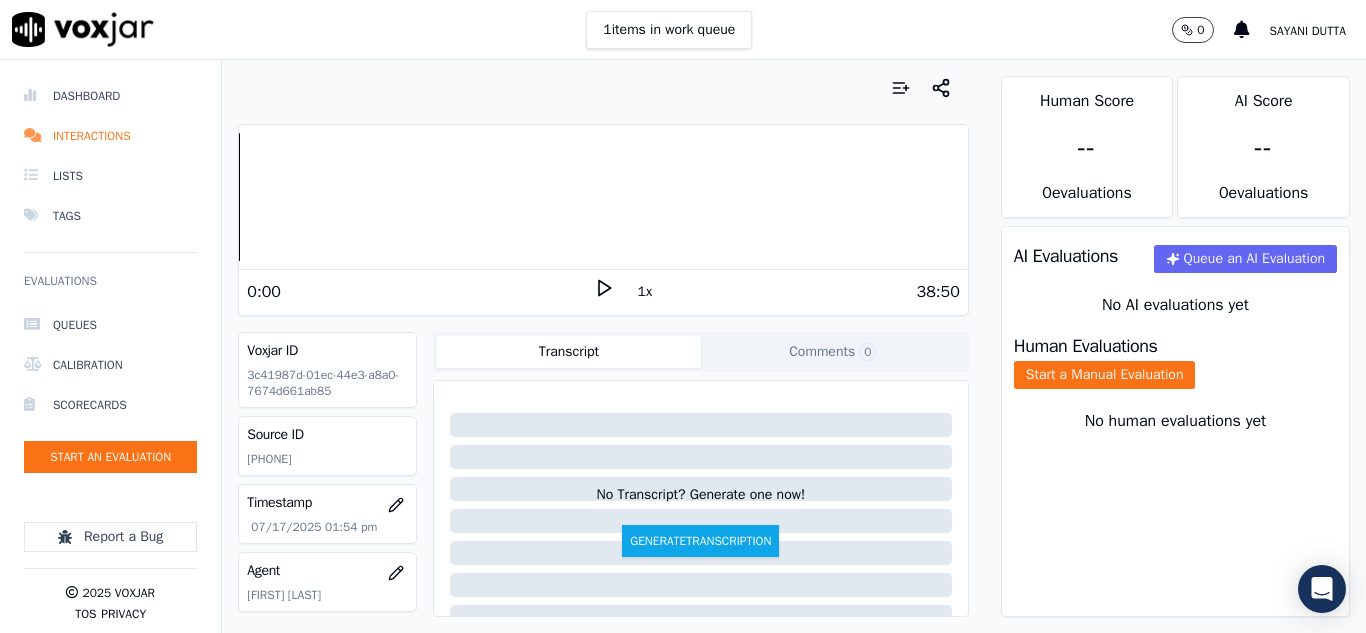 scroll, scrollTop: 100, scrollLeft: 0, axis: vertical 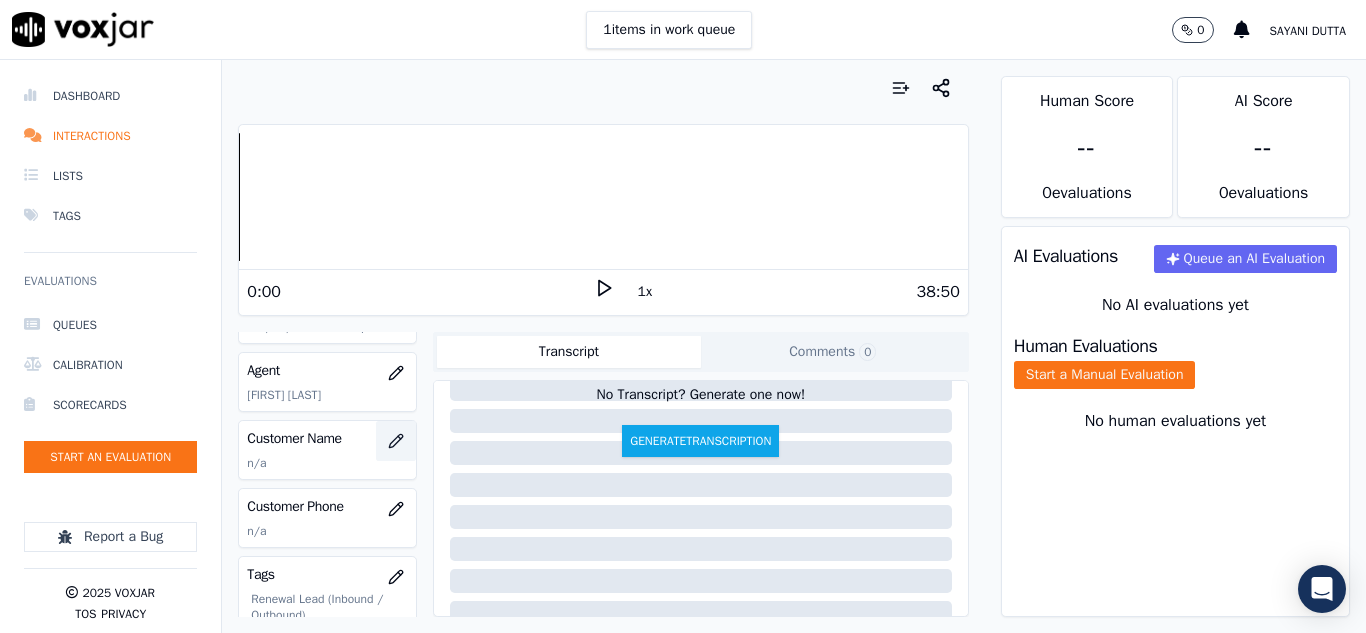click 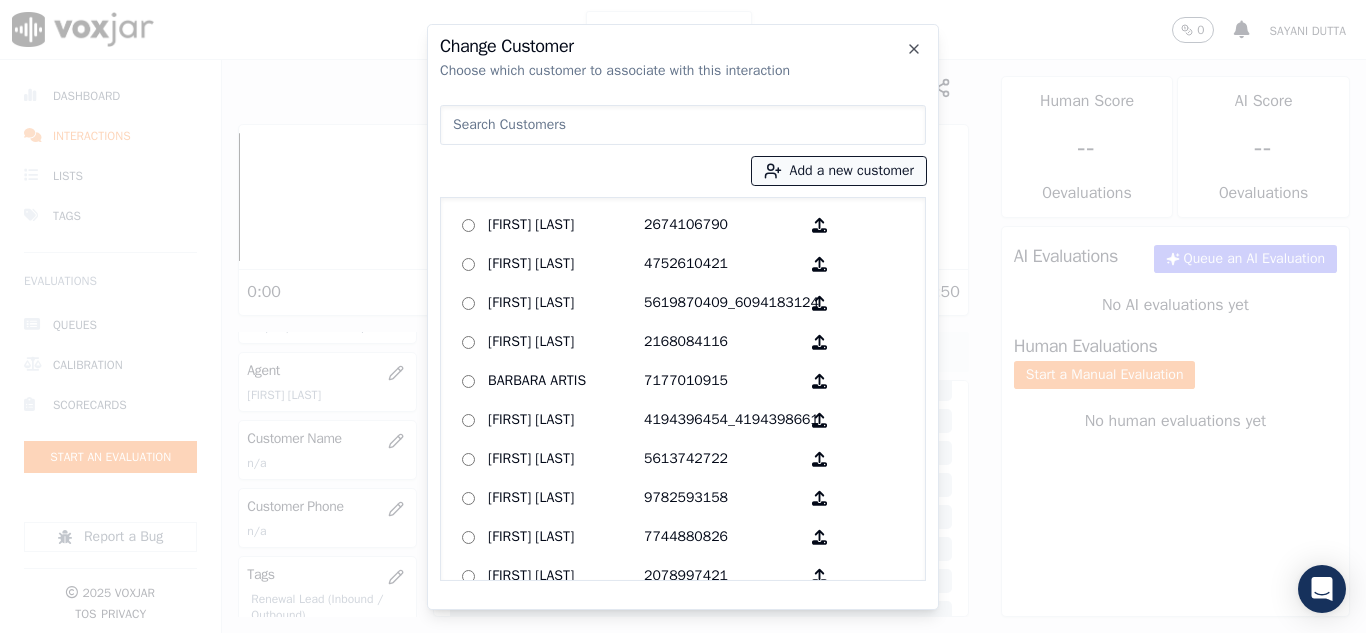 click on "Add a new customer" at bounding box center [839, 171] 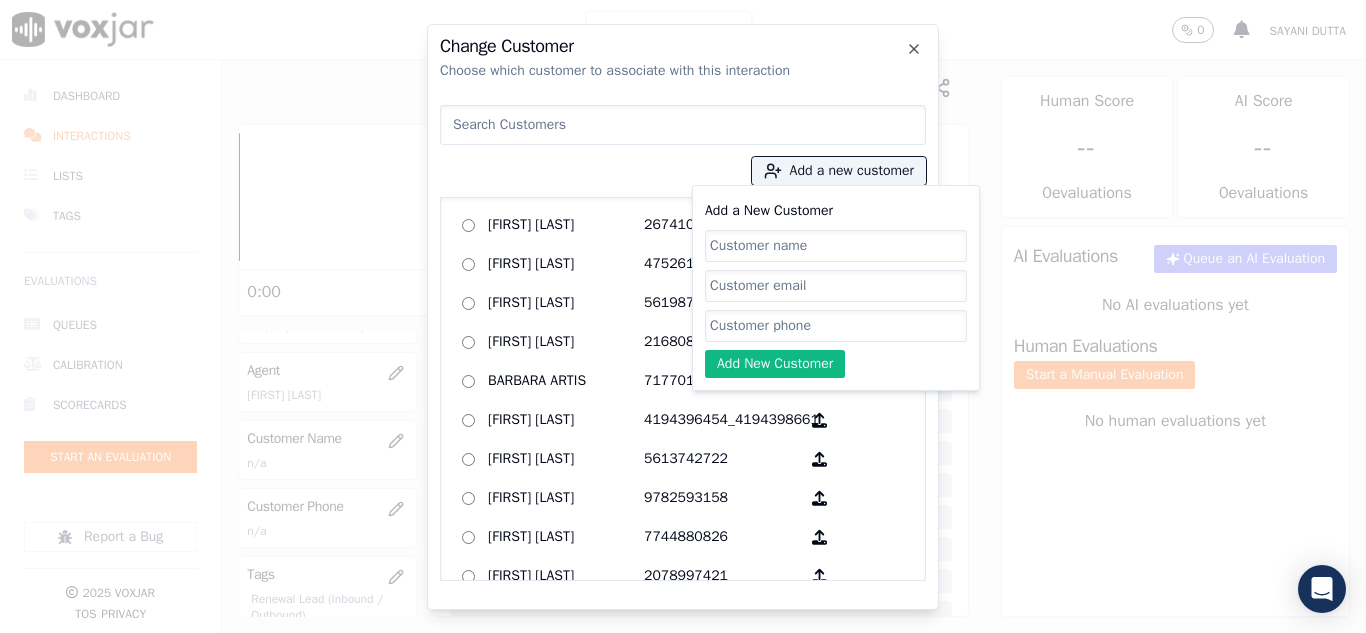click at bounding box center [683, 125] 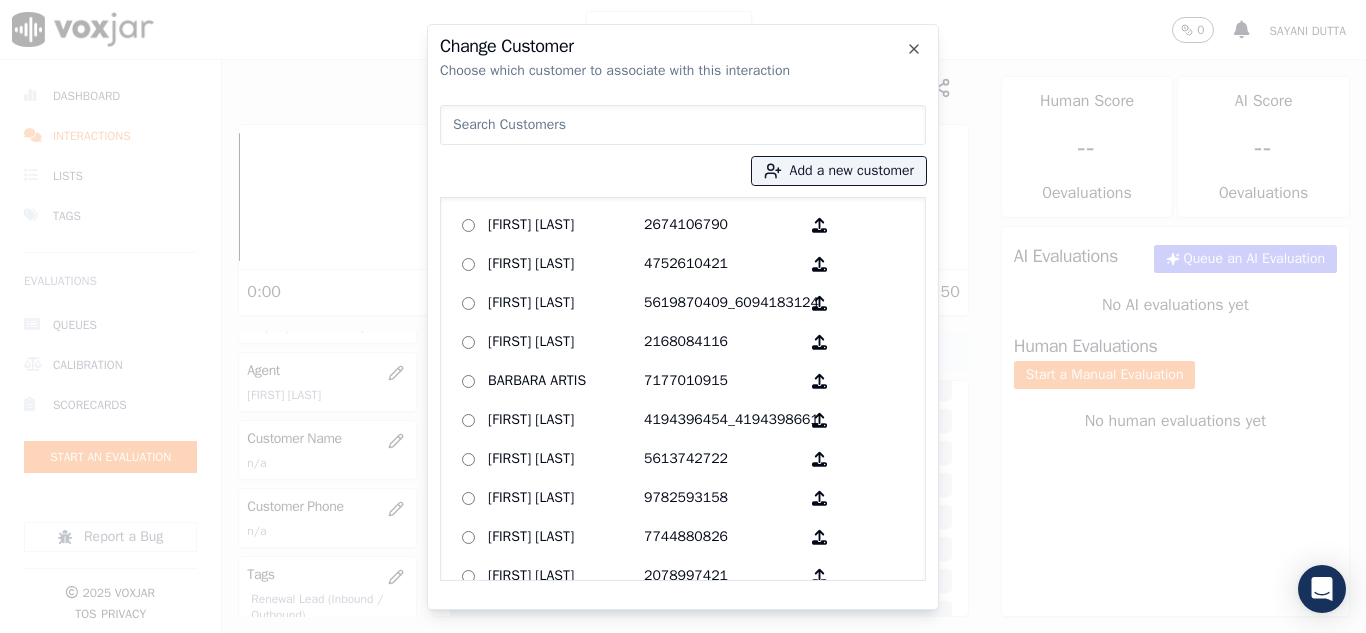 click at bounding box center [683, 125] 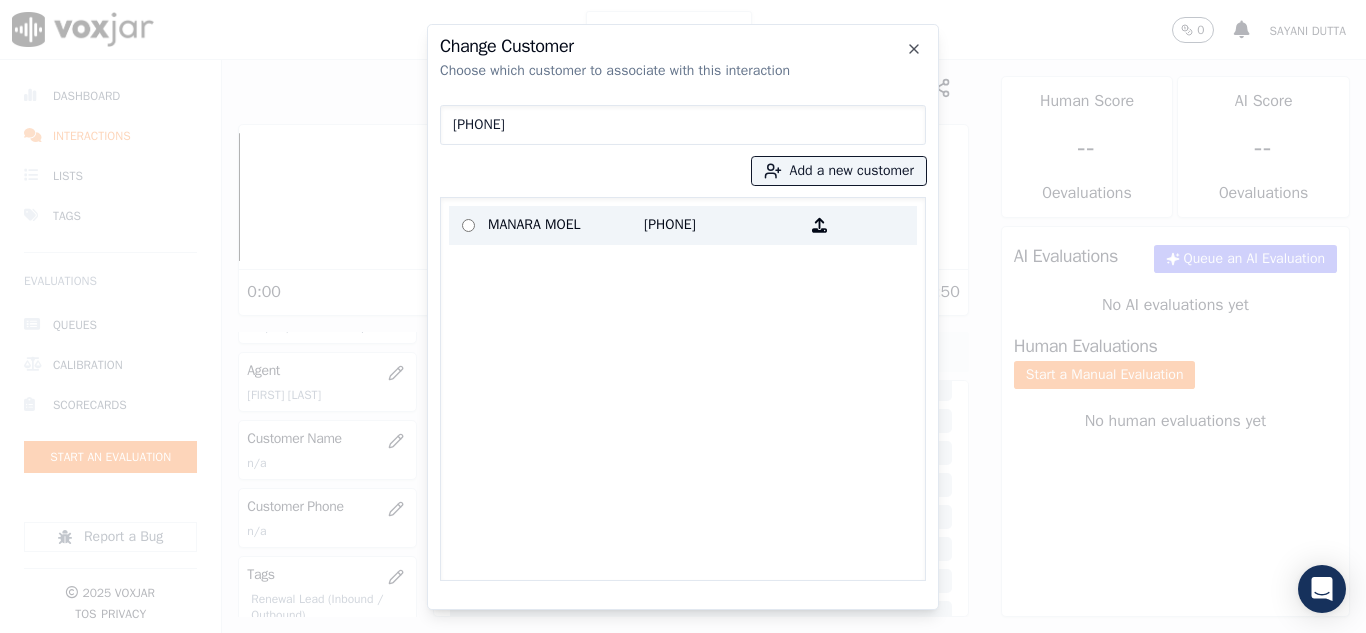 type on "[PHONE]" 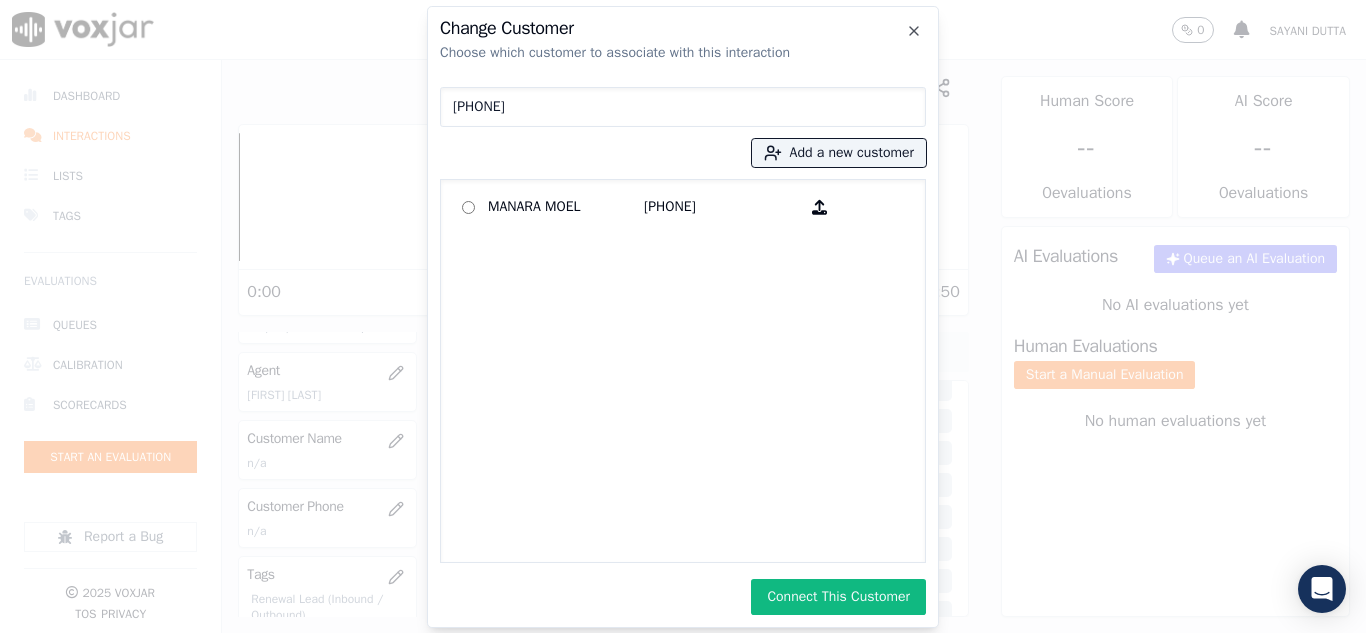 click on "Connect This Customer" at bounding box center (838, 597) 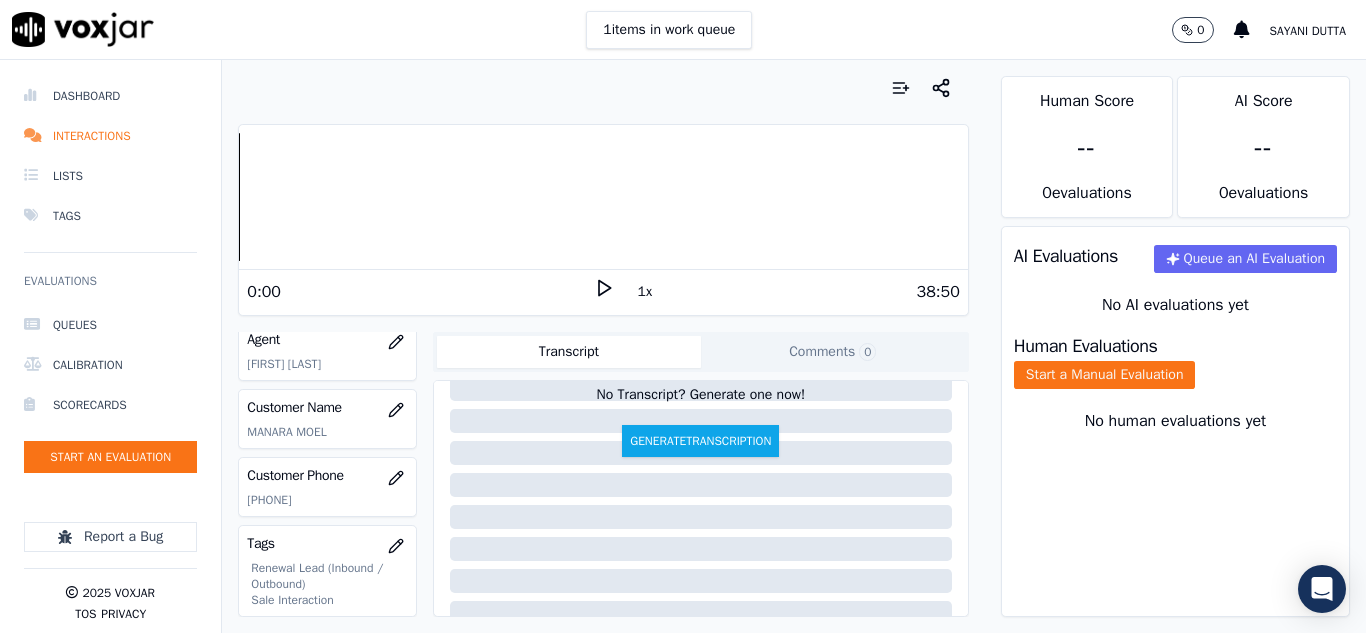 scroll, scrollTop: 100, scrollLeft: 0, axis: vertical 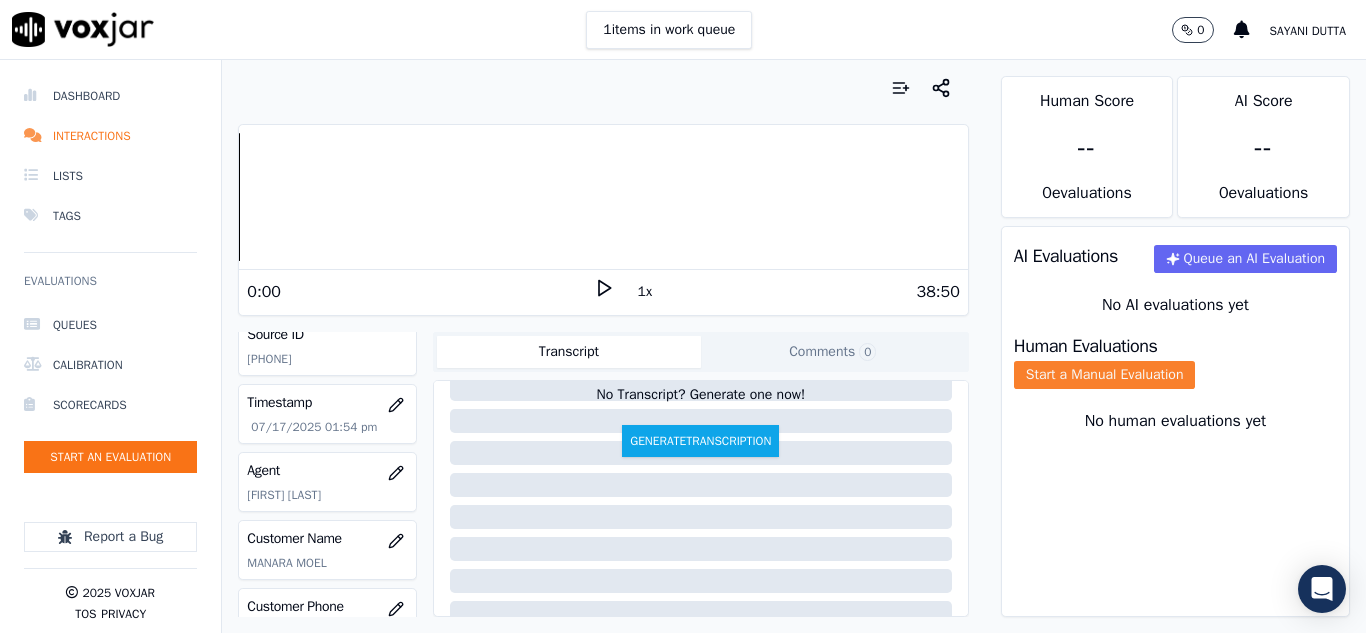 click on "Start a Manual Evaluation" 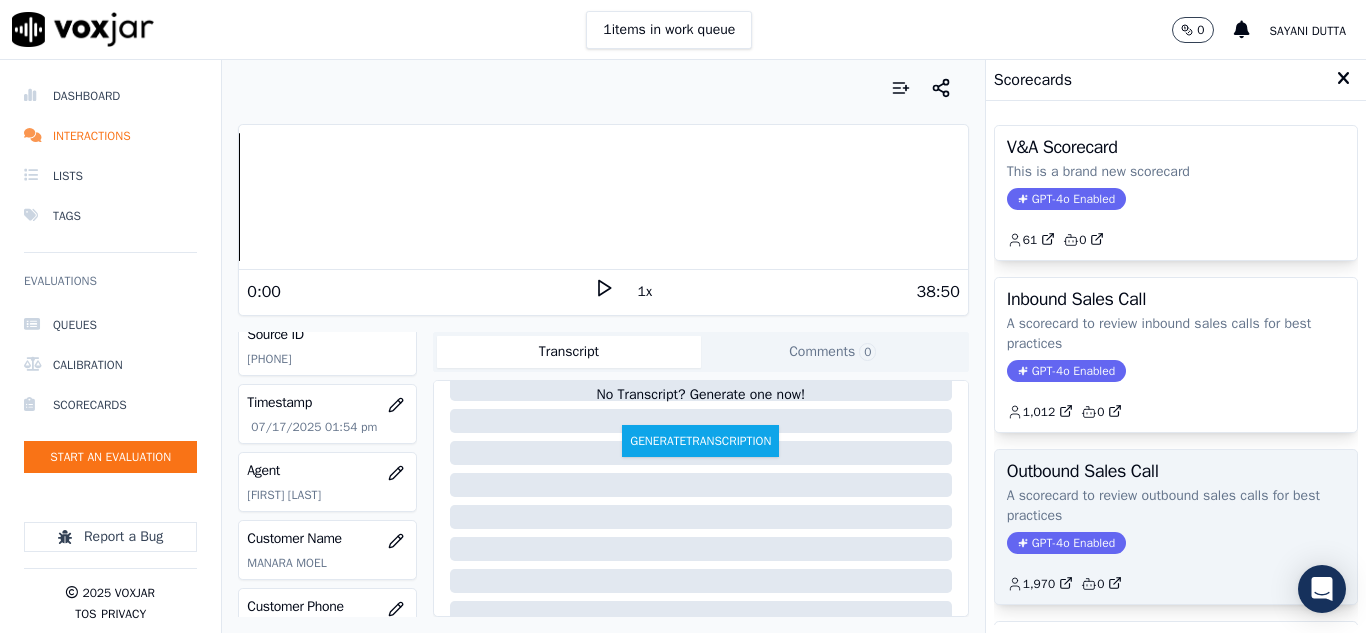 click on "A scorecard to review outbound sales calls for best practices" 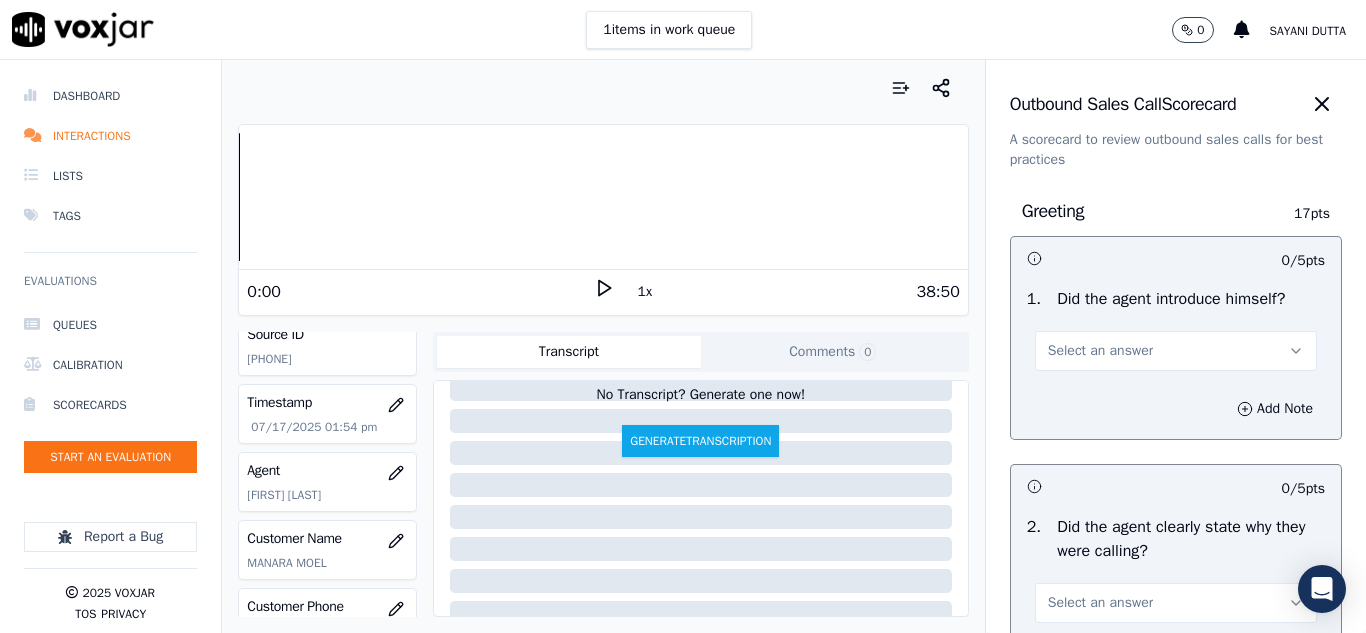 click on "Select an answer" at bounding box center (1100, 351) 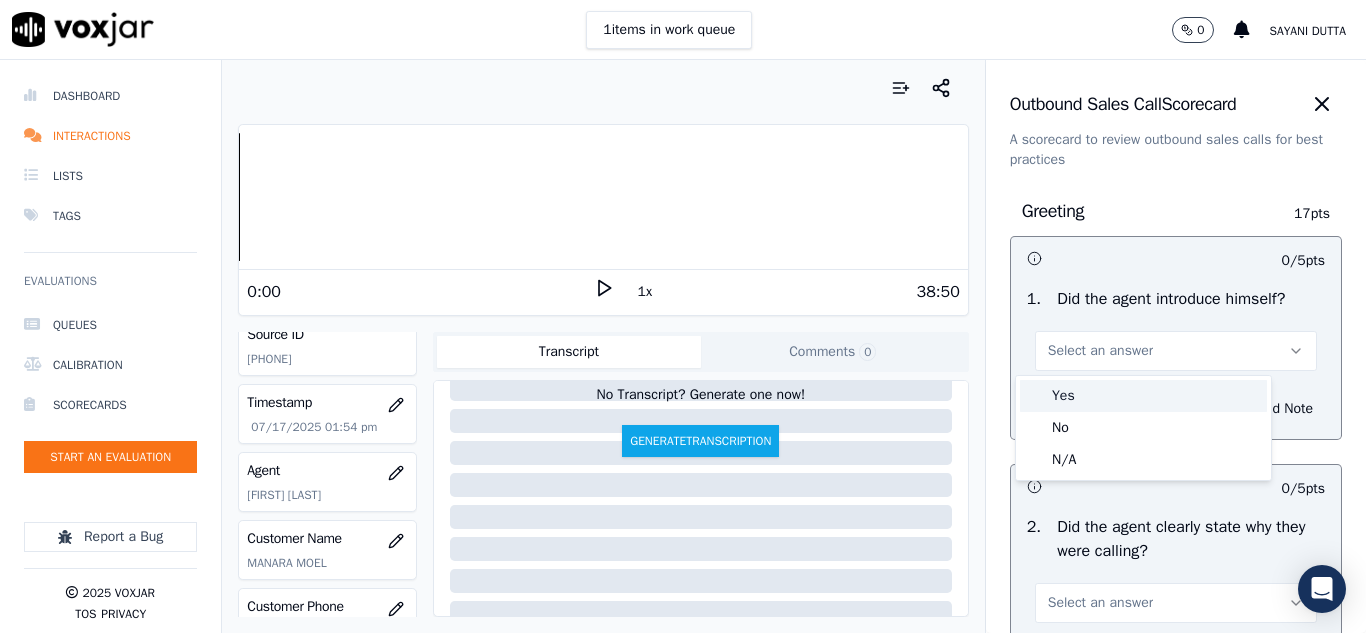 click on "Yes" at bounding box center (1143, 396) 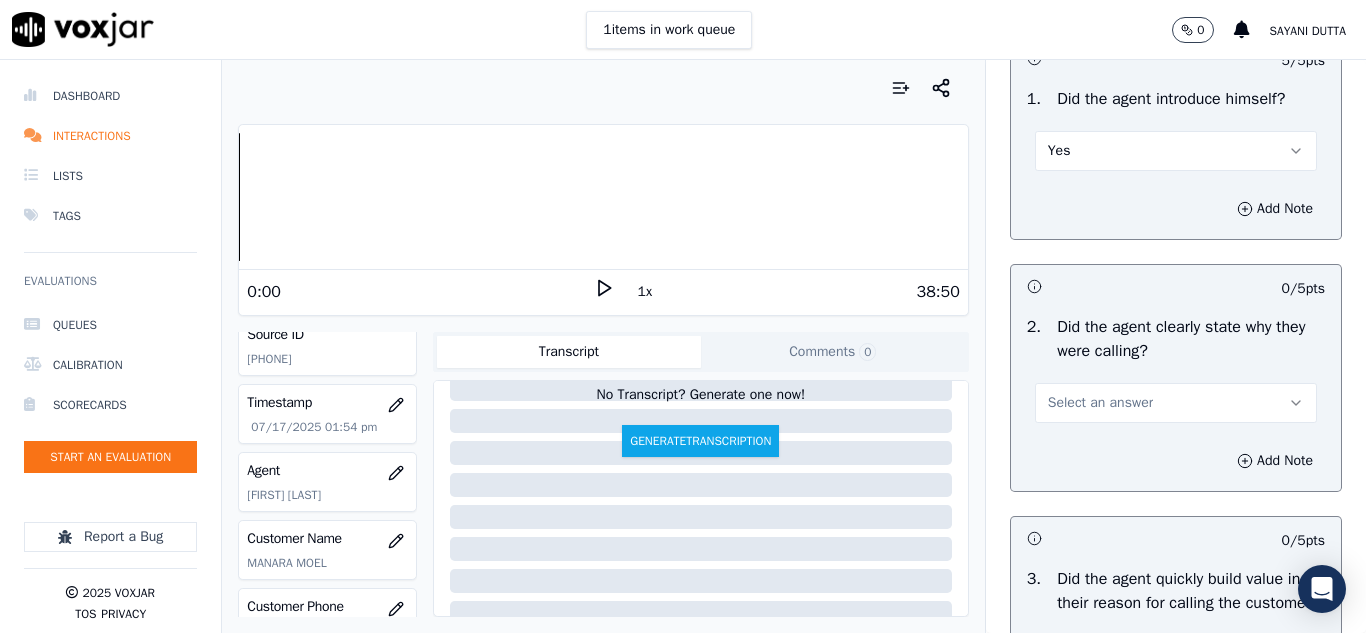 scroll, scrollTop: 300, scrollLeft: 0, axis: vertical 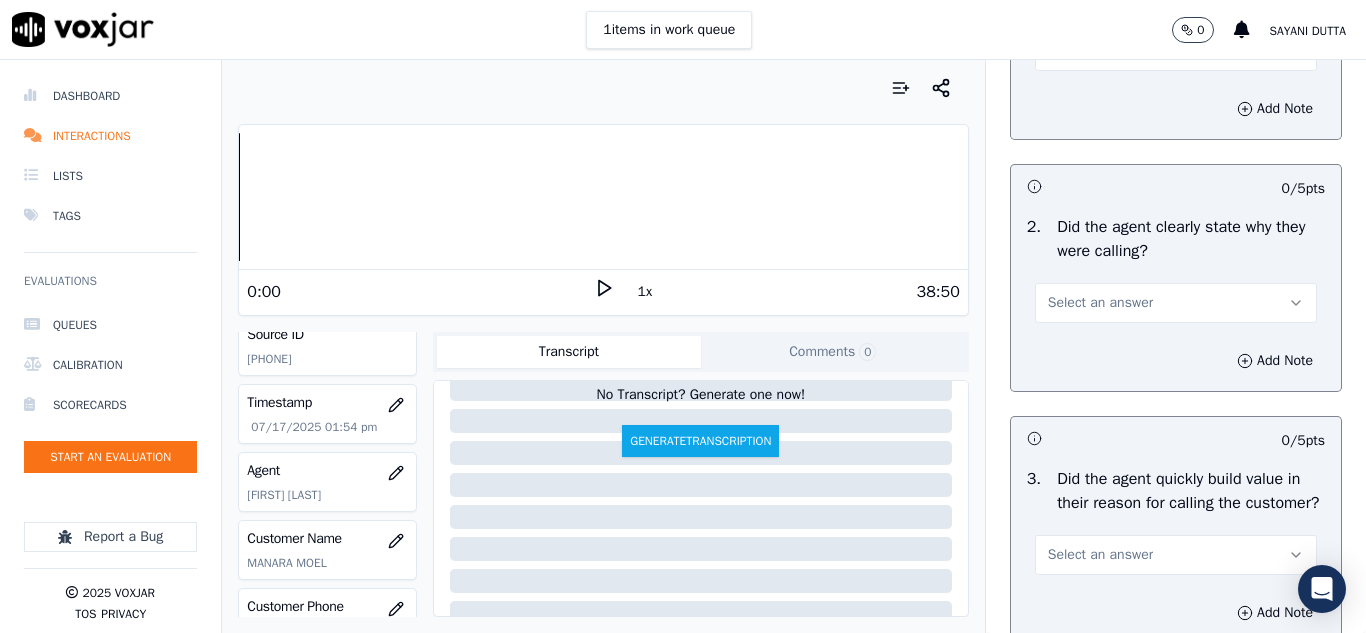 click on "Select an answer" at bounding box center (1100, 303) 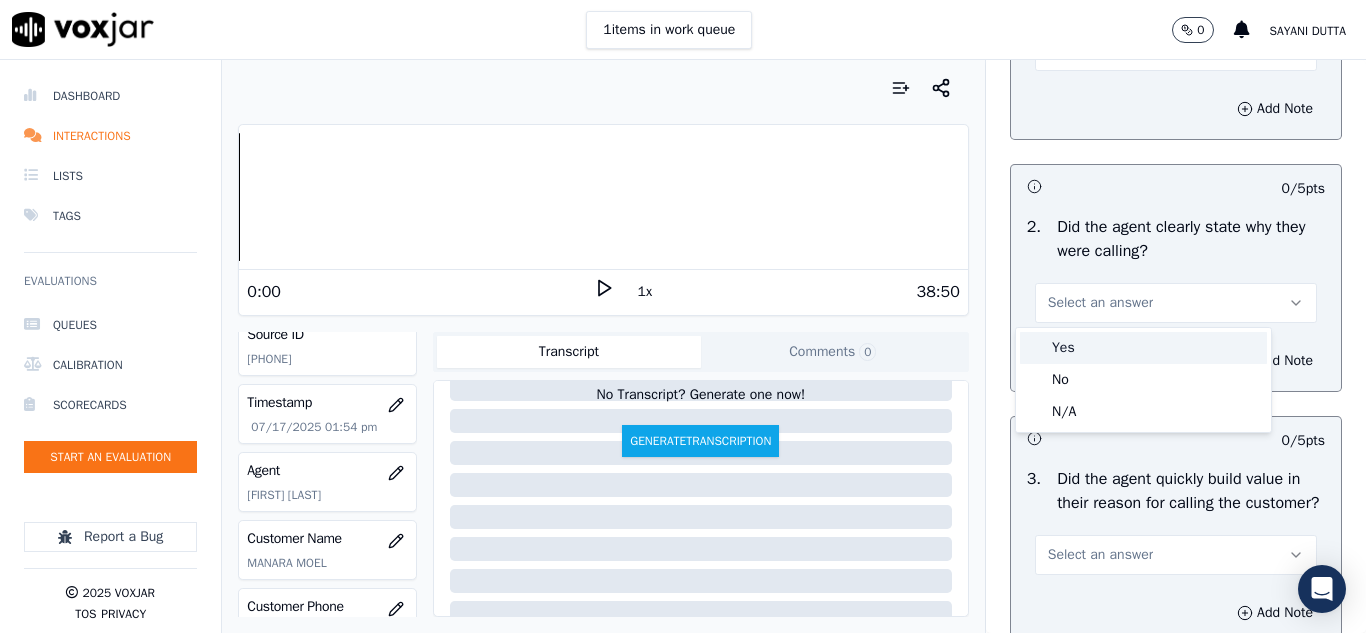 click on "Yes" at bounding box center [1143, 348] 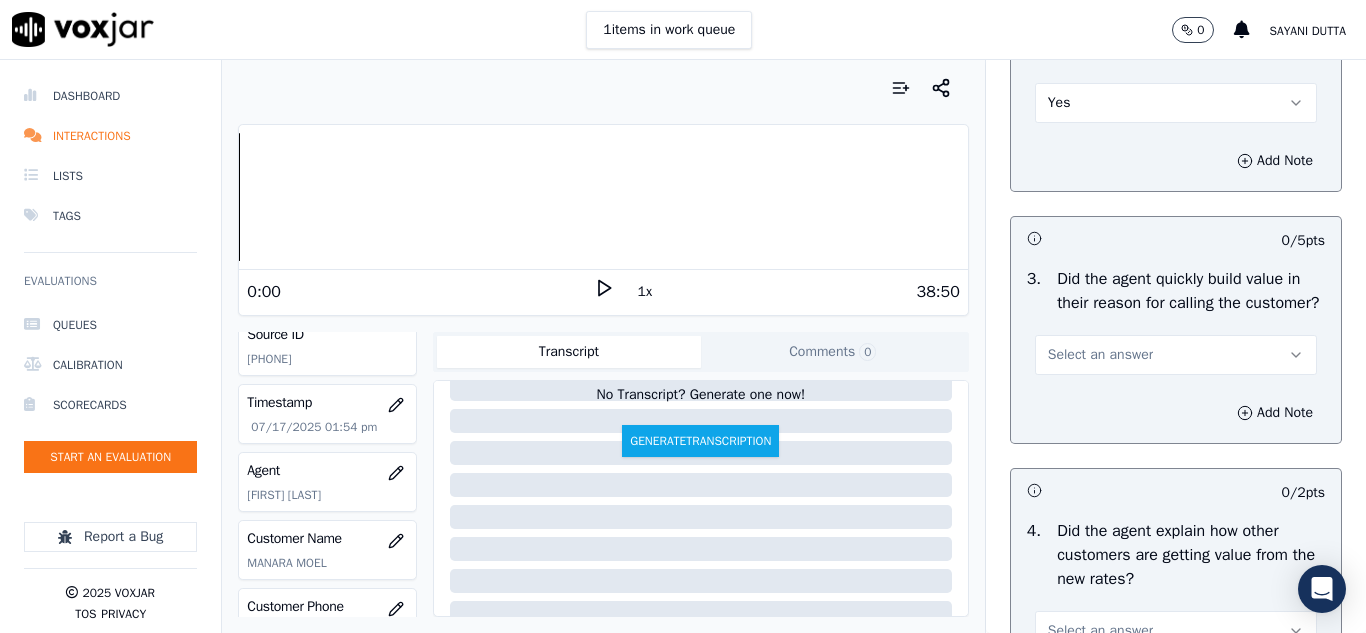 scroll, scrollTop: 600, scrollLeft: 0, axis: vertical 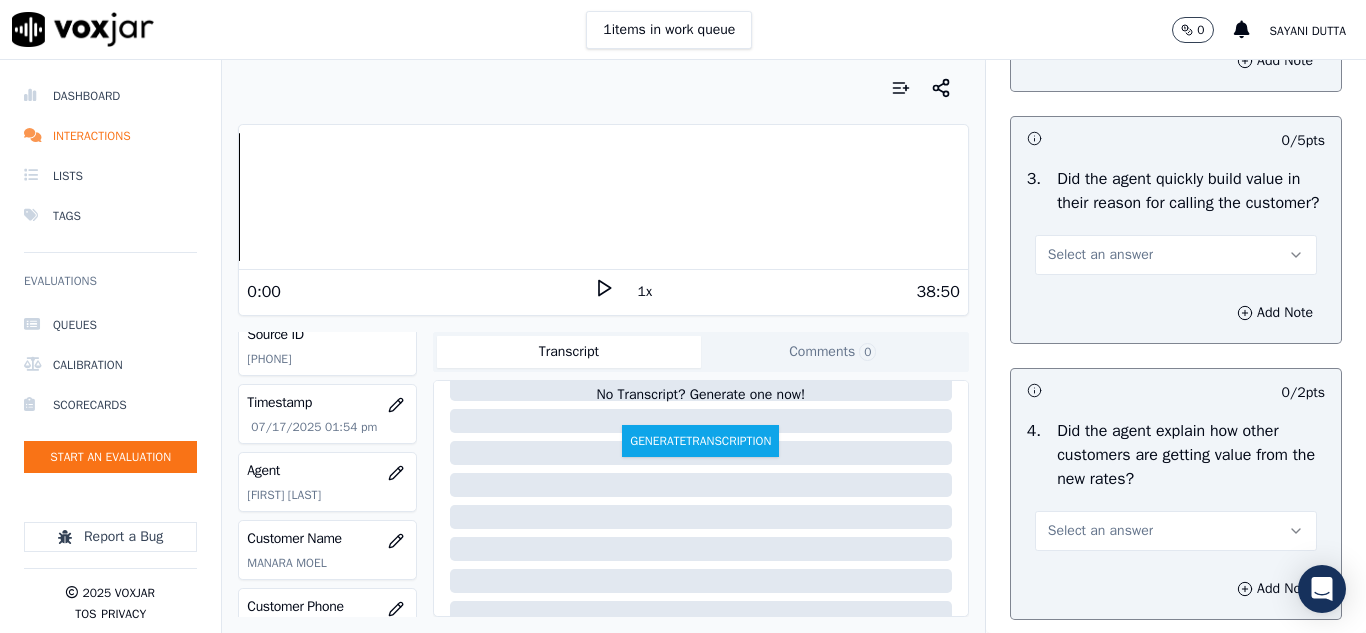 click on "Select an answer" at bounding box center (1100, 255) 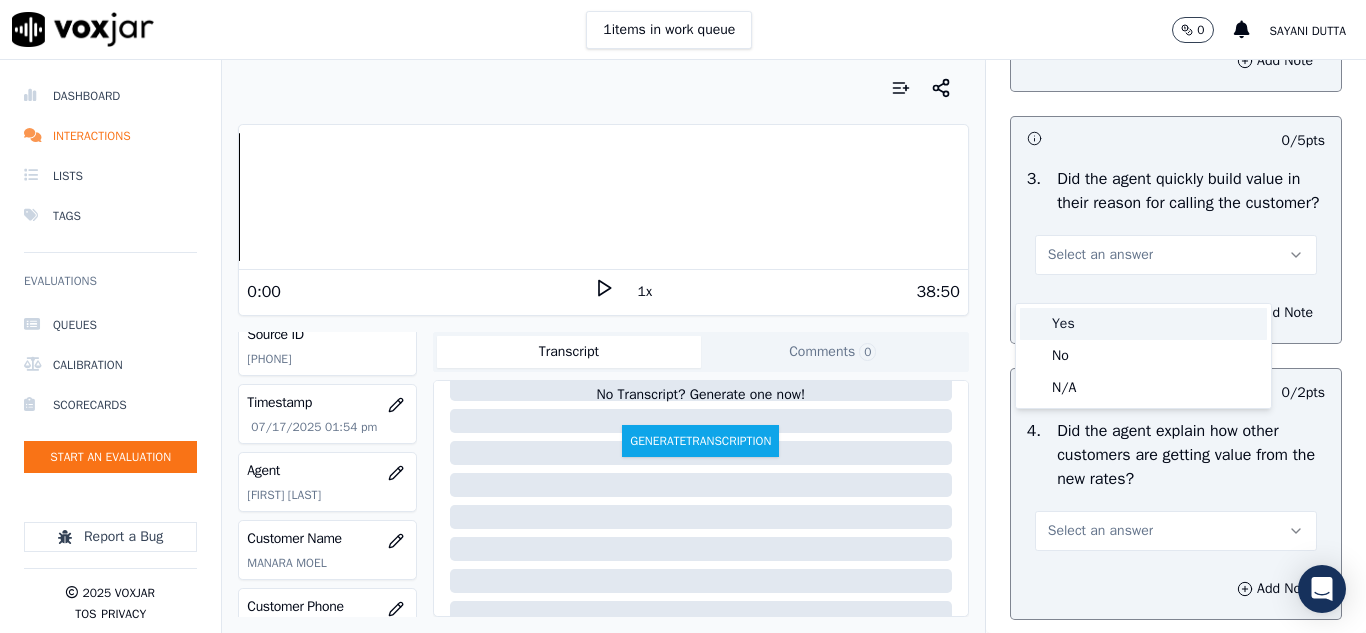 click on "Yes" at bounding box center (1143, 324) 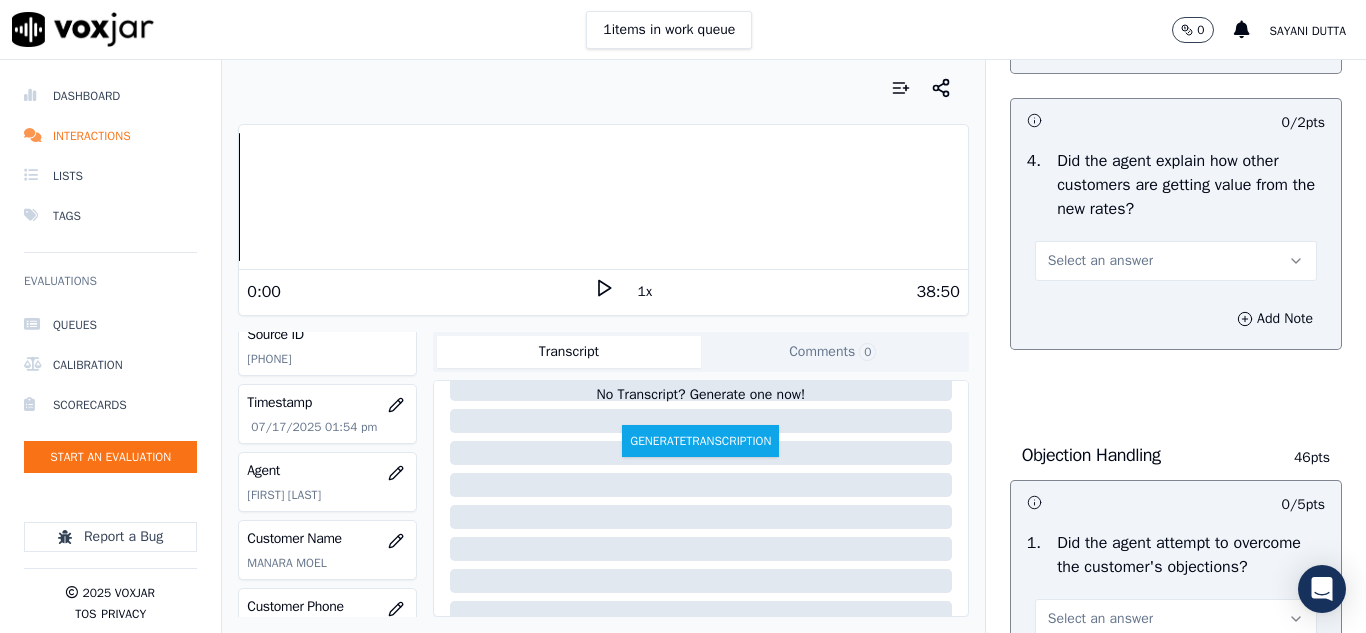 scroll, scrollTop: 900, scrollLeft: 0, axis: vertical 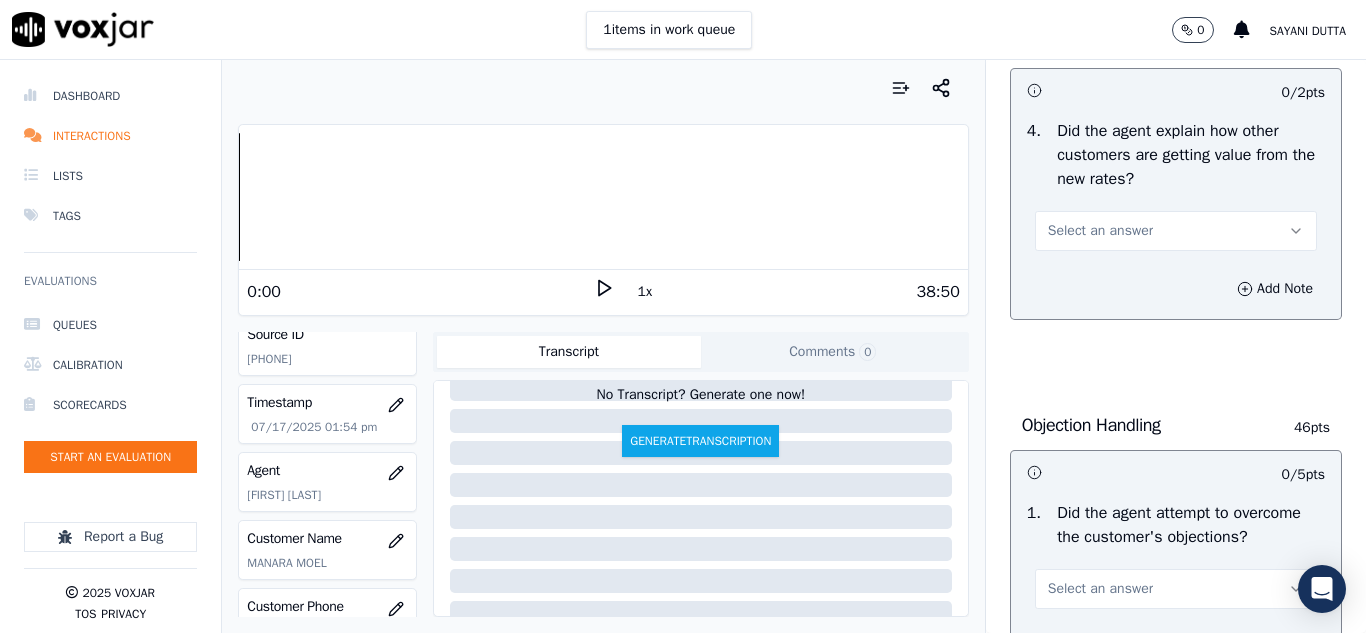 click on "Select an answer" at bounding box center [1100, 231] 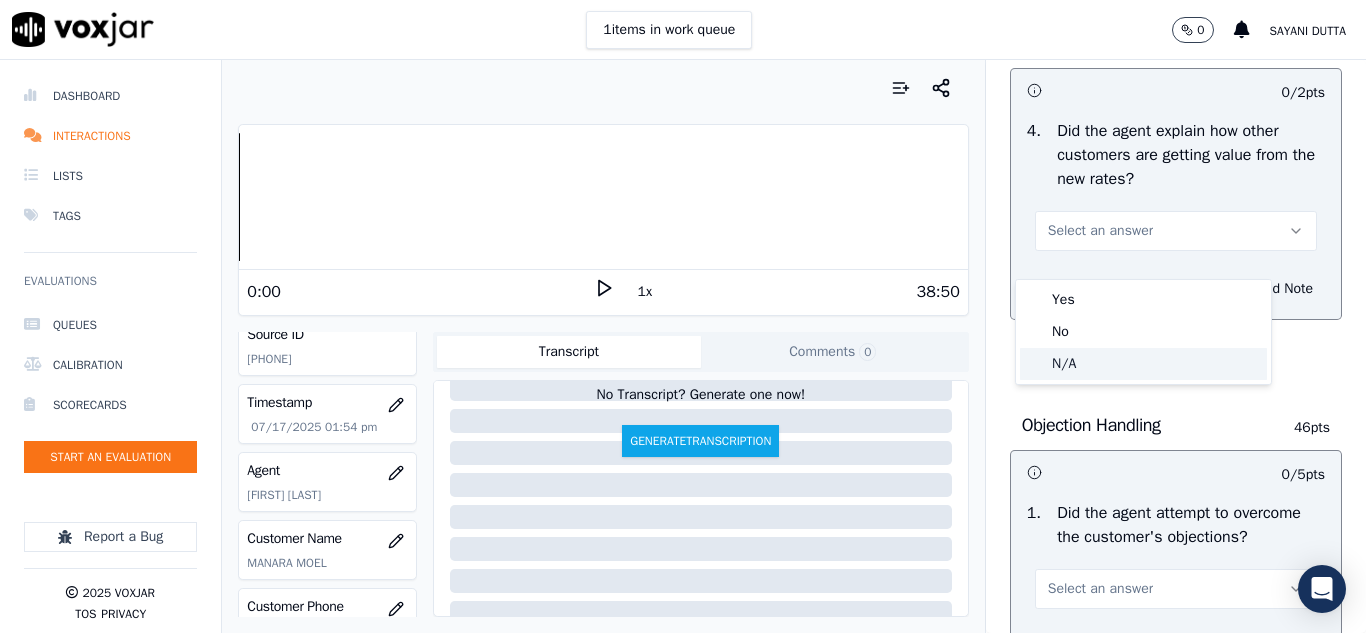 click on "N/A" 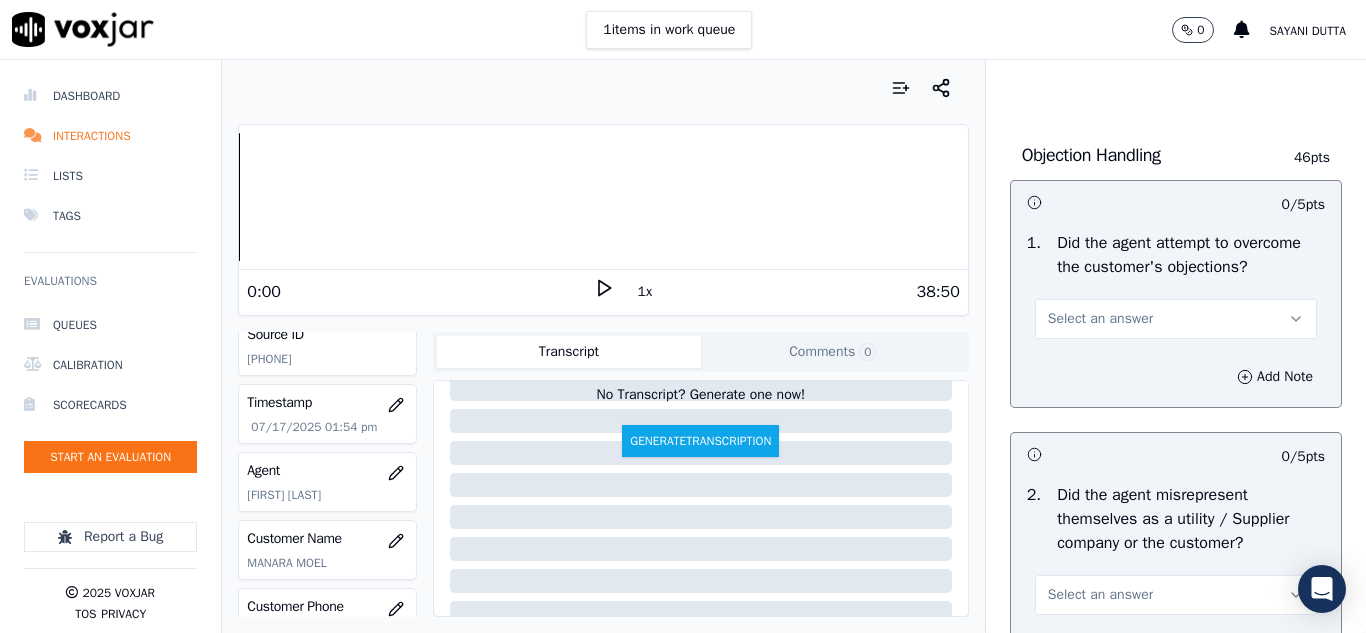 scroll, scrollTop: 1200, scrollLeft: 0, axis: vertical 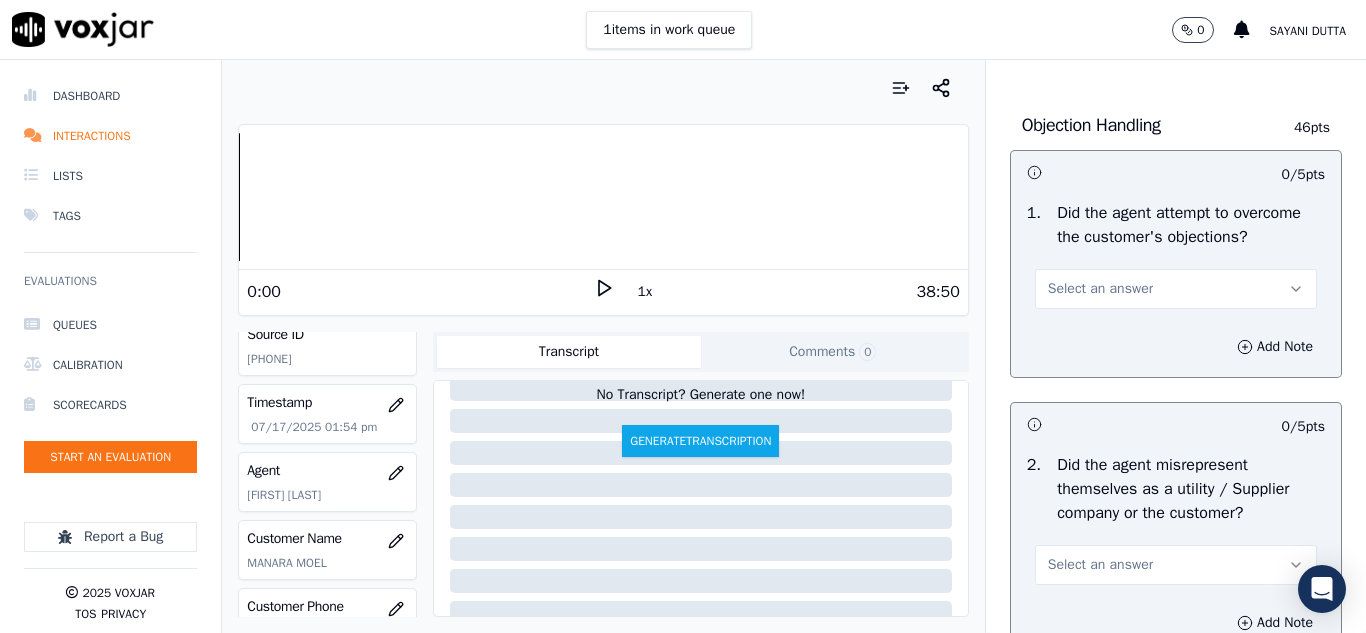 click on "Select an answer" at bounding box center [1100, 289] 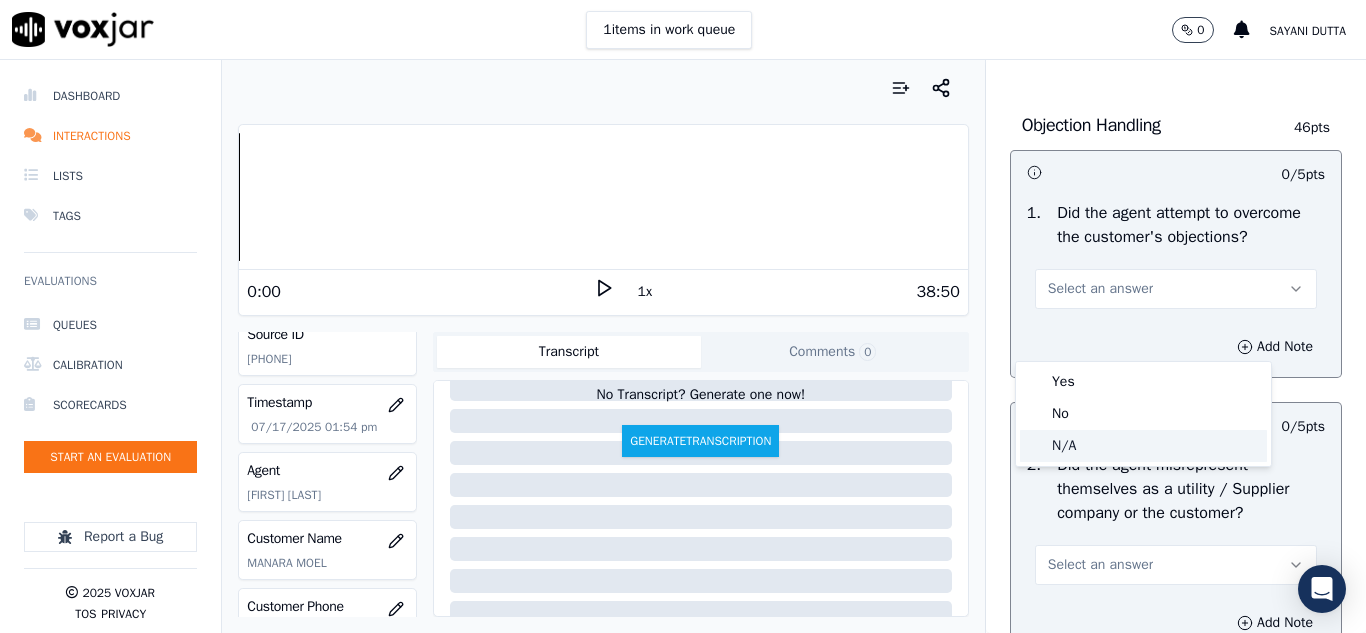 click on "N/A" 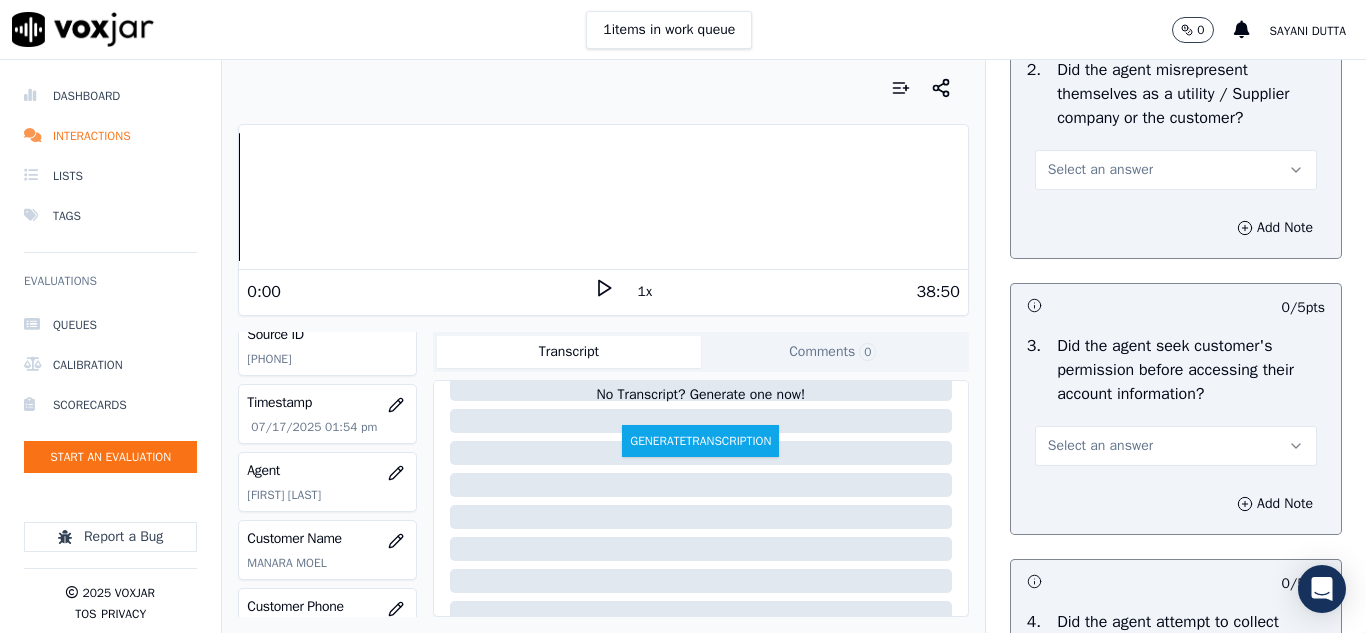 scroll, scrollTop: 1600, scrollLeft: 0, axis: vertical 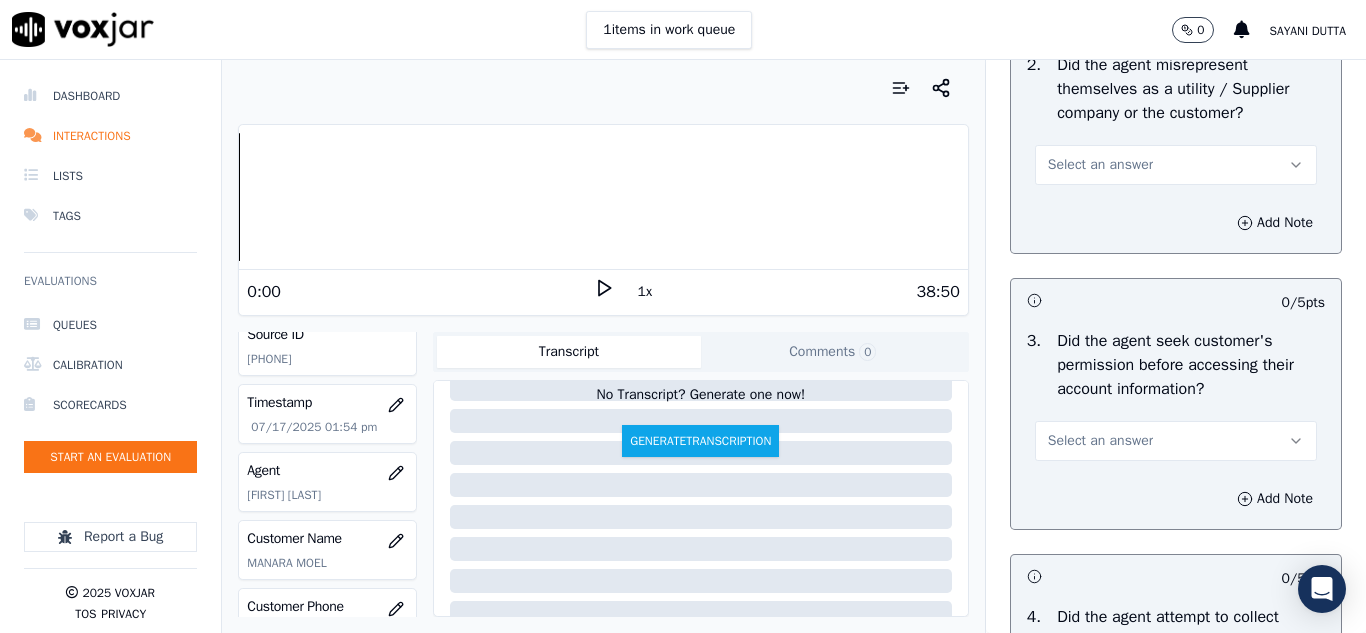 click on "Select an answer" at bounding box center [1100, 165] 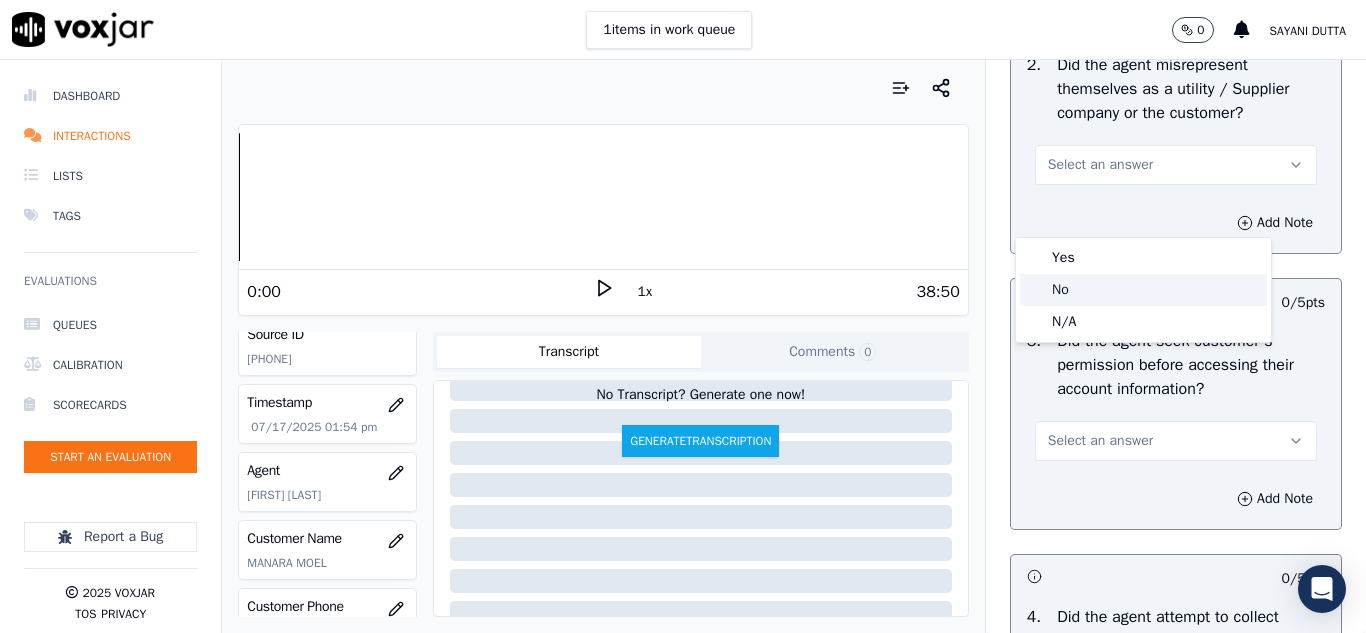 click on "No" 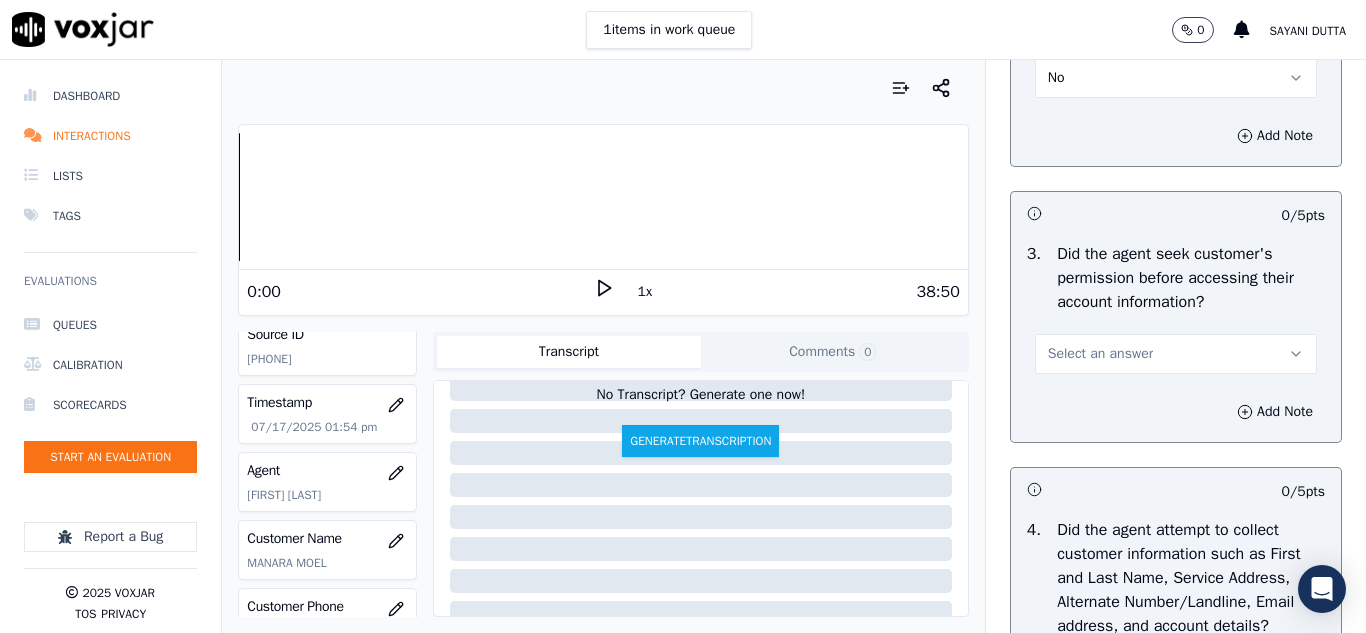 scroll, scrollTop: 1800, scrollLeft: 0, axis: vertical 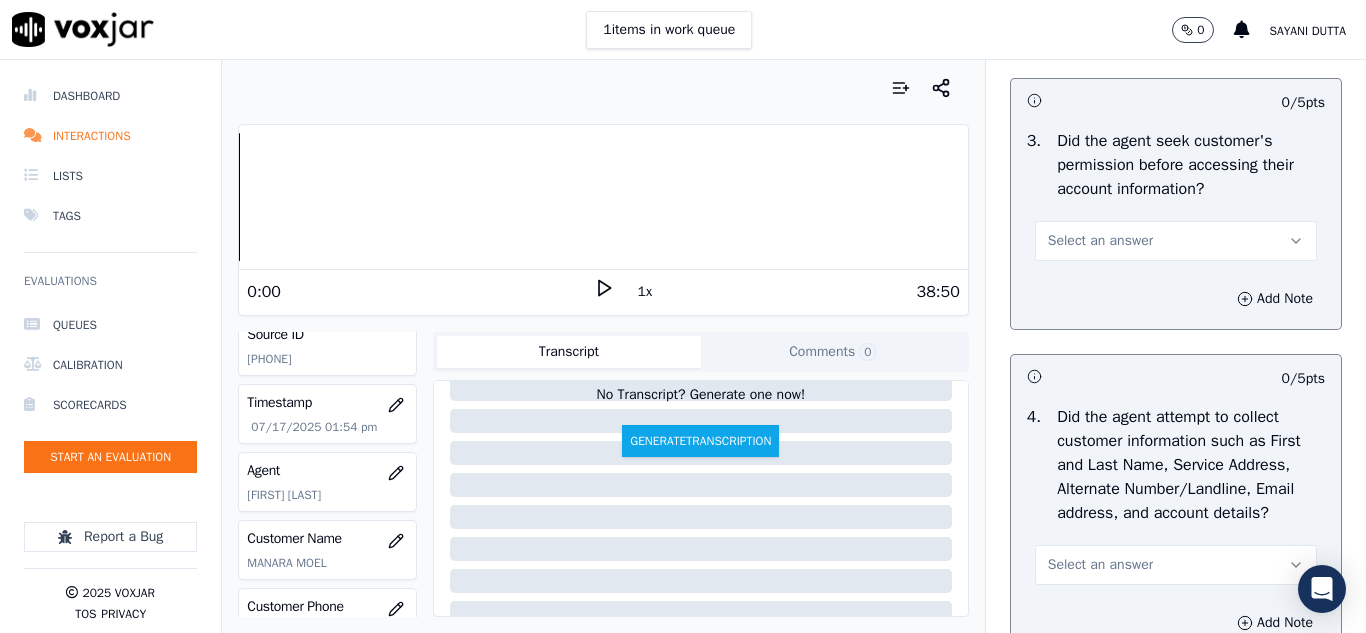 click on "Select an answer" at bounding box center [1100, 241] 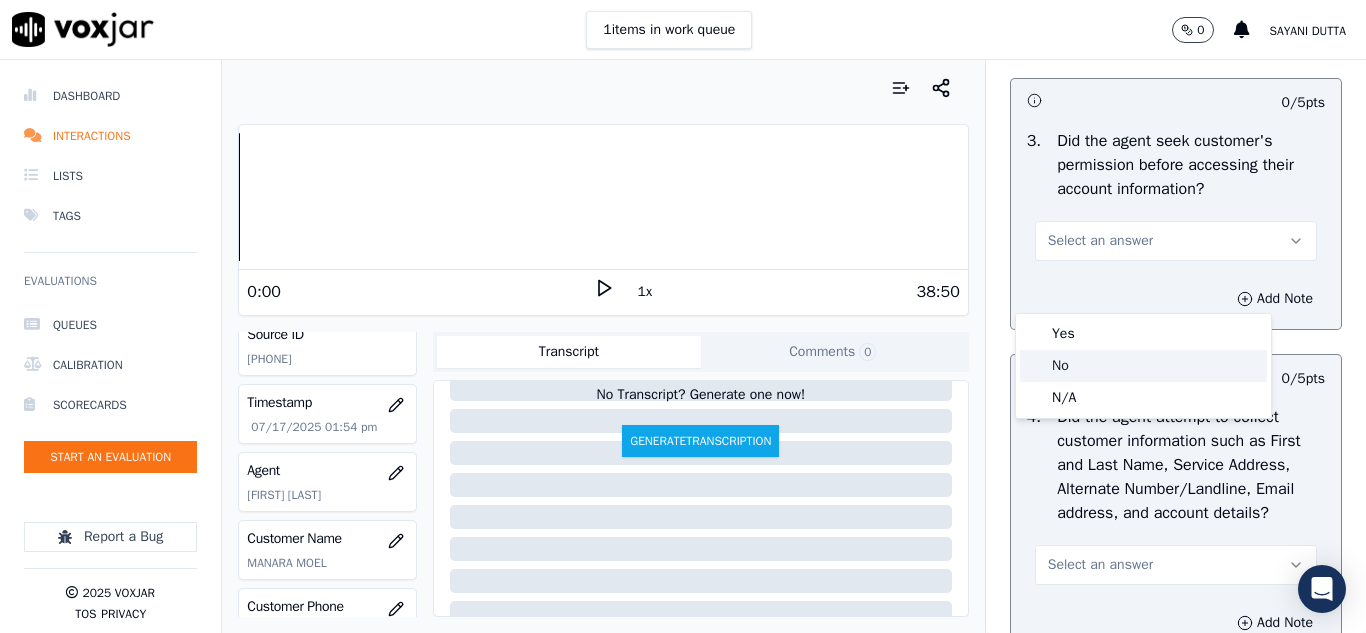 click on "No" 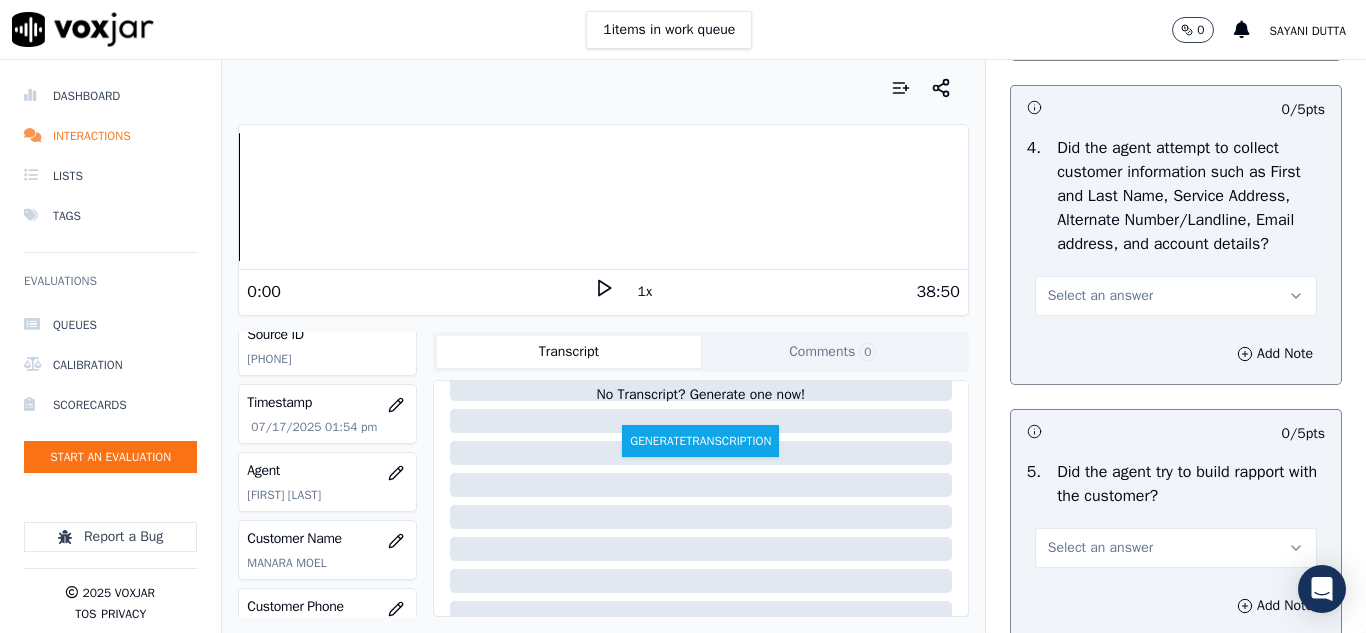 scroll, scrollTop: 2100, scrollLeft: 0, axis: vertical 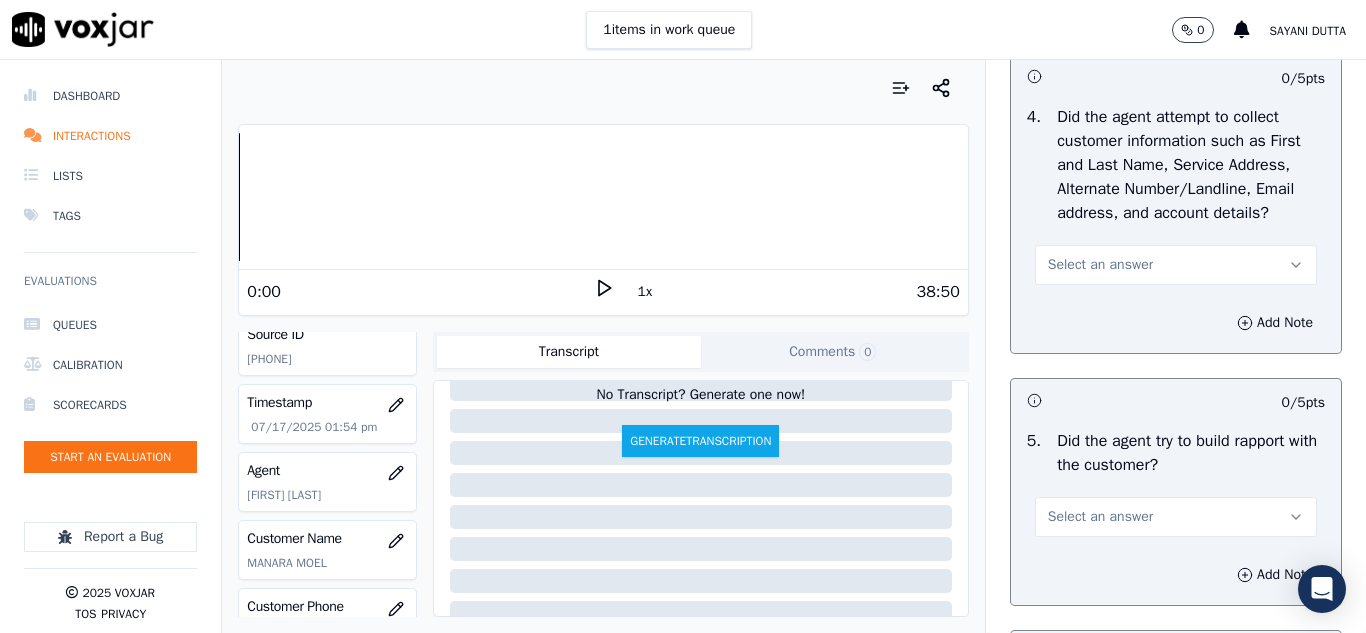 drag, startPoint x: 1063, startPoint y: 318, endPoint x: 1062, endPoint y: 333, distance: 15.033297 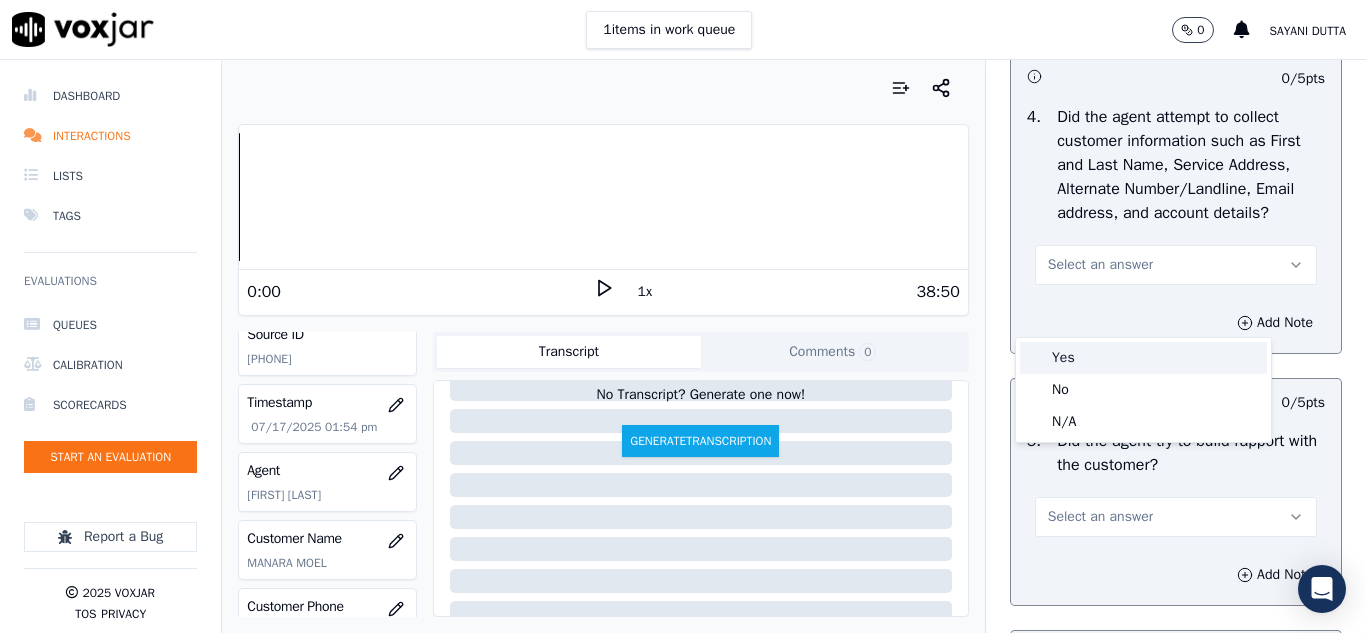 click on "Yes" at bounding box center (1143, 358) 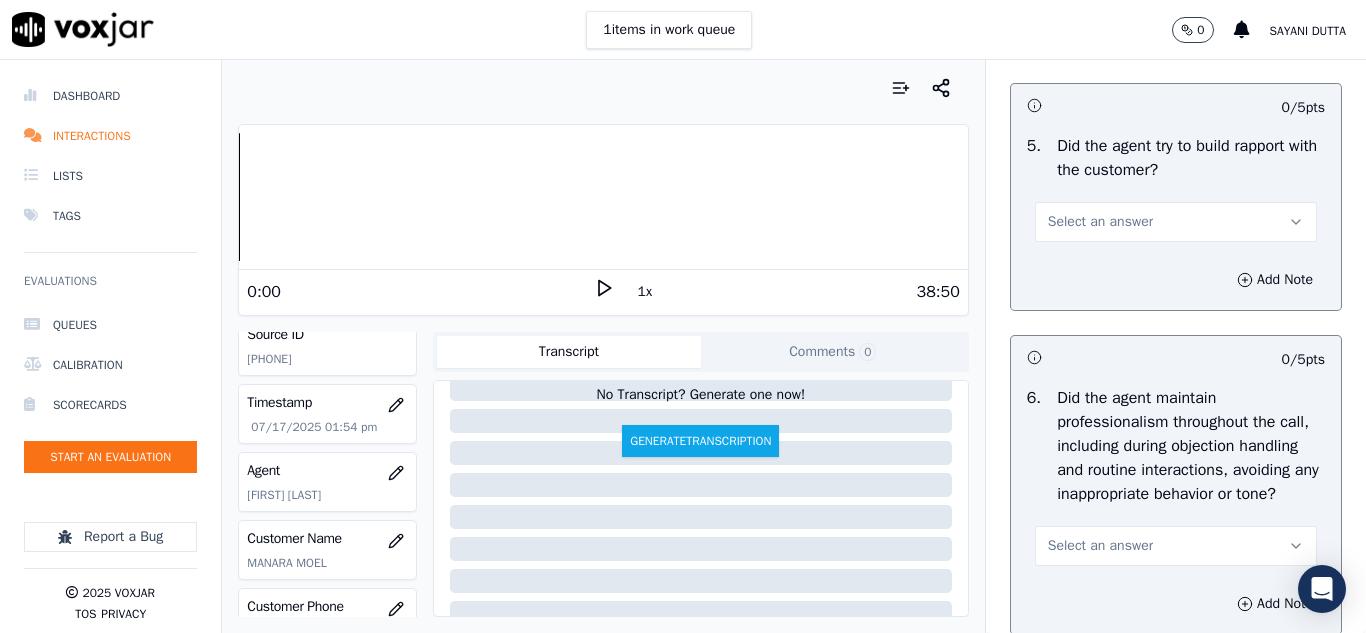 scroll, scrollTop: 2400, scrollLeft: 0, axis: vertical 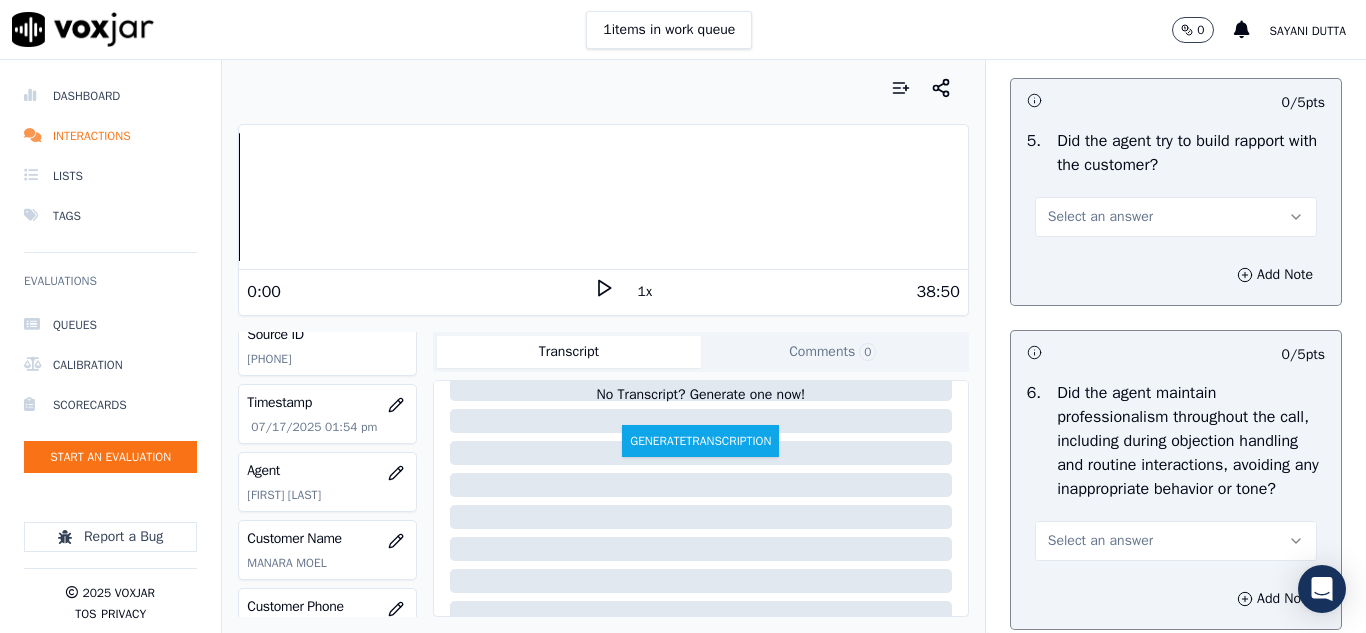 click on "Select an answer" at bounding box center [1176, 217] 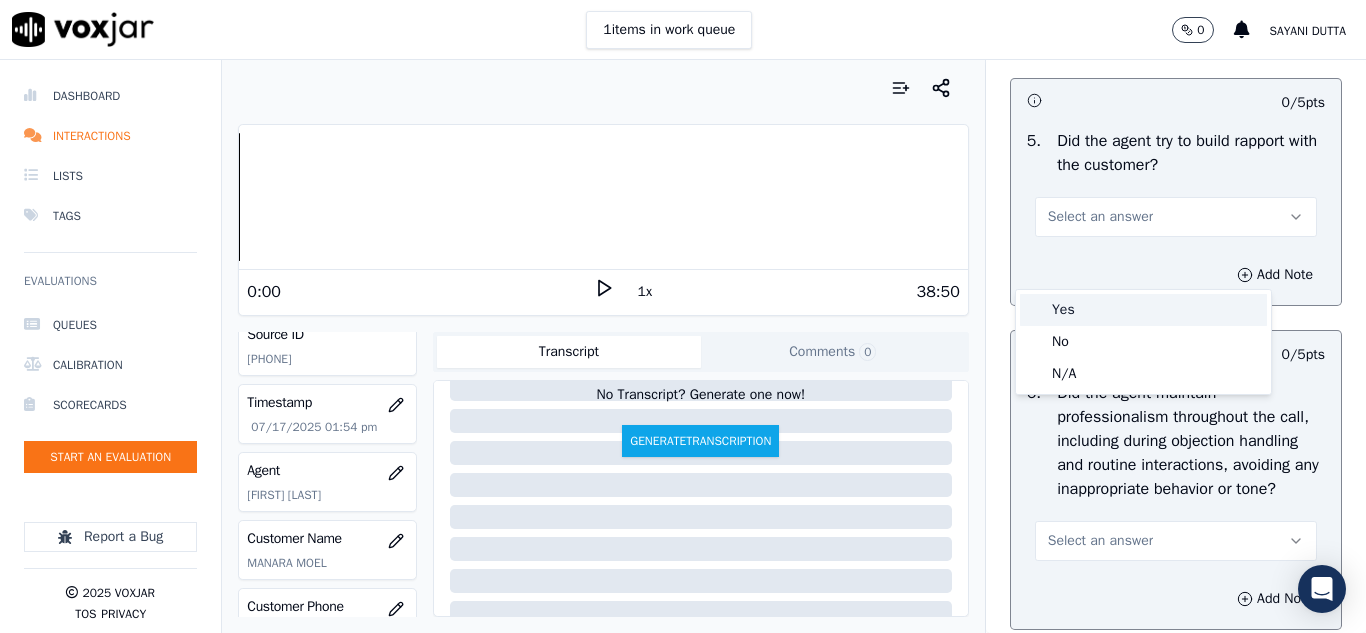 click on "Yes" at bounding box center [1143, 310] 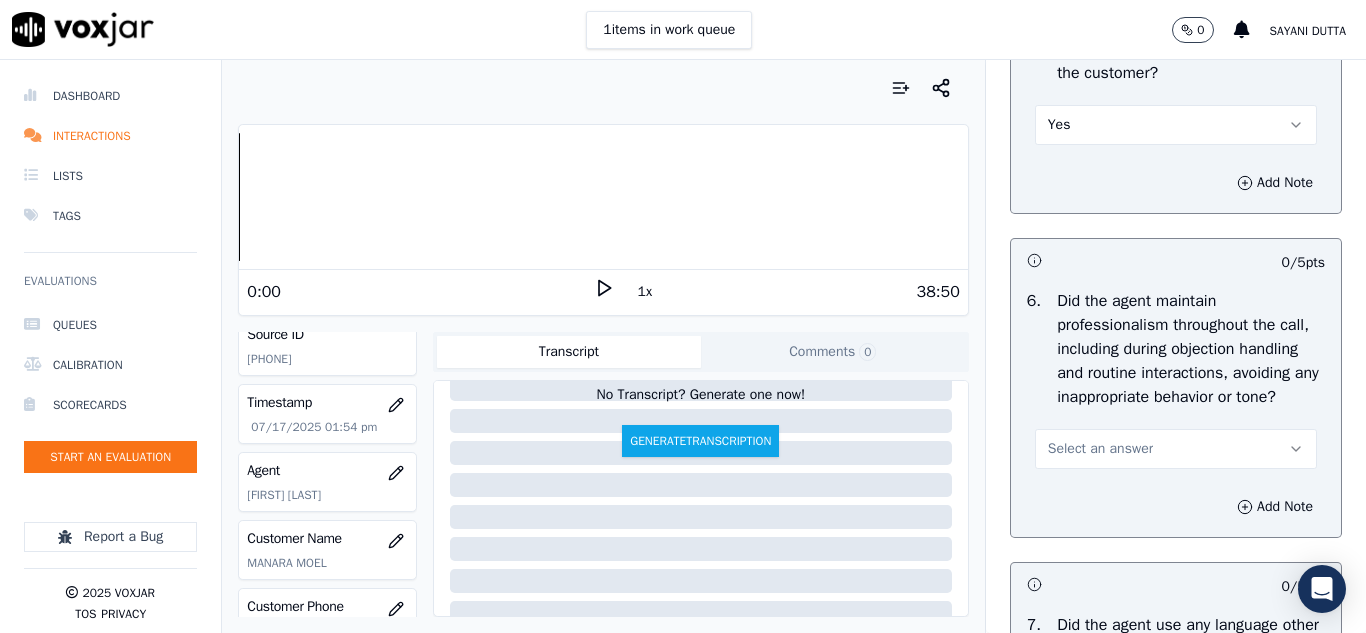scroll, scrollTop: 2600, scrollLeft: 0, axis: vertical 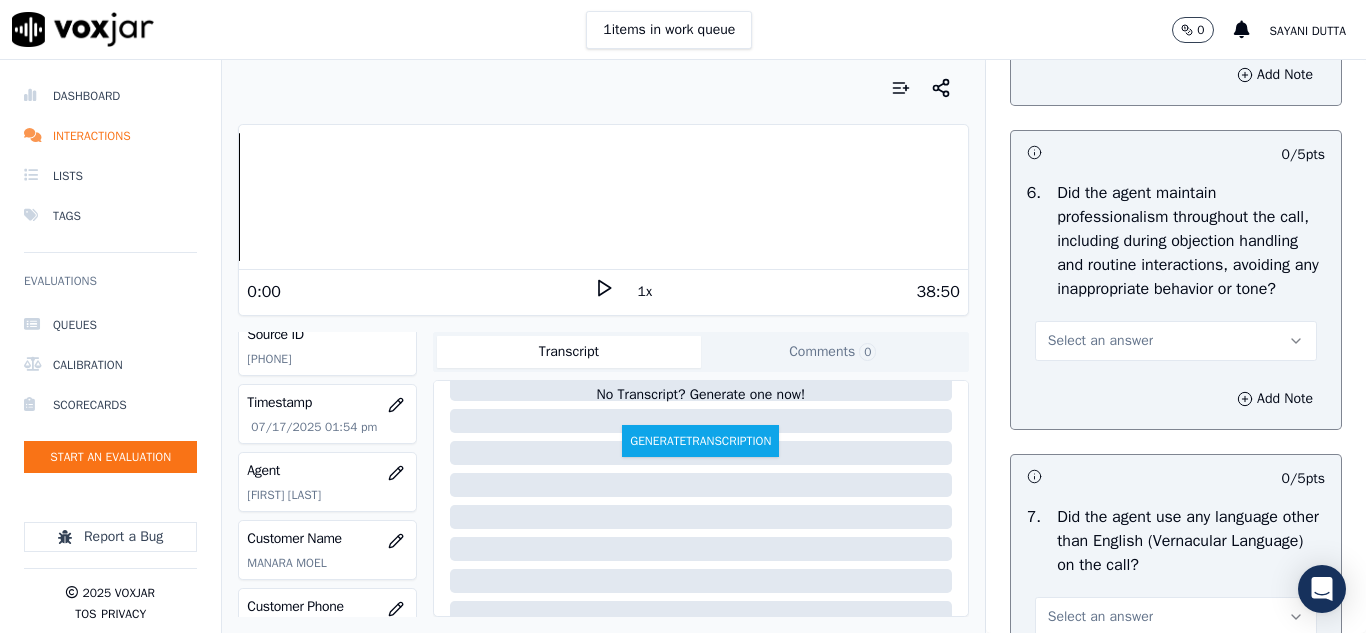 drag, startPoint x: 1062, startPoint y: 418, endPoint x: 1070, endPoint y: 432, distance: 16.124516 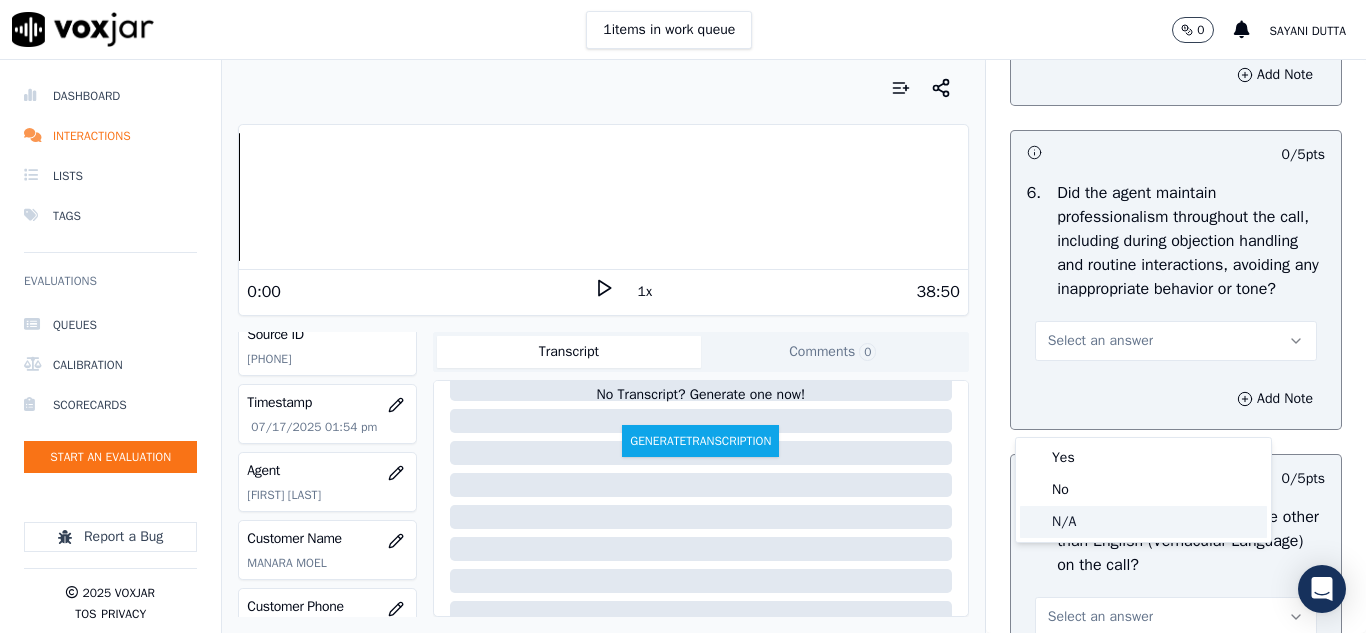 drag, startPoint x: 1074, startPoint y: 522, endPoint x: 1106, endPoint y: 493, distance: 43.185646 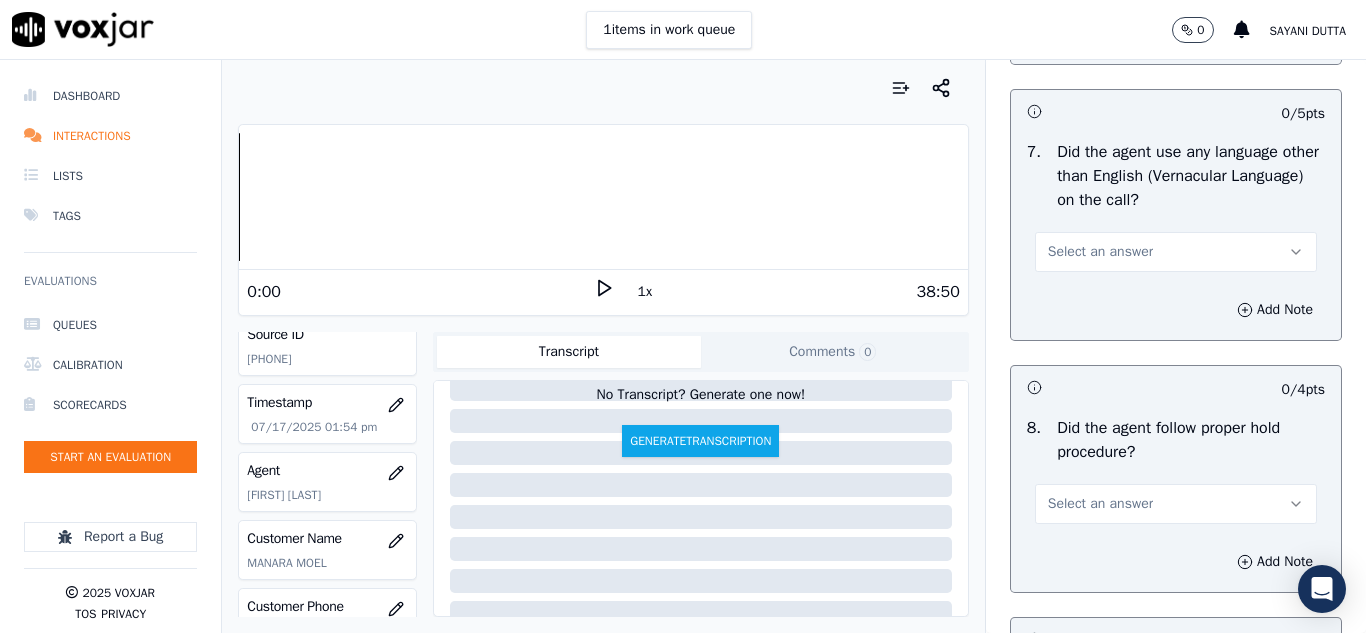 scroll, scrollTop: 3000, scrollLeft: 0, axis: vertical 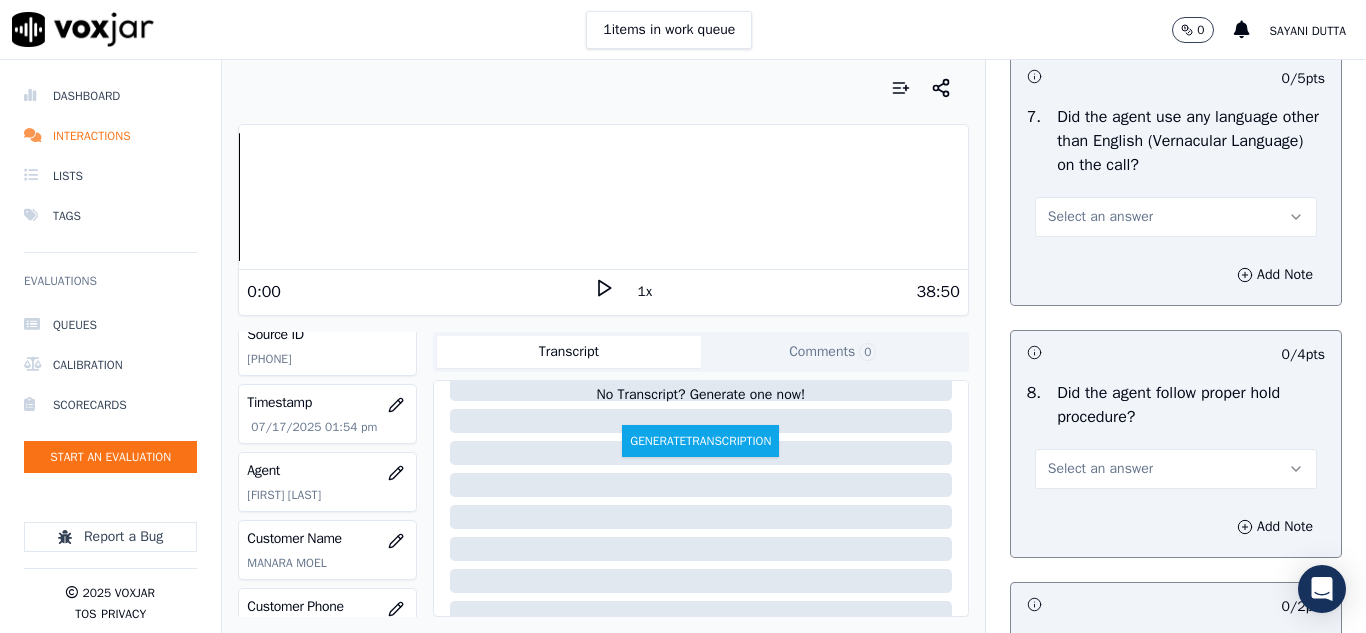 click on "Select an answer" at bounding box center [1100, 217] 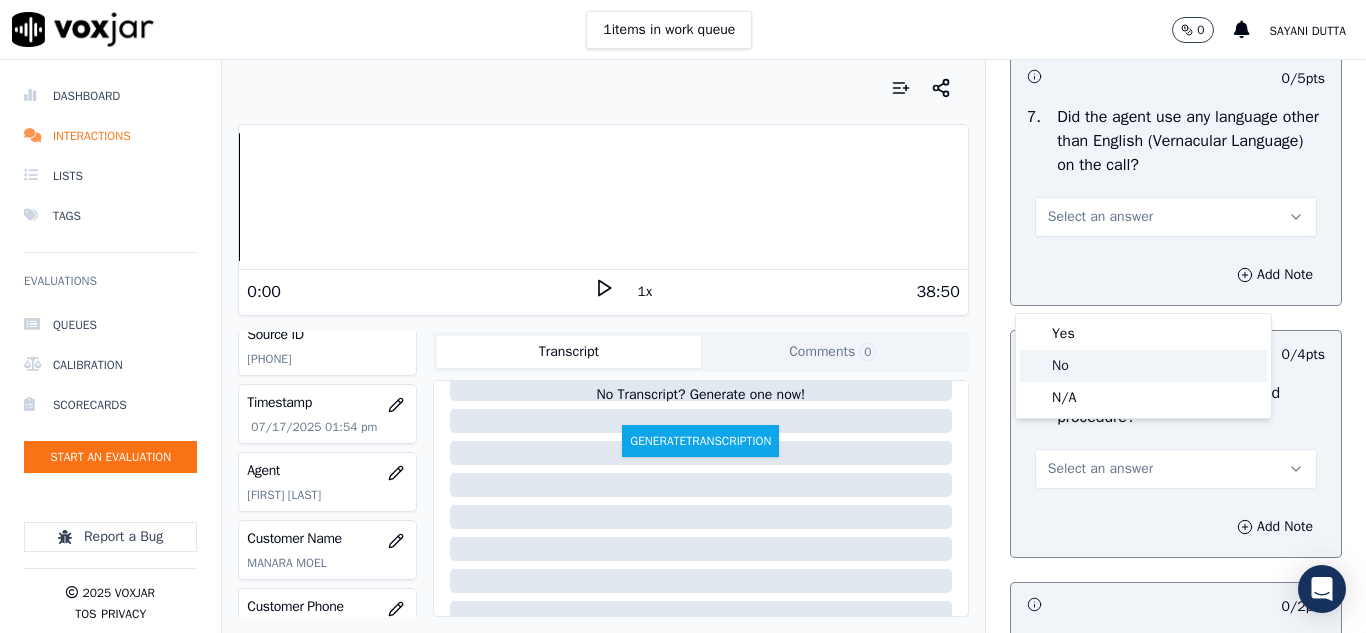 click on "No" 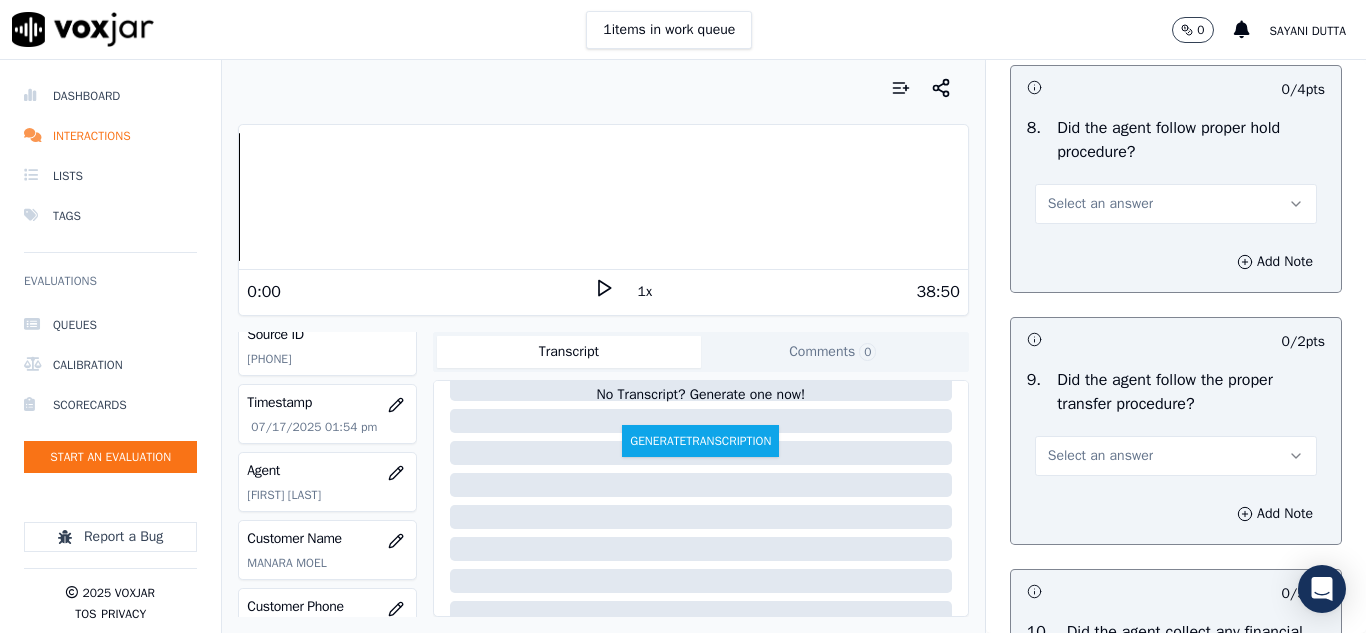 scroll, scrollTop: 3300, scrollLeft: 0, axis: vertical 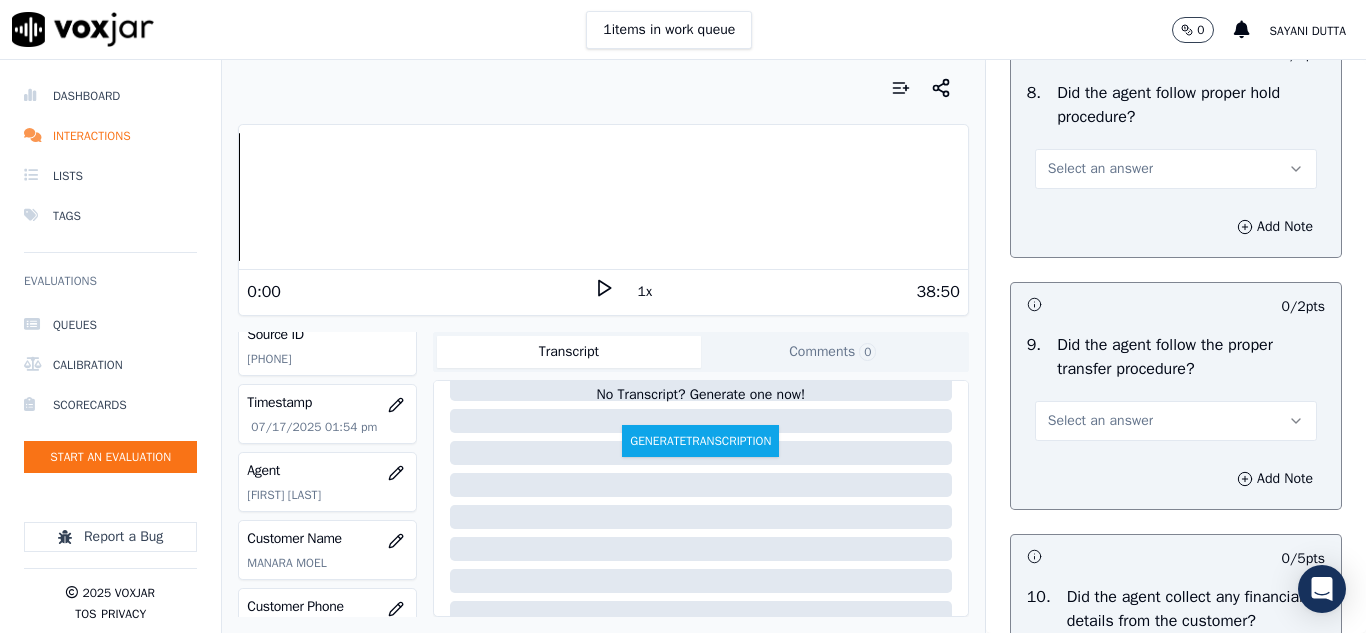 click on "Select an answer" at bounding box center [1100, 169] 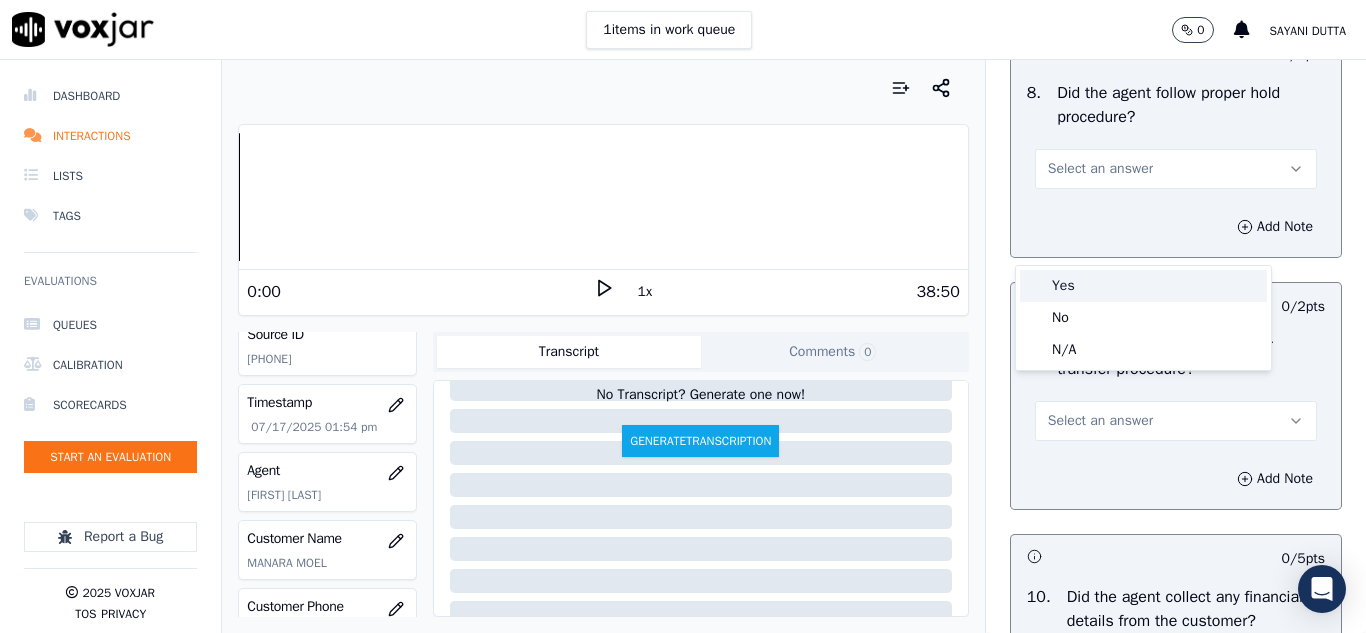 click on "Yes" at bounding box center [1143, 286] 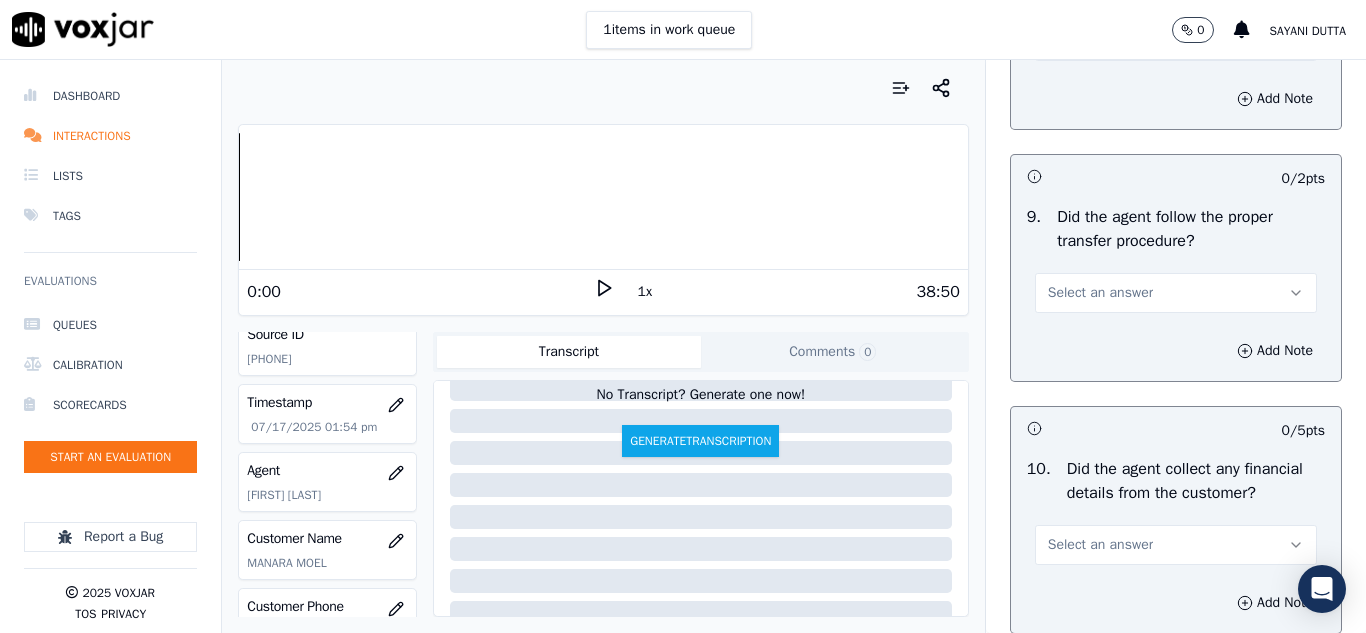 scroll, scrollTop: 3500, scrollLeft: 0, axis: vertical 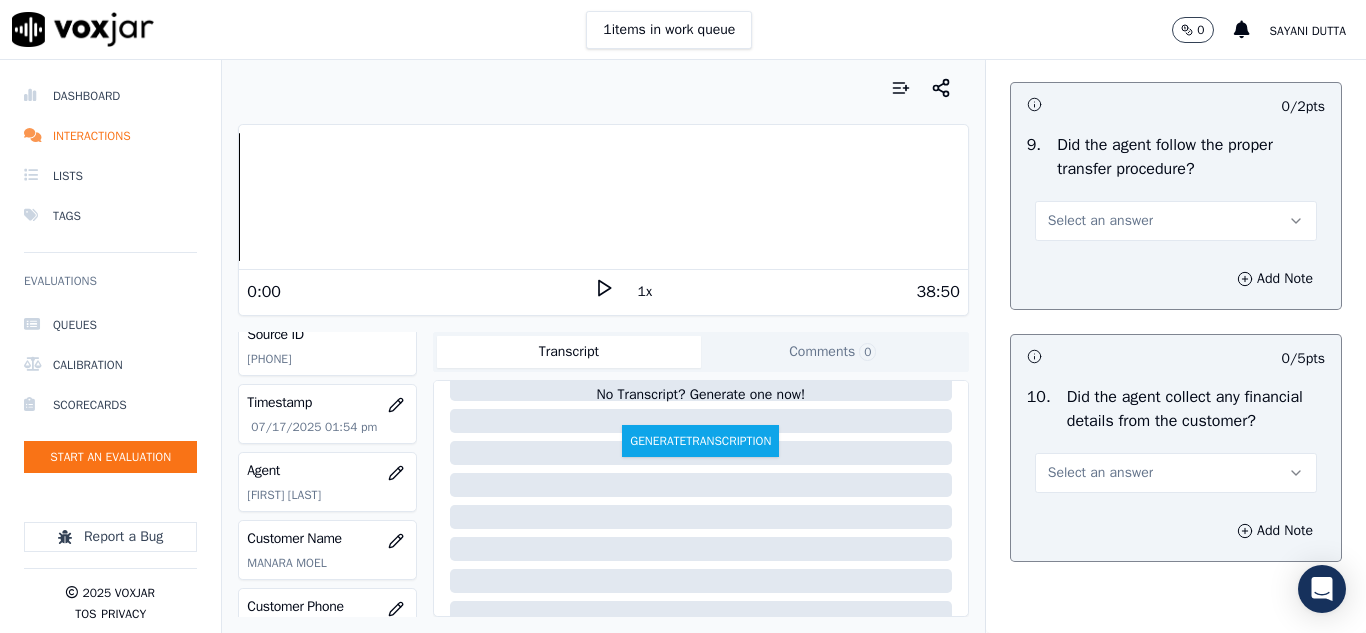 click on "Select an answer" at bounding box center [1100, 221] 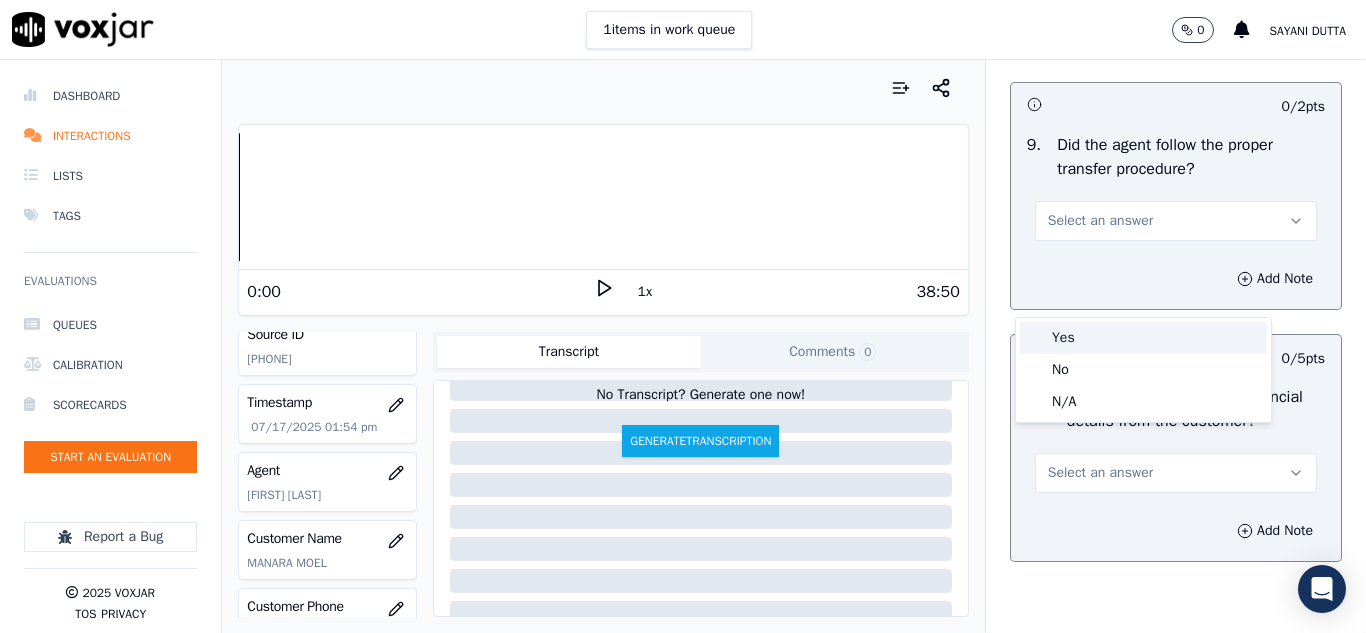 click on "Yes" at bounding box center [1143, 338] 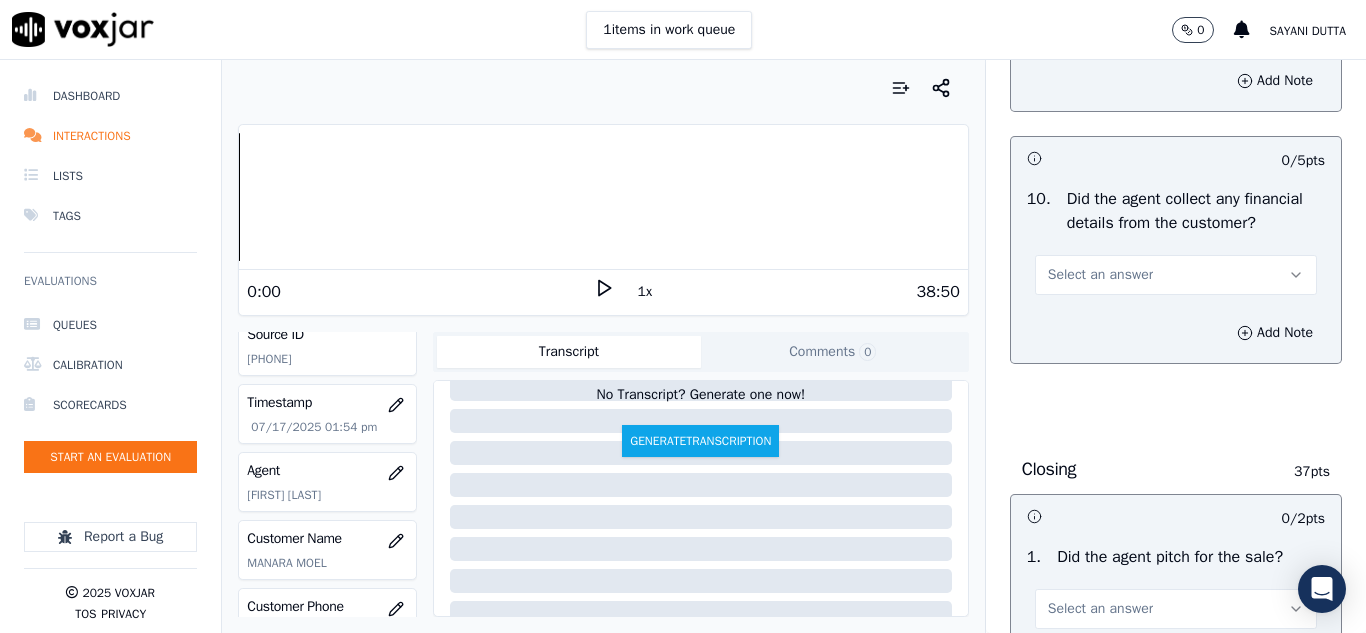 scroll, scrollTop: 3700, scrollLeft: 0, axis: vertical 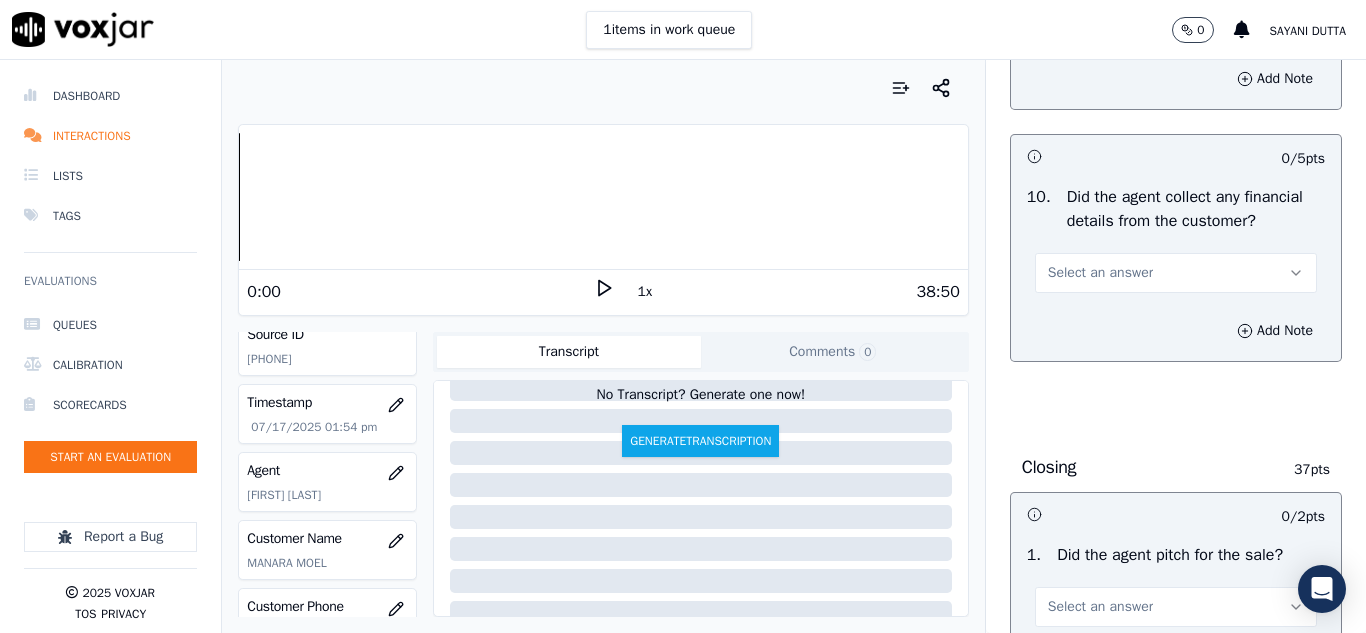click on "Select an answer" at bounding box center [1100, 273] 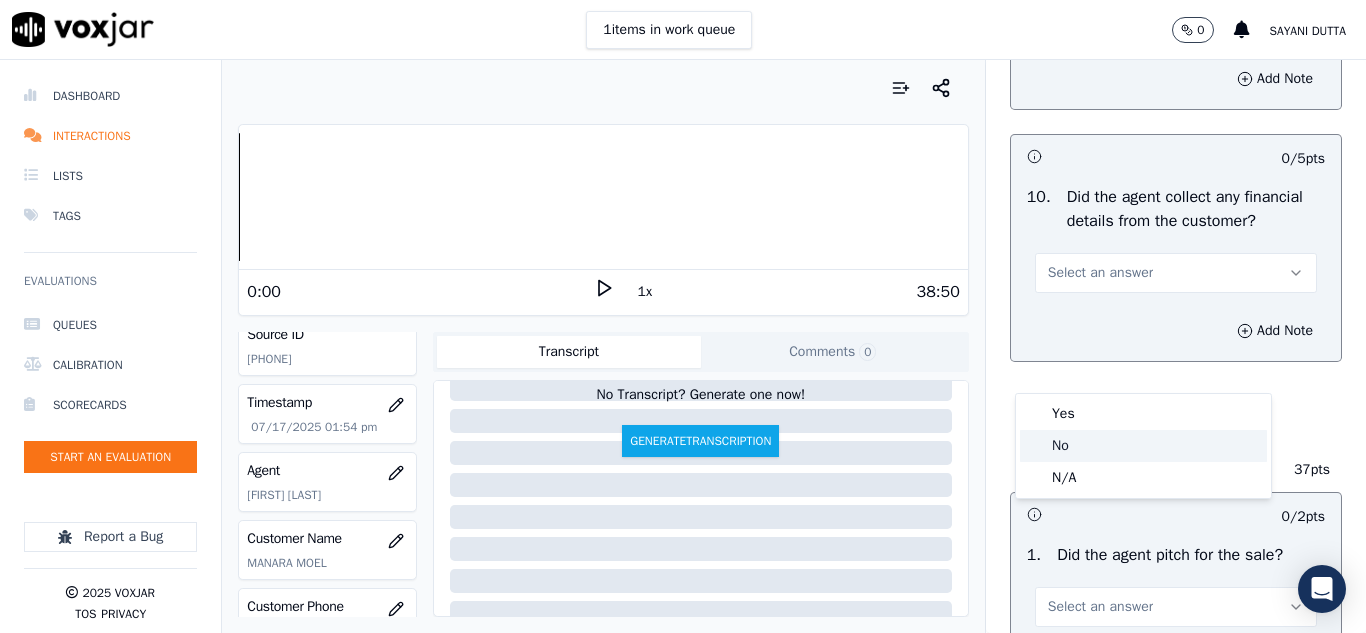 click on "No" 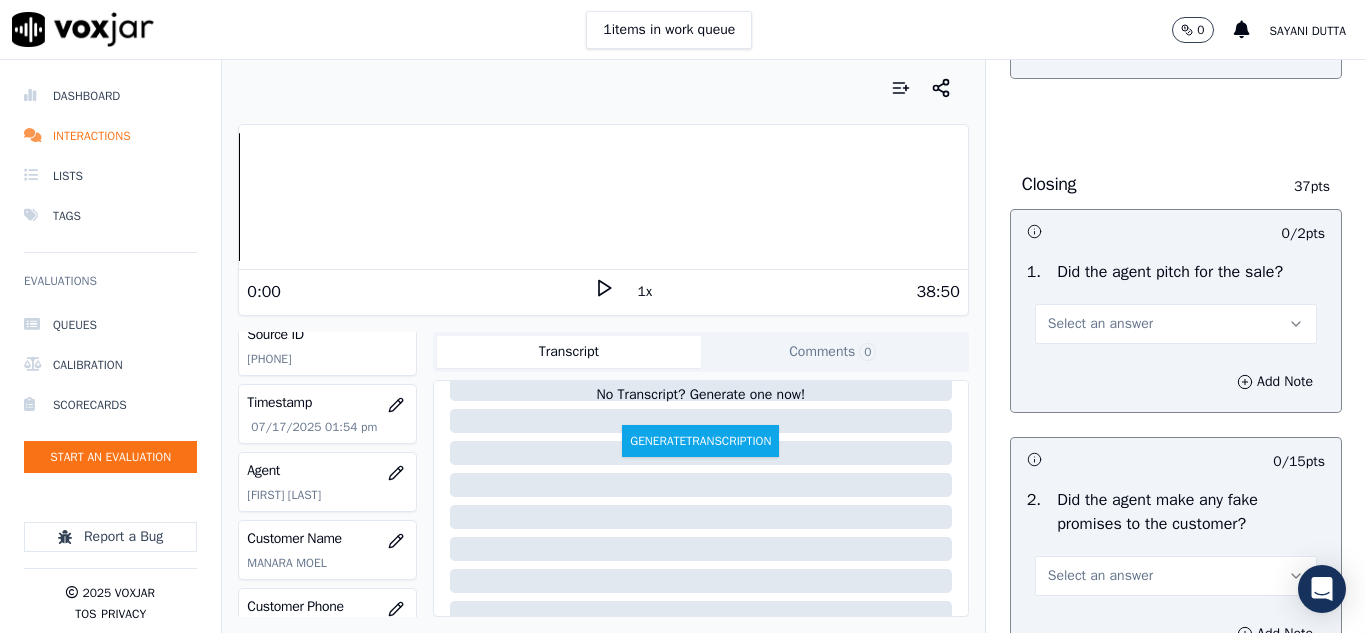 scroll, scrollTop: 4000, scrollLeft: 0, axis: vertical 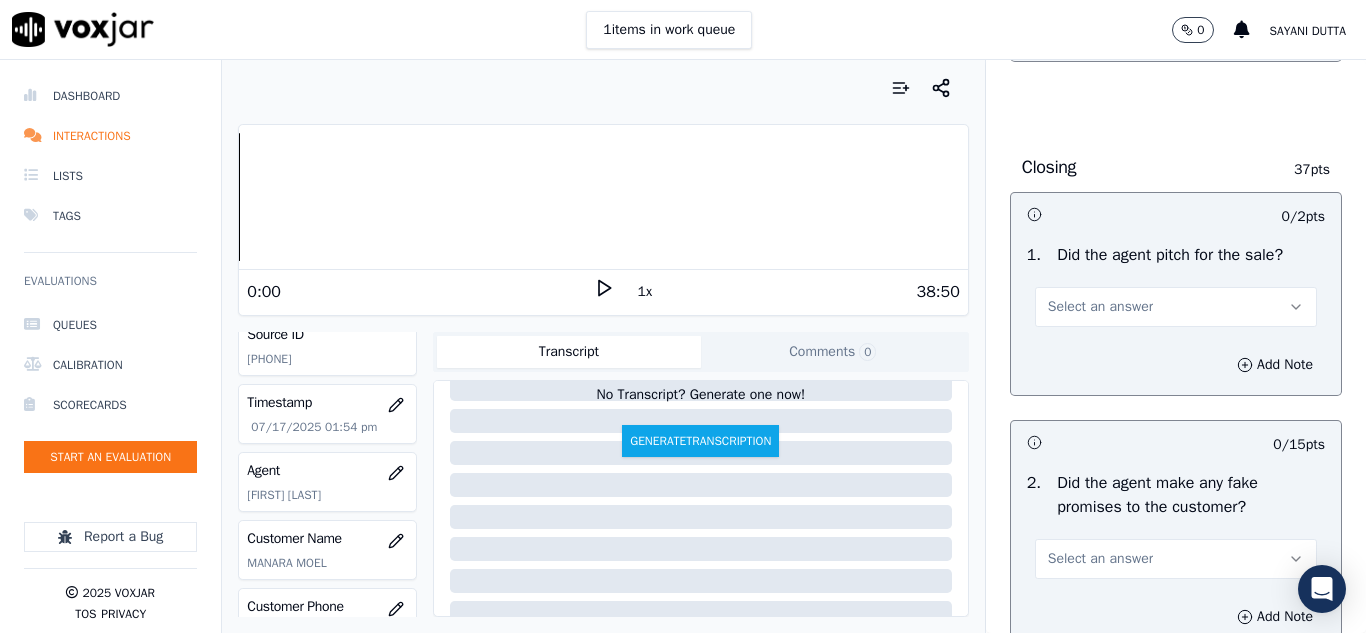 click on "Select an answer" at bounding box center [1100, 307] 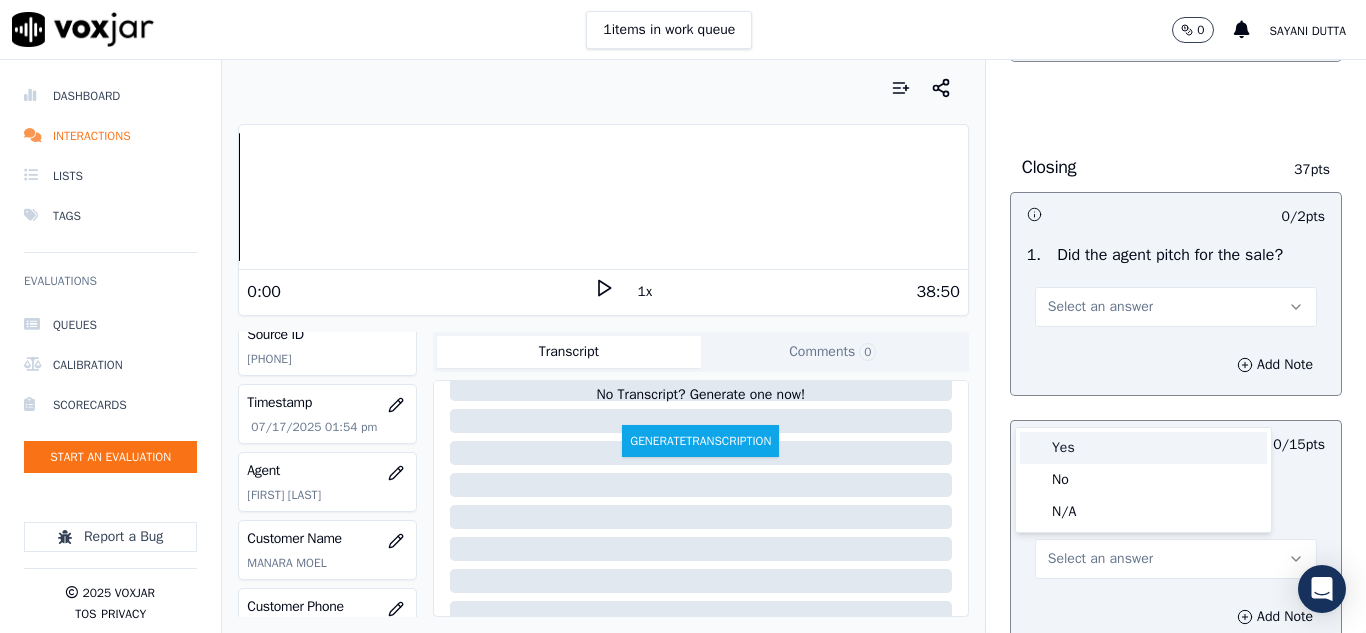 click on "Yes" at bounding box center [1143, 448] 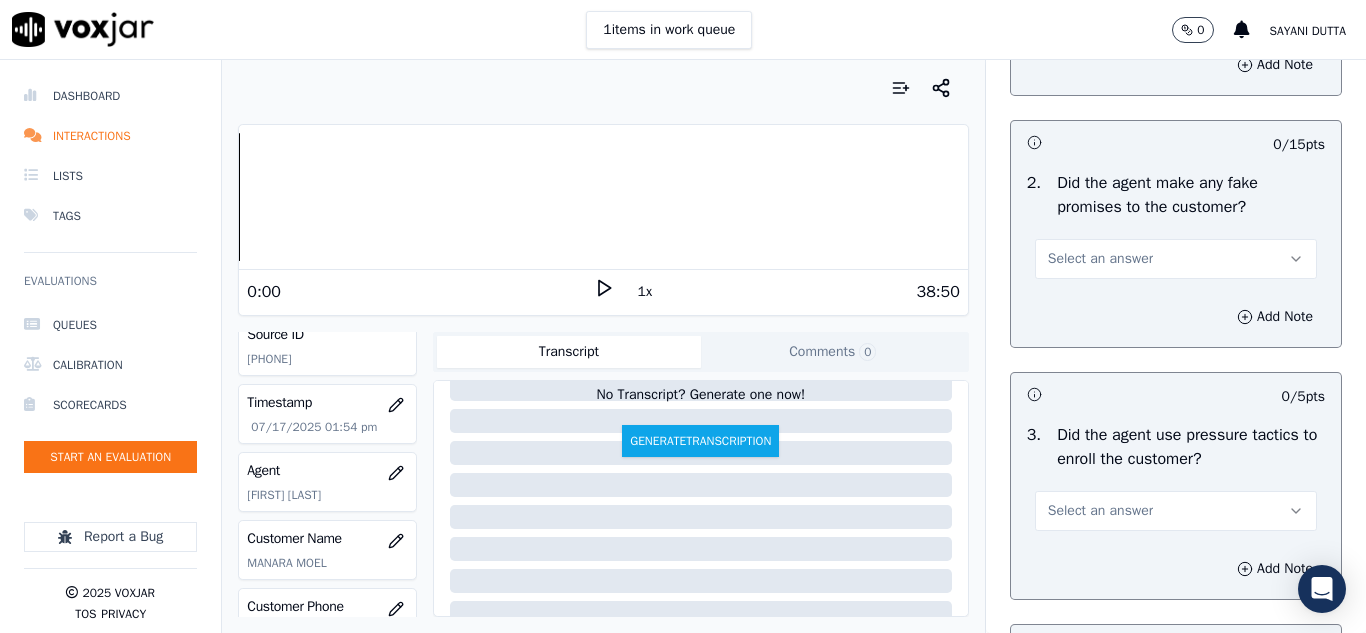 scroll, scrollTop: 4400, scrollLeft: 0, axis: vertical 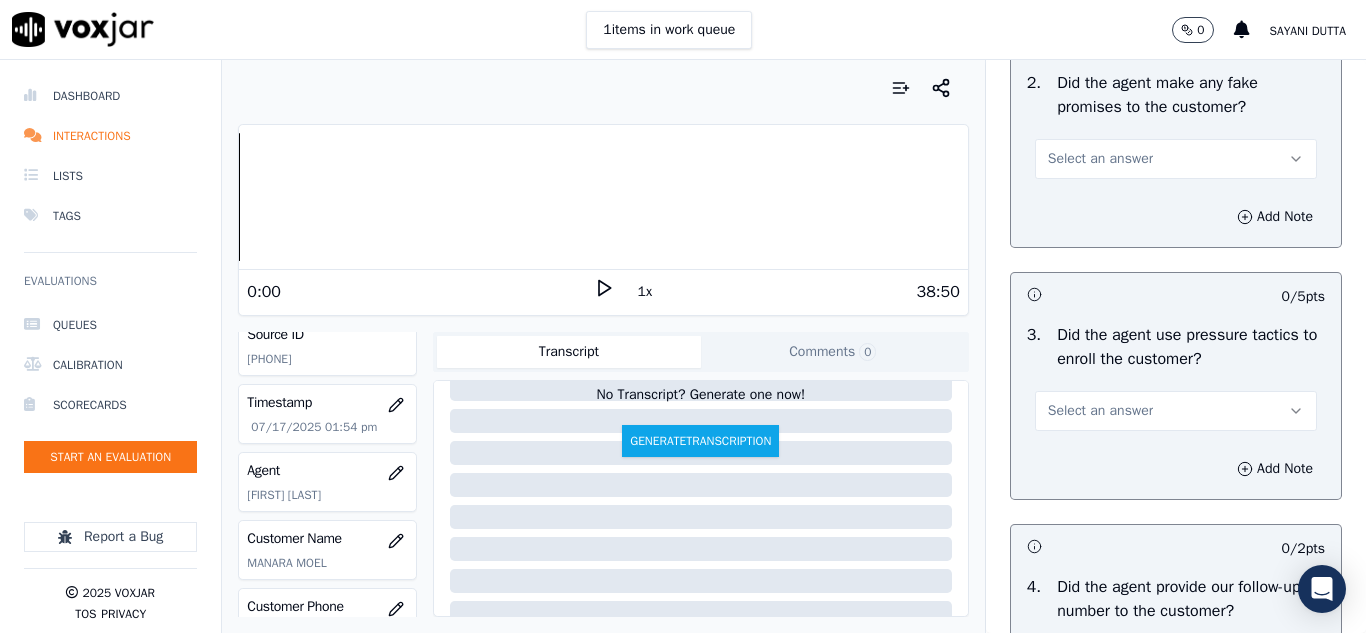 click on "Select an answer" at bounding box center [1100, 159] 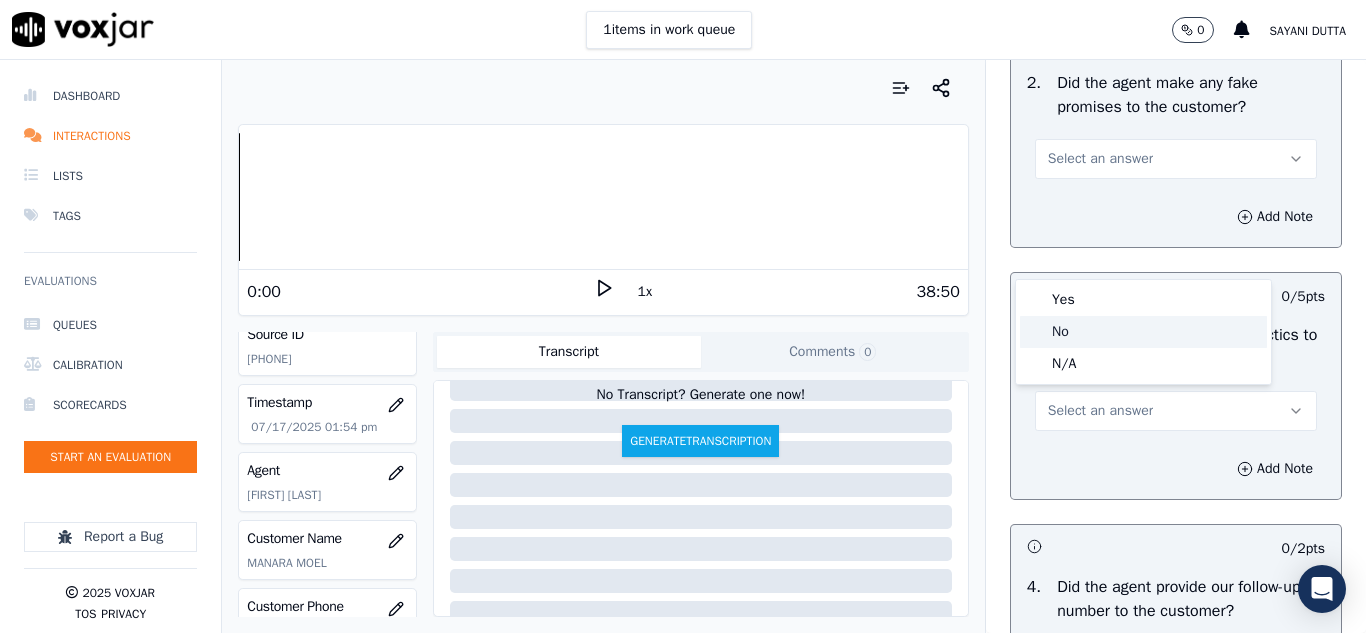 click on "No" 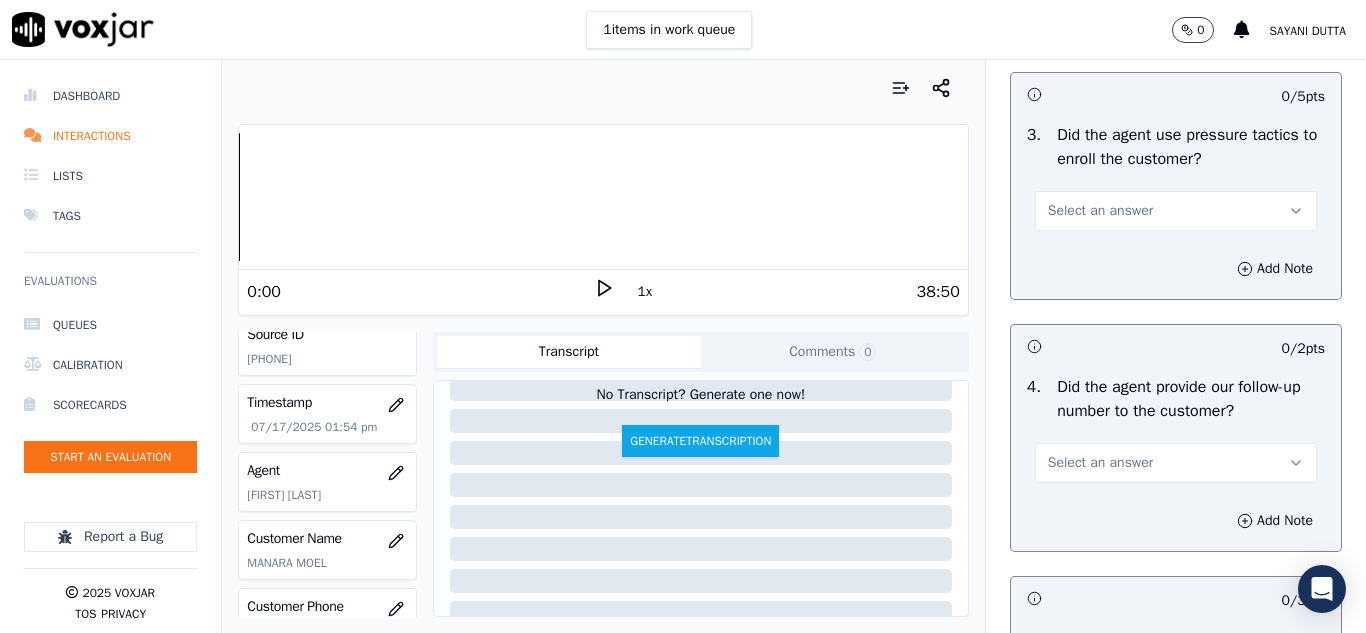 scroll, scrollTop: 4700, scrollLeft: 0, axis: vertical 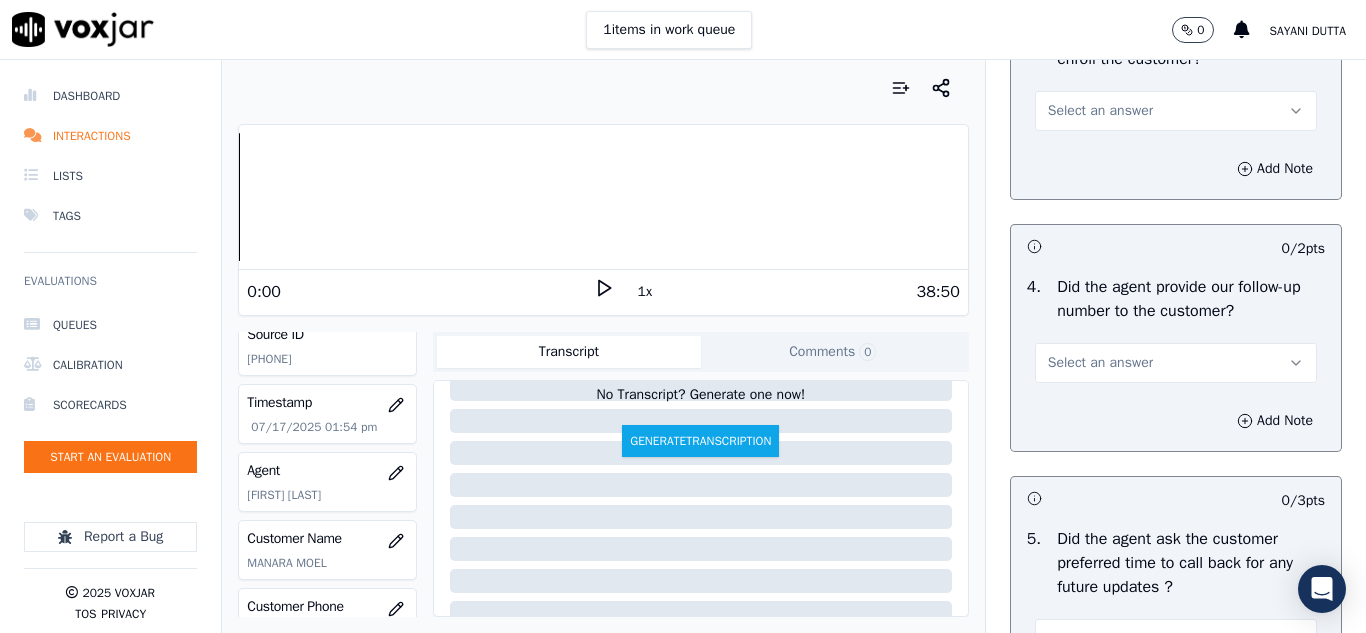 click on "Select an answer" at bounding box center [1100, 111] 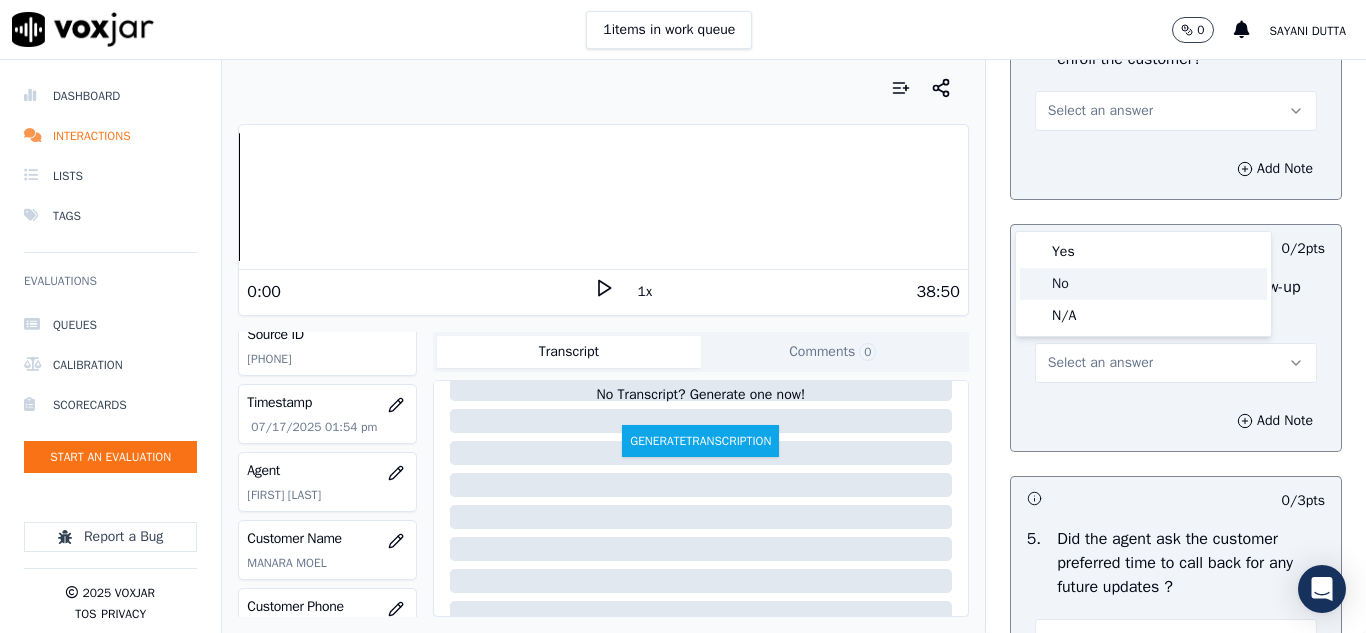 click on "No" 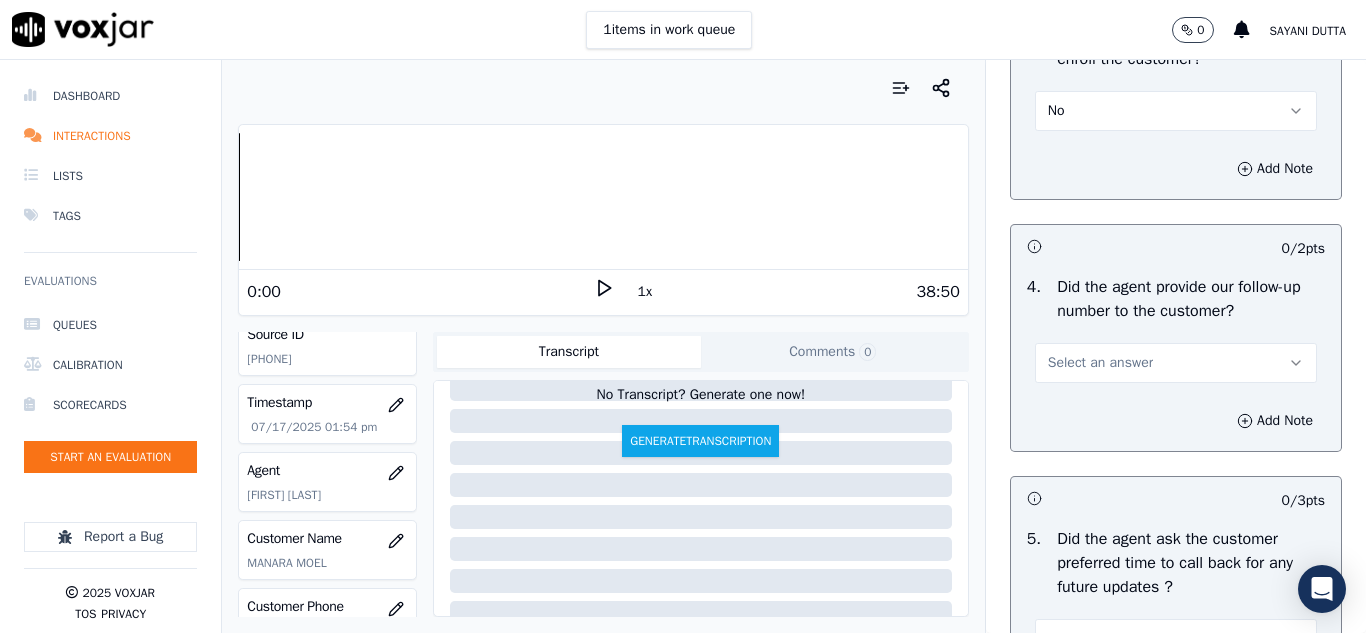 scroll, scrollTop: 4800, scrollLeft: 0, axis: vertical 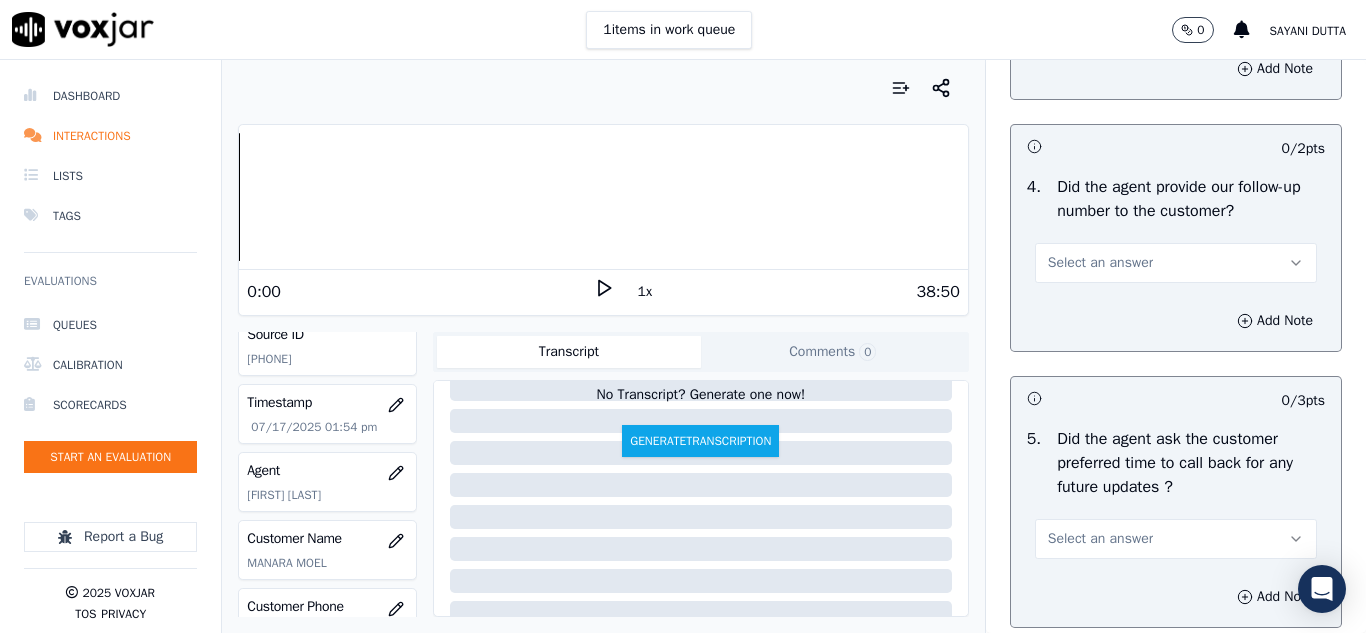 click on "Select an answer" at bounding box center [1176, 263] 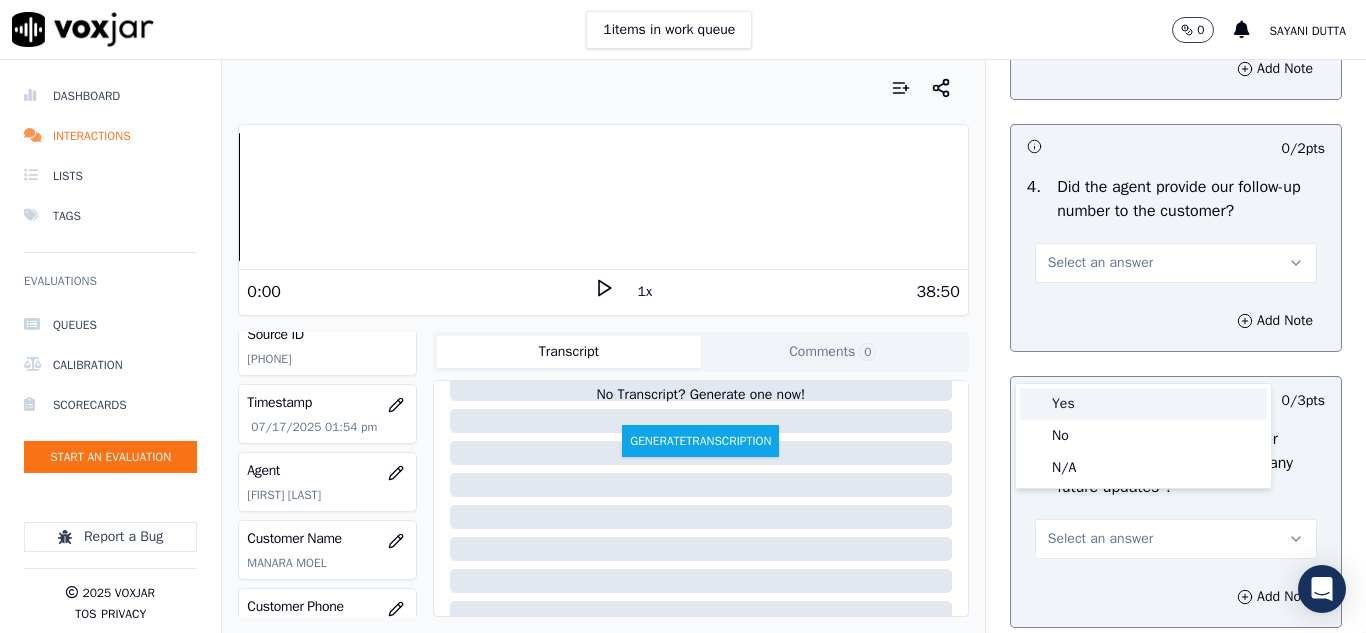 click on "Yes" at bounding box center [1143, 404] 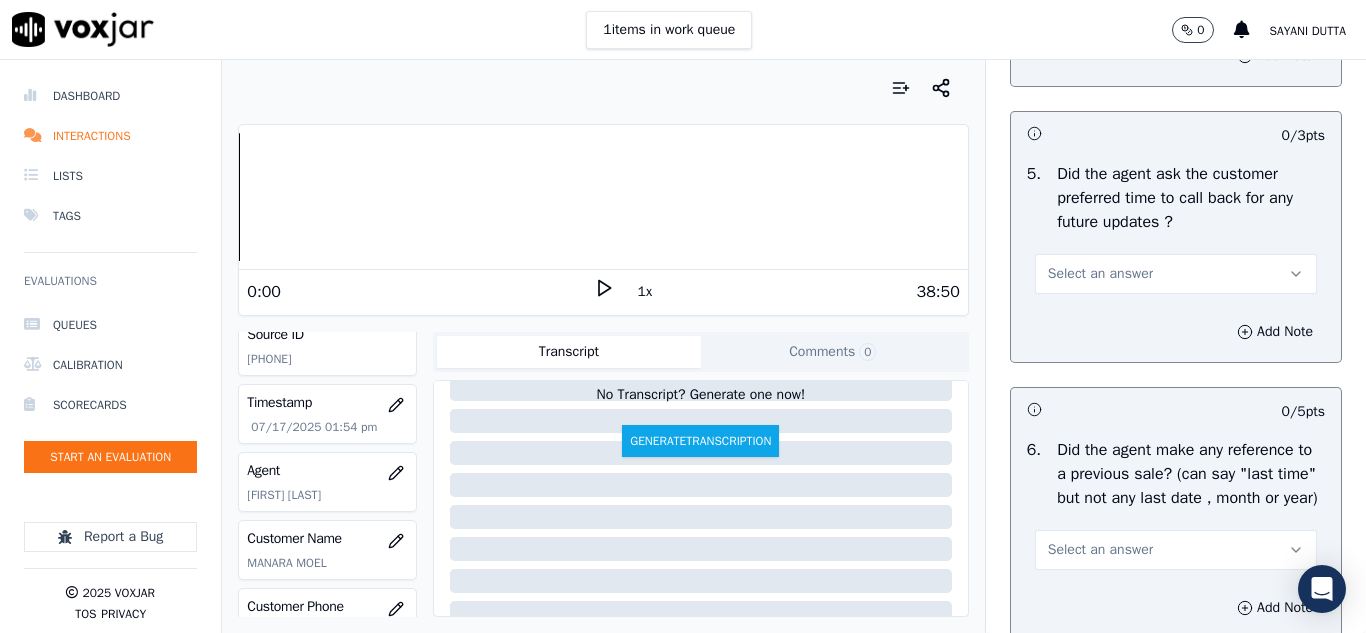 scroll, scrollTop: 5100, scrollLeft: 0, axis: vertical 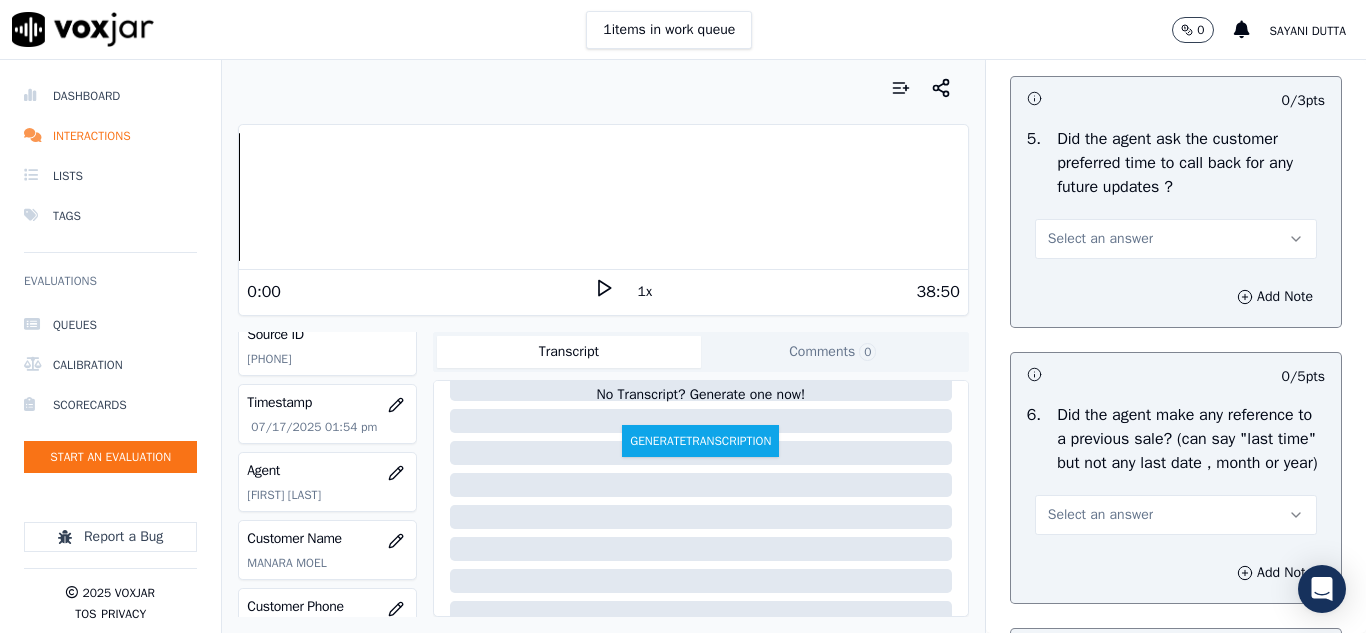 drag, startPoint x: 1068, startPoint y: 340, endPoint x: 1070, endPoint y: 352, distance: 12.165525 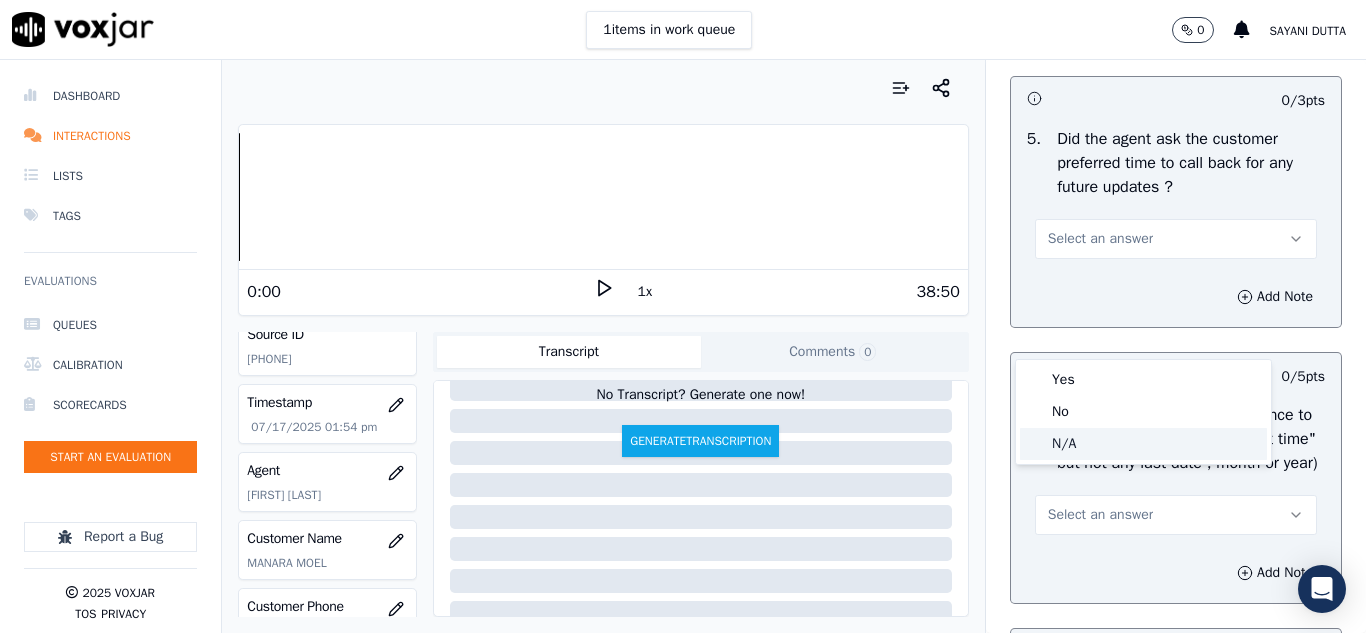 click on "N/A" 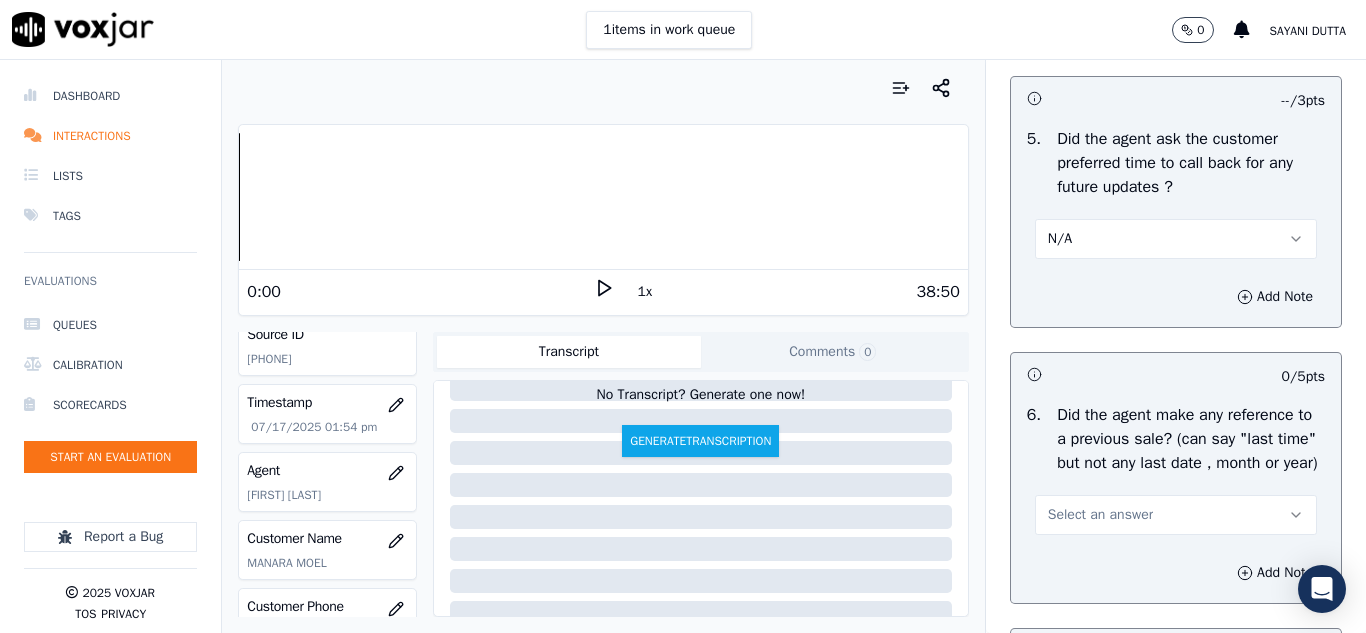 scroll, scrollTop: 5300, scrollLeft: 0, axis: vertical 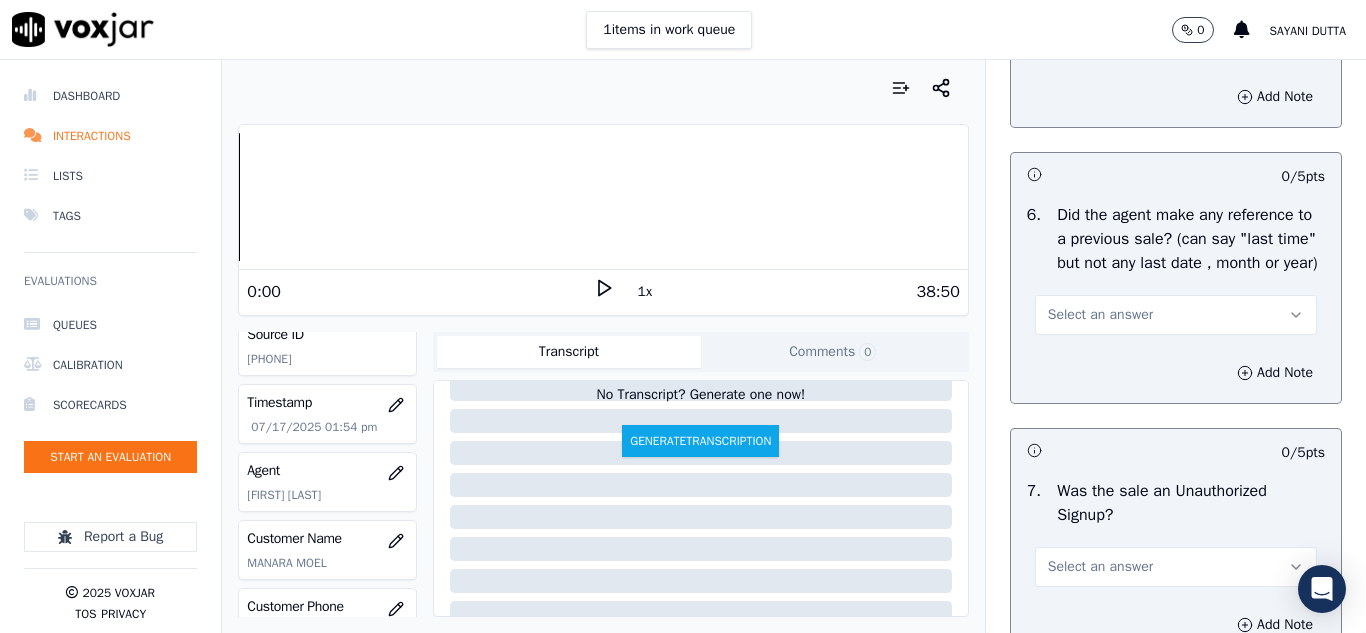 click on "Select an answer" at bounding box center (1100, 315) 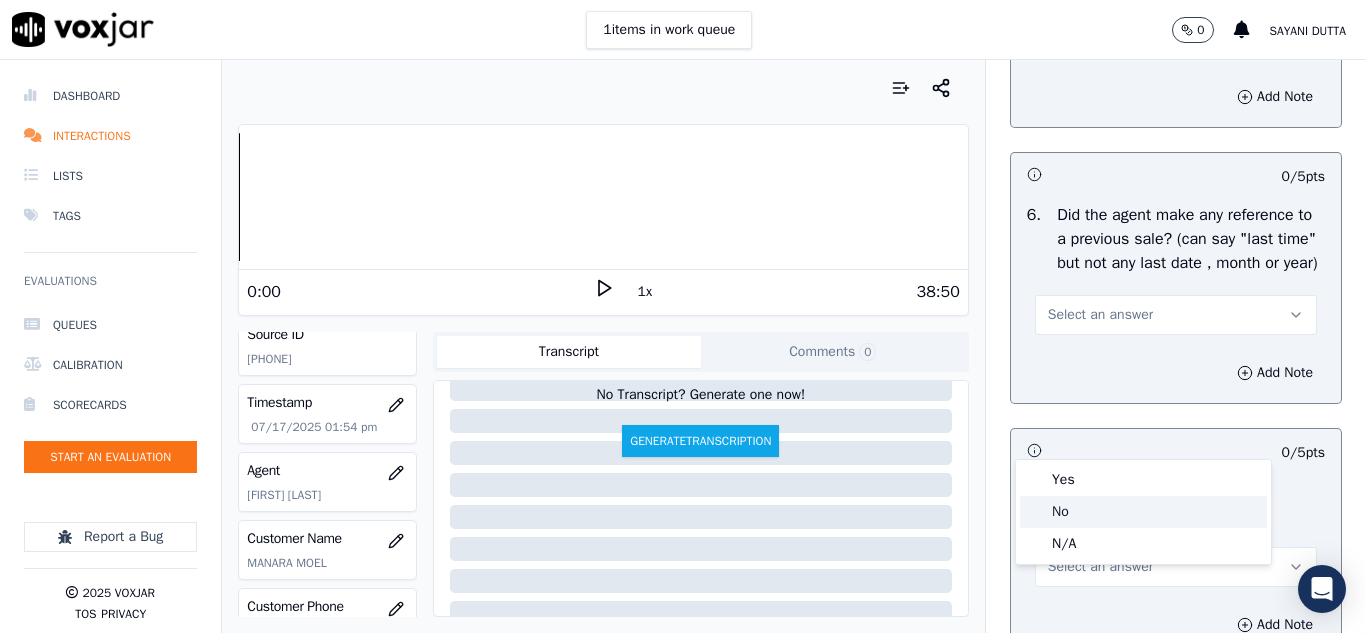 click on "No" 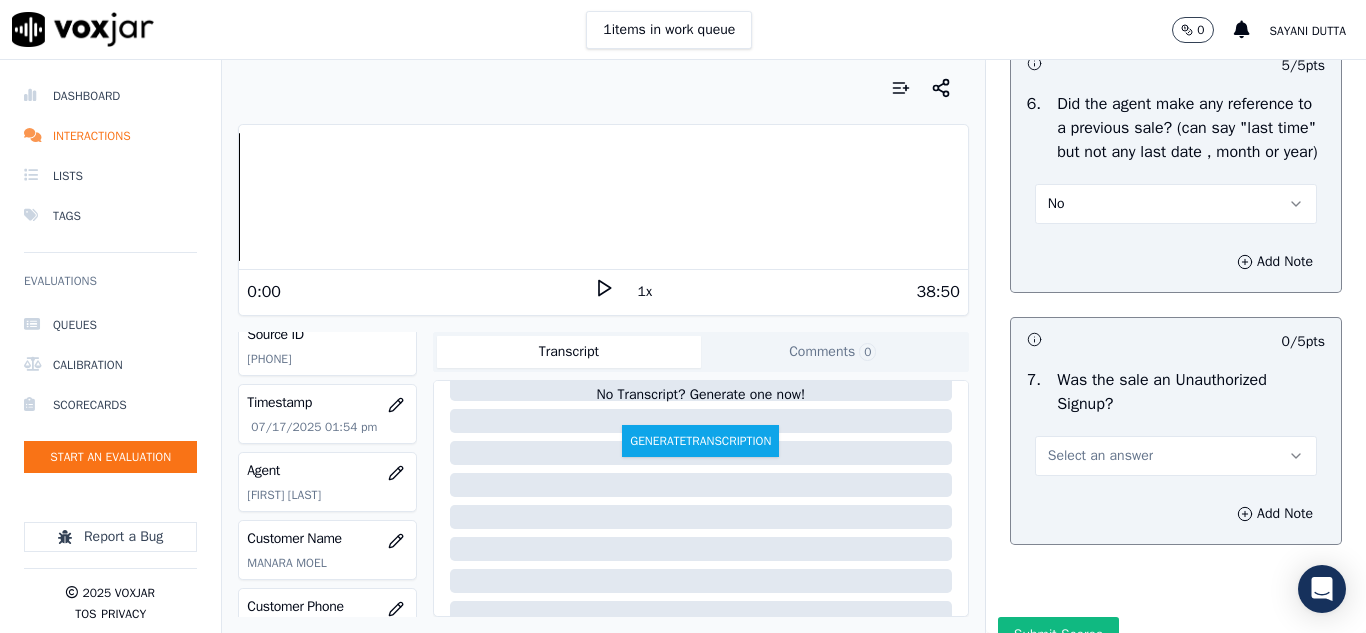 scroll, scrollTop: 5600, scrollLeft: 0, axis: vertical 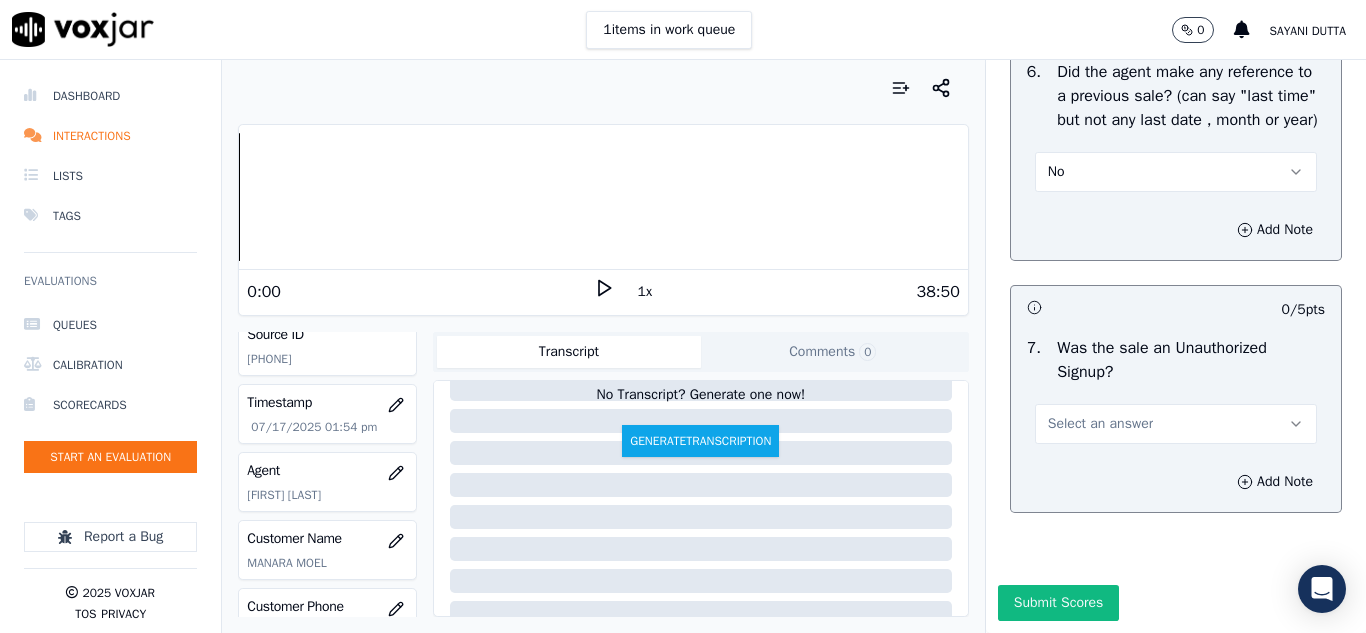 drag, startPoint x: 1072, startPoint y: 372, endPoint x: 1071, endPoint y: 398, distance: 26.019224 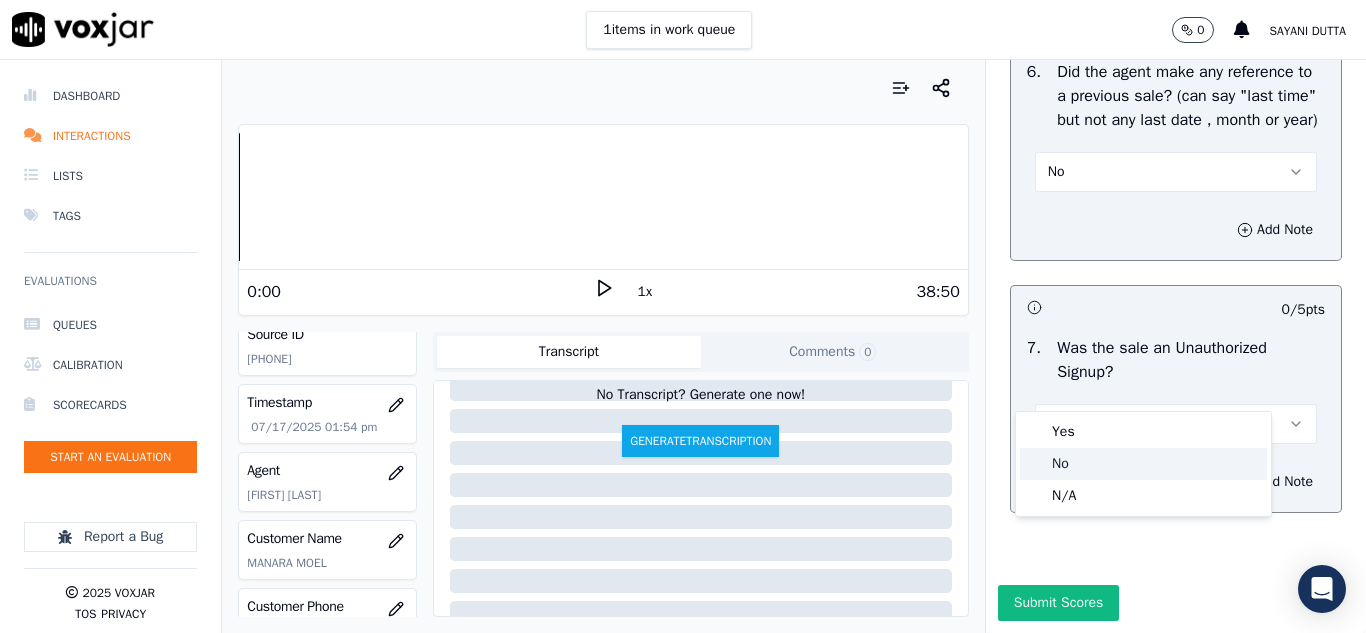click on "No" 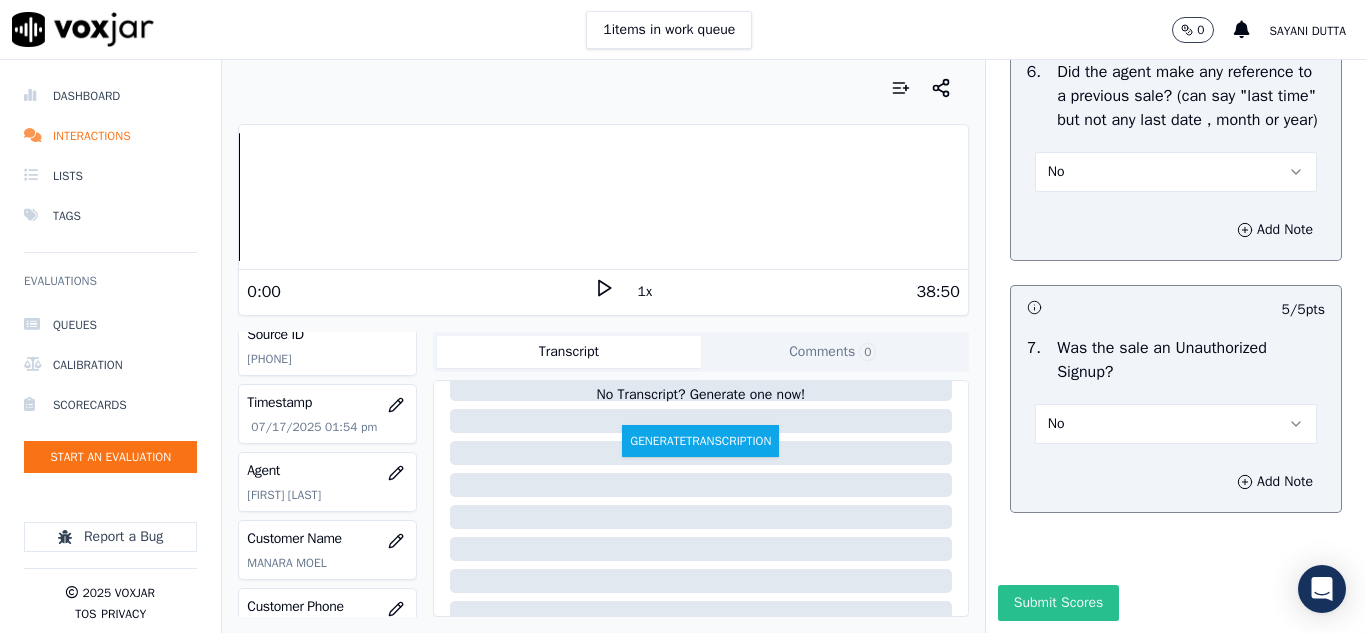 click on "Submit Scores" at bounding box center (1058, 603) 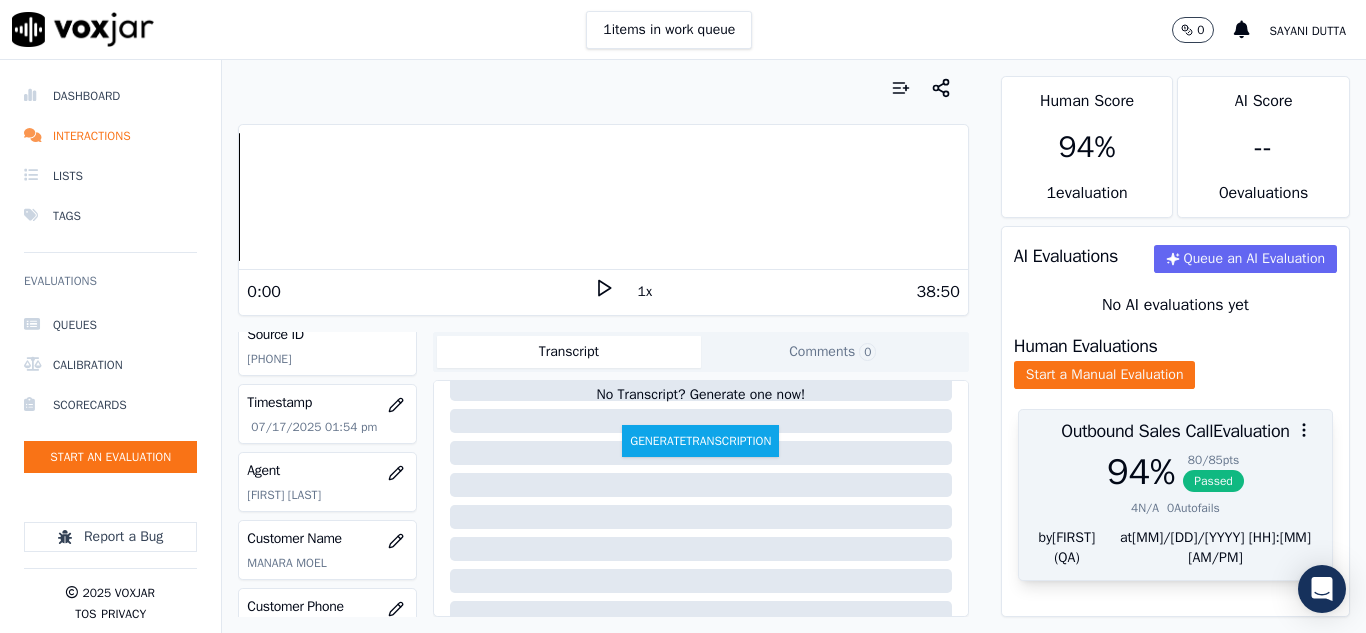 click on "Passed" at bounding box center [1213, 481] 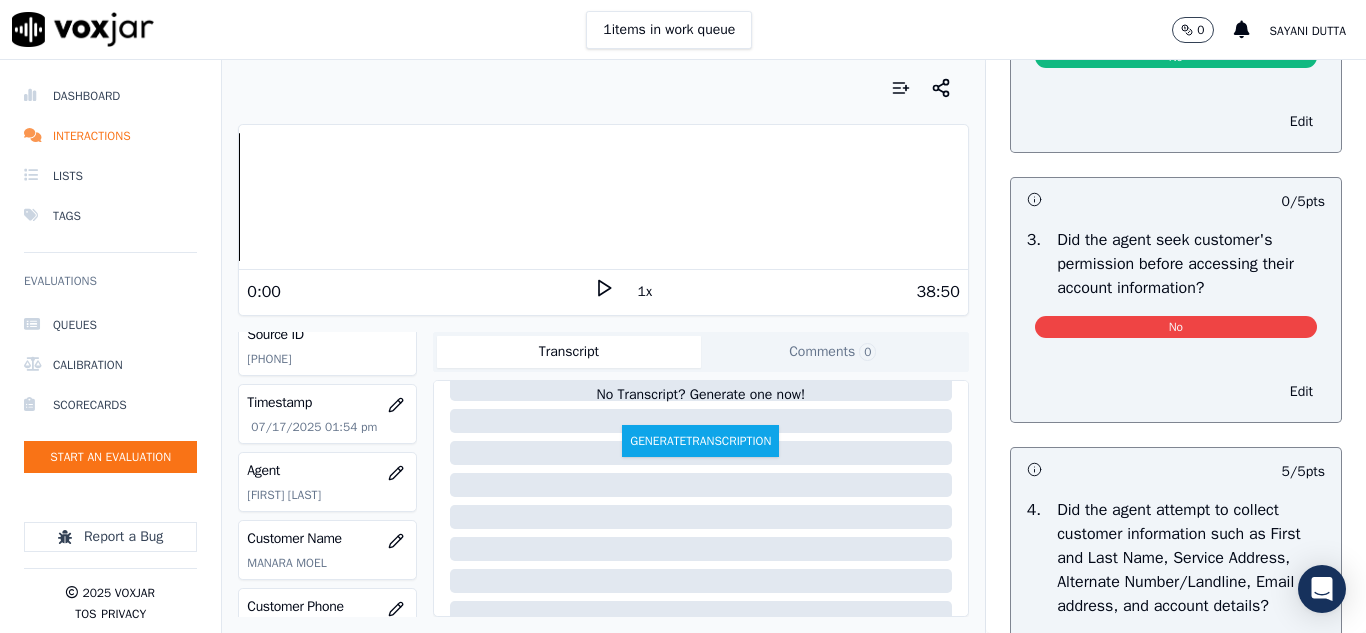 scroll, scrollTop: 1700, scrollLeft: 0, axis: vertical 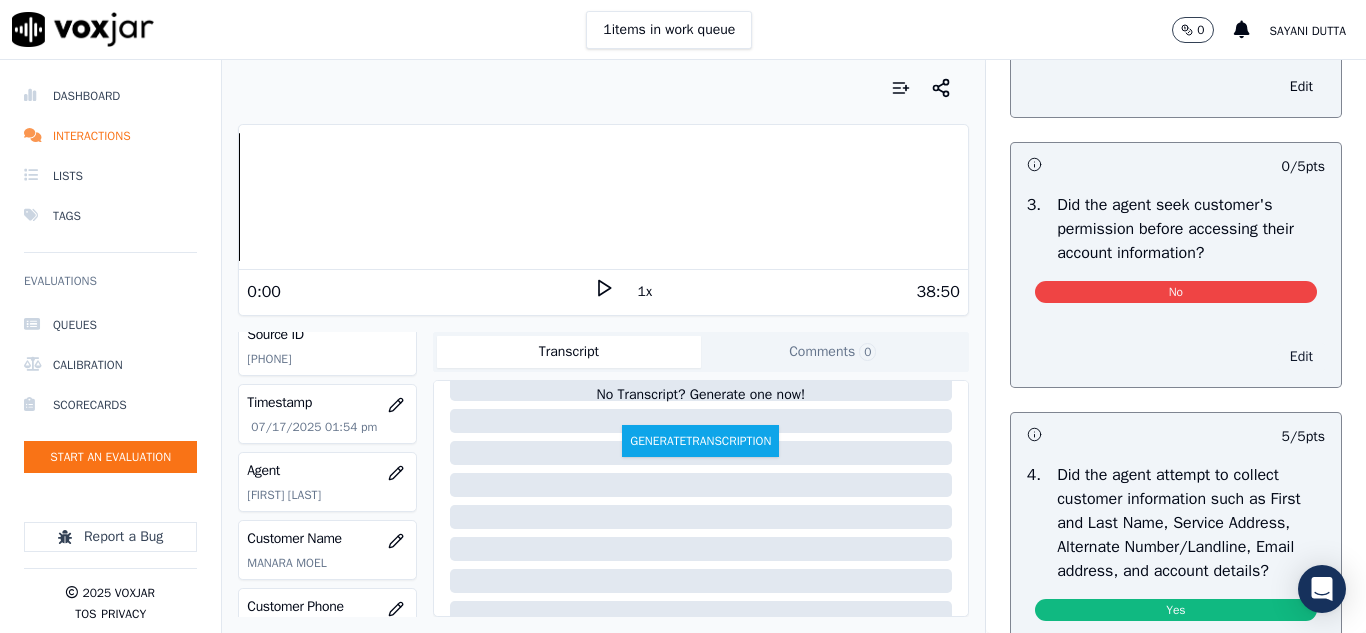 click on "Edit" at bounding box center [1301, 357] 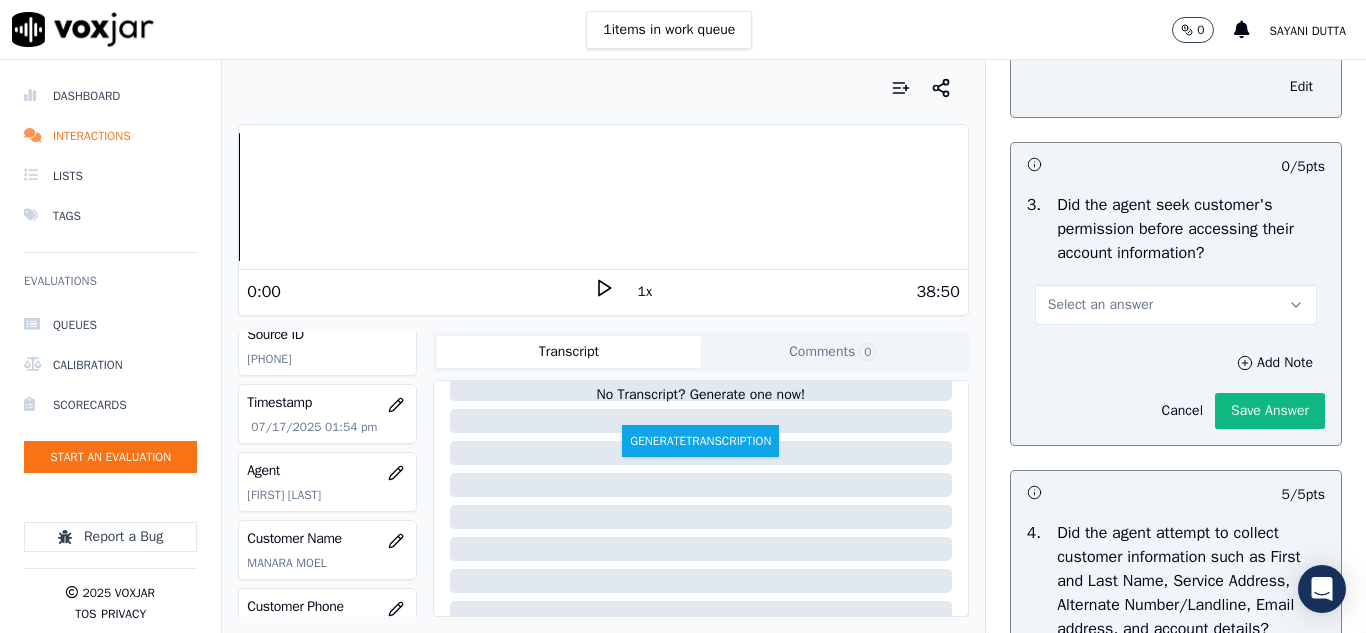 click on "Select an answer" at bounding box center [1100, 305] 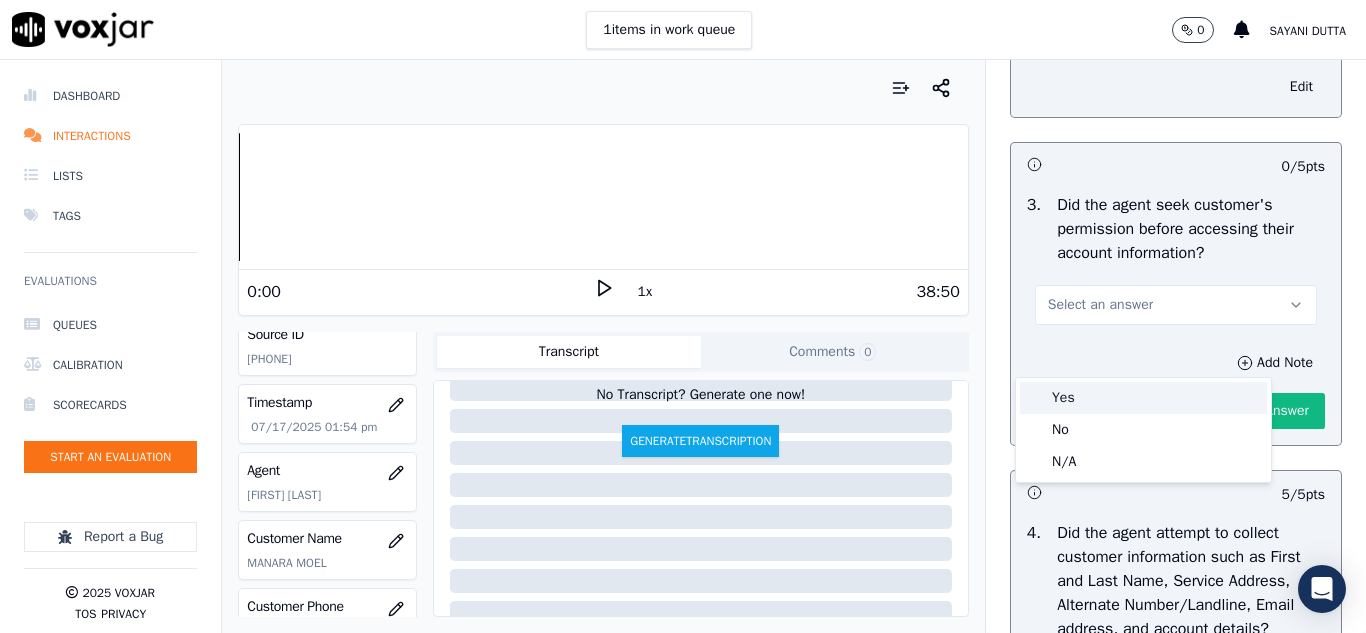 click on "Yes" at bounding box center (1143, 398) 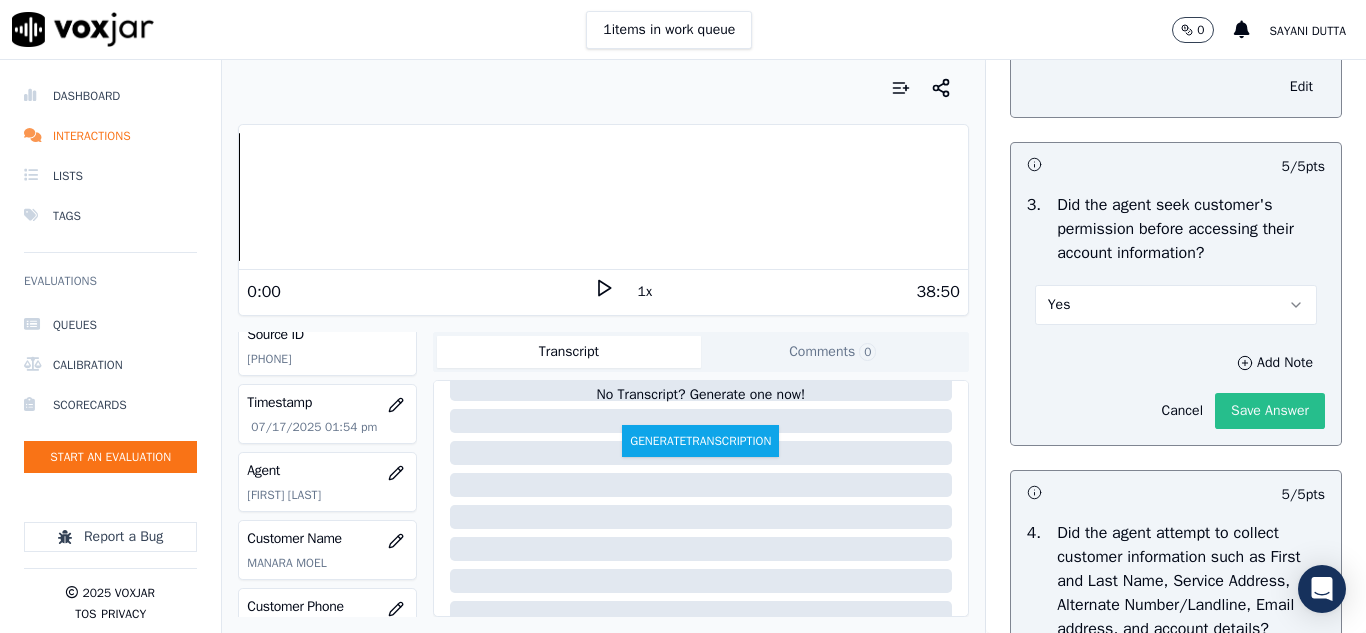 click on "Save Answer" 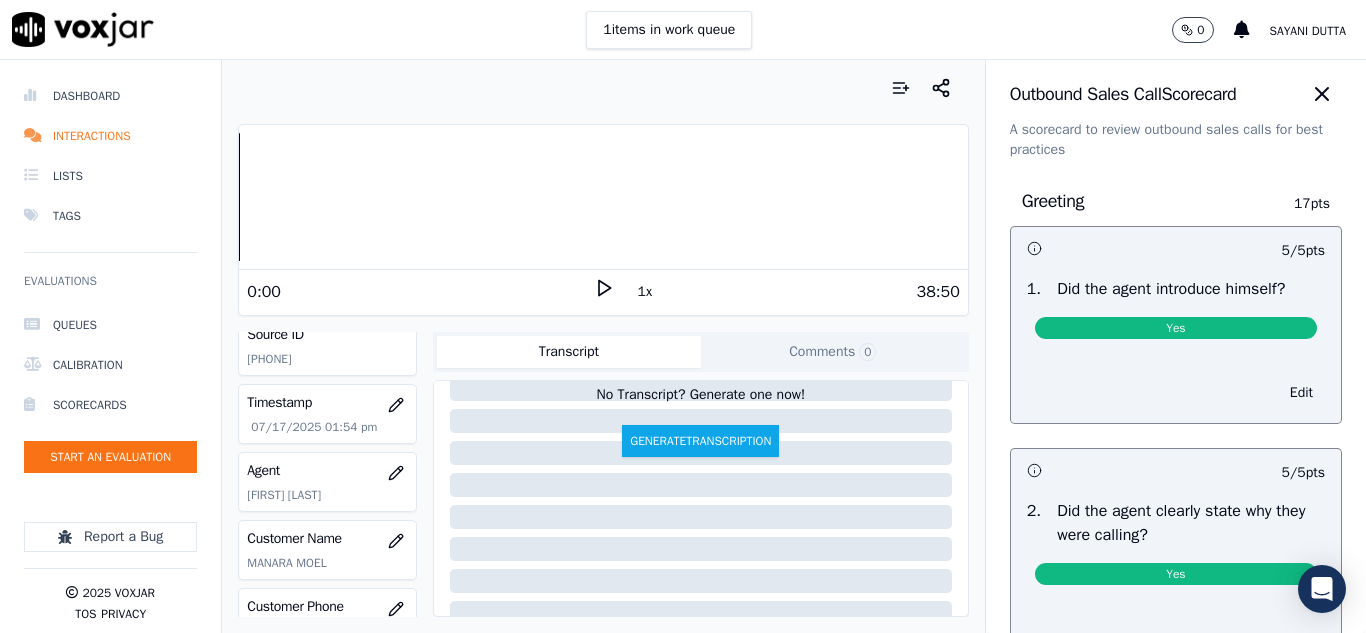scroll, scrollTop: 0, scrollLeft: 0, axis: both 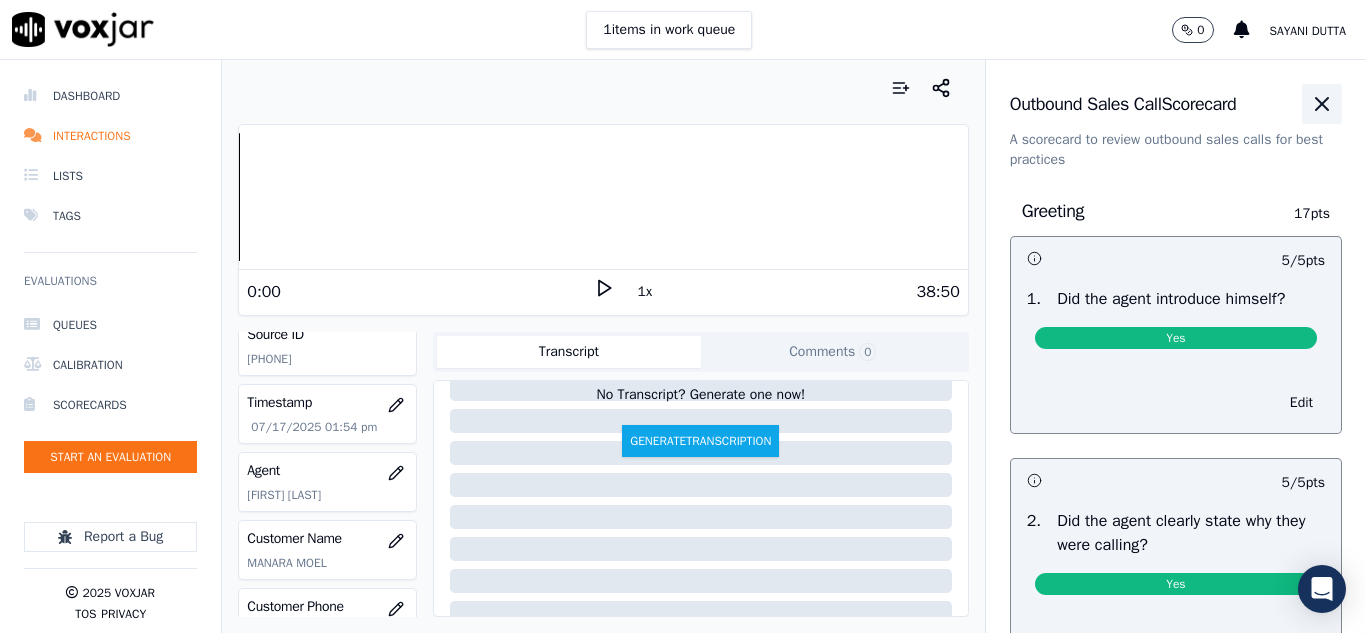 click 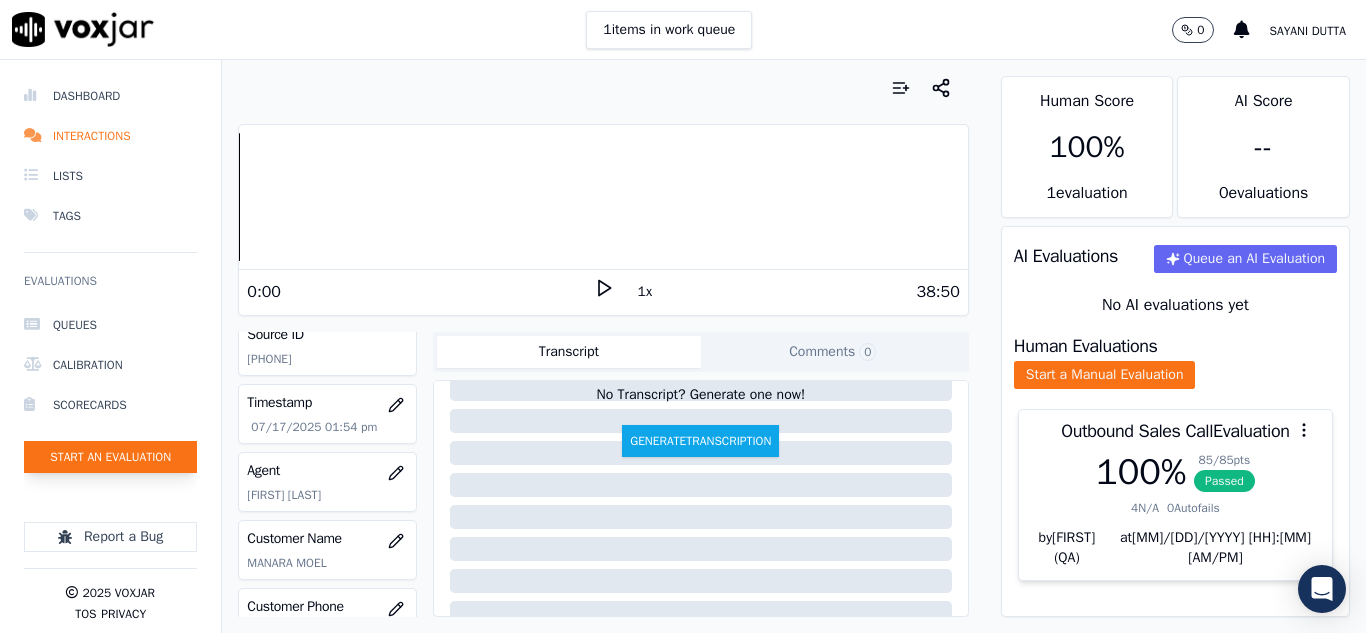 click on "Start an Evaluation" 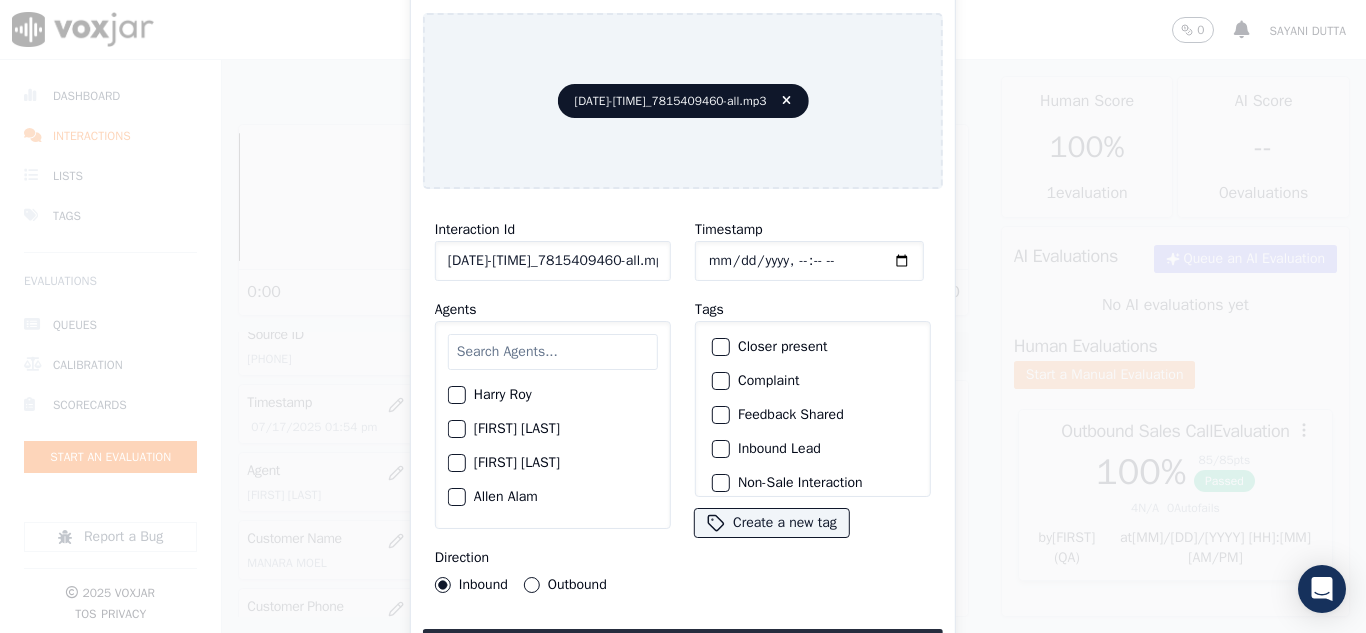click on "[DATE]-[TIME]_7815409460-all.mp3" 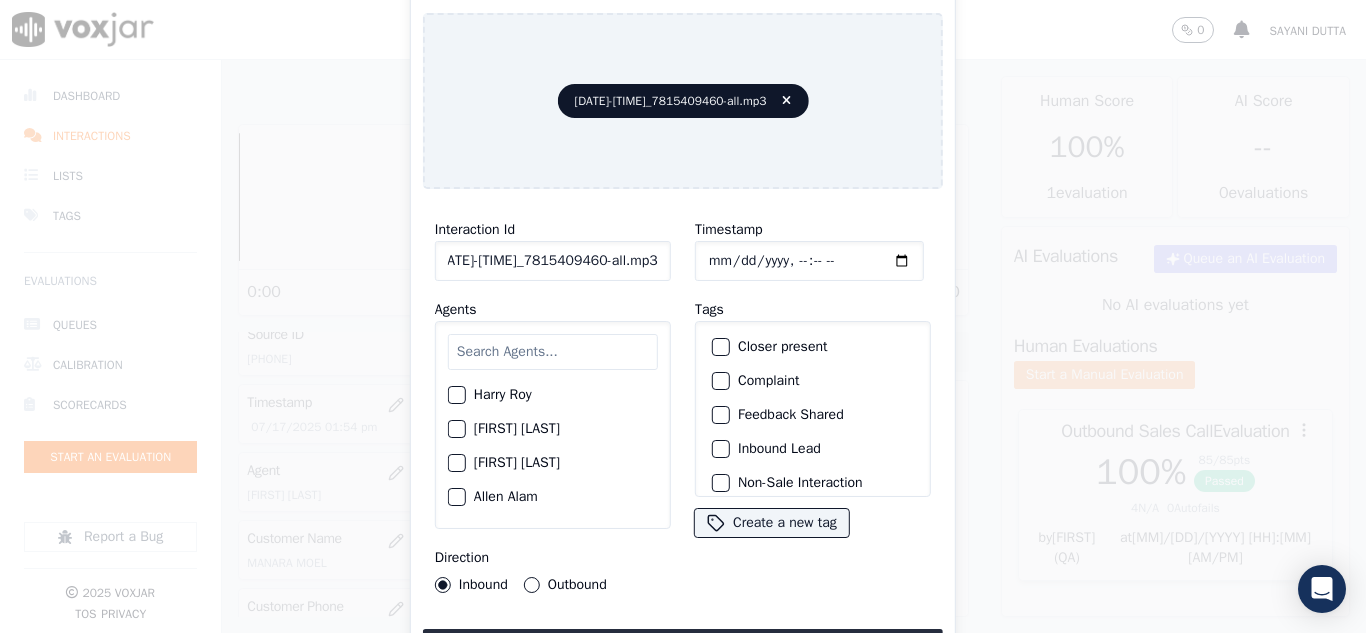 drag, startPoint x: 637, startPoint y: 253, endPoint x: 662, endPoint y: 244, distance: 26.57066 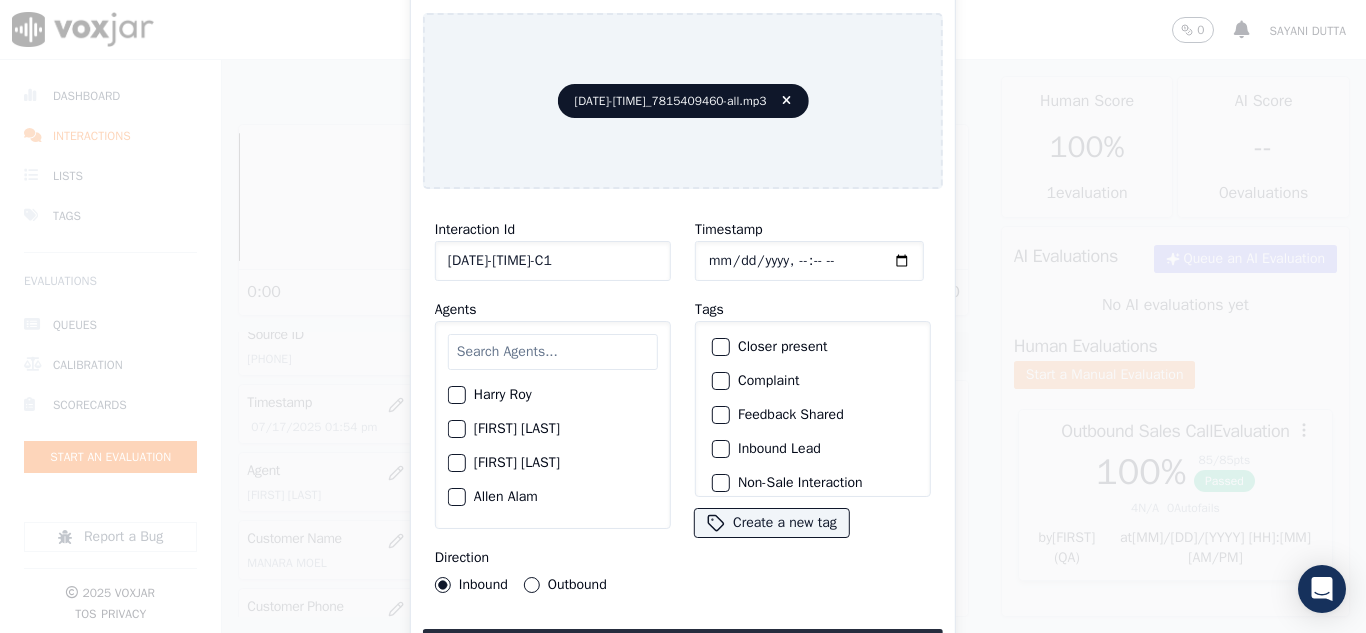 scroll, scrollTop: 0, scrollLeft: 11, axis: horizontal 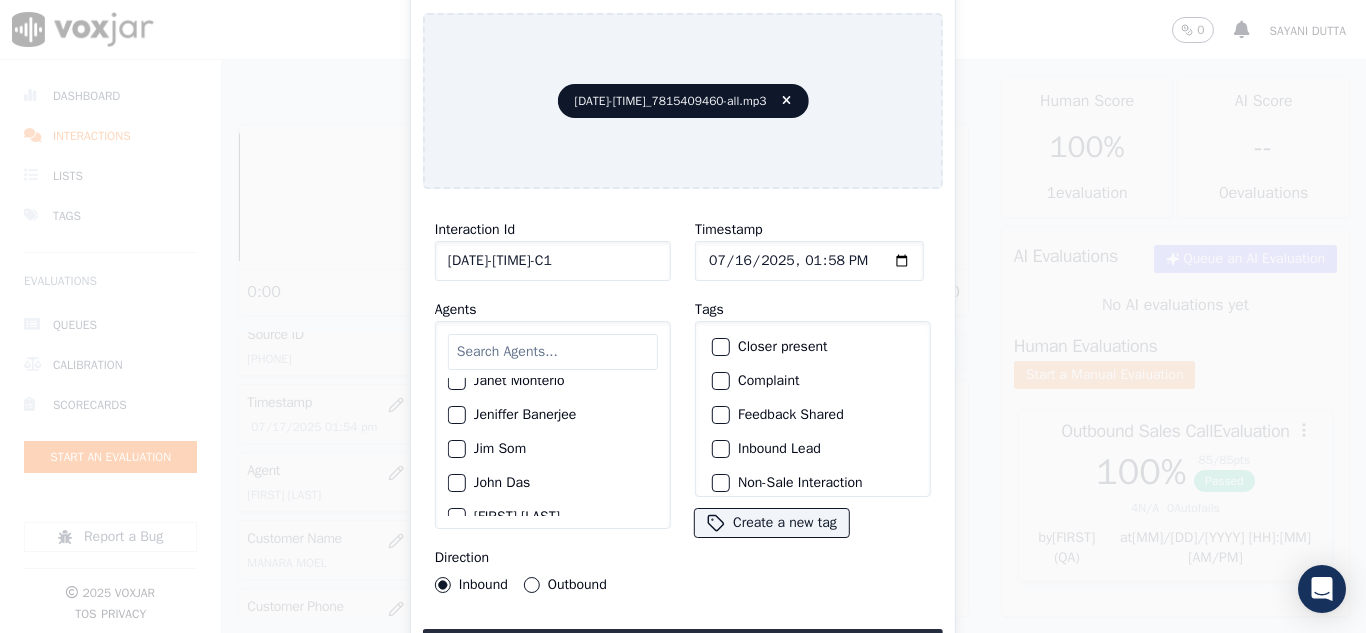 click on "Janet Monterio" 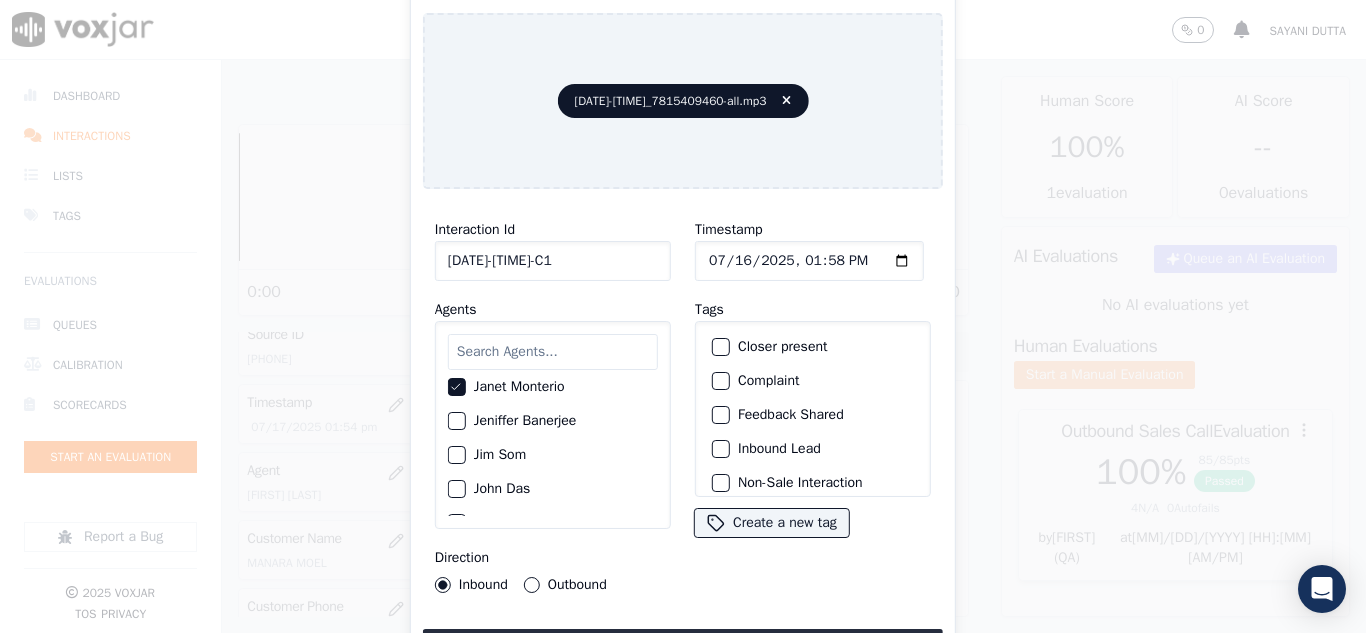 click on "Closer present" 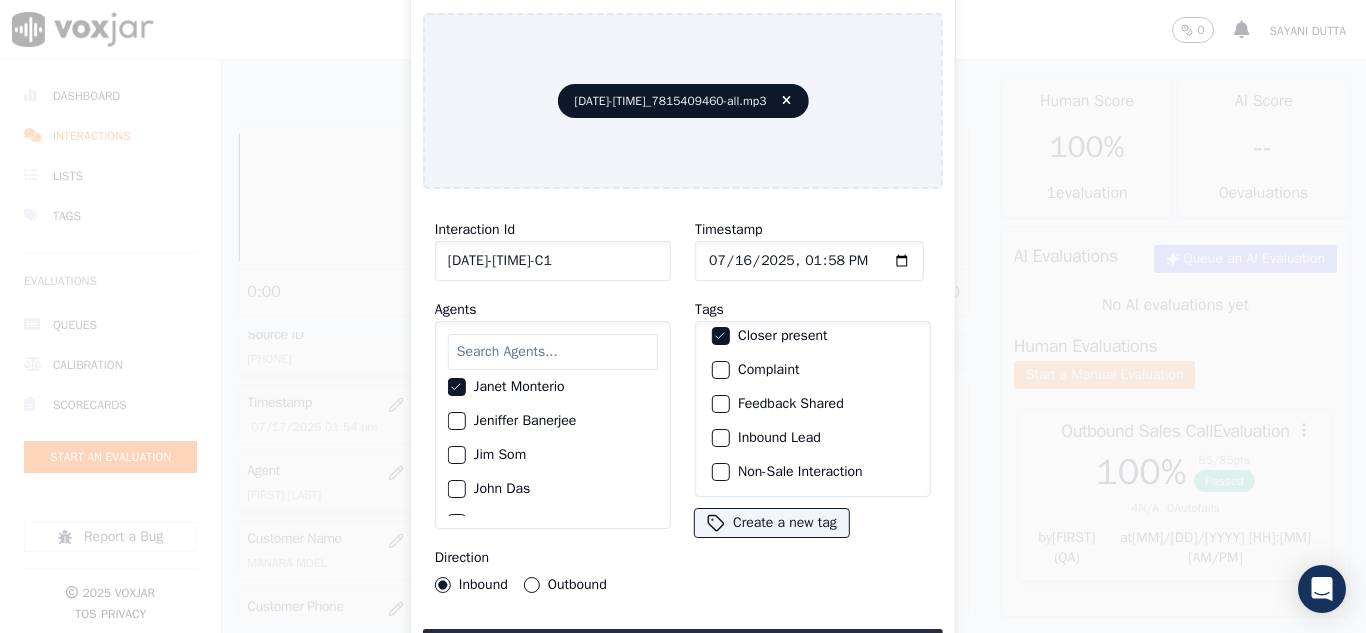 scroll, scrollTop: 0, scrollLeft: 0, axis: both 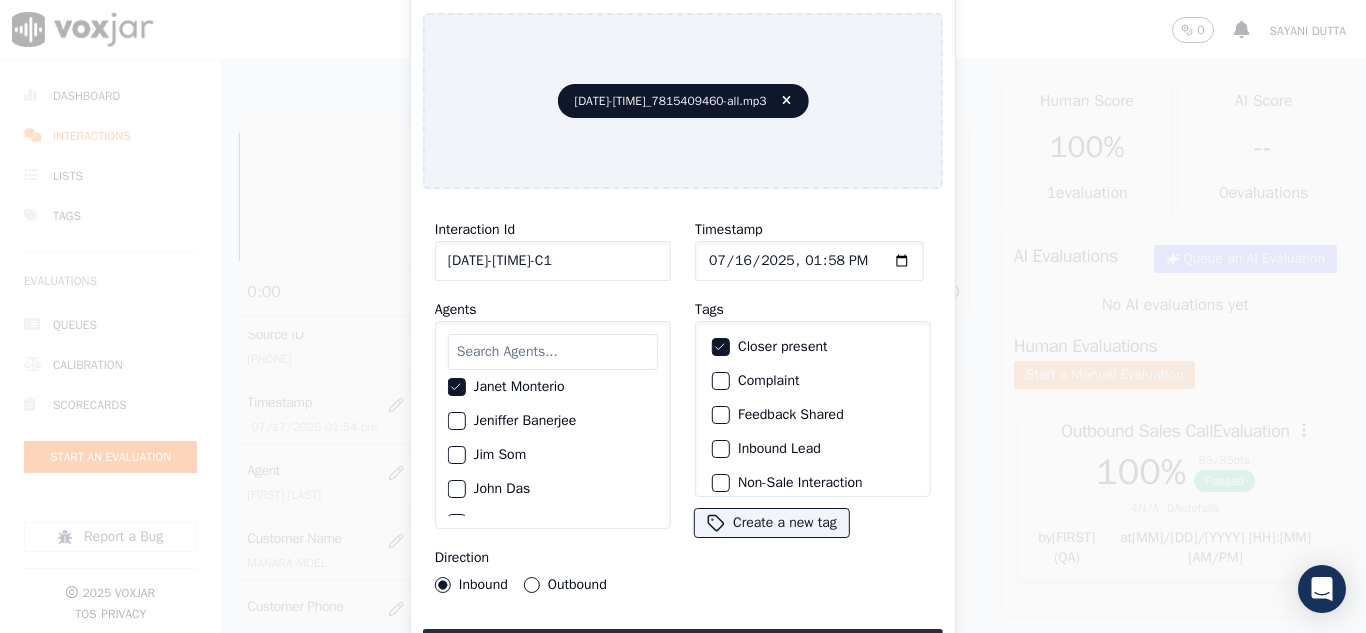 click on "Inbound Lead" 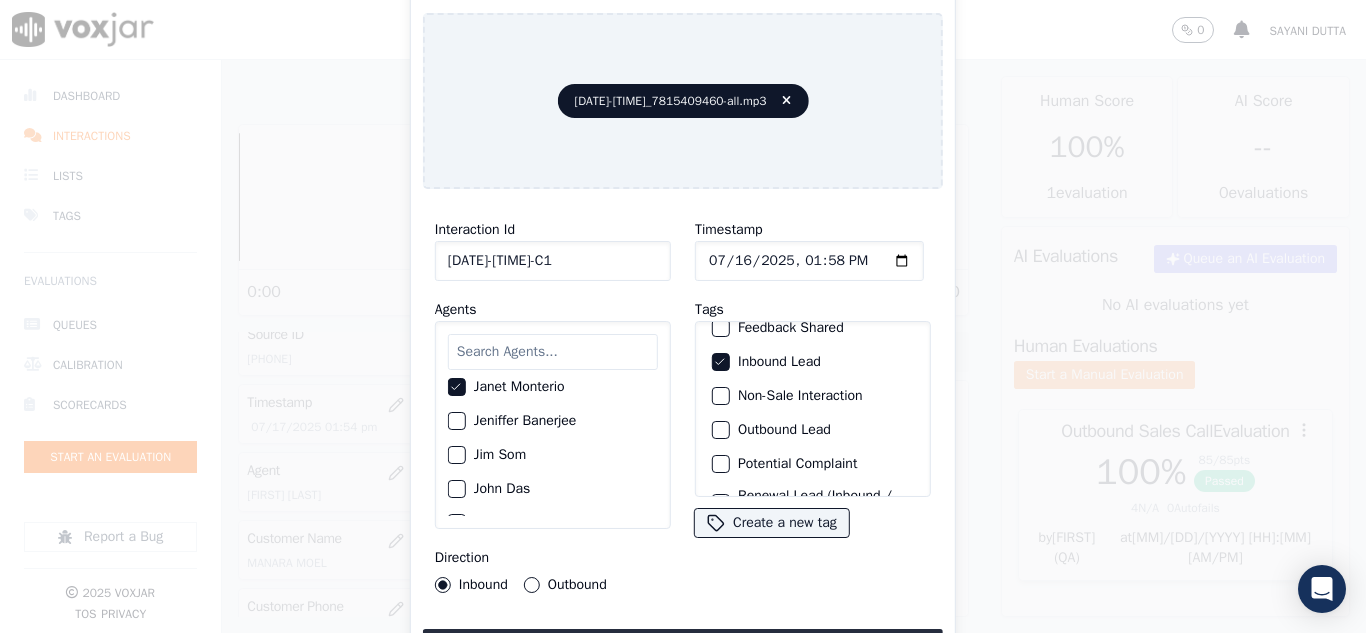 scroll, scrollTop: 173, scrollLeft: 0, axis: vertical 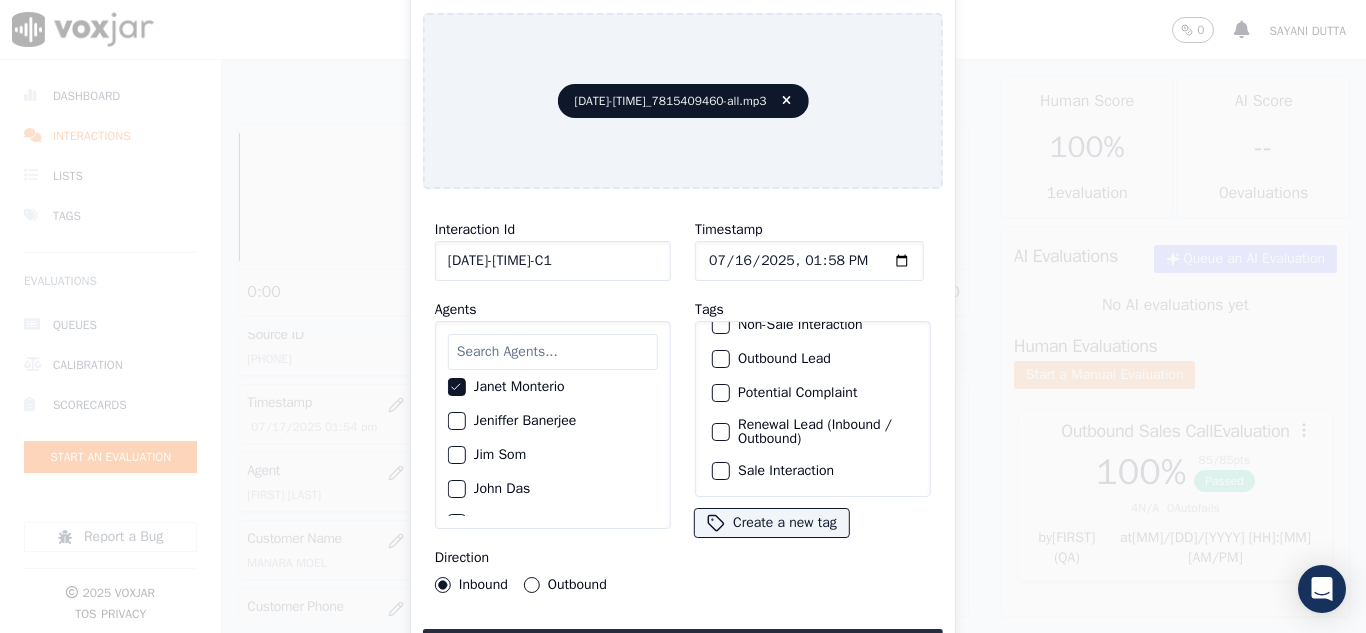 click on "Sale Interaction" 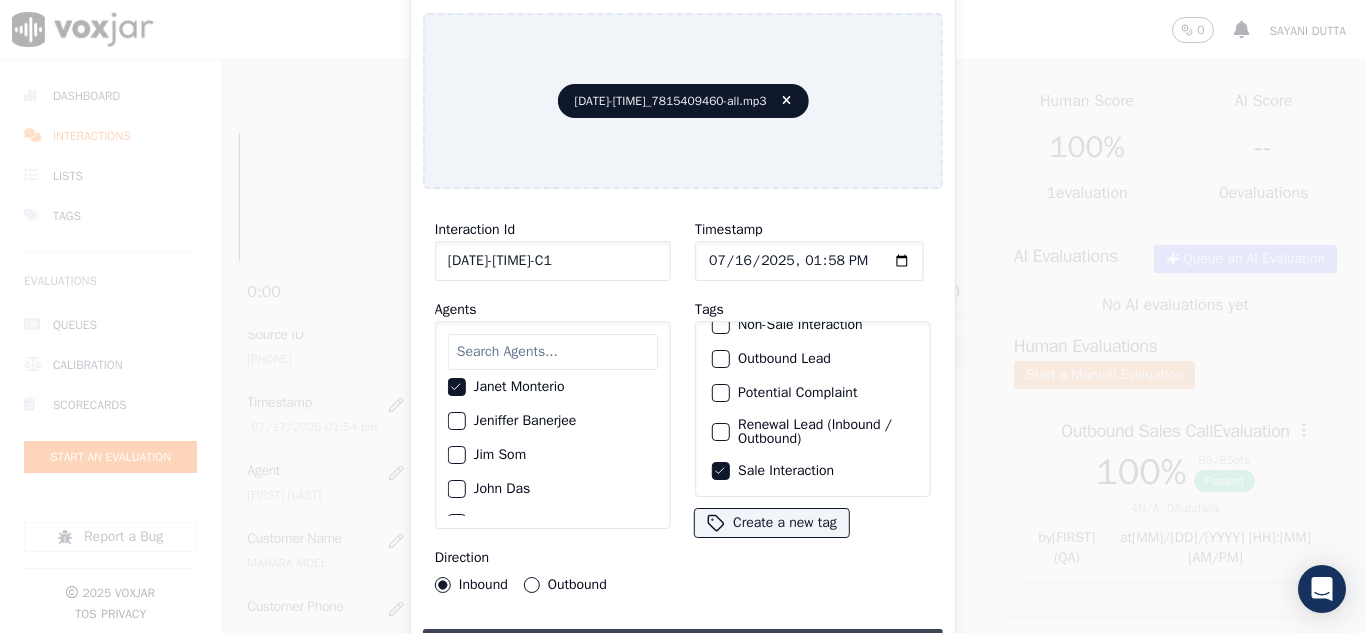 click on "Upload interaction to start evaluation" at bounding box center (683, 647) 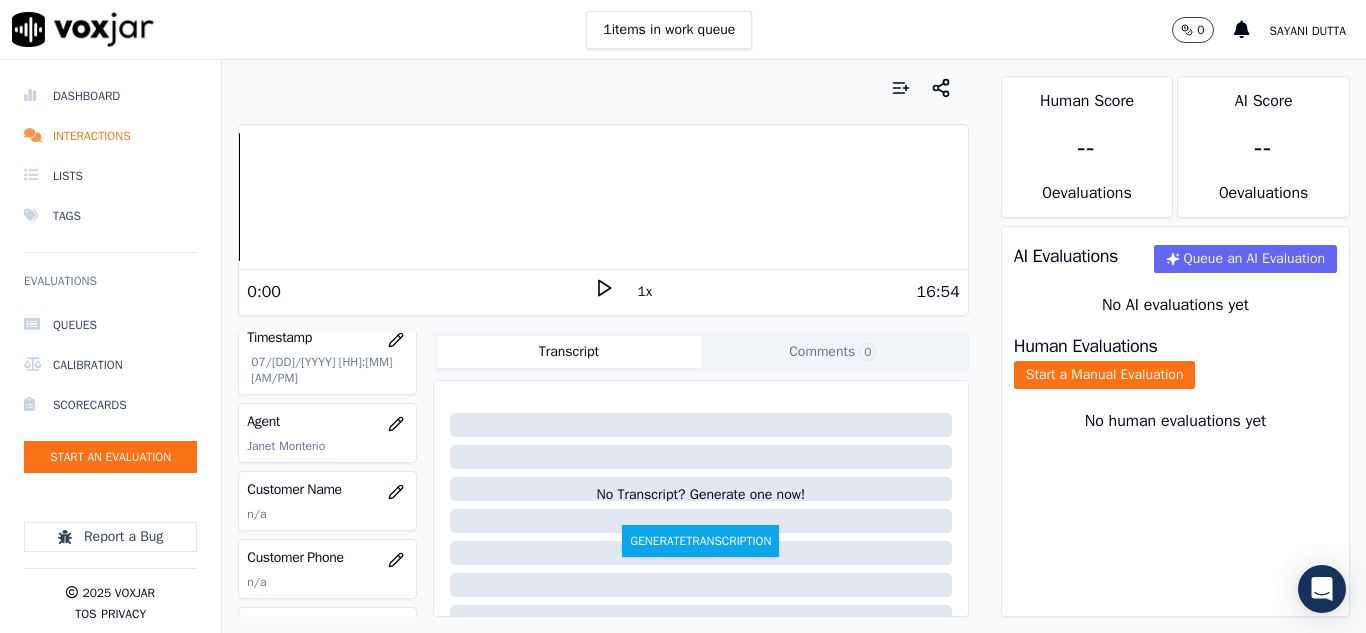 scroll, scrollTop: 200, scrollLeft: 0, axis: vertical 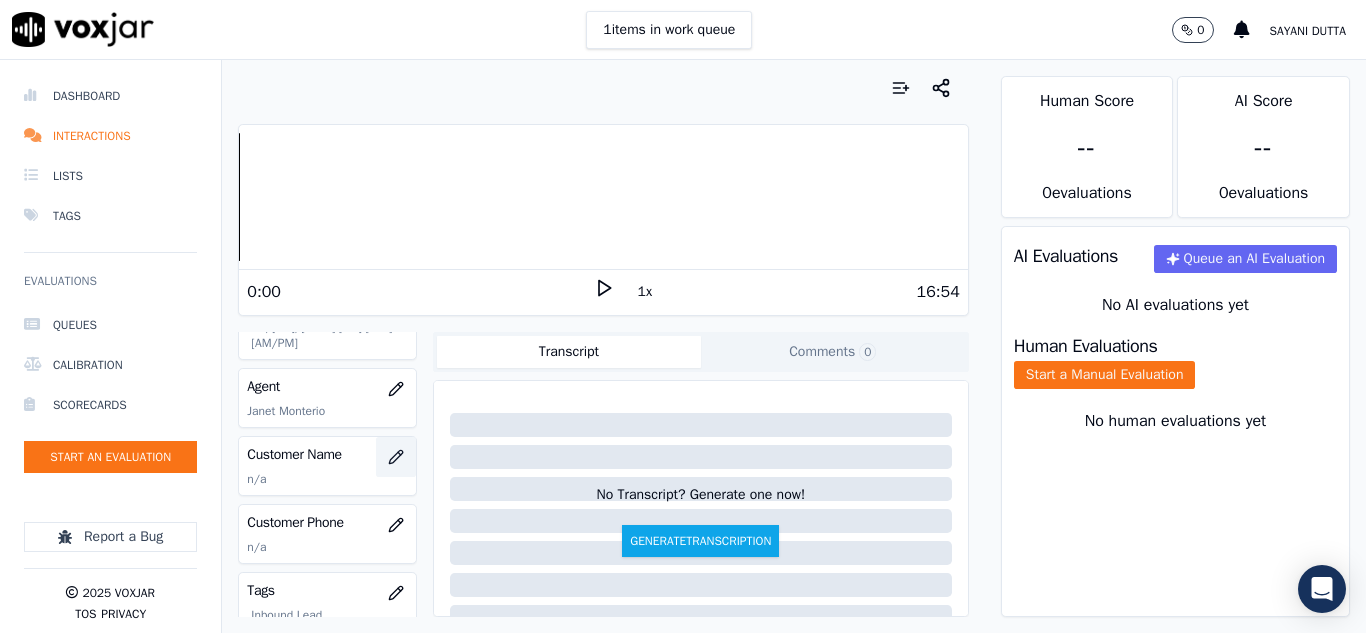 click 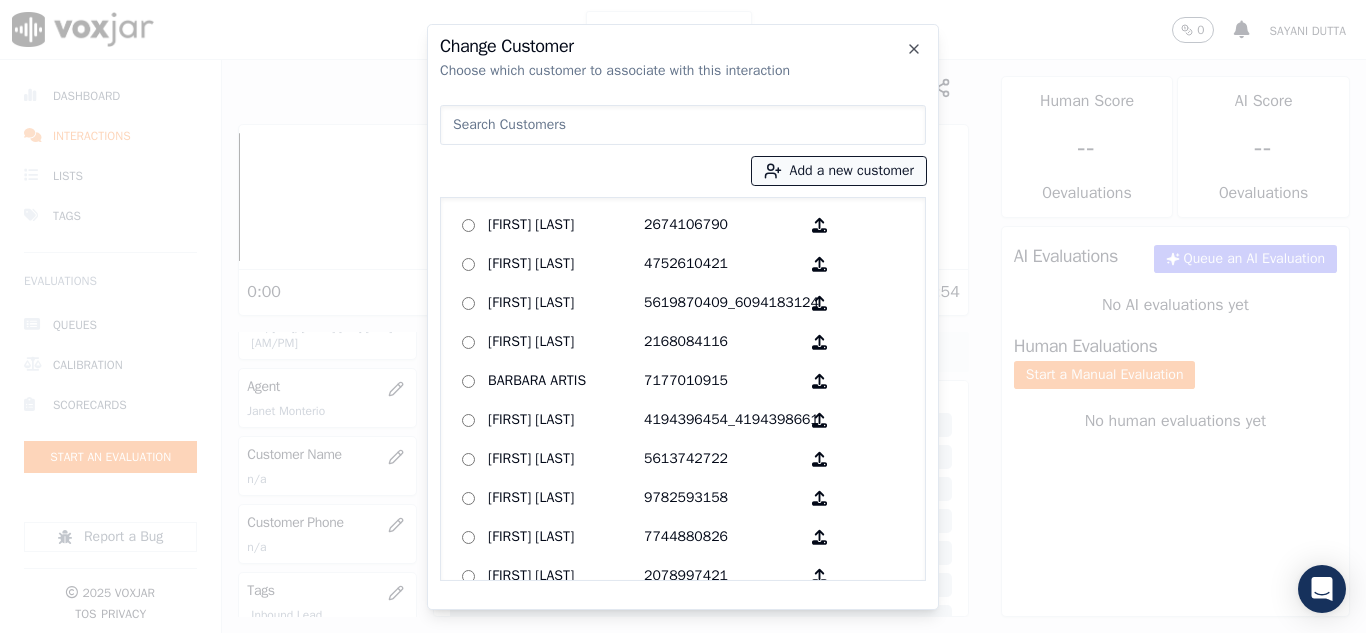 click on "Add a new customer" at bounding box center (839, 171) 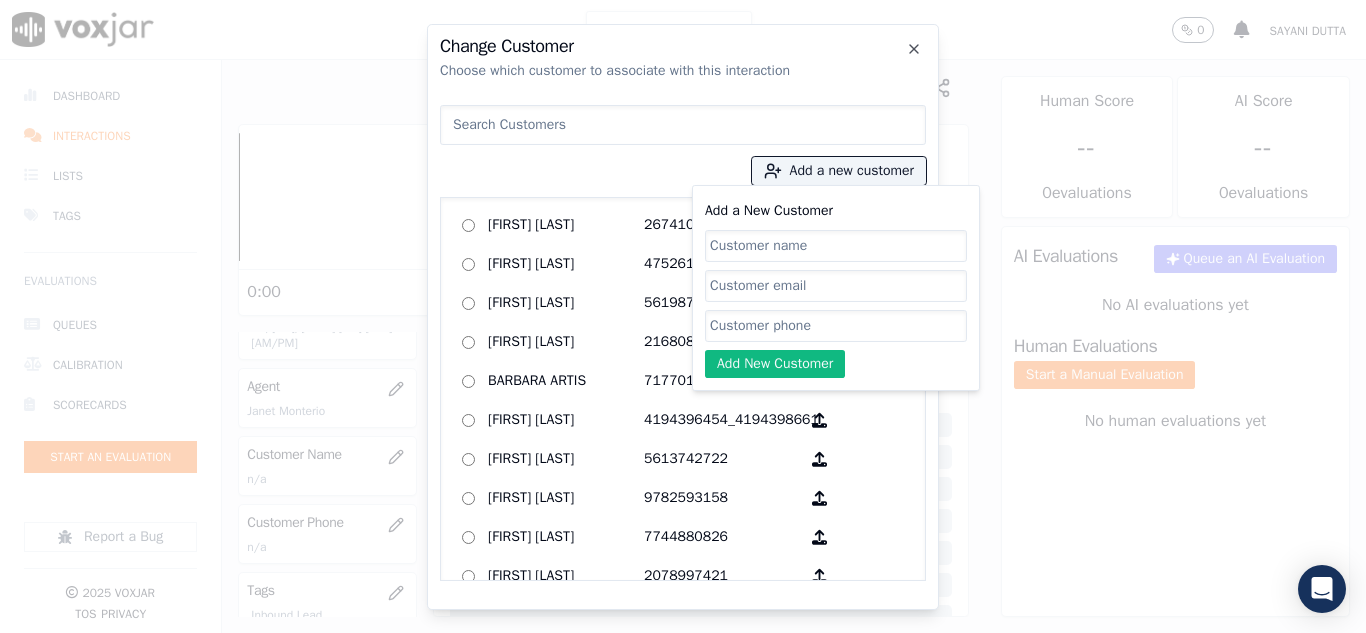 click on "Add a New Customer" 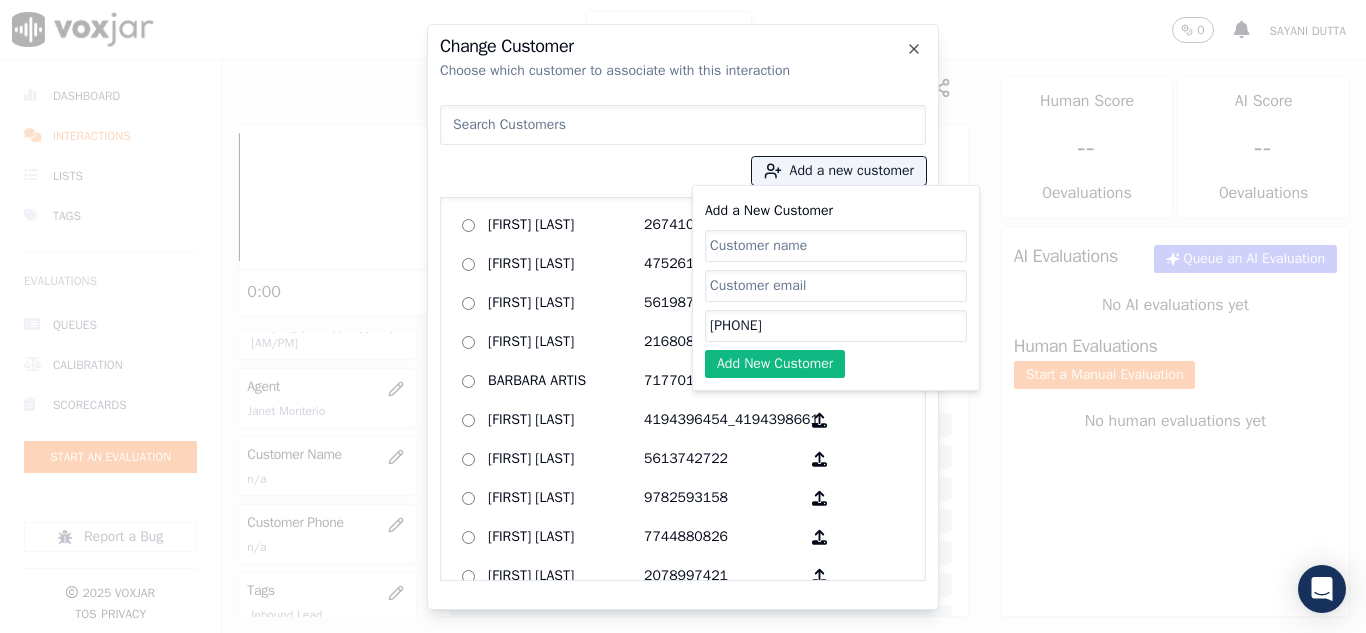 type on "[PHONE]" 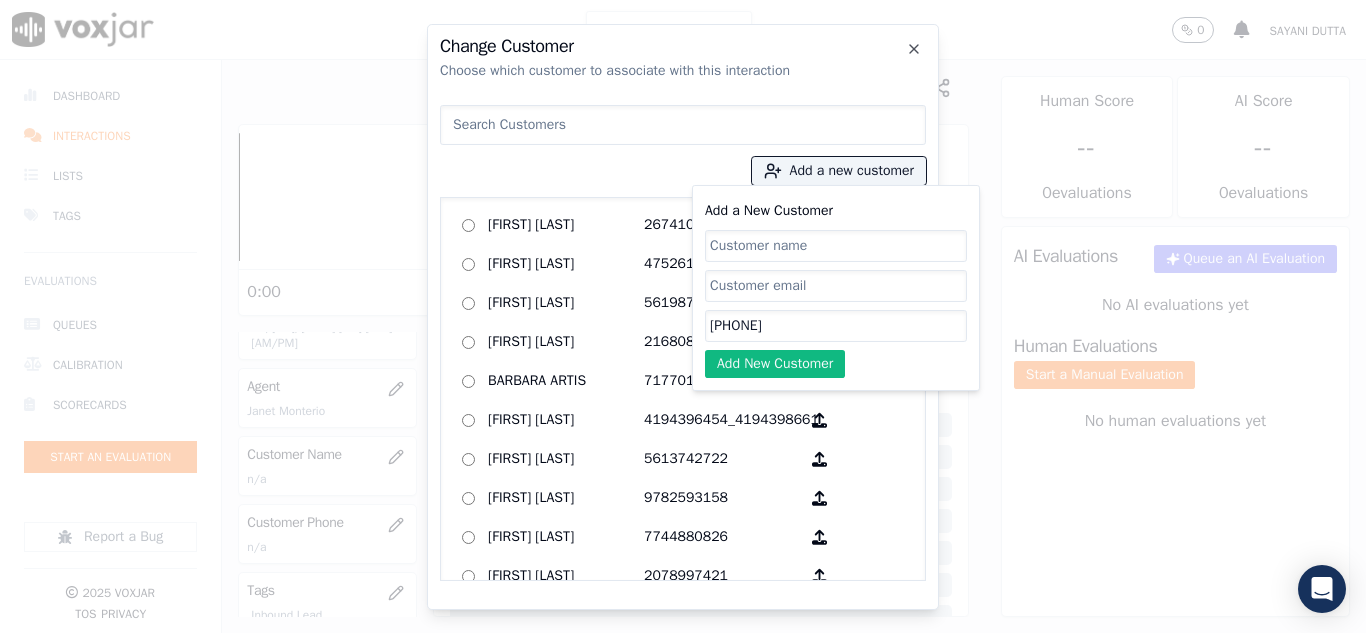 paste on "[FIRST] [LAST]" 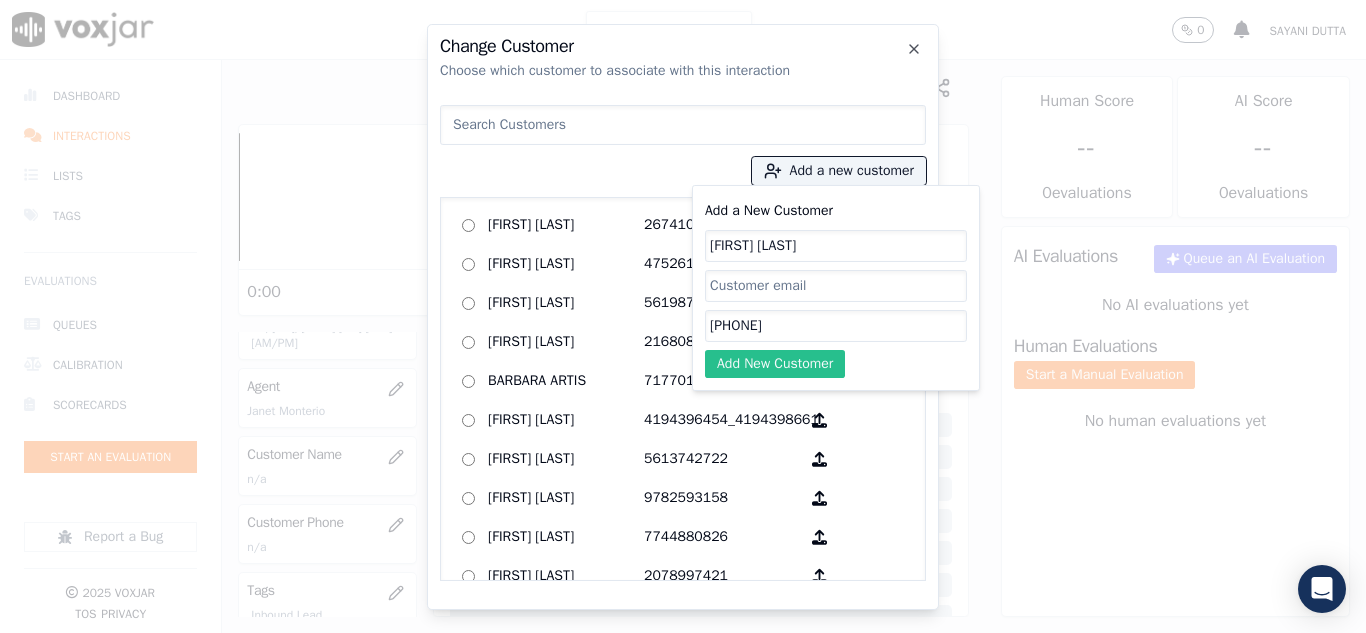 type on "[FIRST] [LAST]" 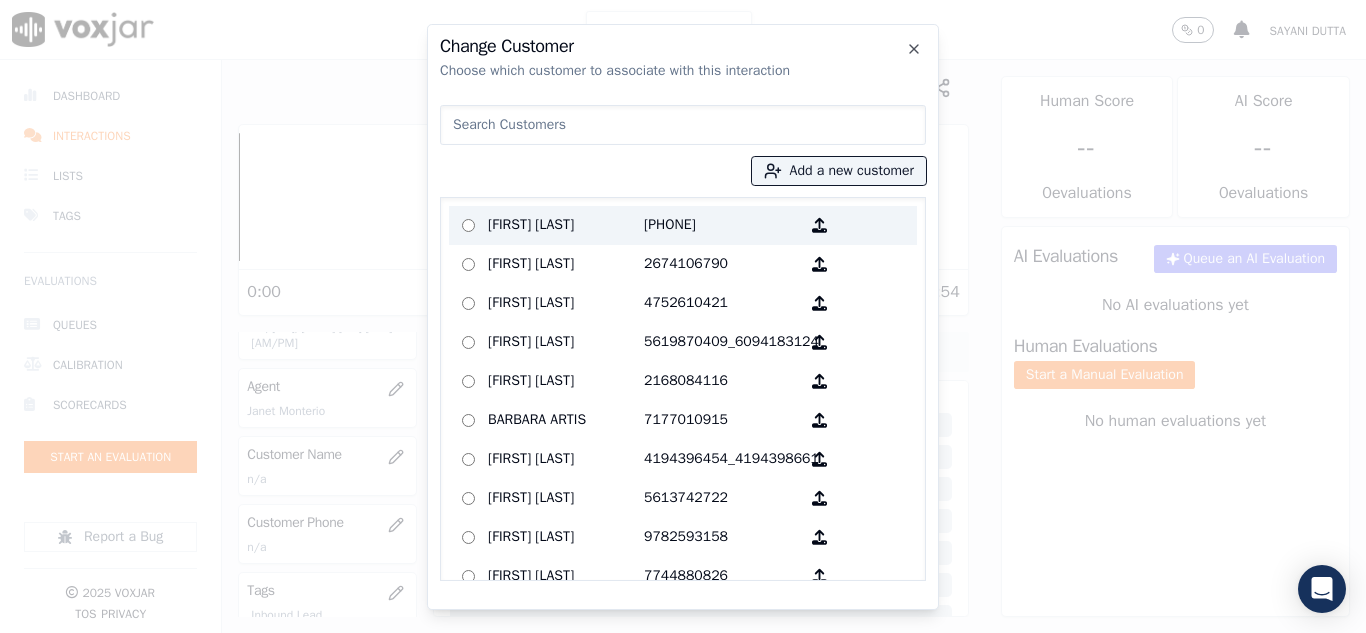 click on "[FIRST] [LAST]" at bounding box center (566, 225) 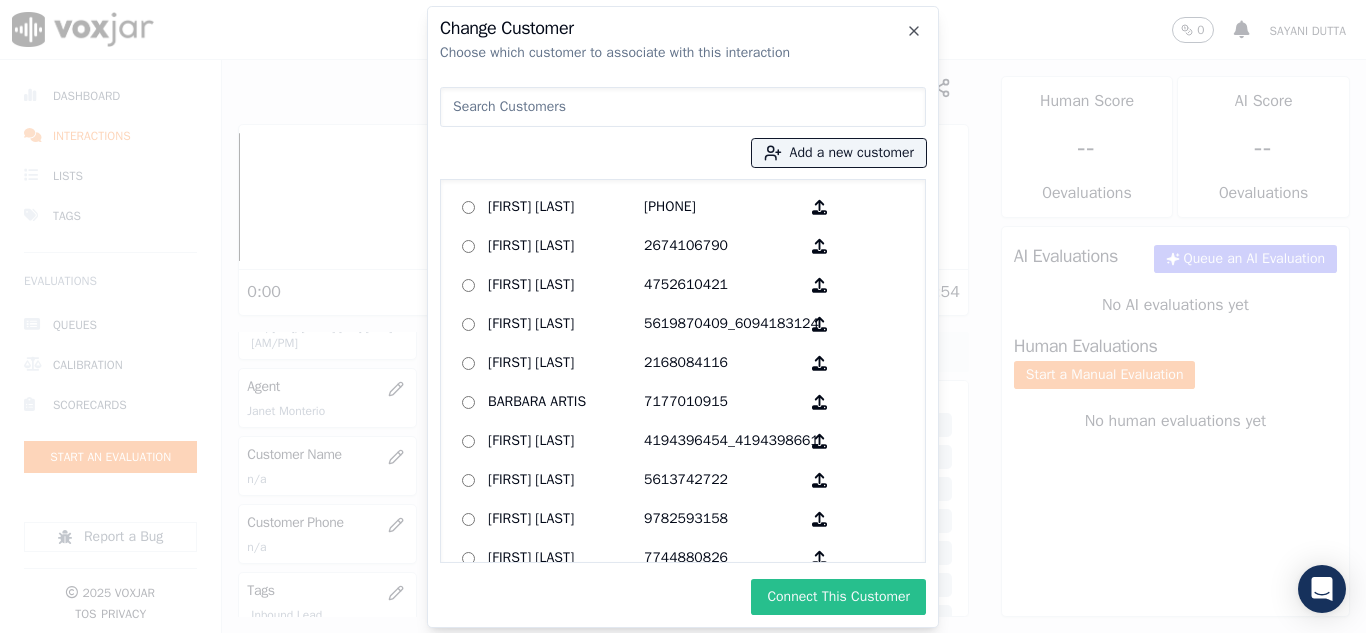 click on "Connect This Customer" at bounding box center [838, 597] 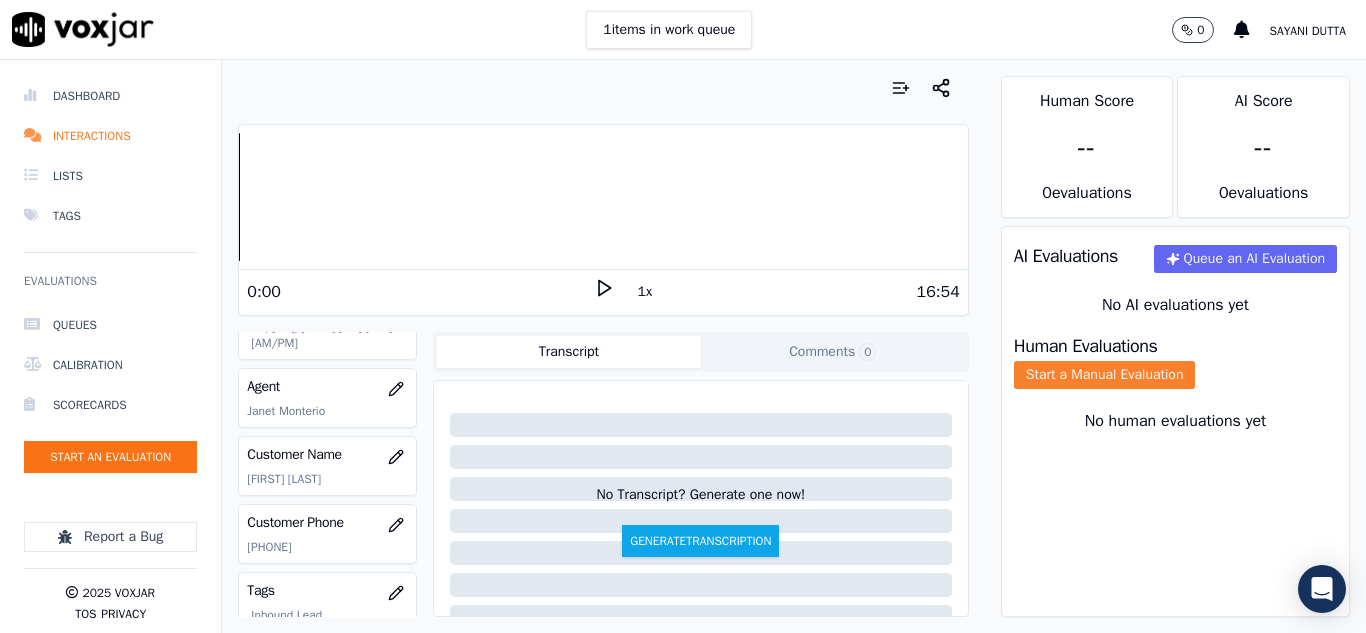 click on "Start a Manual Evaluation" 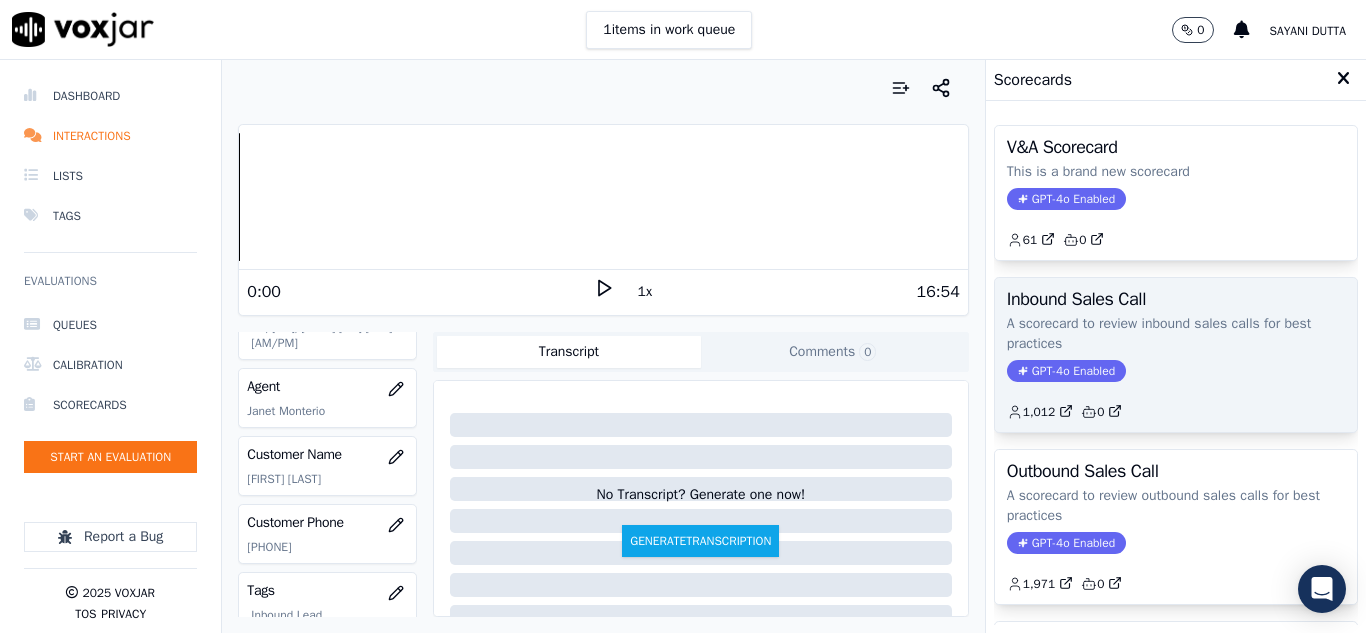 click on "Inbound Sales Call   A scorecard to review inbound sales calls for best practices     GPT-4o Enabled       1,012         0" at bounding box center (1176, 355) 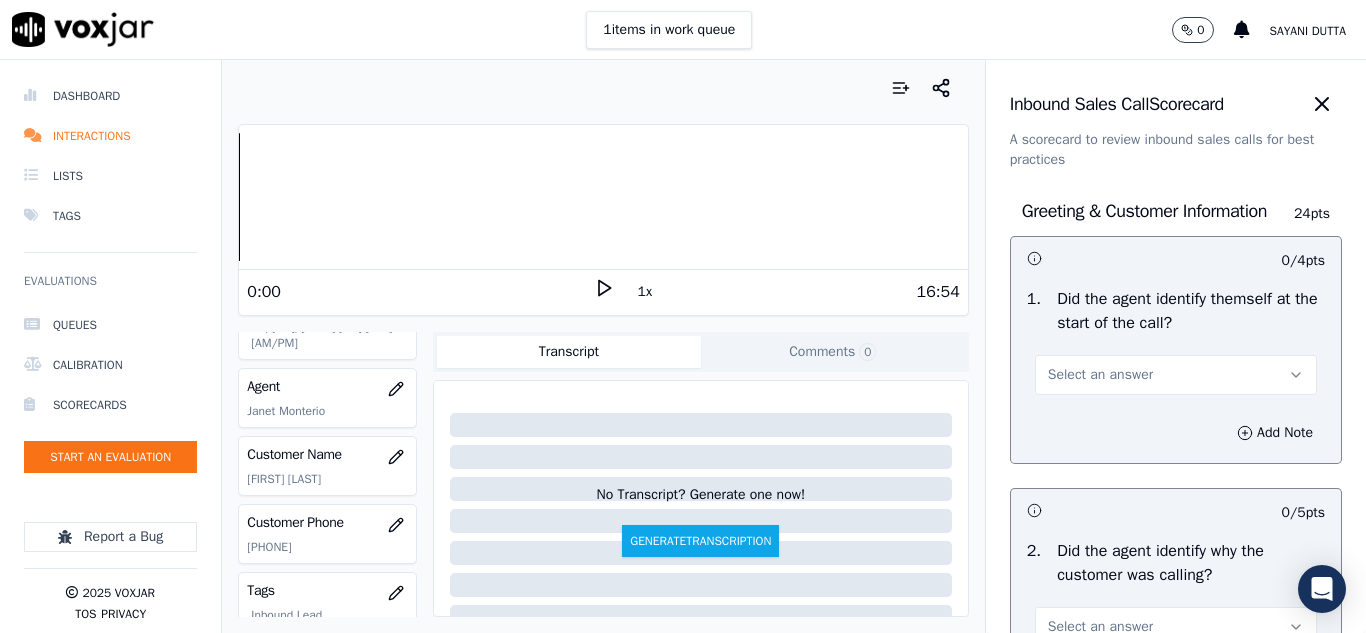 click on "Select an answer" at bounding box center [1100, 375] 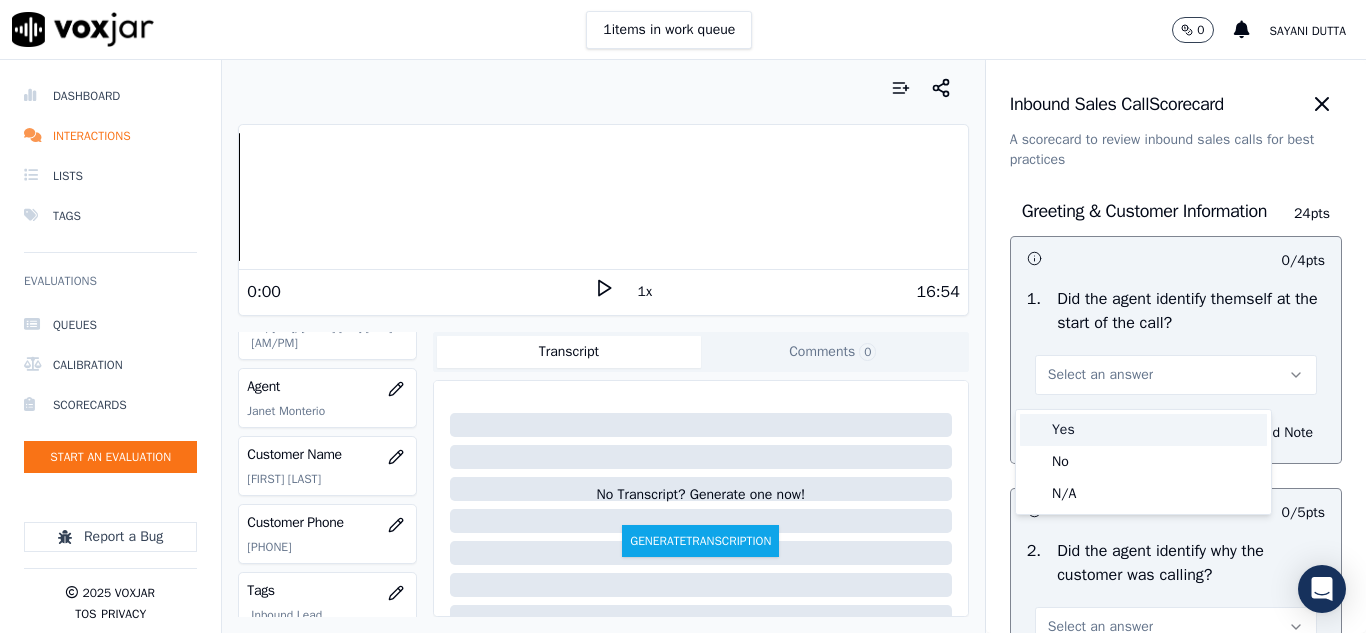 click on "Yes" at bounding box center [1143, 430] 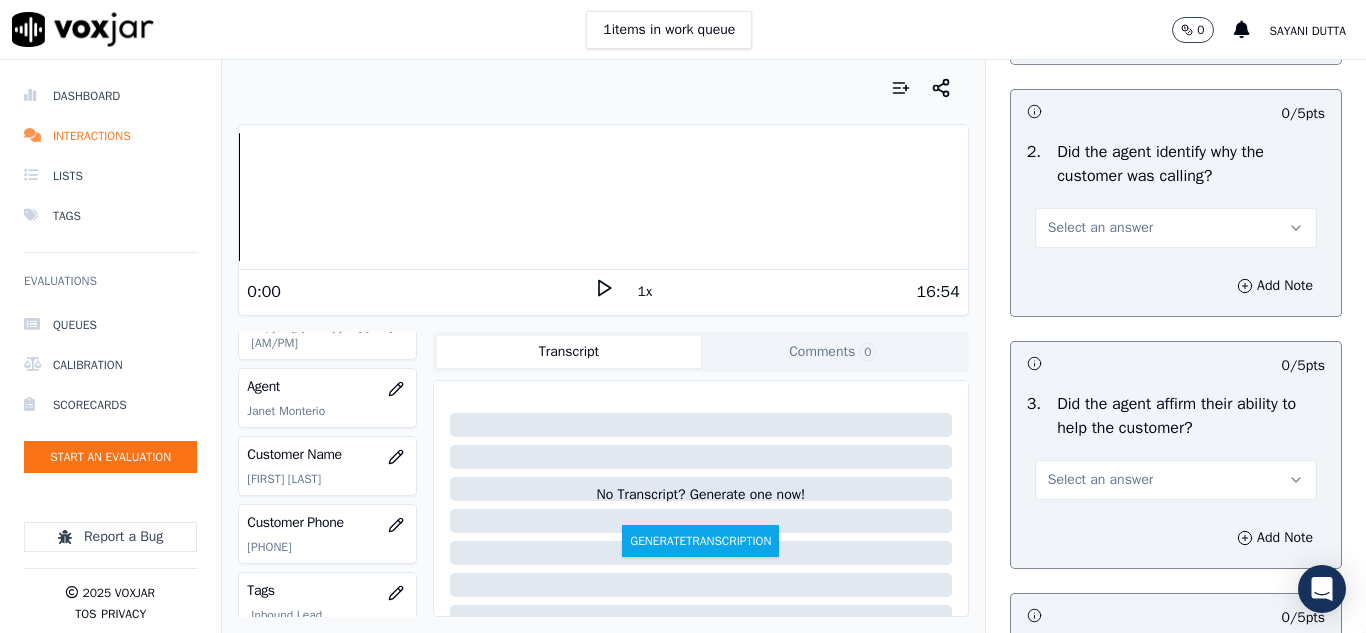 scroll, scrollTop: 400, scrollLeft: 0, axis: vertical 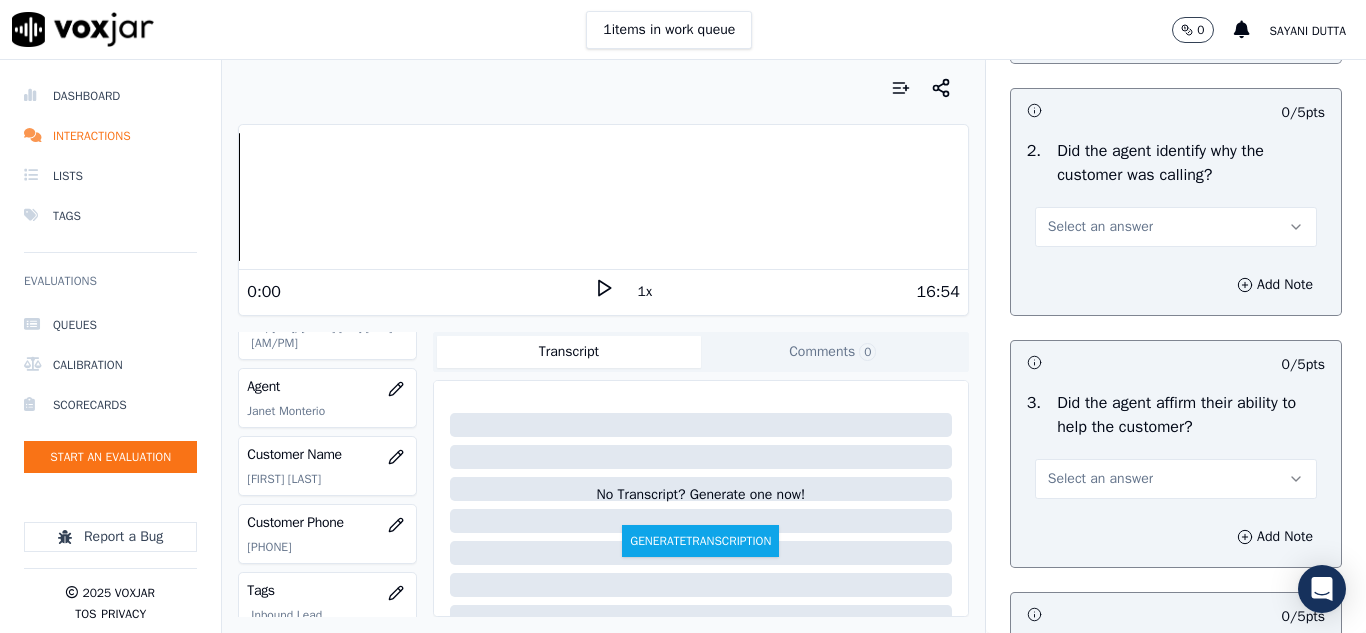 click on "Select an answer" at bounding box center (1100, 227) 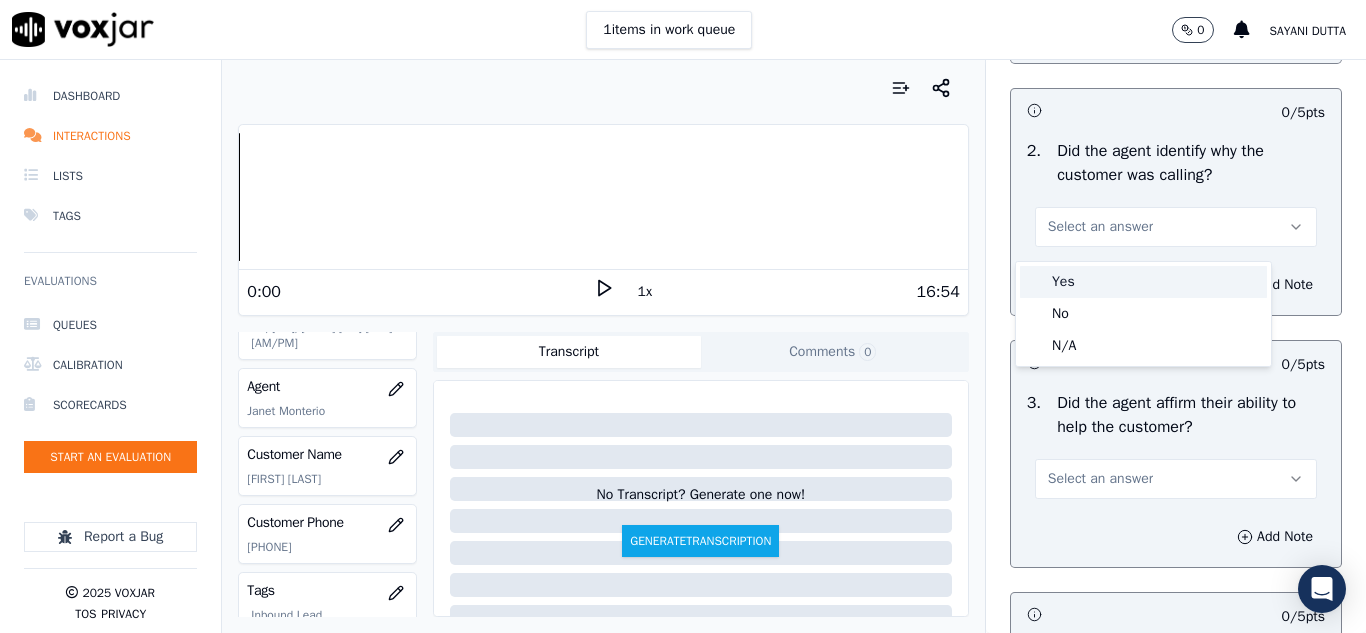 click on "Yes" at bounding box center (1143, 282) 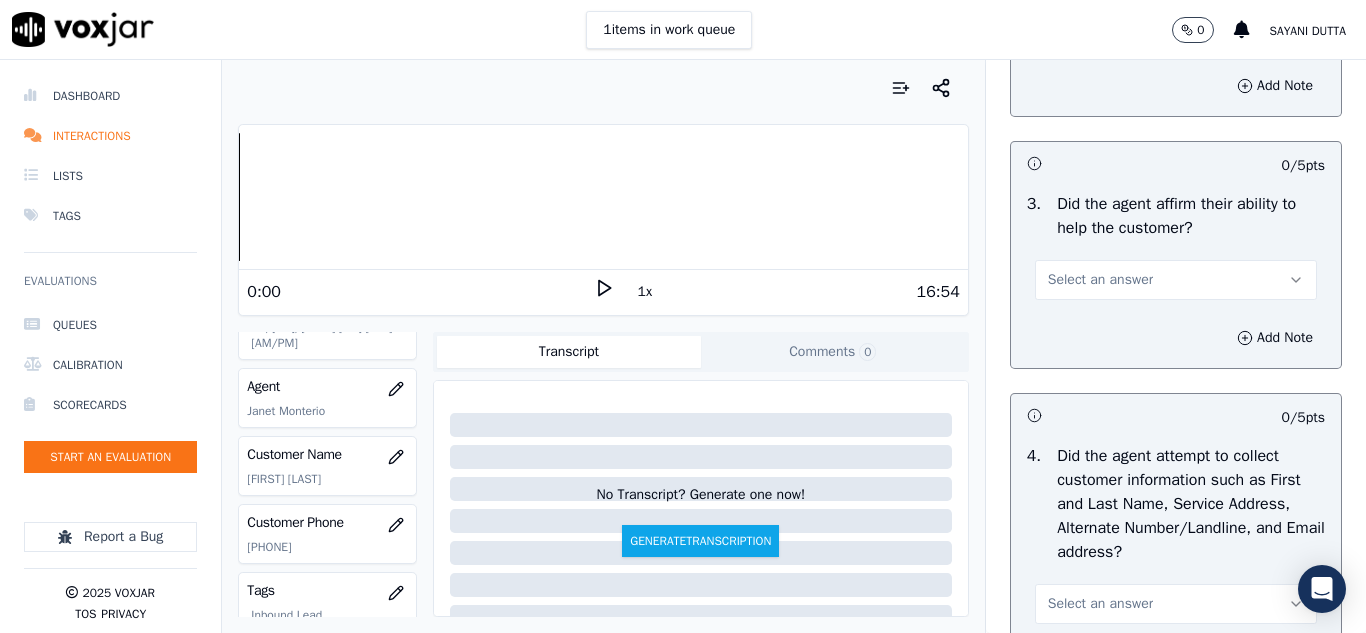scroll, scrollTop: 600, scrollLeft: 0, axis: vertical 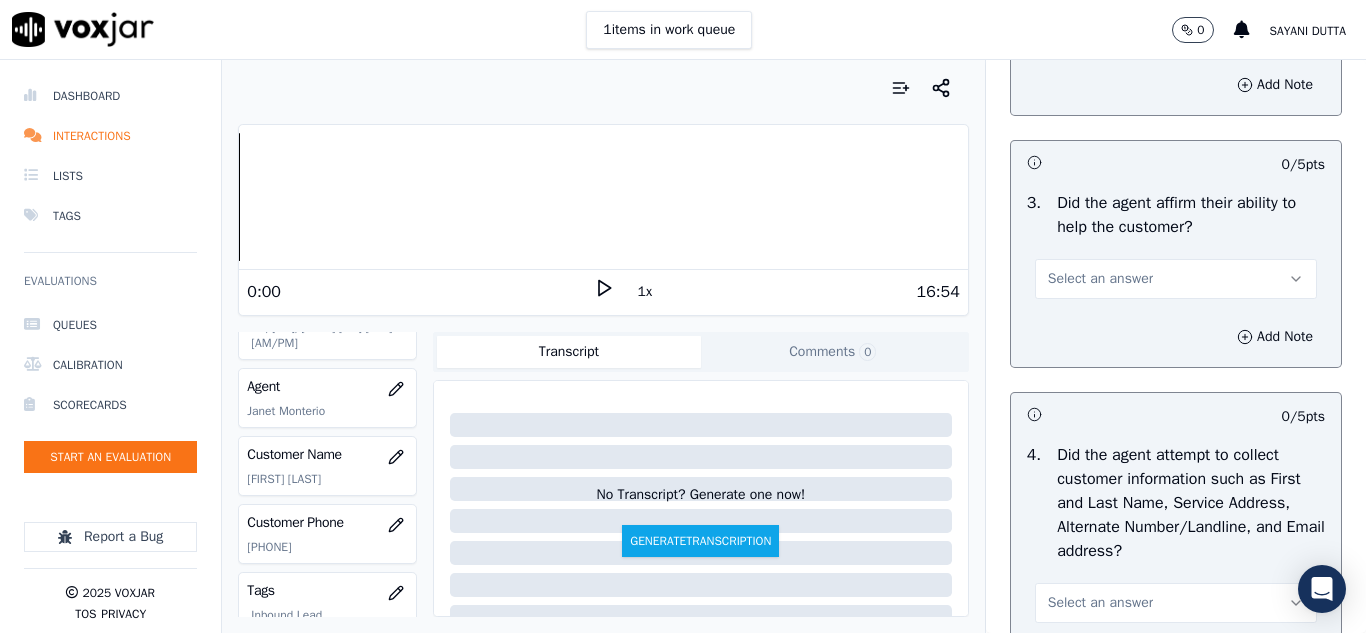 click on "Select an answer" at bounding box center [1100, 279] 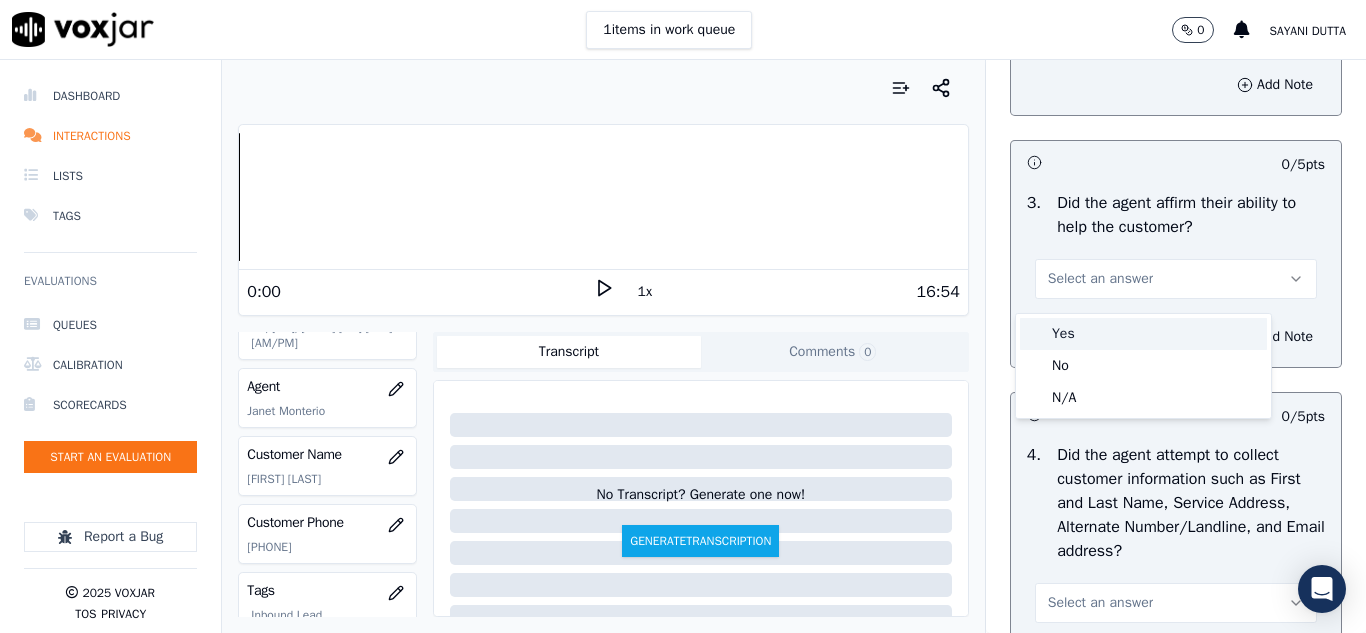 drag, startPoint x: 1073, startPoint y: 341, endPoint x: 1104, endPoint y: 310, distance: 43.840622 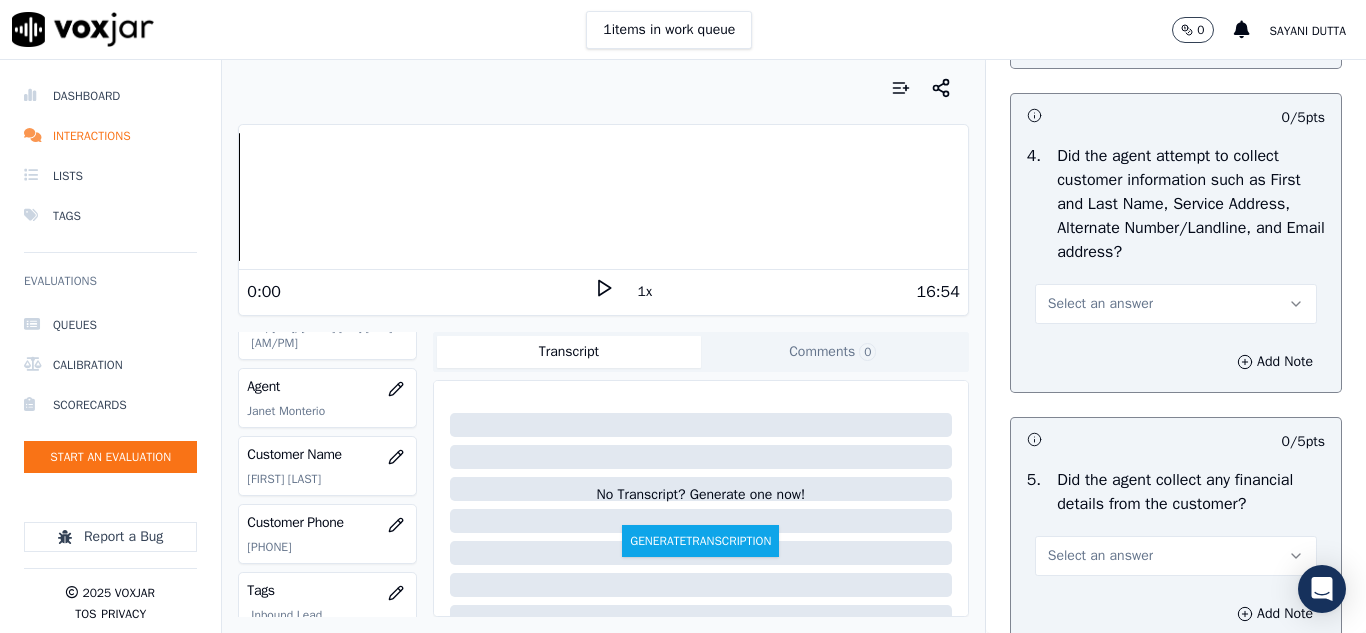scroll, scrollTop: 900, scrollLeft: 0, axis: vertical 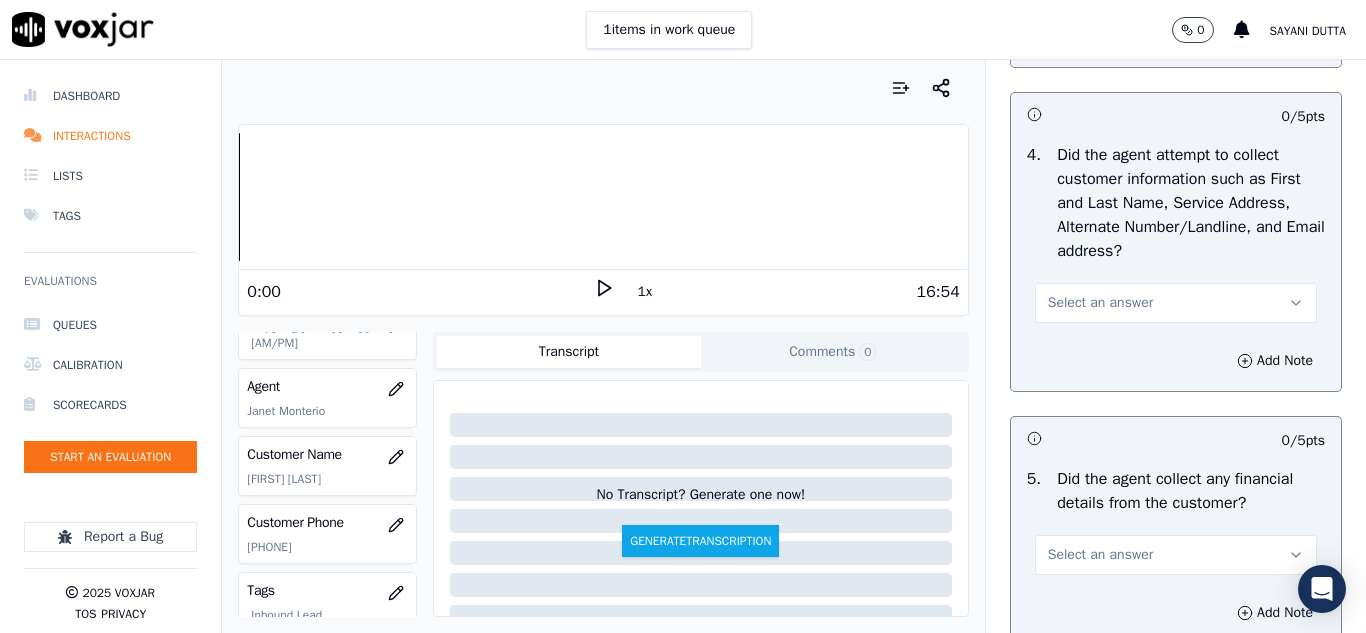 click on "Select an answer" at bounding box center (1100, 303) 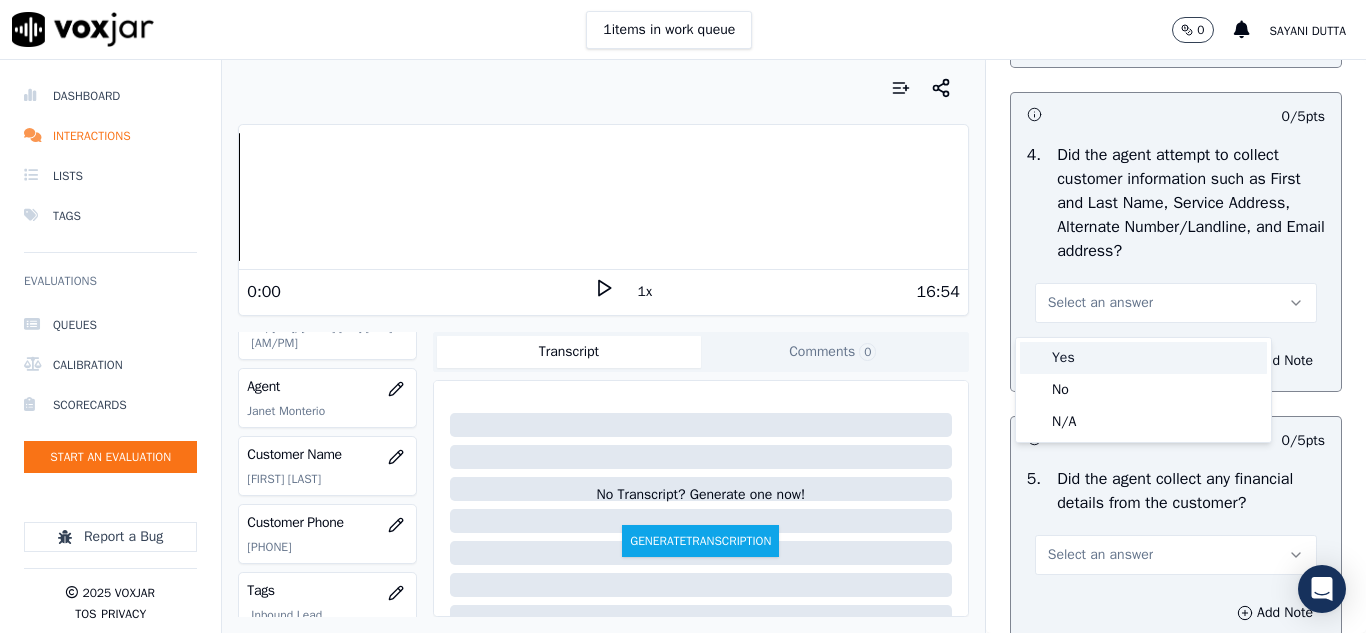 click on "Yes" at bounding box center [1143, 358] 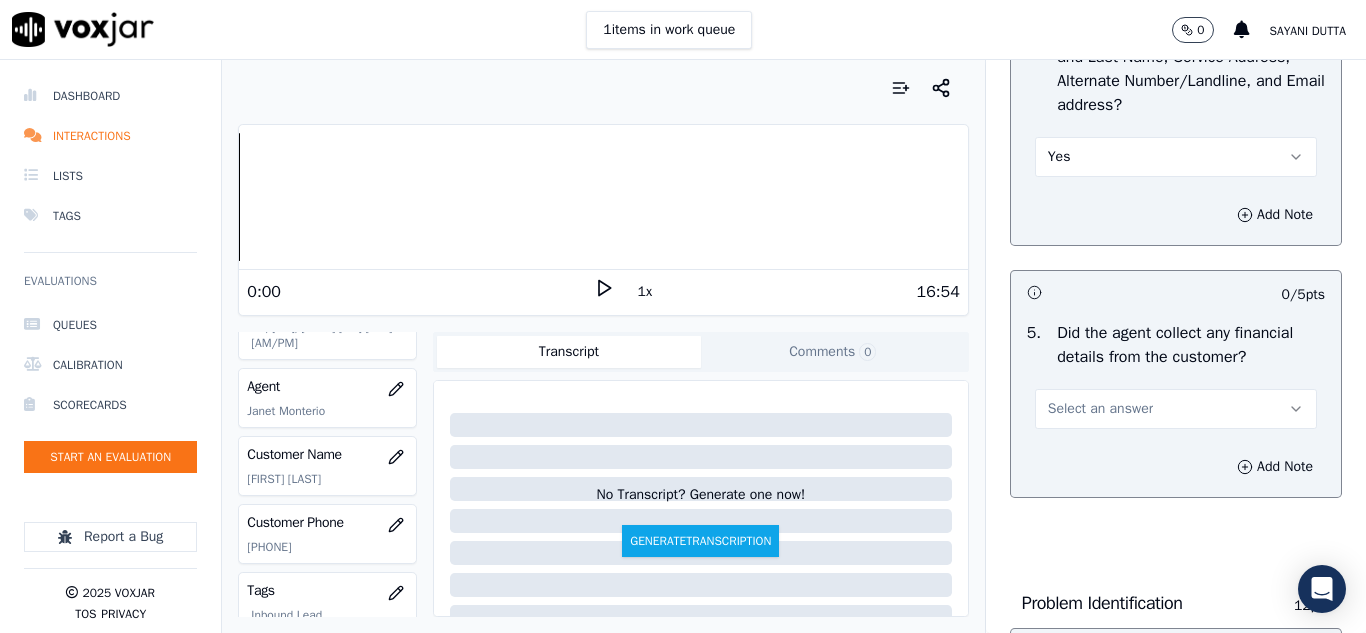 scroll, scrollTop: 1200, scrollLeft: 0, axis: vertical 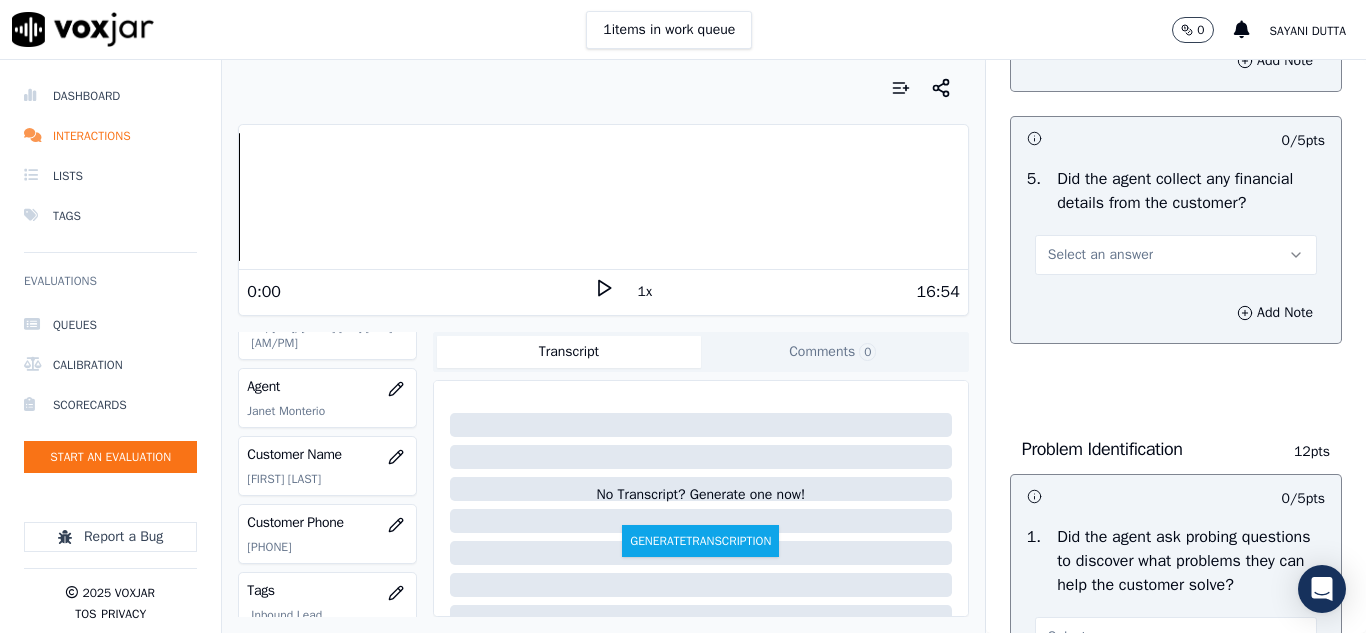 click on "Select an answer" at bounding box center [1100, 255] 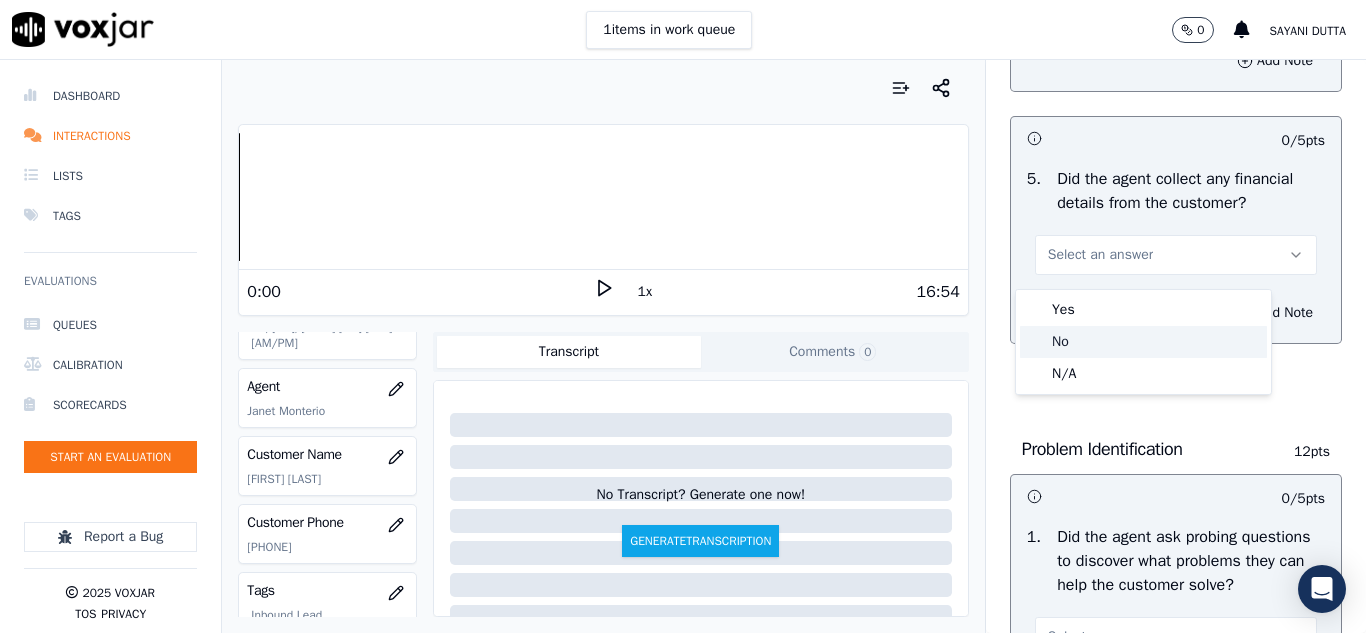 click on "No" 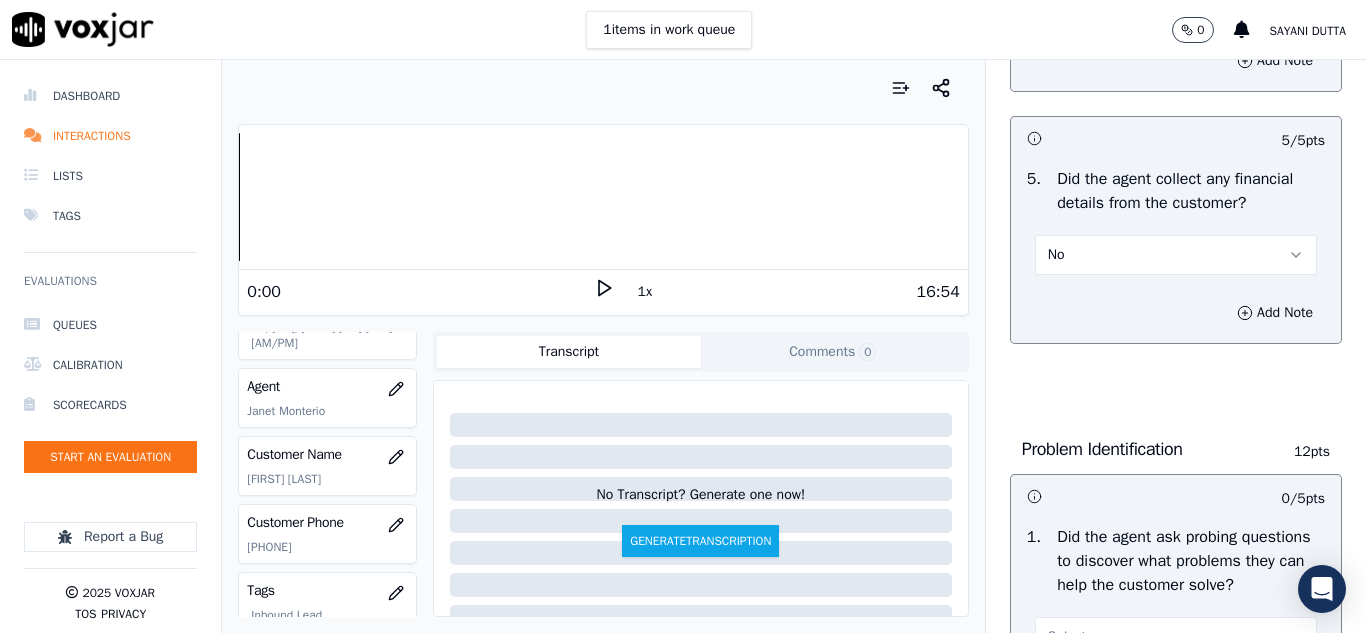 scroll, scrollTop: 1400, scrollLeft: 0, axis: vertical 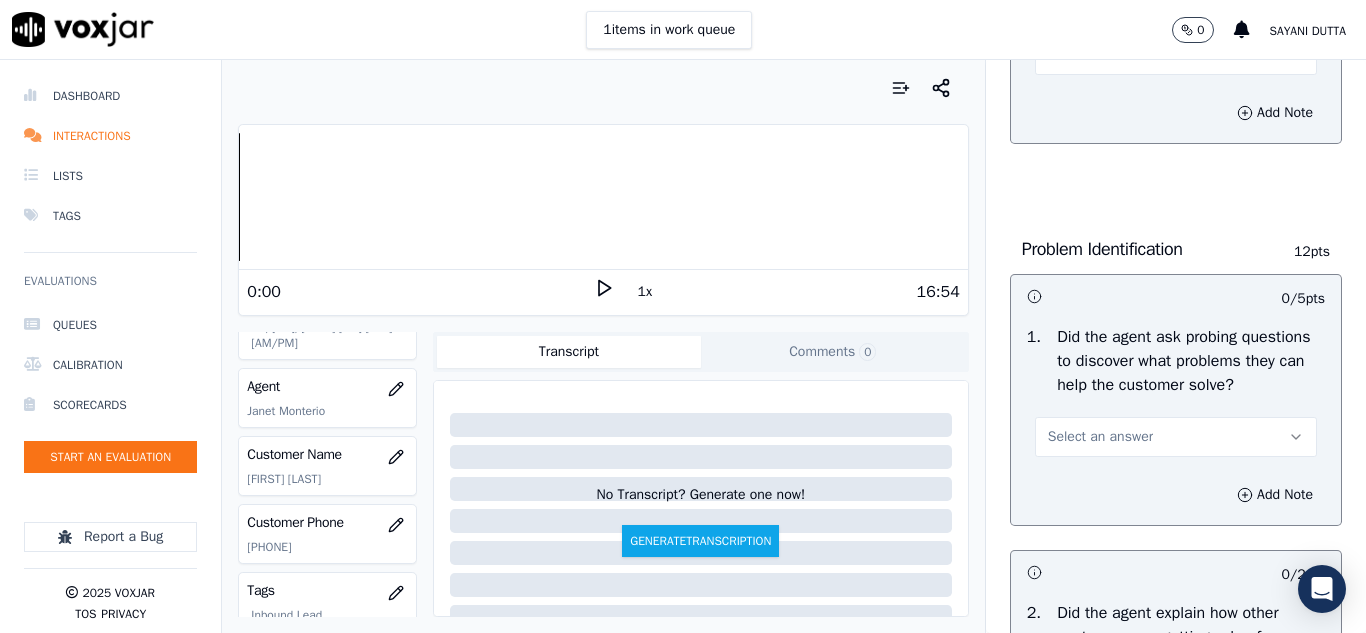 click on "Select an answer" at bounding box center [1100, 437] 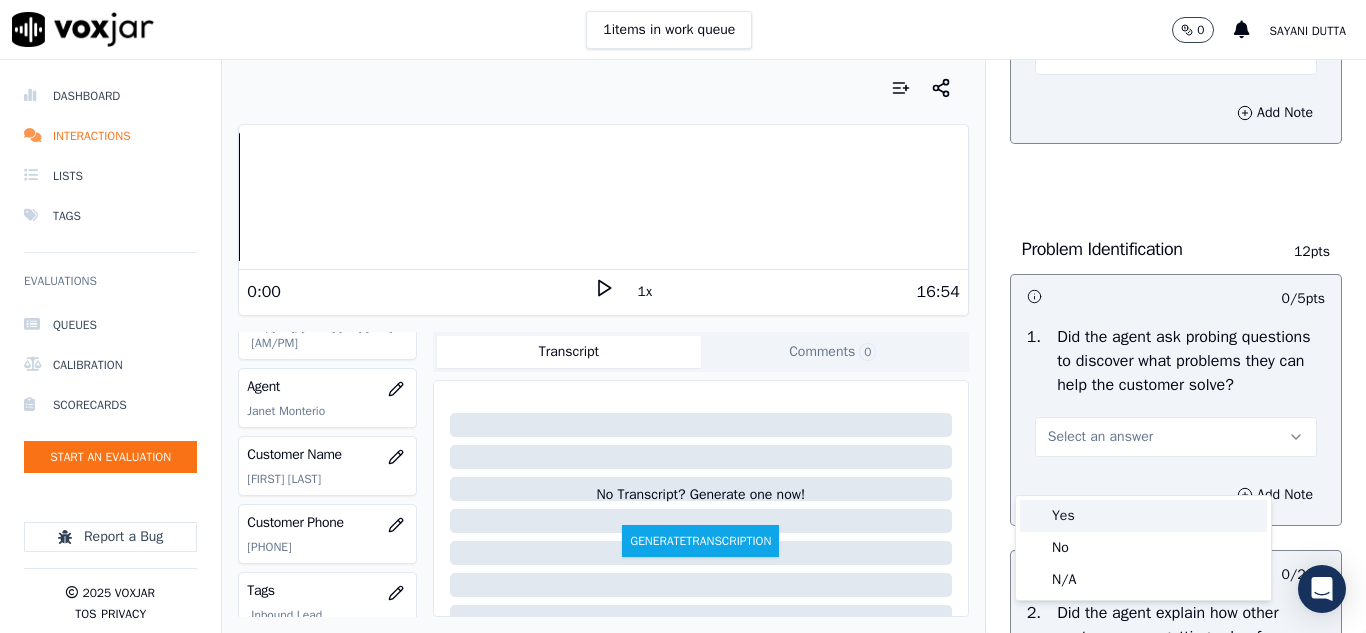 click on "Yes" at bounding box center (1143, 516) 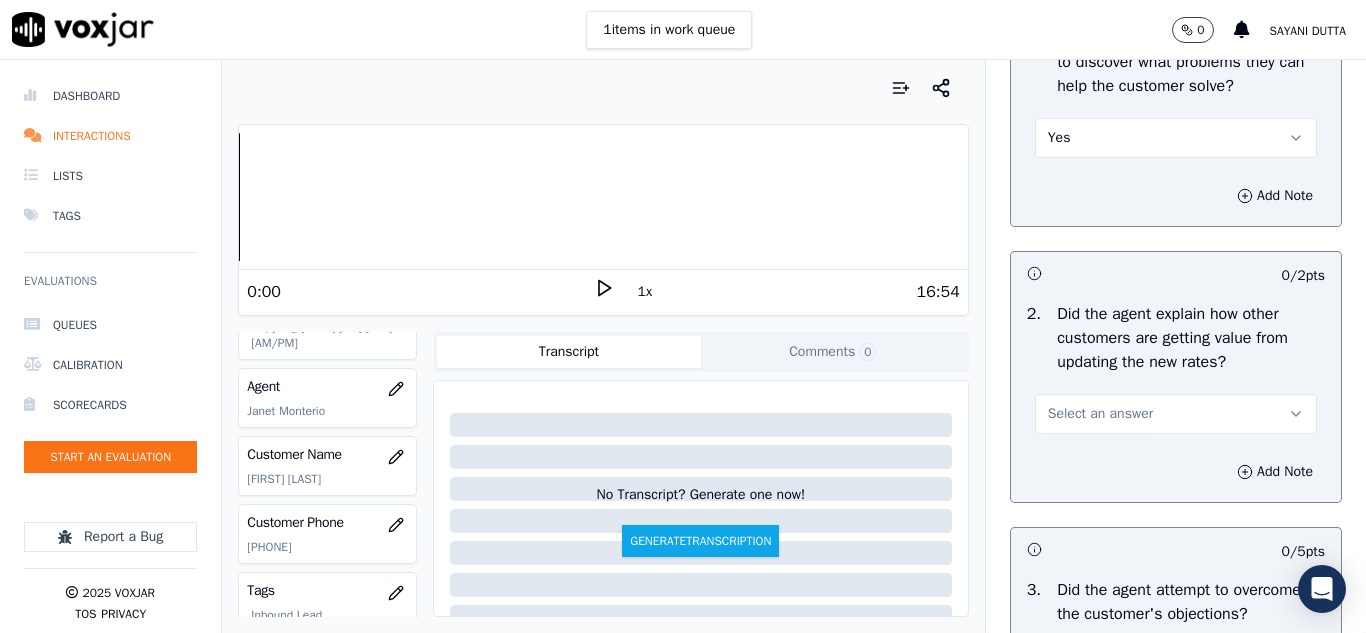 scroll, scrollTop: 1800, scrollLeft: 0, axis: vertical 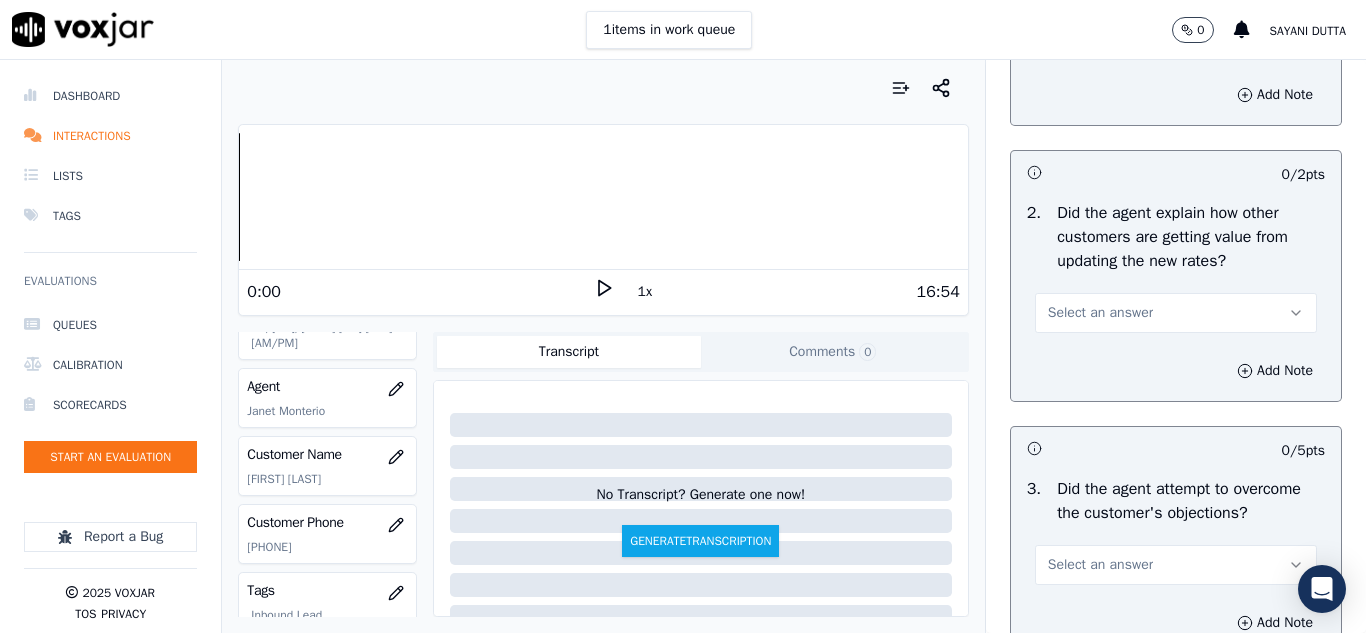 click on "Select an answer" at bounding box center [1100, 313] 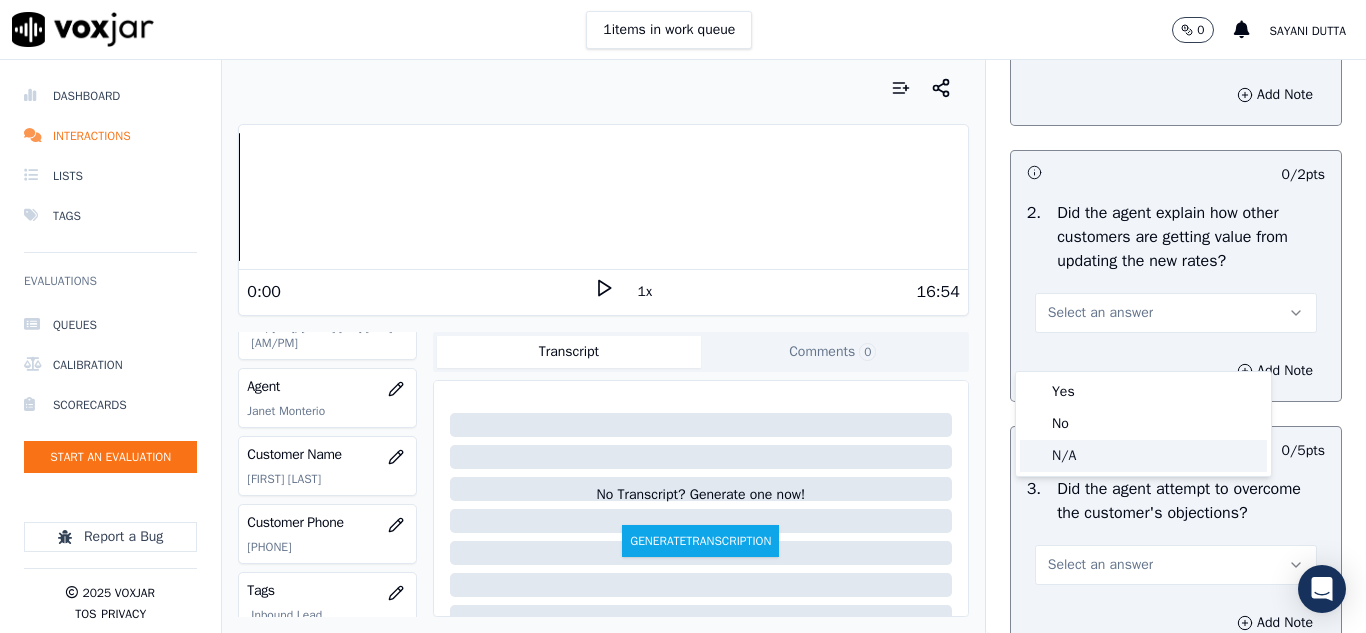 click on "N/A" 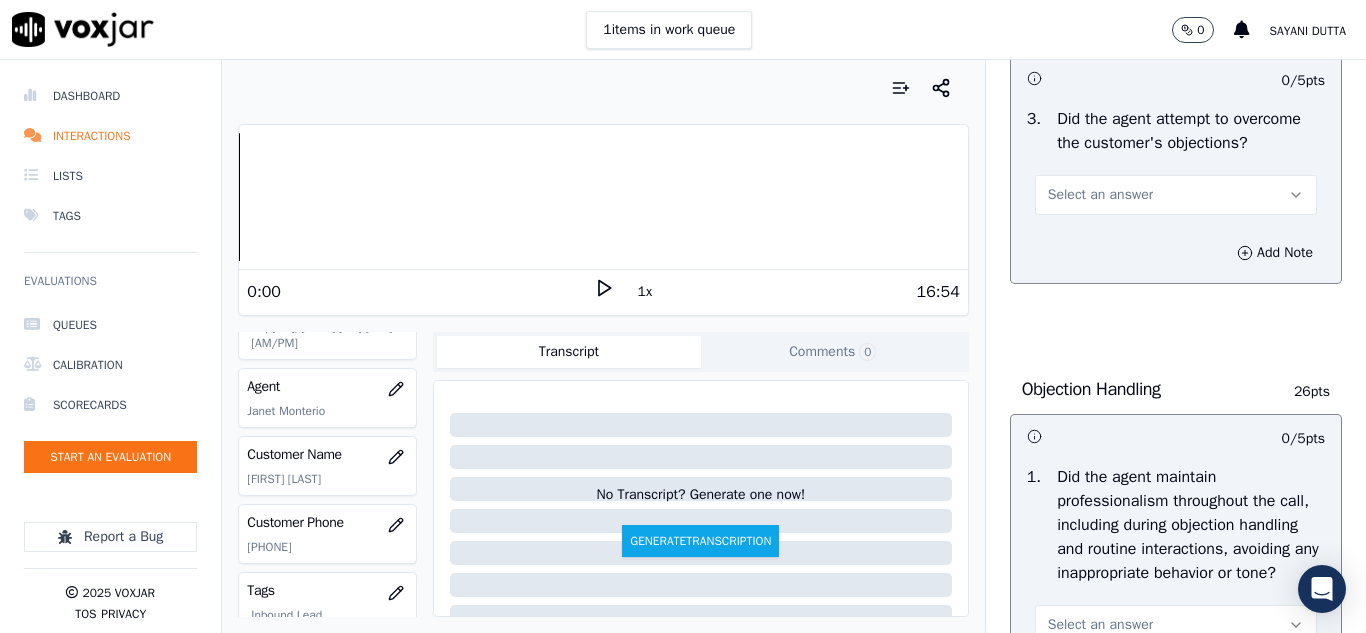 scroll, scrollTop: 2200, scrollLeft: 0, axis: vertical 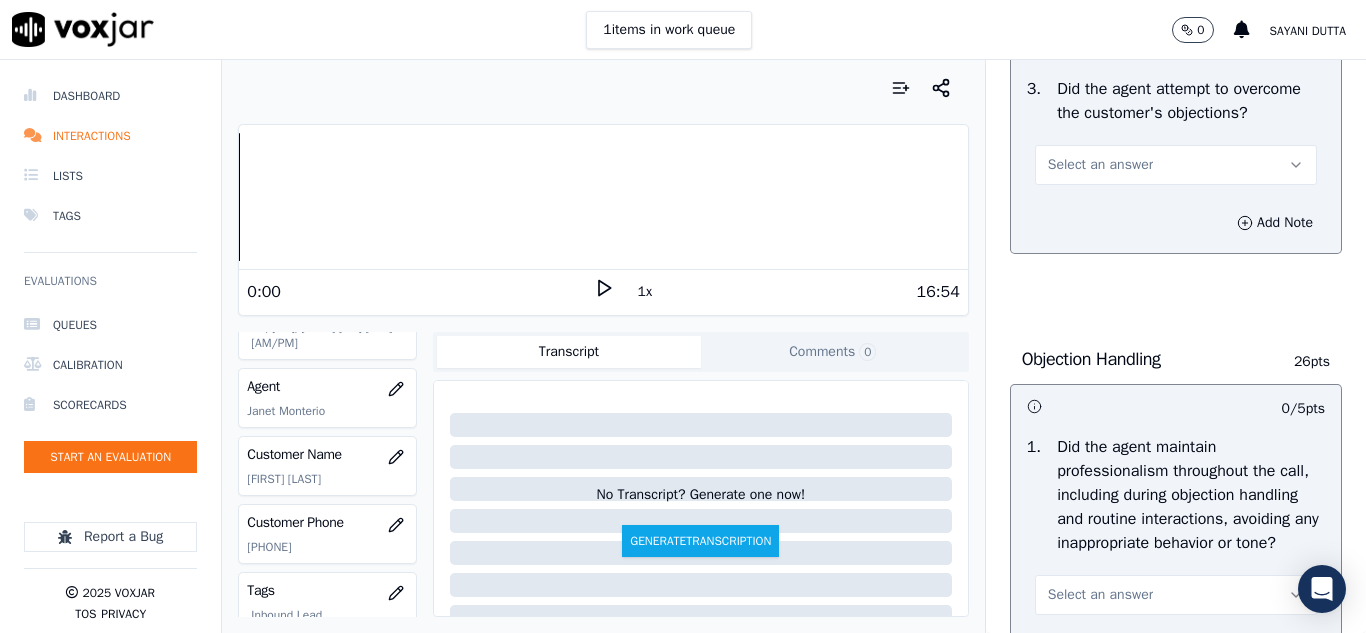 click on "Select an answer" at bounding box center [1100, 165] 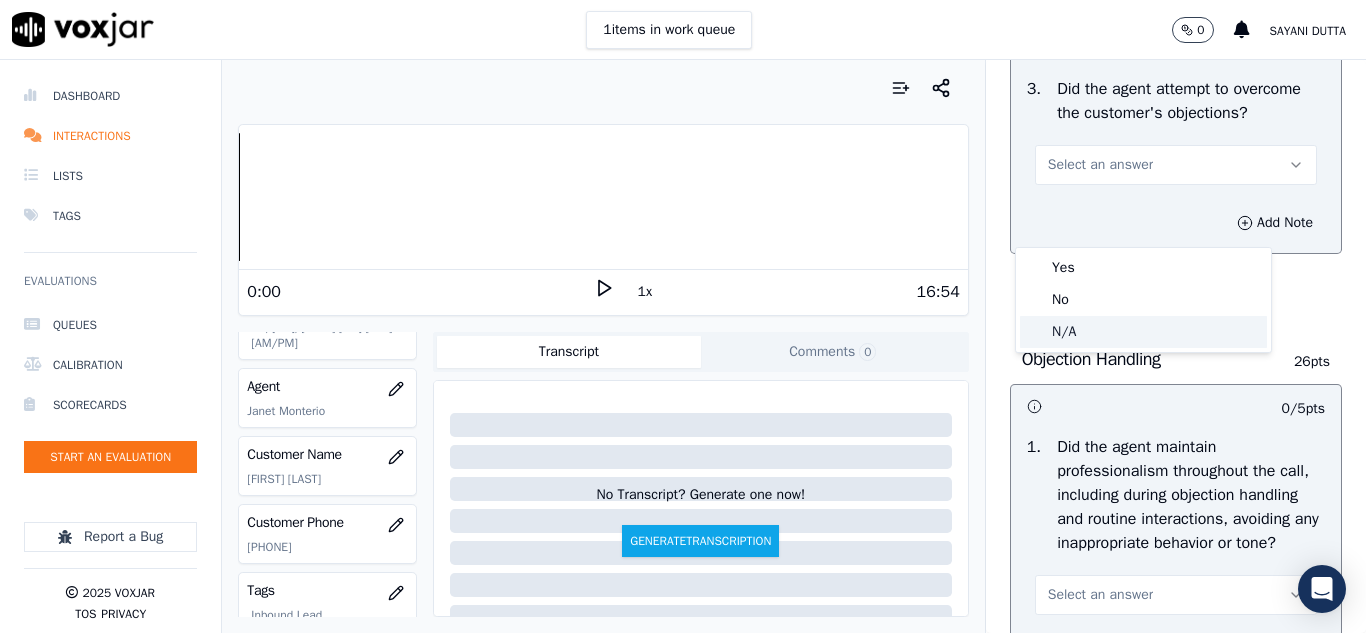 click on "N/A" 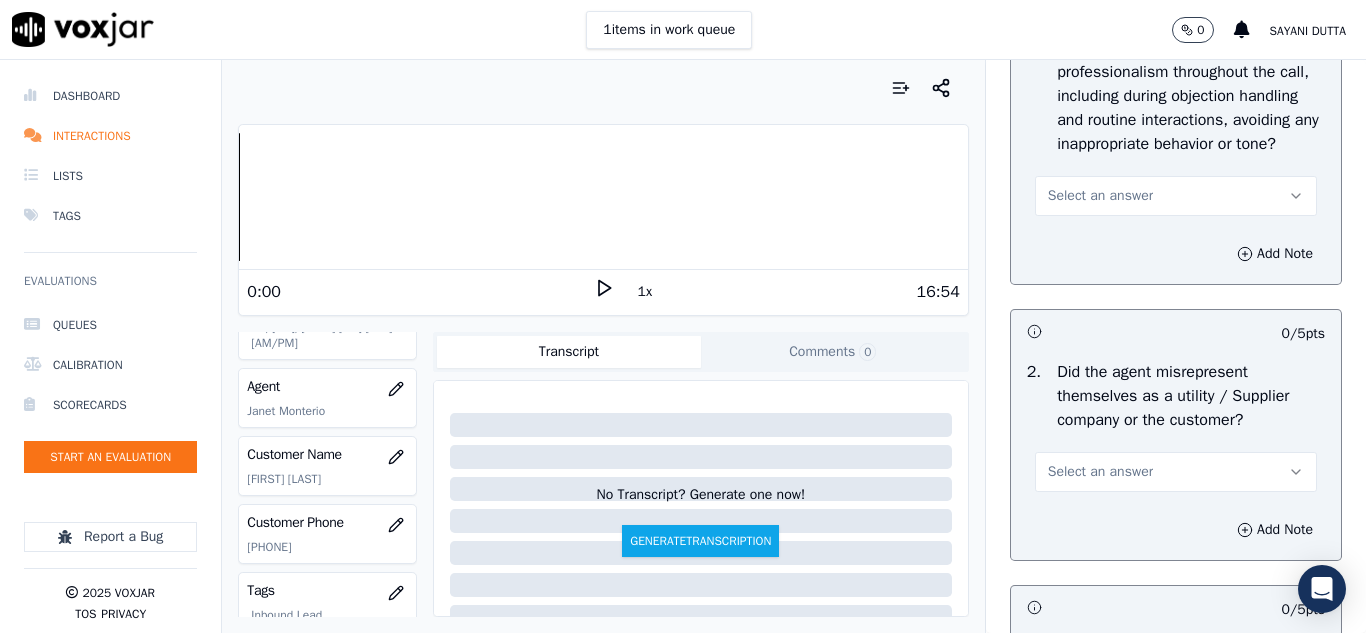 scroll, scrollTop: 2600, scrollLeft: 0, axis: vertical 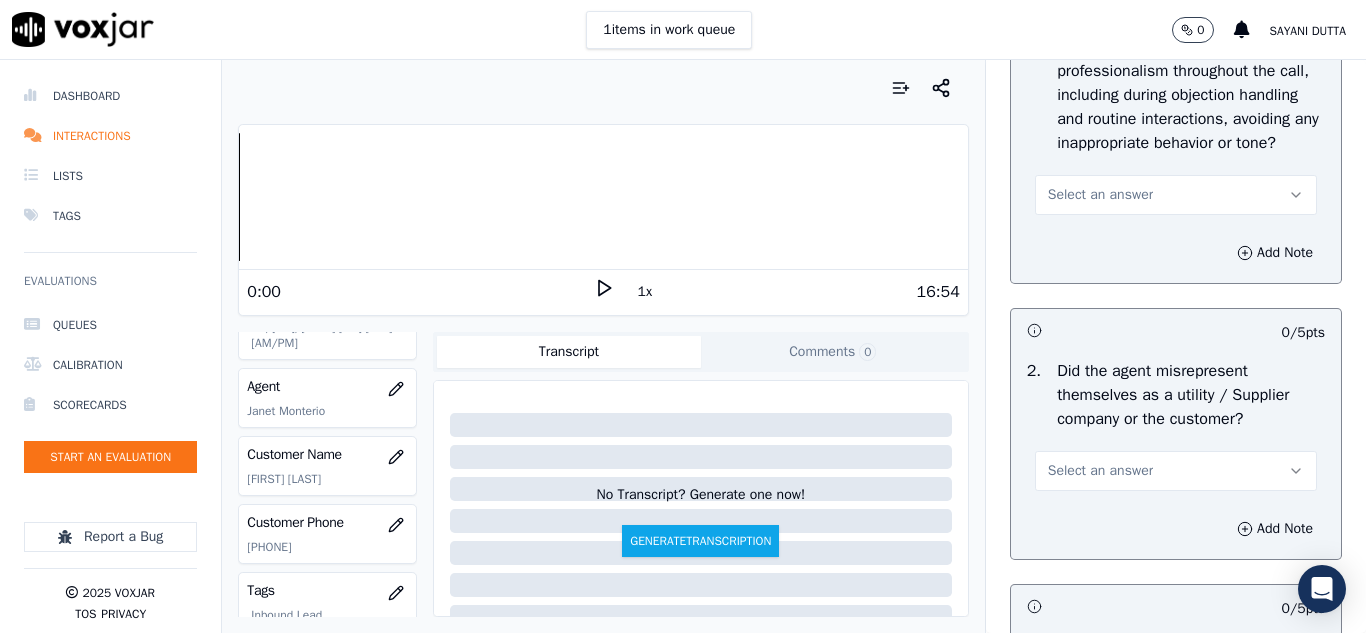 click on "Select an answer" at bounding box center (1176, 195) 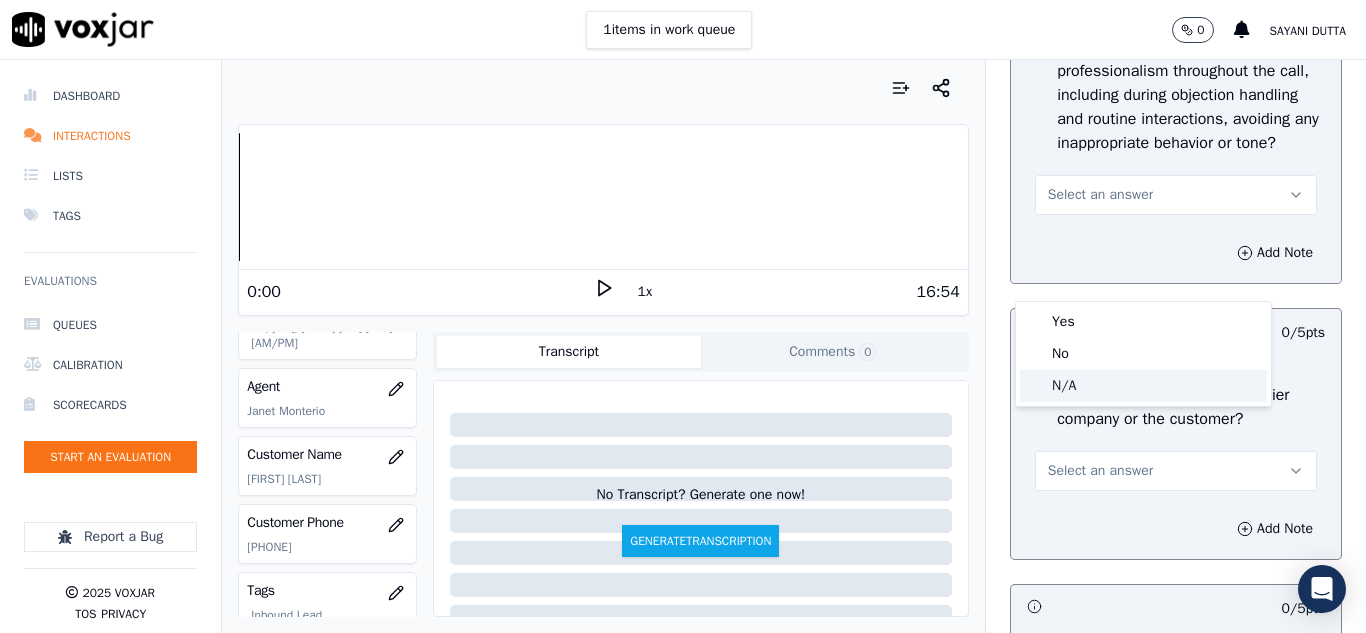 click on "N/A" 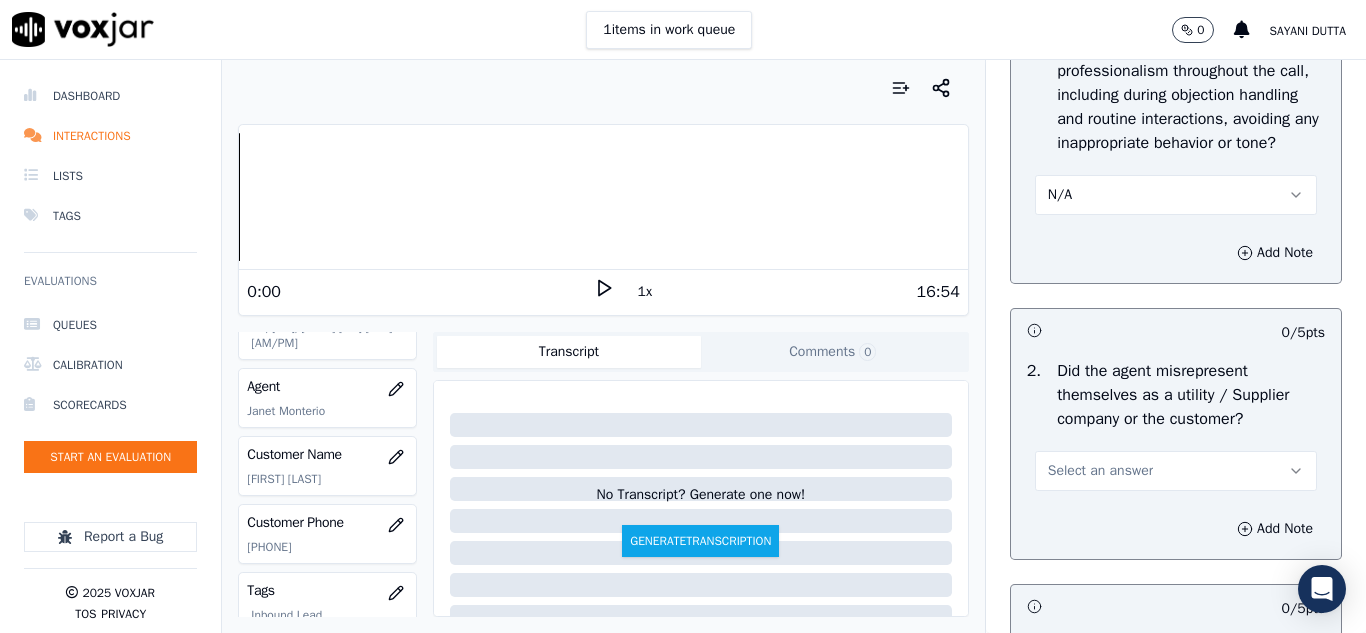 scroll, scrollTop: 2900, scrollLeft: 0, axis: vertical 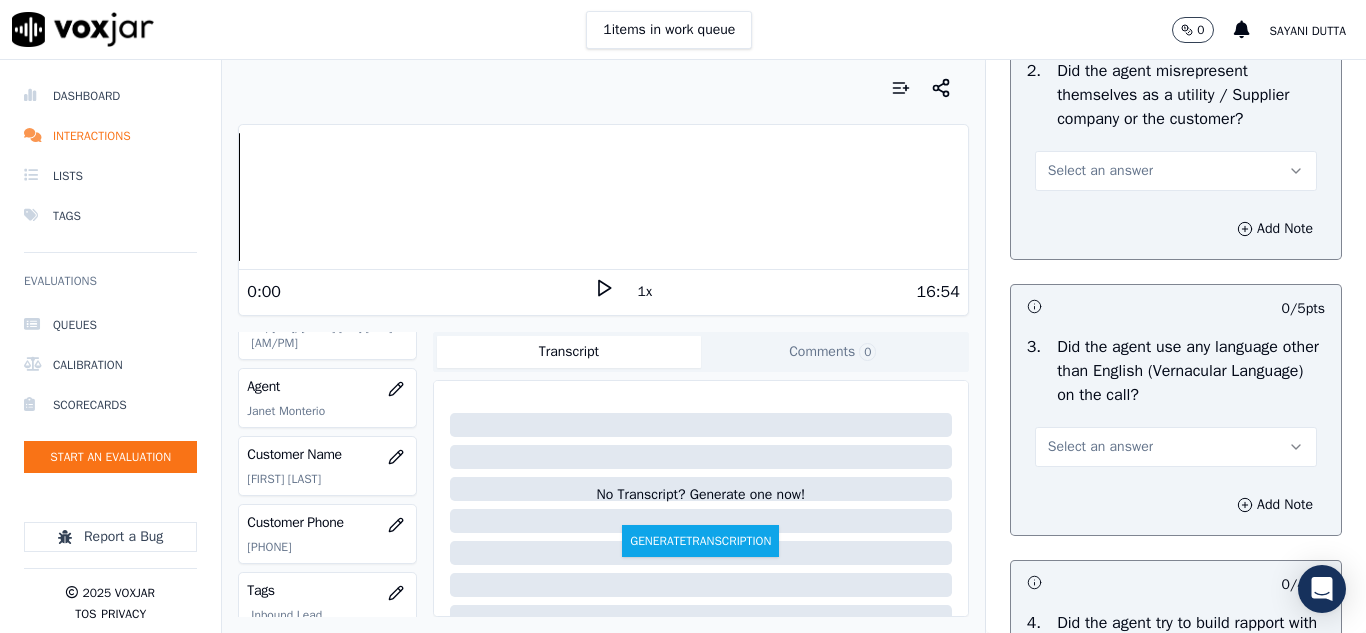 click on "Select an answer" at bounding box center (1100, 171) 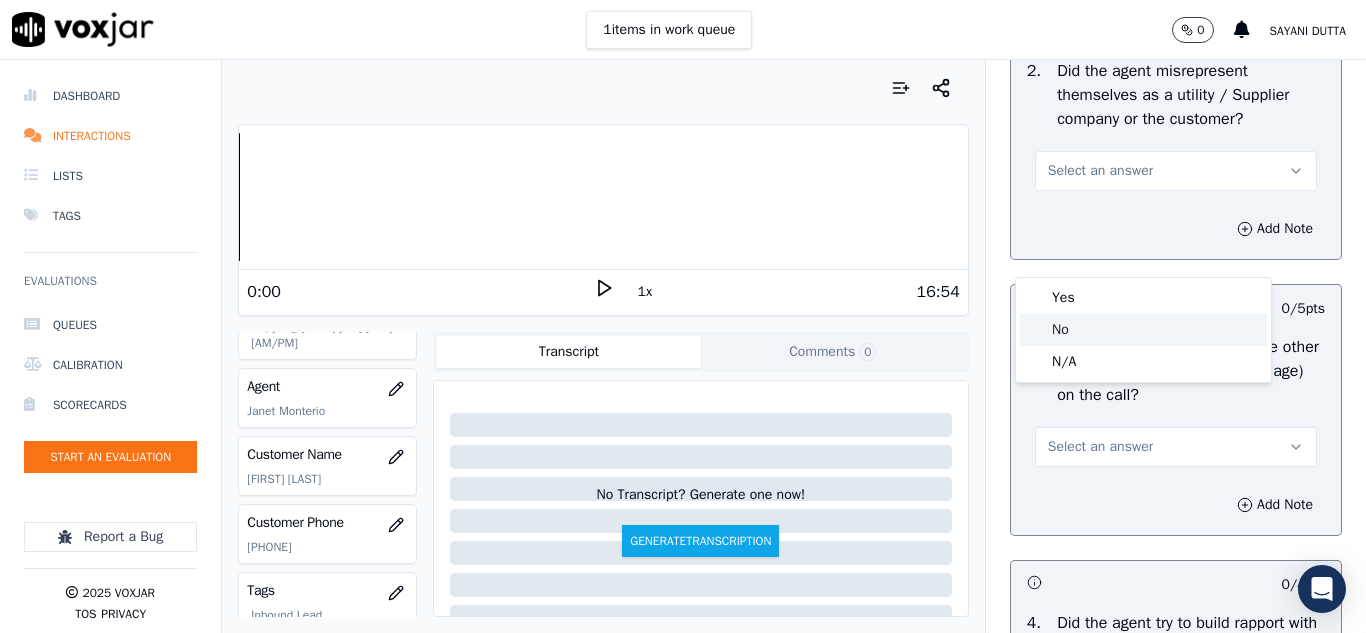 click on "No" 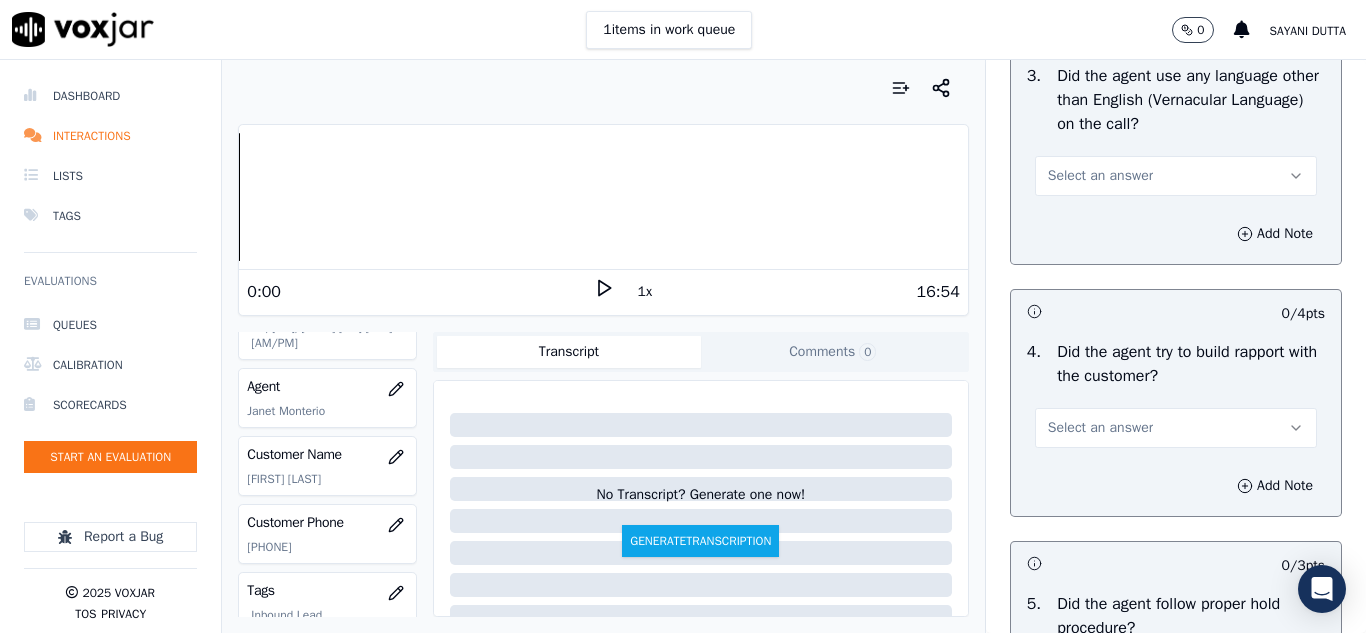 scroll, scrollTop: 3200, scrollLeft: 0, axis: vertical 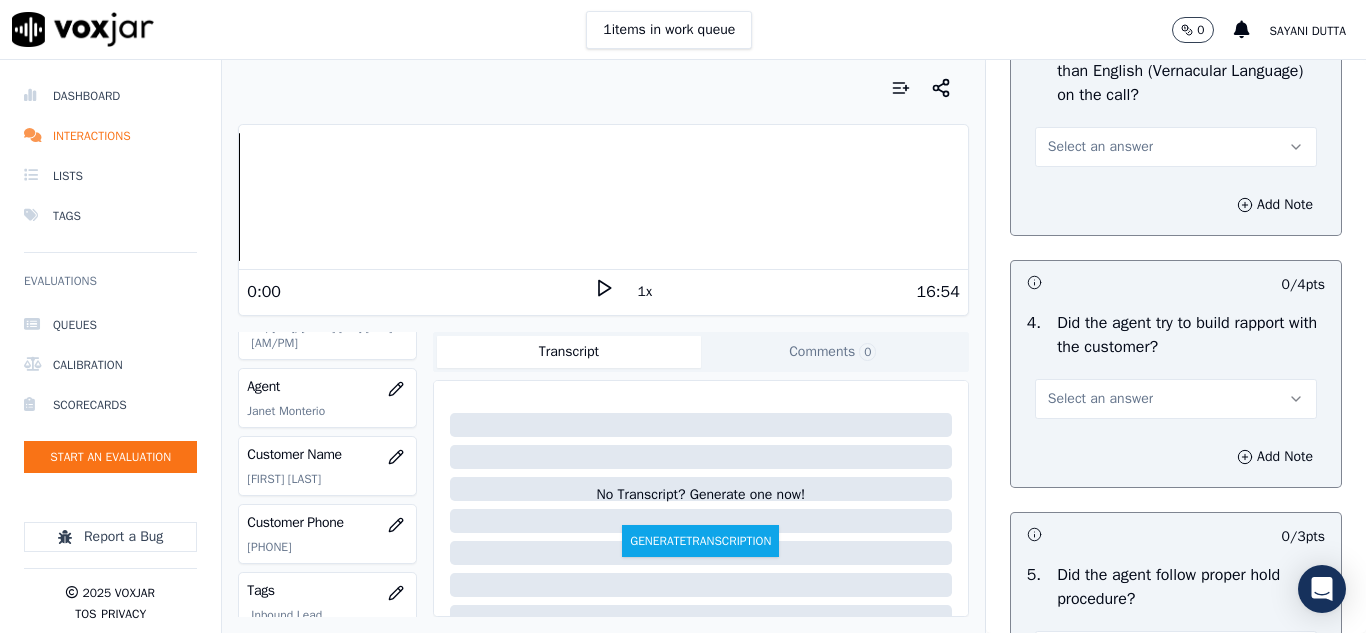 click on "Select an answer" at bounding box center (1100, 147) 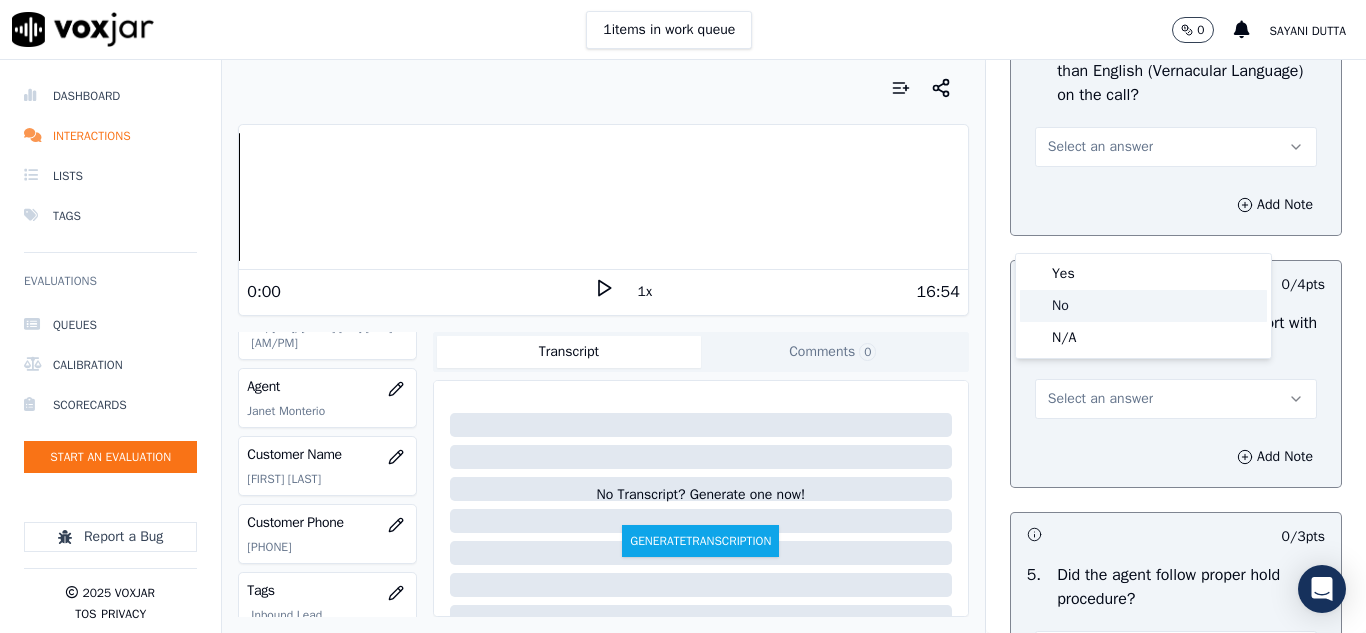 click on "No" 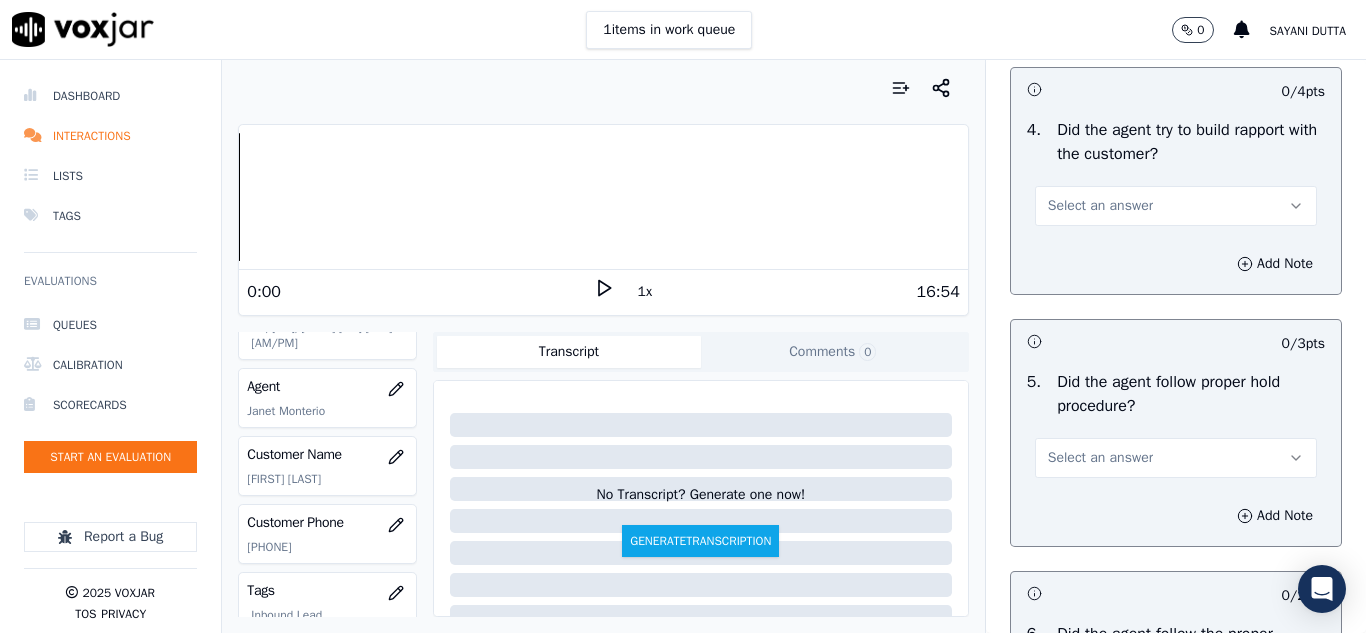 scroll, scrollTop: 3400, scrollLeft: 0, axis: vertical 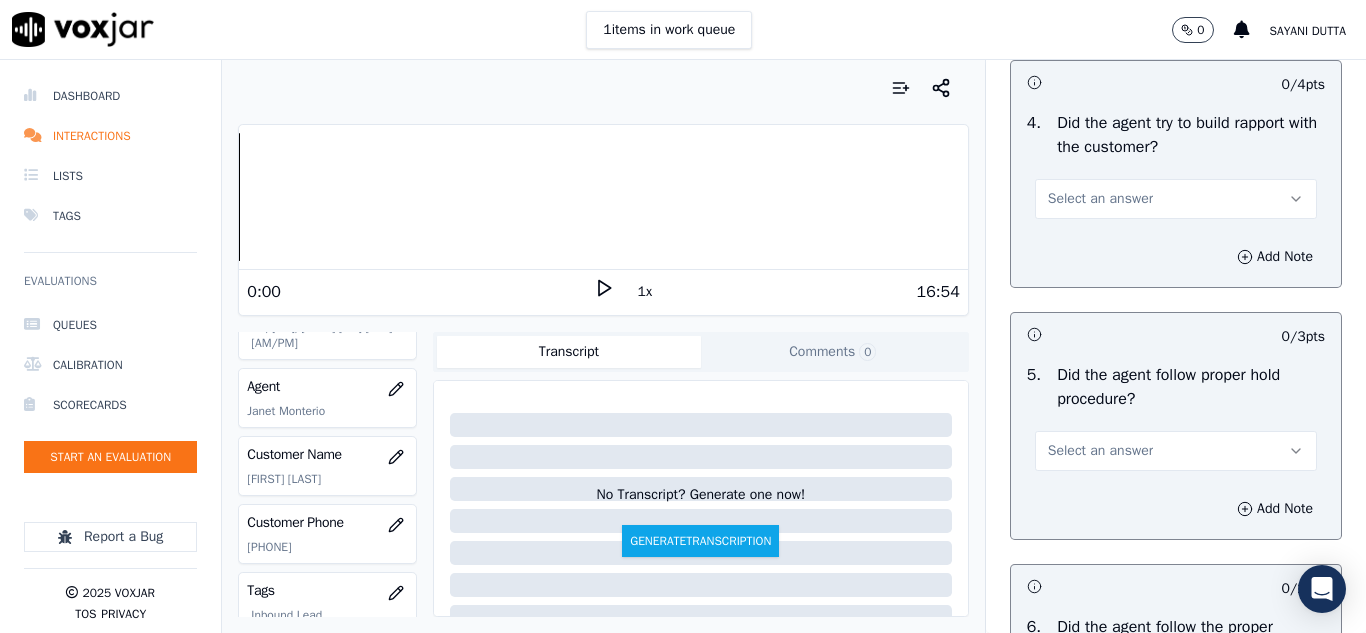 click on "Select an answer" at bounding box center [1100, 199] 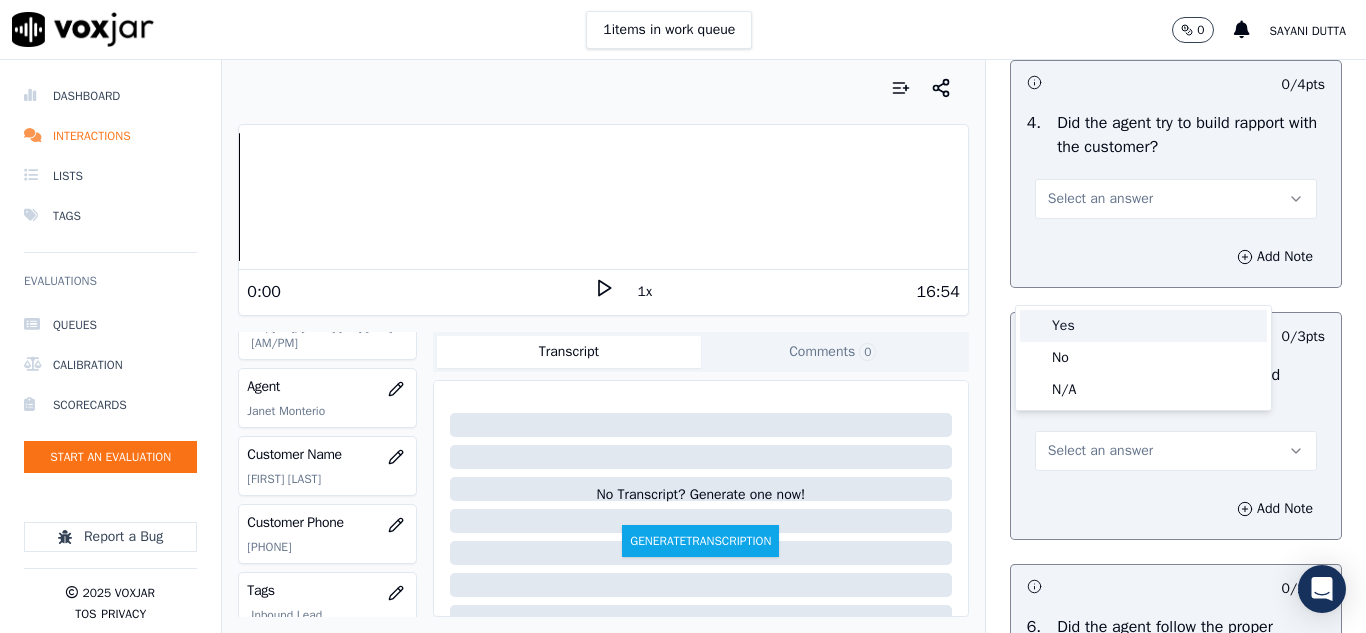 drag, startPoint x: 1077, startPoint y: 322, endPoint x: 1079, endPoint y: 298, distance: 24.083189 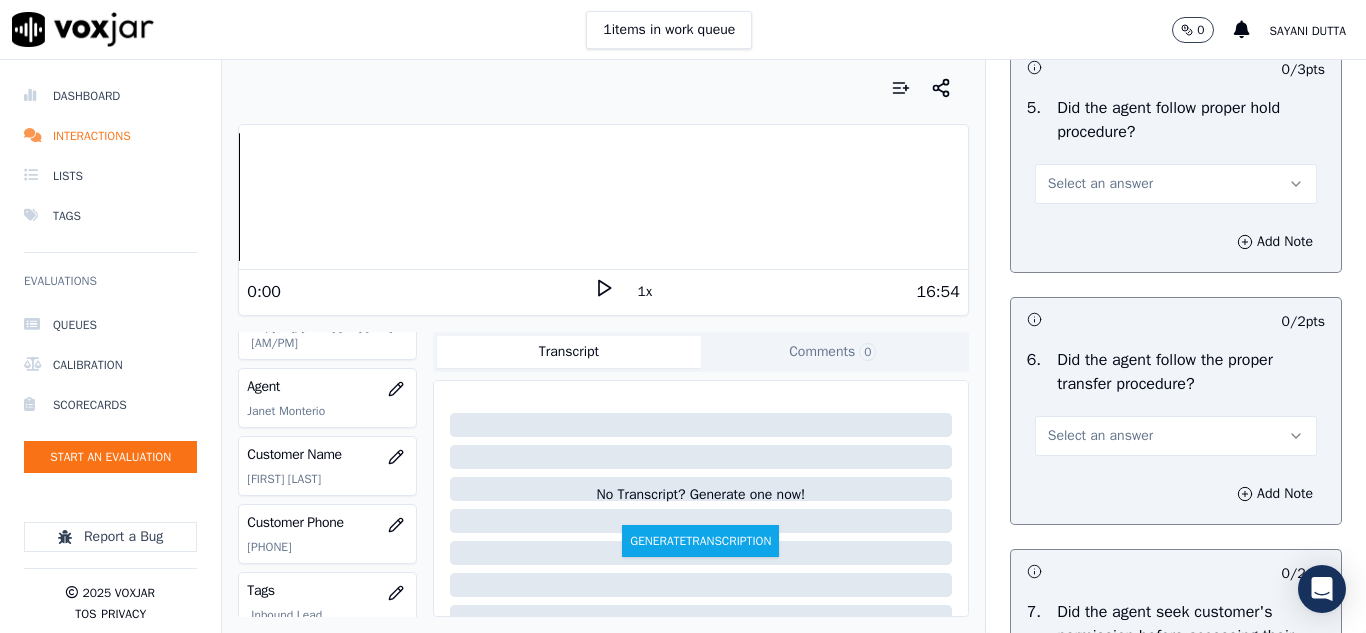 scroll, scrollTop: 3700, scrollLeft: 0, axis: vertical 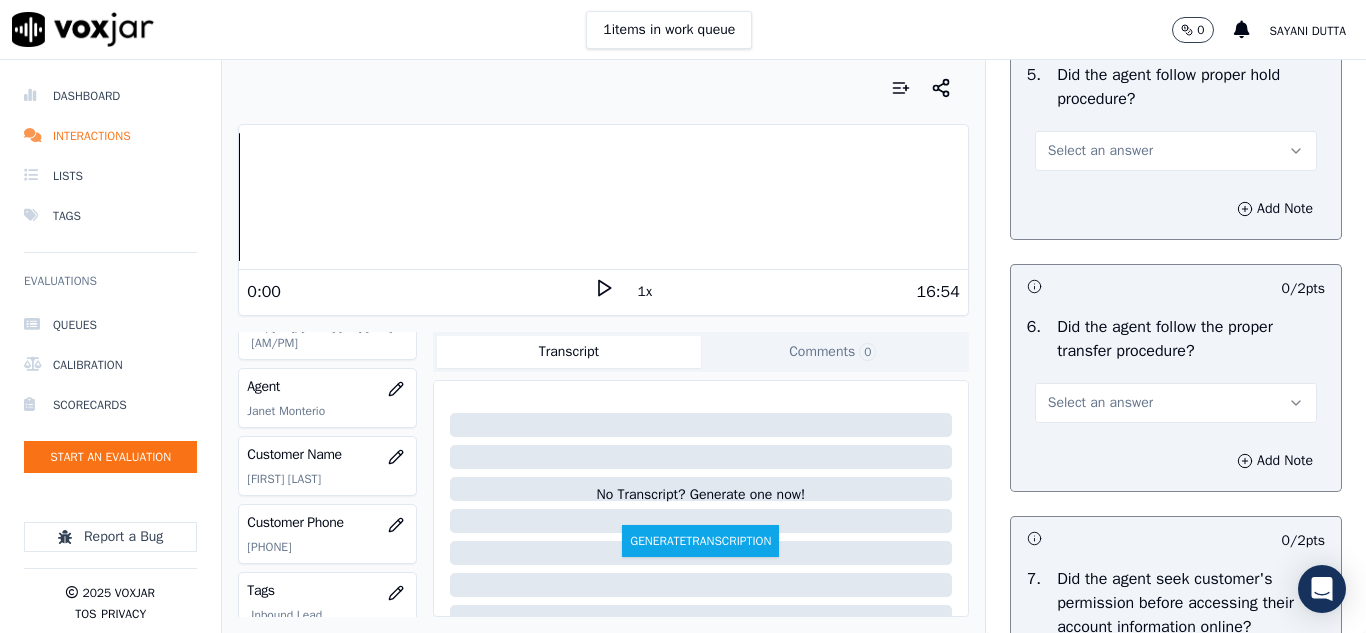 click on "Select an answer" at bounding box center [1100, 151] 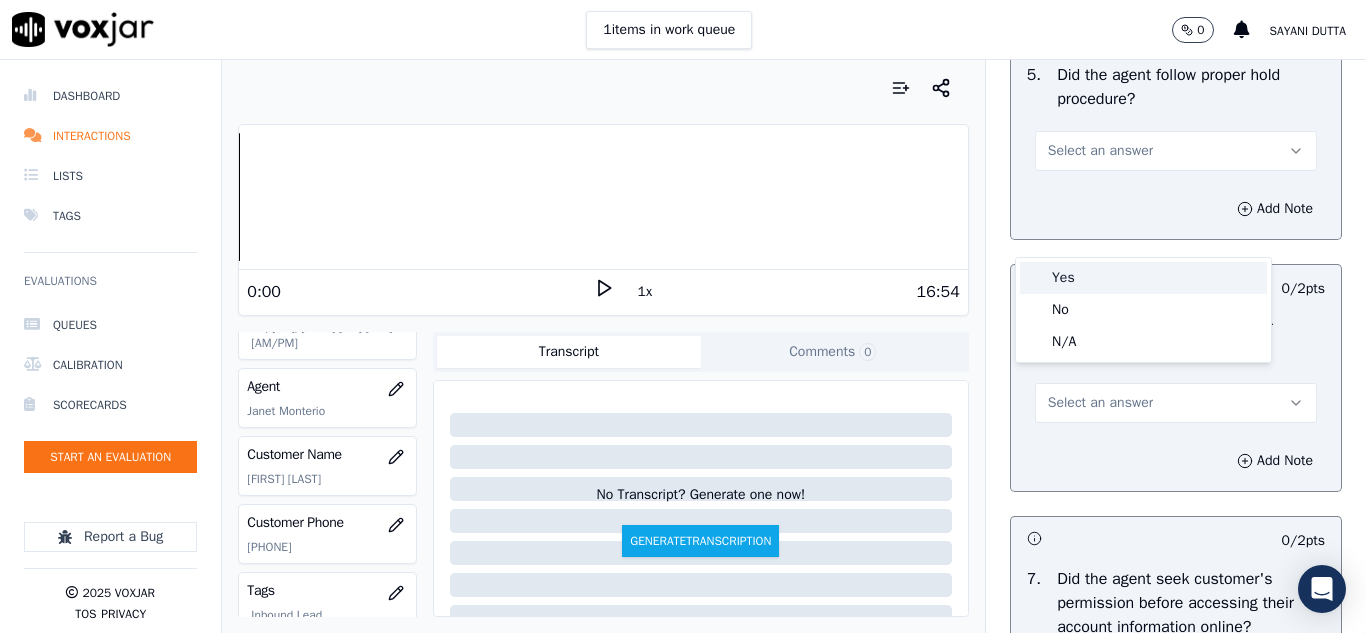click on "Yes" at bounding box center (1143, 278) 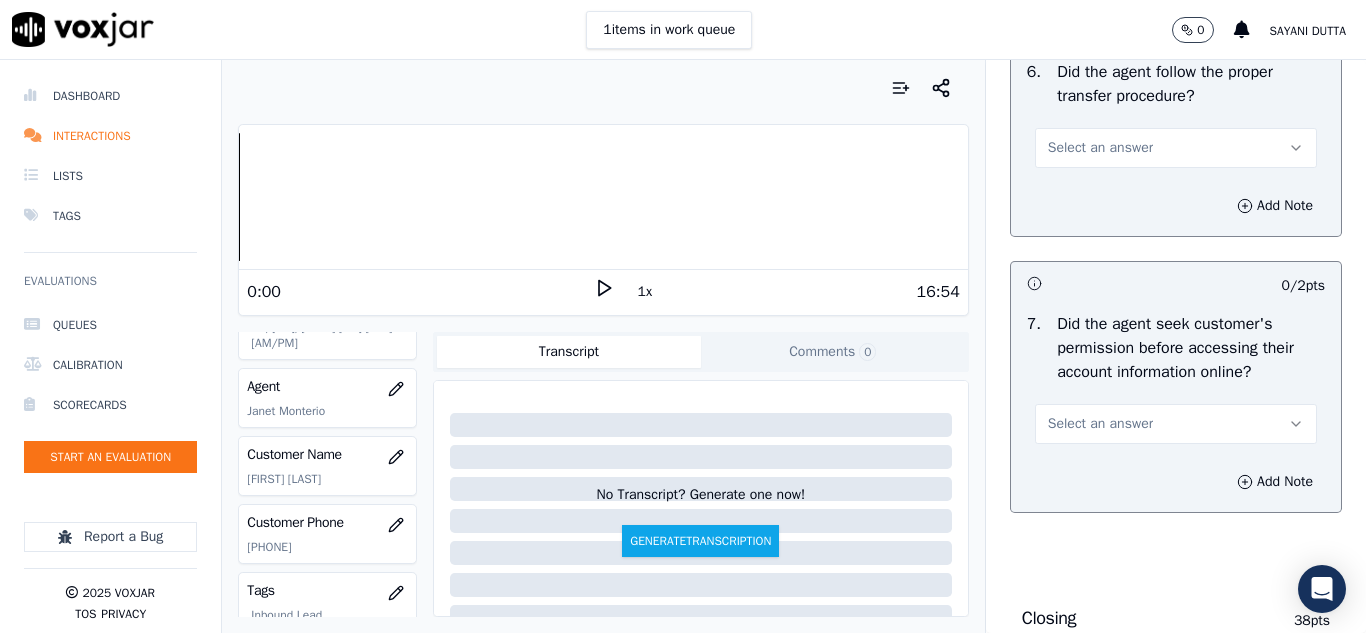 scroll, scrollTop: 4000, scrollLeft: 0, axis: vertical 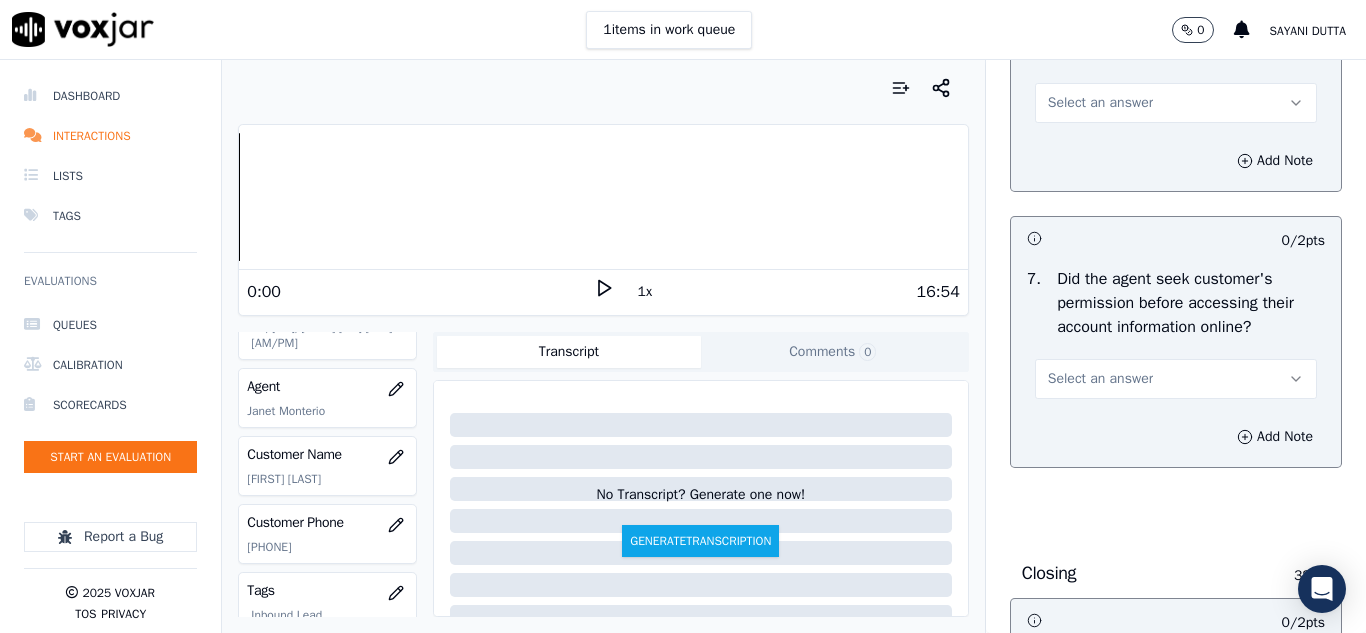 click on "Select an answer" at bounding box center [1100, 103] 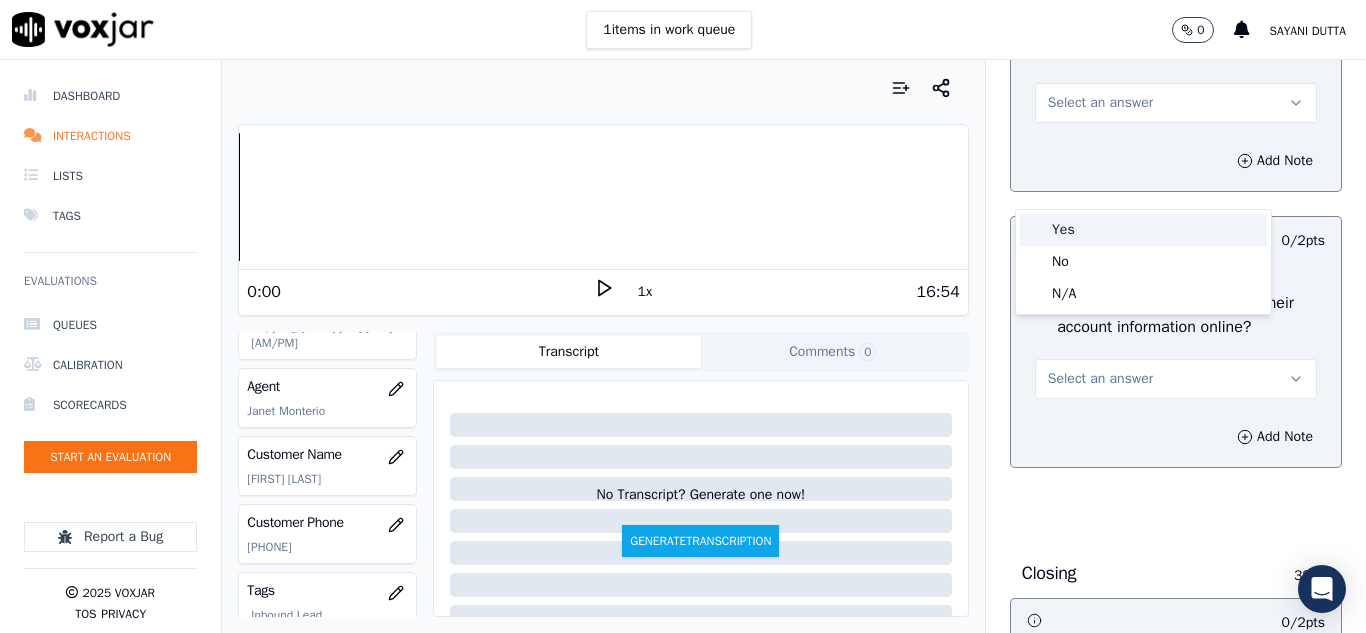 click on "Yes" at bounding box center (1143, 230) 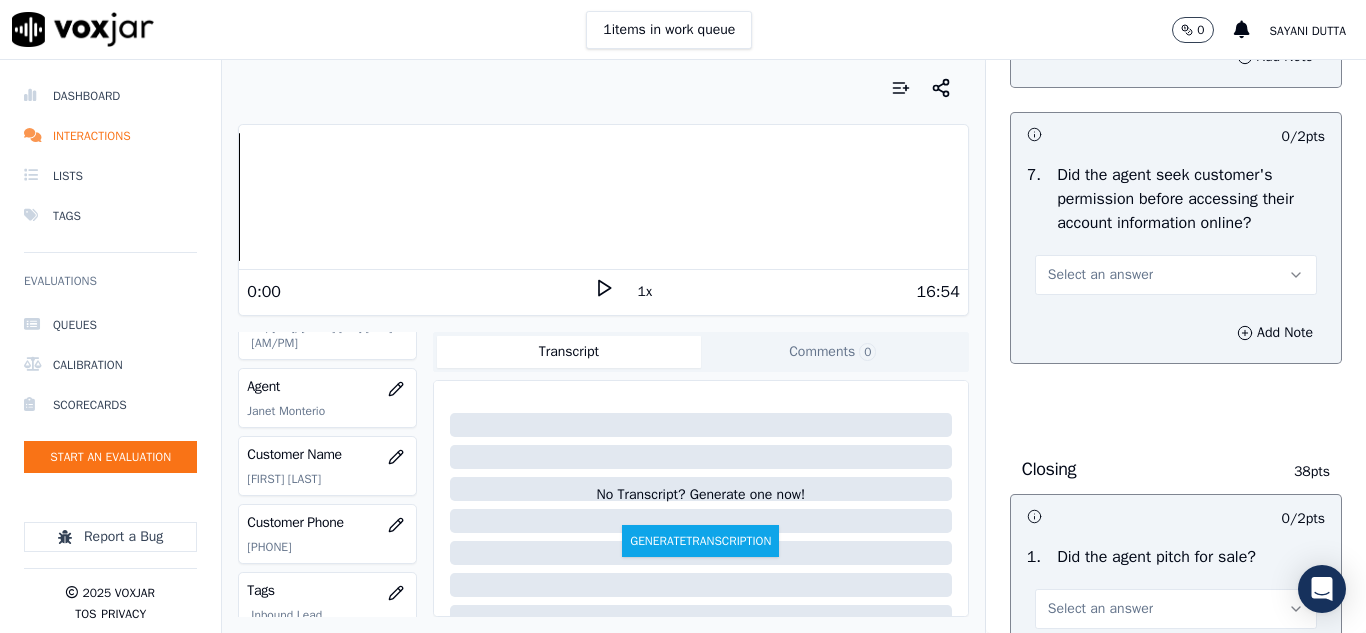 scroll, scrollTop: 4200, scrollLeft: 0, axis: vertical 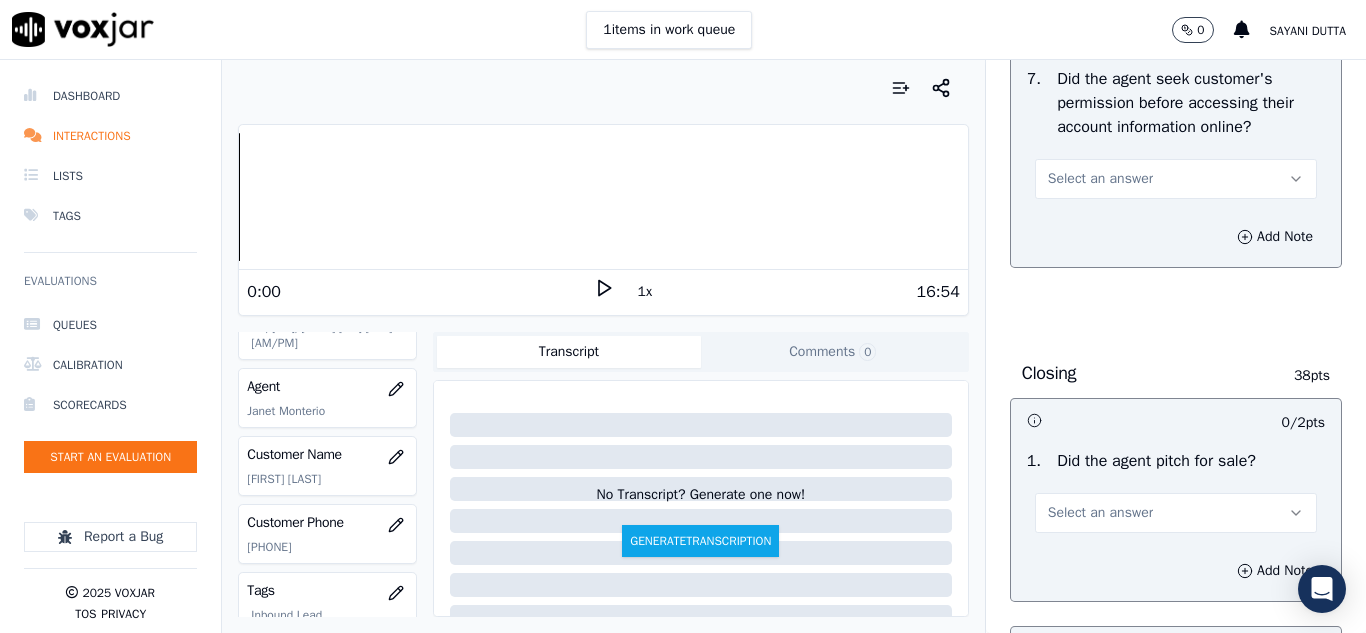 click on "Select an answer" at bounding box center (1100, 179) 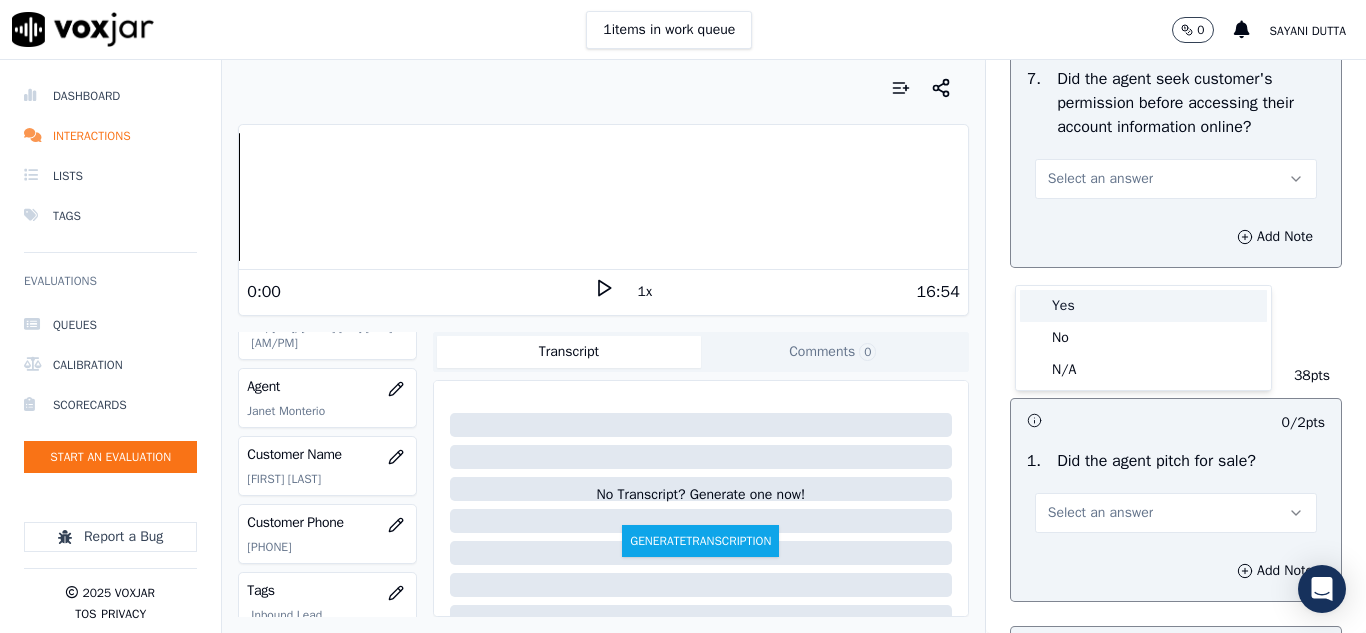 click on "Yes" at bounding box center (1143, 306) 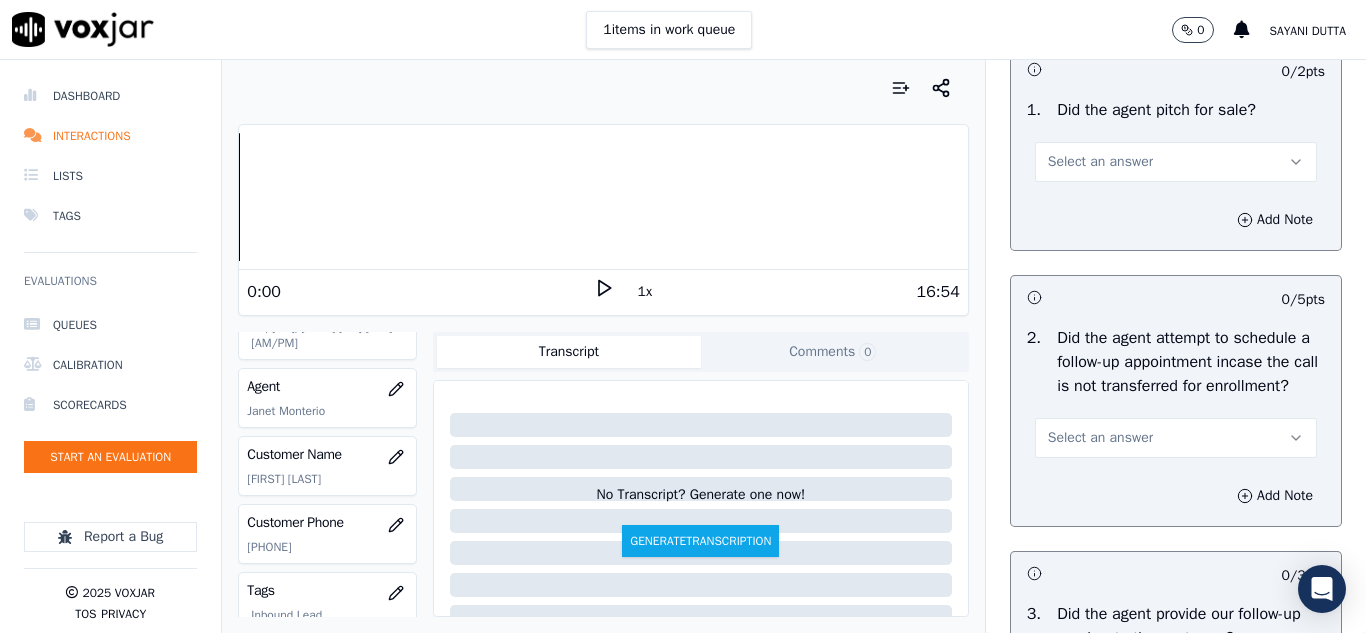 scroll, scrollTop: 4600, scrollLeft: 0, axis: vertical 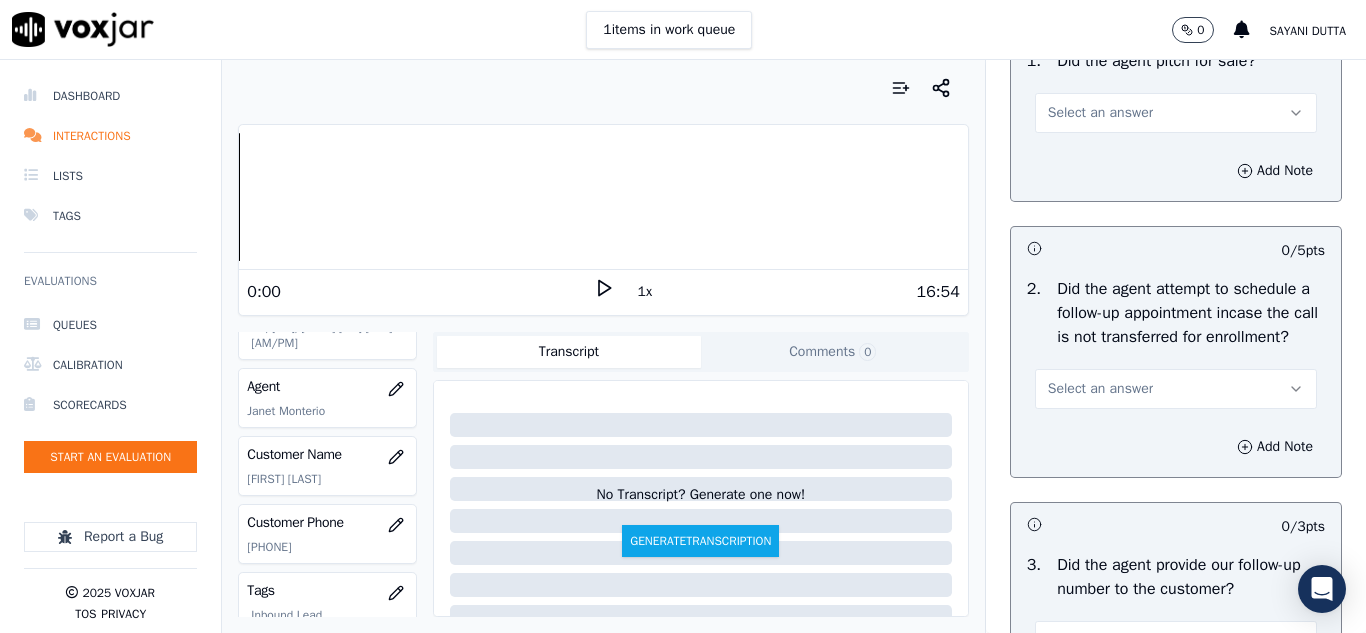 click on "Select an answer" at bounding box center [1100, 113] 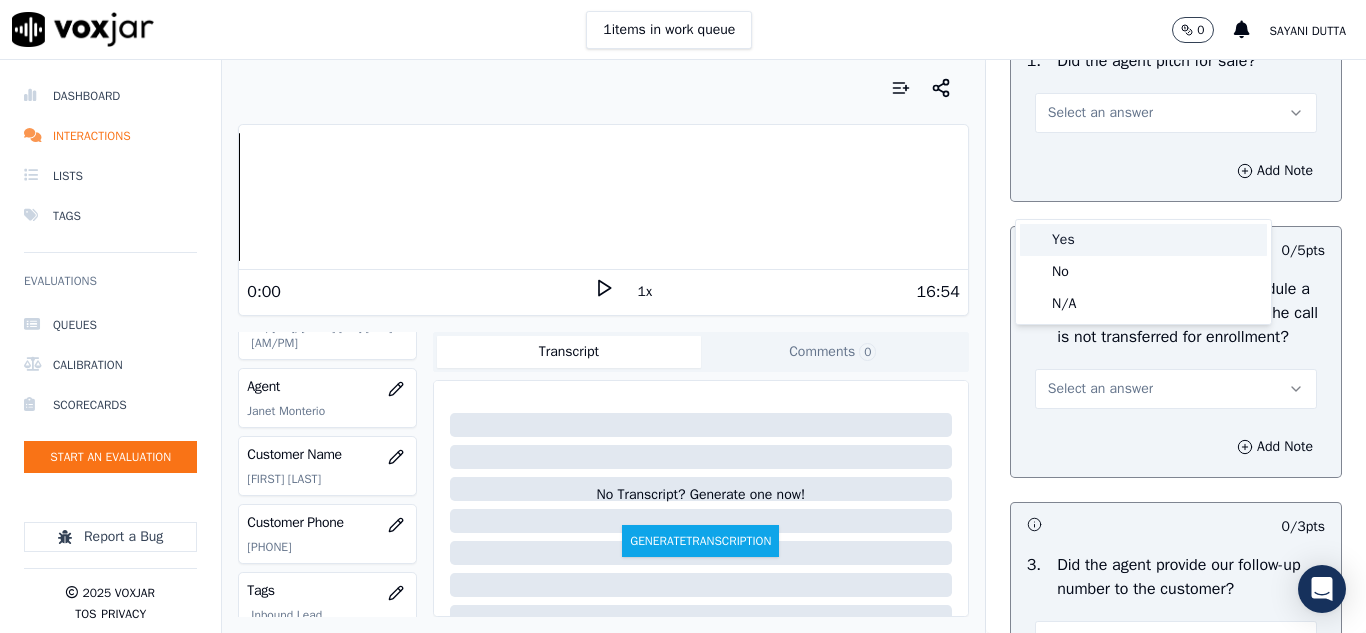 click on "Yes" at bounding box center [1143, 240] 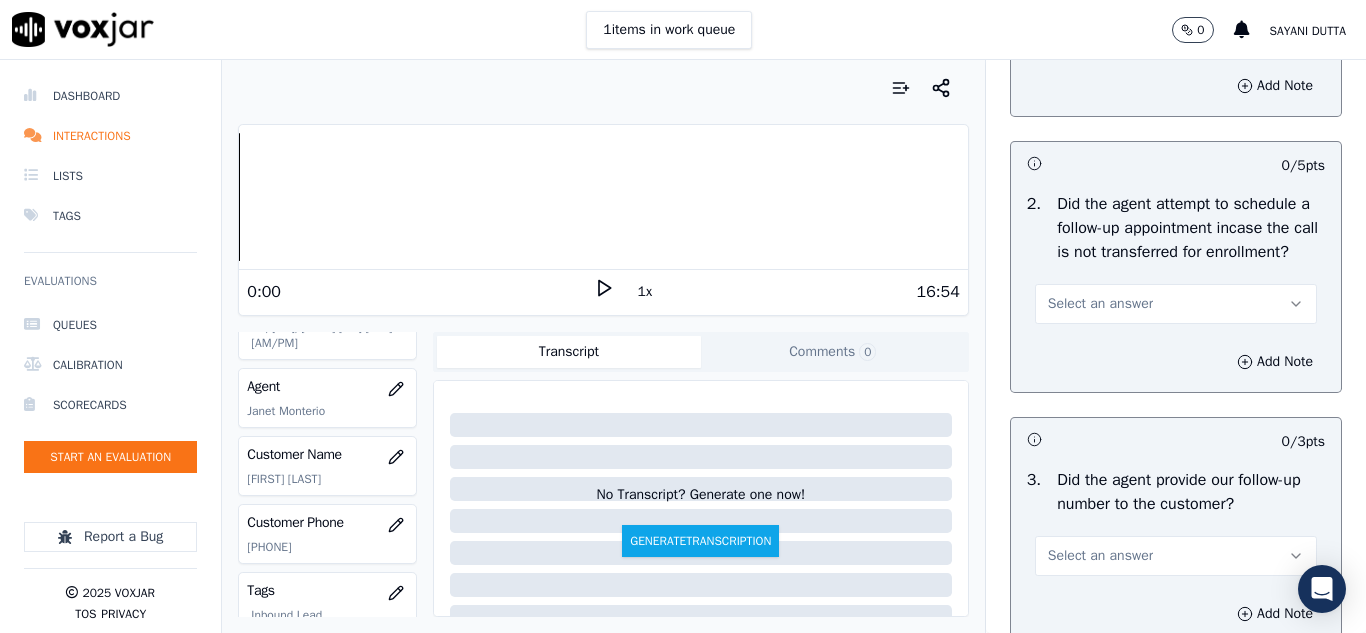 scroll, scrollTop: 4800, scrollLeft: 0, axis: vertical 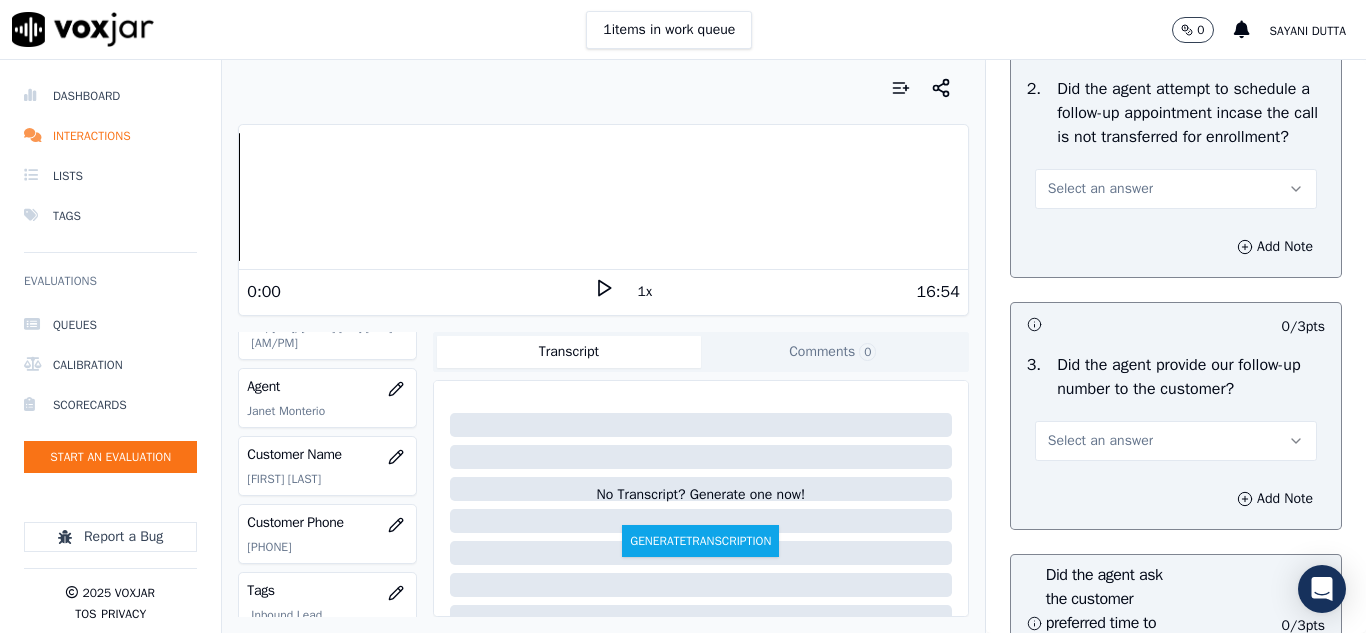 click on "Select an answer" at bounding box center [1100, 189] 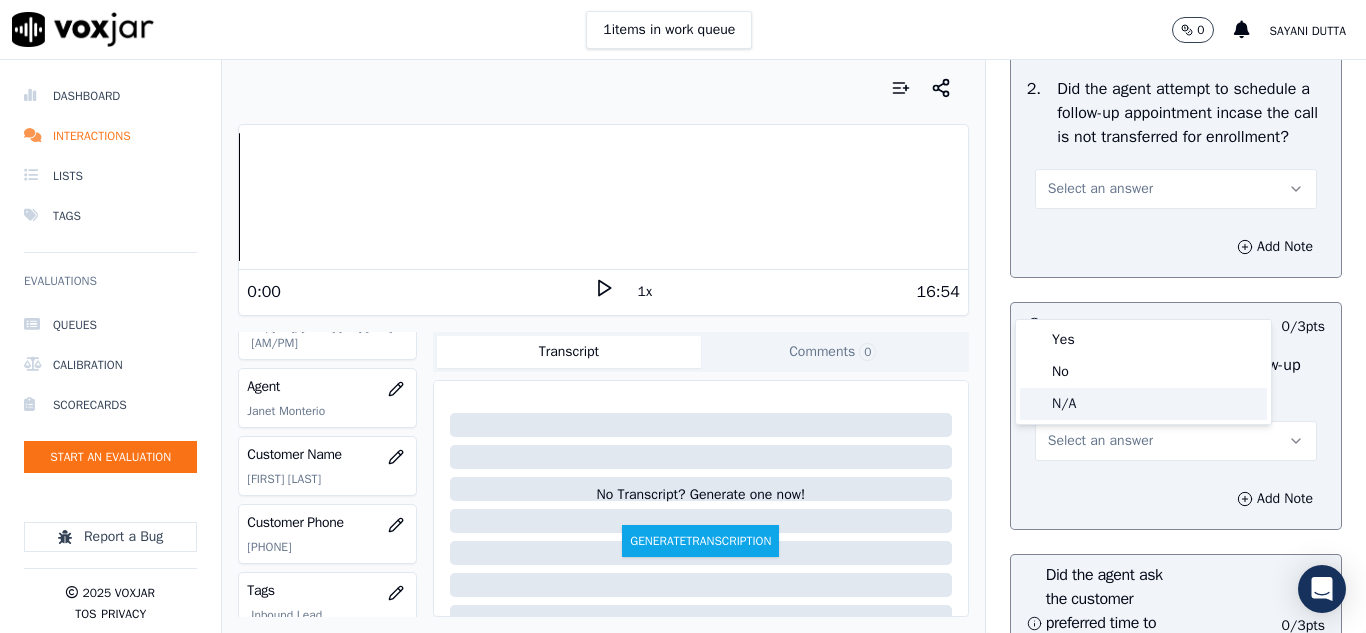 click on "N/A" 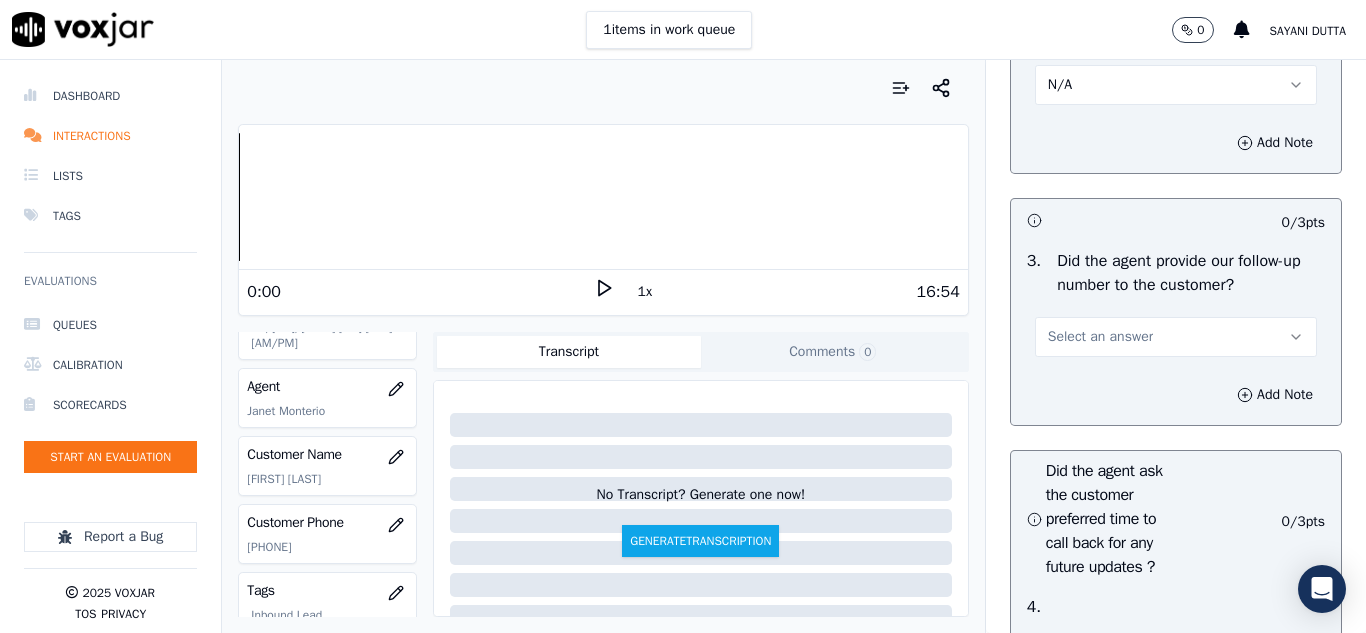 scroll, scrollTop: 5000, scrollLeft: 0, axis: vertical 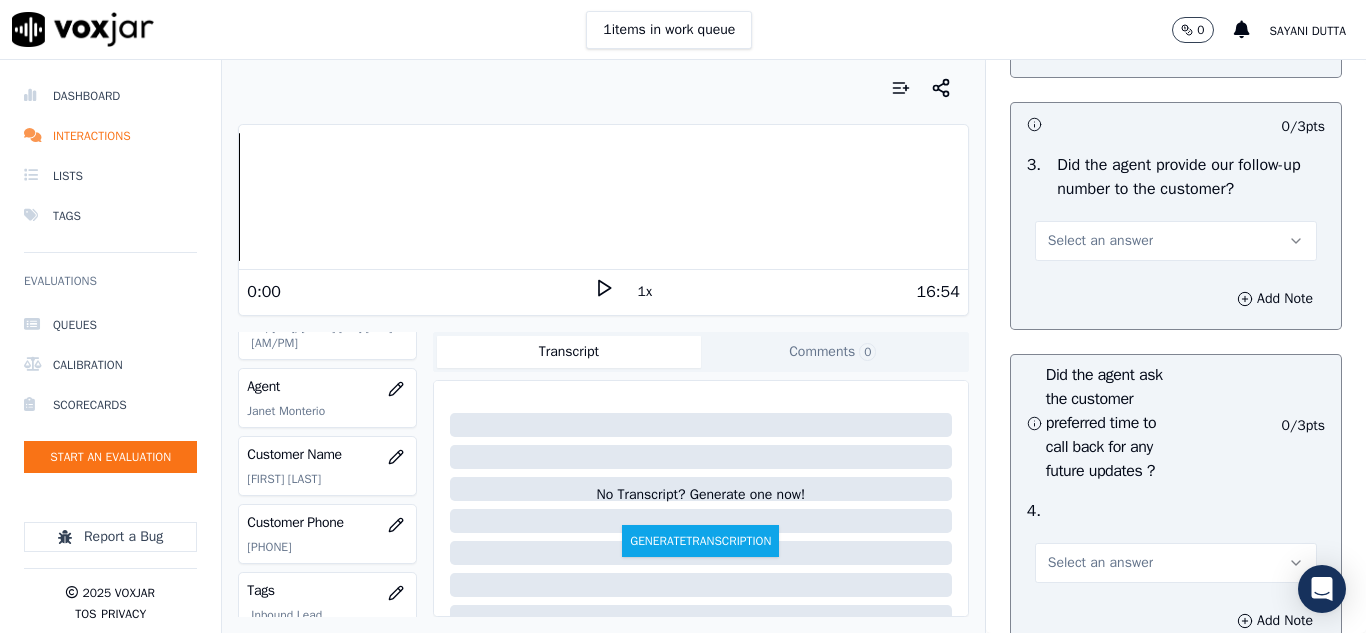 click on "Select an answer" at bounding box center (1100, 241) 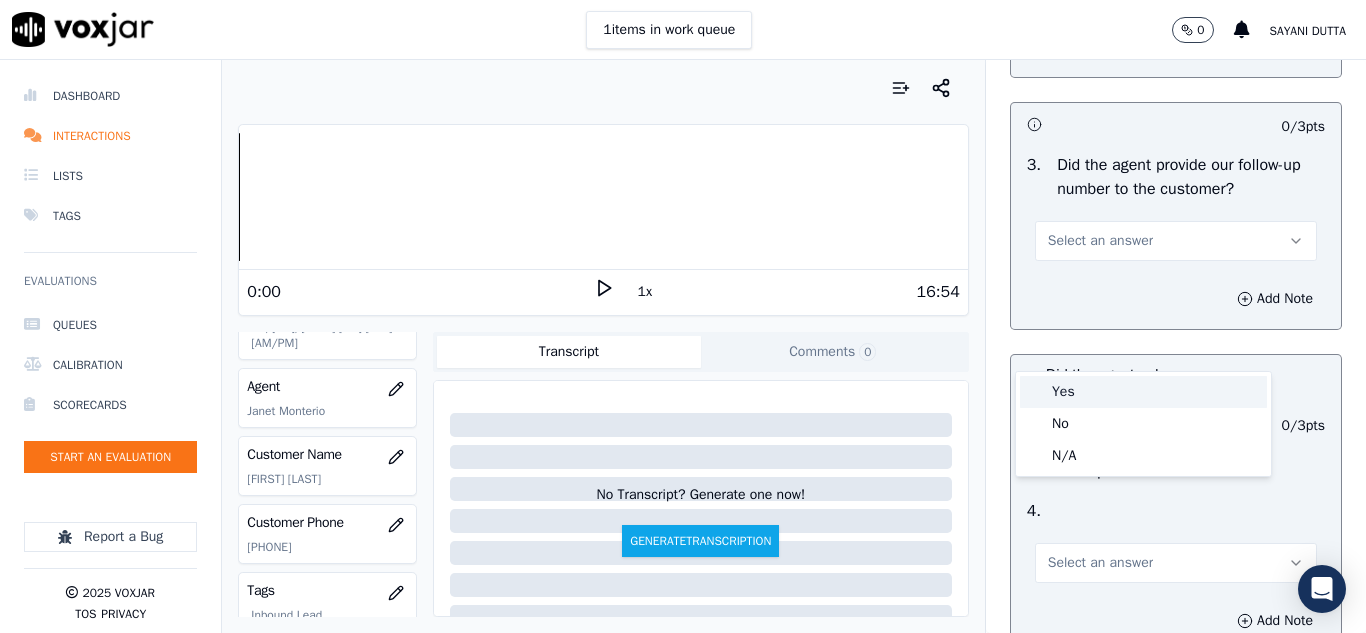 click on "Yes" at bounding box center (1143, 392) 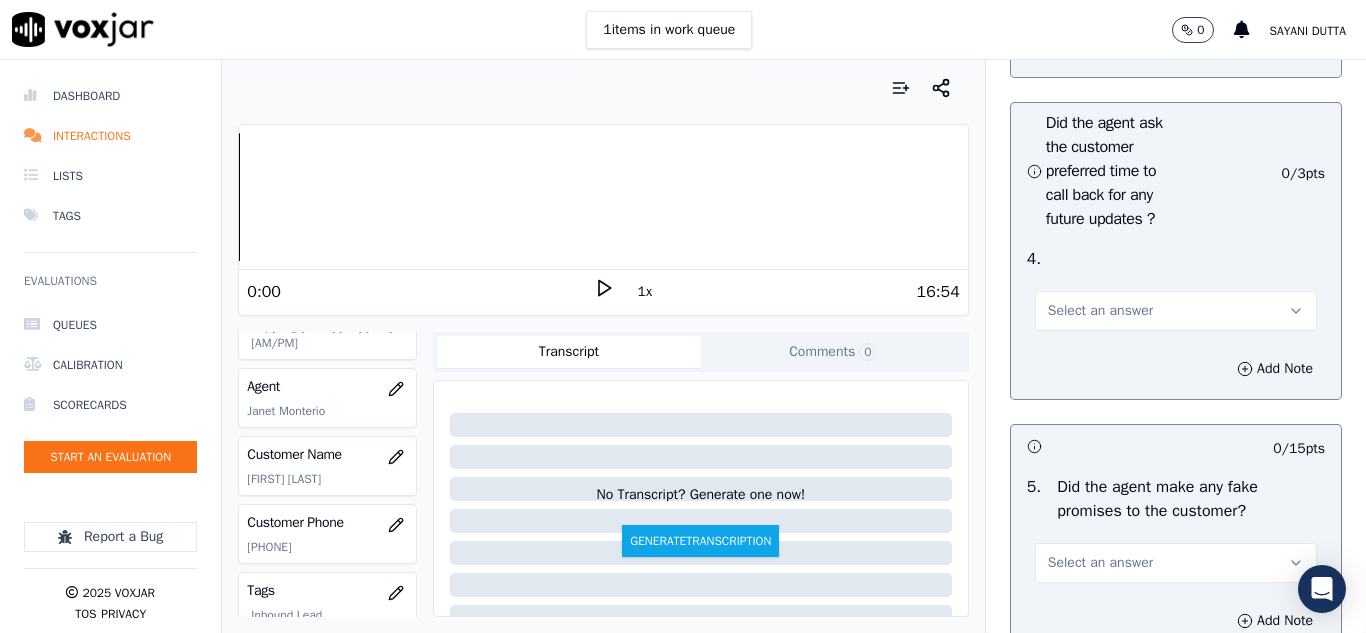 scroll, scrollTop: 5300, scrollLeft: 0, axis: vertical 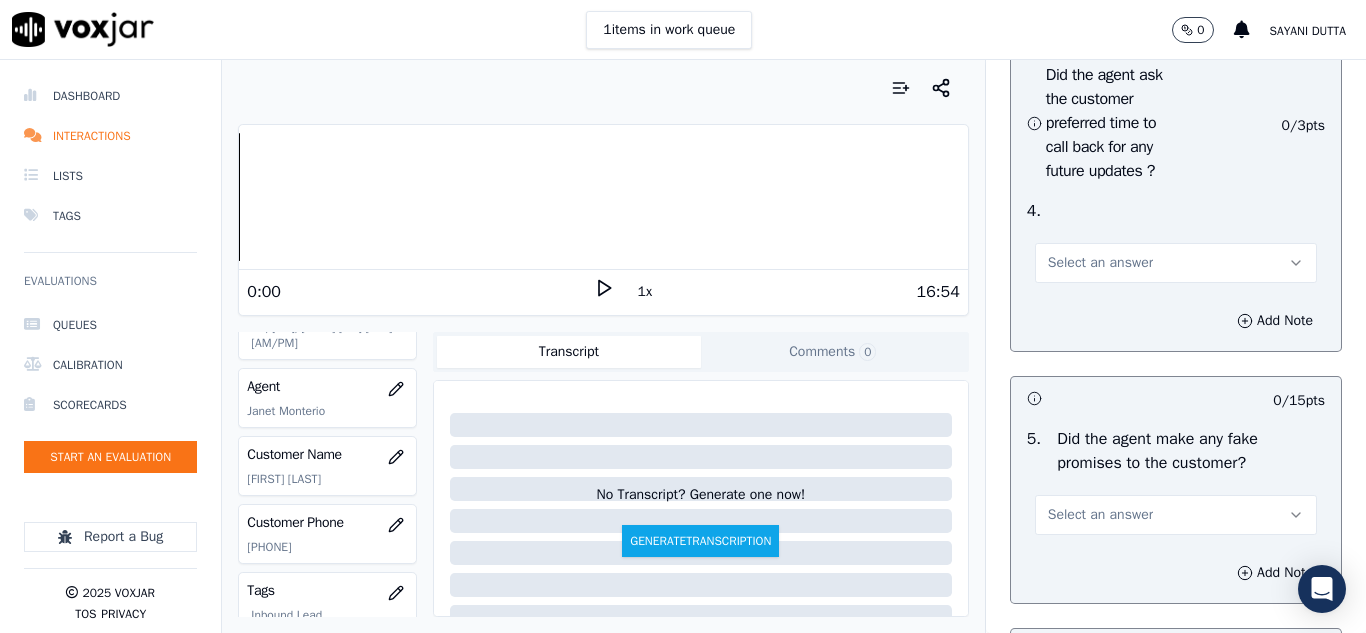 click on "Select an answer" at bounding box center [1100, 263] 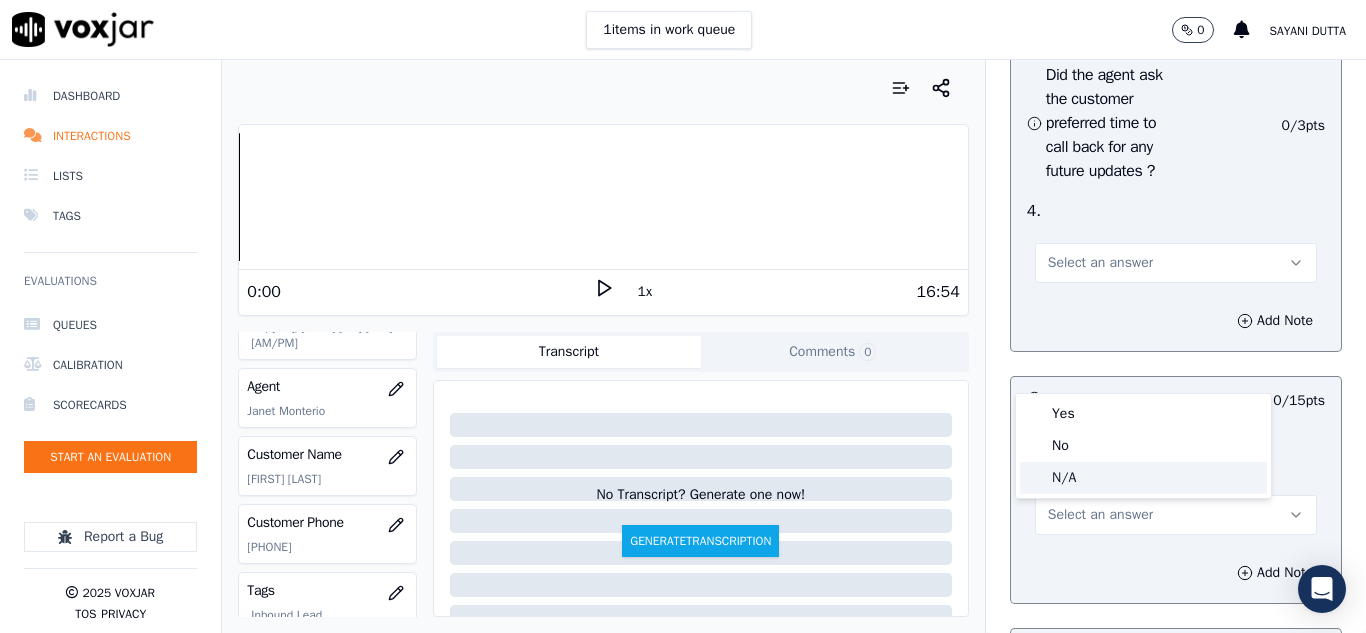 click on "N/A" 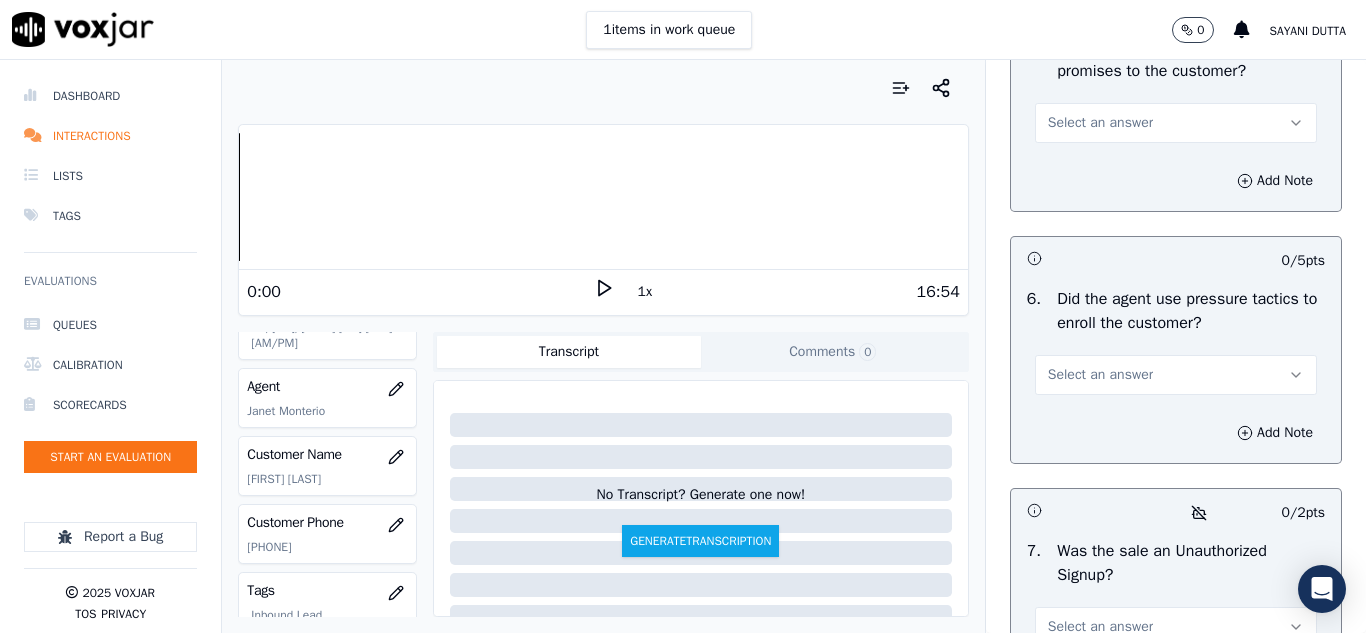 scroll, scrollTop: 5700, scrollLeft: 0, axis: vertical 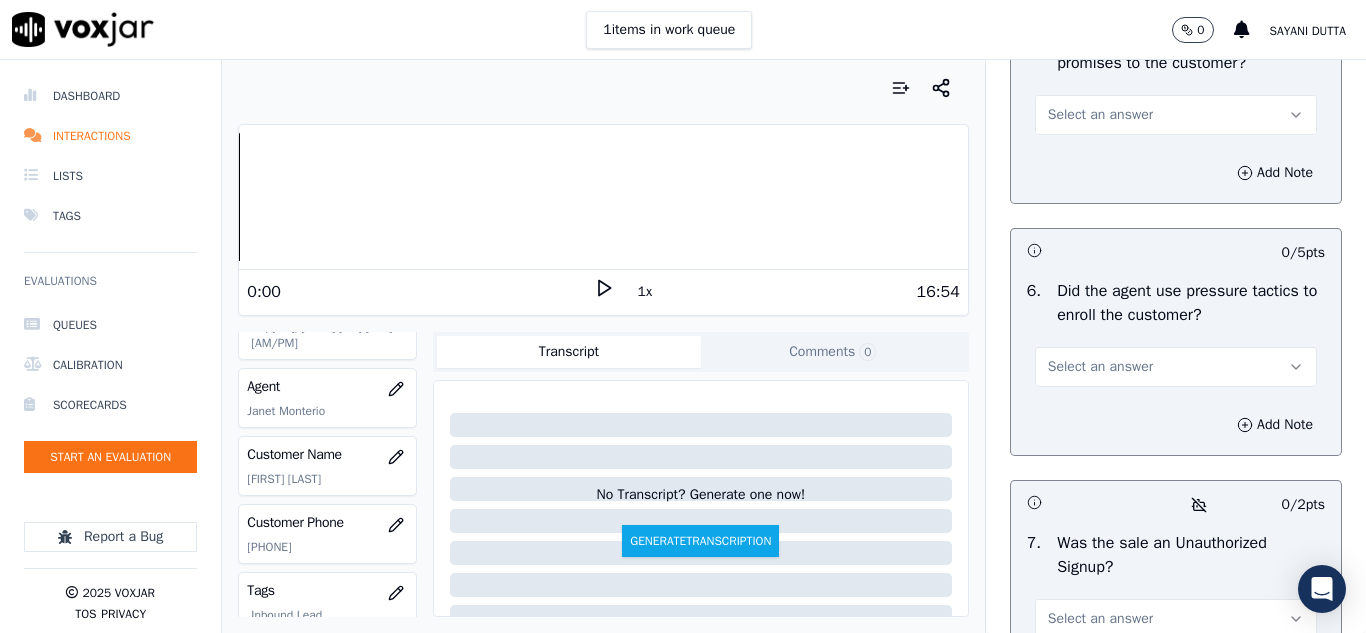 click on "Select an answer" at bounding box center [1100, 115] 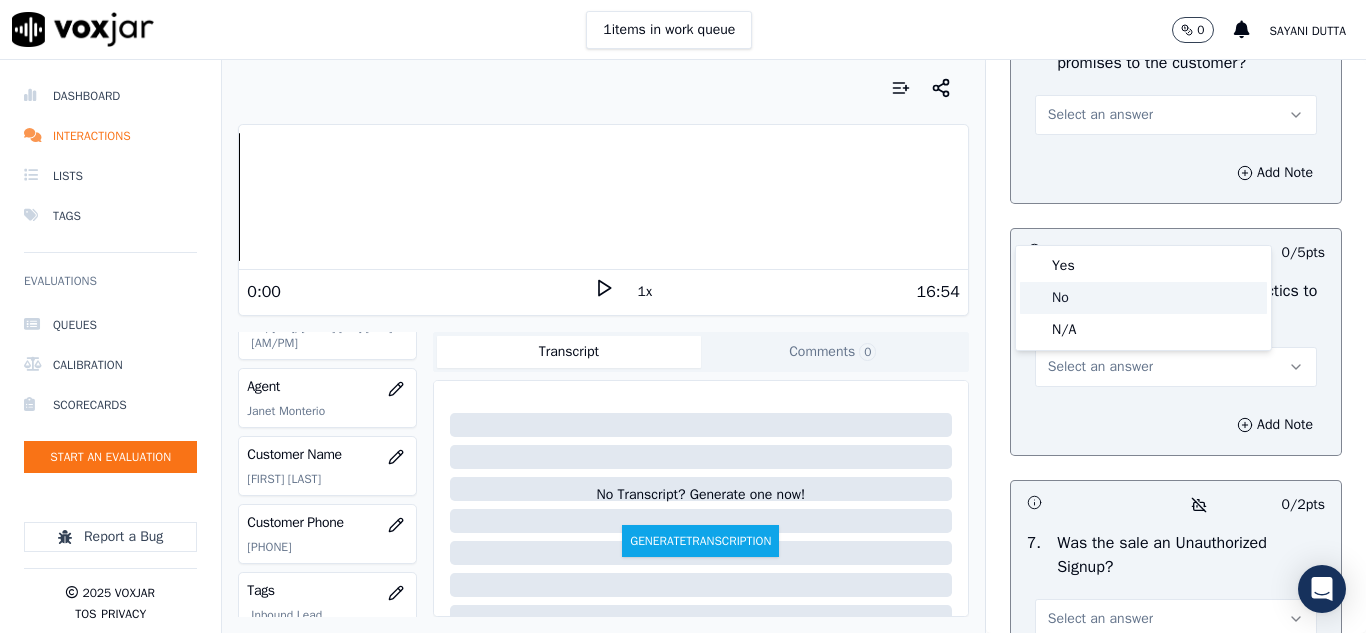 click on "No" 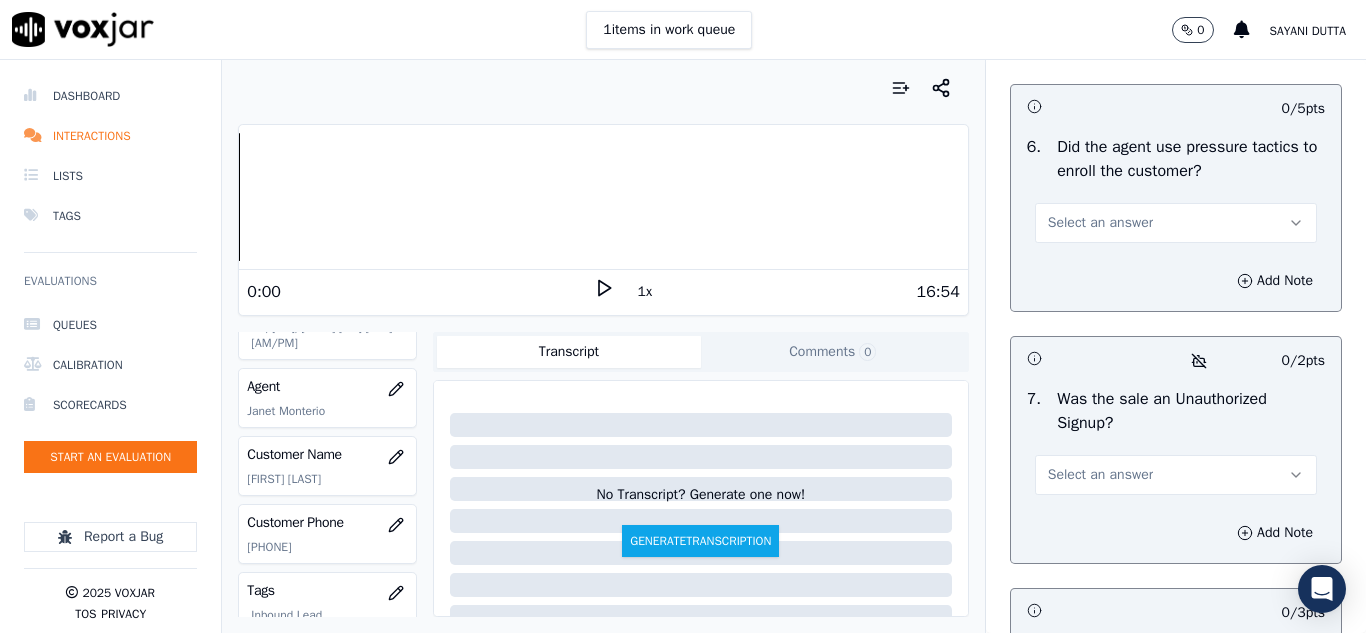 scroll, scrollTop: 5900, scrollLeft: 0, axis: vertical 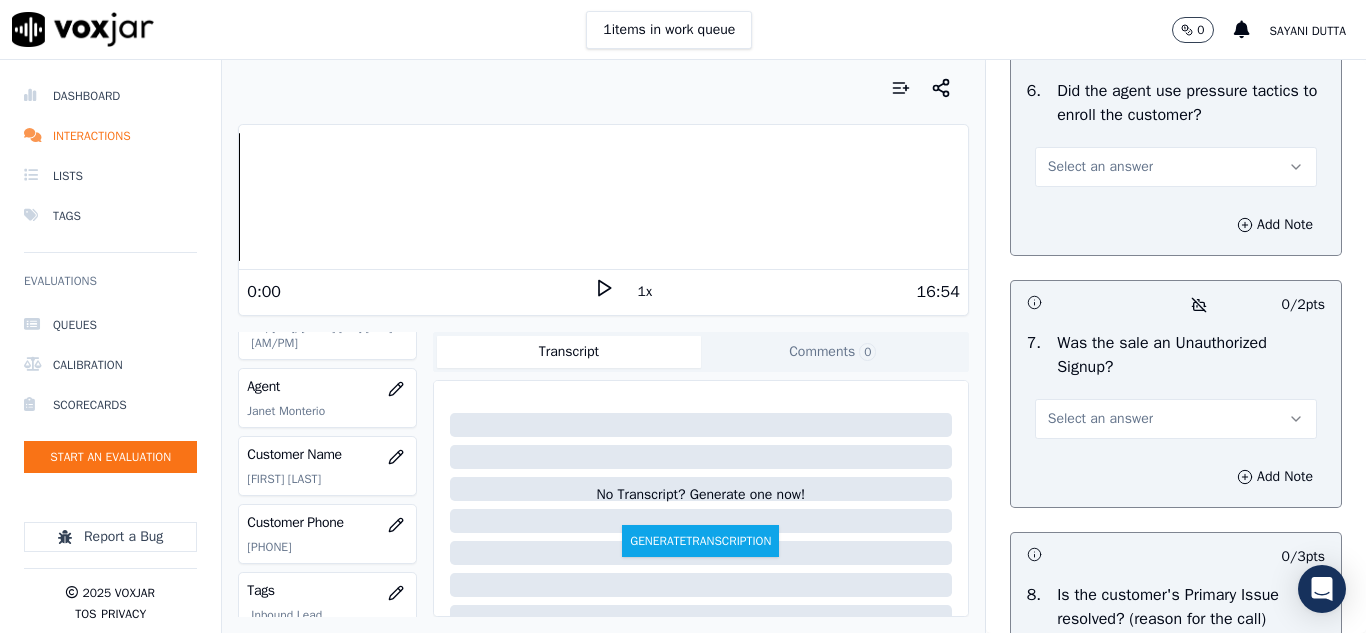 click on "Select an answer" at bounding box center [1100, 167] 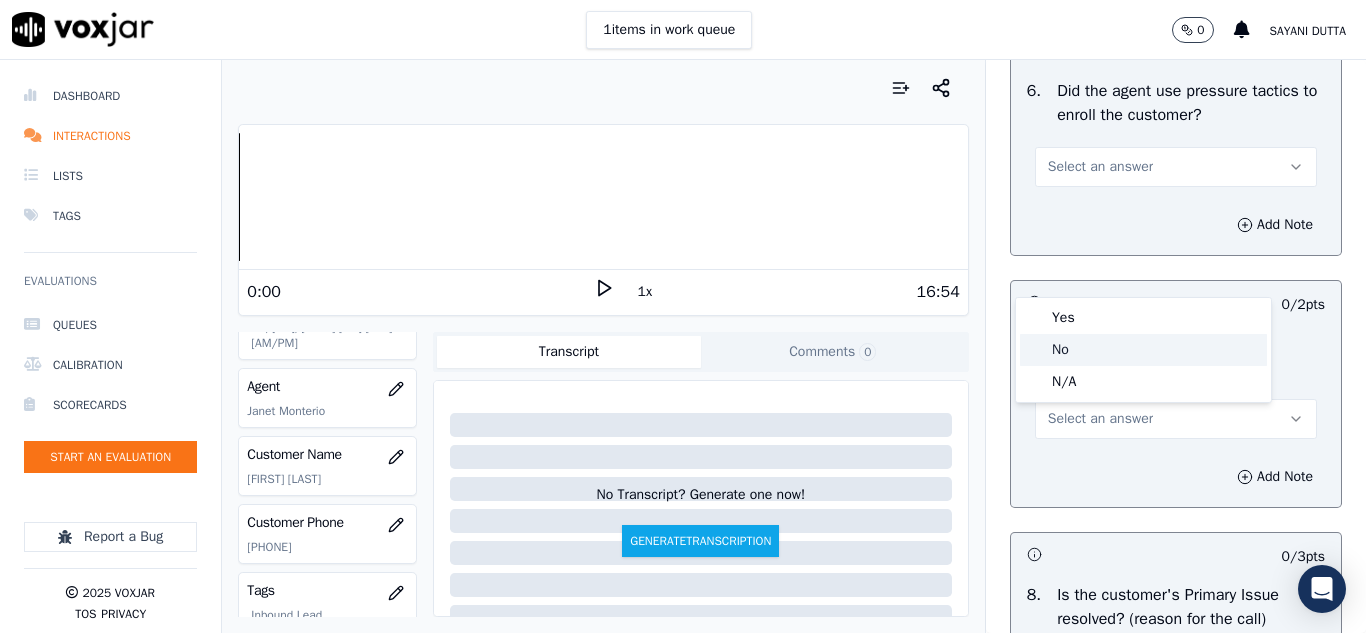 click on "No" 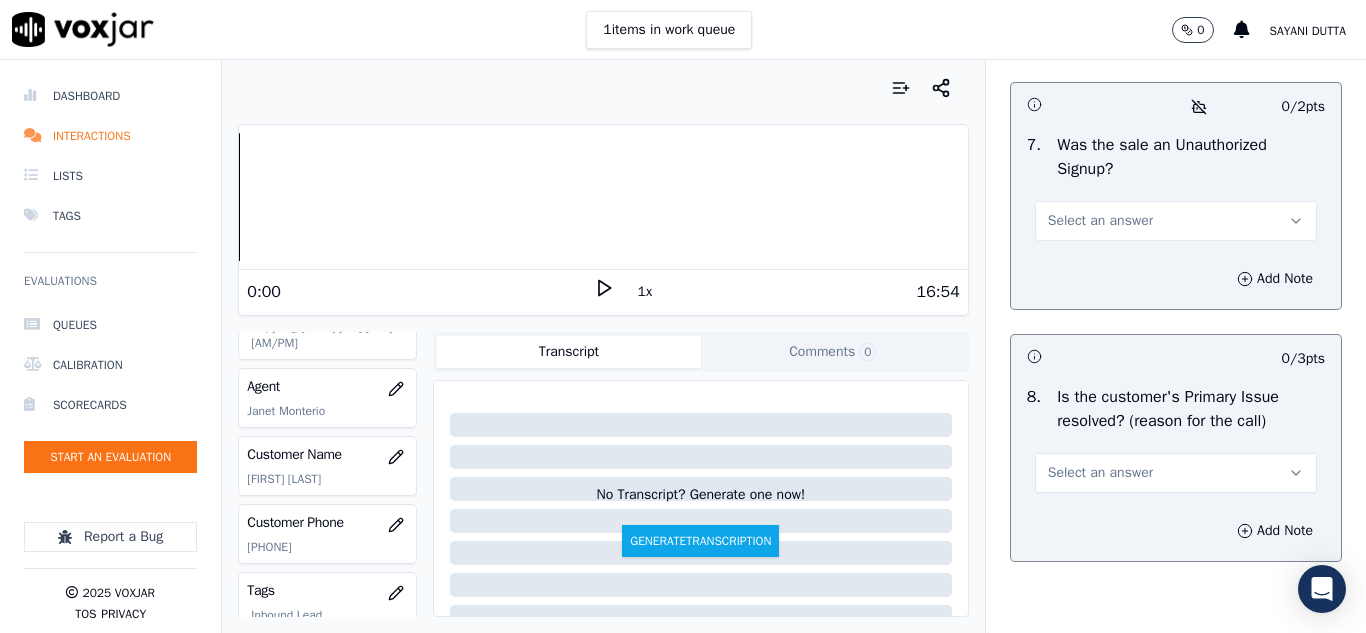 scroll, scrollTop: 6100, scrollLeft: 0, axis: vertical 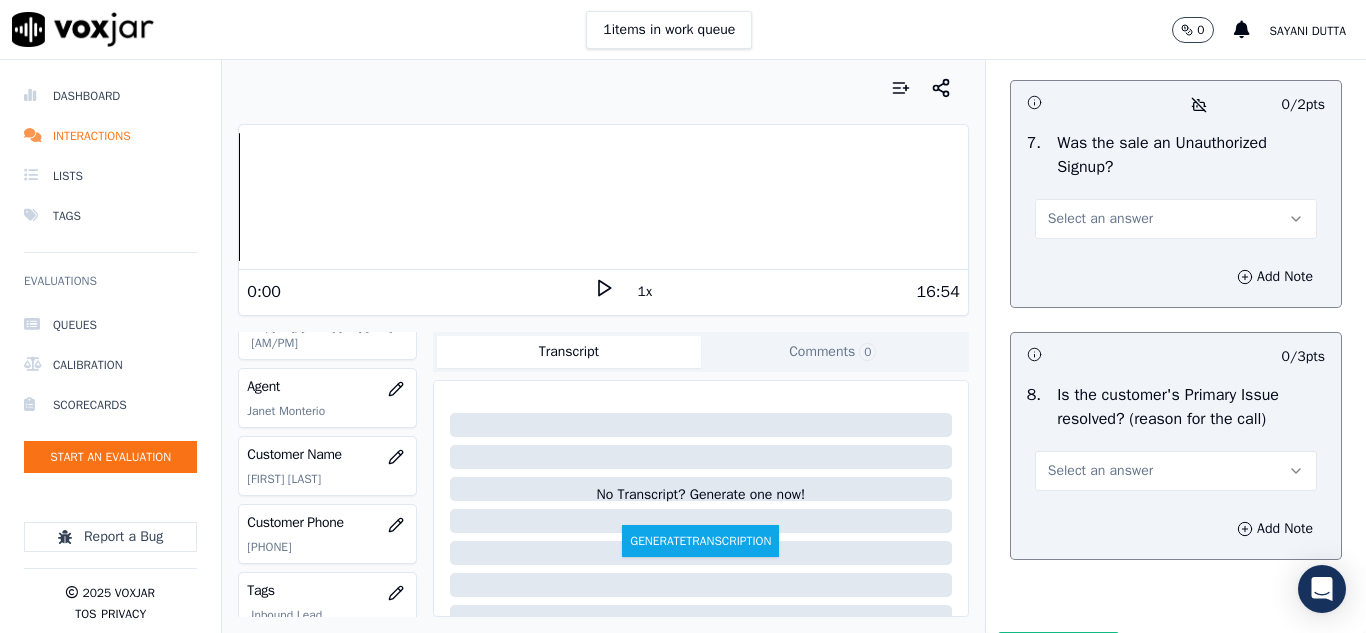 click on "Select an answer" at bounding box center [1100, 219] 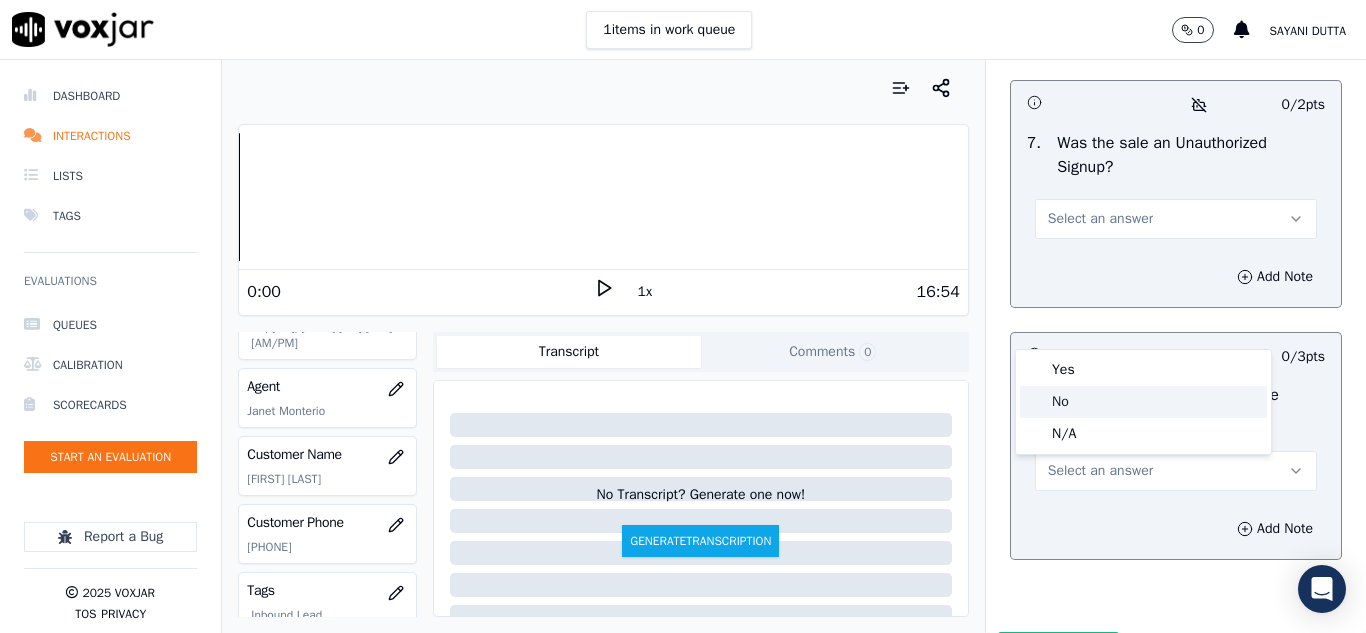 click on "No" 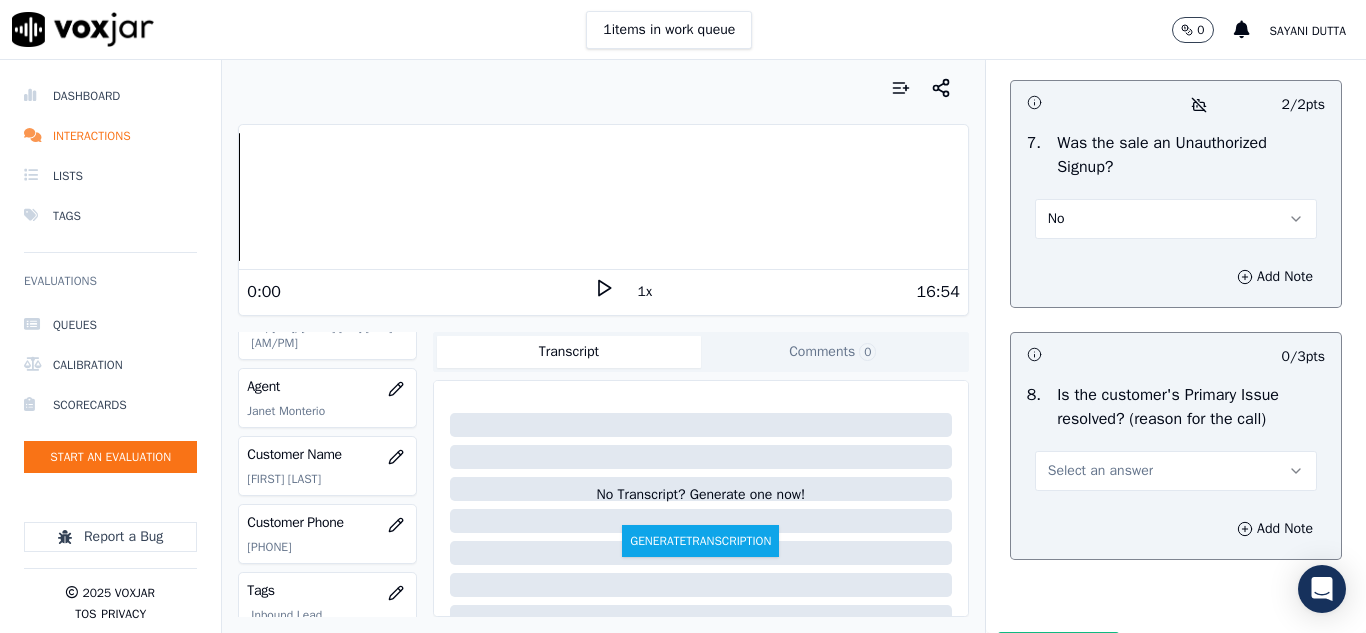 scroll, scrollTop: 6298, scrollLeft: 0, axis: vertical 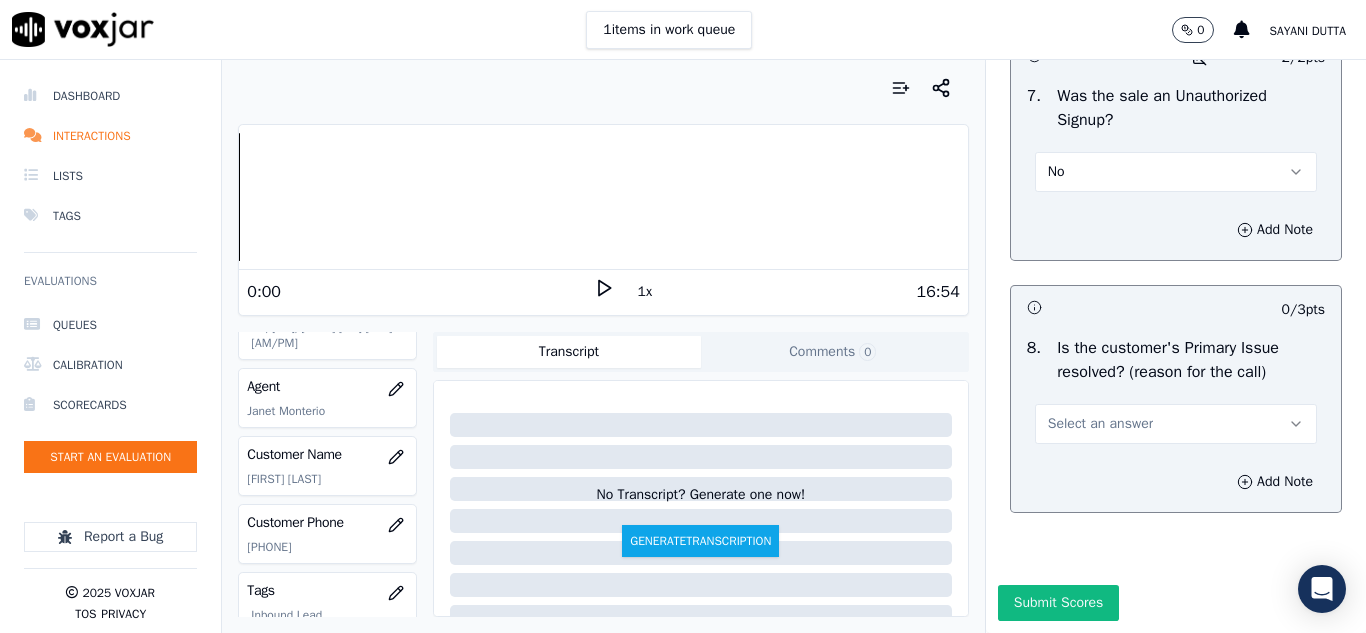 click on "Select an answer" at bounding box center (1100, 424) 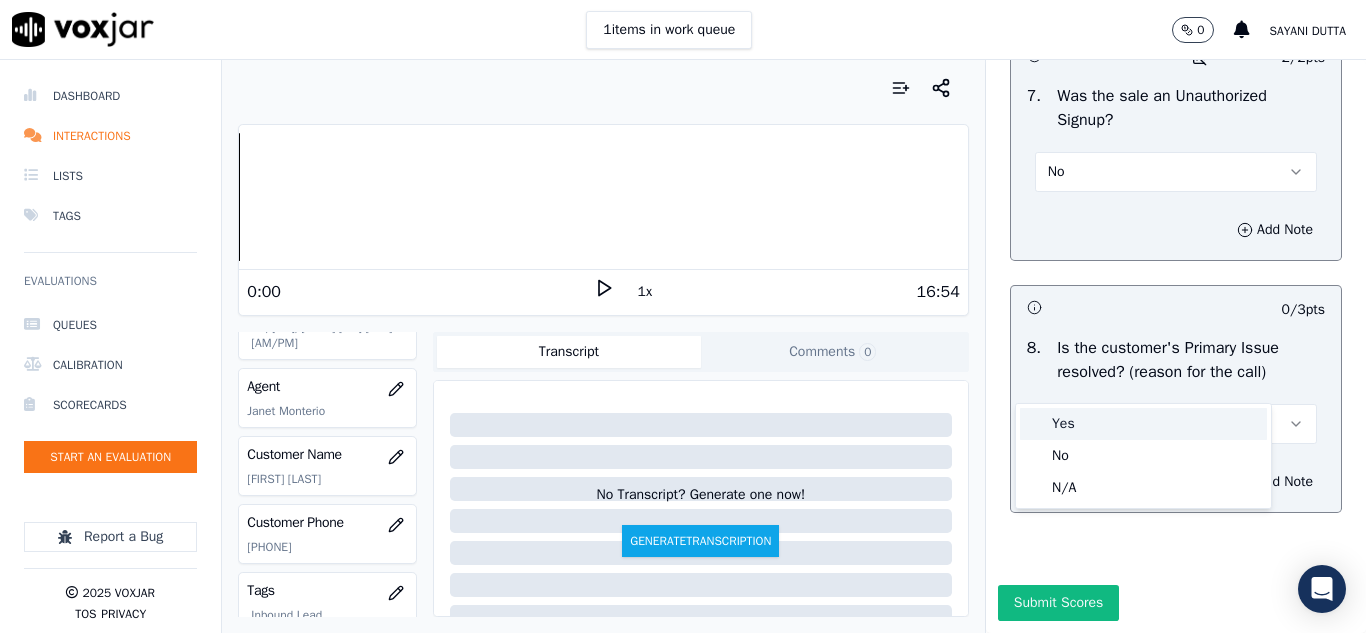 click on "Yes" at bounding box center [1143, 424] 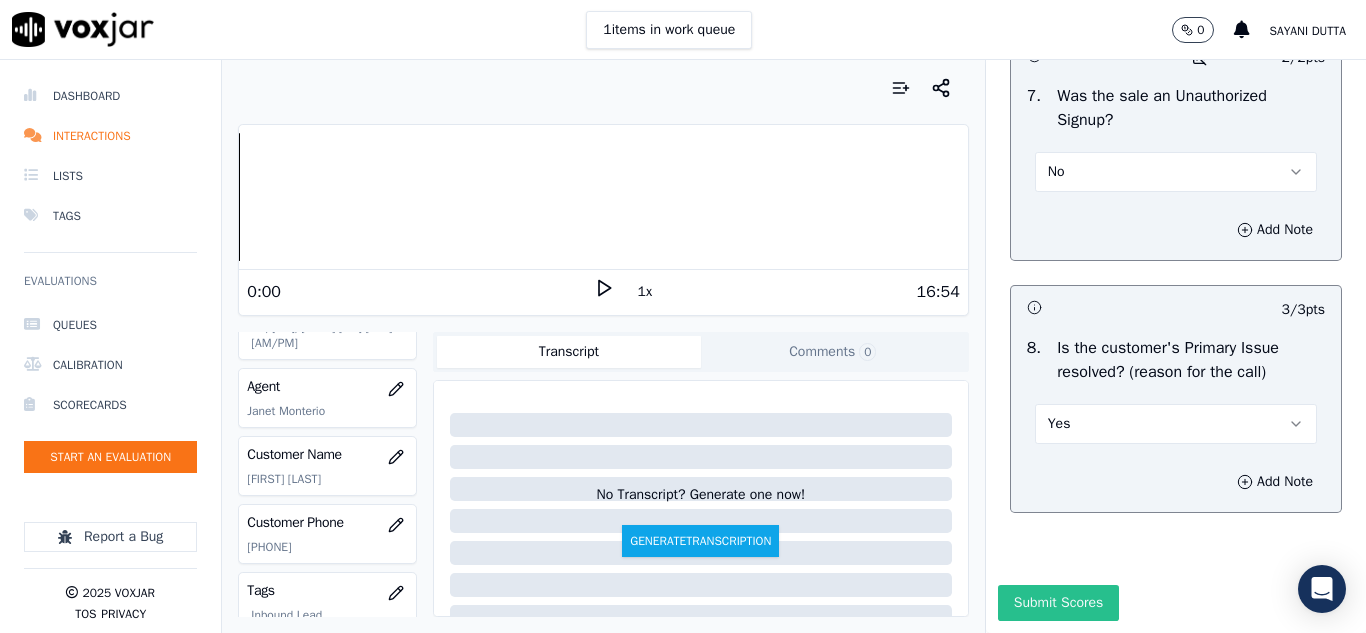 click on "Submit Scores" at bounding box center [1058, 603] 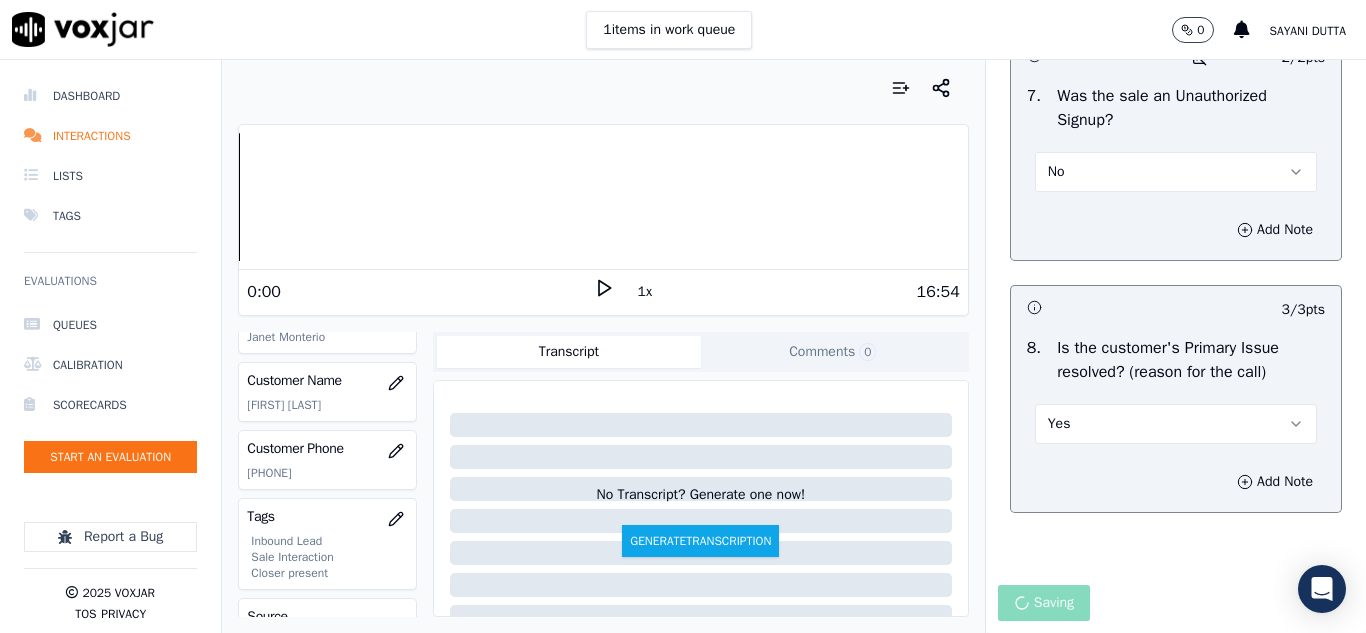 scroll, scrollTop: 400, scrollLeft: 0, axis: vertical 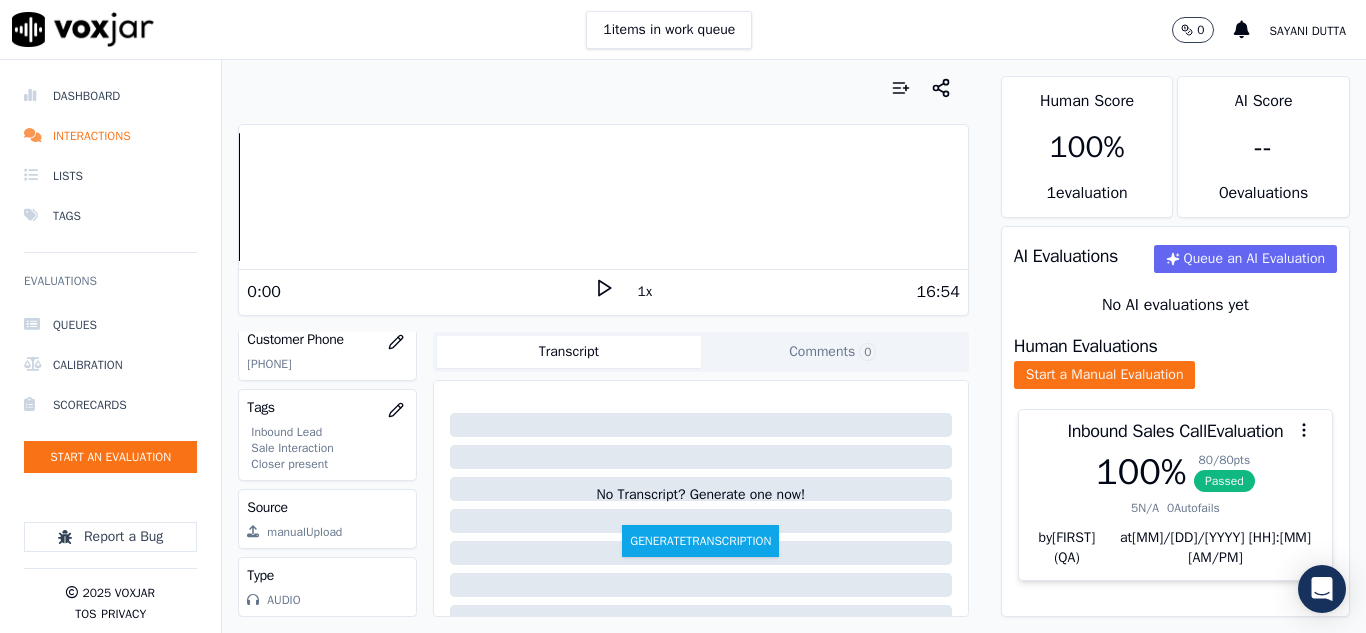drag, startPoint x: 225, startPoint y: 38, endPoint x: 213, endPoint y: 41, distance: 12.369317 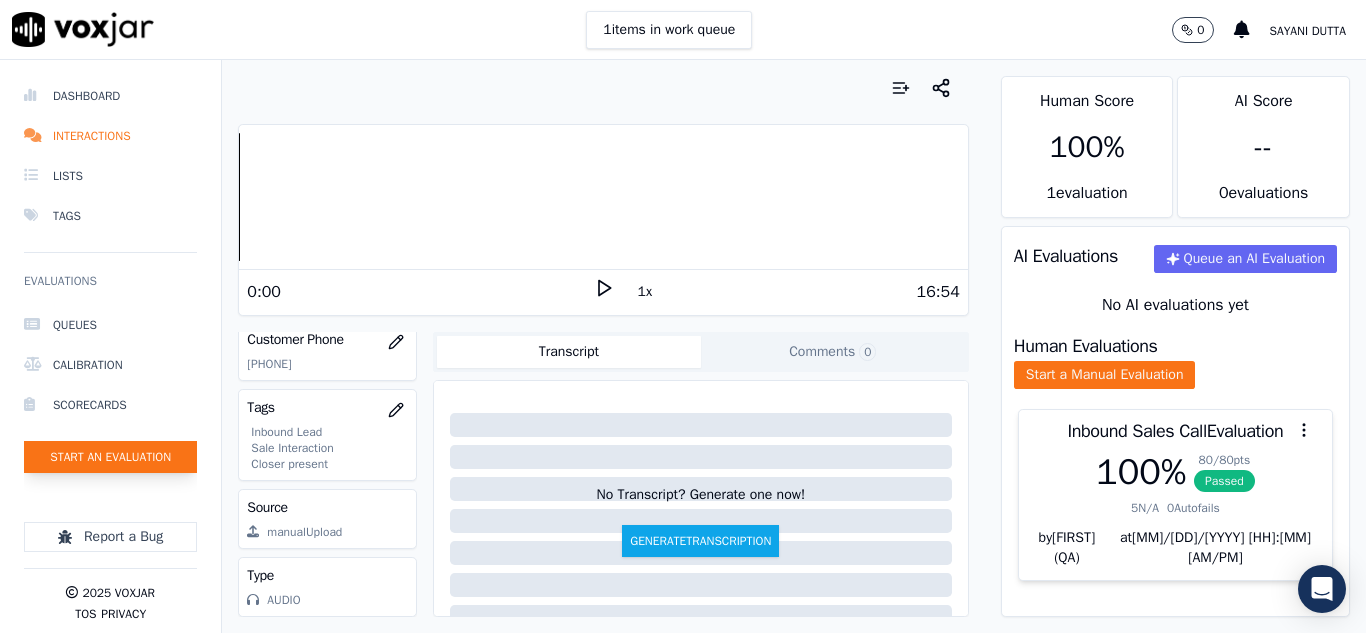click on "Start an Evaluation" 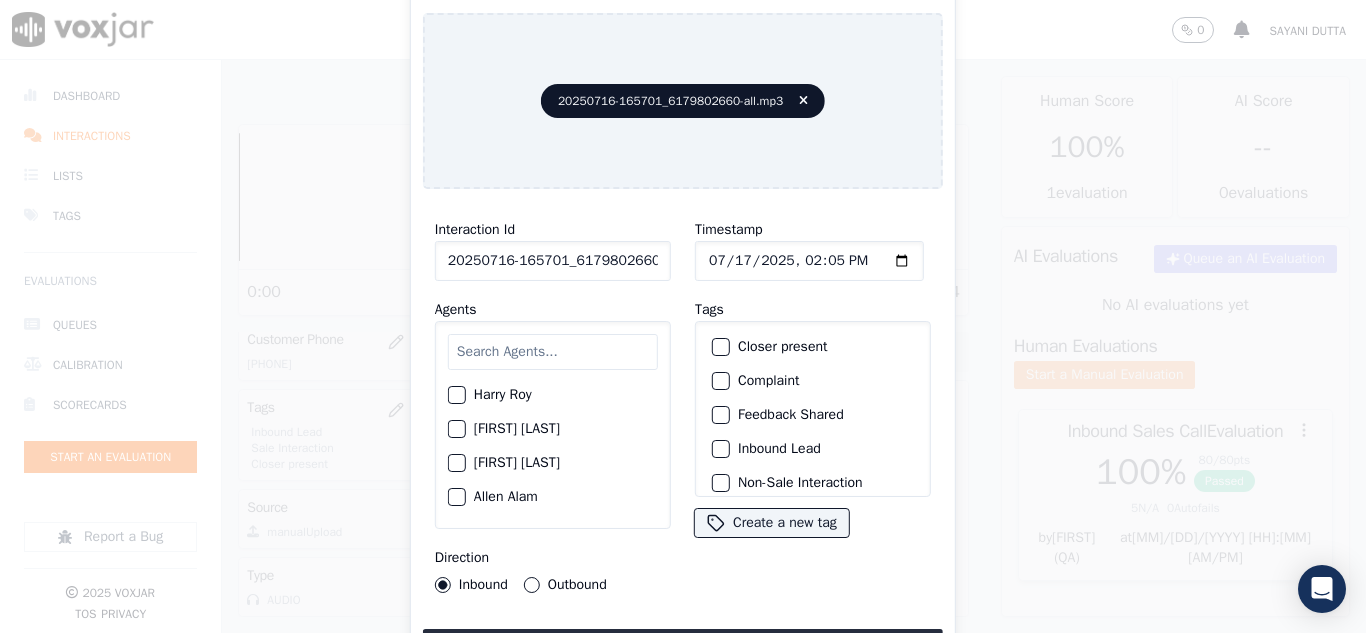 scroll, scrollTop: 0, scrollLeft: 40, axis: horizontal 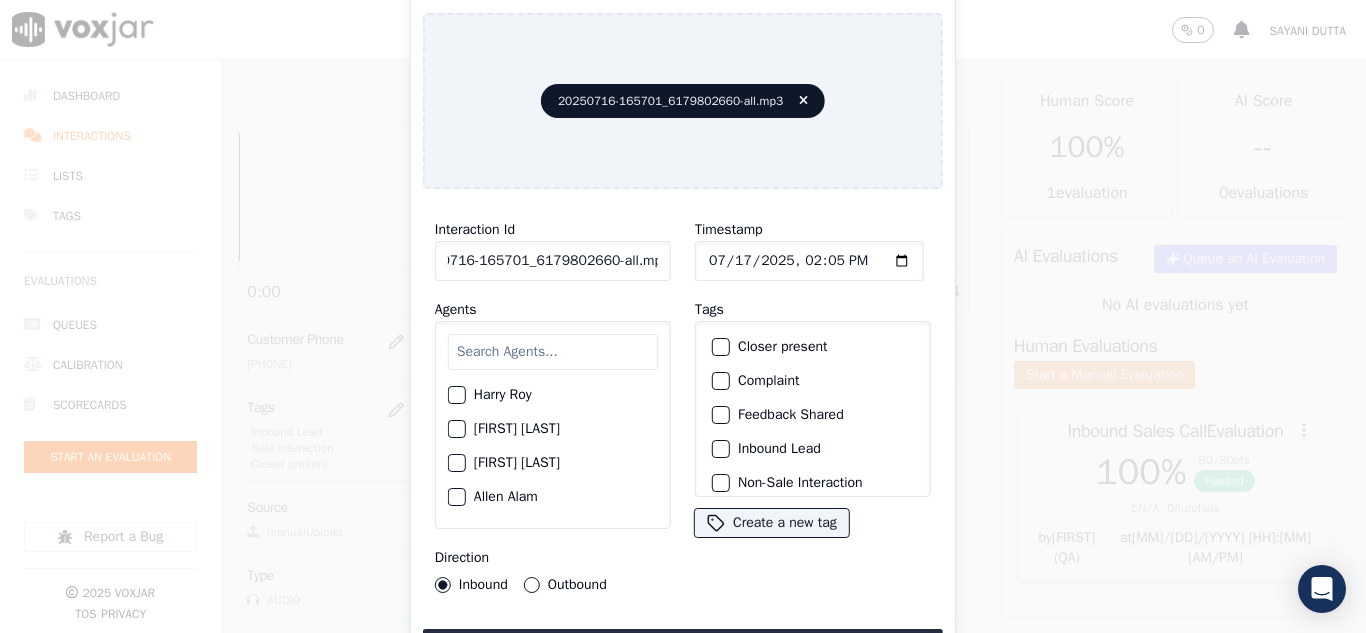 drag, startPoint x: 639, startPoint y: 251, endPoint x: 742, endPoint y: 269, distance: 104.56099 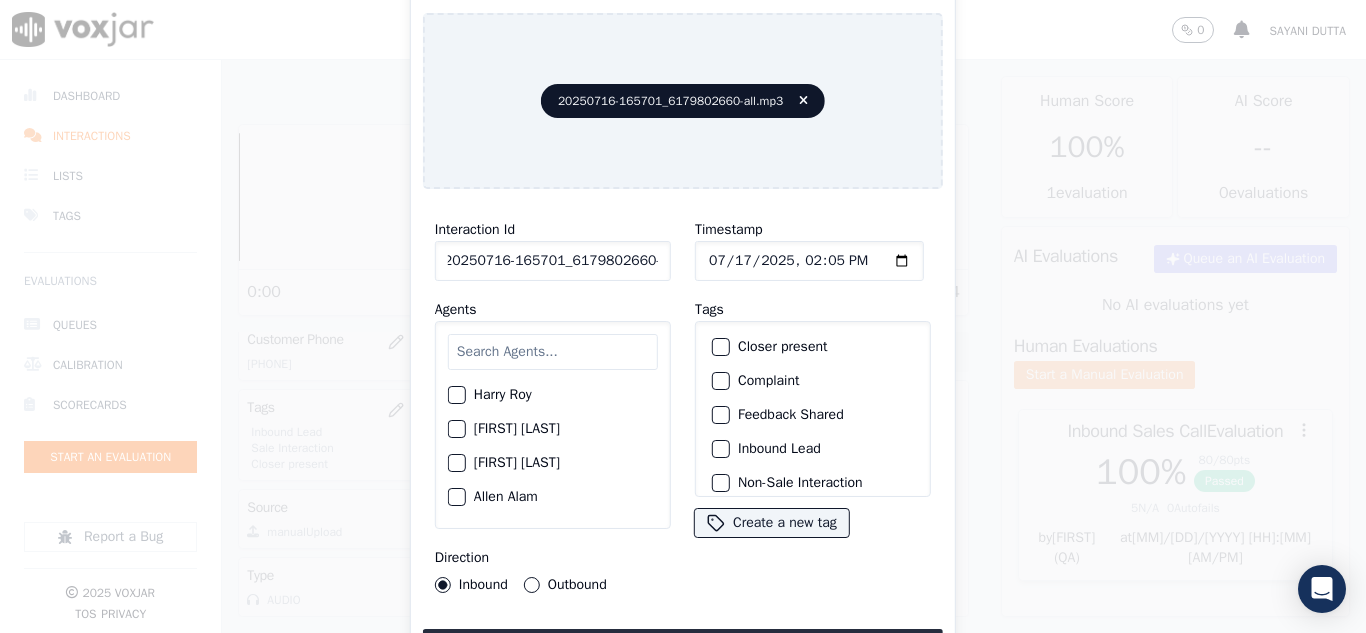scroll, scrollTop: 0, scrollLeft: 11, axis: horizontal 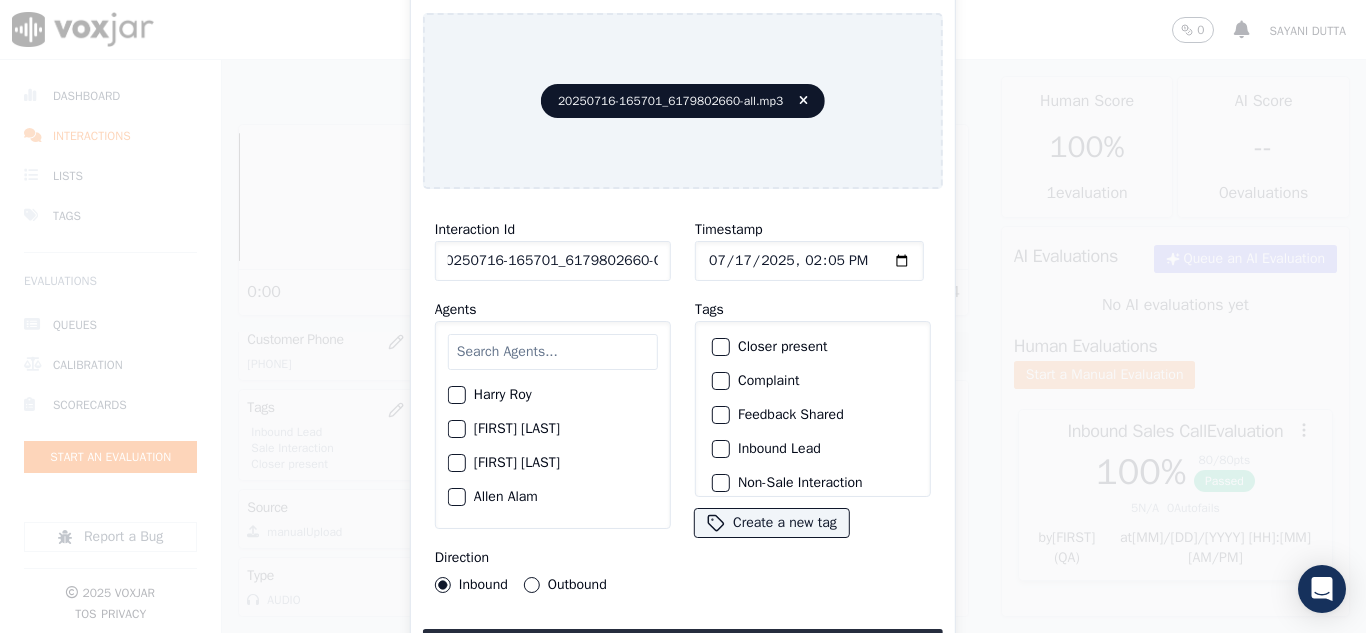 type on "20250716-165701_6179802660-C1" 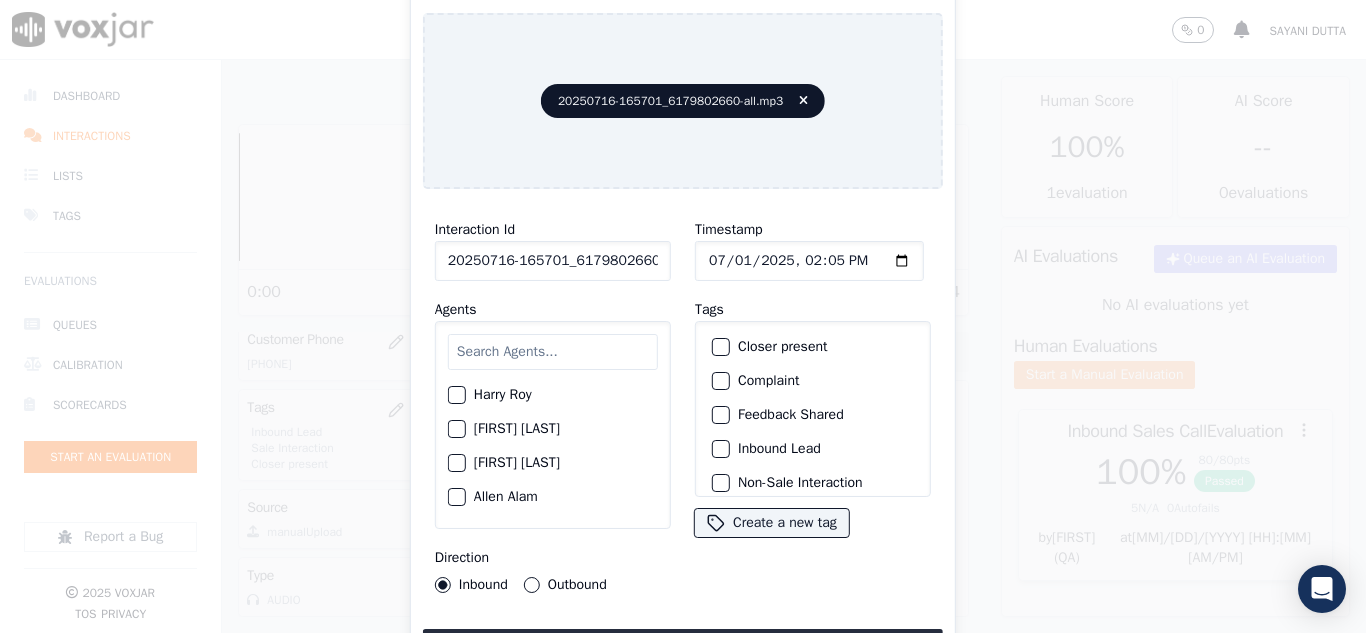 type on "2025-07-16T14:05" 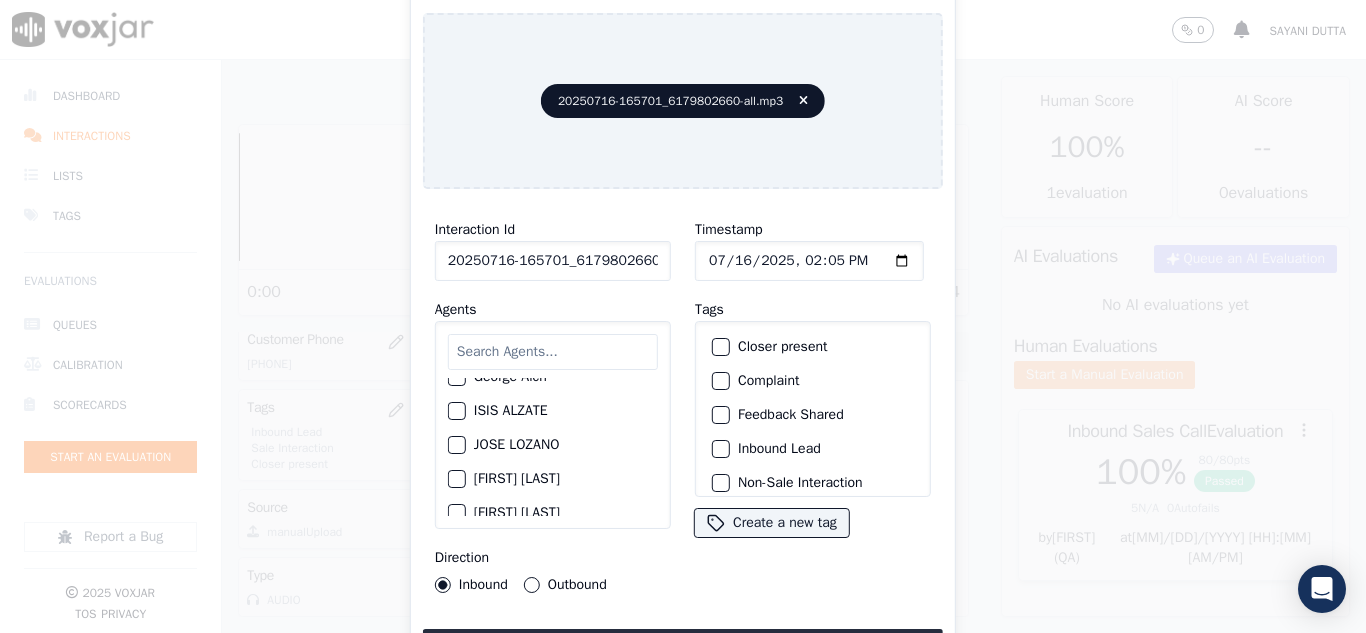 scroll, scrollTop: 900, scrollLeft: 0, axis: vertical 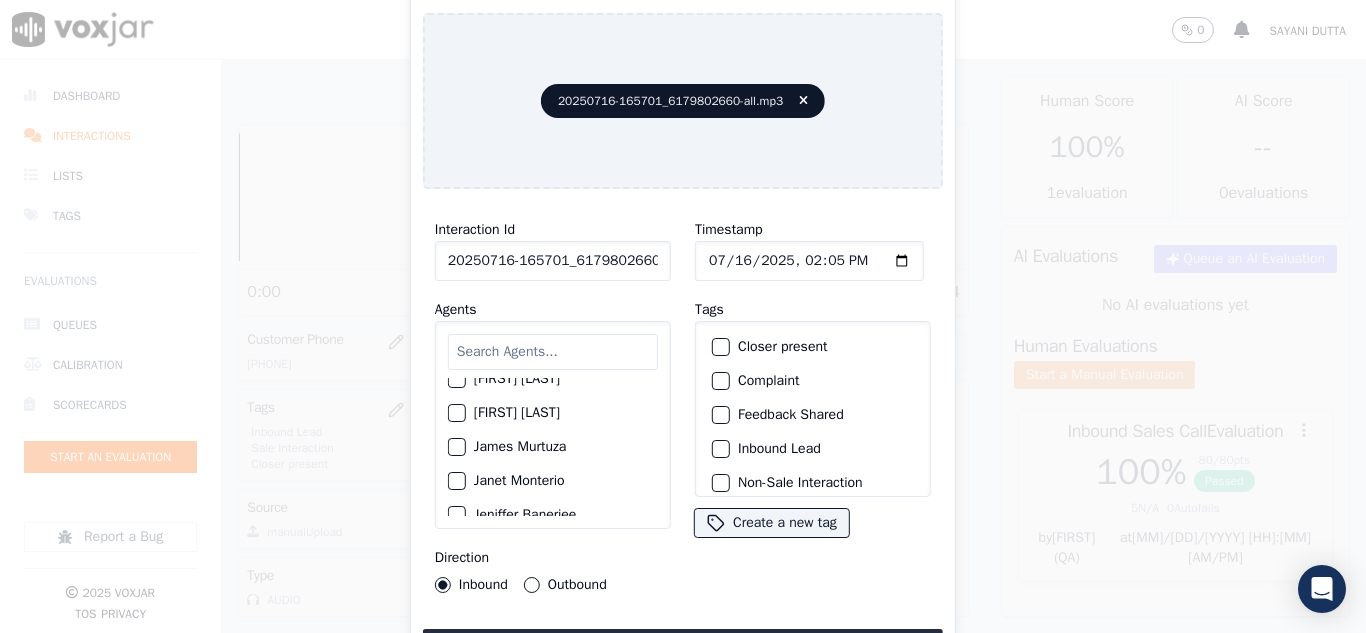click on "James Murtuza" 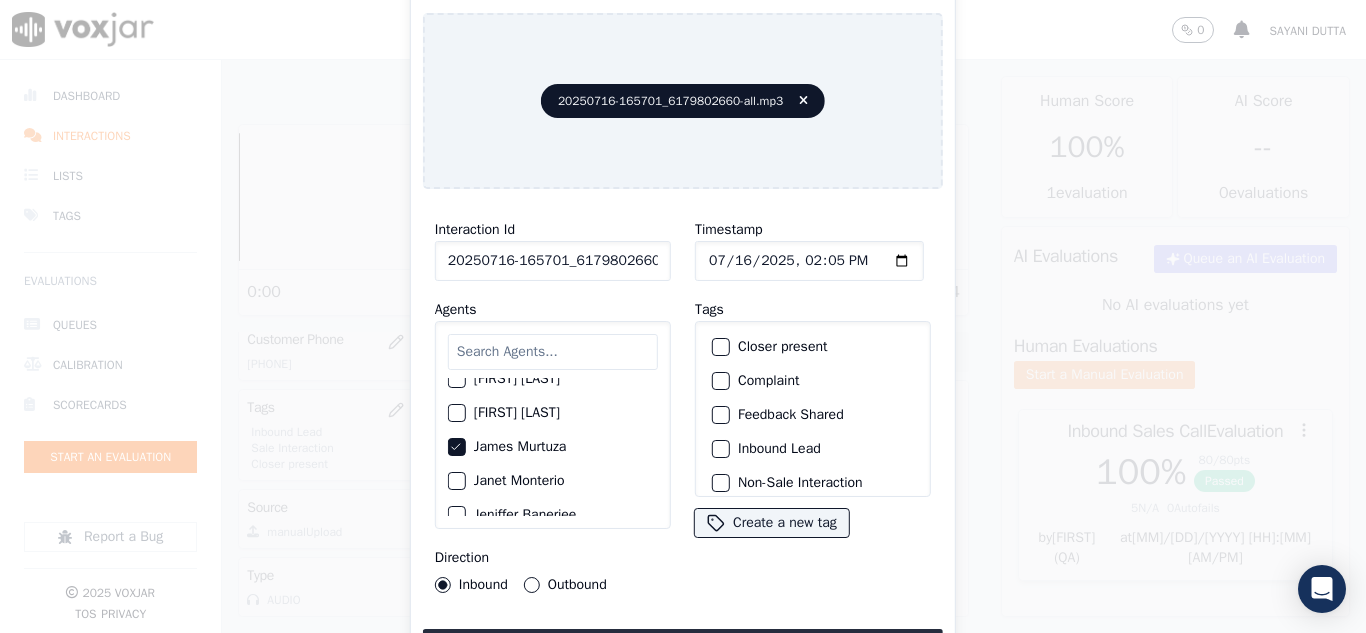 click on "Outbound" at bounding box center [532, 585] 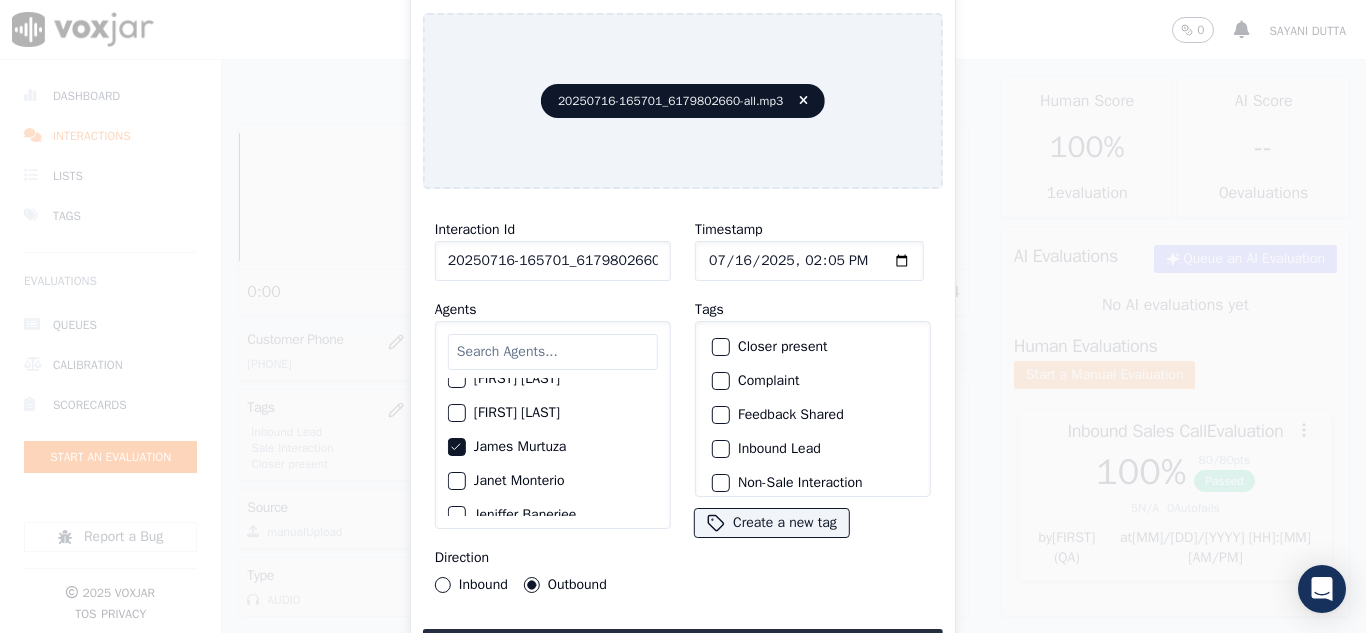 click on "Closer present" 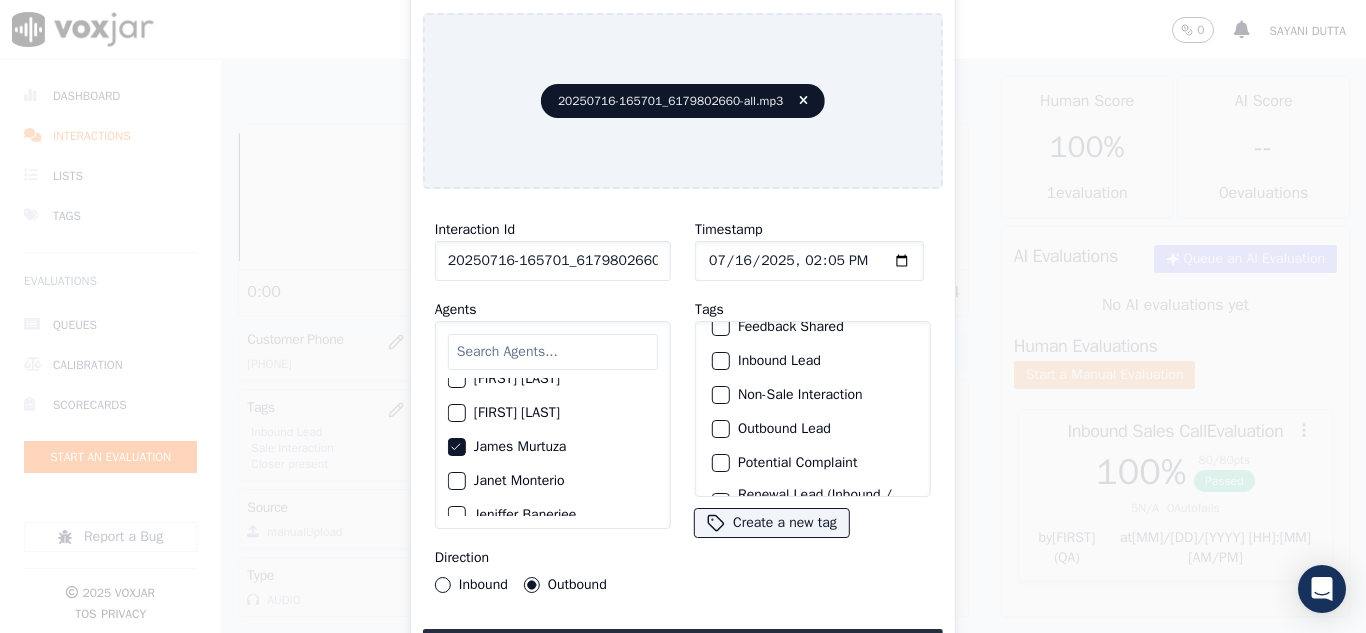scroll, scrollTop: 173, scrollLeft: 0, axis: vertical 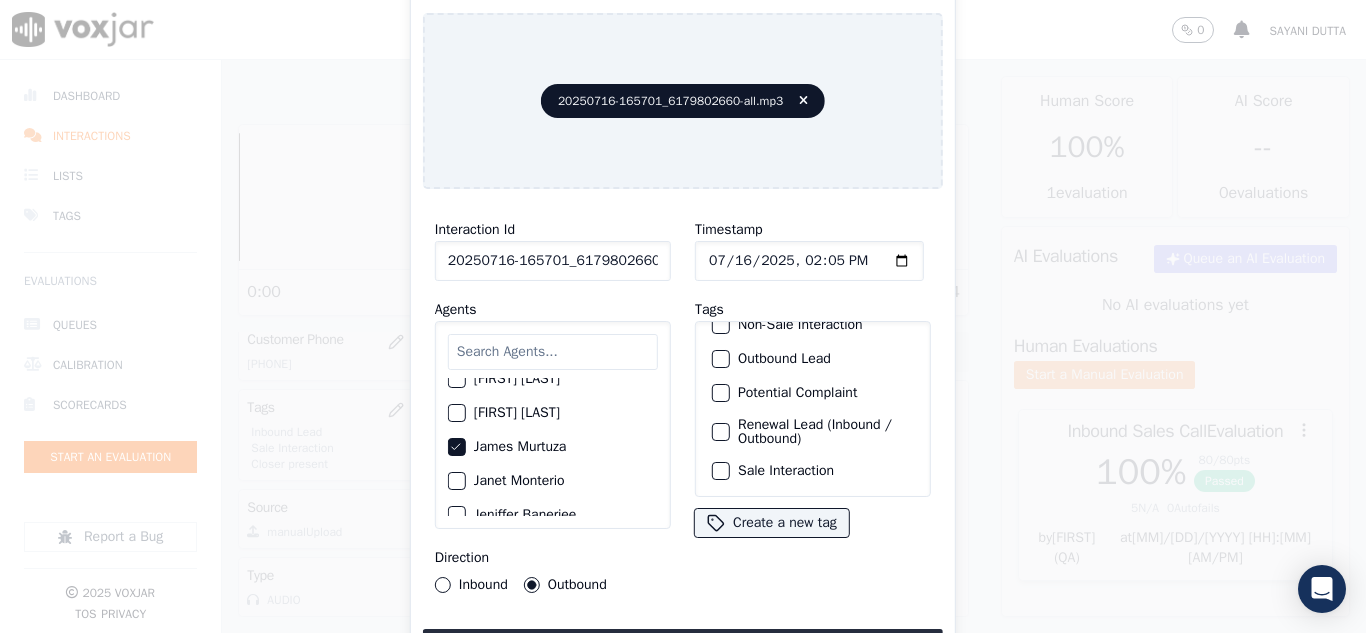 click on "Renewal Lead (Inbound / Outbound)" 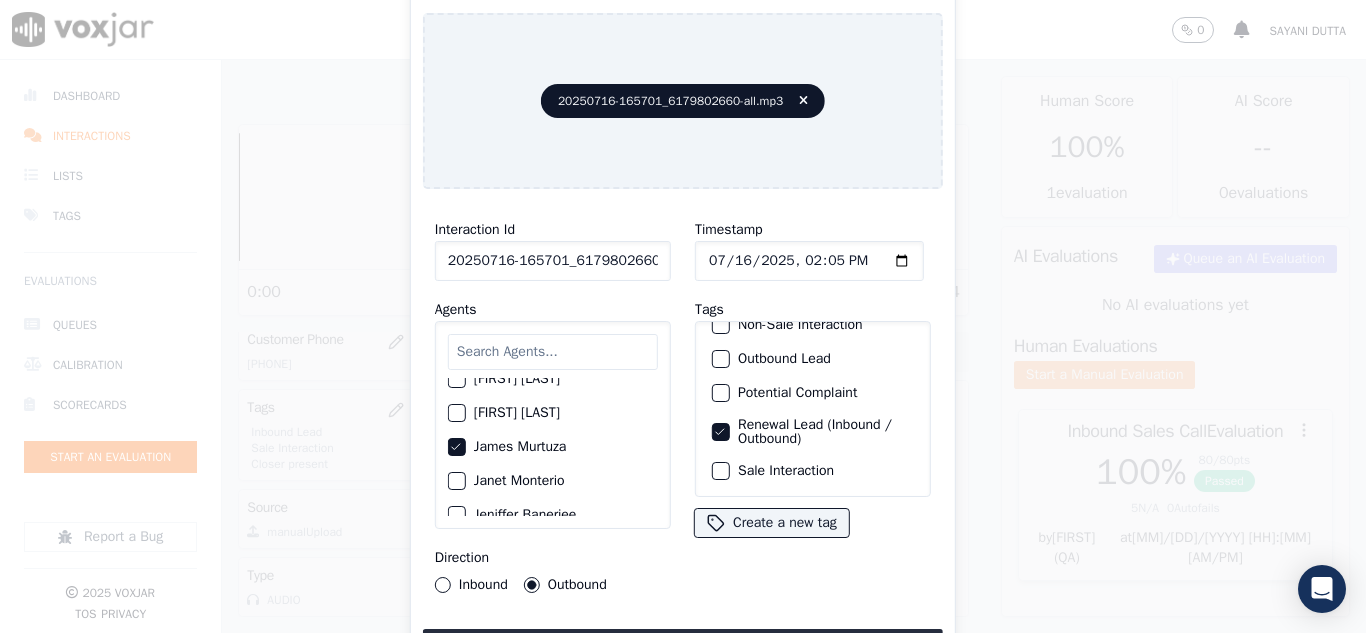 click at bounding box center (720, 471) 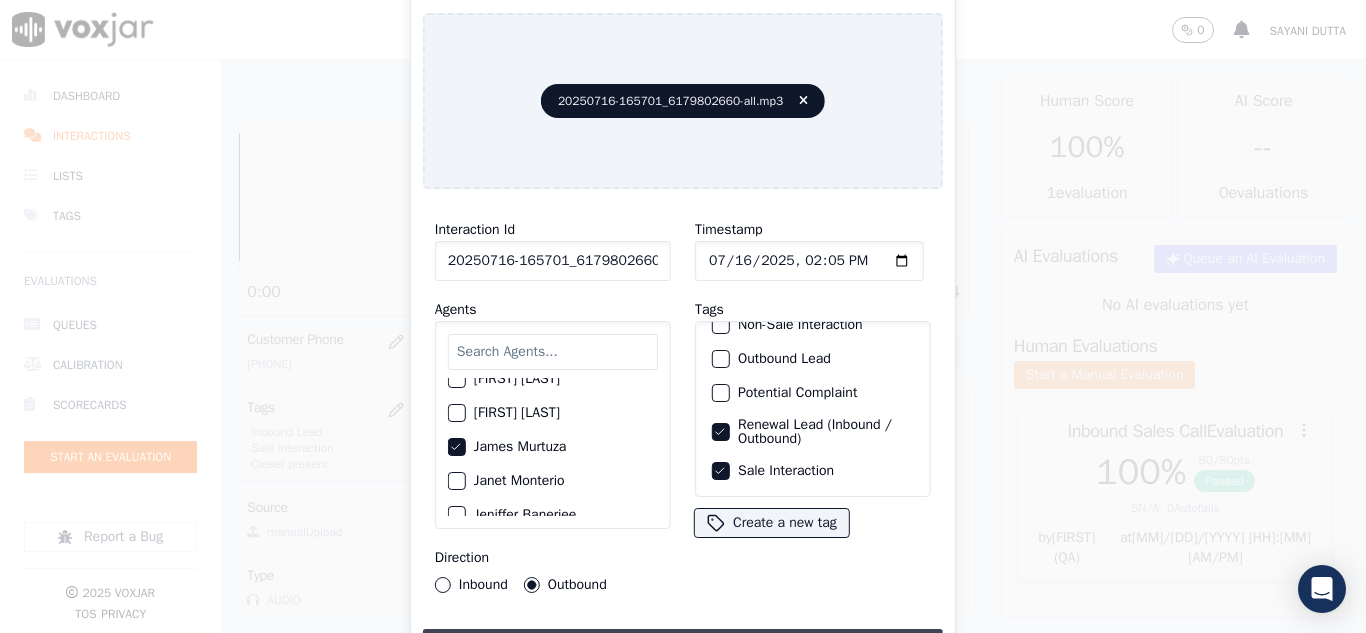 click on "Upload interaction to start evaluation" at bounding box center [683, 647] 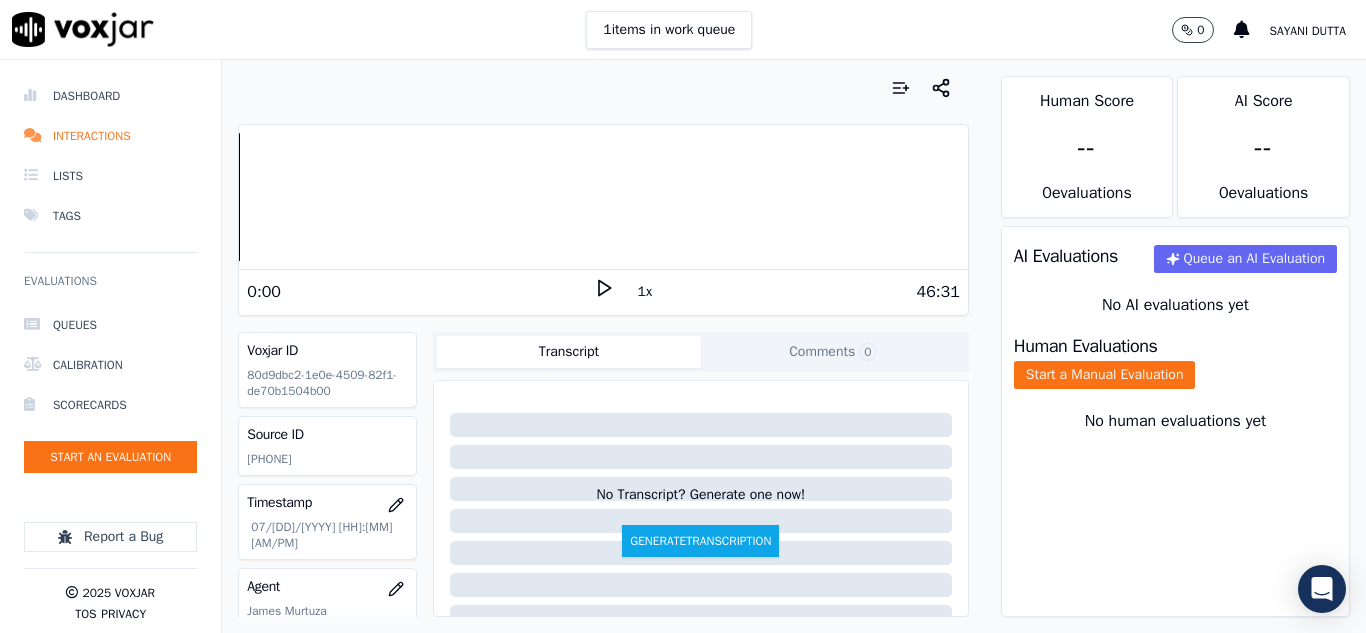 scroll, scrollTop: 300, scrollLeft: 0, axis: vertical 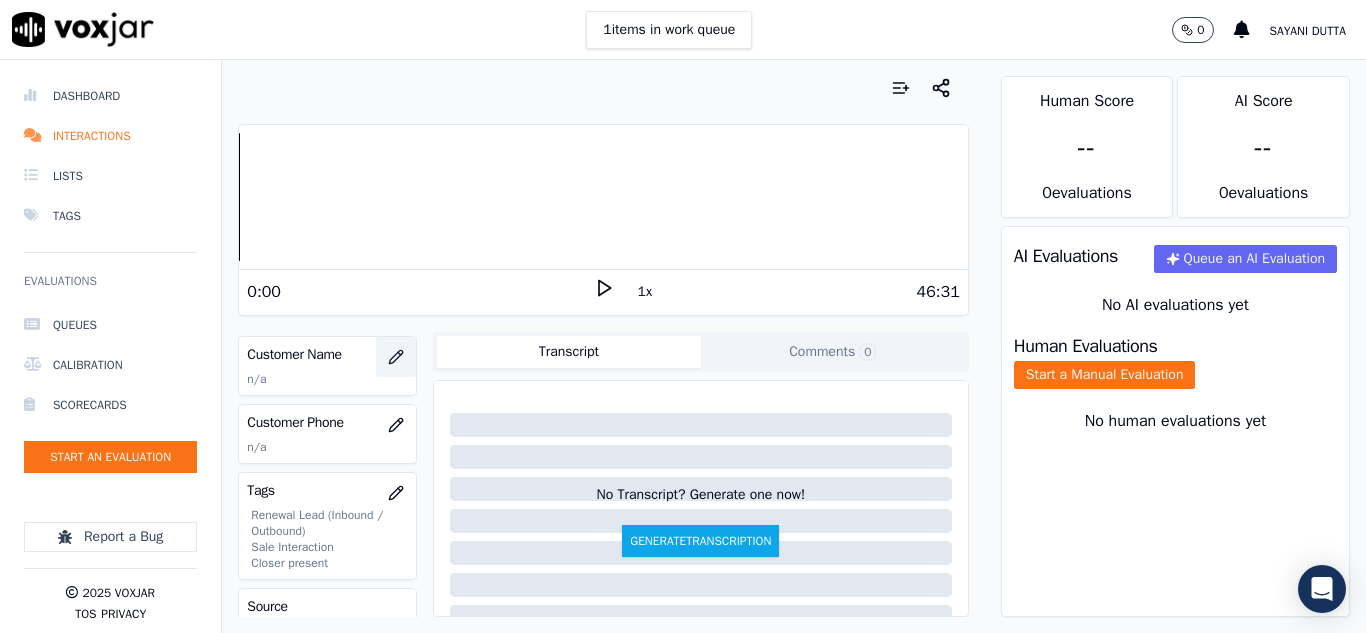 click 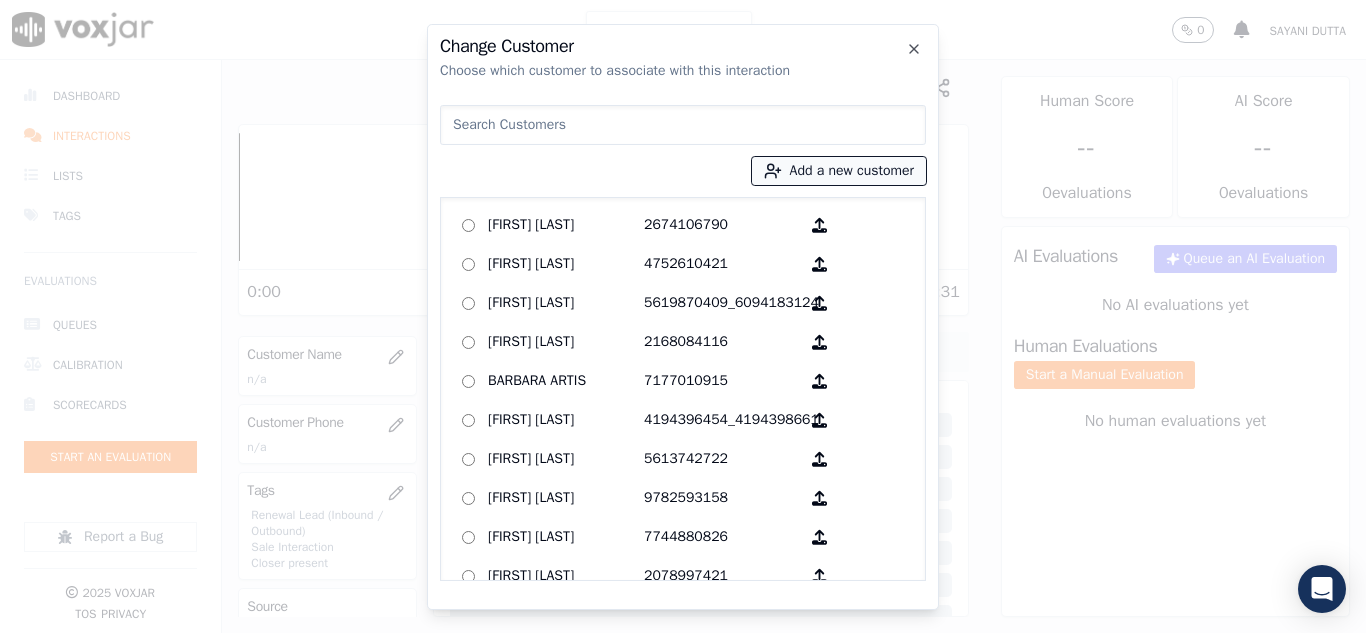 click on "Add a new customer" at bounding box center [839, 171] 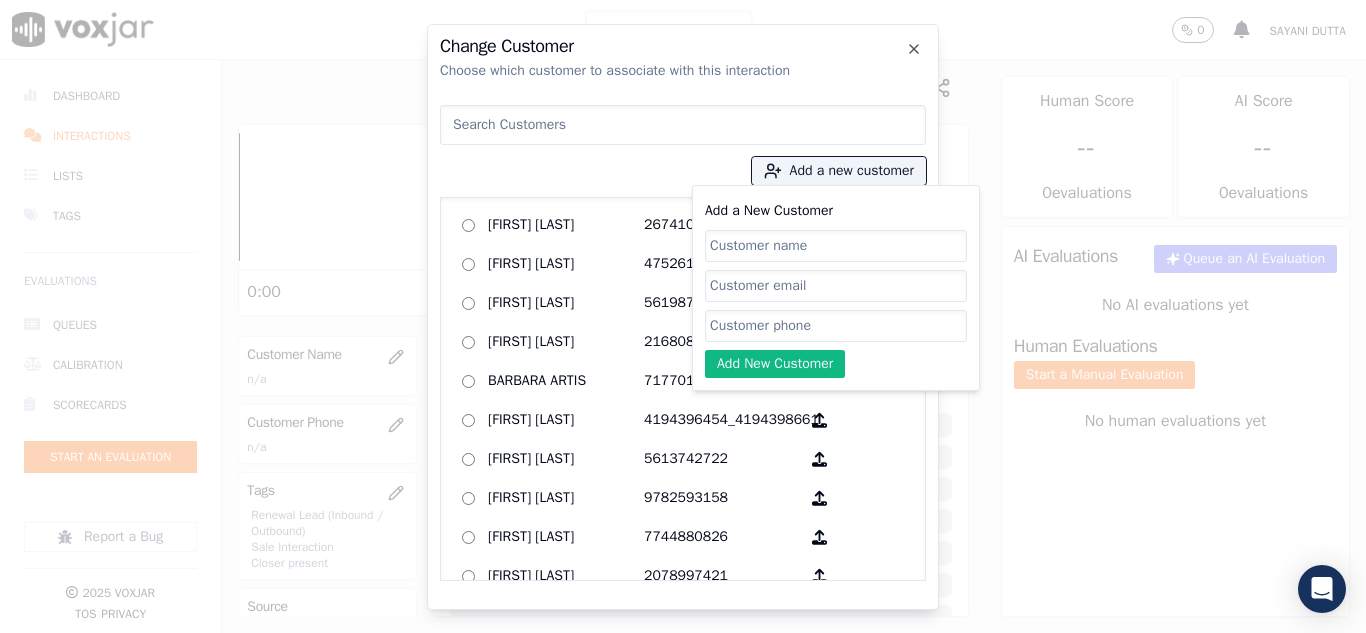 click on "Add a New Customer" 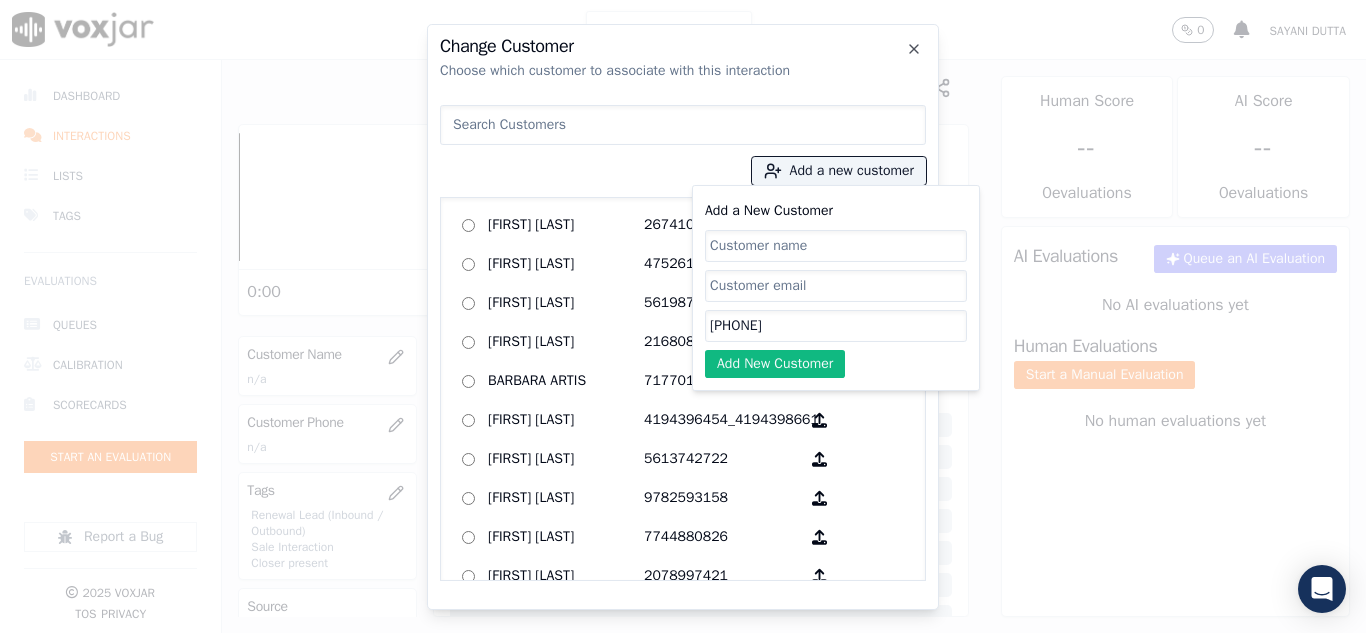 type on "[PHONE]" 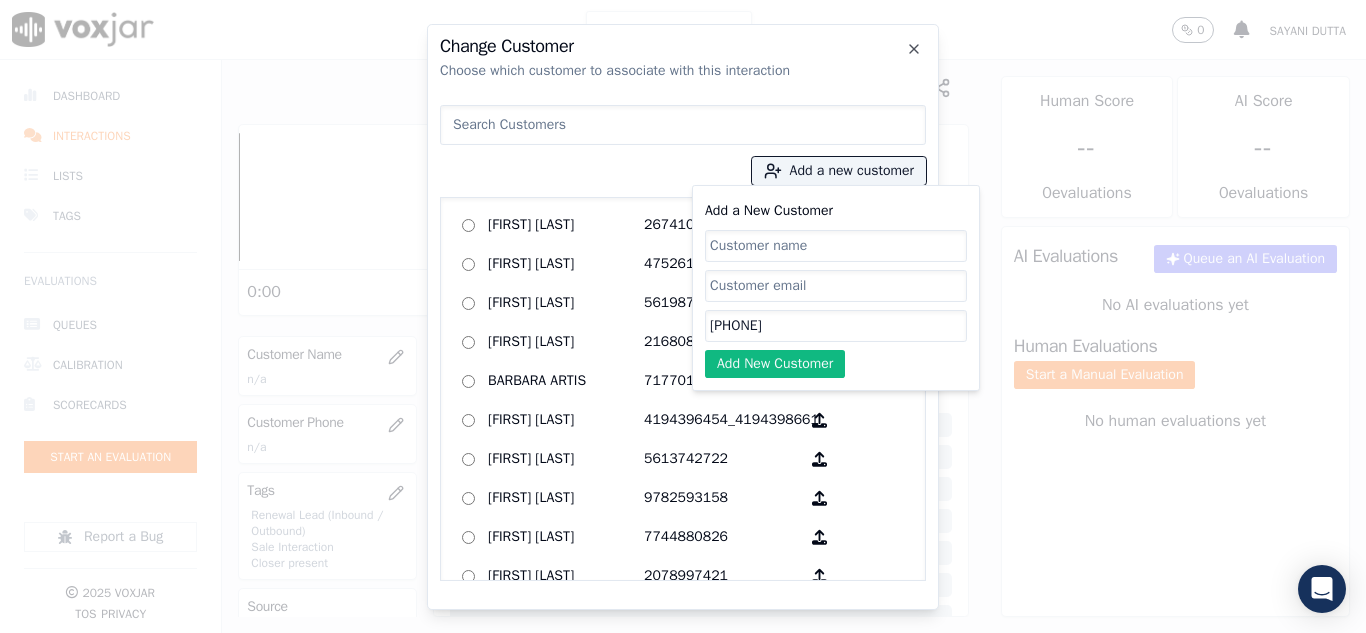 paste on "[FIRST] [LAST]" 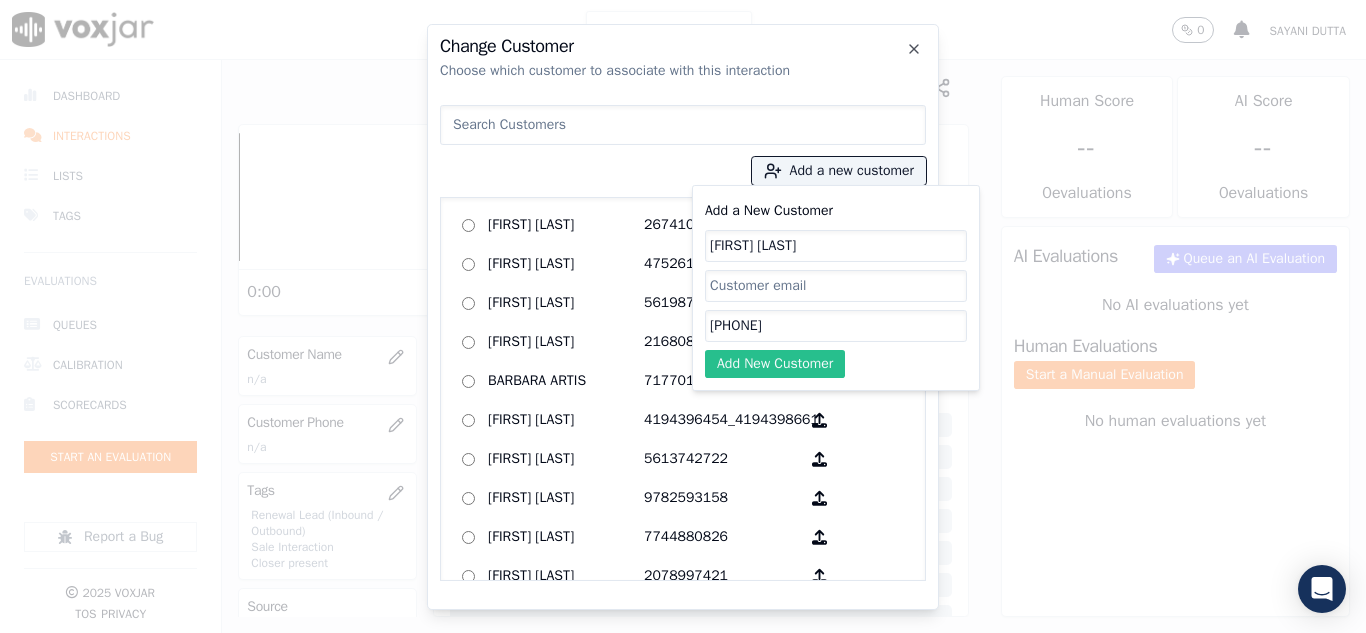 type on "[FIRST] [LAST]" 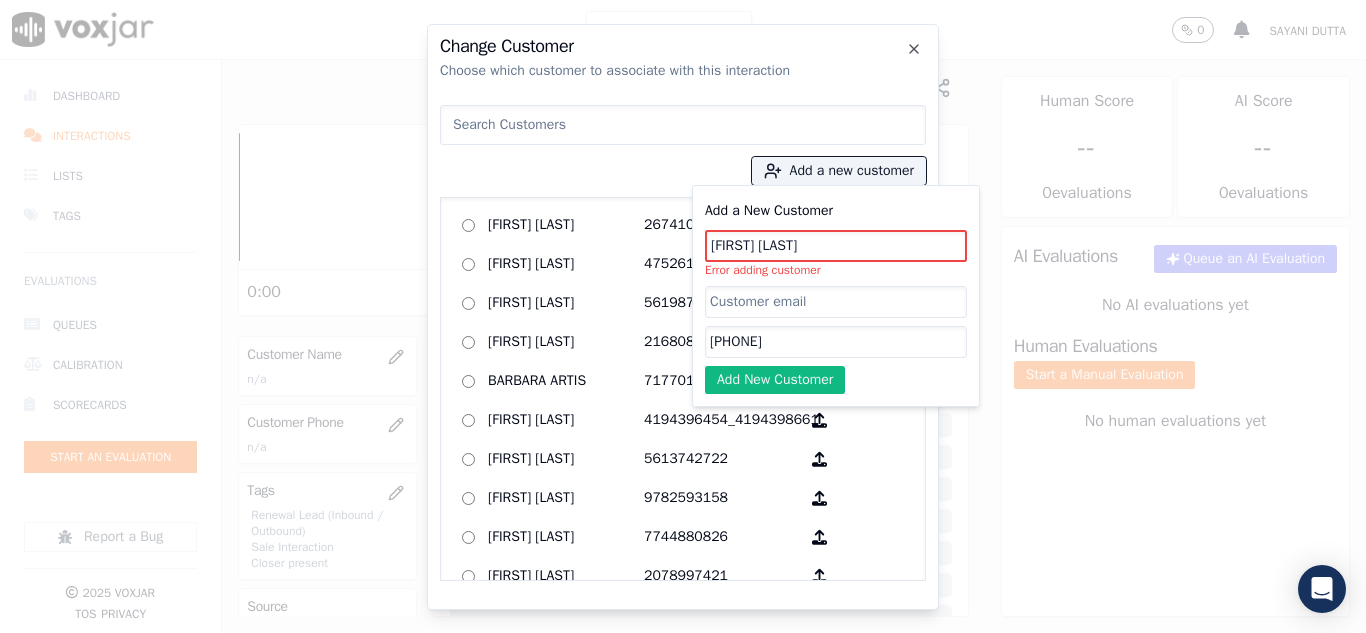 click at bounding box center (683, 125) 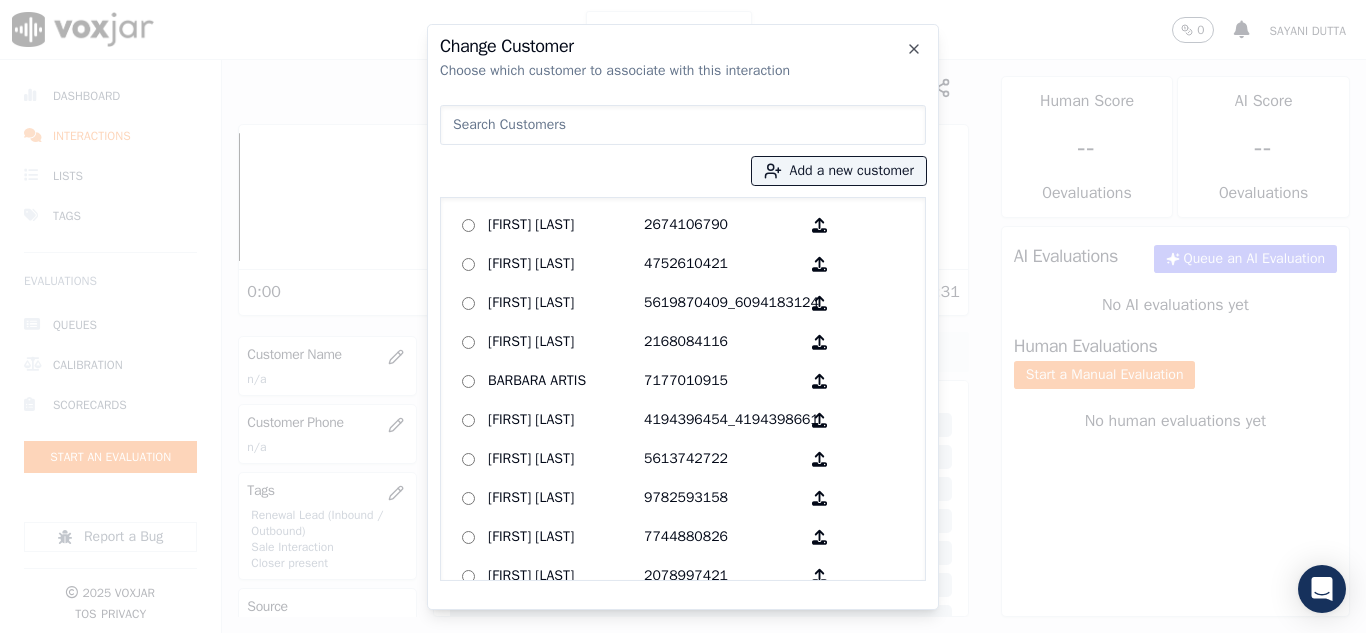 type 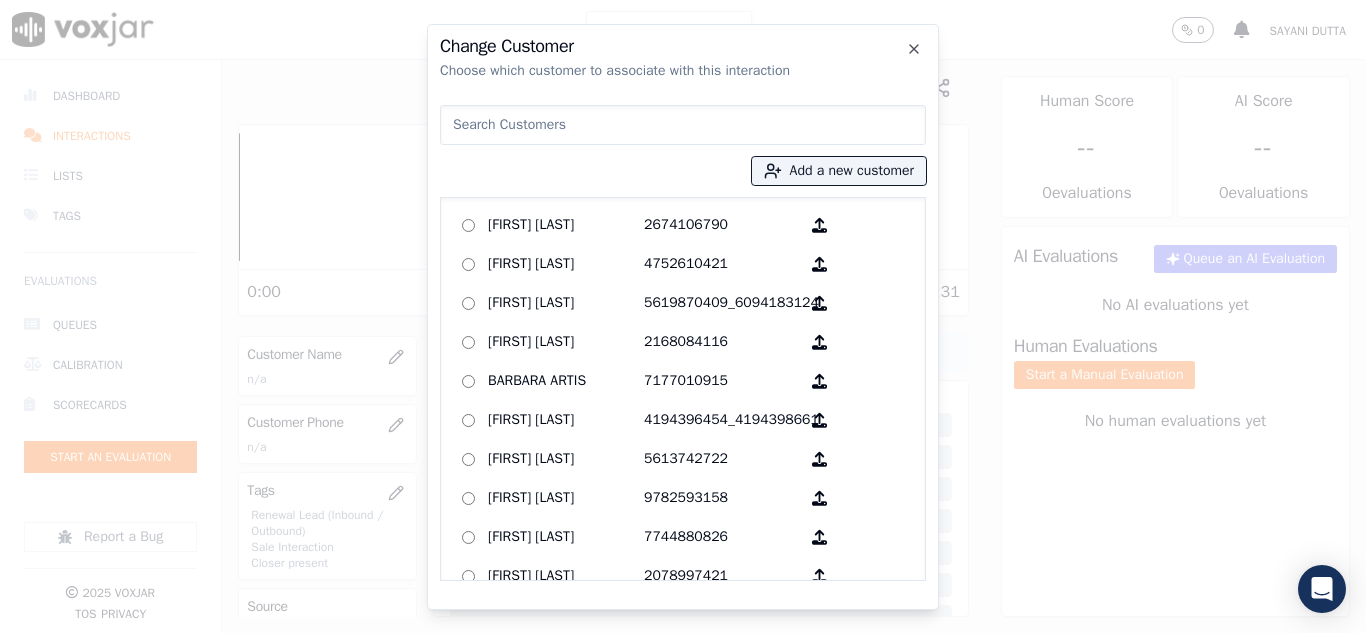 click at bounding box center [683, 125] 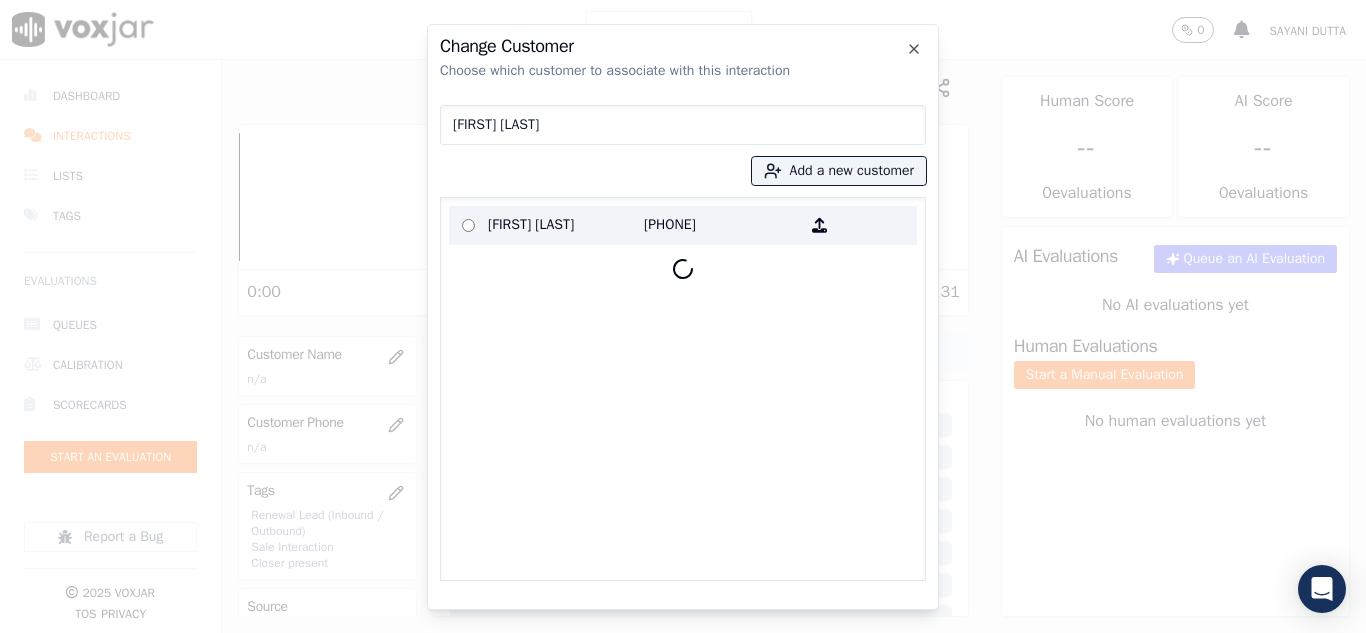 type on "[FIRST] [LAST]" 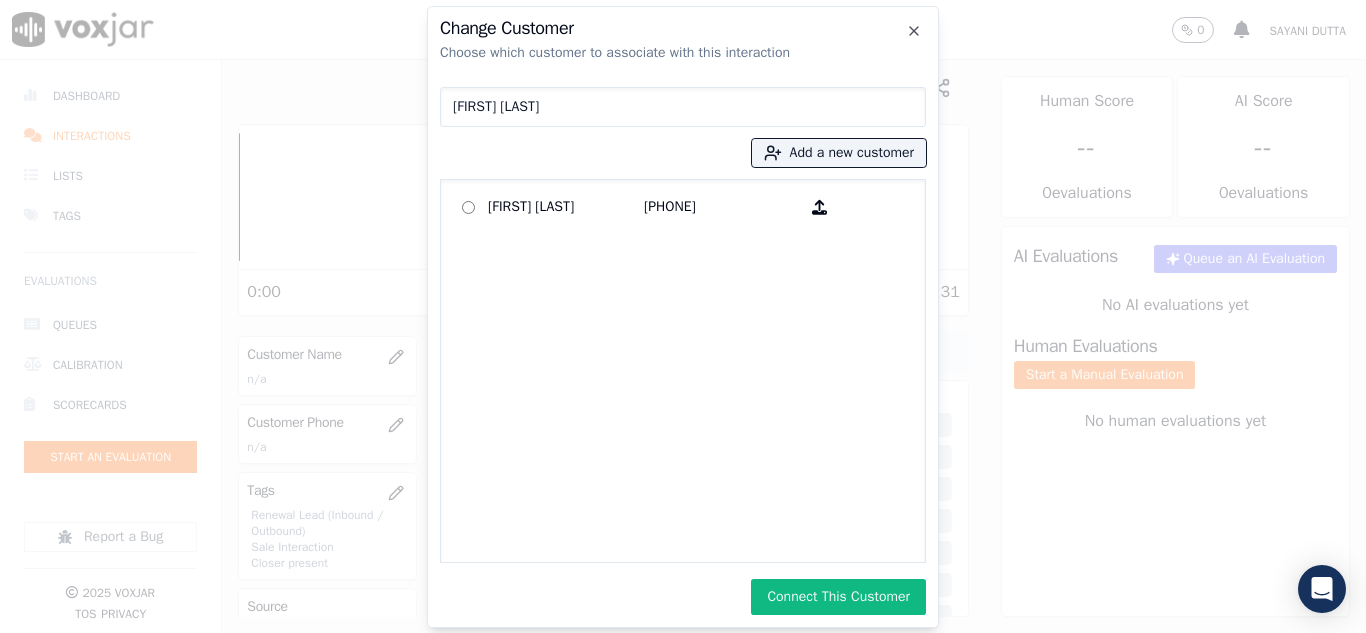 drag, startPoint x: 809, startPoint y: 597, endPoint x: 849, endPoint y: 588, distance: 41 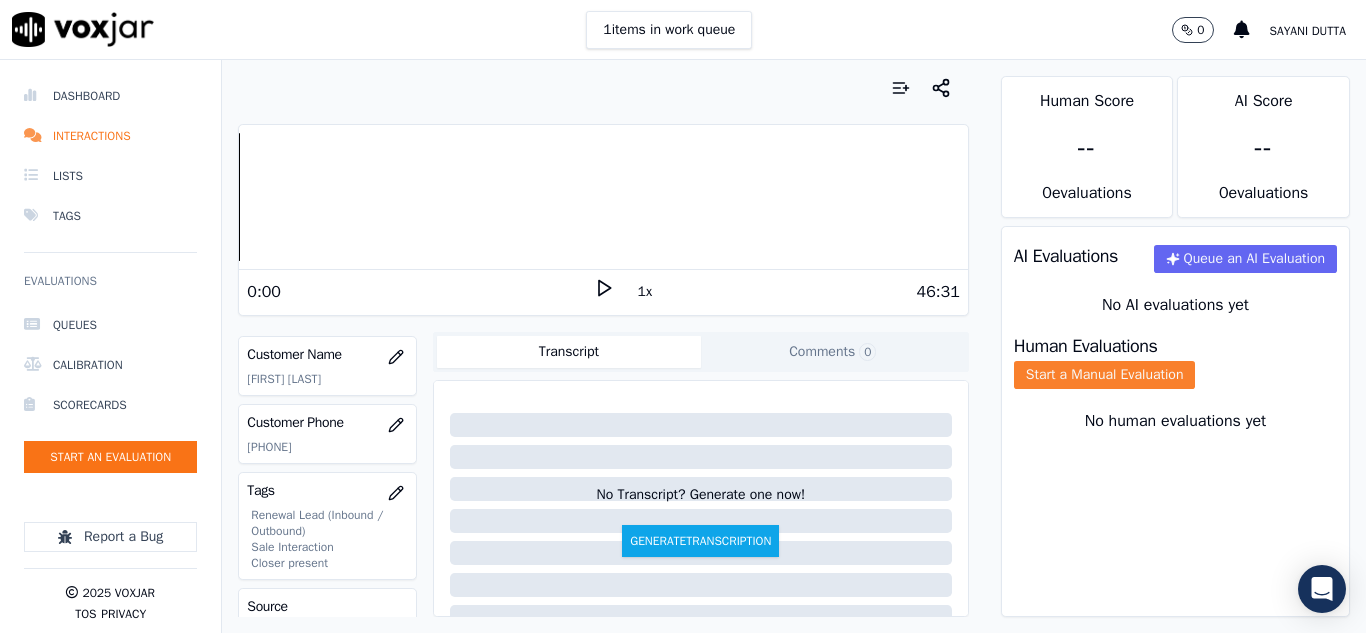 drag, startPoint x: 1099, startPoint y: 394, endPoint x: 1116, endPoint y: 407, distance: 21.400934 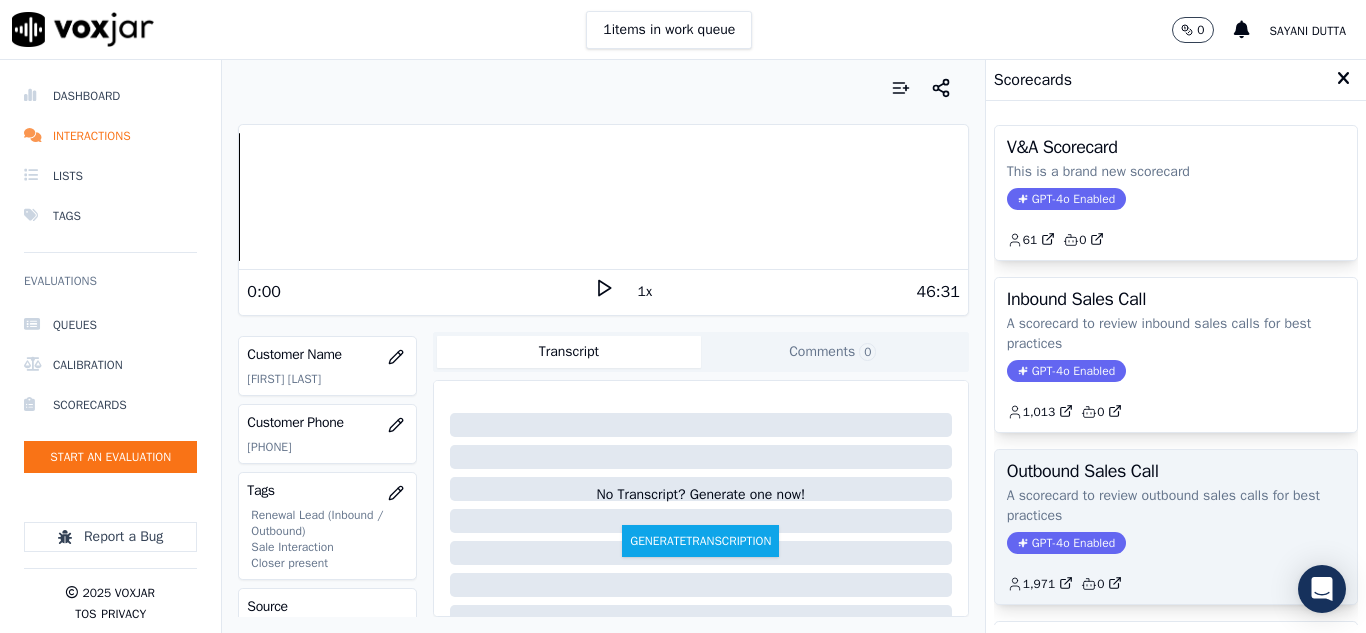 click on "A scorecard to review outbound sales calls for best practices" 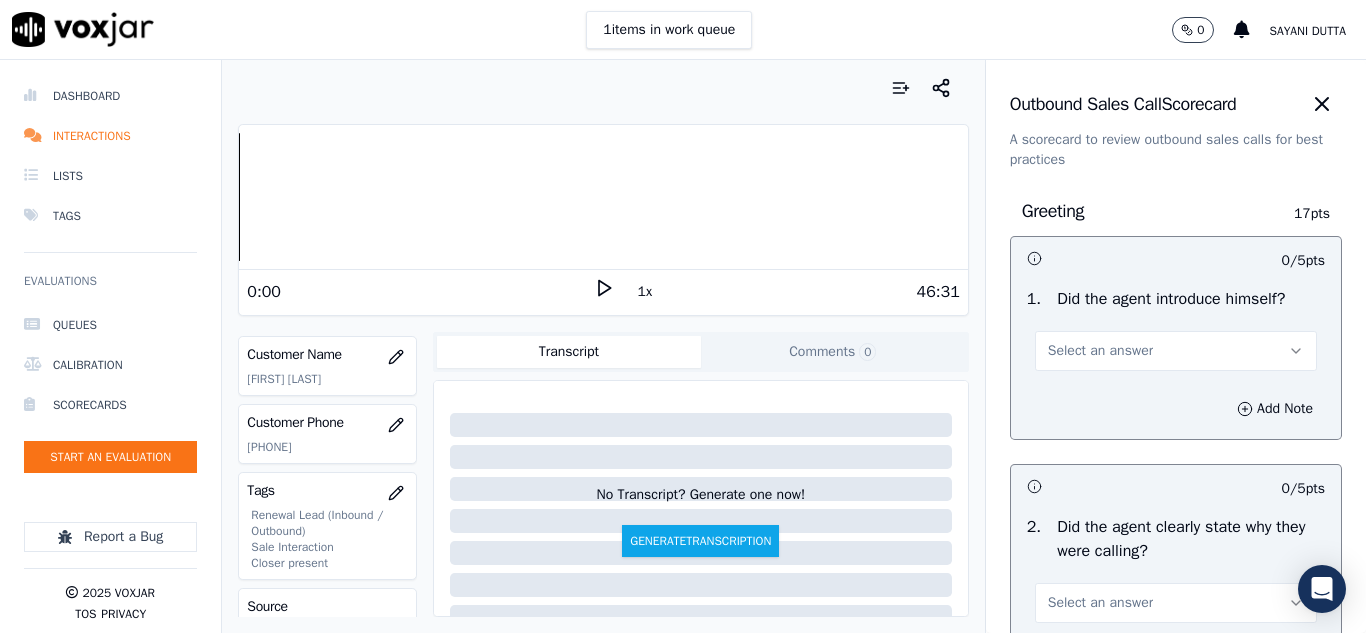 click on "Select an answer" at bounding box center (1100, 351) 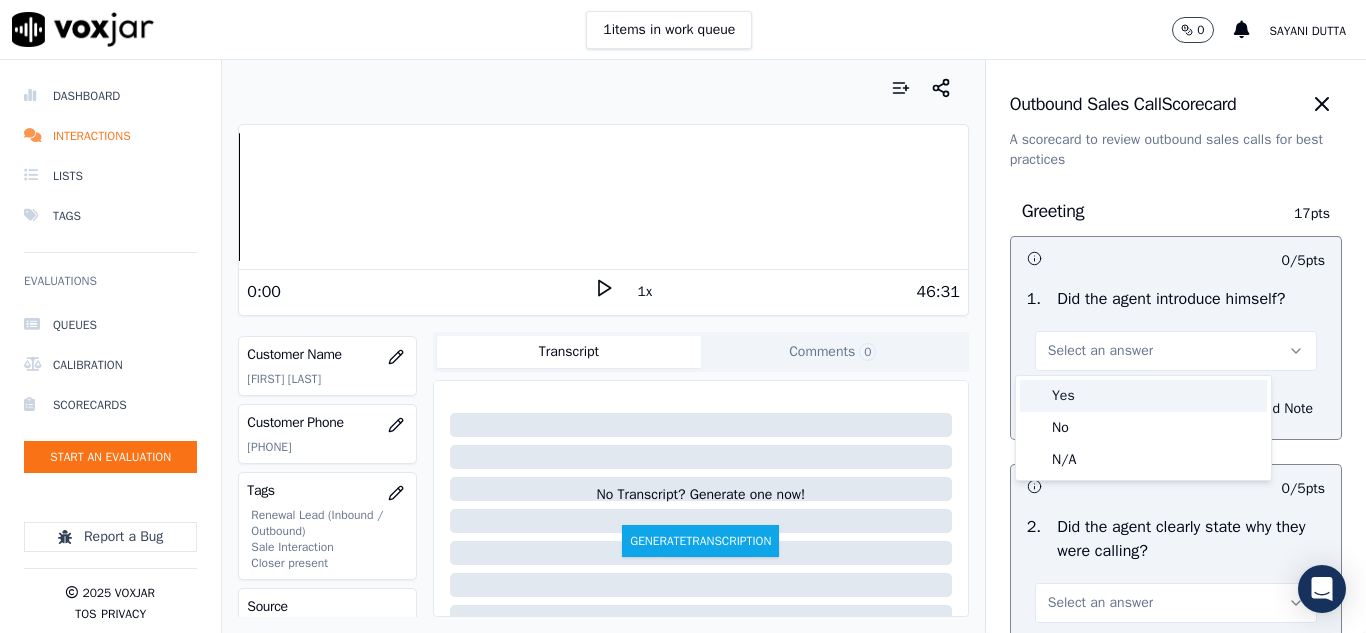 click on "Yes" at bounding box center (1143, 396) 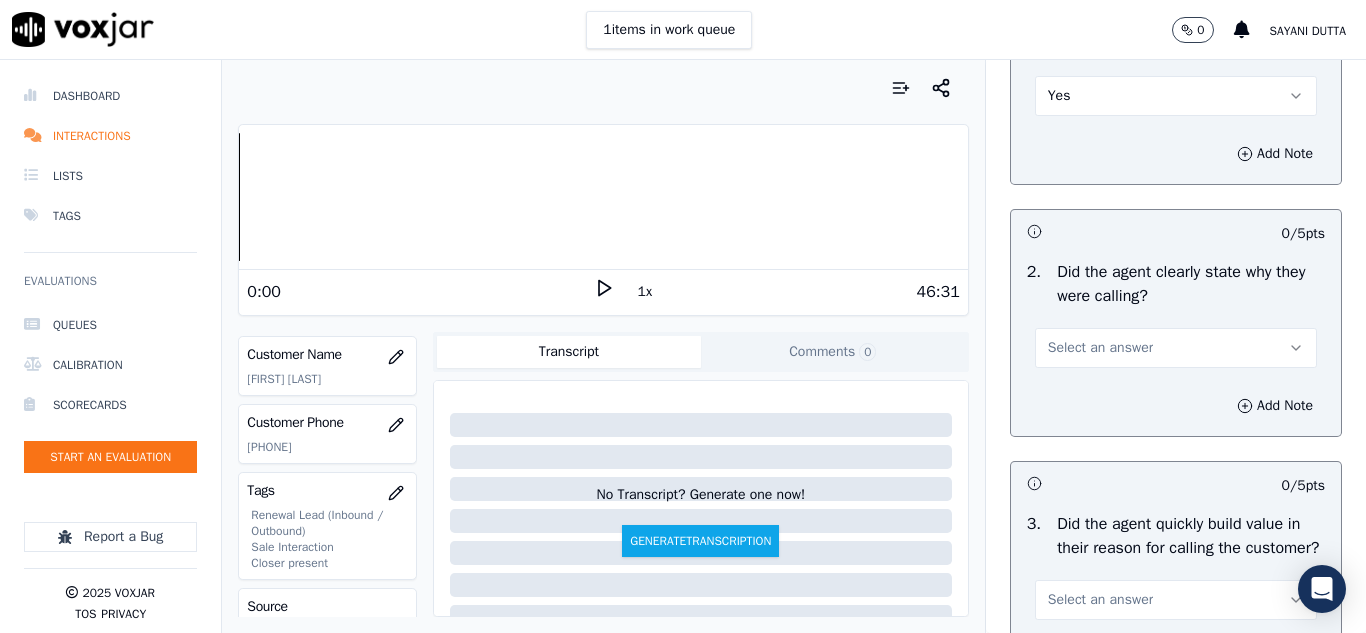 scroll, scrollTop: 300, scrollLeft: 0, axis: vertical 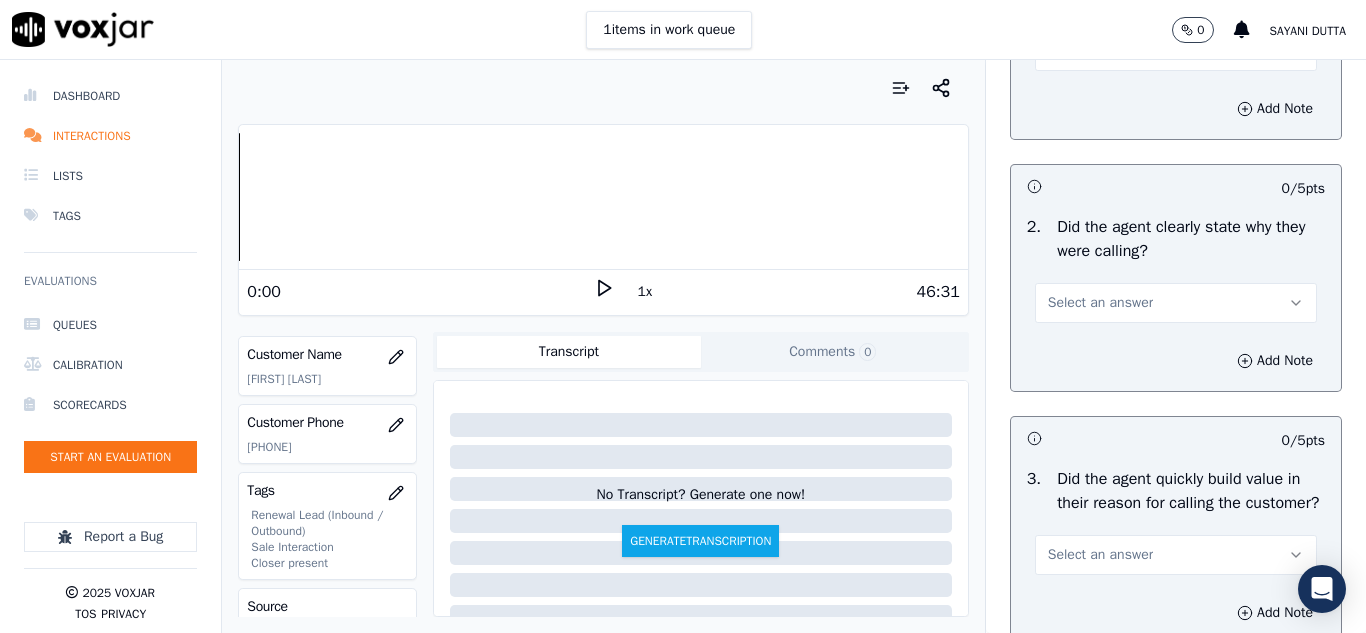 click on "Select an answer" at bounding box center (1100, 303) 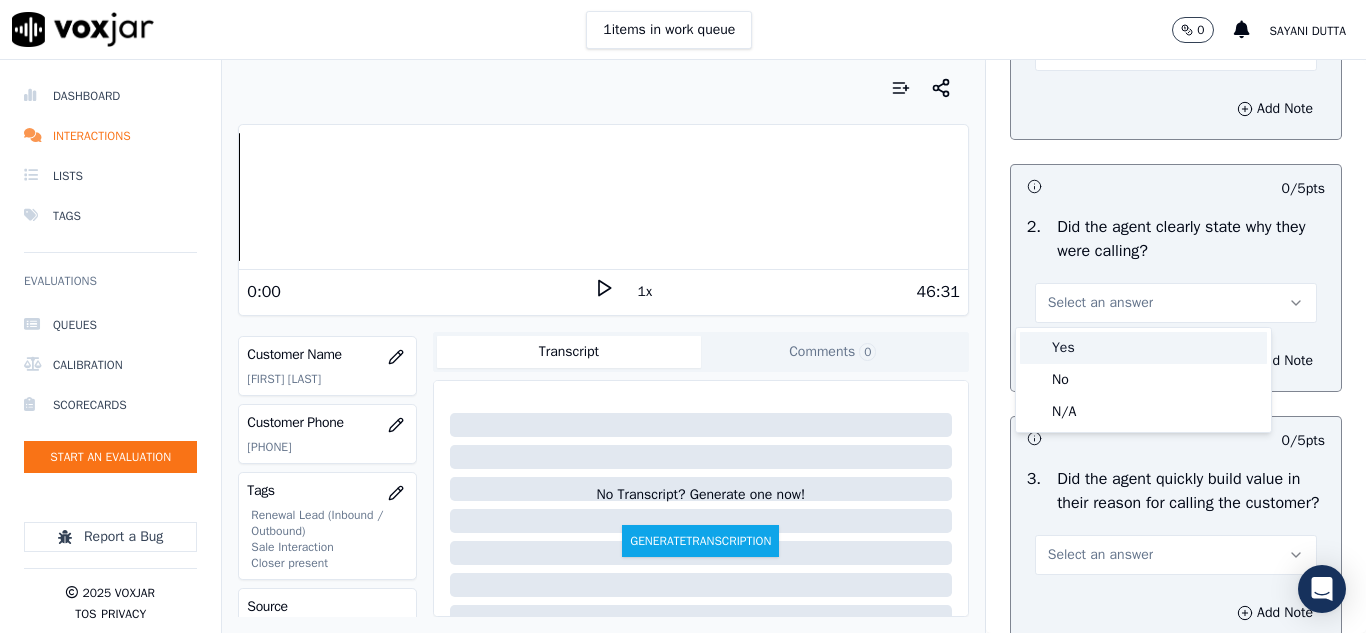 drag, startPoint x: 1087, startPoint y: 343, endPoint x: 1100, endPoint y: 321, distance: 25.553865 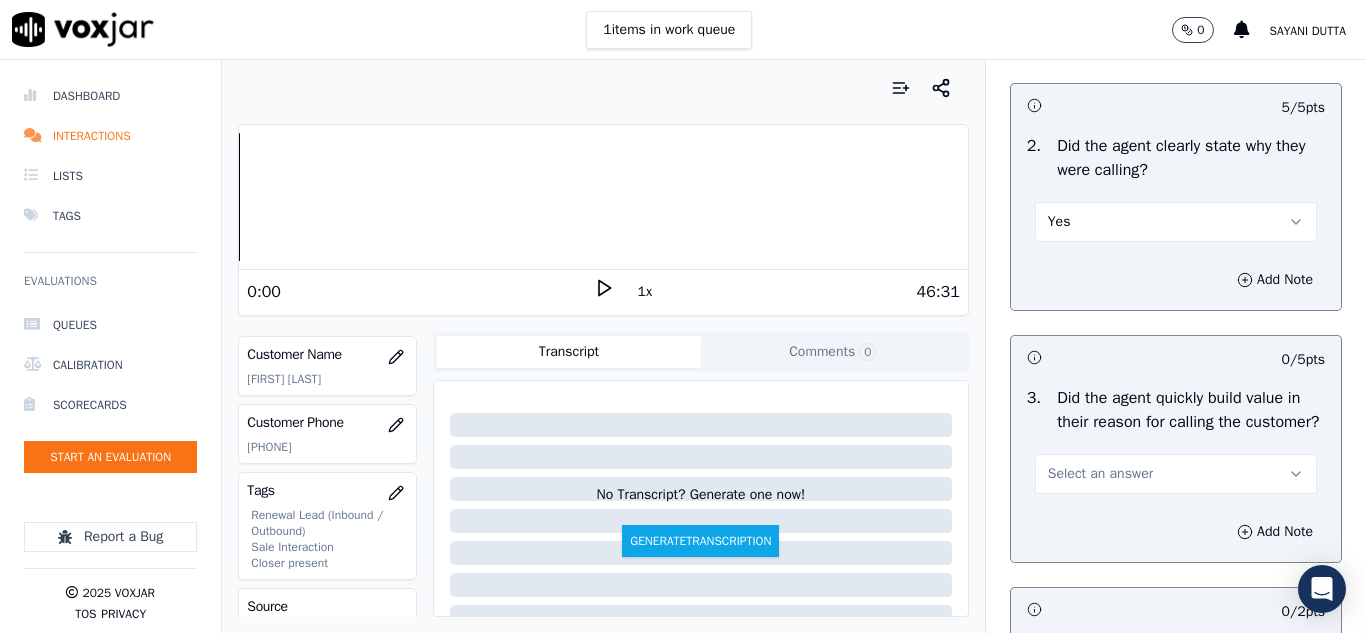scroll, scrollTop: 500, scrollLeft: 0, axis: vertical 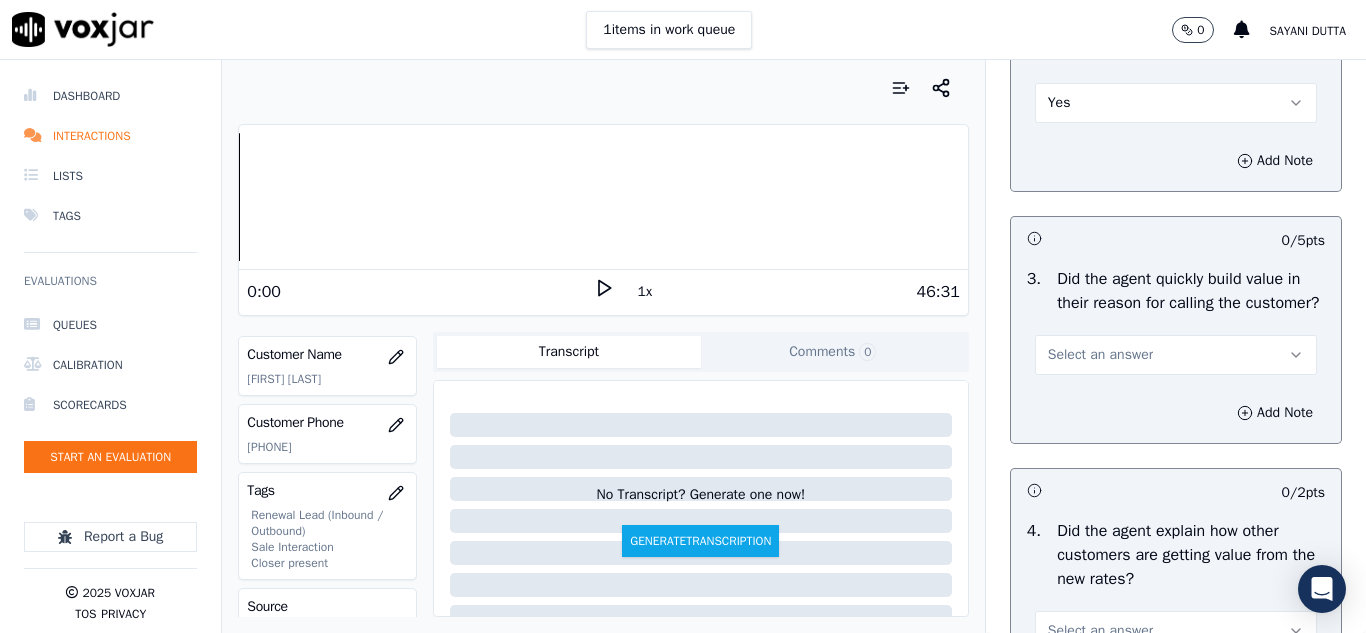 click on "Select an answer" at bounding box center (1100, 355) 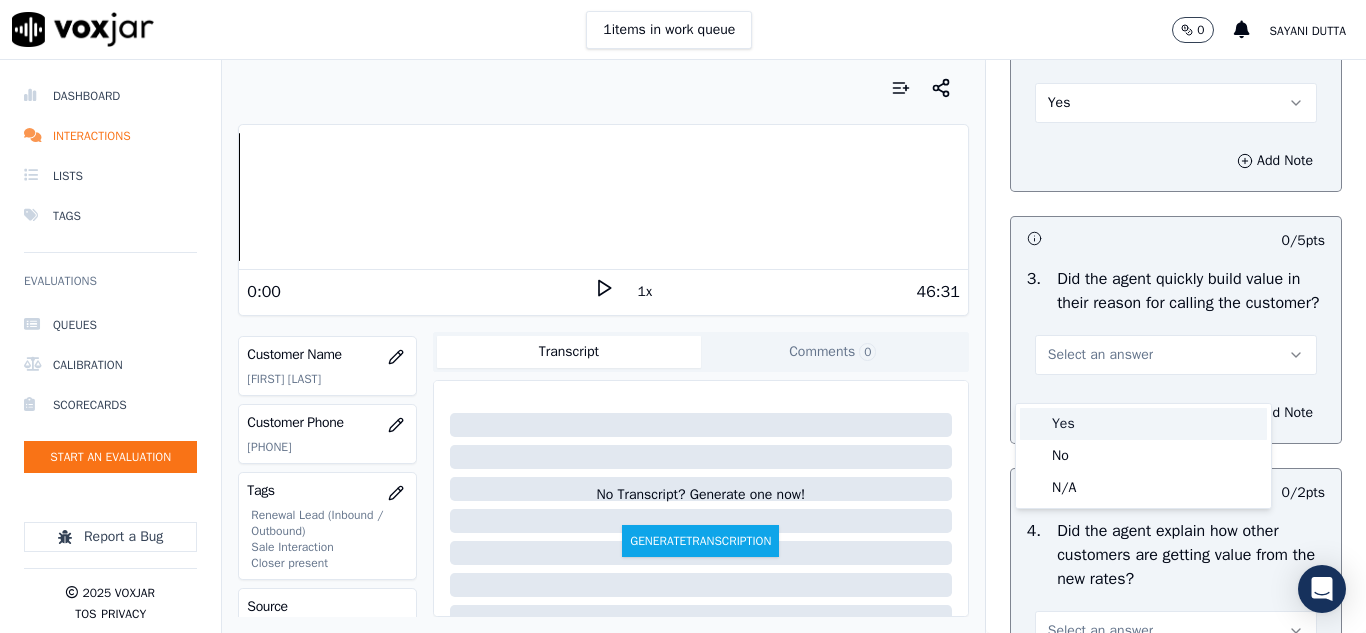 click on "Yes" at bounding box center (1143, 424) 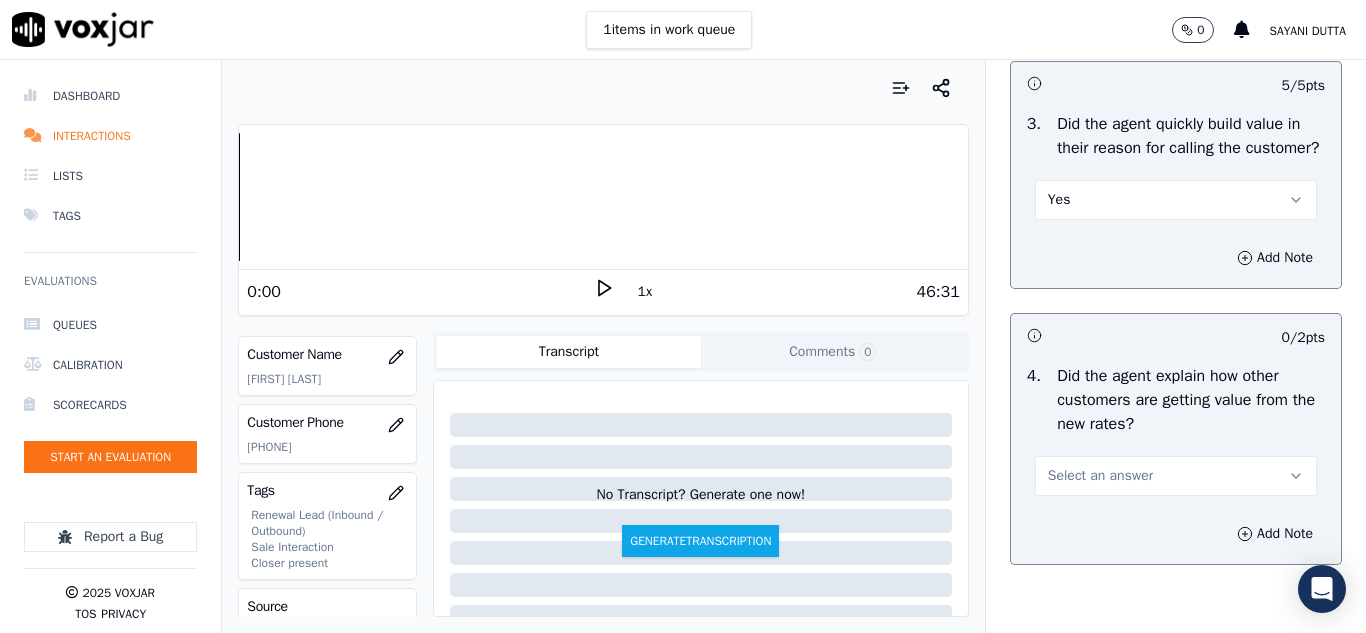 scroll, scrollTop: 800, scrollLeft: 0, axis: vertical 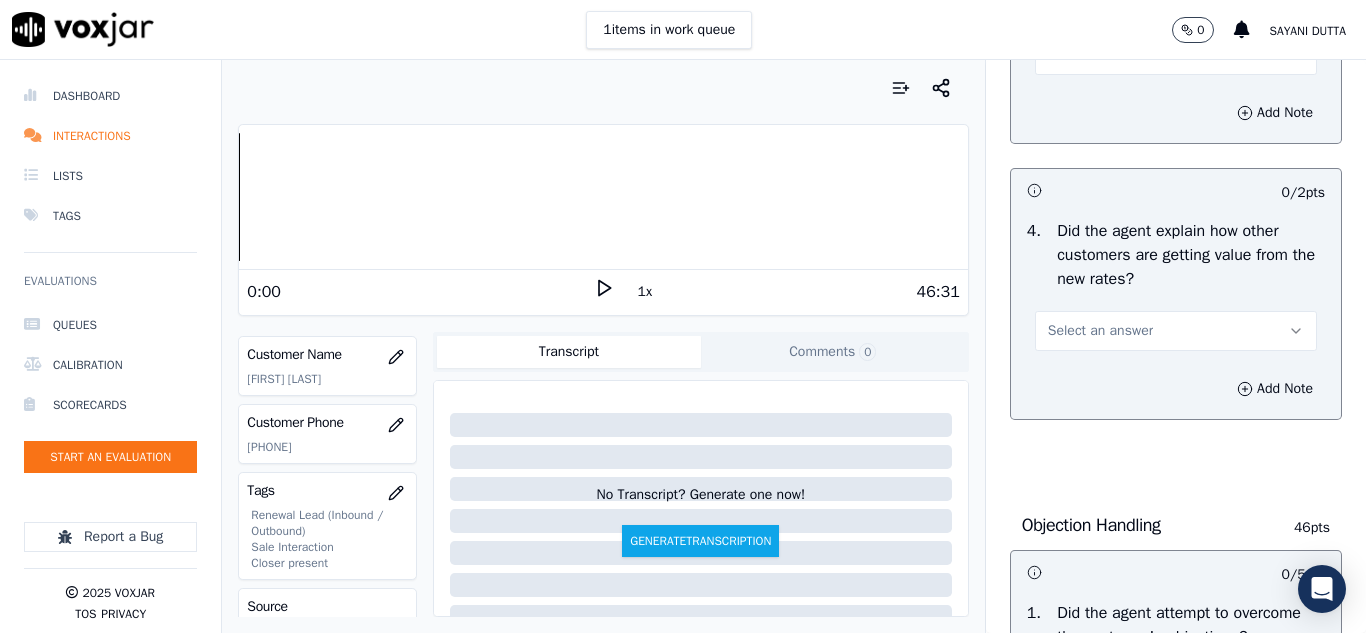 click on "Select an answer" at bounding box center [1176, 331] 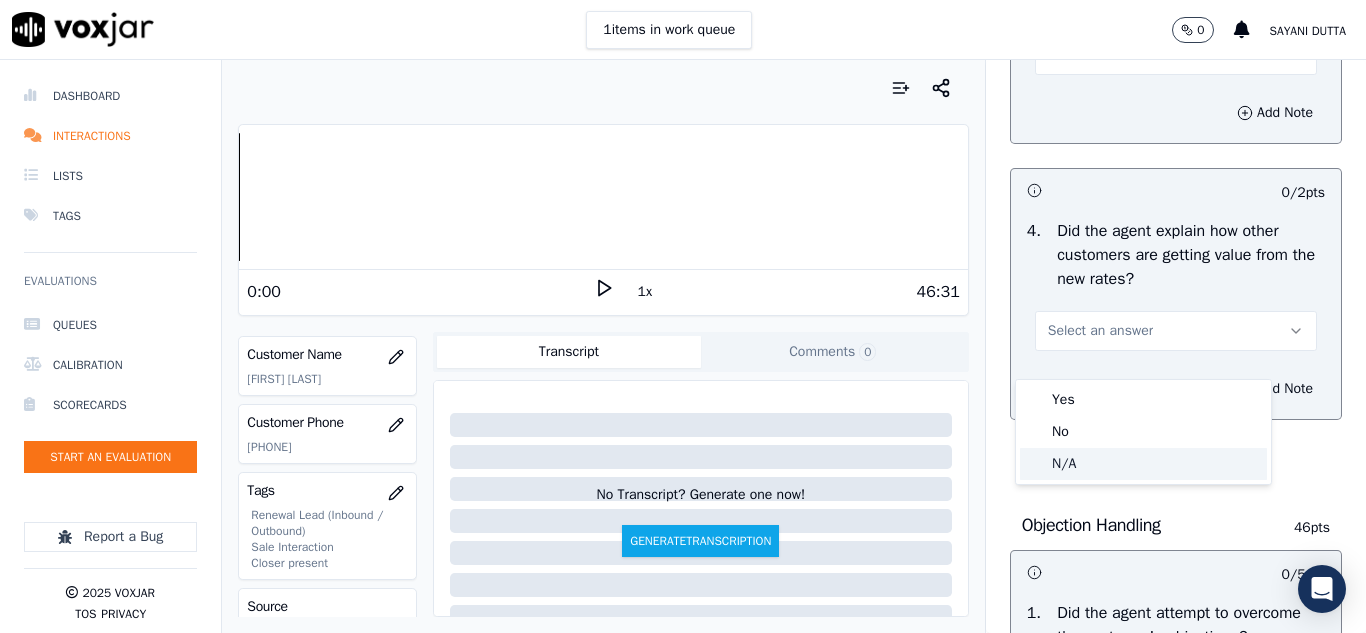 click on "N/A" 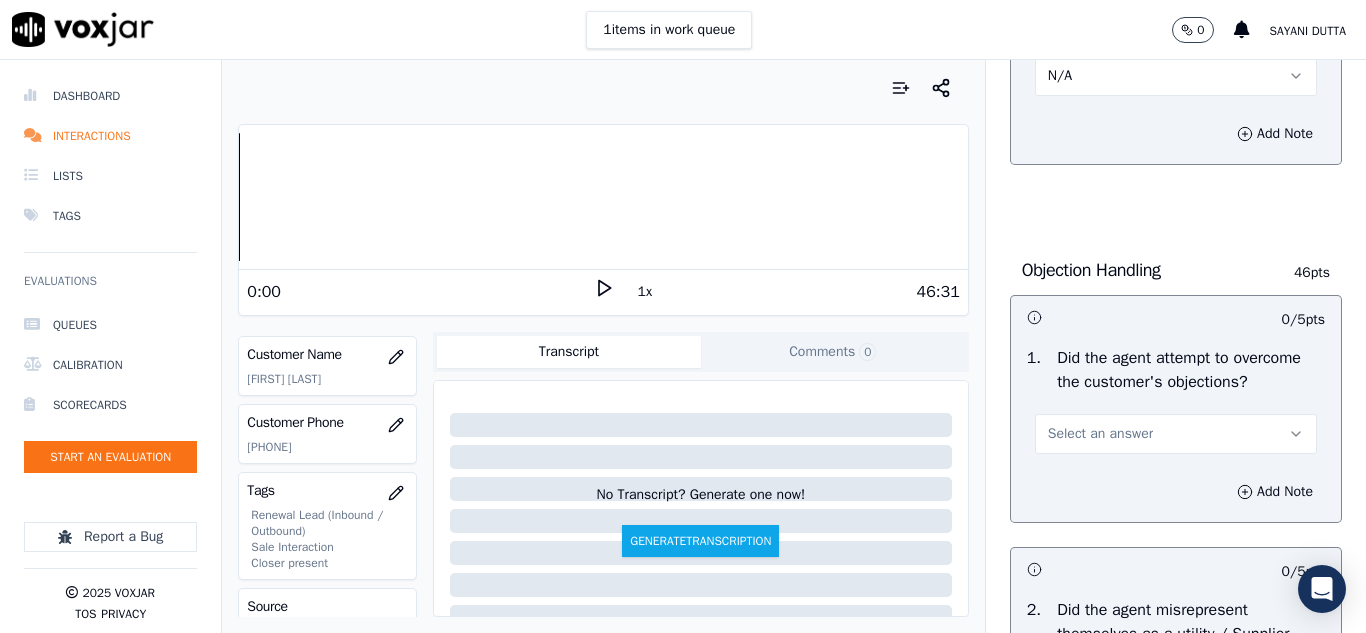 scroll, scrollTop: 1100, scrollLeft: 0, axis: vertical 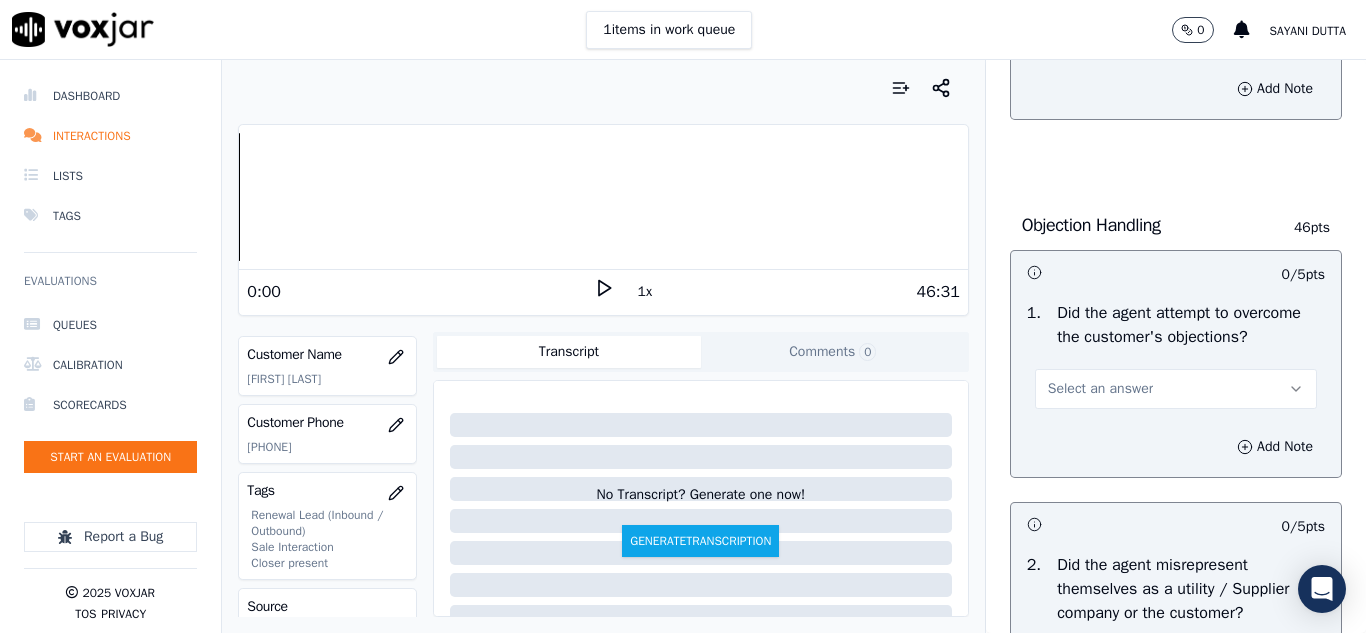 click on "Select an answer" at bounding box center [1100, 389] 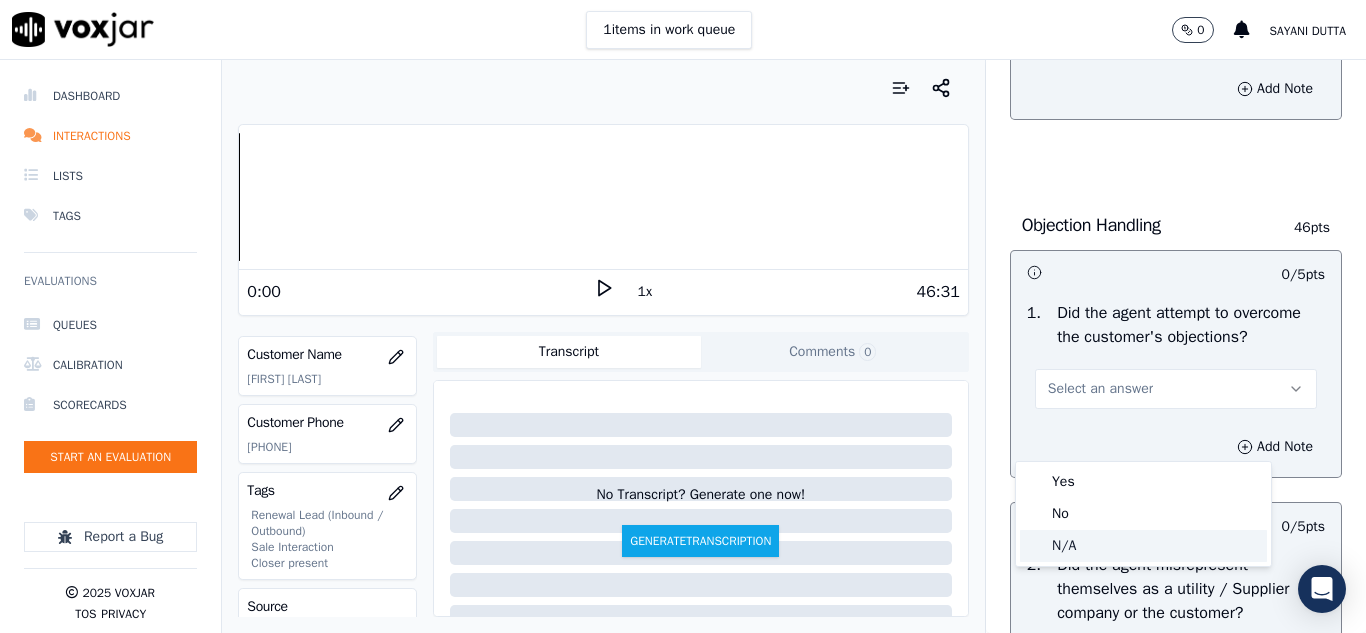 drag, startPoint x: 1074, startPoint y: 542, endPoint x: 1088, endPoint y: 516, distance: 29.529646 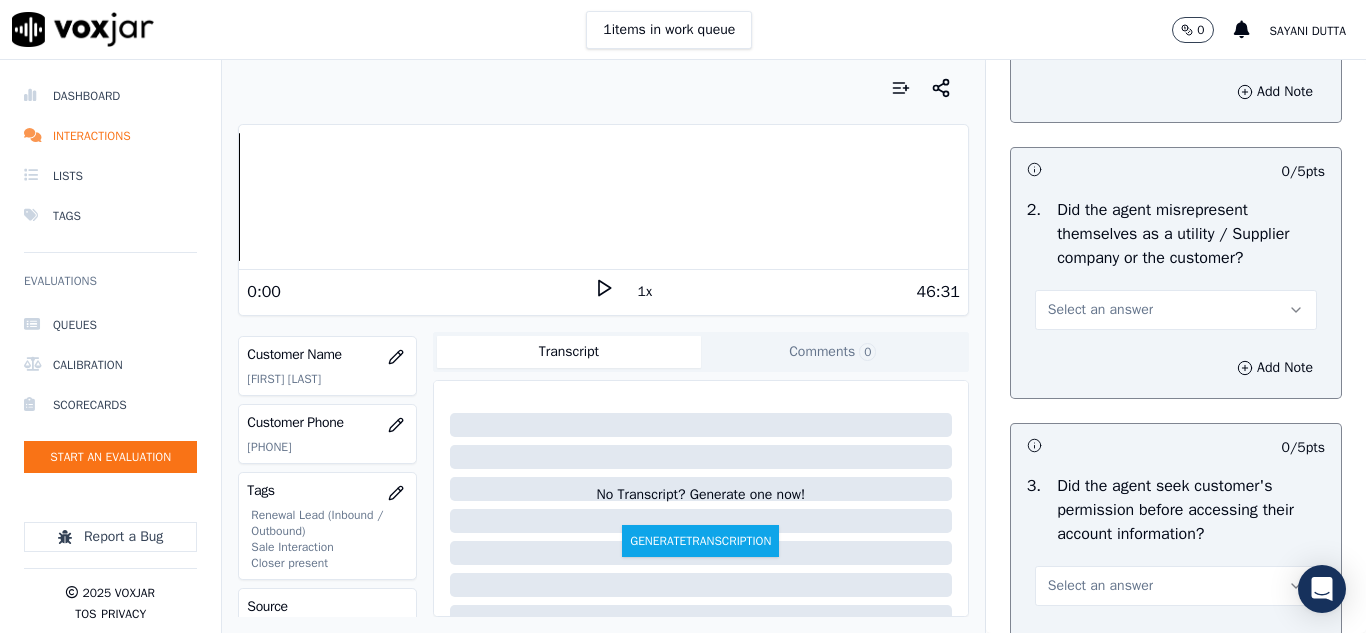 scroll, scrollTop: 1500, scrollLeft: 0, axis: vertical 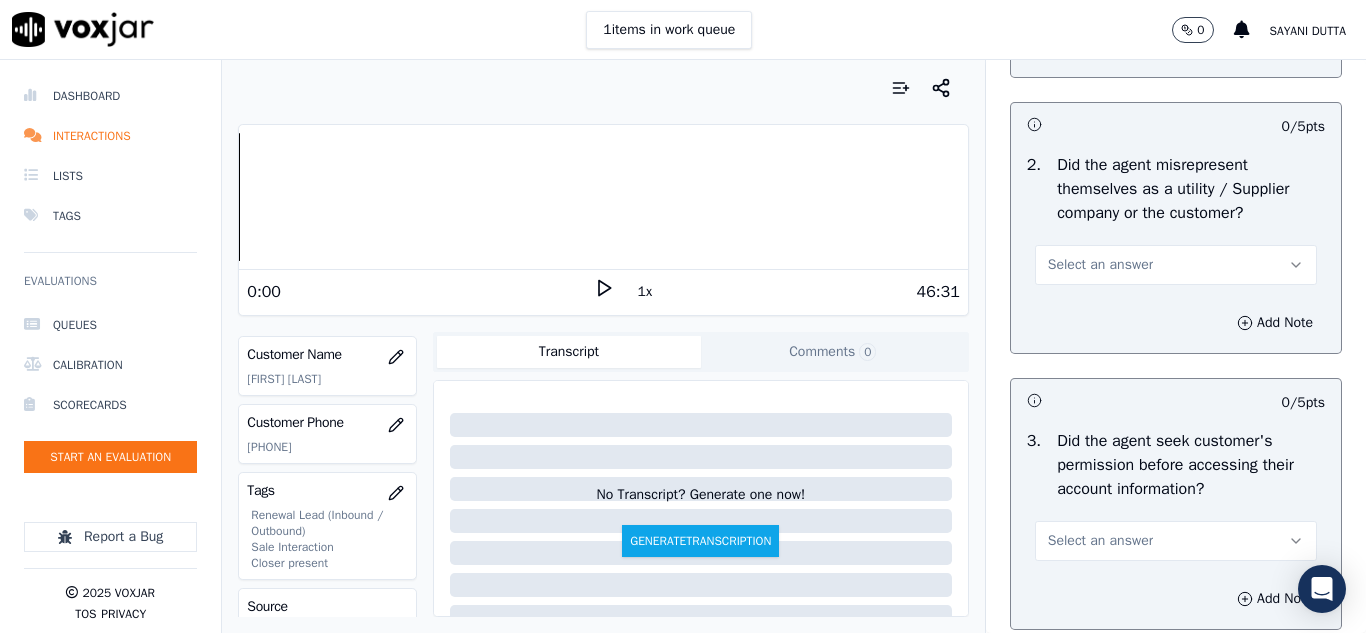 click on "Select an answer" at bounding box center [1100, 265] 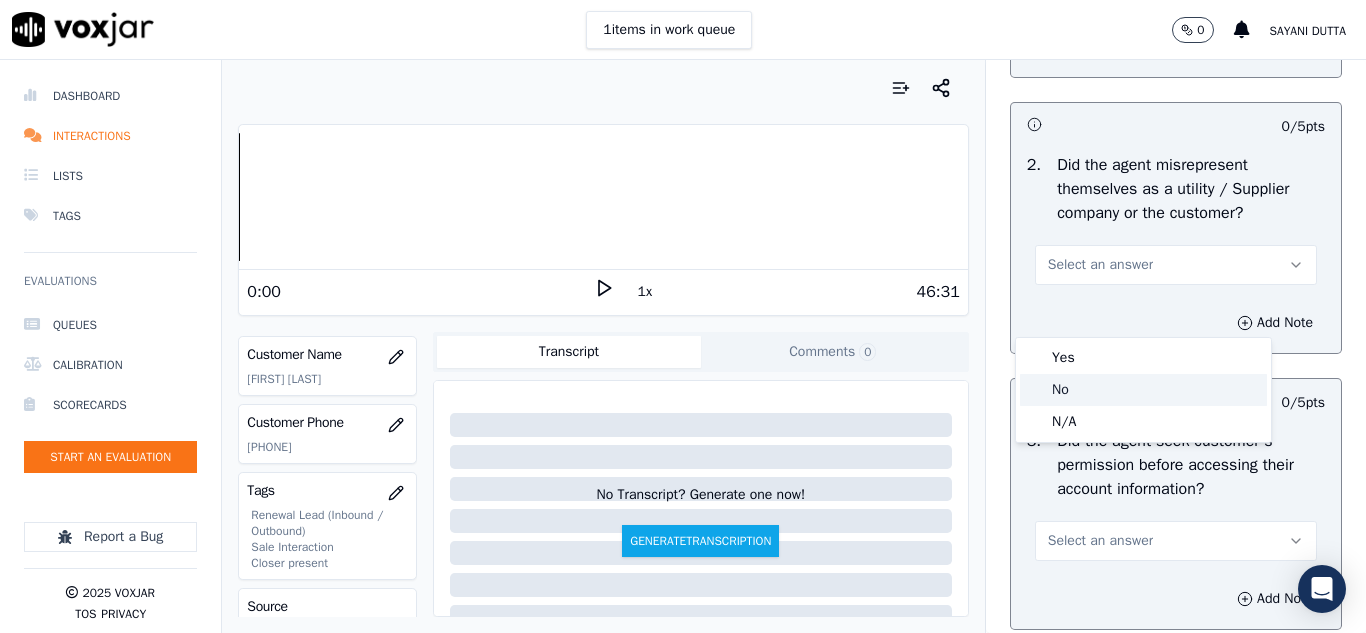 click on "No" 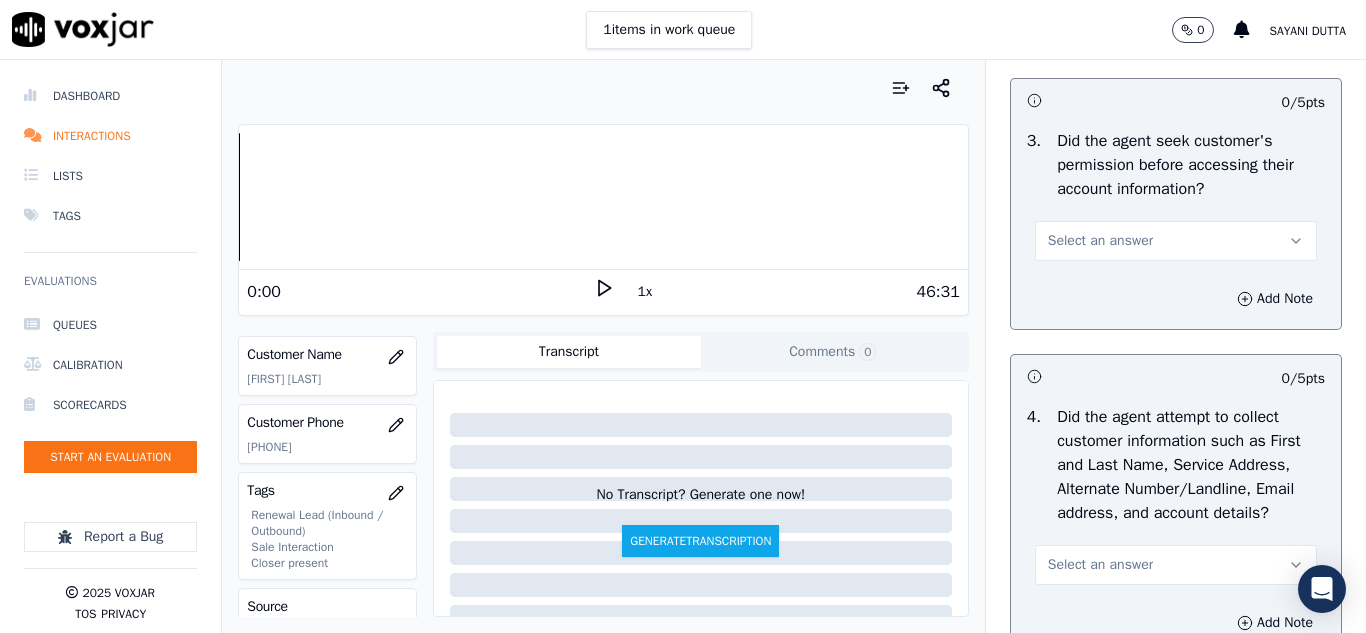 scroll, scrollTop: 1600, scrollLeft: 0, axis: vertical 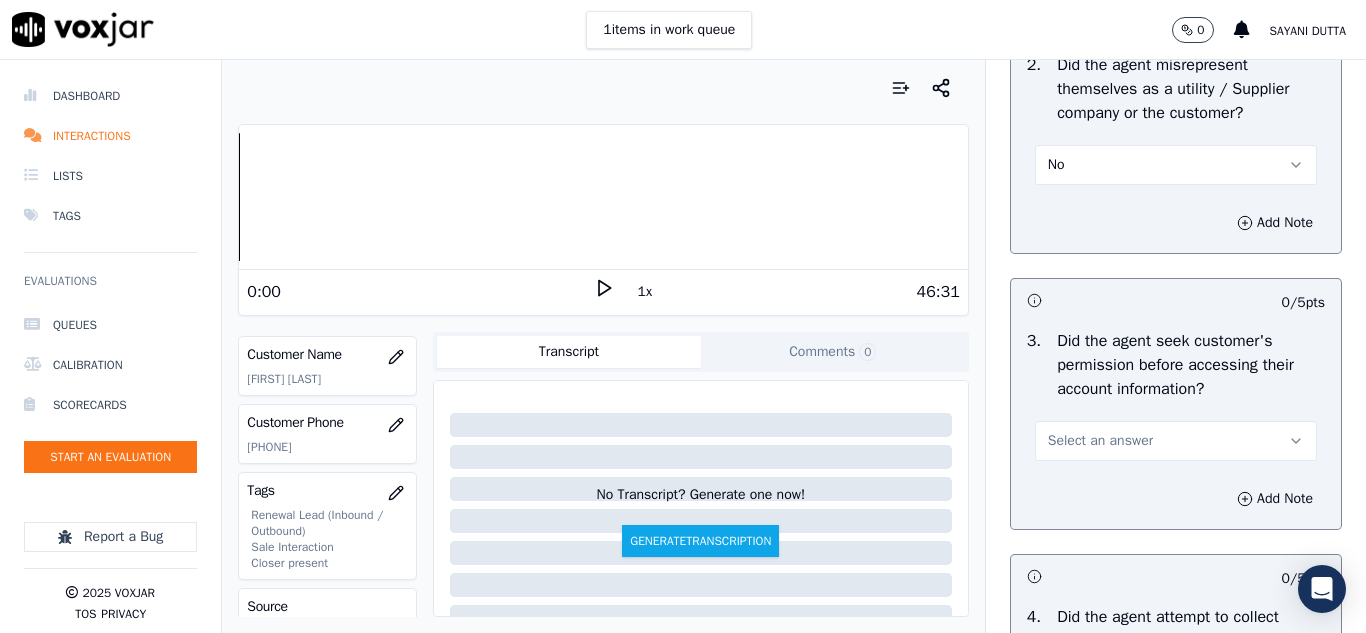 click on "No" at bounding box center (1176, 165) 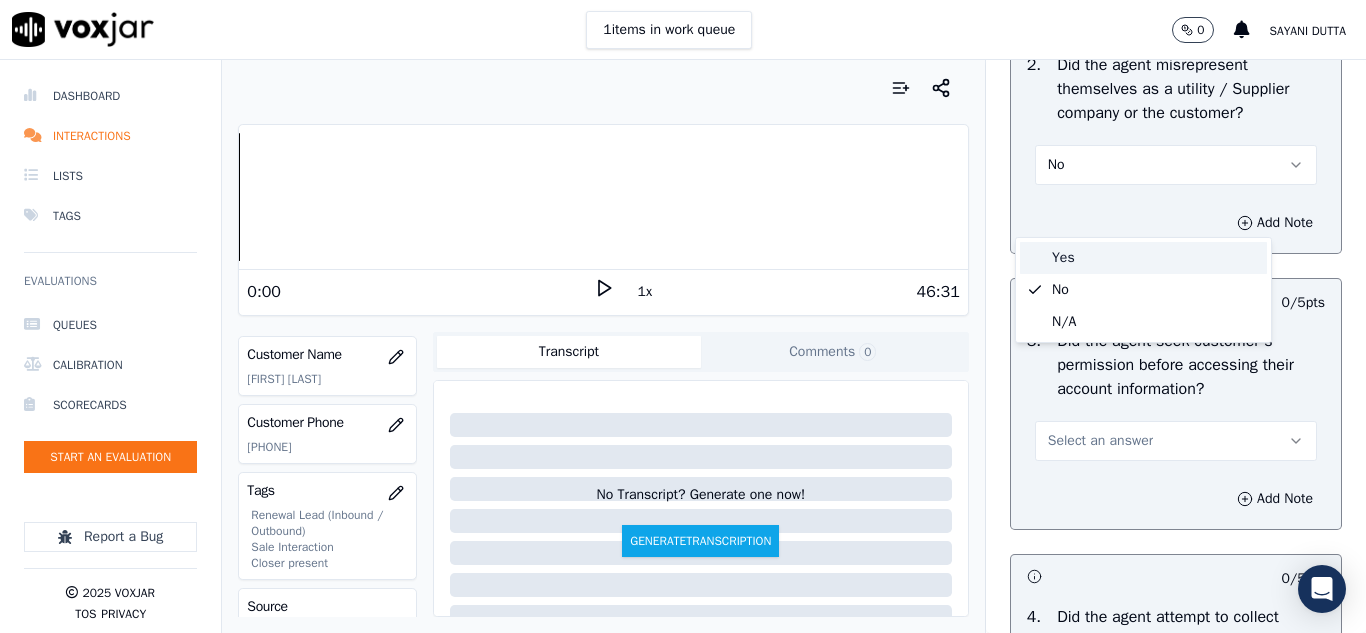 click on "Yes" at bounding box center [1143, 258] 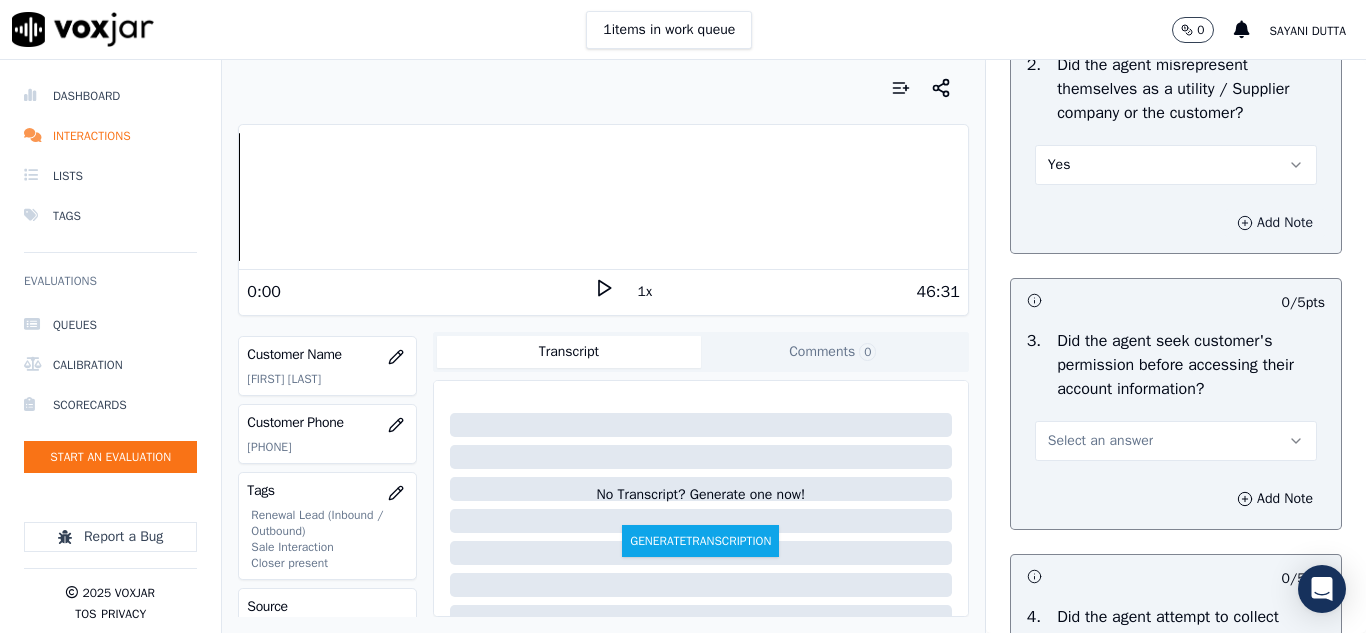 click 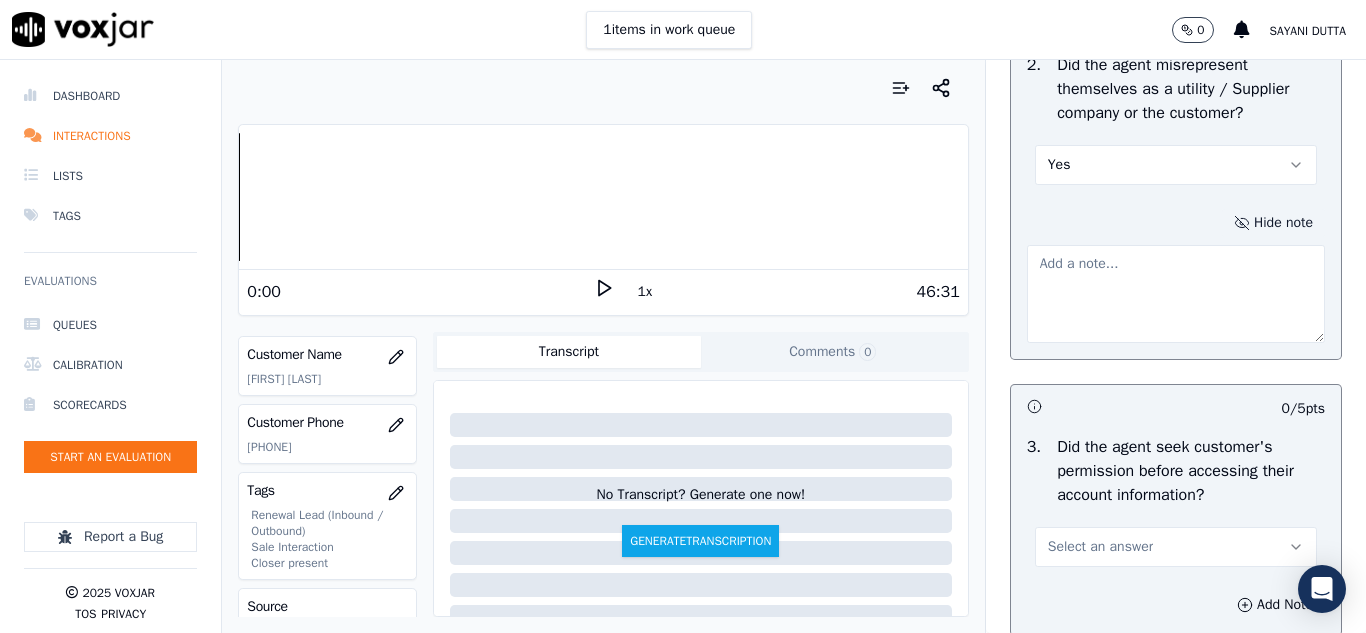 click at bounding box center [1176, 294] 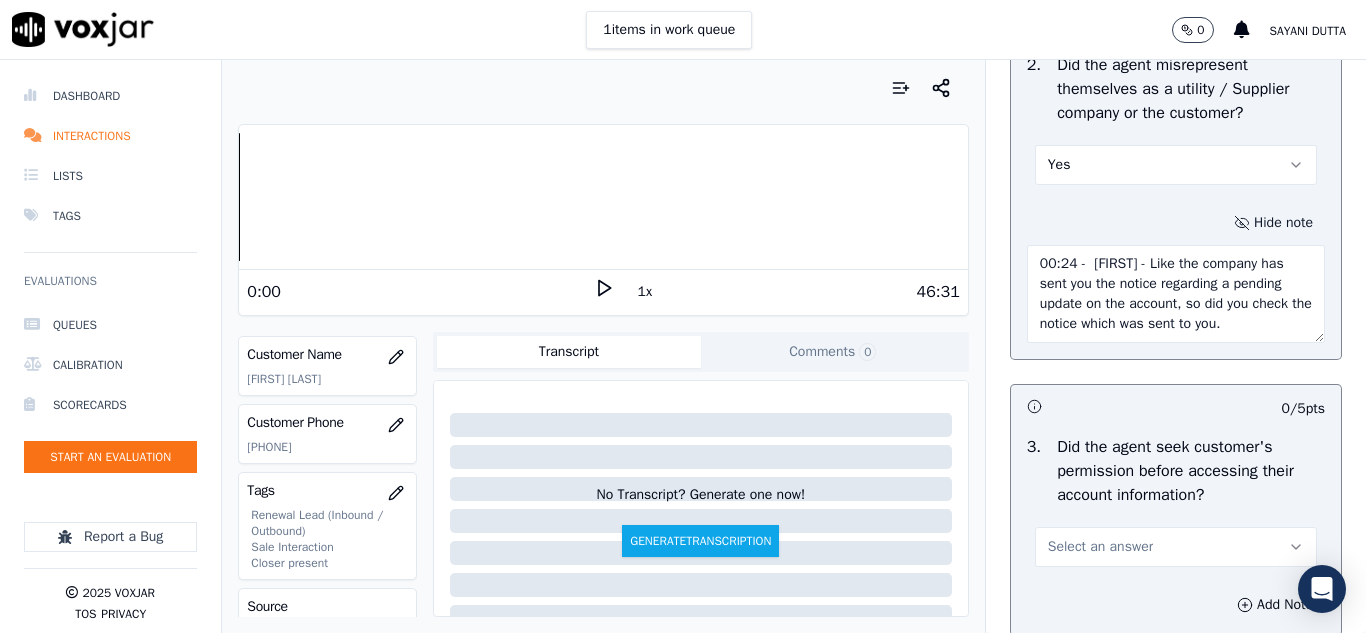 scroll, scrollTop: 11, scrollLeft: 0, axis: vertical 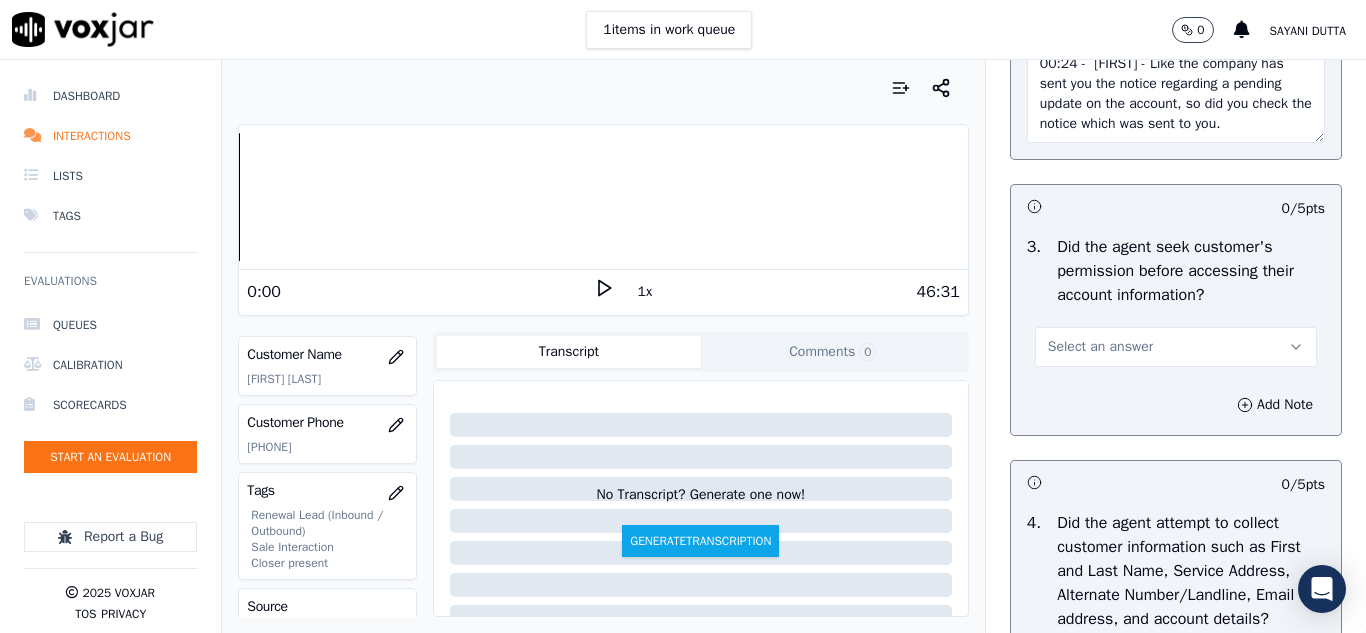 type on "00:24 -  [FIRST] - Like the company has sent you the notice regarding a pending update on the account, so did you check the notice which was sent to you." 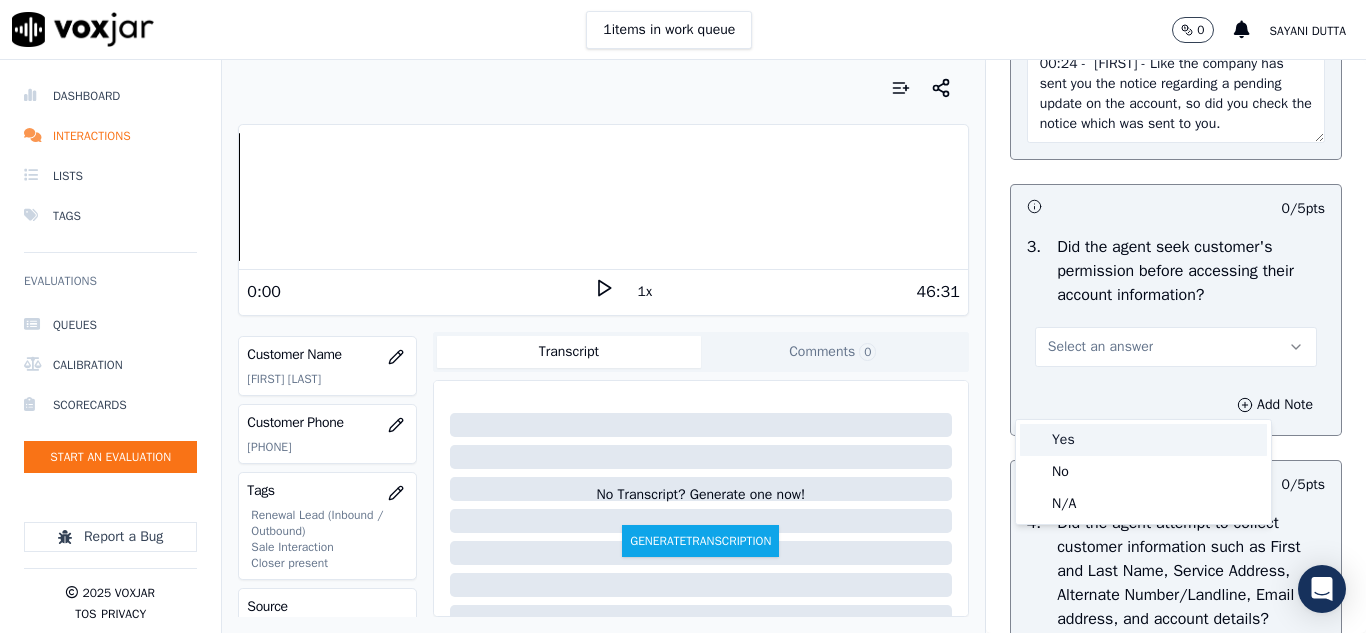 click on "Yes" at bounding box center [1143, 440] 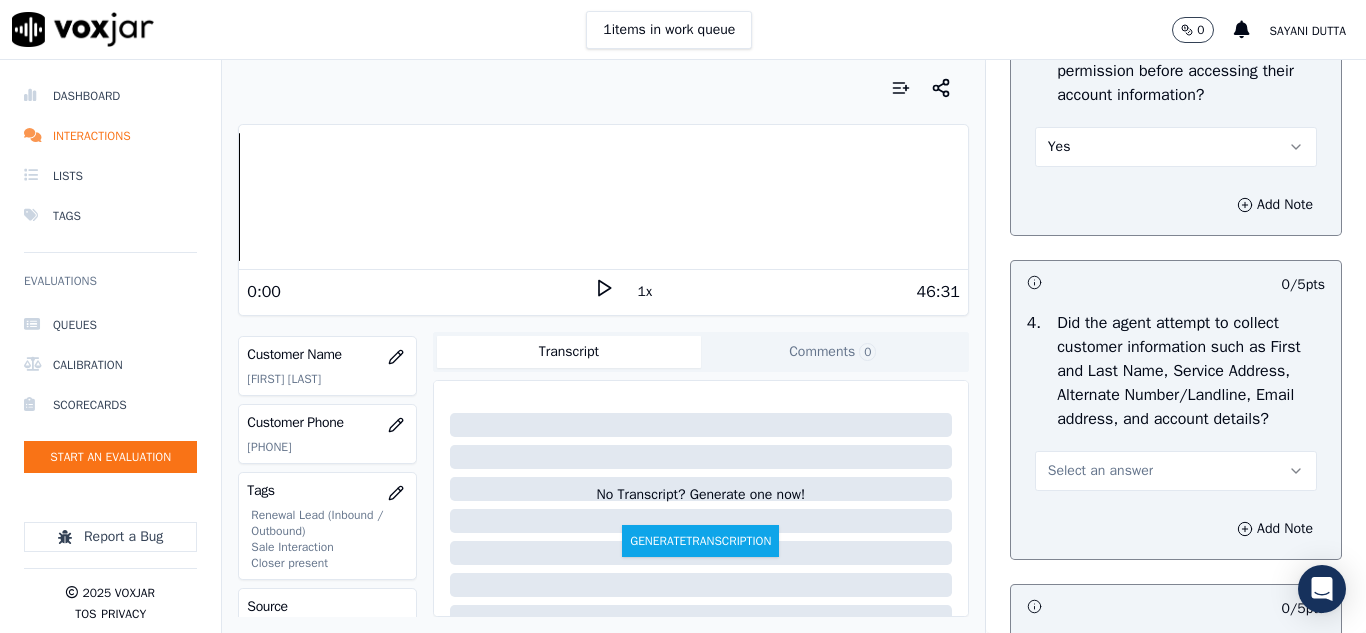 scroll, scrollTop: 2100, scrollLeft: 0, axis: vertical 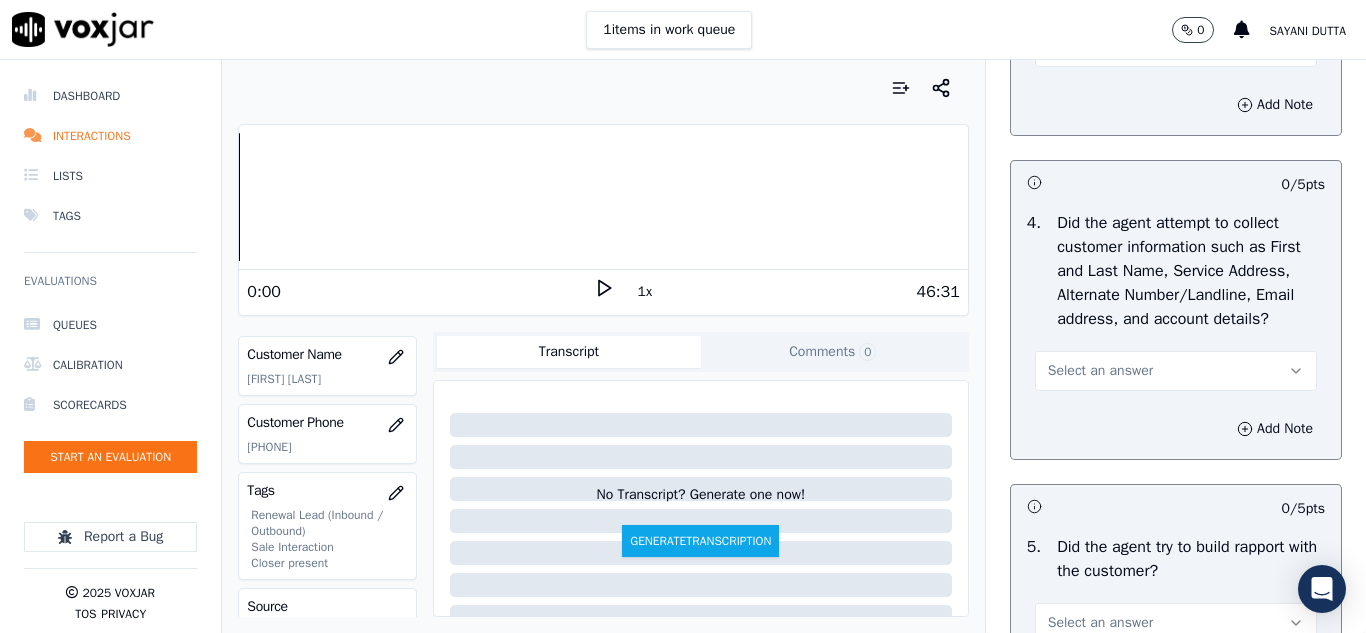 click on "Select an answer" at bounding box center (1100, 371) 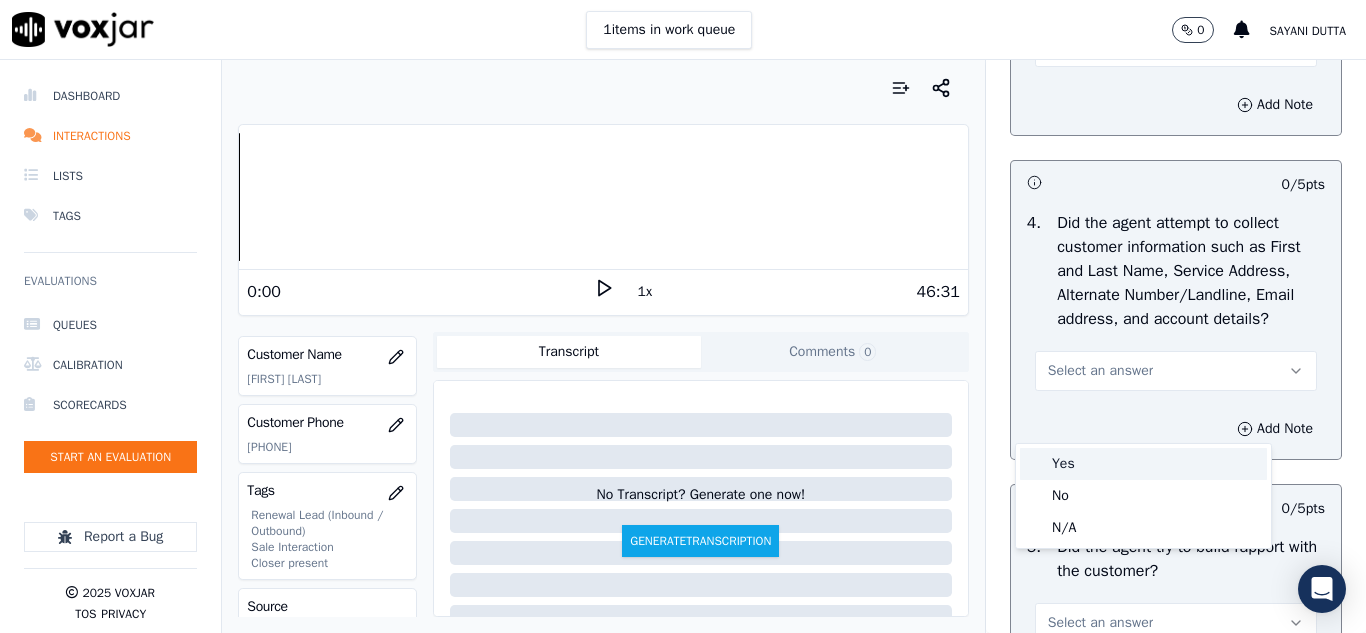 click on "Yes" at bounding box center [1143, 464] 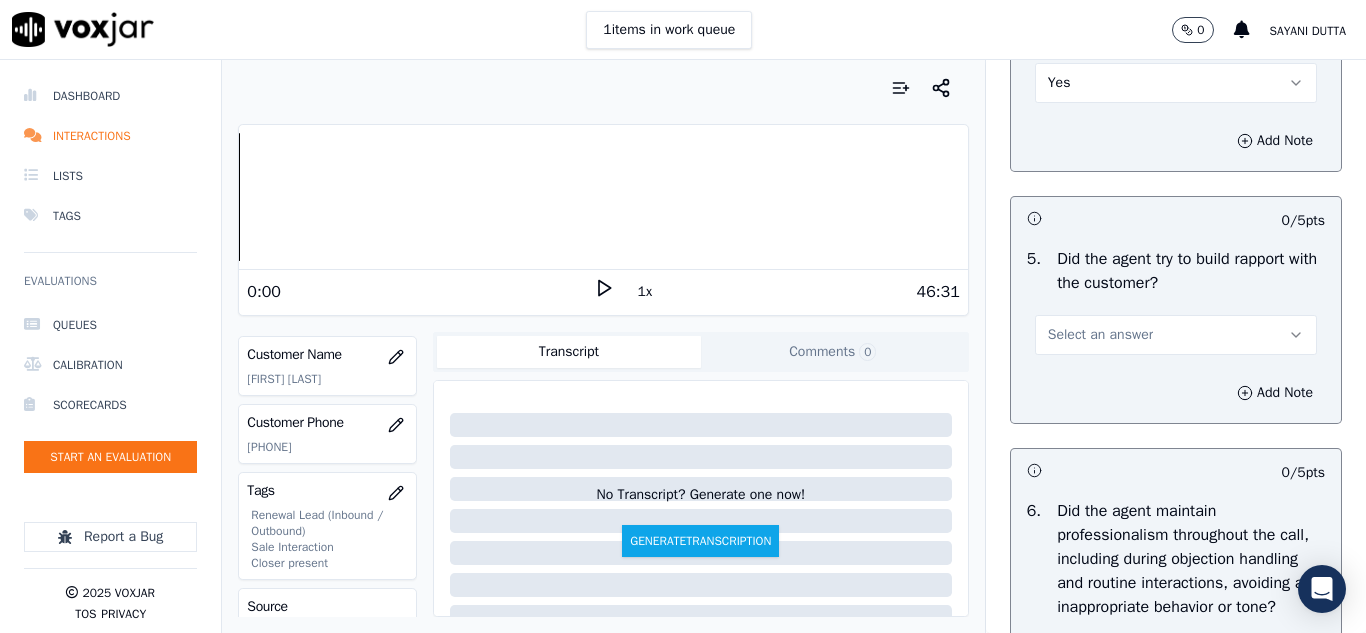 scroll, scrollTop: 2400, scrollLeft: 0, axis: vertical 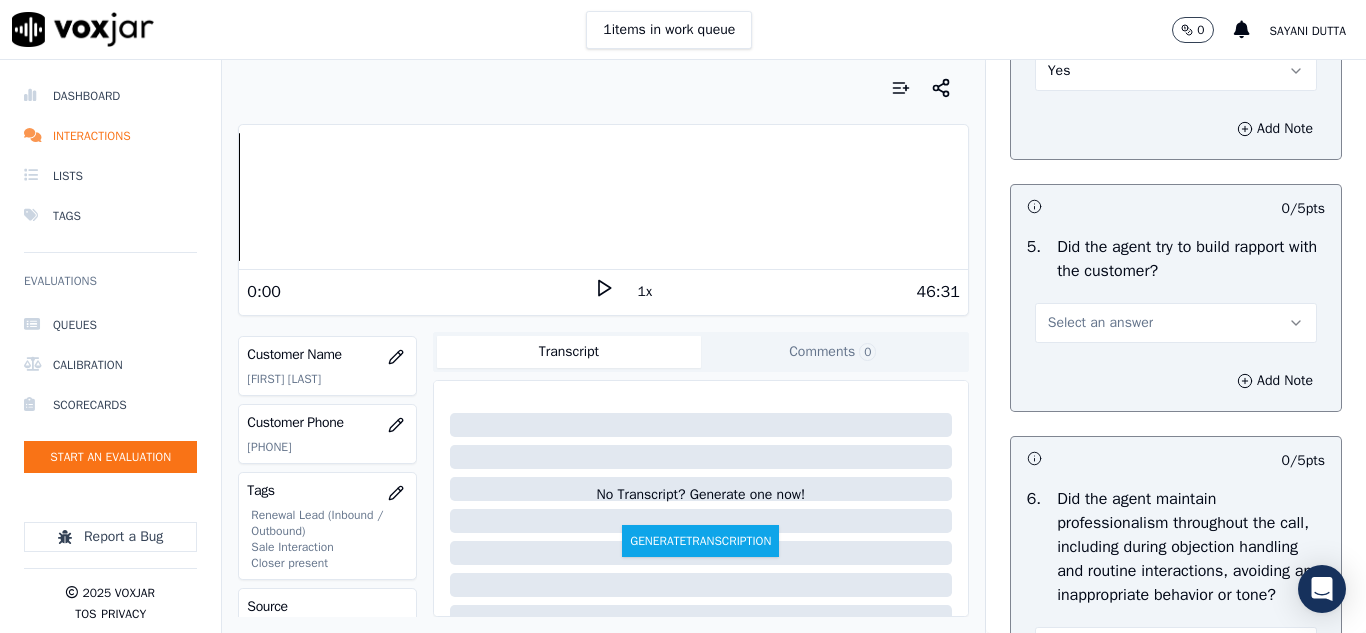 click on "Select an answer" at bounding box center (1100, 323) 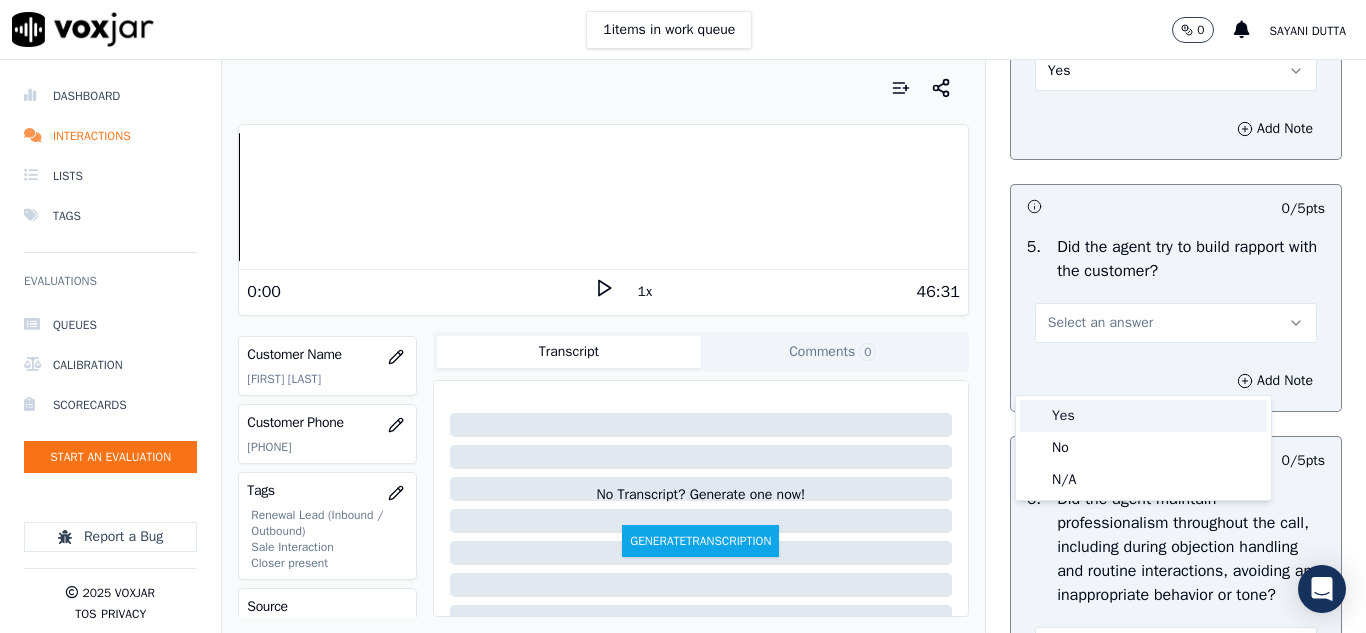 click on "Yes" at bounding box center (1143, 416) 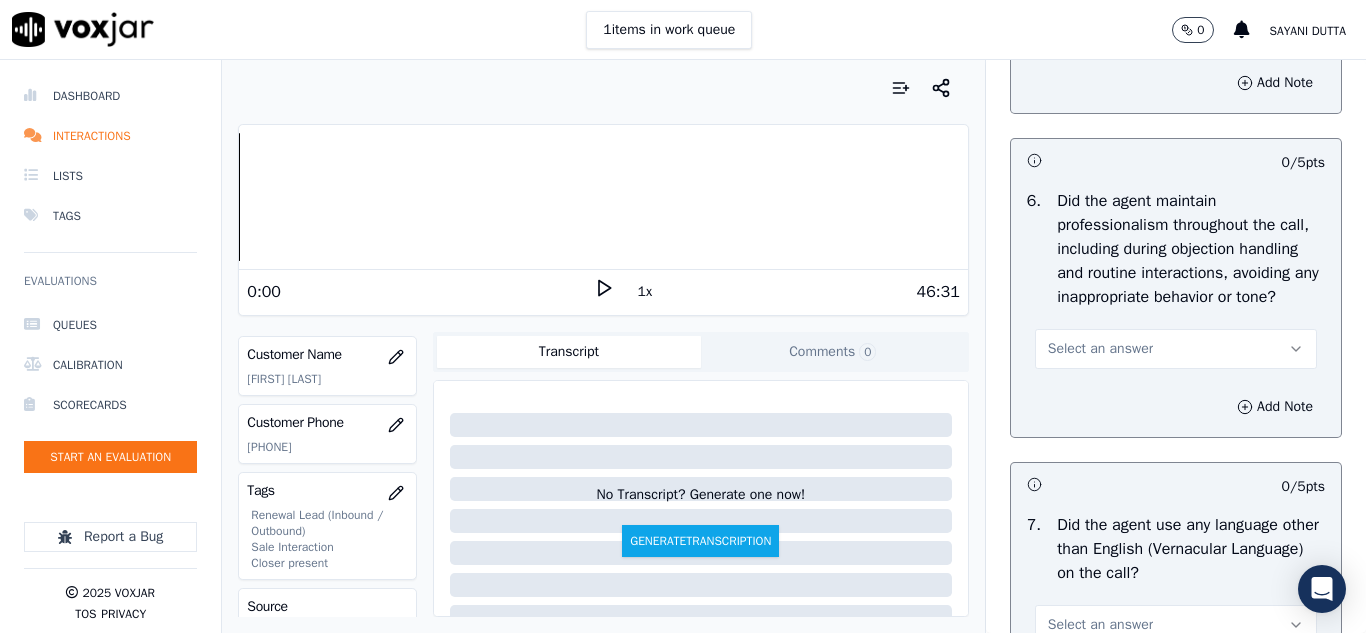 scroll, scrollTop: 2700, scrollLeft: 0, axis: vertical 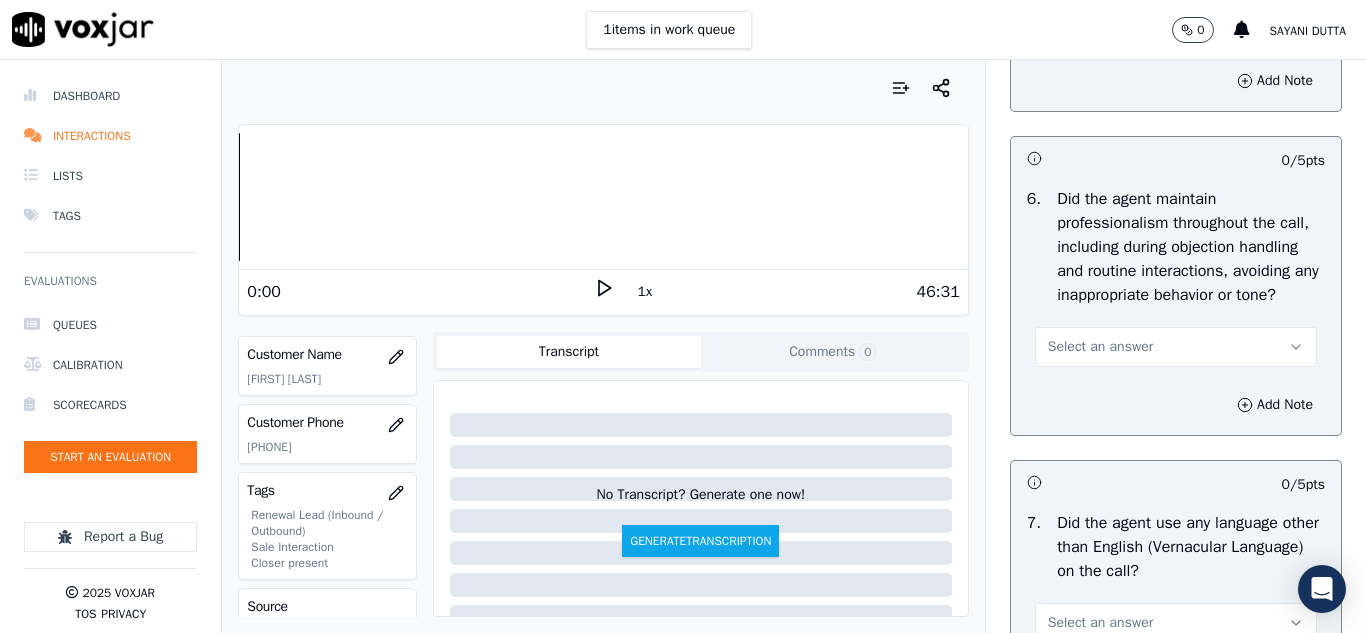 click on "Select an answer" at bounding box center (1100, 347) 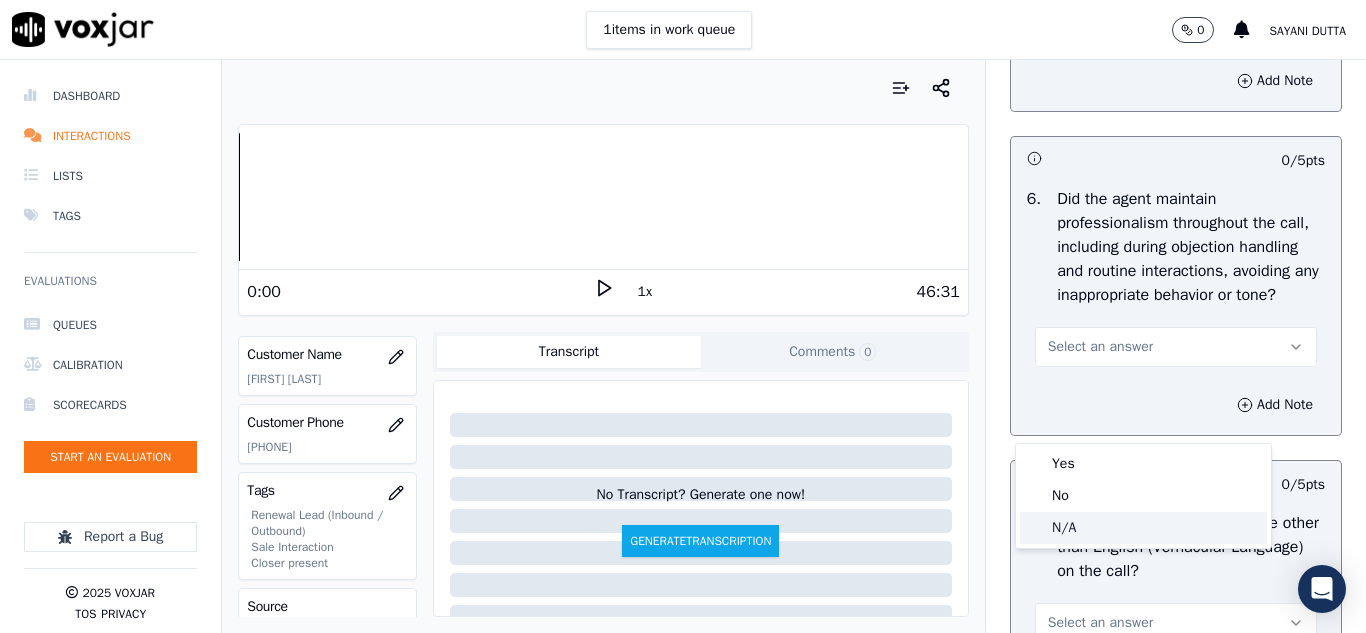 click on "N/A" 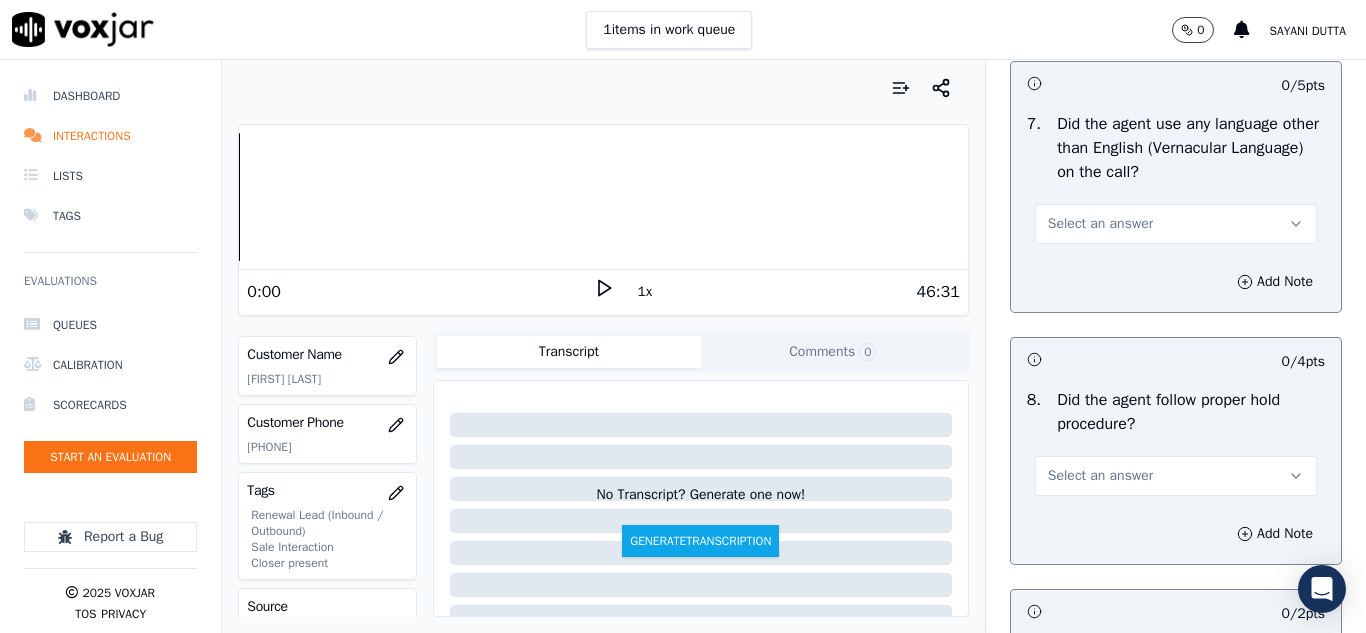 scroll, scrollTop: 3100, scrollLeft: 0, axis: vertical 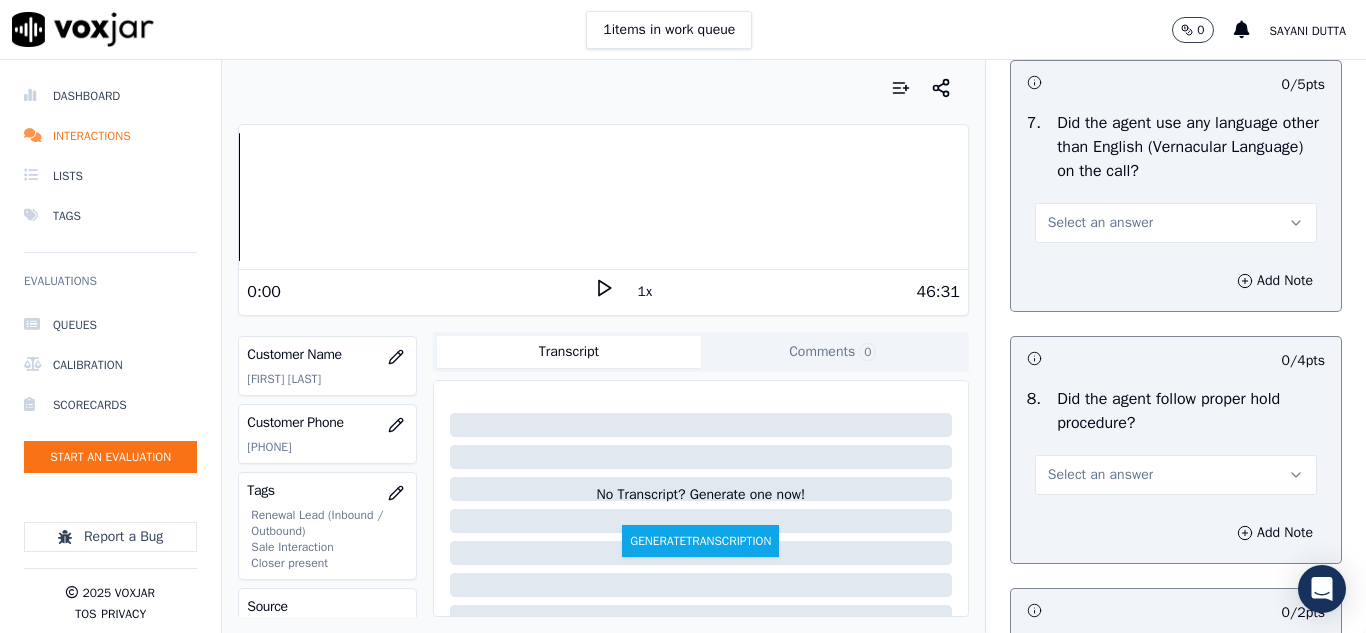 click on "Select an answer" at bounding box center [1100, 223] 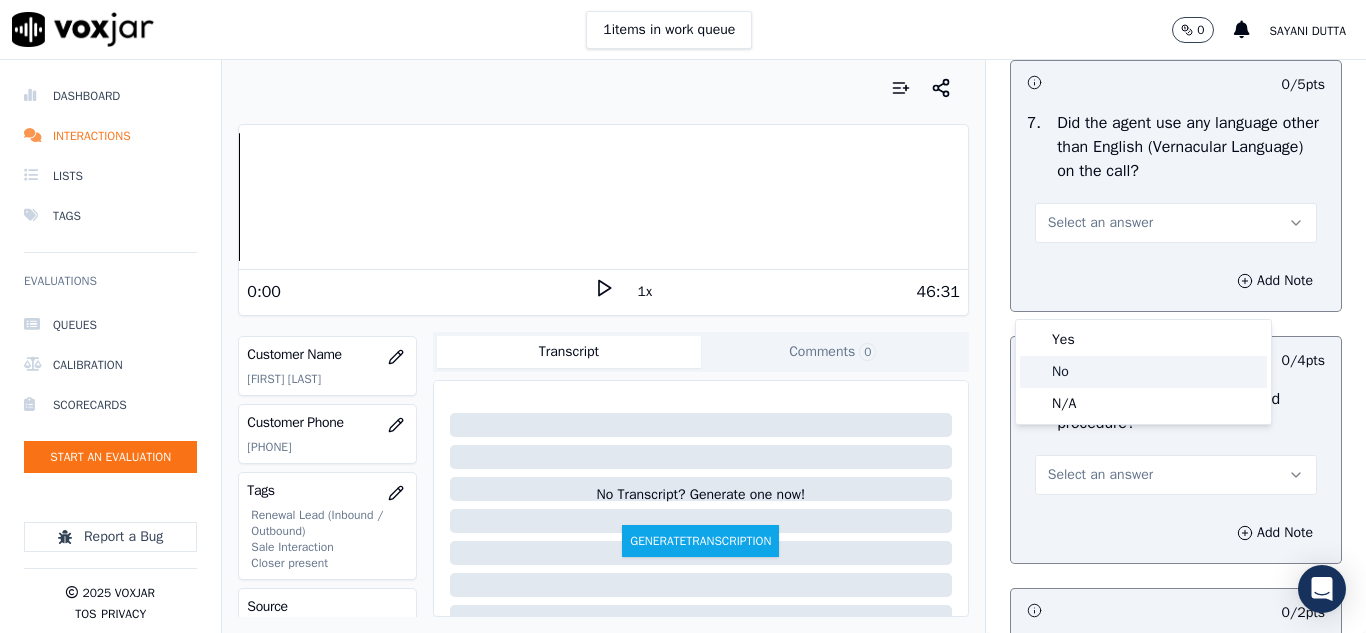 click on "No" 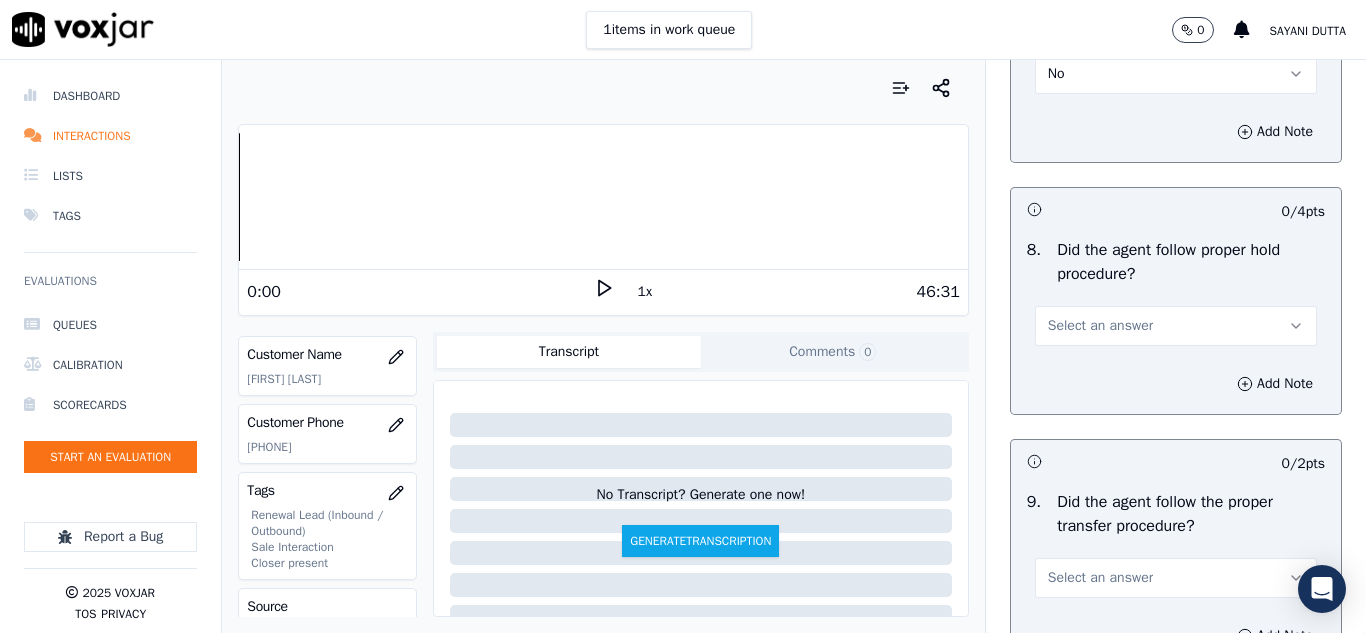 scroll, scrollTop: 3400, scrollLeft: 0, axis: vertical 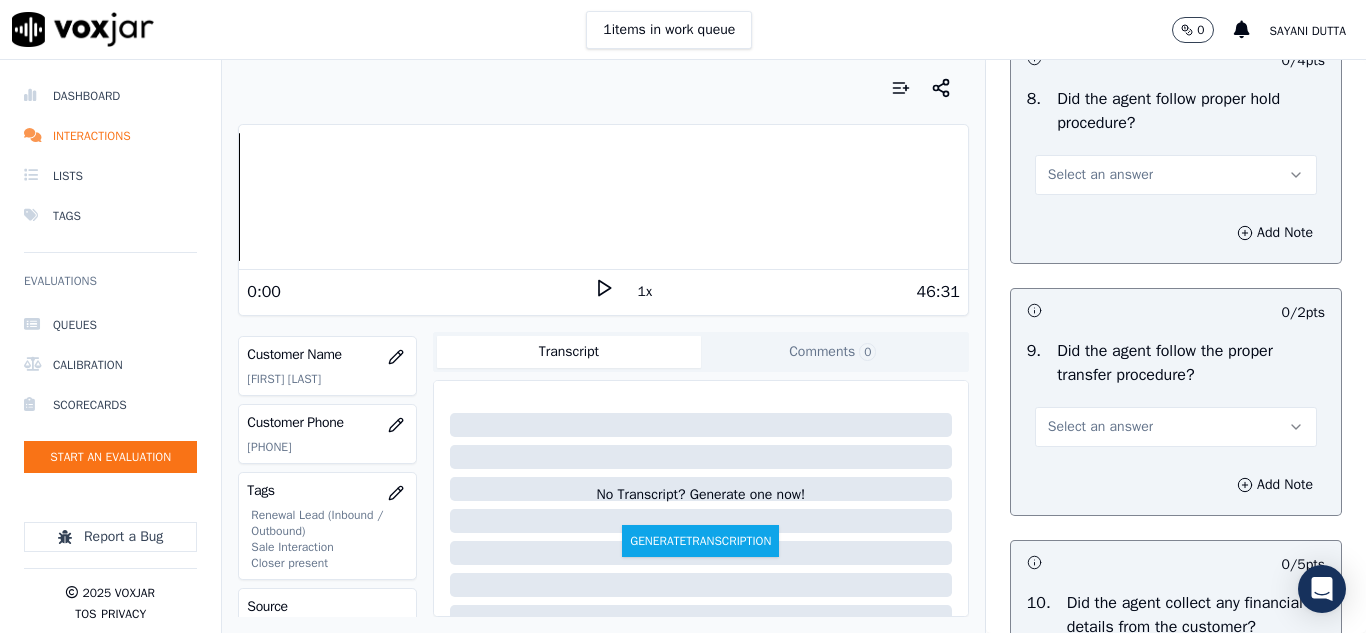 click on "Select an answer" at bounding box center (1100, 175) 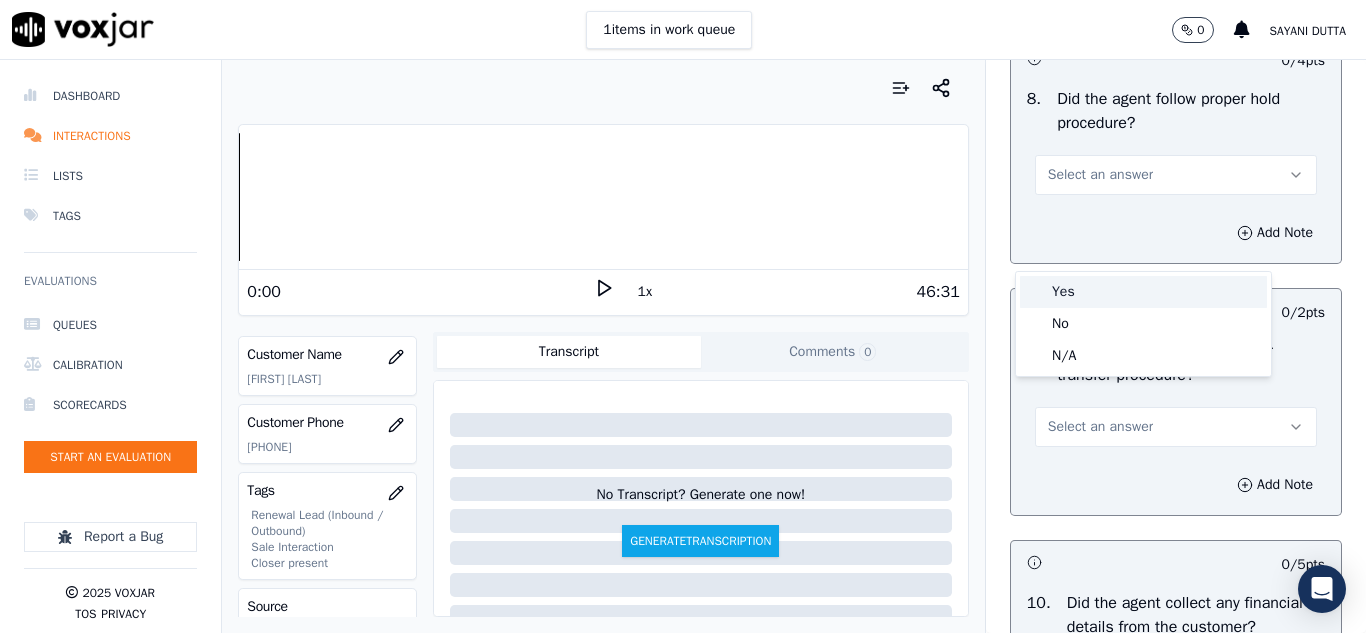 click on "Yes" at bounding box center [1143, 292] 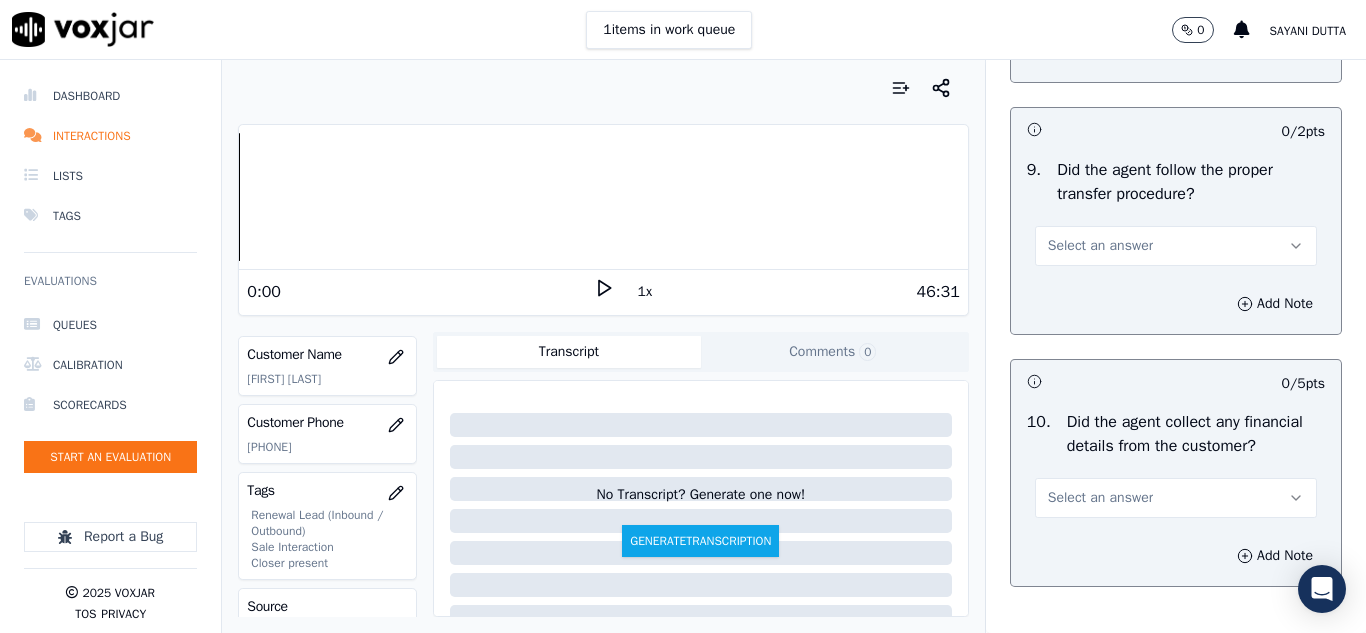 scroll, scrollTop: 3700, scrollLeft: 0, axis: vertical 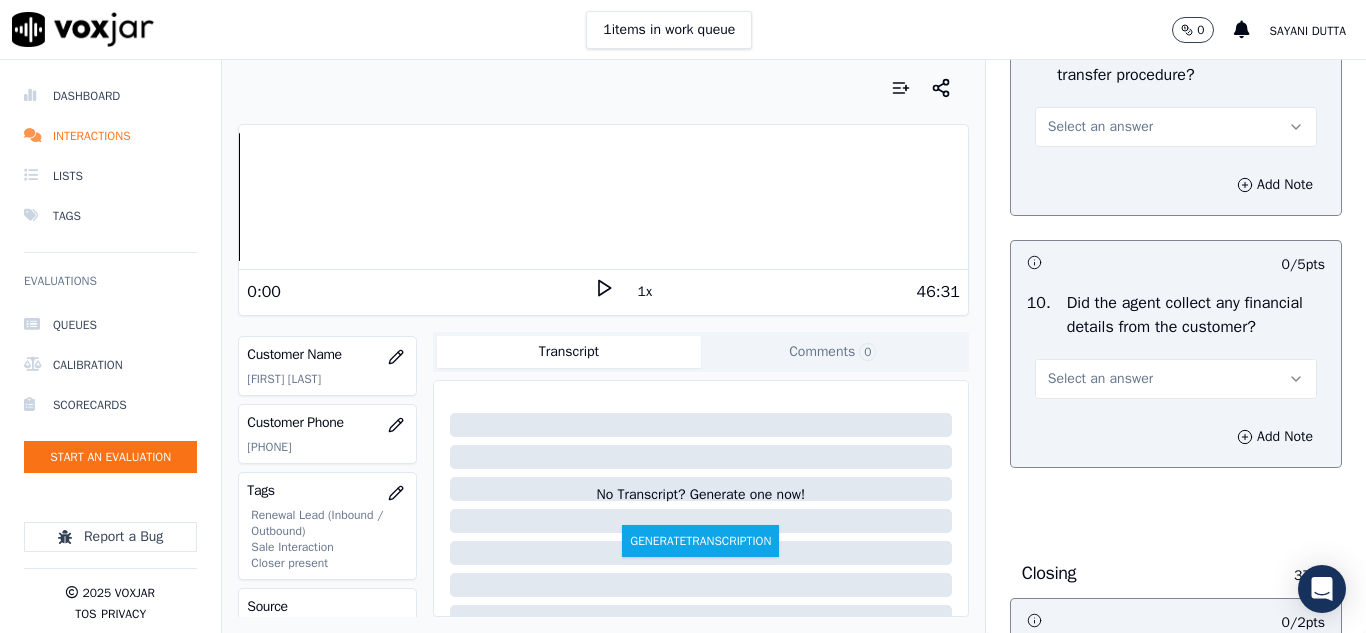 click on "Select an answer" at bounding box center [1100, 127] 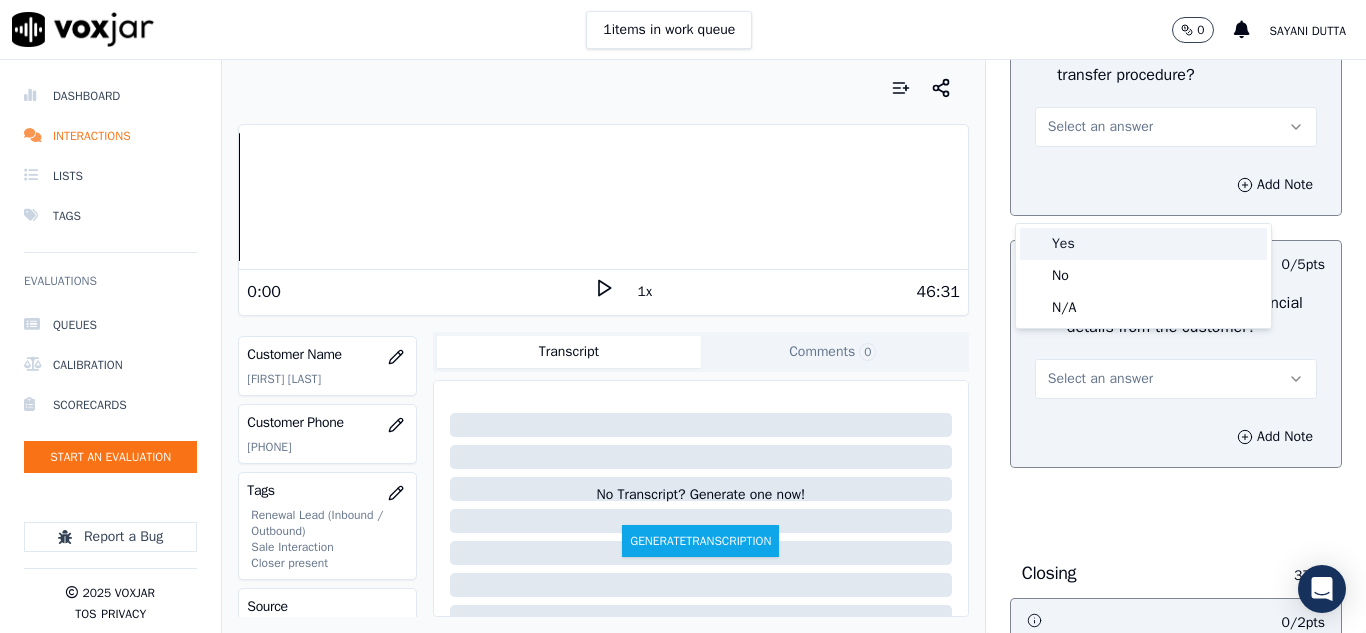 click on "Yes" at bounding box center [1143, 244] 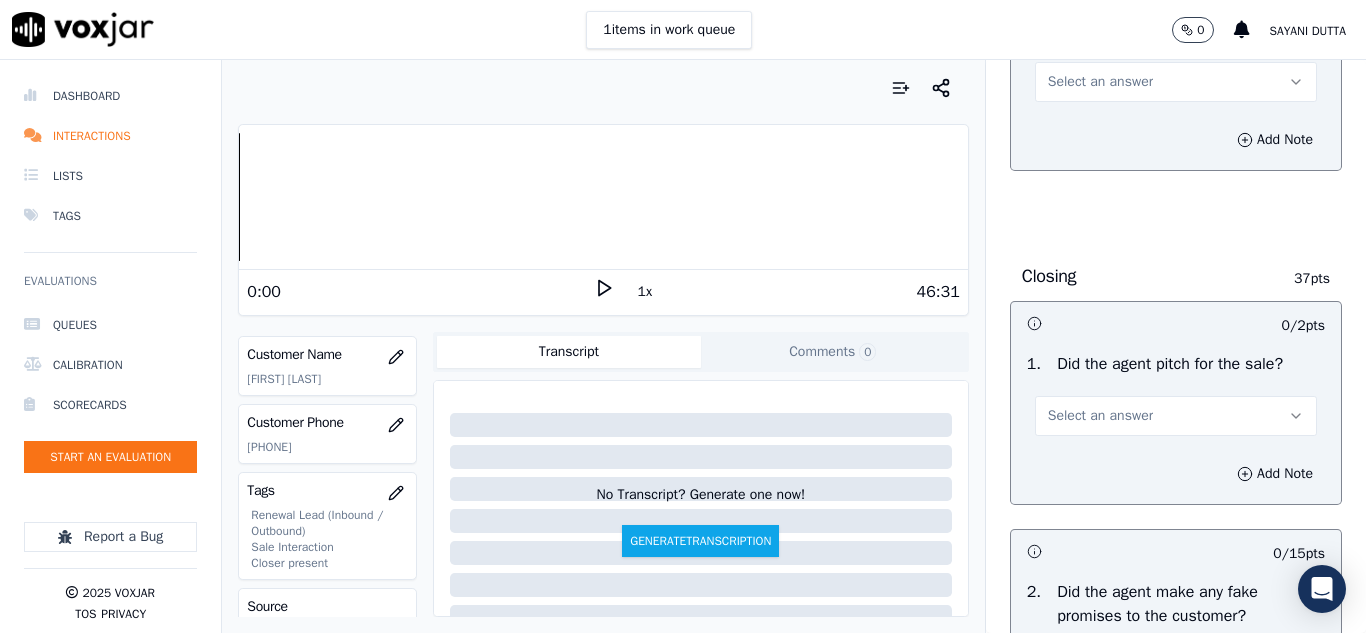 scroll, scrollTop: 4000, scrollLeft: 0, axis: vertical 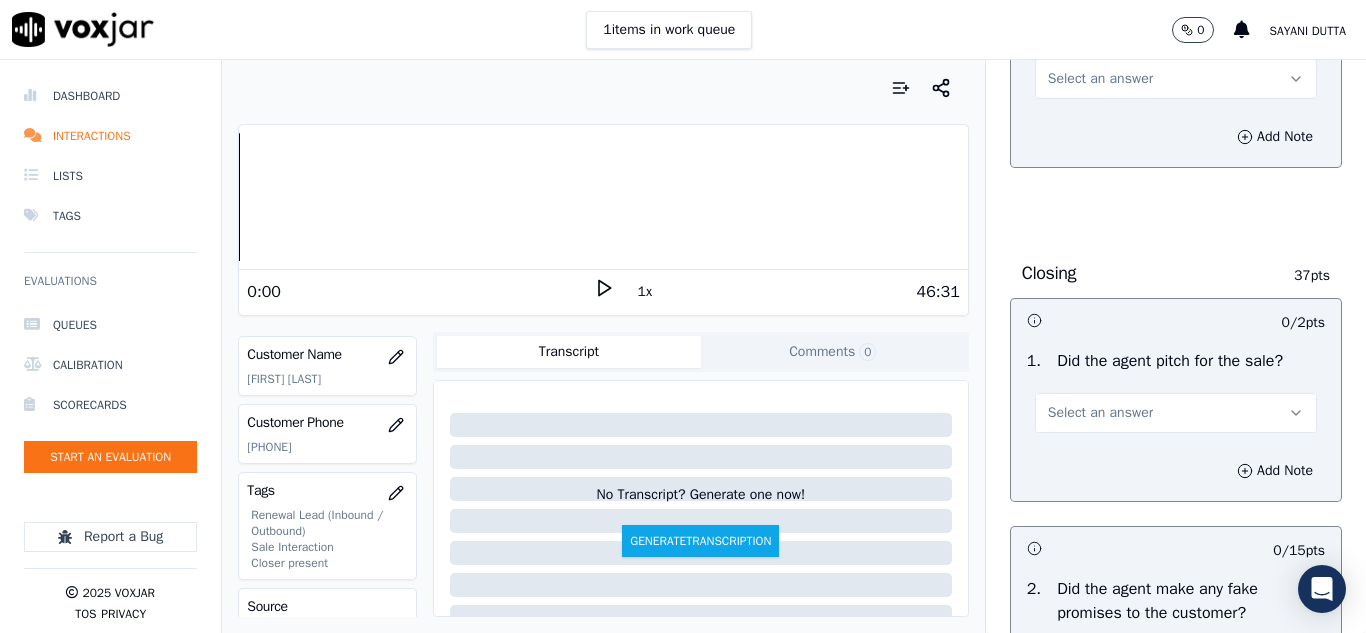 click on "Select an answer" at bounding box center [1100, 79] 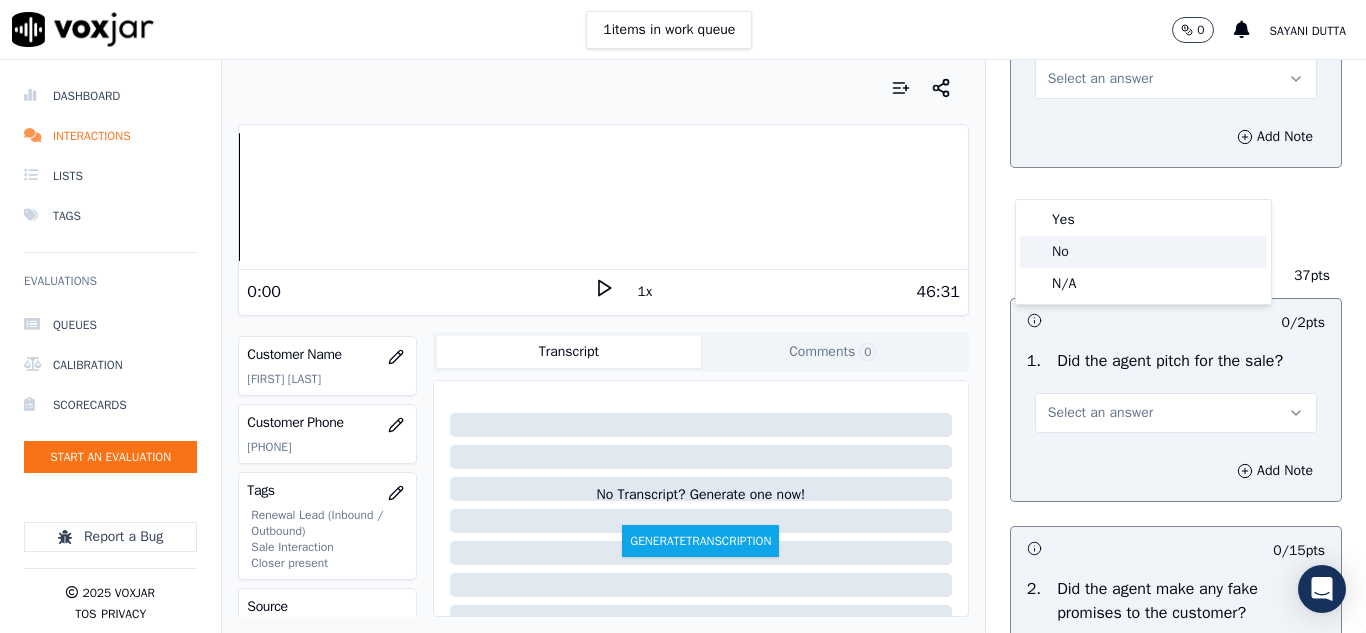 click on "No" 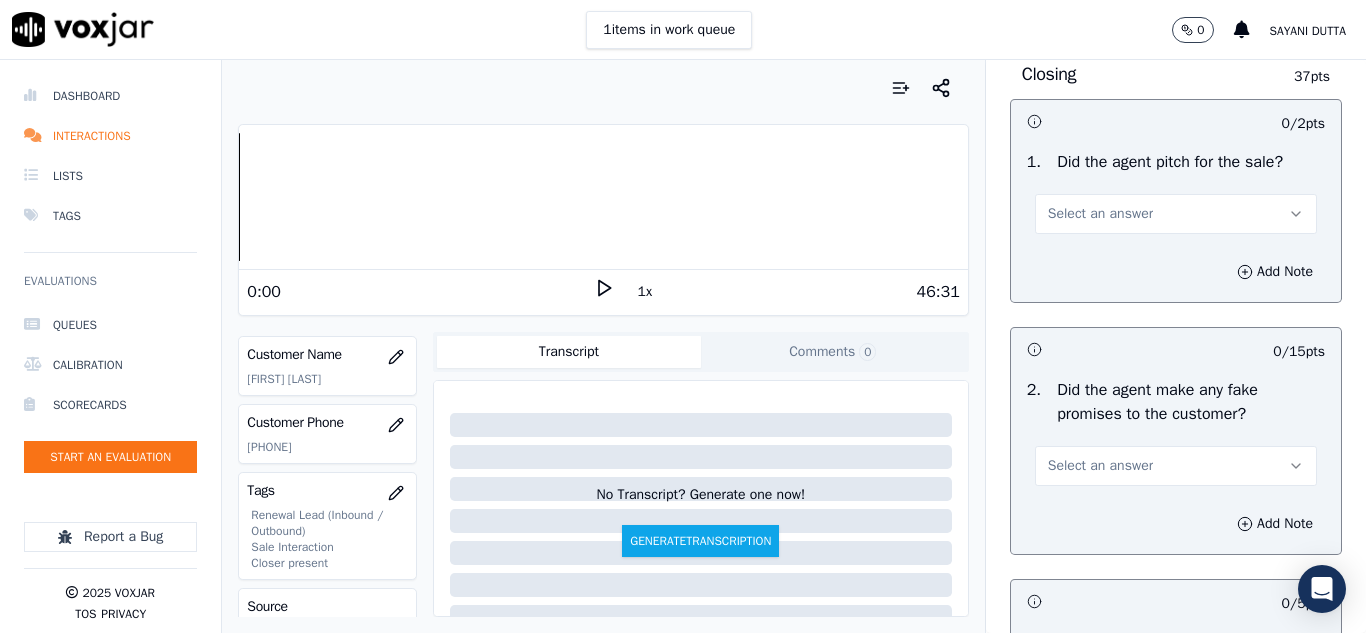 scroll, scrollTop: 4200, scrollLeft: 0, axis: vertical 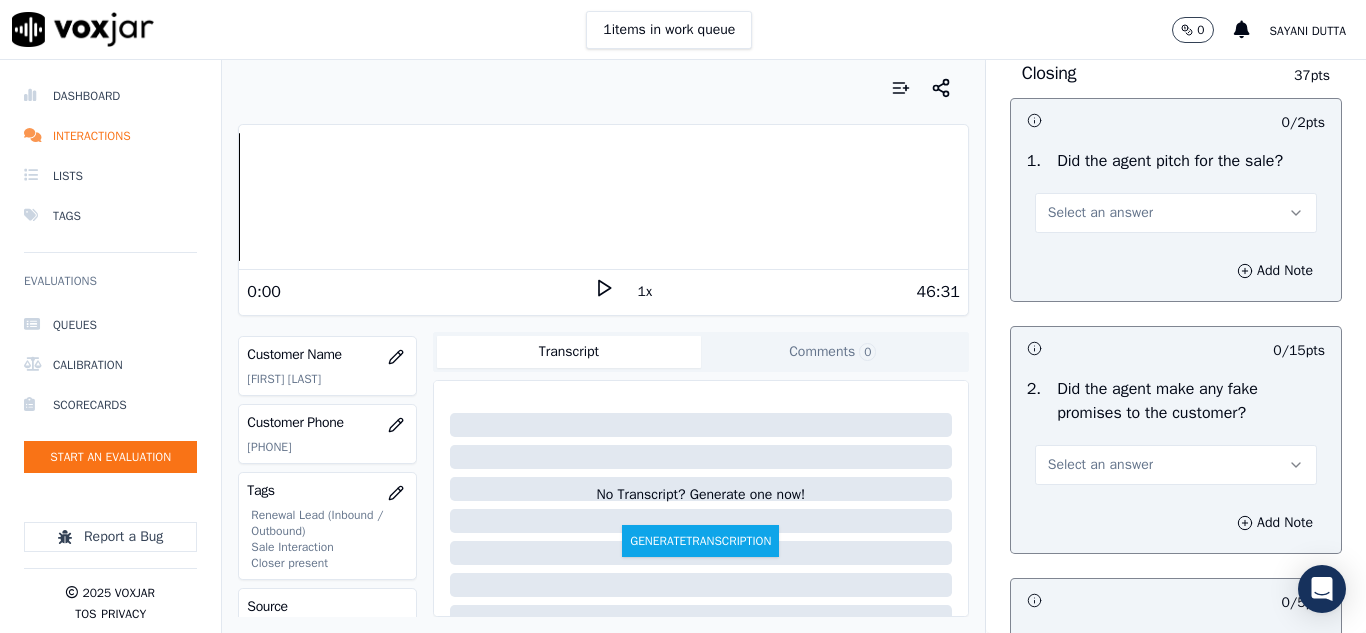 click on "Select an answer" at bounding box center (1100, 213) 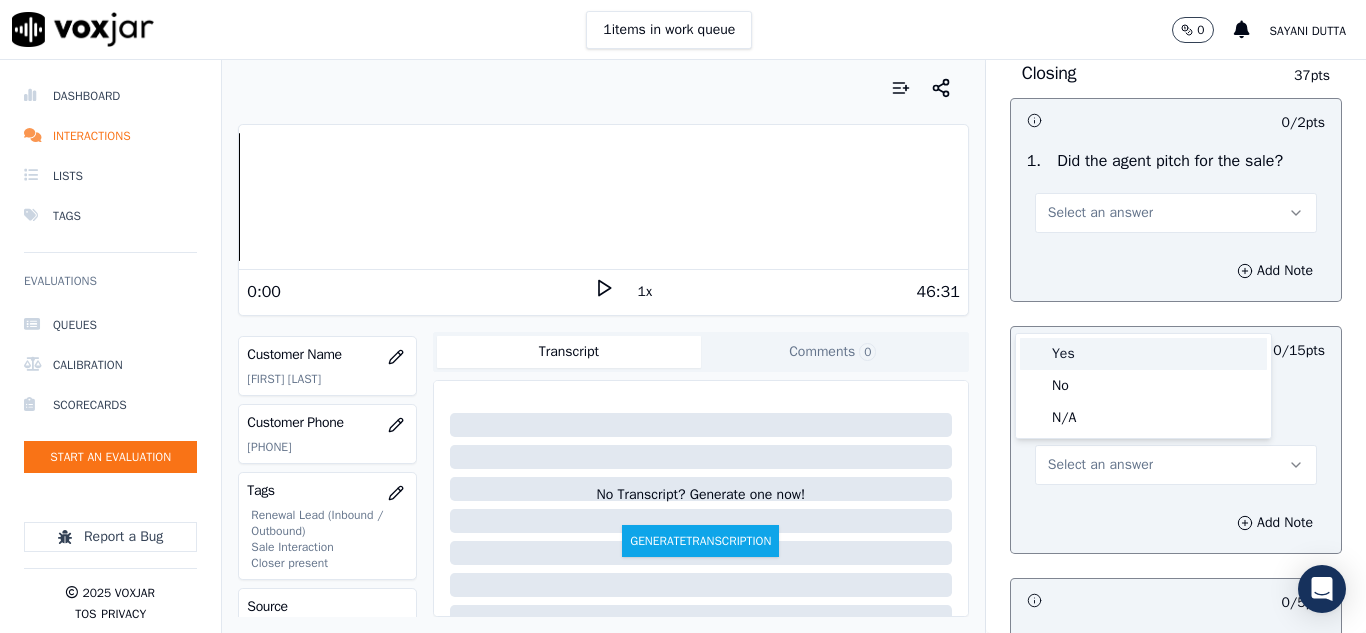 click on "Yes" at bounding box center [1143, 354] 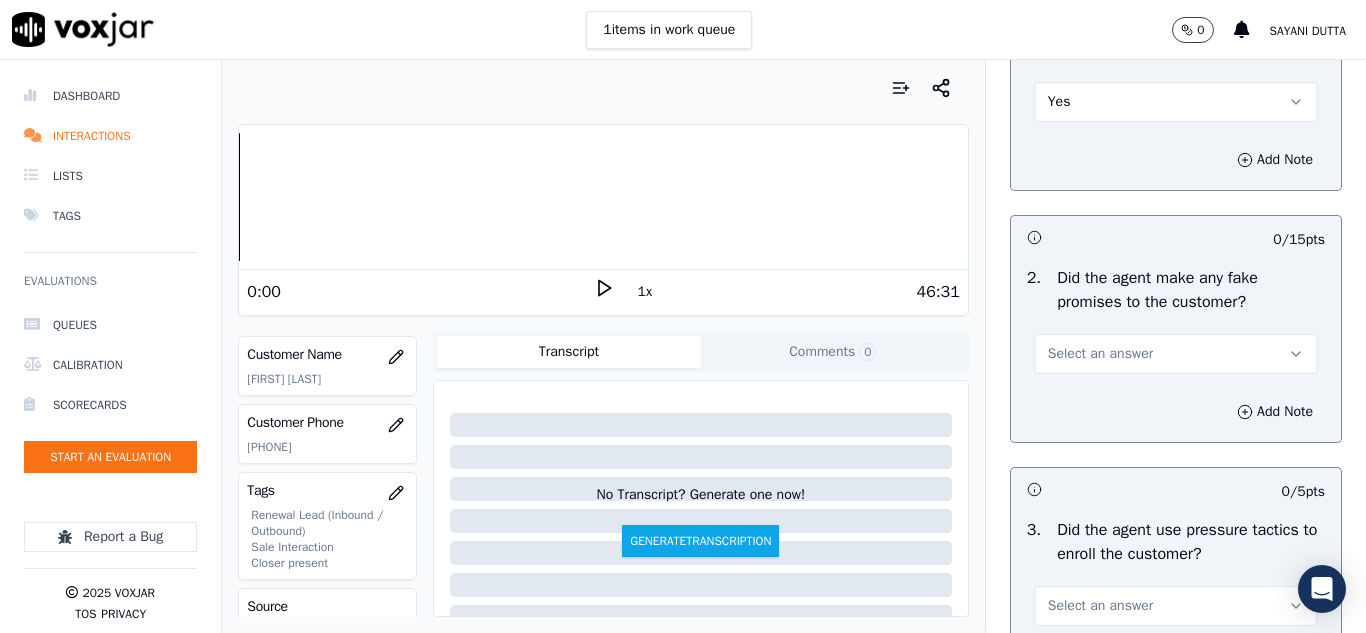 scroll, scrollTop: 4400, scrollLeft: 0, axis: vertical 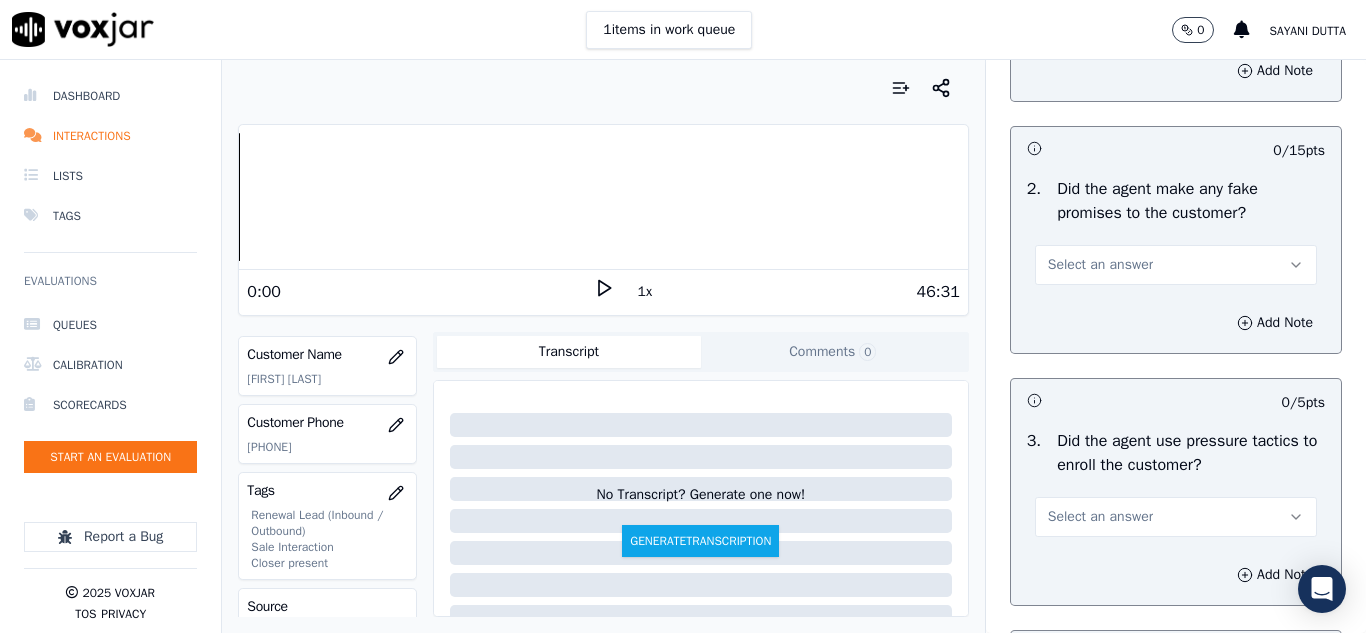 click on "Select an answer" at bounding box center (1100, 265) 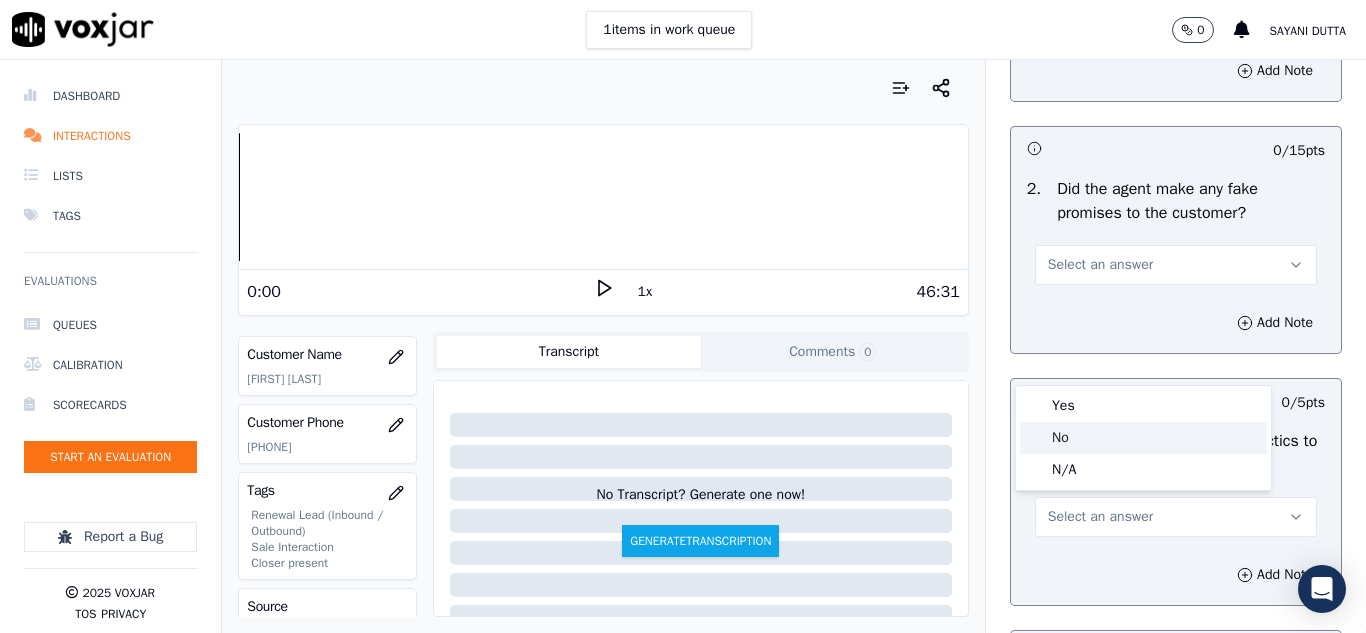click on "No" 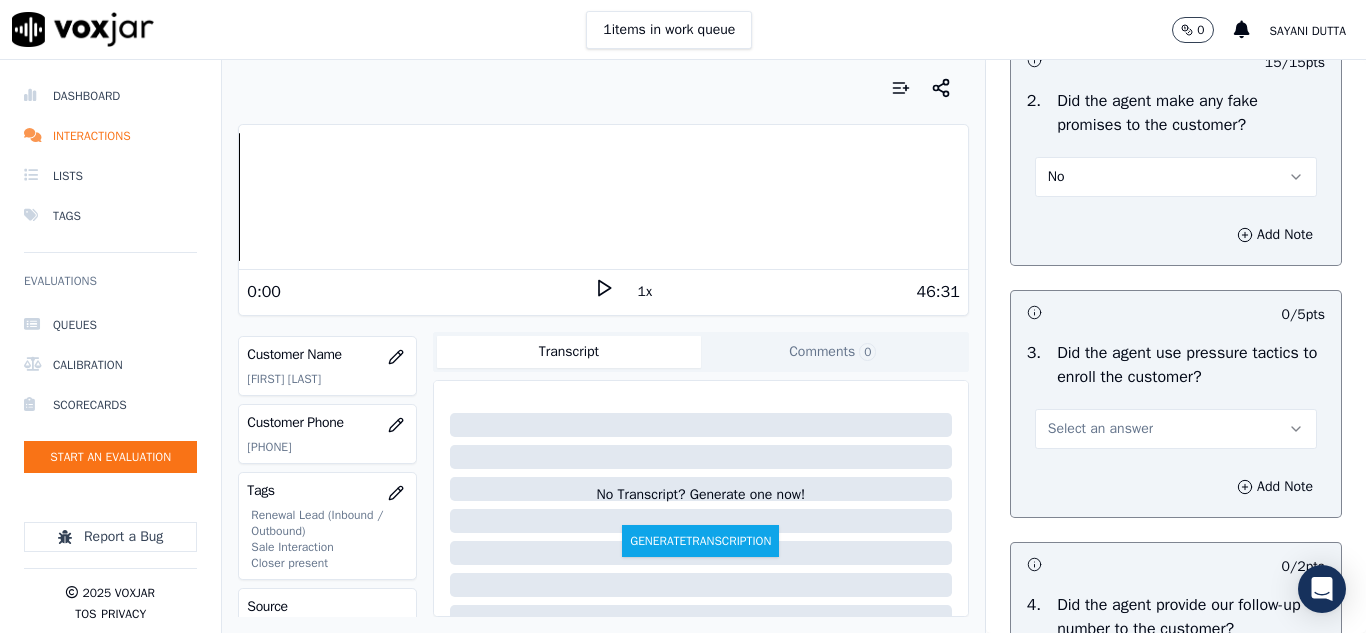 scroll, scrollTop: 4600, scrollLeft: 0, axis: vertical 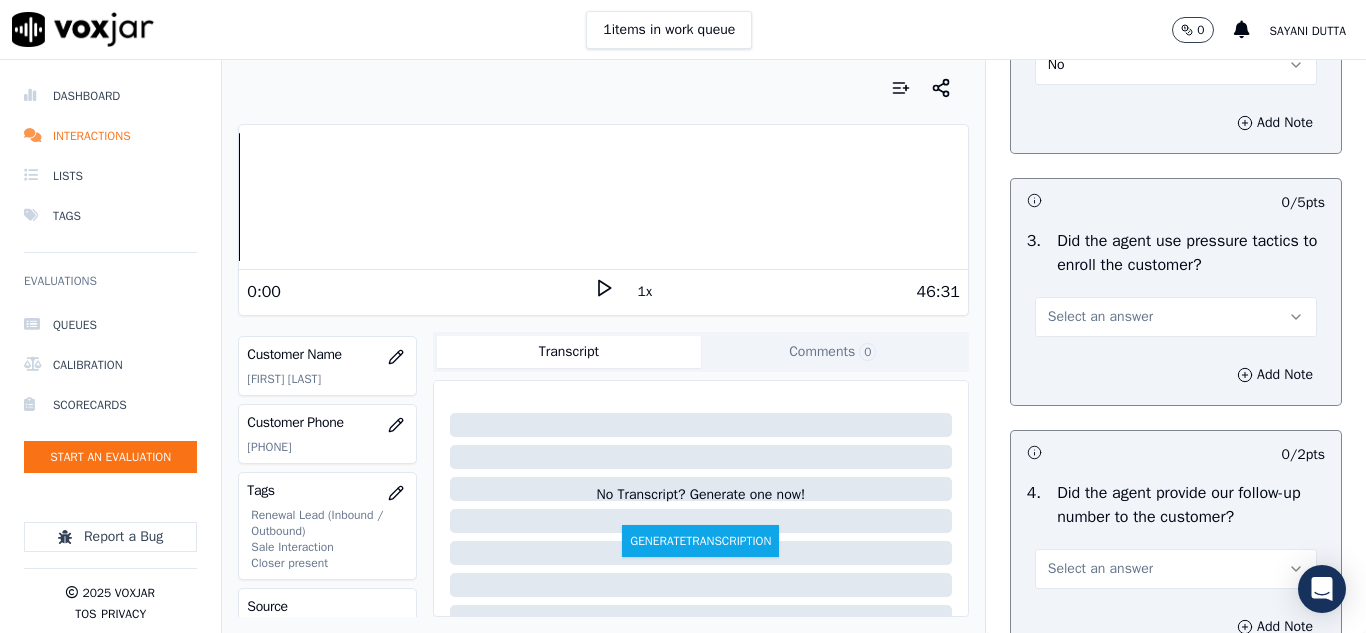 click on "Select an answer" at bounding box center [1176, 317] 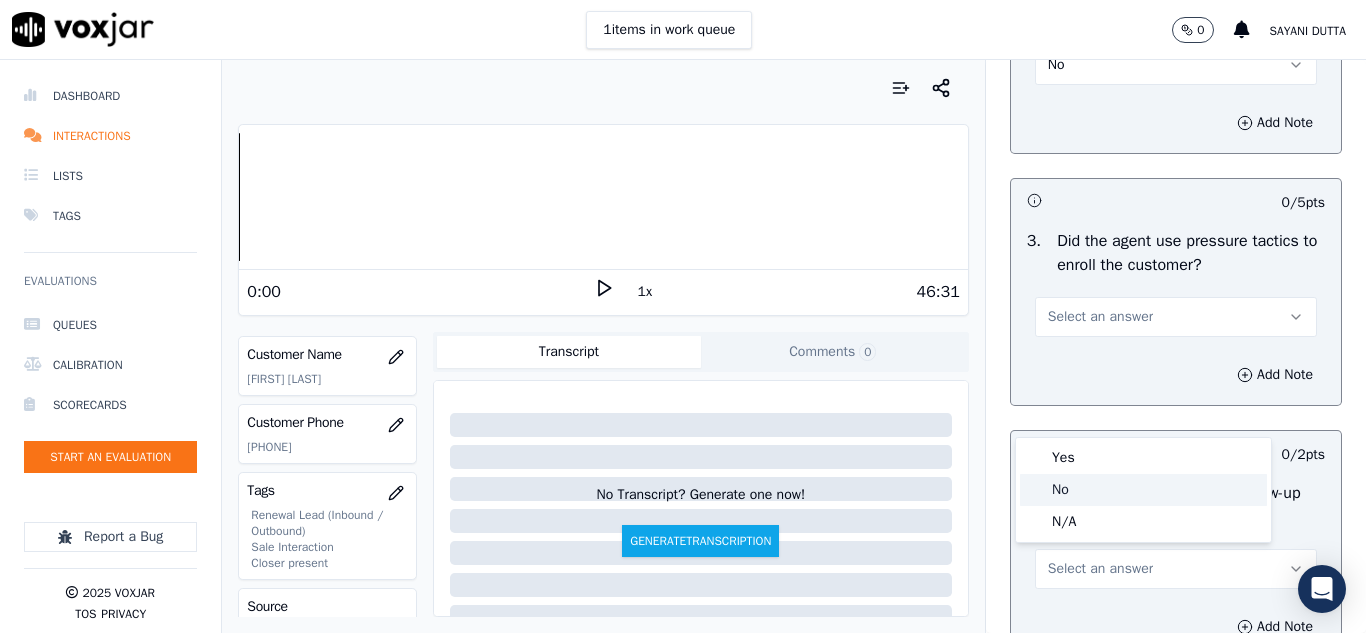 click on "No" 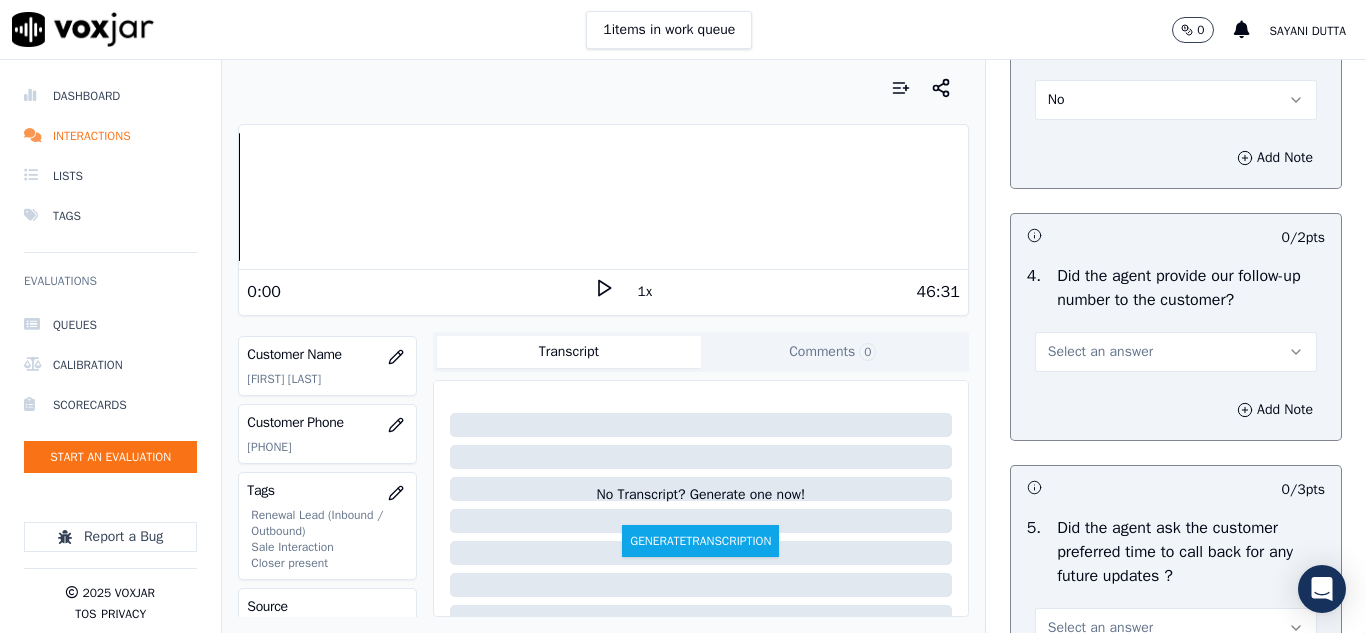 scroll, scrollTop: 4900, scrollLeft: 0, axis: vertical 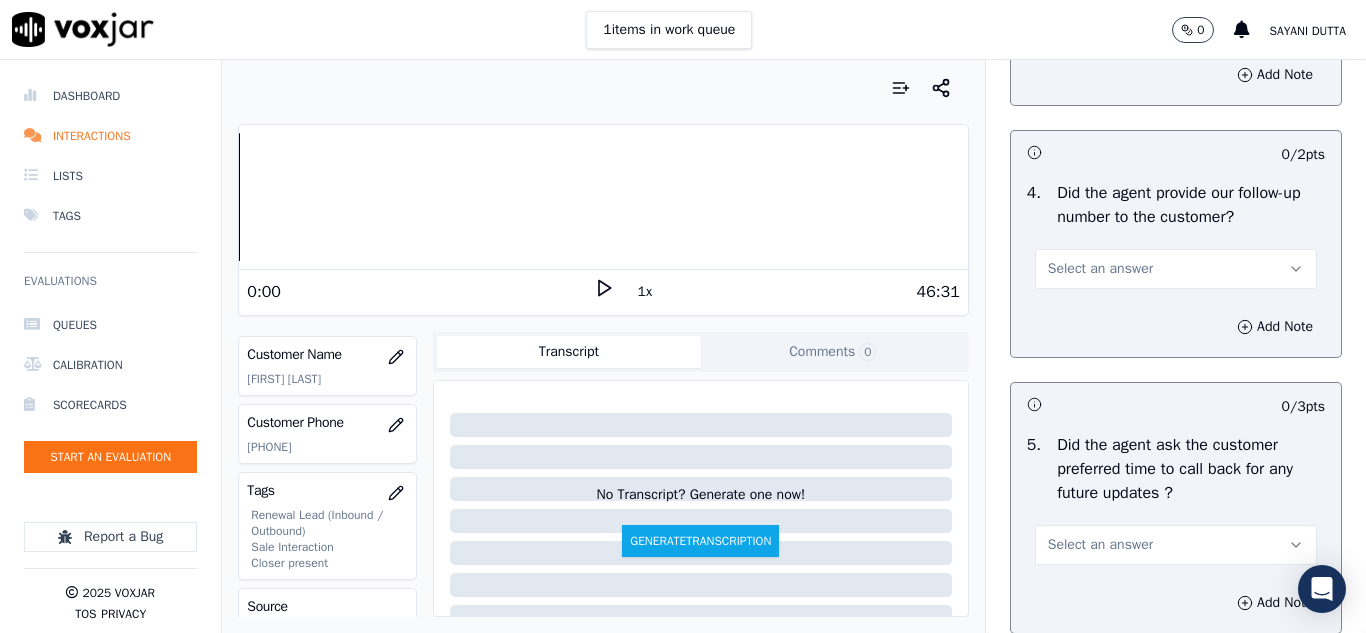 click on "Select an answer" at bounding box center [1100, 269] 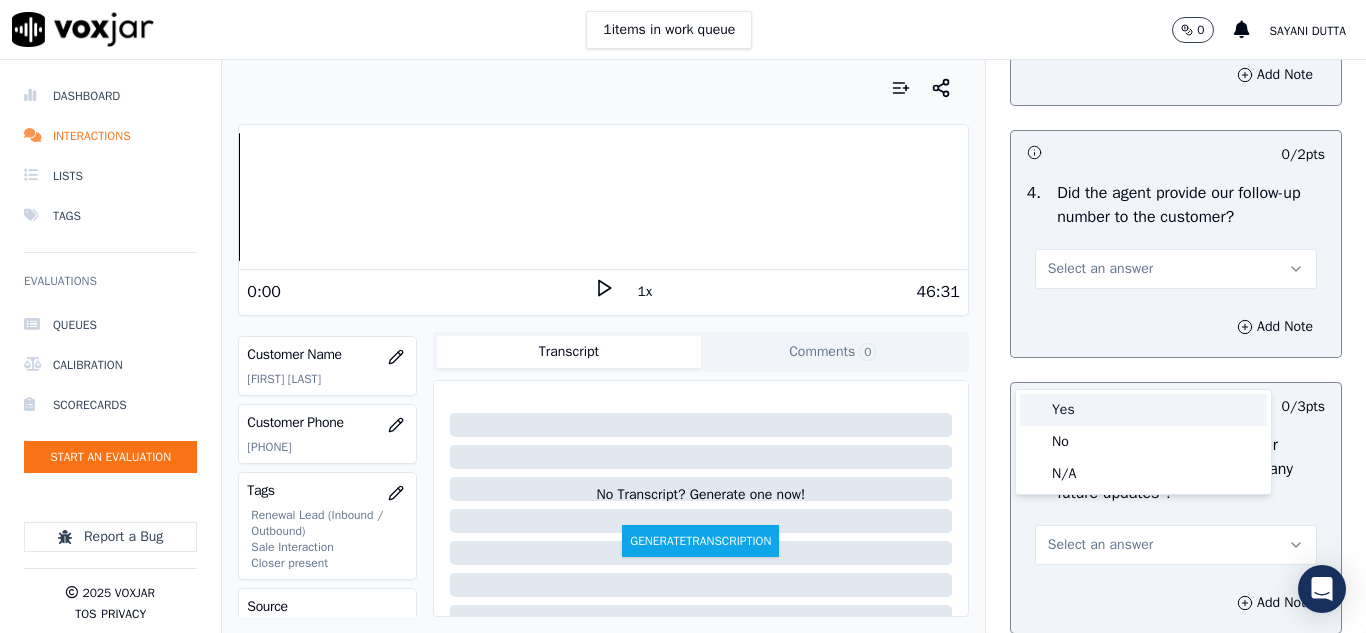 drag, startPoint x: 1067, startPoint y: 407, endPoint x: 1094, endPoint y: 404, distance: 27.166155 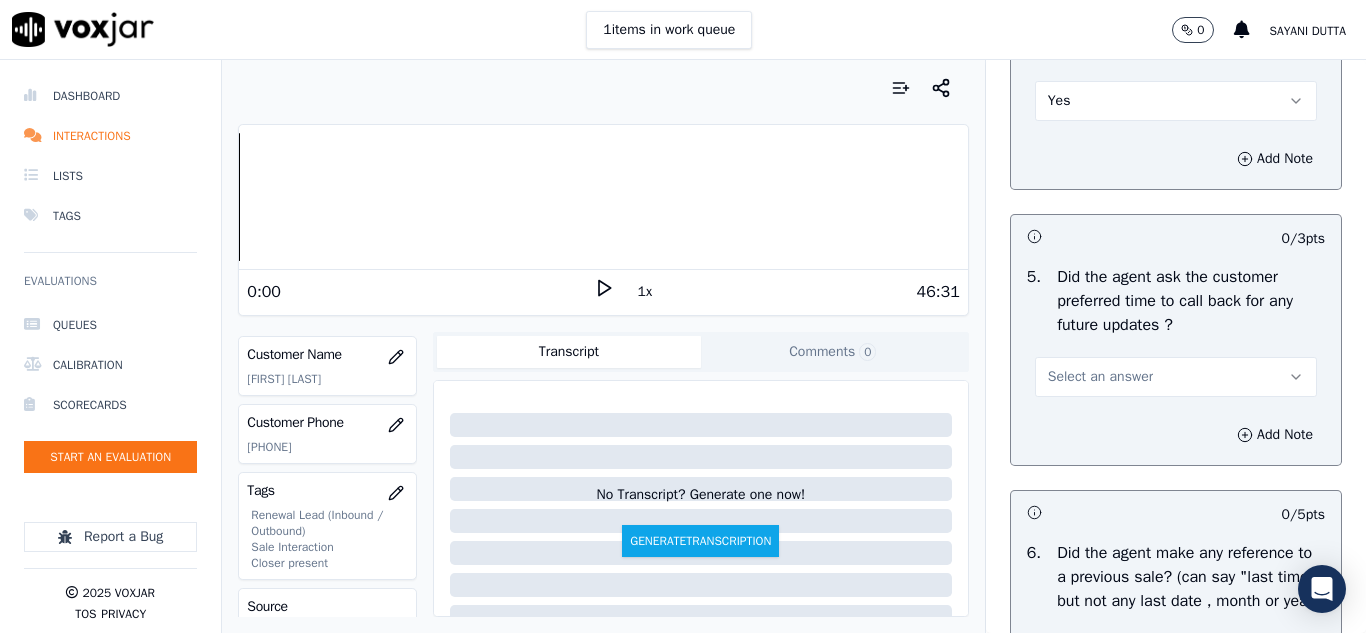 scroll, scrollTop: 5100, scrollLeft: 0, axis: vertical 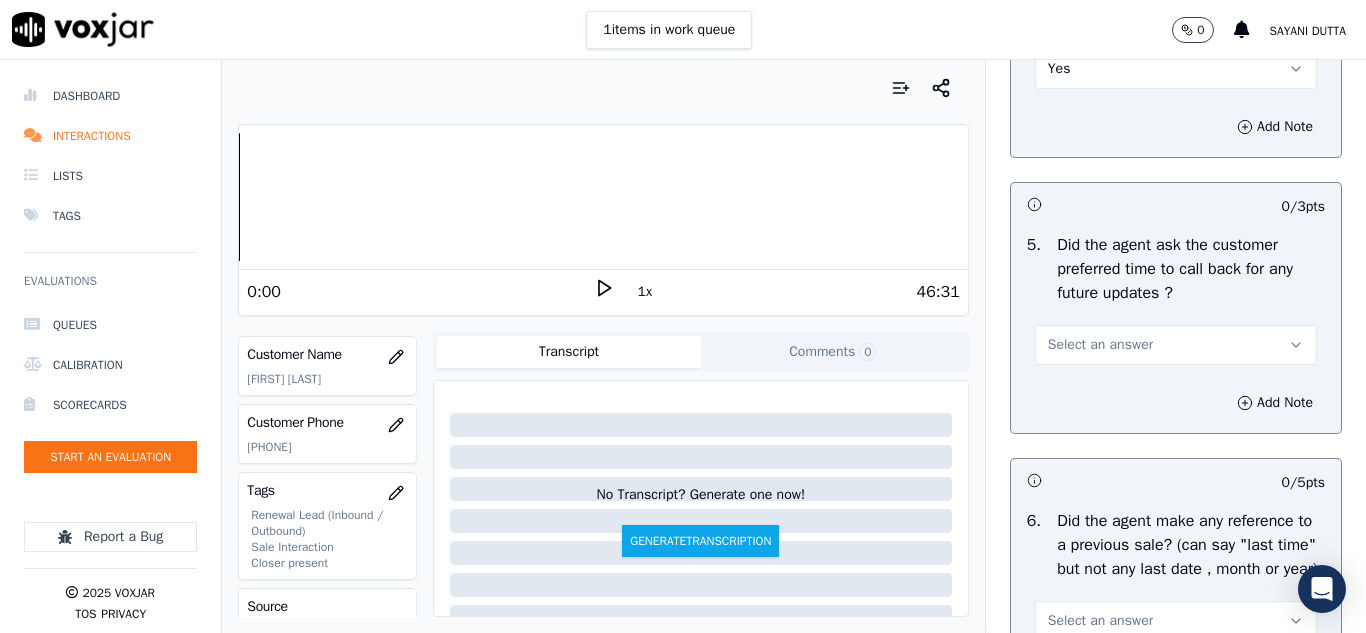 drag, startPoint x: 1069, startPoint y: 448, endPoint x: 1070, endPoint y: 460, distance: 12.0415945 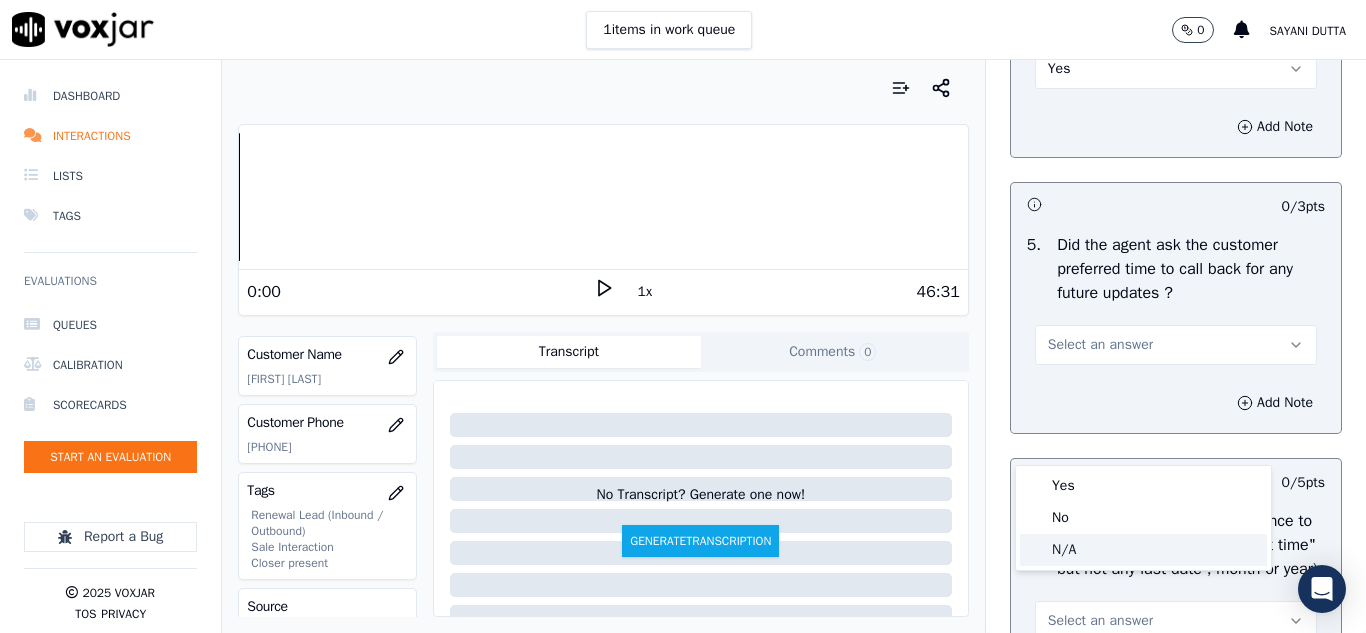 click on "N/A" 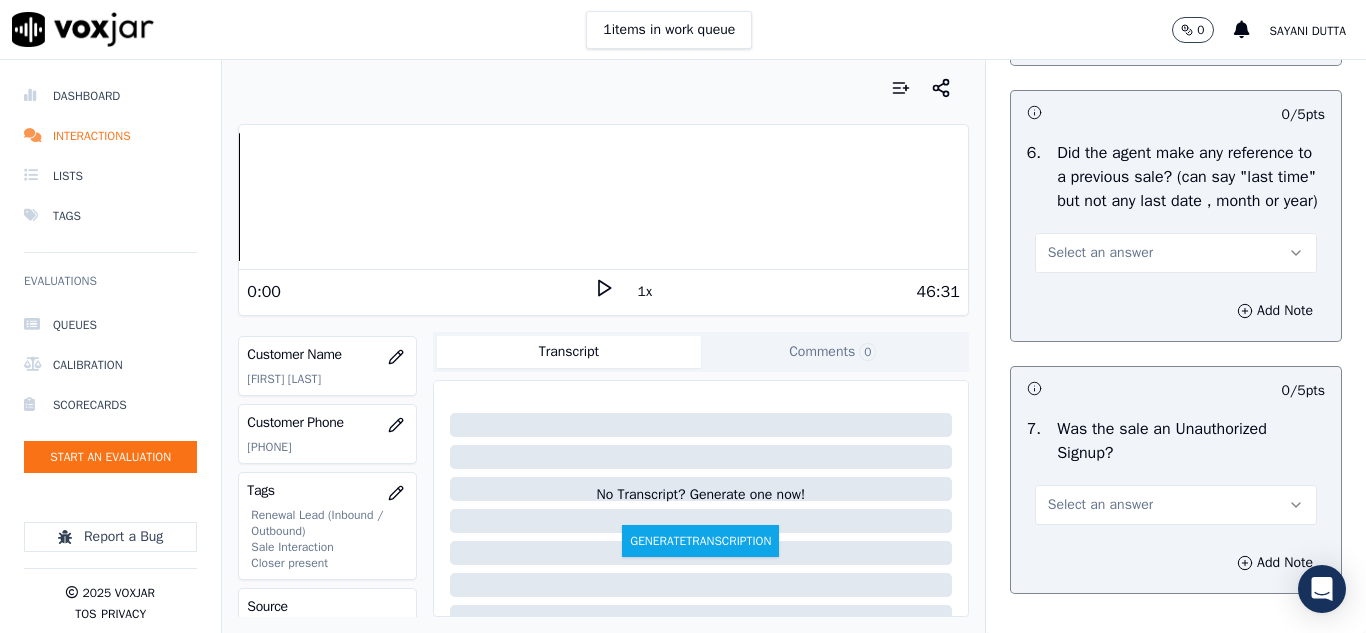 scroll, scrollTop: 5500, scrollLeft: 0, axis: vertical 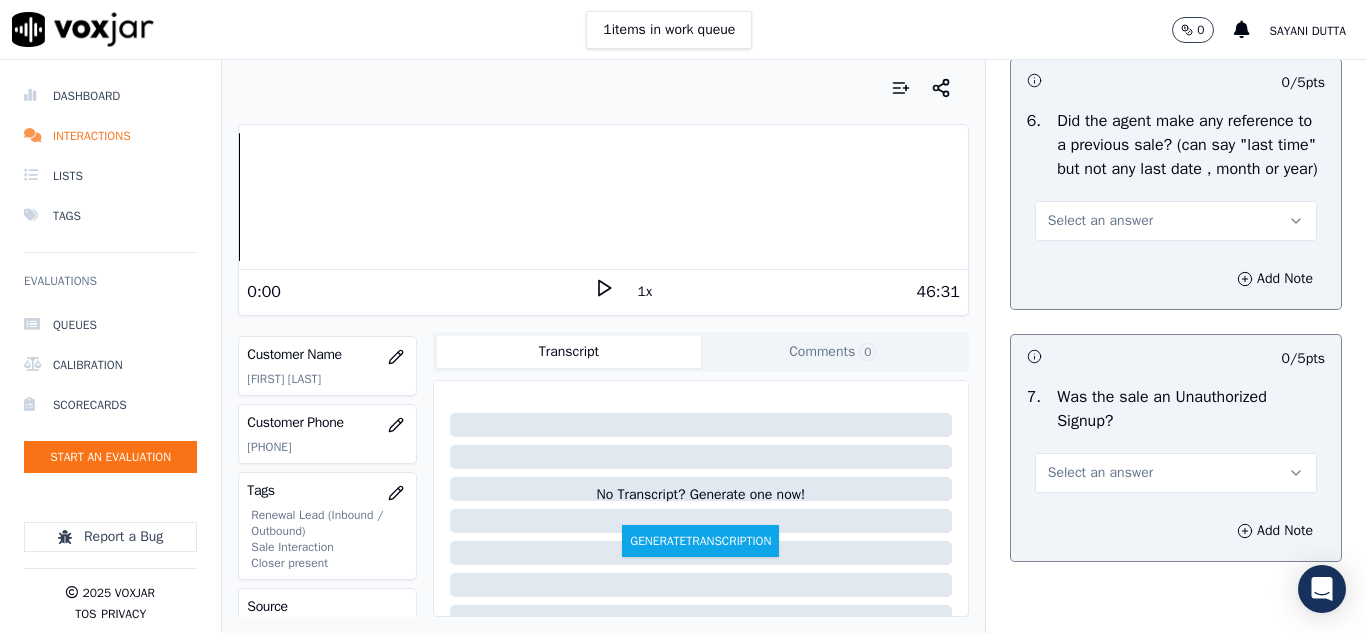 click on "Select an answer" at bounding box center (1100, 221) 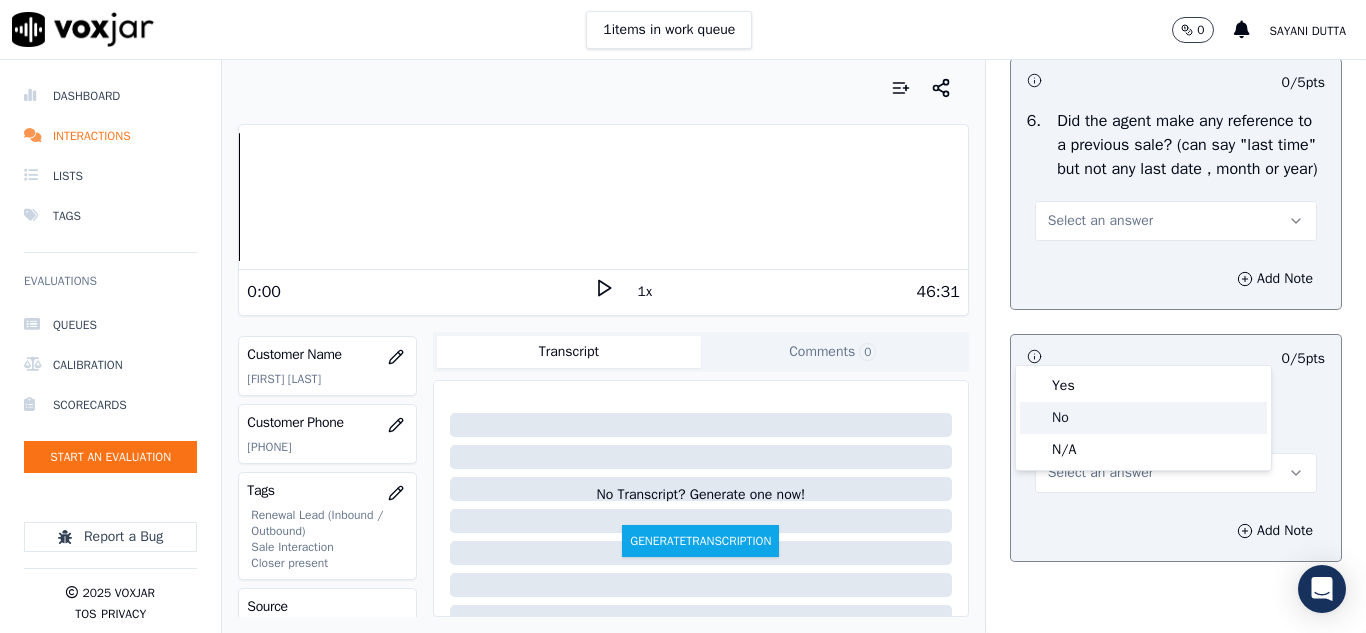 click on "No" 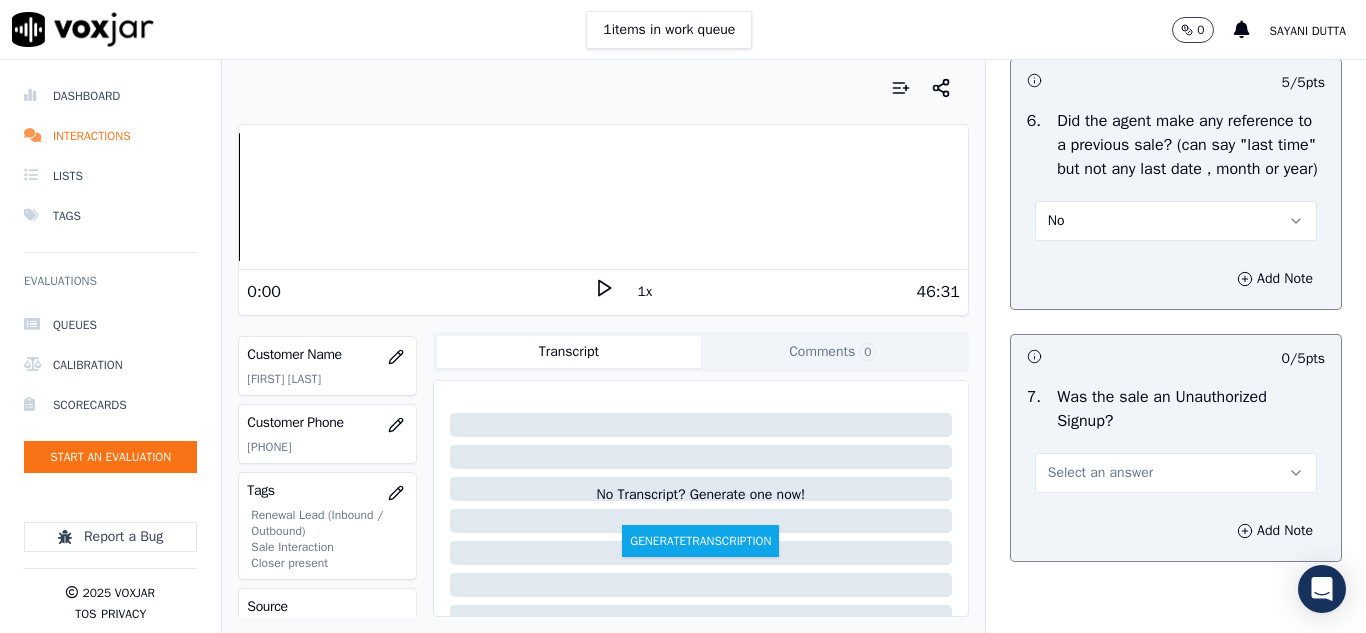 click on "No" at bounding box center (1176, 221) 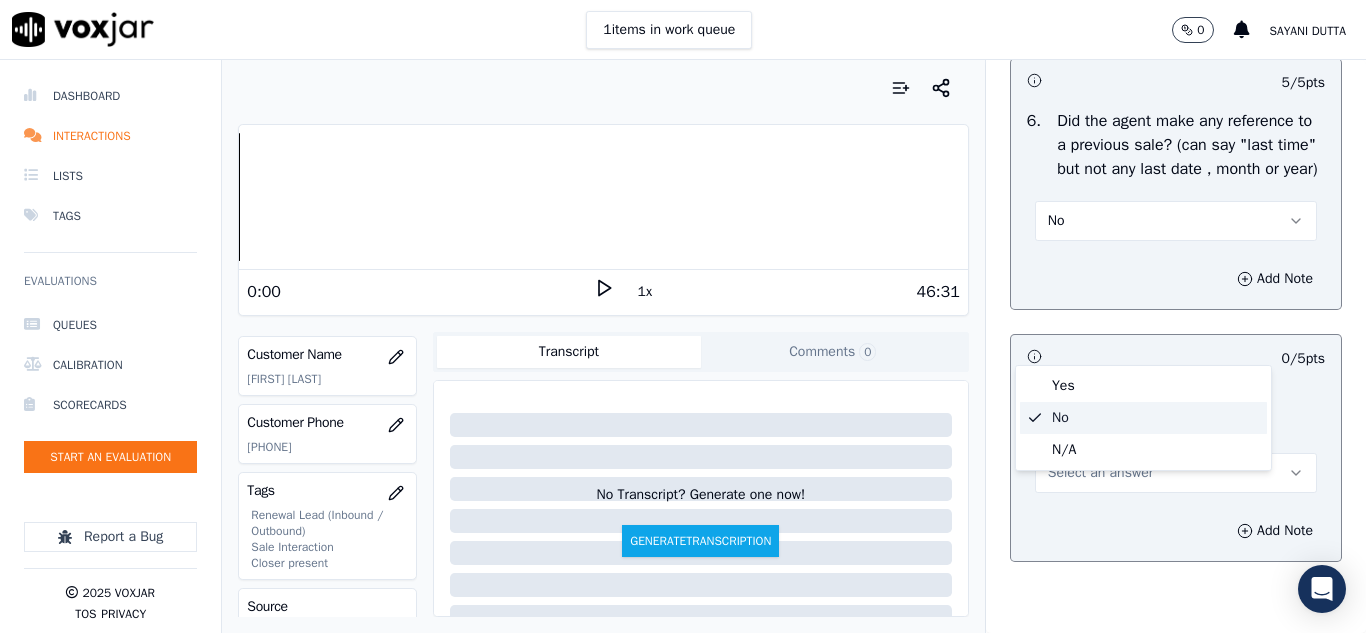 click on "No" at bounding box center [1176, 221] 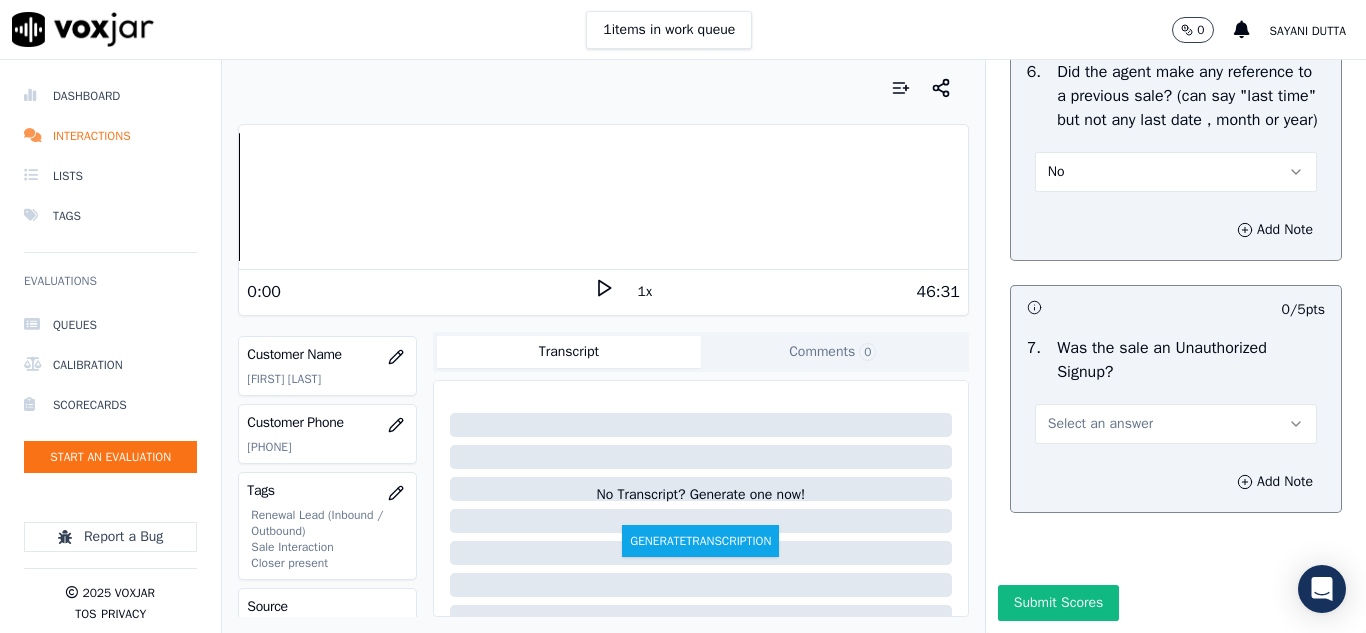 scroll, scrollTop: 5714, scrollLeft: 0, axis: vertical 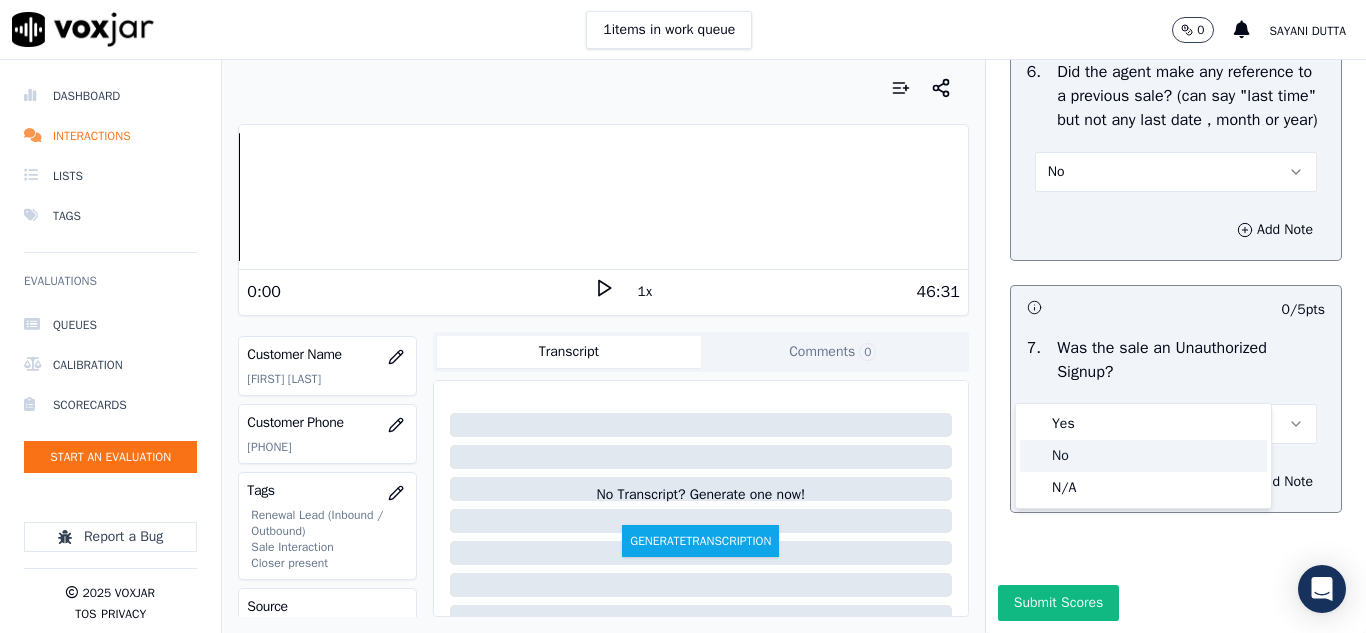 click on "No" 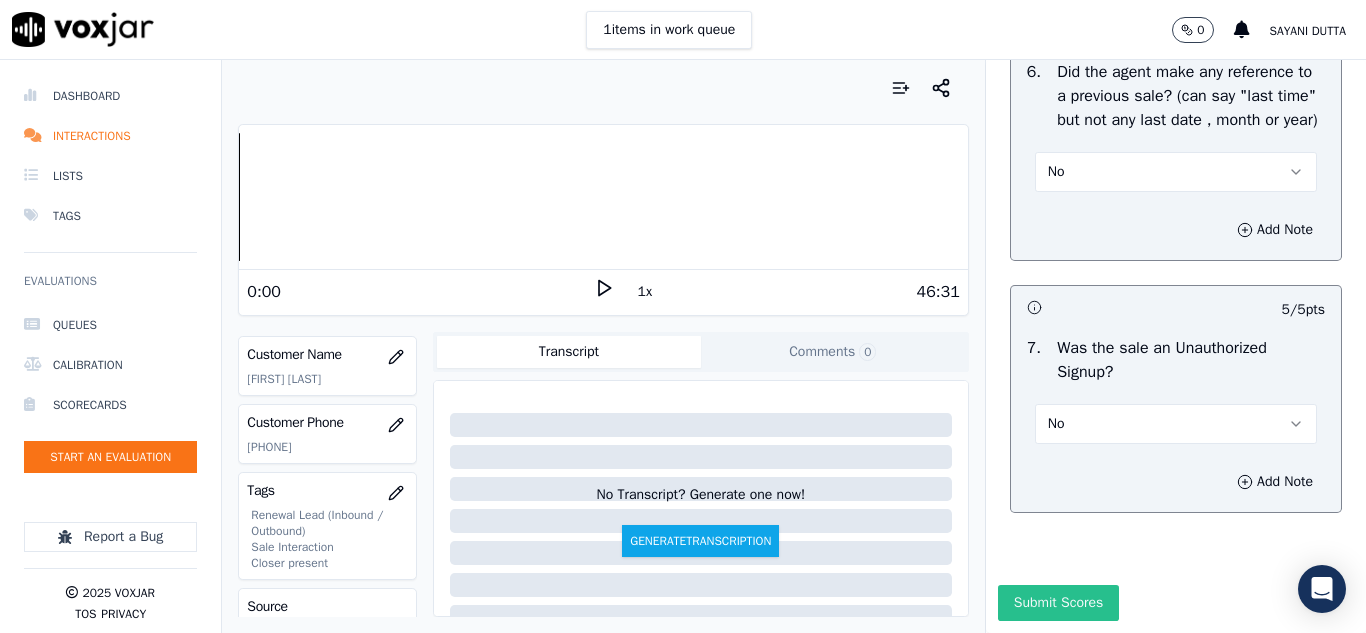 click on "Submit Scores" at bounding box center (1058, 603) 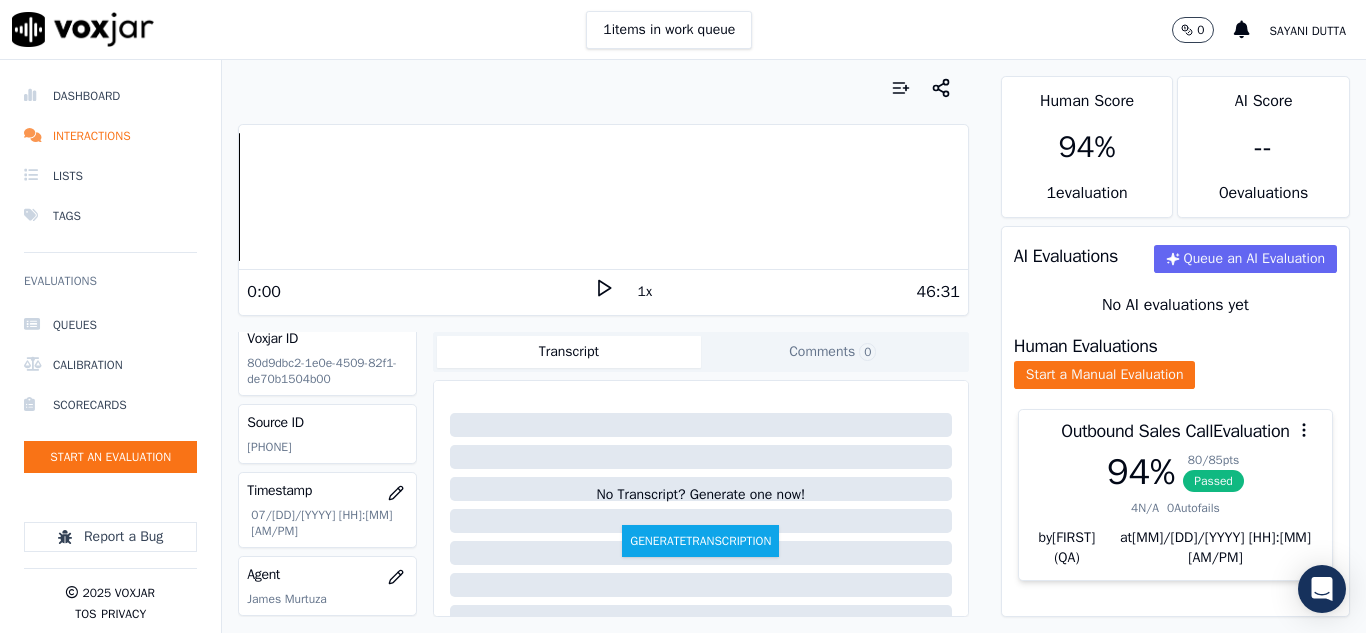 scroll, scrollTop: 0, scrollLeft: 0, axis: both 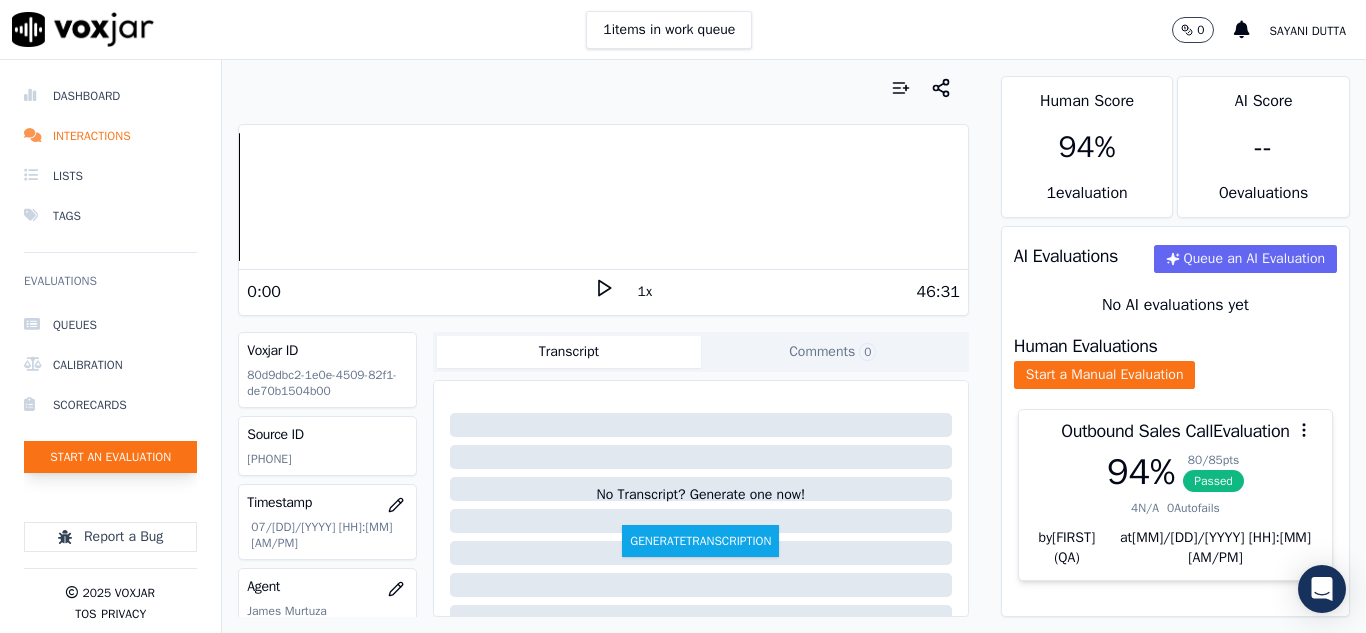 click on "Start an Evaluation" 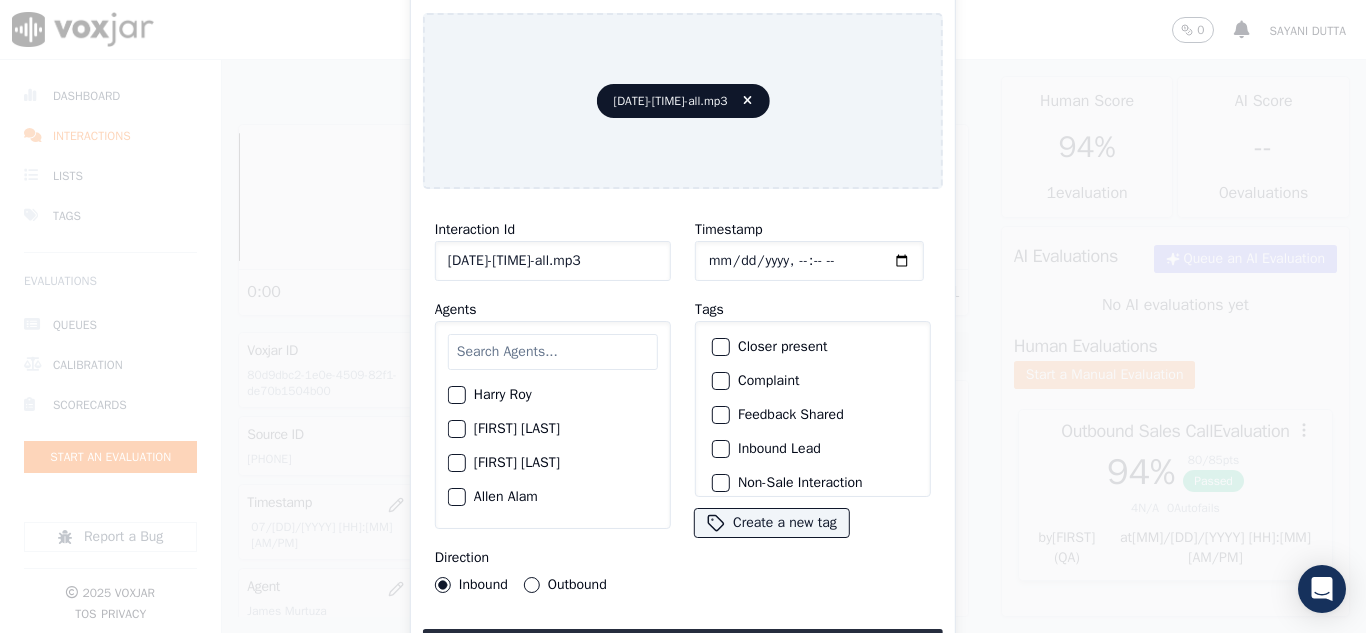 scroll, scrollTop: 0, scrollLeft: 40, axis: horizontal 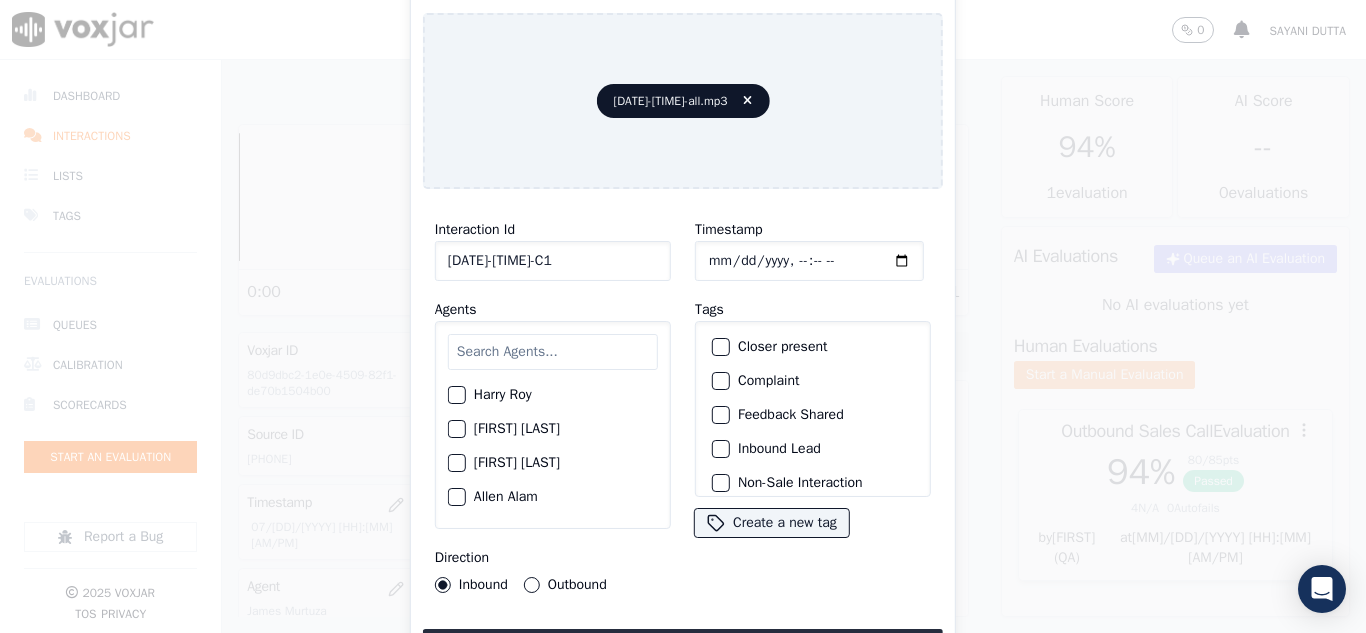 type on "[DATE]-[TIME]-C1" 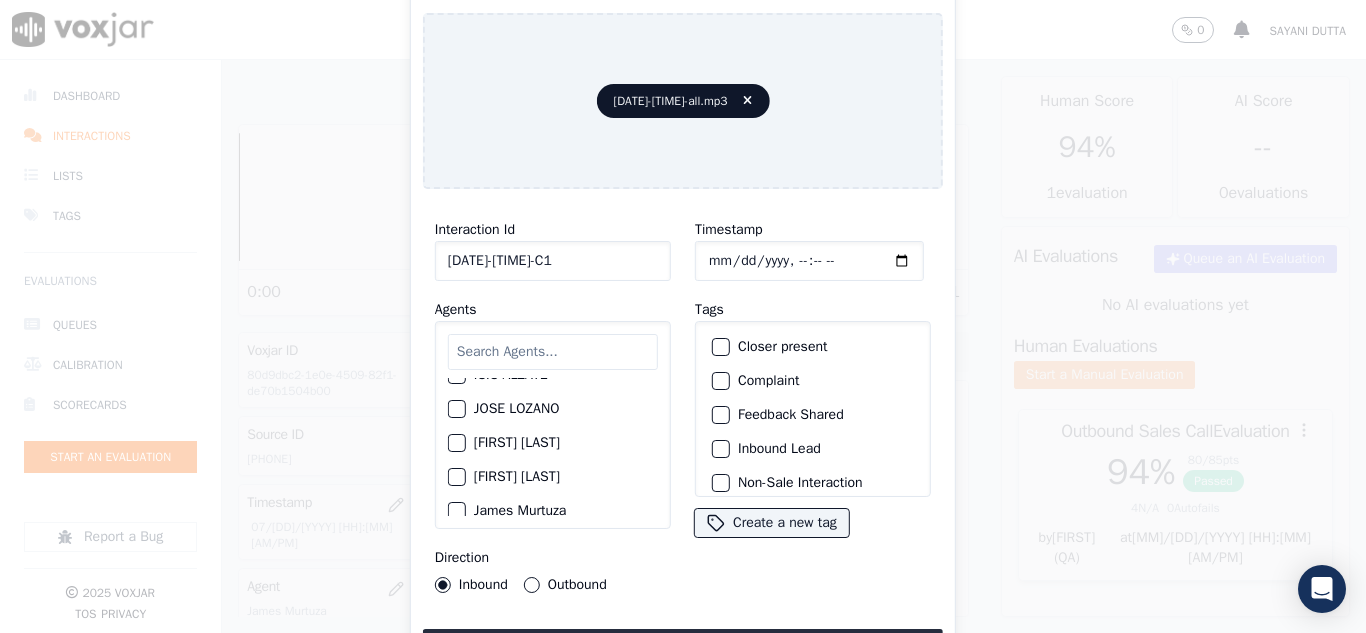 scroll, scrollTop: 900, scrollLeft: 0, axis: vertical 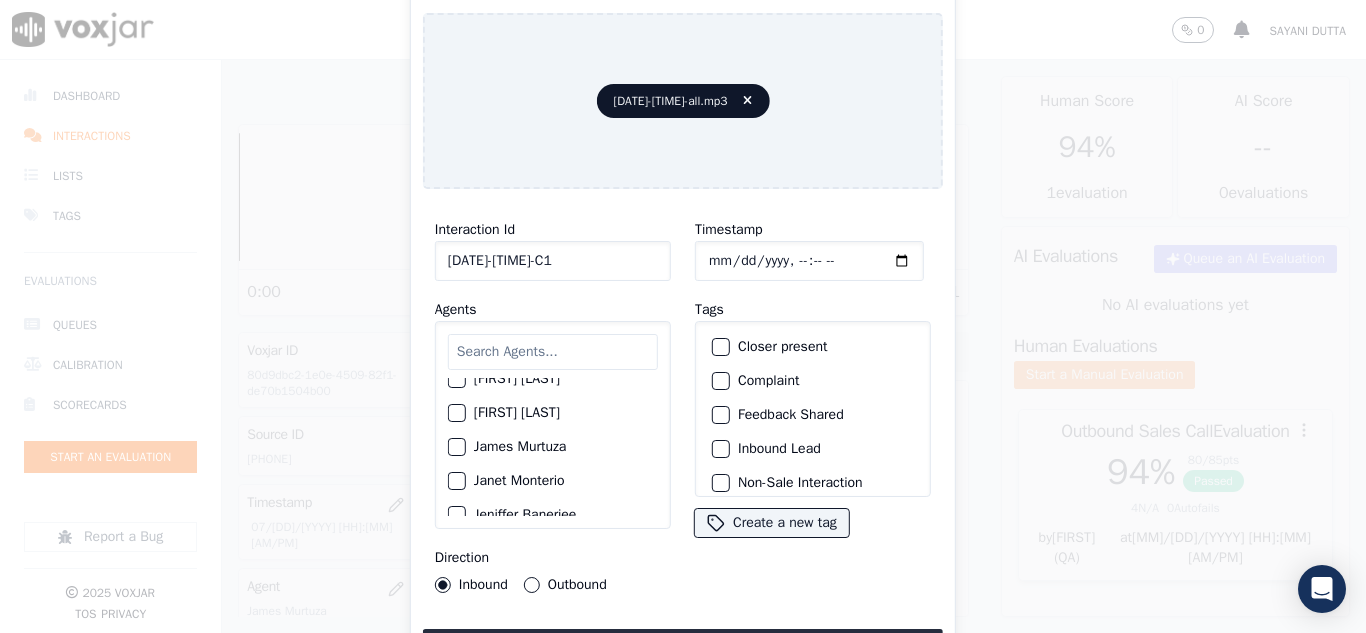 click on "[FIRST] [LAST]" 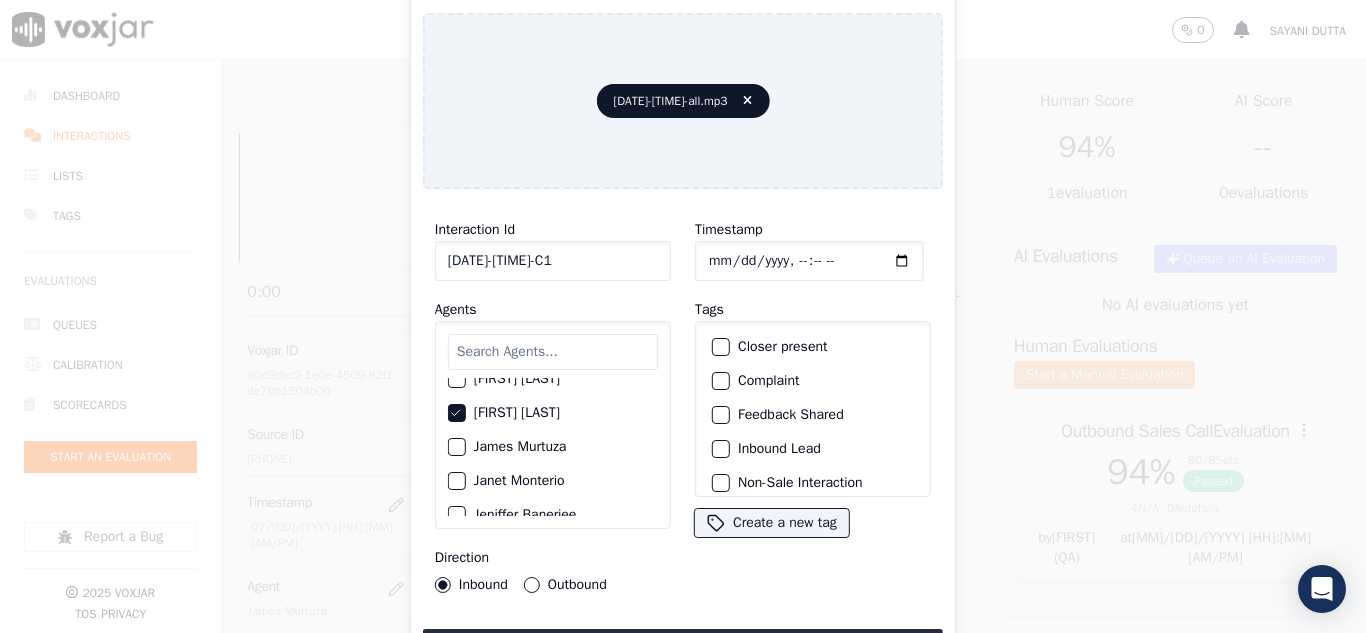 click on "Outbound" at bounding box center [532, 585] 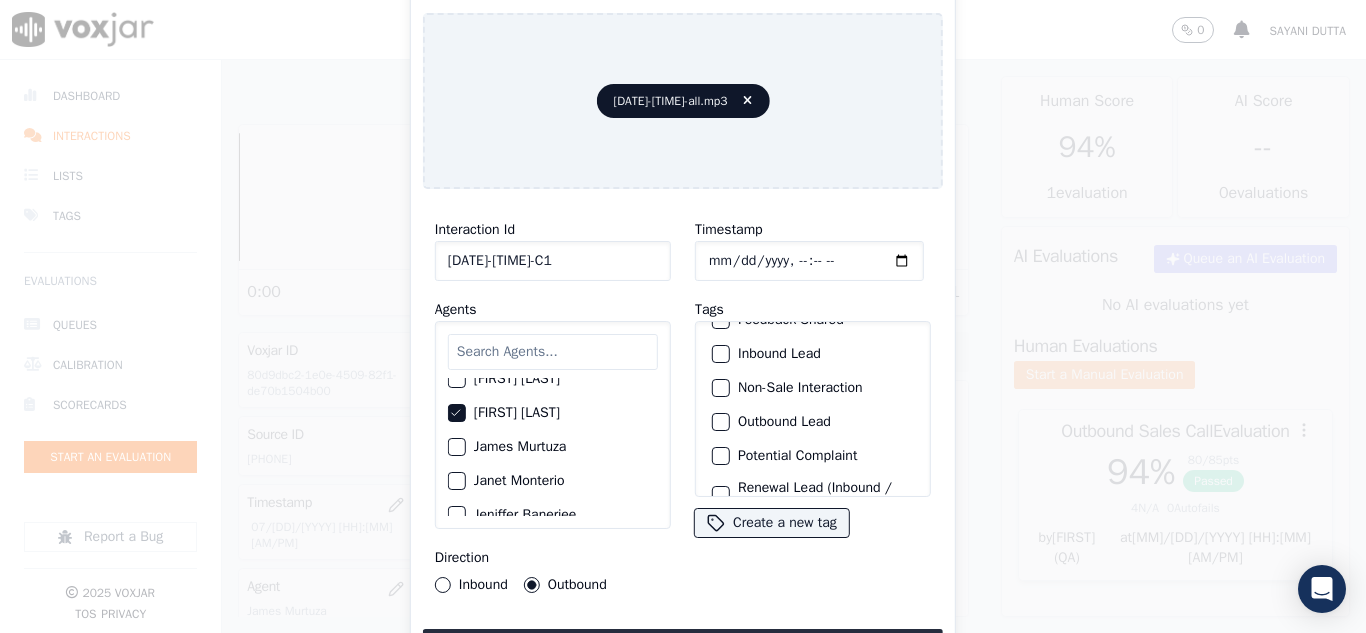 scroll, scrollTop: 173, scrollLeft: 0, axis: vertical 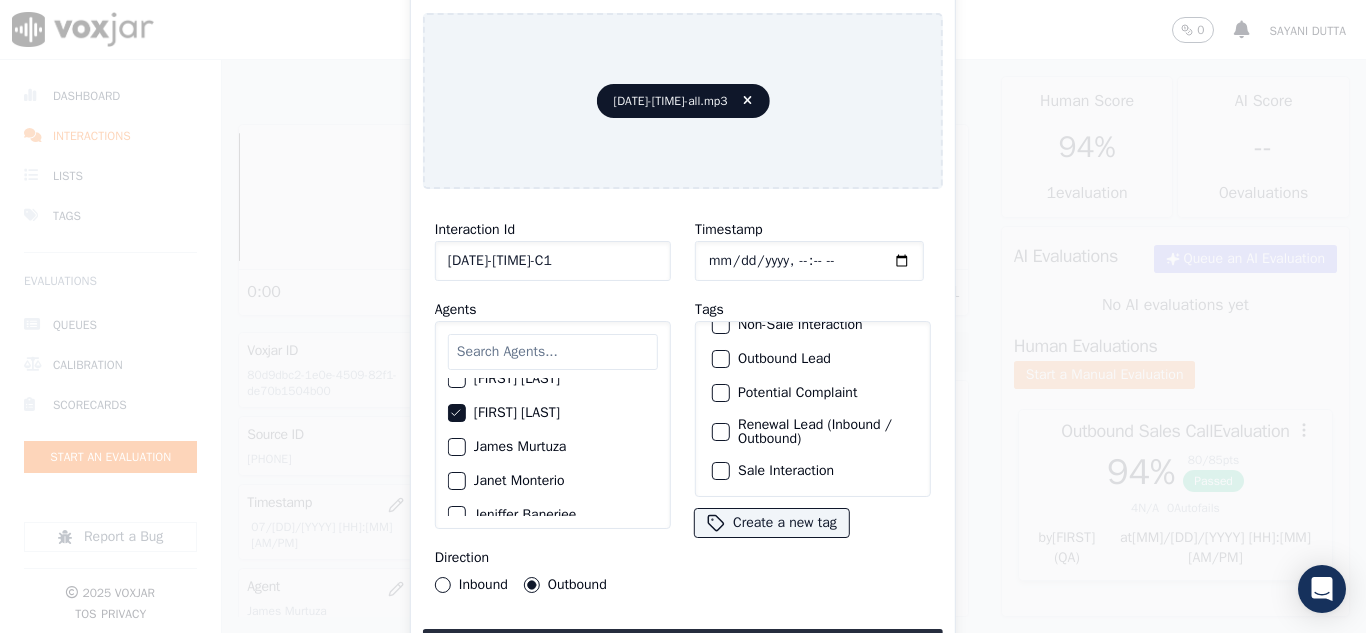 click on "Renewal Lead (Inbound / Outbound)" 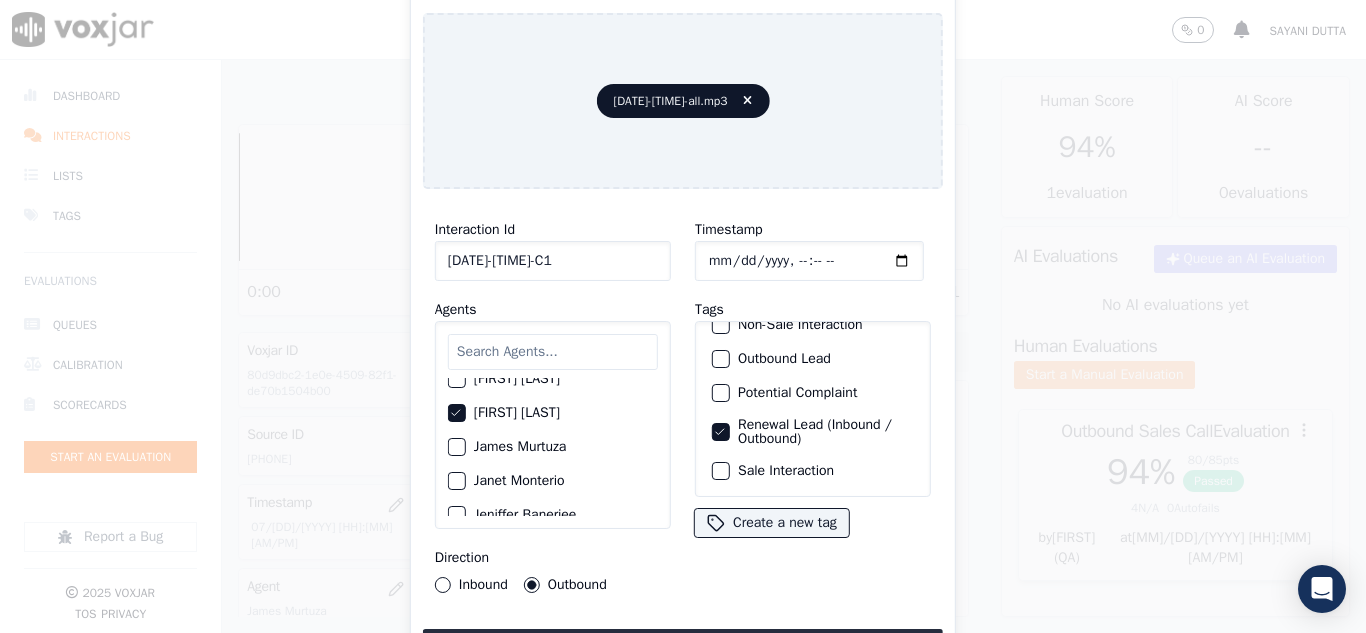 click on "Sale Interaction" 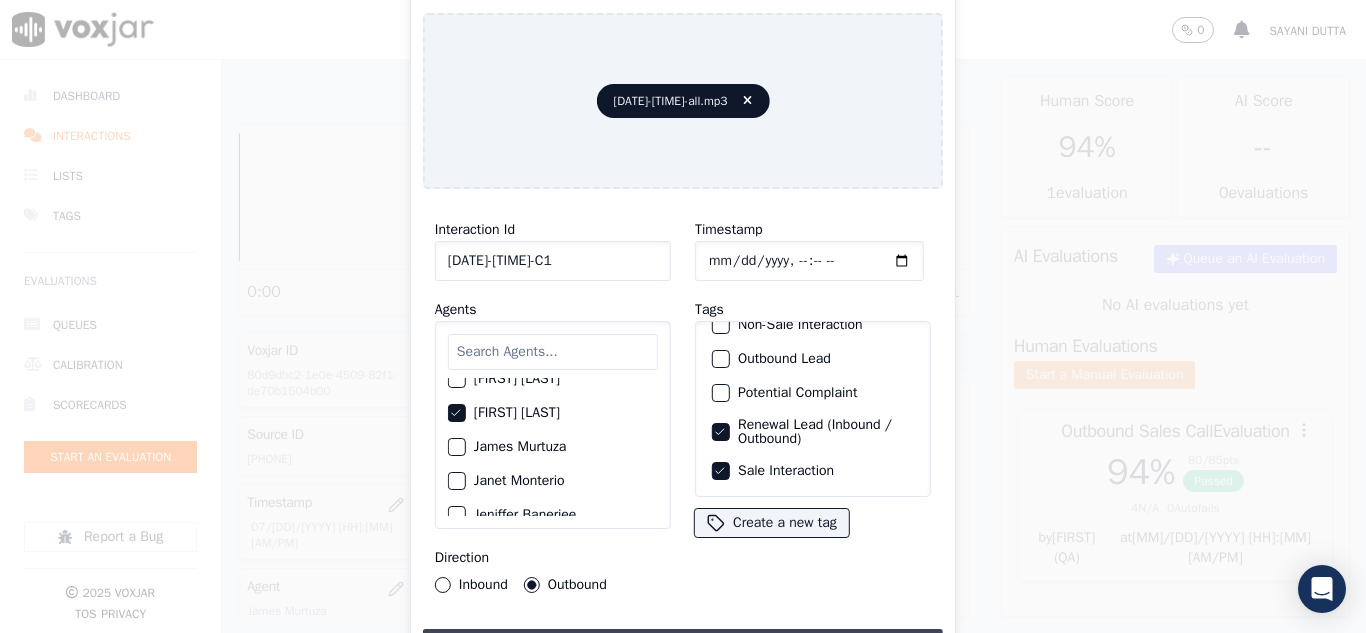 click on "Upload interaction to start evaluation" at bounding box center (683, 647) 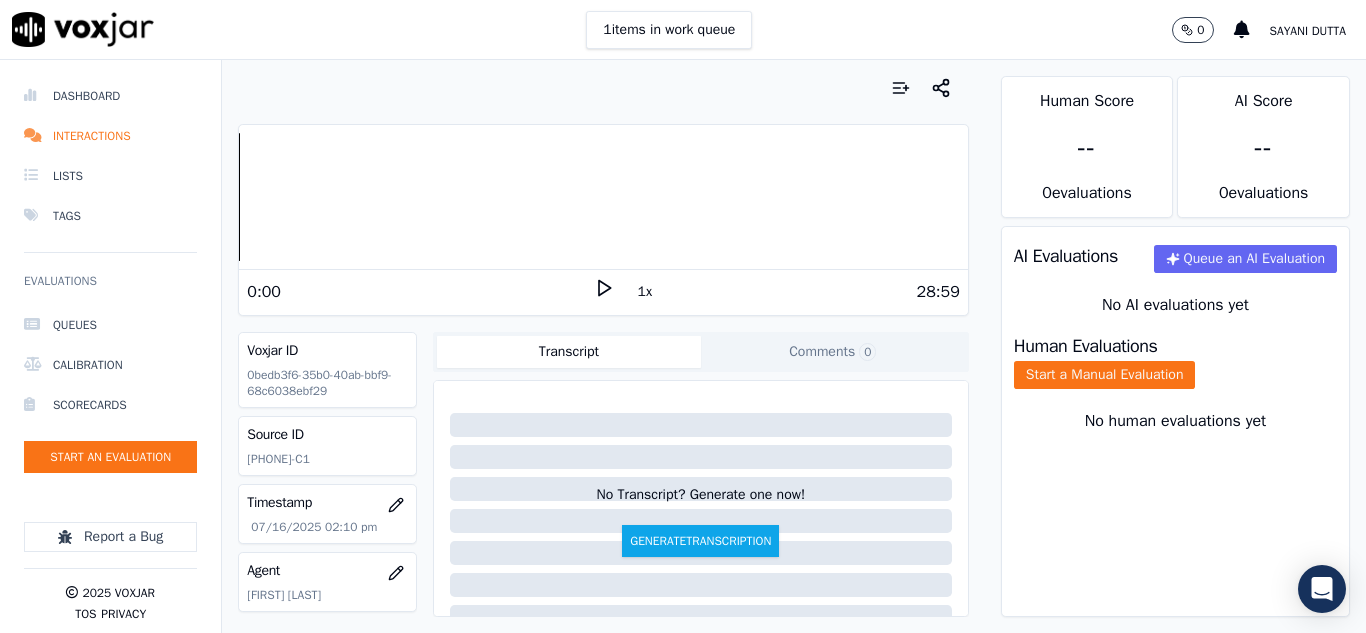 scroll, scrollTop: 200, scrollLeft: 0, axis: vertical 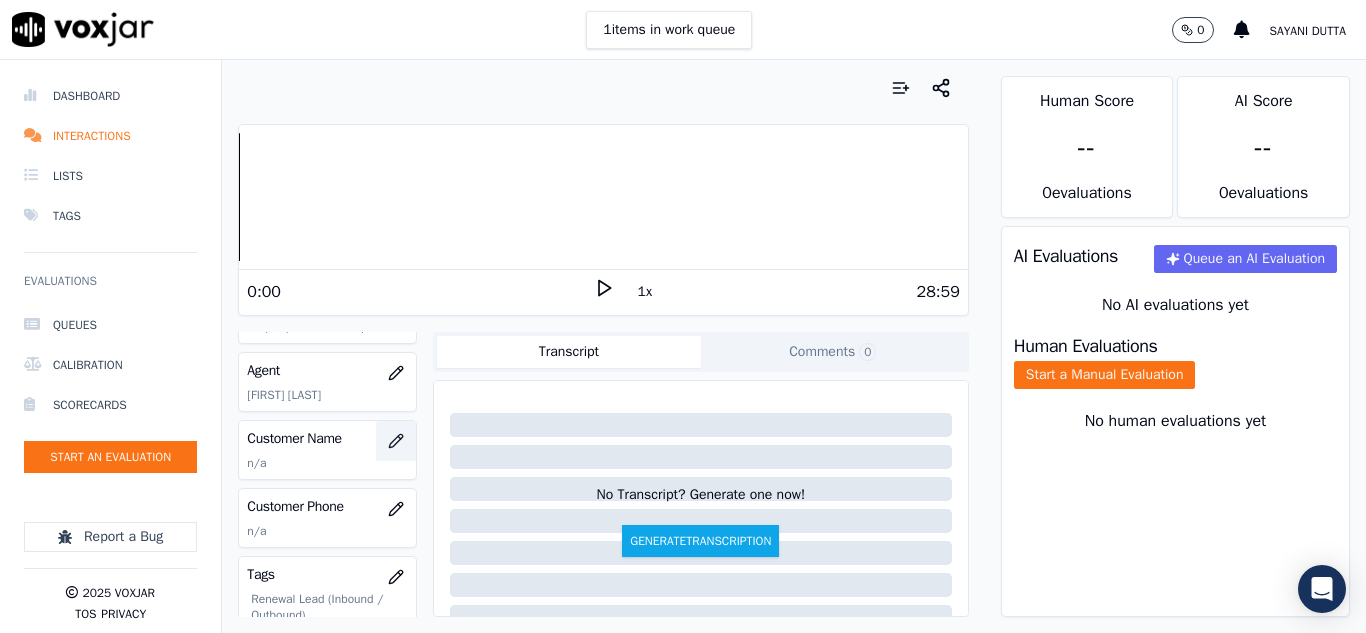 click 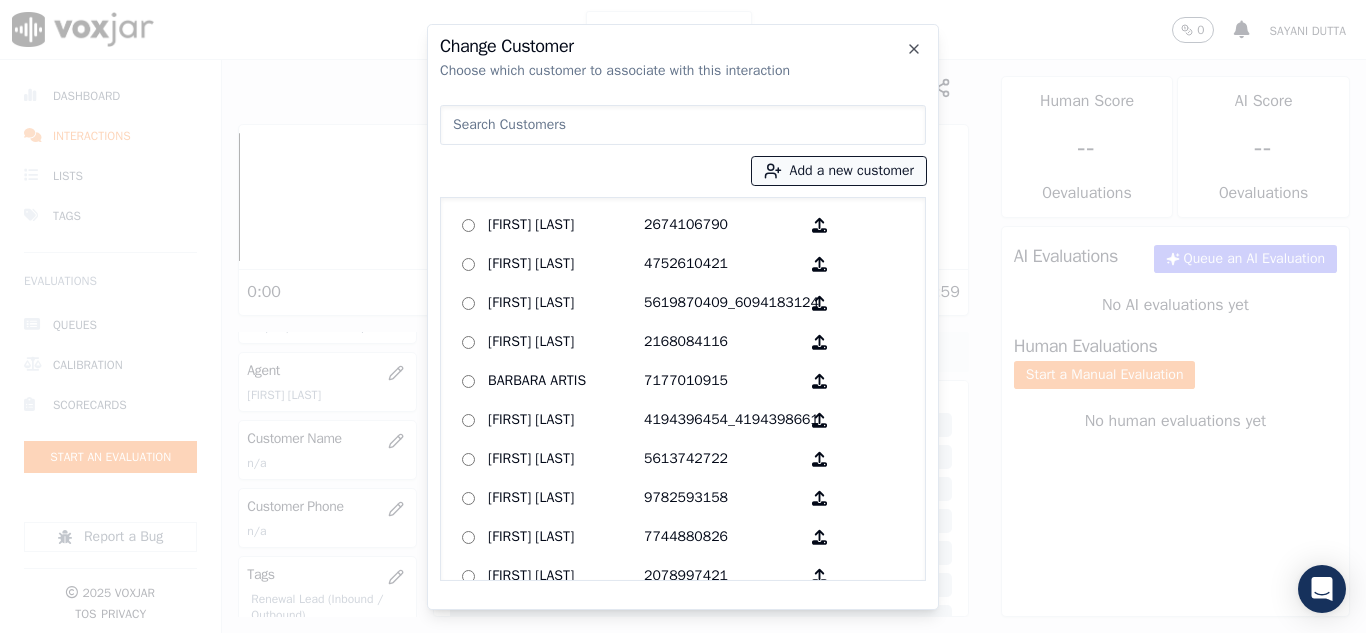 click on "Add a new customer" at bounding box center [839, 171] 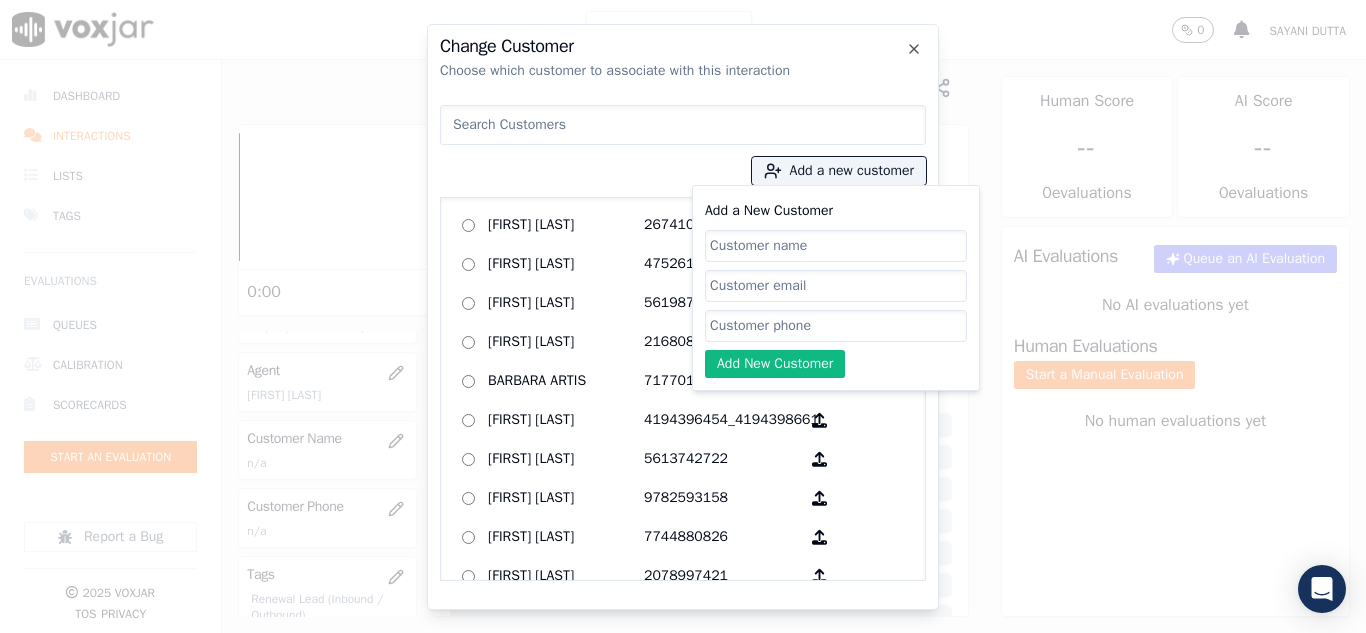 click at bounding box center [683, 125] 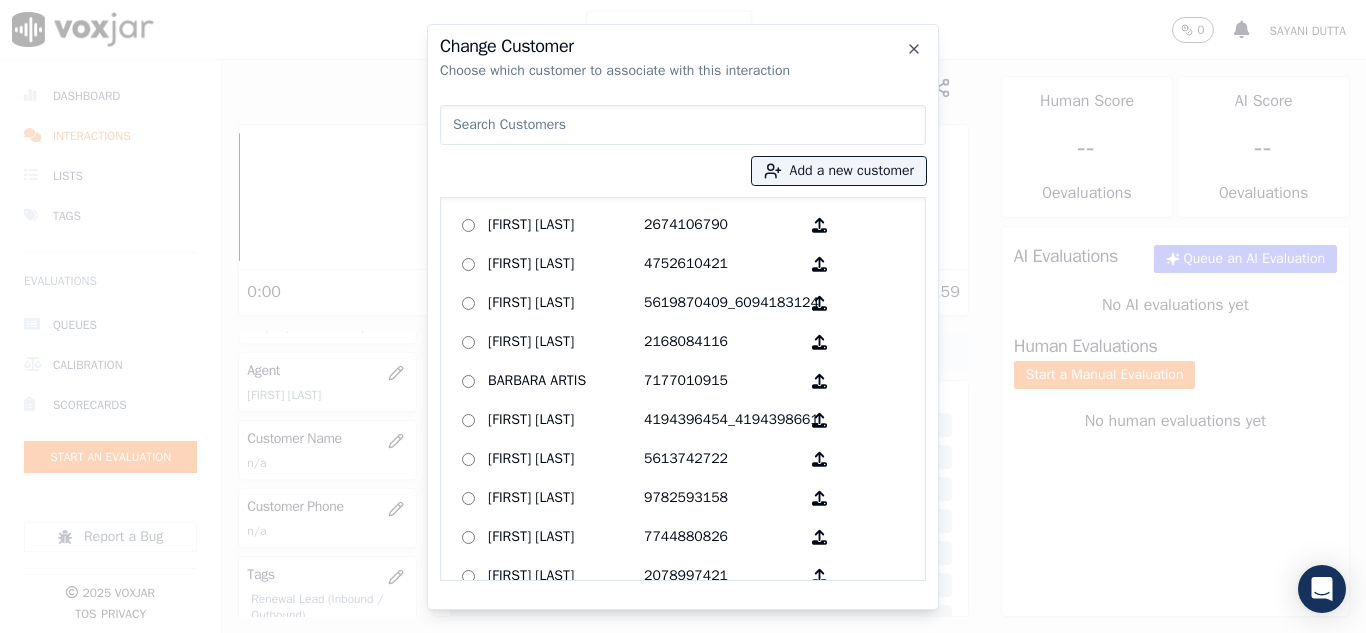 click at bounding box center (683, 125) 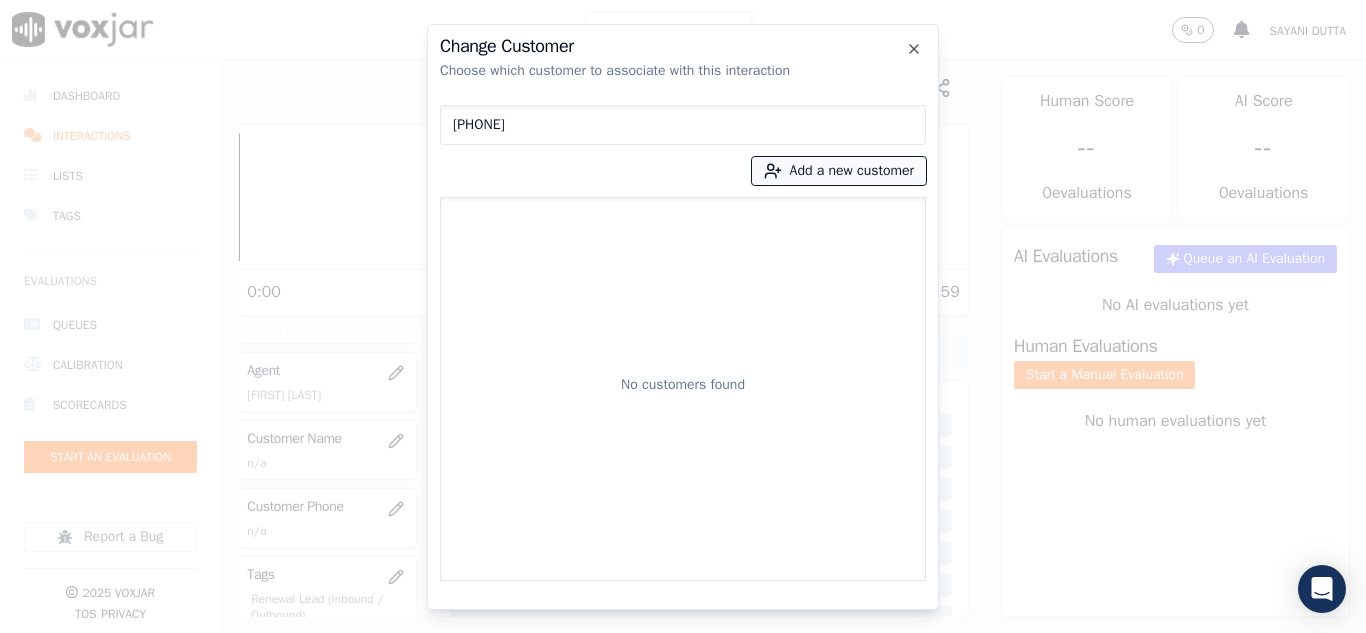 type on "[PHONE]" 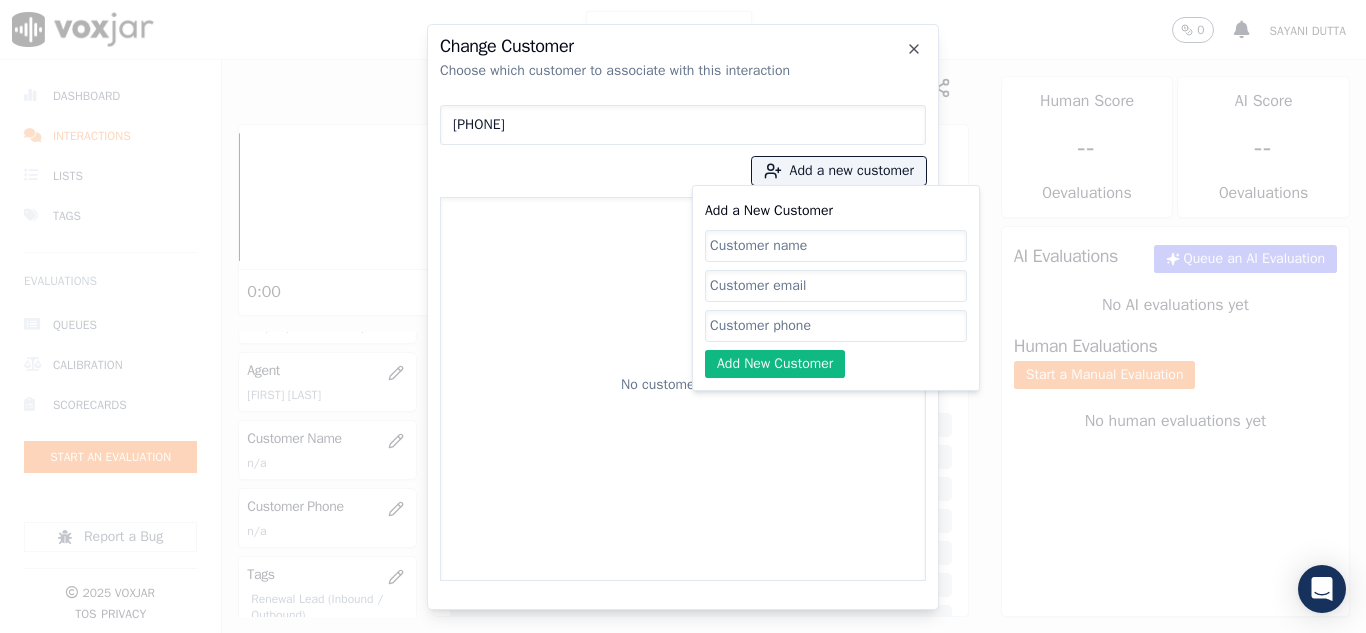 click on "Add a New Customer" 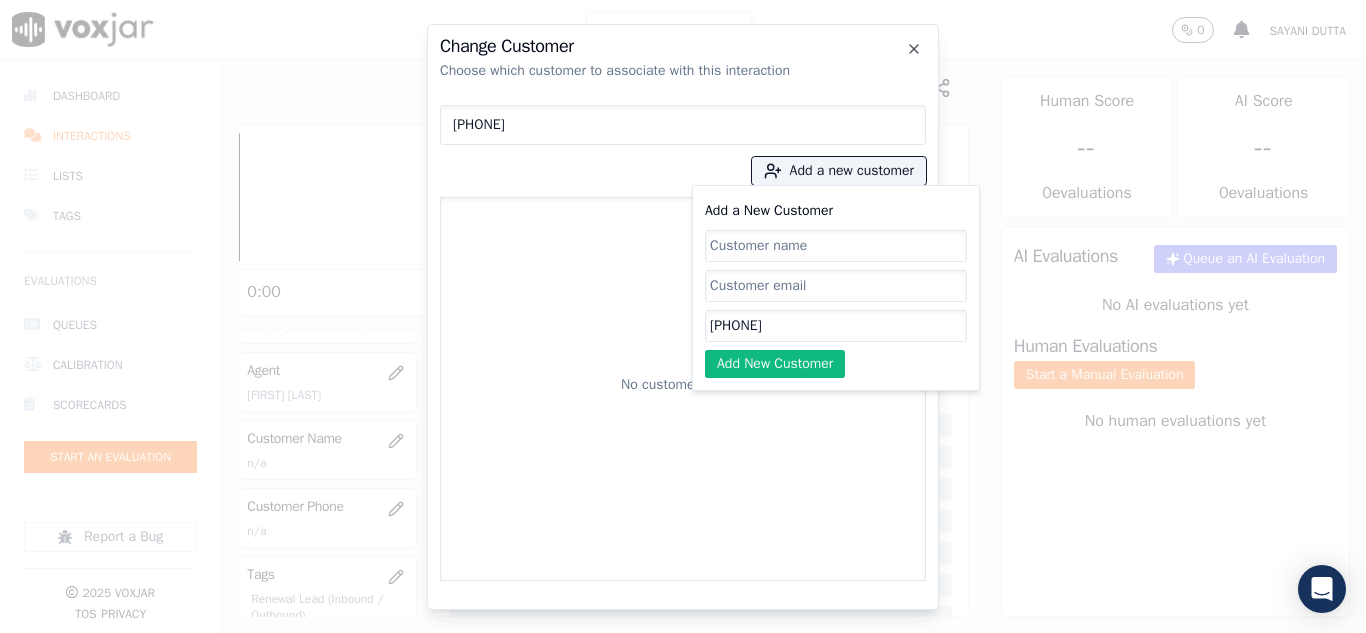 type on "[PHONE]" 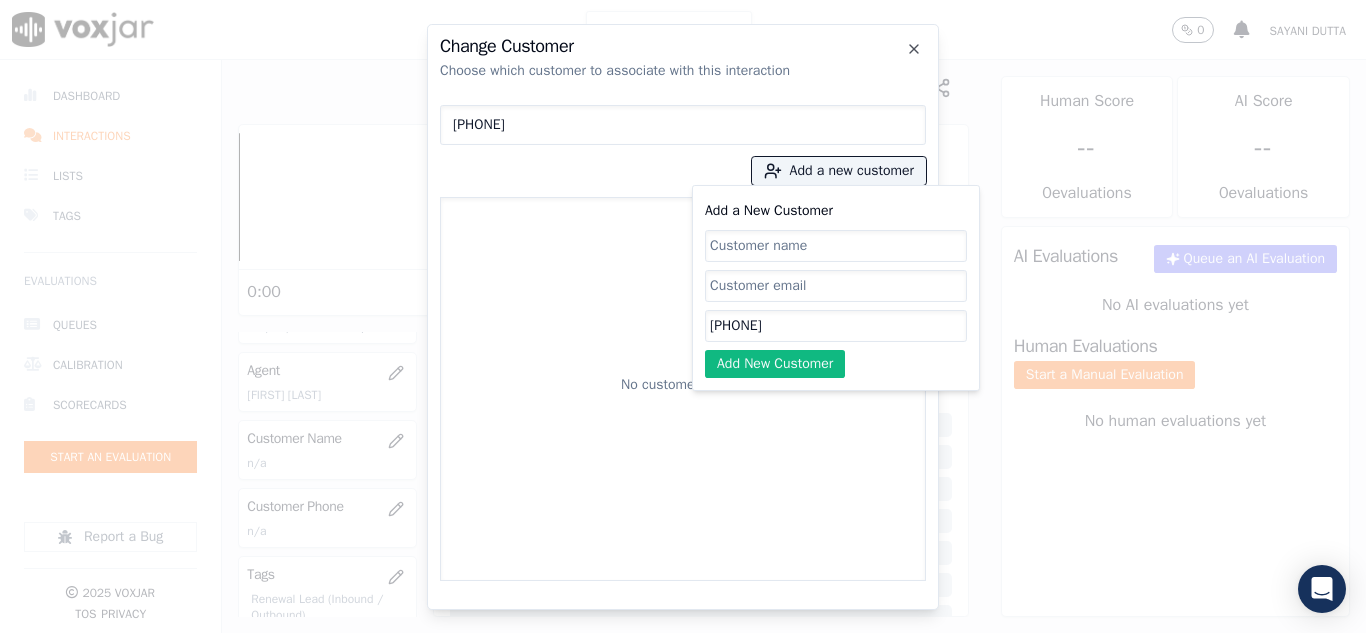 paste on "[FIRST] [LAST]" 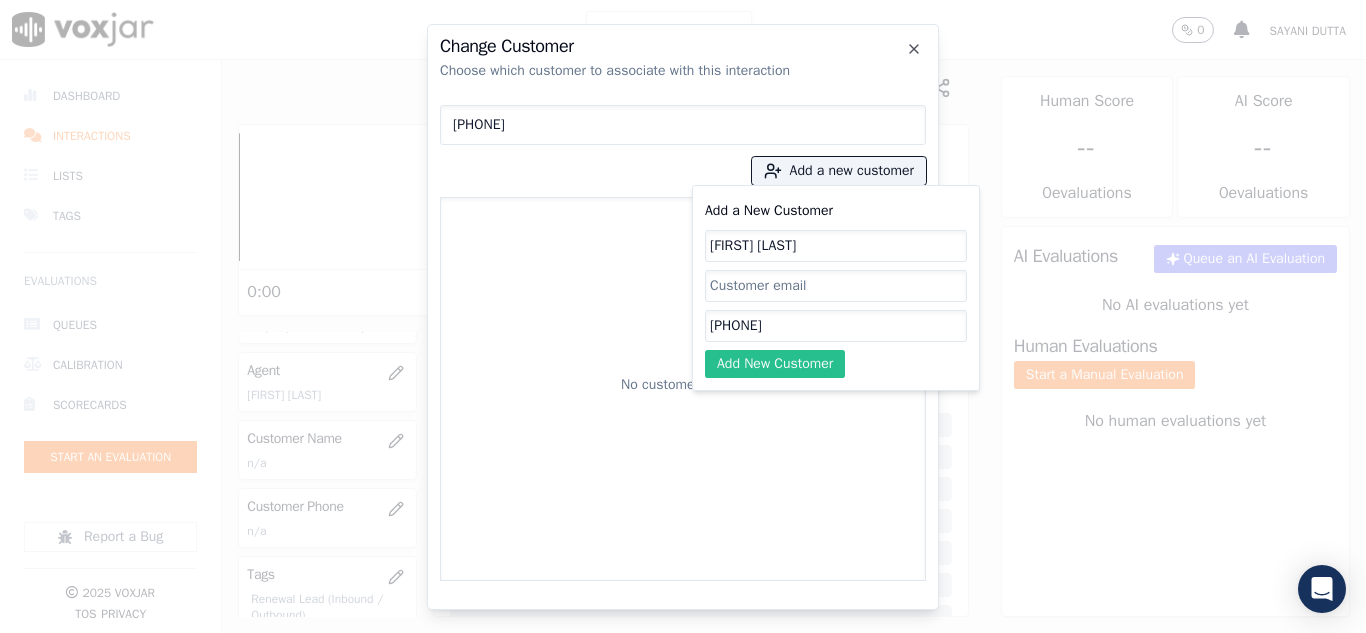 type on "[FIRST] [LAST]" 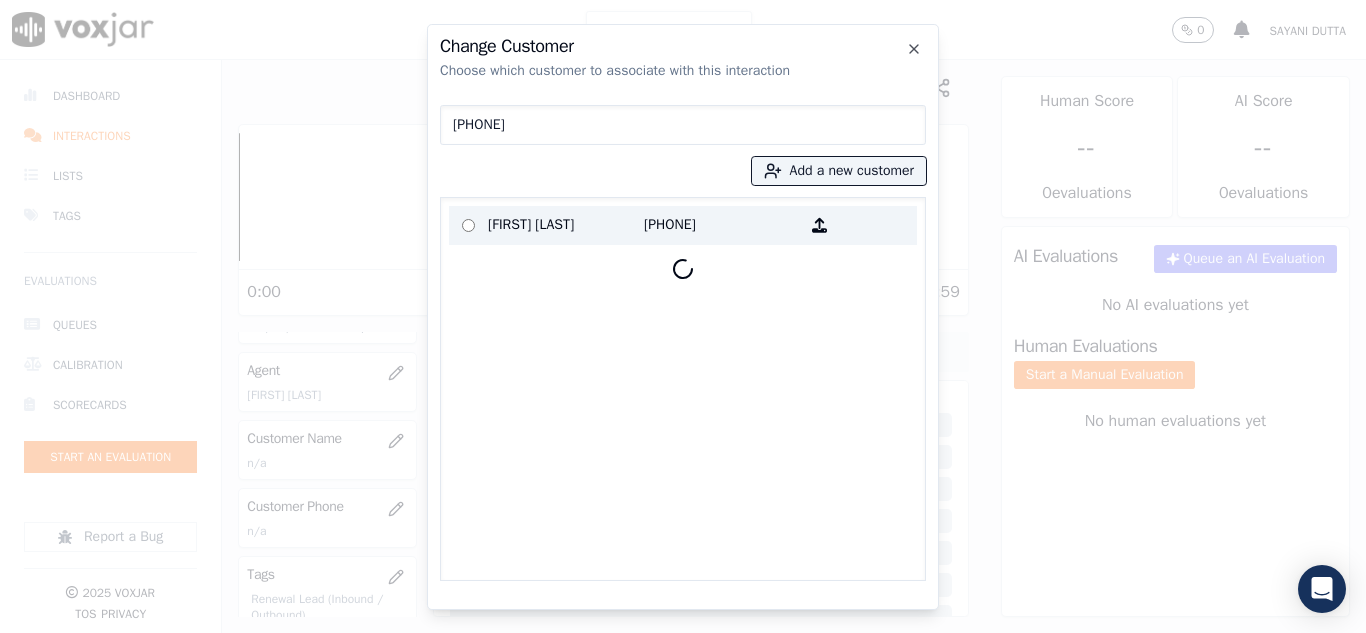 click on "[FIRST] [LAST]" at bounding box center [566, 225] 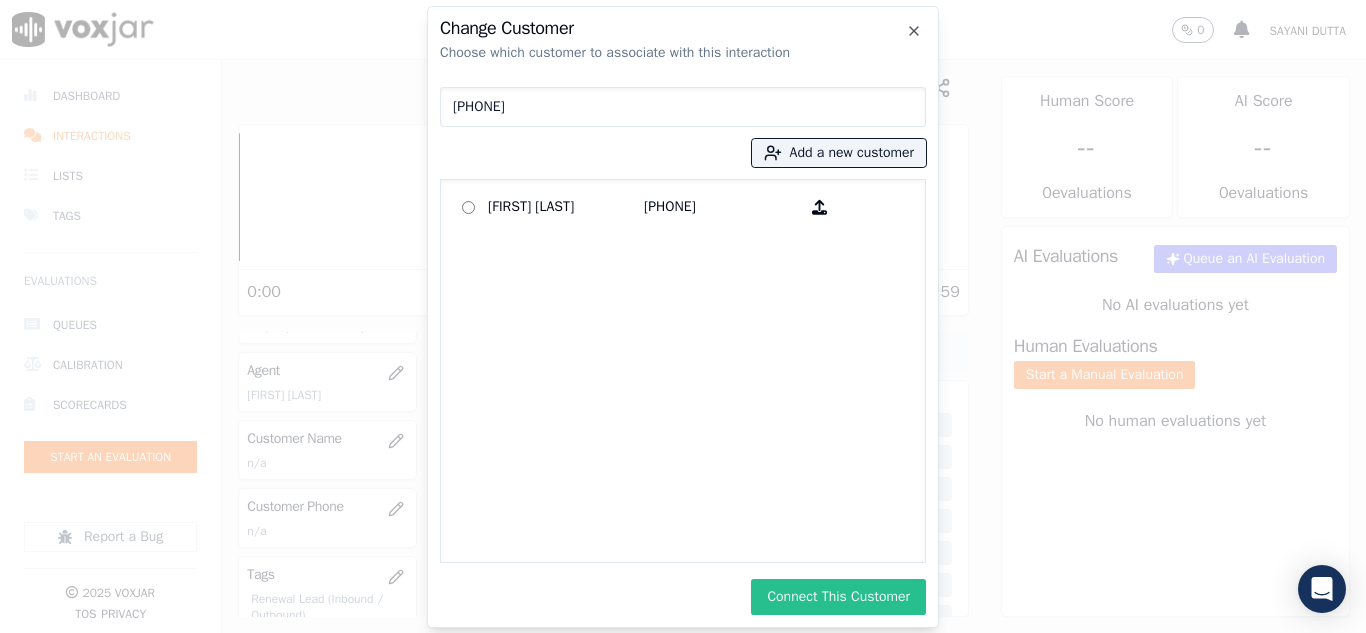 click on "Connect This Customer" at bounding box center [838, 597] 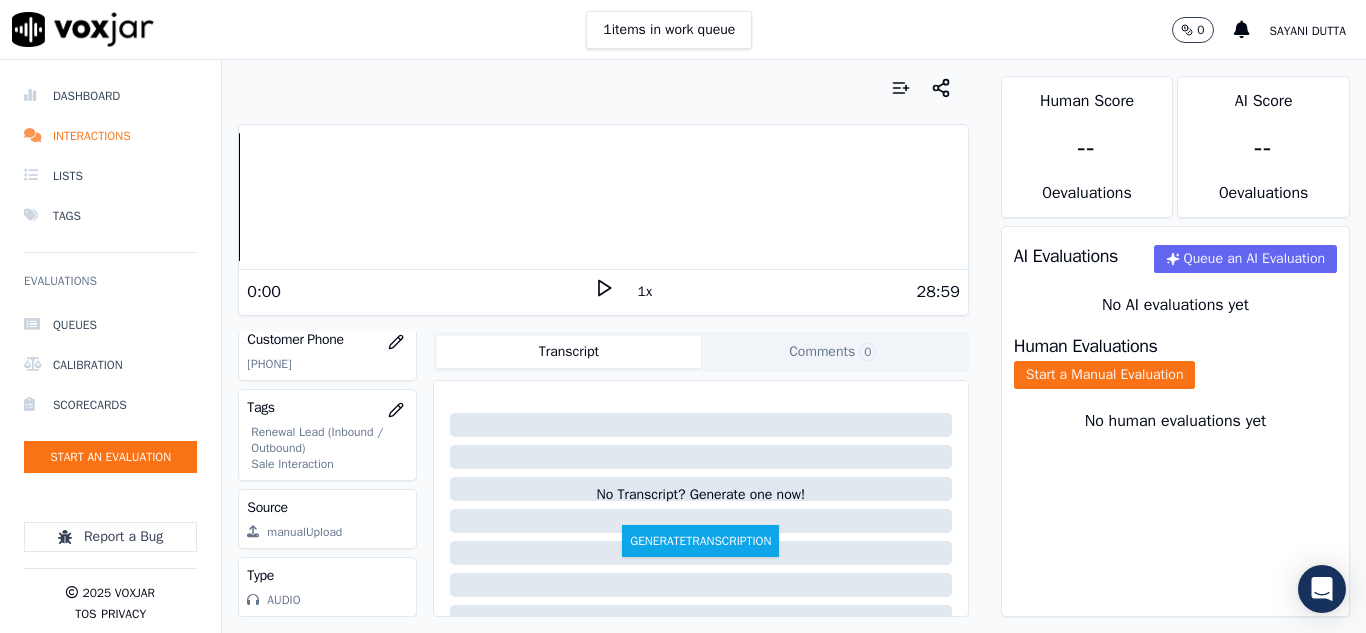 scroll, scrollTop: 412, scrollLeft: 0, axis: vertical 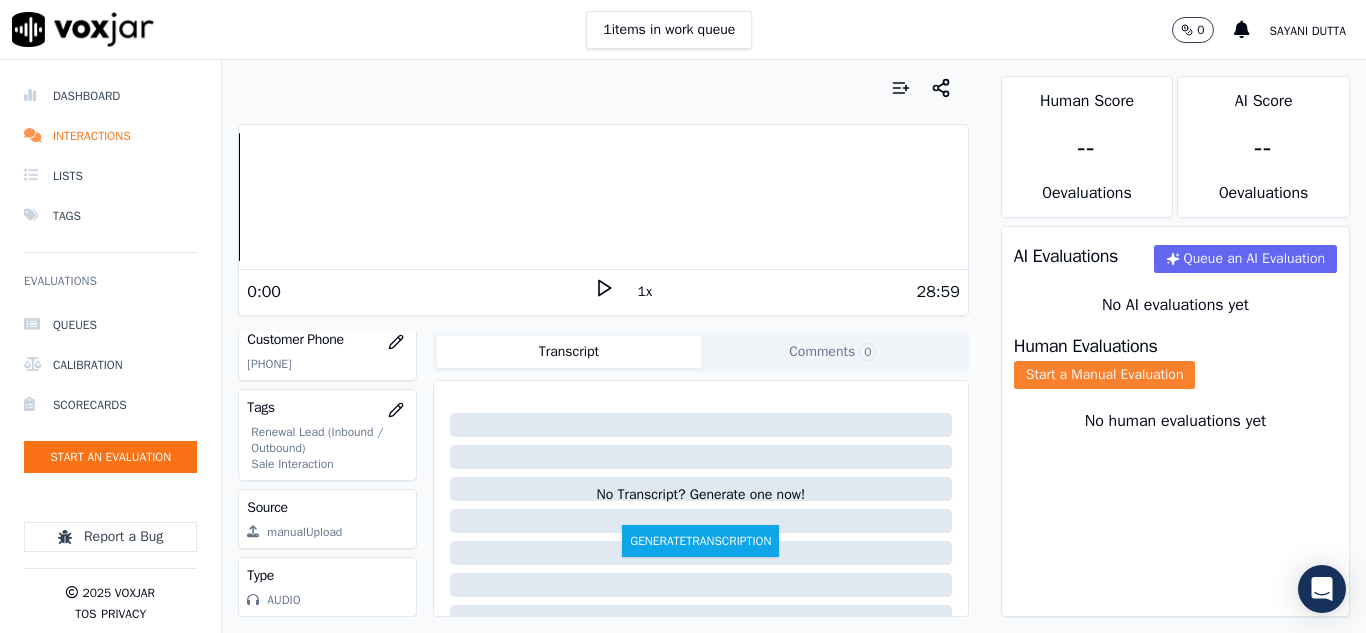 drag, startPoint x: 1069, startPoint y: 396, endPoint x: 1078, endPoint y: 403, distance: 11.401754 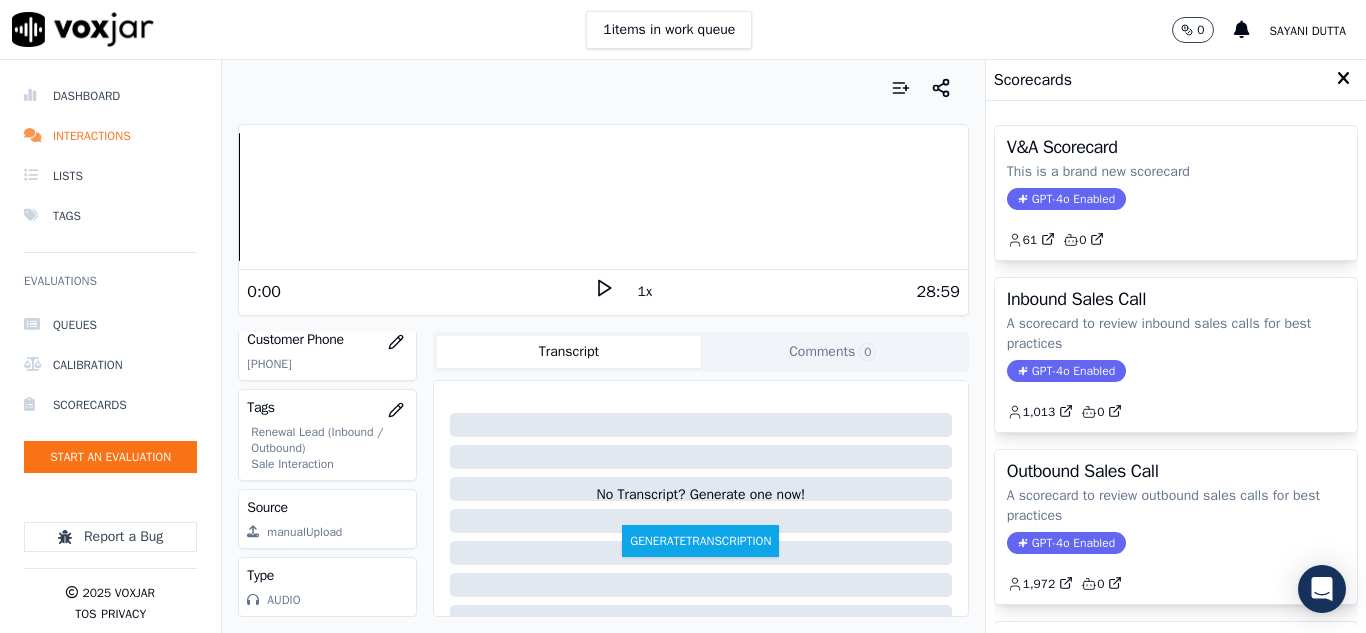 click on "A scorecard to review outbound sales calls for best practices" 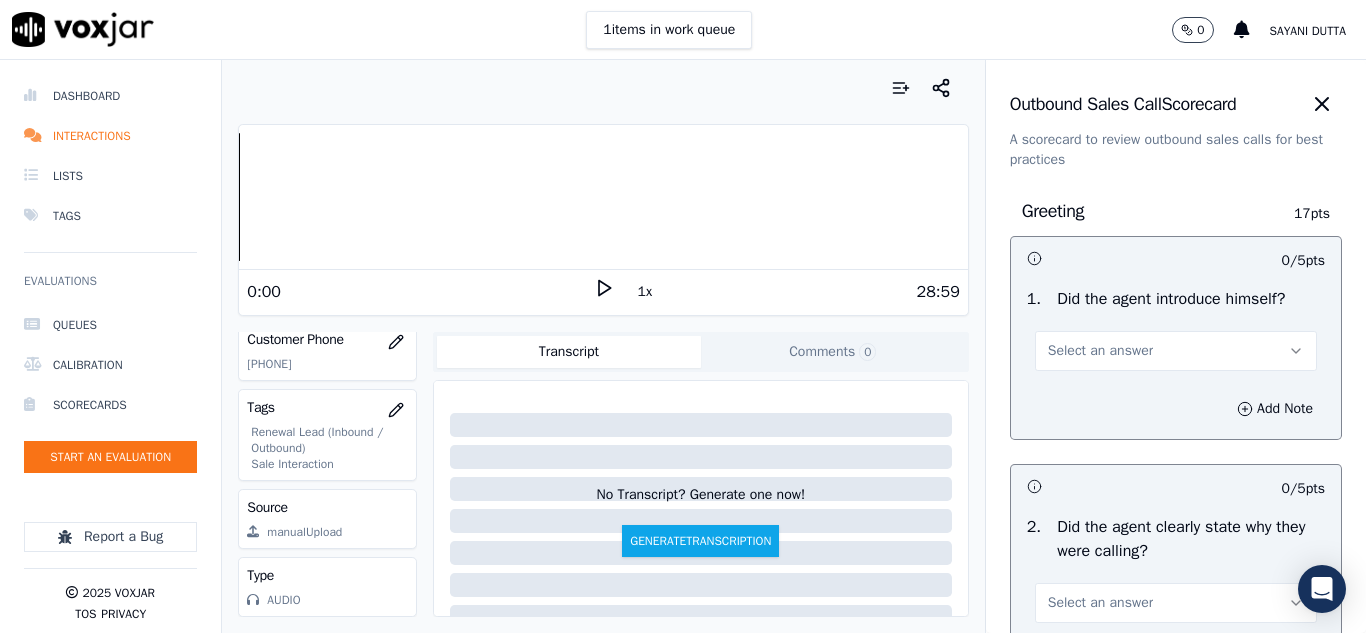click on "Select an answer" at bounding box center [1100, 351] 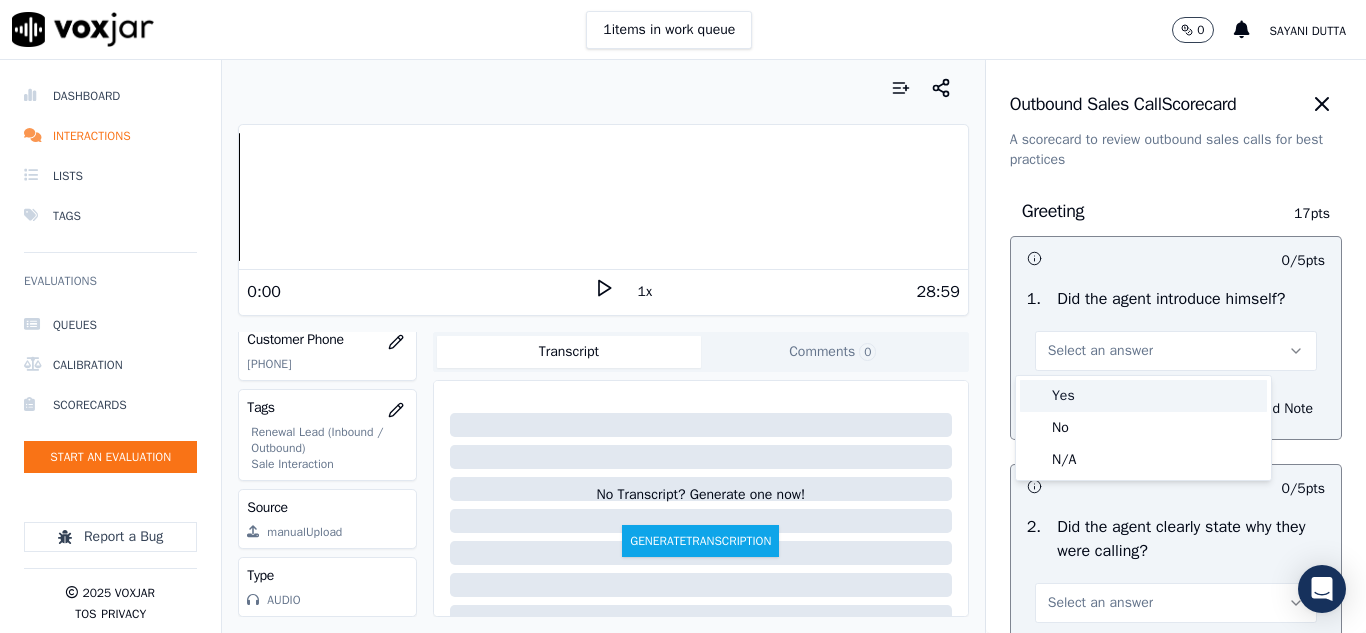 drag, startPoint x: 1097, startPoint y: 388, endPoint x: 1099, endPoint y: 370, distance: 18.110771 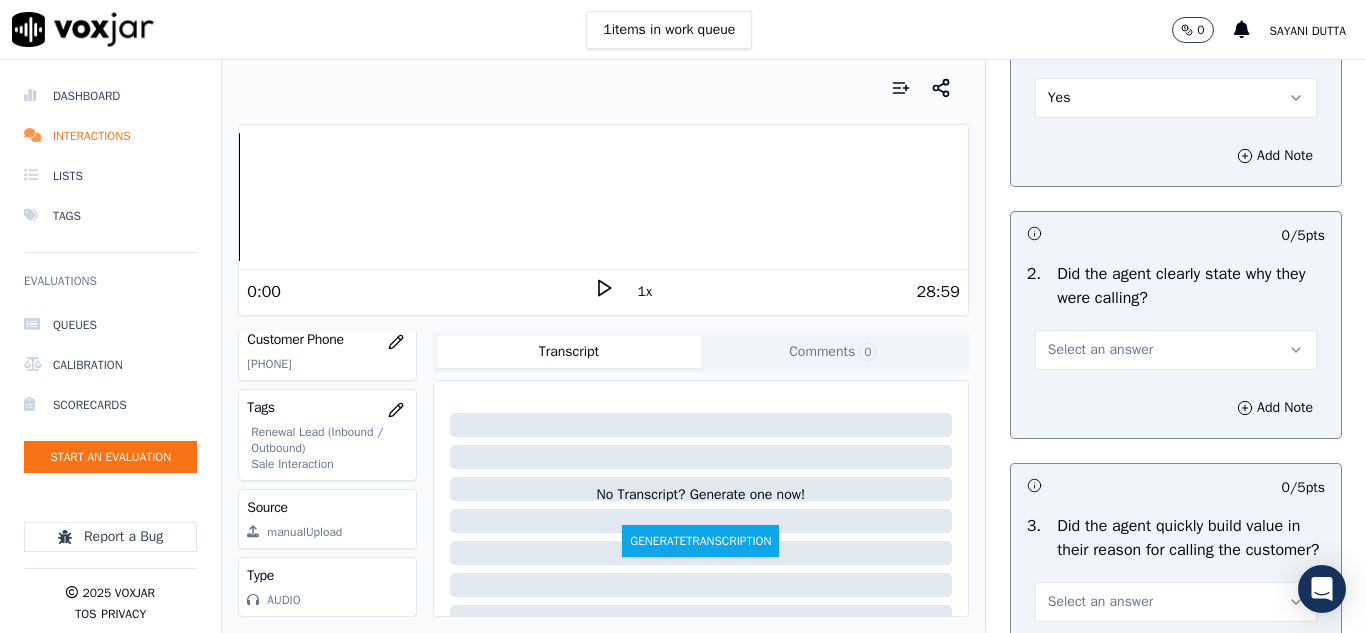 scroll, scrollTop: 300, scrollLeft: 0, axis: vertical 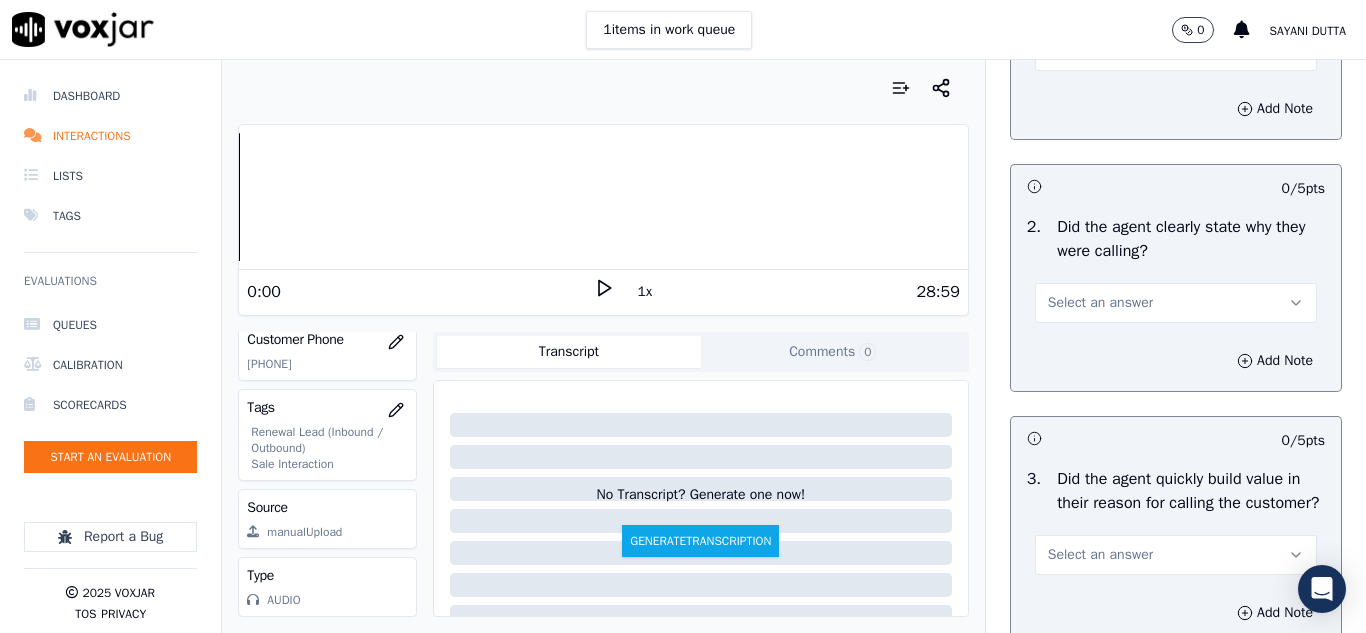 click on "Select an answer" at bounding box center [1100, 303] 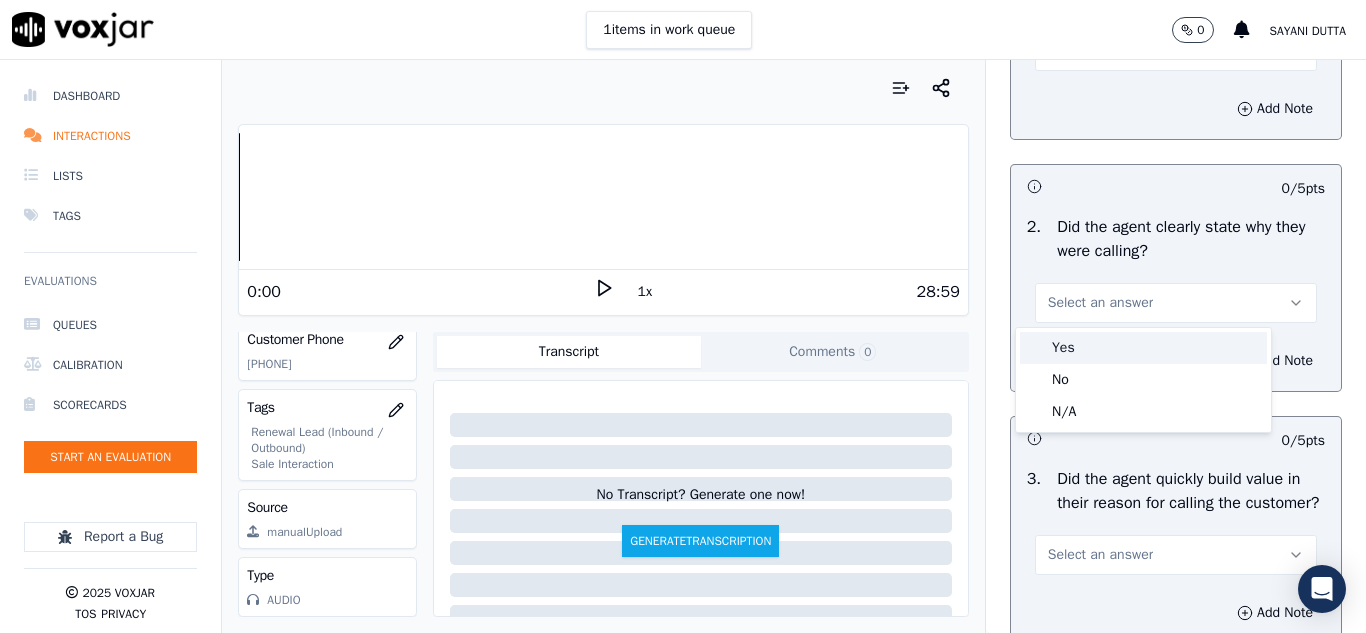 click on "Yes" at bounding box center [1143, 348] 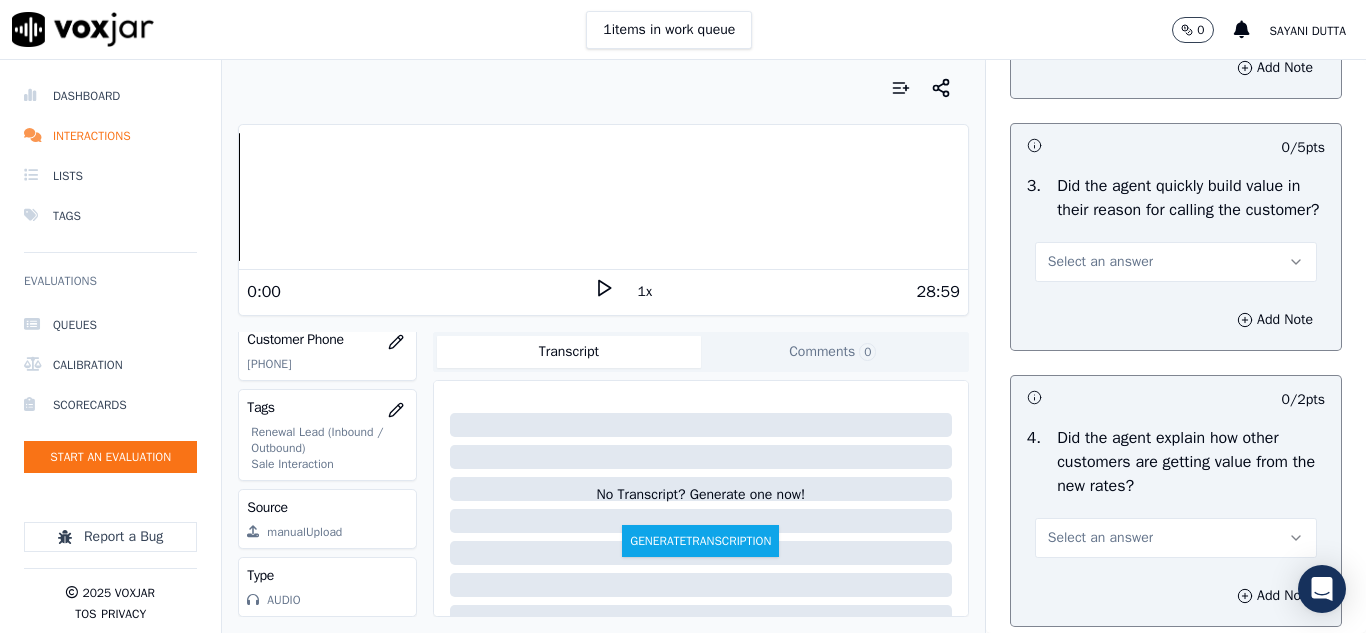 scroll, scrollTop: 600, scrollLeft: 0, axis: vertical 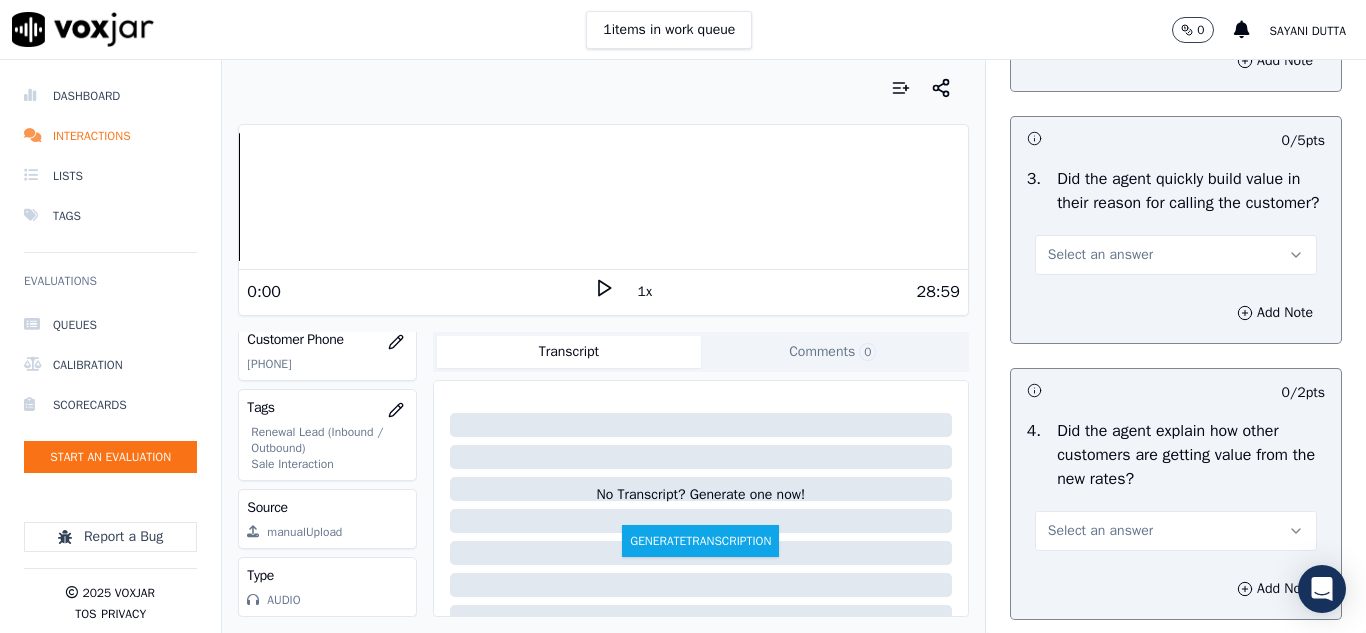click on "Select an answer" at bounding box center [1100, 255] 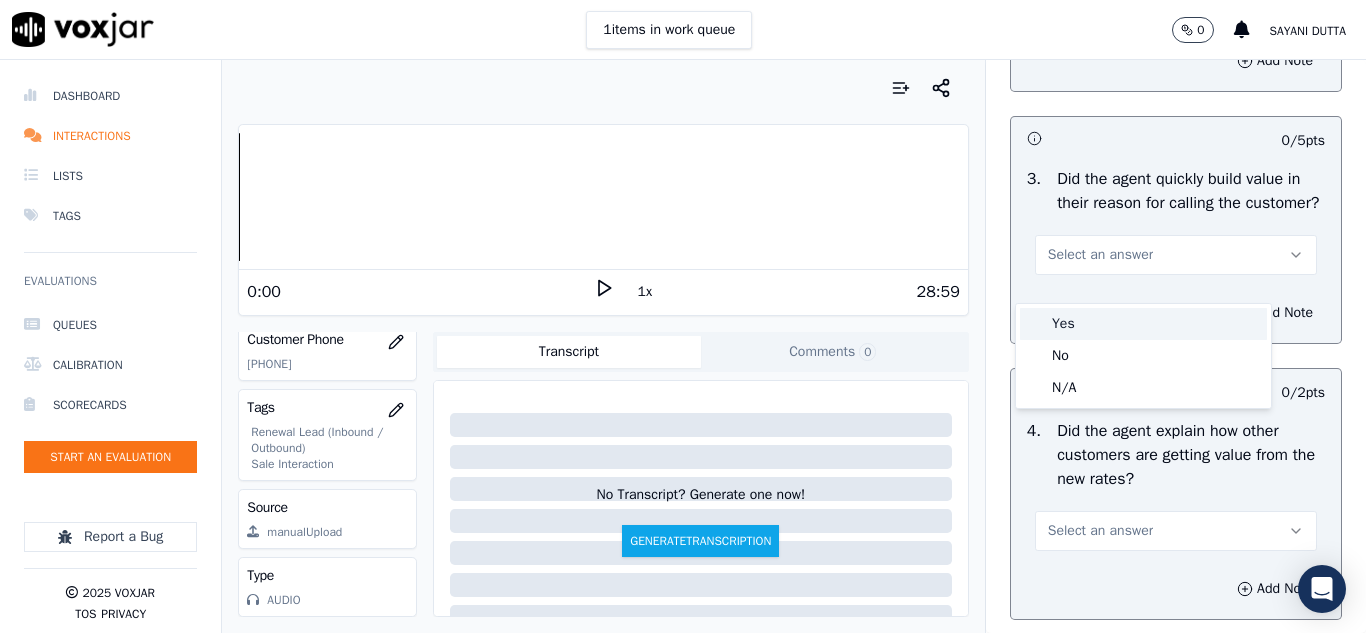 click on "Yes" at bounding box center (1143, 324) 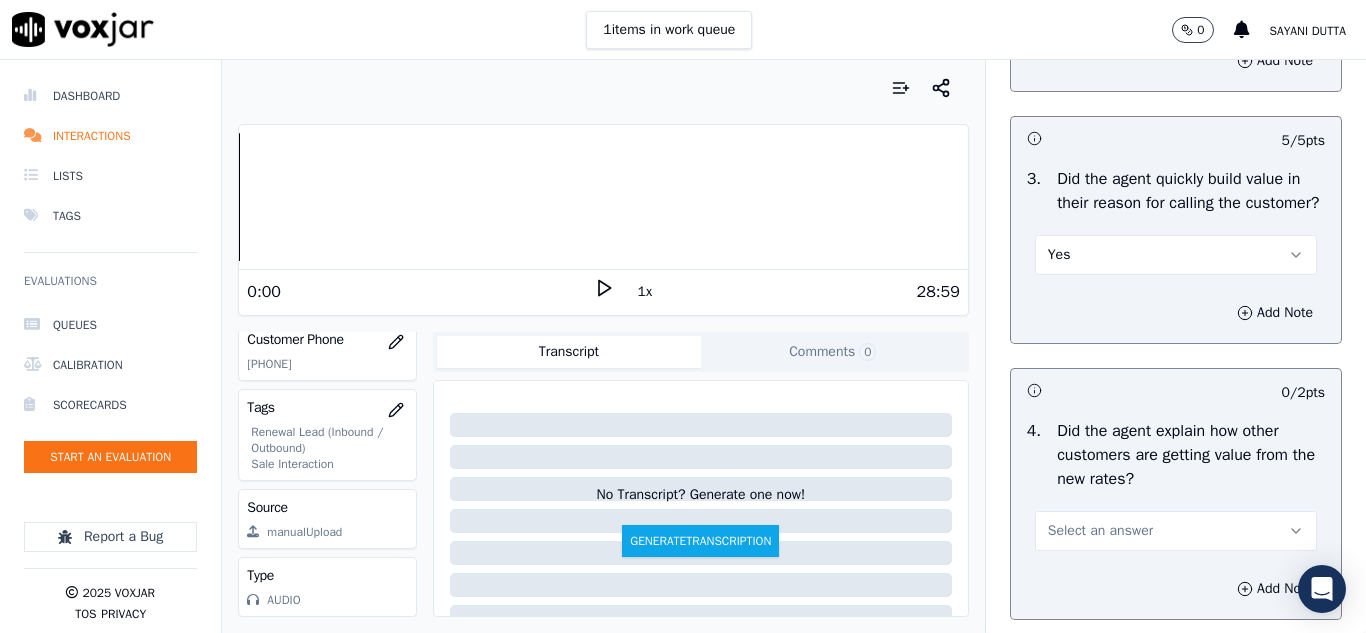 scroll, scrollTop: 800, scrollLeft: 0, axis: vertical 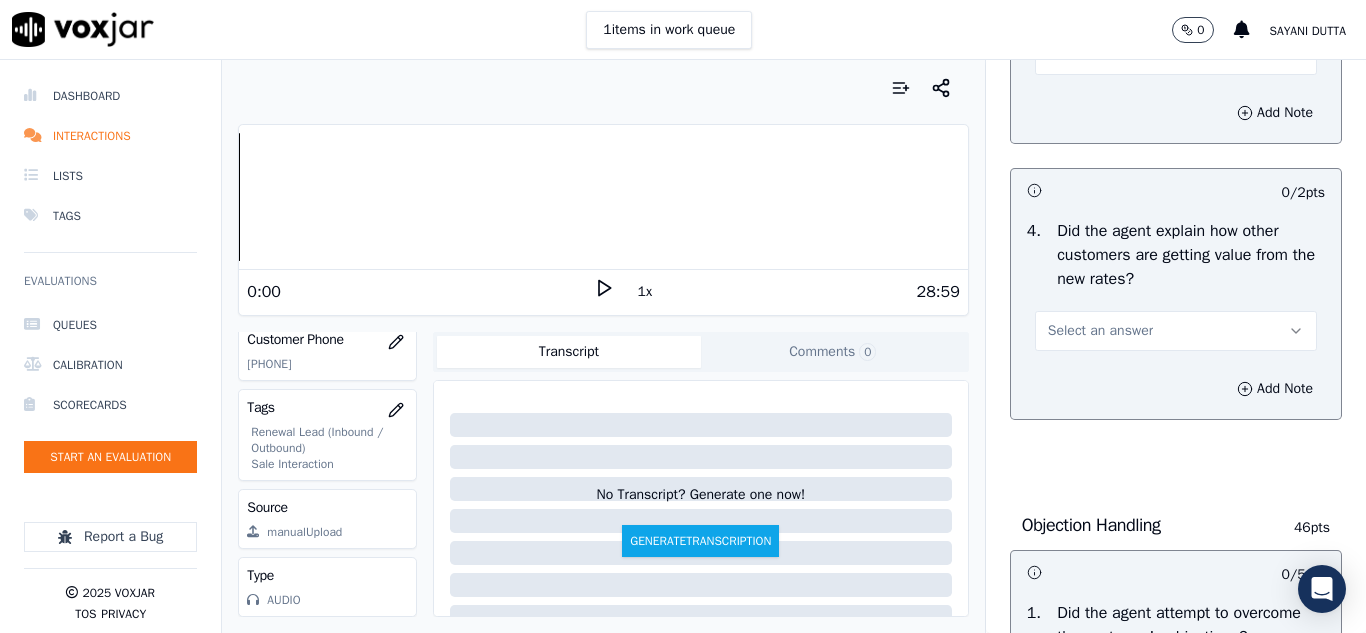 click on "Select an answer" at bounding box center (1100, 331) 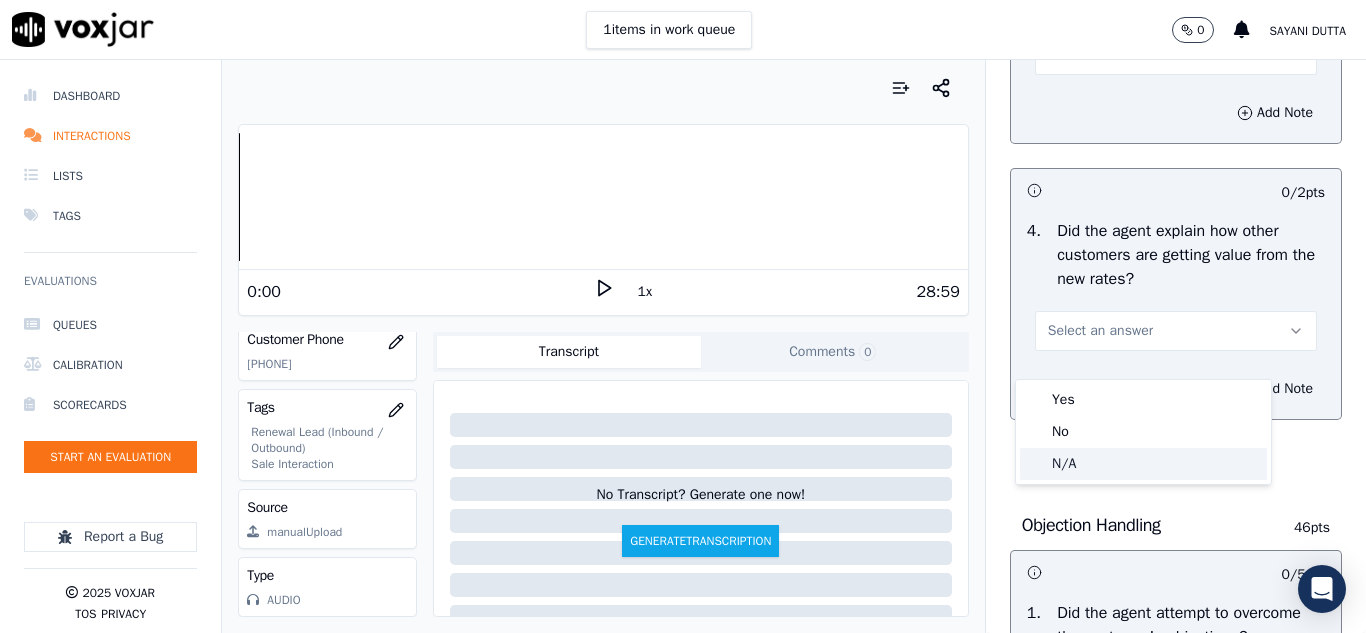 click on "N/A" 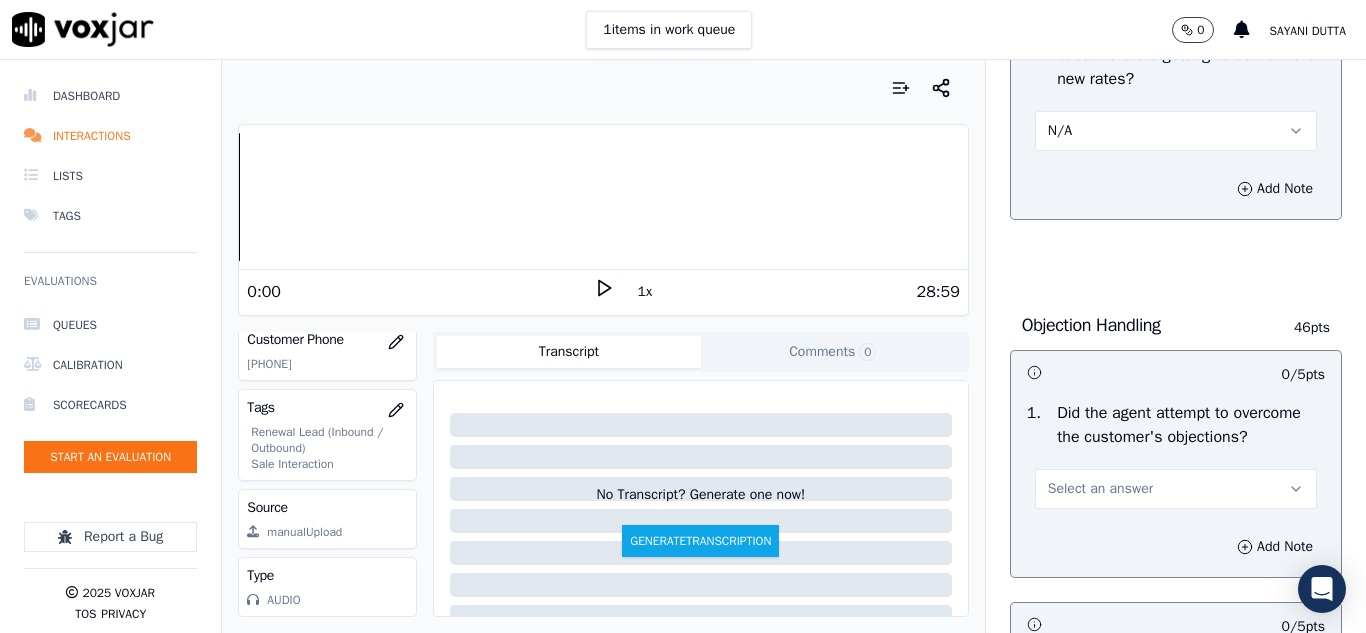 scroll, scrollTop: 1200, scrollLeft: 0, axis: vertical 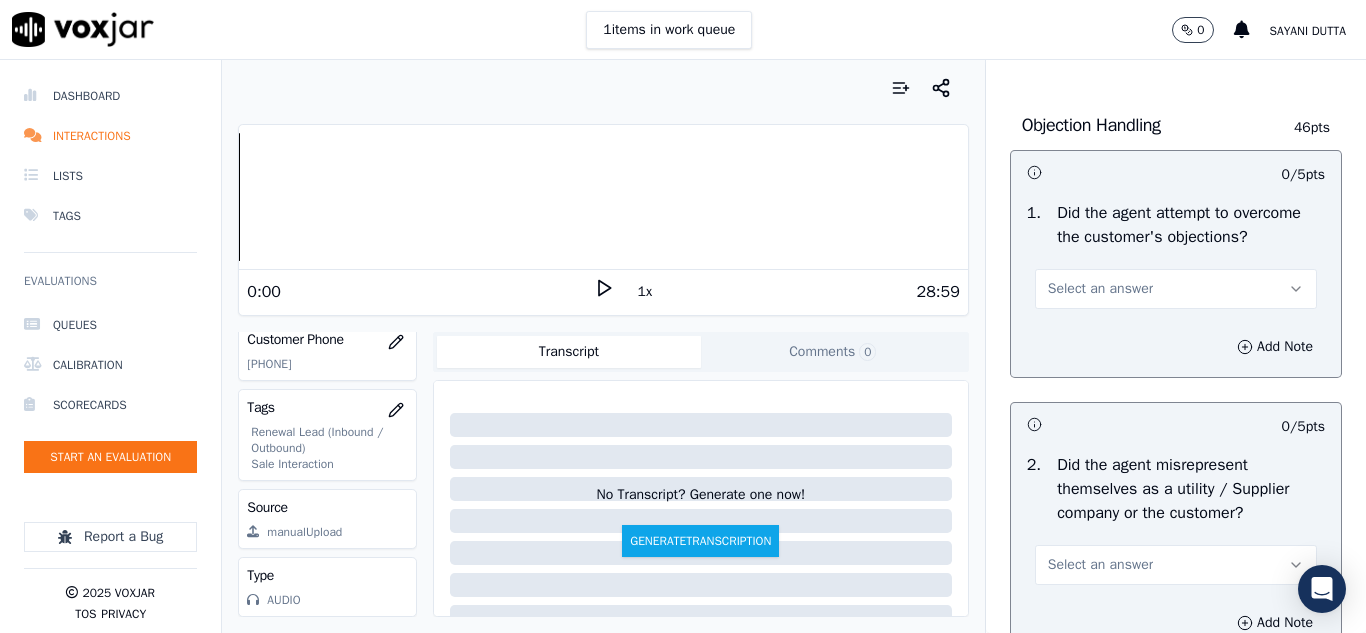 click on "Select an answer" at bounding box center (1100, 289) 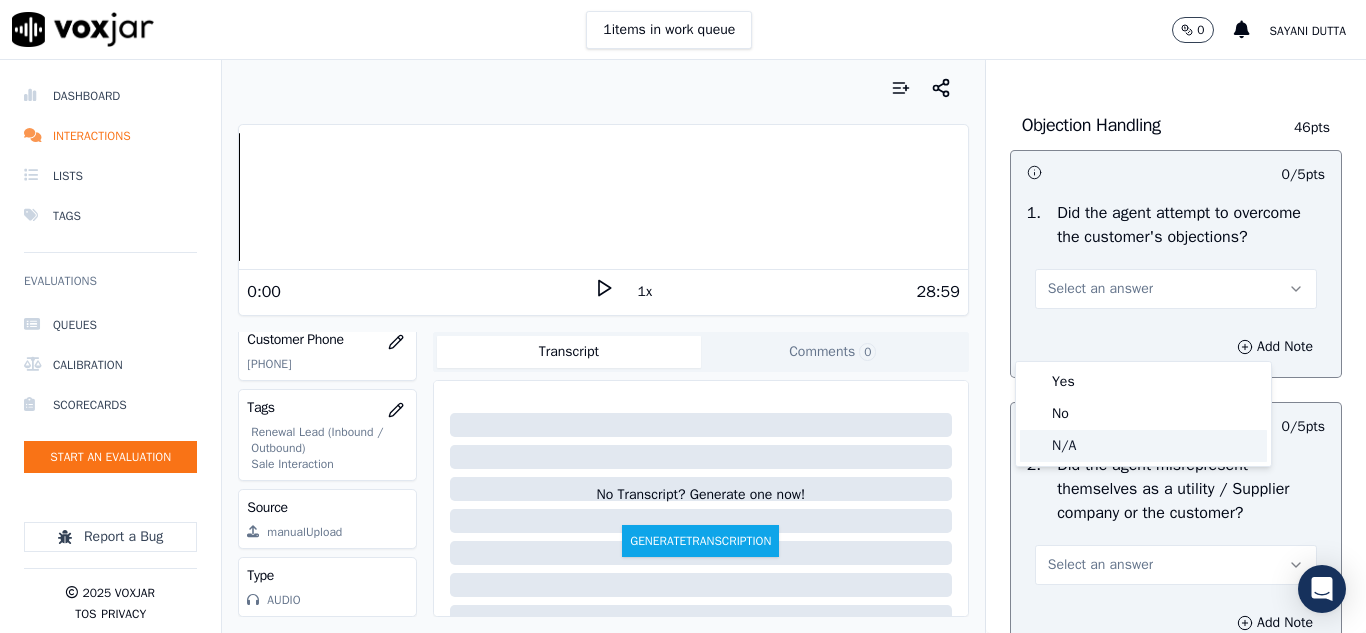 drag, startPoint x: 1072, startPoint y: 444, endPoint x: 1087, endPoint y: 417, distance: 30.88689 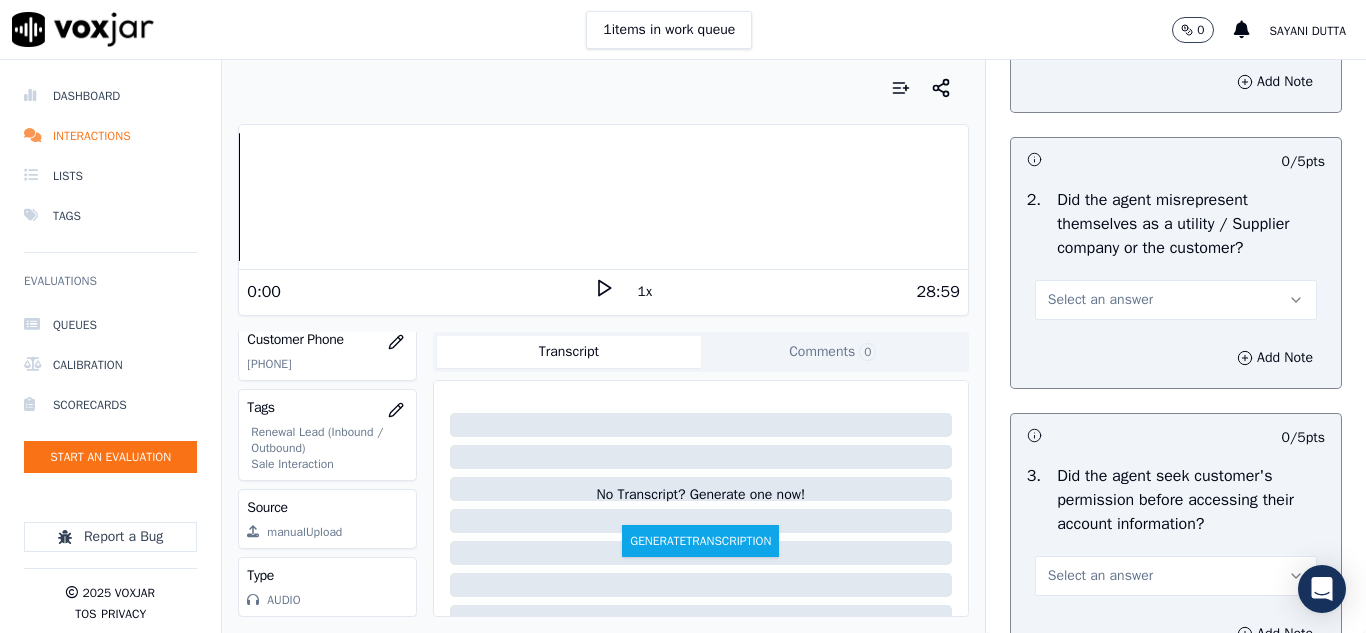 scroll, scrollTop: 1500, scrollLeft: 0, axis: vertical 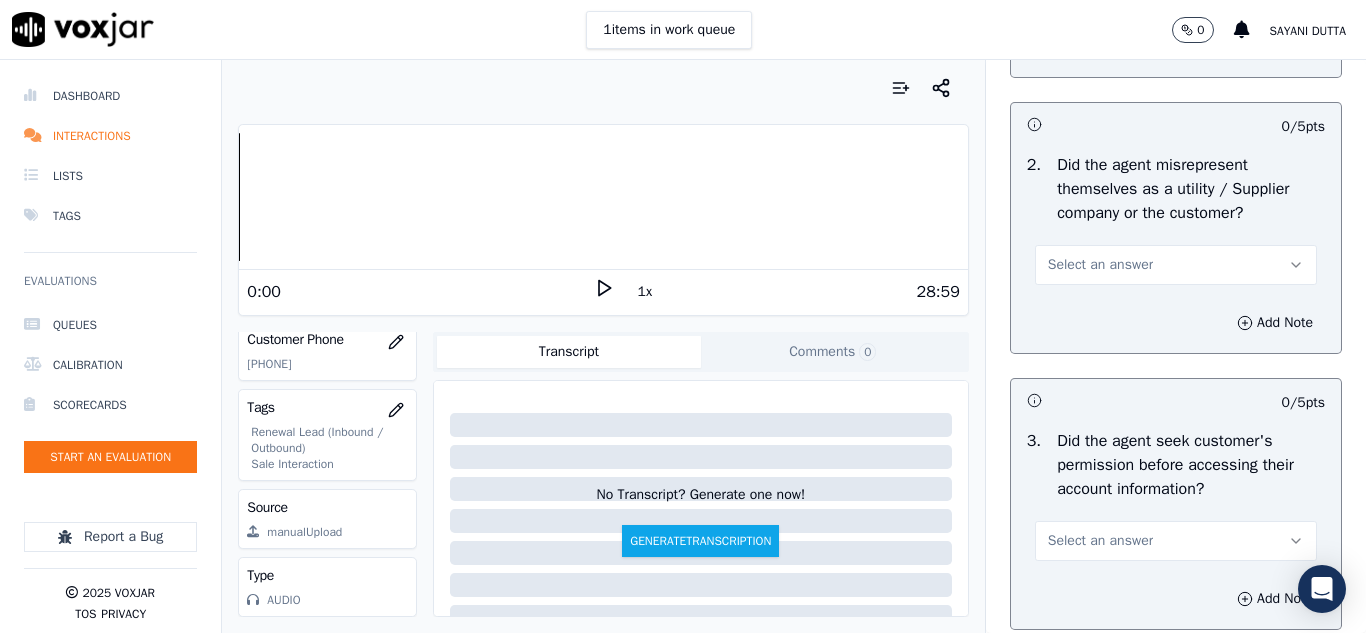 click on "Select an answer" at bounding box center [1100, 265] 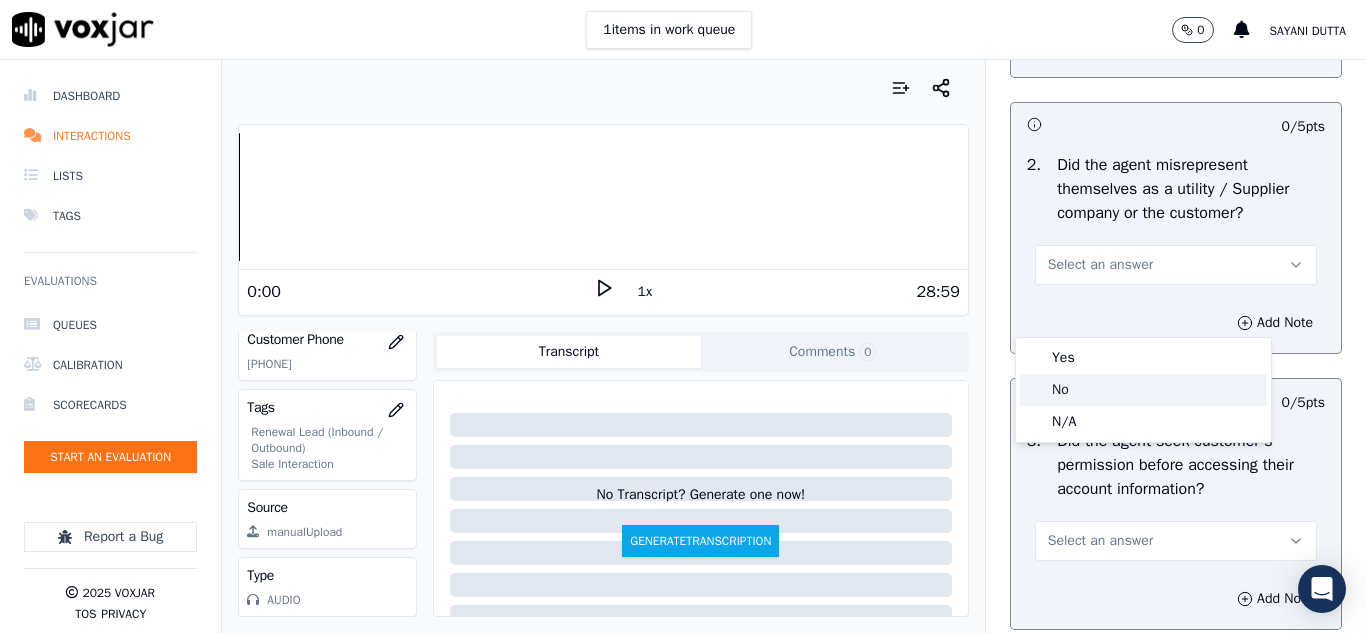 drag, startPoint x: 1068, startPoint y: 385, endPoint x: 1097, endPoint y: 350, distance: 45.453274 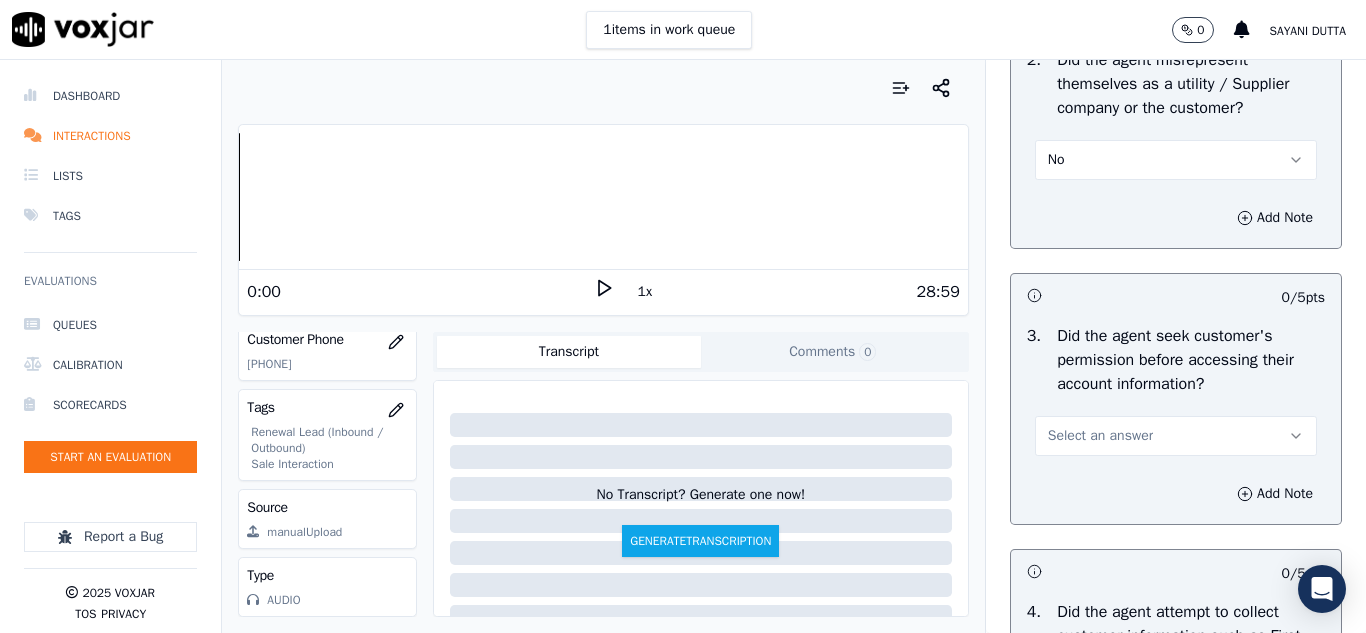 scroll, scrollTop: 1700, scrollLeft: 0, axis: vertical 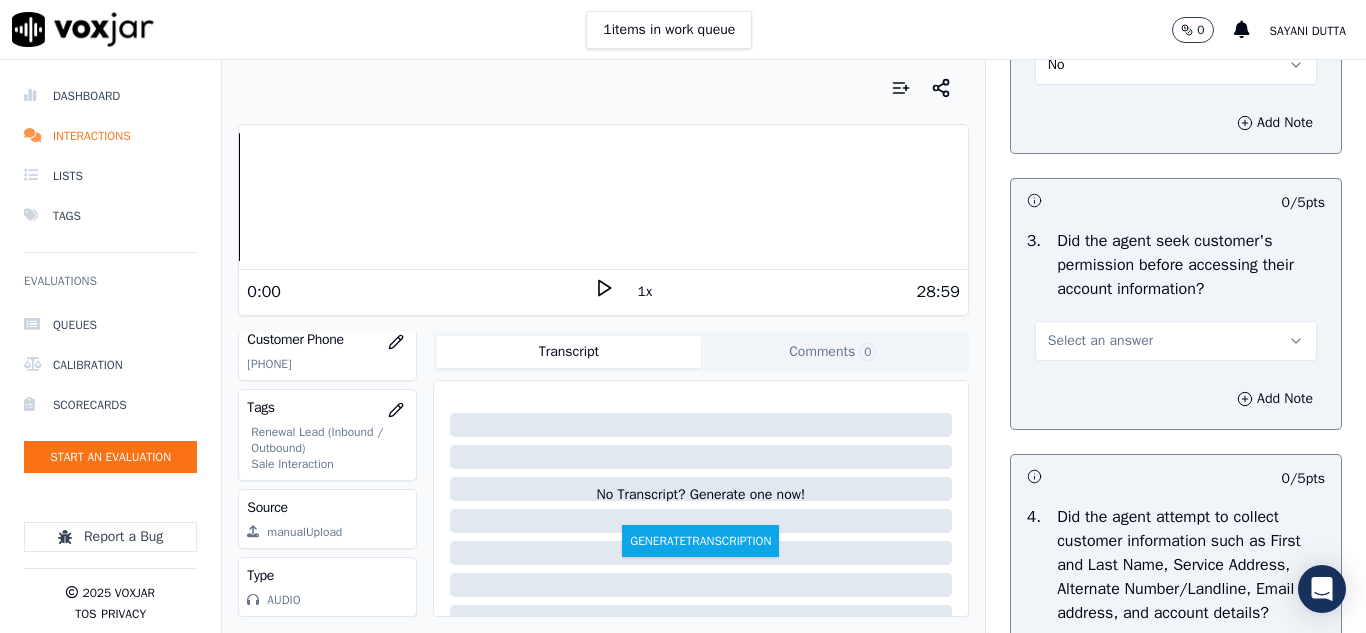 drag, startPoint x: 1074, startPoint y: 380, endPoint x: 1077, endPoint y: 410, distance: 30.149628 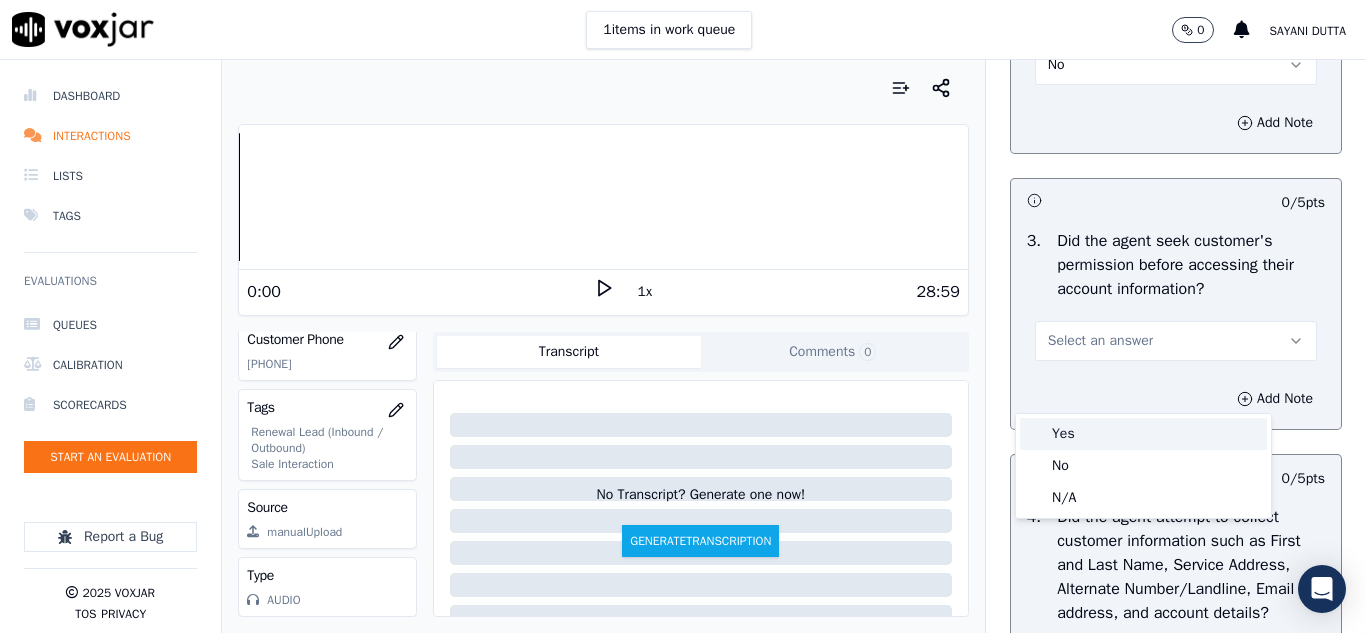 click on "Yes" at bounding box center [1143, 434] 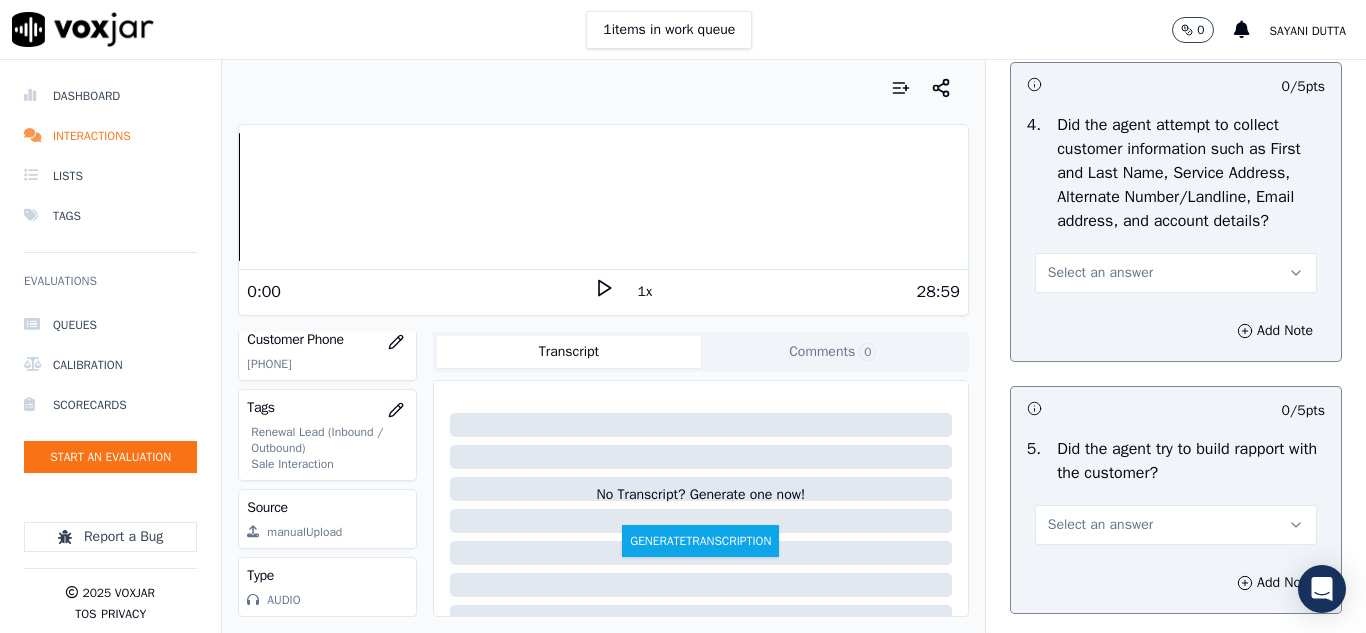scroll, scrollTop: 2100, scrollLeft: 0, axis: vertical 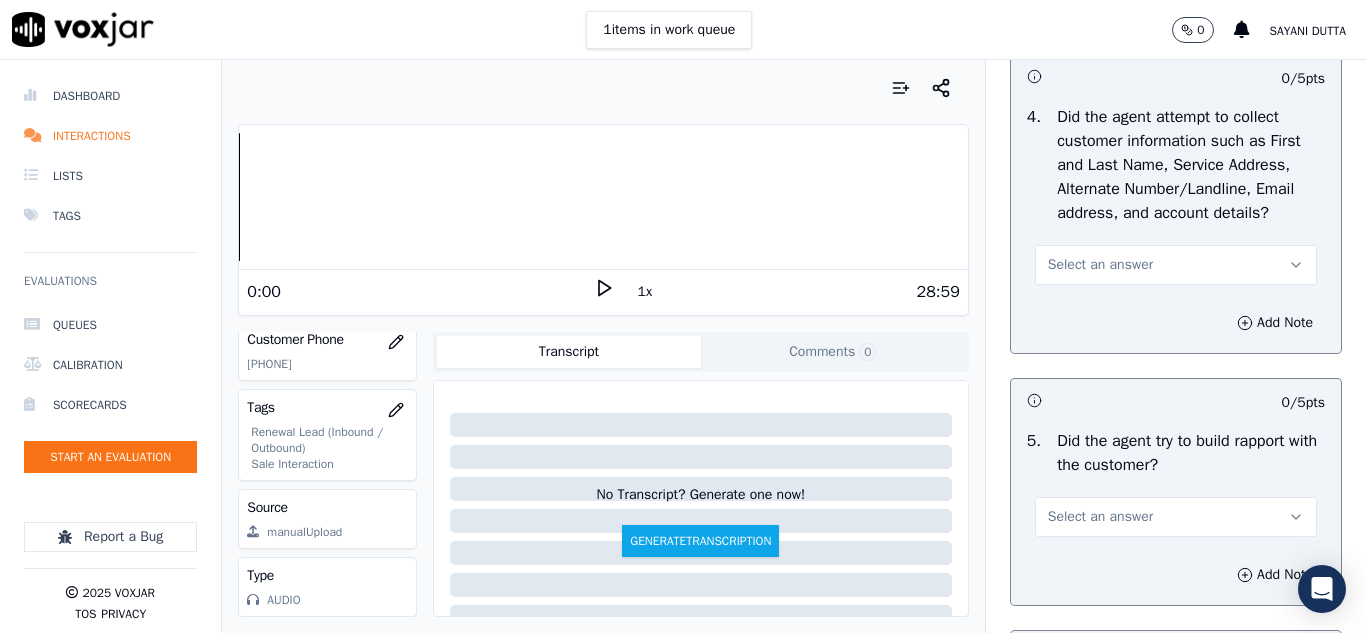 click on "Select an answer" at bounding box center [1100, 265] 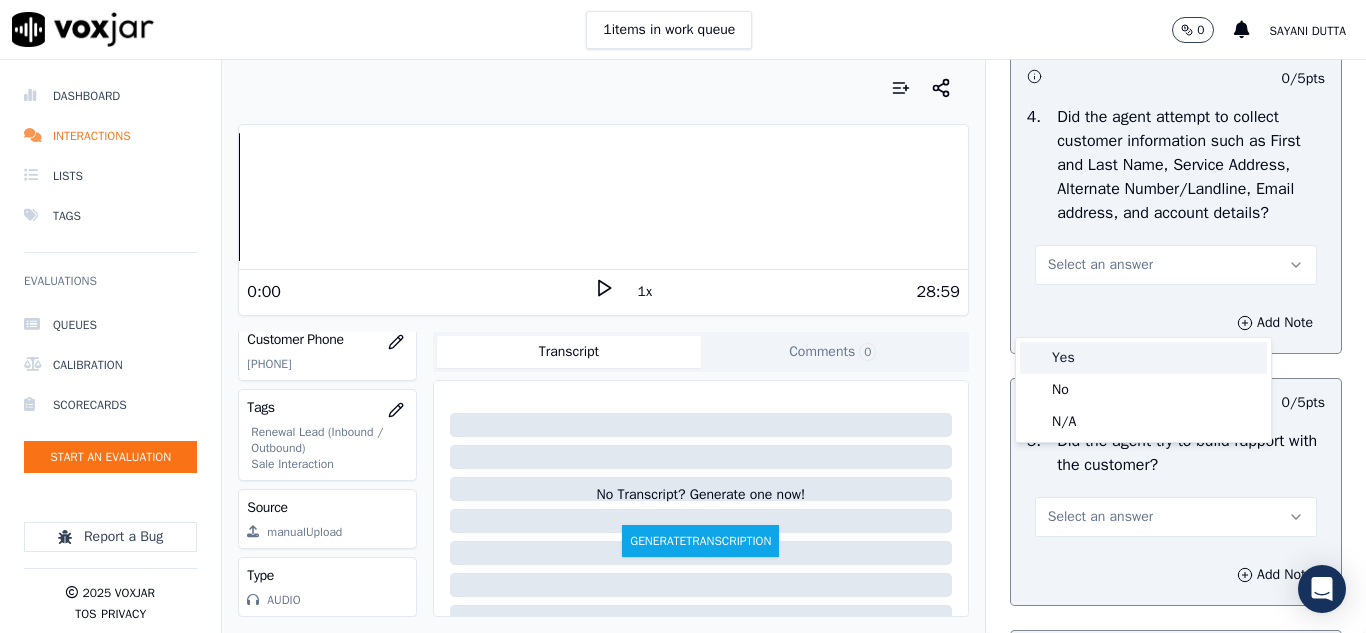 click on "Yes" at bounding box center (1143, 358) 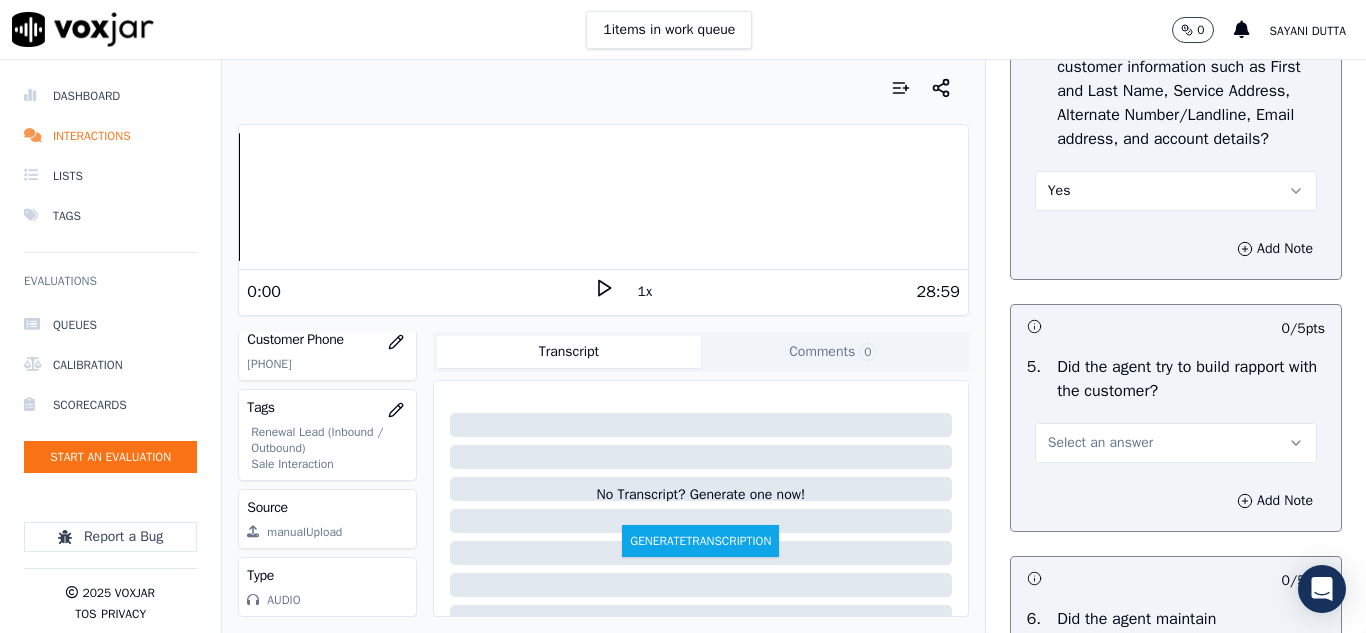 scroll, scrollTop: 2400, scrollLeft: 0, axis: vertical 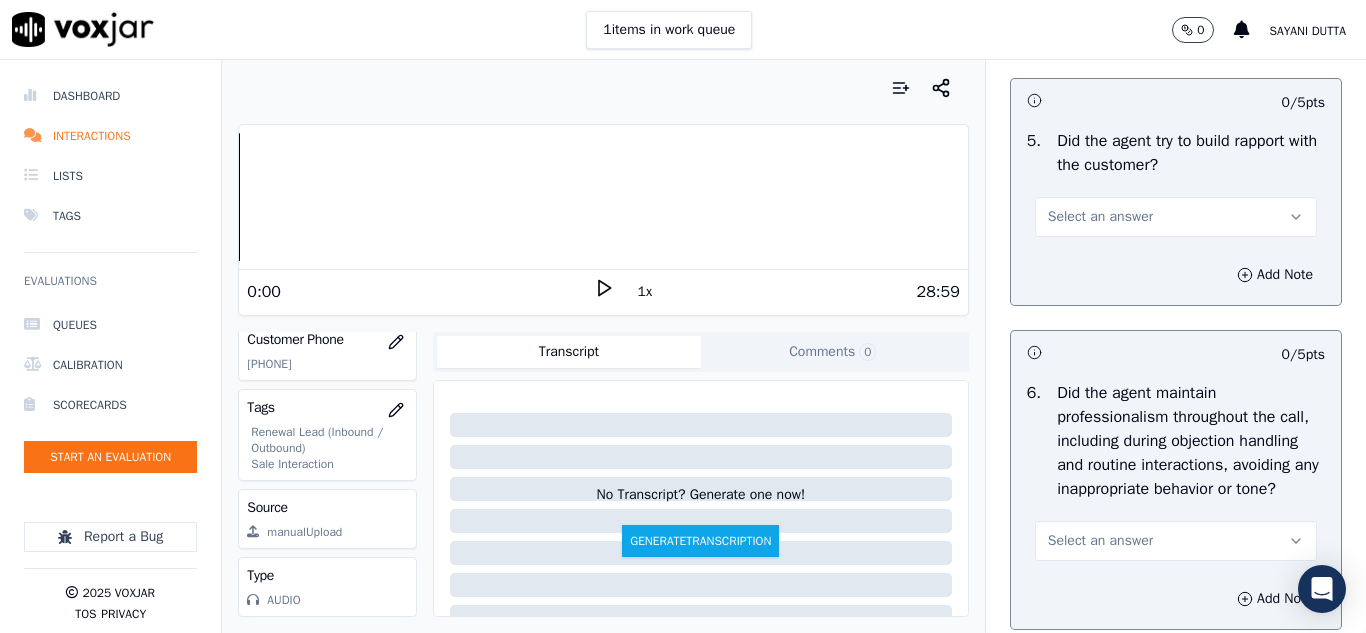 click on "Select an answer" at bounding box center (1100, 217) 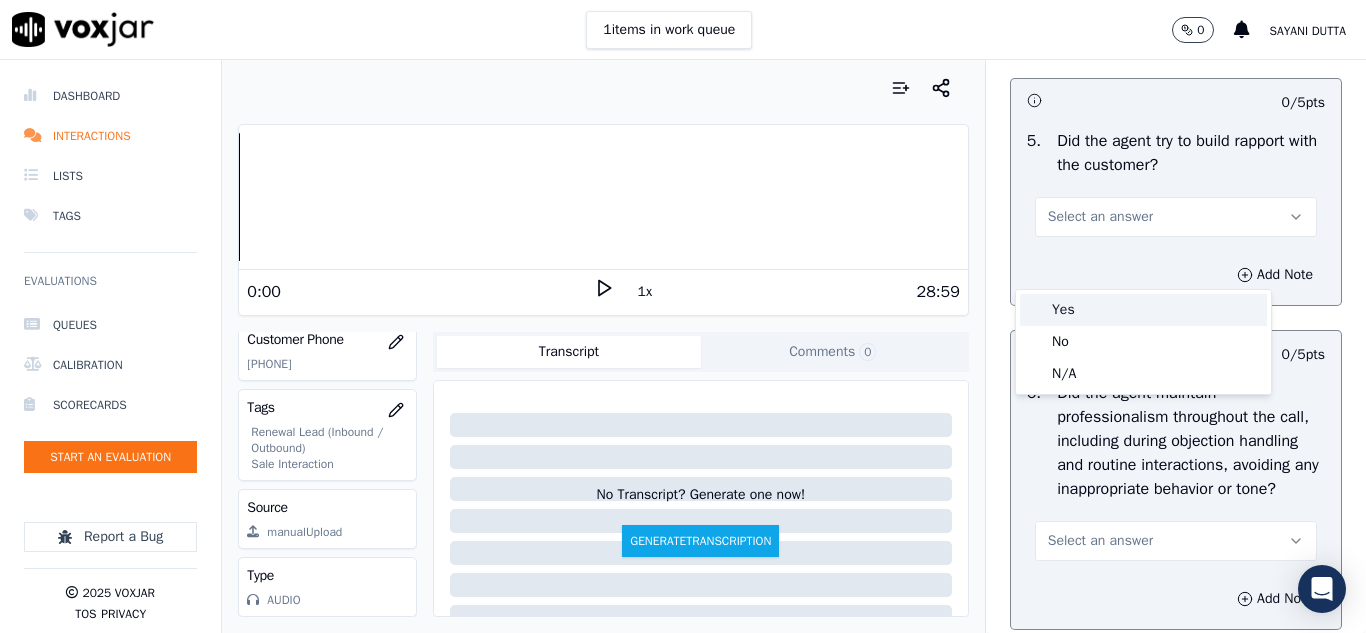 drag, startPoint x: 1072, startPoint y: 309, endPoint x: 1092, endPoint y: 313, distance: 20.396078 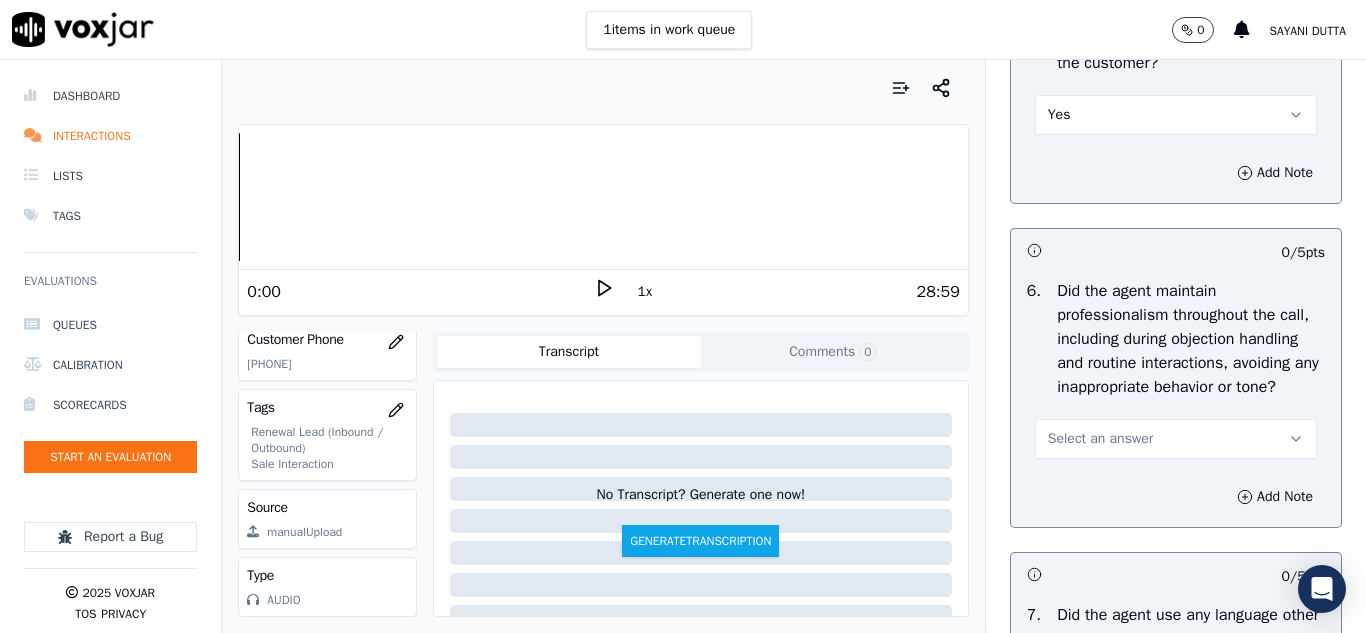 scroll, scrollTop: 2600, scrollLeft: 0, axis: vertical 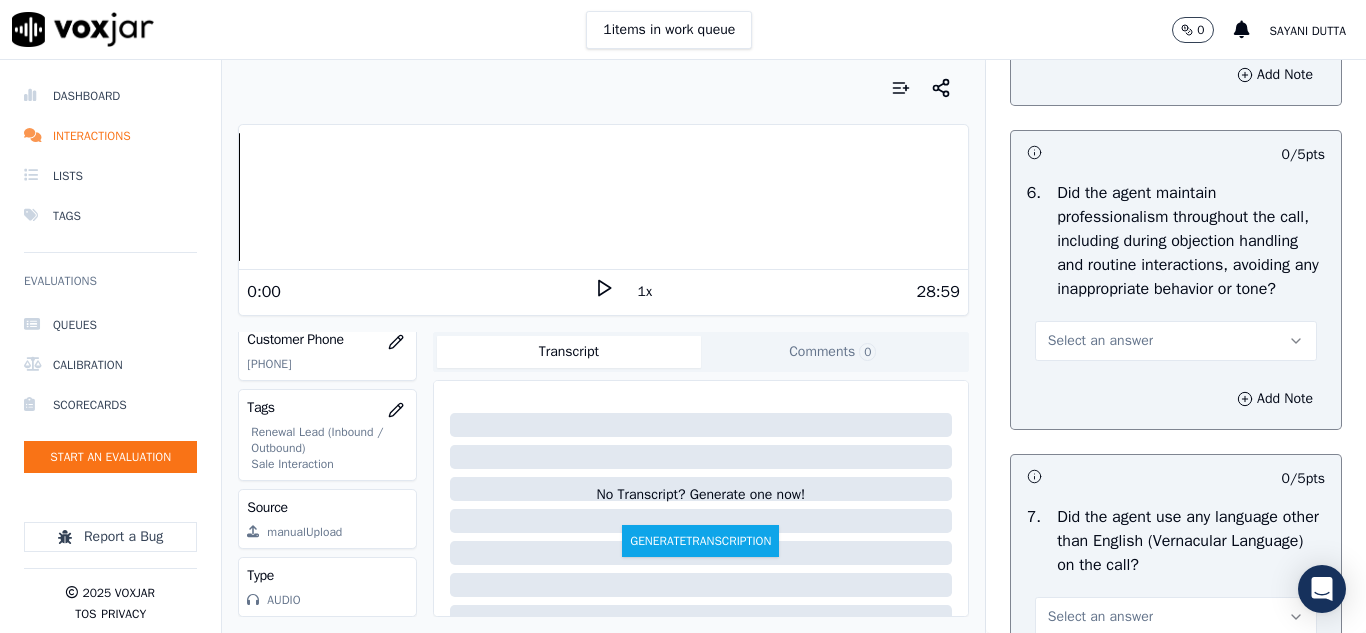 click on "Select an answer" at bounding box center [1176, 341] 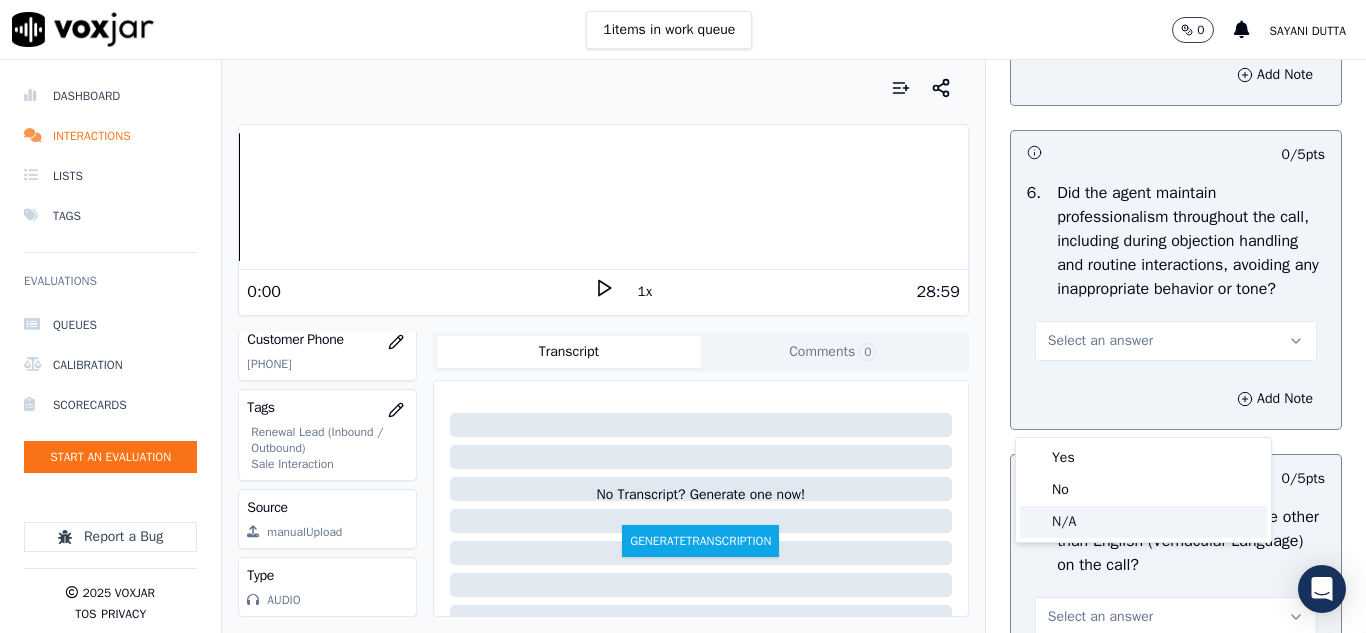 click on "N/A" 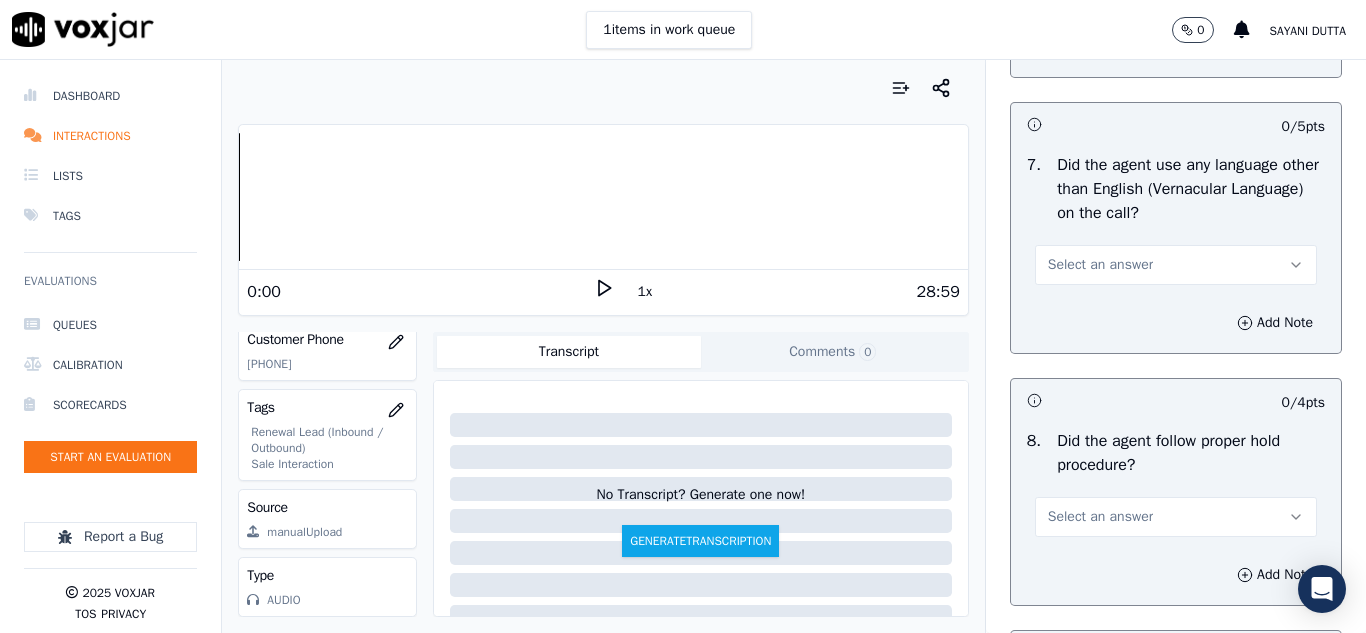 scroll, scrollTop: 3000, scrollLeft: 0, axis: vertical 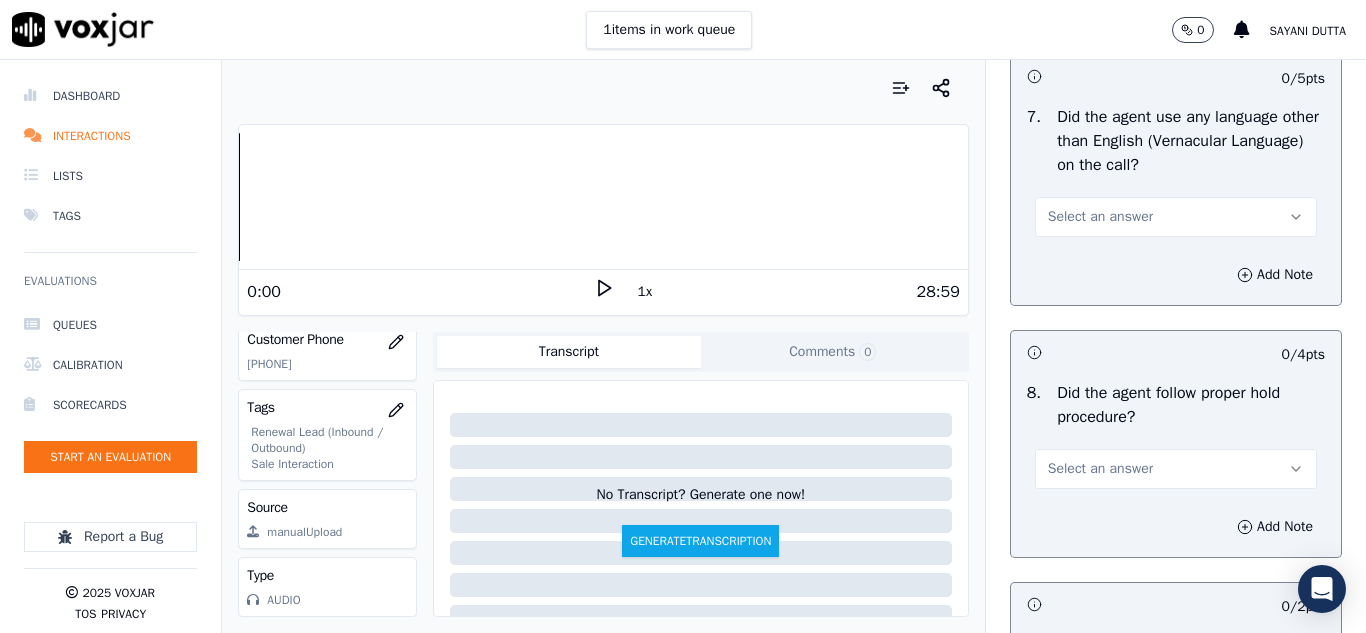 click on "Select an answer" at bounding box center (1100, 217) 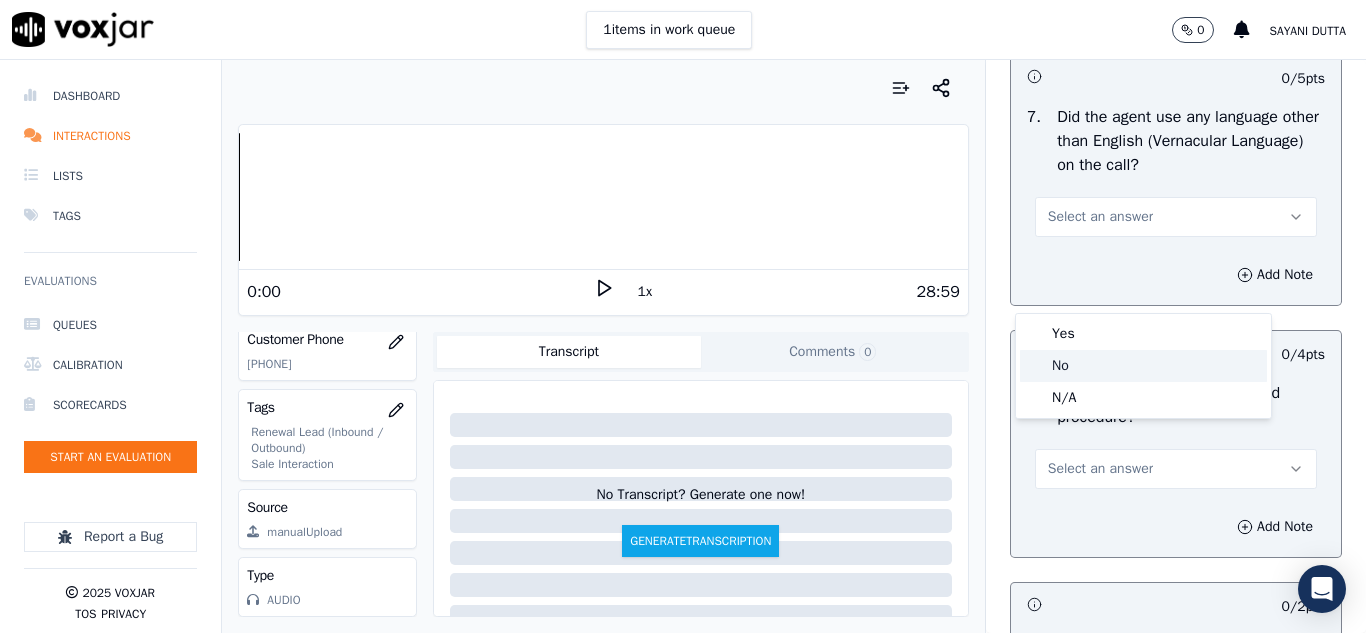 click on "No" 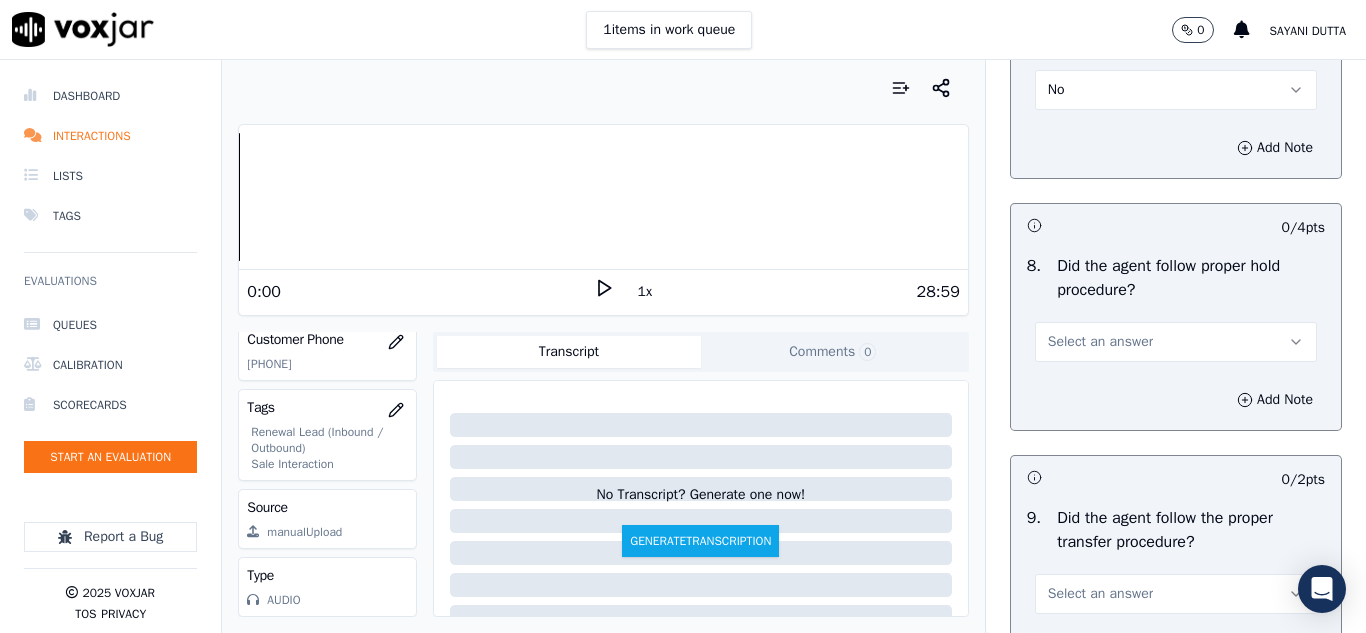 scroll, scrollTop: 3200, scrollLeft: 0, axis: vertical 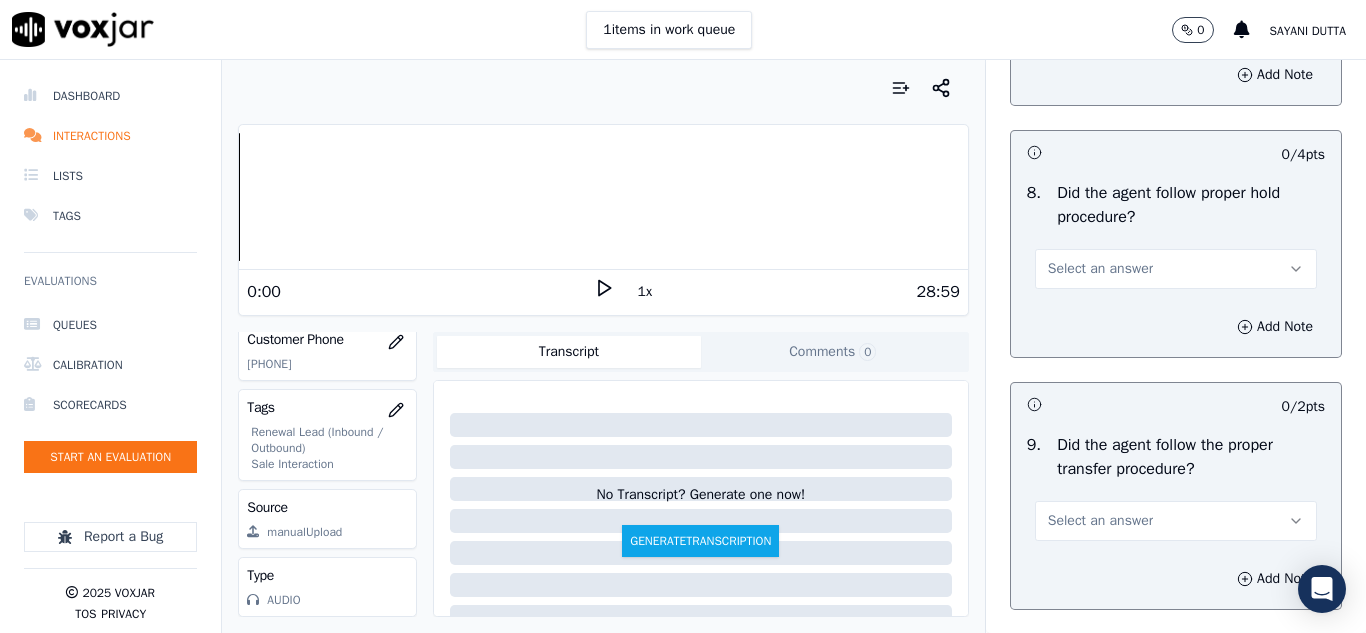 click on "Select an answer" at bounding box center [1100, 269] 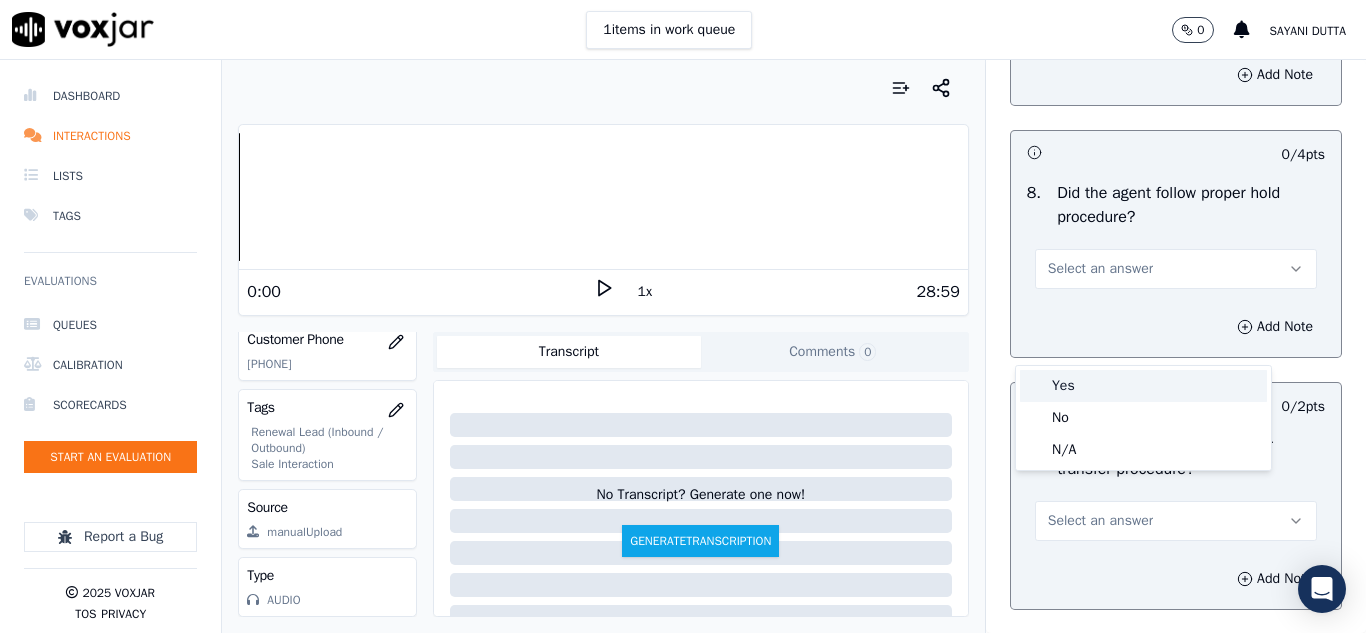 click on "Yes" at bounding box center [1143, 386] 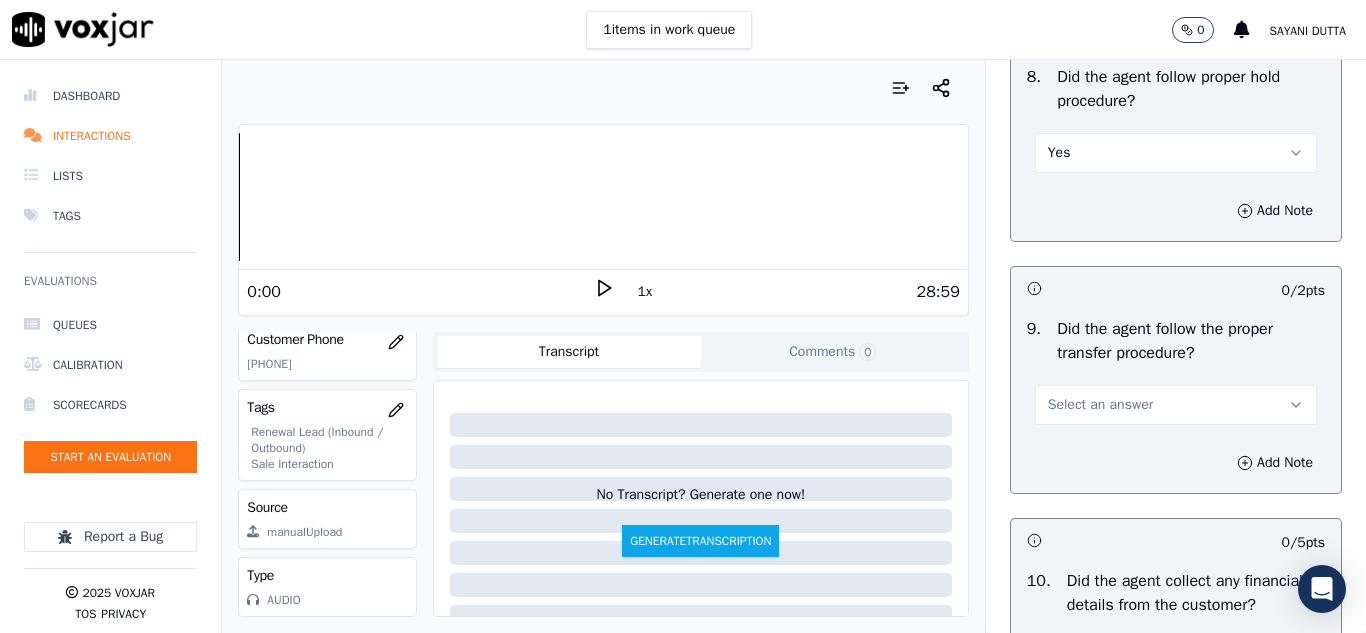 scroll, scrollTop: 3400, scrollLeft: 0, axis: vertical 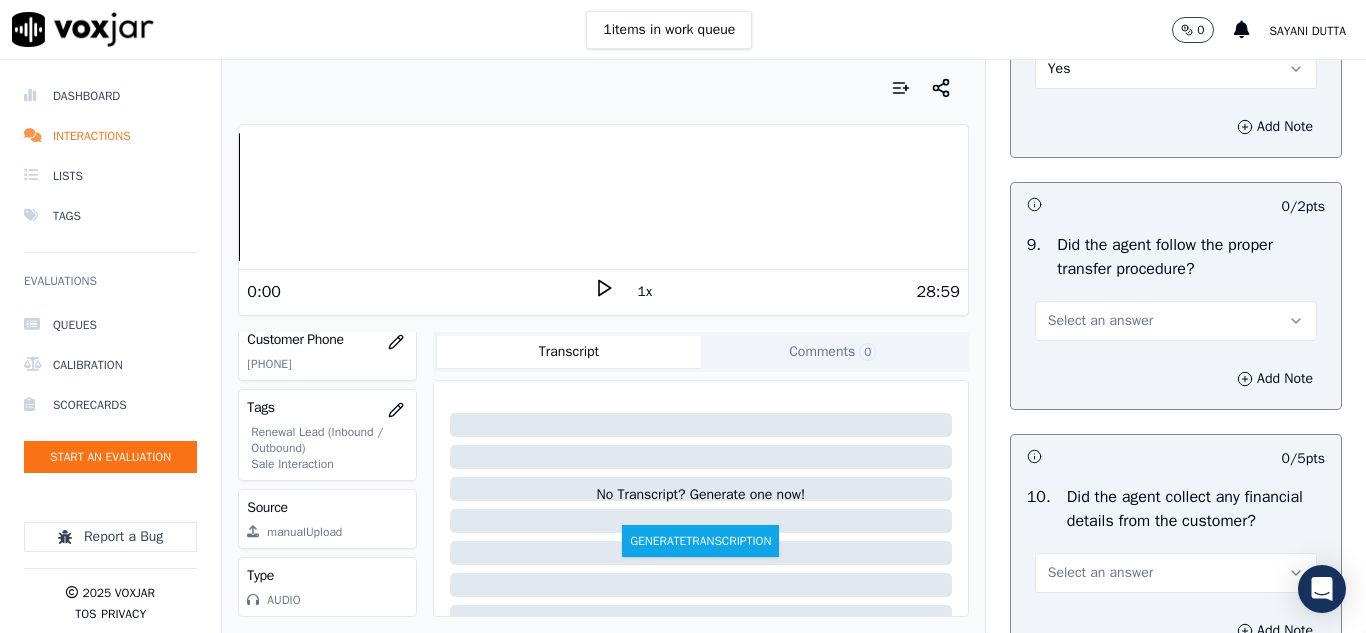 click on "Select an answer" at bounding box center (1100, 321) 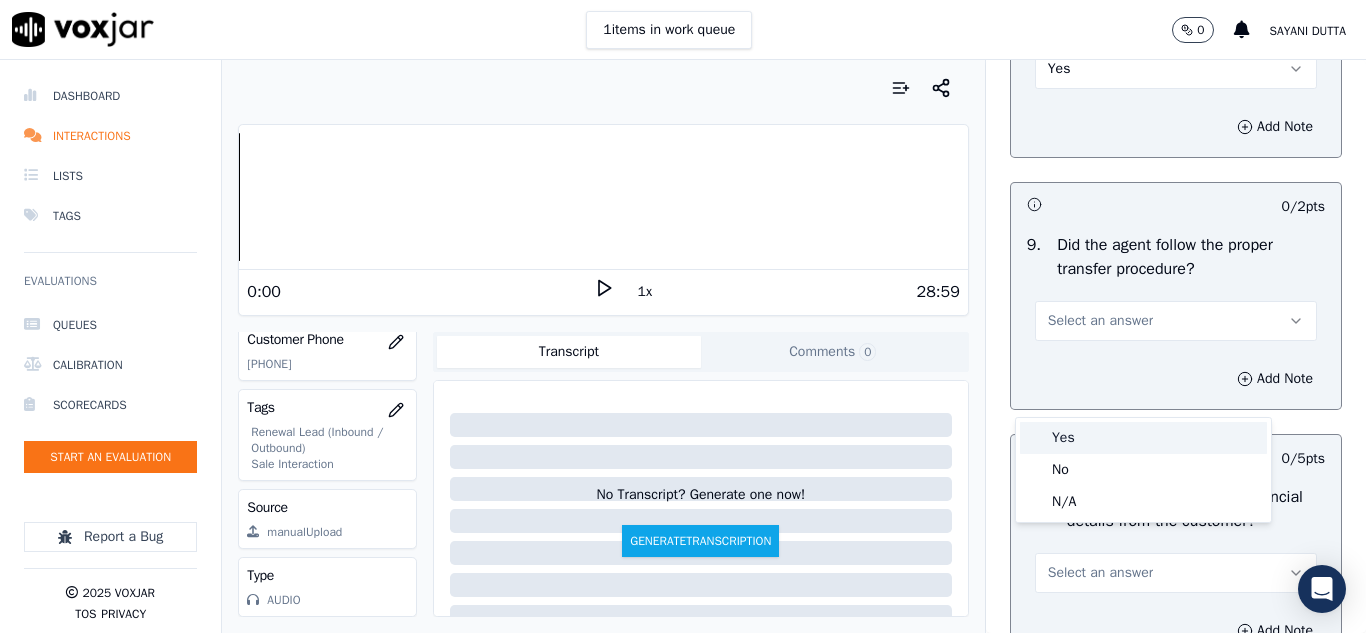 drag, startPoint x: 1059, startPoint y: 440, endPoint x: 1080, endPoint y: 407, distance: 39.115215 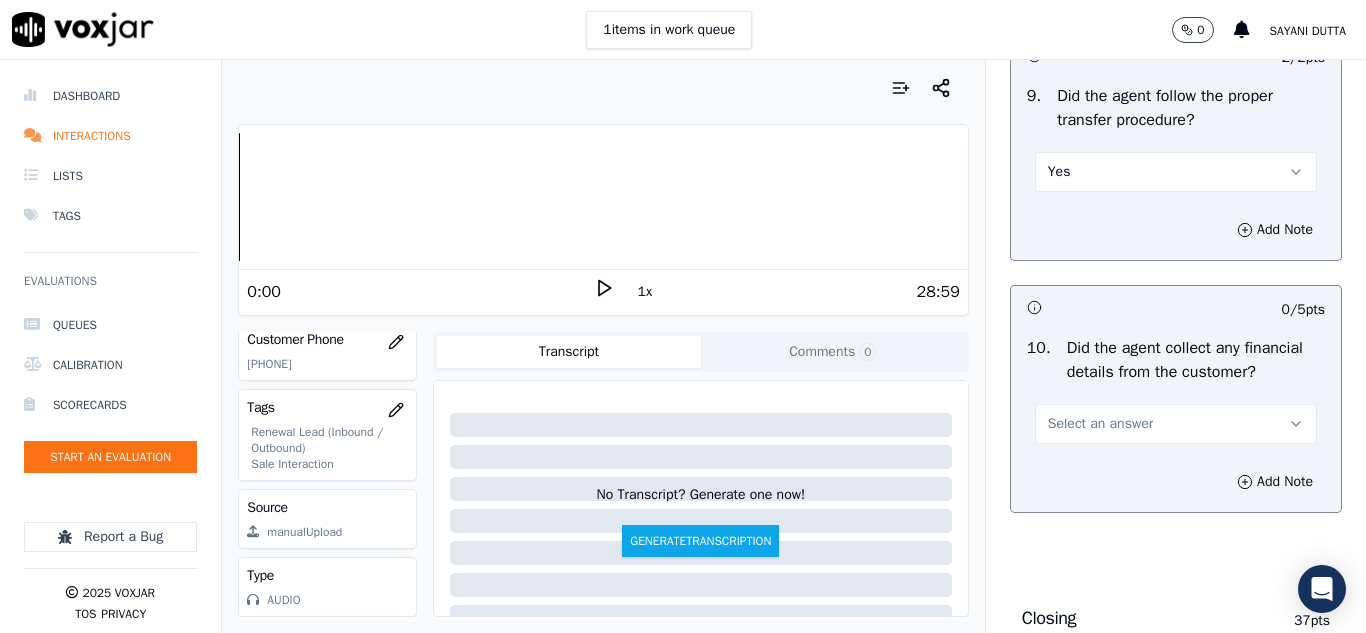 scroll, scrollTop: 3700, scrollLeft: 0, axis: vertical 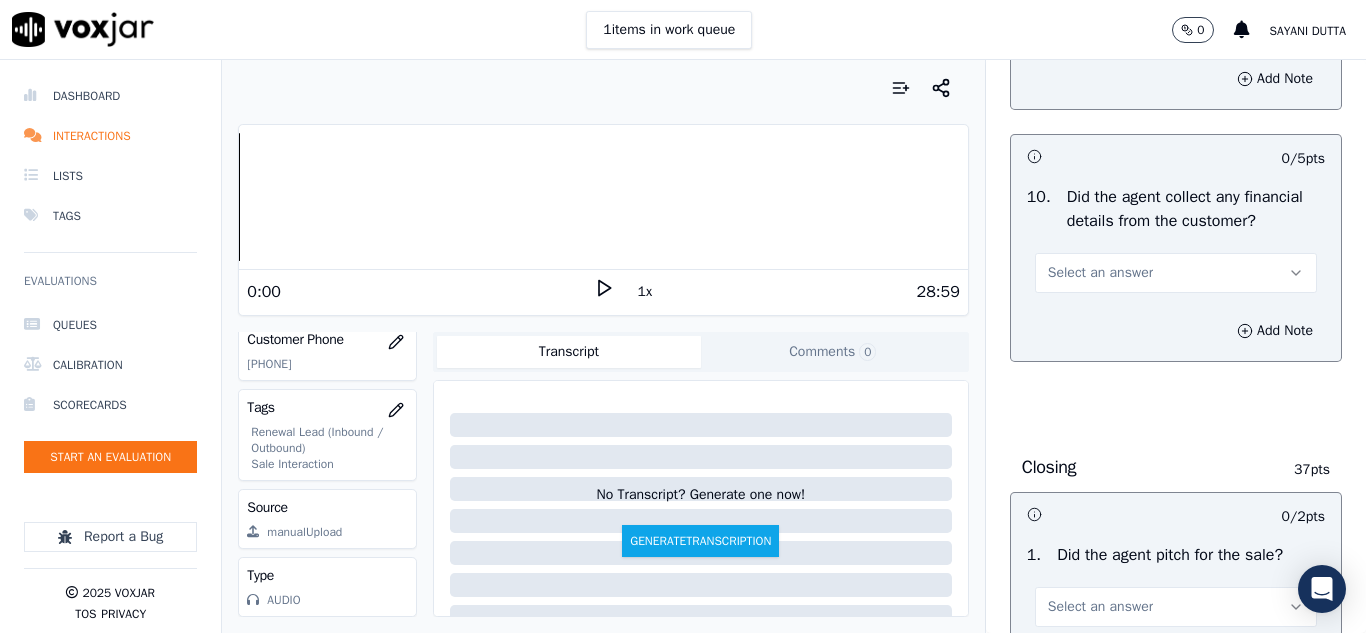 click on "Select an answer" at bounding box center (1100, 273) 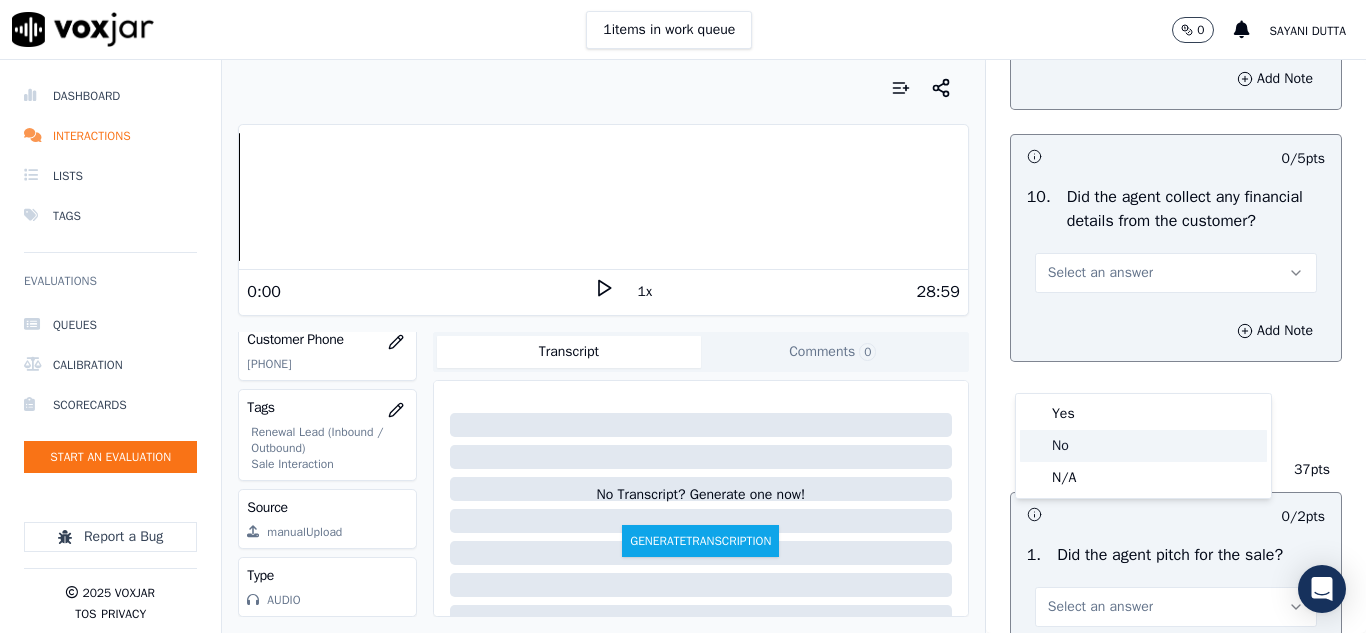 click on "No" 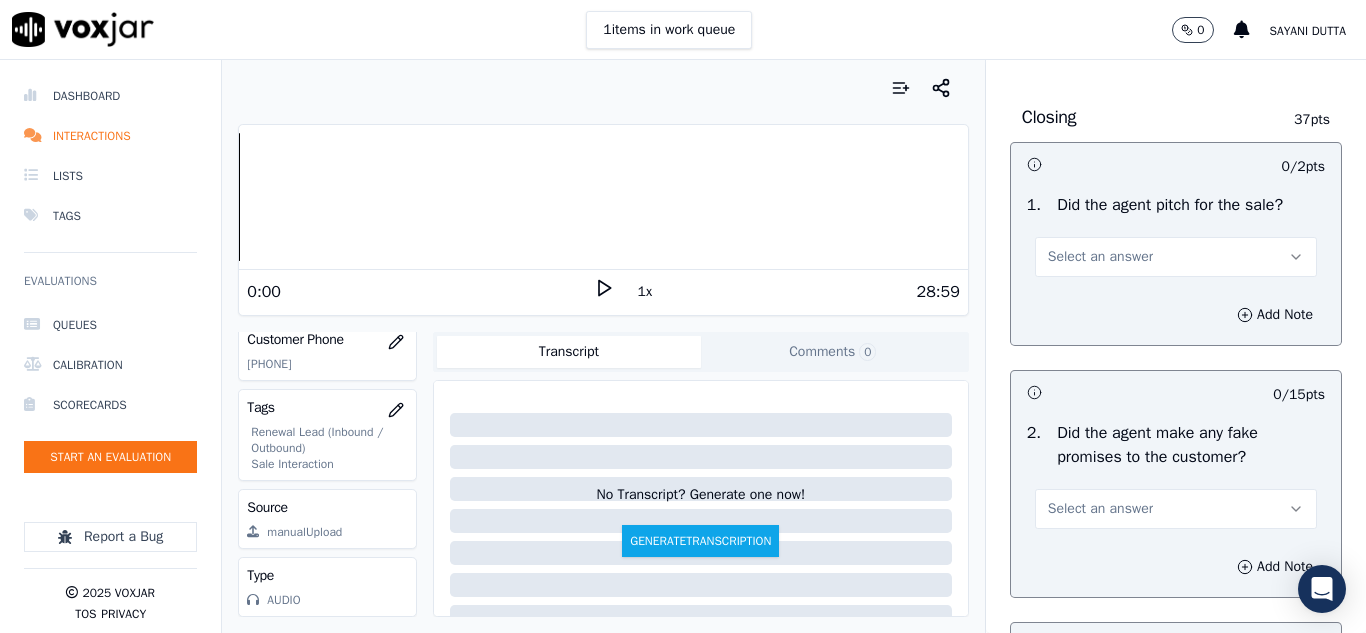 scroll, scrollTop: 4100, scrollLeft: 0, axis: vertical 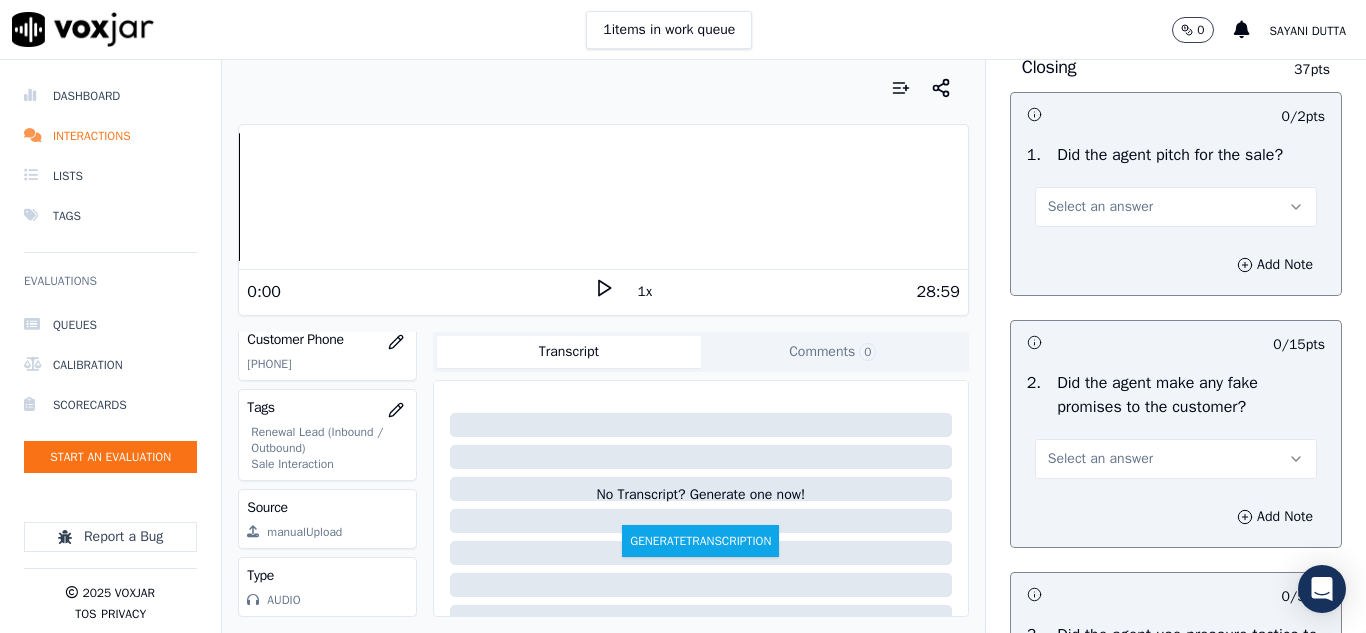 click on "Select an answer" at bounding box center (1100, 207) 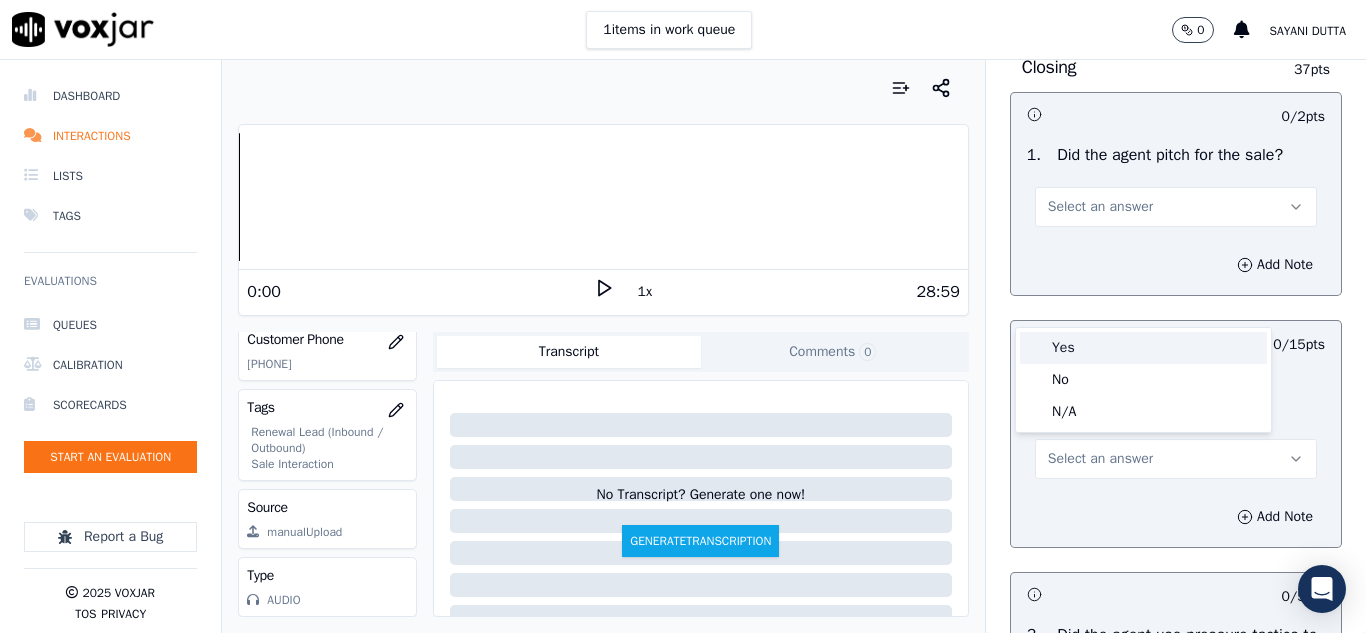 drag, startPoint x: 1067, startPoint y: 355, endPoint x: 1079, endPoint y: 347, distance: 14.422205 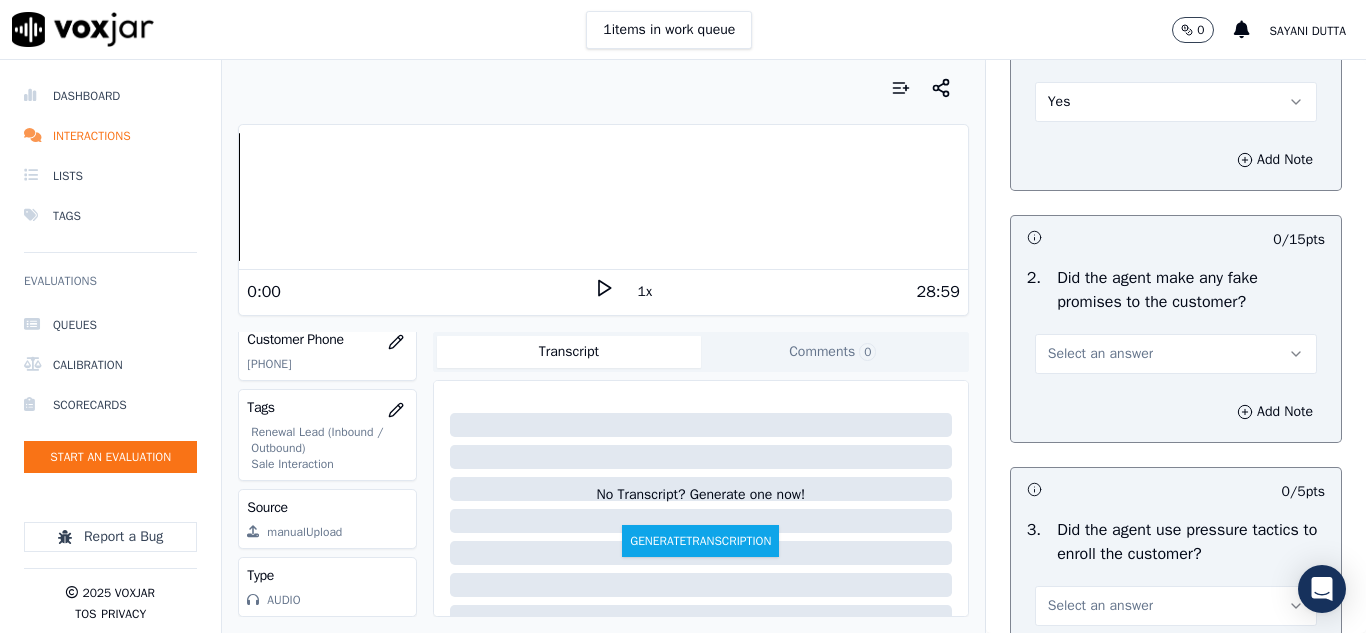 scroll, scrollTop: 4300, scrollLeft: 0, axis: vertical 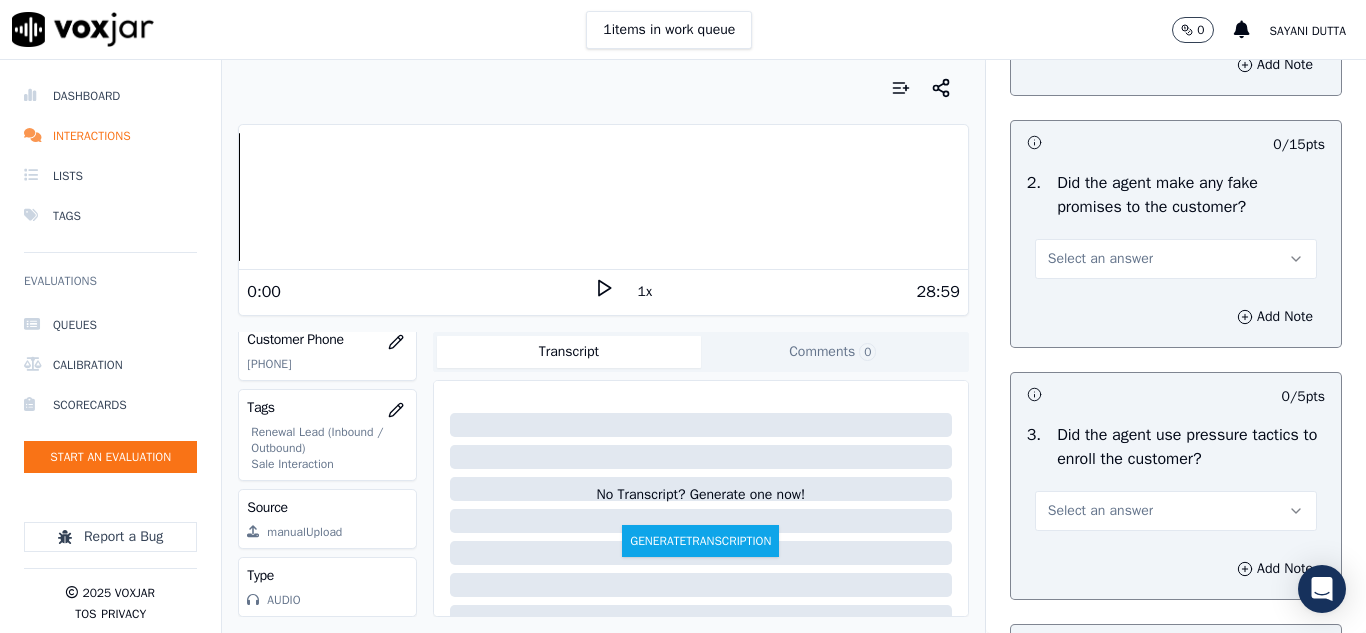 drag, startPoint x: 1060, startPoint y: 355, endPoint x: 1061, endPoint y: 365, distance: 10.049875 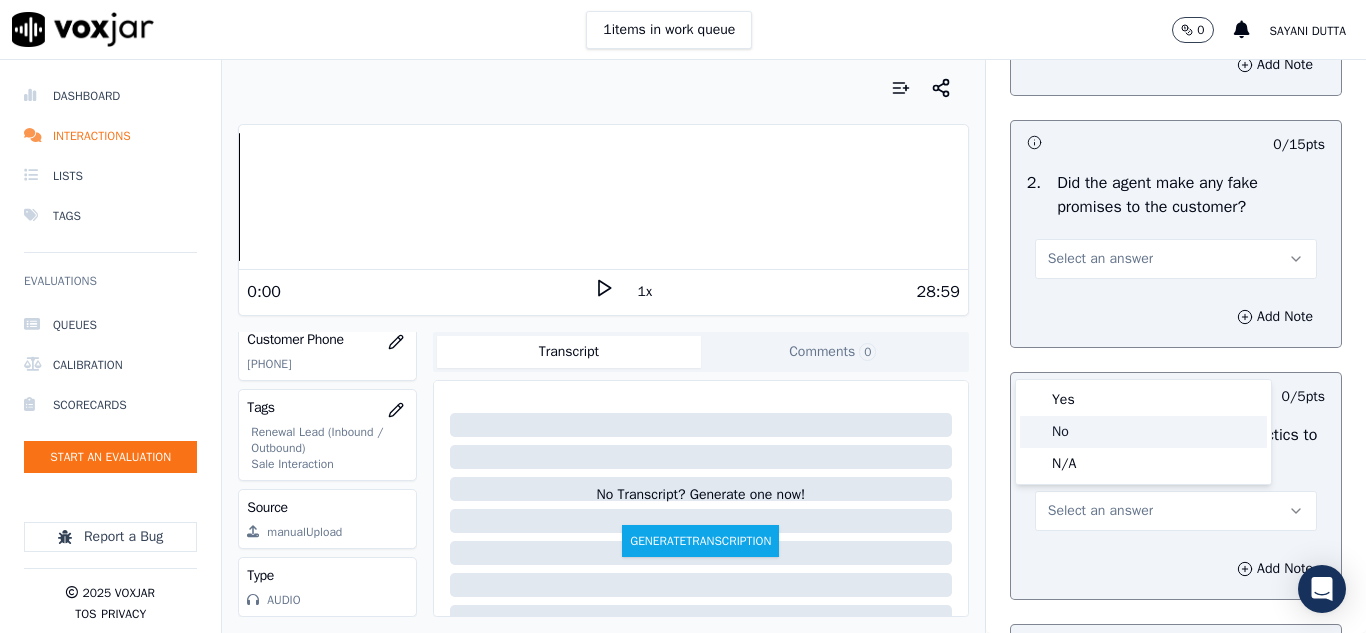 click on "No" 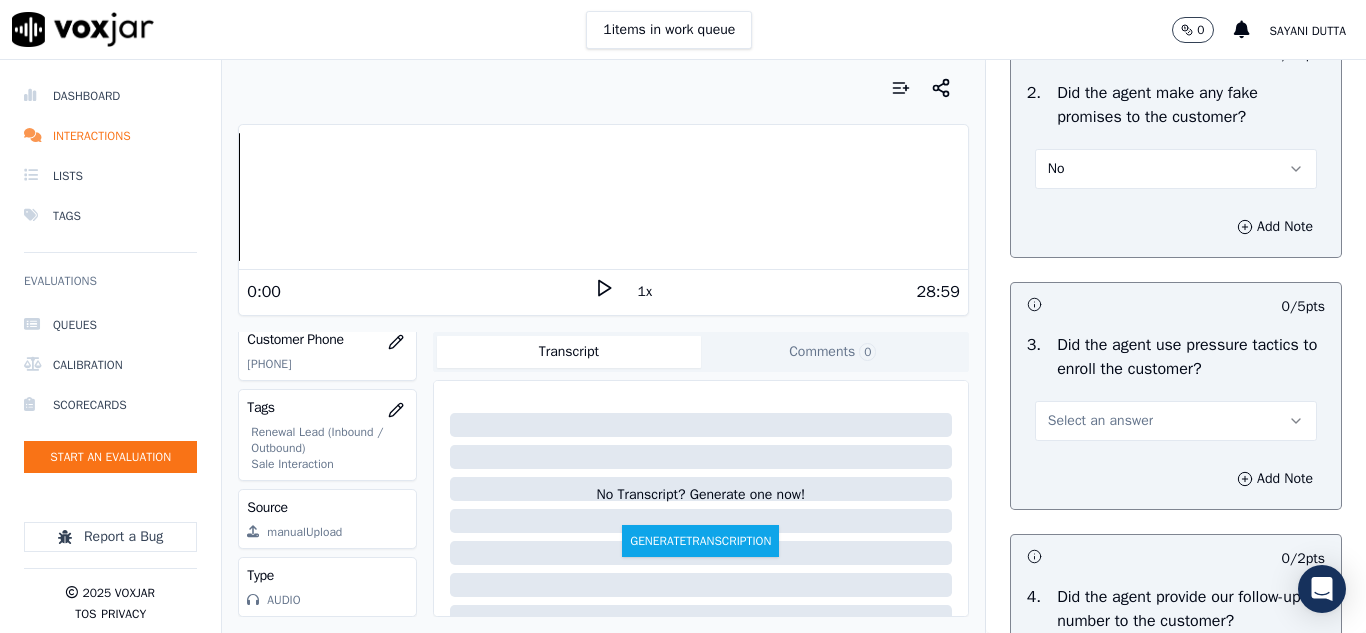 scroll, scrollTop: 4600, scrollLeft: 0, axis: vertical 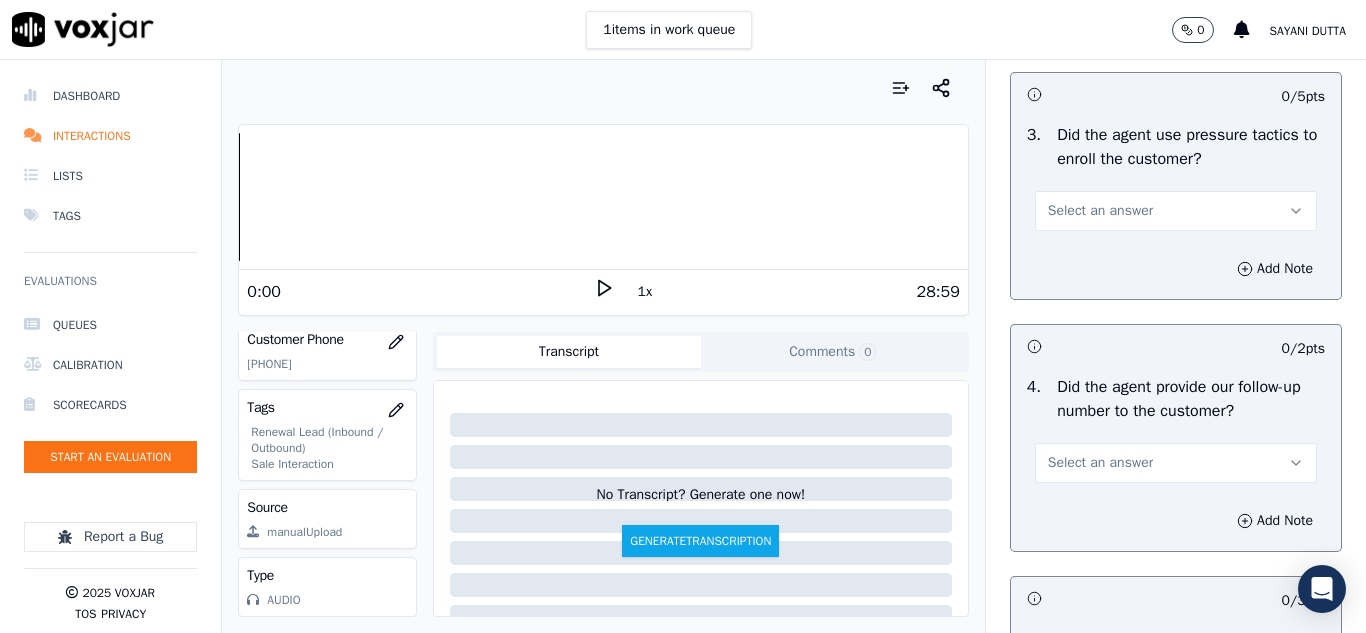 click on "Select an answer" at bounding box center (1100, 211) 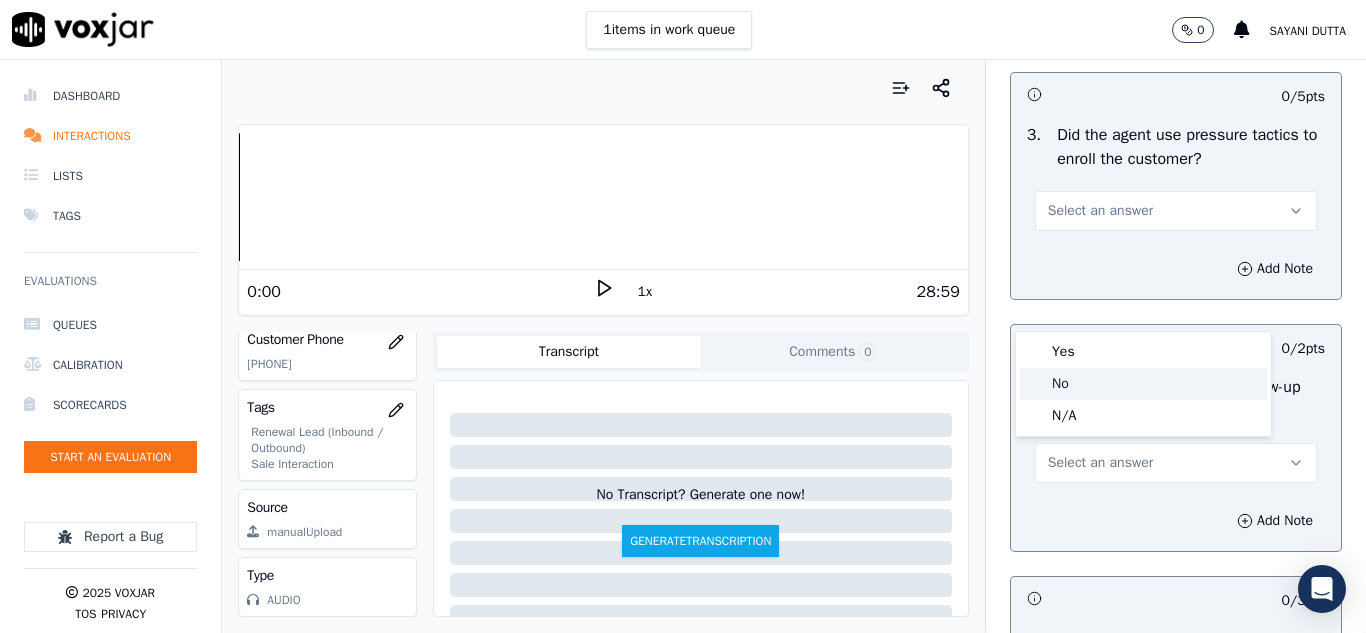 click on "No" 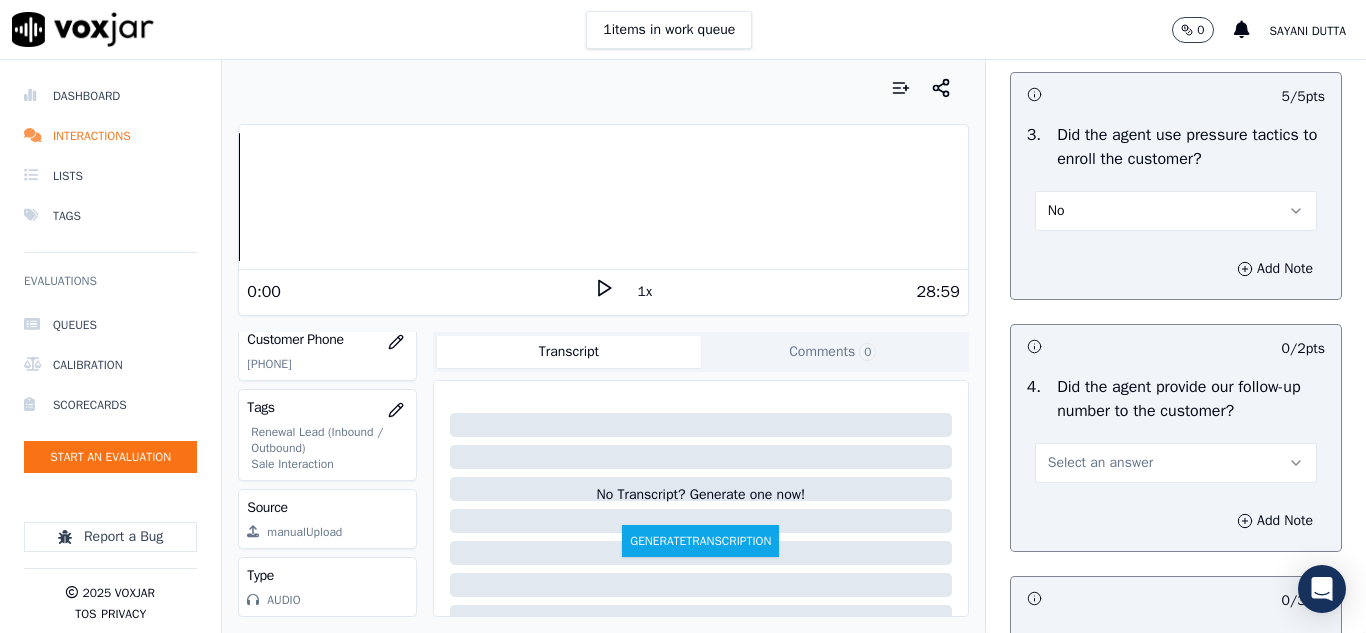 scroll, scrollTop: 4800, scrollLeft: 0, axis: vertical 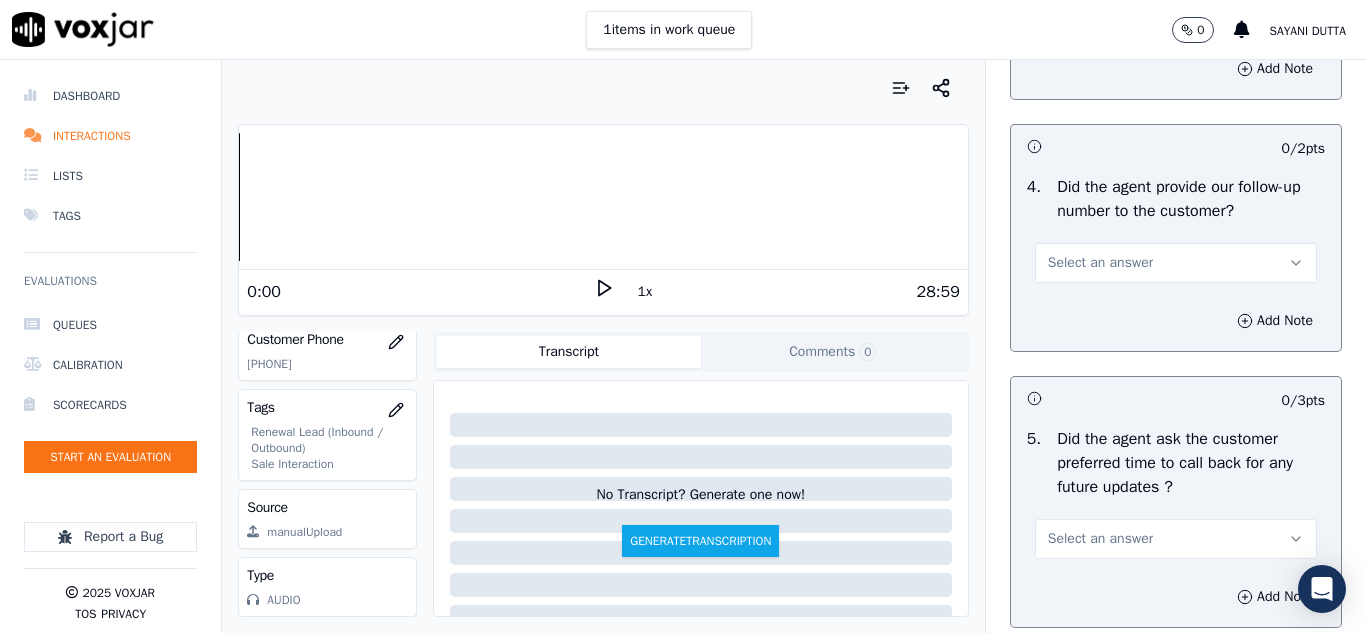 click on "Select an answer" at bounding box center [1100, 263] 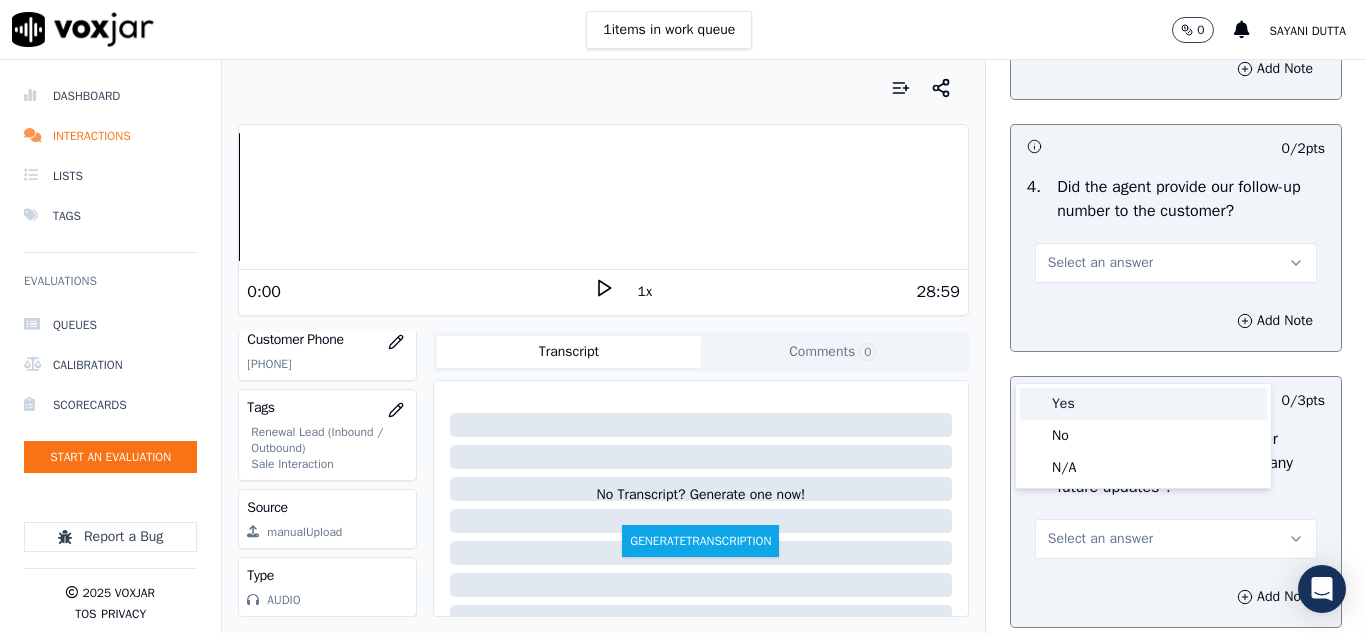 click on "Yes" at bounding box center [1143, 404] 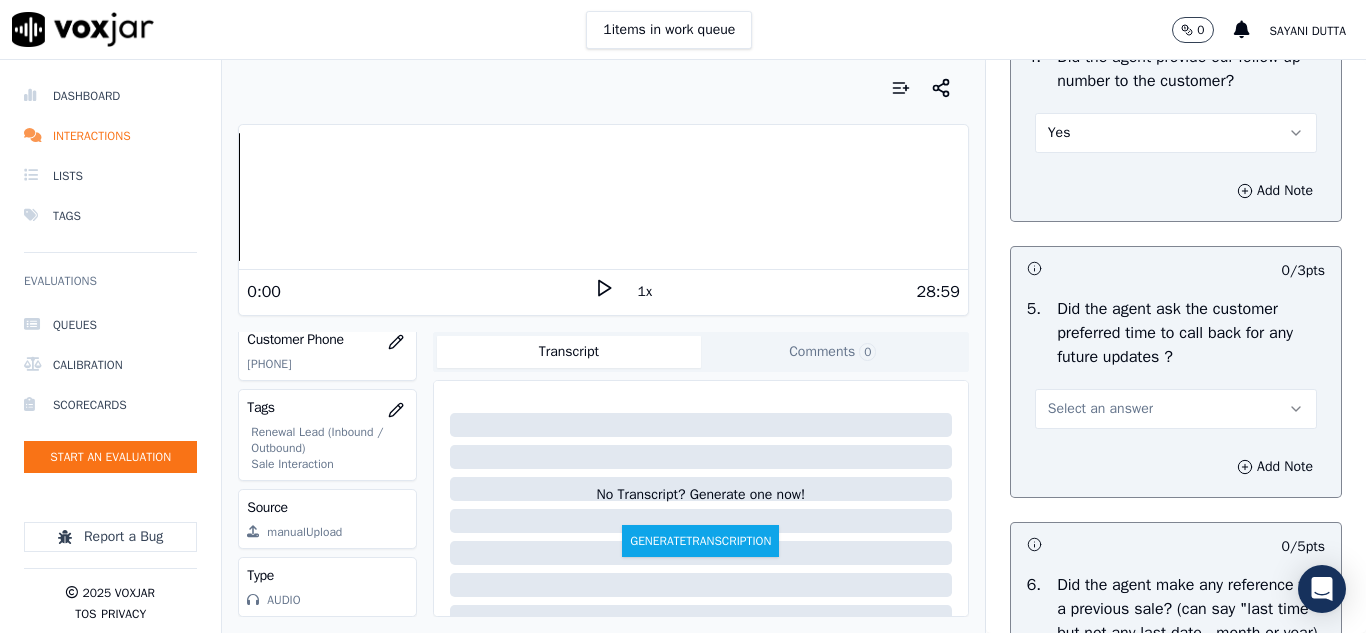 scroll, scrollTop: 5100, scrollLeft: 0, axis: vertical 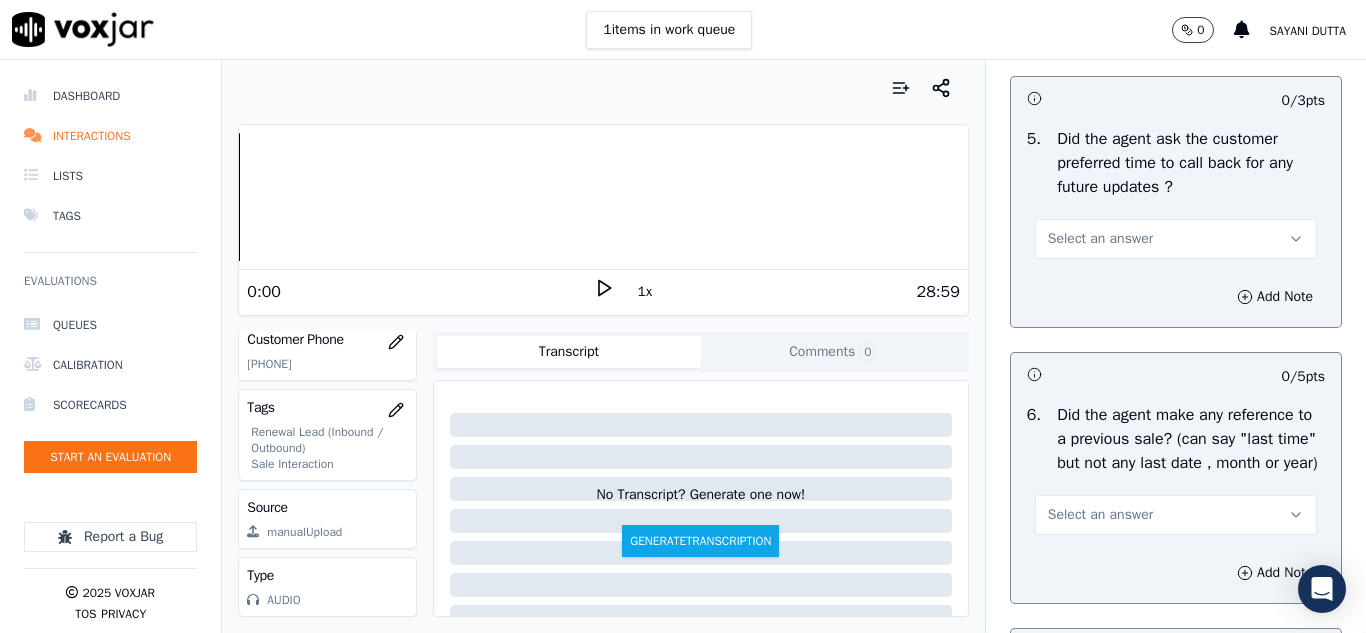 click on "Select an answer" at bounding box center (1100, 239) 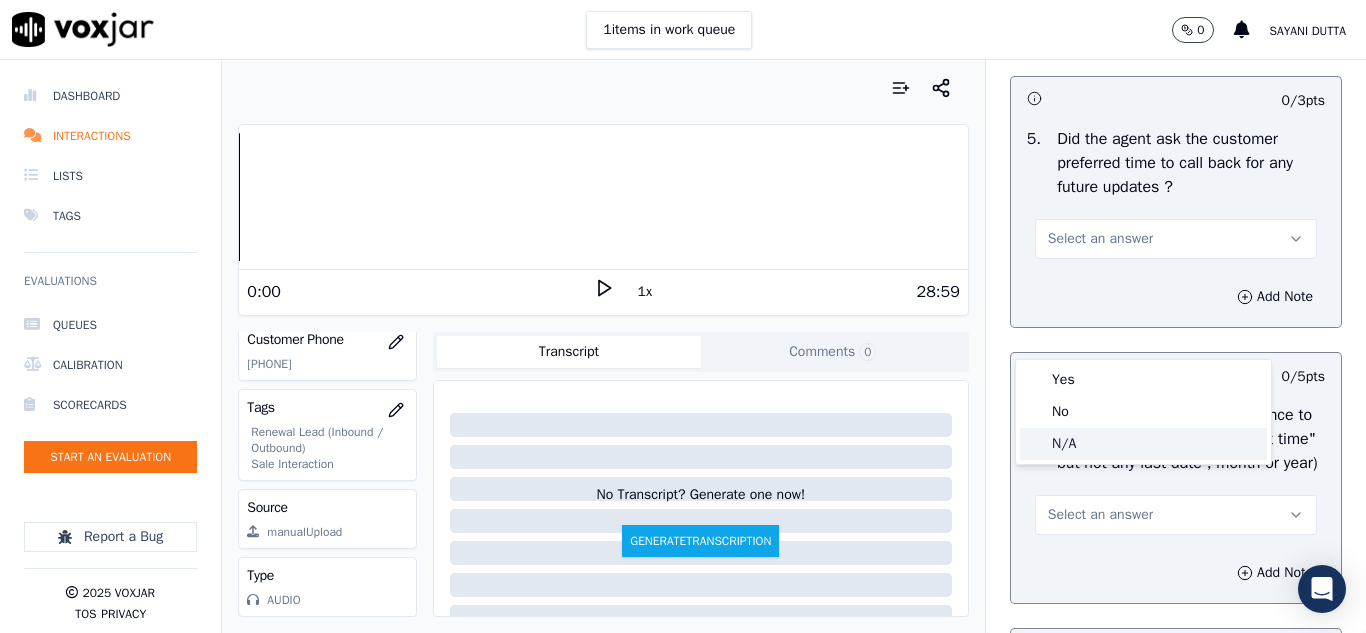 click on "N/A" 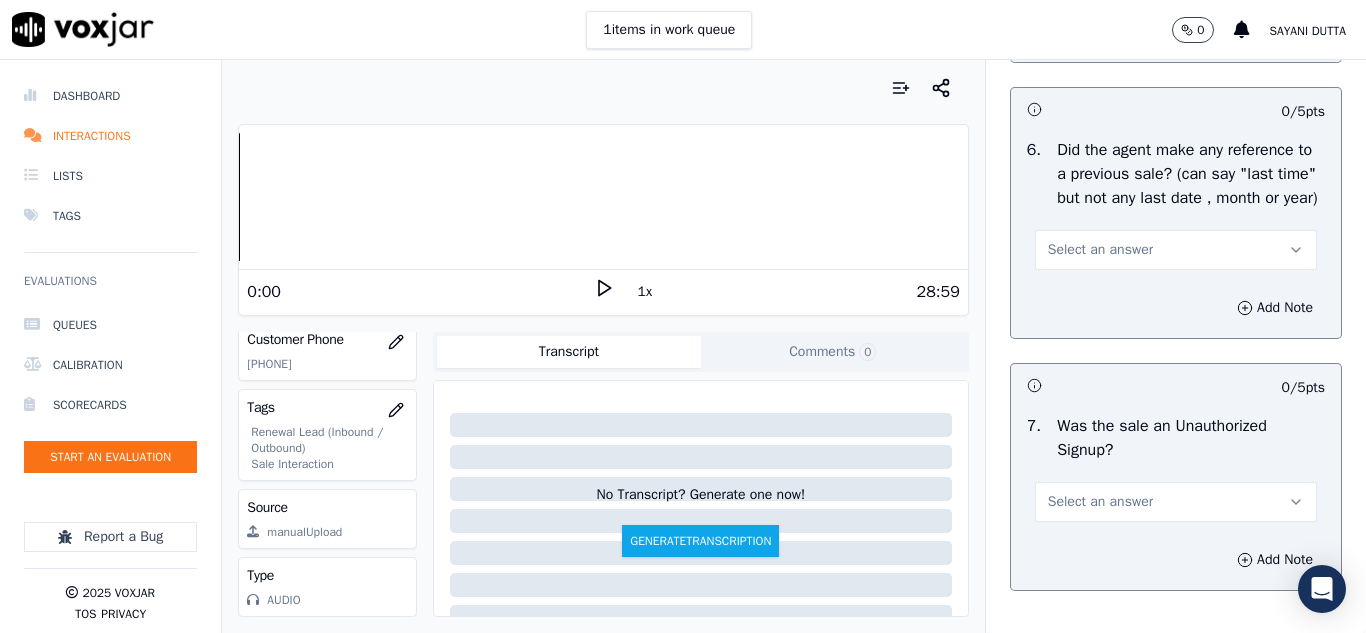 scroll, scrollTop: 5400, scrollLeft: 0, axis: vertical 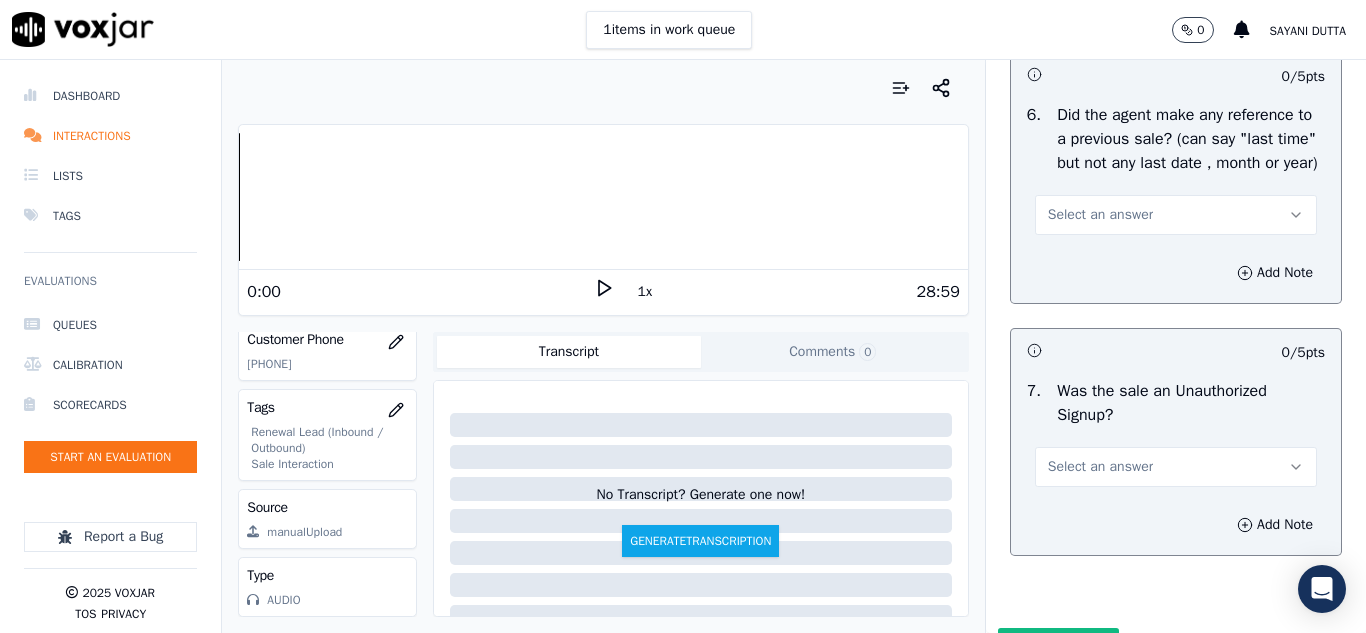 click on "Select an answer" at bounding box center [1100, 215] 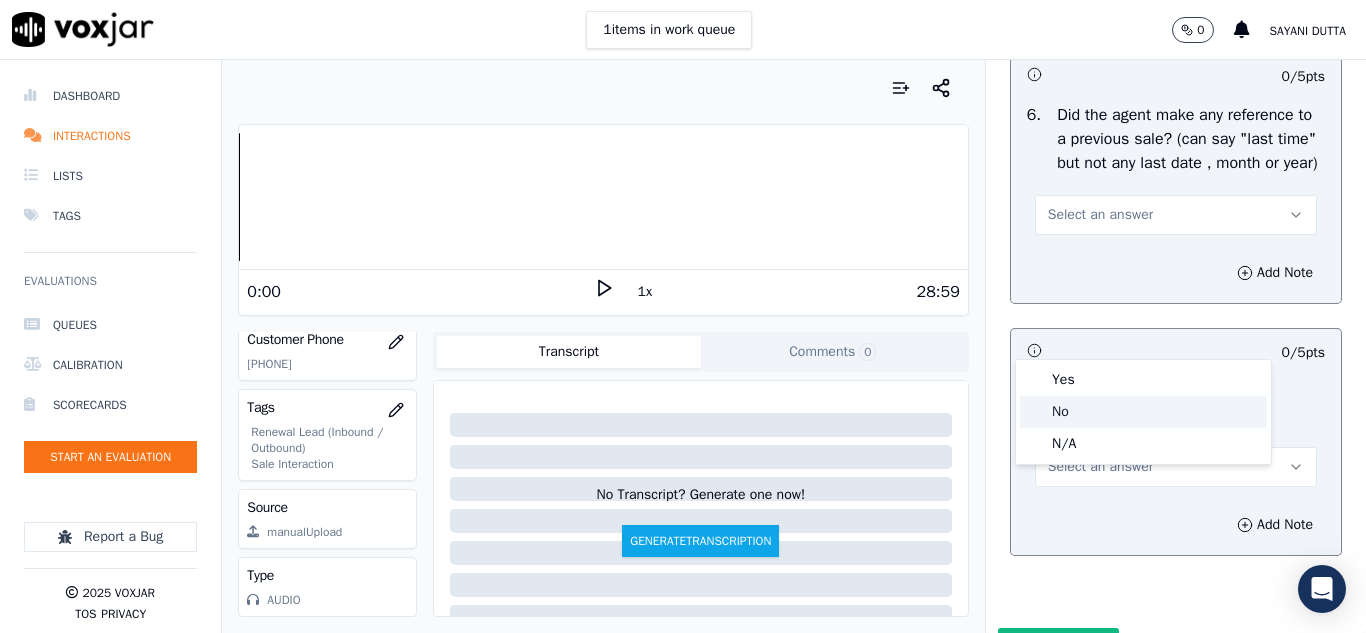 drag, startPoint x: 1052, startPoint y: 407, endPoint x: 1083, endPoint y: 390, distance: 35.35534 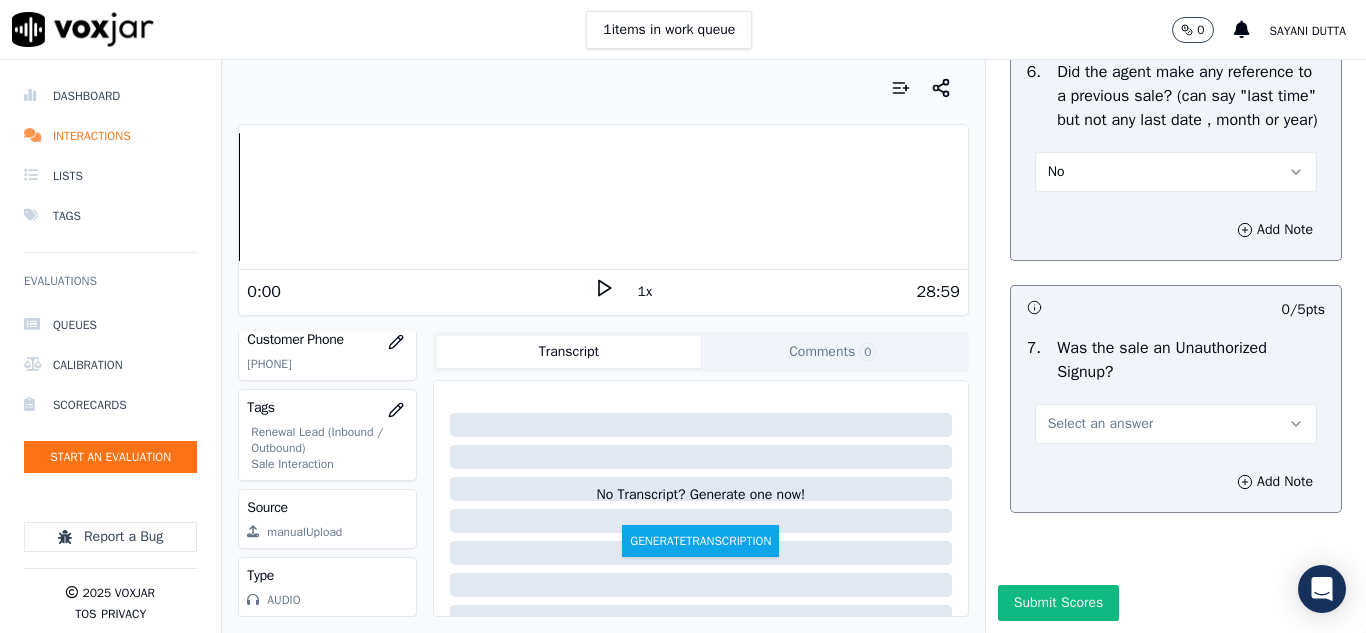 scroll, scrollTop: 5608, scrollLeft: 0, axis: vertical 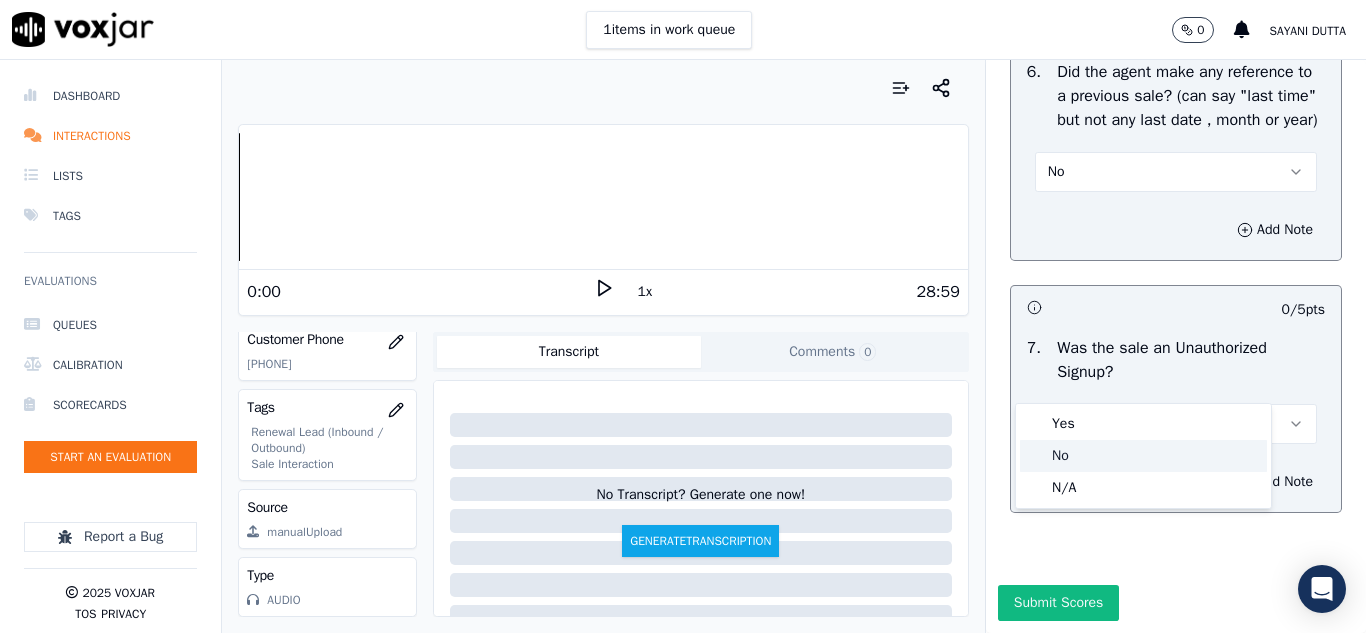click on "No" 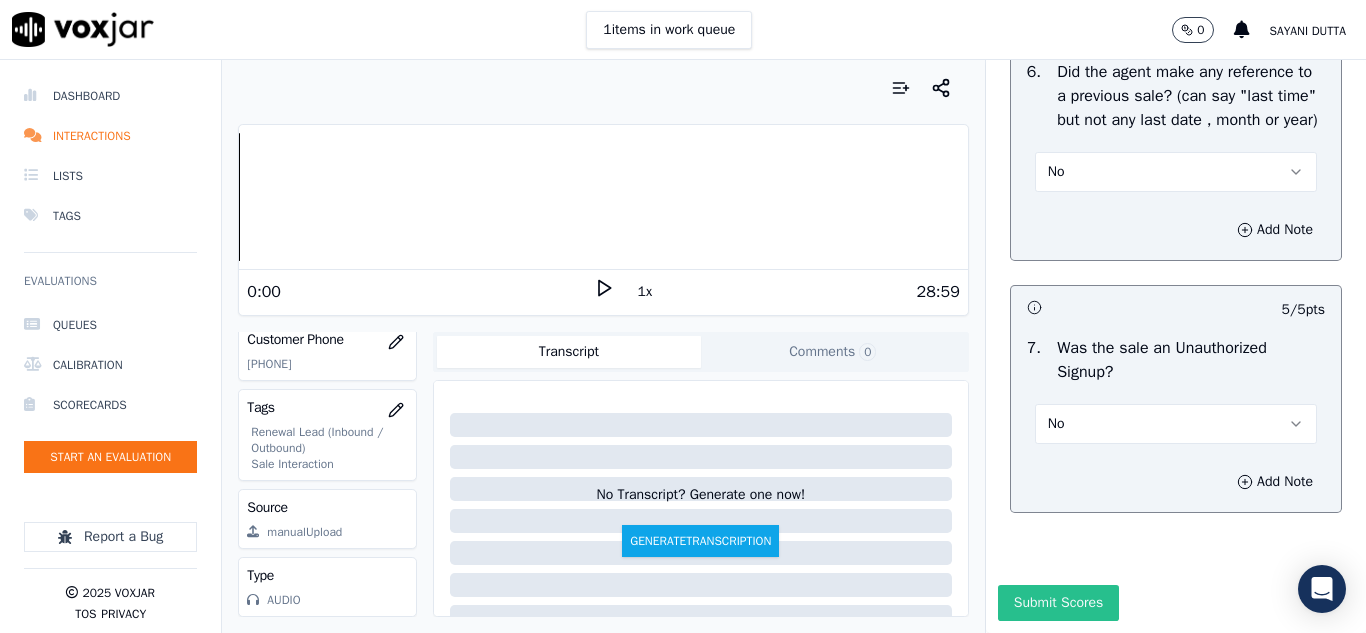 click on "Submit Scores" at bounding box center (1058, 603) 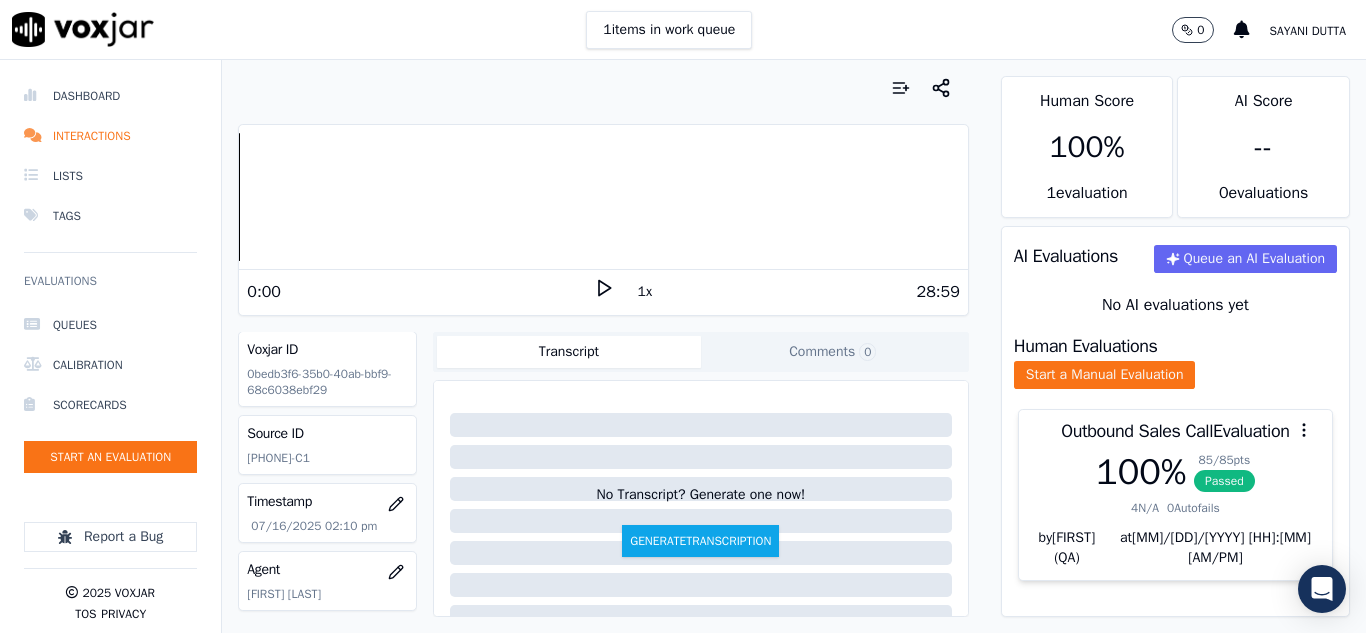 scroll, scrollTop: 0, scrollLeft: 0, axis: both 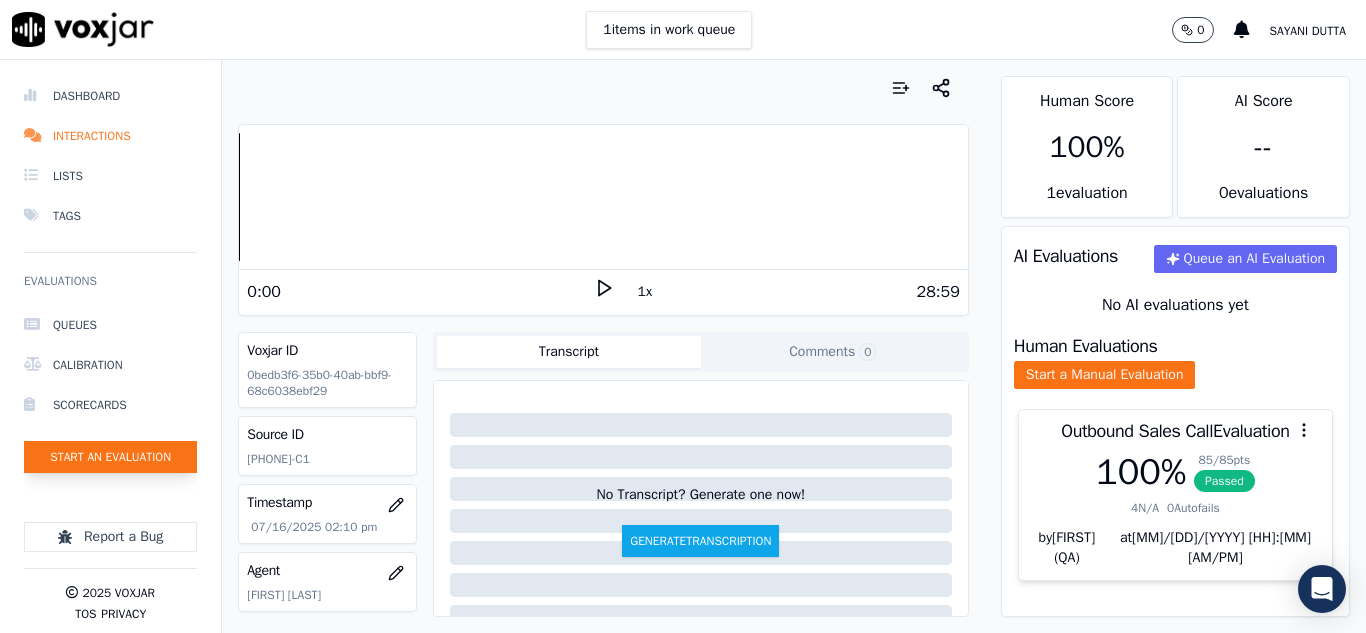 click on "Start an Evaluation" 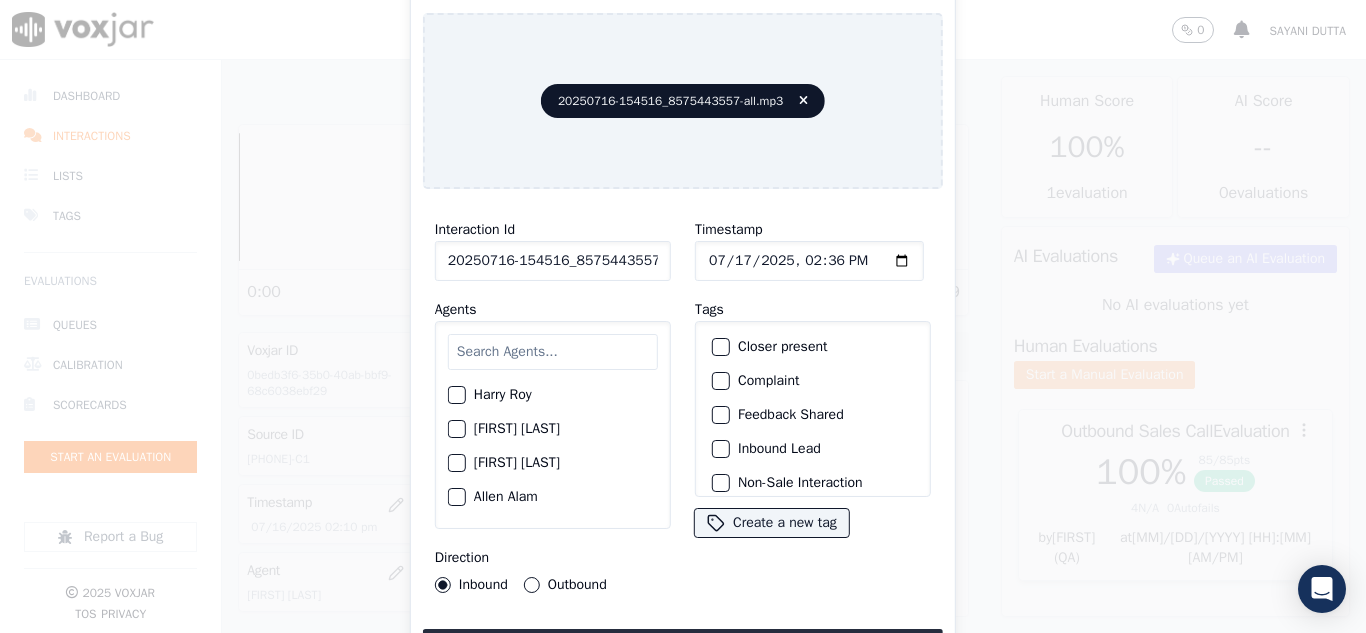 scroll, scrollTop: 0, scrollLeft: 40, axis: horizontal 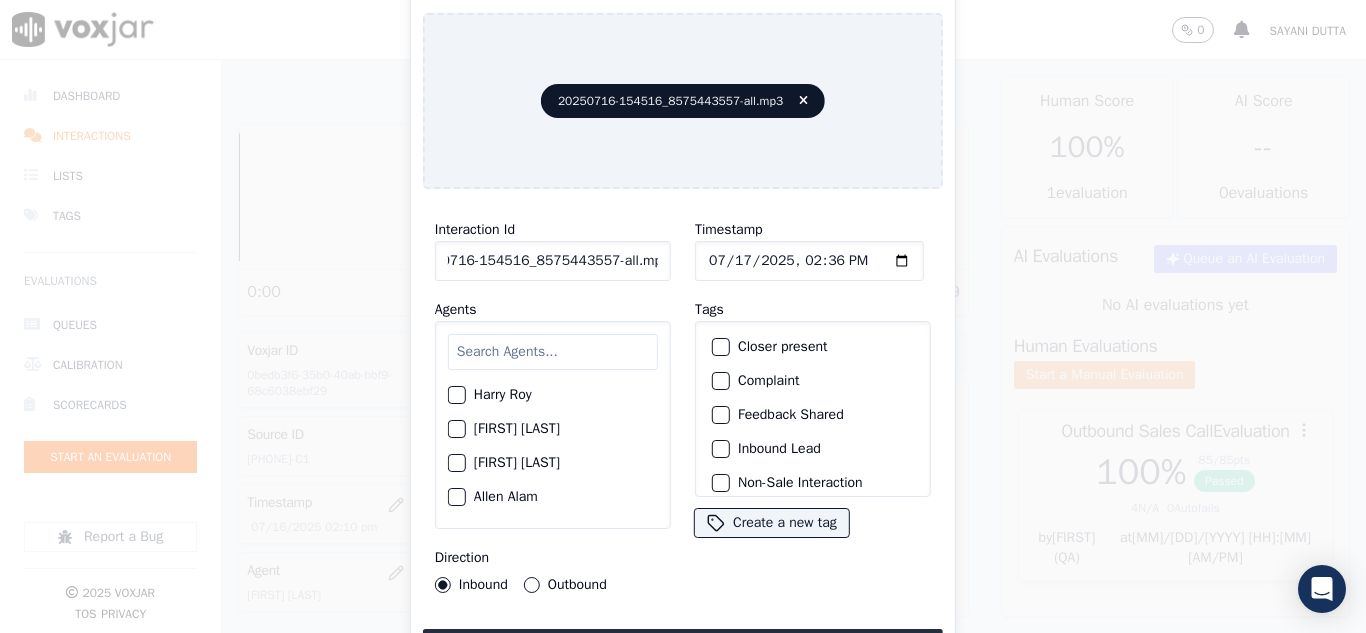 drag, startPoint x: 639, startPoint y: 257, endPoint x: 731, endPoint y: 260, distance: 92.0489 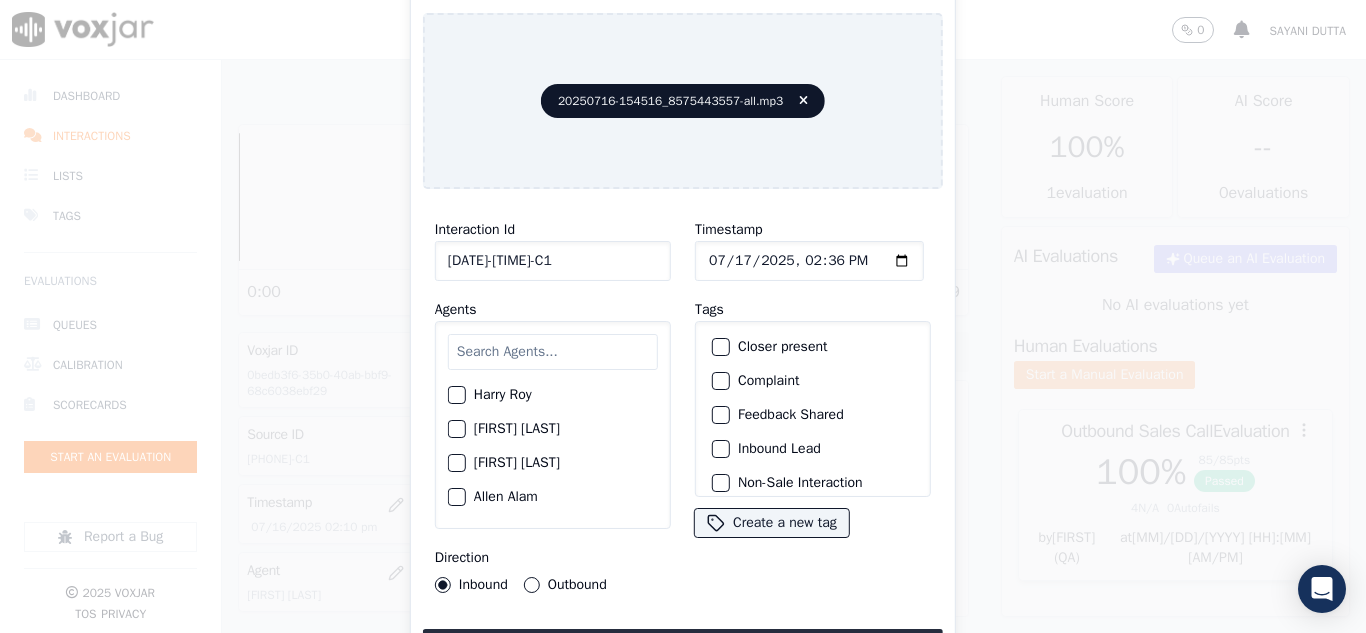scroll, scrollTop: 0, scrollLeft: 11, axis: horizontal 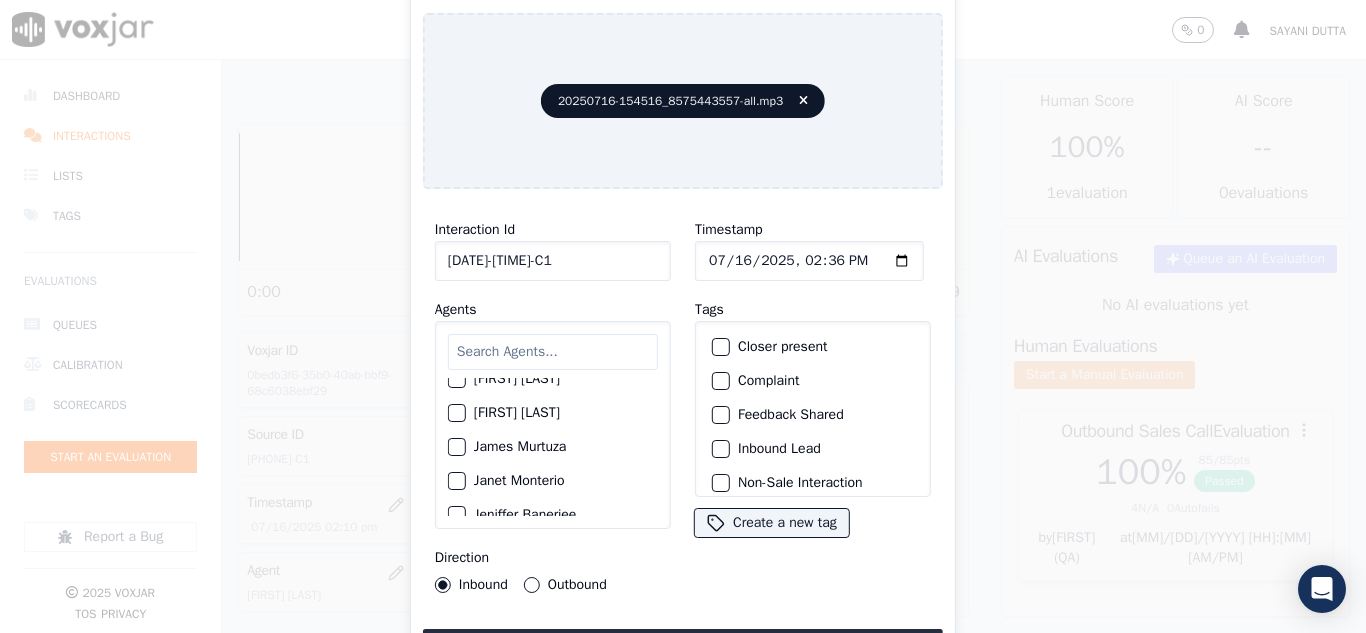 click on "James Murtuza" 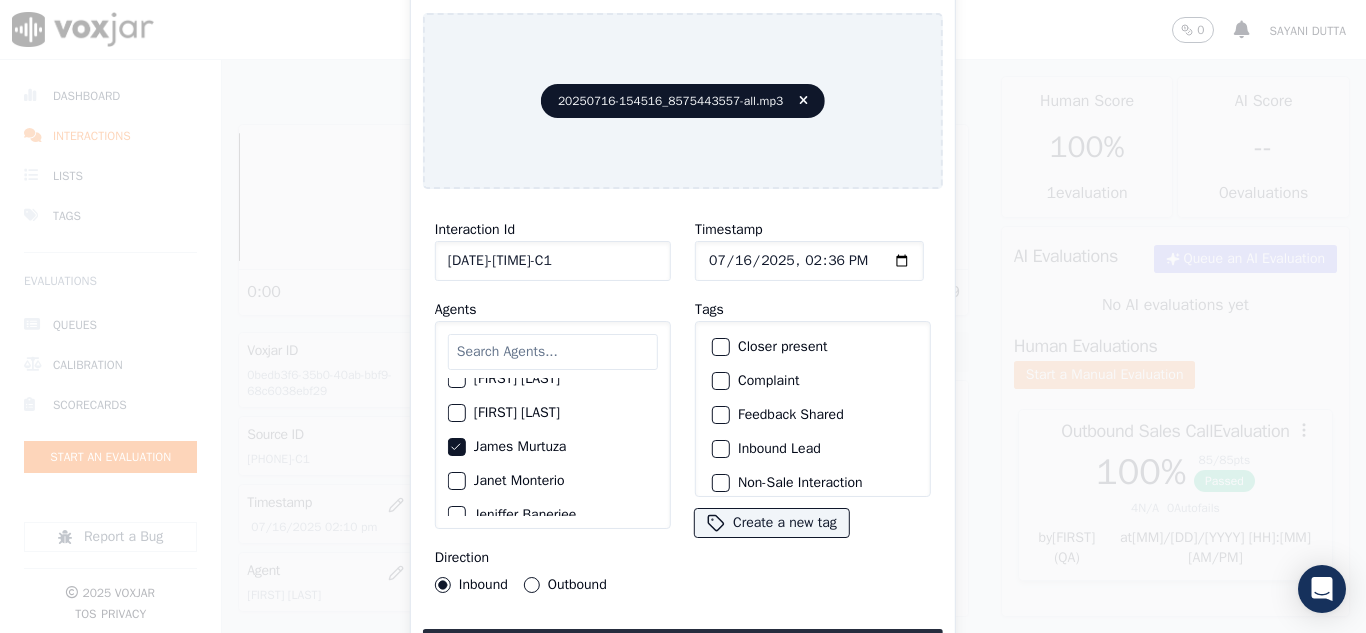 click on "Outbound" at bounding box center (532, 585) 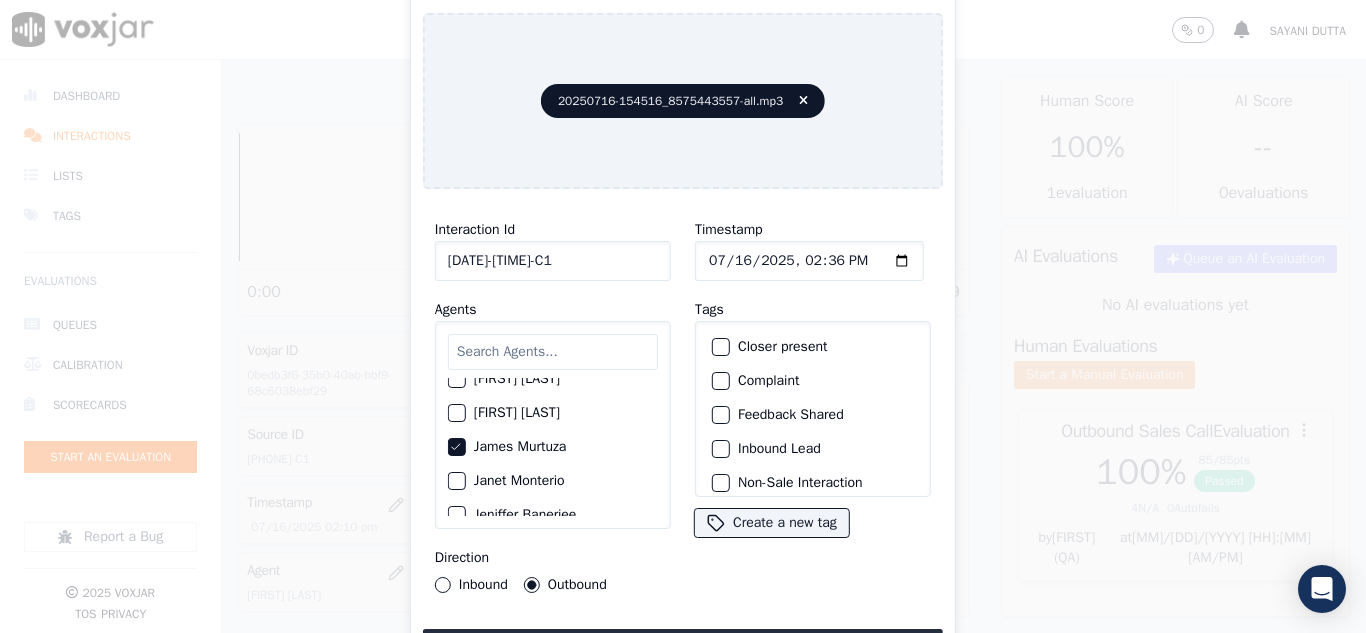 click on "Closer present" 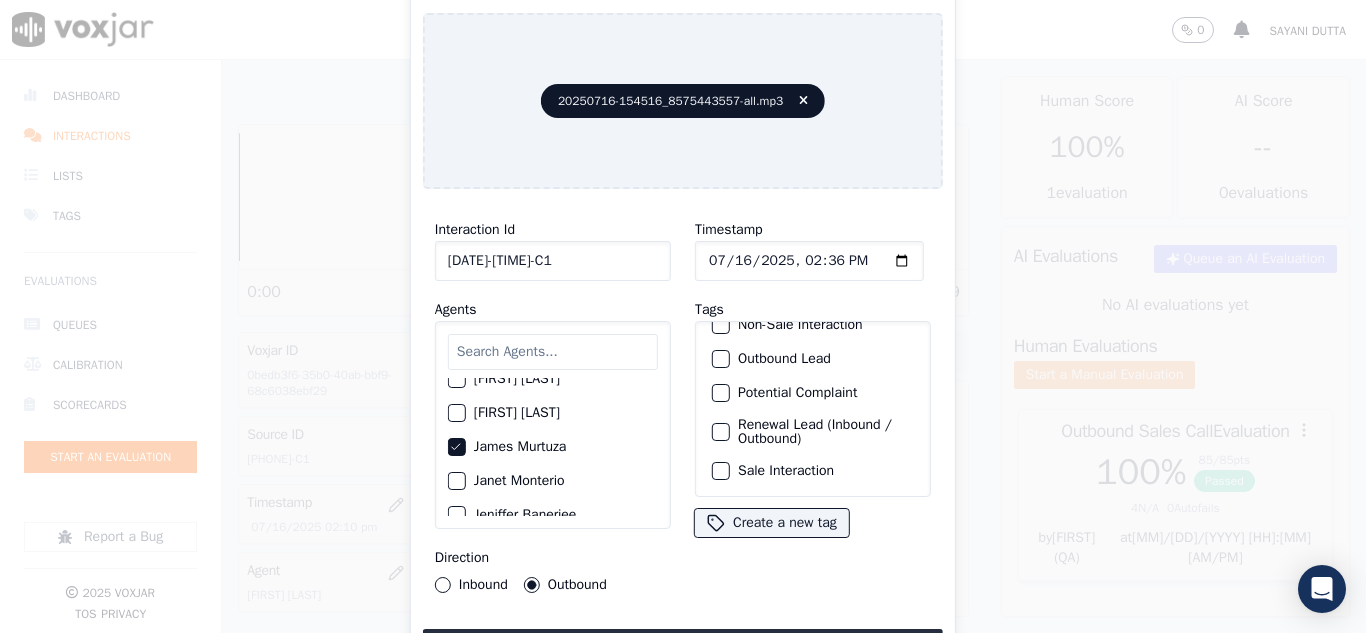 scroll, scrollTop: 173, scrollLeft: 0, axis: vertical 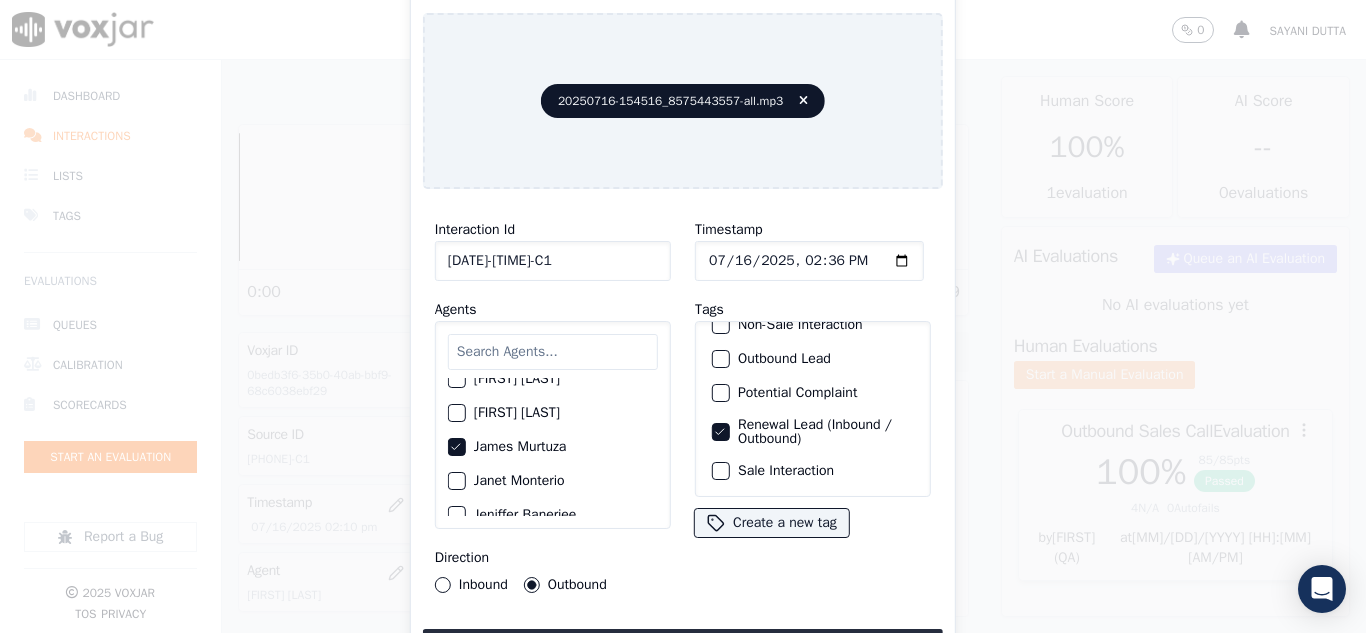 click at bounding box center [720, 471] 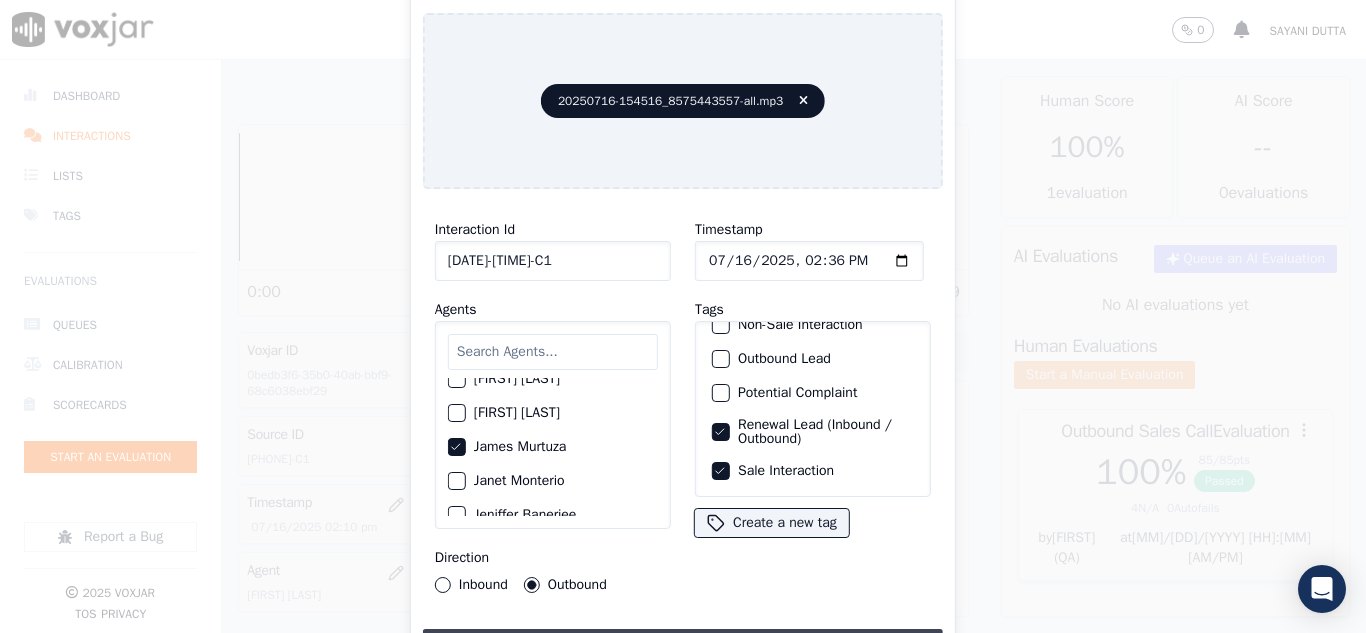 click on "Upload interaction to start evaluation" at bounding box center [683, 647] 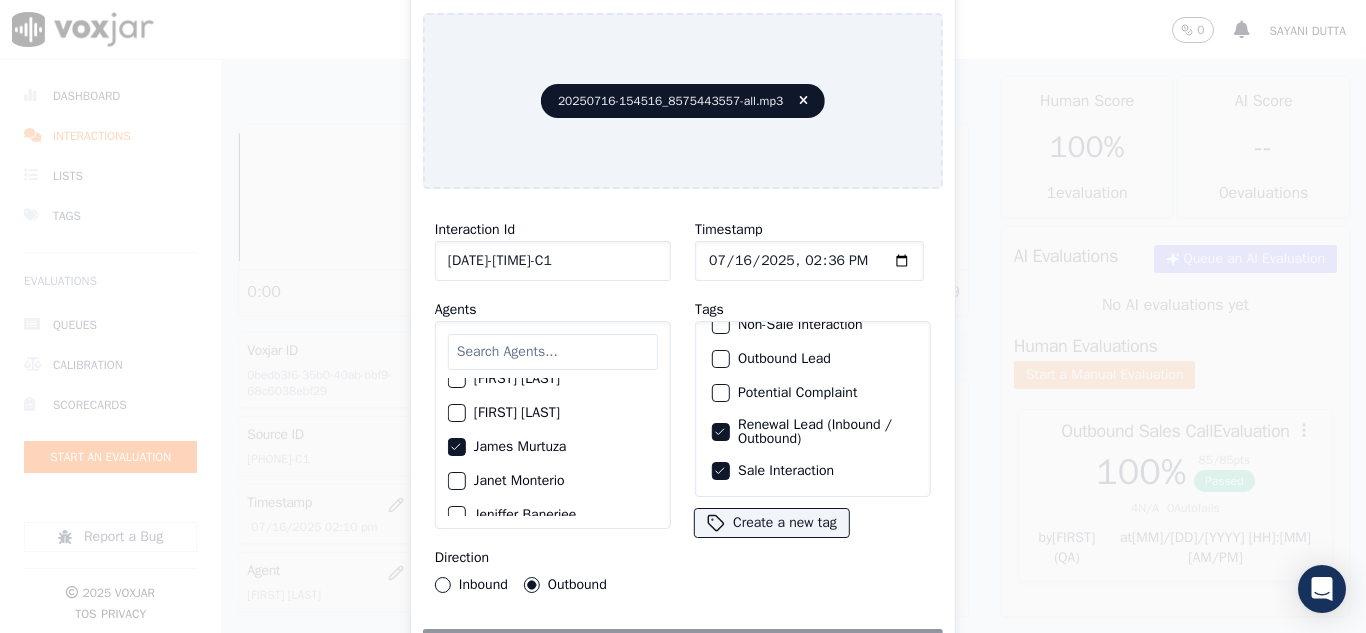 click 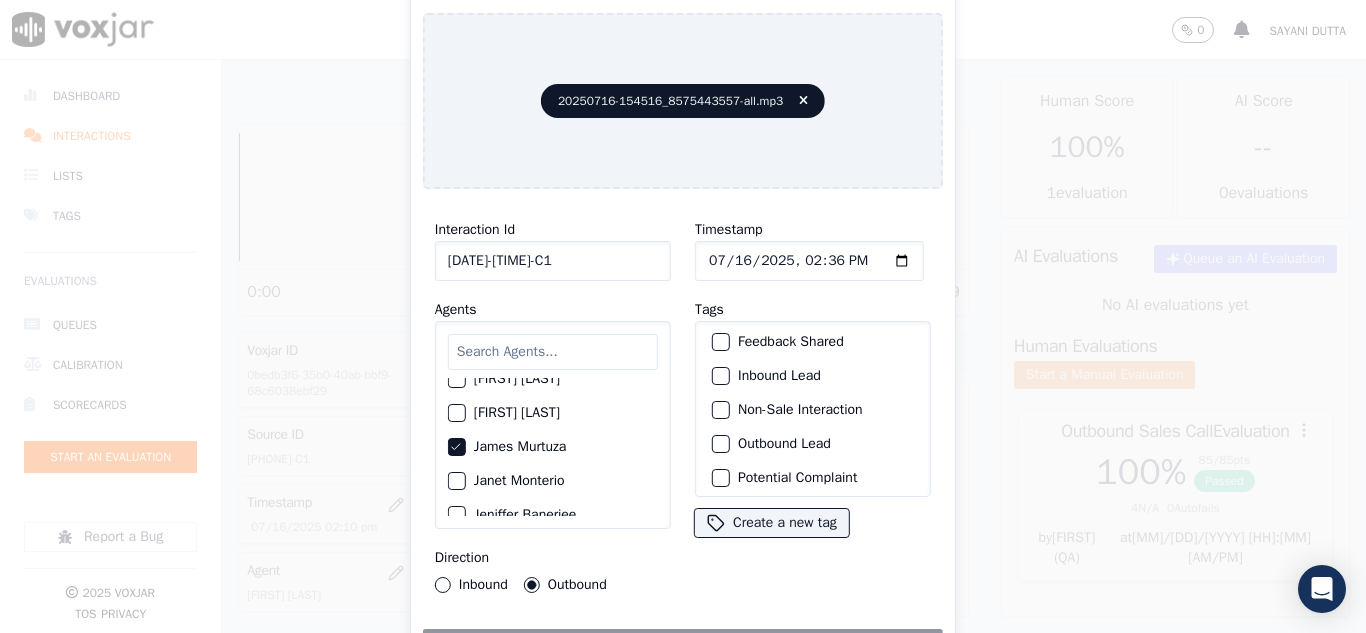 scroll, scrollTop: 0, scrollLeft: 0, axis: both 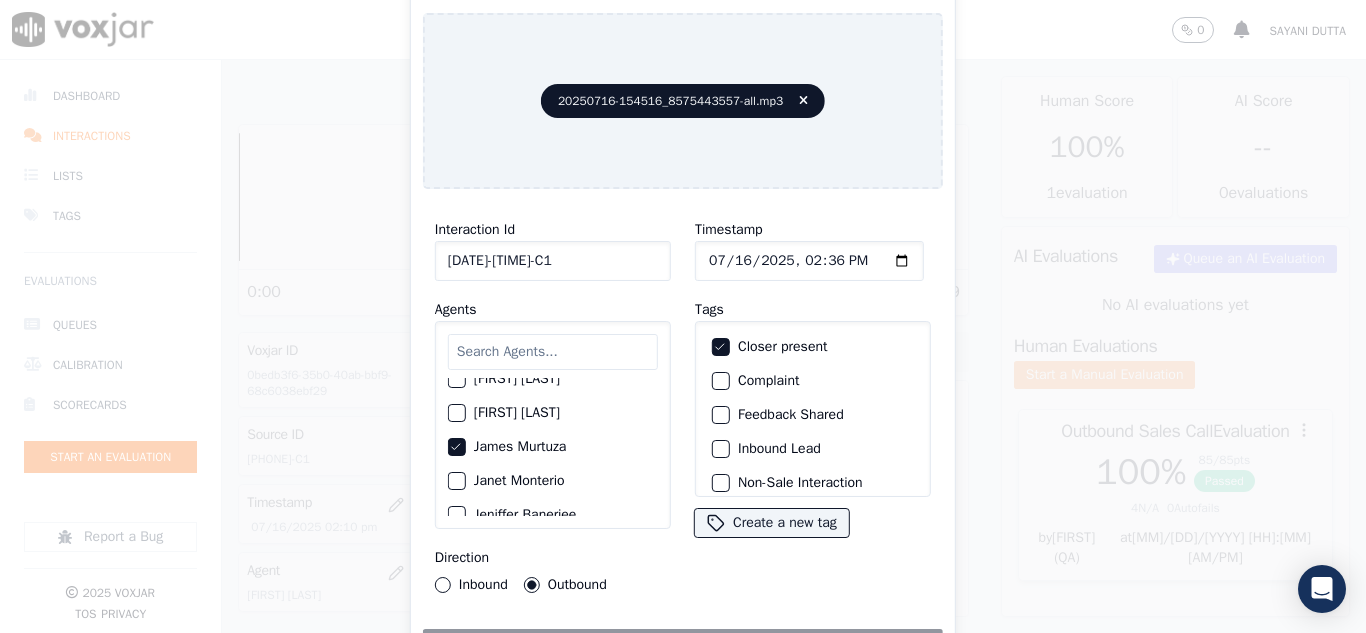click on "Inbound Lead" 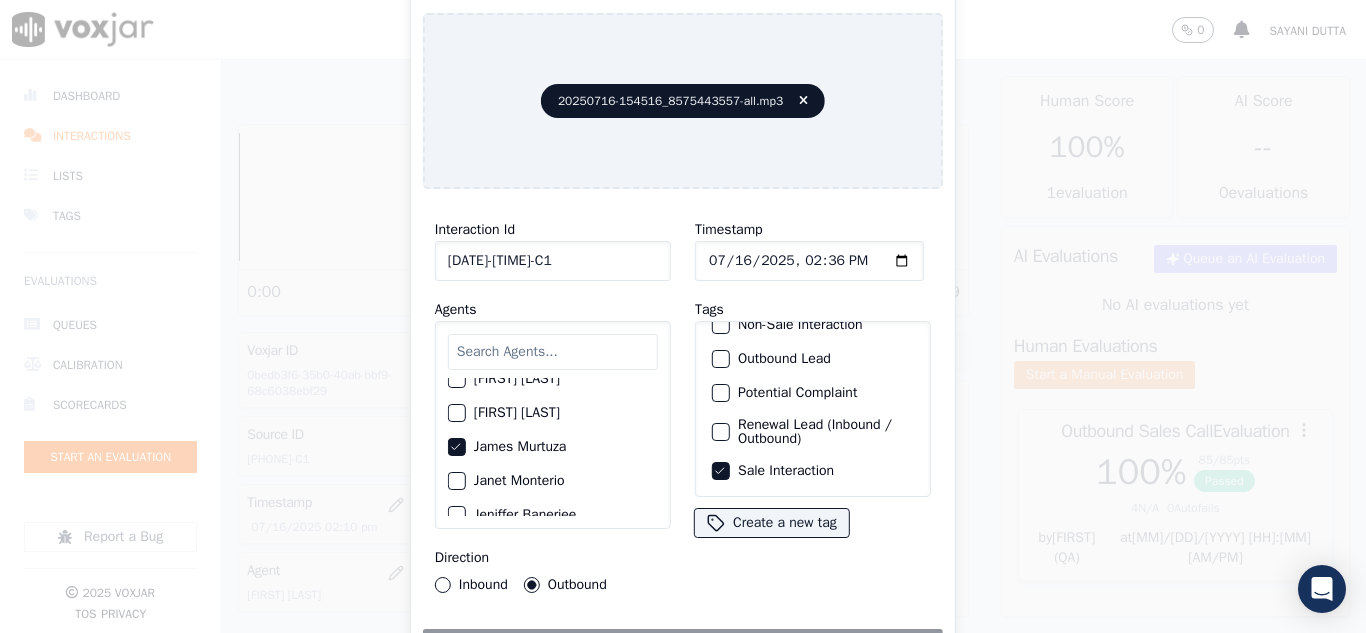 scroll, scrollTop: 173, scrollLeft: 0, axis: vertical 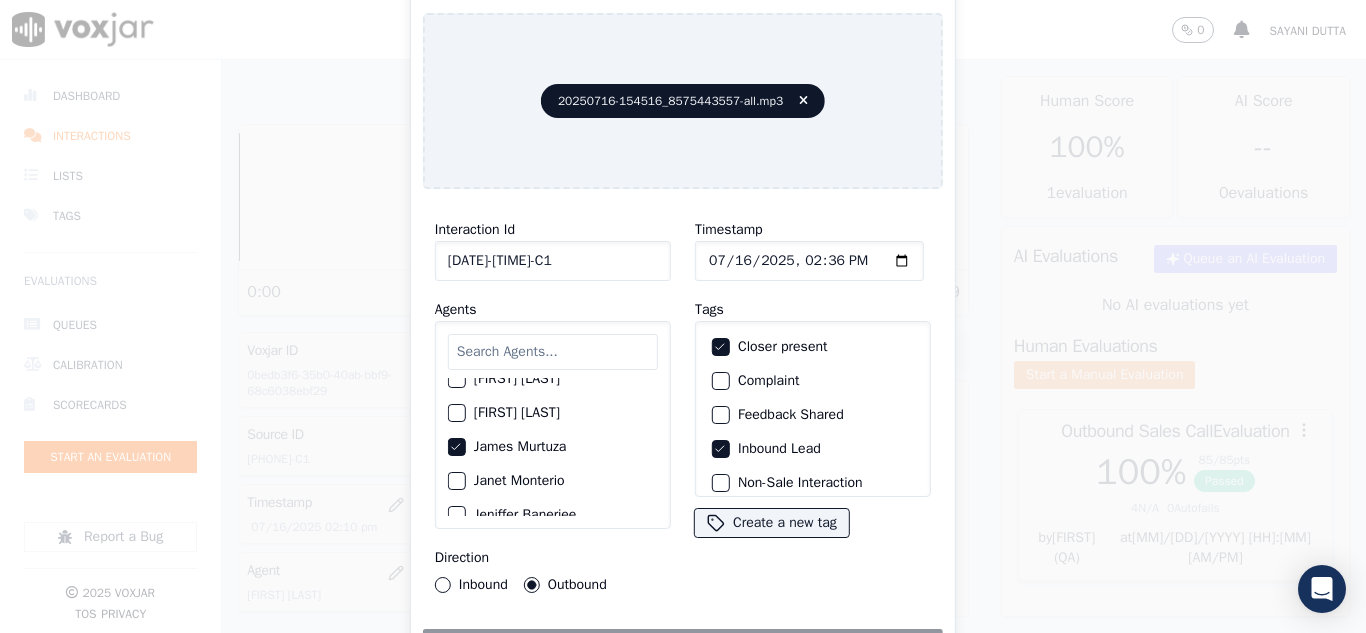 click on "Inbound Lead" 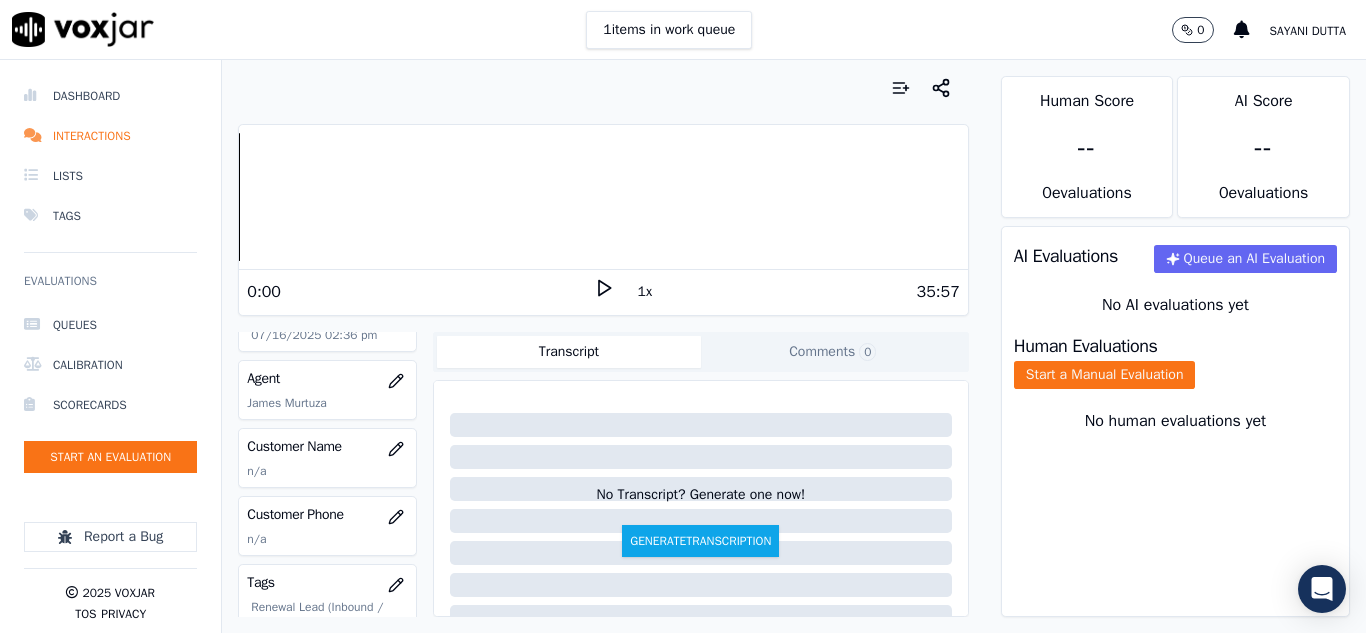 scroll, scrollTop: 200, scrollLeft: 0, axis: vertical 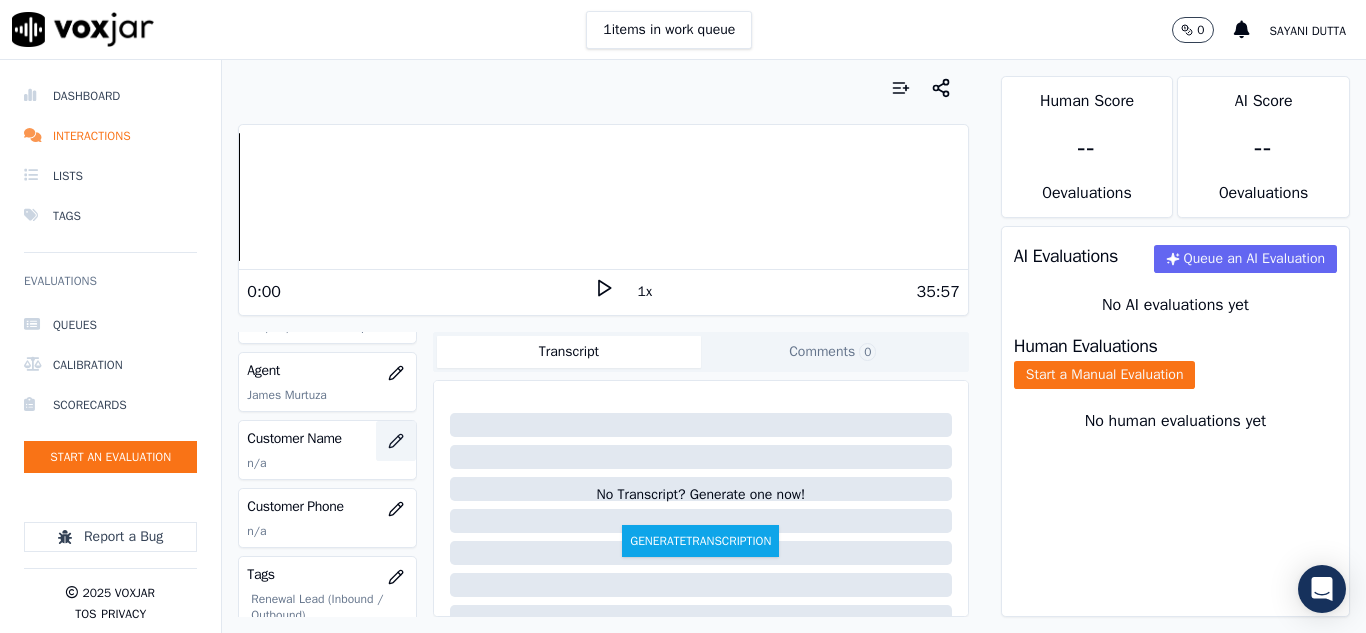 click 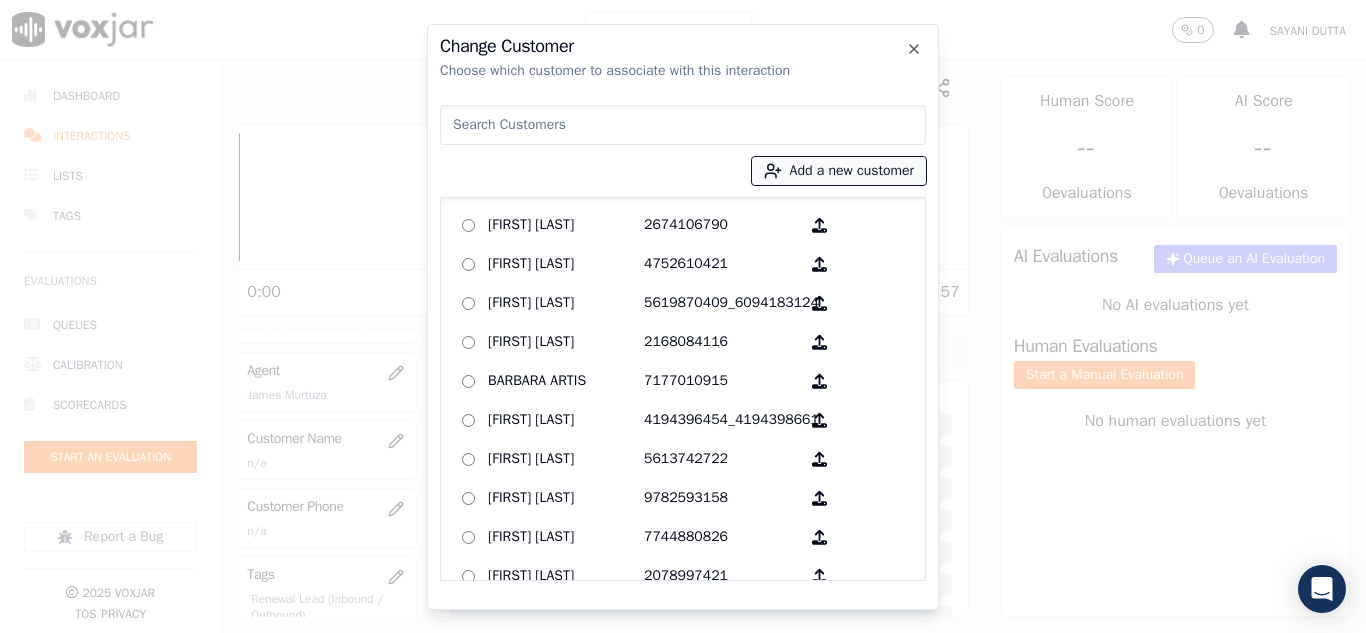 click on "Add a new customer" at bounding box center (839, 171) 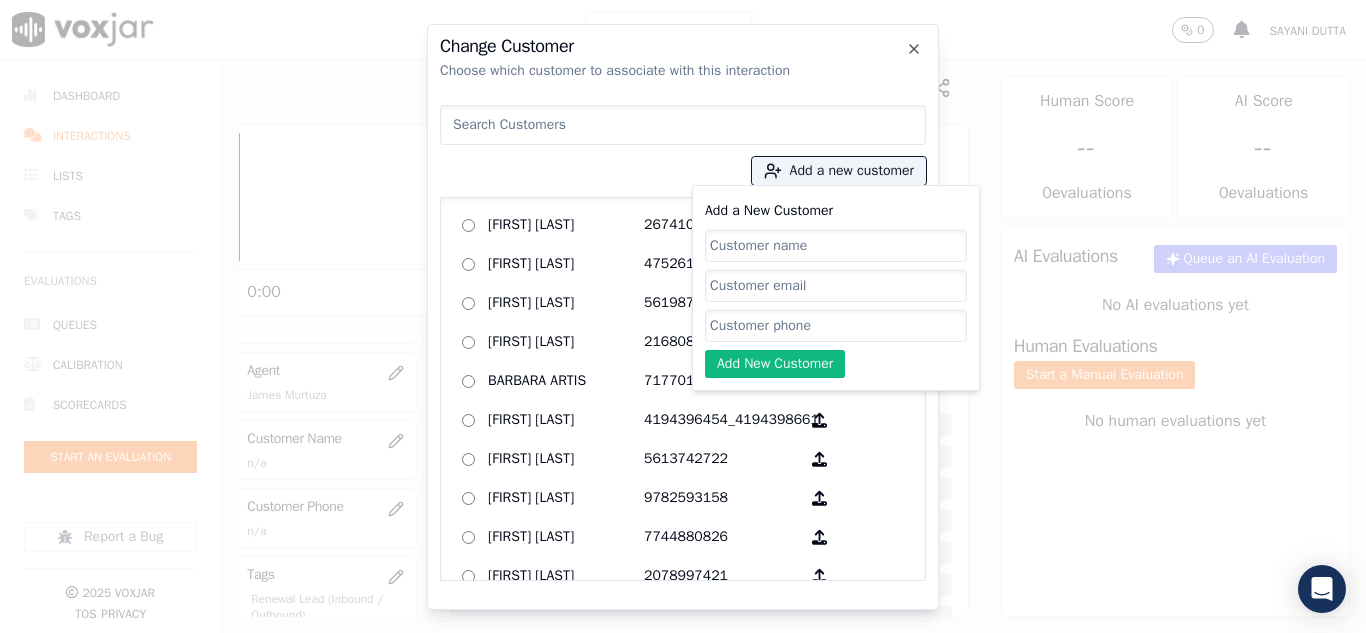 click on "Add a New Customer" 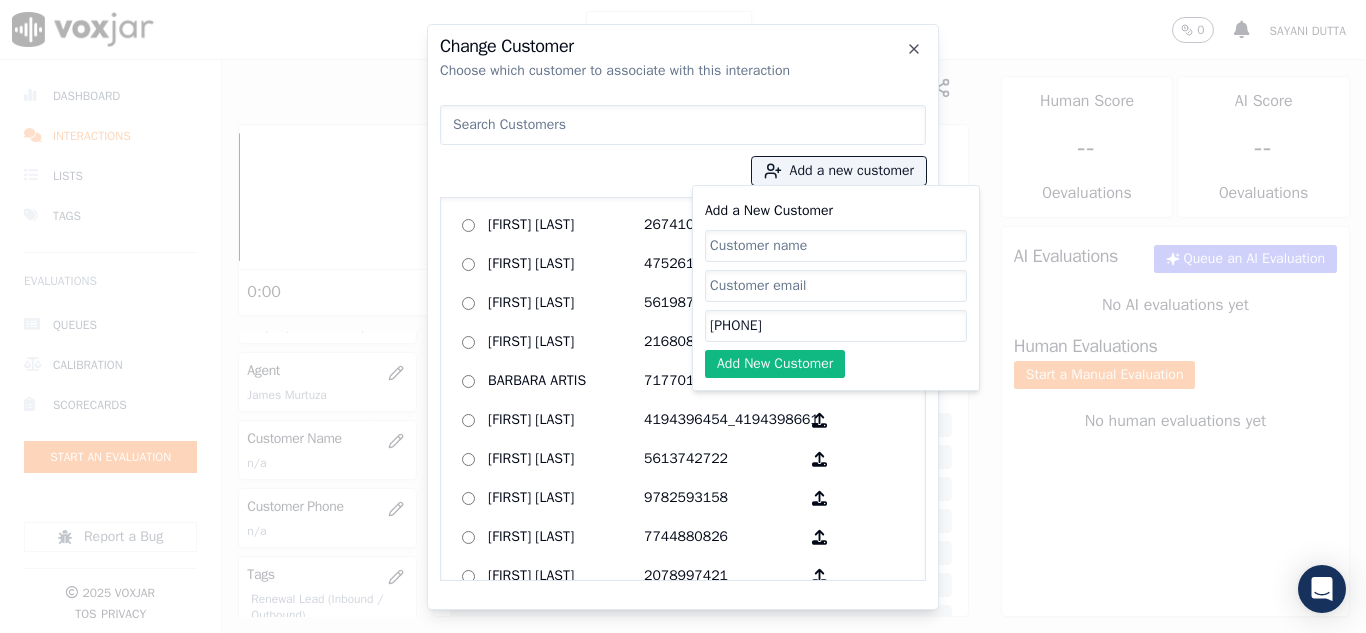type on "[PHONE]" 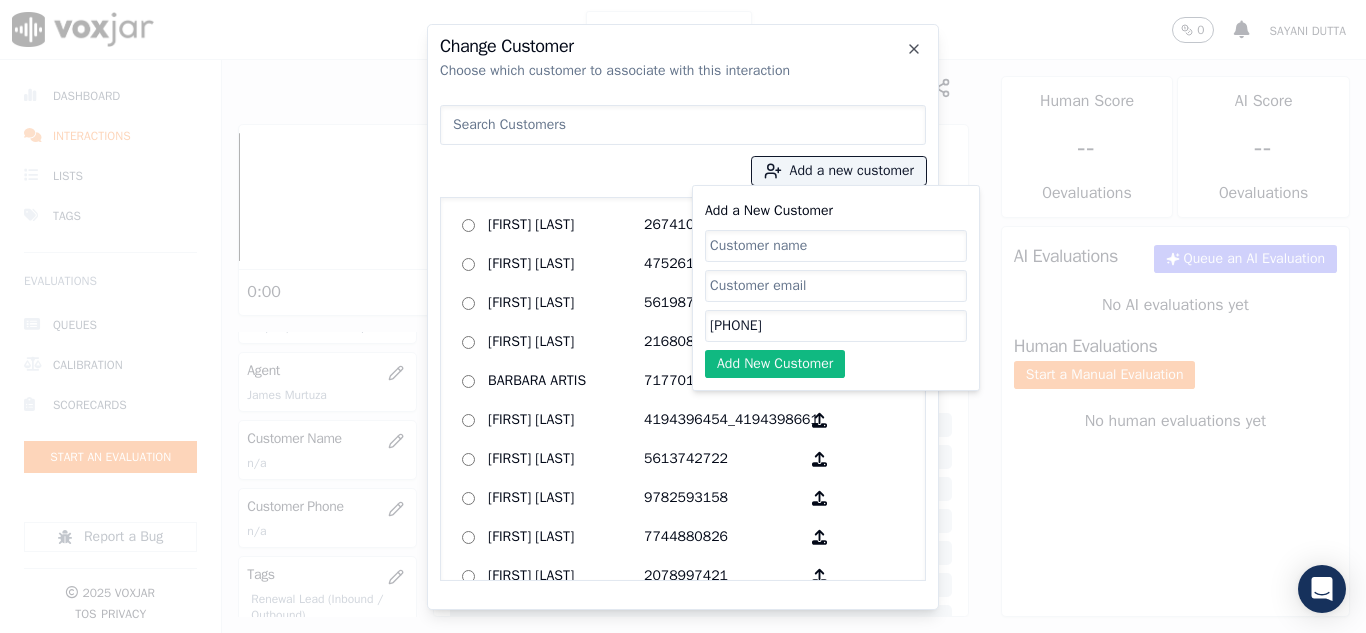 paste on "[FIRST] [LAST]" 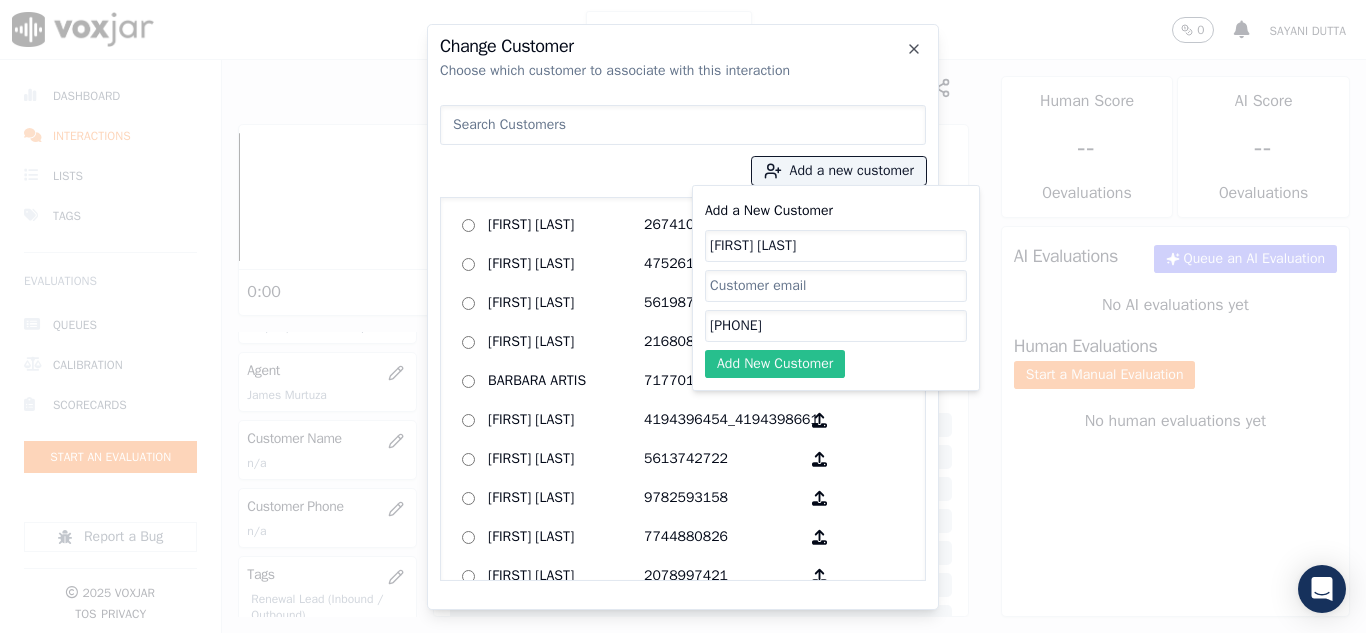 type on "[FIRST] [LAST]" 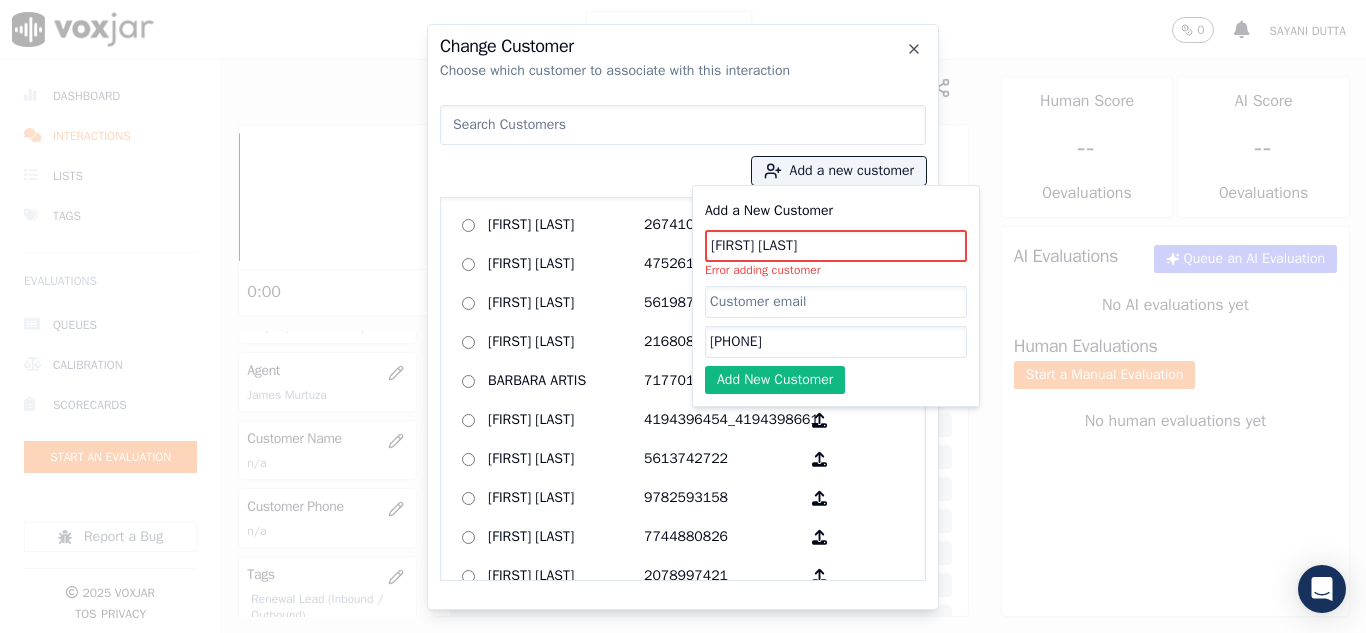 click at bounding box center (683, 125) 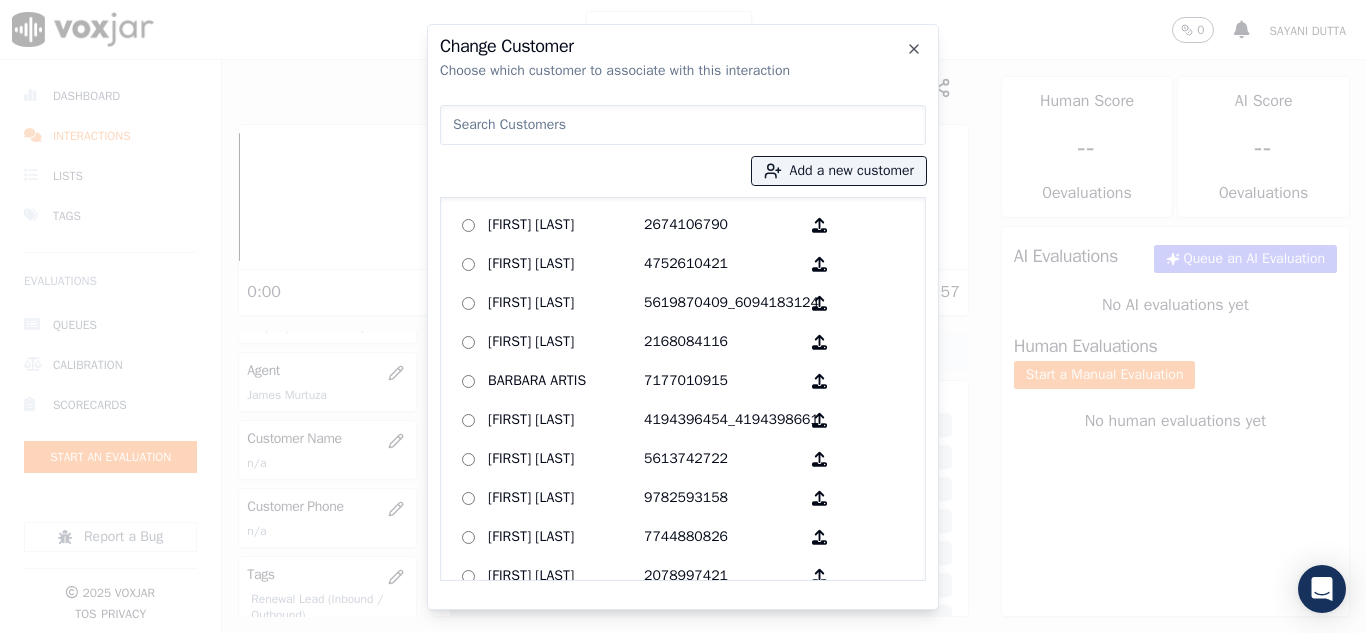 click at bounding box center [683, 125] 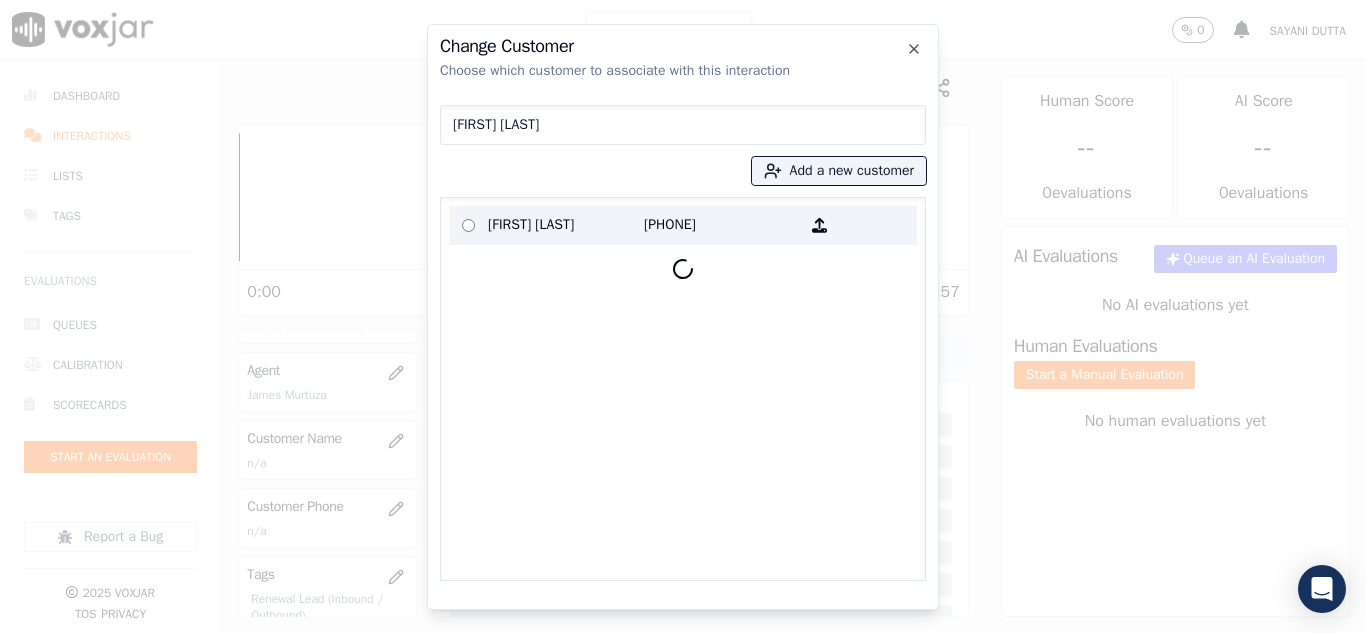 type on "[FIRST] [LAST]" 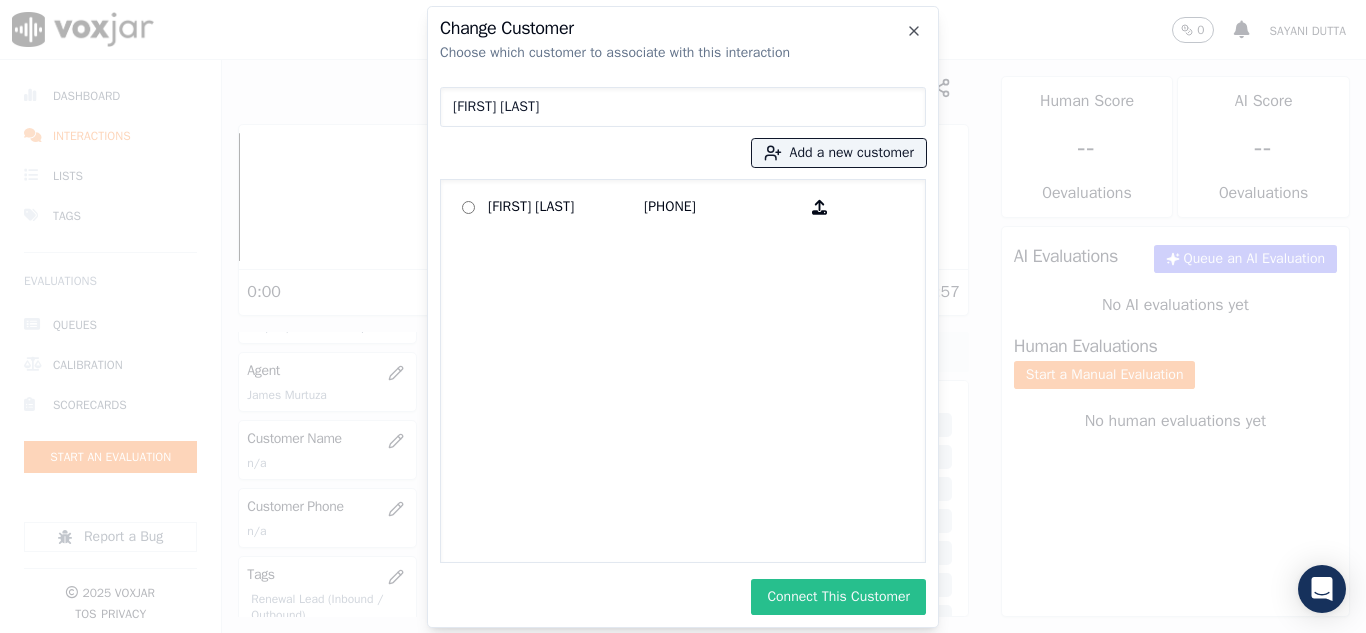 click on "Connect This Customer" at bounding box center [838, 597] 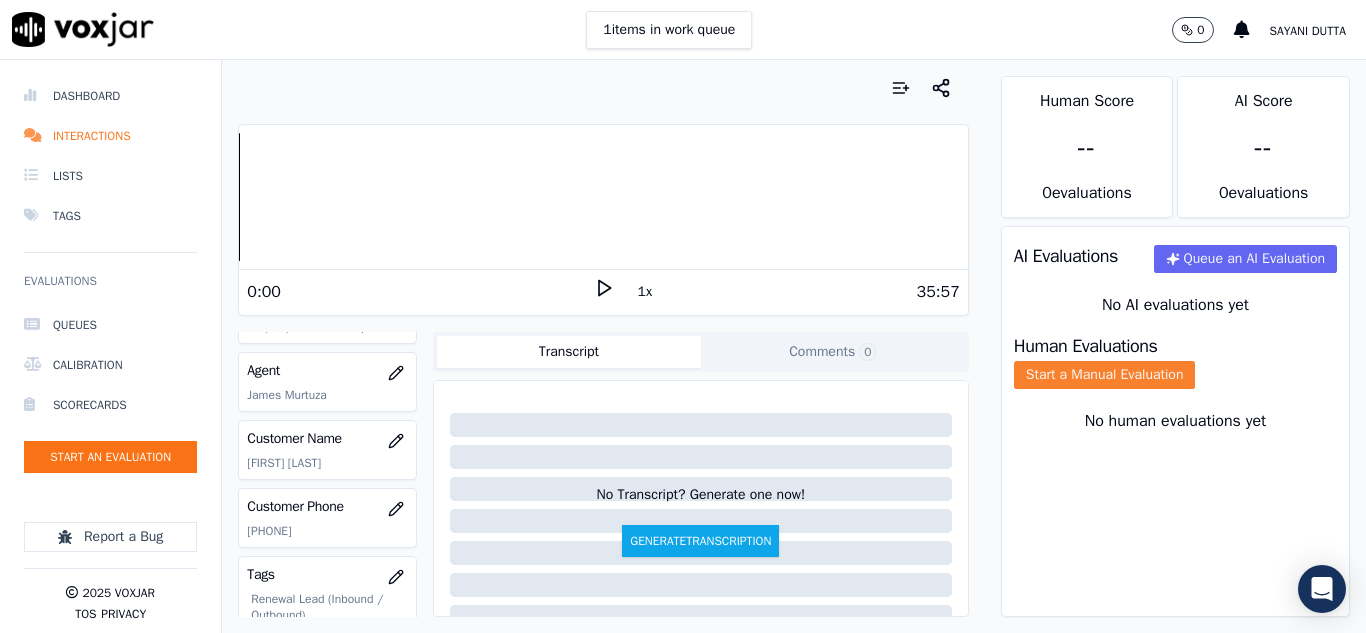 click on "Start a Manual Evaluation" 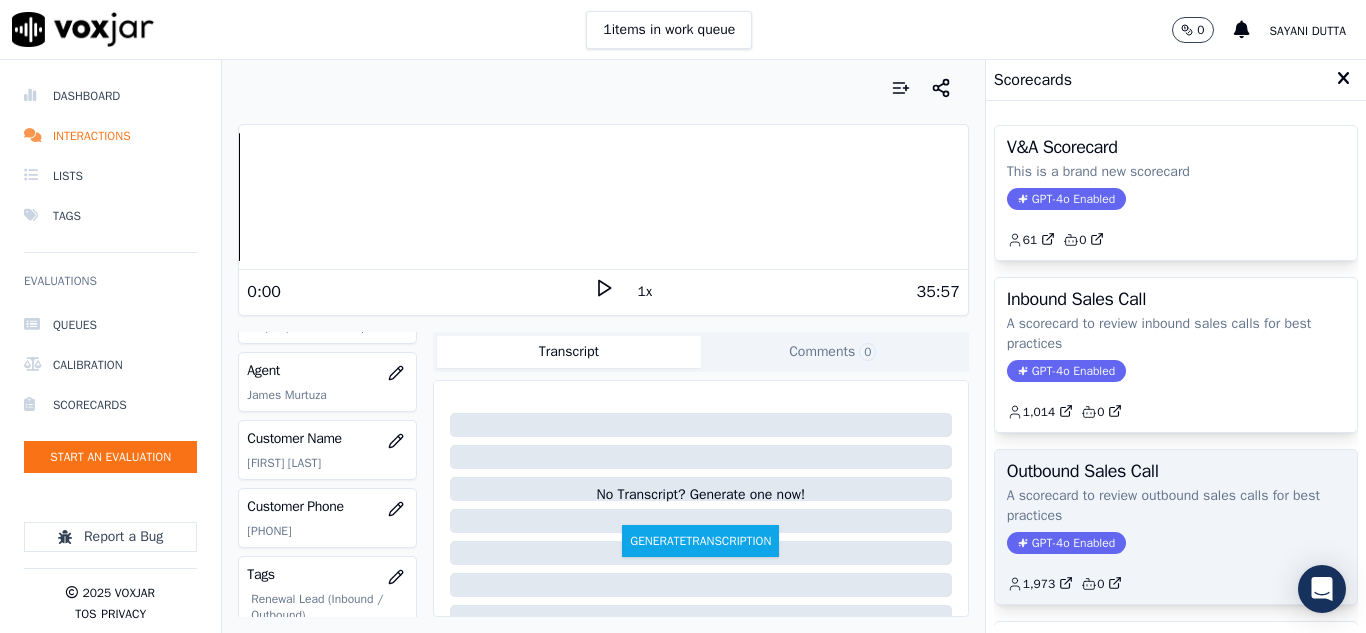 scroll, scrollTop: 300, scrollLeft: 0, axis: vertical 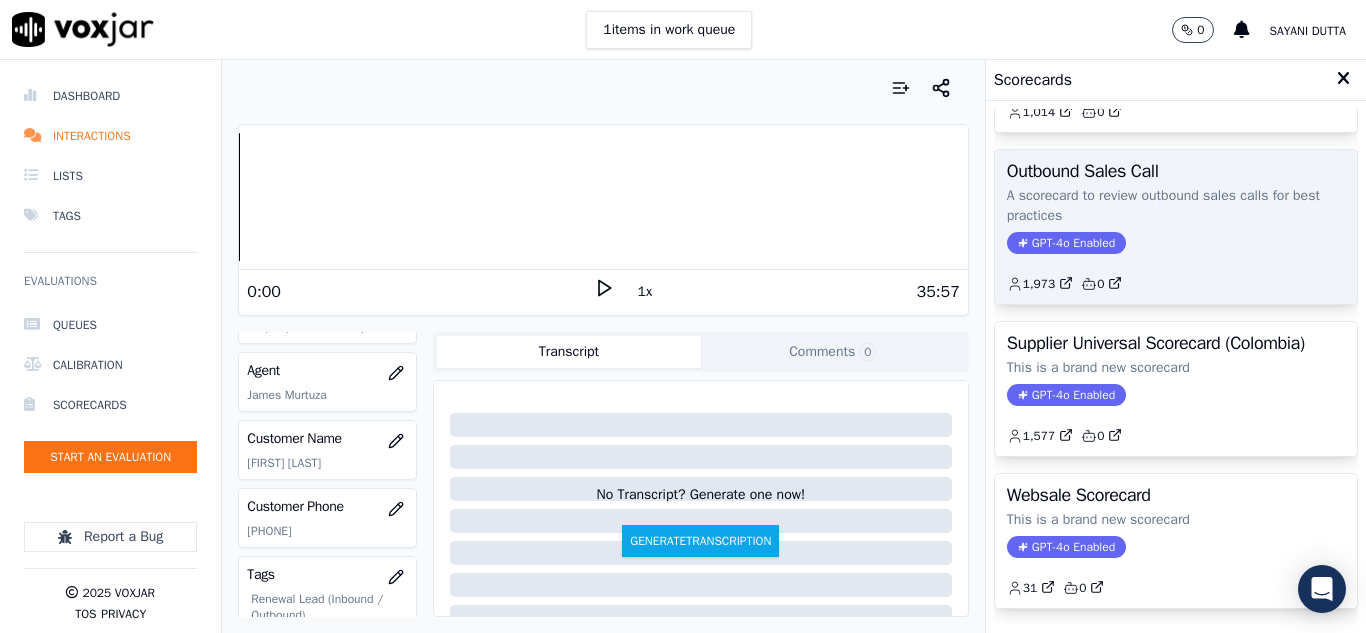 click on "GPT-4o Enabled" 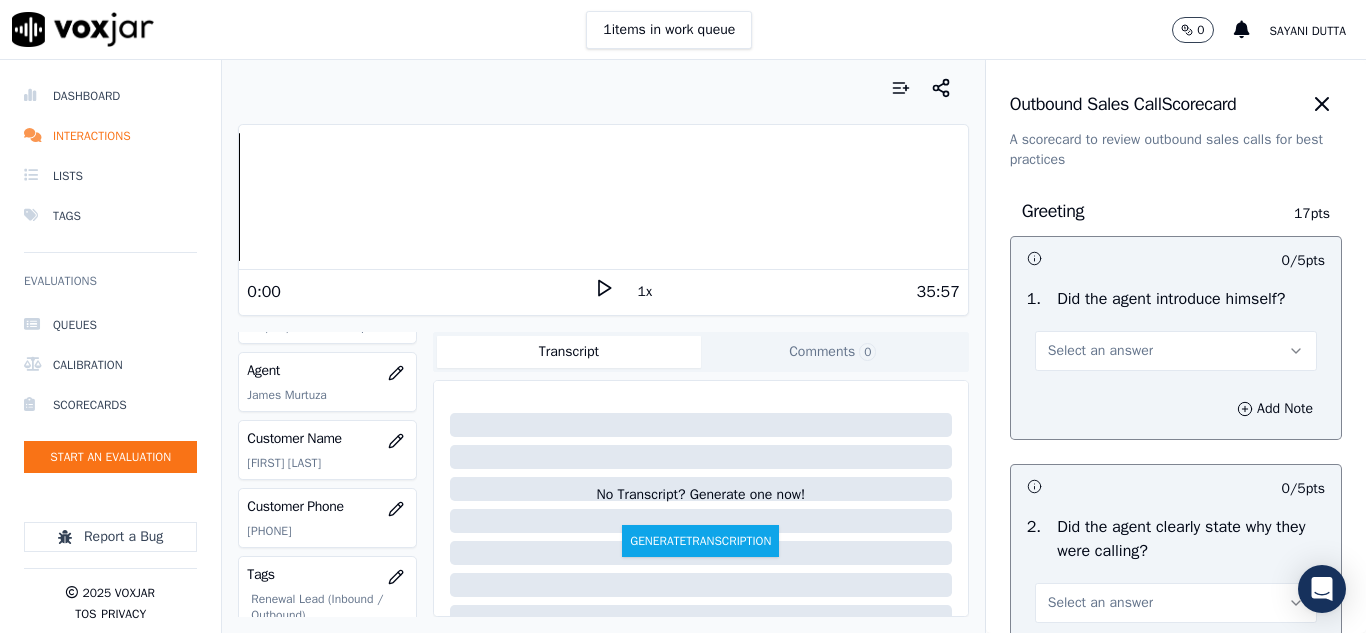 click on "Select an answer" at bounding box center (1176, 351) 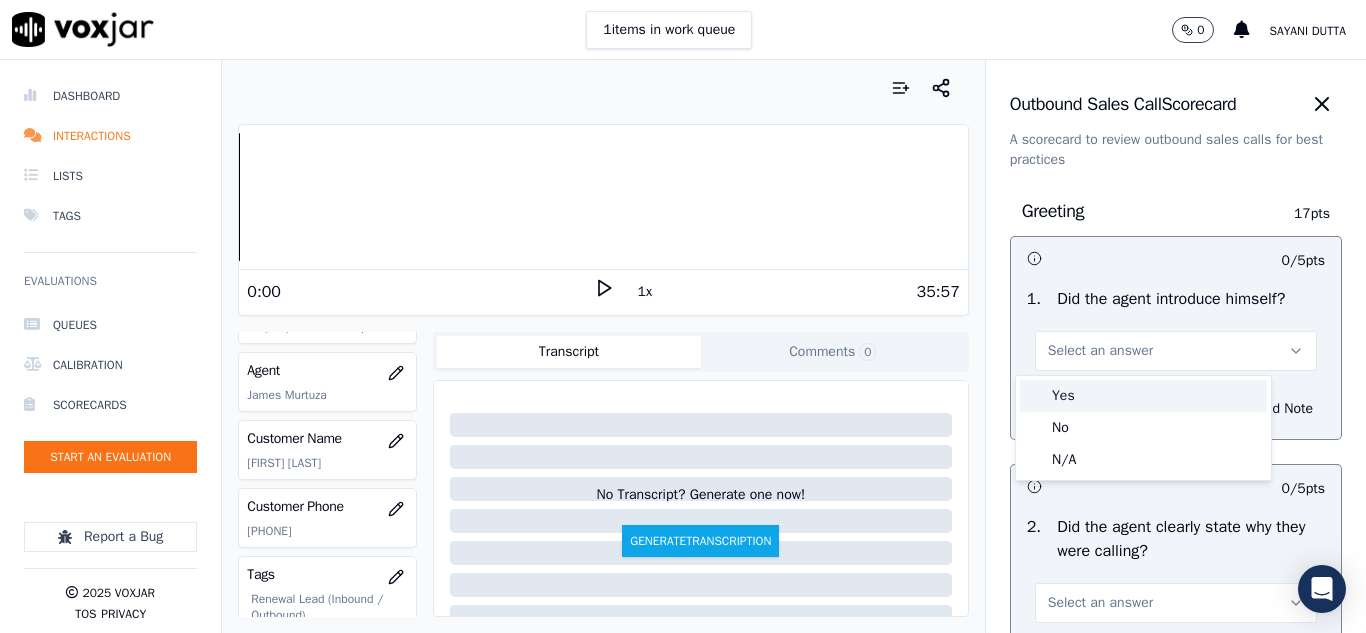 click on "Yes" at bounding box center (1143, 396) 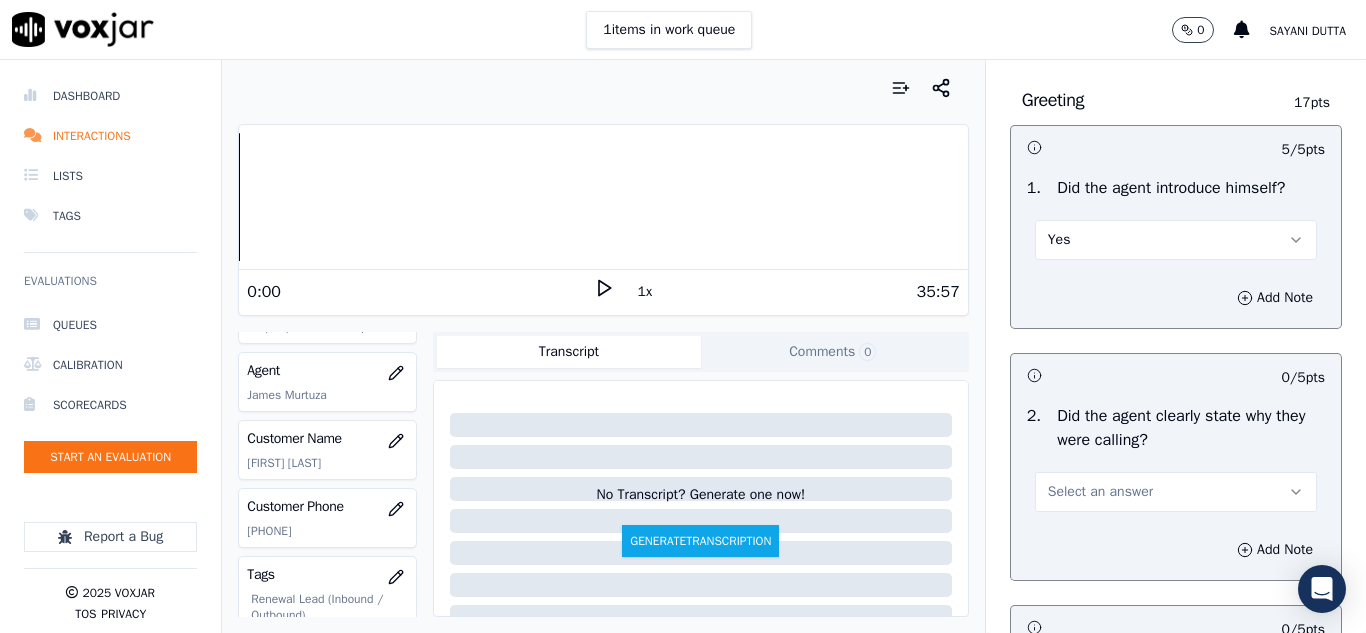 scroll, scrollTop: 200, scrollLeft: 0, axis: vertical 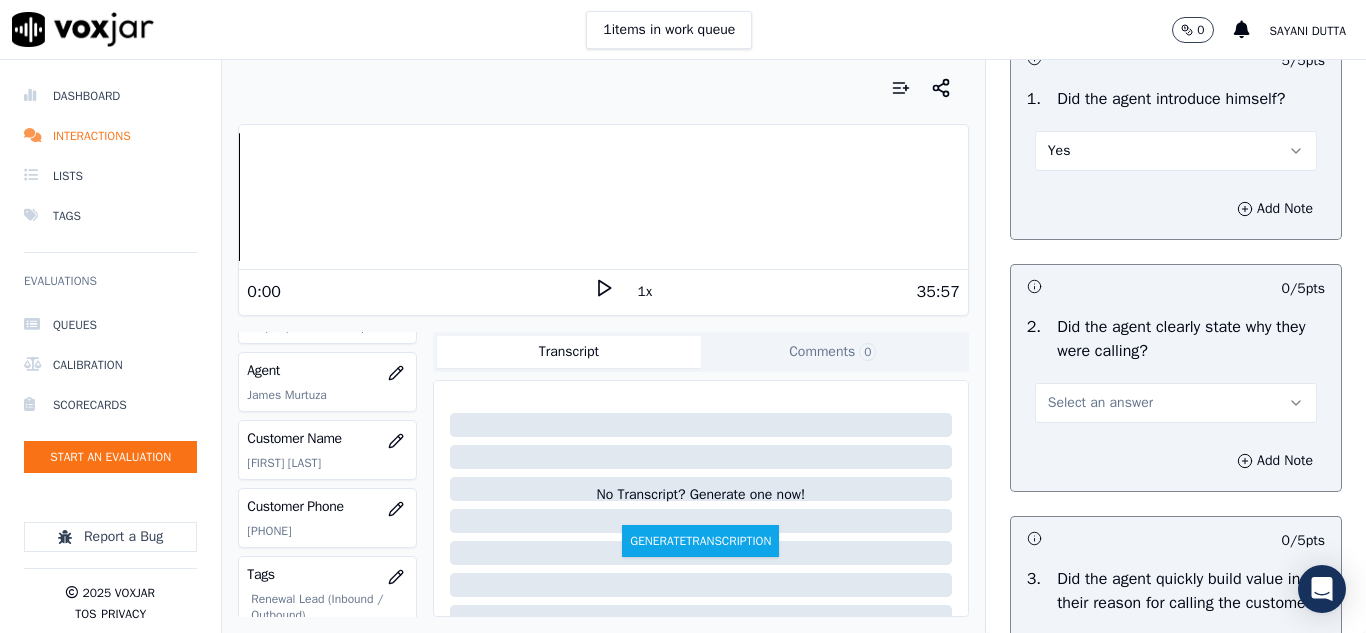 click on "Select an answer" at bounding box center [1100, 403] 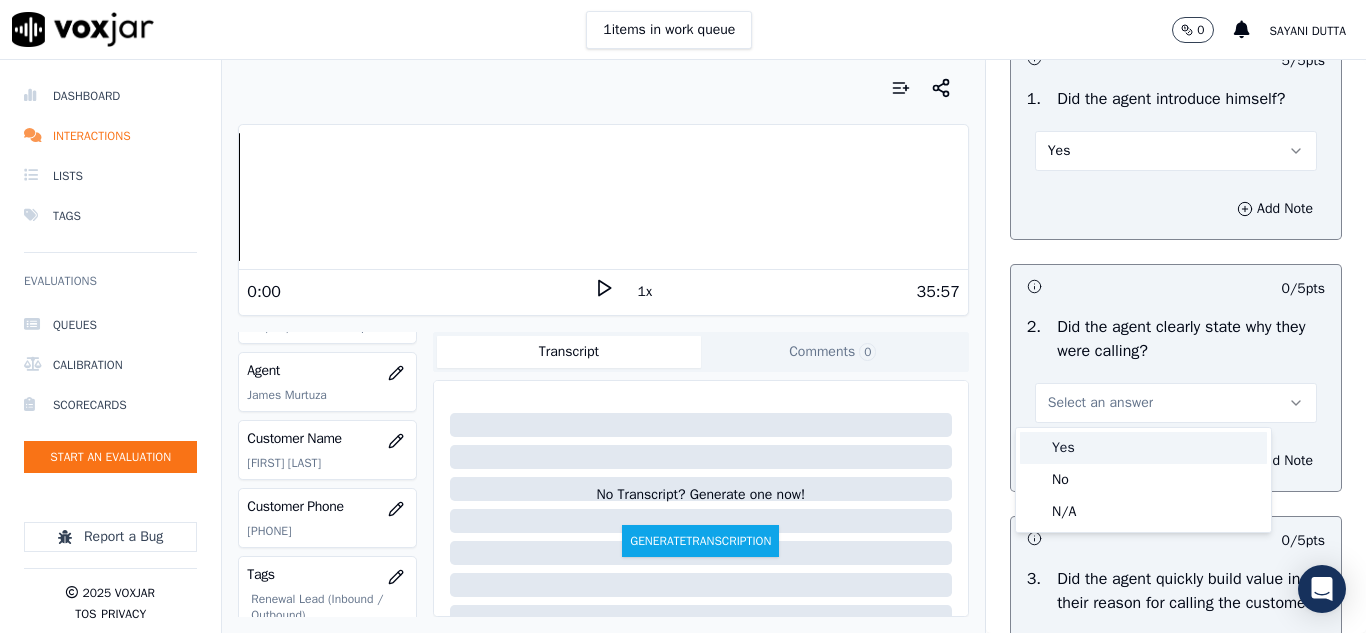 click on "Yes" at bounding box center [1143, 448] 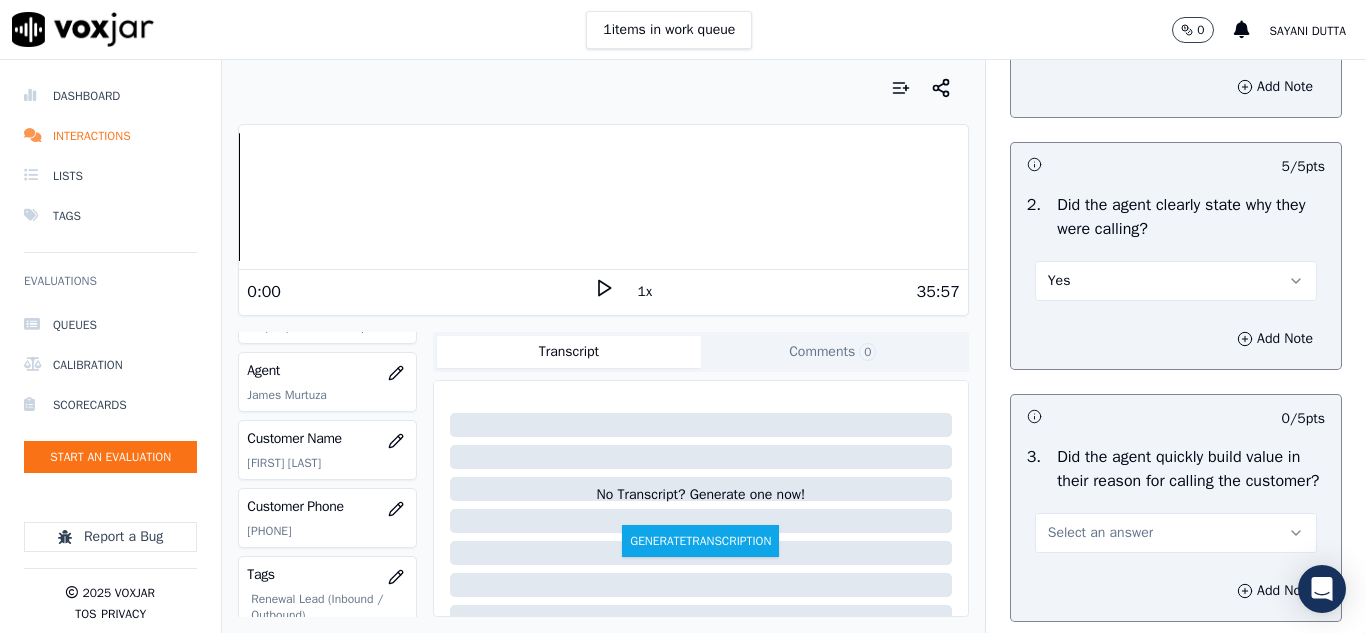 scroll, scrollTop: 500, scrollLeft: 0, axis: vertical 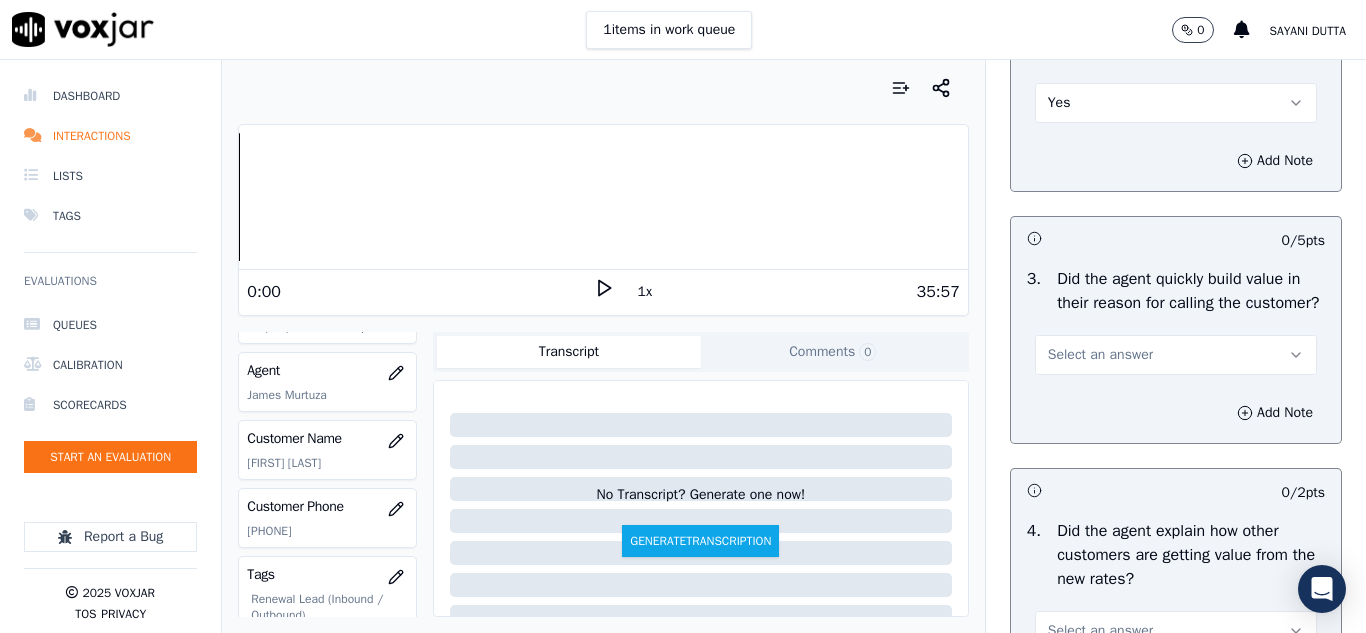 click on "Select an answer" at bounding box center (1100, 355) 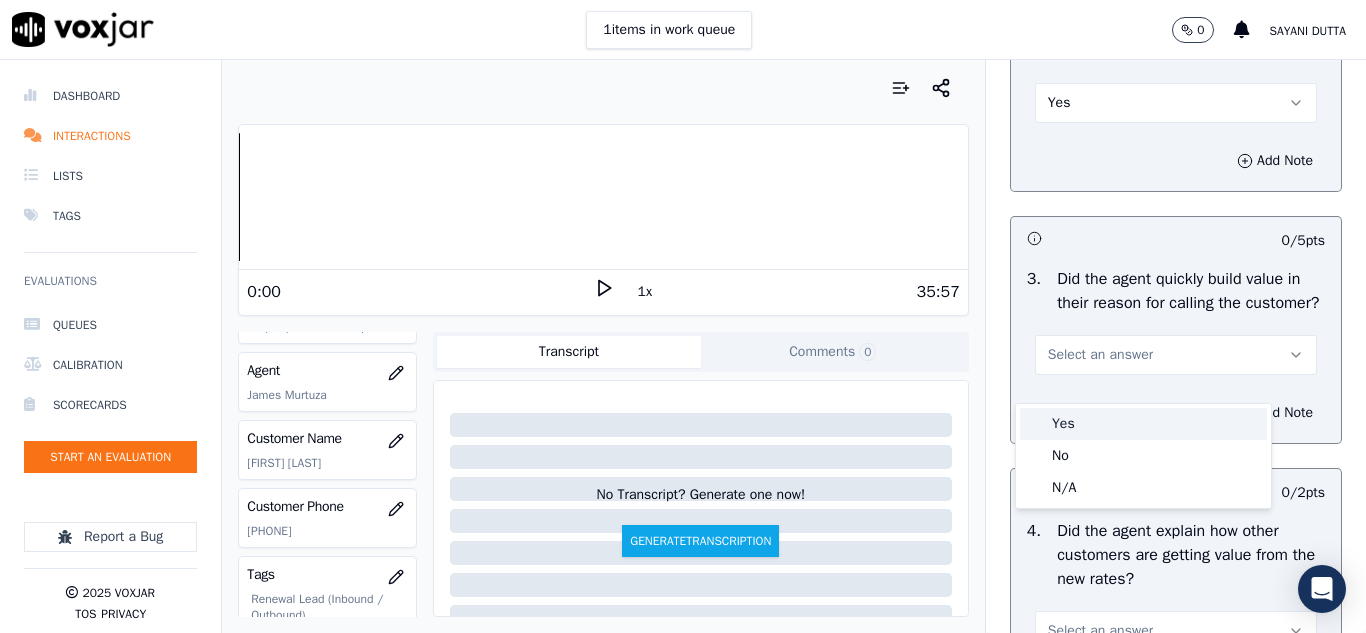click on "Yes" at bounding box center [1143, 424] 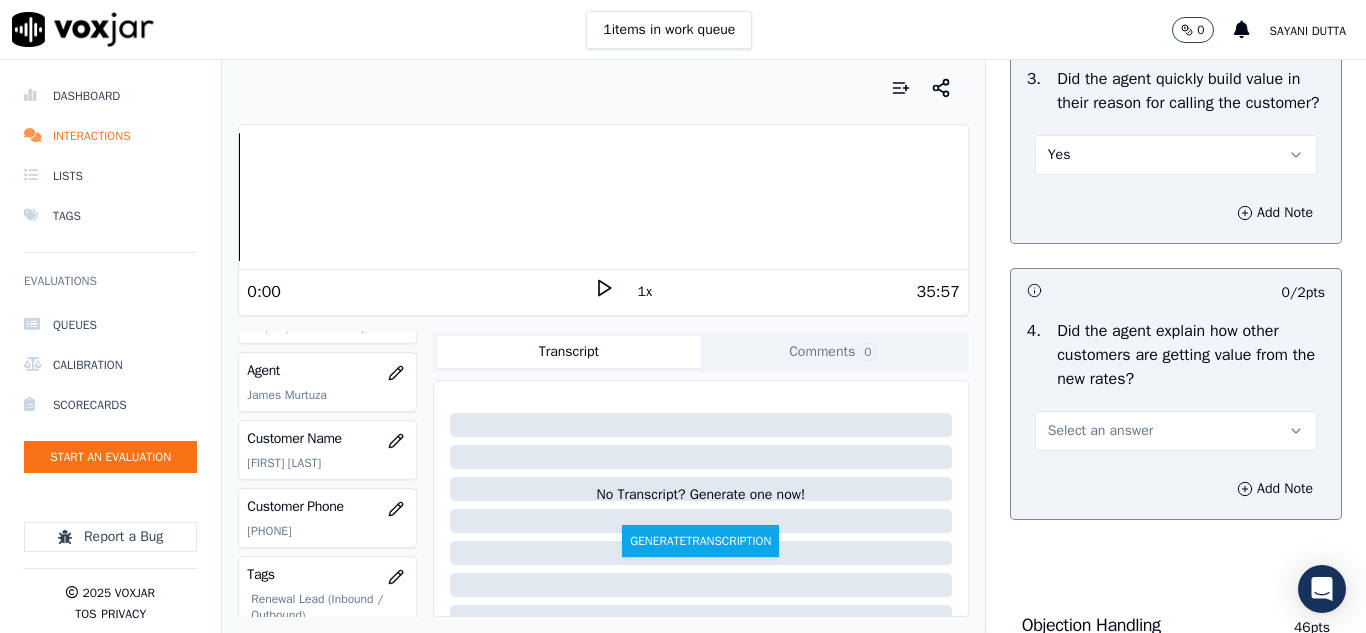 scroll, scrollTop: 900, scrollLeft: 0, axis: vertical 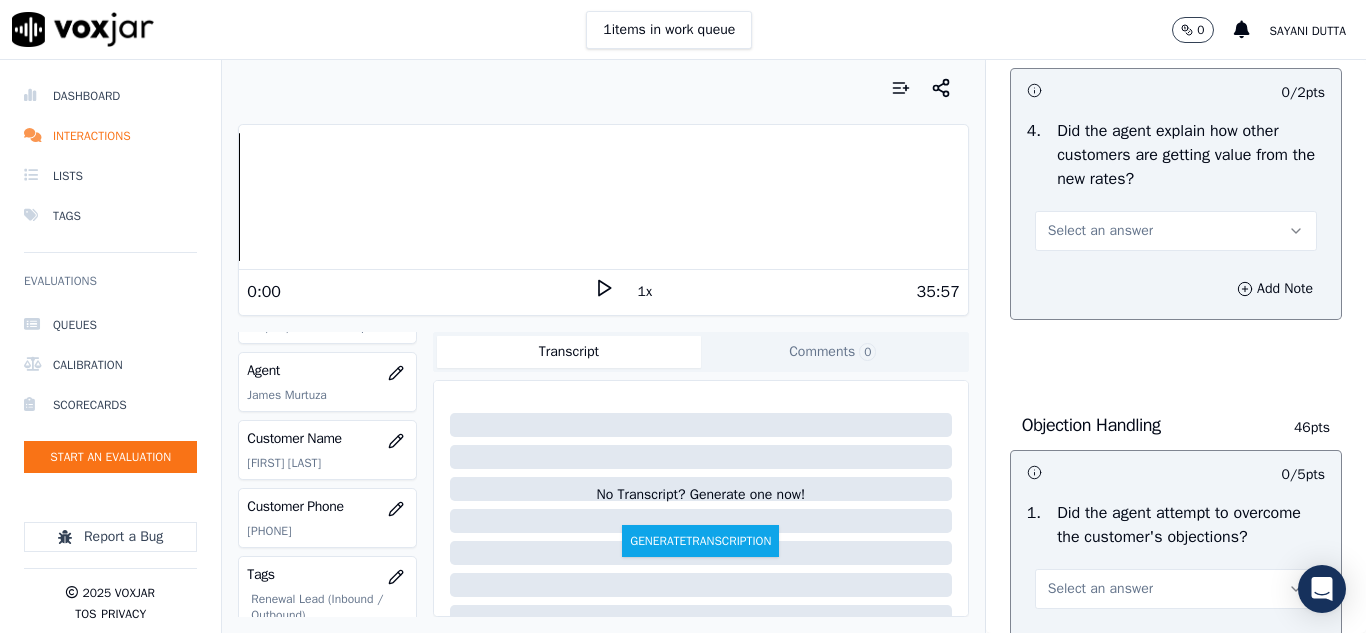 click on "Select an answer" at bounding box center (1100, 231) 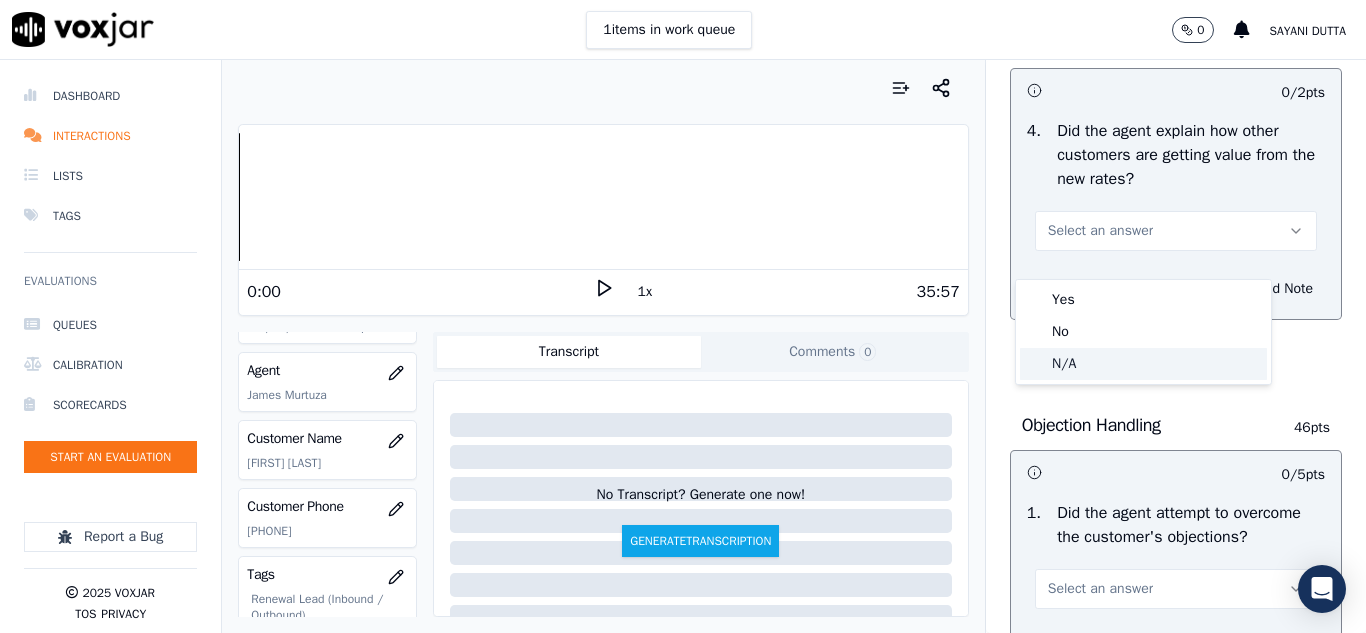 click on "N/A" 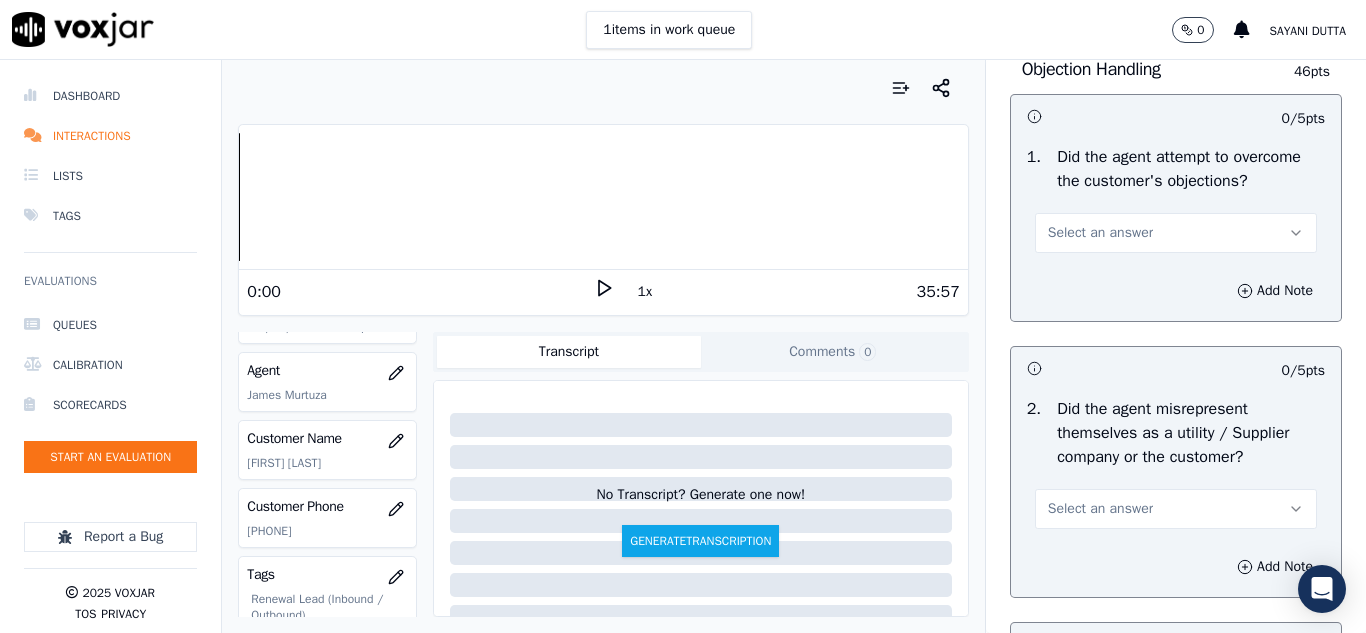 scroll, scrollTop: 1300, scrollLeft: 0, axis: vertical 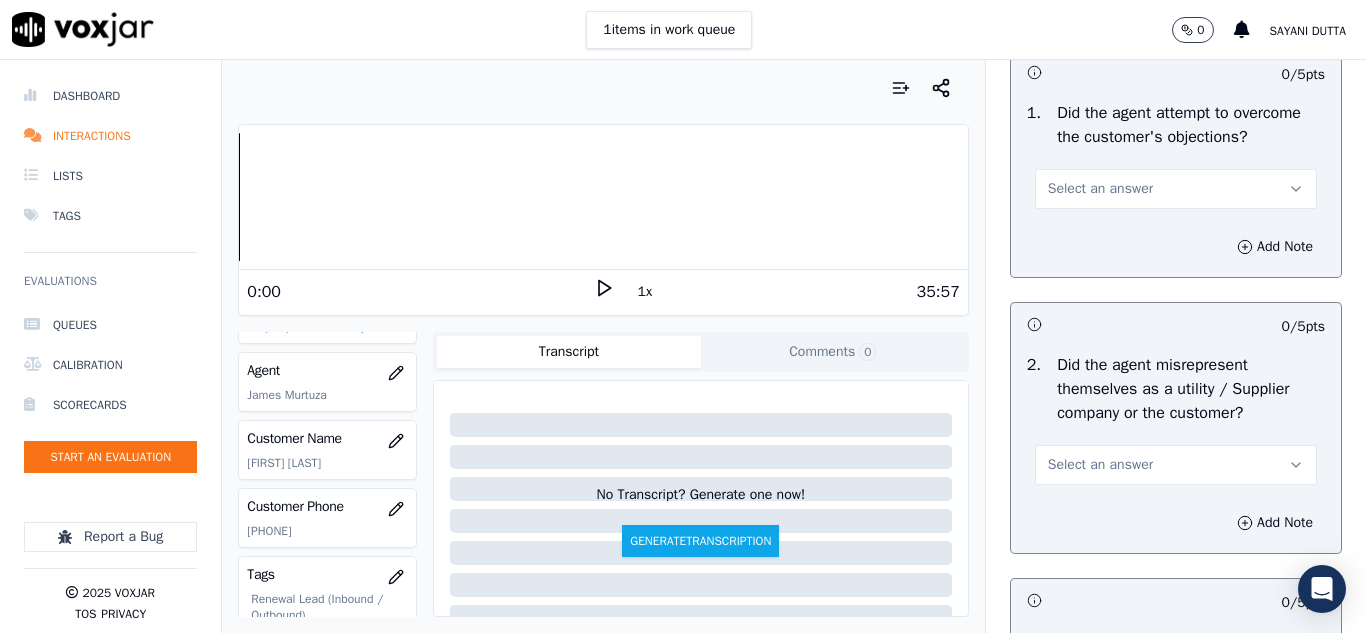drag, startPoint x: 1086, startPoint y: 234, endPoint x: 1086, endPoint y: 257, distance: 23 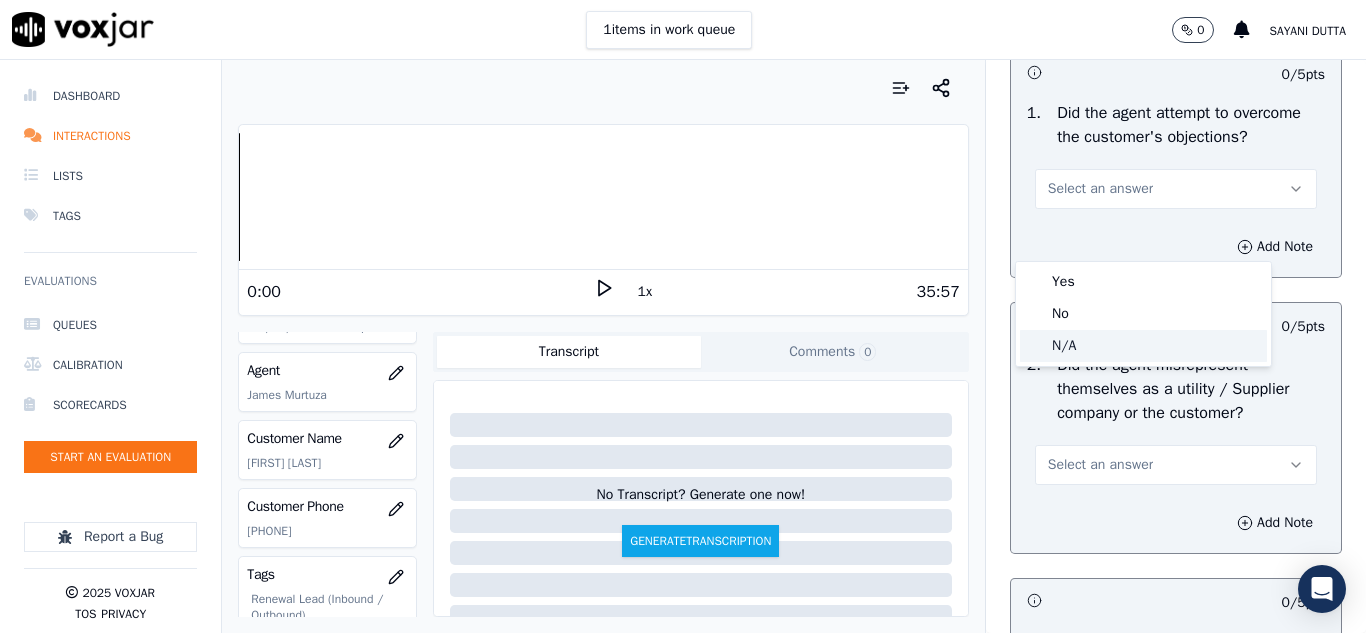 click on "N/A" 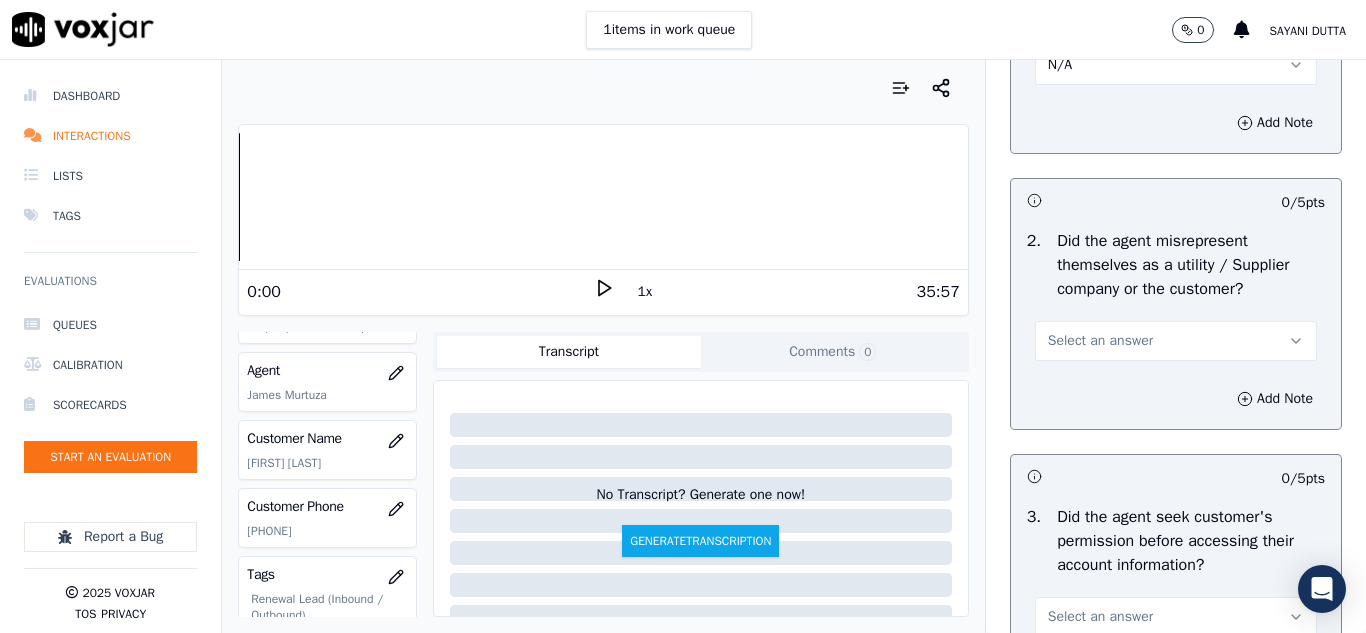 scroll, scrollTop: 1600, scrollLeft: 0, axis: vertical 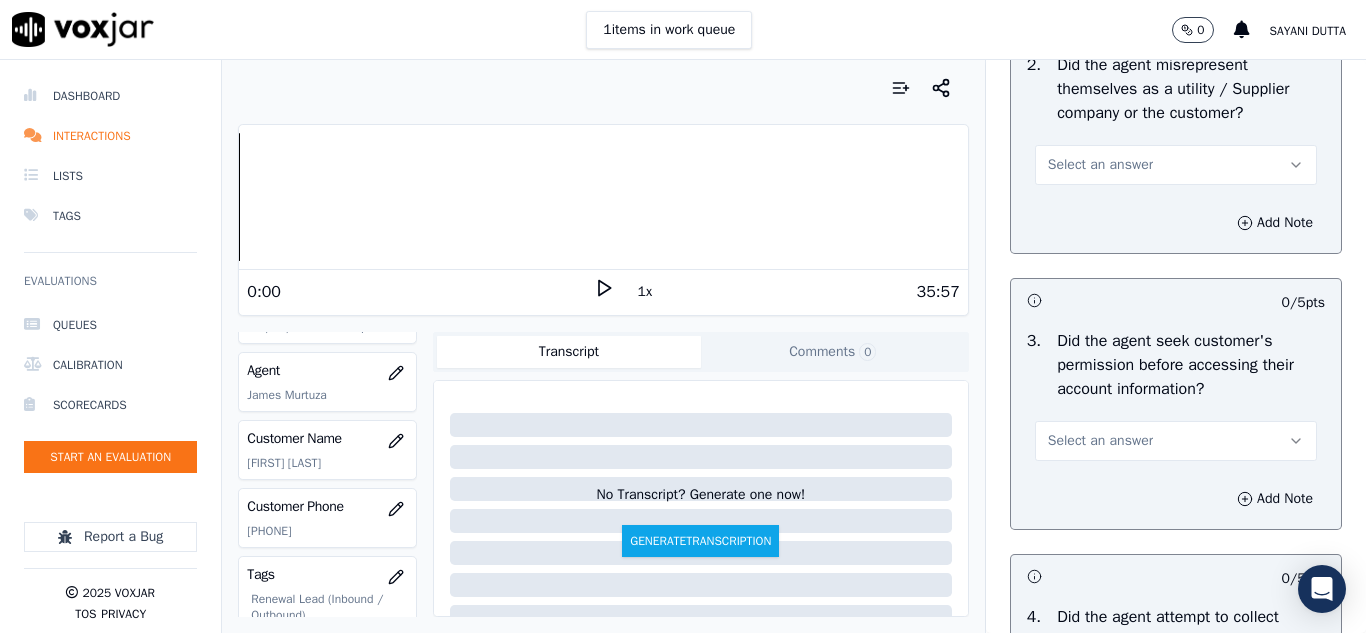 click on "Select an answer" at bounding box center [1100, 165] 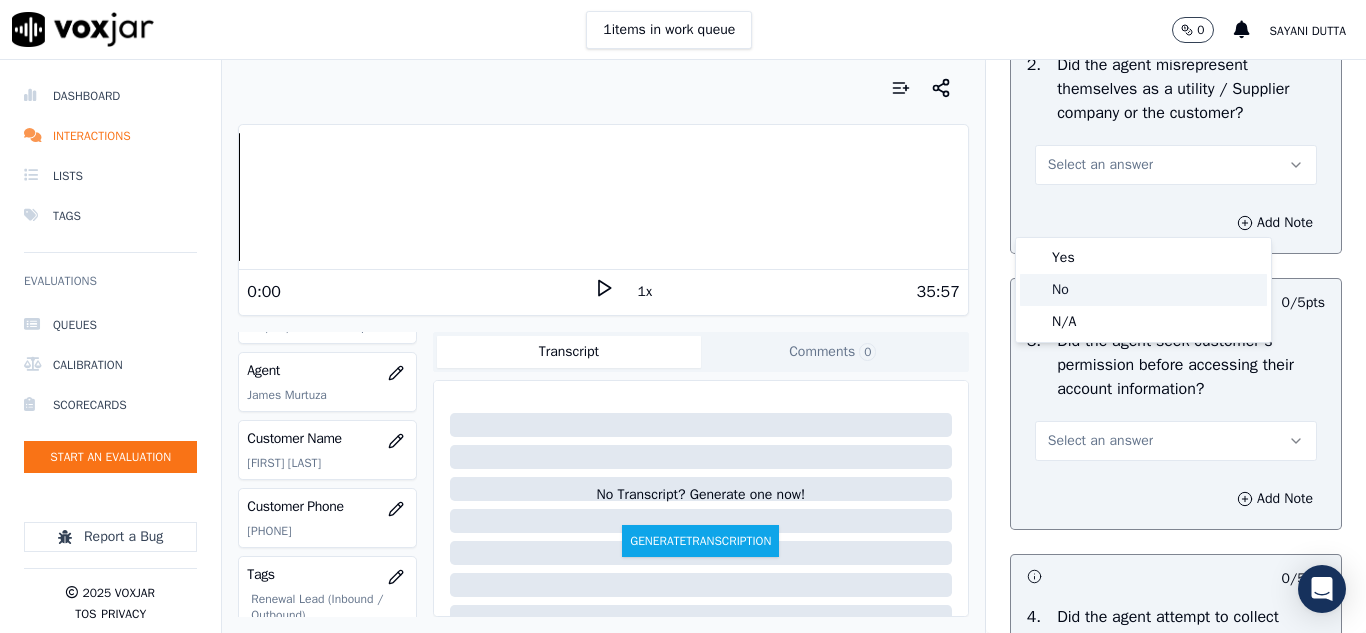 click on "No" 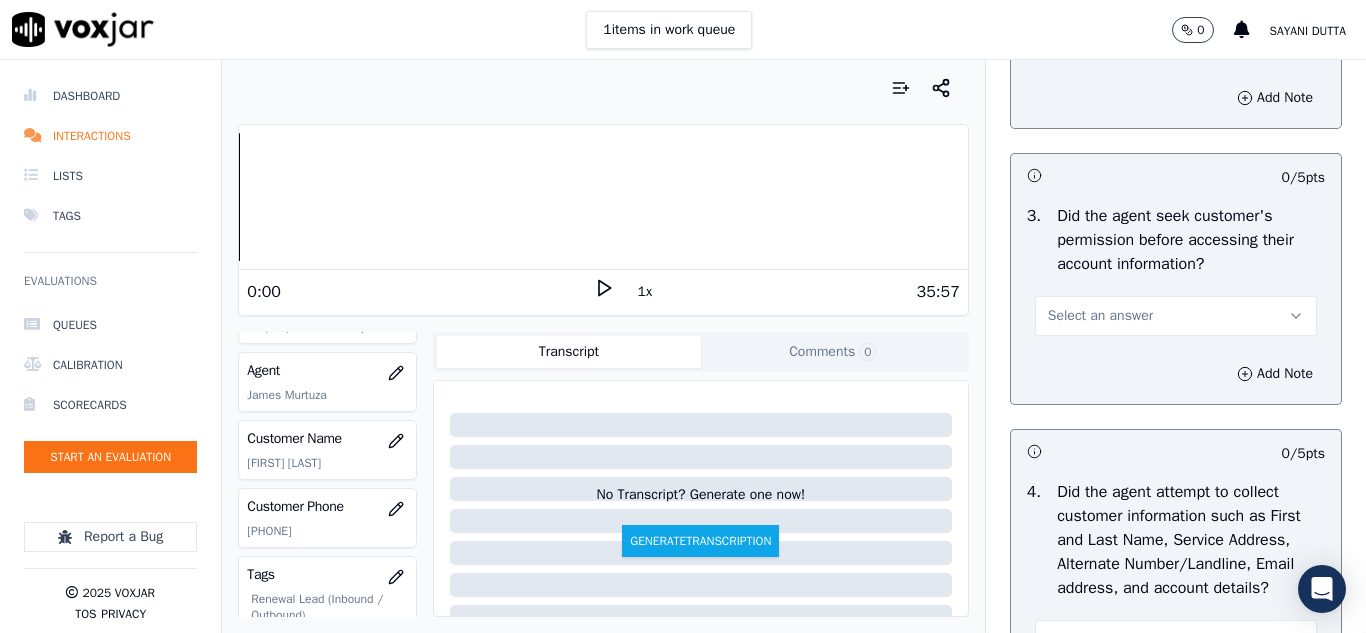 scroll, scrollTop: 1900, scrollLeft: 0, axis: vertical 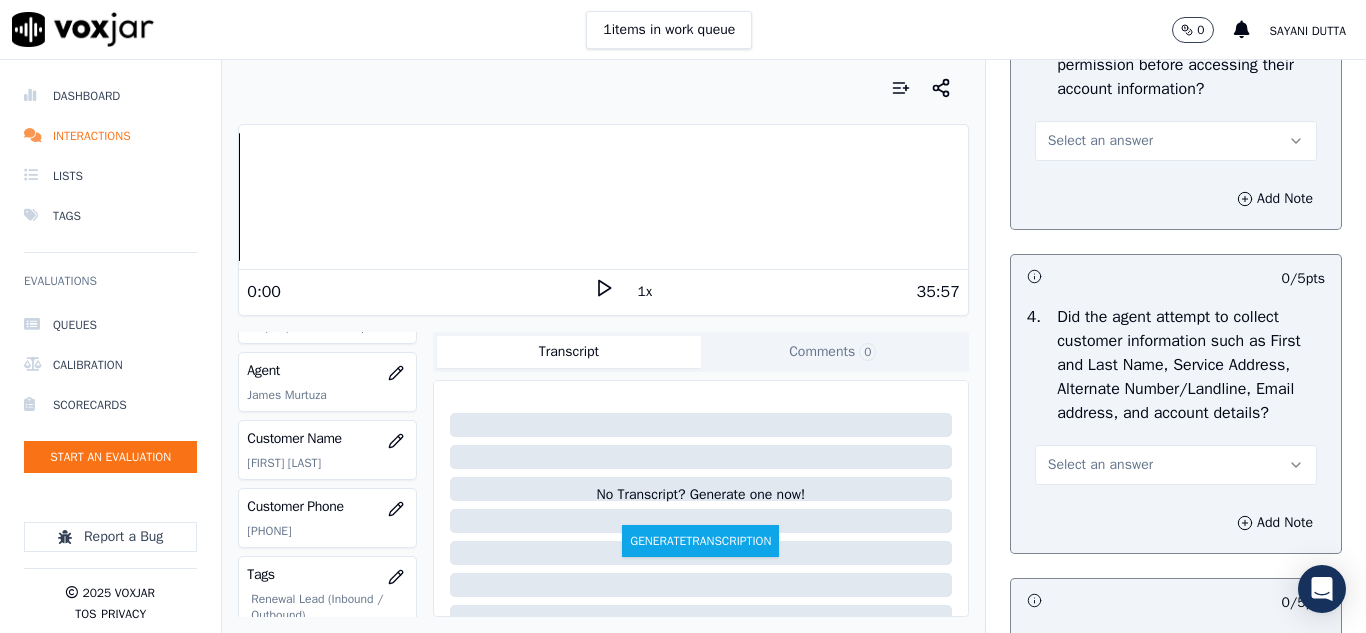 click on "Select an answer" at bounding box center (1100, 141) 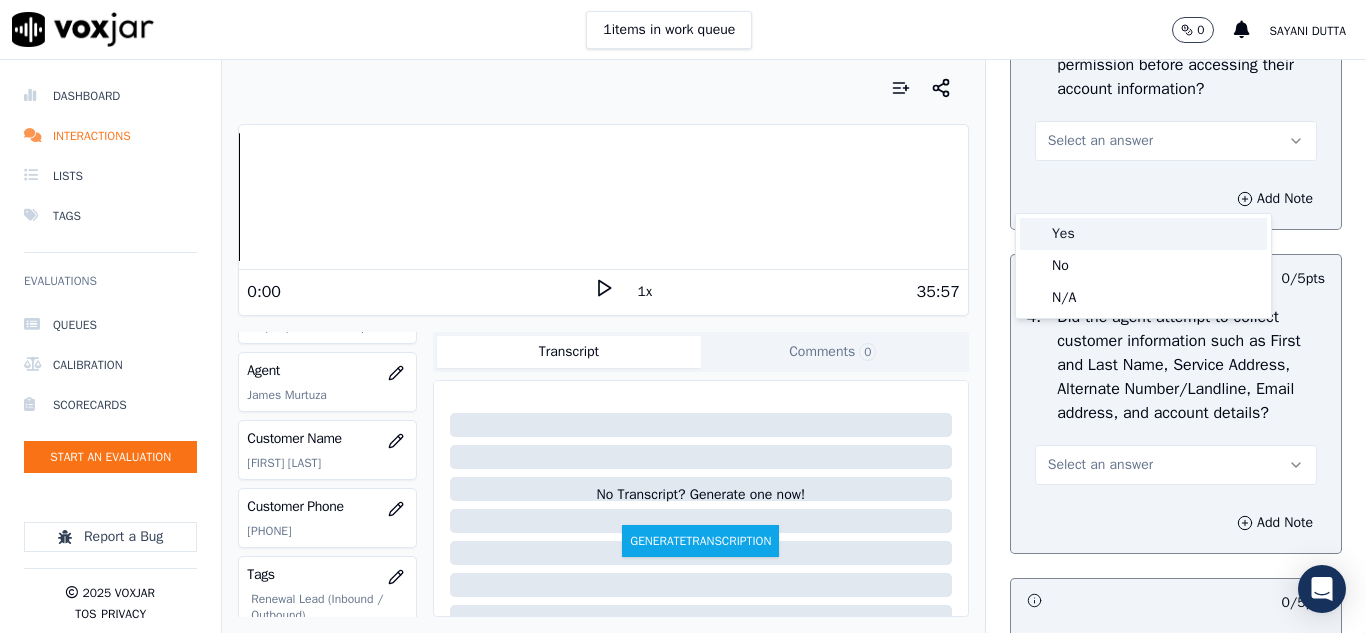 click on "Yes" at bounding box center (1143, 234) 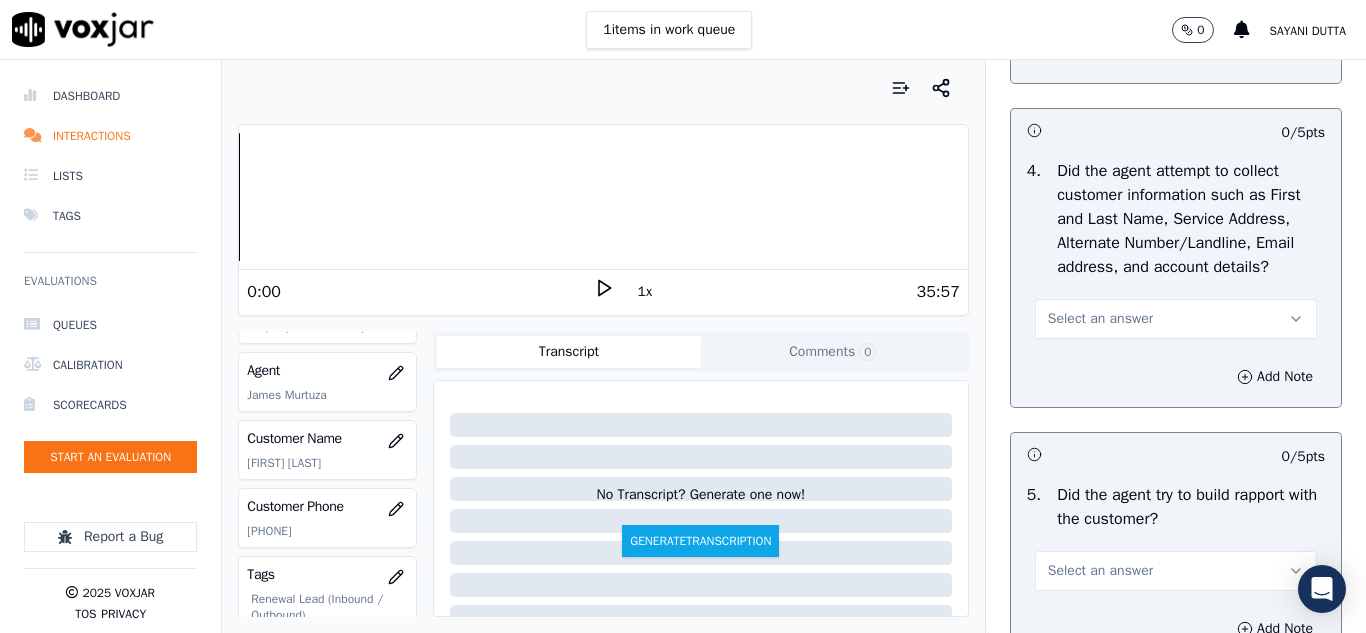 scroll, scrollTop: 2200, scrollLeft: 0, axis: vertical 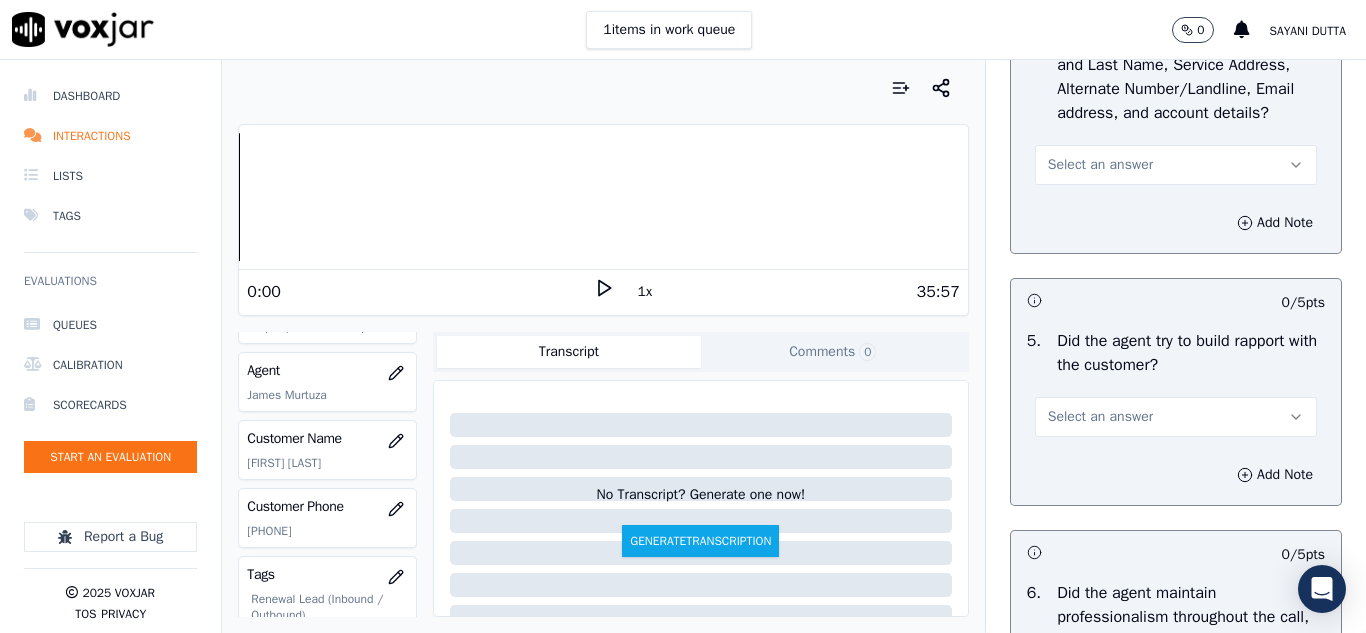 click on "Select an answer" at bounding box center [1100, 165] 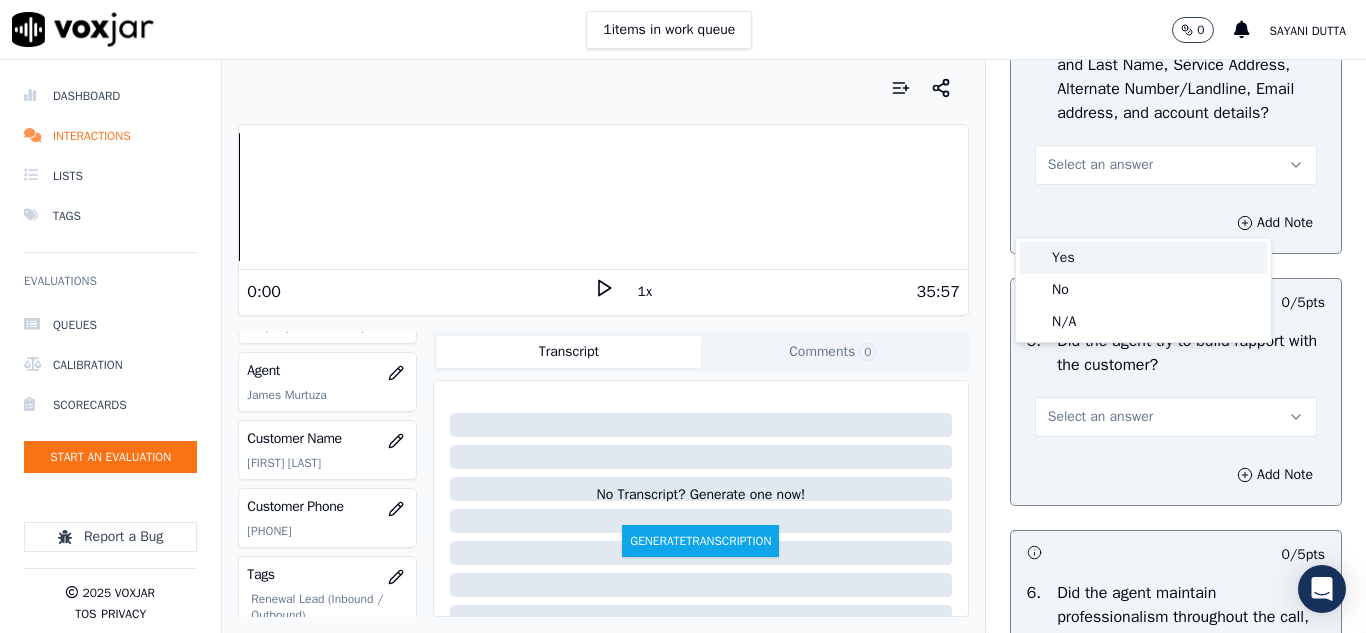click on "Yes" at bounding box center (1143, 258) 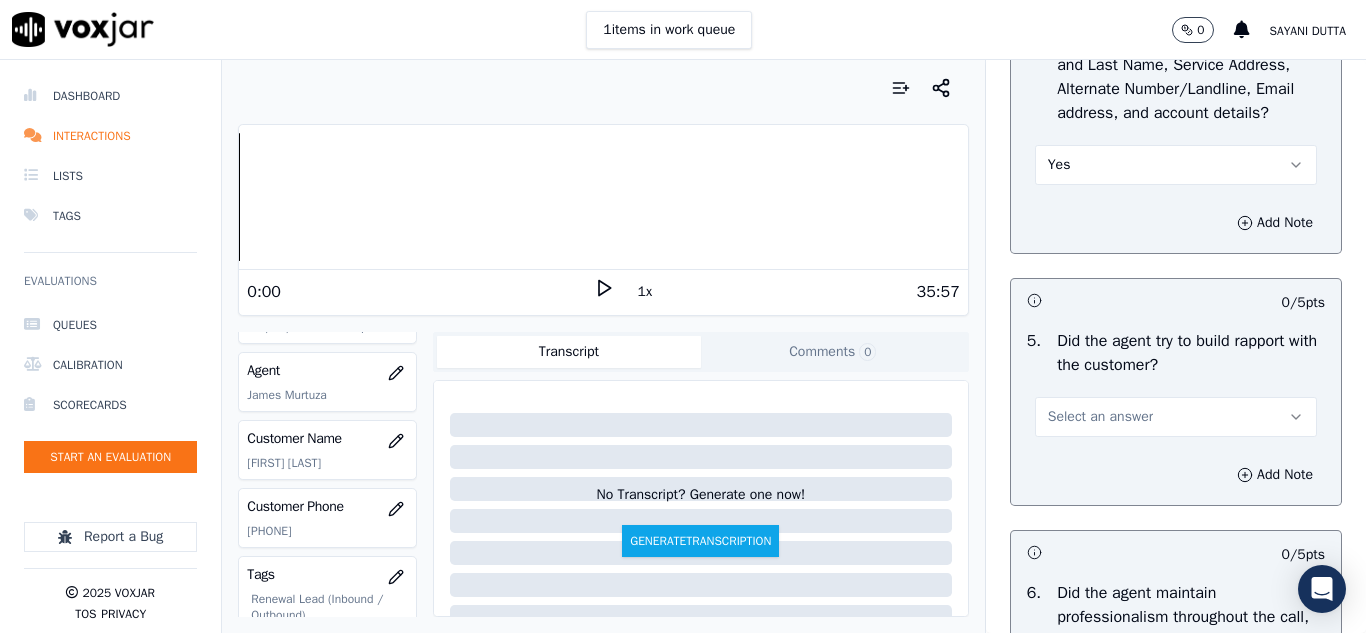 scroll, scrollTop: 2400, scrollLeft: 0, axis: vertical 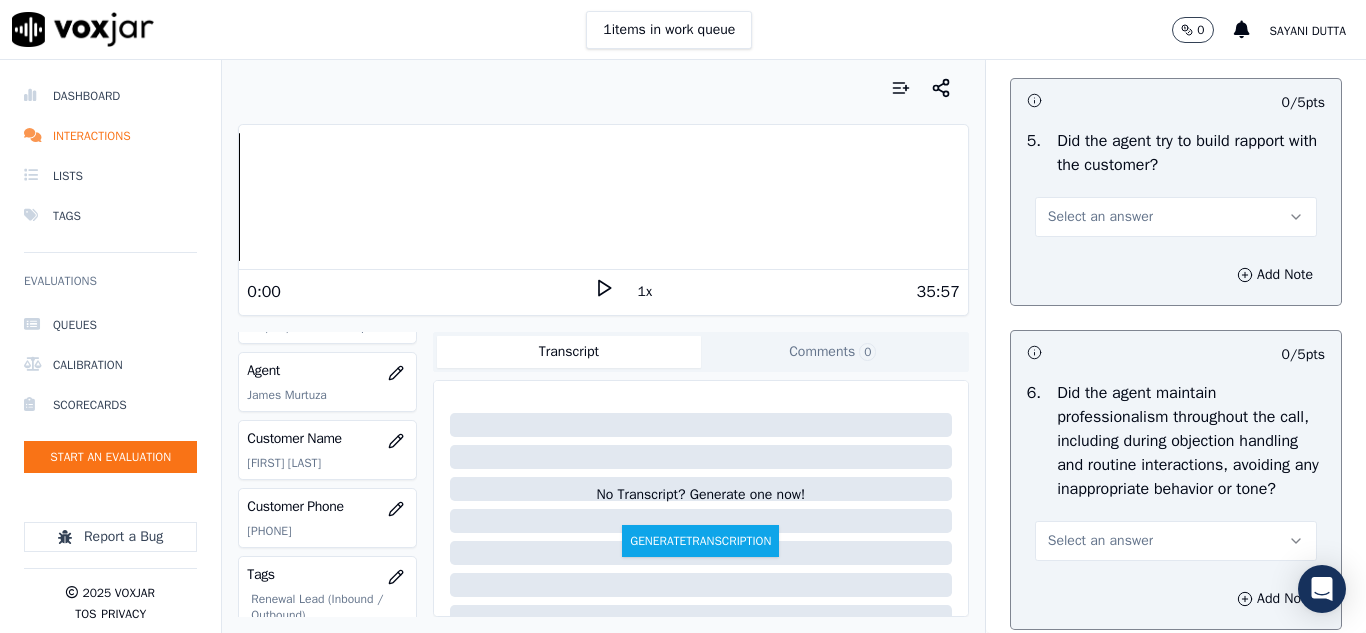 click on "Select an answer" at bounding box center [1176, 217] 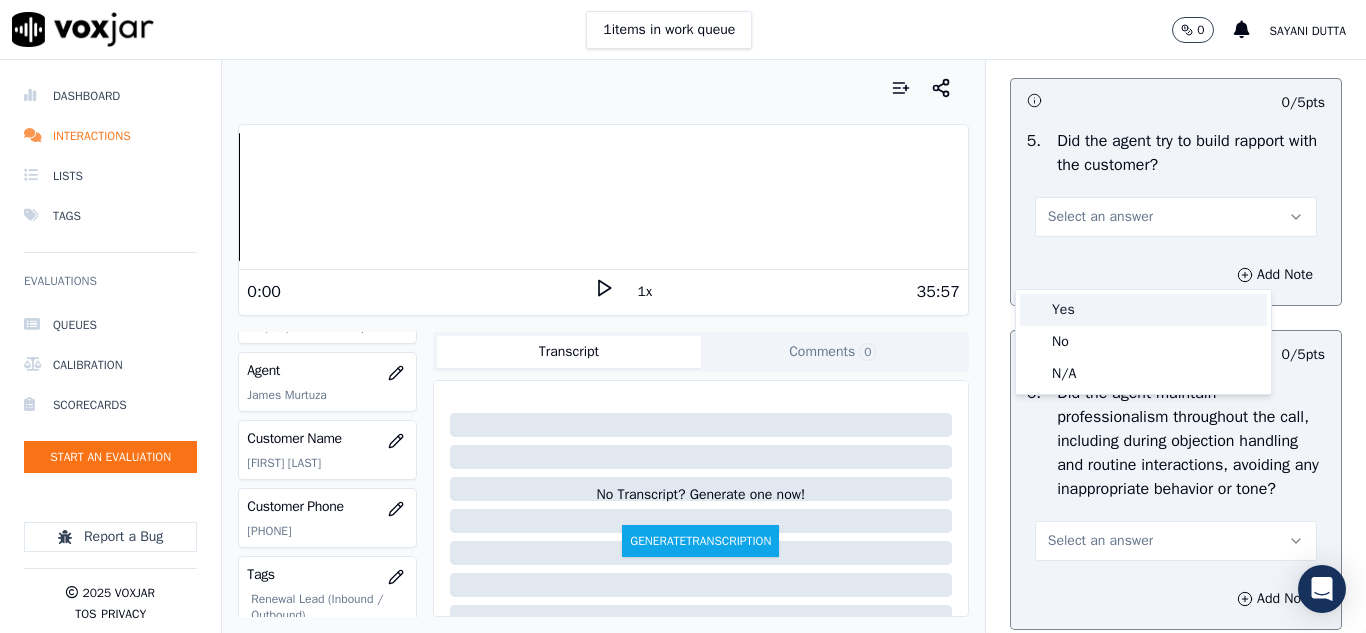 click on "Yes" at bounding box center [1143, 310] 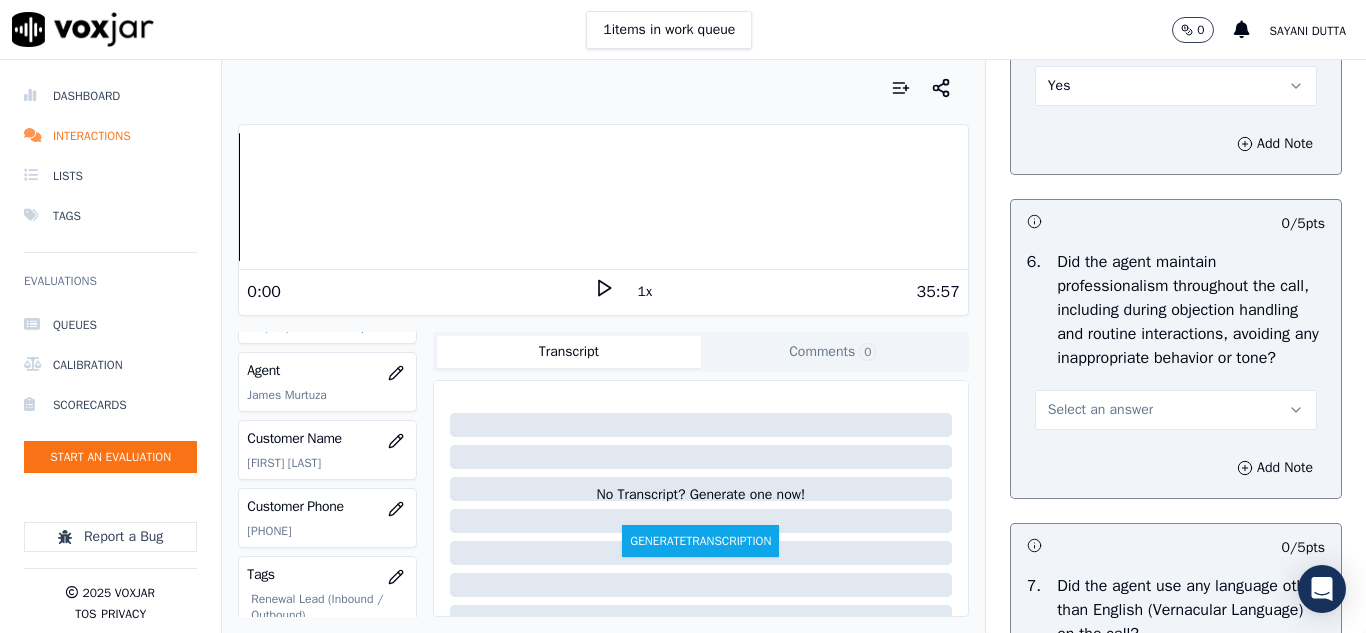 scroll, scrollTop: 2700, scrollLeft: 0, axis: vertical 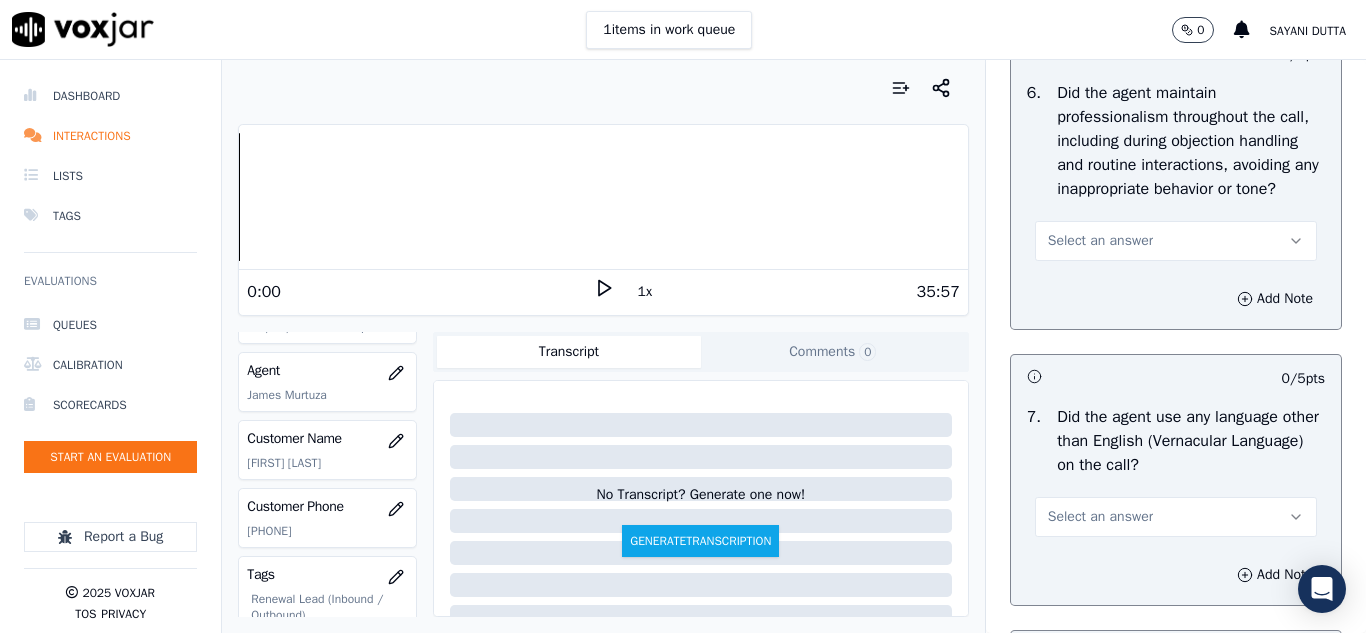 click on "Select an answer" at bounding box center [1100, 241] 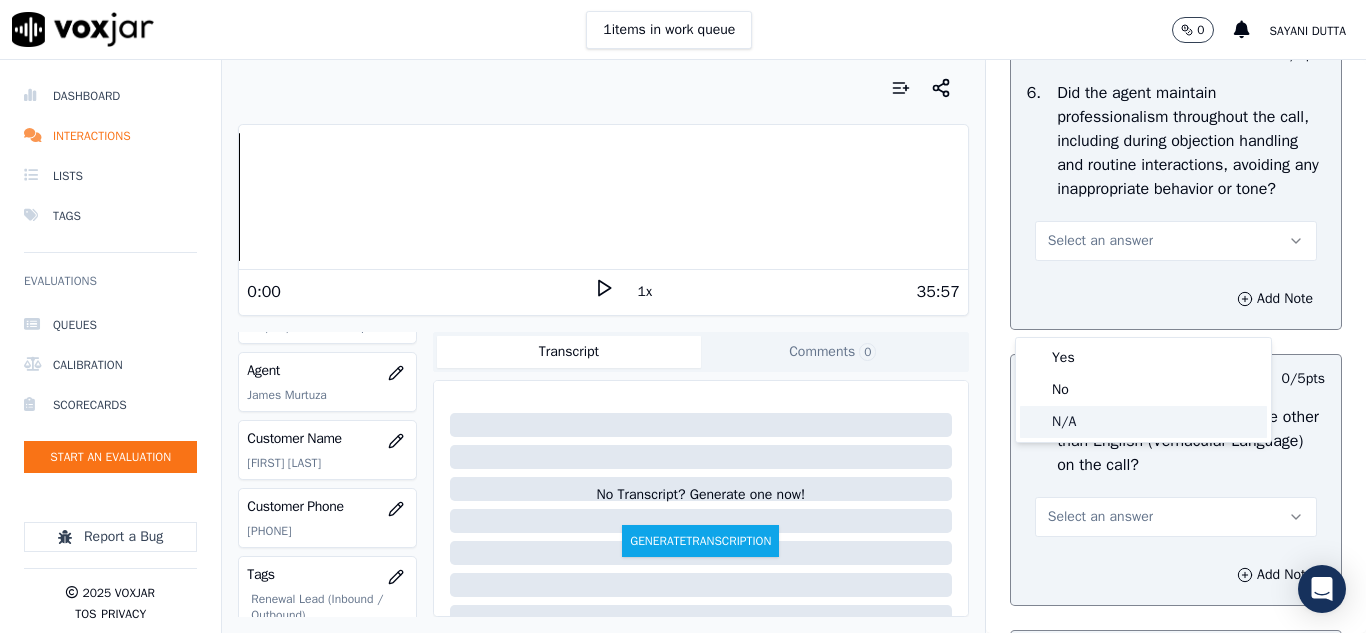 click on "N/A" 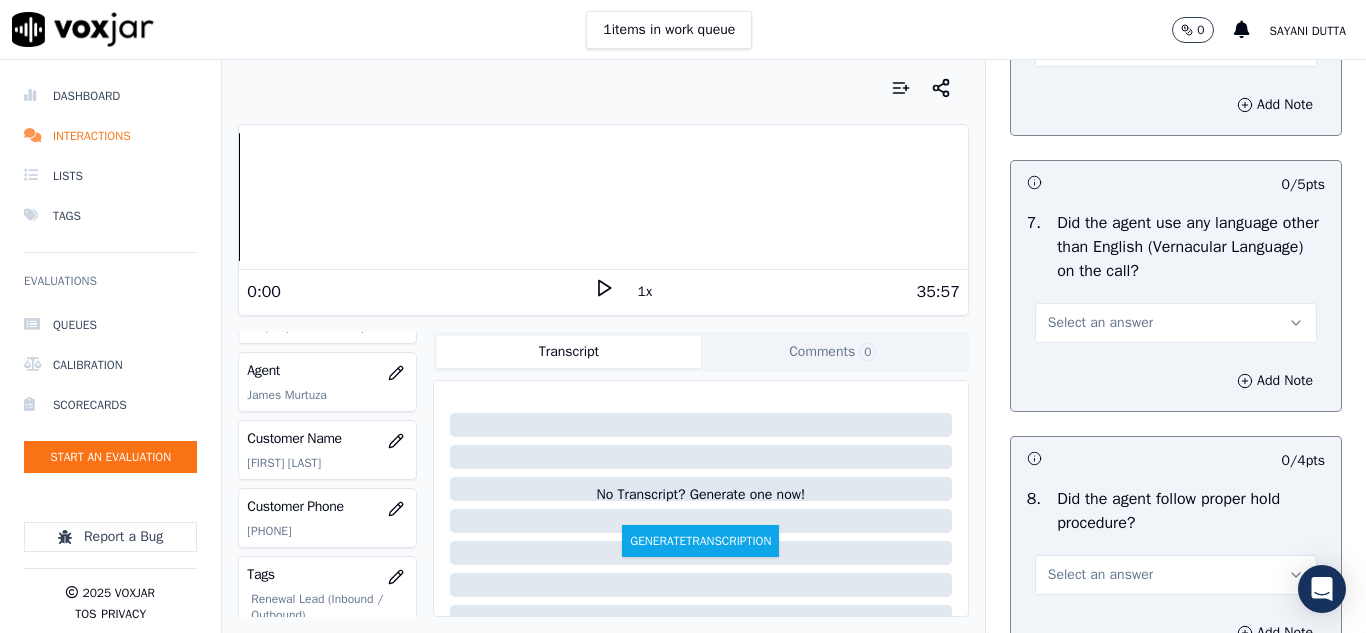 scroll, scrollTop: 2900, scrollLeft: 0, axis: vertical 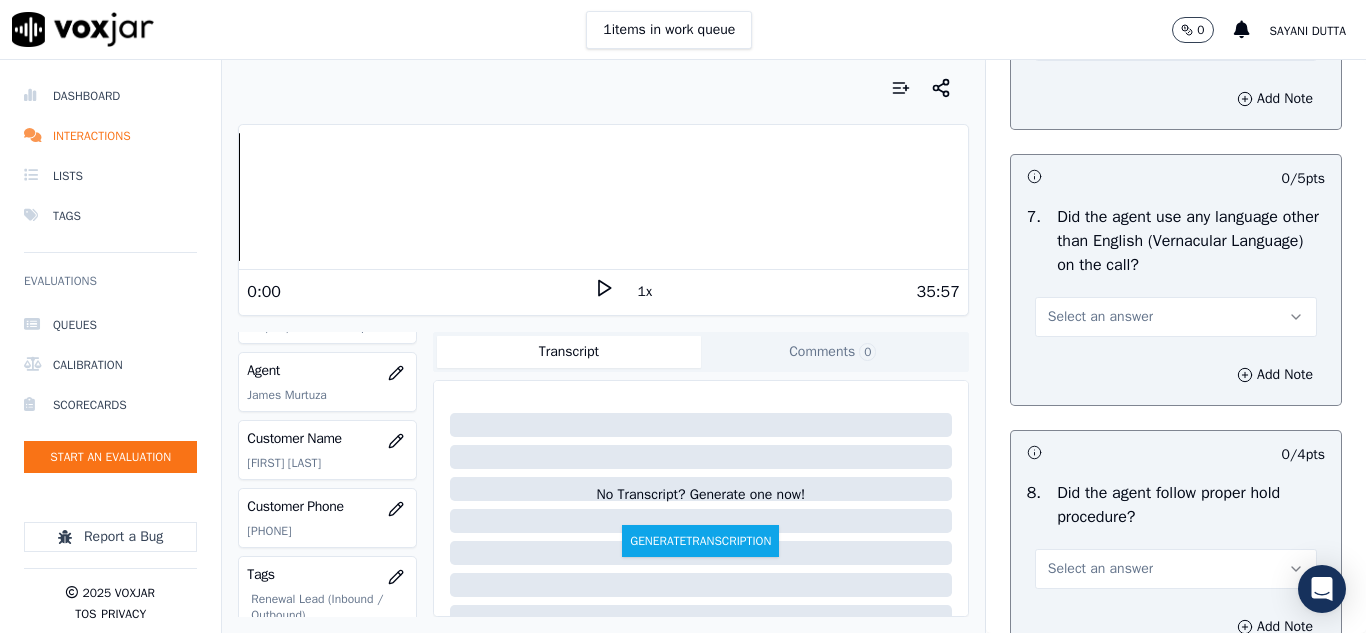drag, startPoint x: 1046, startPoint y: 387, endPoint x: 1046, endPoint y: 401, distance: 14 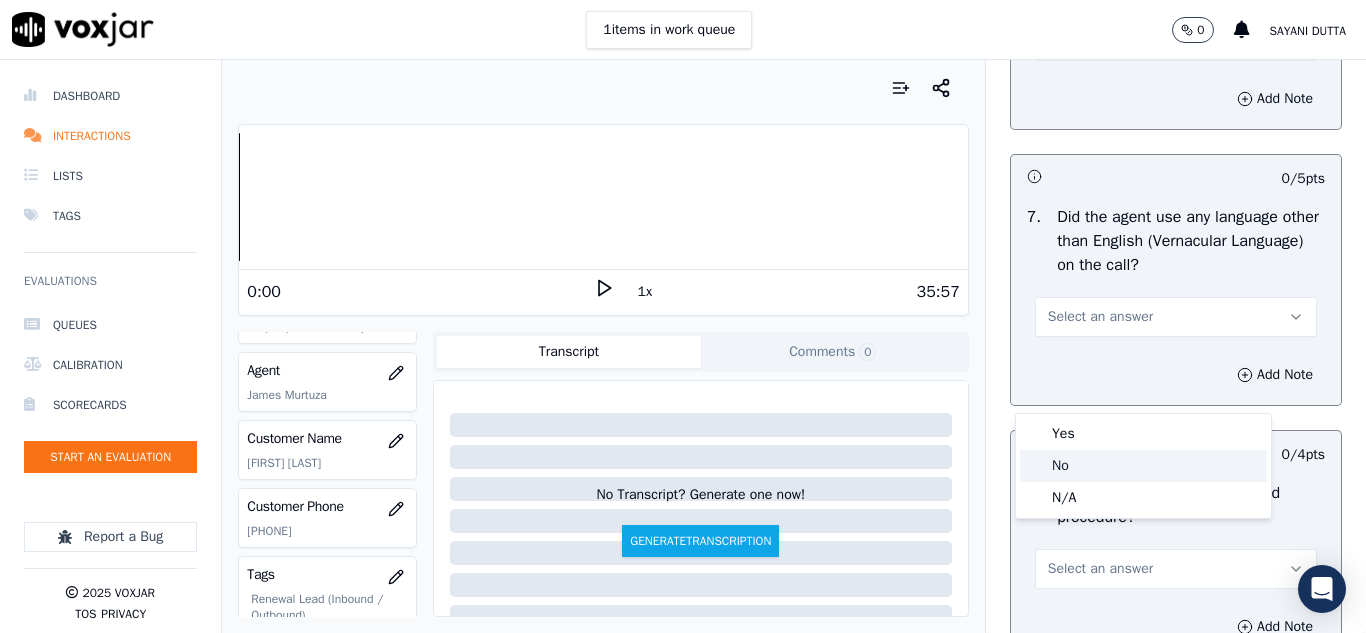 click on "No" 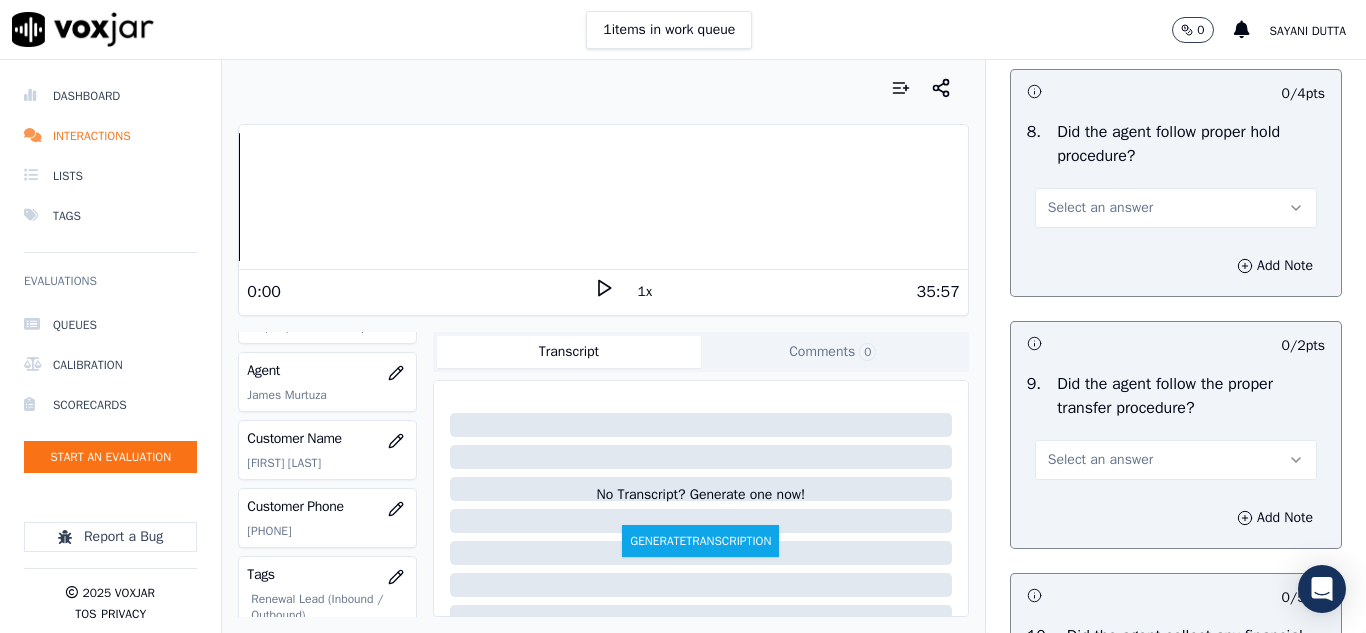 scroll, scrollTop: 3300, scrollLeft: 0, axis: vertical 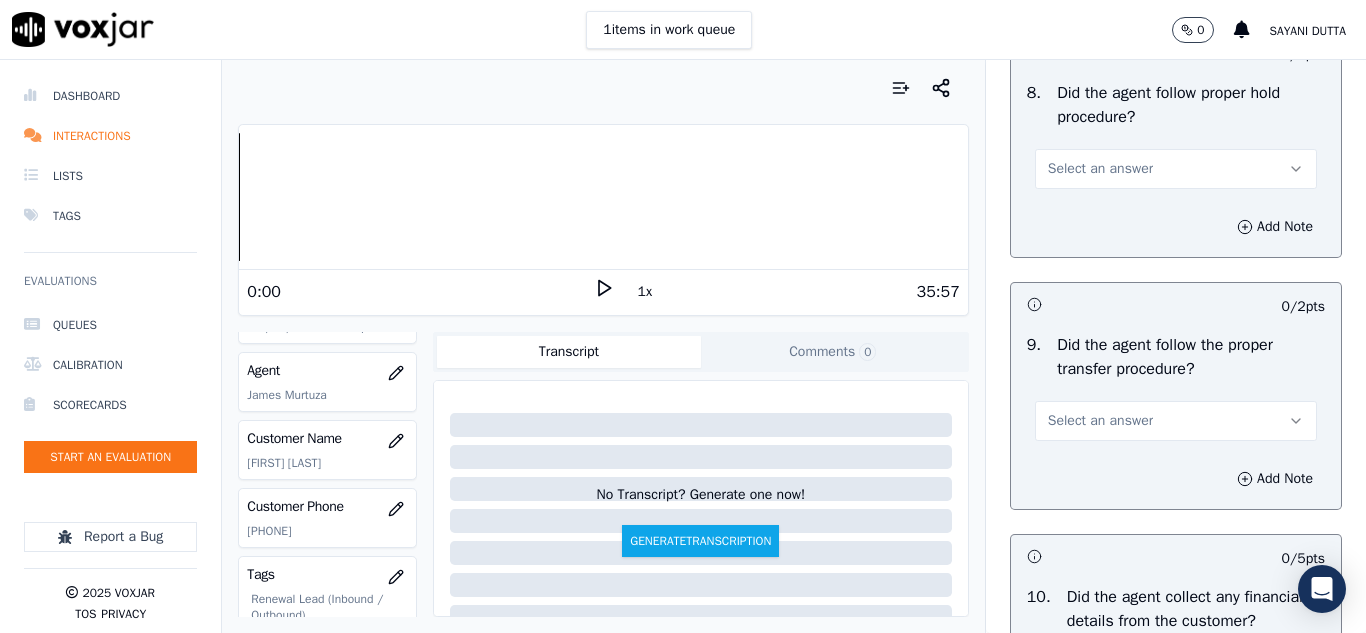 click on "Select an answer" at bounding box center [1100, 169] 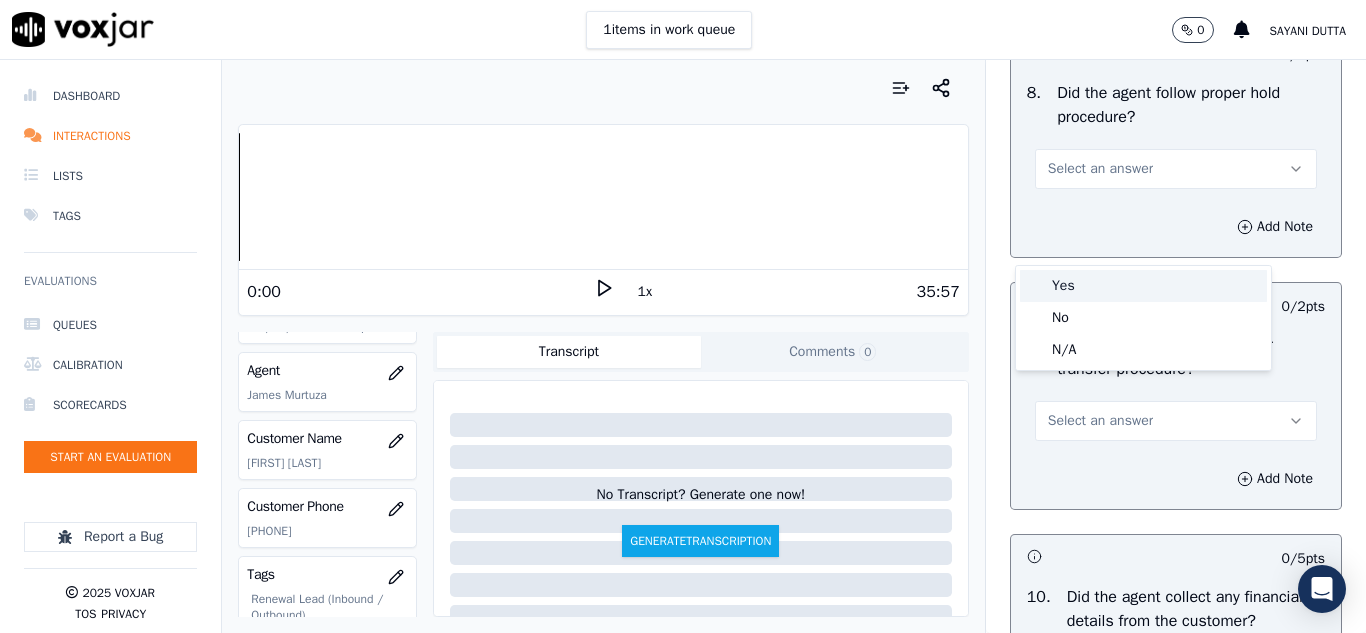 click on "Yes" at bounding box center (1143, 286) 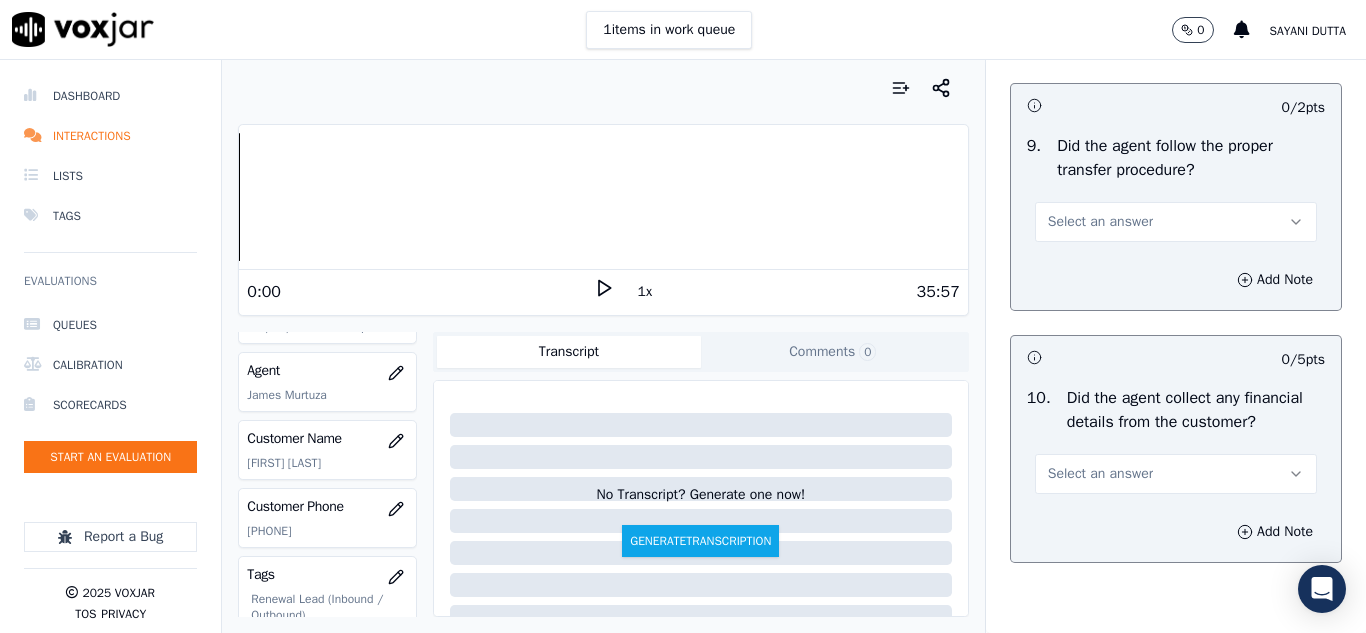 scroll, scrollTop: 3500, scrollLeft: 0, axis: vertical 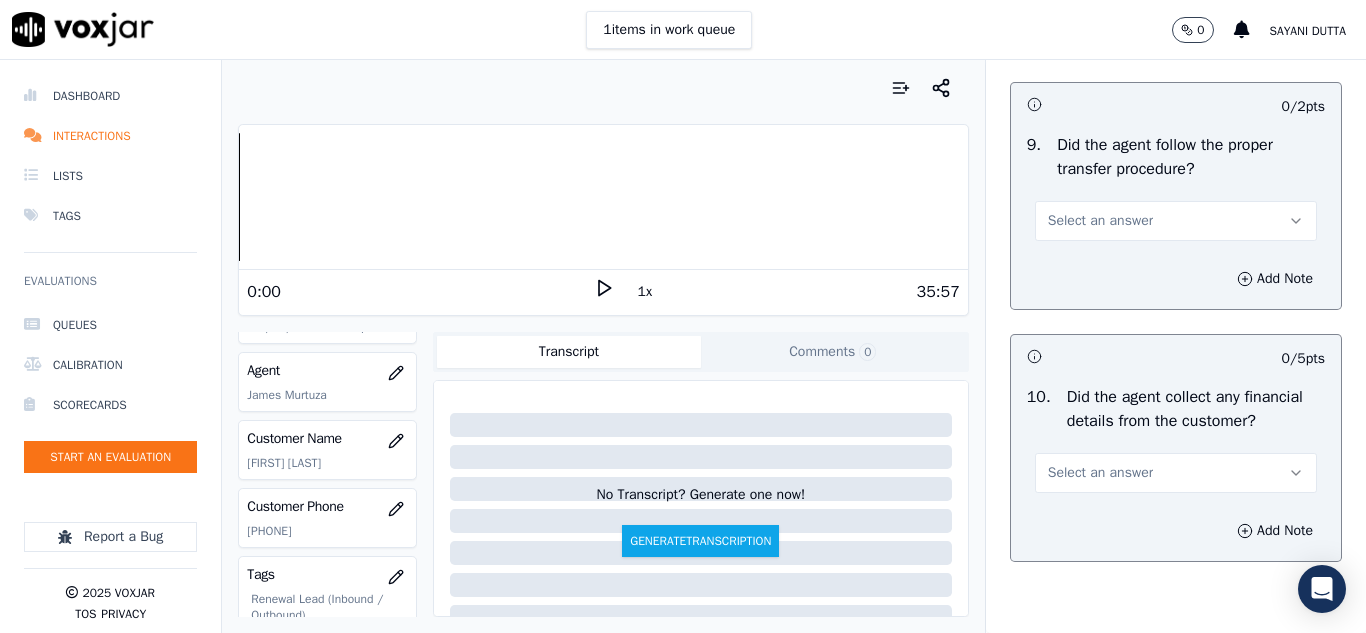click on "Select an answer" at bounding box center (1100, 221) 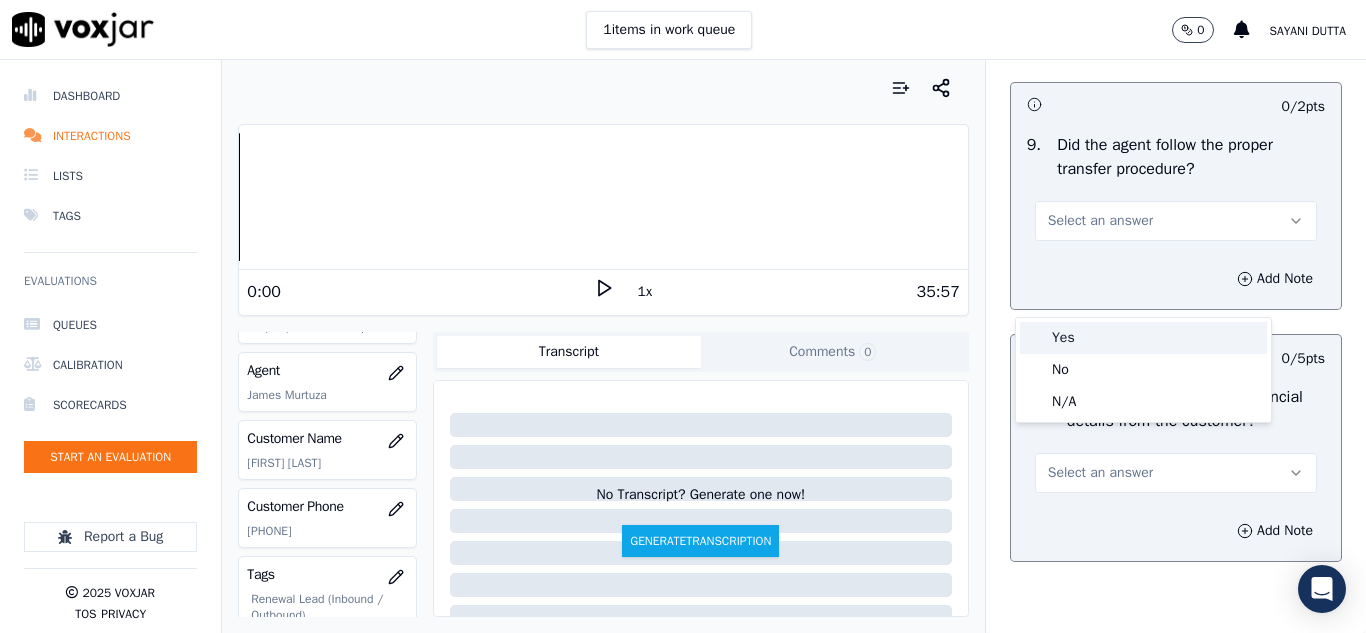 click on "Yes" at bounding box center (1143, 338) 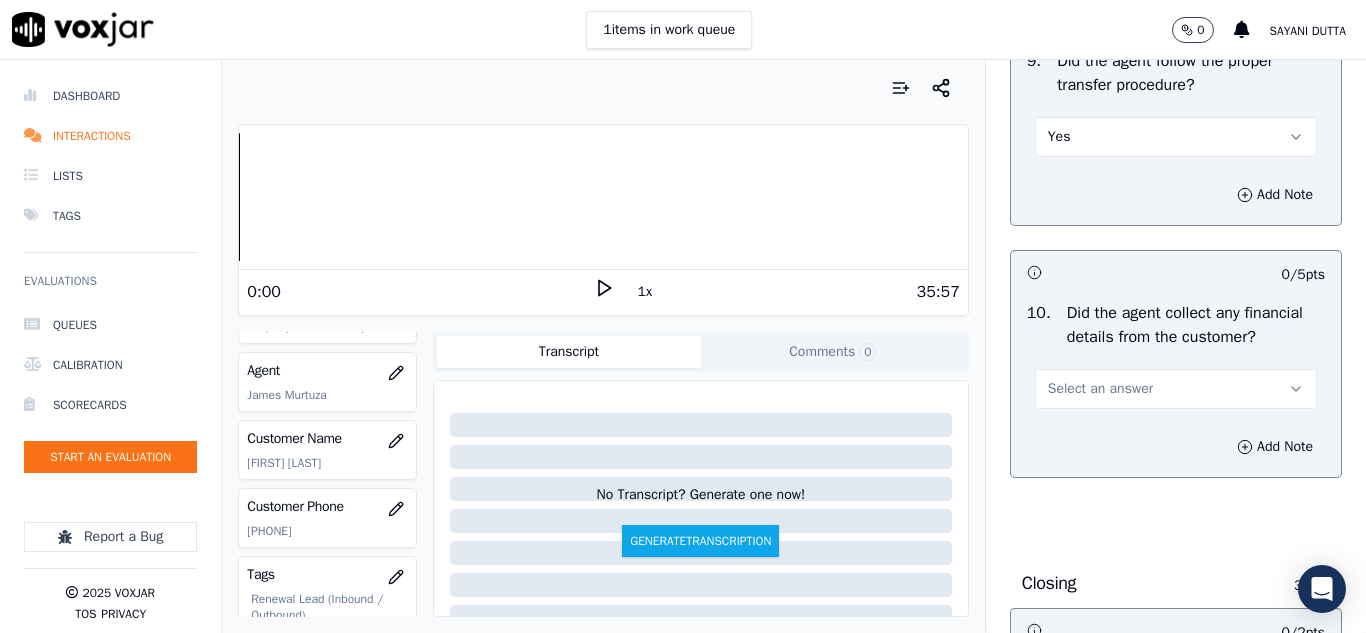 scroll, scrollTop: 3800, scrollLeft: 0, axis: vertical 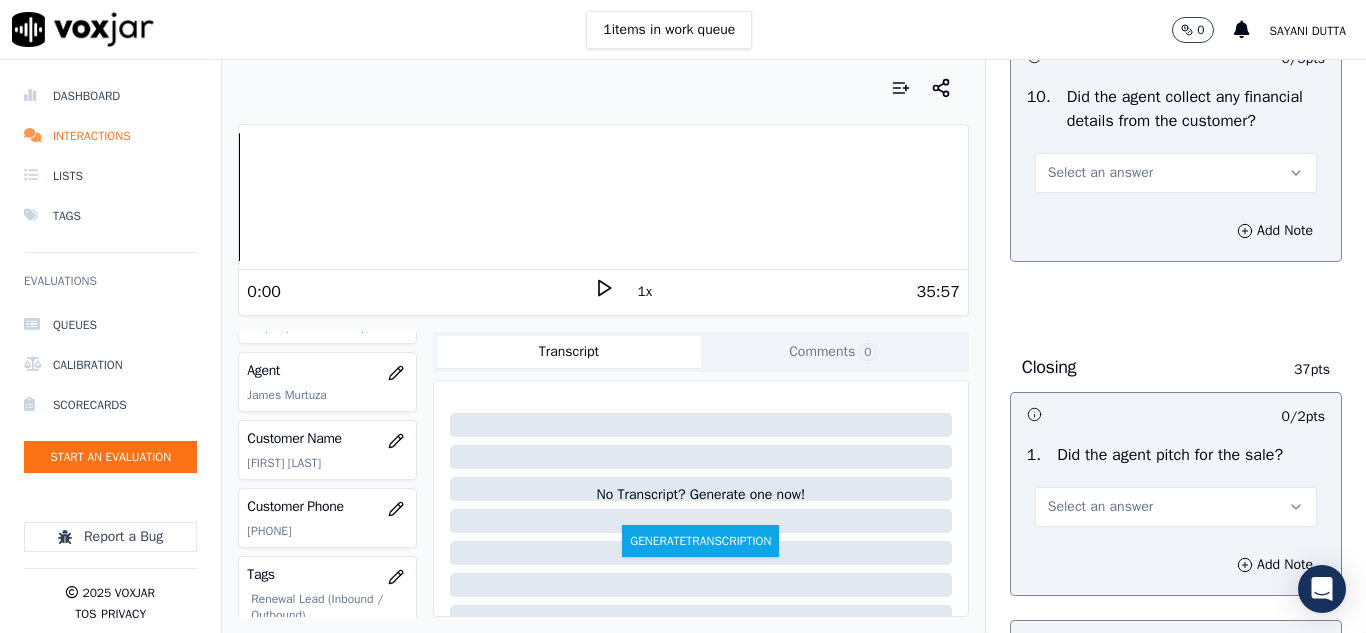 click on "Select an answer" at bounding box center [1100, 173] 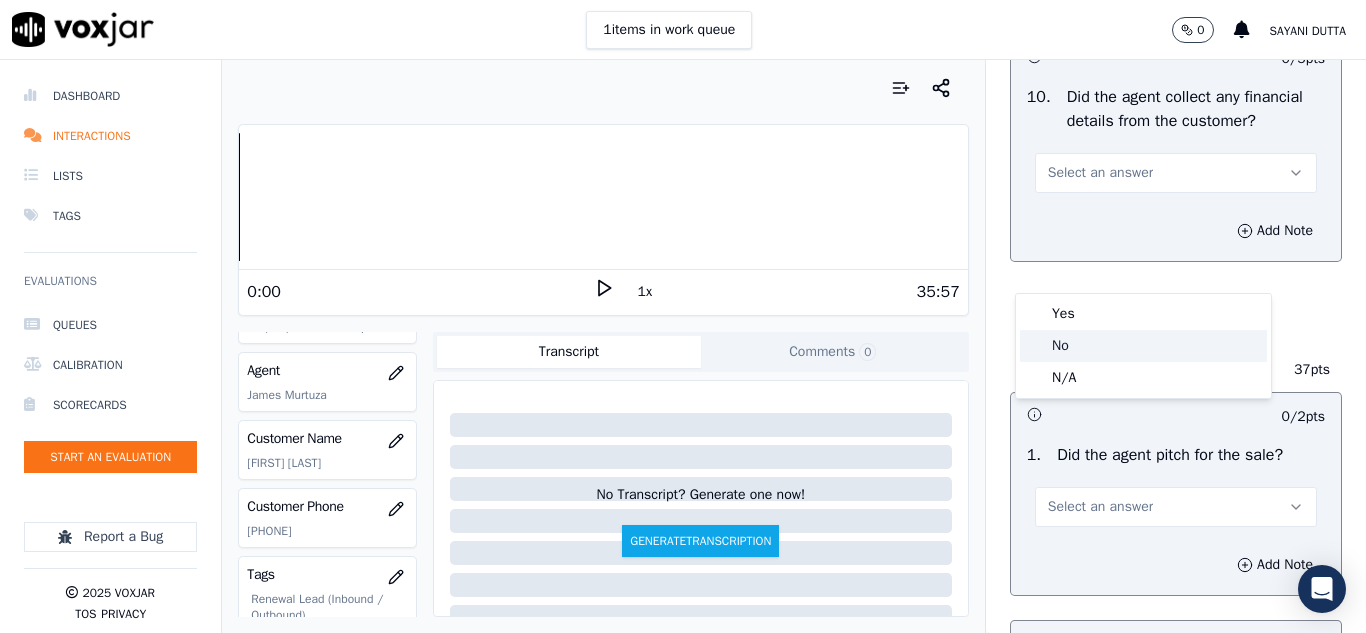 click on "No" 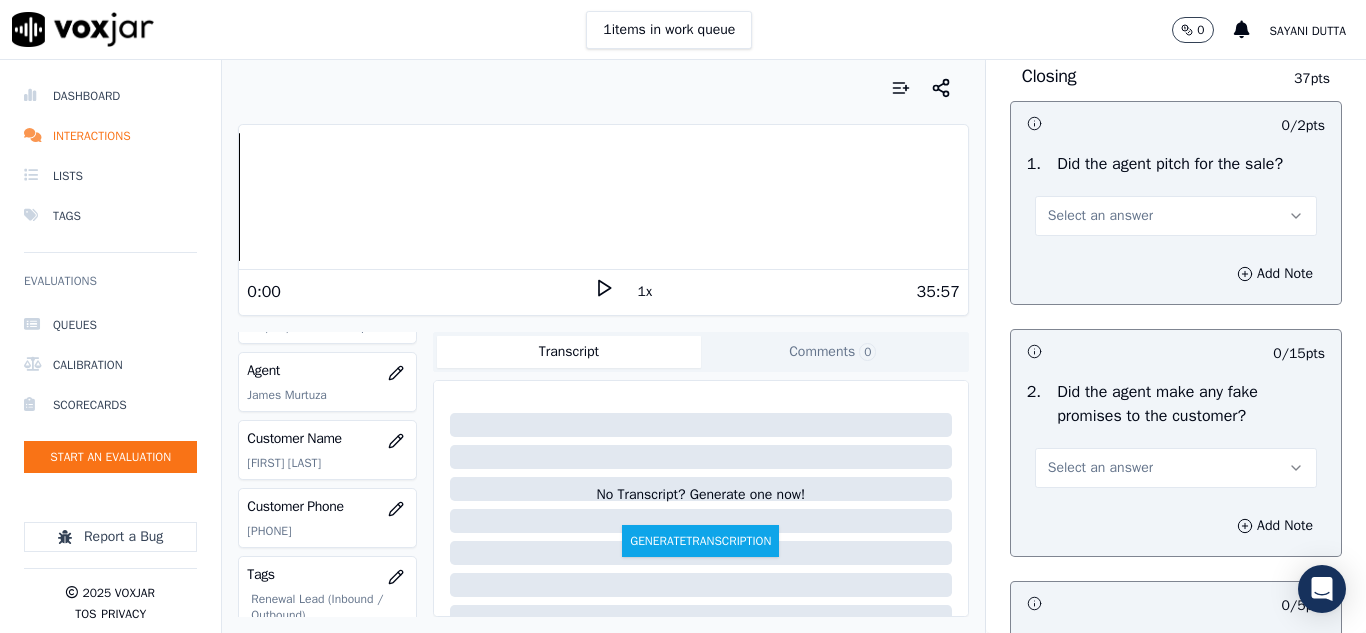 scroll, scrollTop: 4100, scrollLeft: 0, axis: vertical 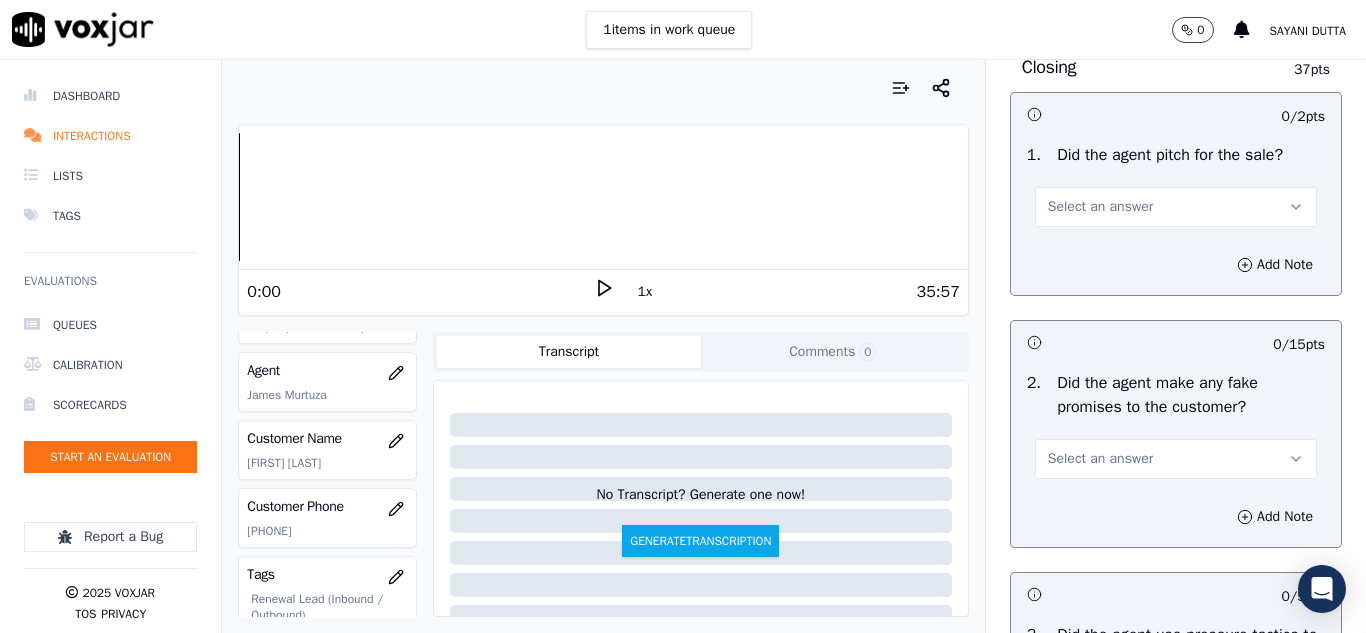 click on "Select an answer" at bounding box center (1100, 207) 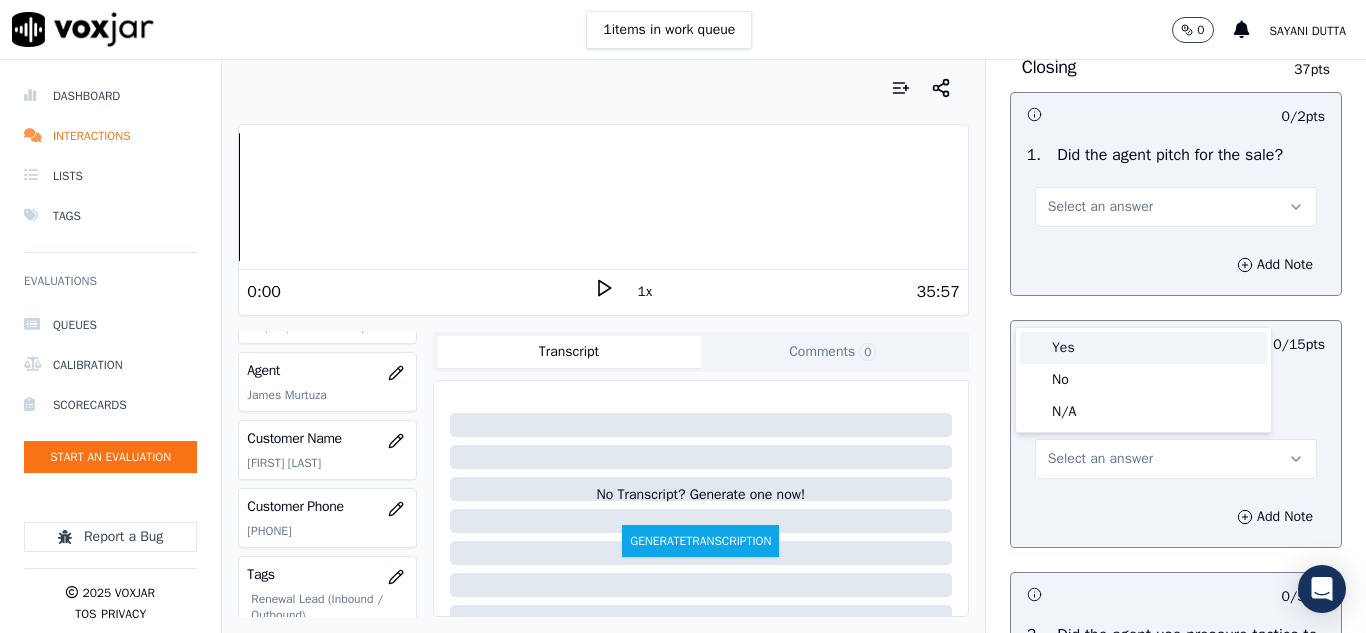 click on "Yes" at bounding box center [1143, 348] 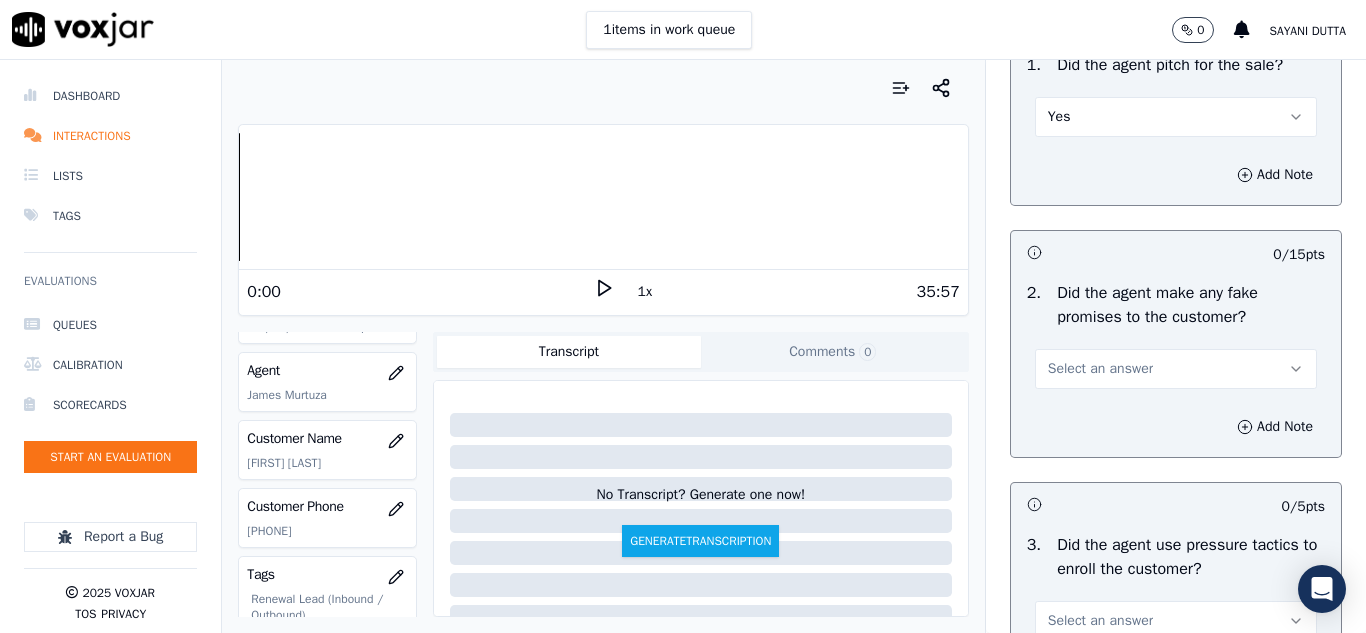 scroll, scrollTop: 4400, scrollLeft: 0, axis: vertical 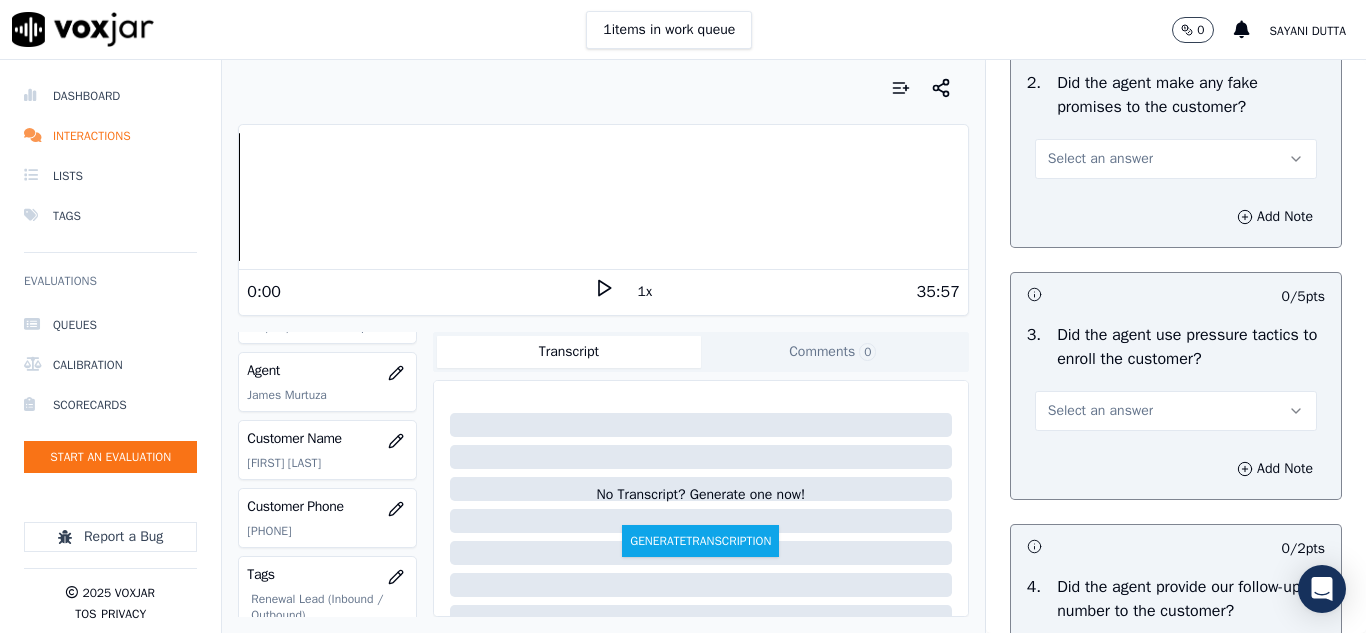 click on "Select an answer" at bounding box center [1100, 159] 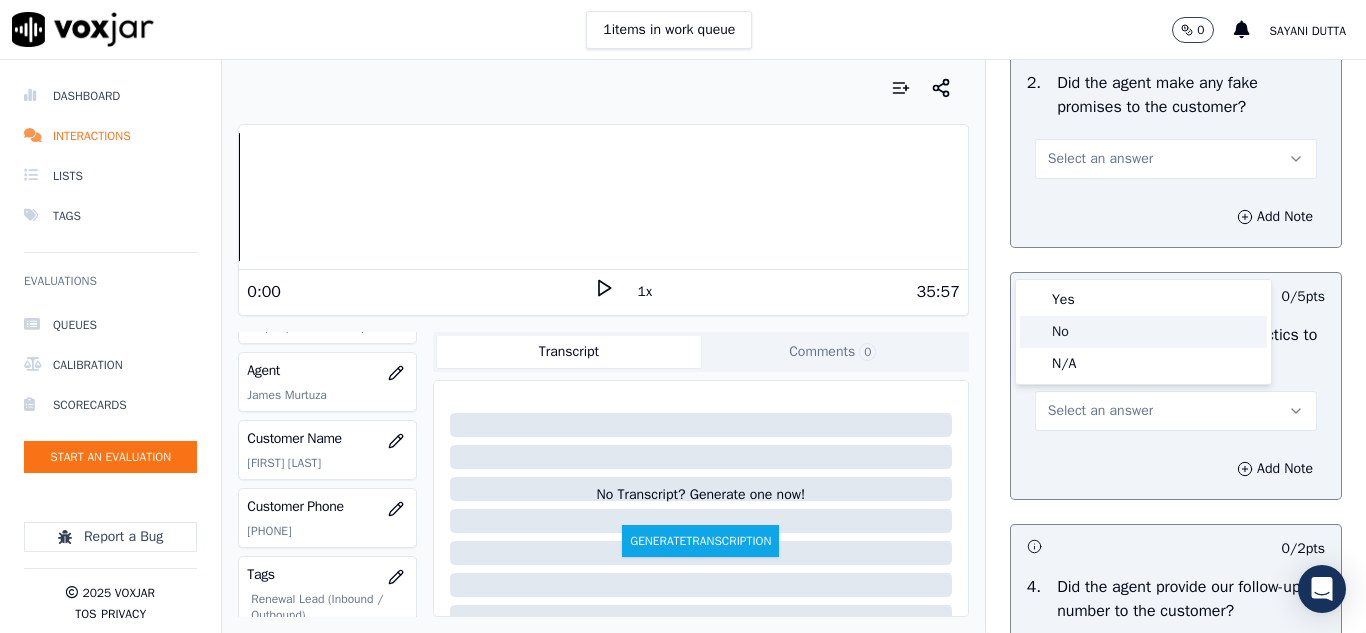 click on "No" 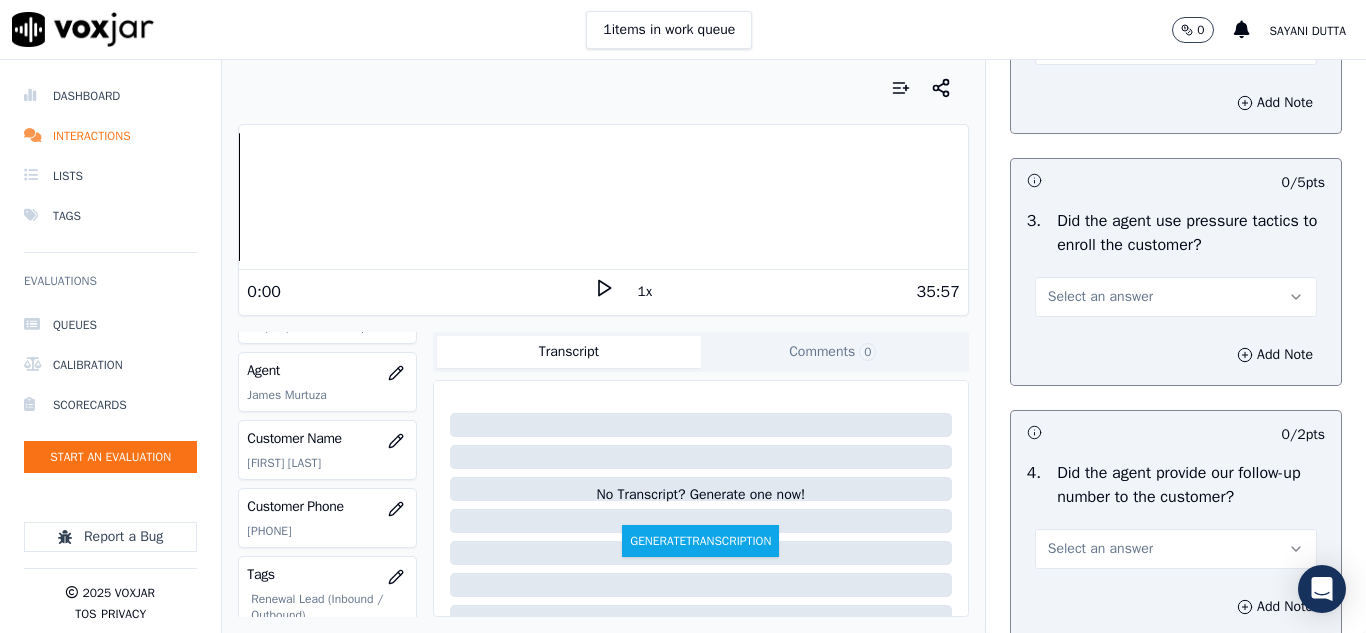 scroll, scrollTop: 4600, scrollLeft: 0, axis: vertical 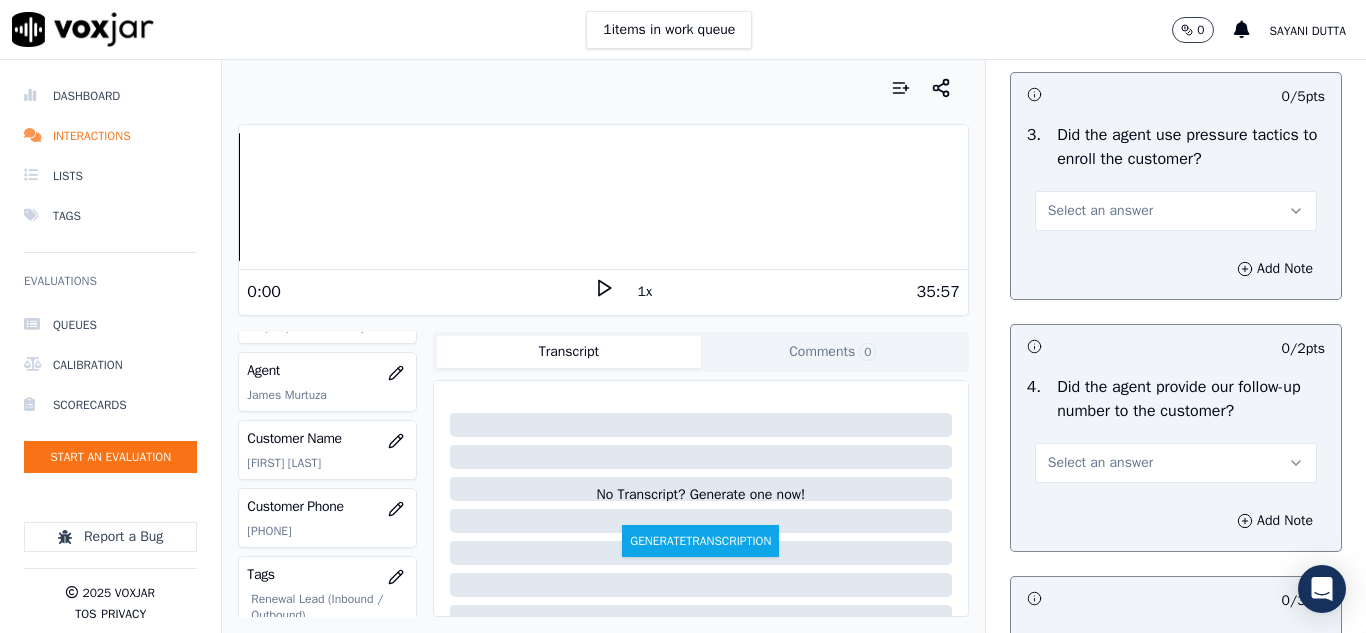 click on "Select an answer" at bounding box center (1100, 211) 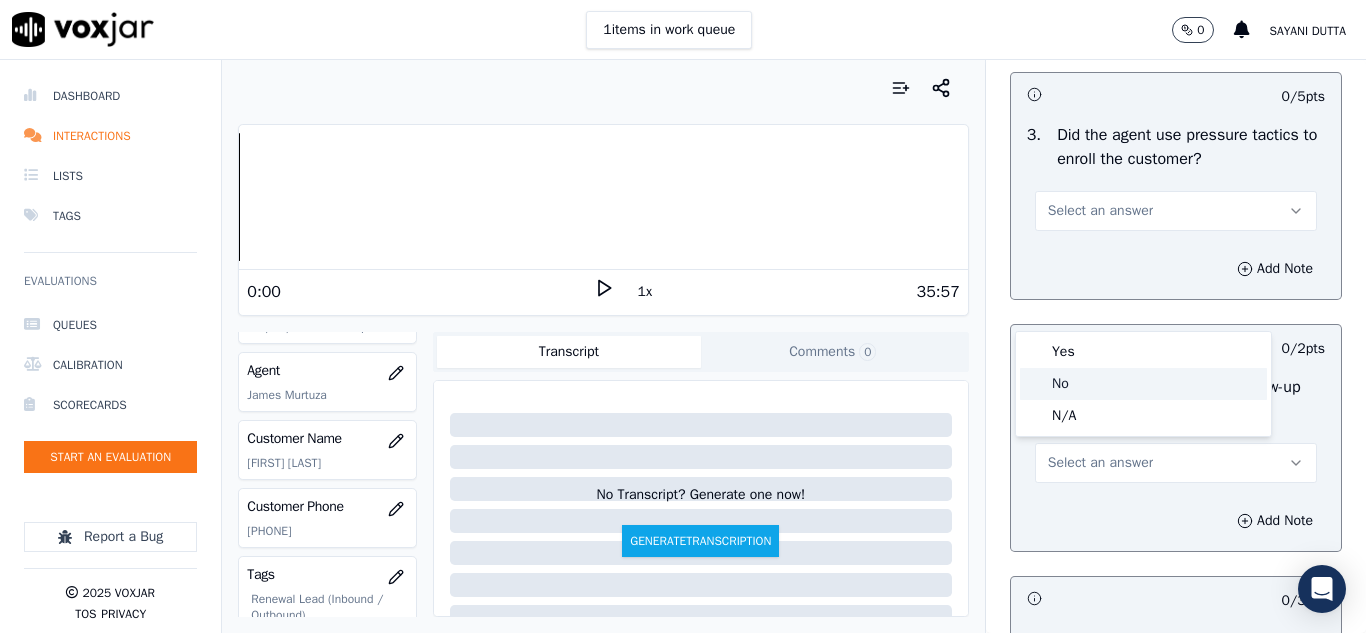 click on "No" 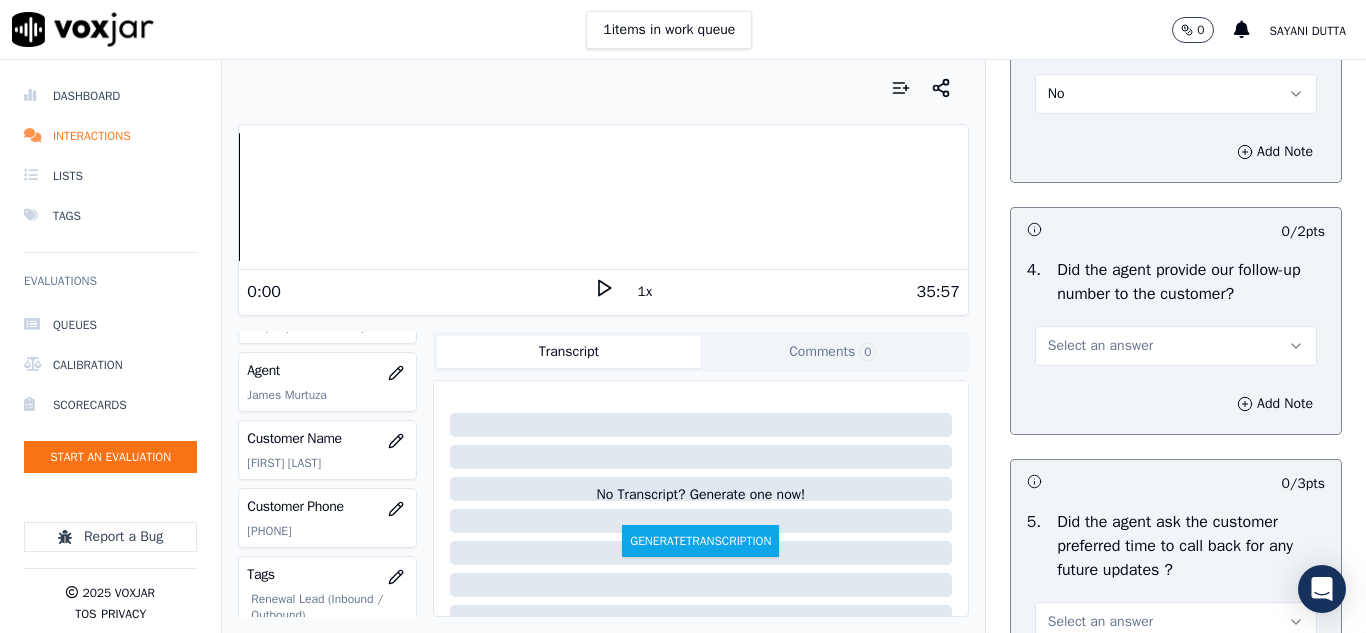 scroll, scrollTop: 4800, scrollLeft: 0, axis: vertical 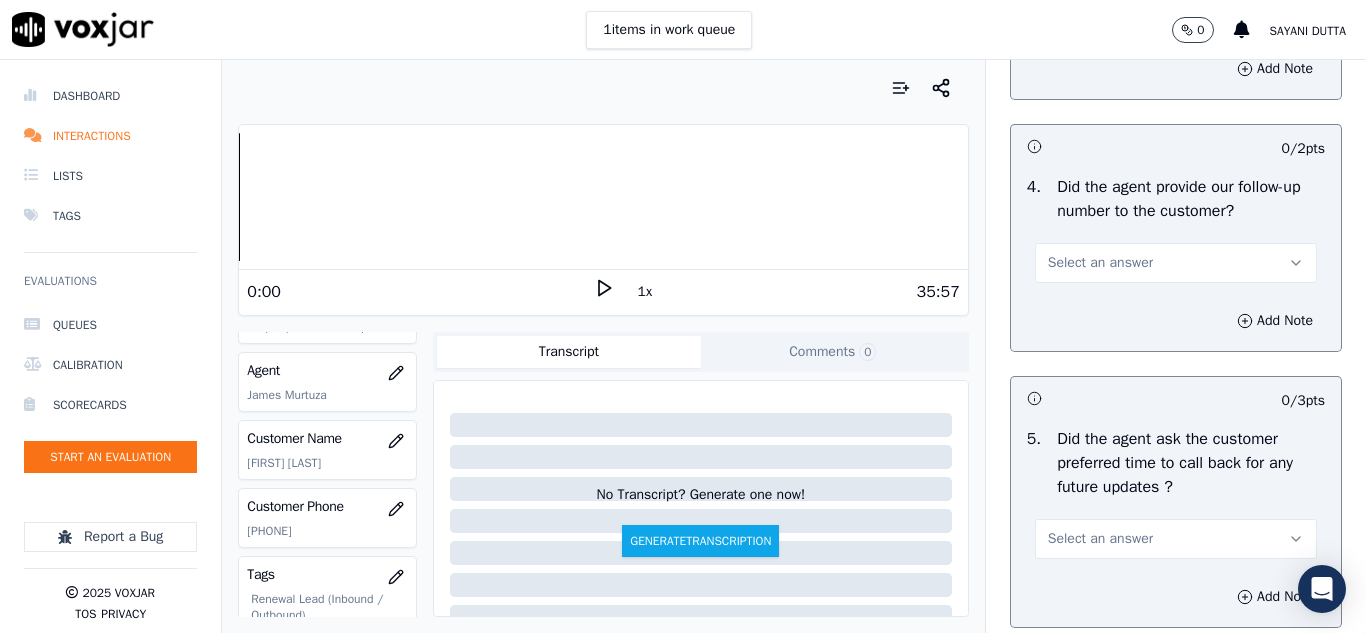 click on "Select an answer" at bounding box center [1100, 263] 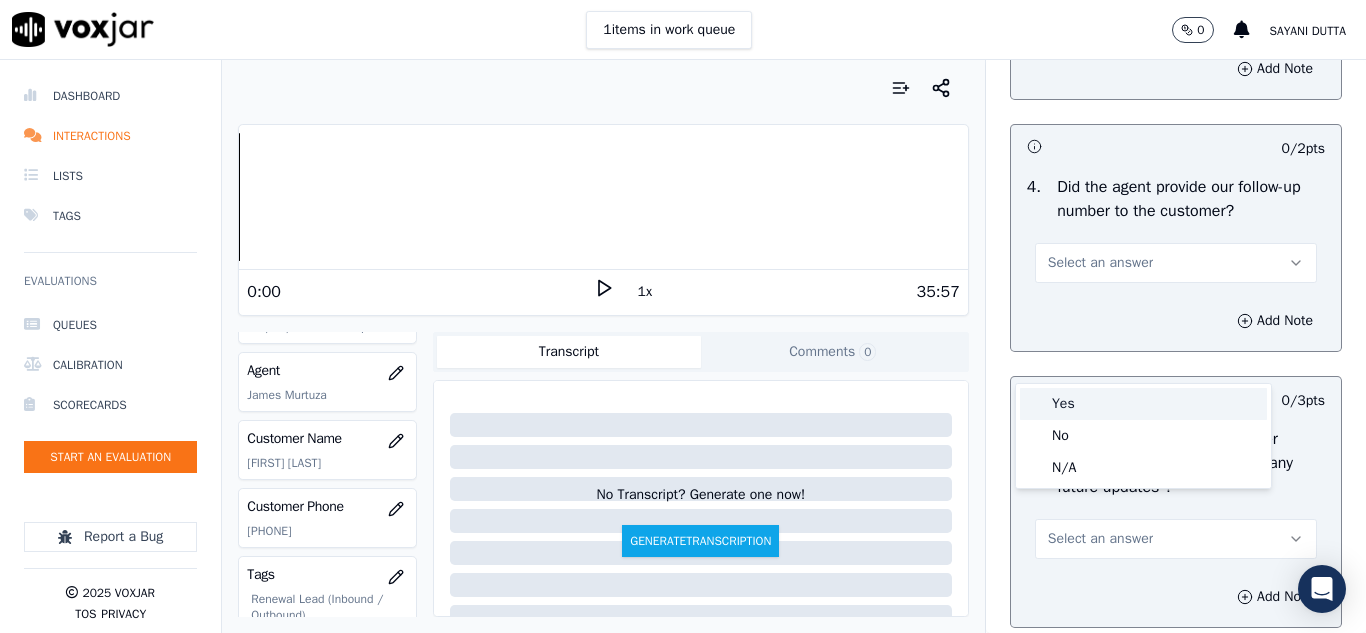 click on "Yes" at bounding box center [1143, 404] 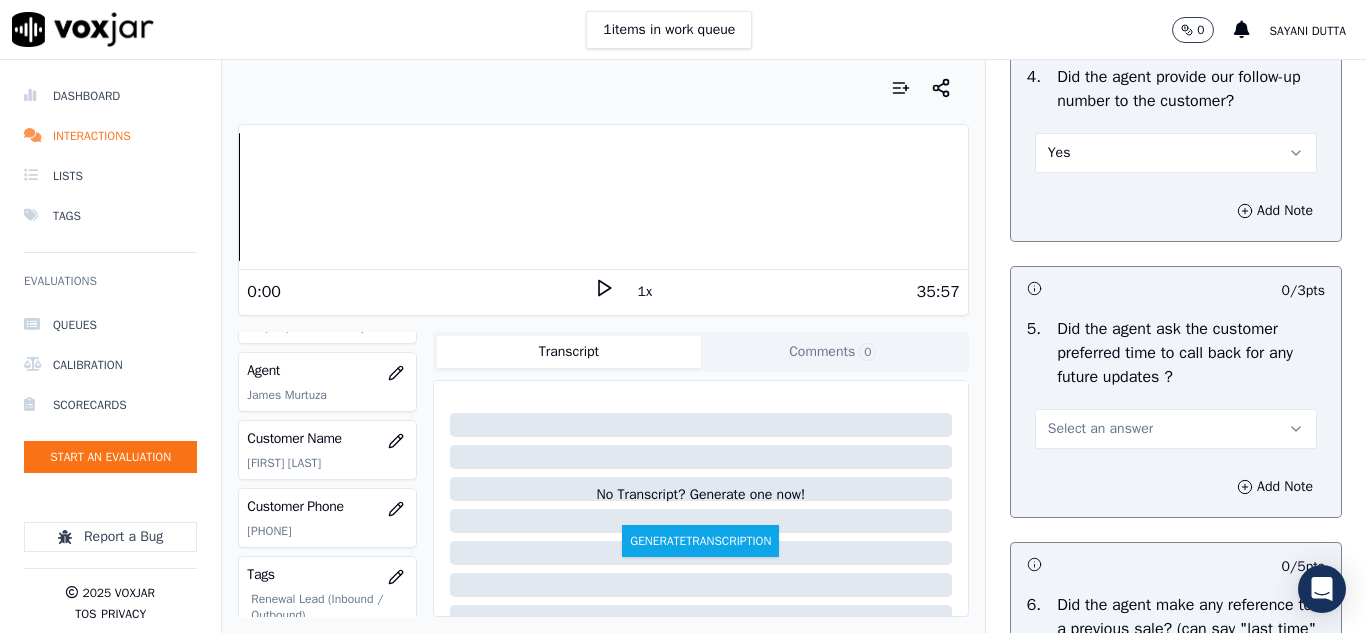 scroll, scrollTop: 5000, scrollLeft: 0, axis: vertical 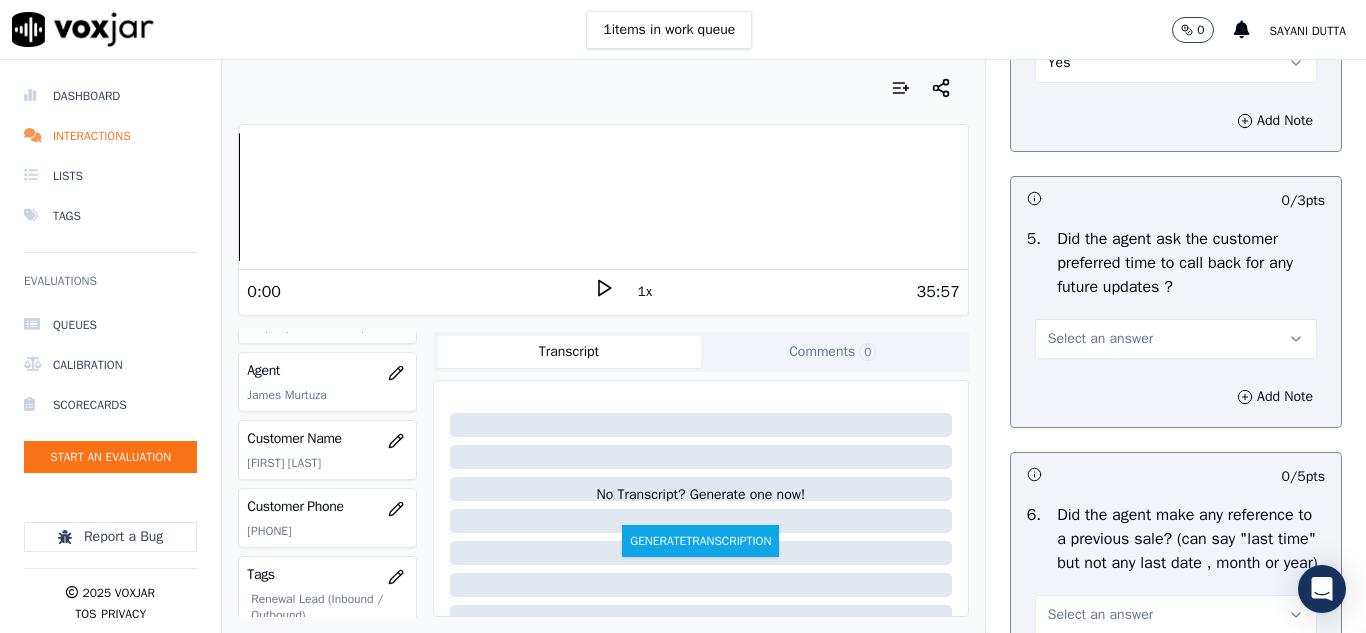 click on "Select an answer" at bounding box center [1100, 339] 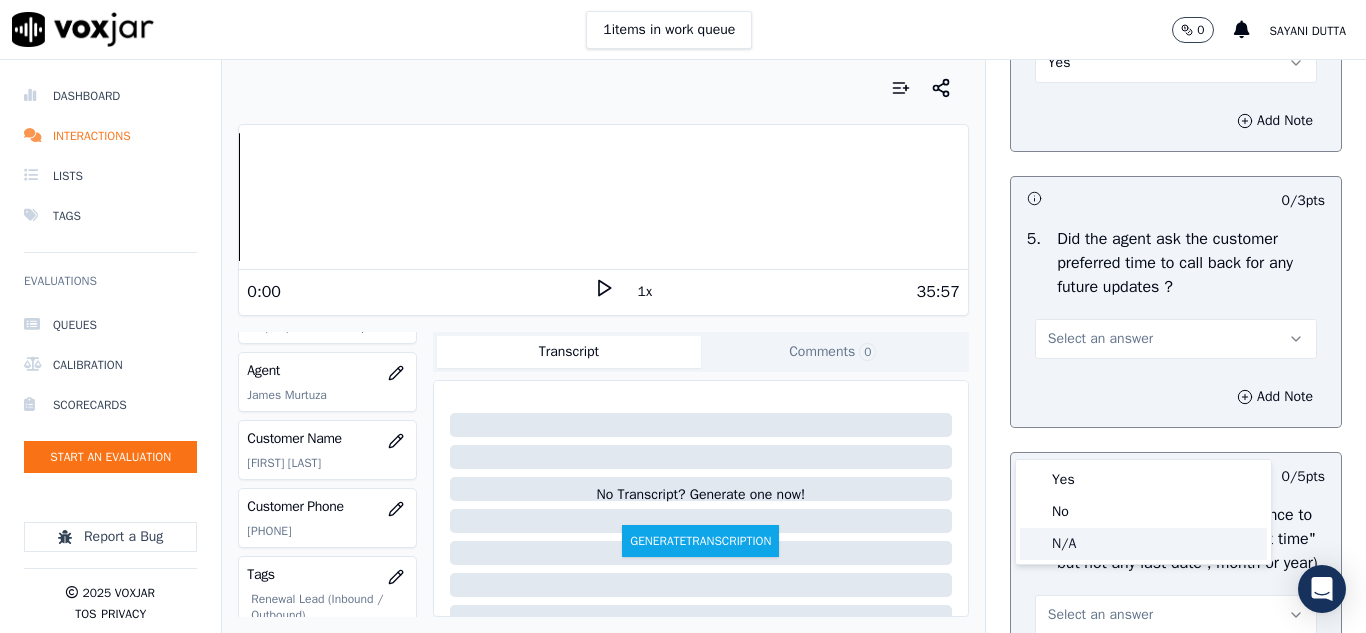 drag, startPoint x: 1069, startPoint y: 546, endPoint x: 1080, endPoint y: 542, distance: 11.7046995 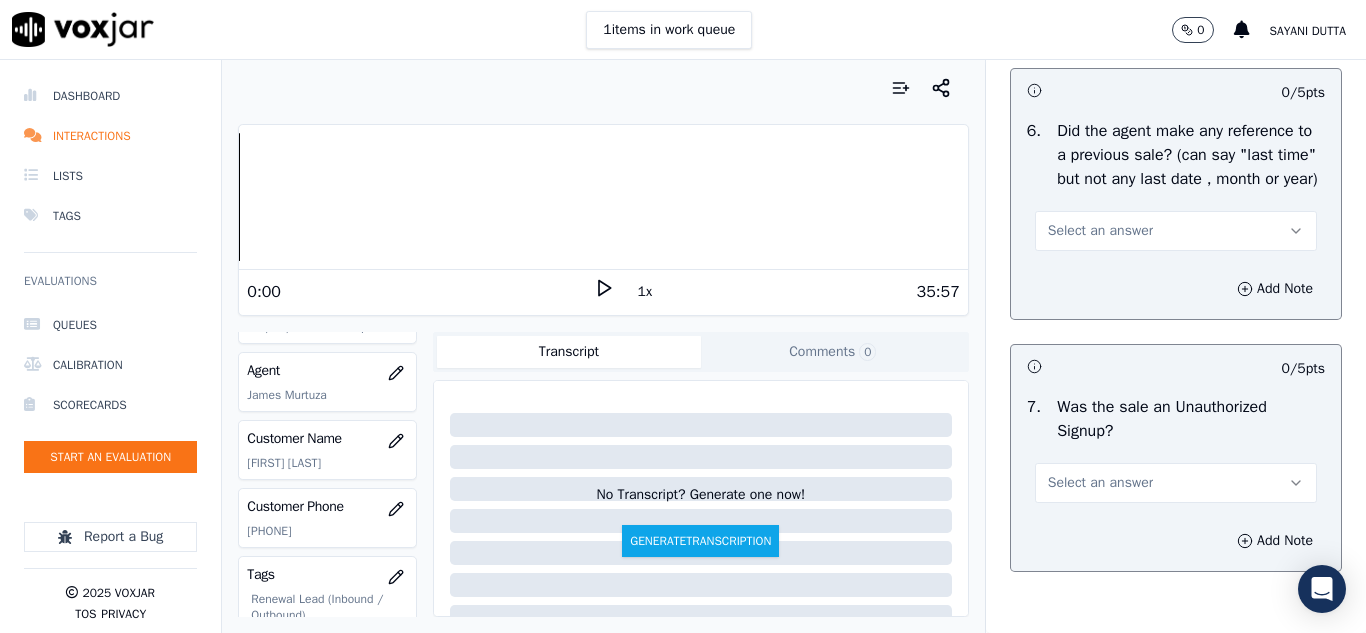 scroll, scrollTop: 5400, scrollLeft: 0, axis: vertical 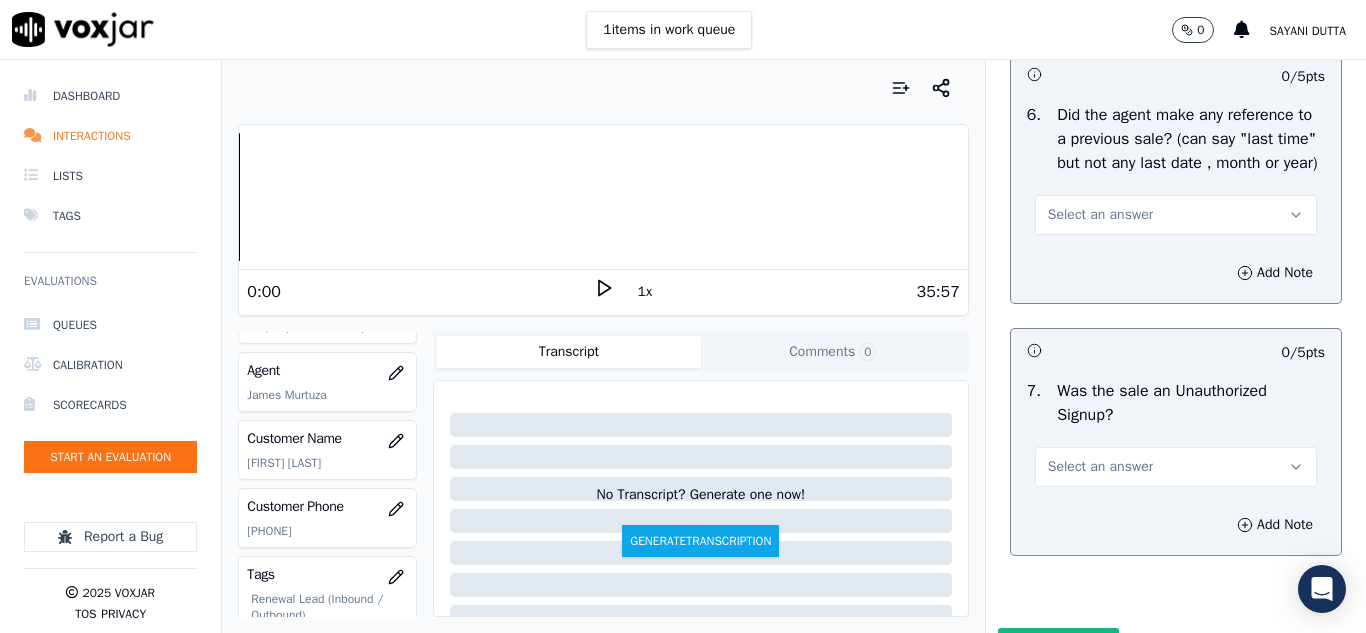 click on "Select an answer" at bounding box center (1100, 215) 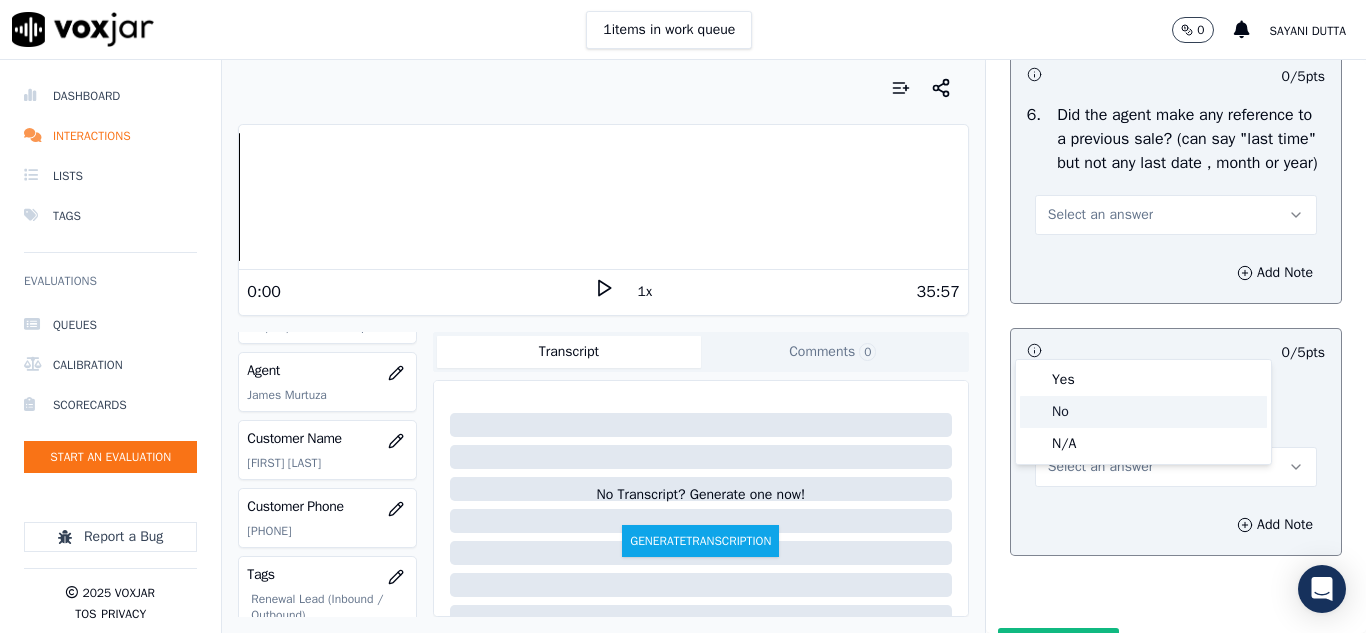 drag, startPoint x: 1061, startPoint y: 415, endPoint x: 1096, endPoint y: 385, distance: 46.09772 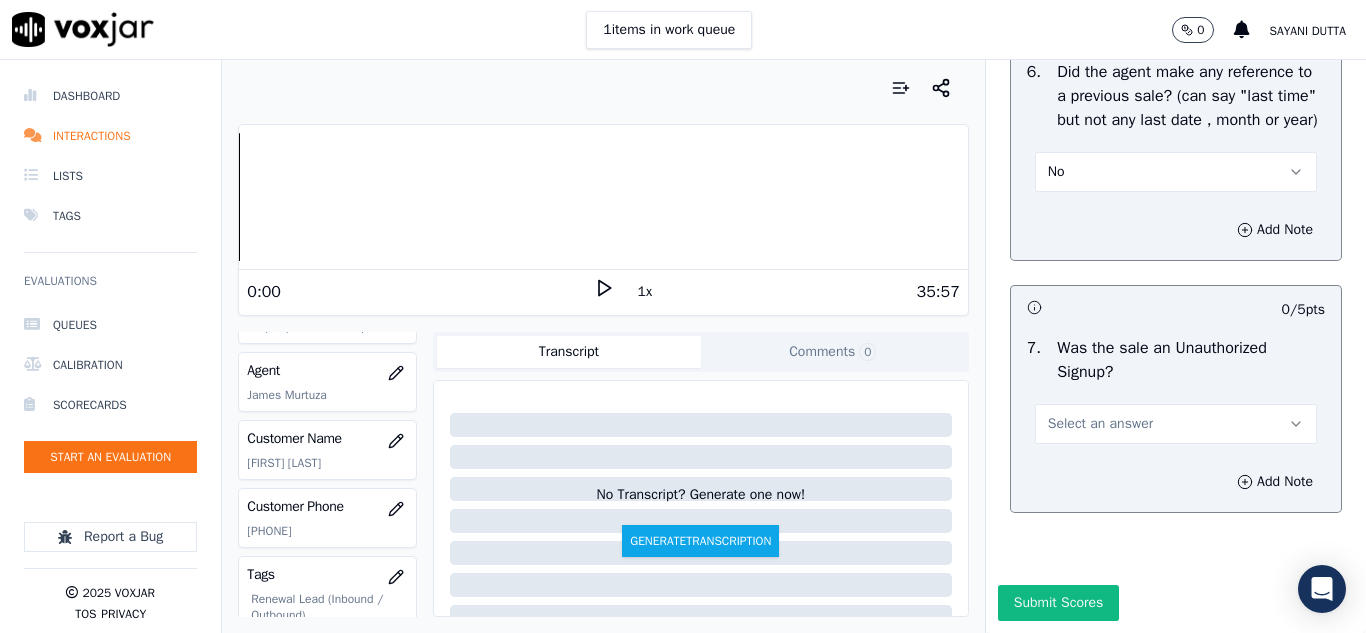 scroll, scrollTop: 5608, scrollLeft: 0, axis: vertical 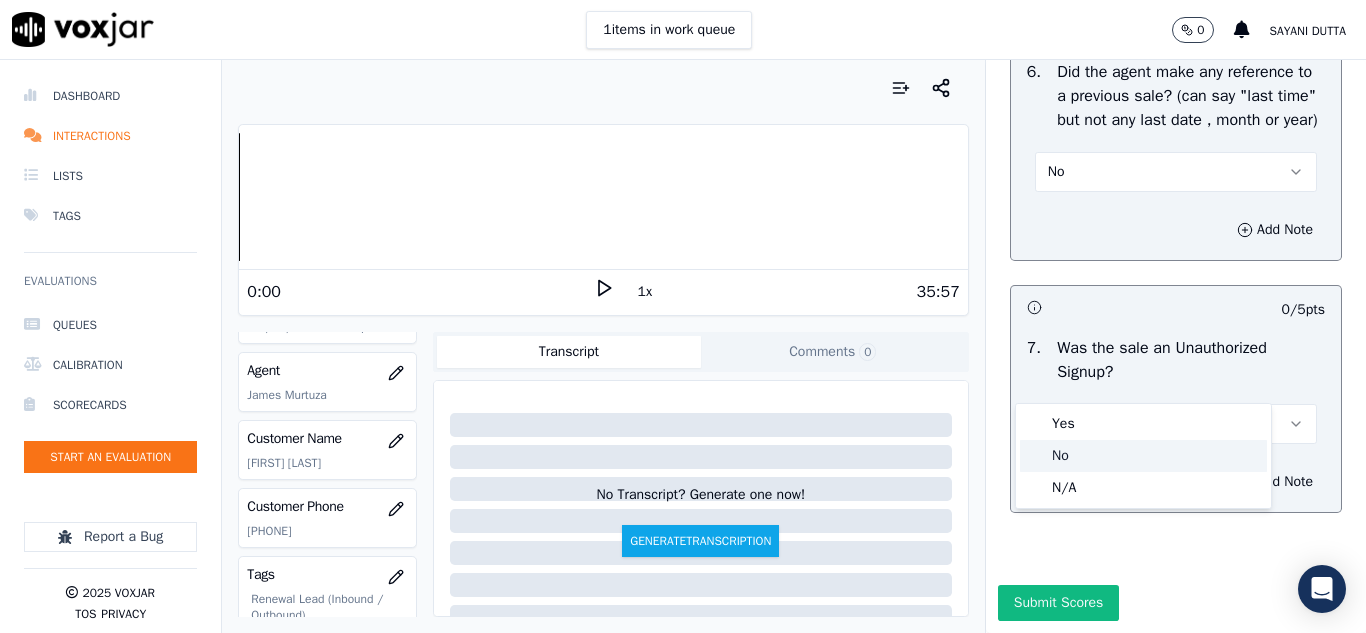 click on "No" 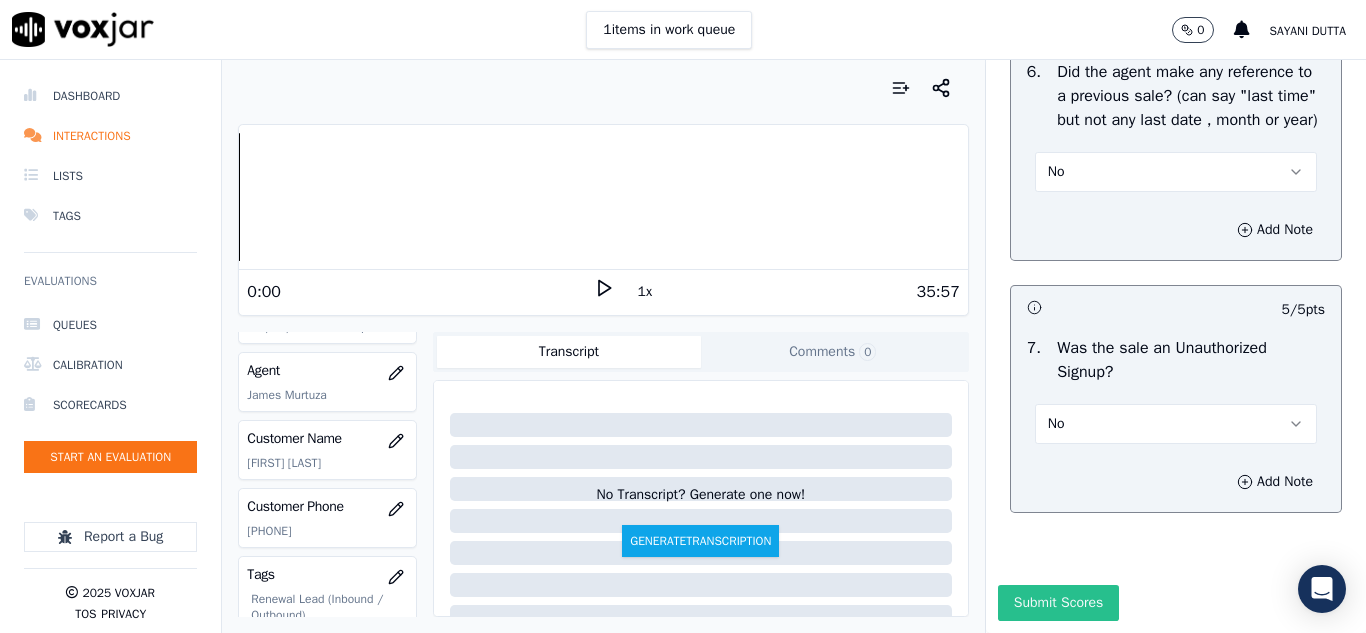 click on "Submit Scores" at bounding box center (1058, 603) 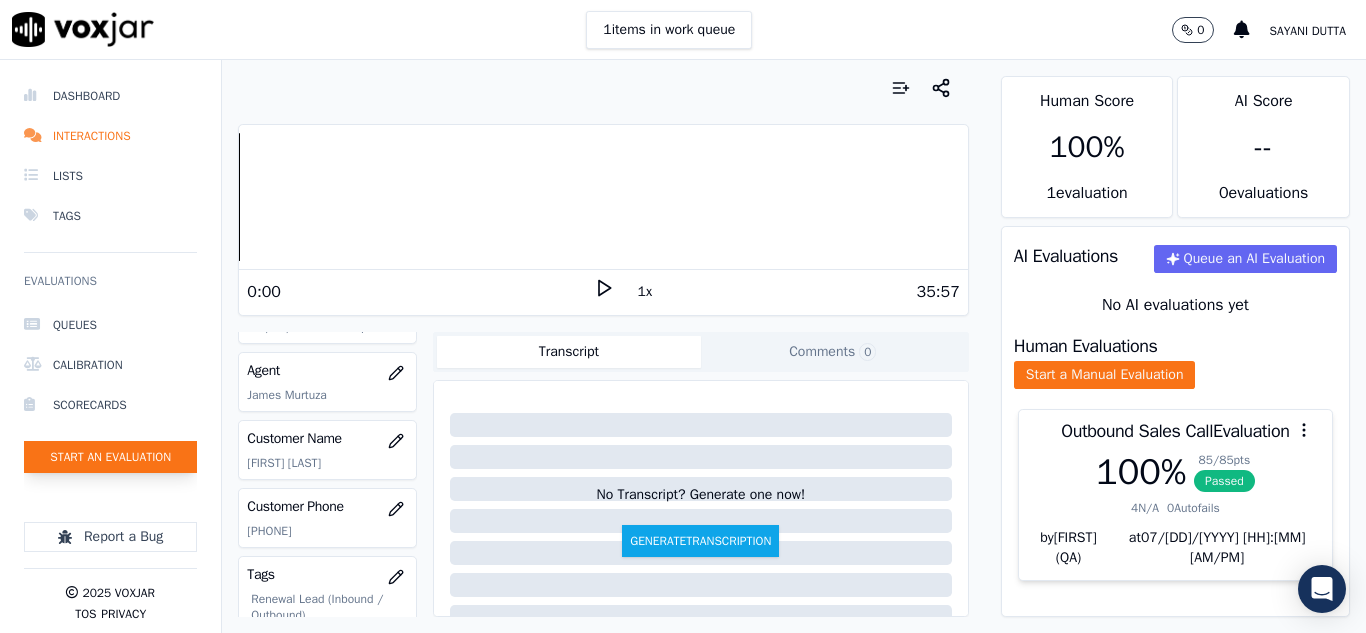click on "Start an Evaluation" 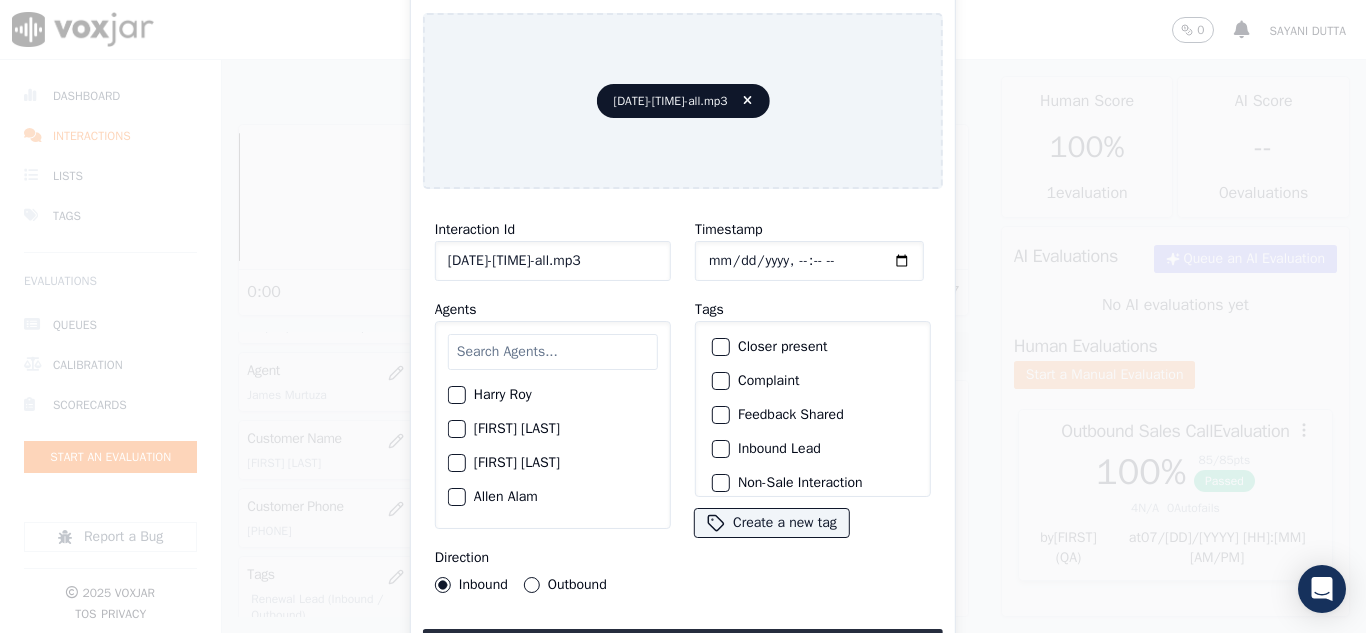 scroll, scrollTop: 0, scrollLeft: 40, axis: horizontal 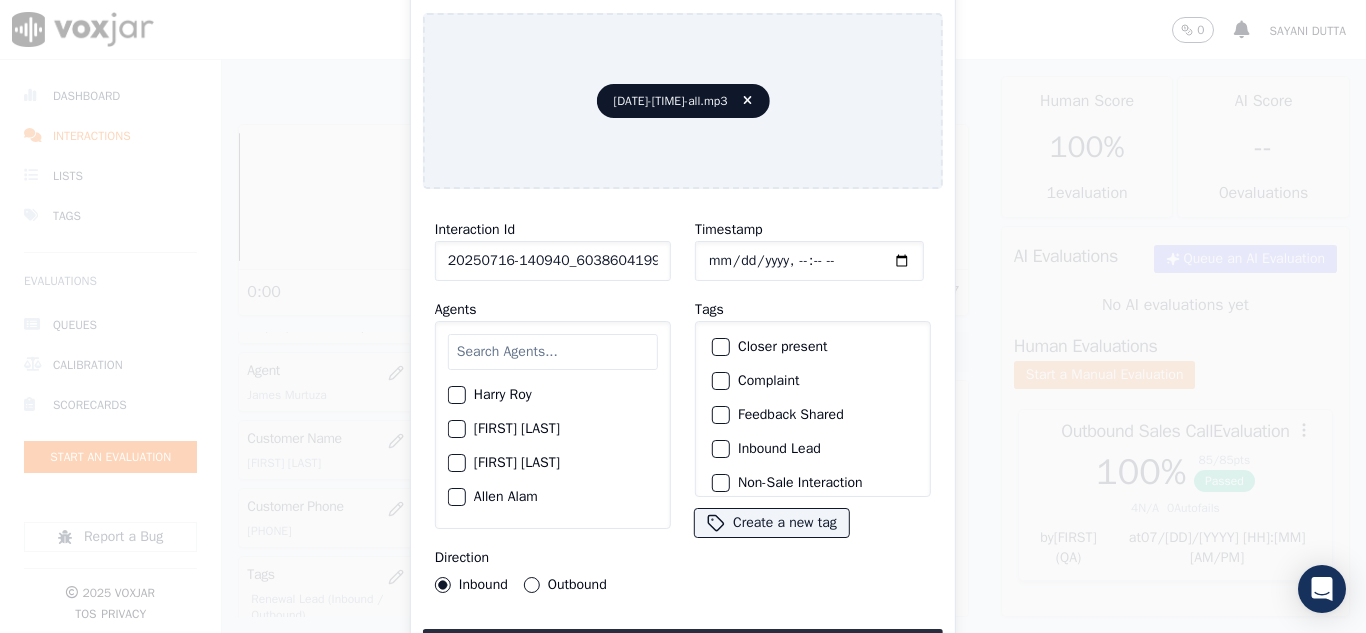 click on "[DATE]-[TIME]-all.mp3" at bounding box center (683, 101) 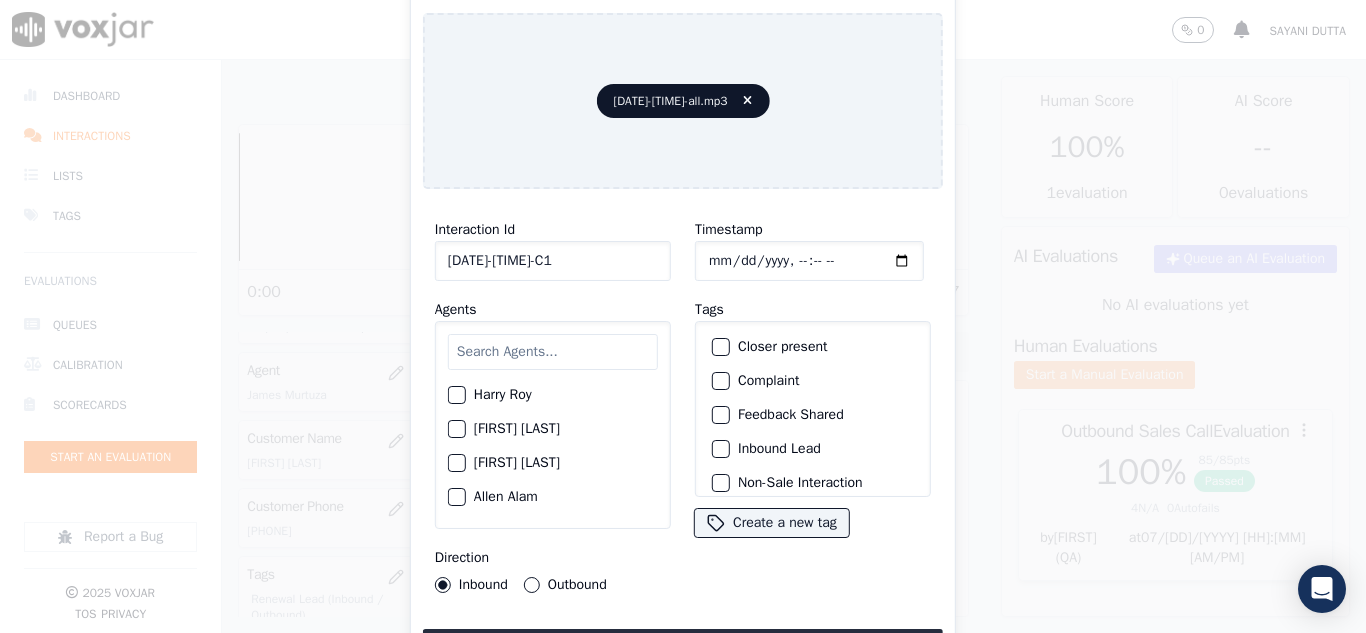 scroll, scrollTop: 0, scrollLeft: 11, axis: horizontal 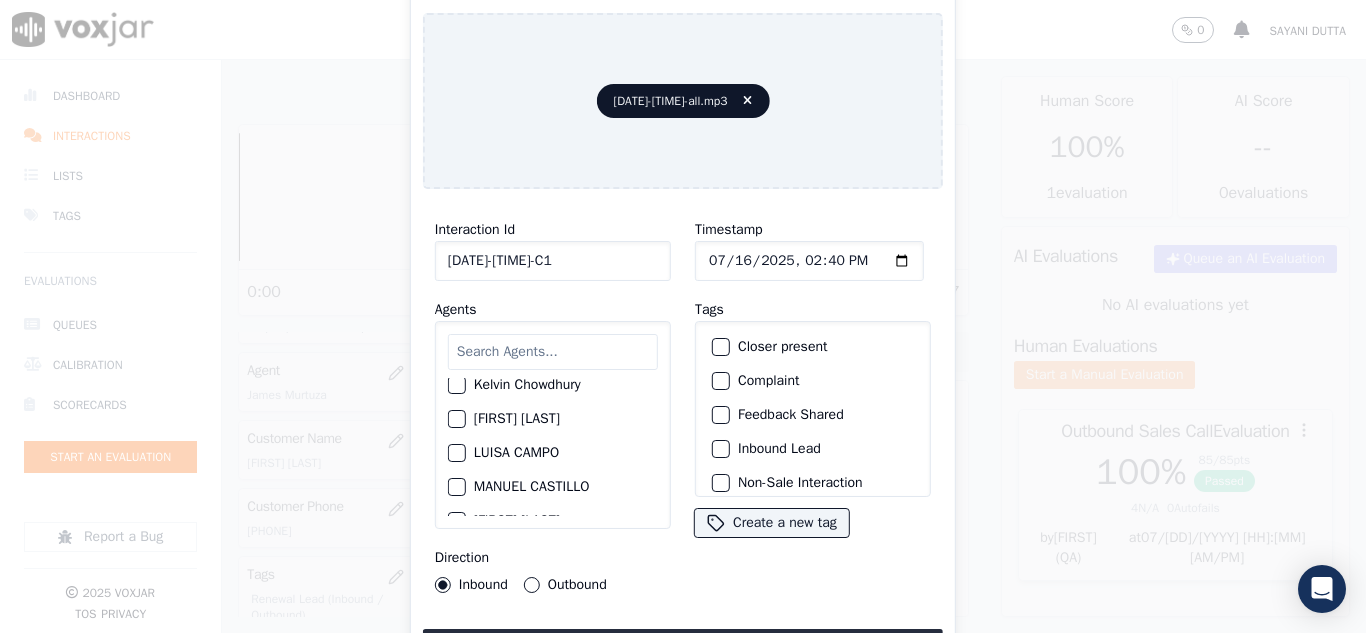 click on "Kelvin Chowdhury" 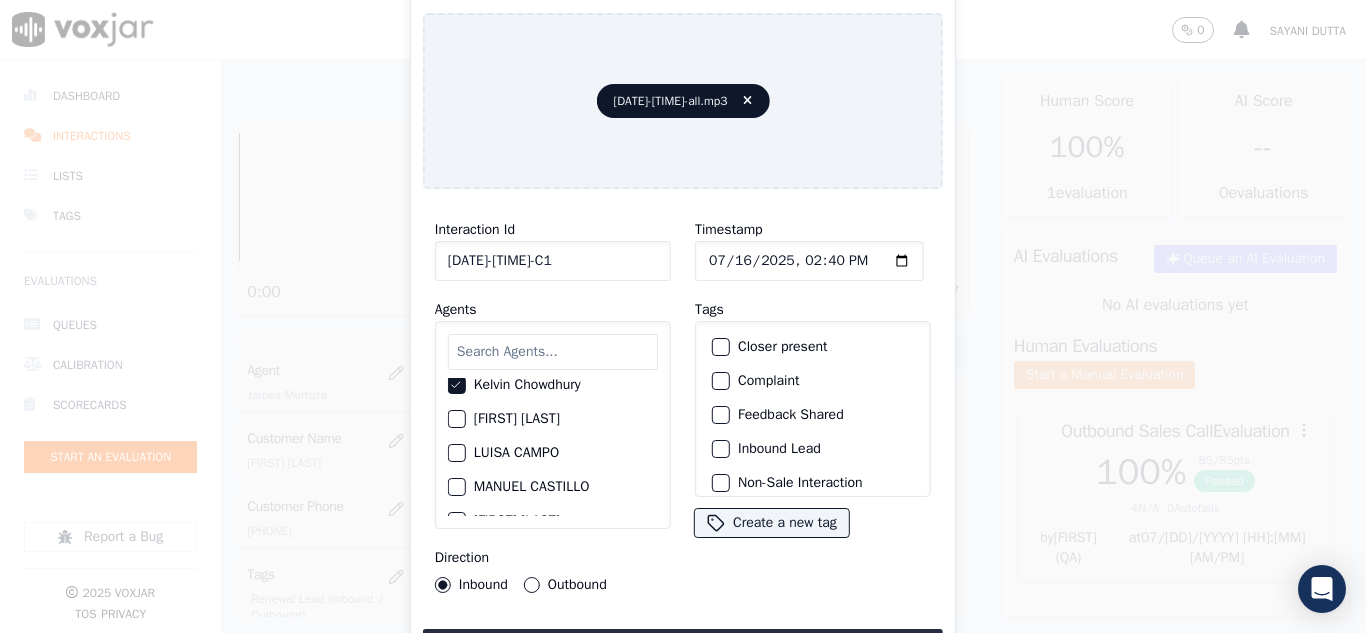 scroll, scrollTop: 1198, scrollLeft: 0, axis: vertical 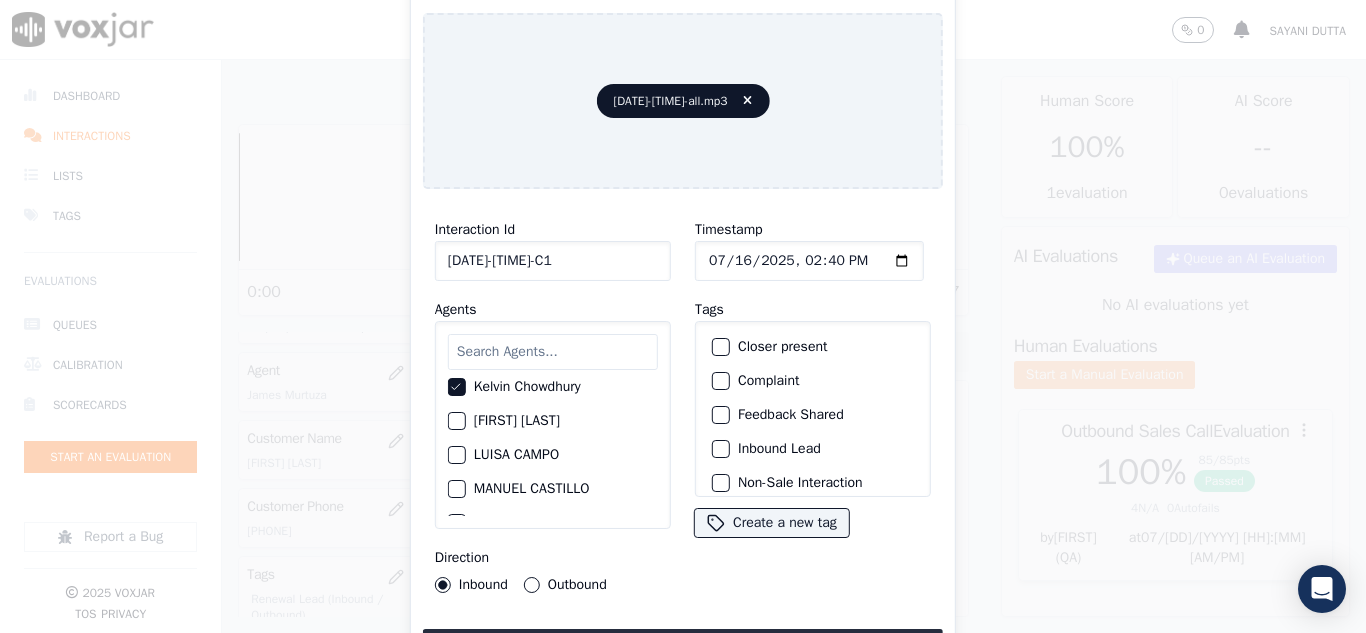 click on "Outbound" at bounding box center (532, 585) 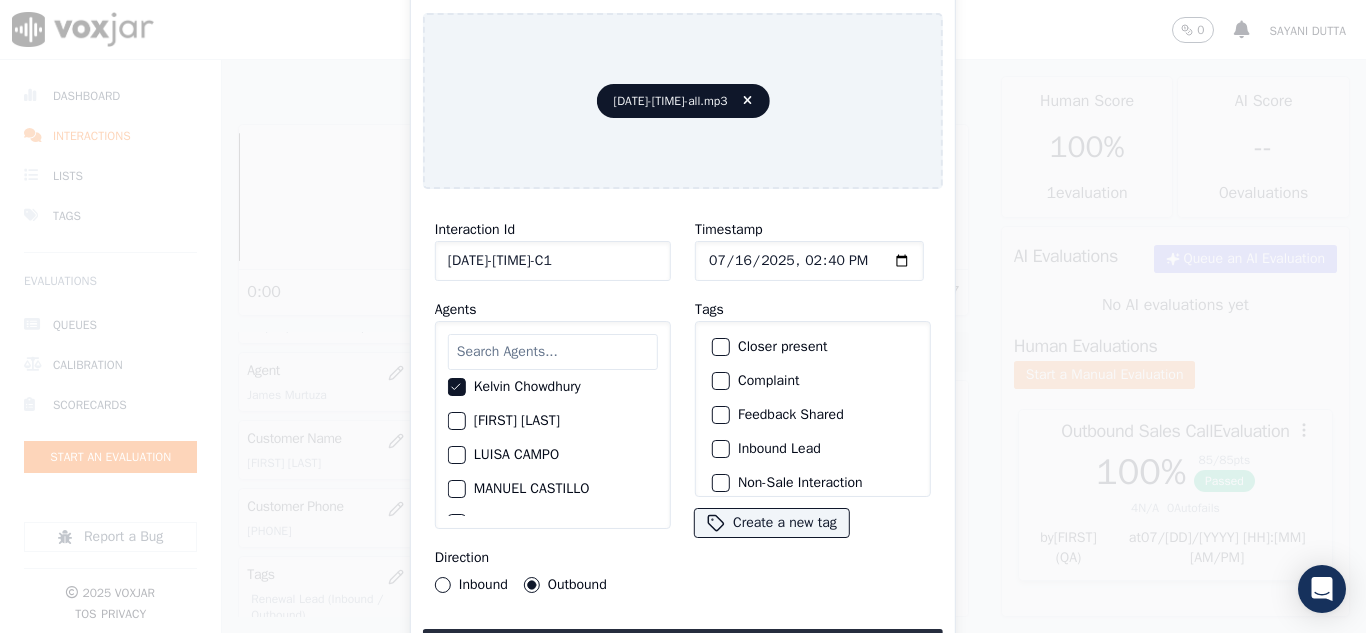 click on "Closer present" 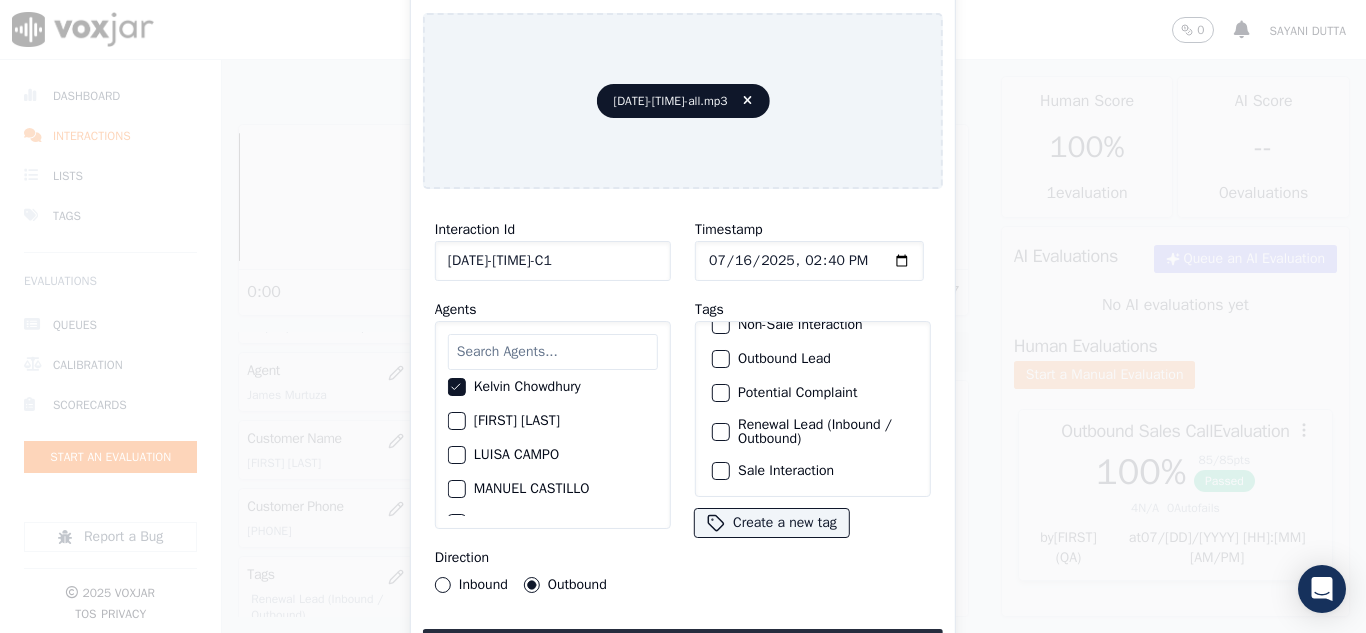 scroll, scrollTop: 173, scrollLeft: 0, axis: vertical 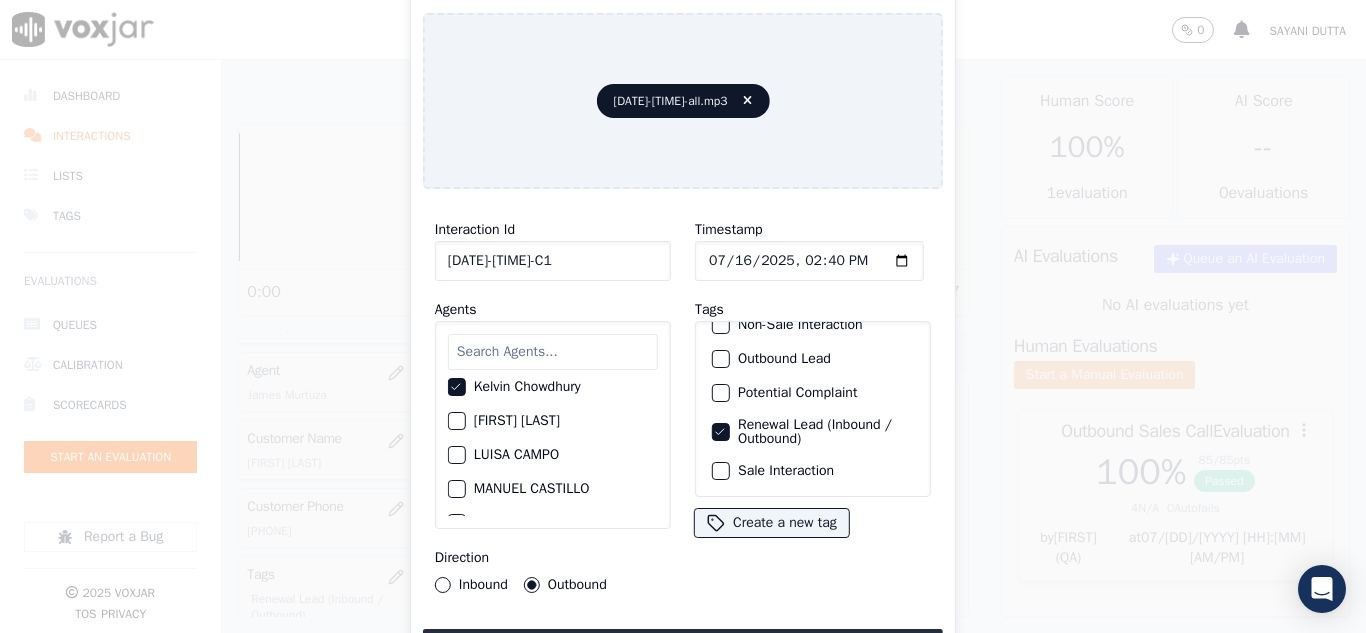 click on "Sale Interaction" 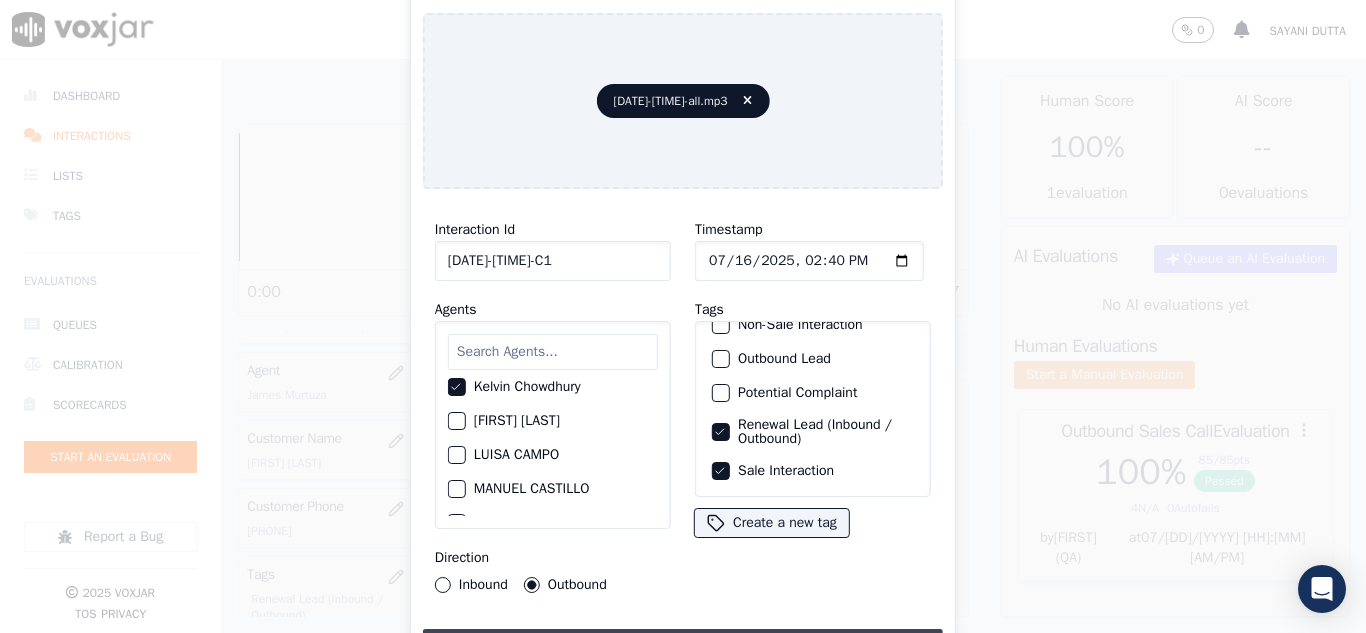 click on "Upload interaction to start evaluation" at bounding box center [683, 647] 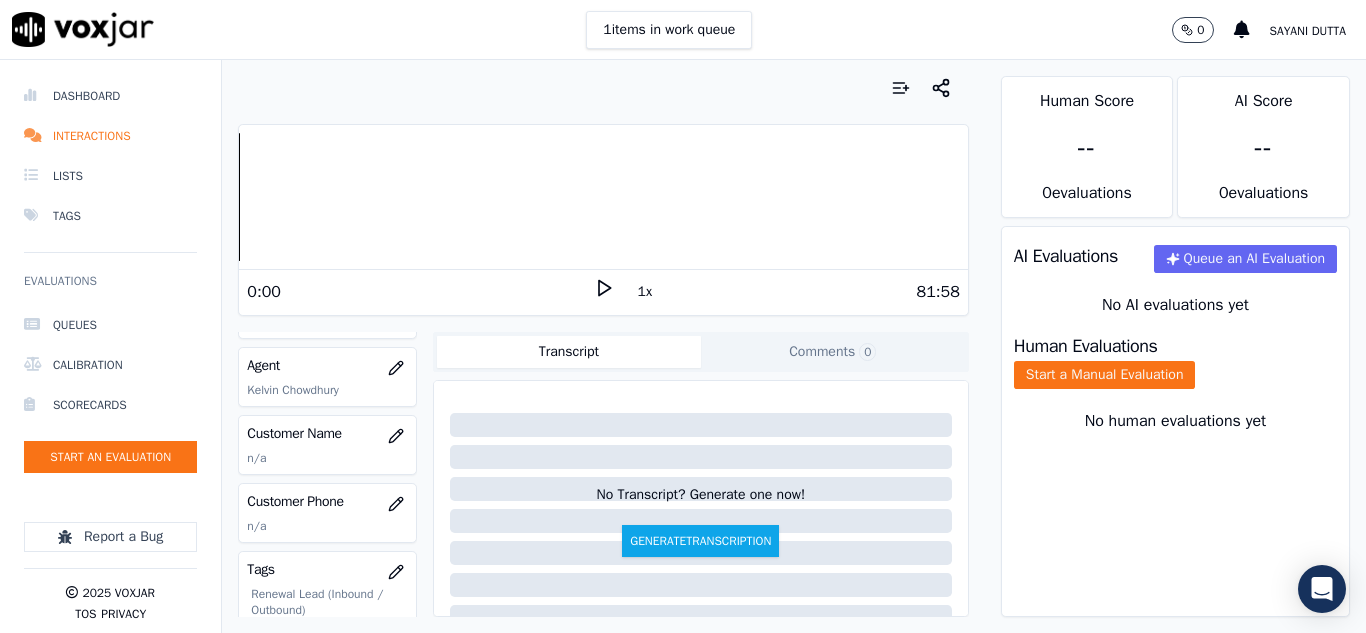 scroll, scrollTop: 300, scrollLeft: 0, axis: vertical 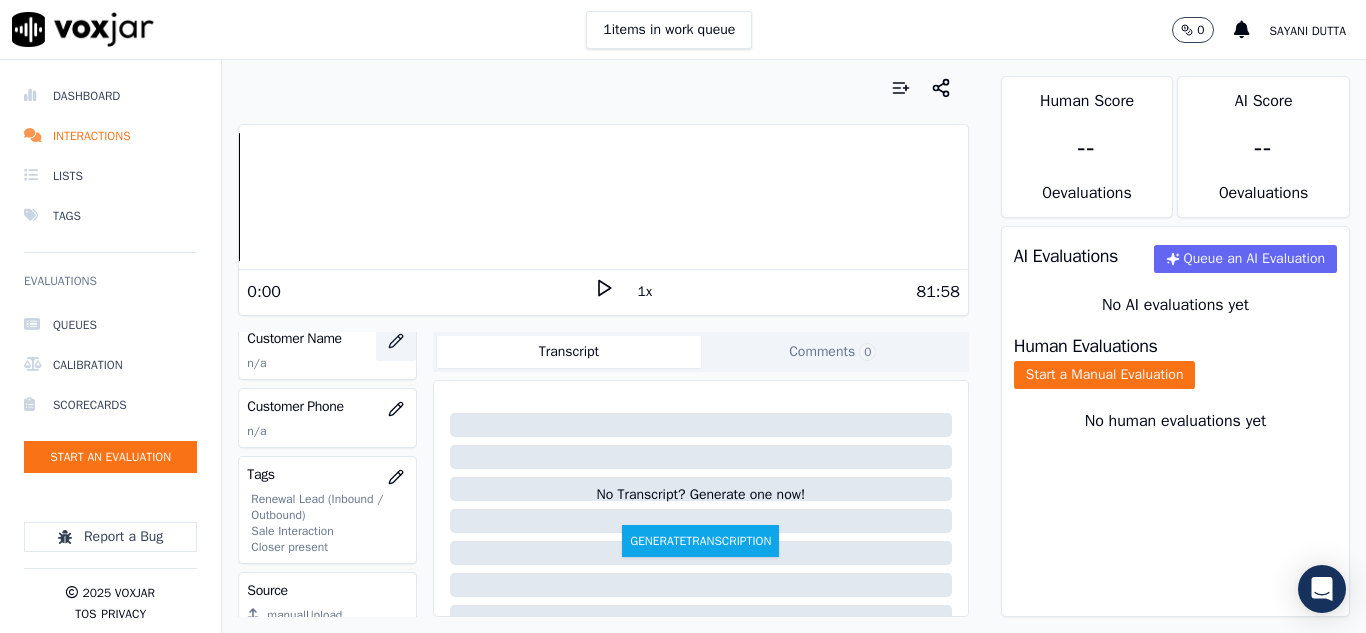 click 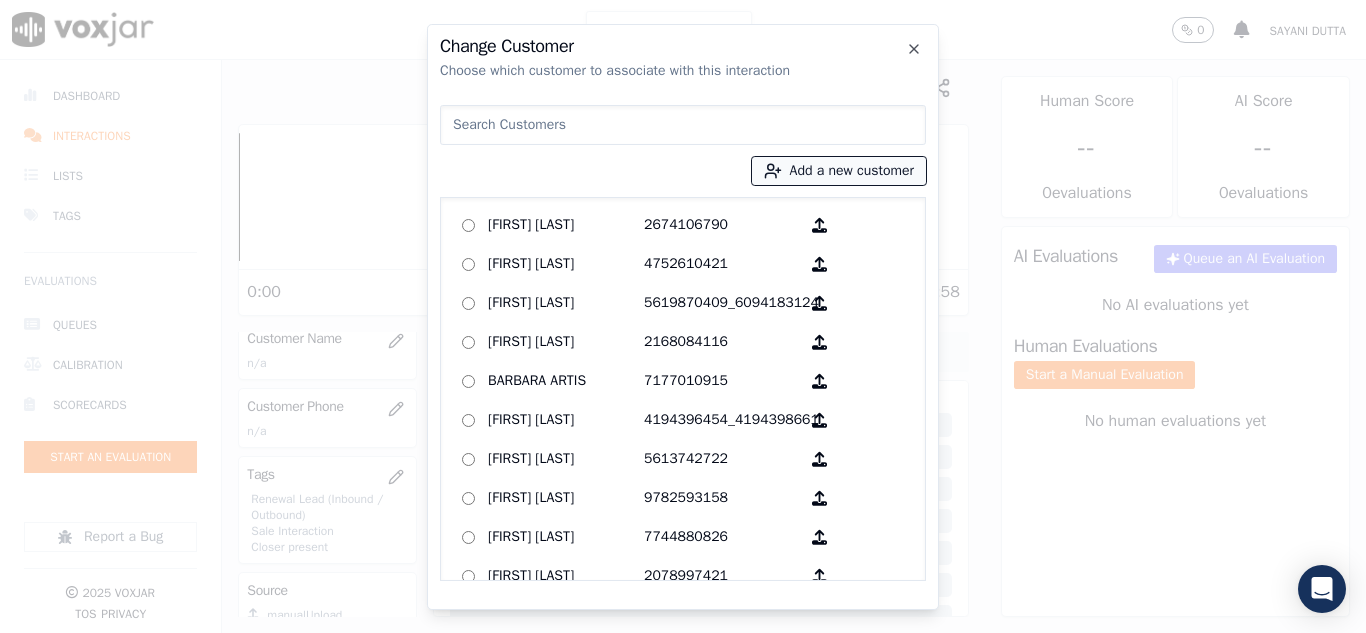 click on "Add a new customer" at bounding box center [839, 171] 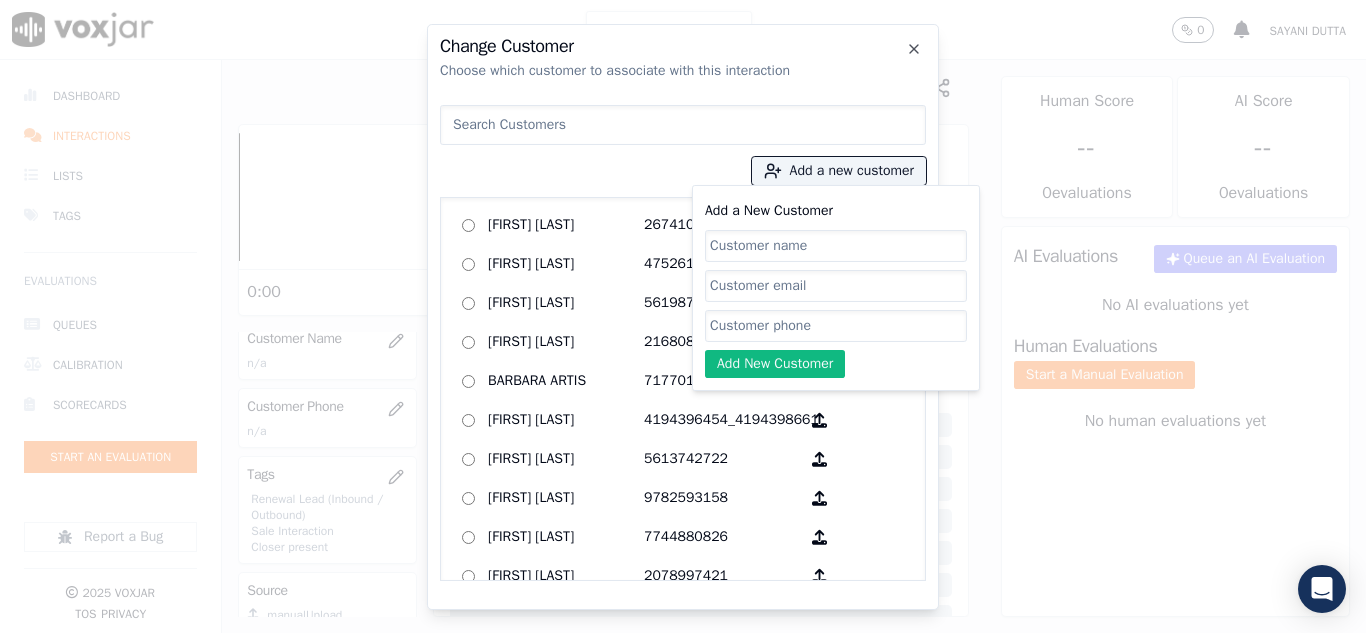click on "Add a New Customer" 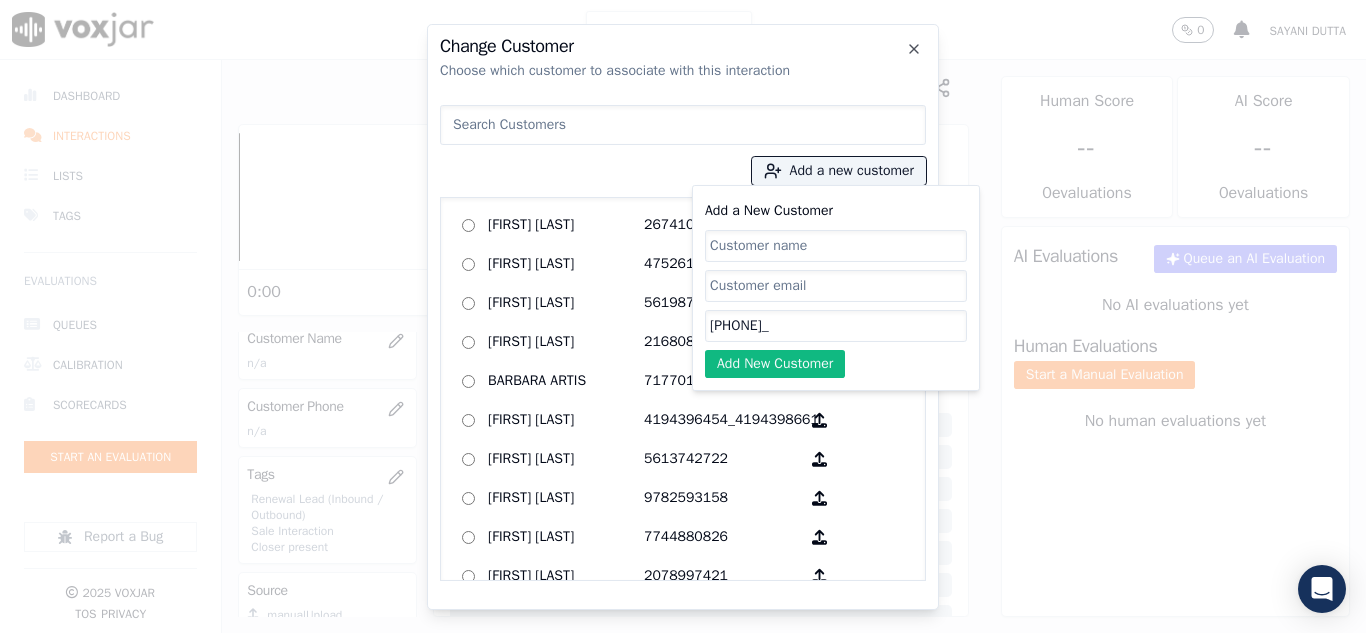 paste on "[PHONE]" 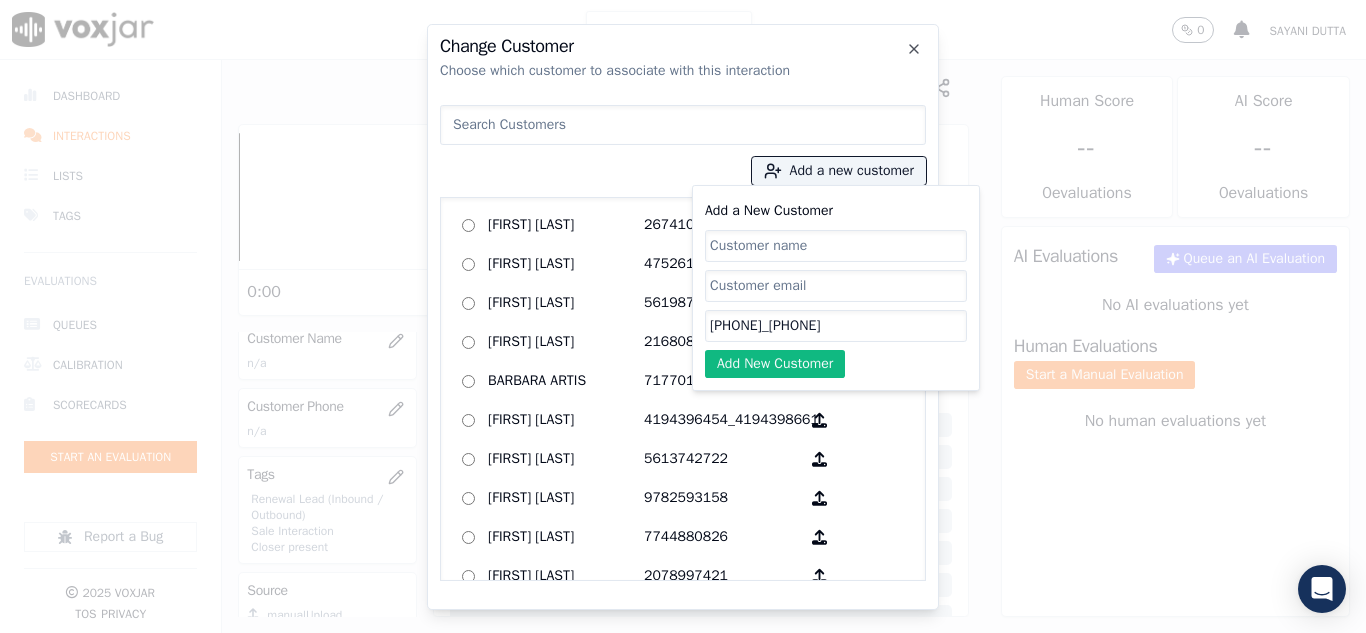 type on "[PHONE]_[PHONE]" 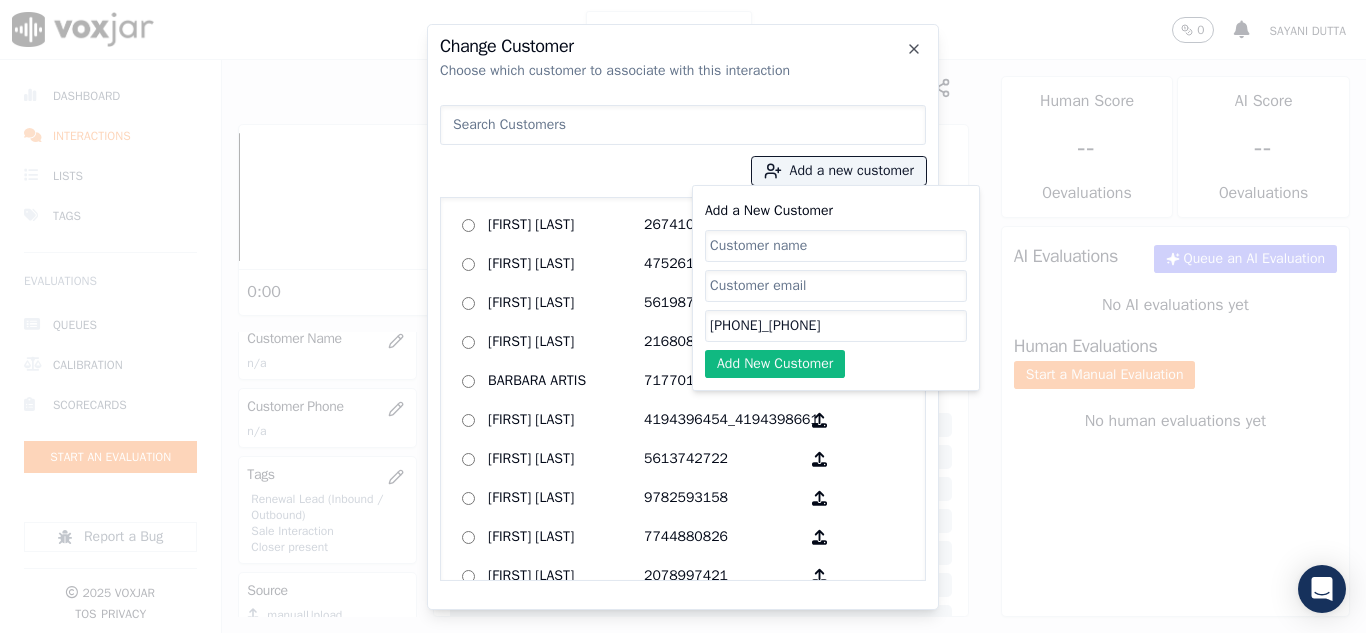 click on "Add a New Customer" 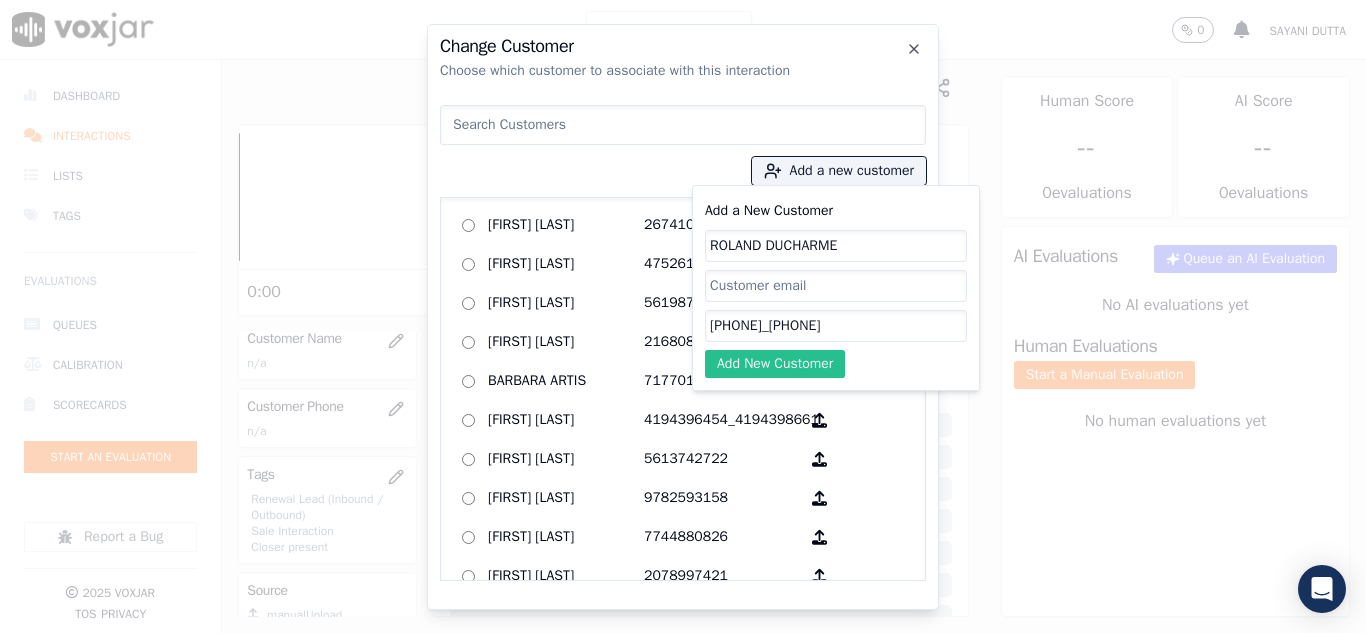 type on "ROLAND DUCHARME" 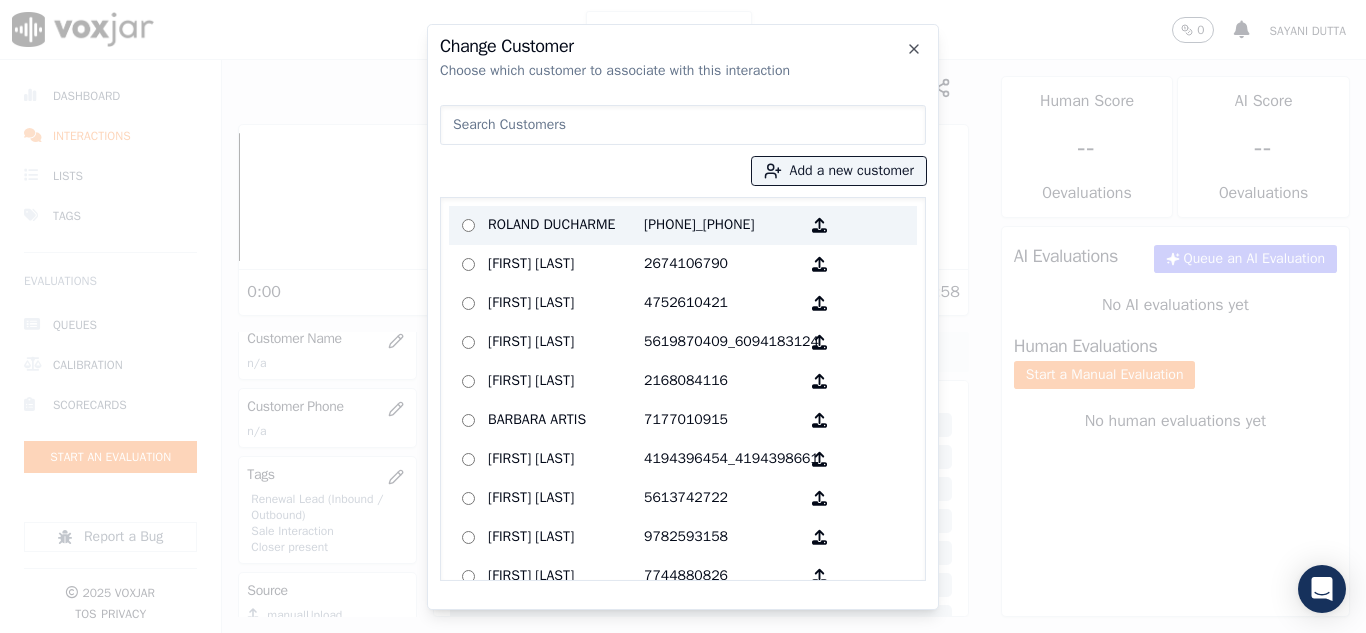 click on "ROLAND DUCHARME" at bounding box center (566, 225) 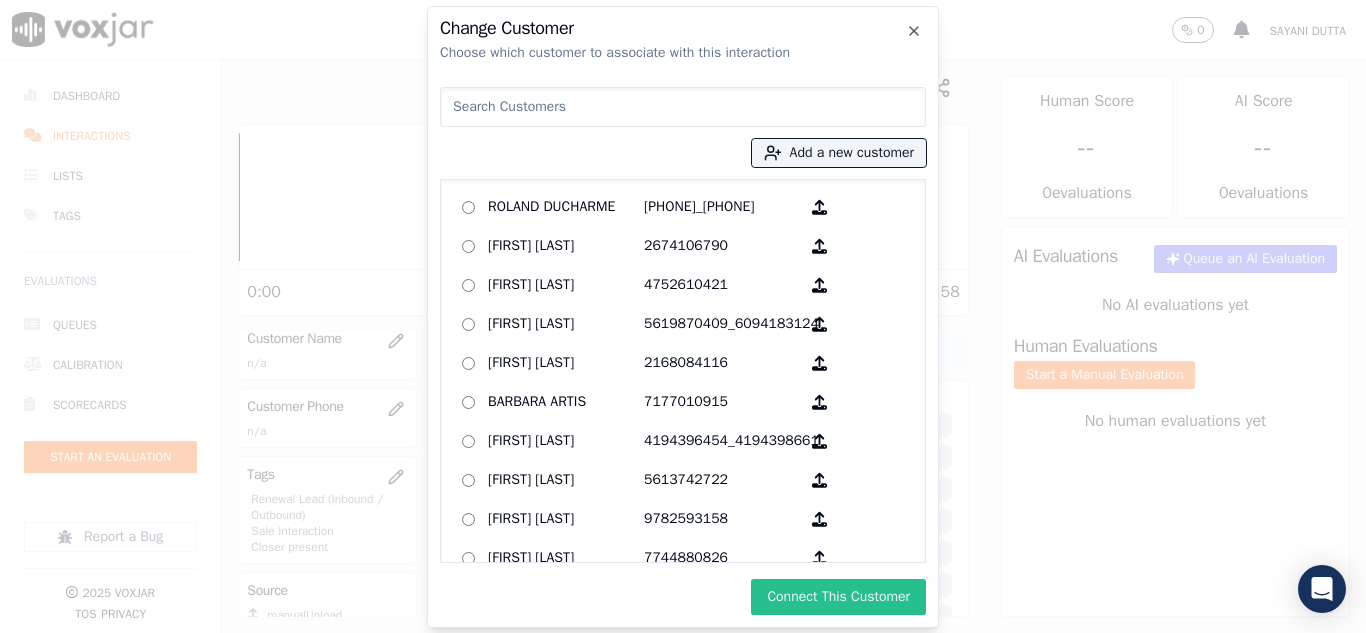 click on "Connect This Customer" at bounding box center (838, 597) 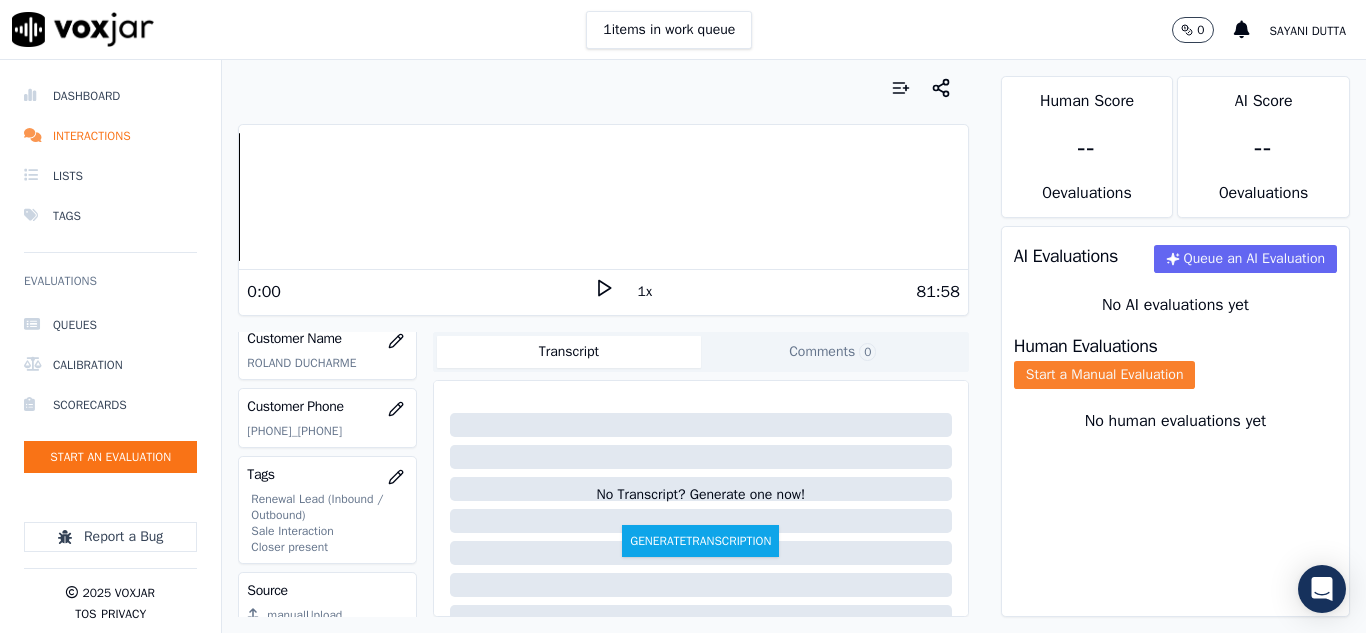 drag, startPoint x: 1059, startPoint y: 393, endPoint x: 1069, endPoint y: 403, distance: 14.142136 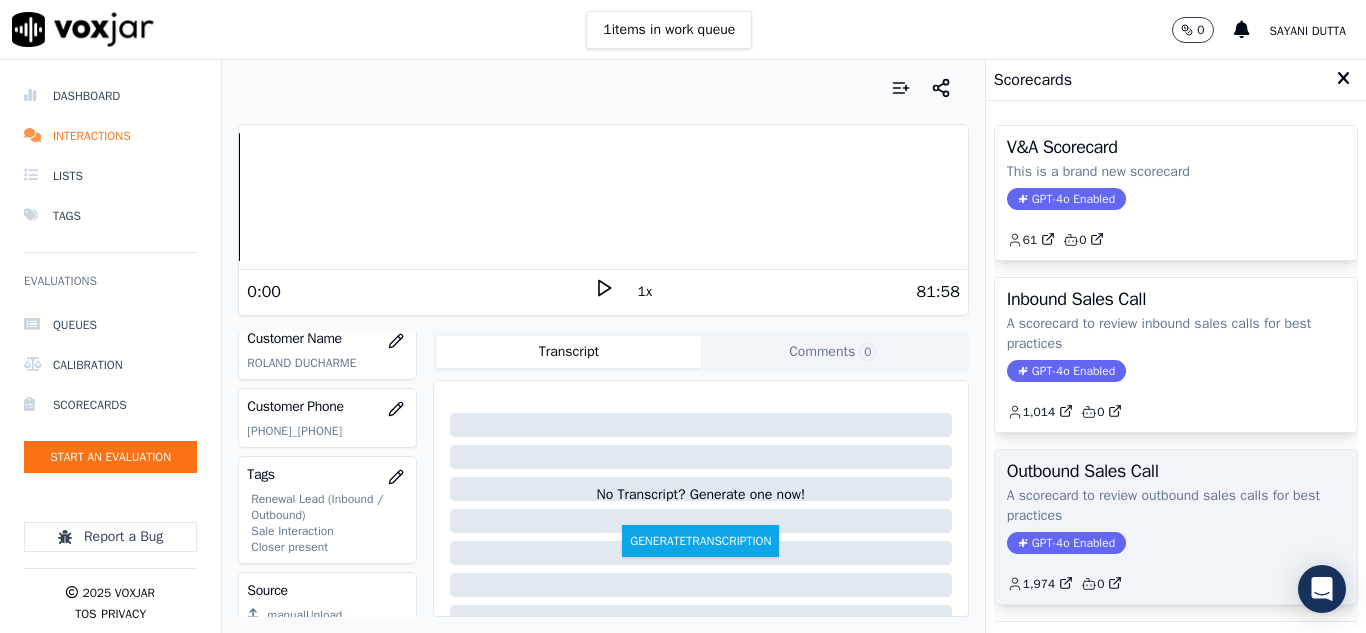 click on "GPT-4o Enabled" 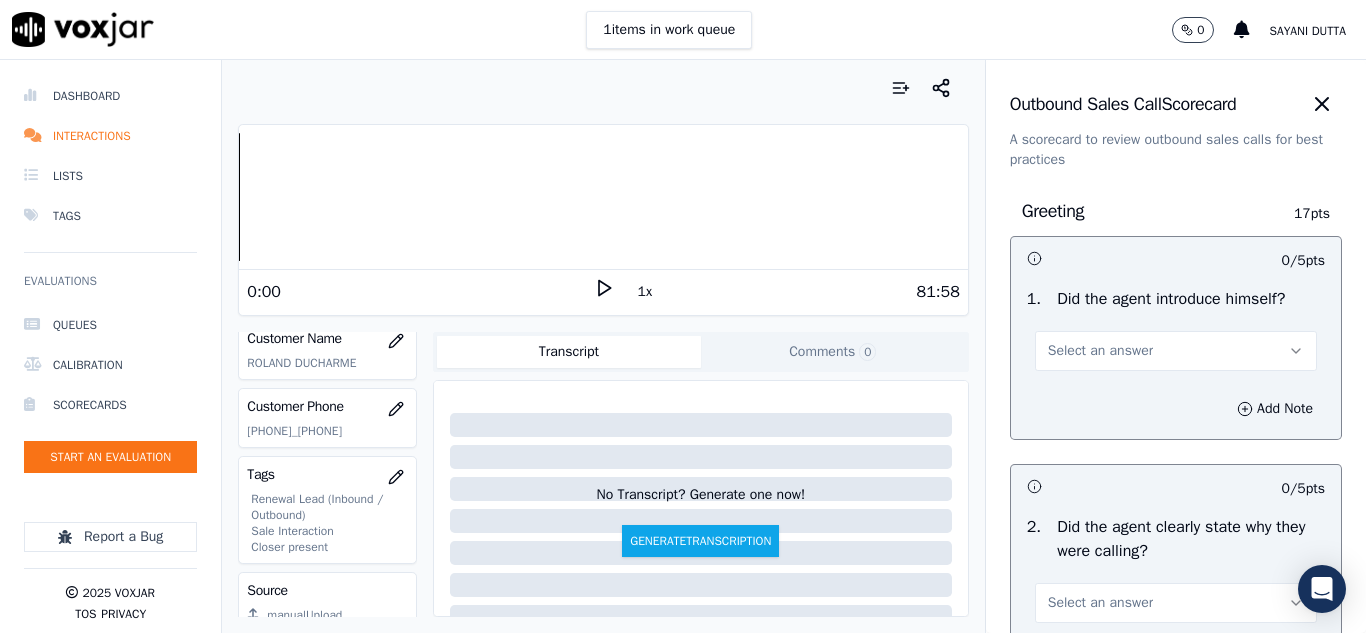 click on "Select an answer" at bounding box center (1100, 351) 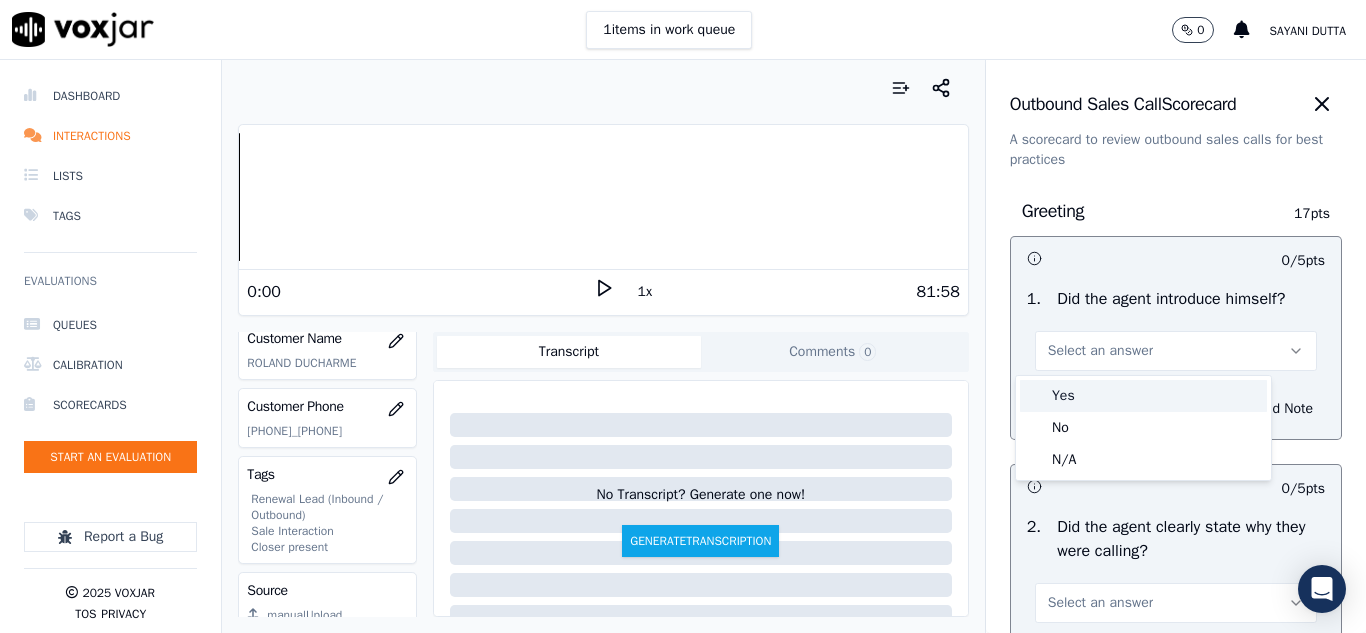 click on "Yes" at bounding box center [1143, 396] 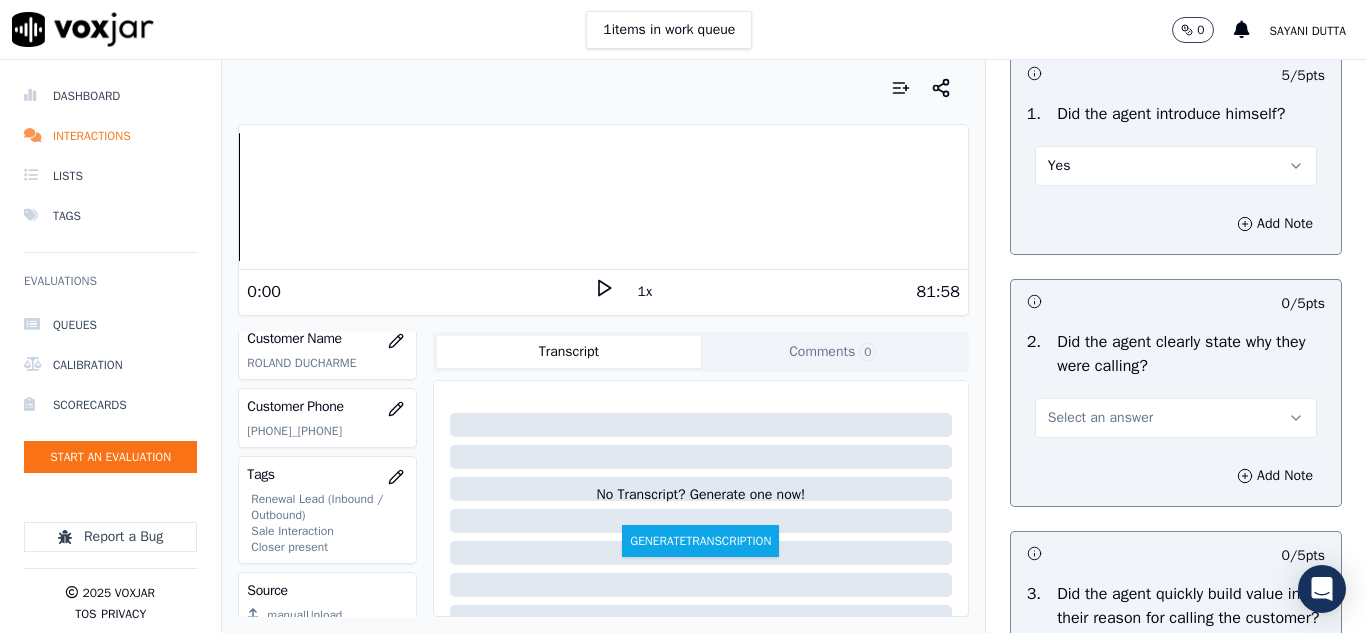 scroll, scrollTop: 200, scrollLeft: 0, axis: vertical 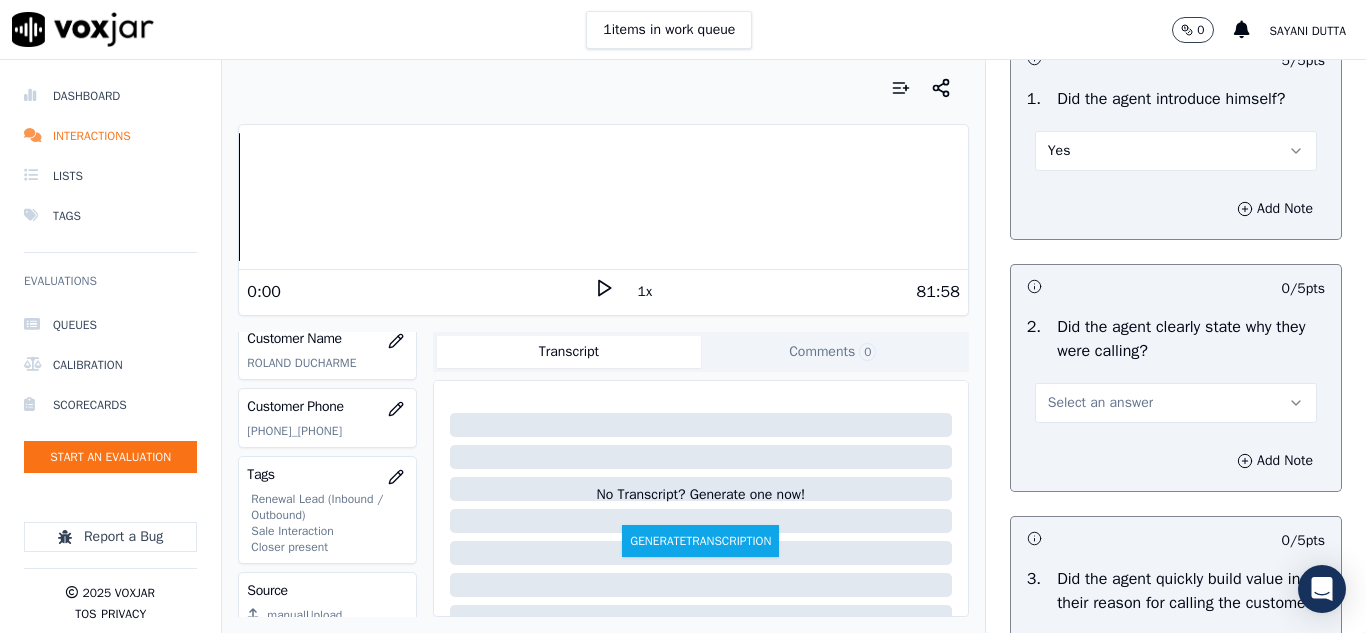 click on "Select an answer" at bounding box center (1100, 403) 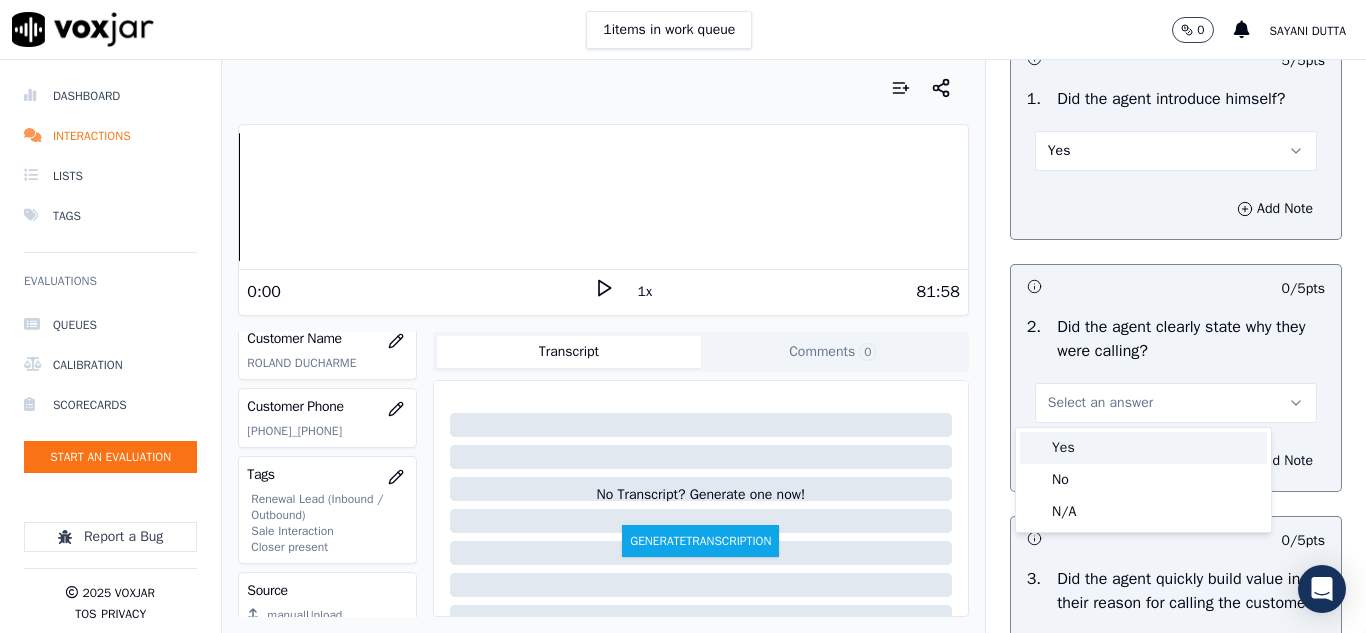 click on "Yes" at bounding box center (1143, 448) 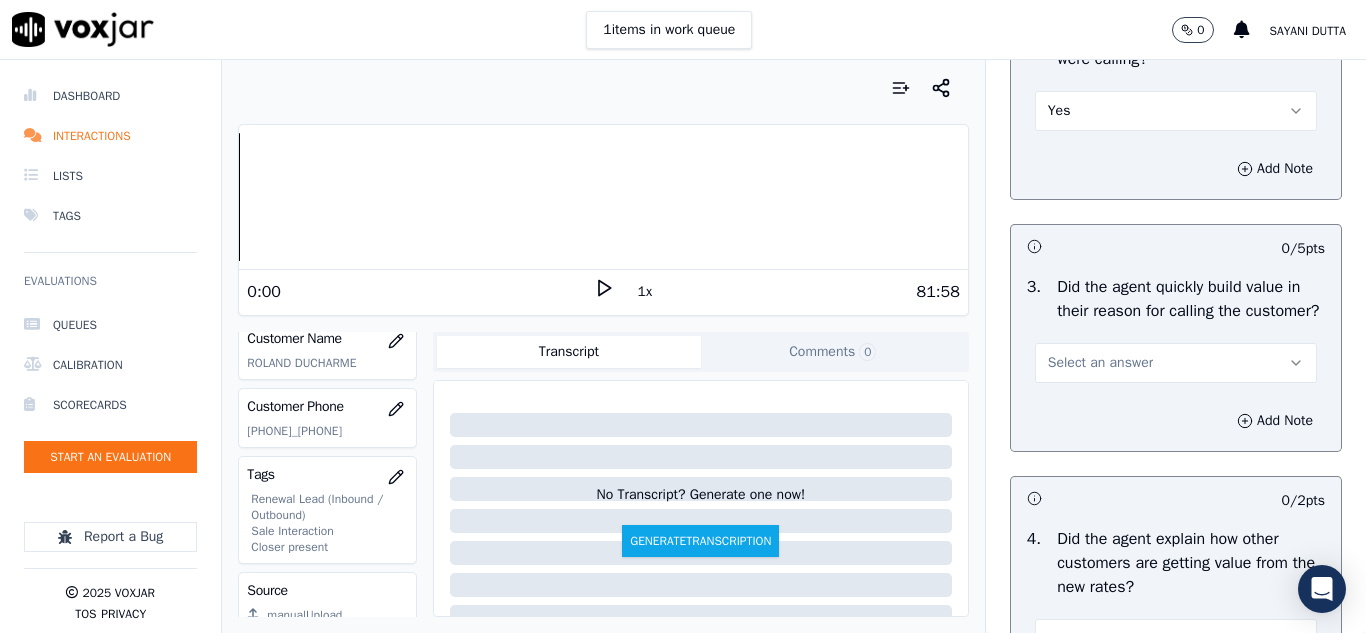 scroll, scrollTop: 500, scrollLeft: 0, axis: vertical 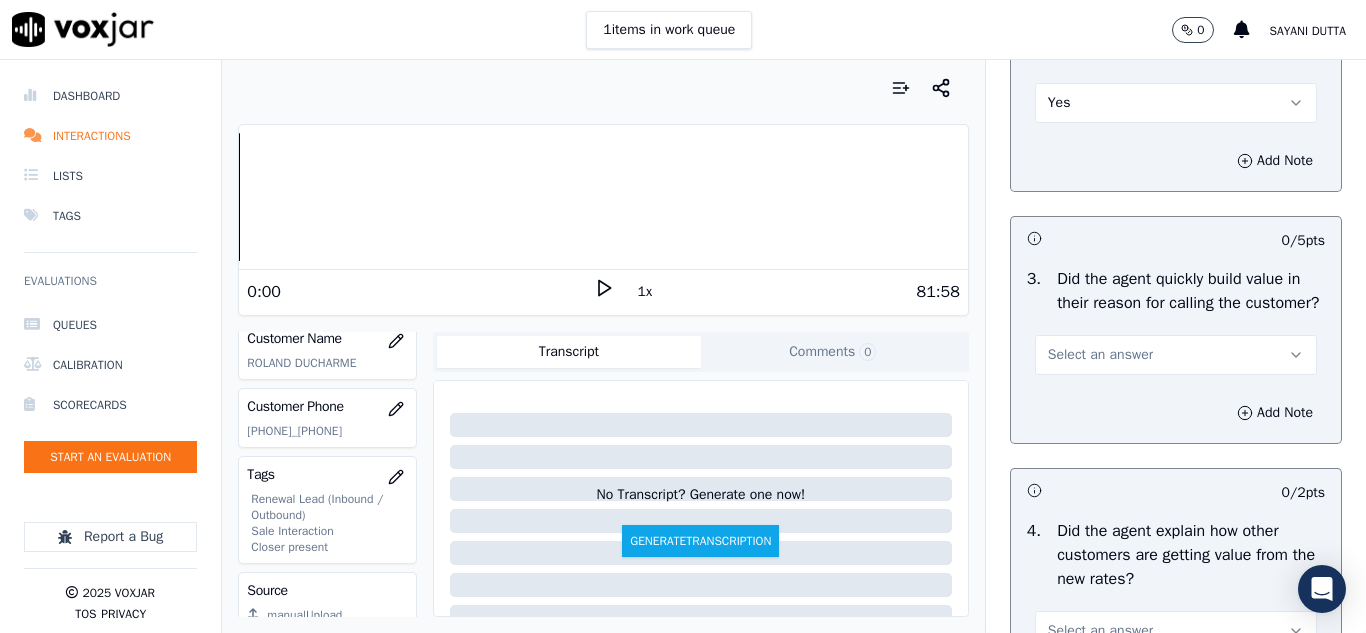 click on "Select an answer" at bounding box center (1100, 355) 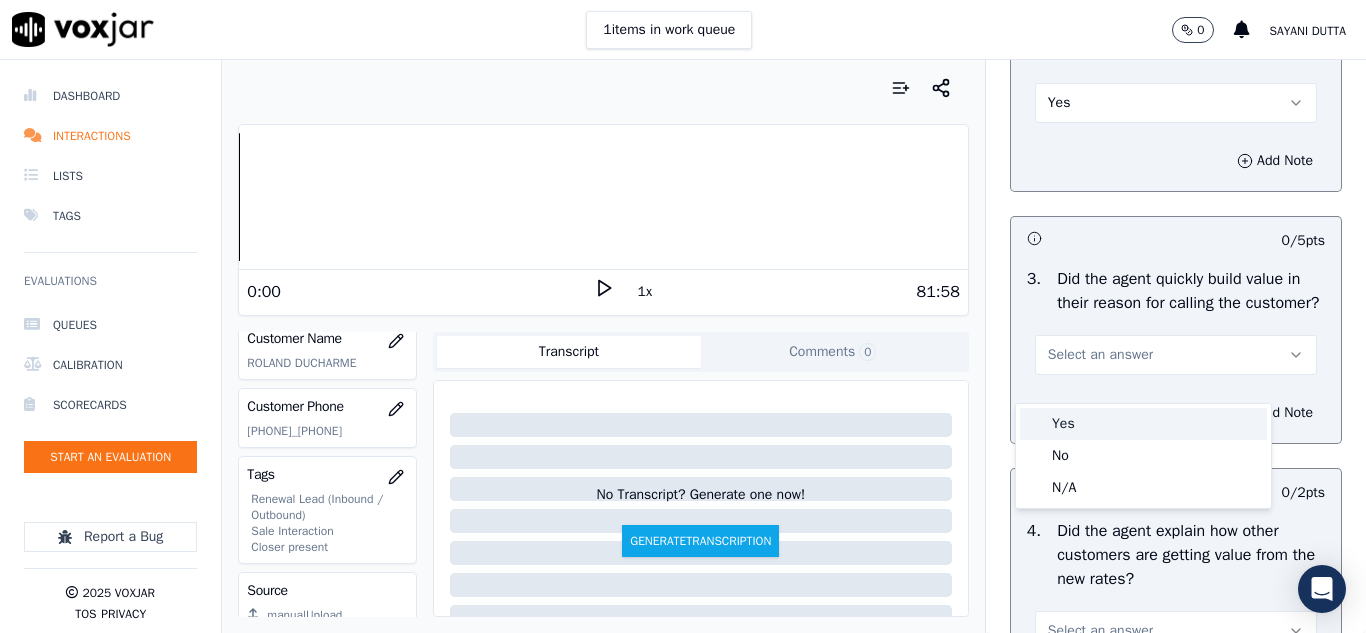 click on "Yes" at bounding box center [1143, 424] 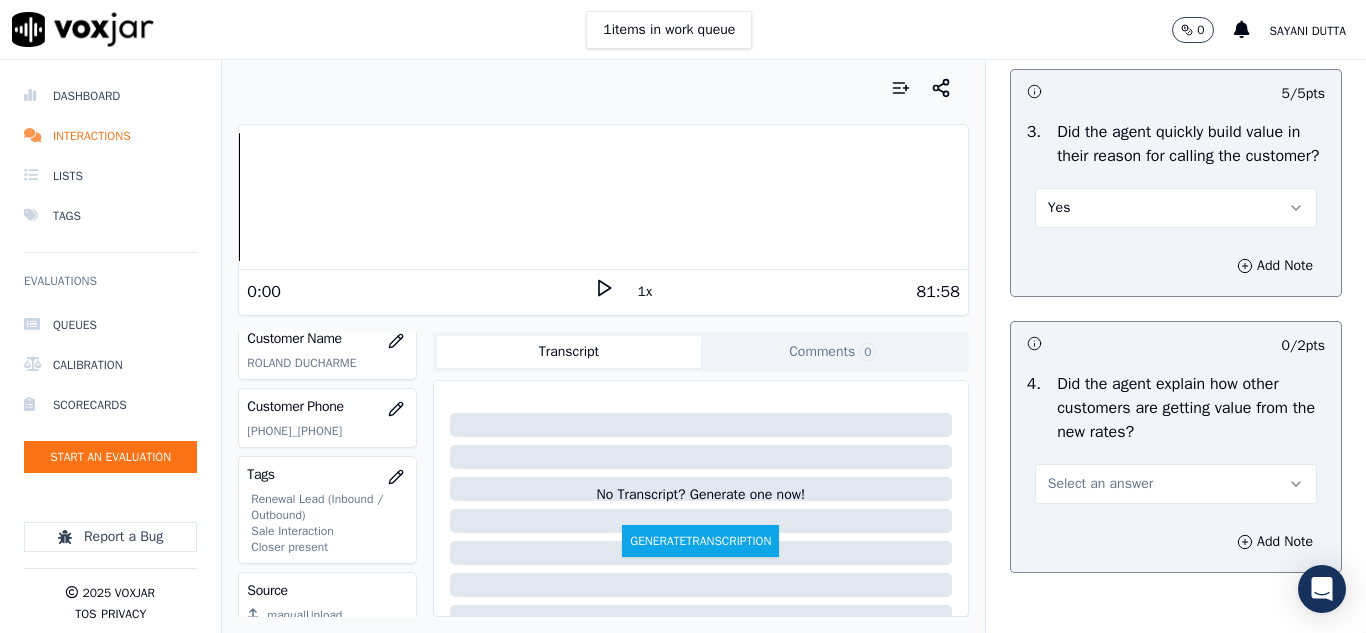 scroll, scrollTop: 800, scrollLeft: 0, axis: vertical 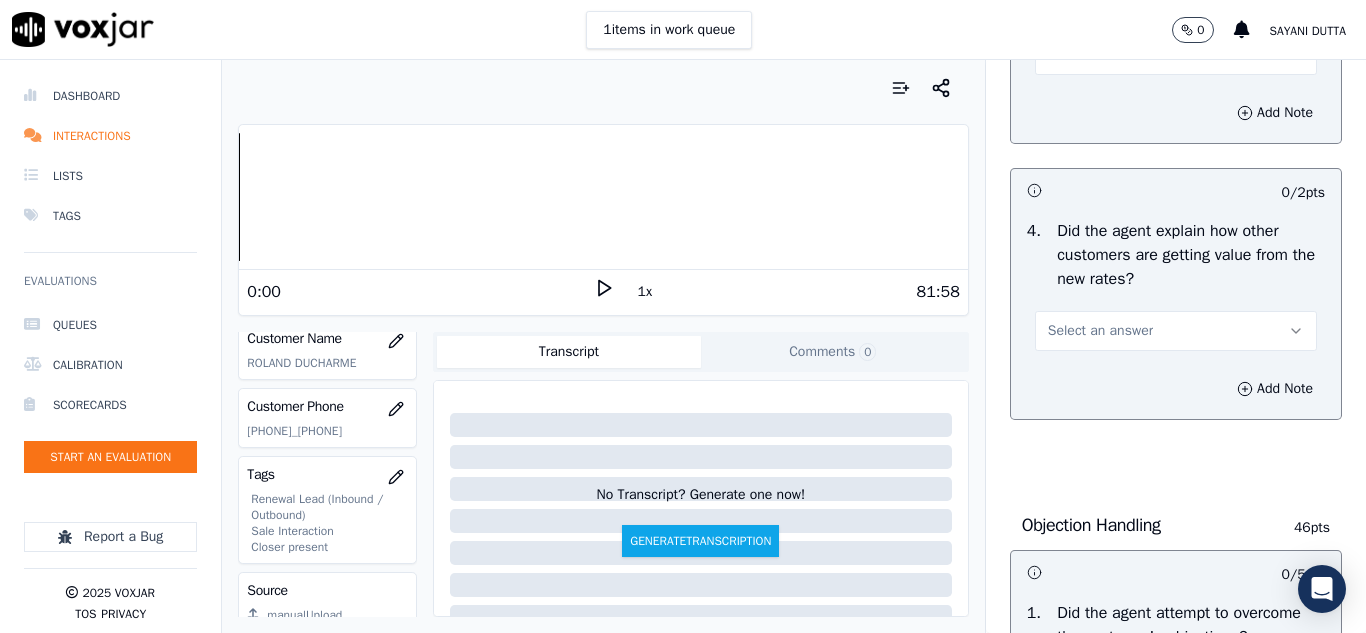 click on "Select an answer" at bounding box center [1176, 331] 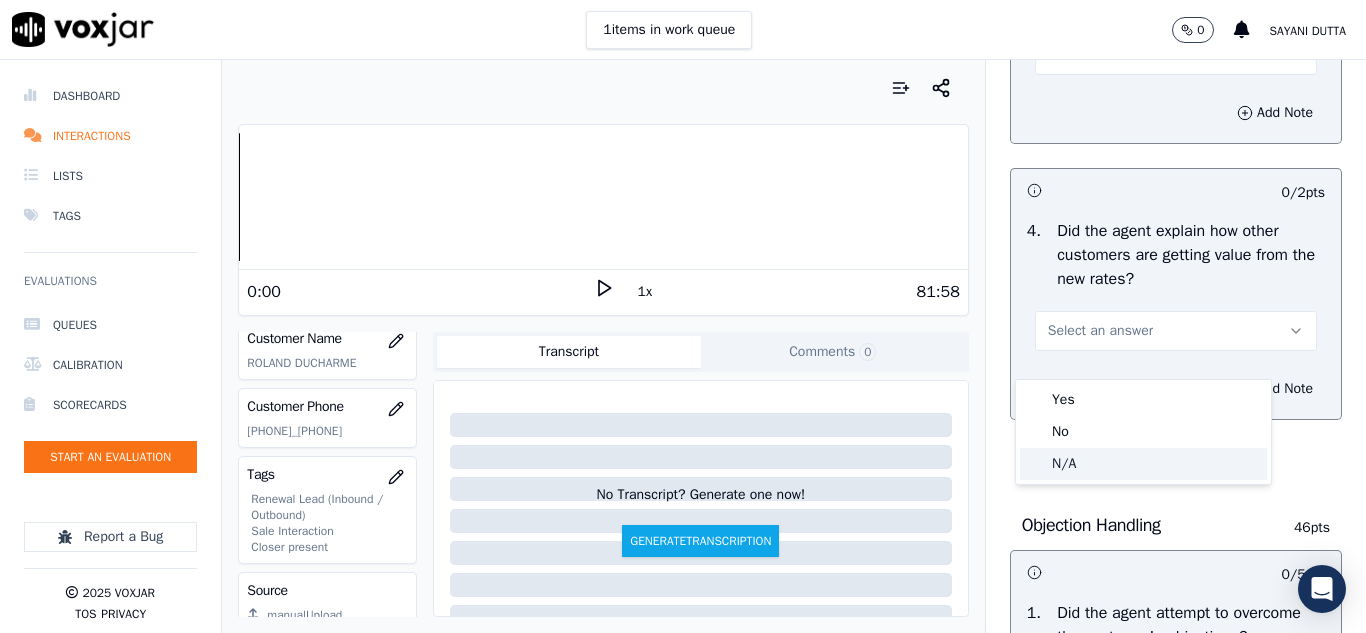 click on "N/A" 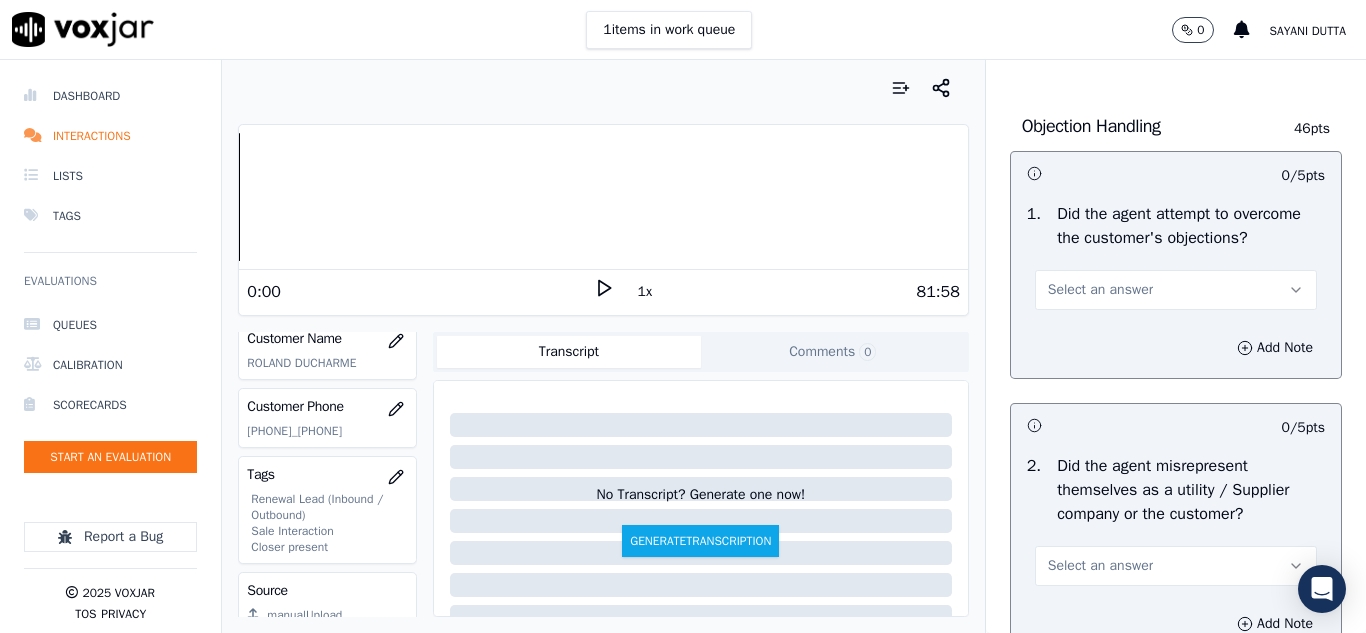 scroll, scrollTop: 1200, scrollLeft: 0, axis: vertical 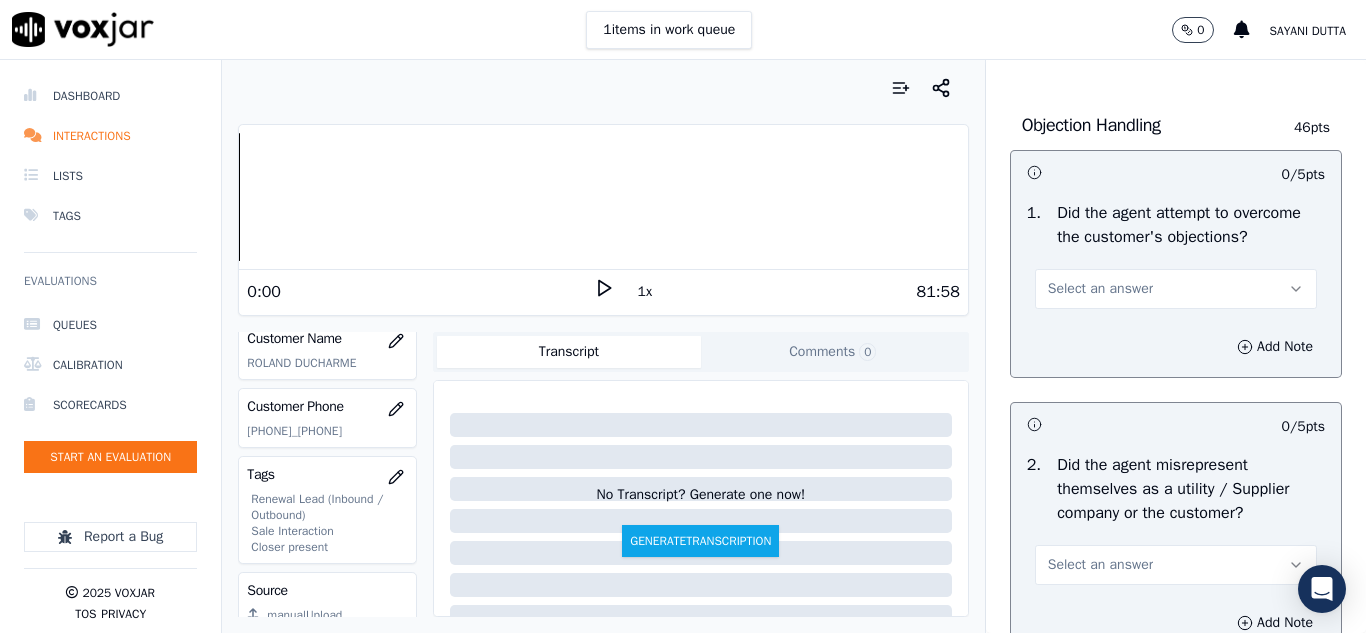 click on "Select an answer" at bounding box center [1100, 289] 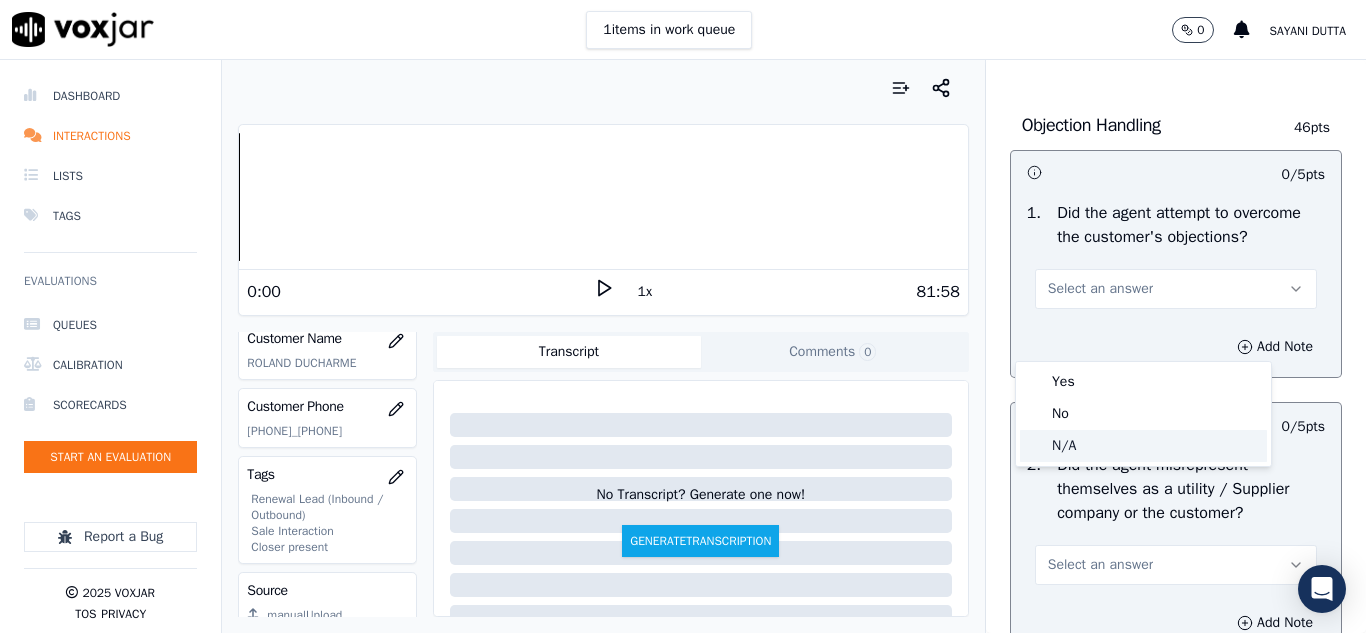 click on "N/A" 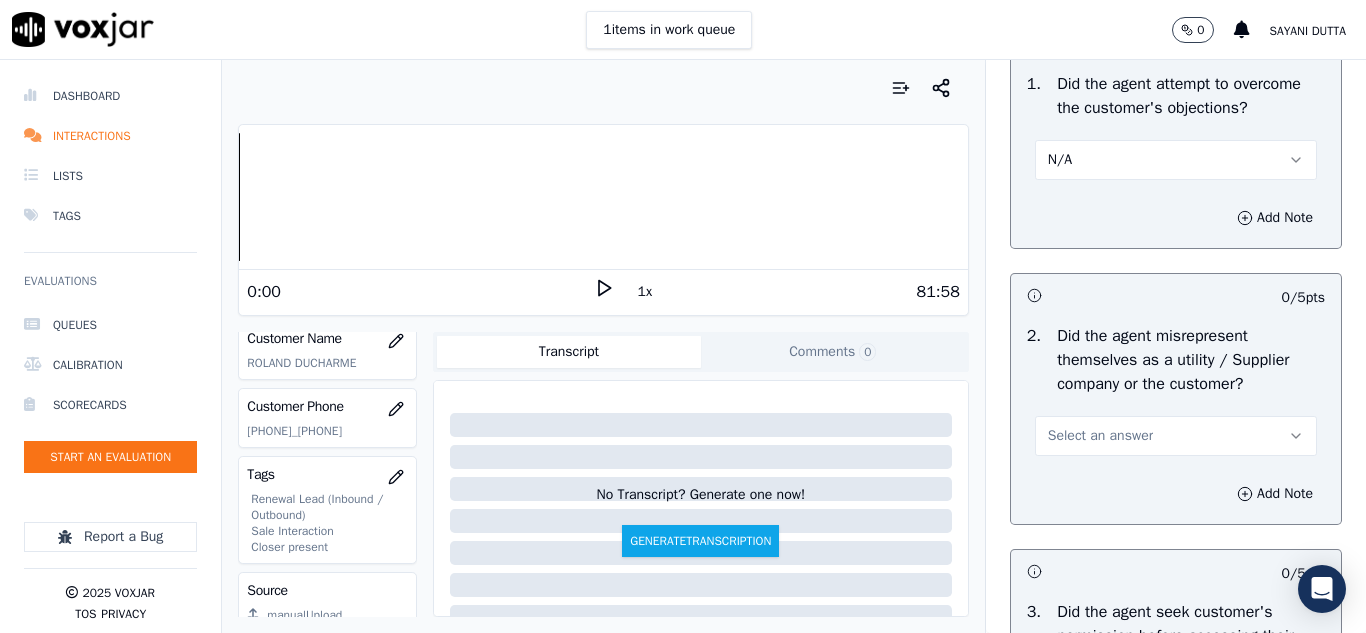 scroll, scrollTop: 1500, scrollLeft: 0, axis: vertical 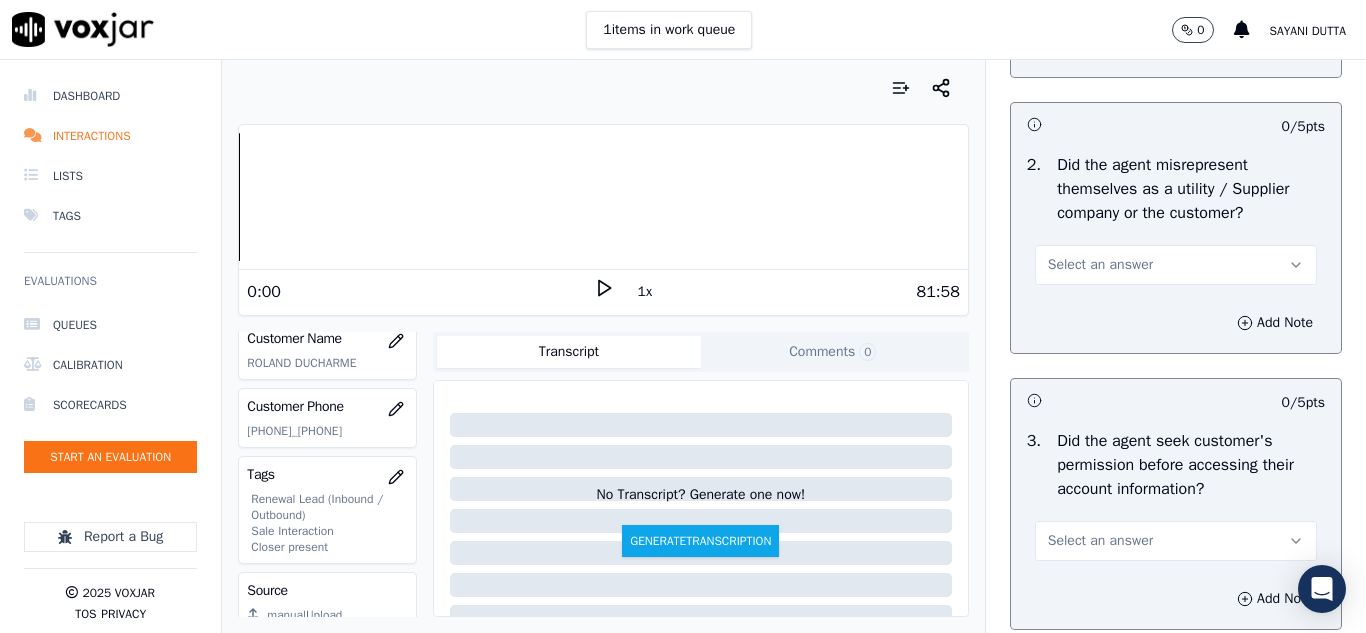 click on "Select an answer" at bounding box center (1100, 265) 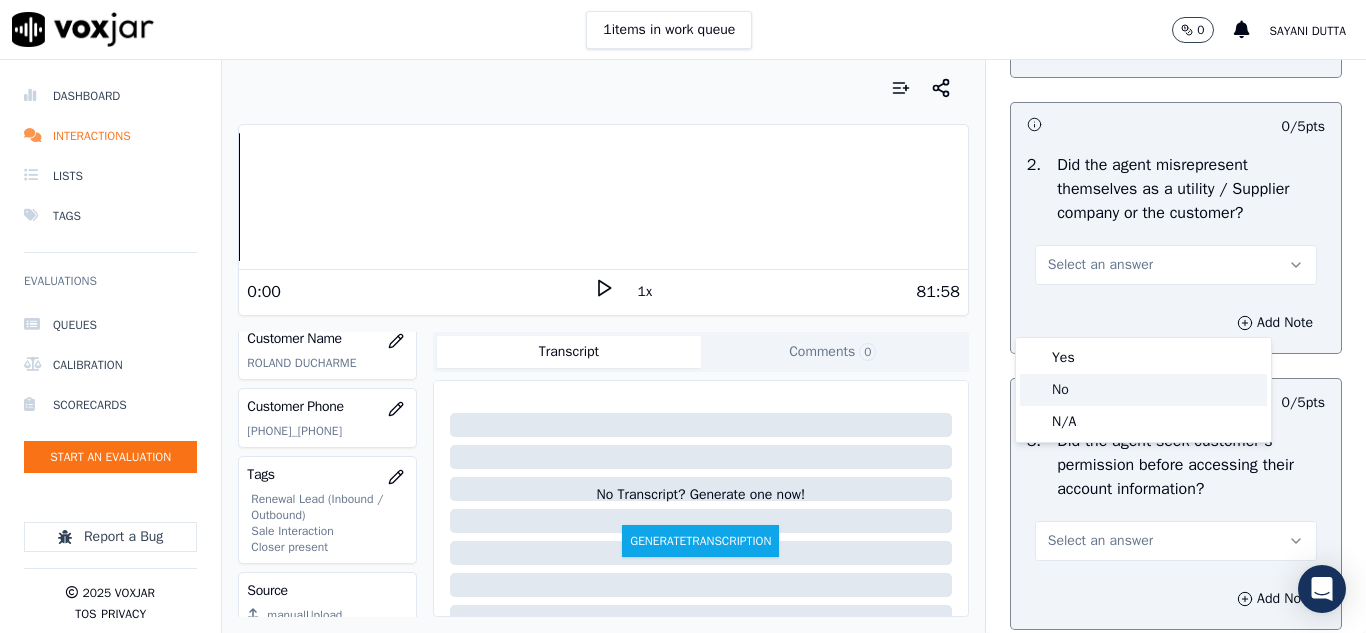 click on "No" 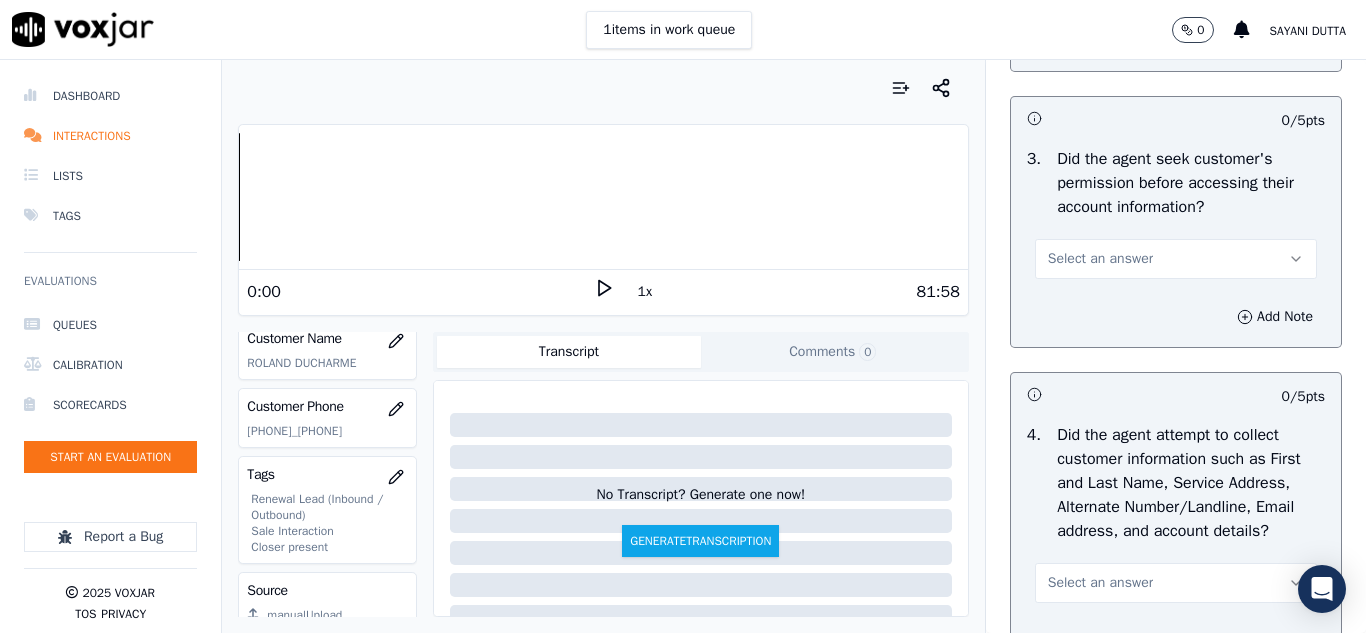 scroll, scrollTop: 1800, scrollLeft: 0, axis: vertical 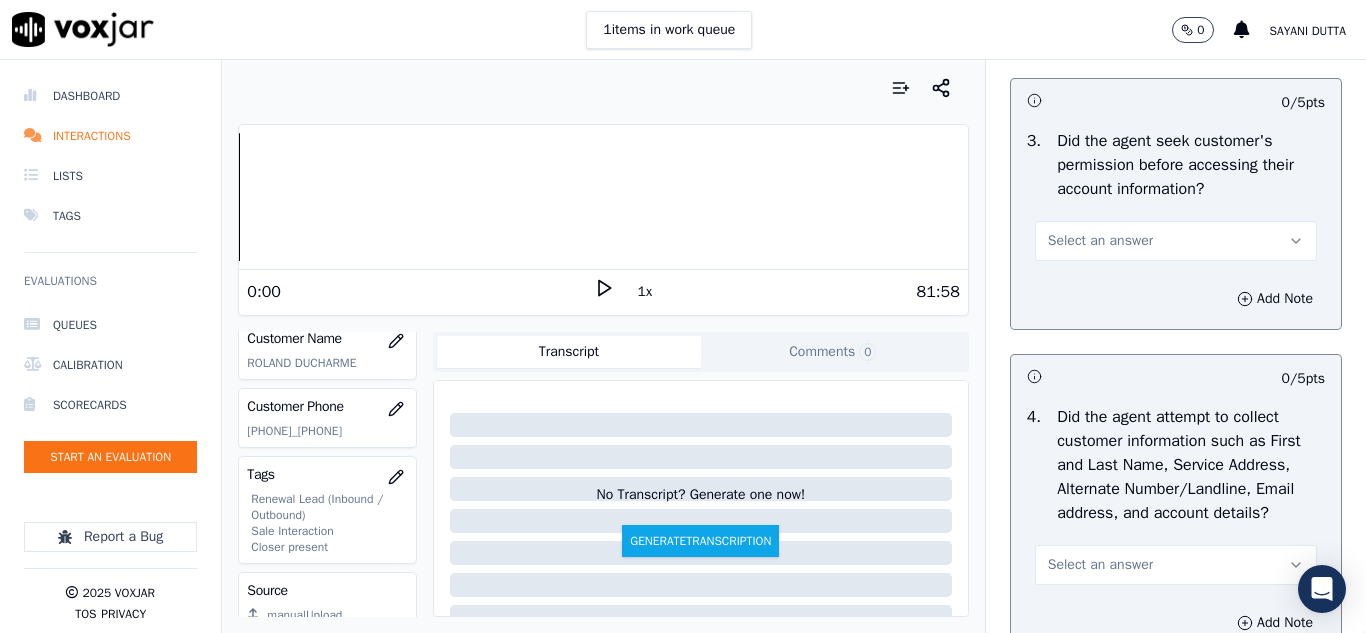 click on "Select an answer" at bounding box center [1100, 241] 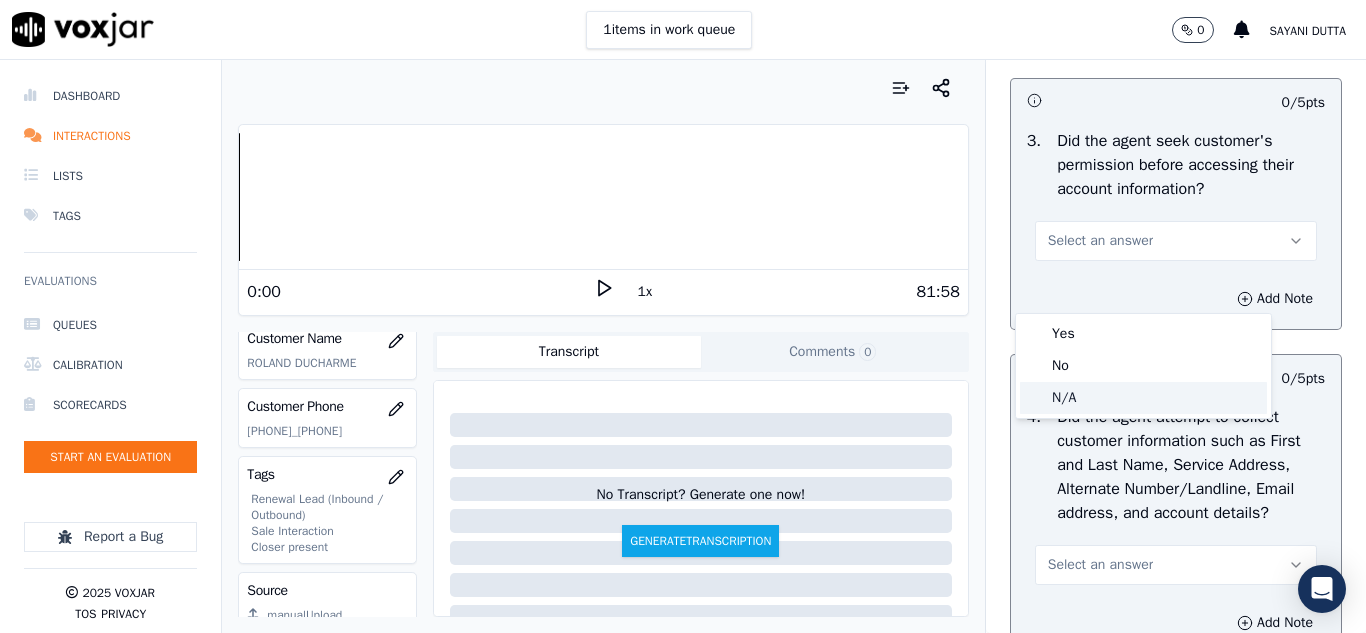 click on "N/A" 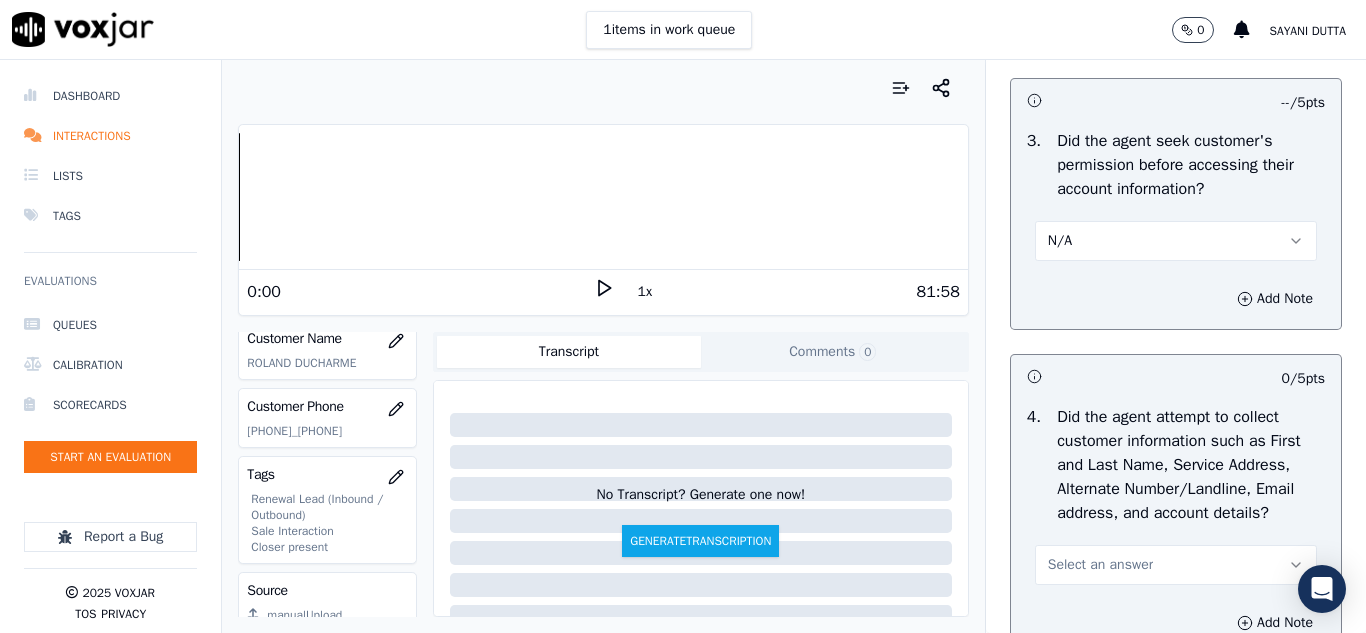 click on "N/A" at bounding box center (1176, 241) 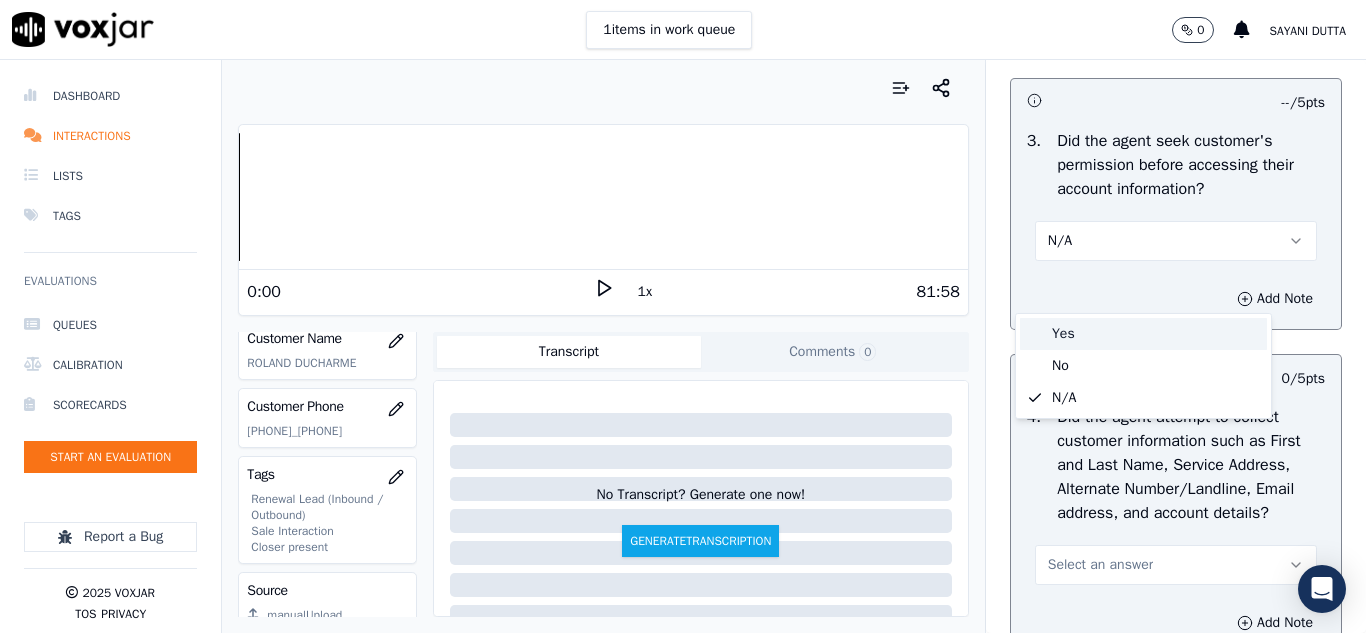 click on "Yes" at bounding box center [1143, 334] 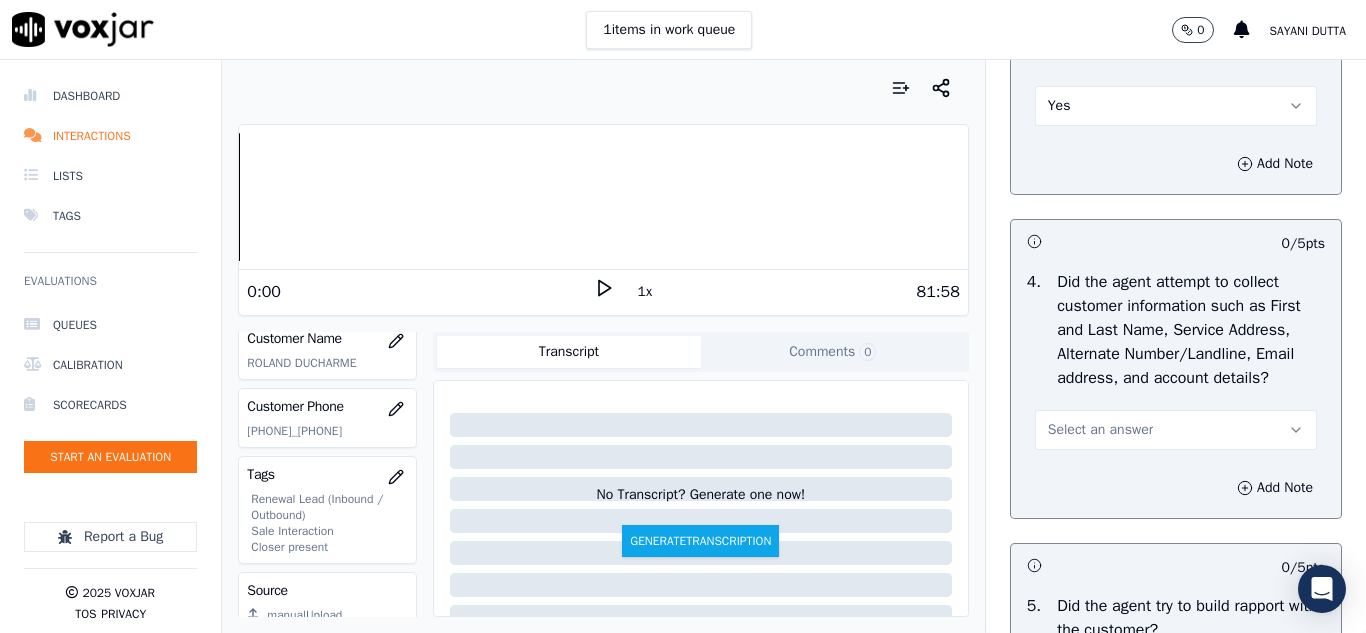 scroll, scrollTop: 2100, scrollLeft: 0, axis: vertical 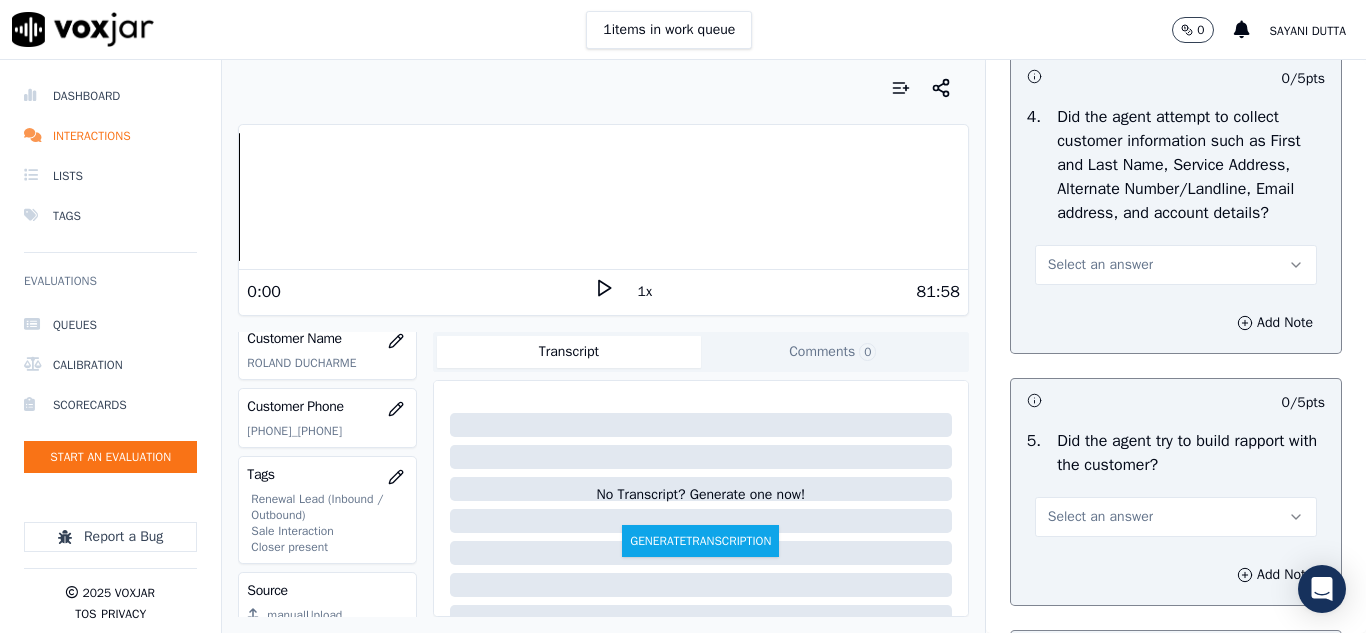 click on "Select an answer" at bounding box center (1100, 265) 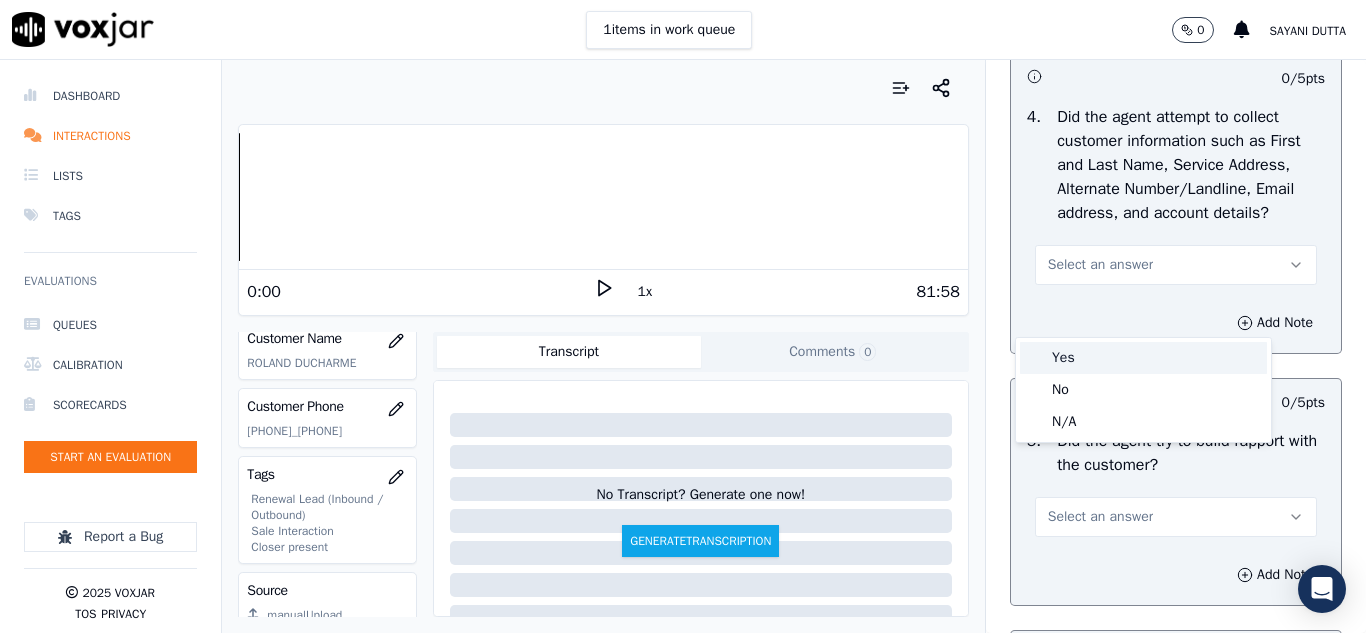 click on "Yes" at bounding box center [1143, 358] 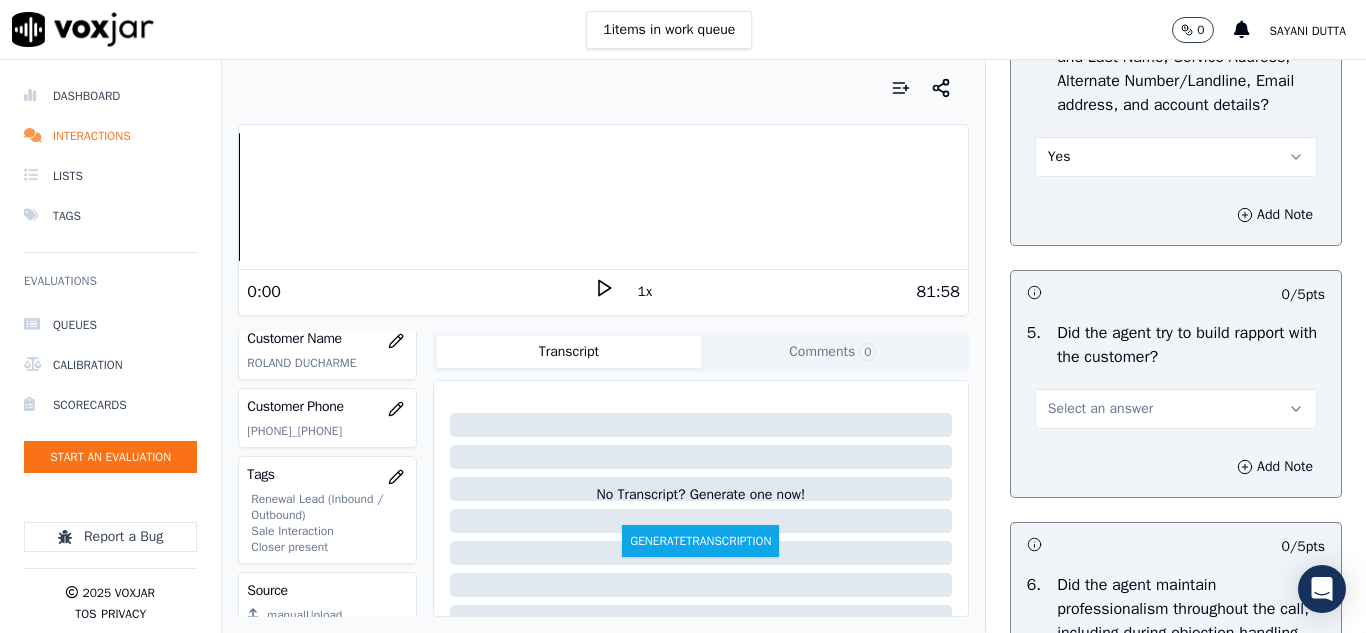 scroll, scrollTop: 2400, scrollLeft: 0, axis: vertical 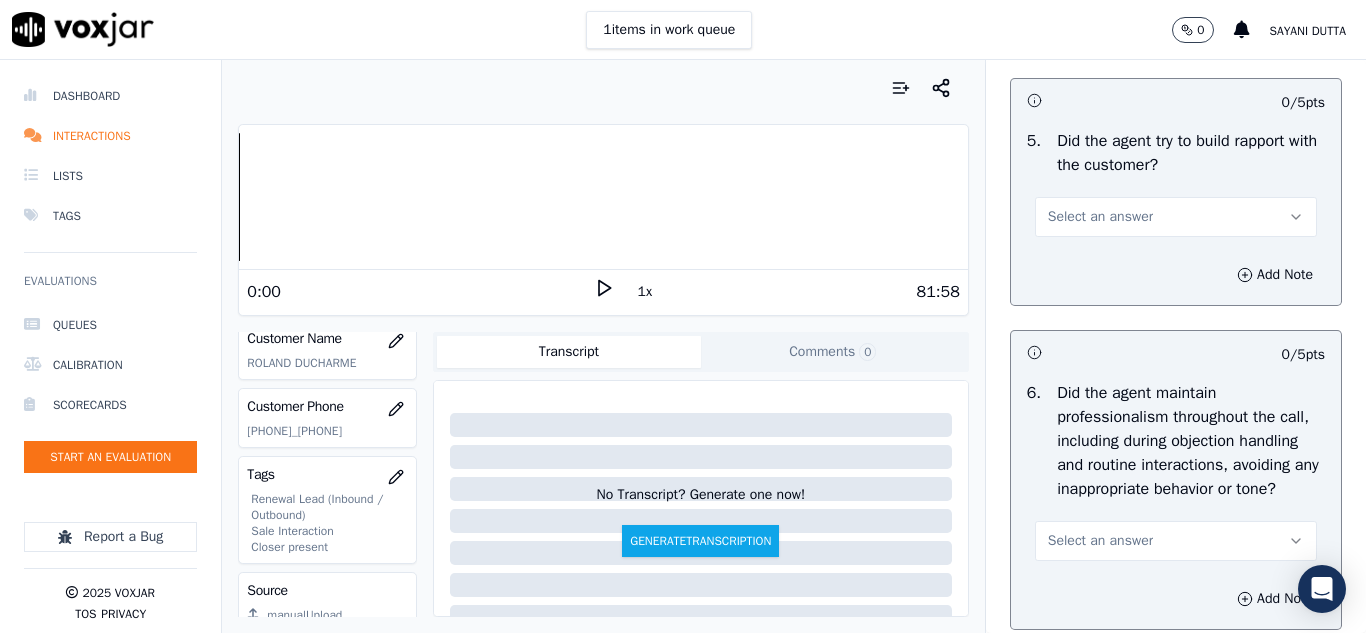 click on "Select an answer" at bounding box center [1100, 217] 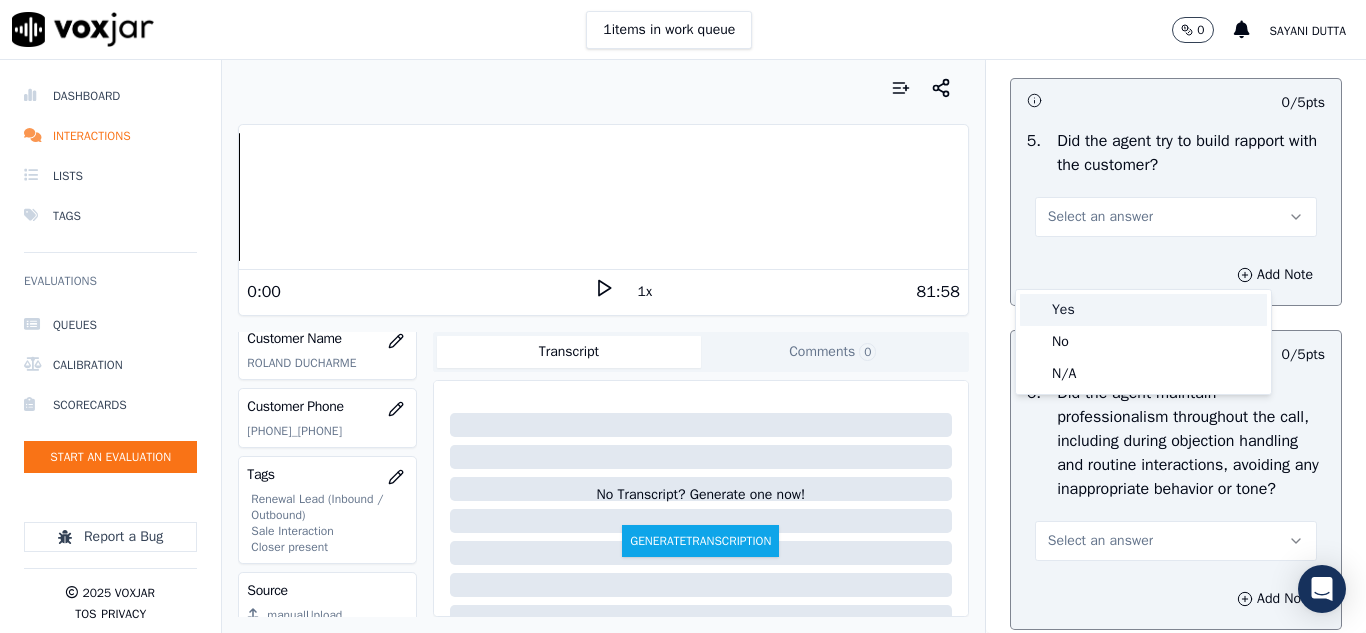 click on "Yes" at bounding box center [1143, 310] 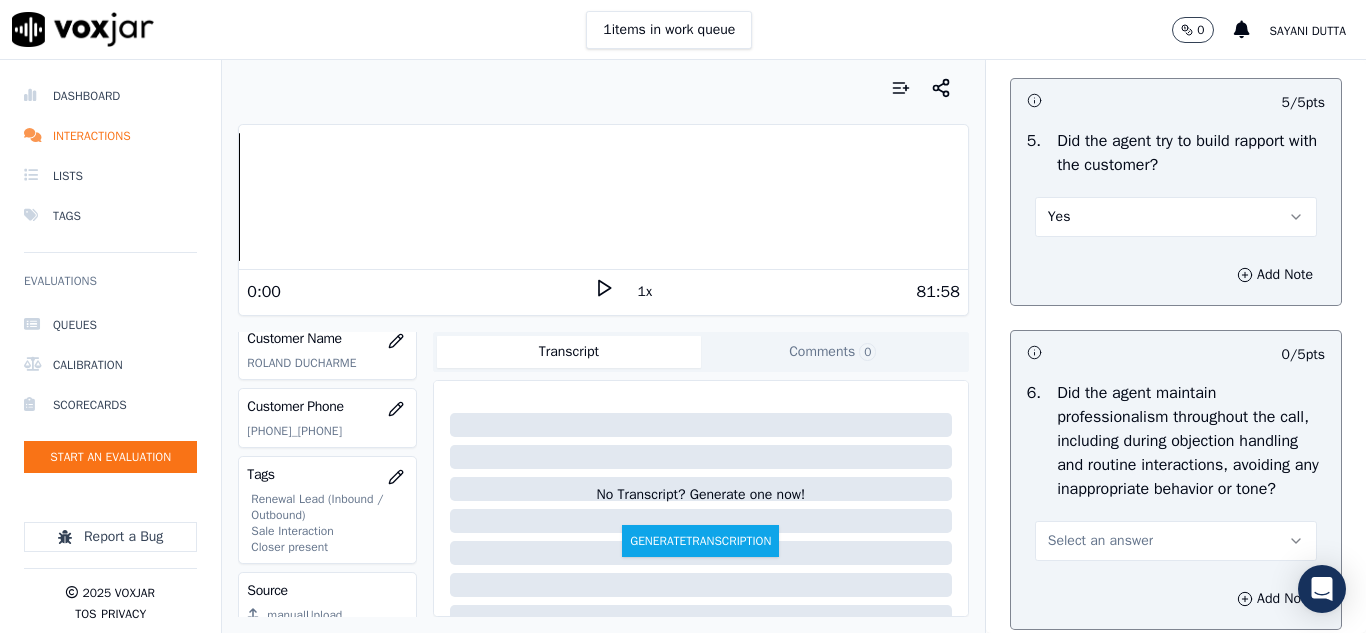 scroll, scrollTop: 2600, scrollLeft: 0, axis: vertical 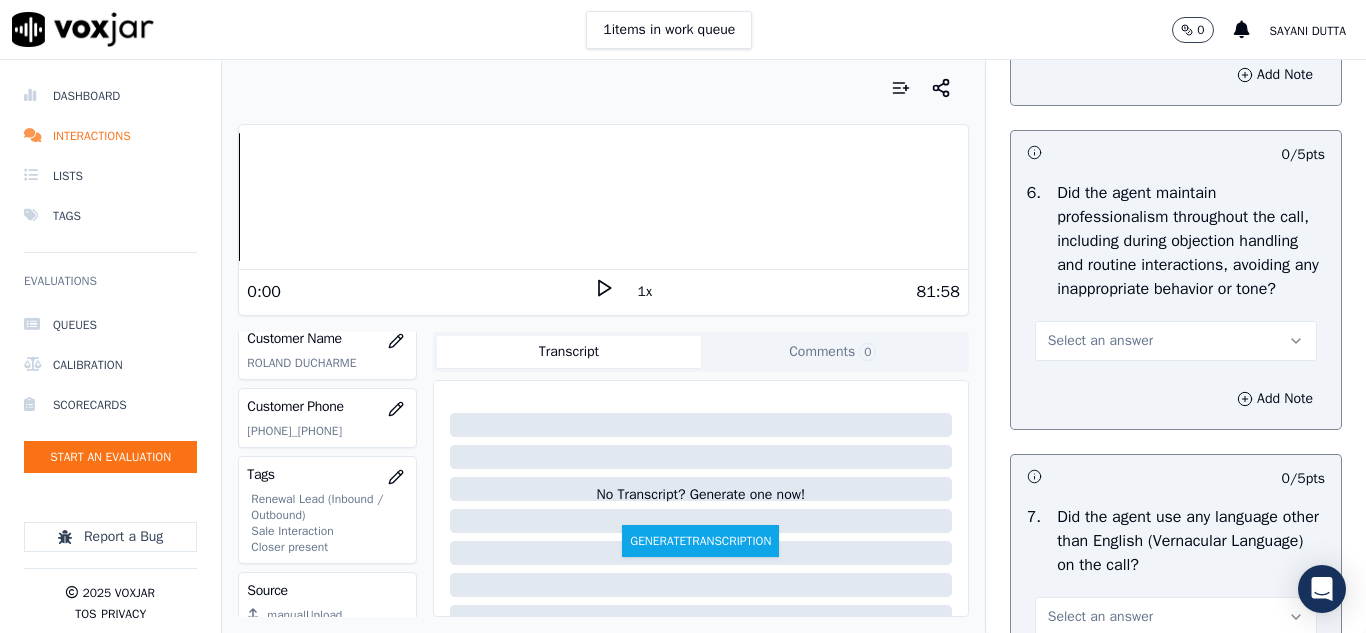 click on "Select an answer" at bounding box center (1100, 341) 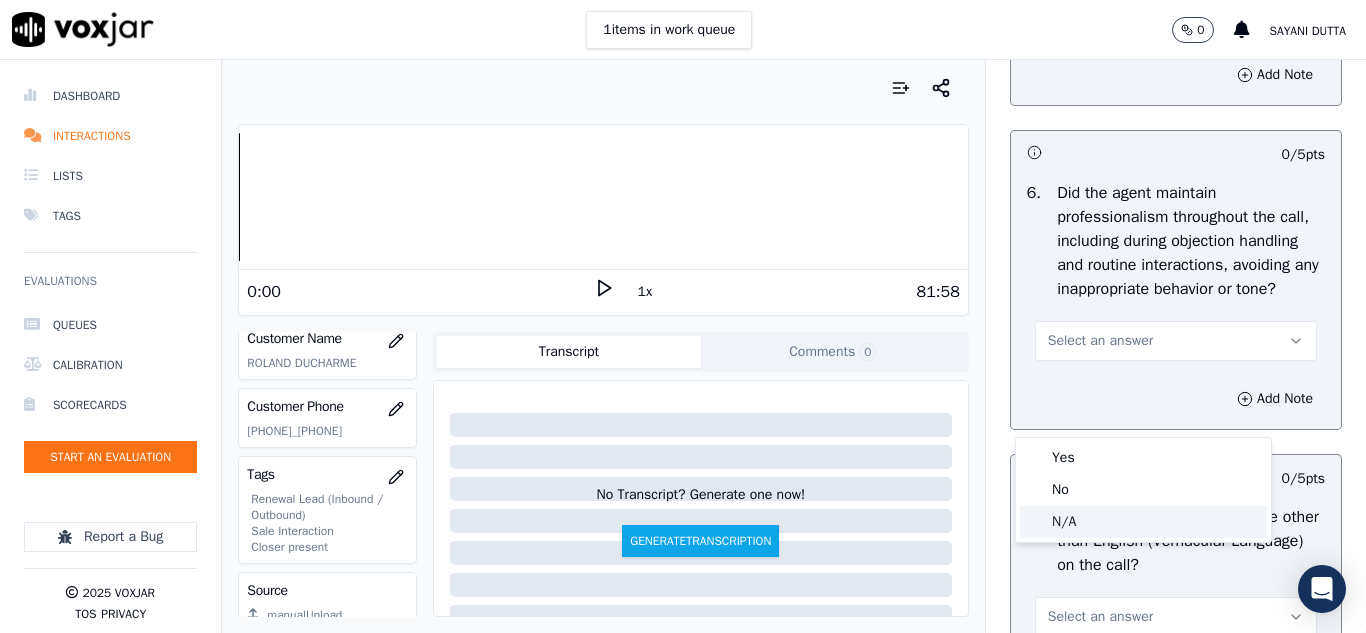 click on "N/A" 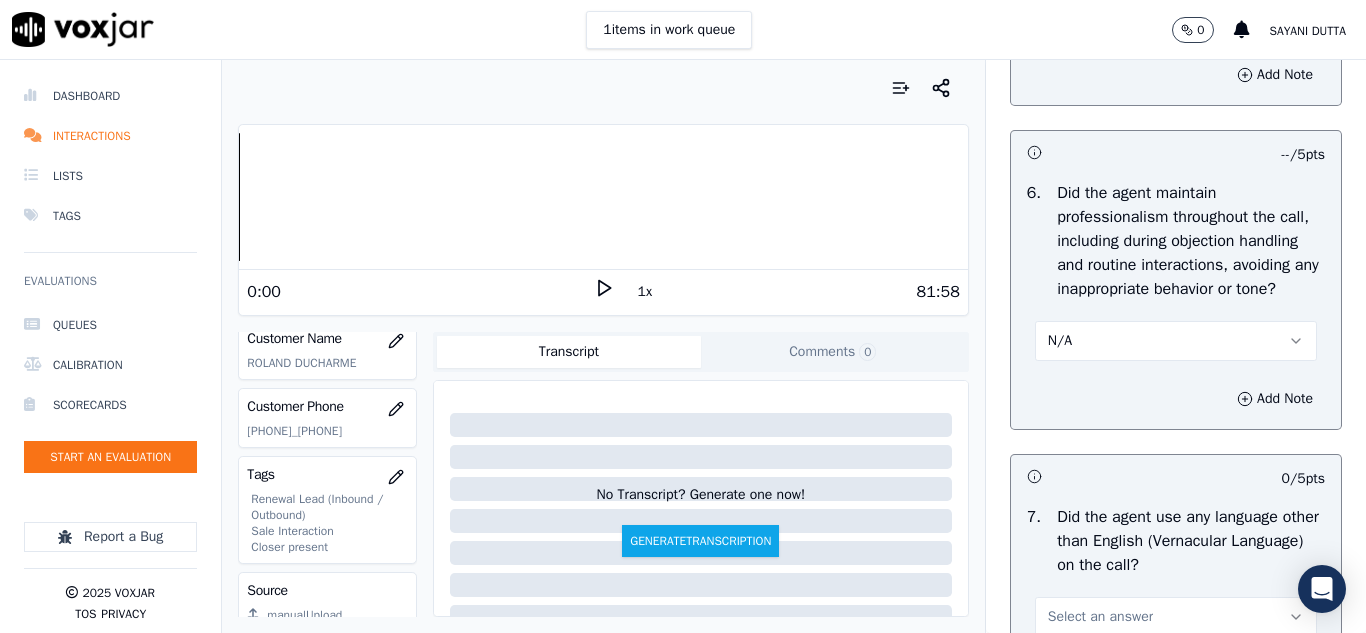 scroll, scrollTop: 3000, scrollLeft: 0, axis: vertical 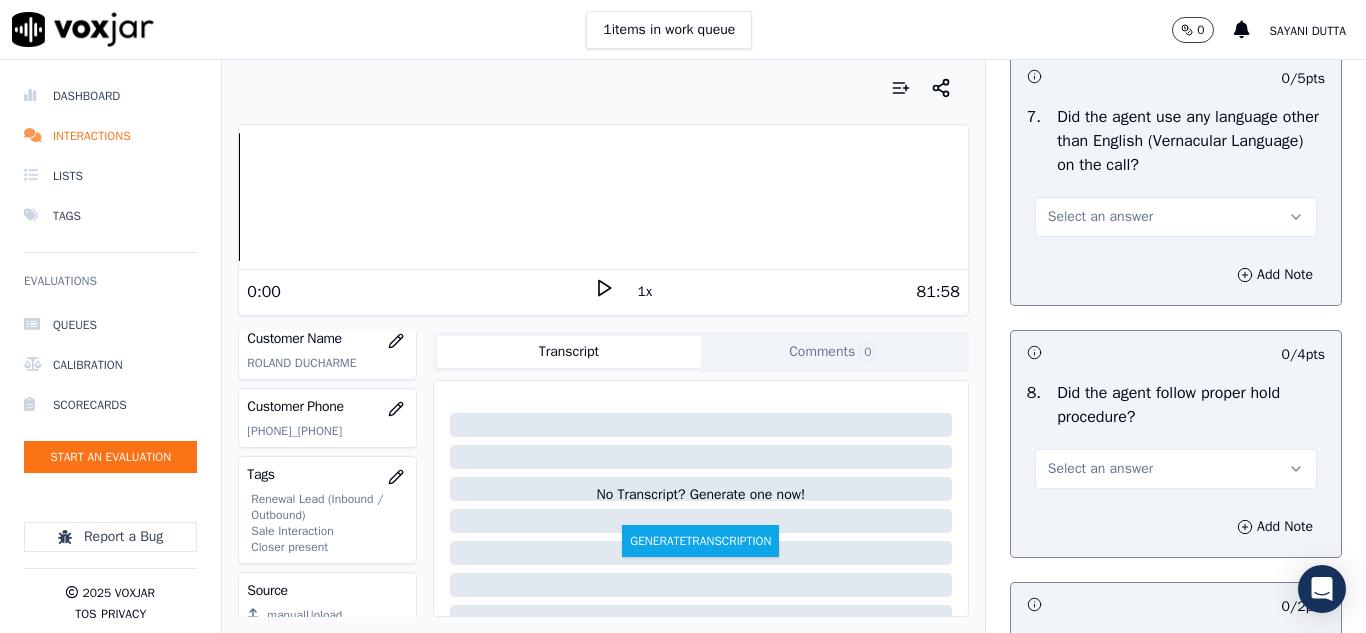 click on "Select an answer" at bounding box center (1176, 217) 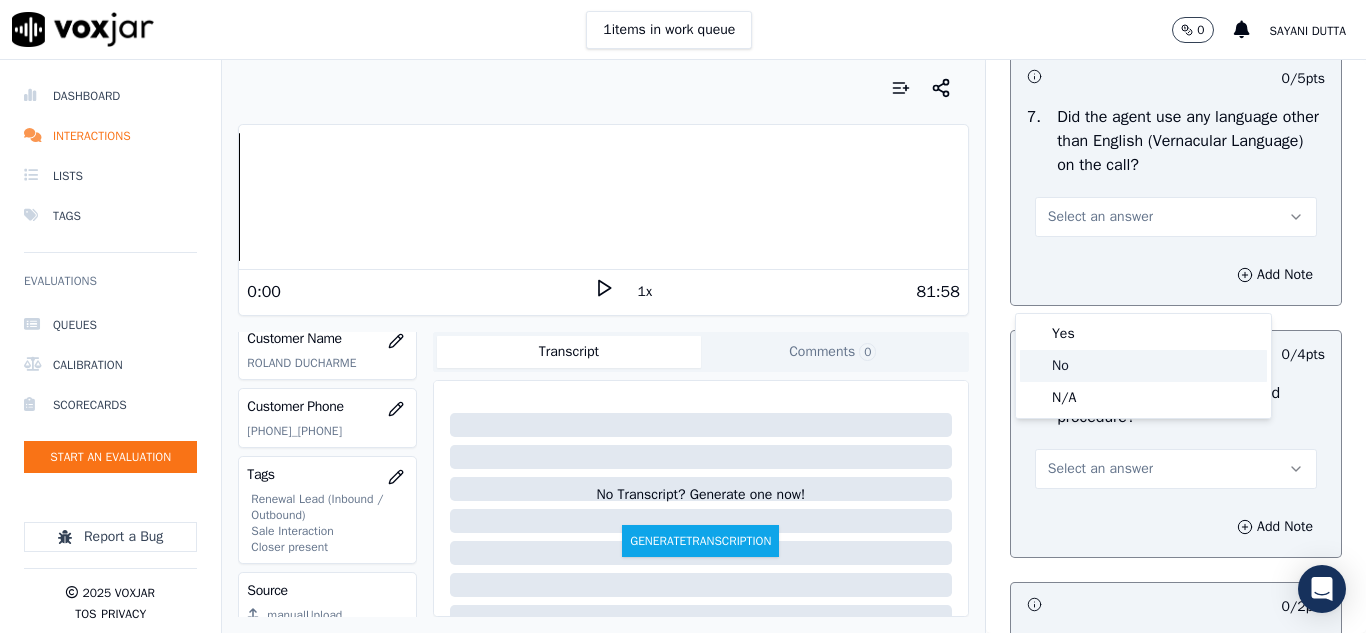 click on "No" 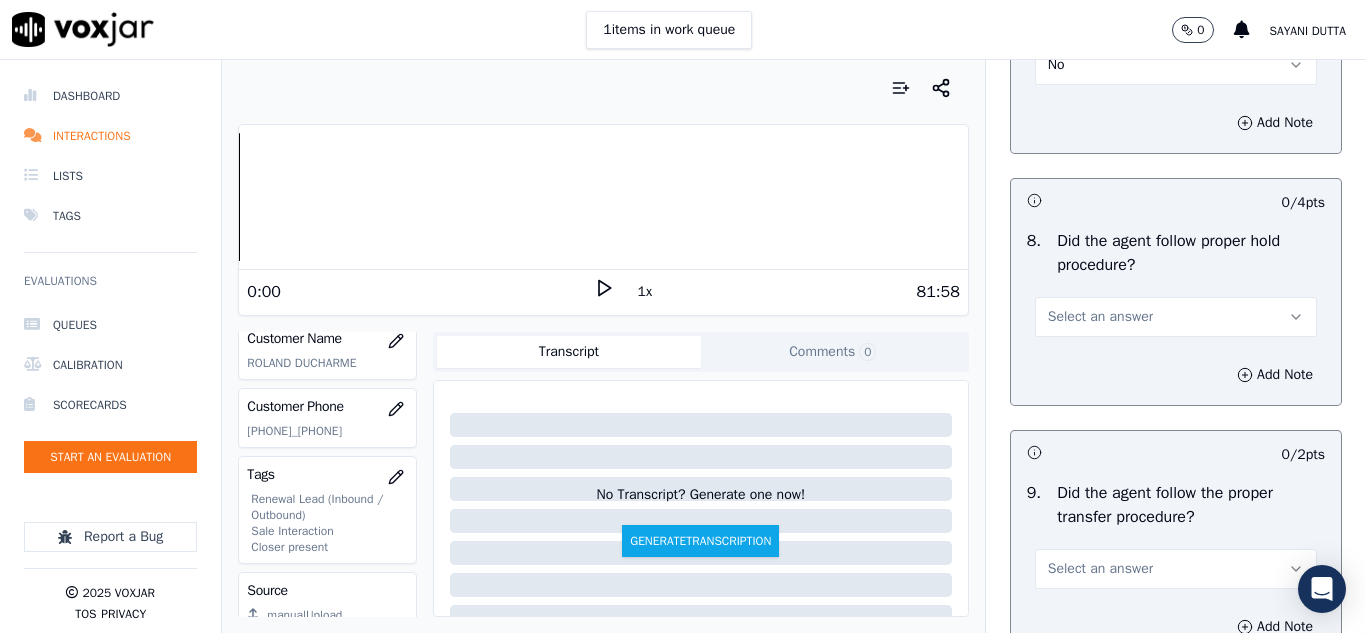 scroll, scrollTop: 3300, scrollLeft: 0, axis: vertical 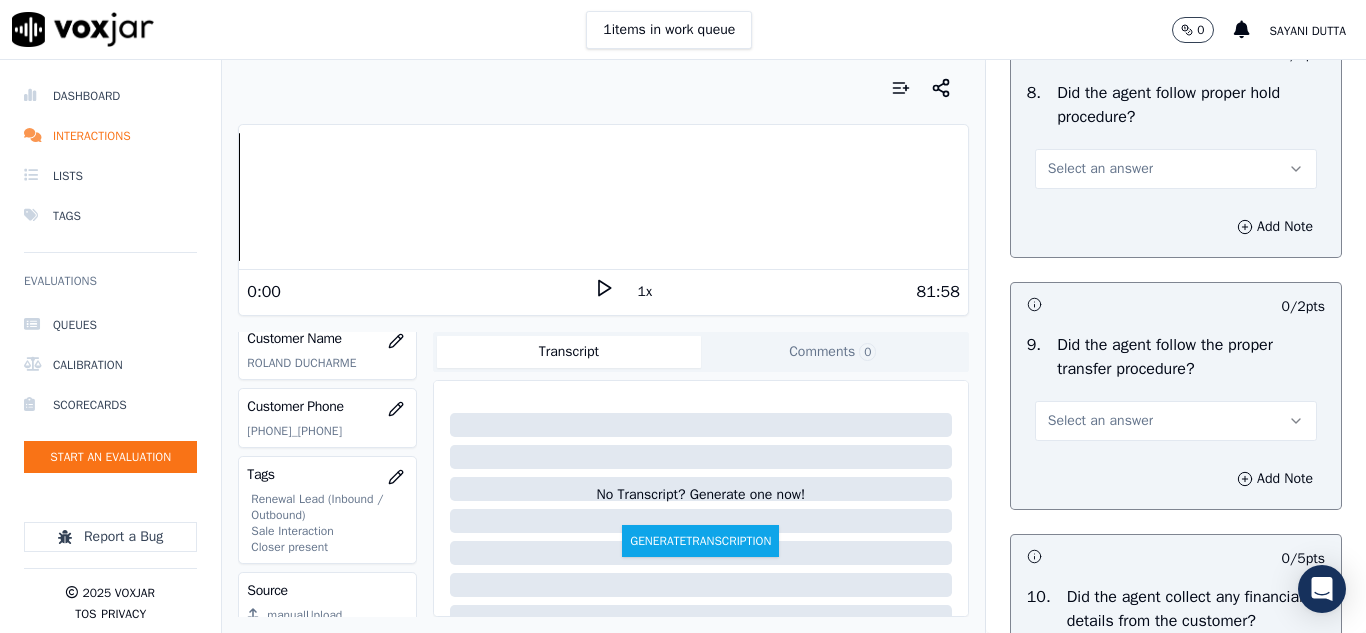 click on "Select an answer" at bounding box center (1100, 169) 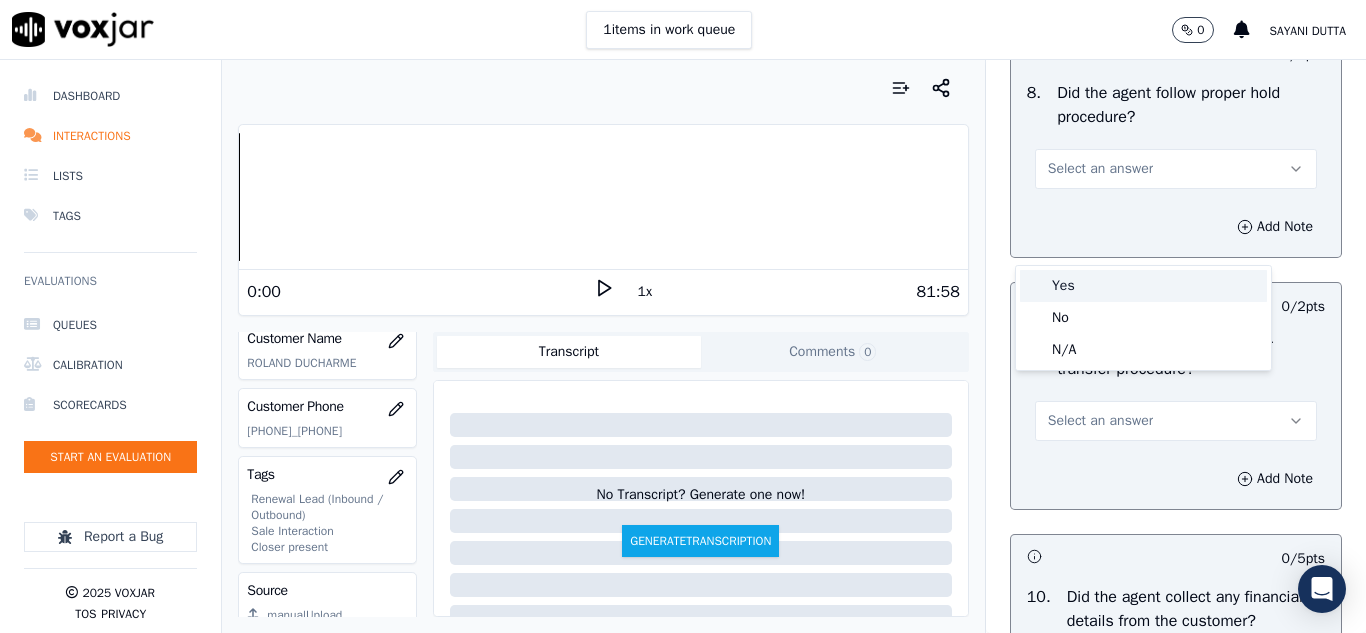 click on "Yes" at bounding box center (1143, 286) 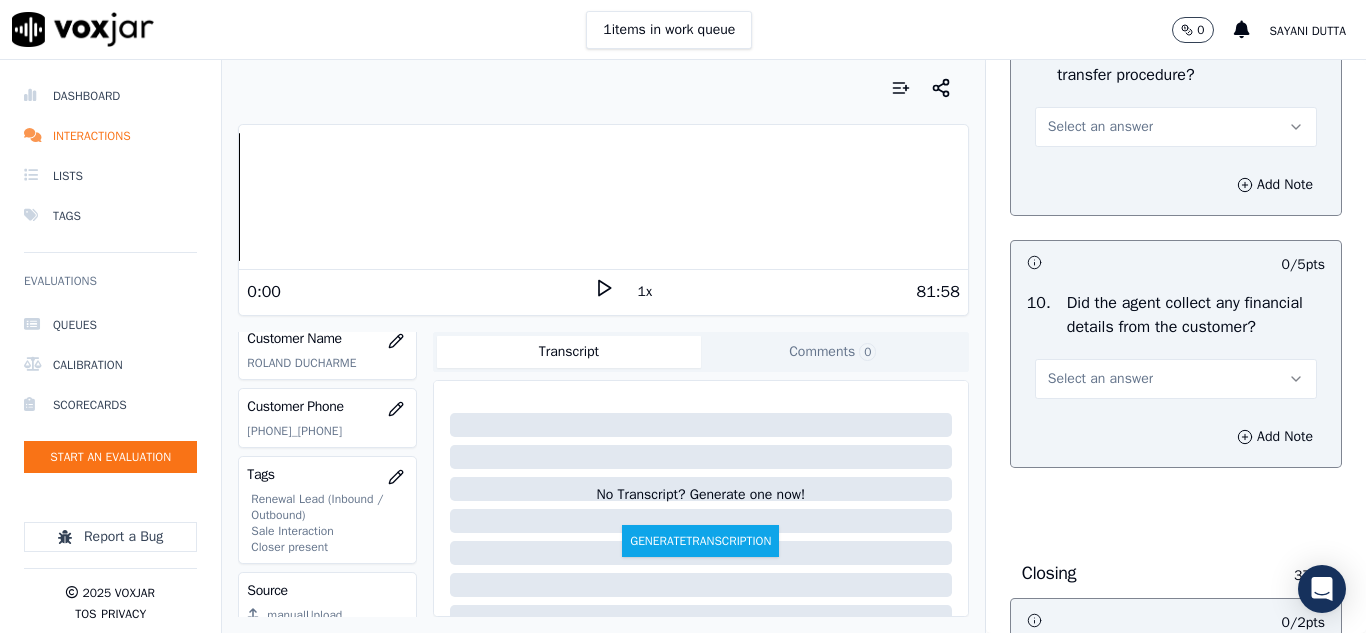 scroll, scrollTop: 3600, scrollLeft: 0, axis: vertical 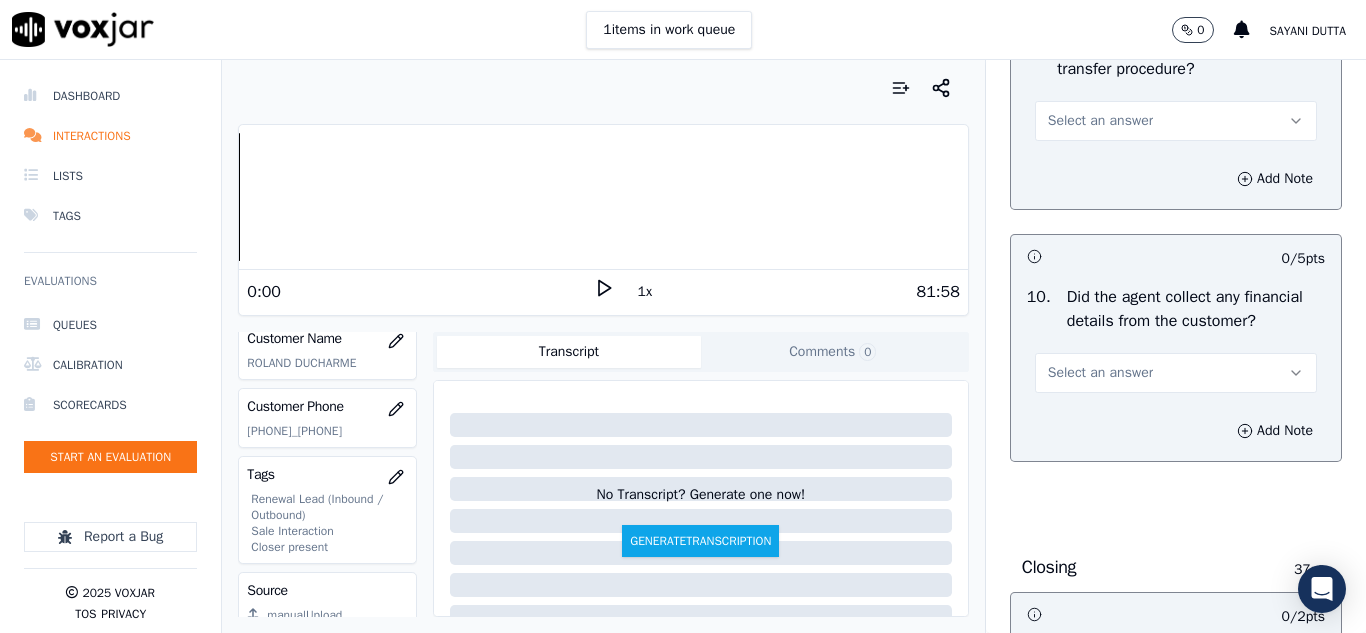 click on "Select an answer" at bounding box center (1100, 121) 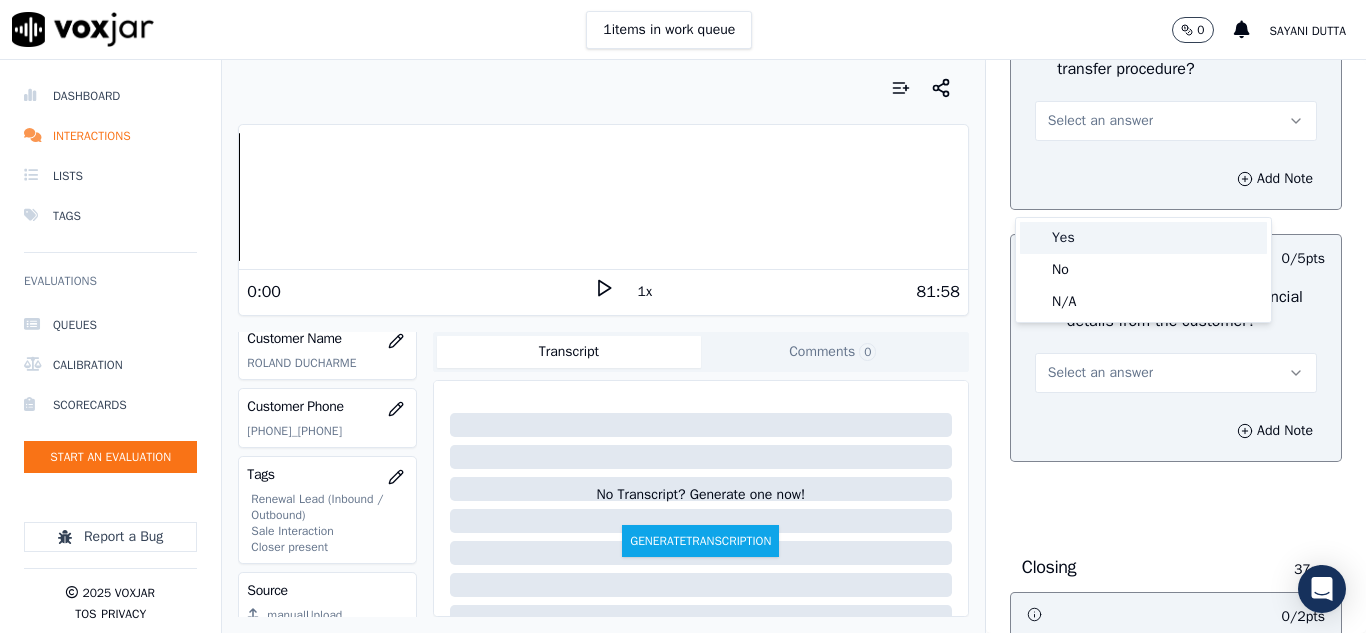 click on "Yes" at bounding box center [1143, 238] 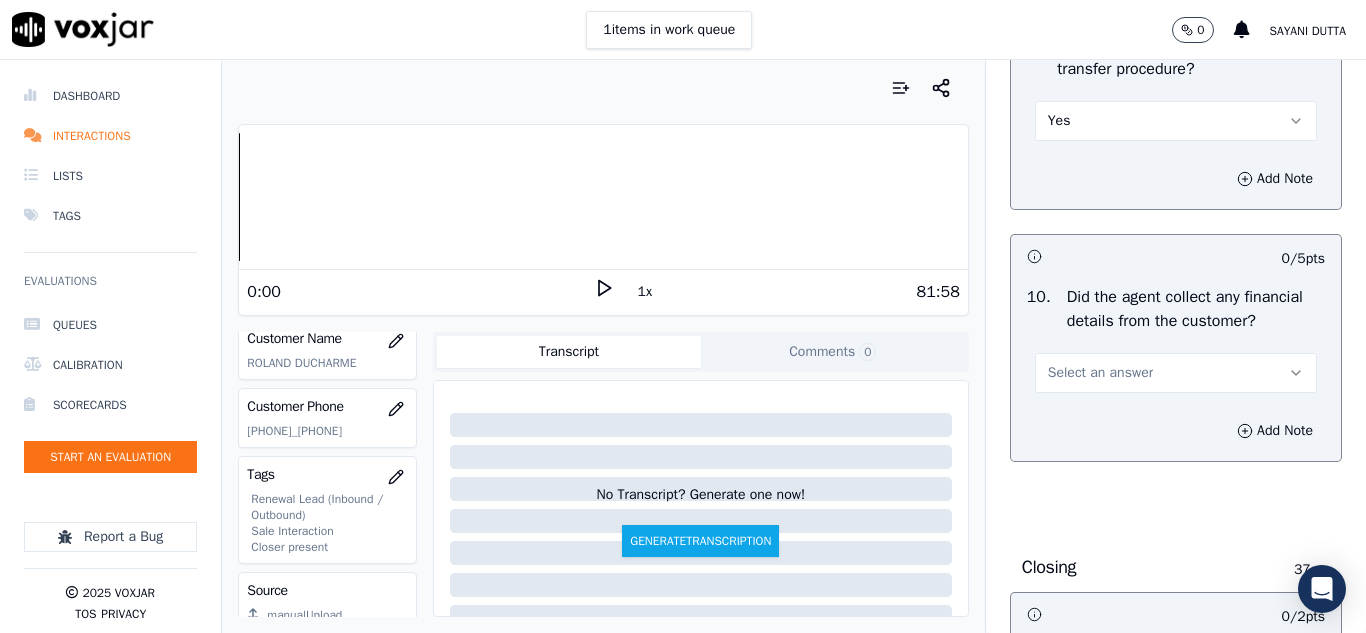 scroll, scrollTop: 3800, scrollLeft: 0, axis: vertical 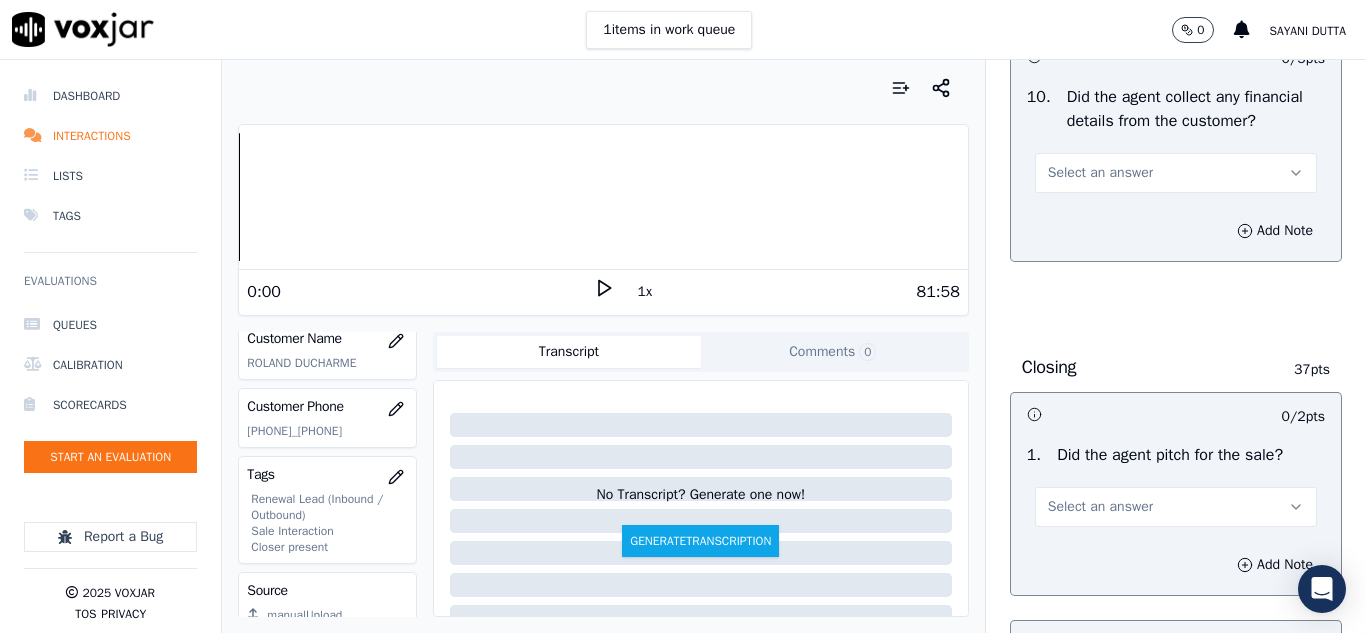 click on "Select an answer" at bounding box center [1100, 173] 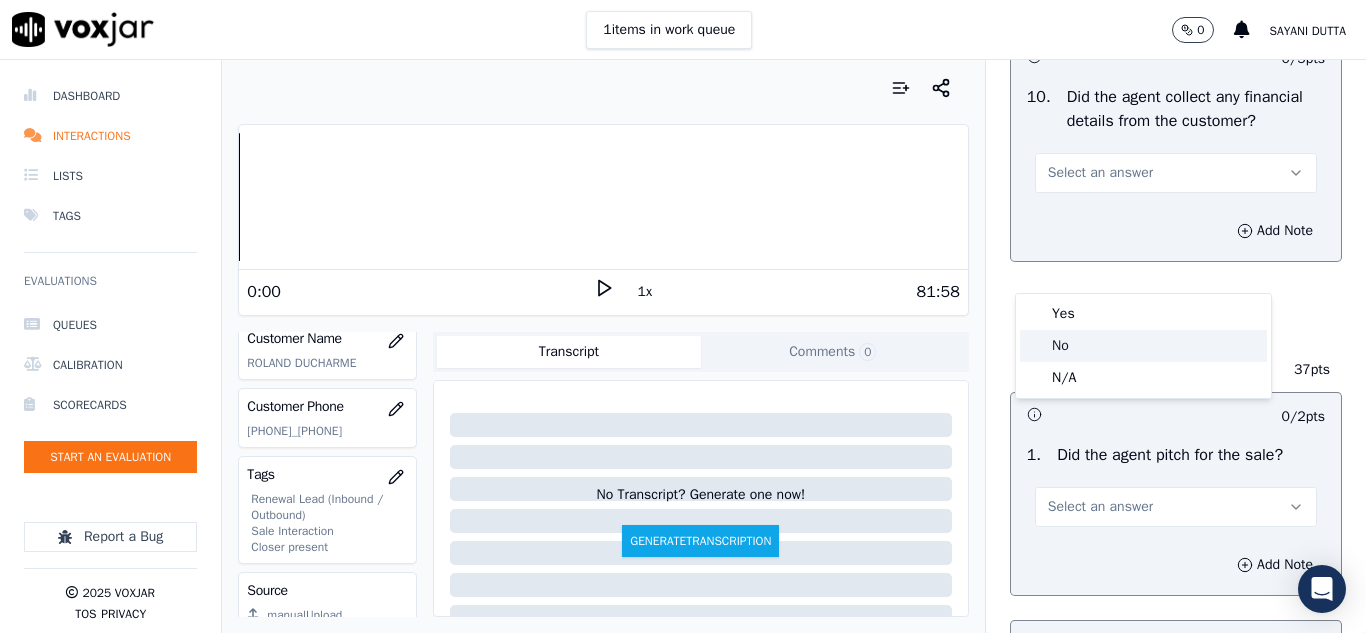 click on "No" 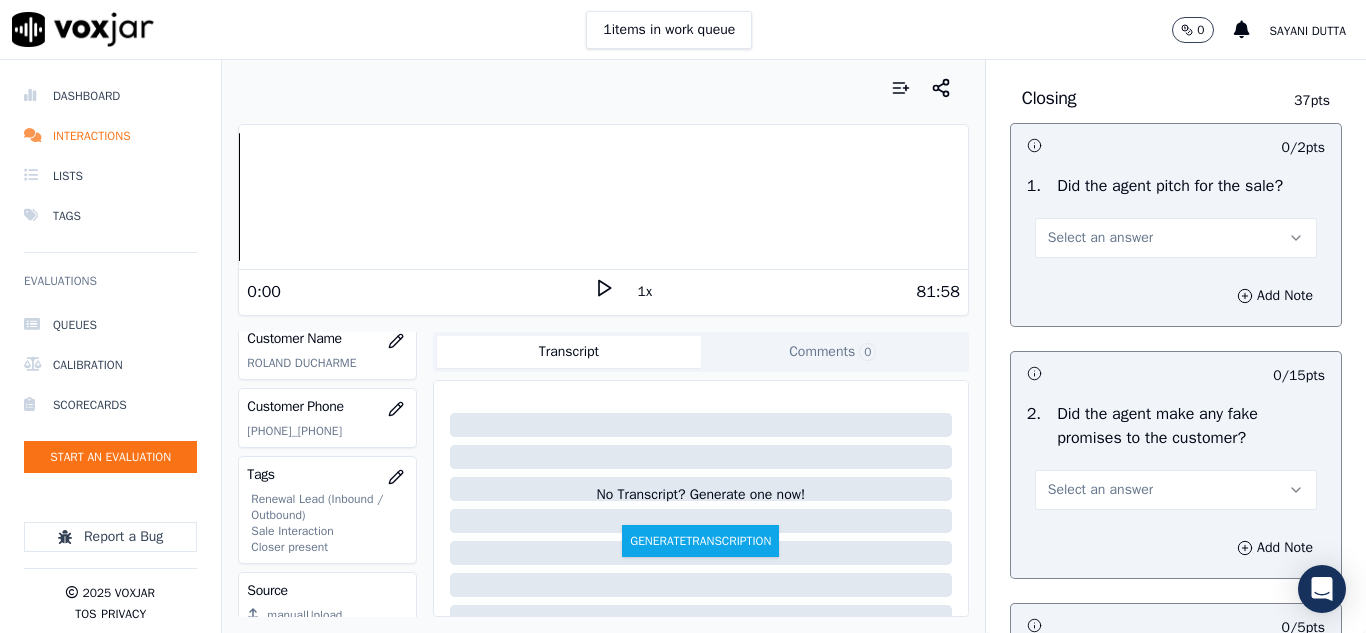 scroll, scrollTop: 4100, scrollLeft: 0, axis: vertical 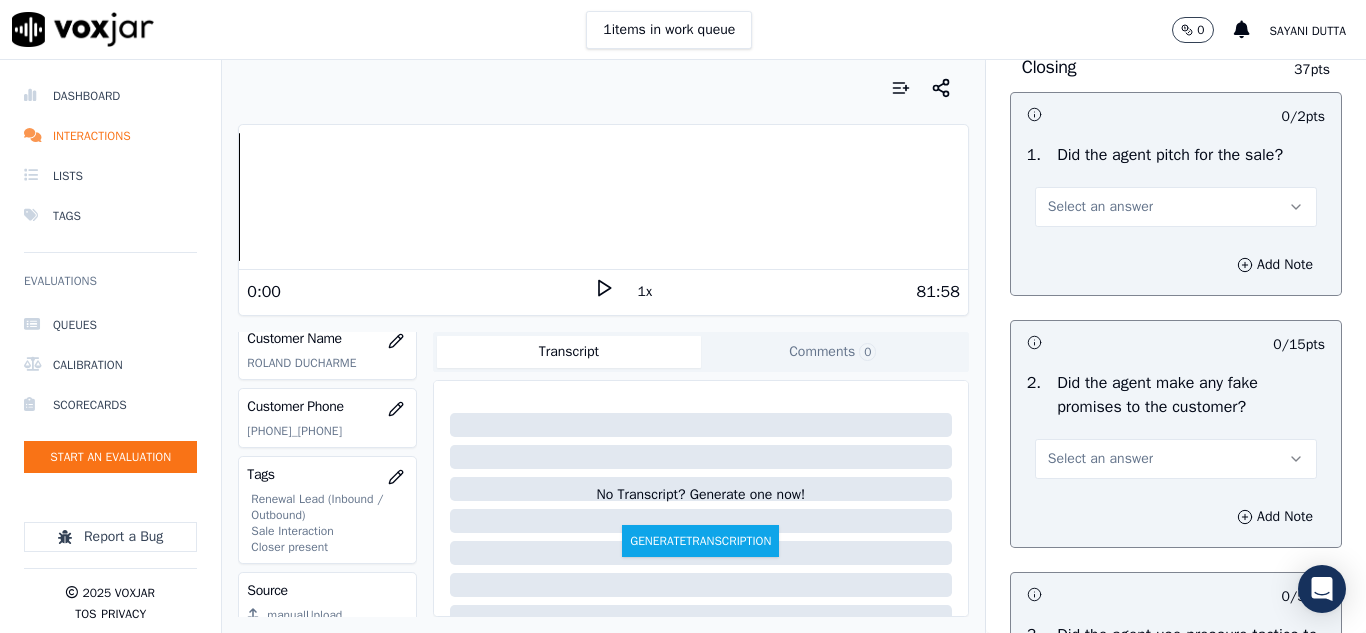 click on "Select an answer" at bounding box center [1100, 207] 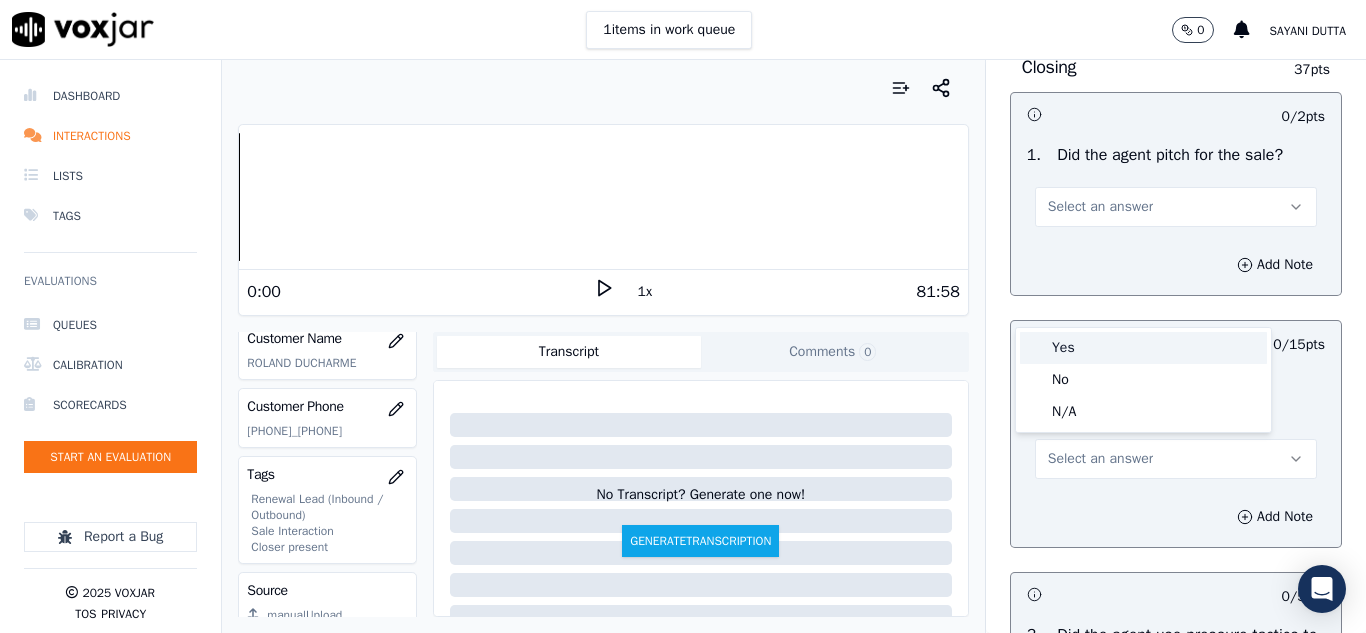 click on "Yes" at bounding box center (1143, 348) 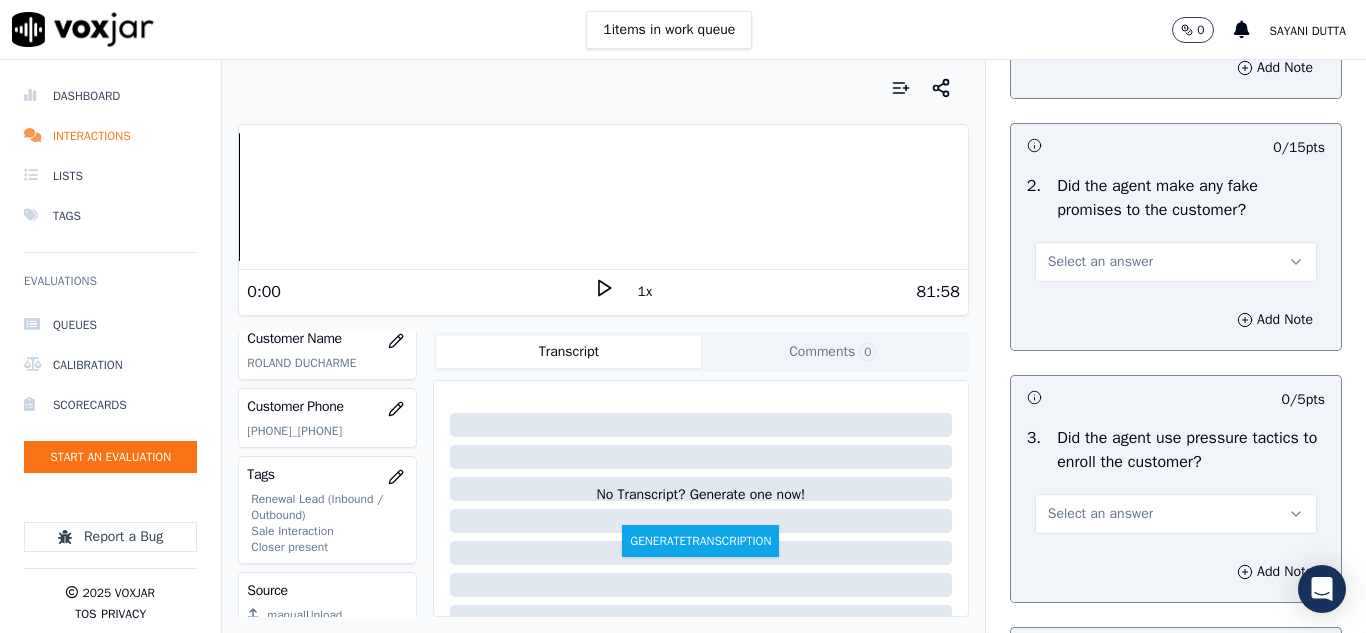 scroll, scrollTop: 4300, scrollLeft: 0, axis: vertical 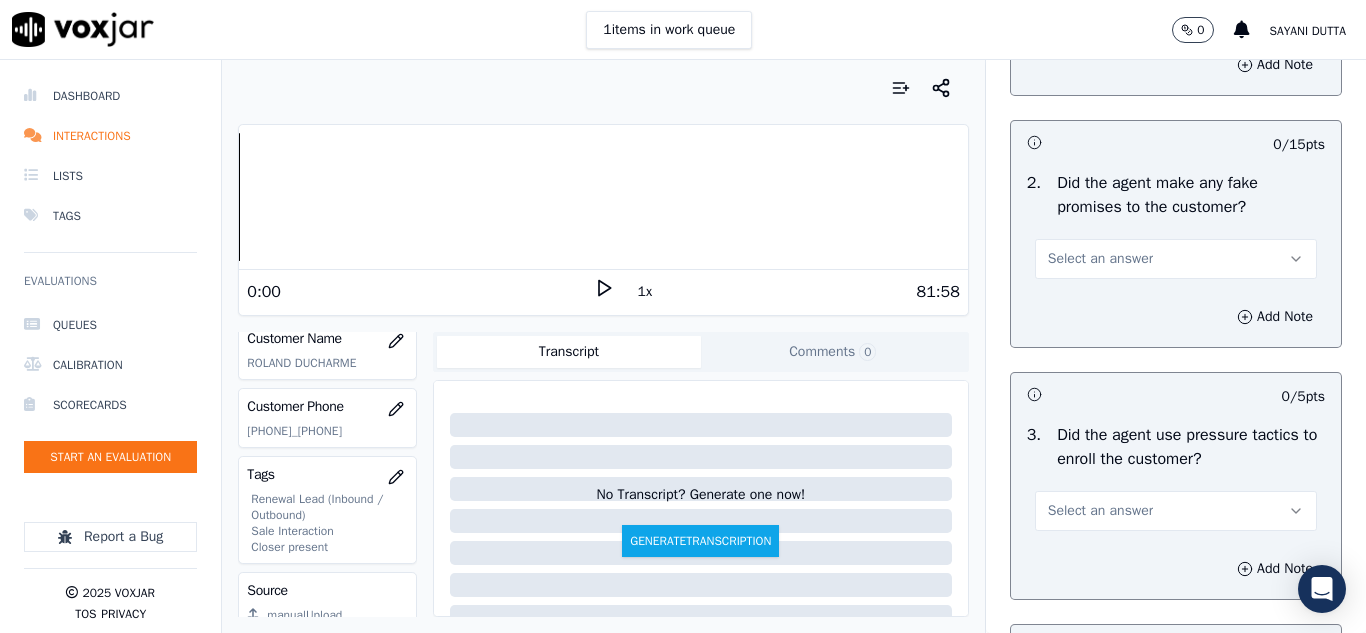 click on "Select an answer" at bounding box center [1100, 259] 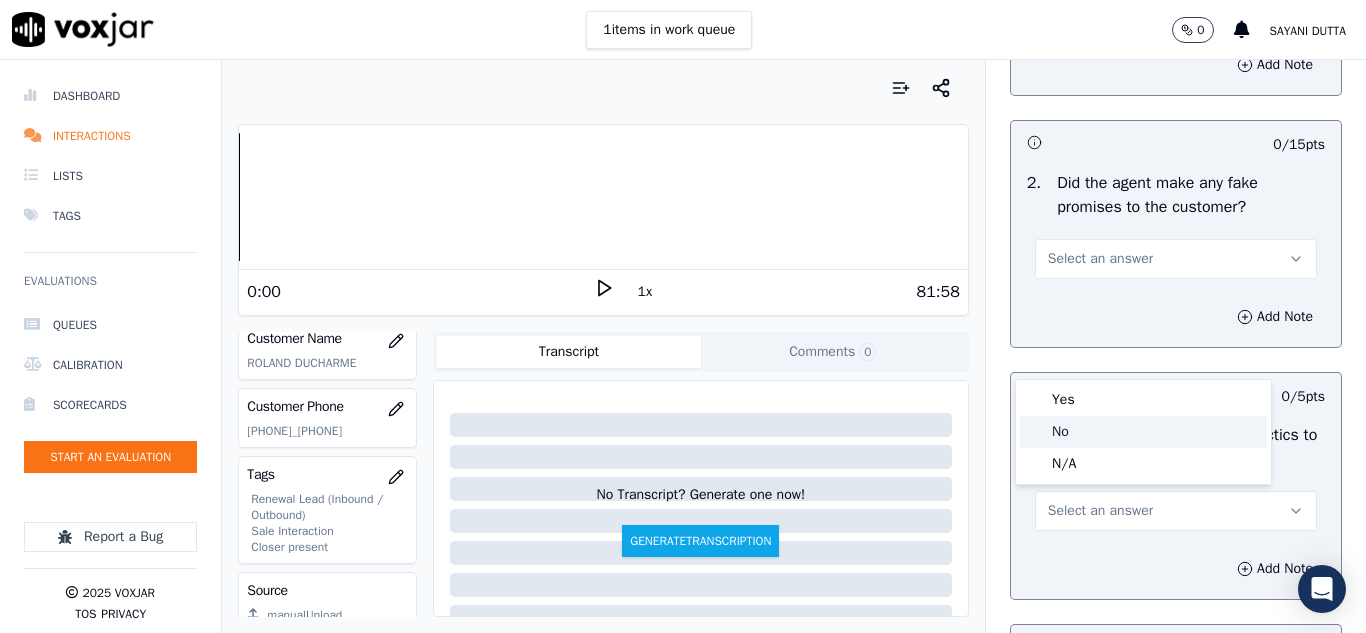 click on "No" 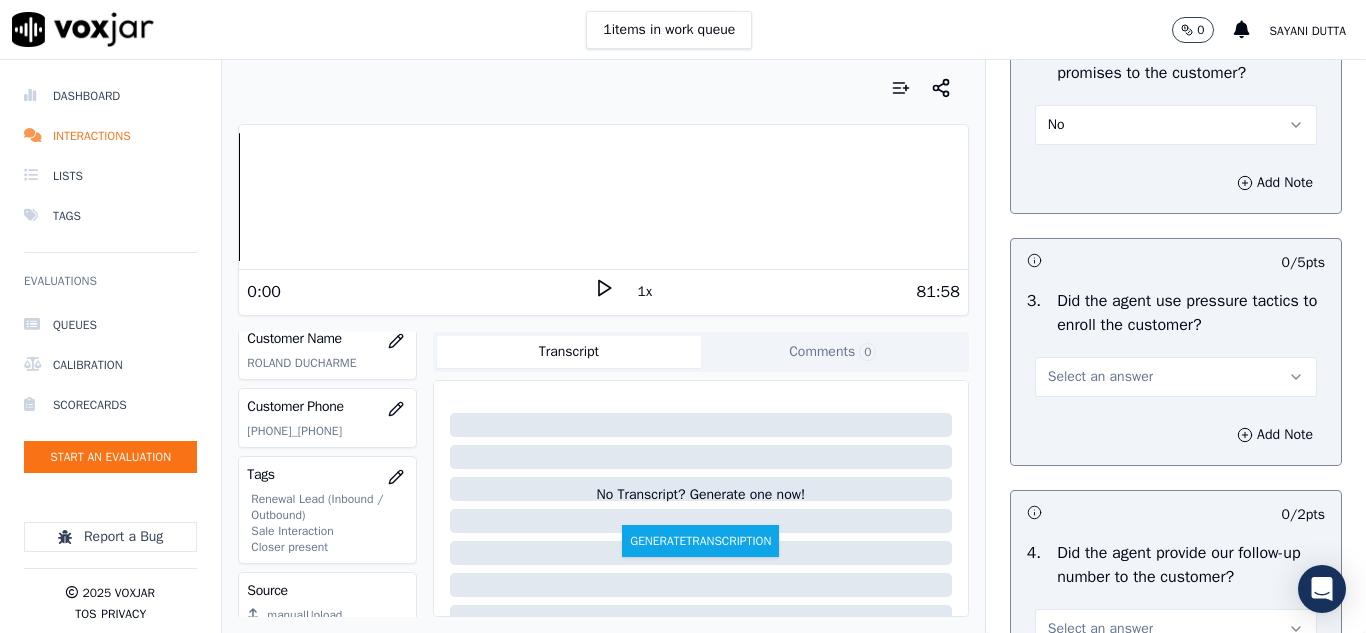 scroll, scrollTop: 4600, scrollLeft: 0, axis: vertical 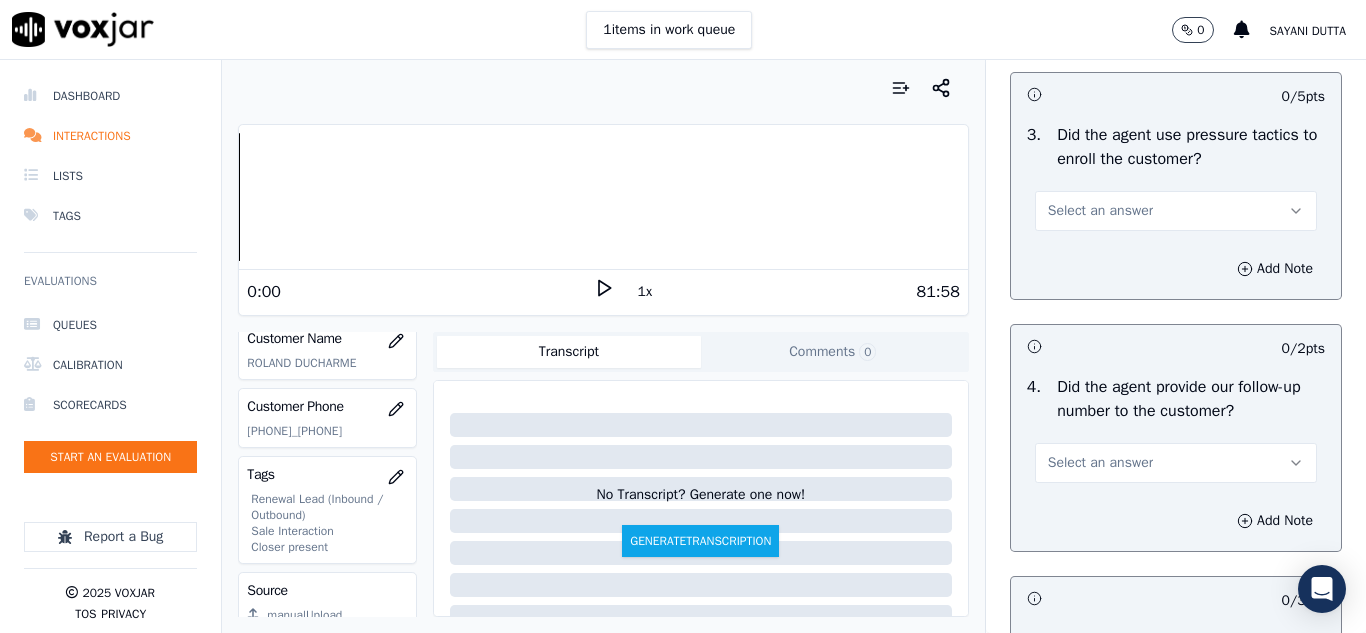 click on "Select an answer" at bounding box center (1100, 211) 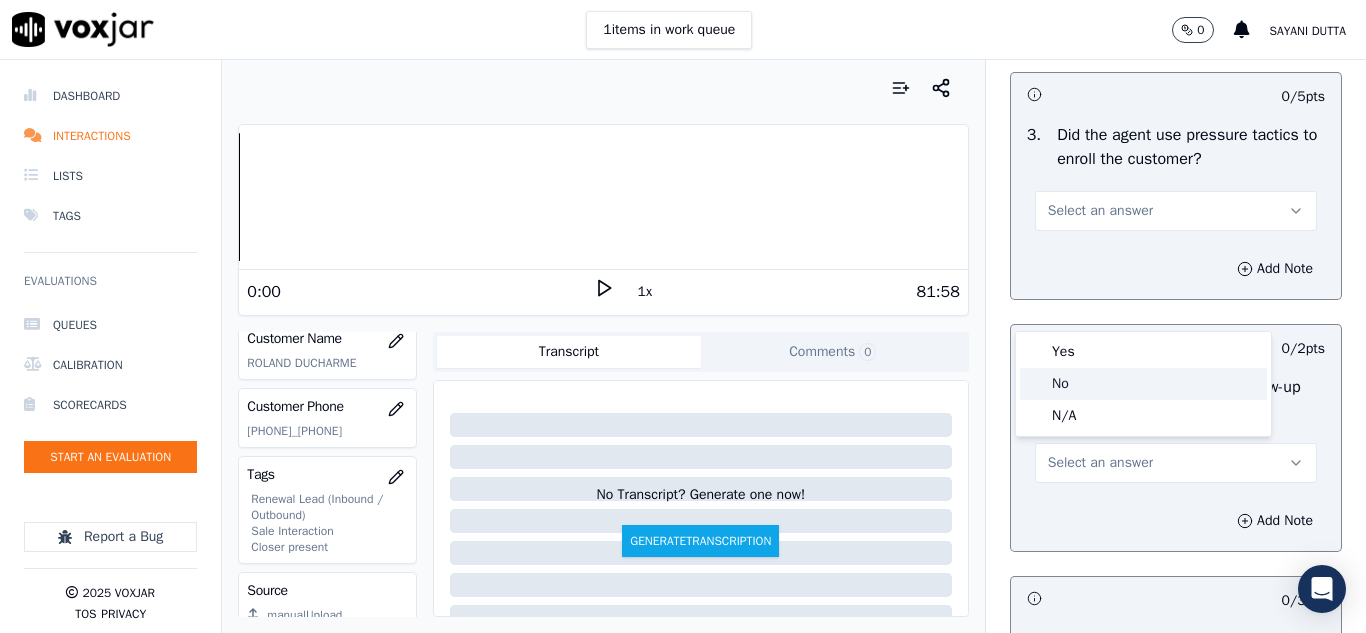 click on "No" 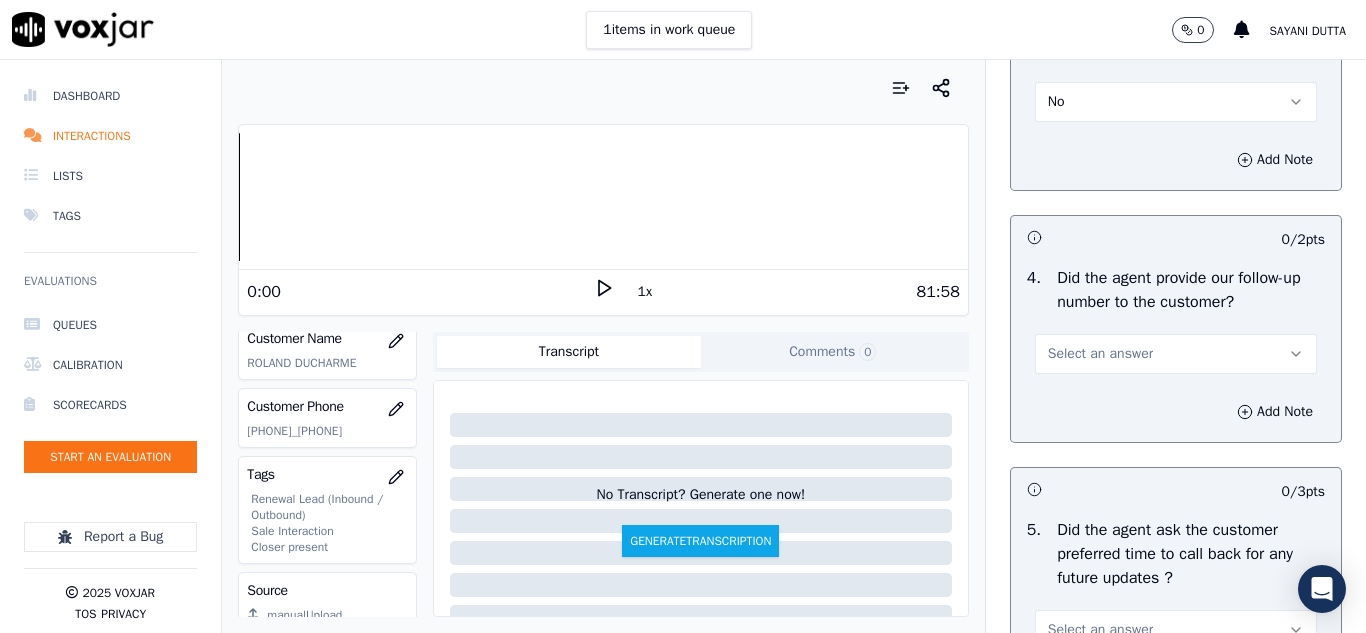 scroll, scrollTop: 4800, scrollLeft: 0, axis: vertical 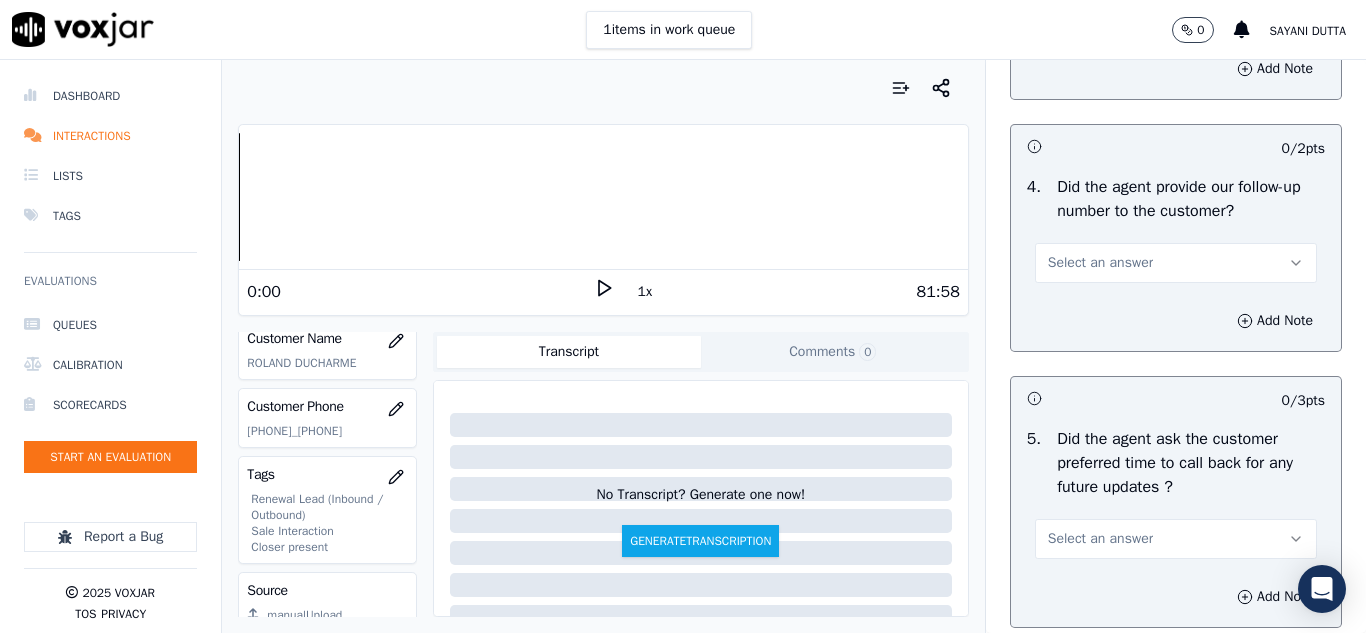 click on "Select an answer" at bounding box center [1100, 263] 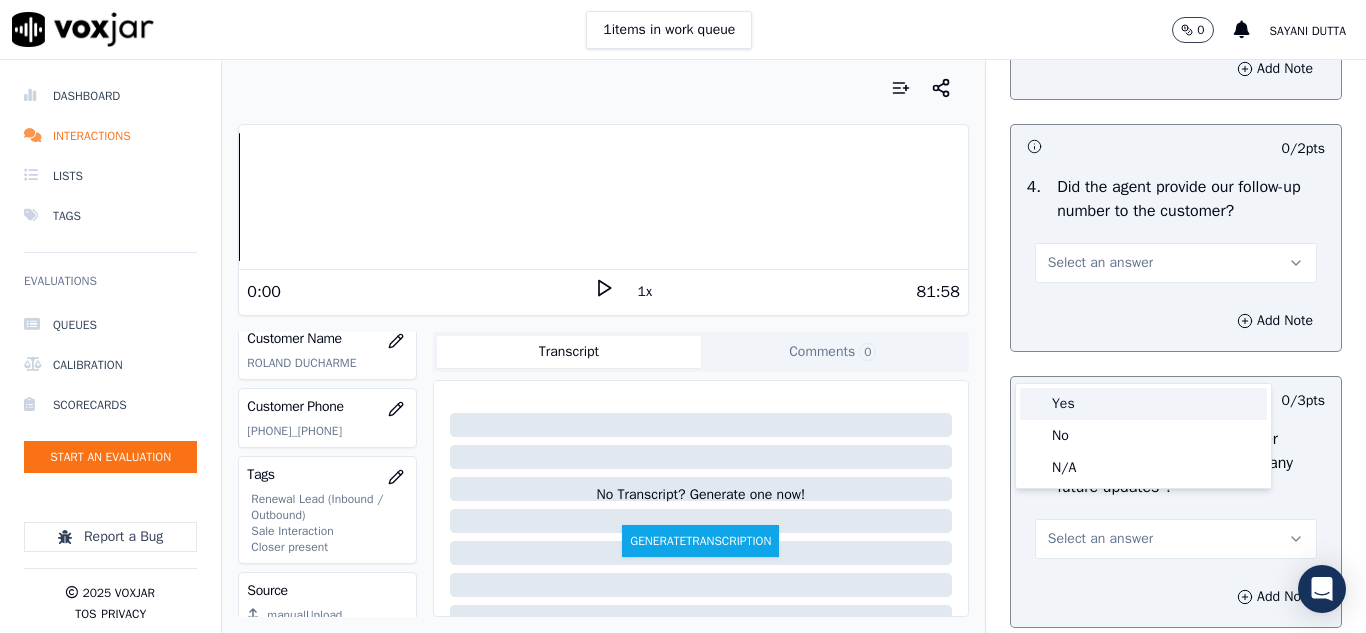 click on "Yes" at bounding box center (1143, 404) 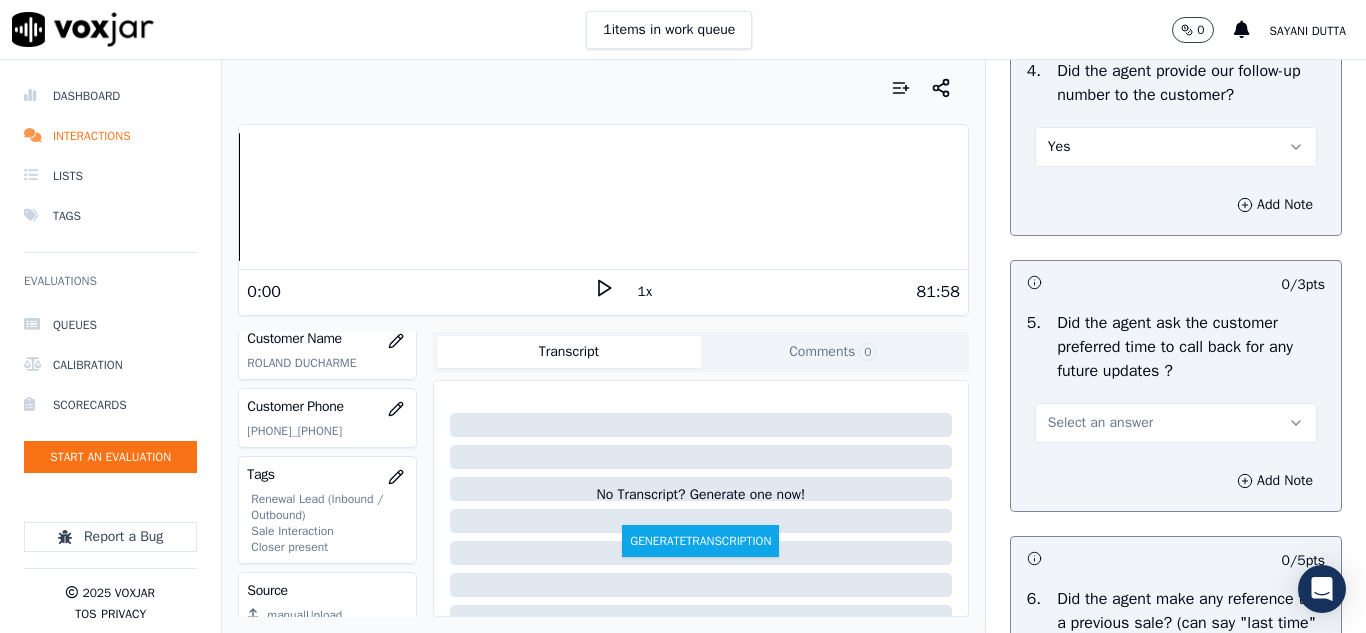 scroll, scrollTop: 5200, scrollLeft: 0, axis: vertical 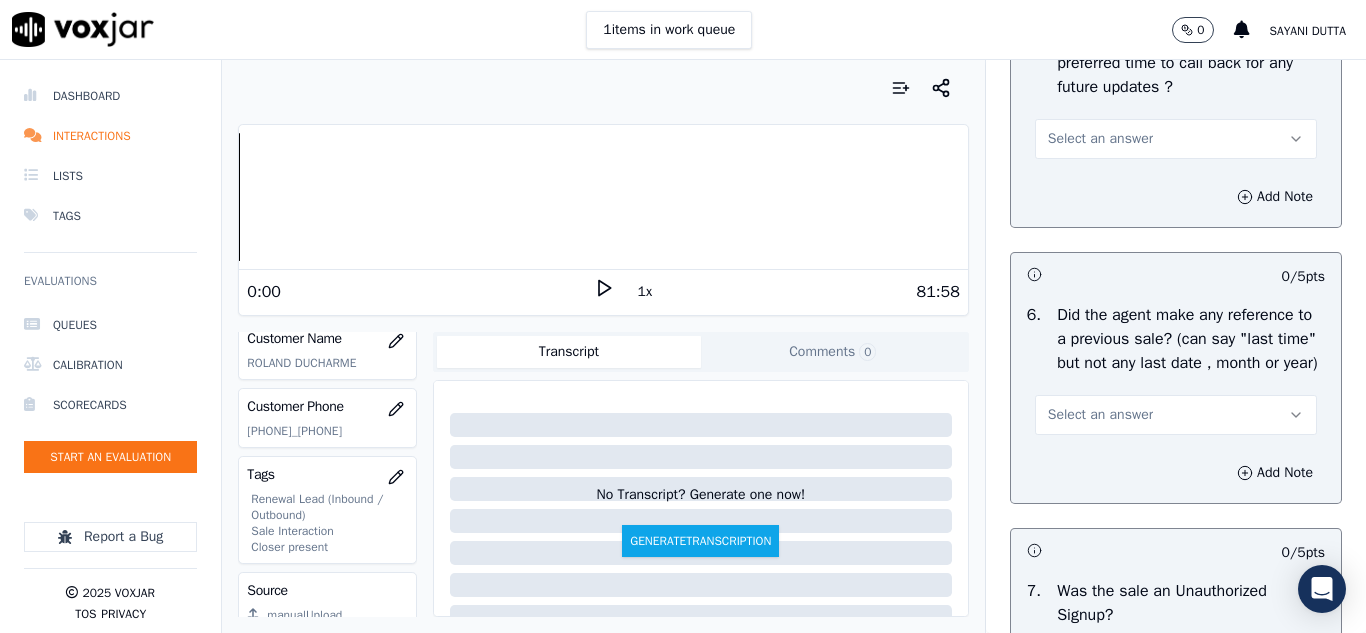 click on "Select an answer" at bounding box center [1100, 139] 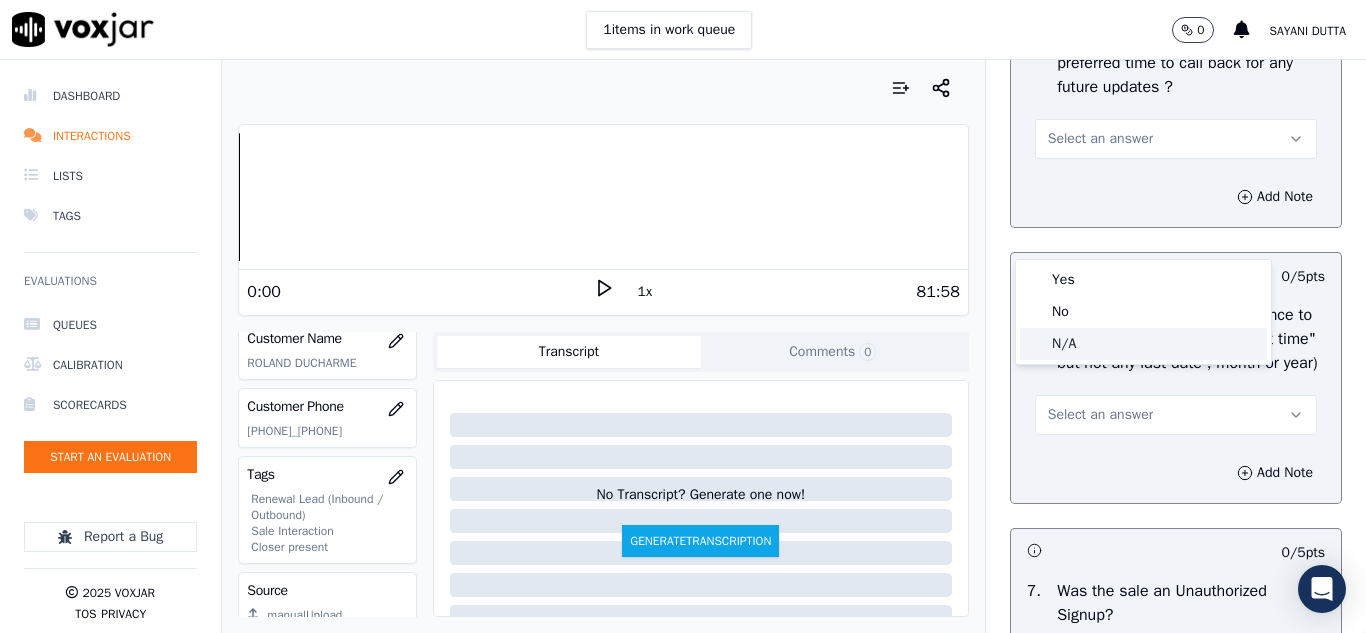 click on "N/A" 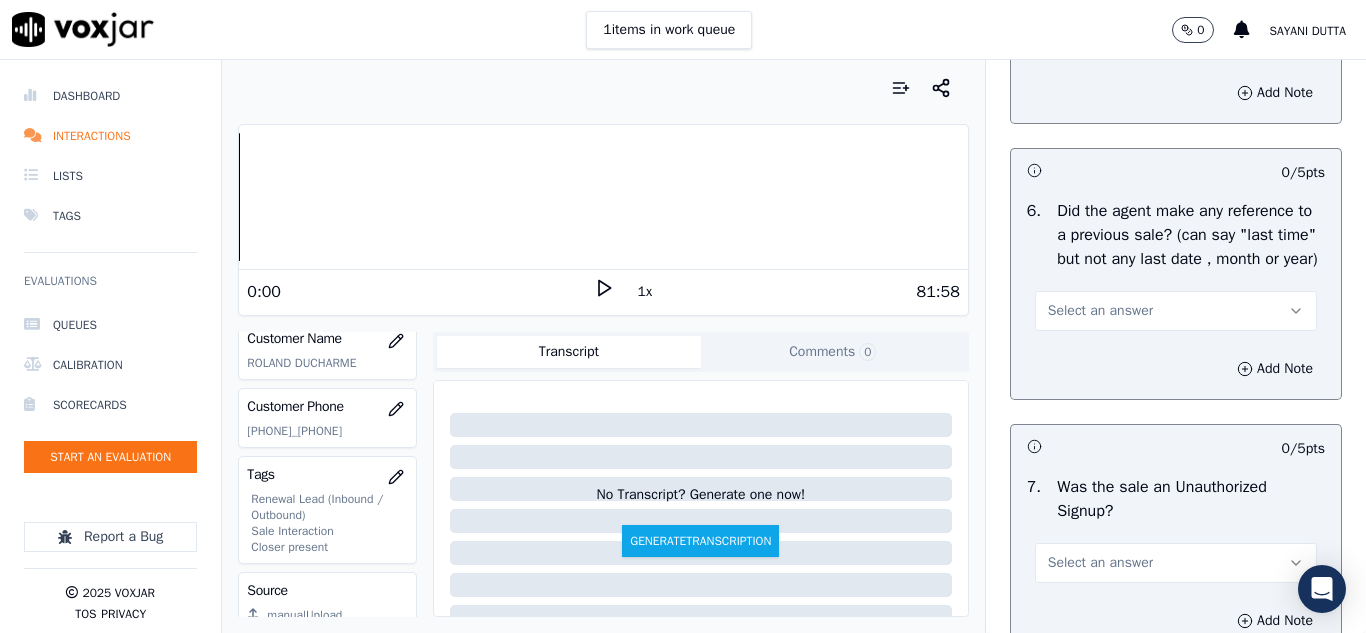 scroll, scrollTop: 5400, scrollLeft: 0, axis: vertical 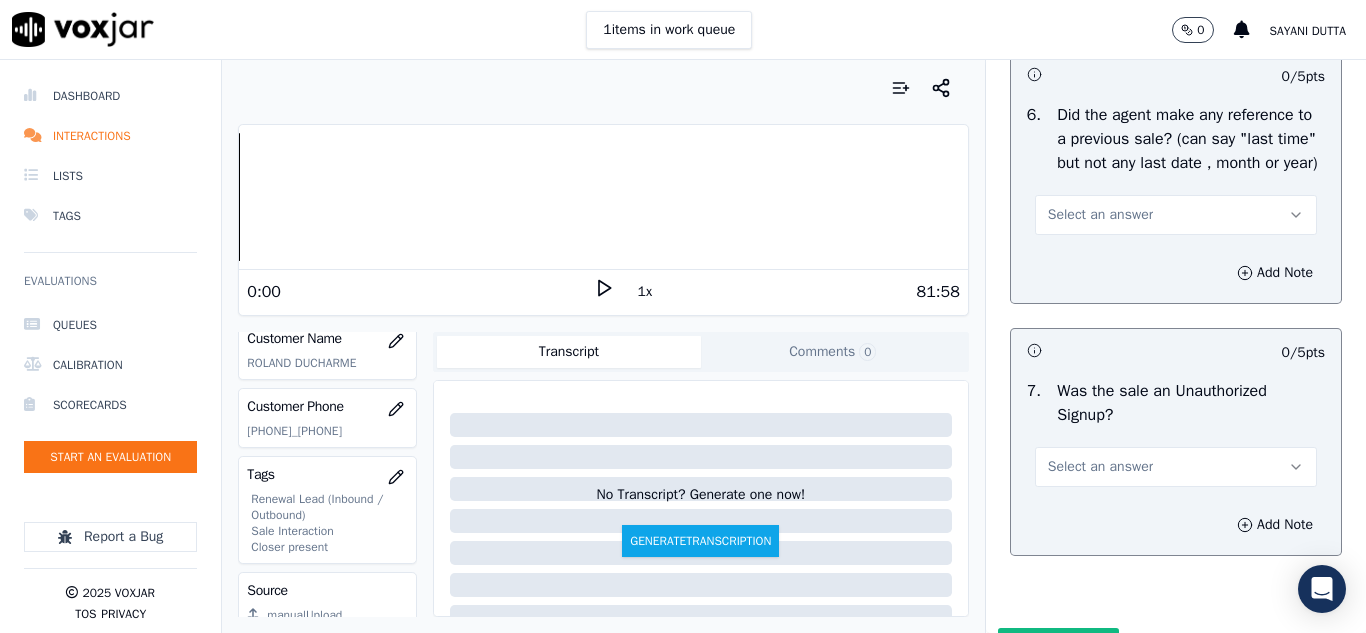 drag, startPoint x: 1075, startPoint y: 331, endPoint x: 1074, endPoint y: 346, distance: 15.033297 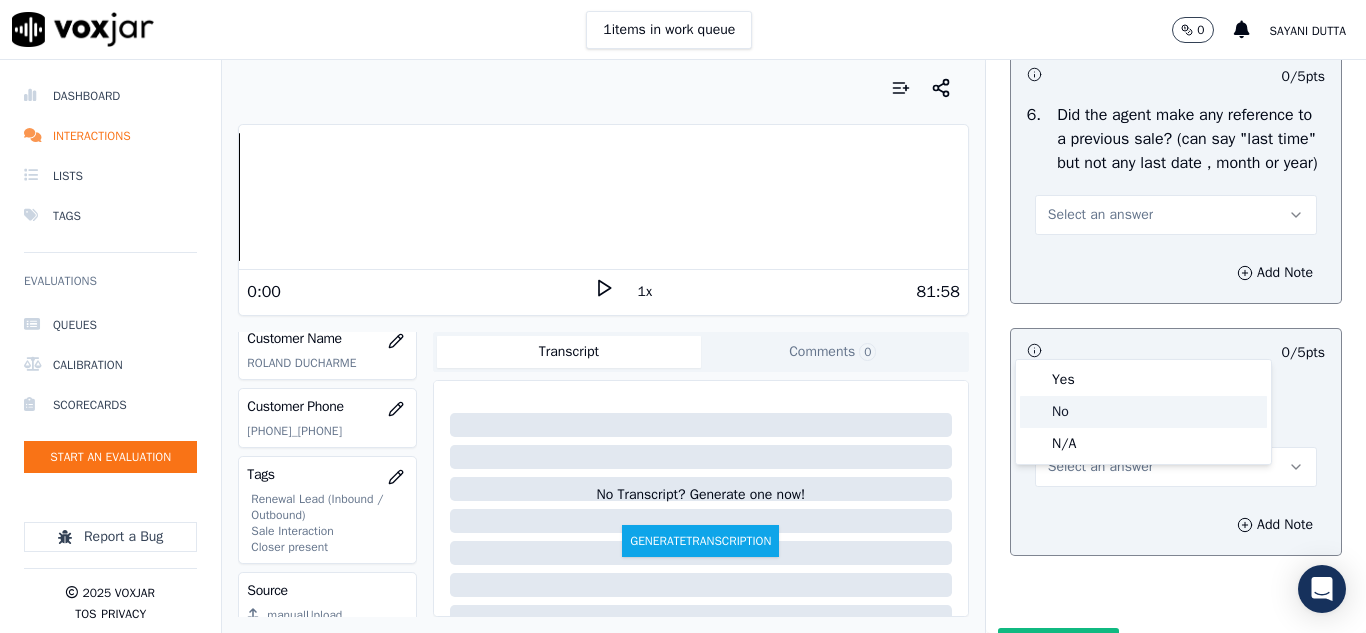 click on "No" 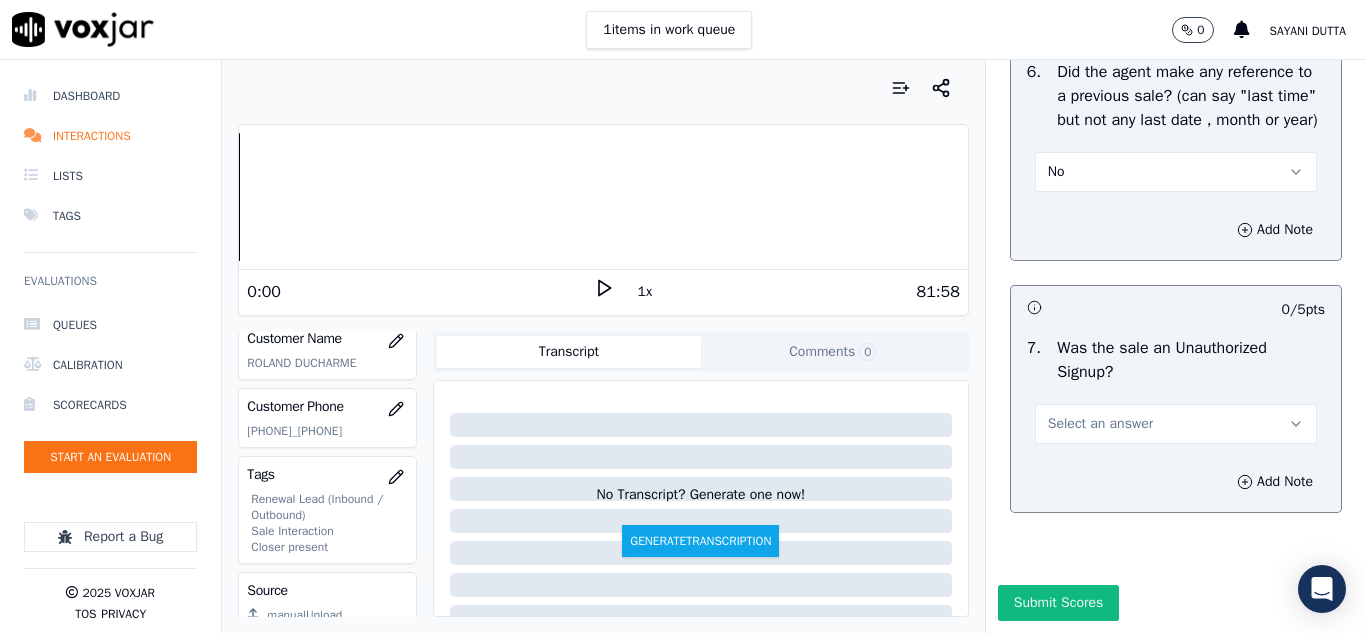 scroll, scrollTop: 5608, scrollLeft: 0, axis: vertical 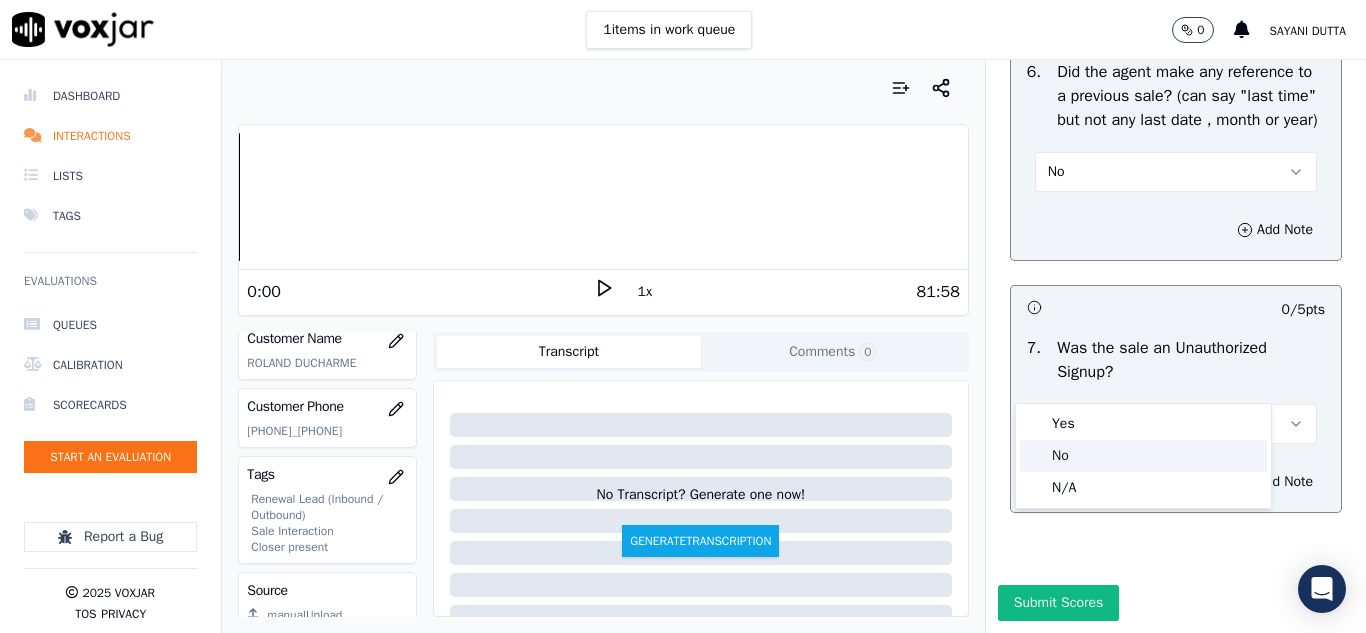 click on "No" 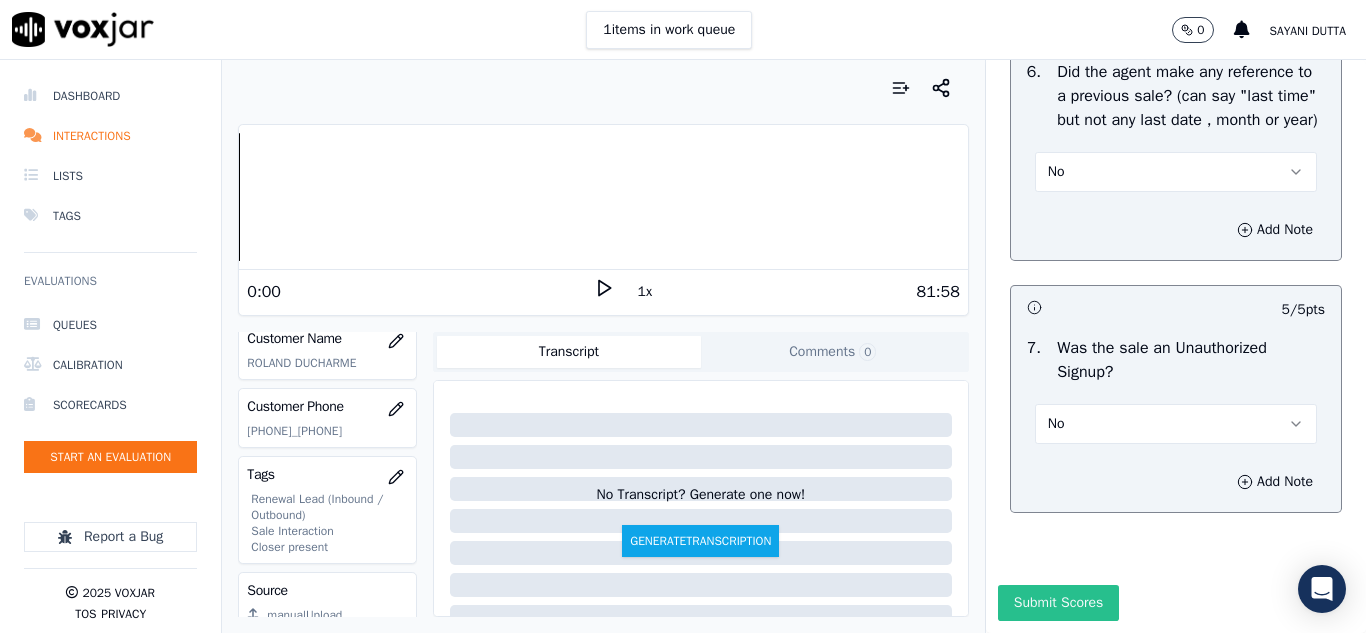 click on "Submit Scores" at bounding box center [1058, 603] 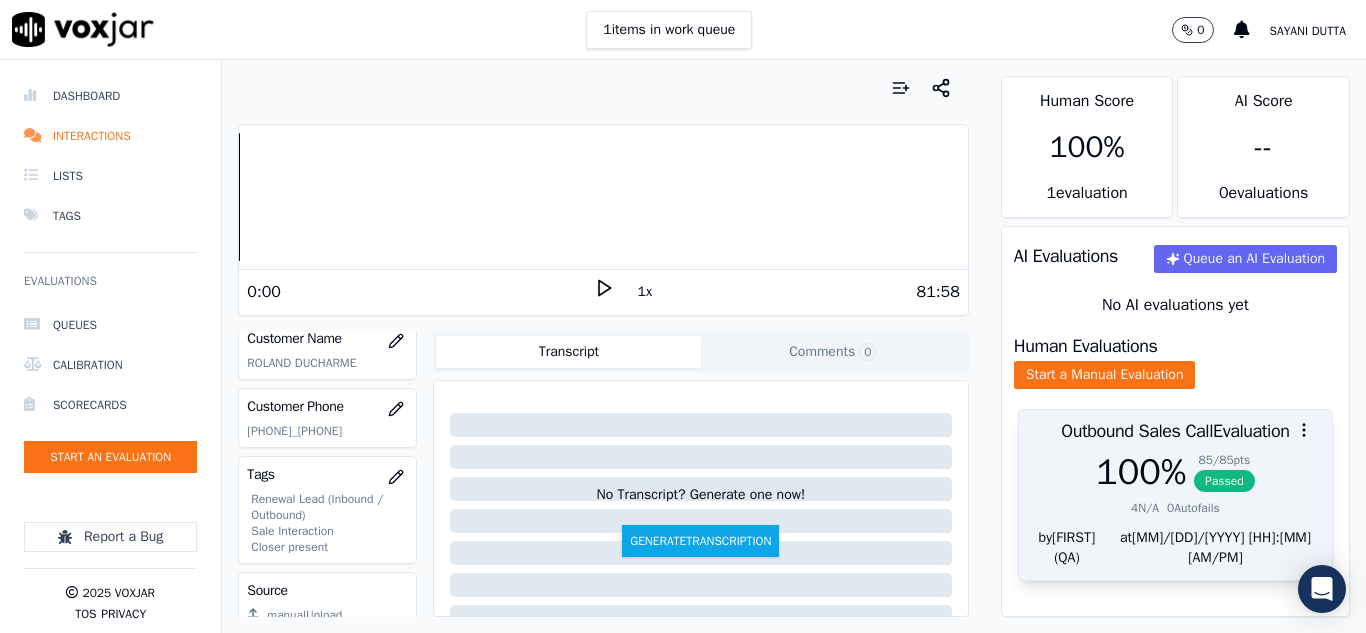 scroll, scrollTop: 32, scrollLeft: 0, axis: vertical 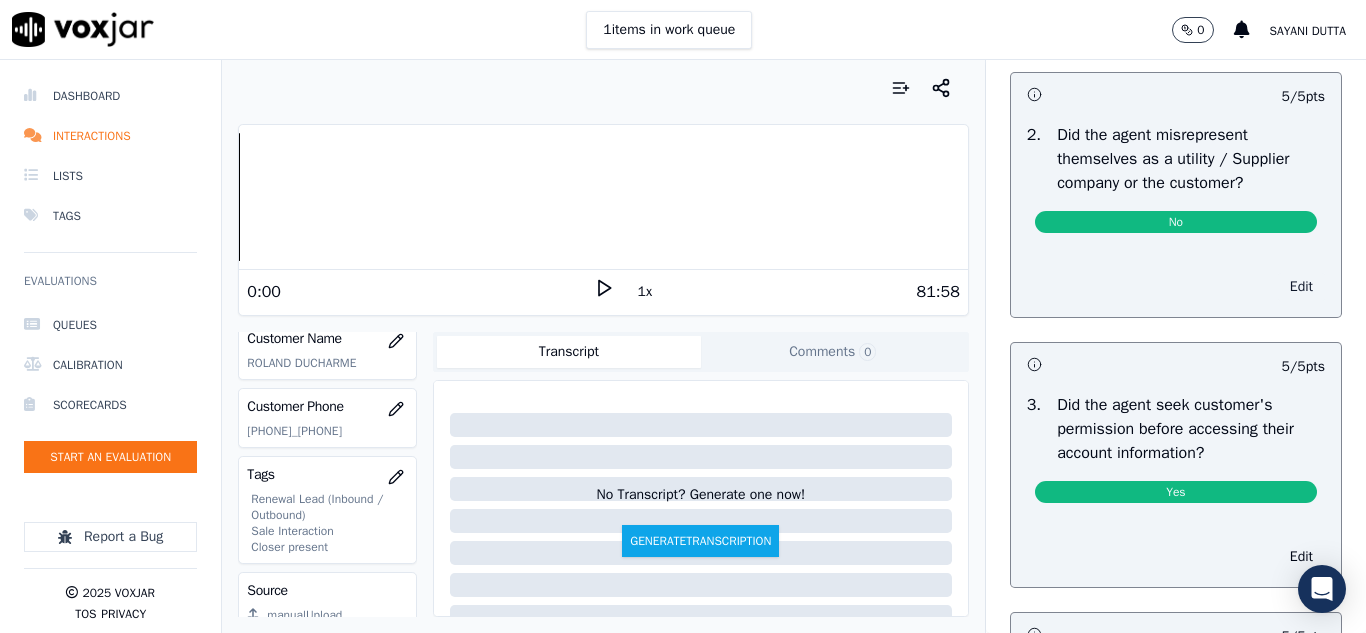 click on "Edit" at bounding box center (1301, 287) 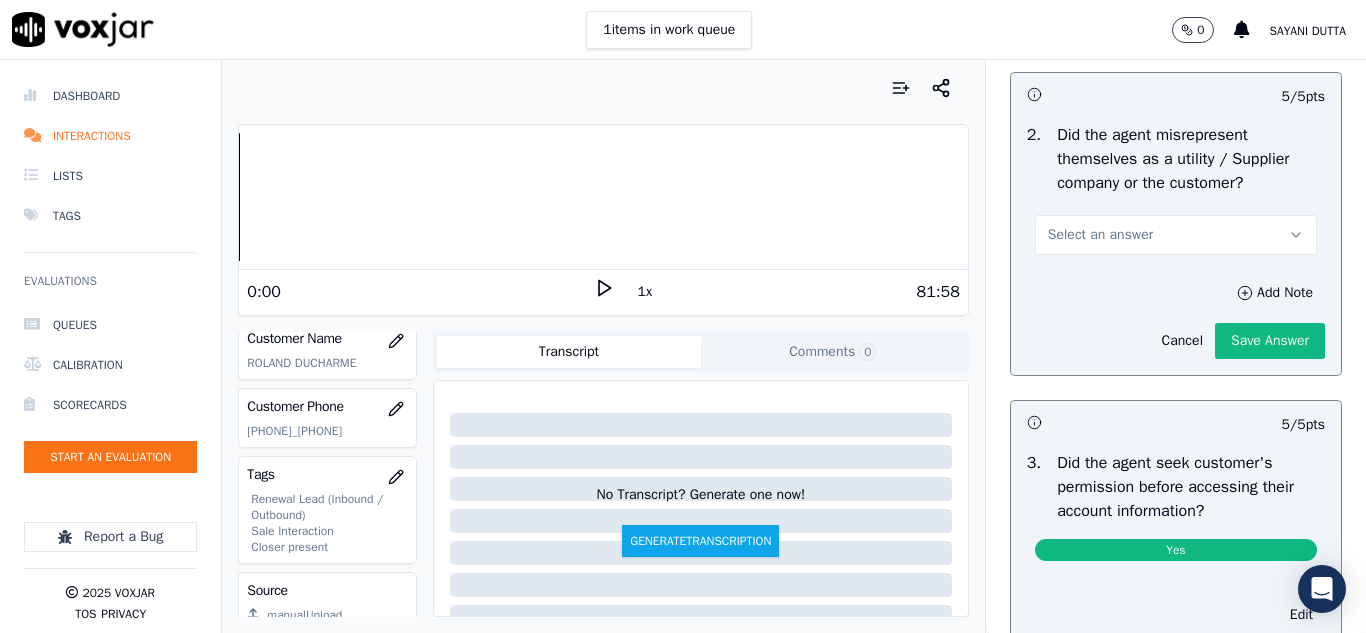 click on "Select an answer" at bounding box center [1100, 235] 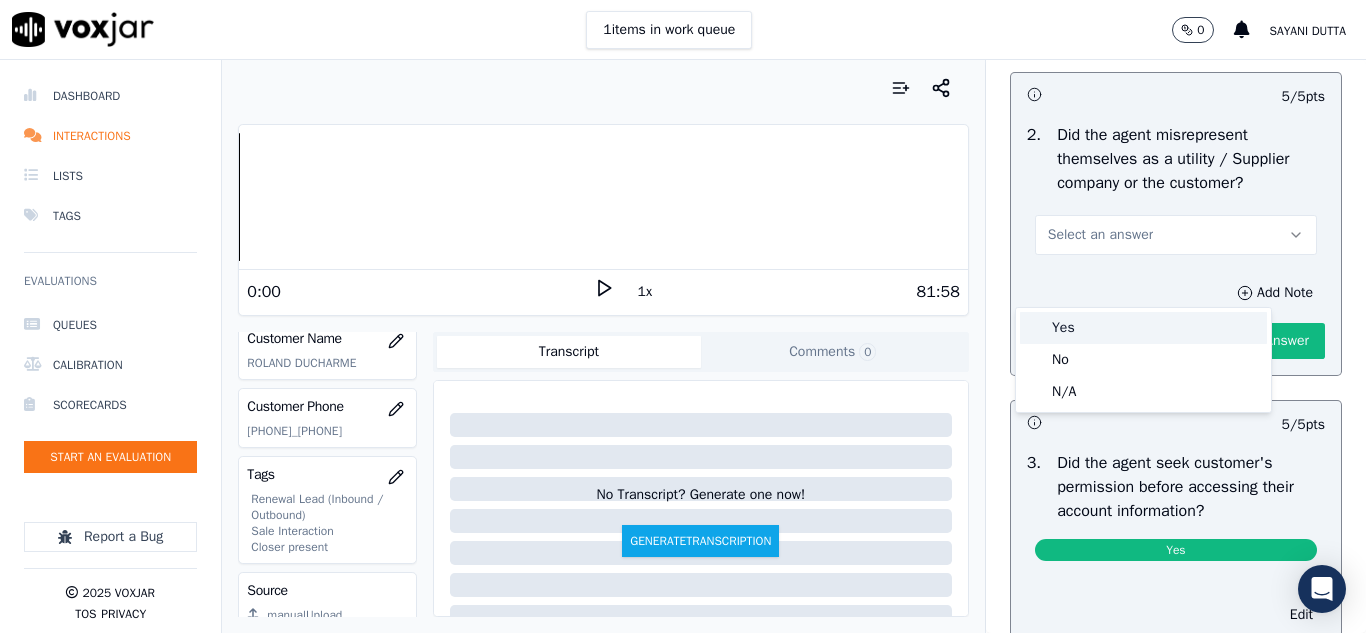 click on "Yes" at bounding box center [1143, 328] 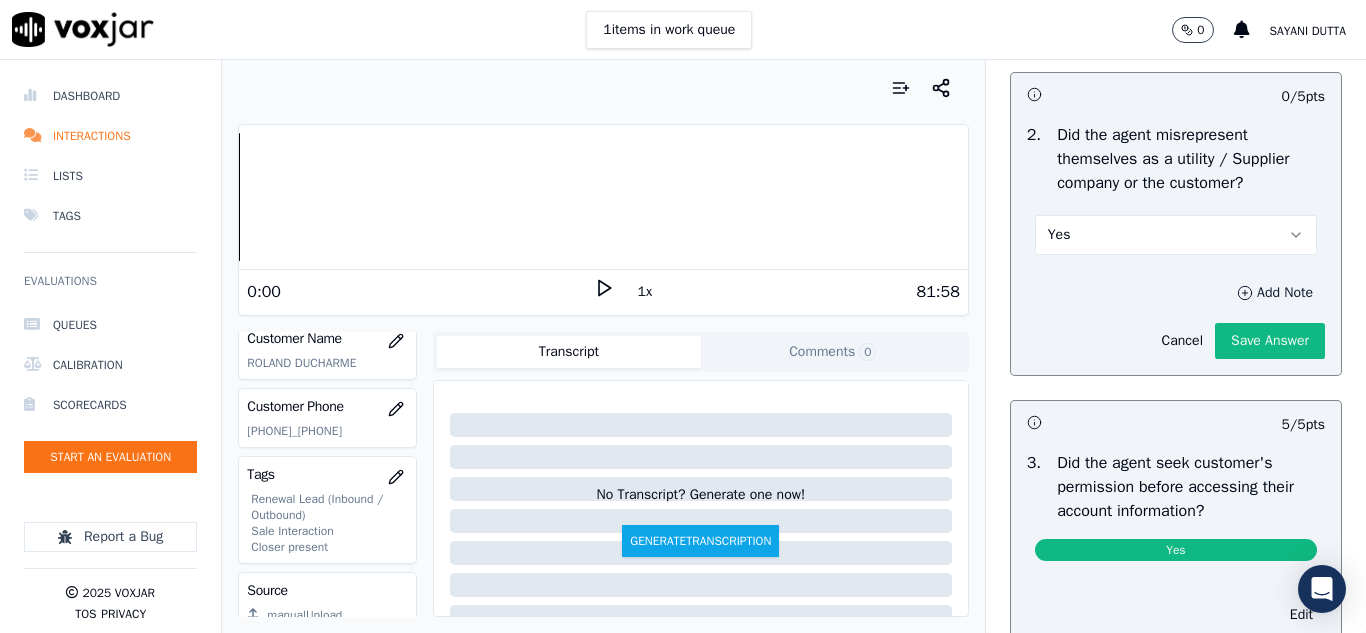 click 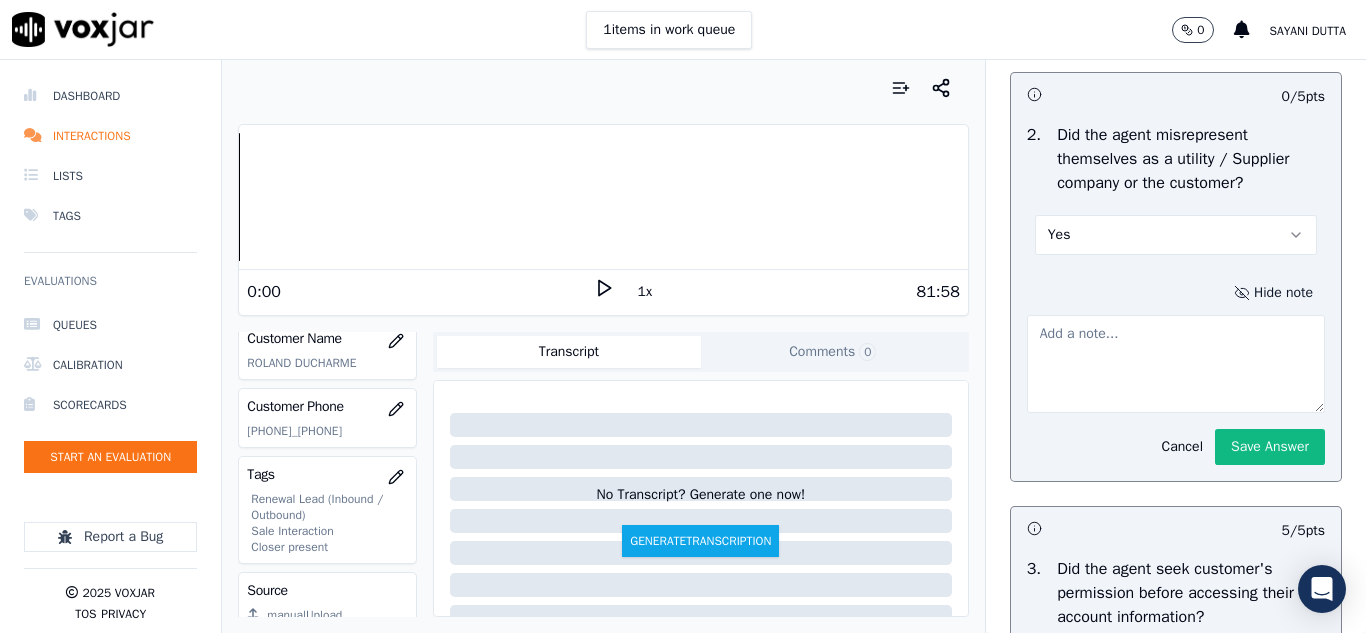 click at bounding box center (1176, 364) 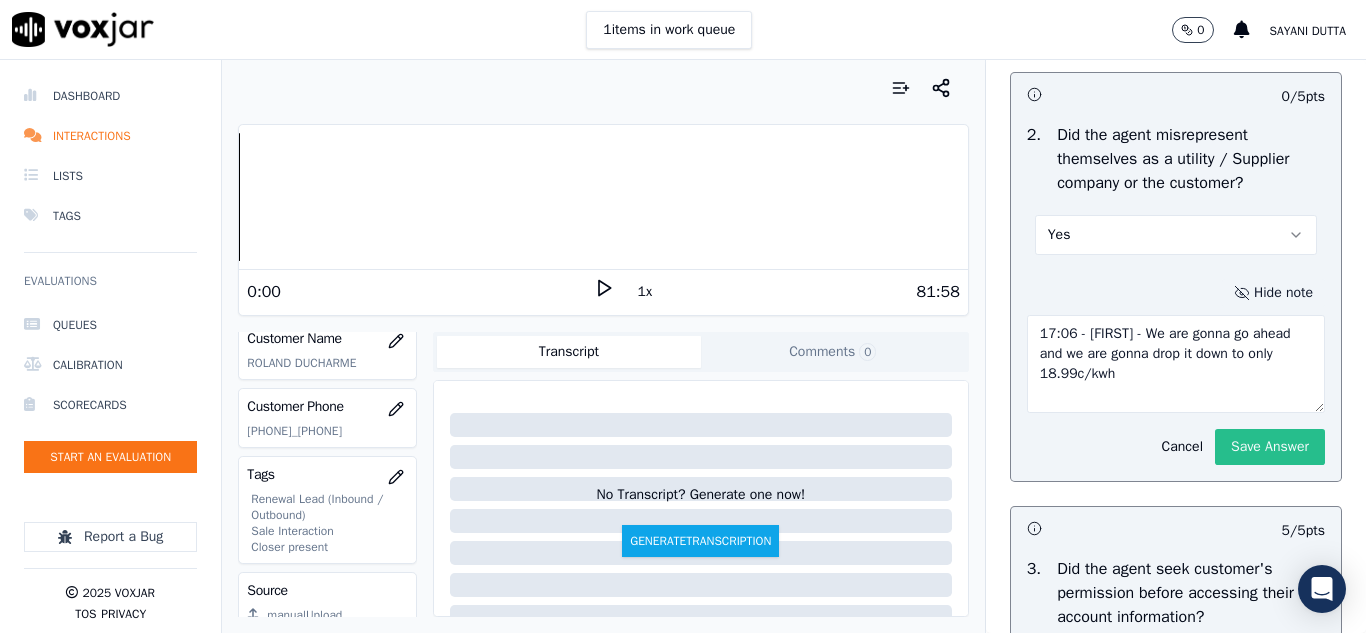 type on "17:06 - [FIRST] - We are gonna go ahead and we are gonna drop it down to only 18.99c/kwh" 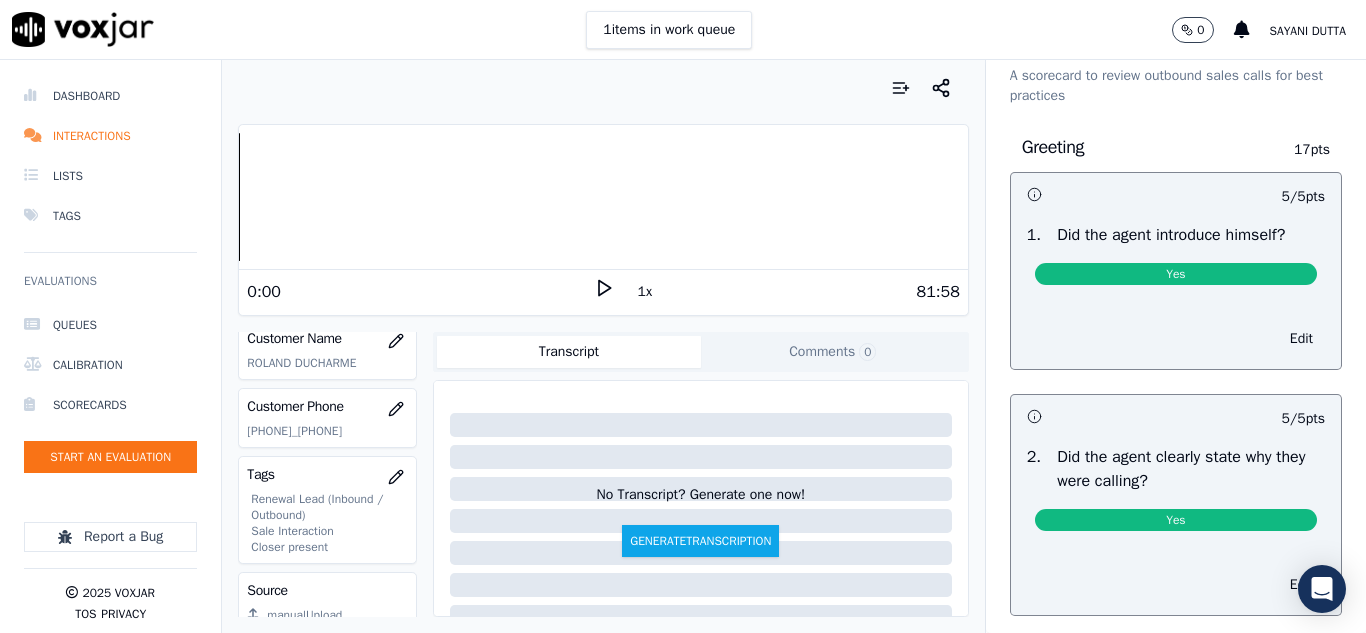 scroll, scrollTop: 0, scrollLeft: 0, axis: both 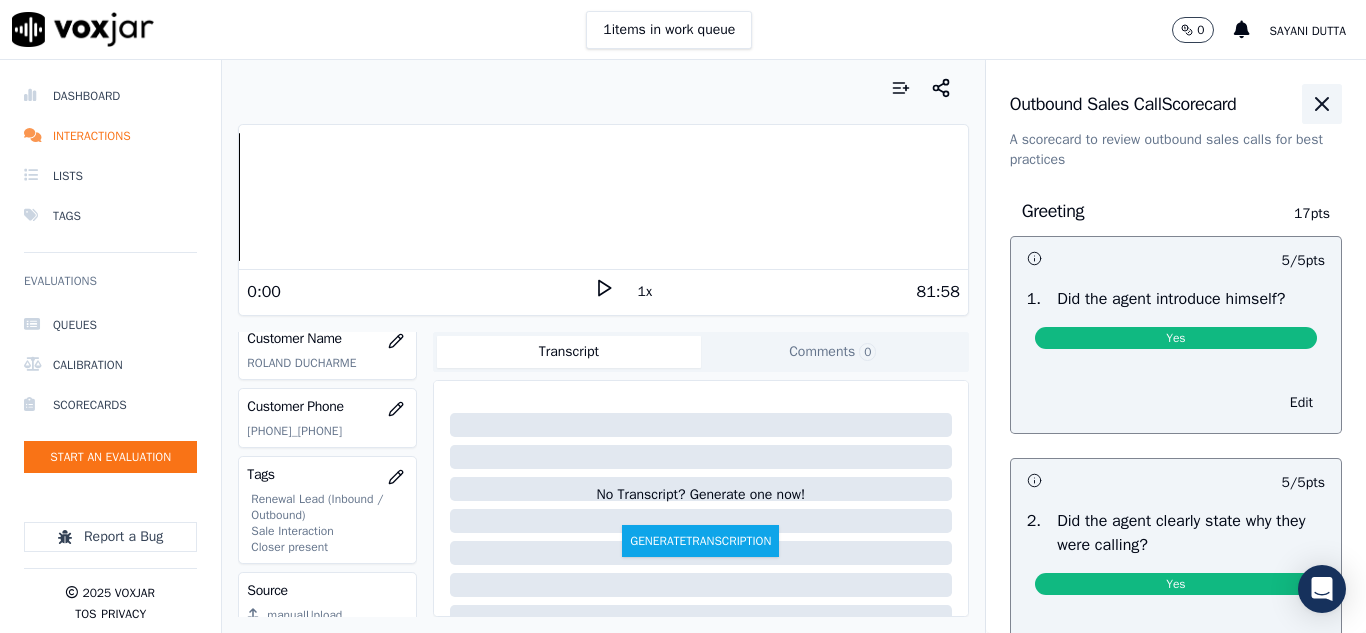 click 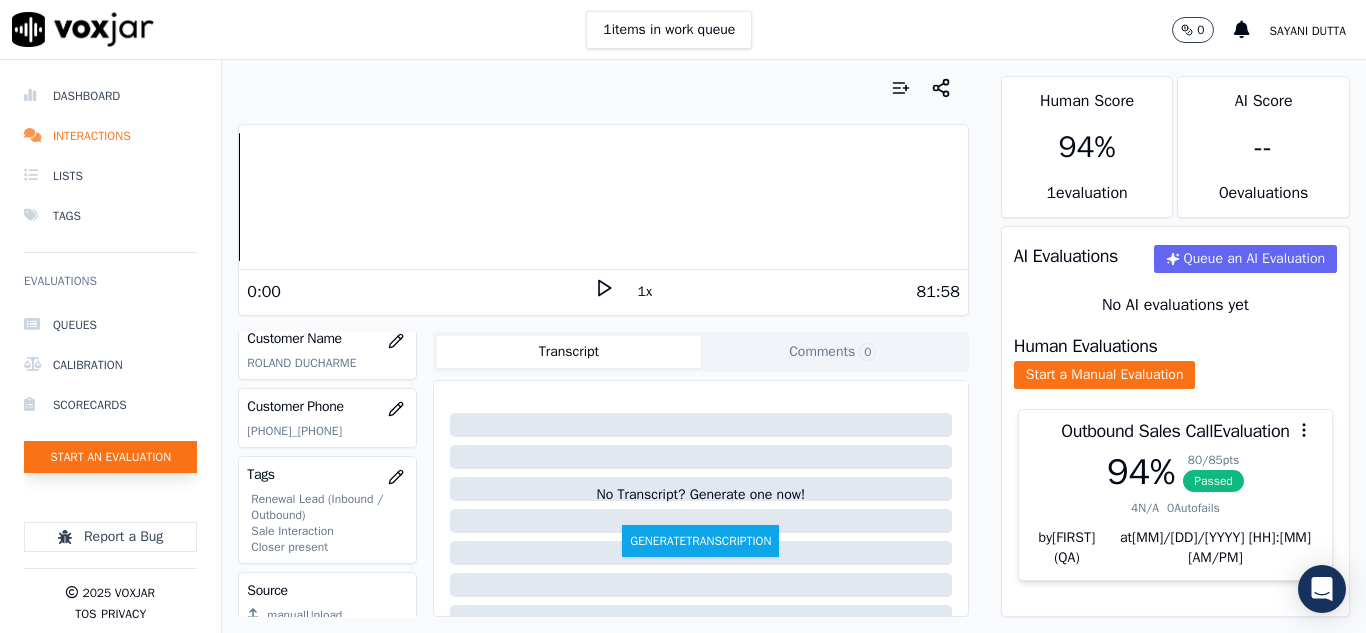 click on "Start an Evaluation" 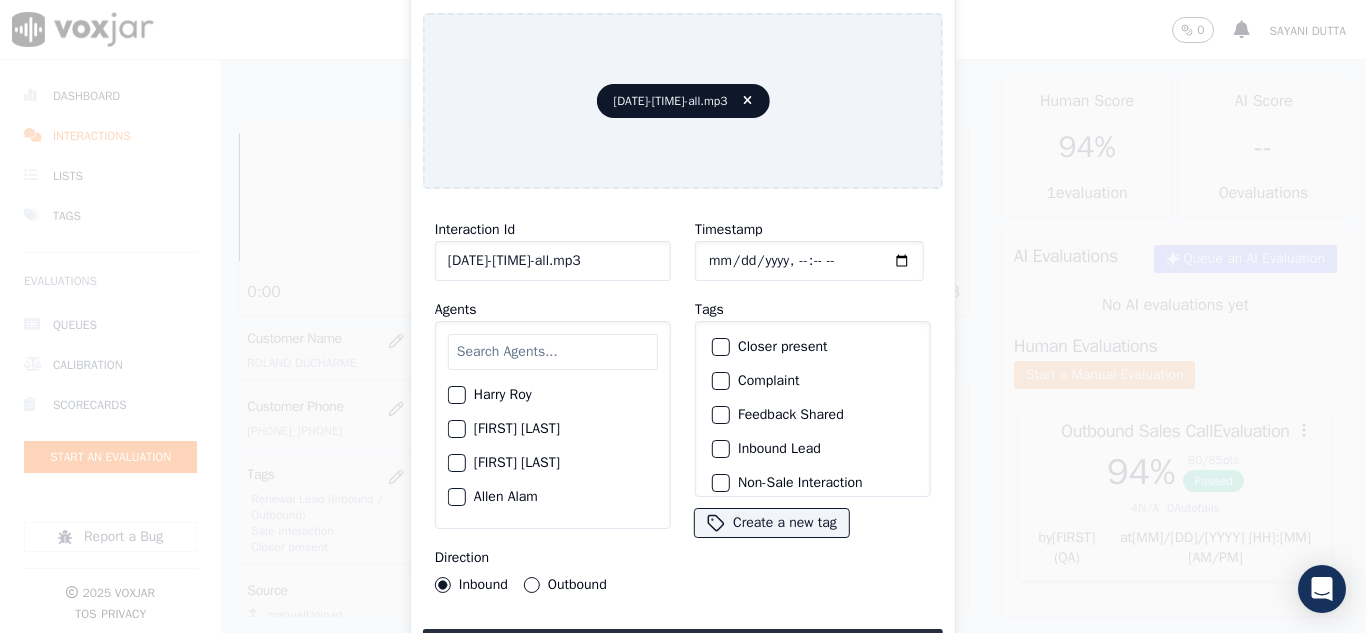 scroll, scrollTop: 0, scrollLeft: 40, axis: horizontal 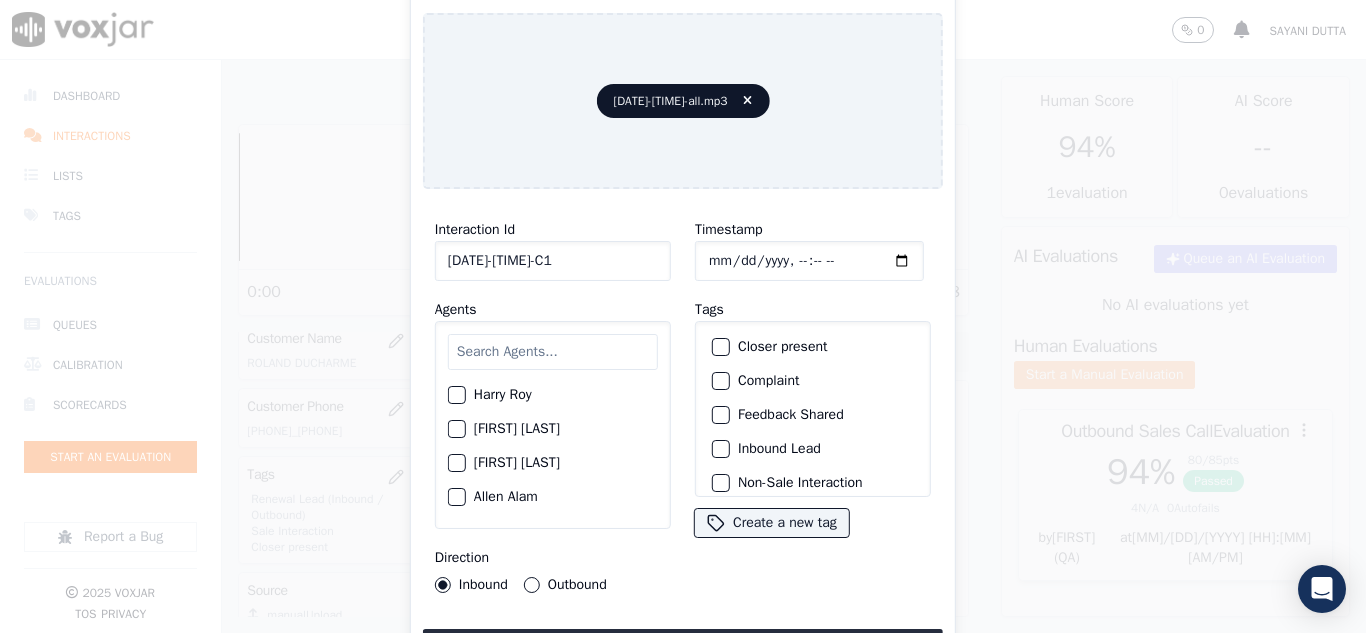 type on "[DATE]-[TIME]-C1" 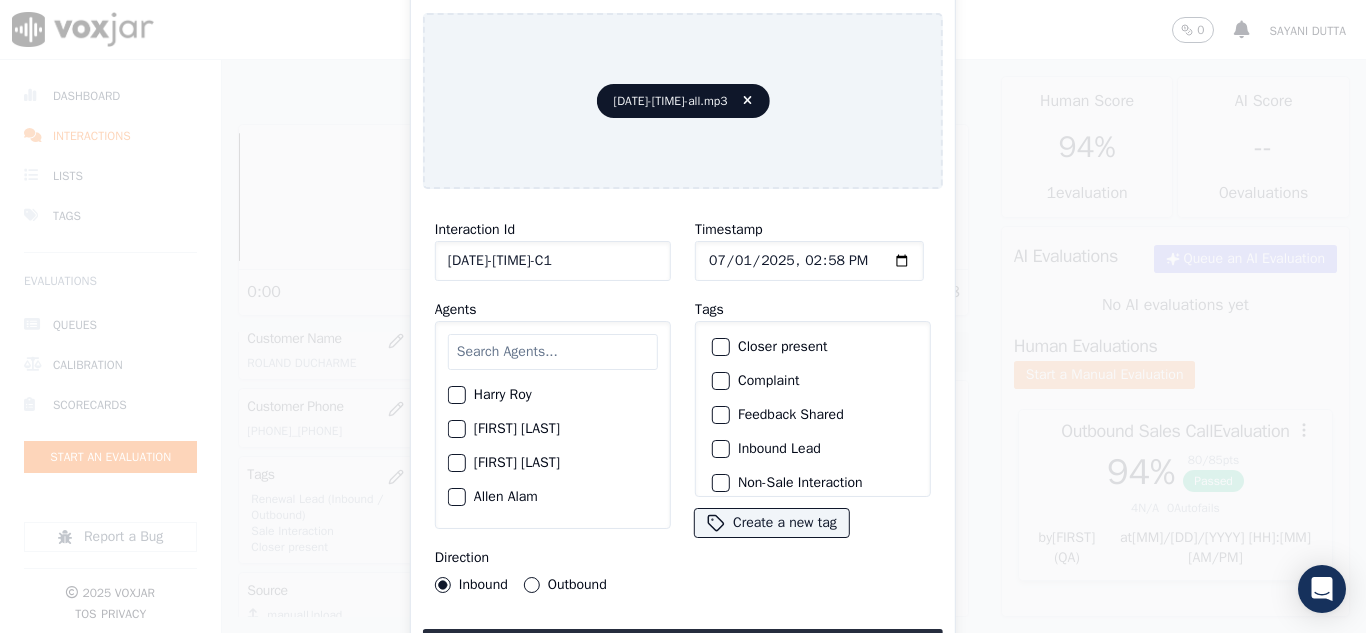 type on "[DATE]T14:58" 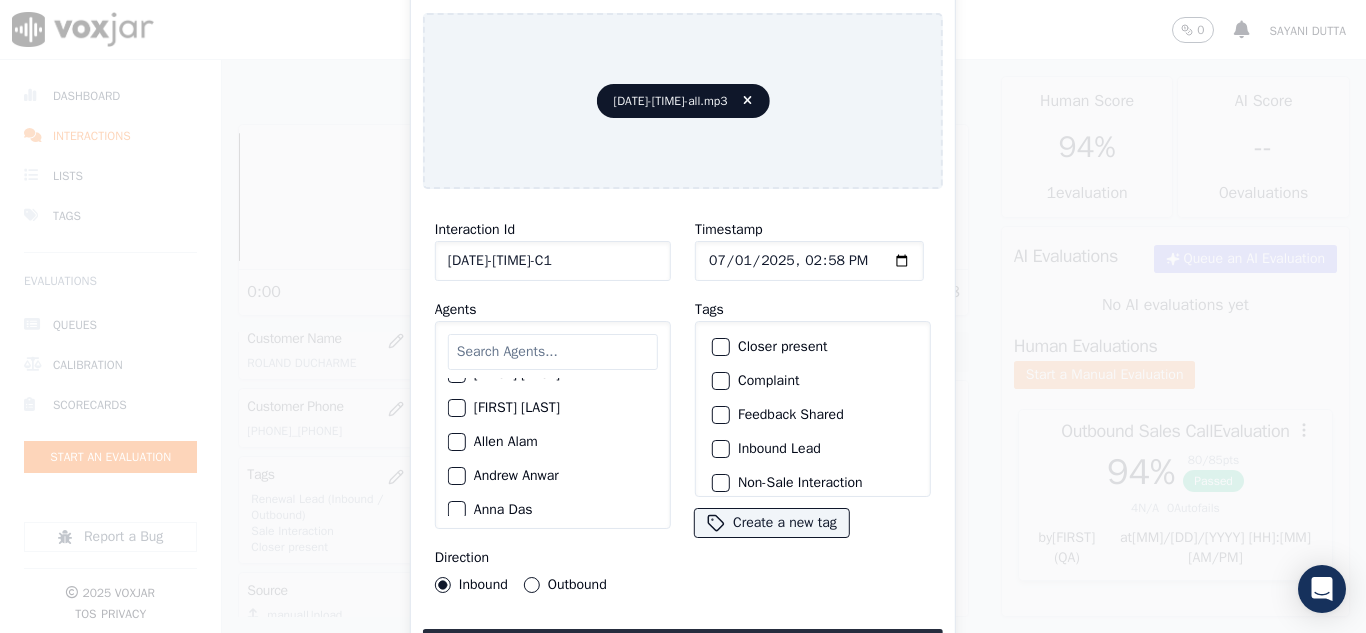 scroll, scrollTop: 100, scrollLeft: 0, axis: vertical 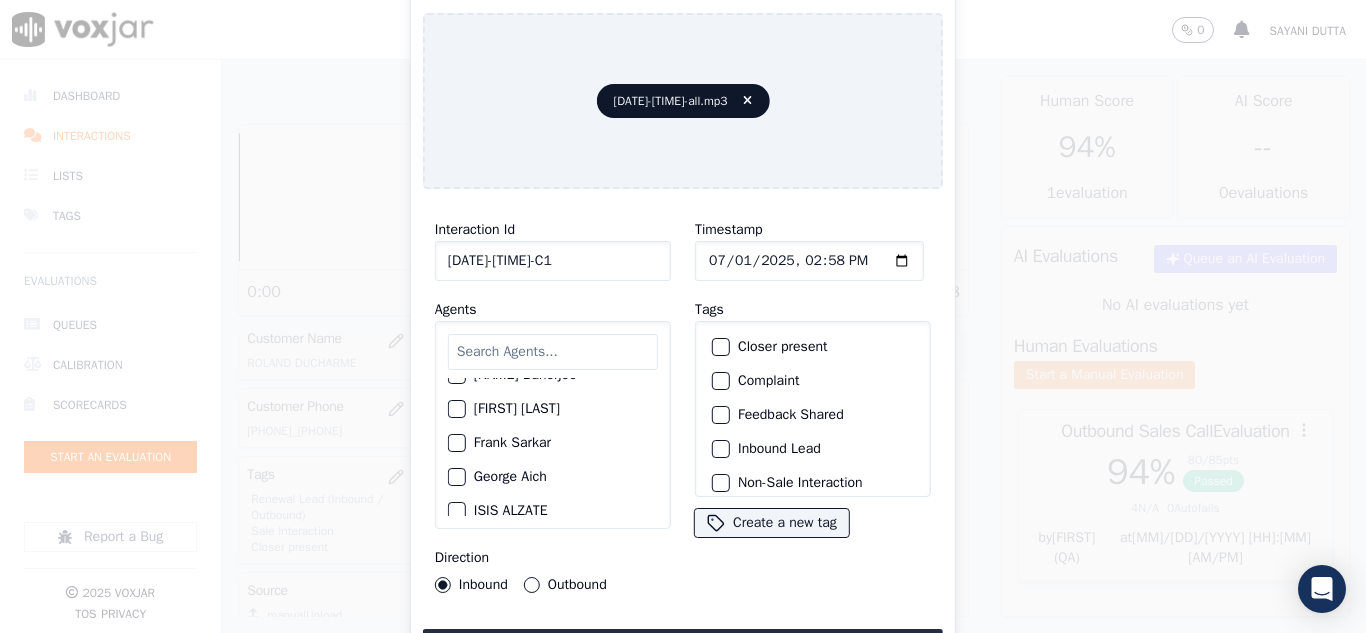 click on "[FIRST] [LAST]" 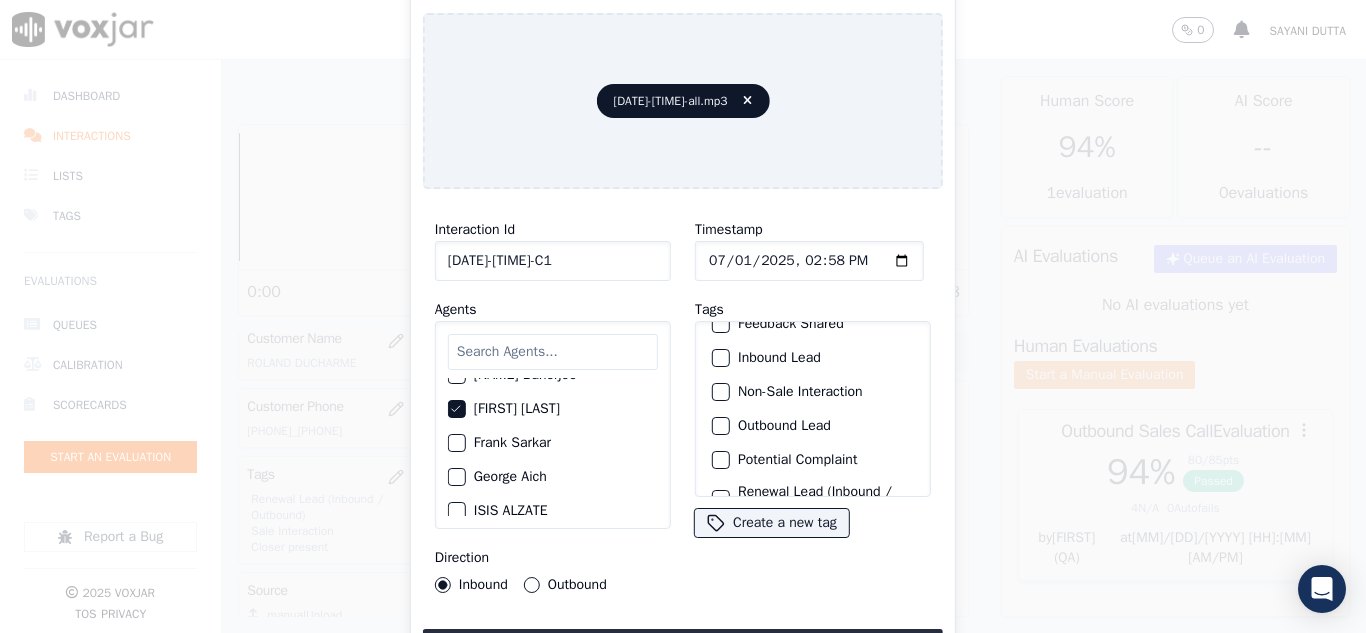 scroll, scrollTop: 173, scrollLeft: 0, axis: vertical 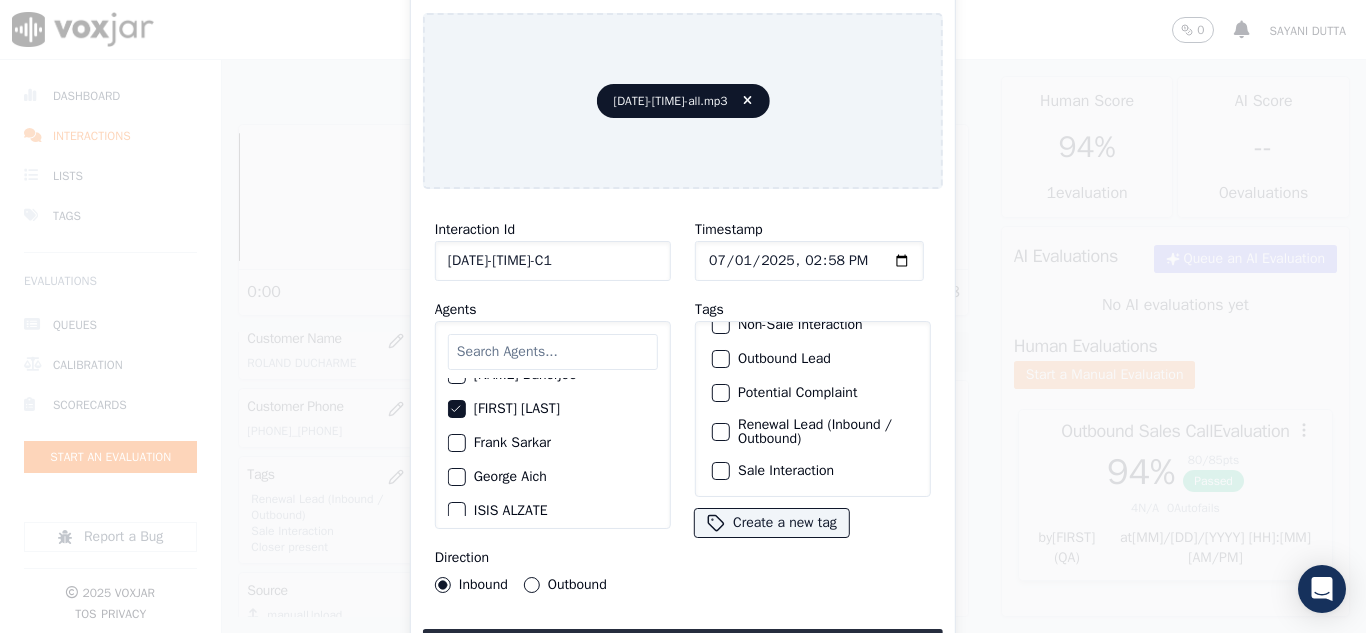 click on "Sale Interaction" 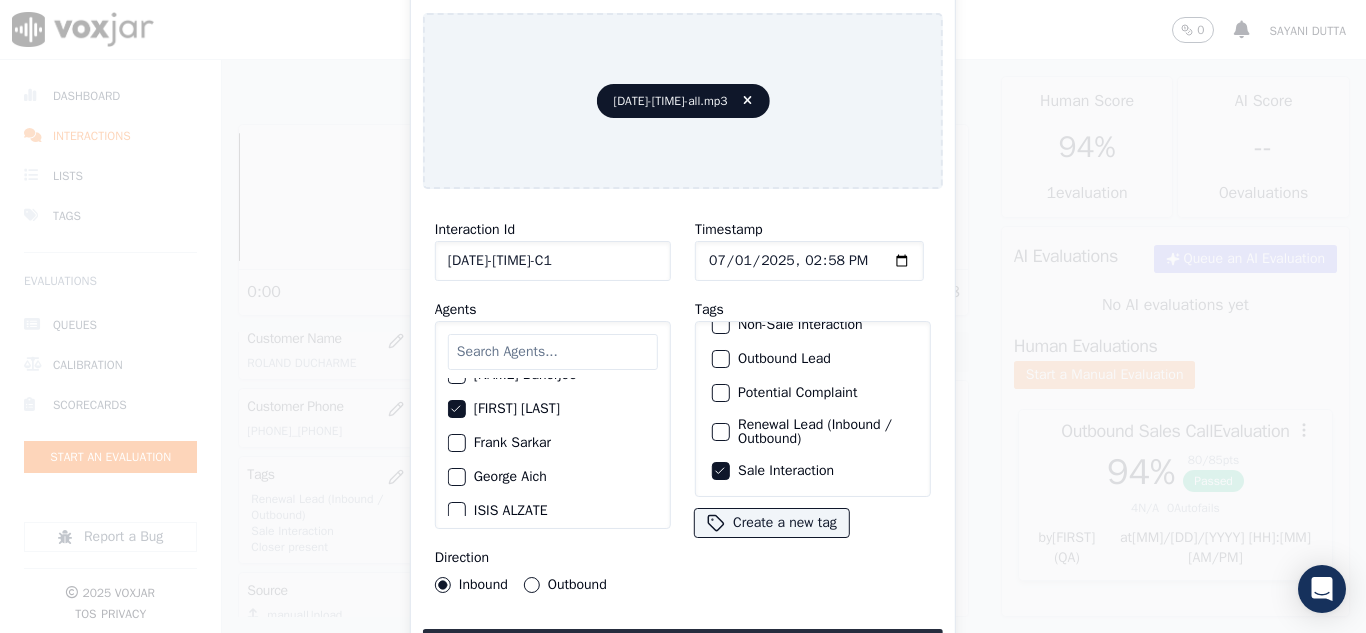 scroll, scrollTop: 73, scrollLeft: 0, axis: vertical 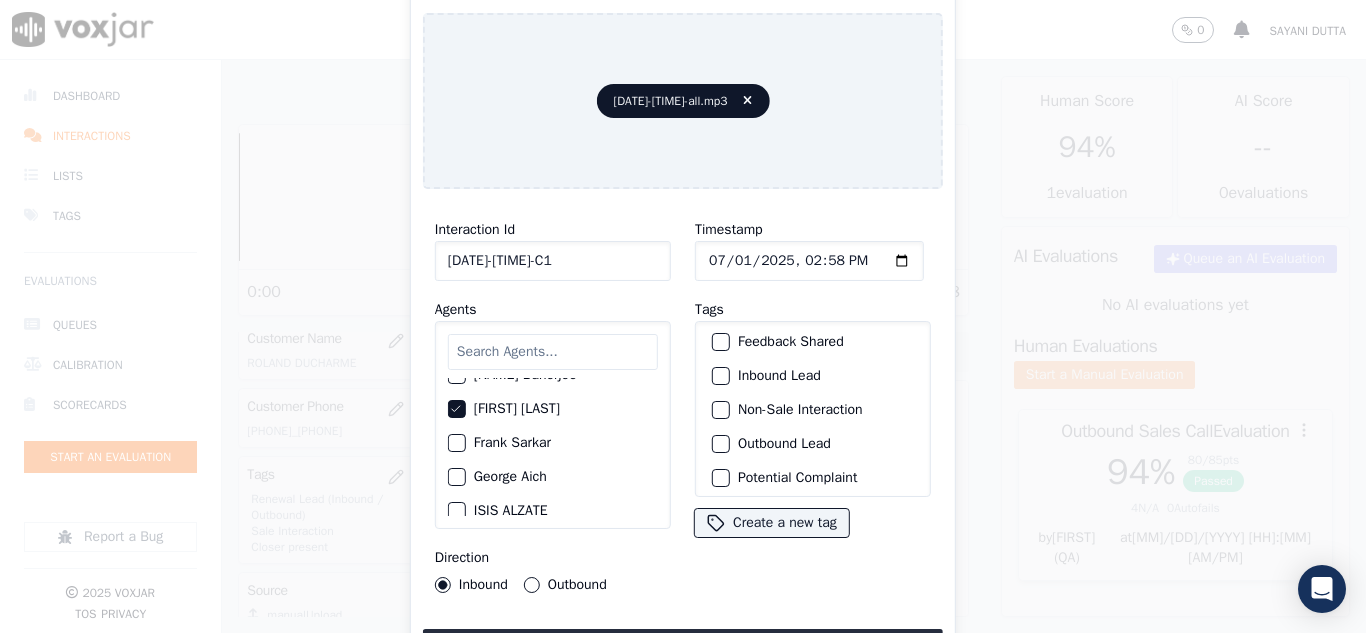 click on "Inbound Lead" 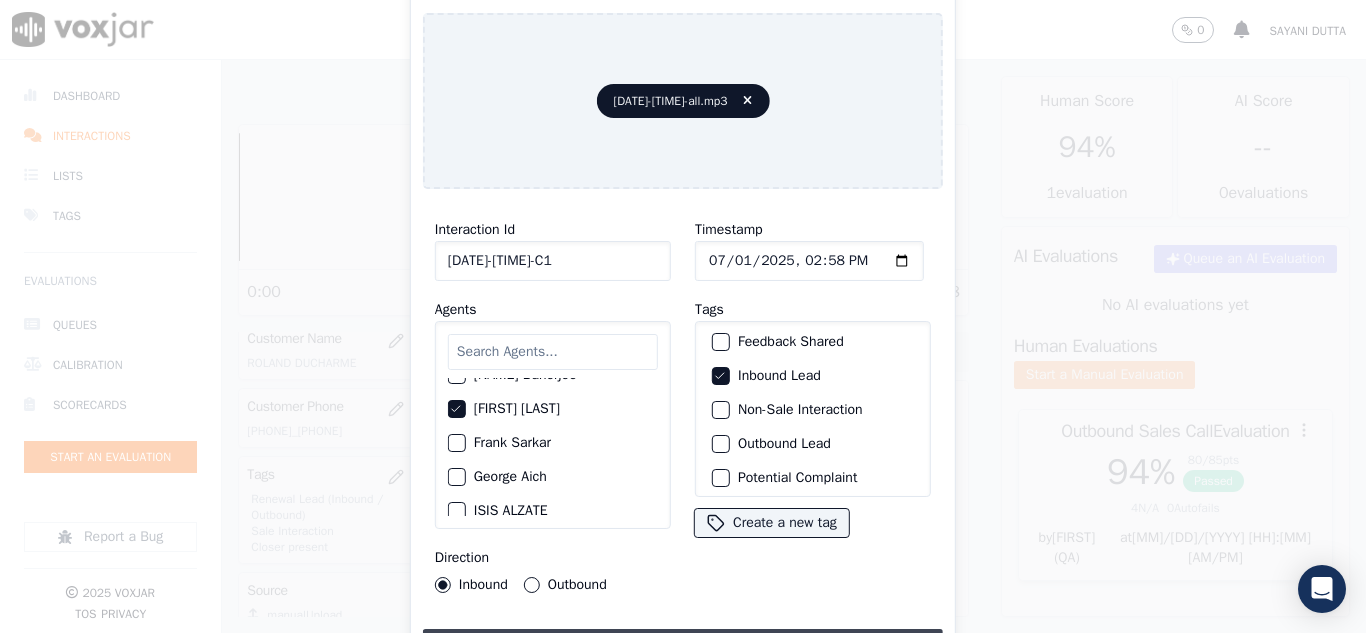 click on "Upload interaction to start evaluation" at bounding box center (683, 647) 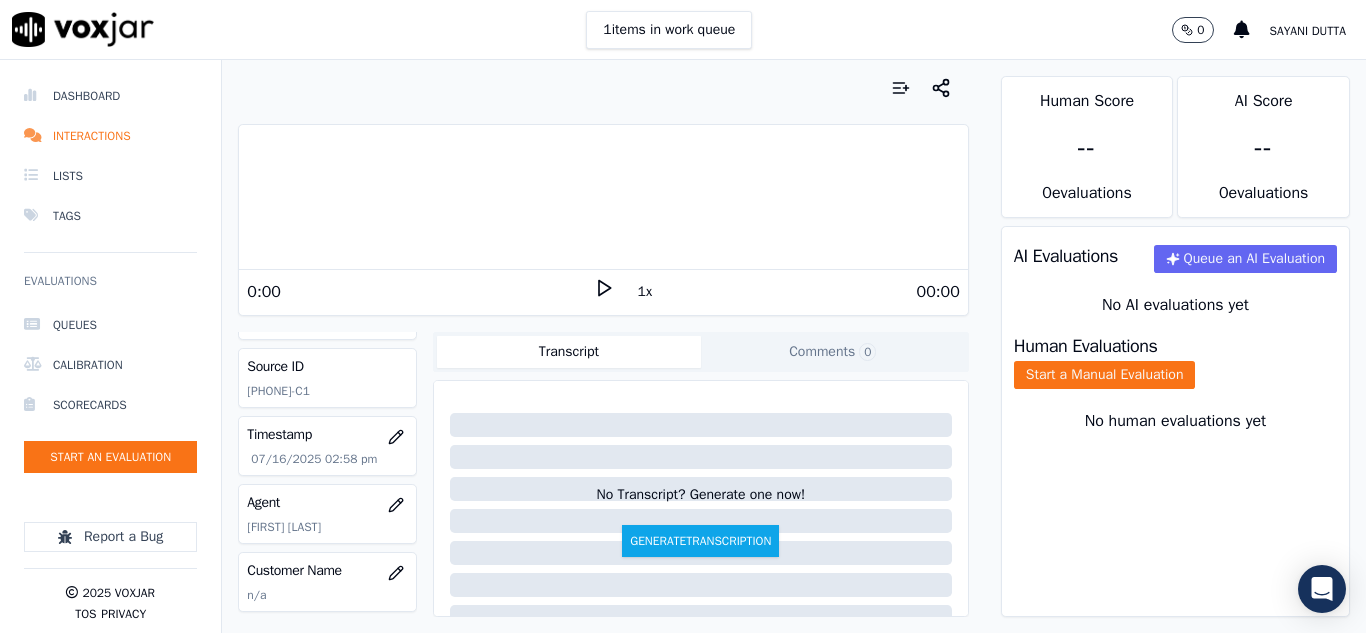 scroll, scrollTop: 200, scrollLeft: 0, axis: vertical 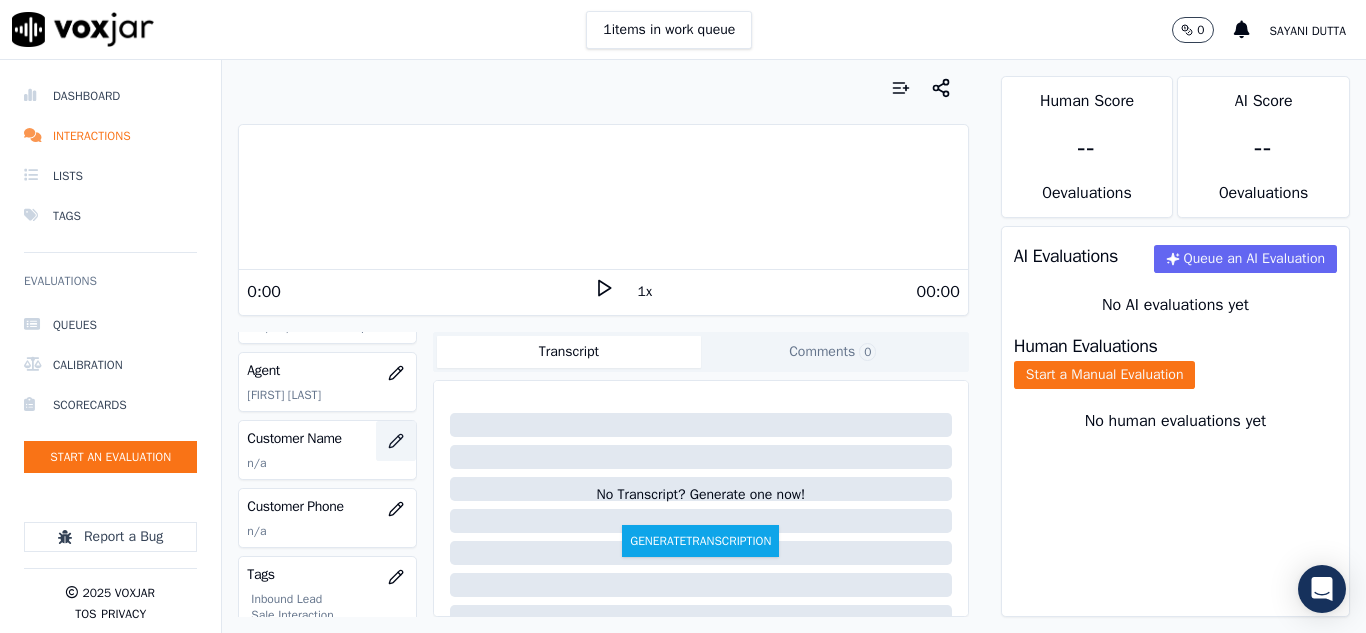 click 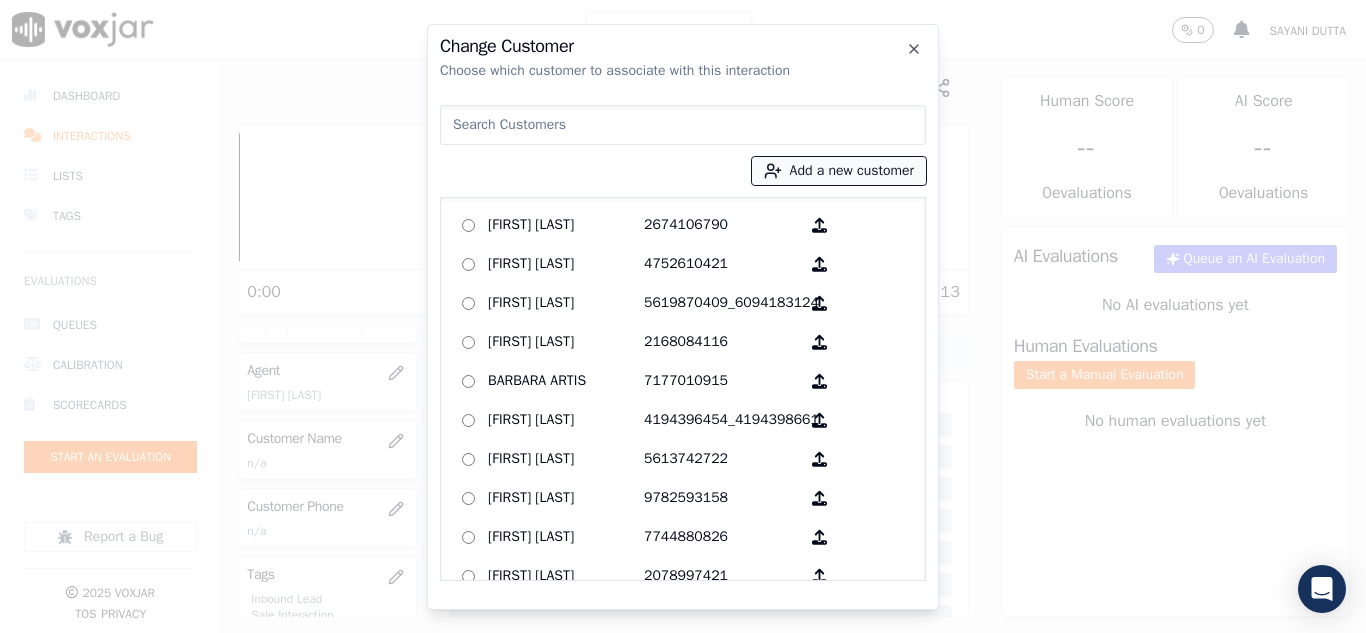 click on "Add a new customer" at bounding box center (839, 171) 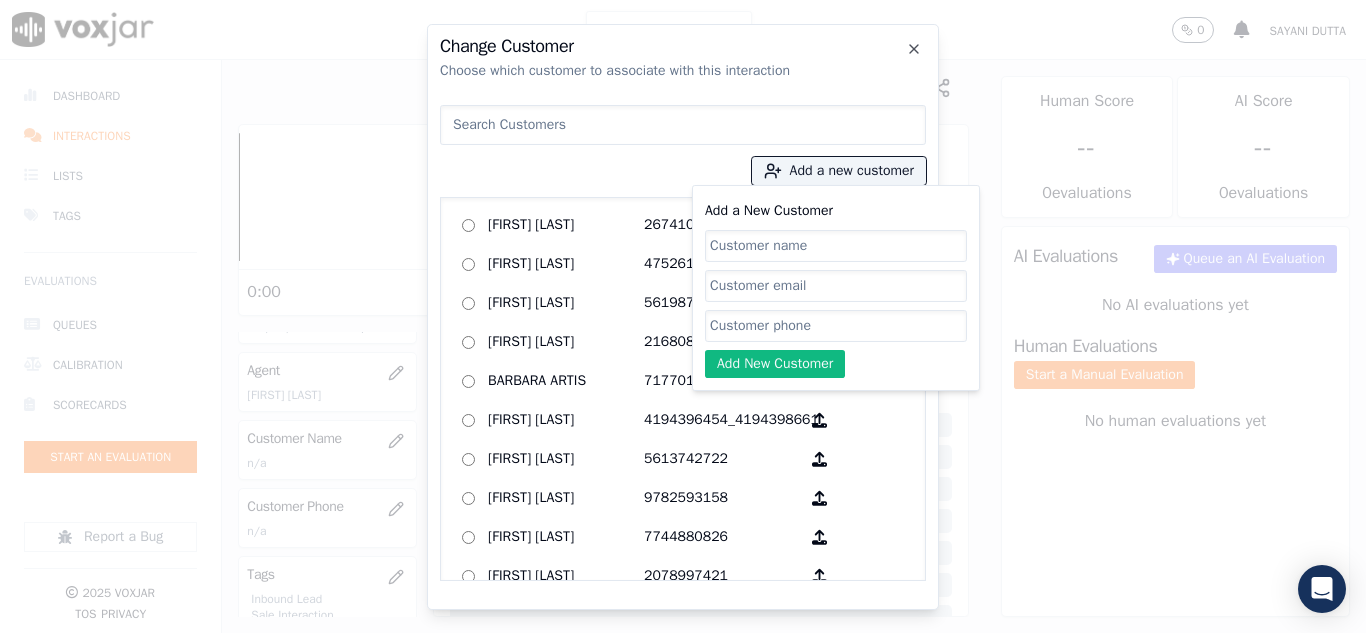 click on "Add a New Customer" 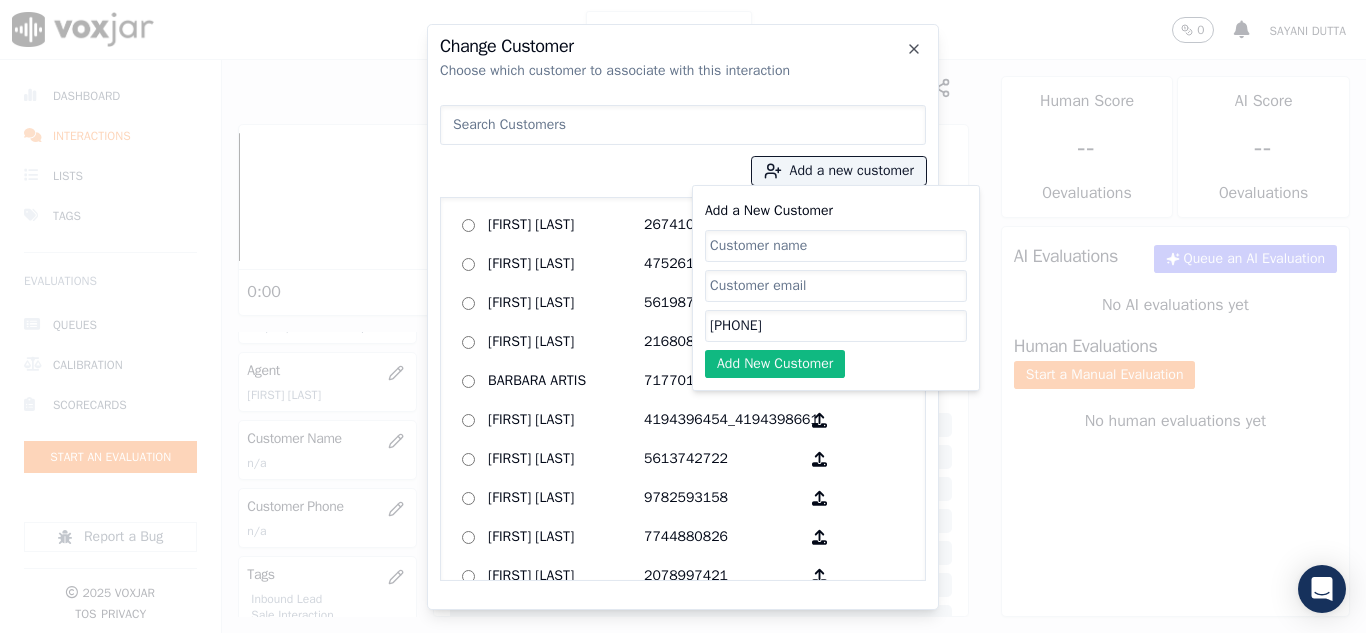 type on "[PHONE]" 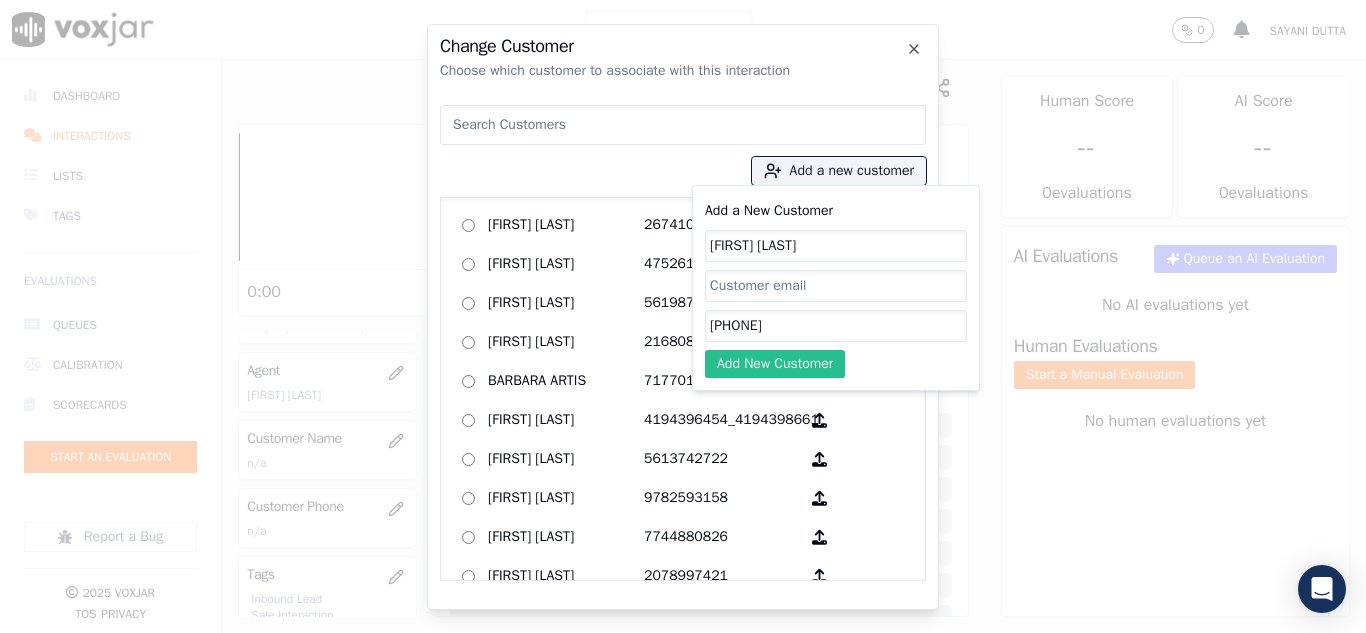 type on "[FIRST] [LAST]" 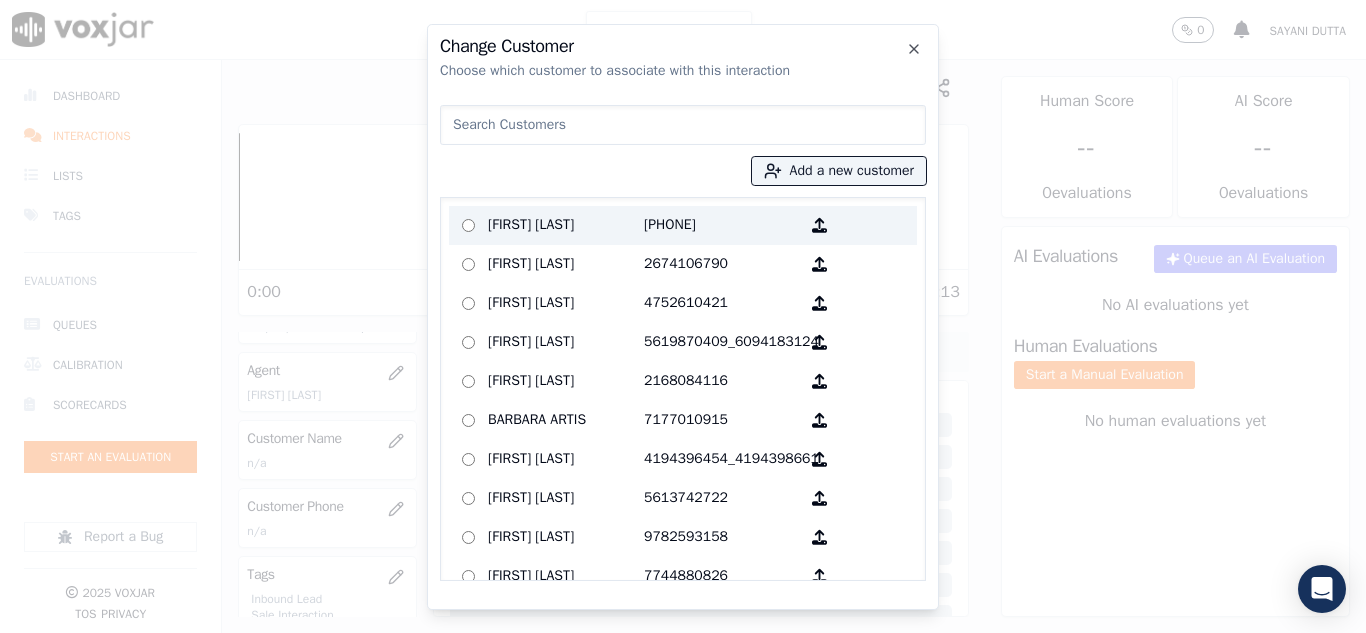 click on "[FIRST] [LAST]" at bounding box center (566, 225) 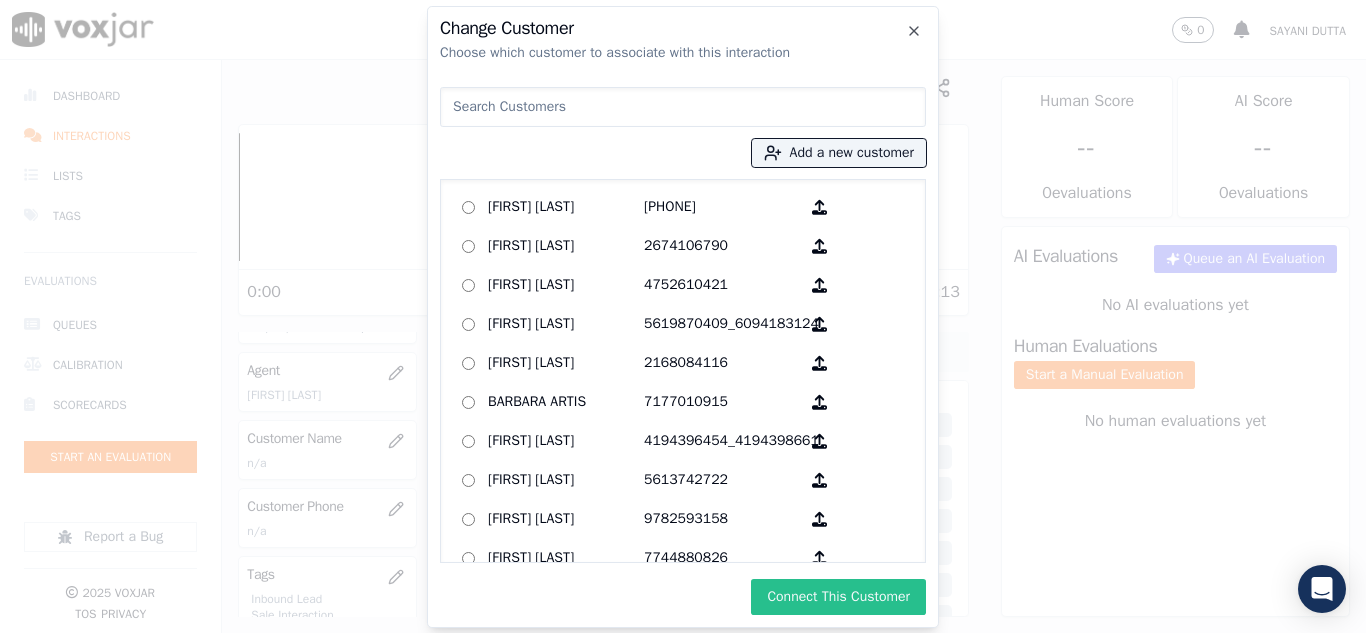 click on "Connect This Customer" at bounding box center (838, 597) 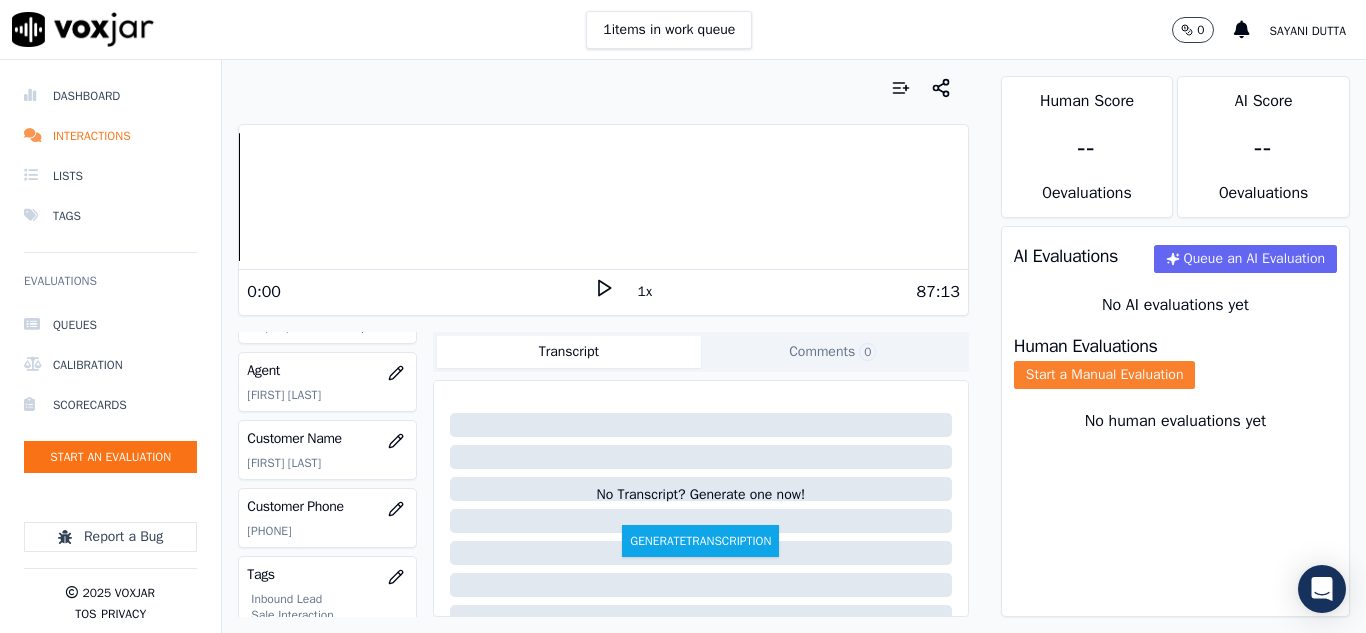 click on "Start a Manual Evaluation" 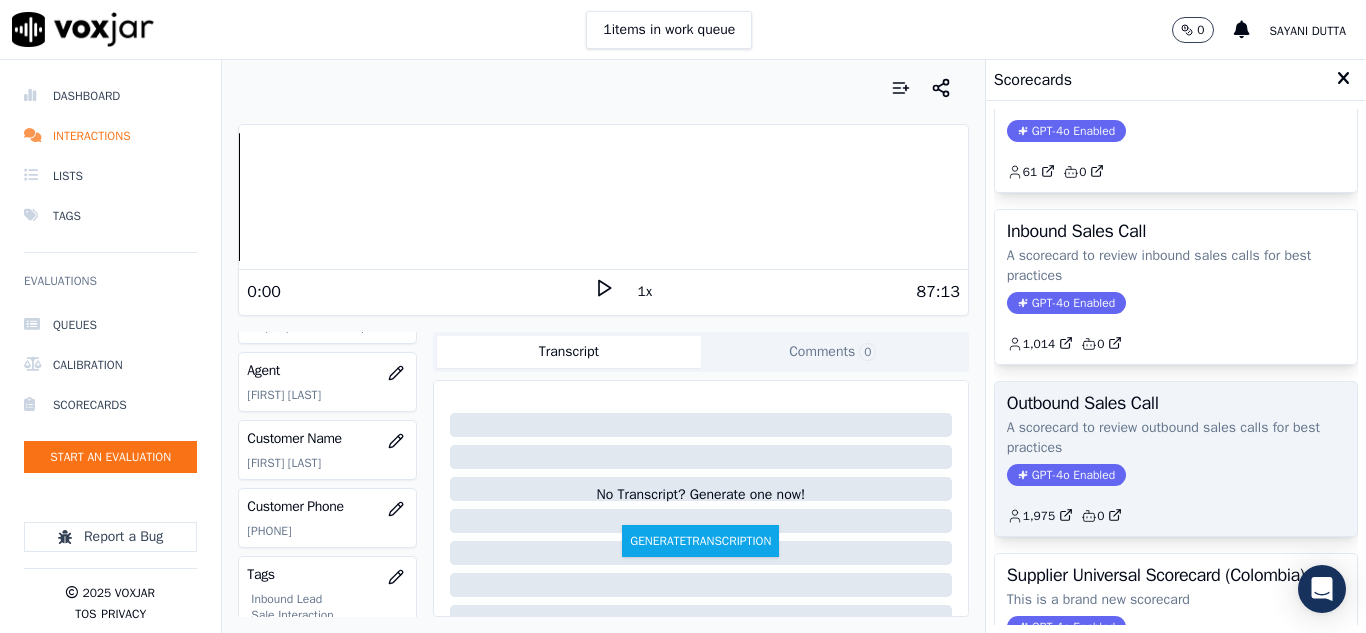 scroll, scrollTop: 100, scrollLeft: 0, axis: vertical 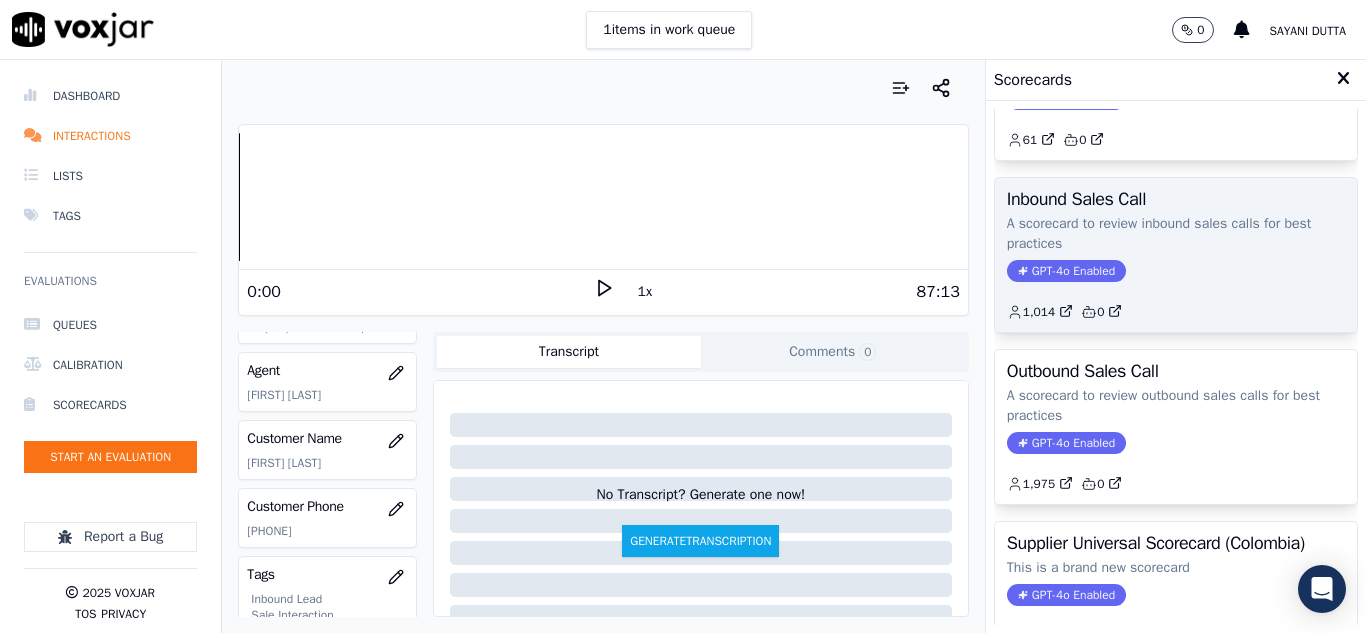 click on "Inbound Sales Call   A scorecard to review inbound sales calls for best practices     GPT-4o Enabled       1,014         0" at bounding box center [1176, 255] 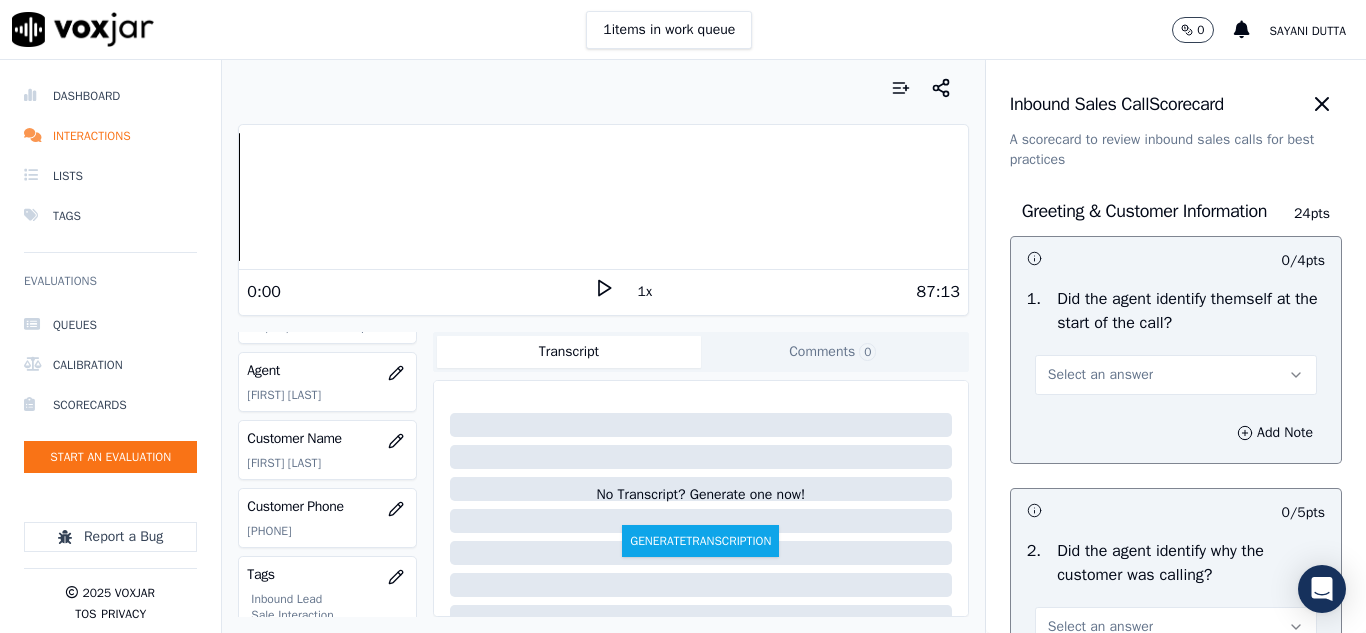 click on "Select an answer" at bounding box center [1100, 375] 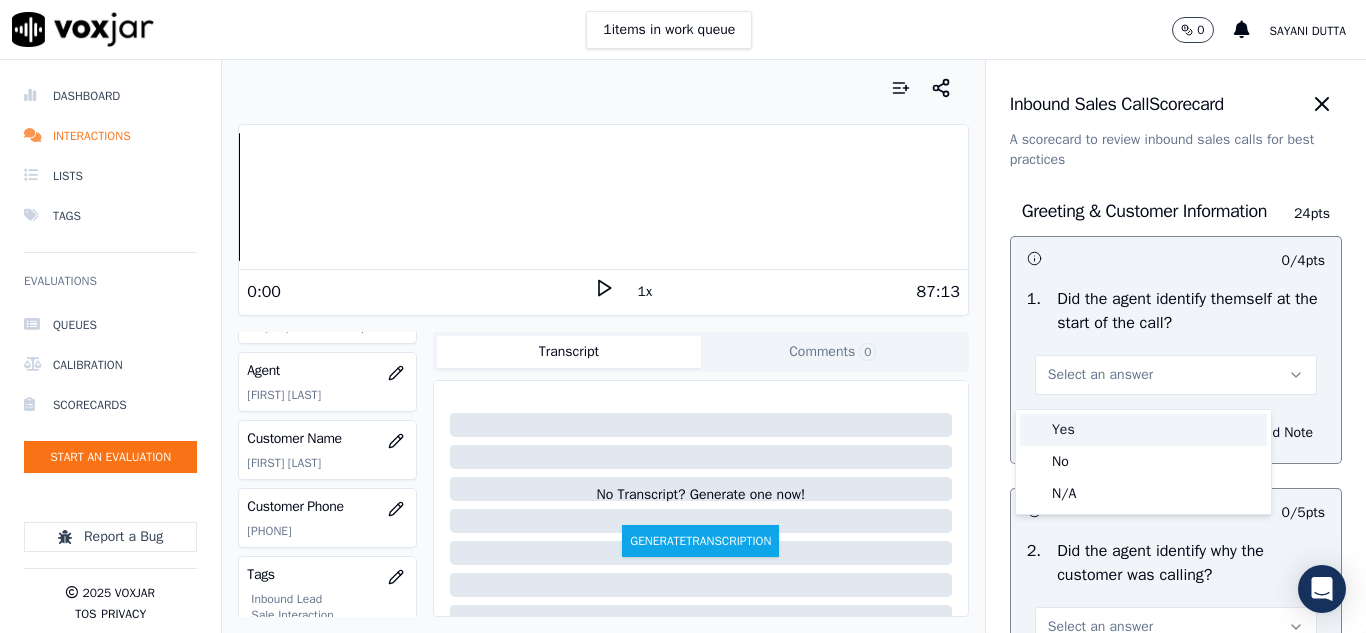 click on "Yes" at bounding box center (1143, 430) 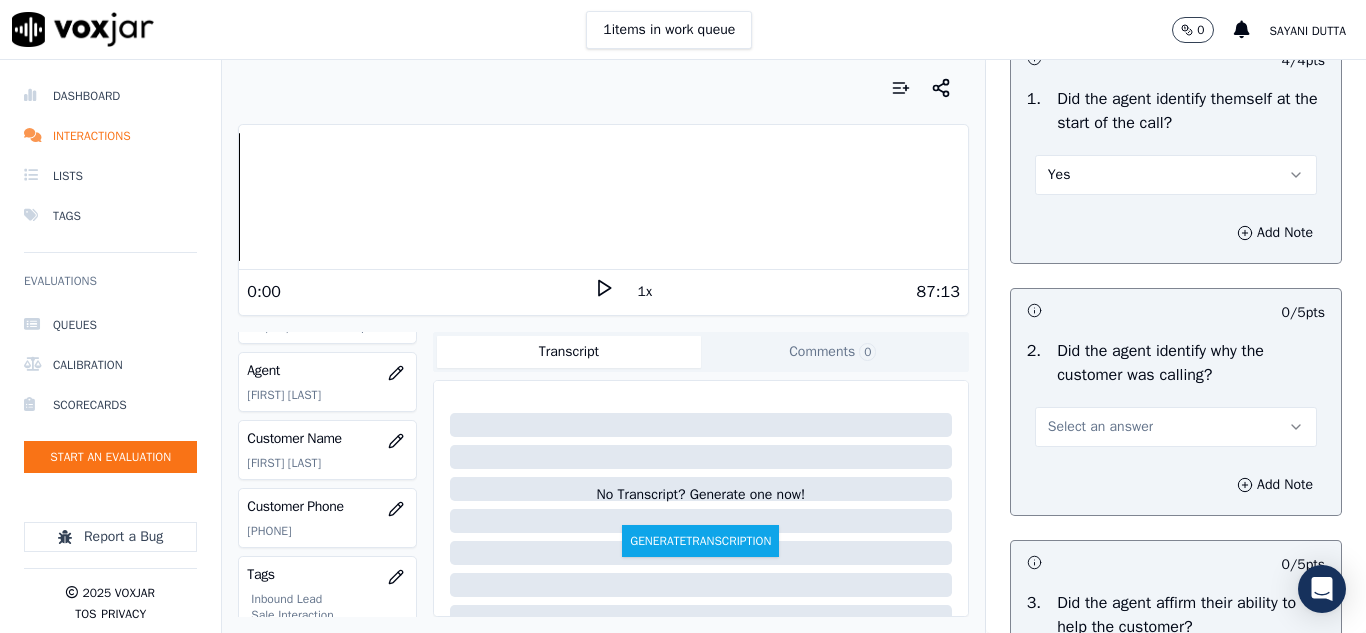 scroll, scrollTop: 300, scrollLeft: 0, axis: vertical 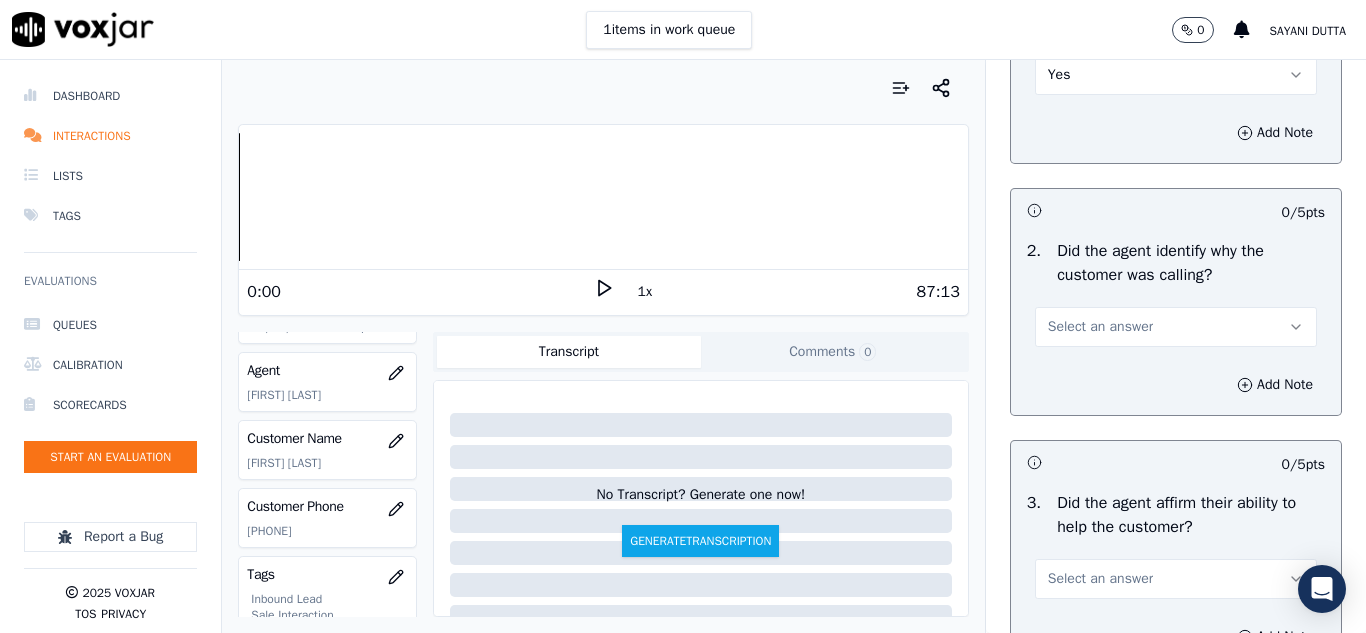 click on "Select an answer" at bounding box center (1100, 327) 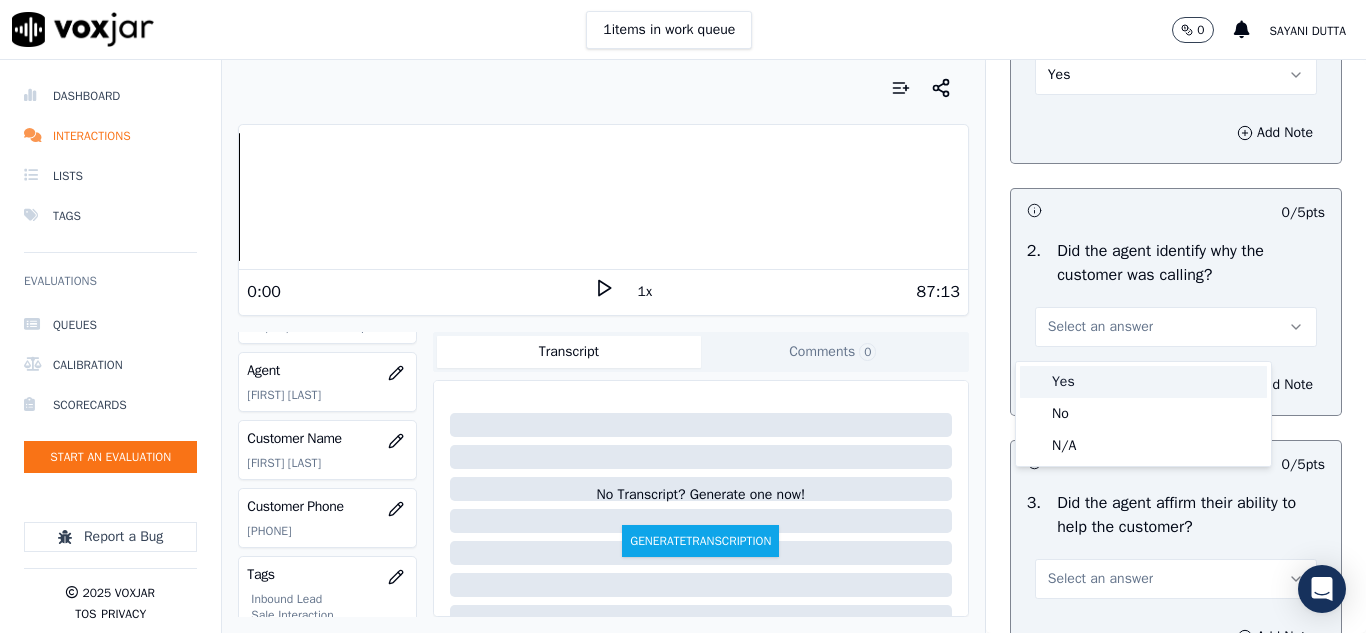 click on "Yes" at bounding box center (1143, 382) 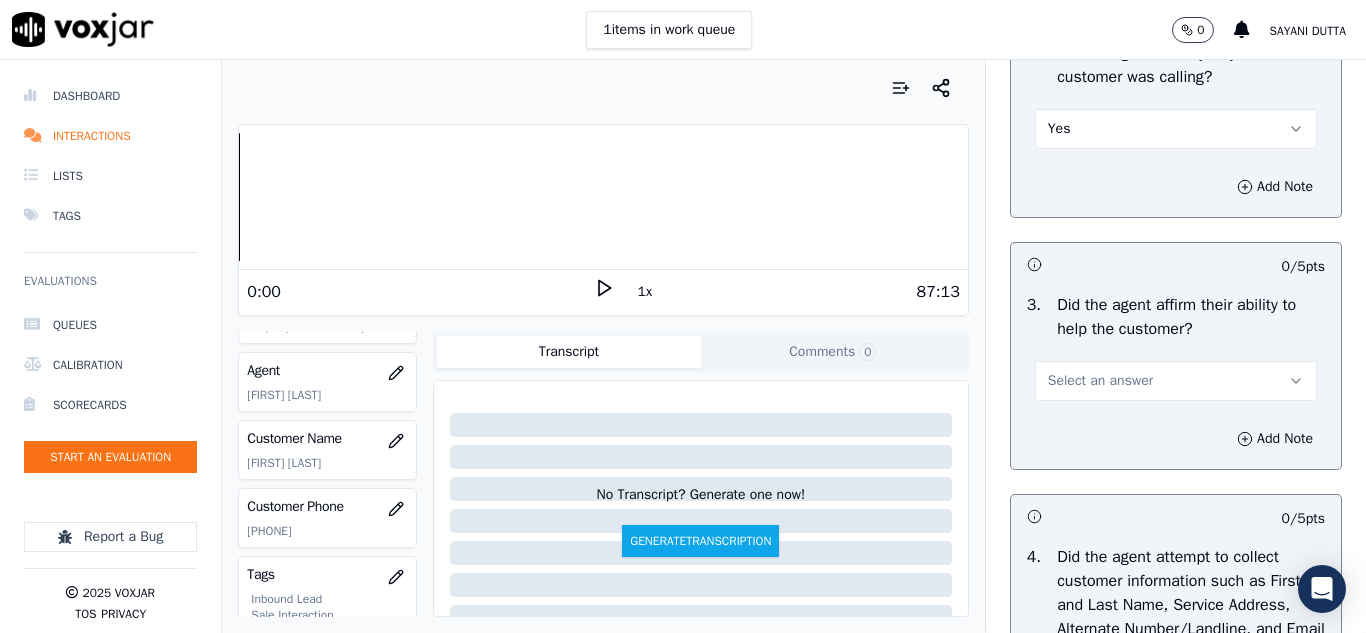 scroll, scrollTop: 500, scrollLeft: 0, axis: vertical 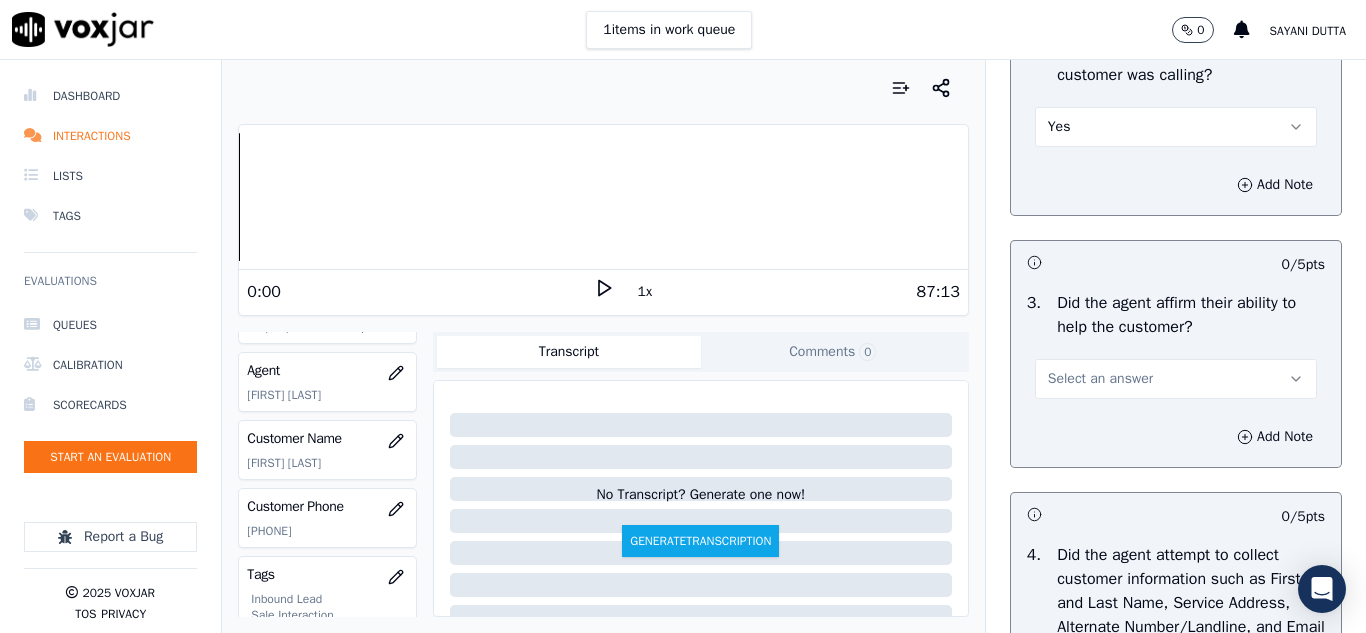 click on "Select an answer" at bounding box center (1100, 379) 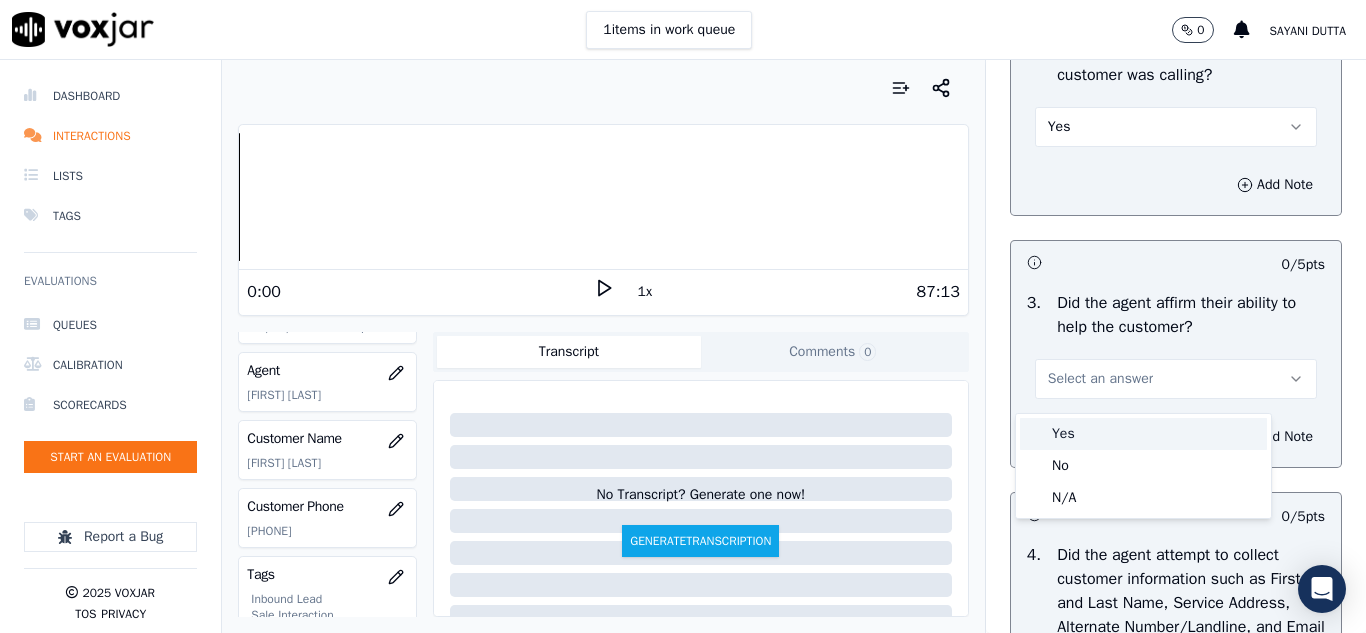 click on "Yes" at bounding box center (1143, 434) 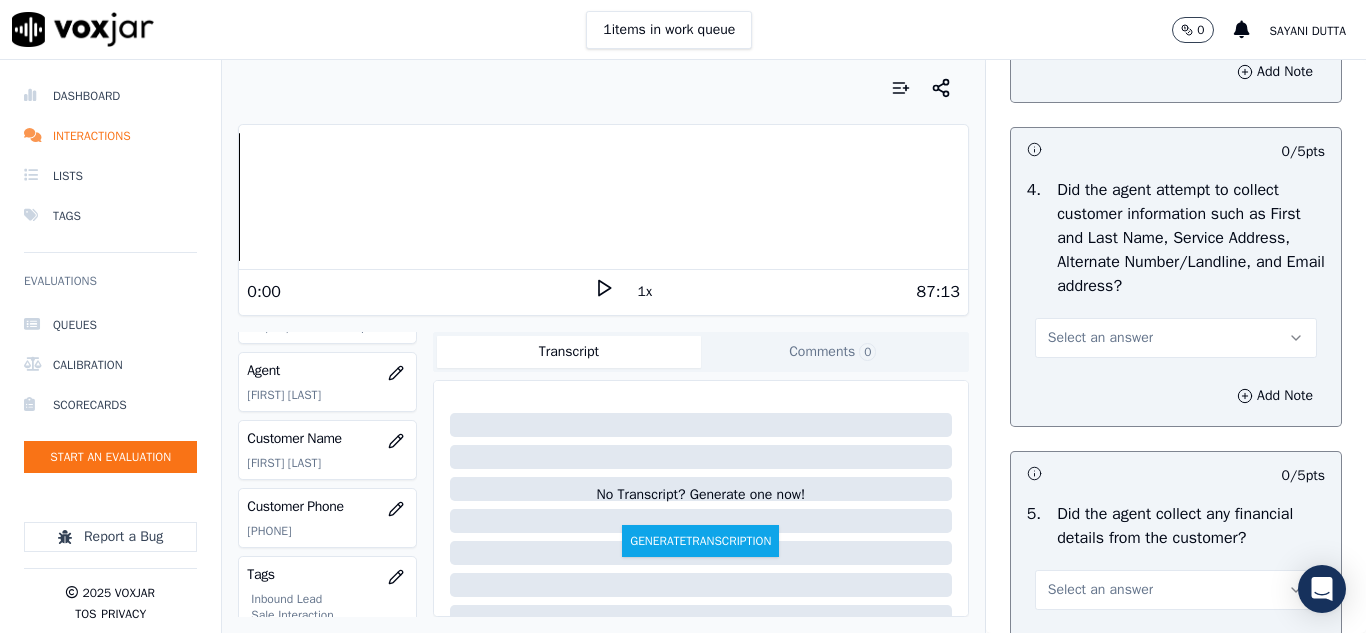 scroll, scrollTop: 900, scrollLeft: 0, axis: vertical 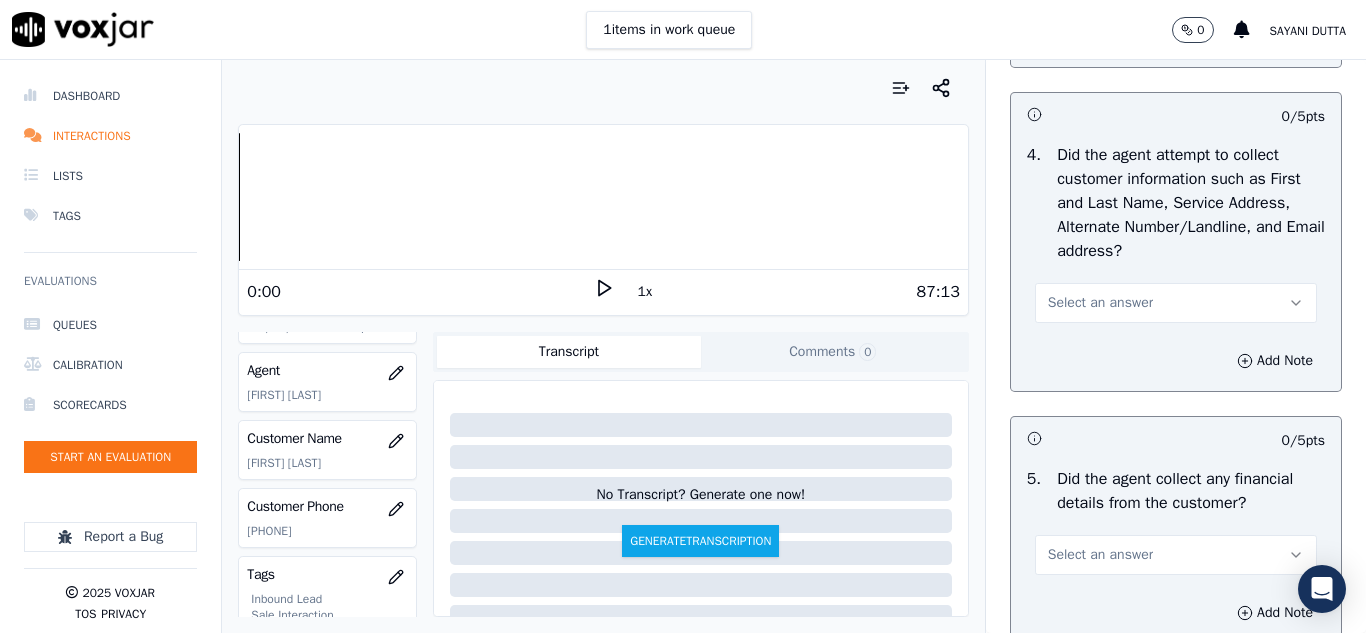 click on "Select an answer" at bounding box center [1100, 303] 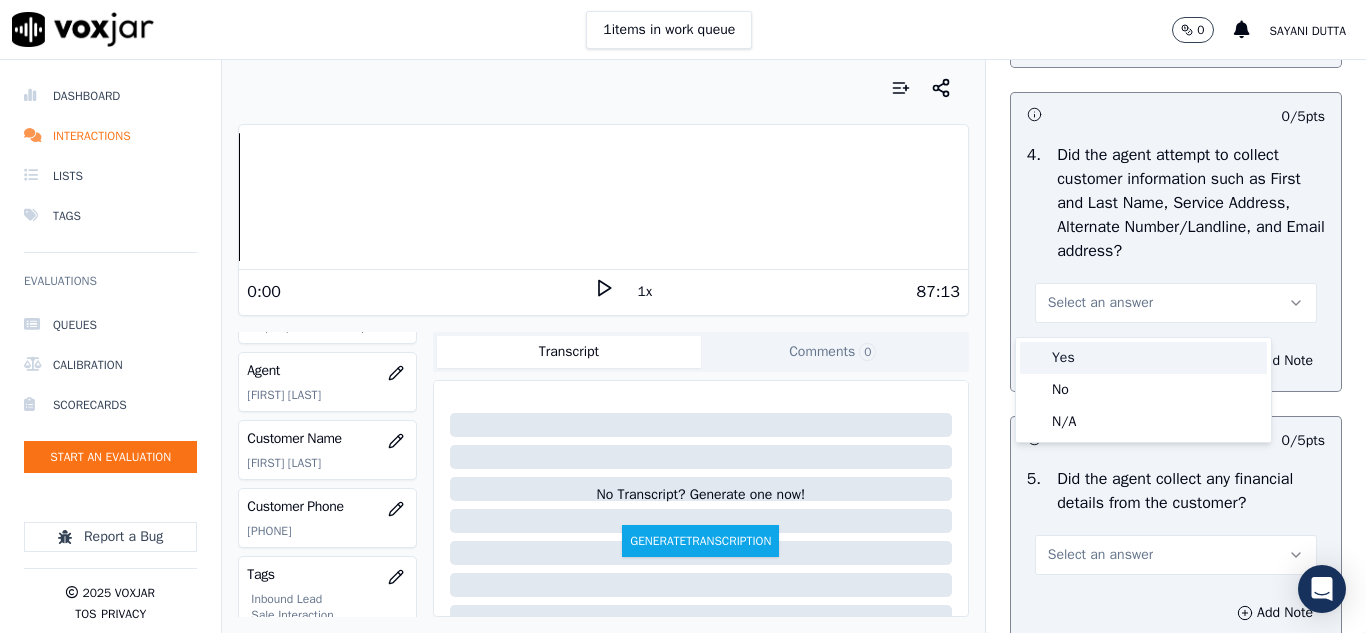 click on "Yes" at bounding box center [1143, 358] 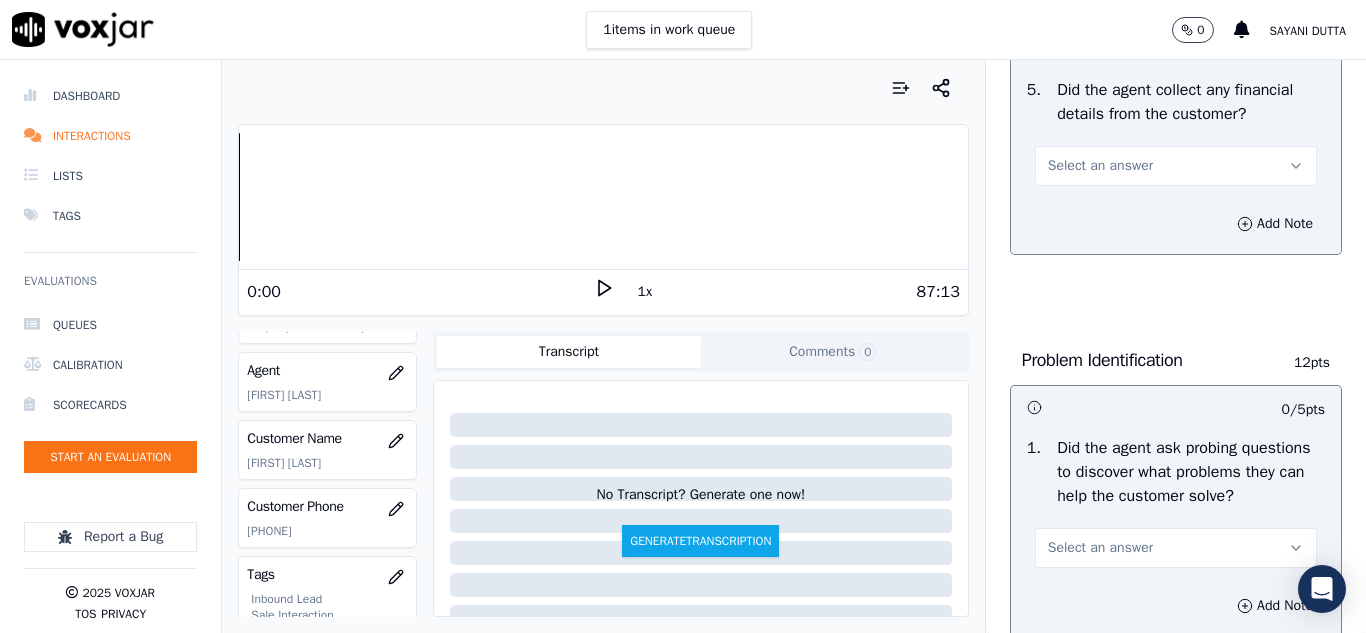 scroll, scrollTop: 1300, scrollLeft: 0, axis: vertical 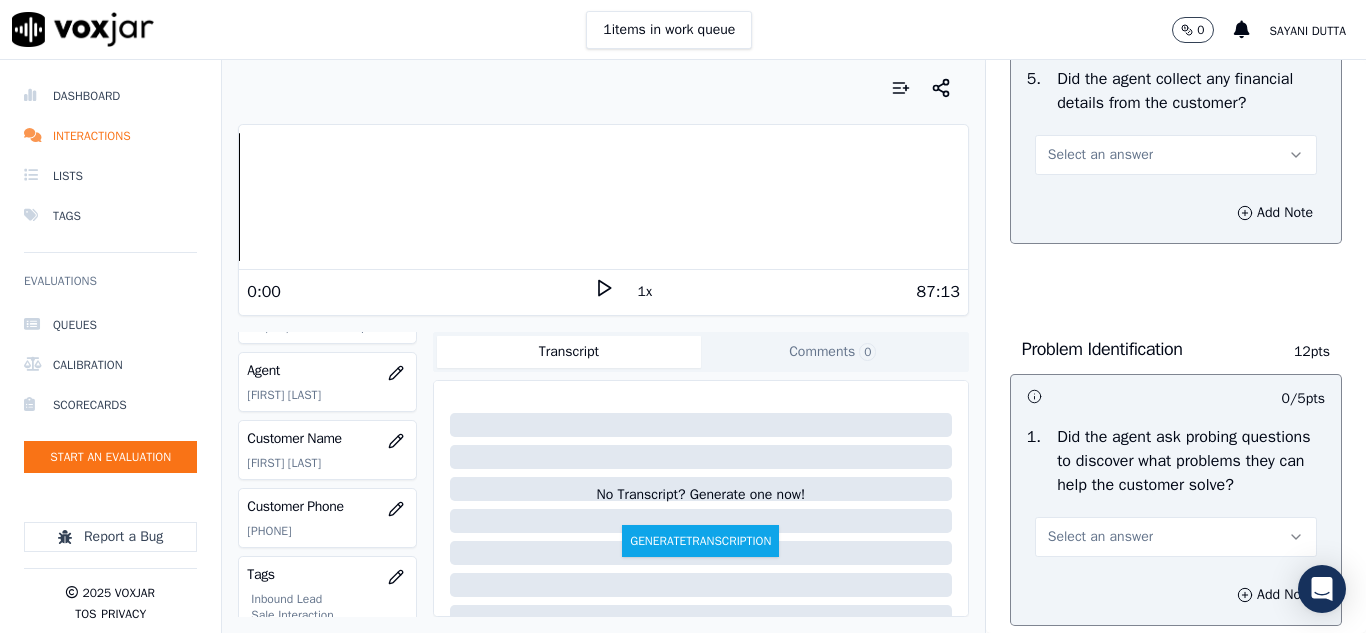 click on "Select an answer" at bounding box center [1100, 155] 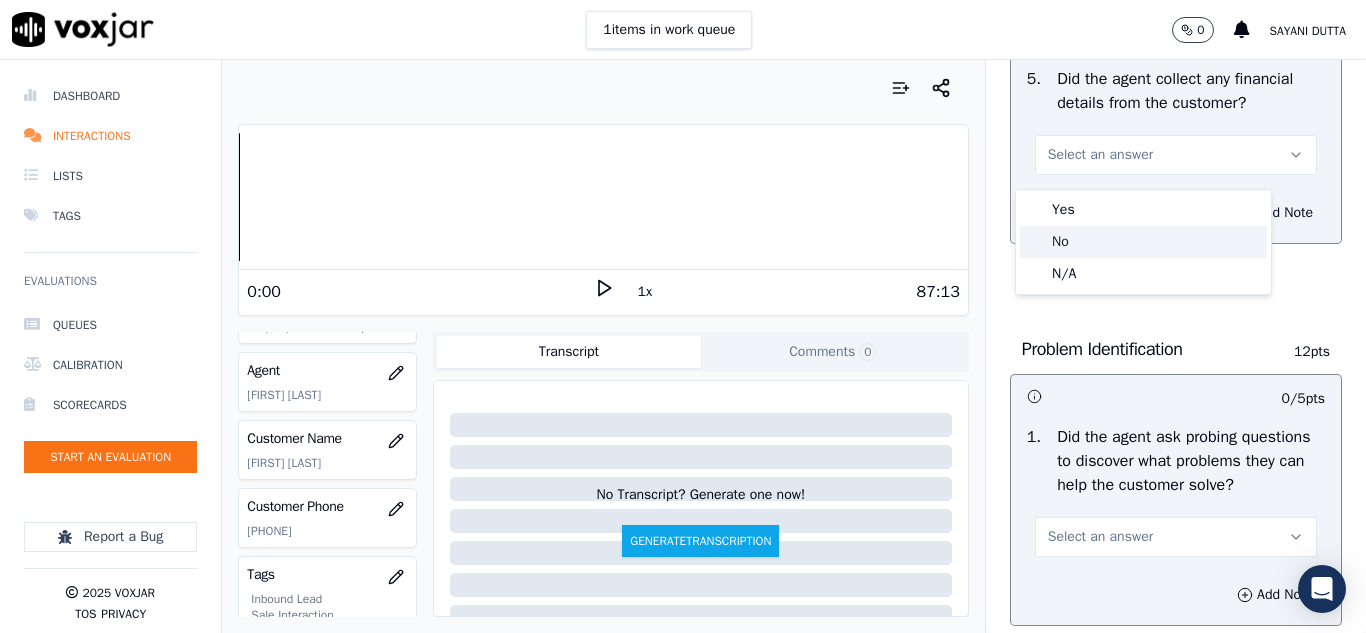 click on "No" 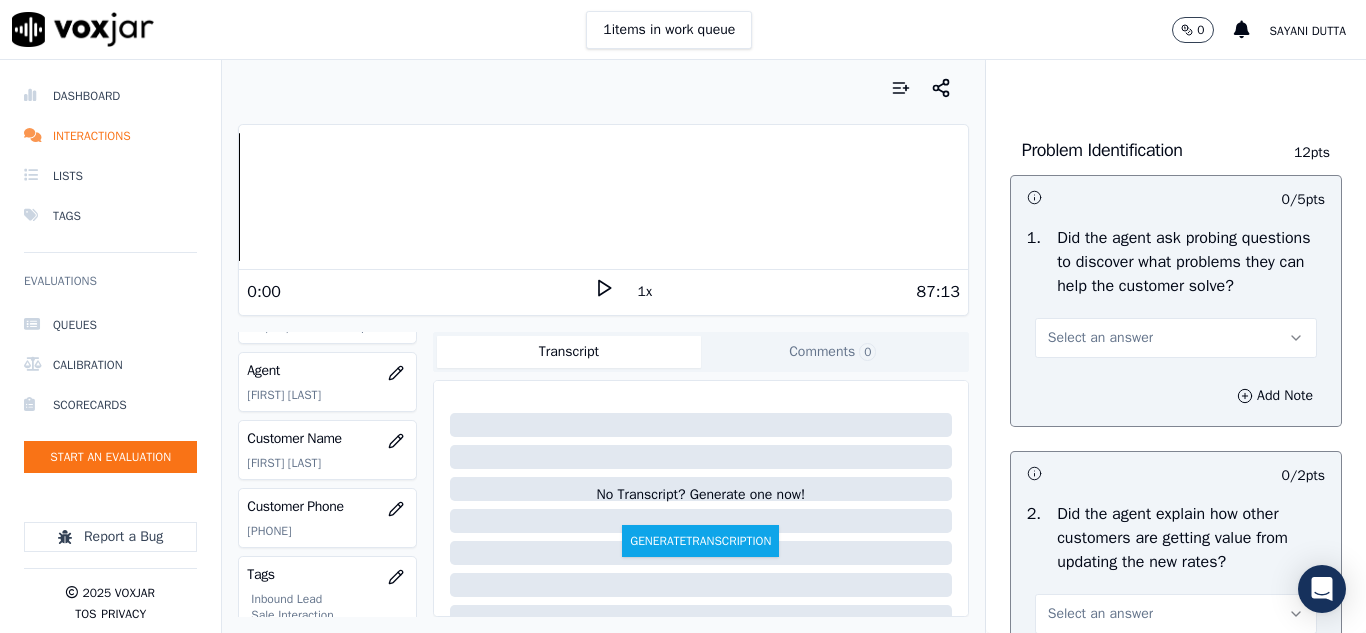 scroll, scrollTop: 1500, scrollLeft: 0, axis: vertical 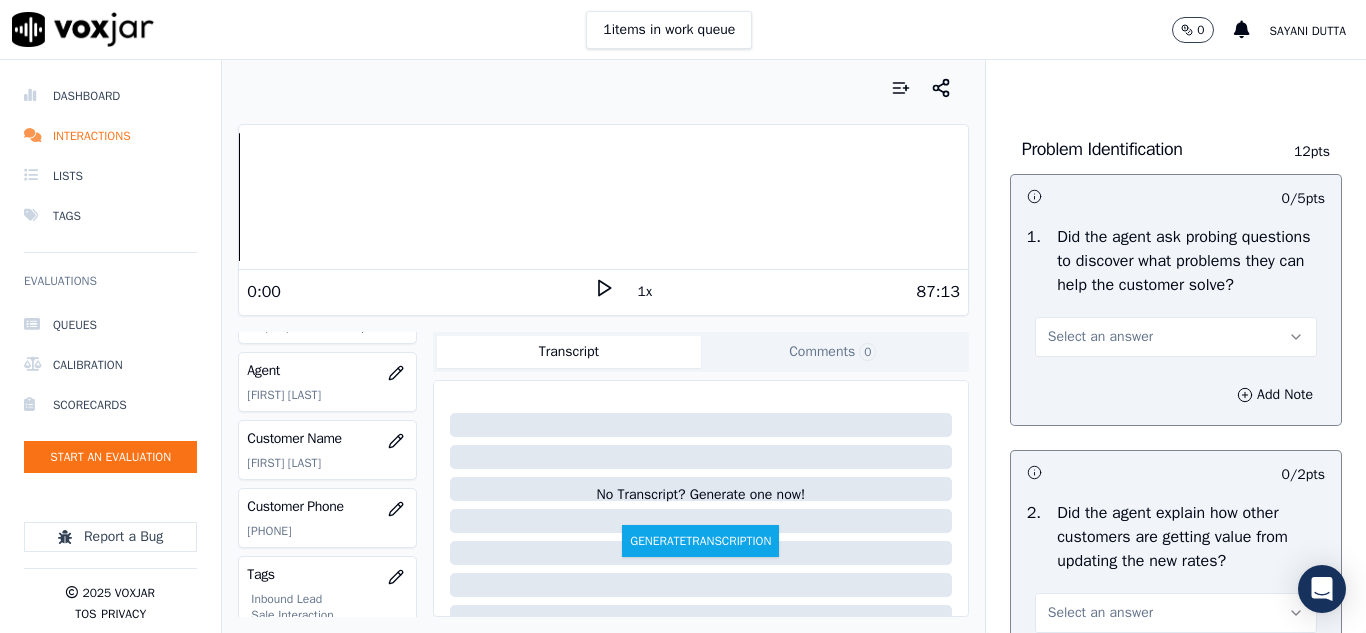 click on "Select an answer" at bounding box center [1176, 337] 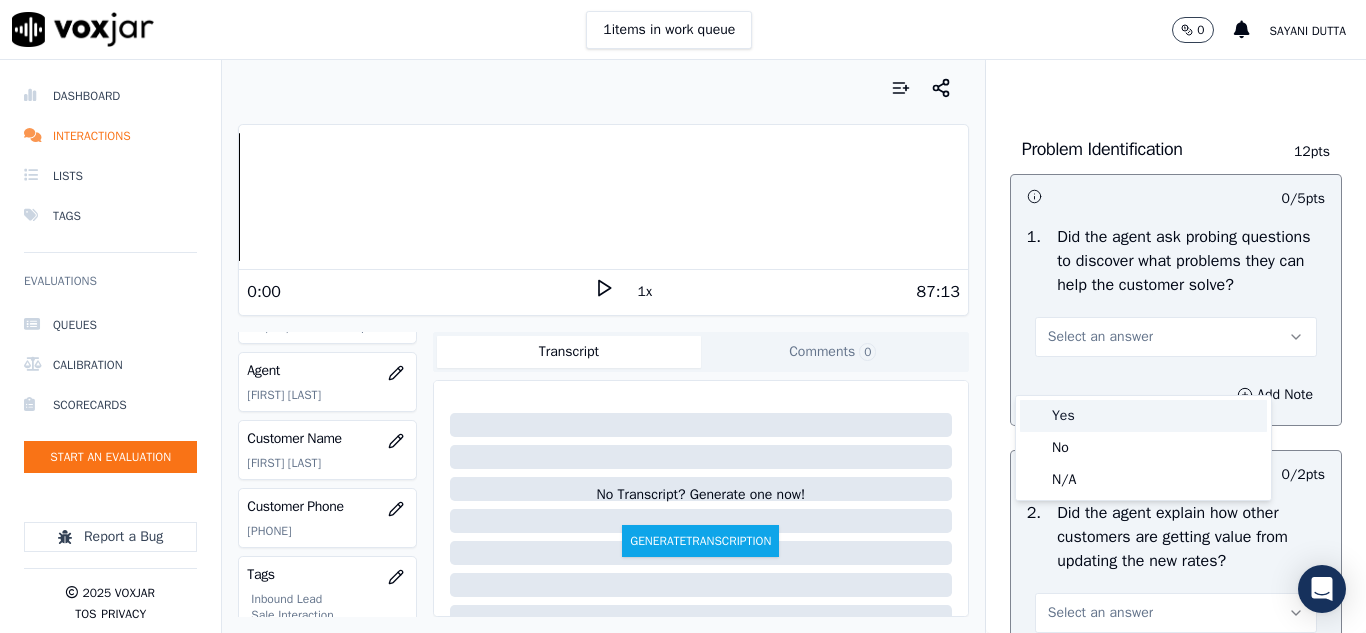 click on "Yes" at bounding box center [1143, 416] 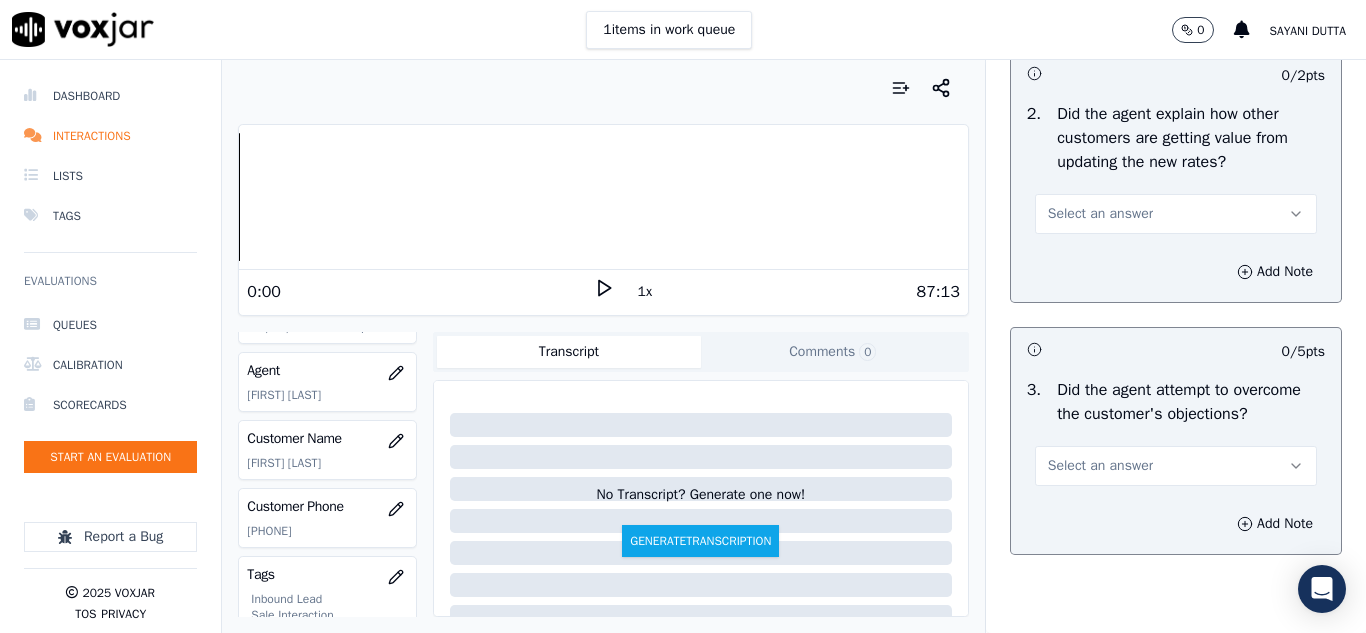 scroll, scrollTop: 1900, scrollLeft: 0, axis: vertical 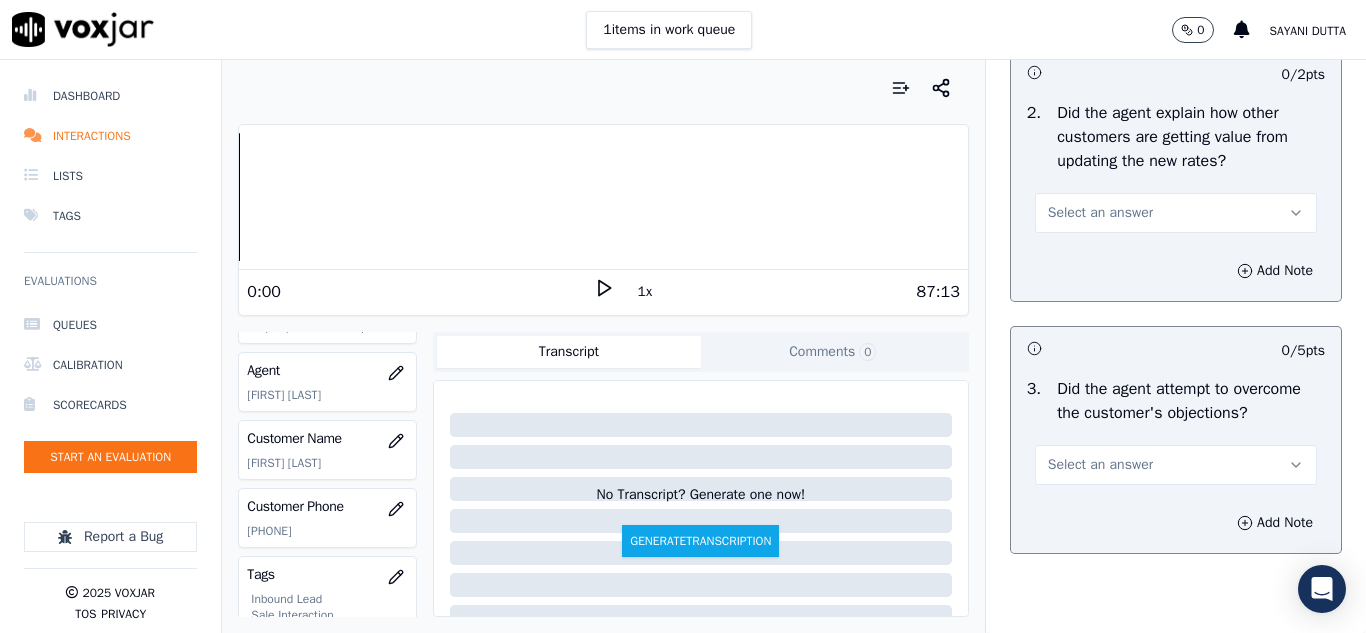 click on "Select an answer" at bounding box center [1100, 213] 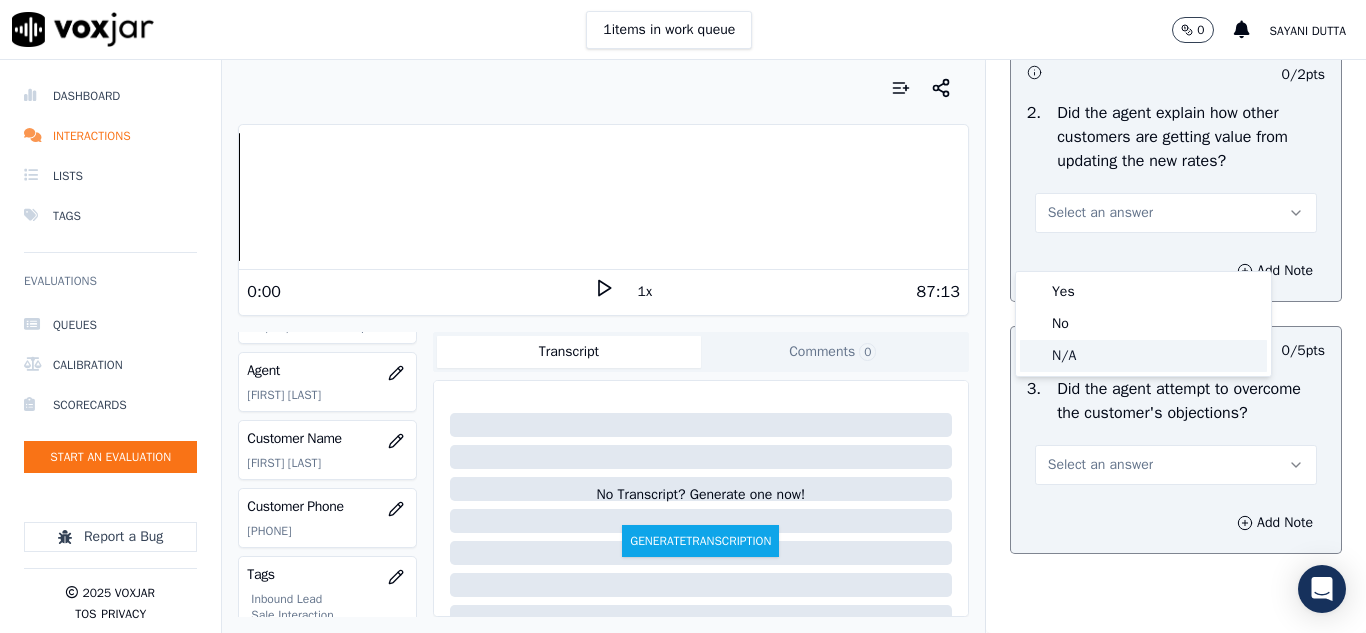 click on "N/A" 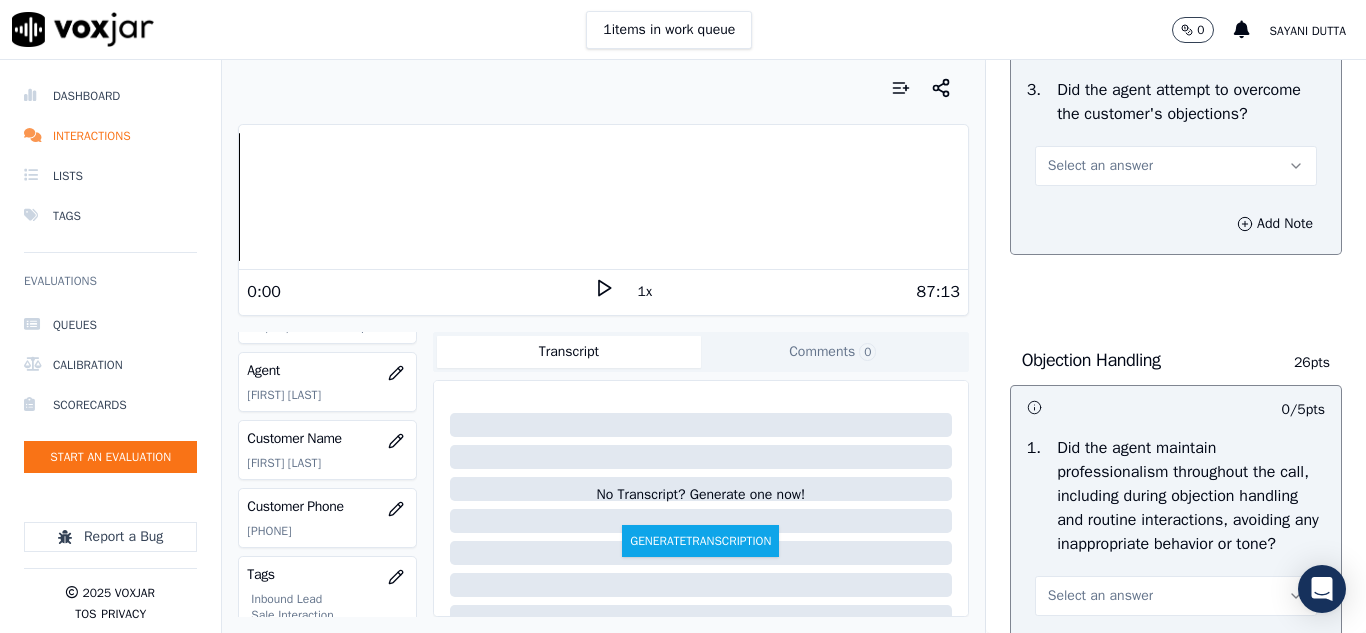 scroll, scrollTop: 2200, scrollLeft: 0, axis: vertical 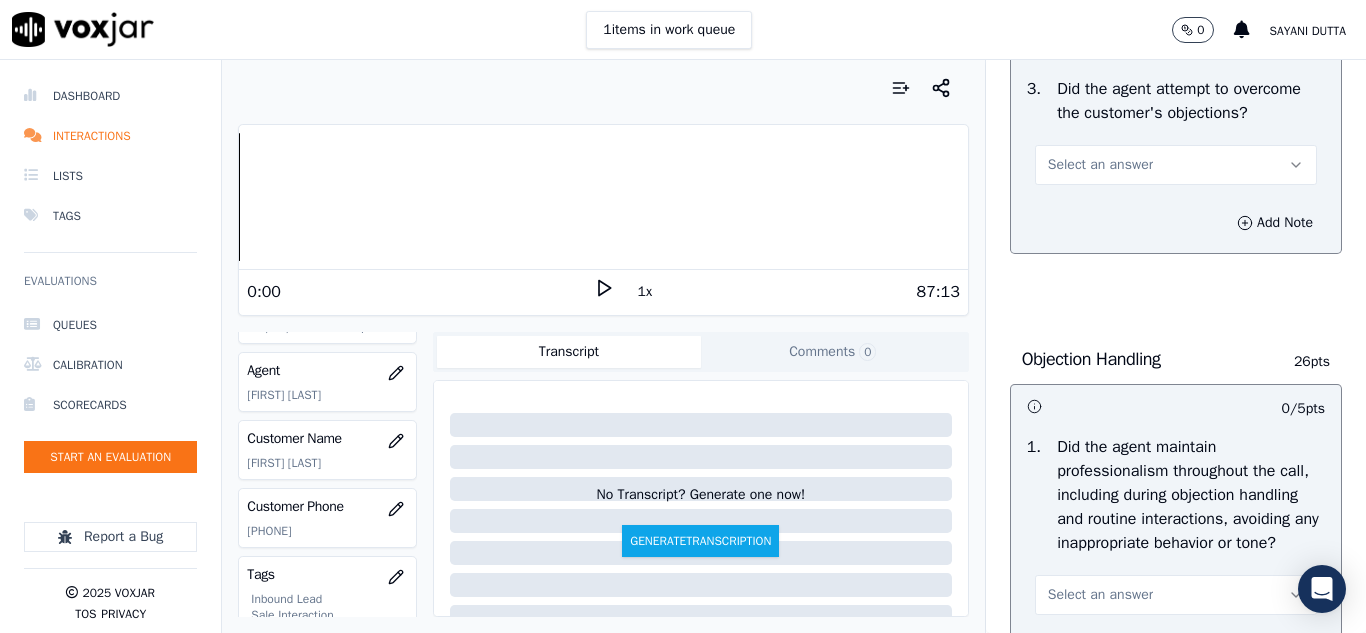 click on "Select an answer" at bounding box center [1100, 165] 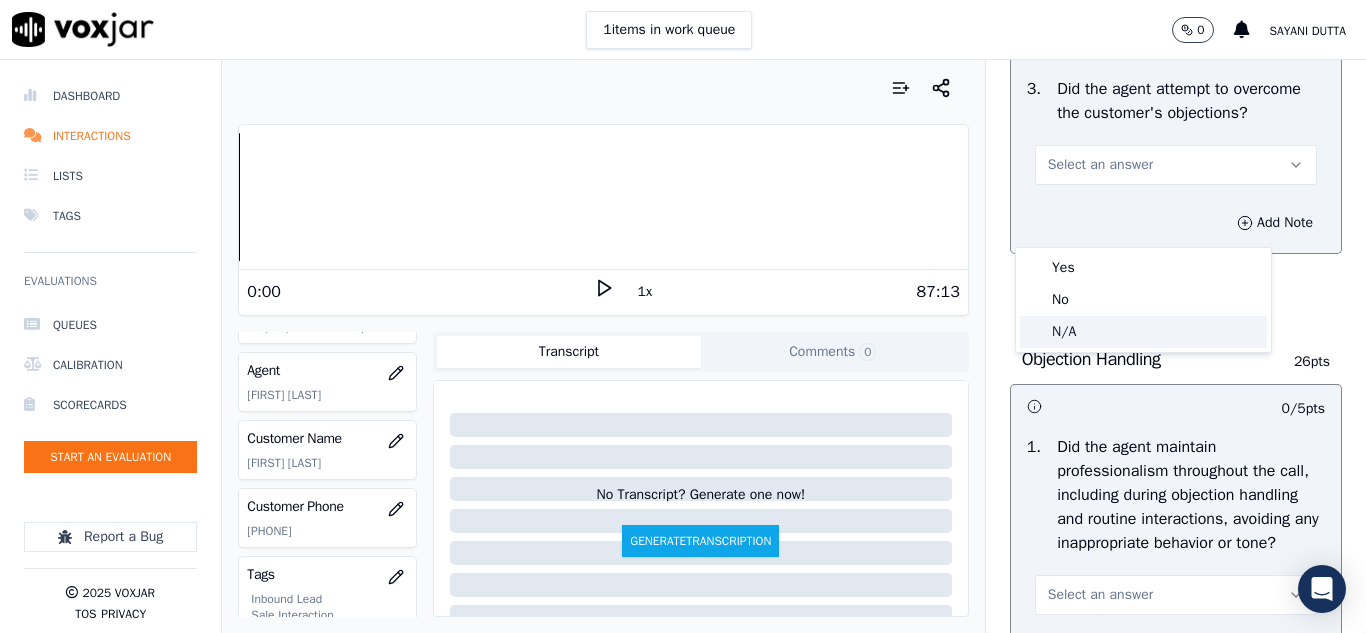 click on "N/A" 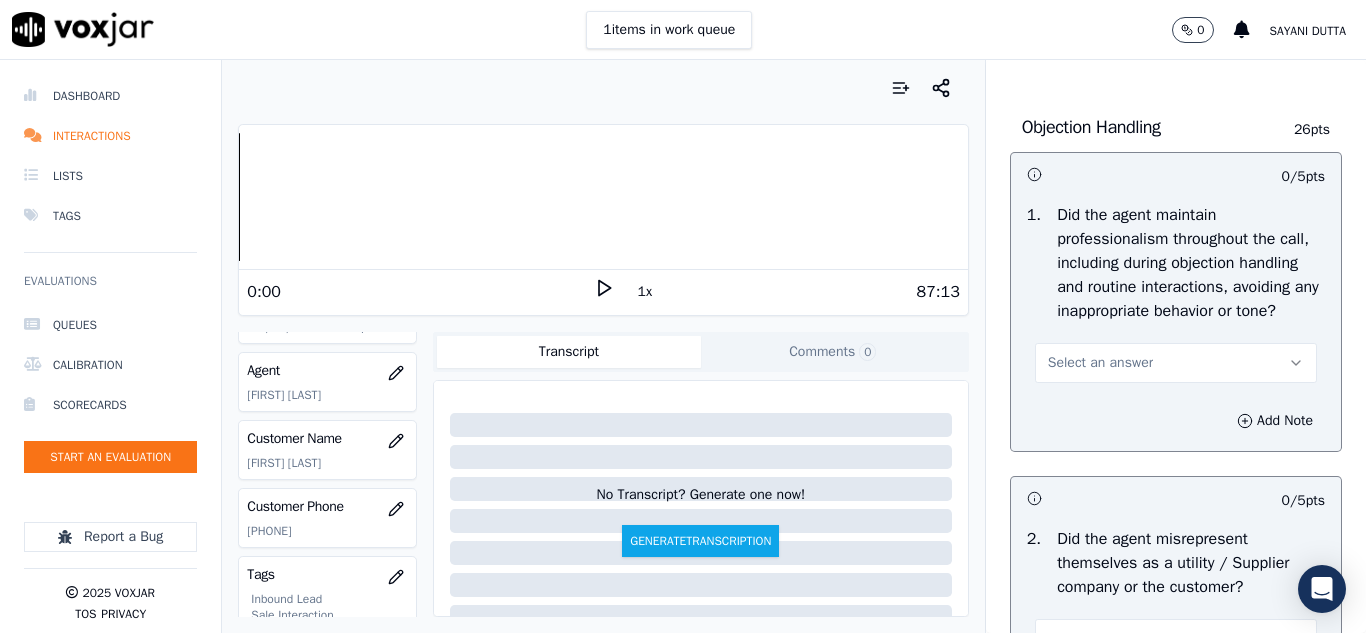 scroll, scrollTop: 2500, scrollLeft: 0, axis: vertical 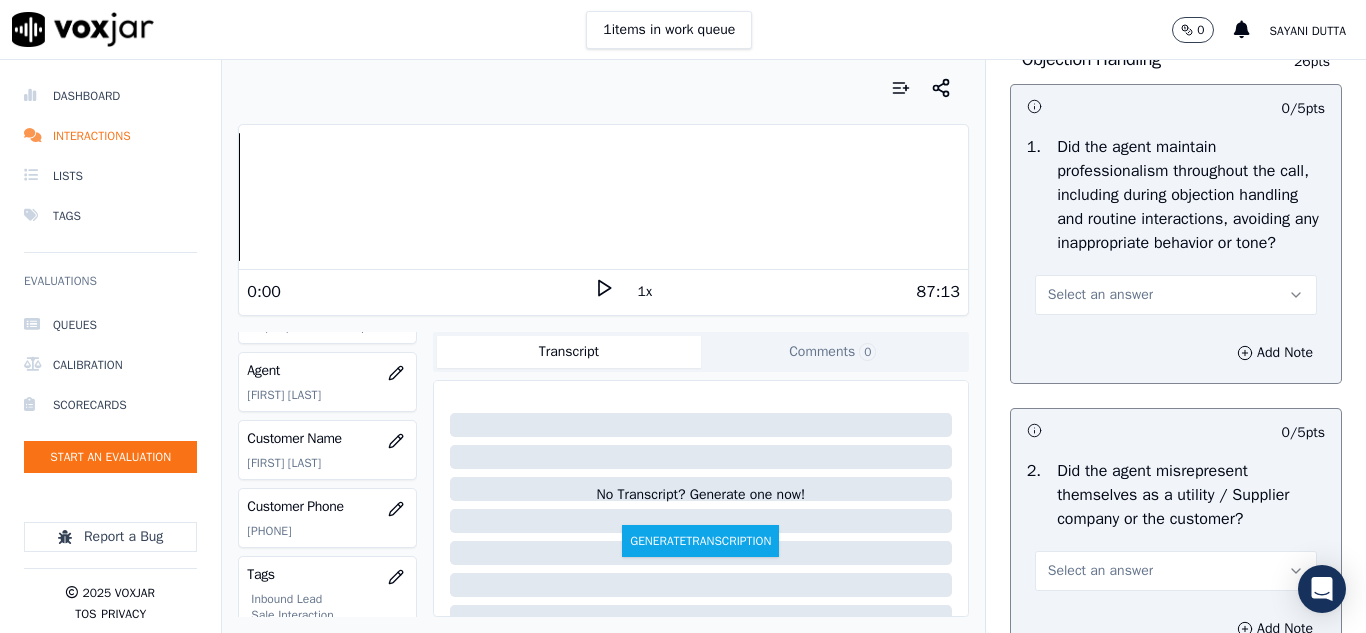 click on "Select an answer" at bounding box center [1100, 295] 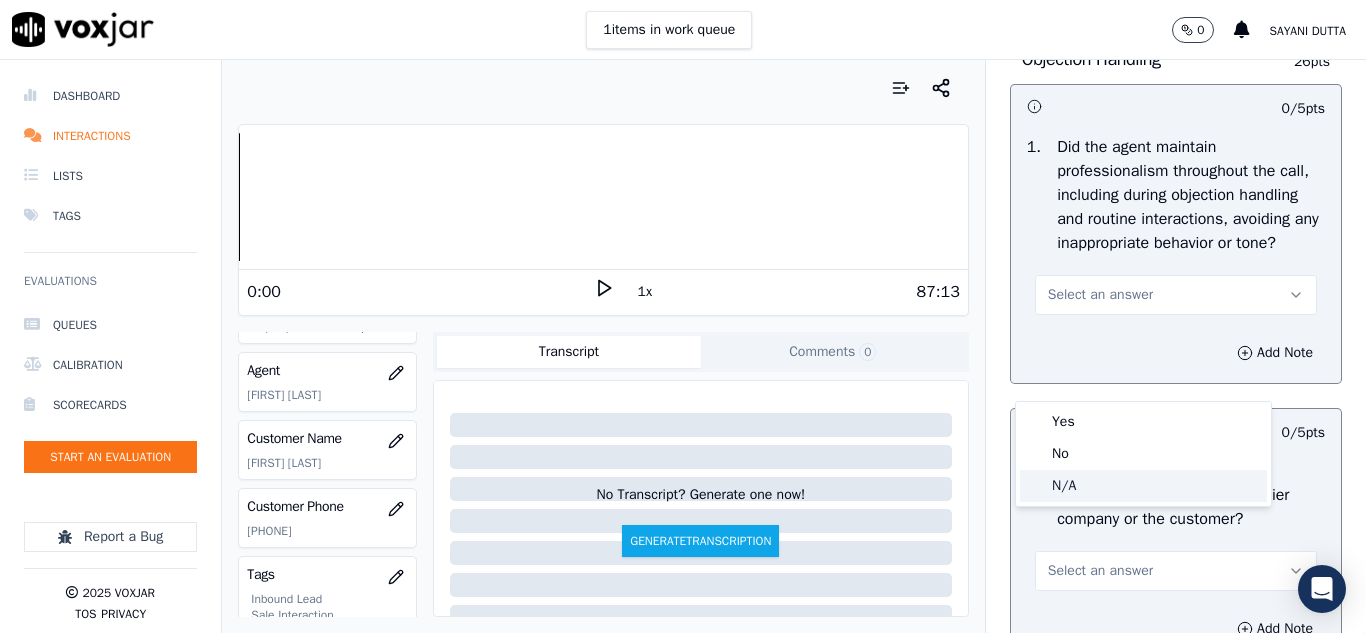 click on "N/A" 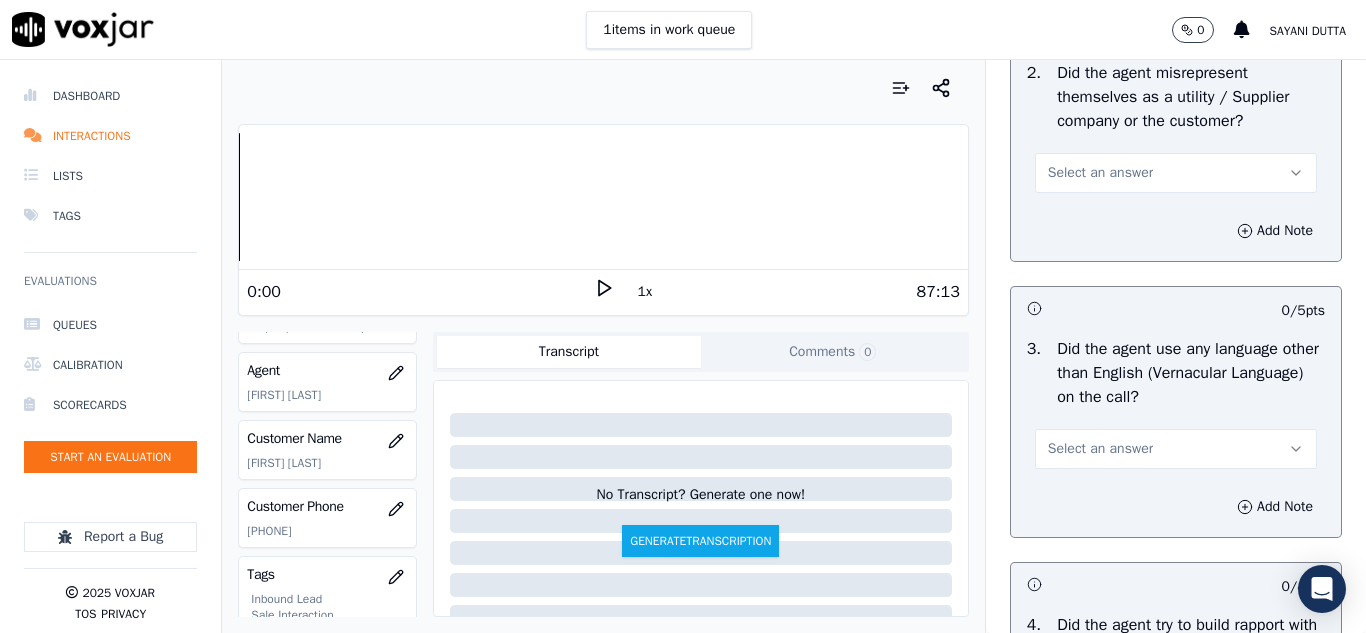 scroll, scrollTop: 2900, scrollLeft: 0, axis: vertical 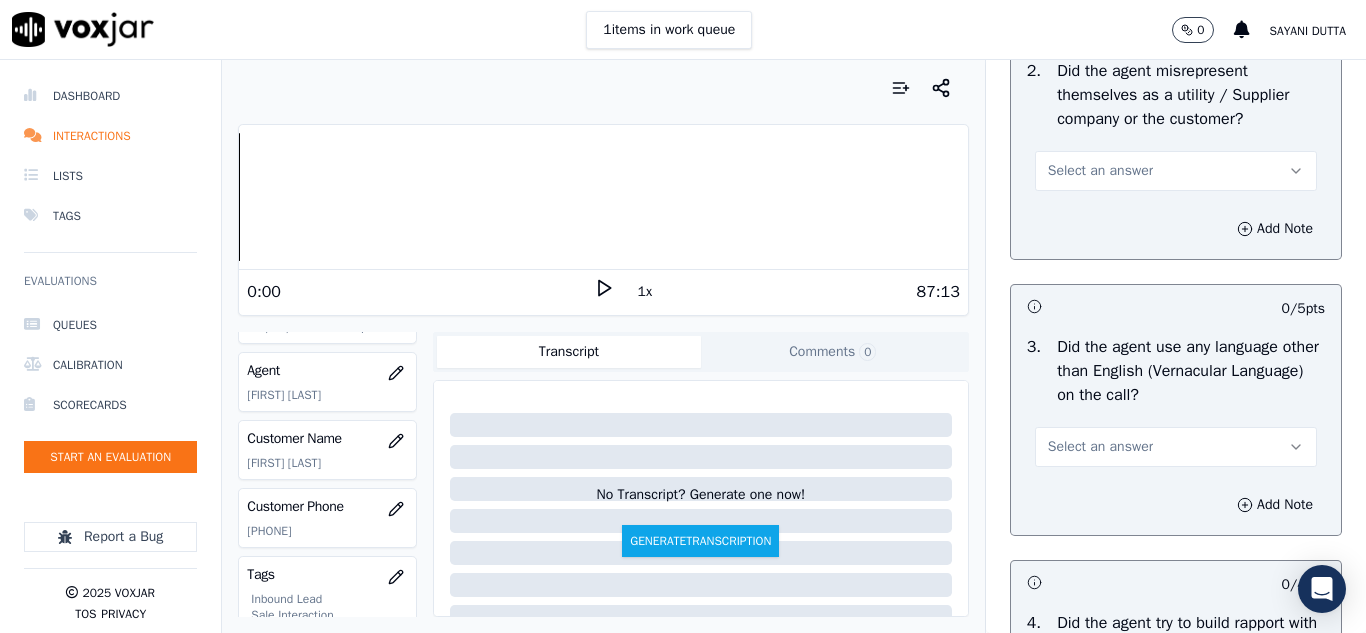 click on "Select an answer" at bounding box center (1100, 171) 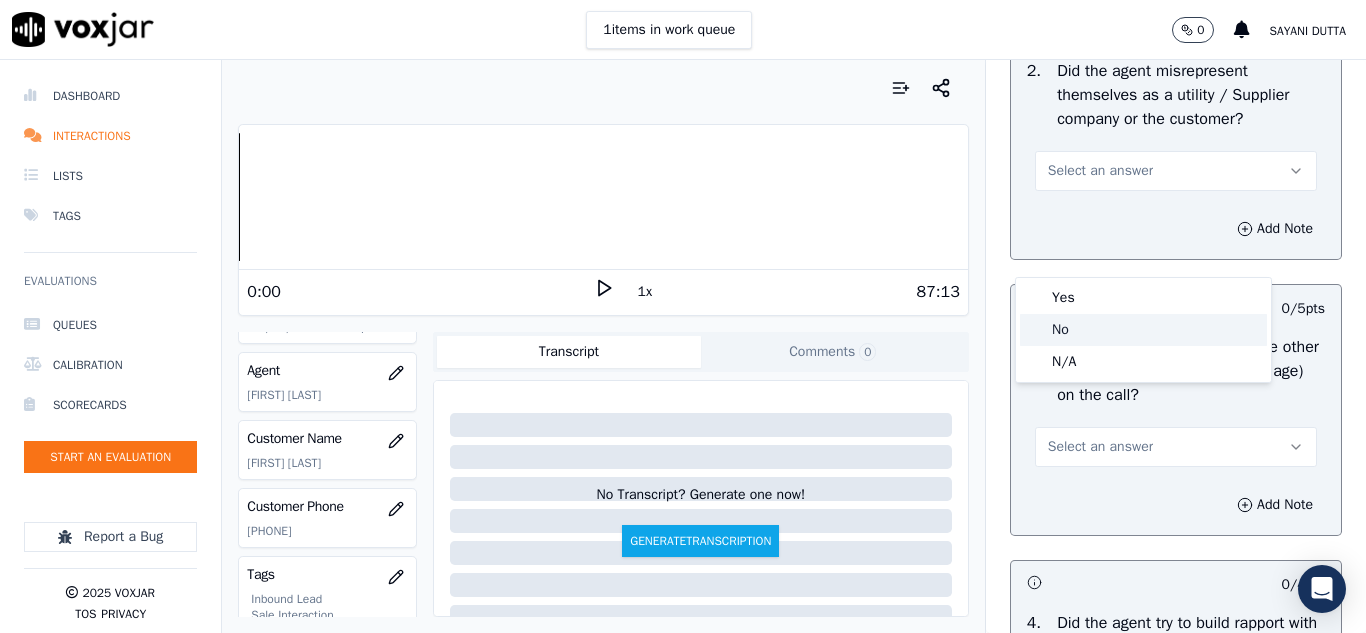 click on "No" 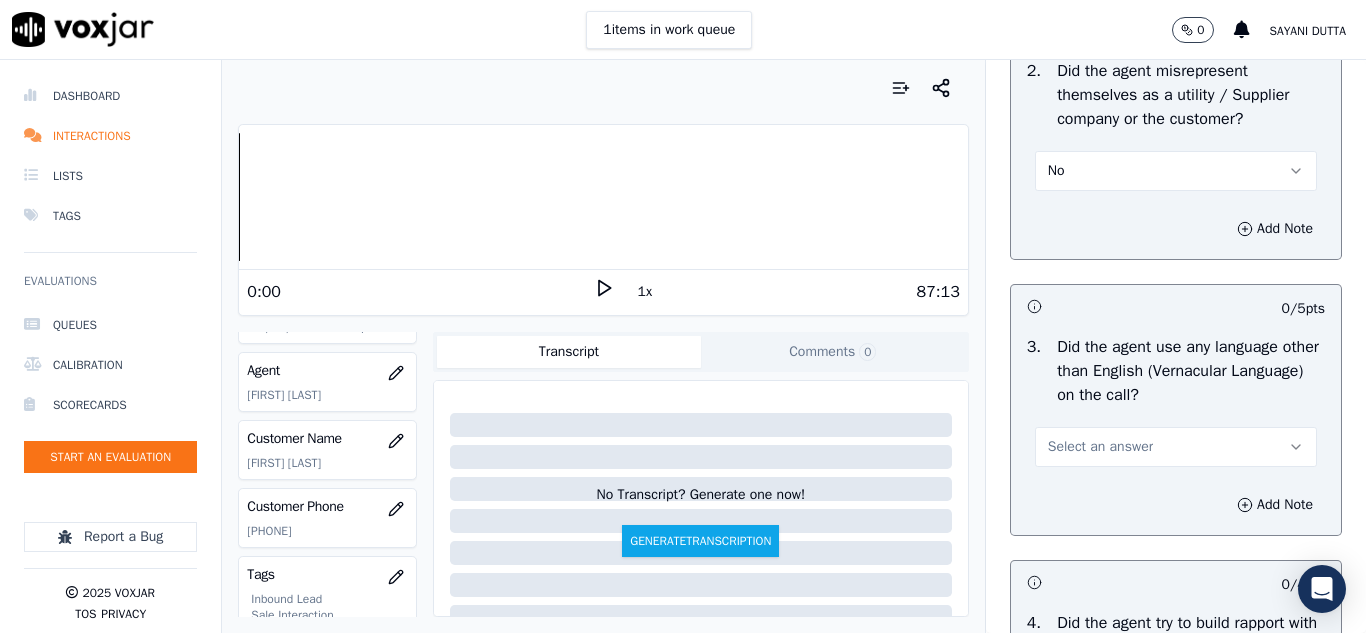scroll, scrollTop: 3100, scrollLeft: 0, axis: vertical 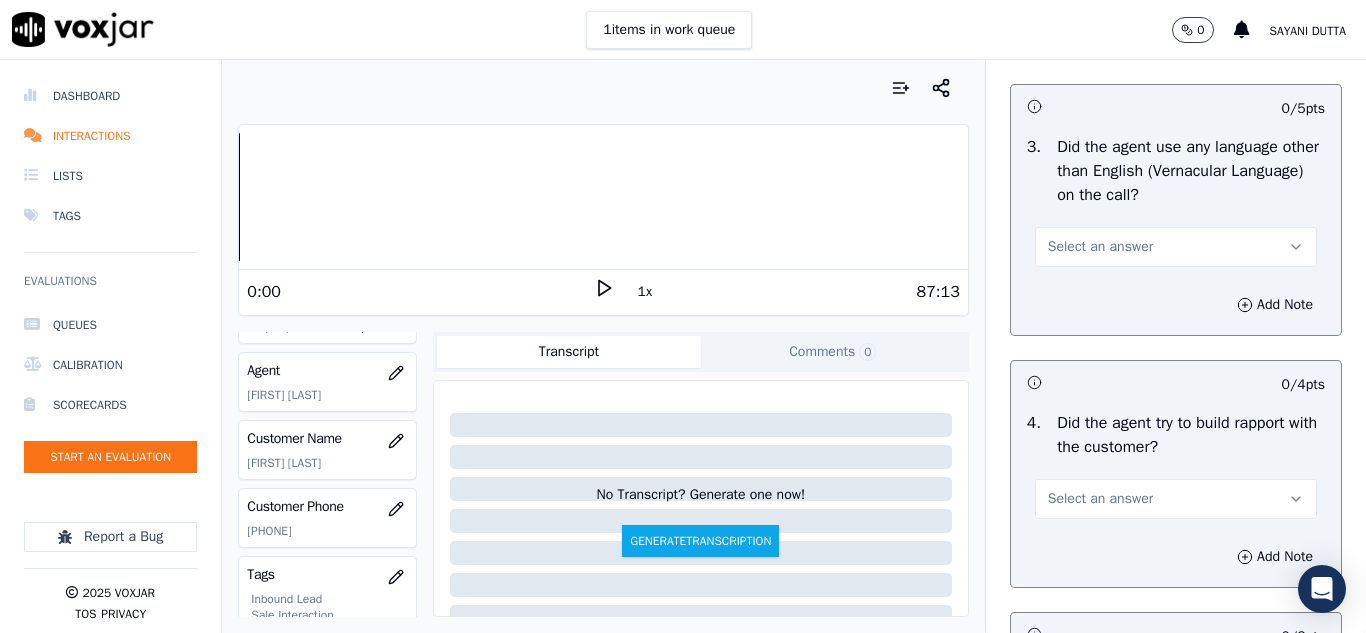 click on "Select an answer" at bounding box center [1100, 247] 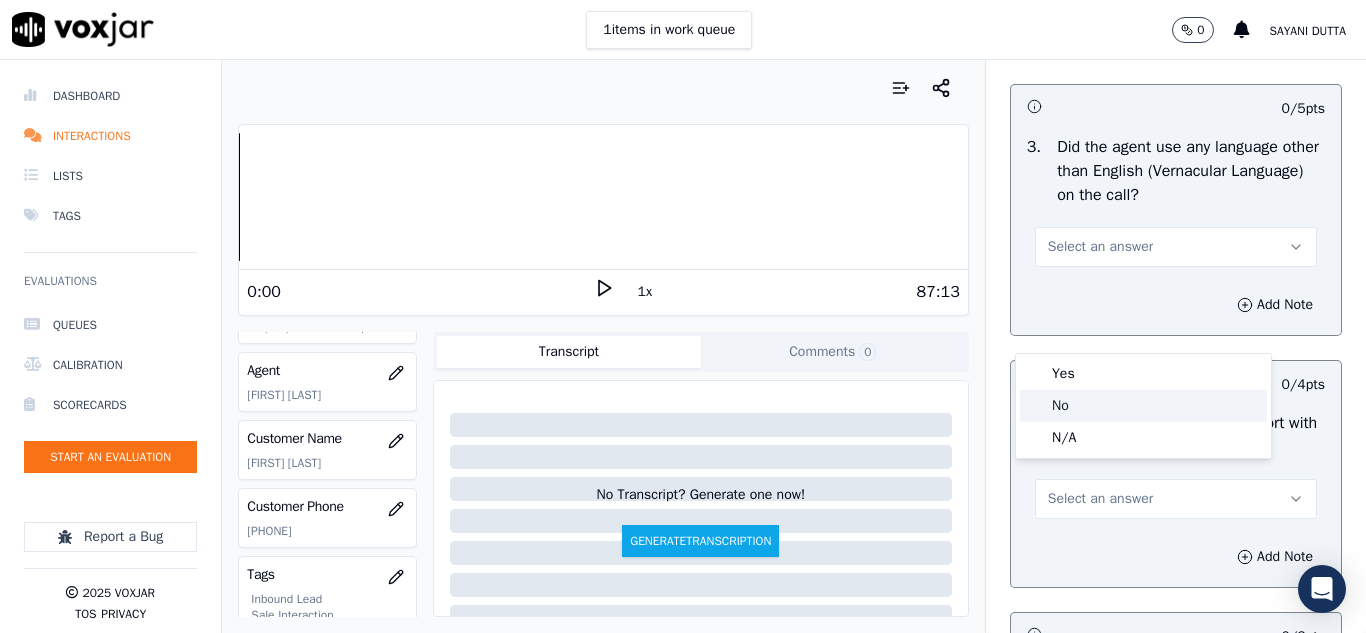 click on "No" 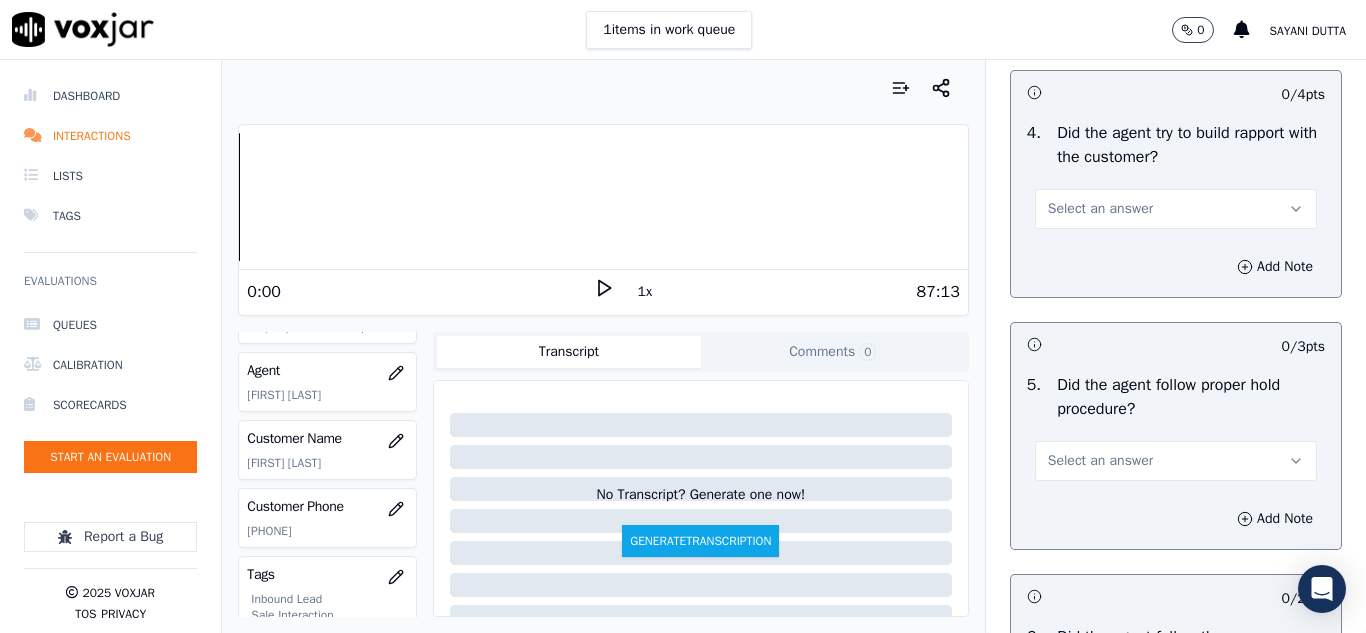scroll, scrollTop: 3400, scrollLeft: 0, axis: vertical 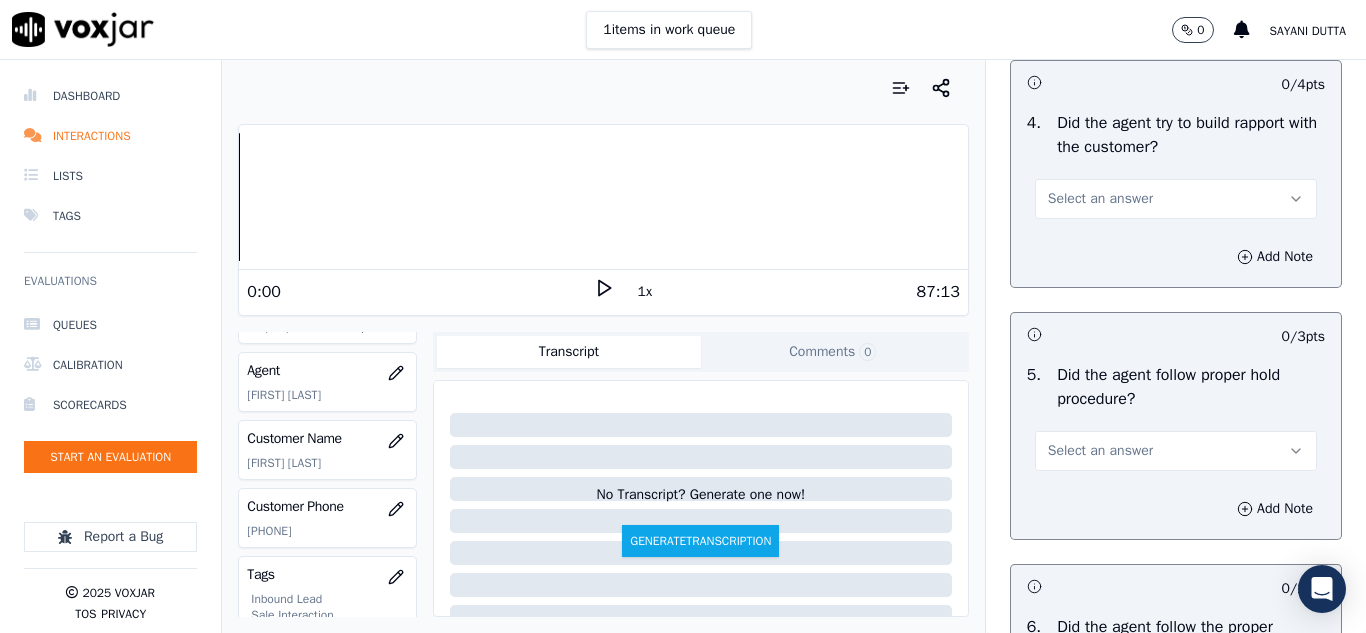 click on "Select an answer" at bounding box center (1100, 199) 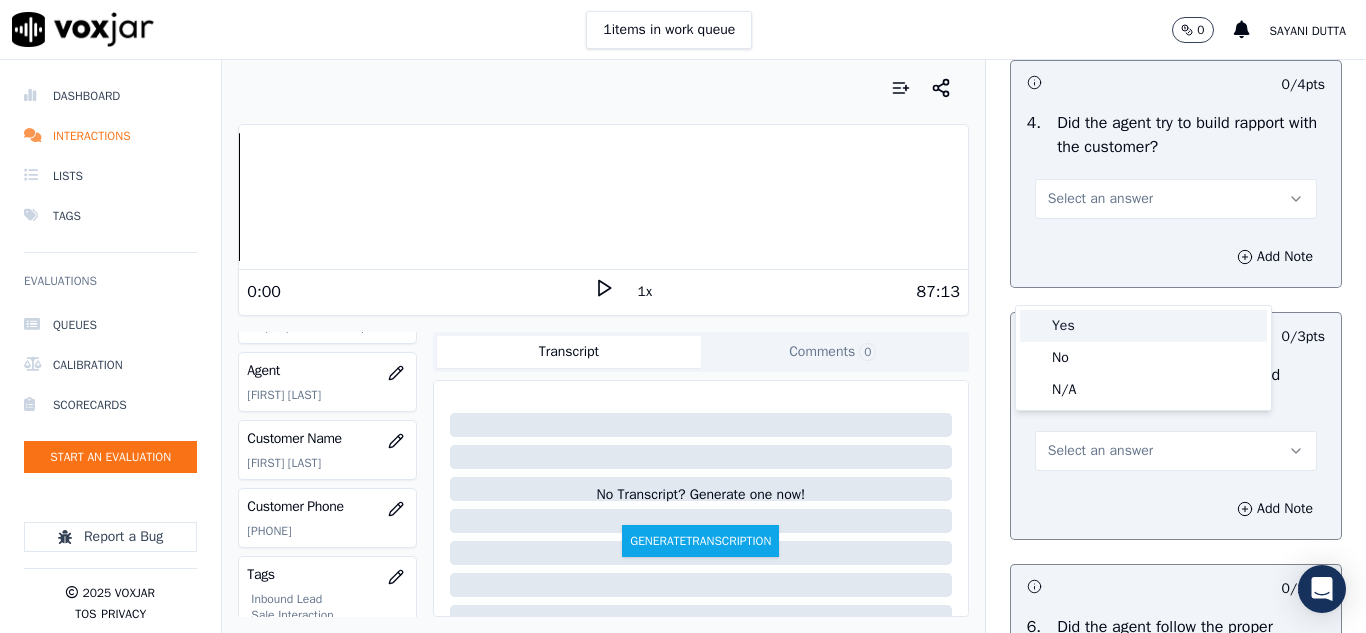 click on "Yes" at bounding box center (1143, 326) 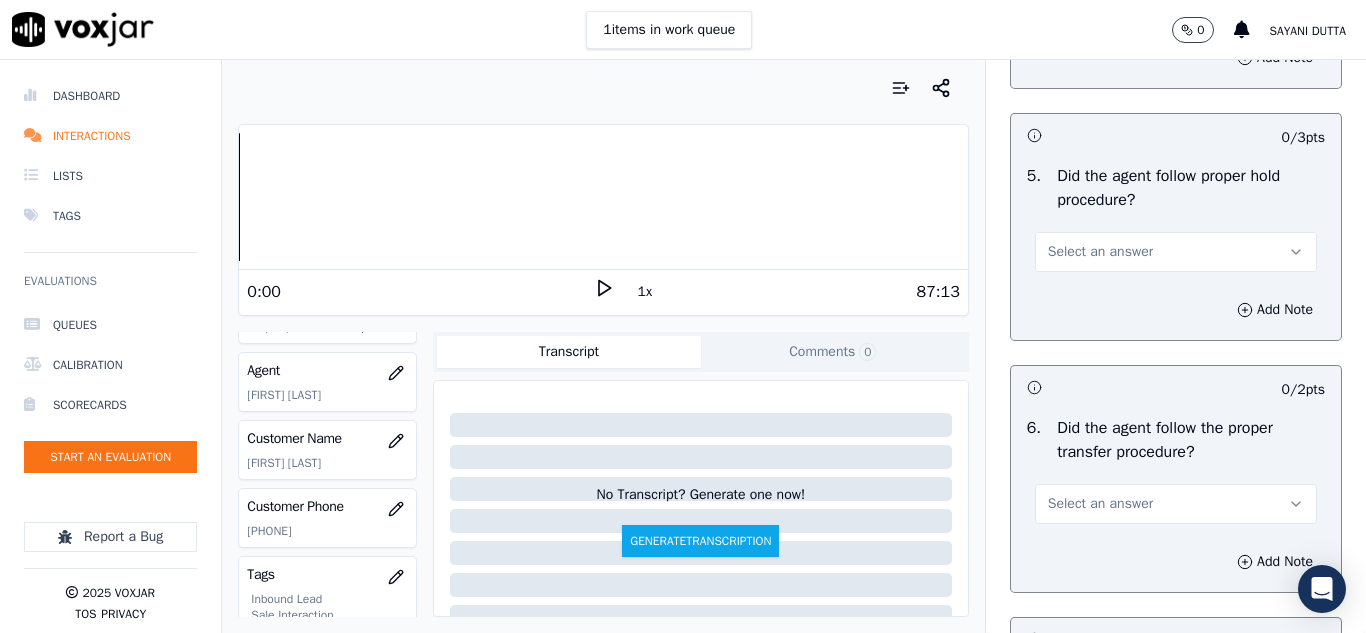 scroll, scrollTop: 3600, scrollLeft: 0, axis: vertical 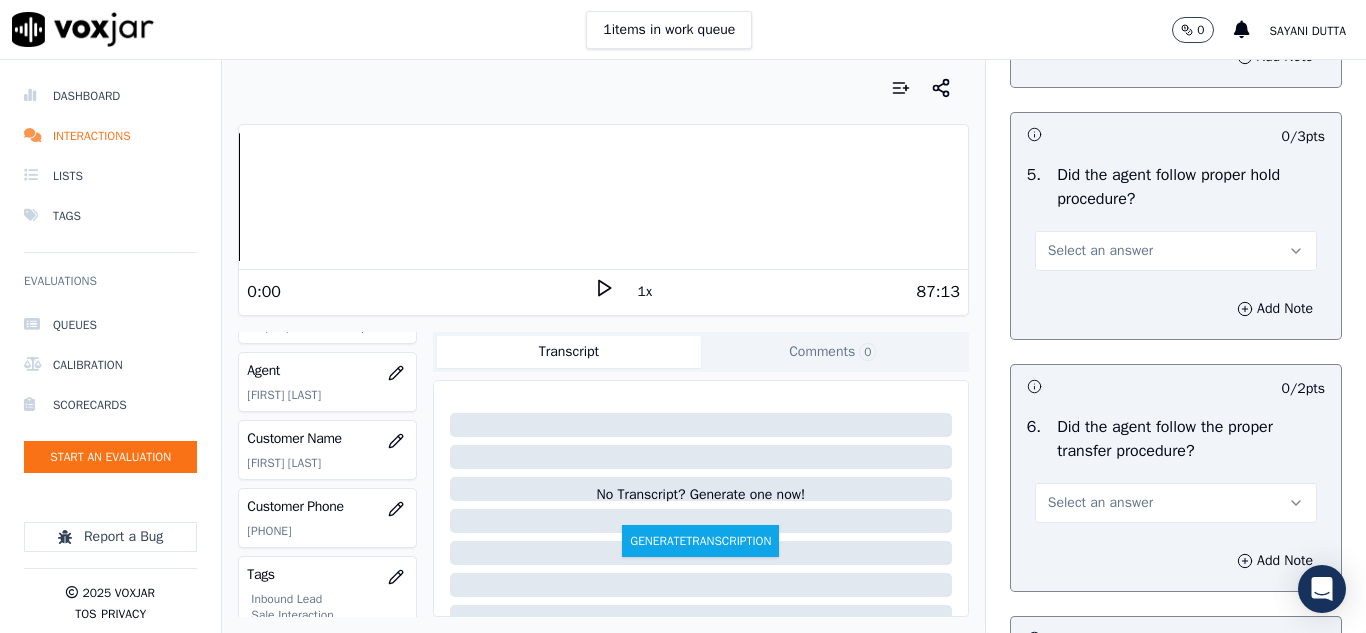 click on "Select an answer" at bounding box center [1100, 251] 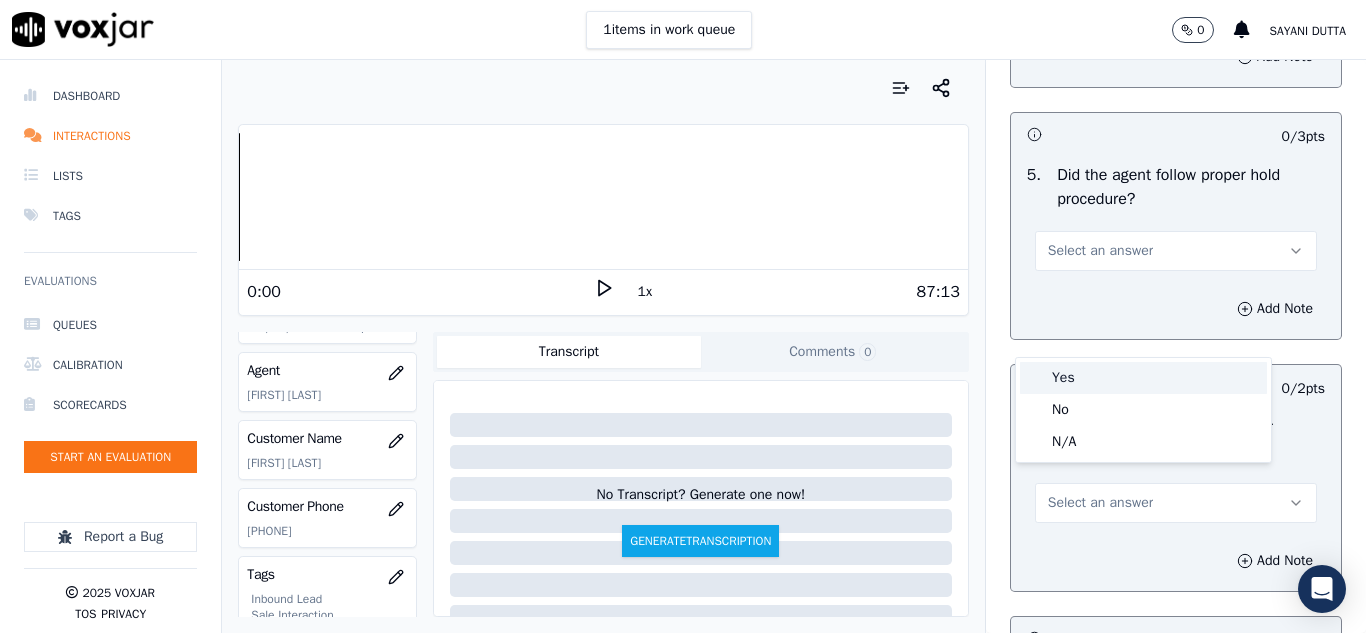 click on "Yes" at bounding box center [1143, 378] 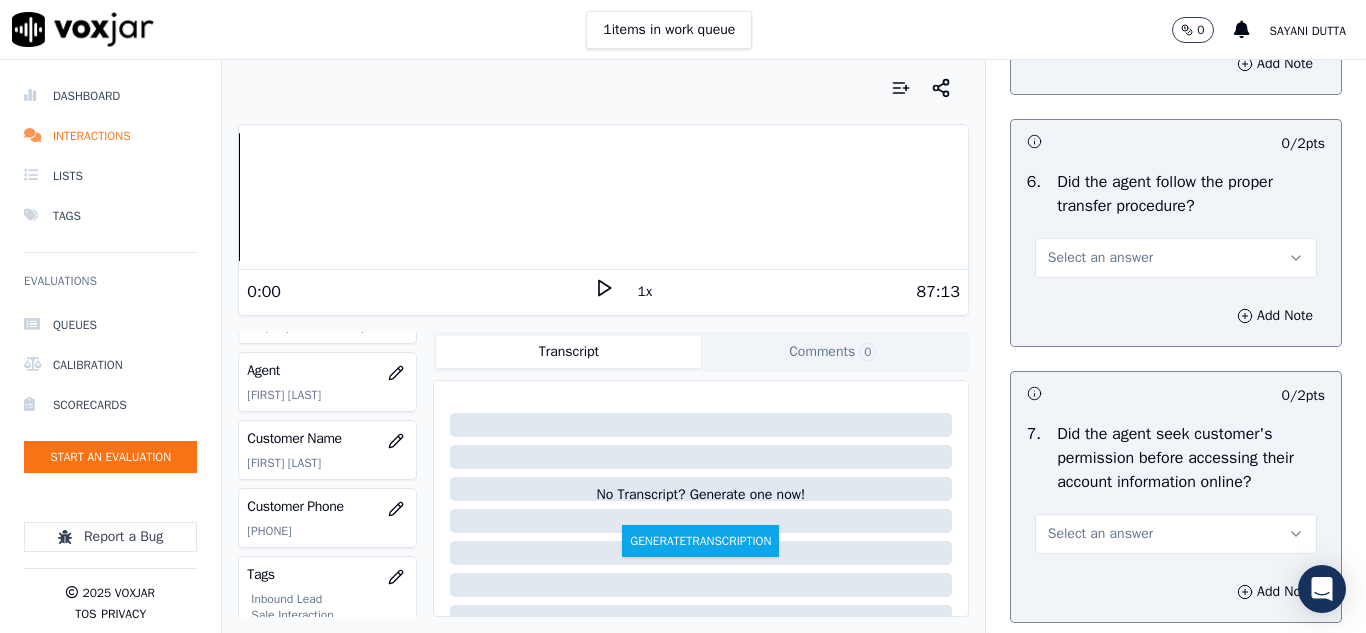scroll, scrollTop: 3900, scrollLeft: 0, axis: vertical 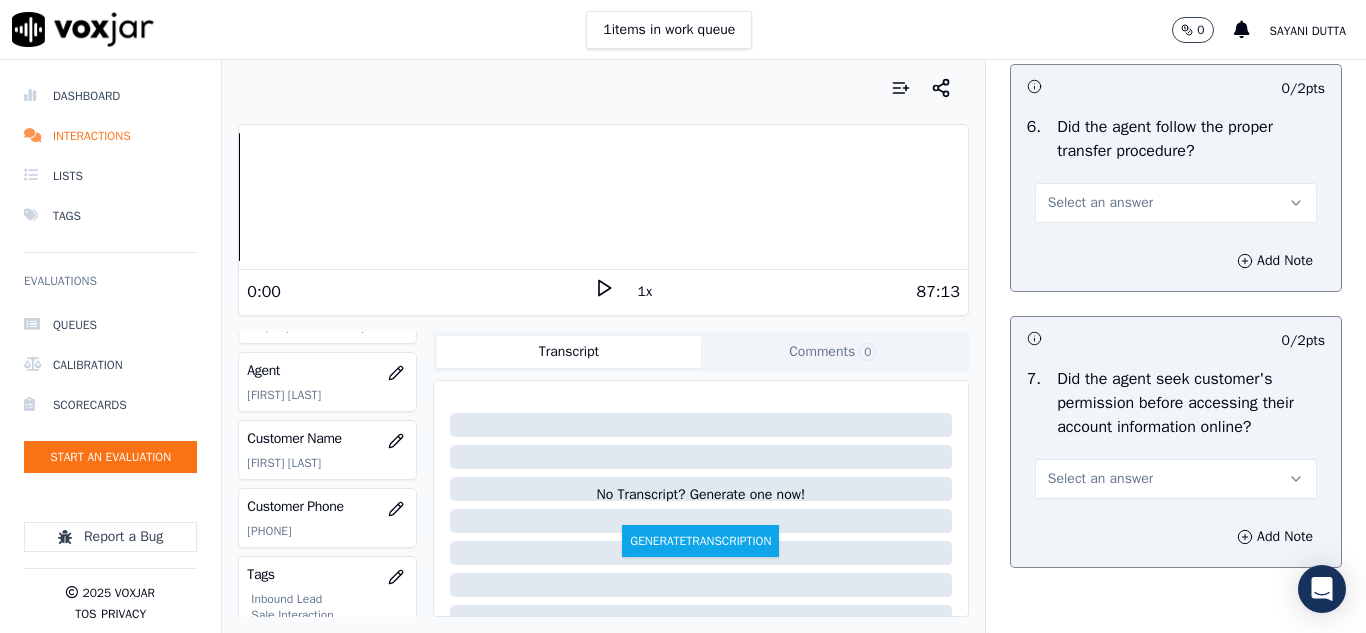 click on "Select an answer" at bounding box center (1176, 203) 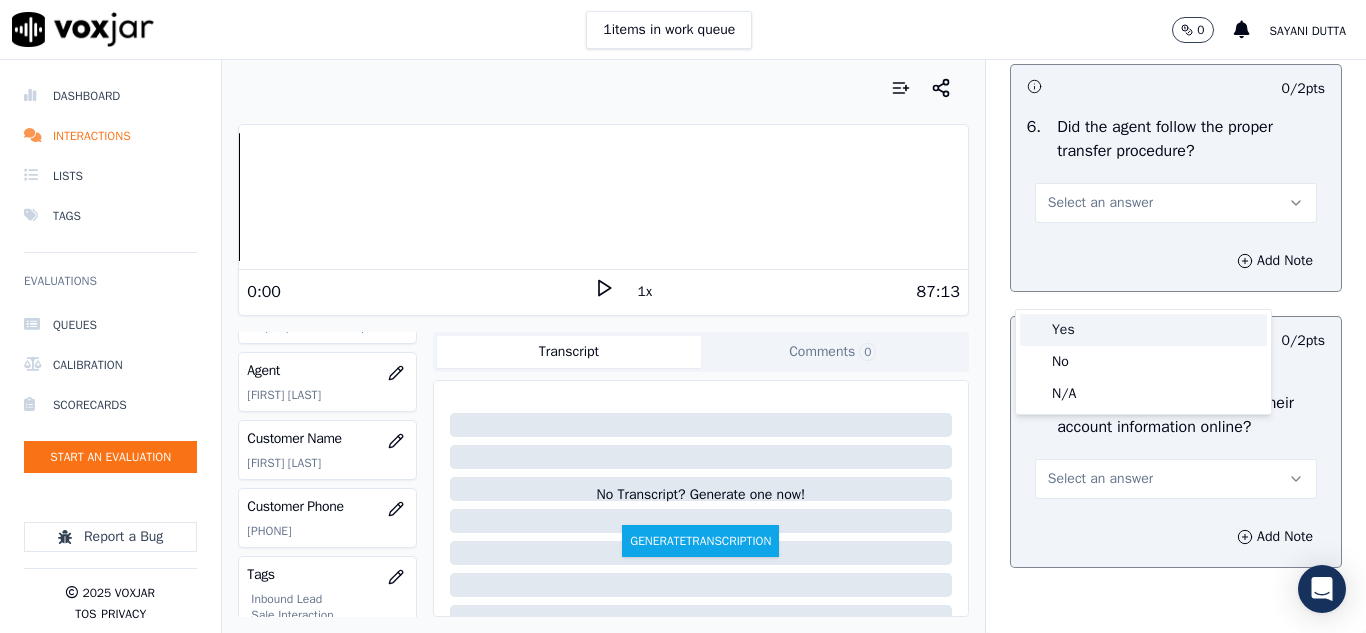 click on "Yes" at bounding box center [1143, 330] 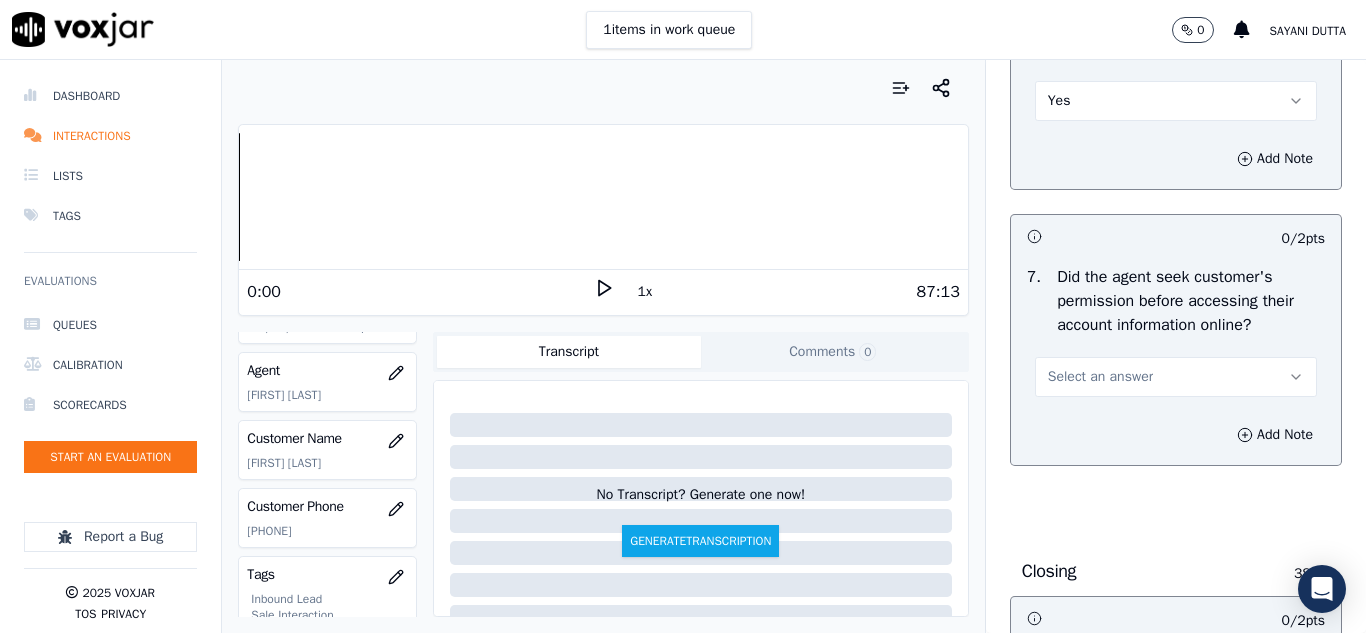 scroll, scrollTop: 4100, scrollLeft: 0, axis: vertical 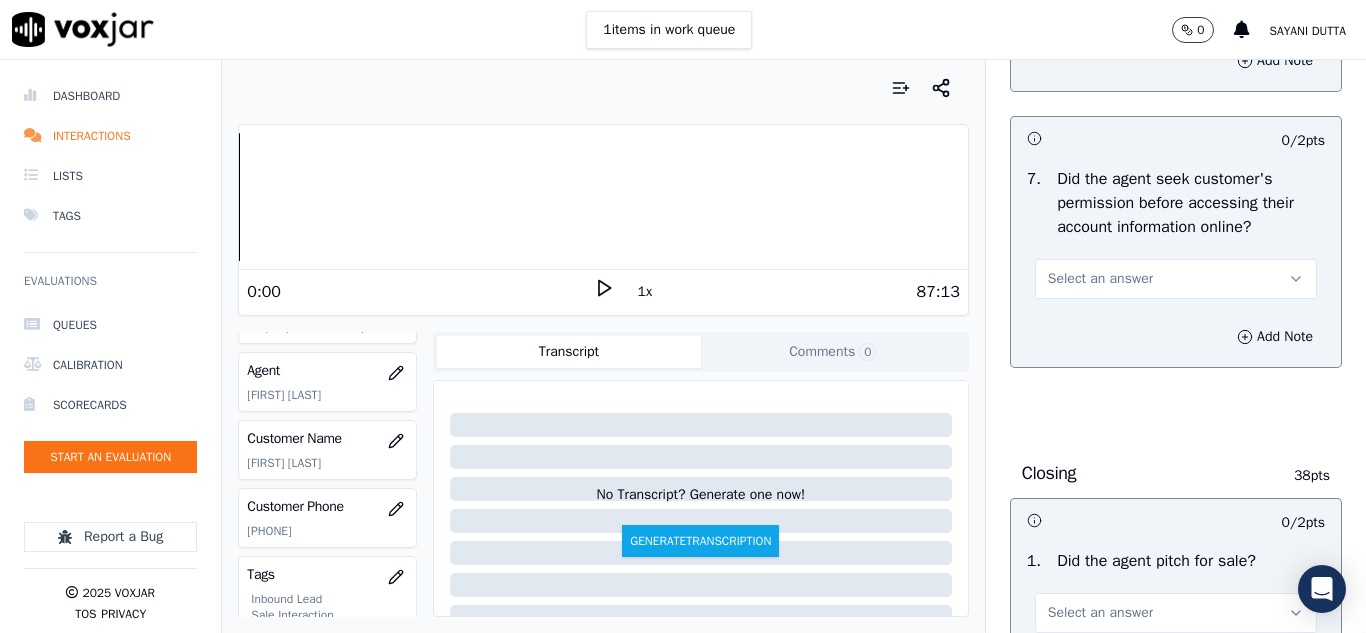 click on "Select an answer" at bounding box center [1100, 279] 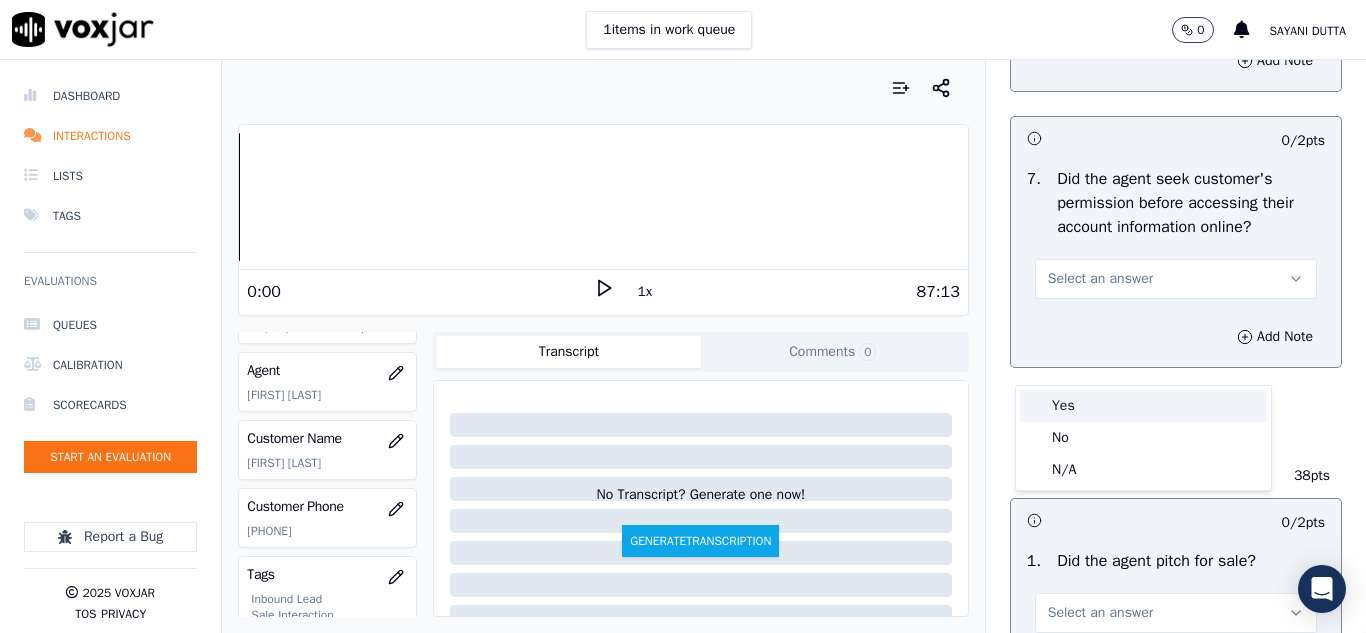 click on "Yes" at bounding box center (1143, 406) 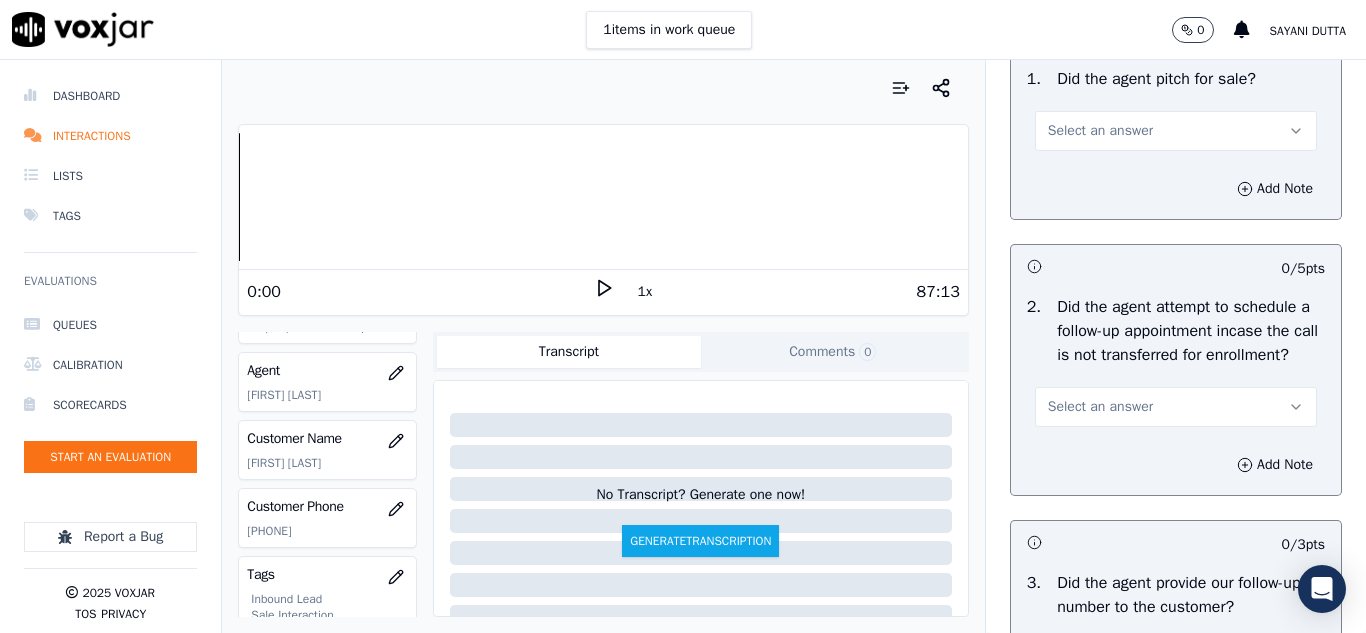 scroll, scrollTop: 4600, scrollLeft: 0, axis: vertical 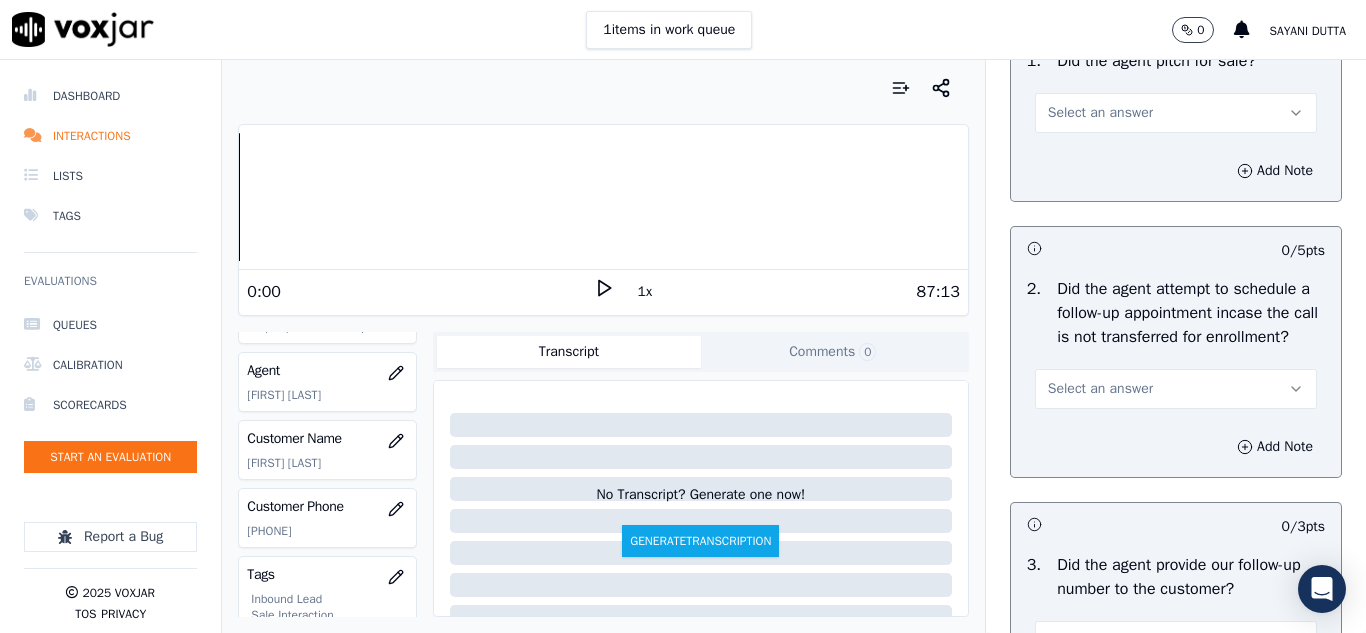 click on "Select an answer" at bounding box center (1100, 113) 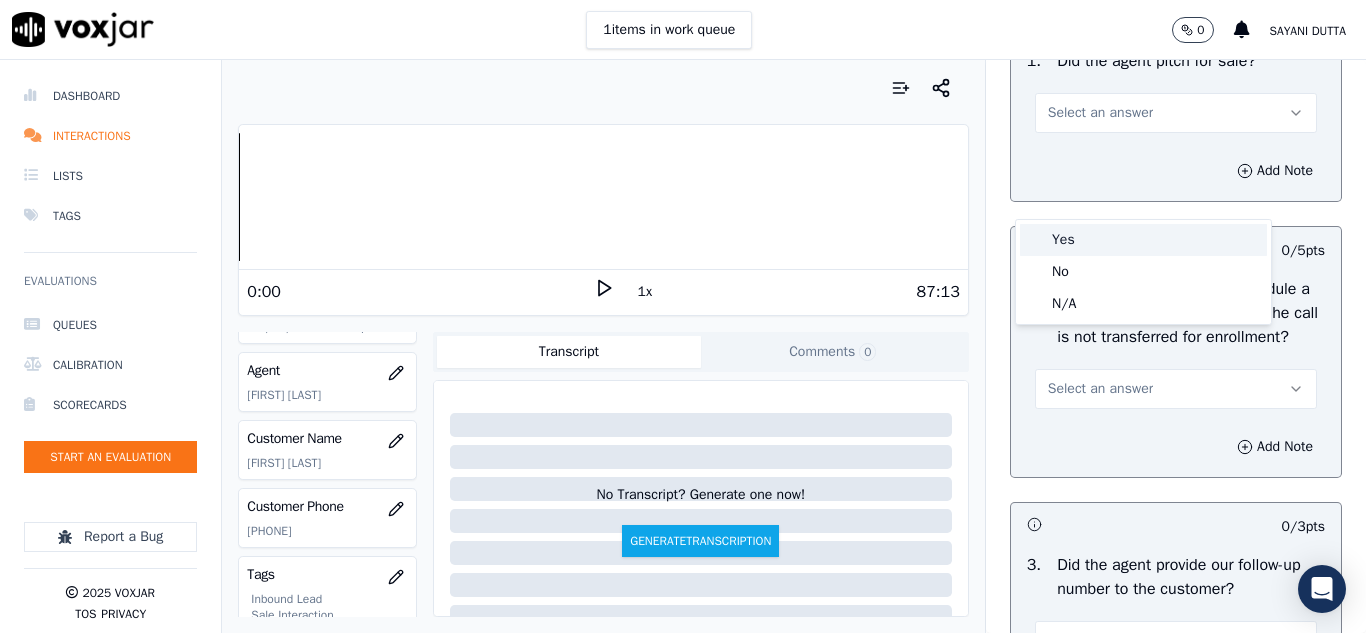 click on "Yes" at bounding box center (1143, 240) 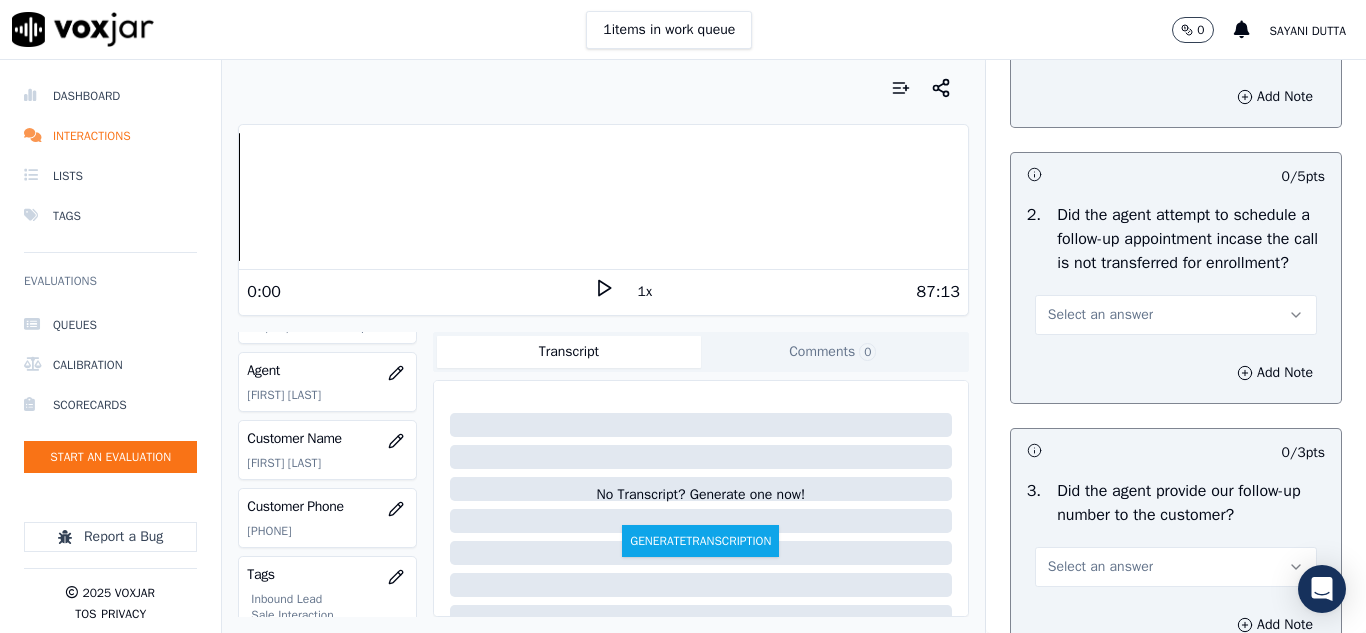 scroll, scrollTop: 4800, scrollLeft: 0, axis: vertical 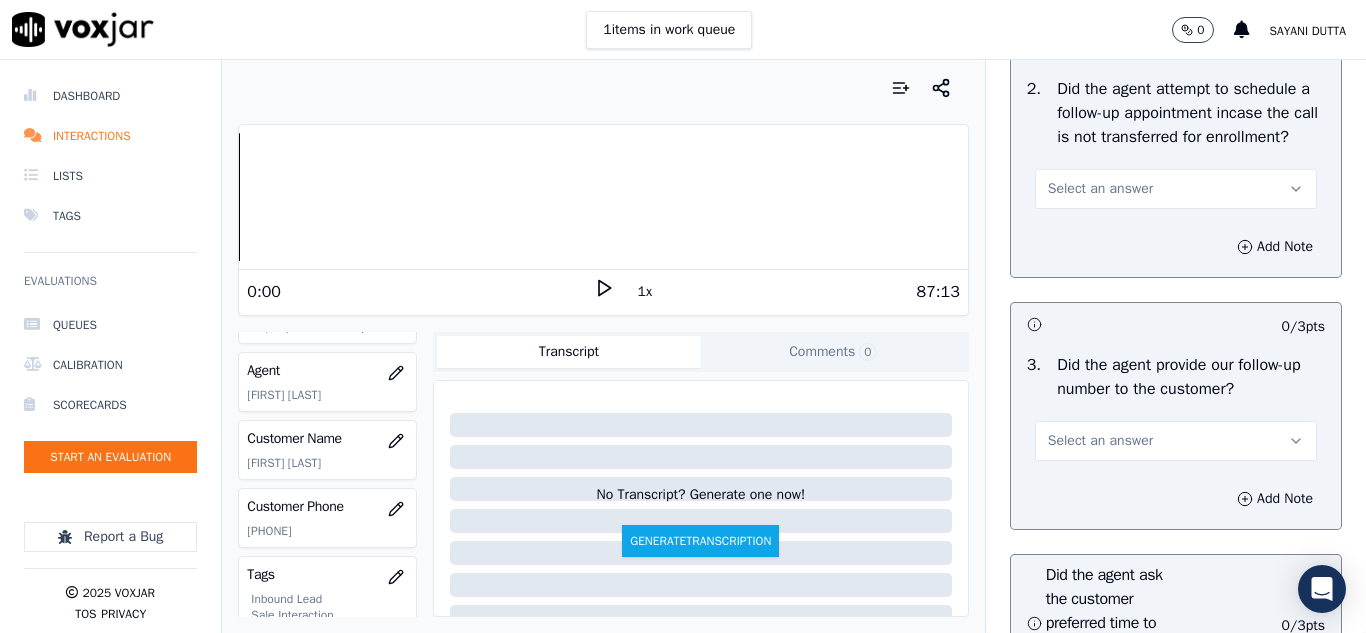 click on "Select an answer" at bounding box center [1176, 189] 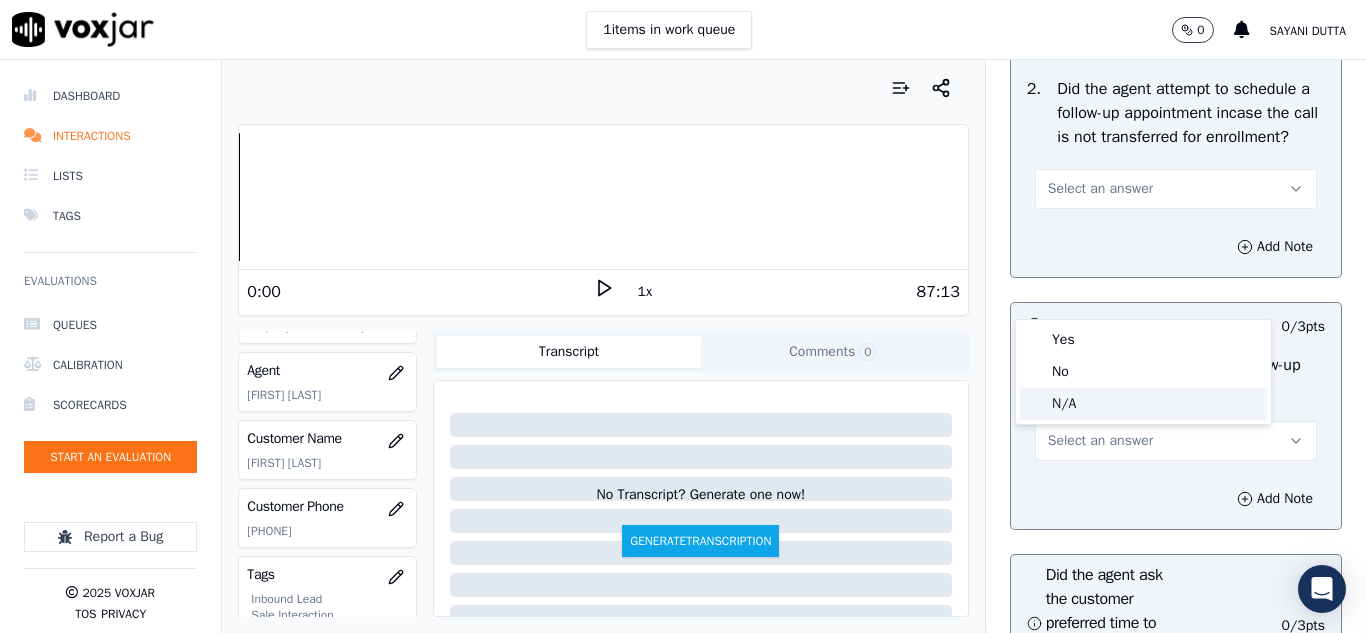 click on "N/A" 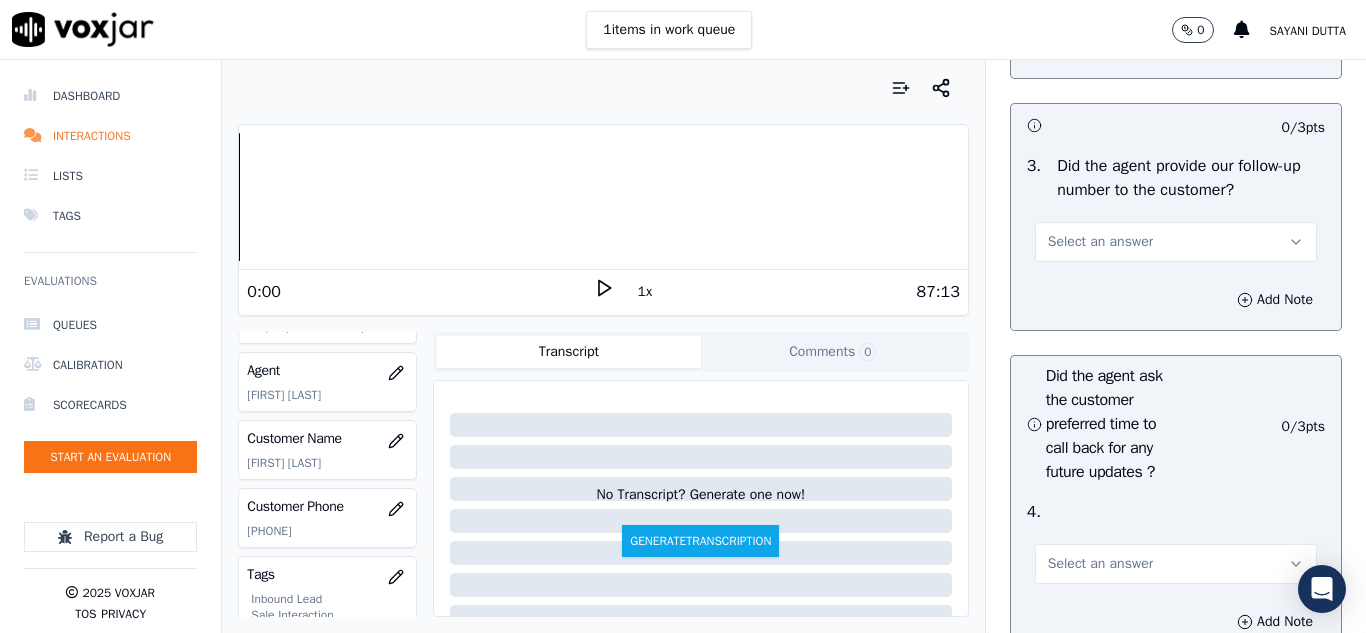scroll, scrollTop: 5000, scrollLeft: 0, axis: vertical 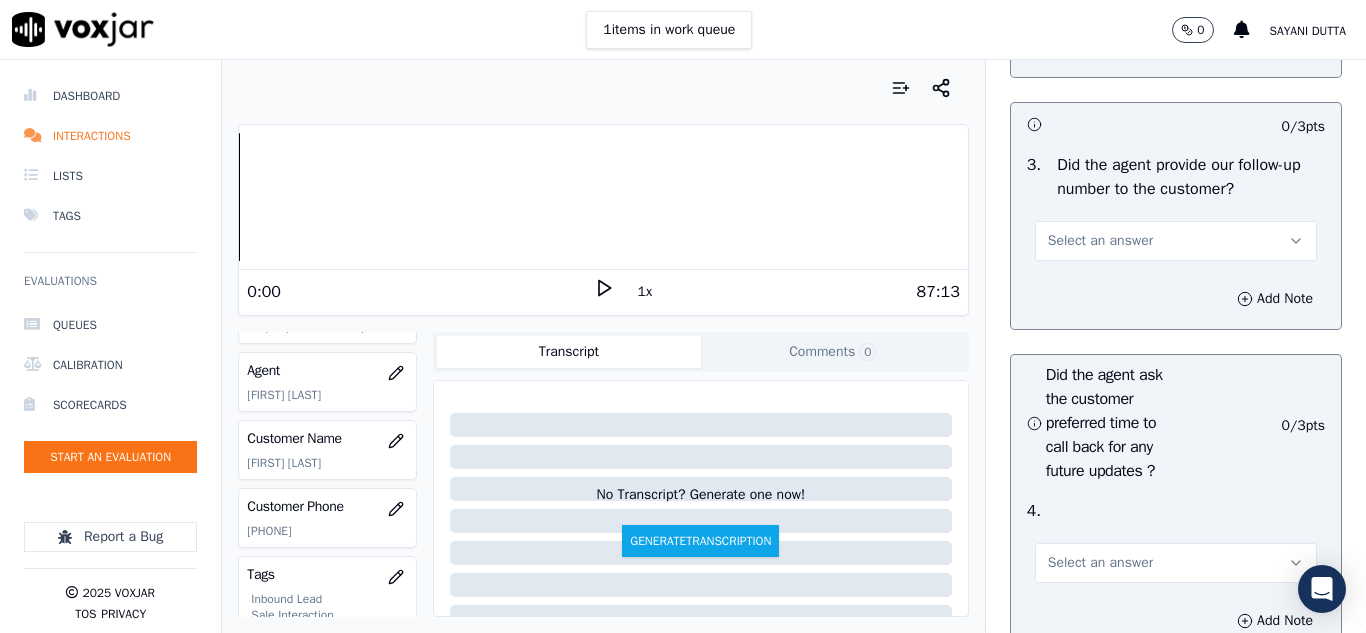 click on "Select an answer" at bounding box center [1100, 241] 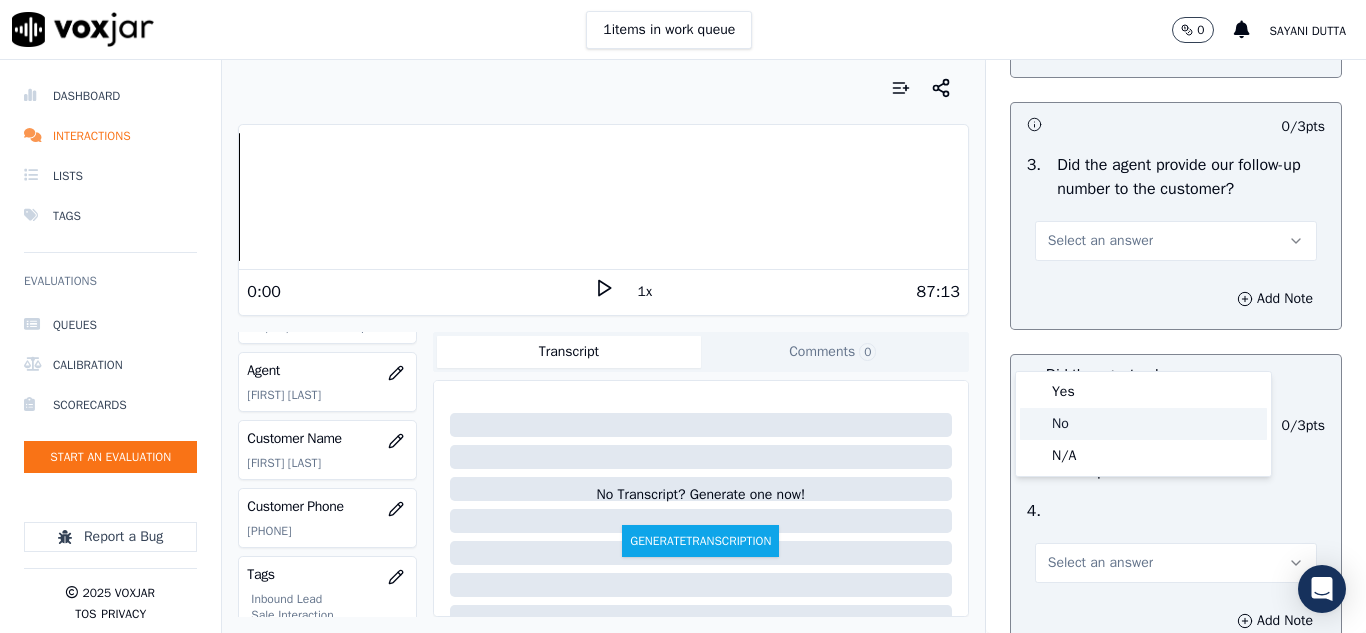 click on "No" 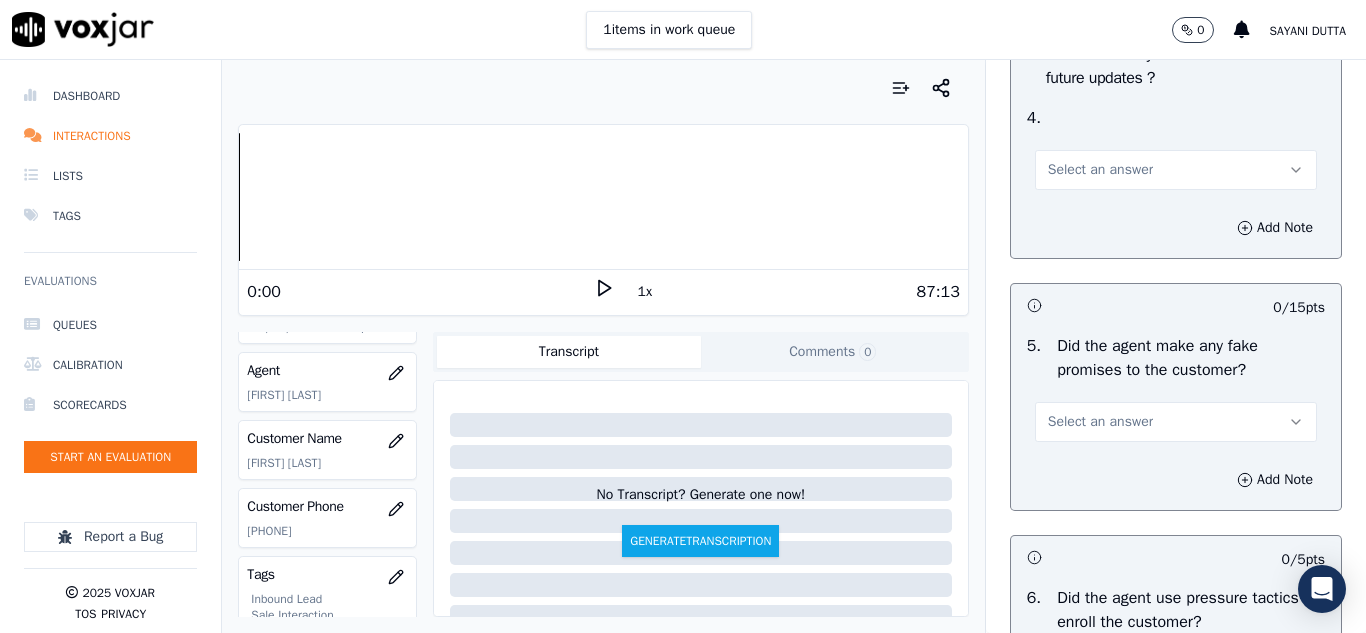 scroll, scrollTop: 5400, scrollLeft: 0, axis: vertical 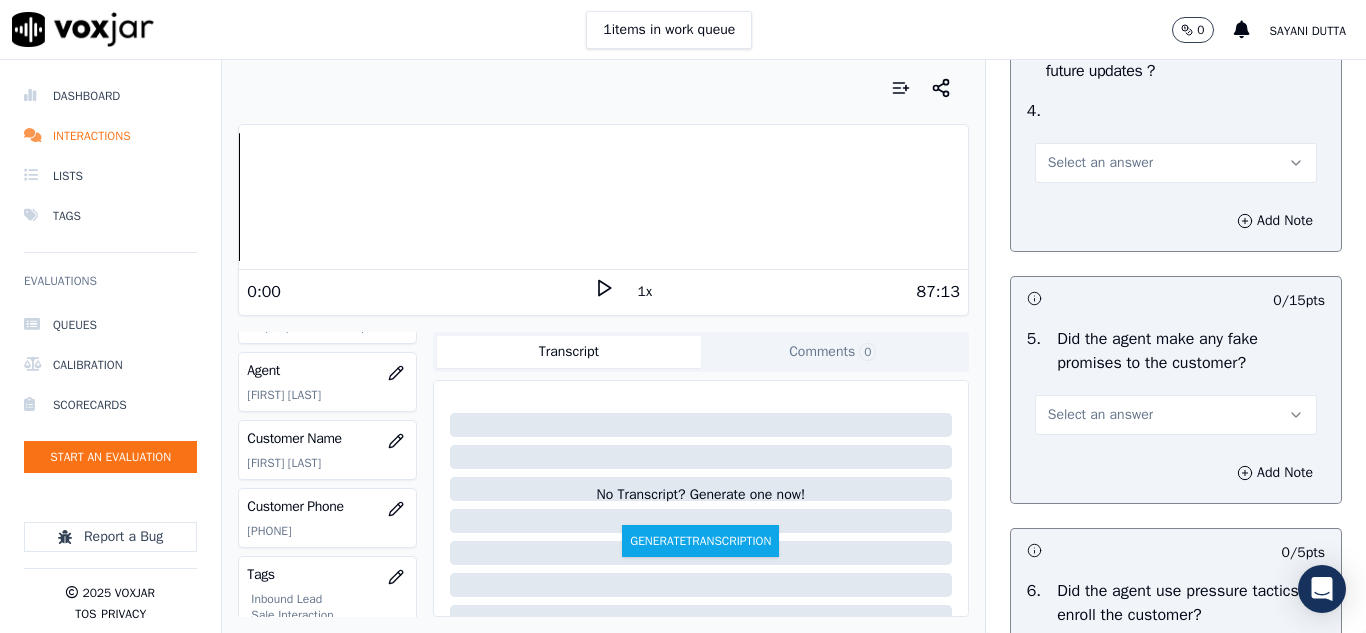 click on "Select an answer" at bounding box center [1176, 163] 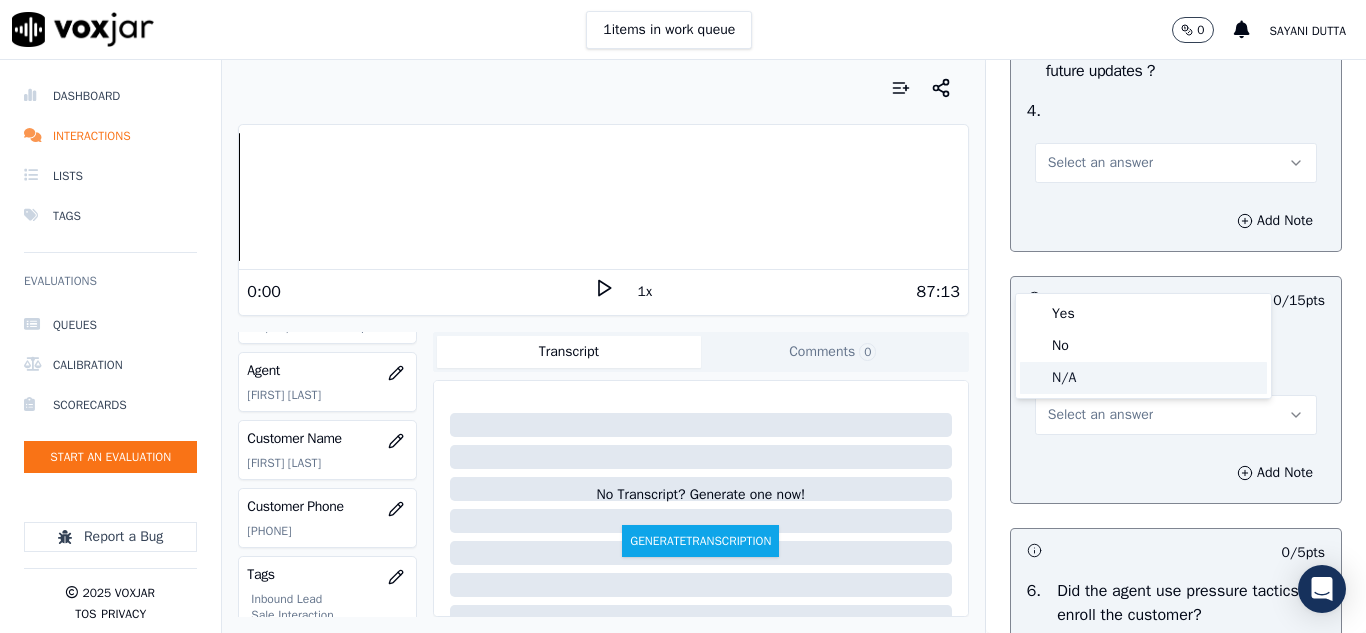 click on "N/A" 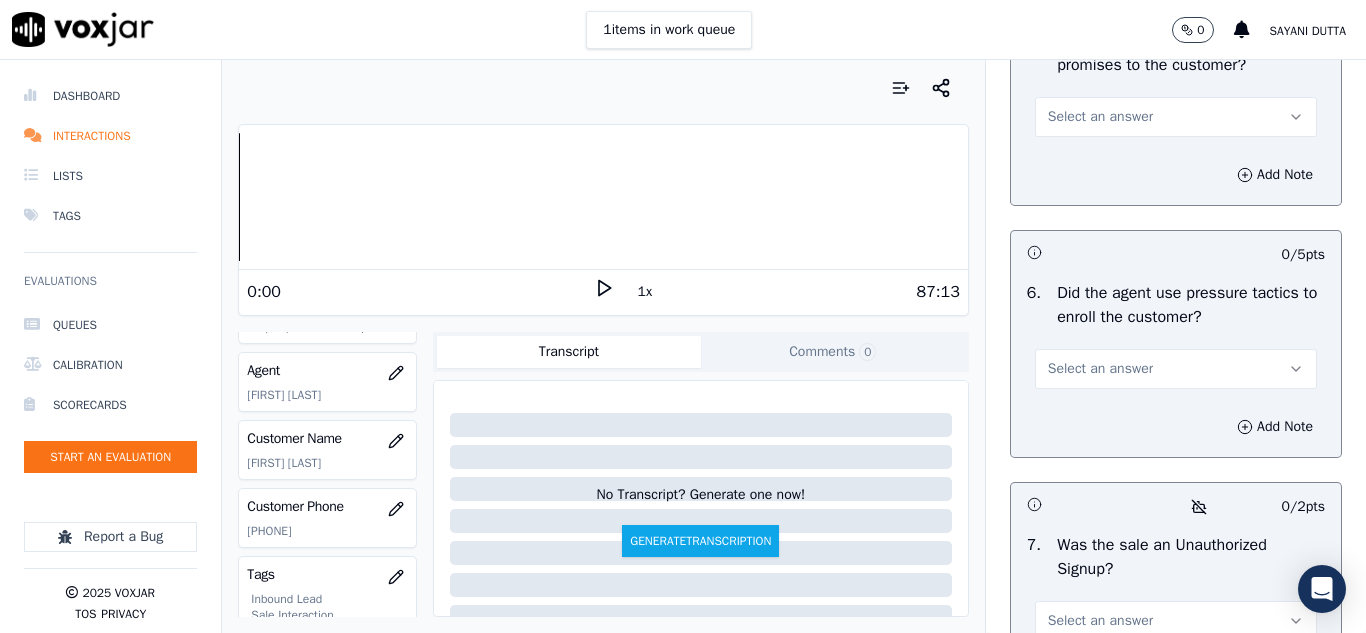 scroll, scrollTop: 5700, scrollLeft: 0, axis: vertical 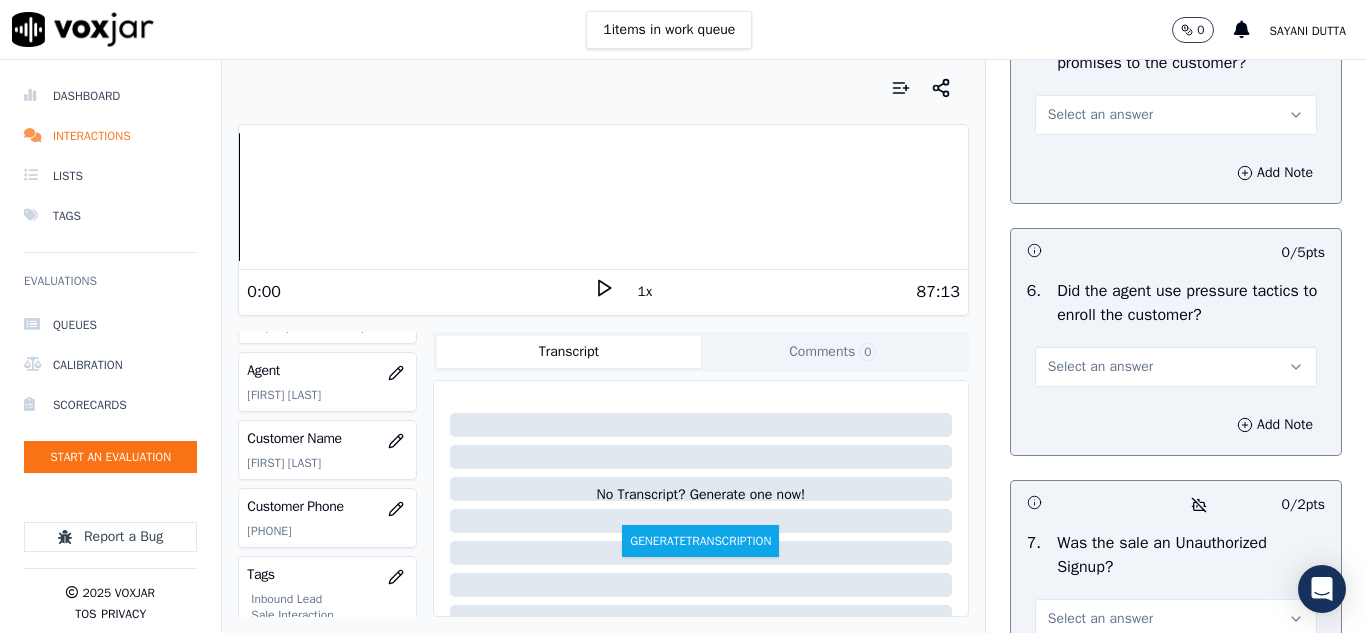 click on "Select an answer" at bounding box center [1100, 115] 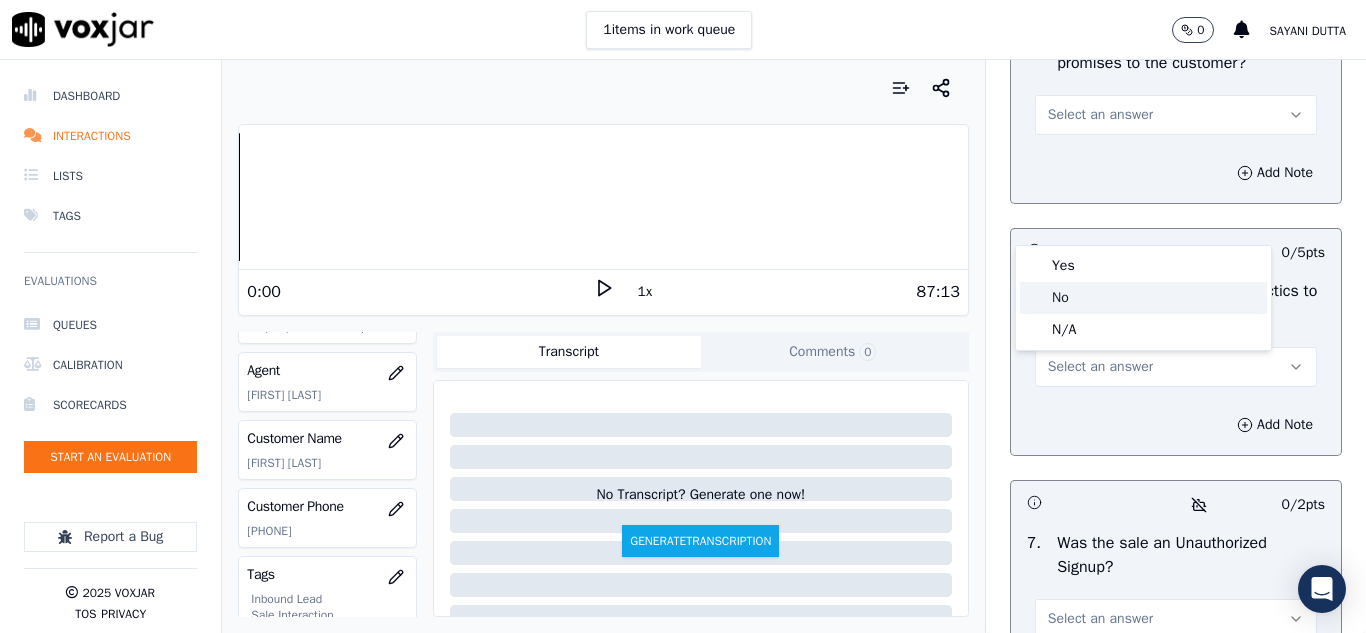 click on "No" 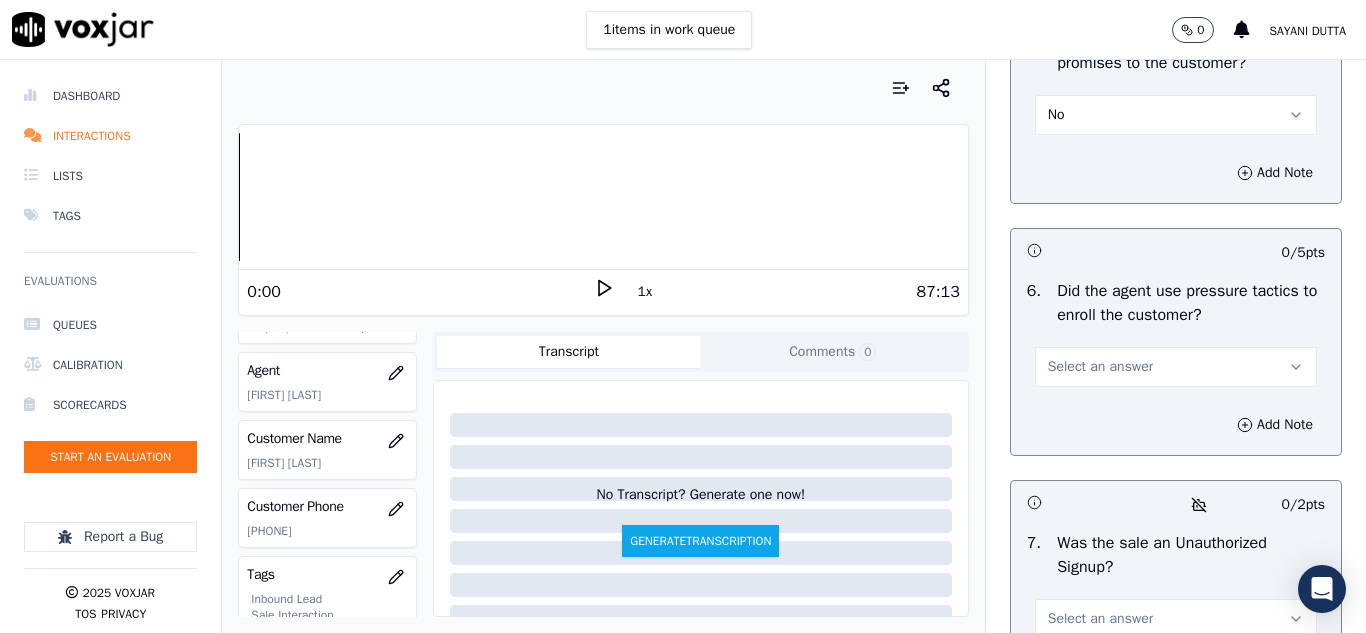 click on "Select an answer" at bounding box center [1100, 367] 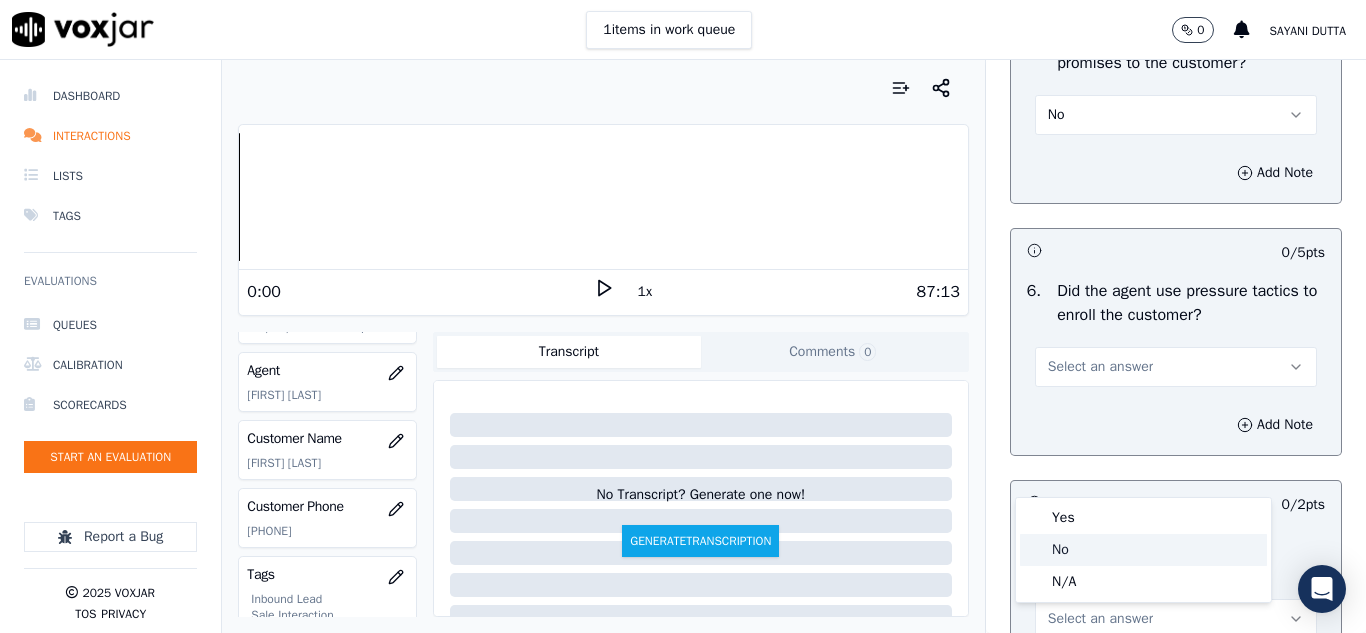 click on "No" 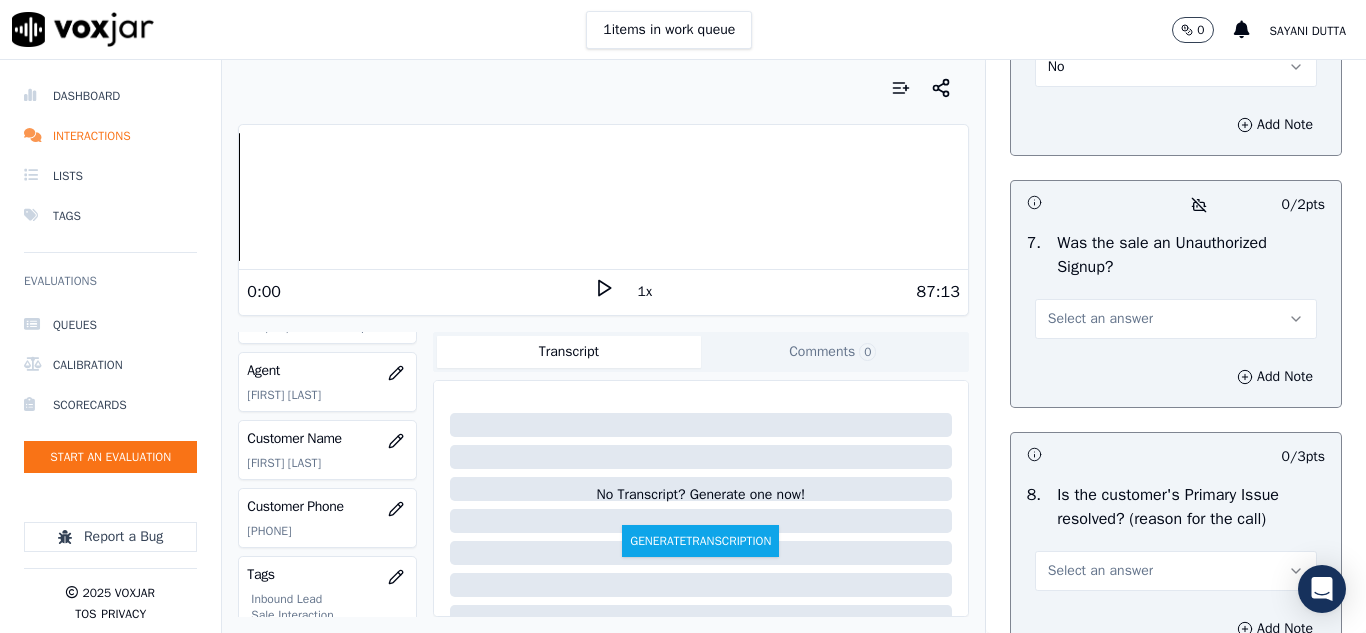 scroll, scrollTop: 6100, scrollLeft: 0, axis: vertical 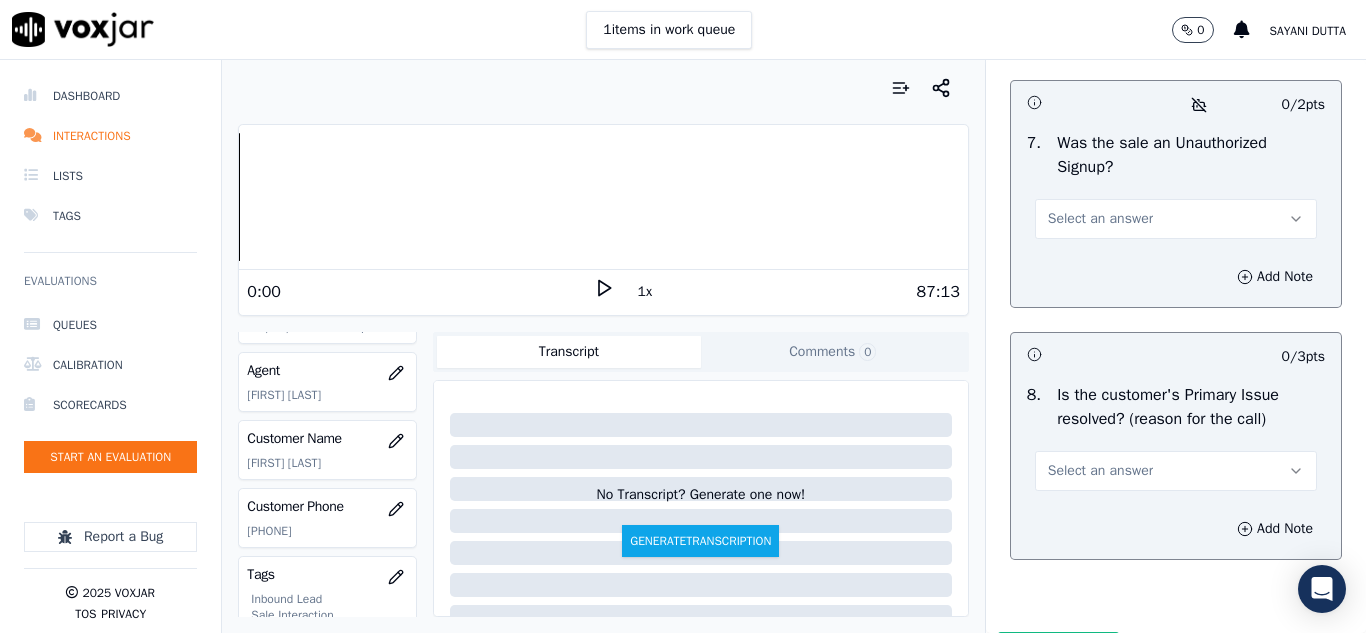 click on "Select an answer" at bounding box center (1100, 219) 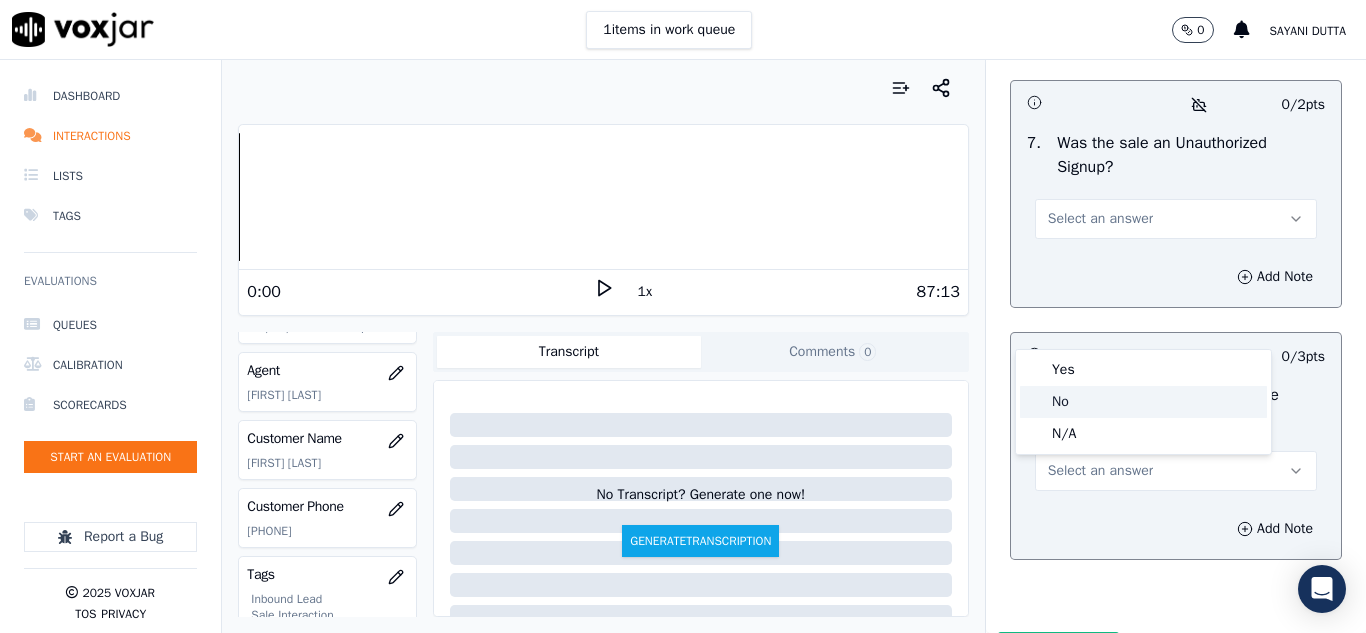 click on "No" 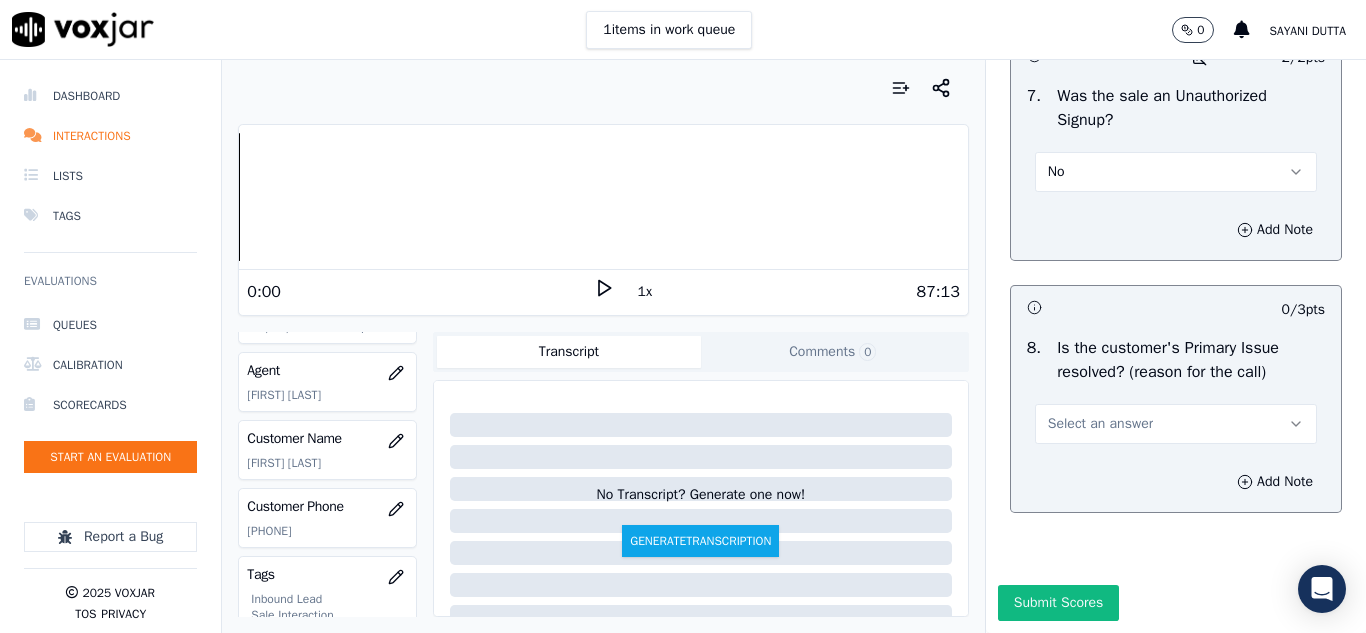 scroll, scrollTop: 6298, scrollLeft: 0, axis: vertical 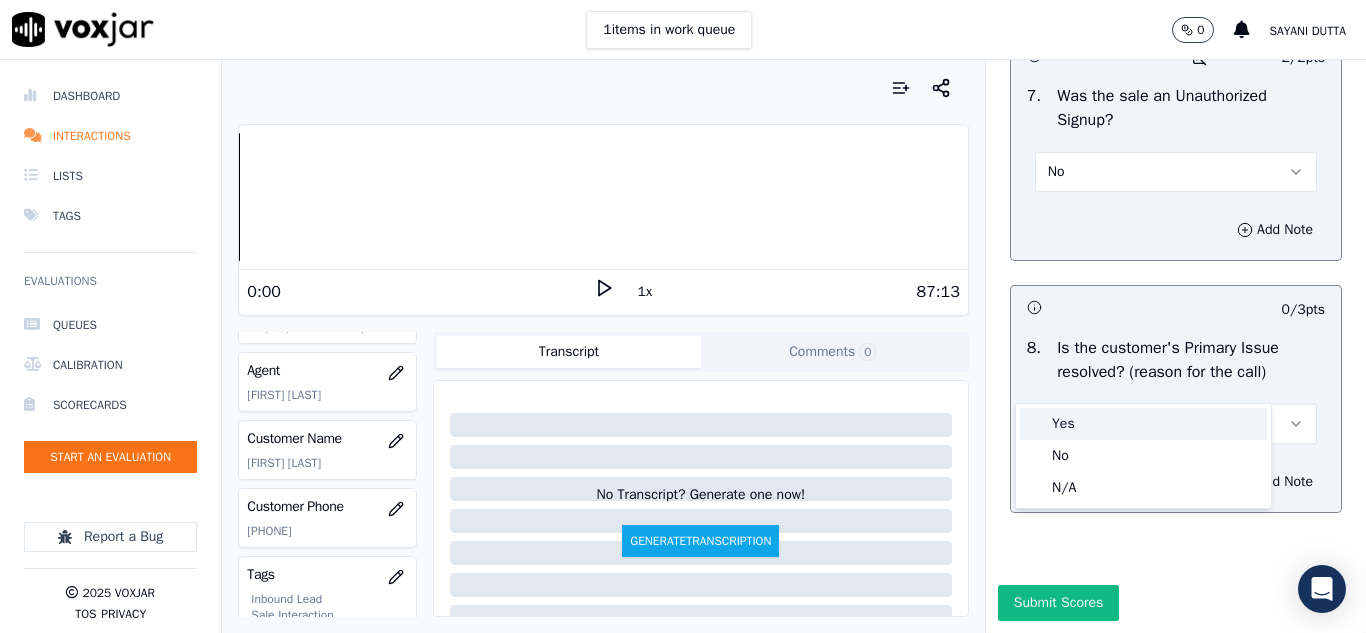 click on "Yes" at bounding box center (1143, 424) 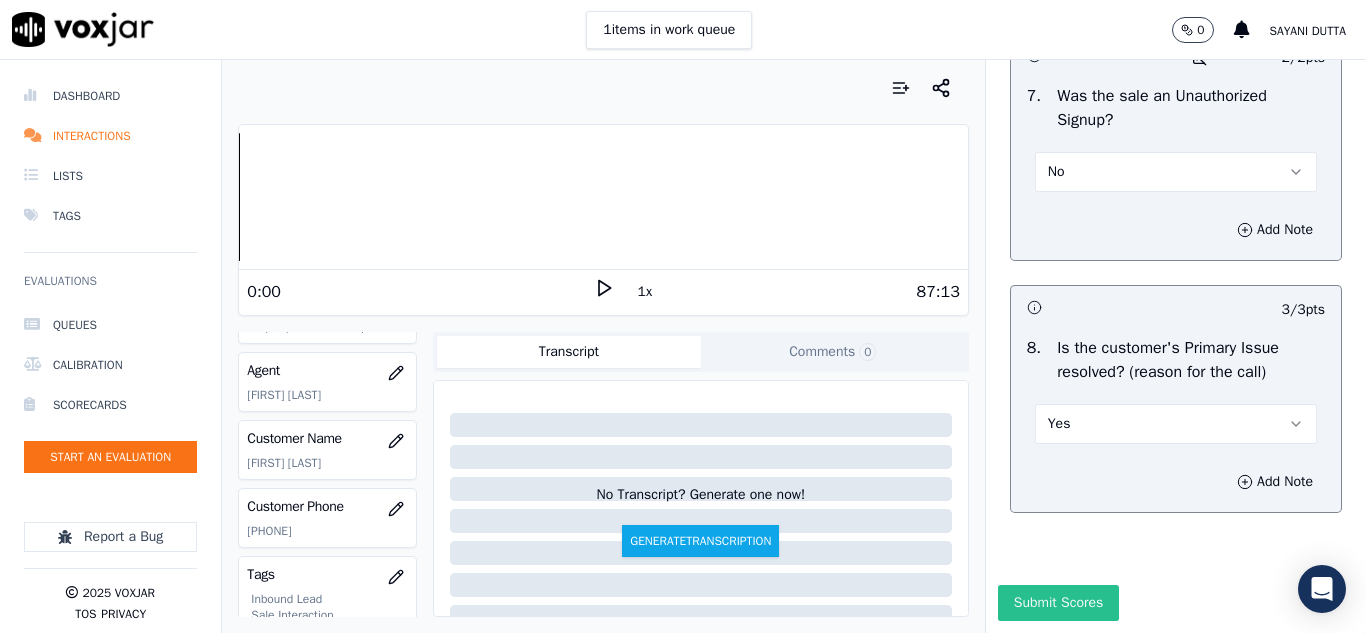 click on "Submit Scores" at bounding box center [1058, 603] 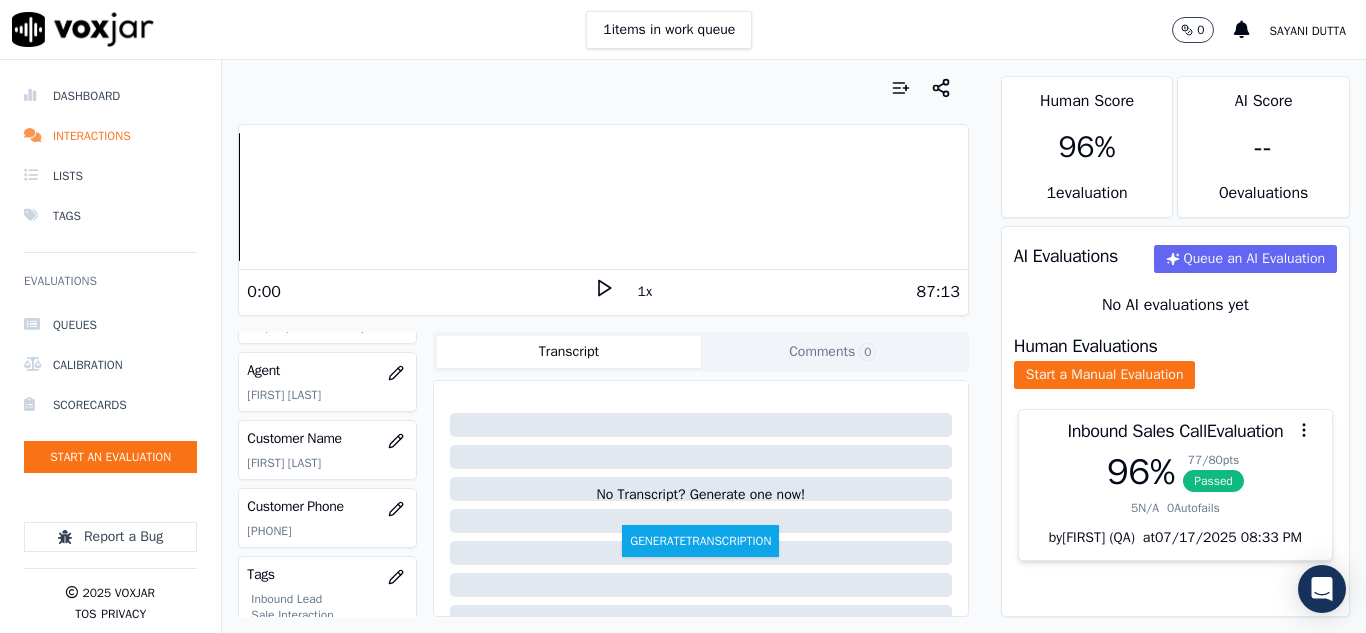 click on "1  items in work queue     0         [FIRST] [LAST]" at bounding box center (683, 30) 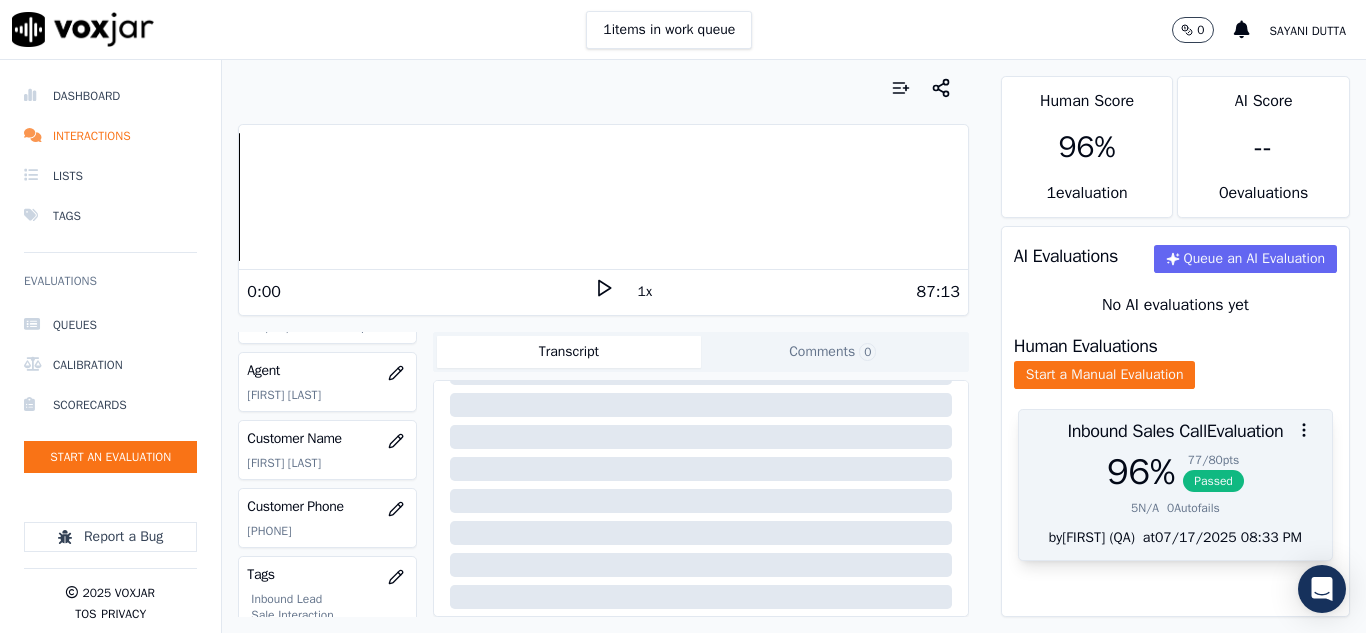 scroll, scrollTop: 200, scrollLeft: 0, axis: vertical 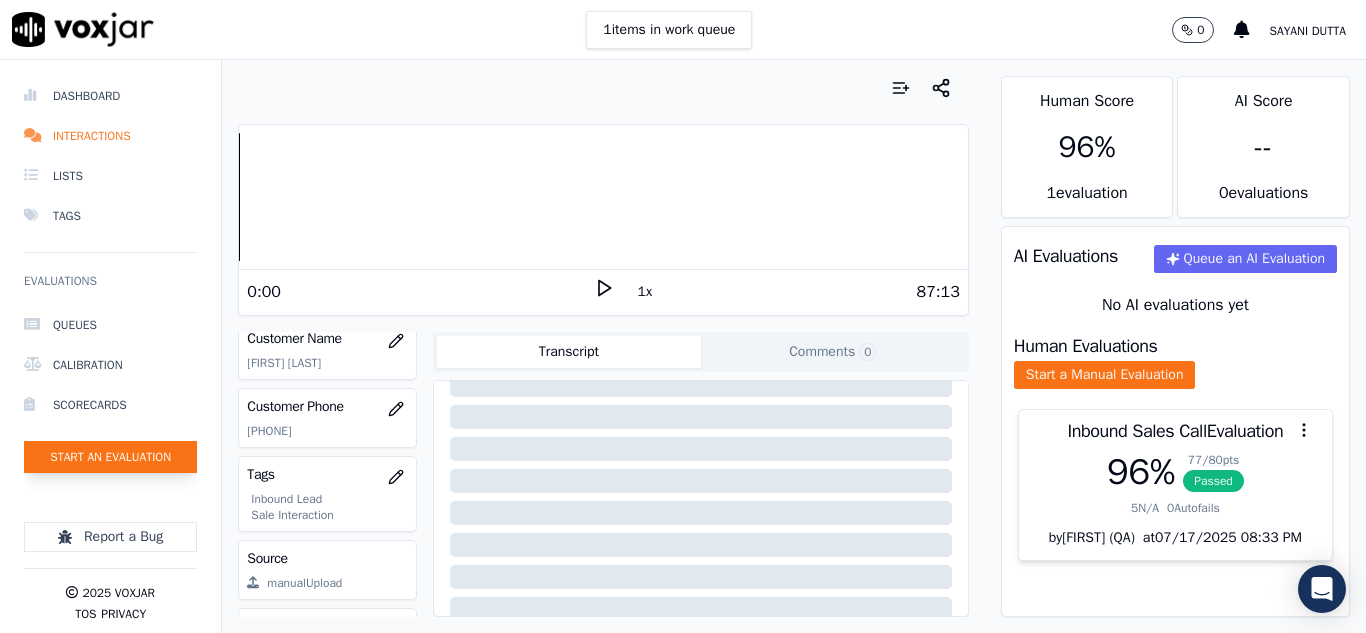 click on "Start an Evaluation" 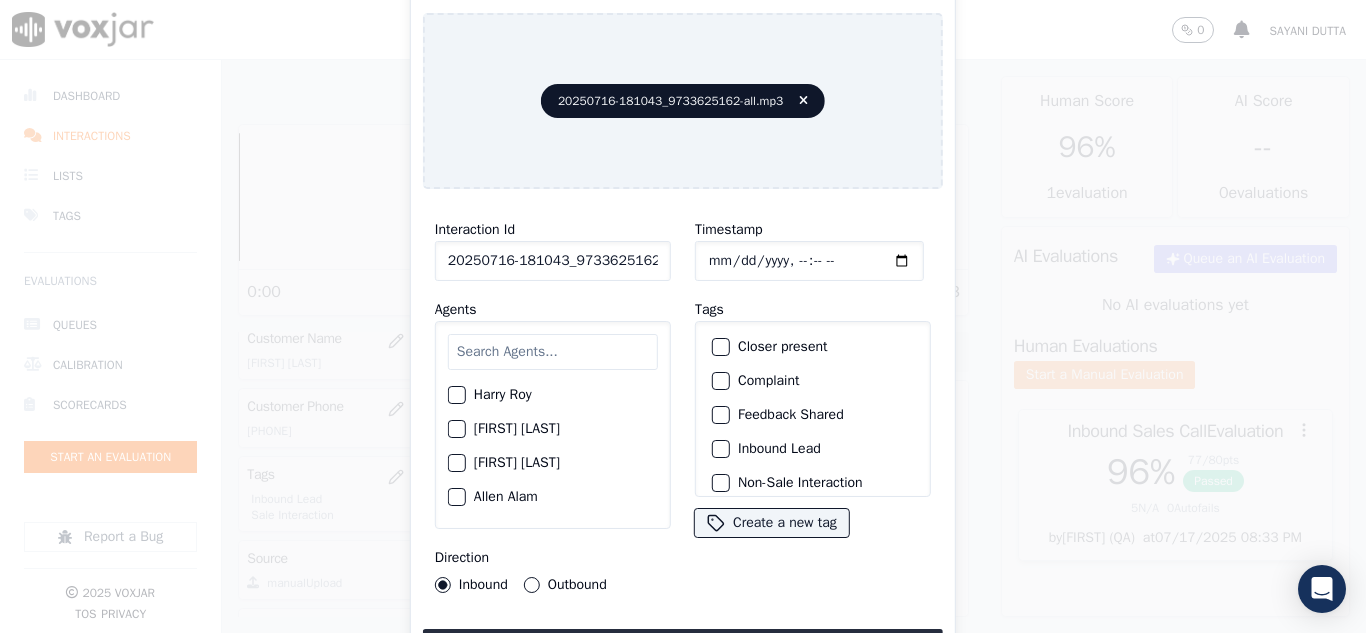 scroll, scrollTop: 0, scrollLeft: 40, axis: horizontal 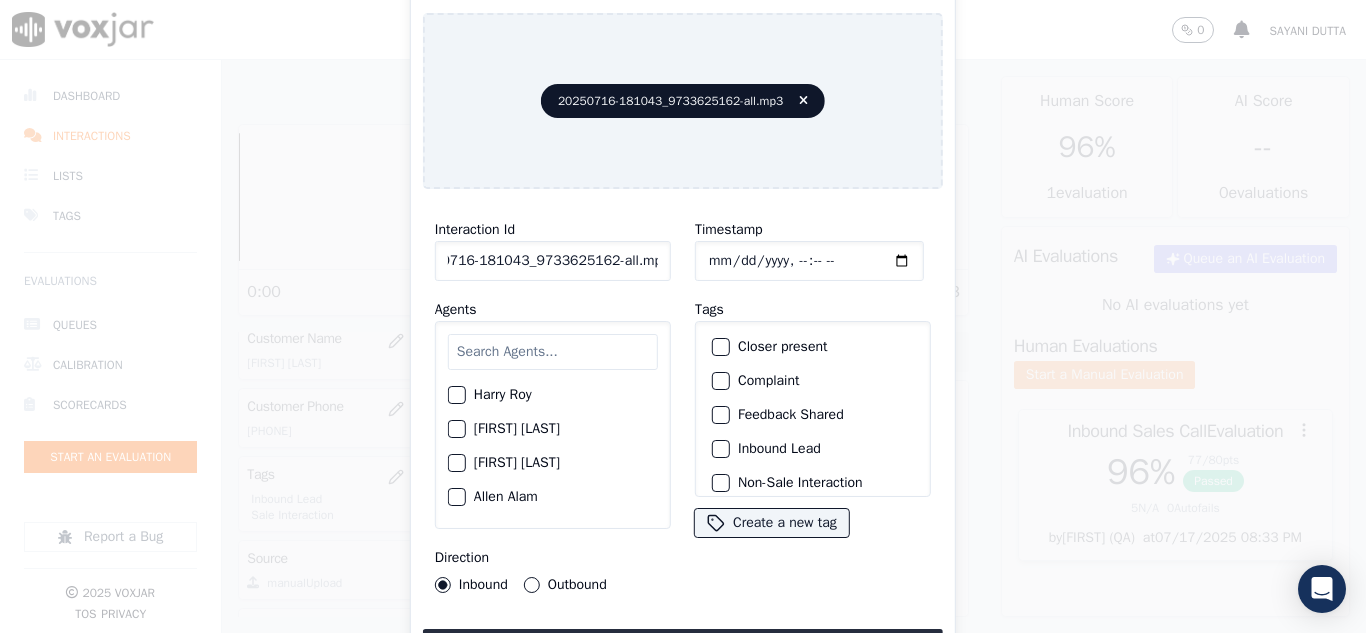 drag, startPoint x: 640, startPoint y: 255, endPoint x: 736, endPoint y: 261, distance: 96.18732 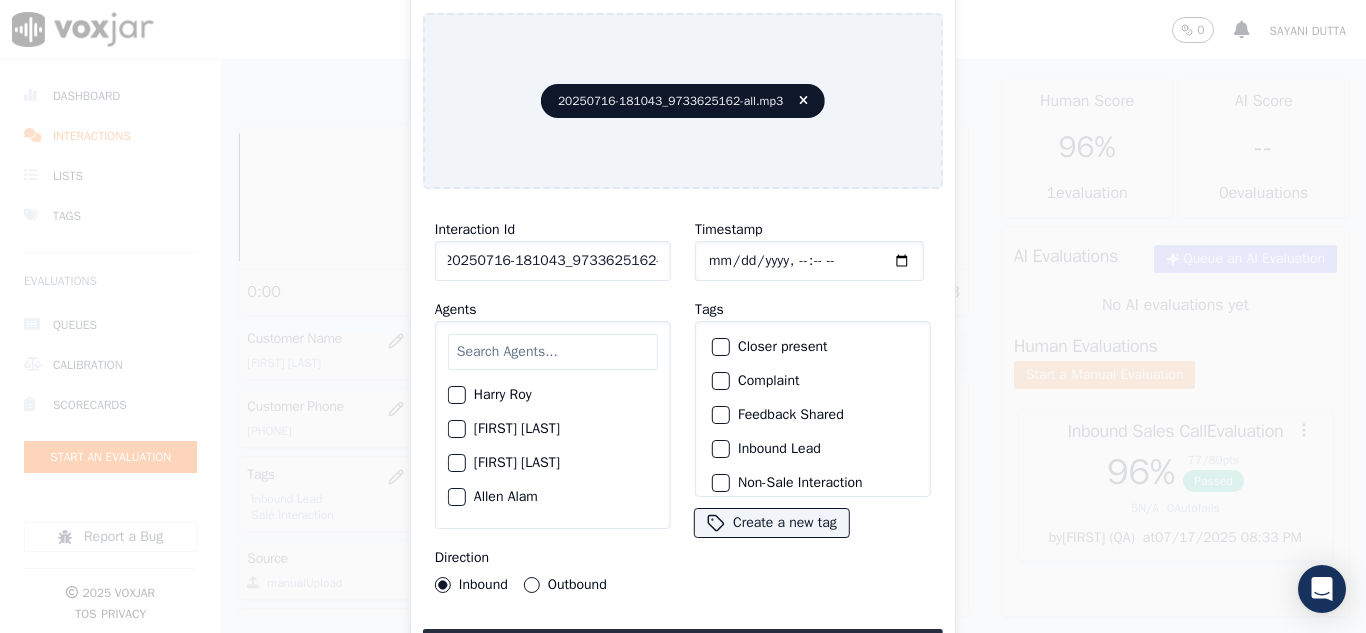 scroll, scrollTop: 0, scrollLeft: 11, axis: horizontal 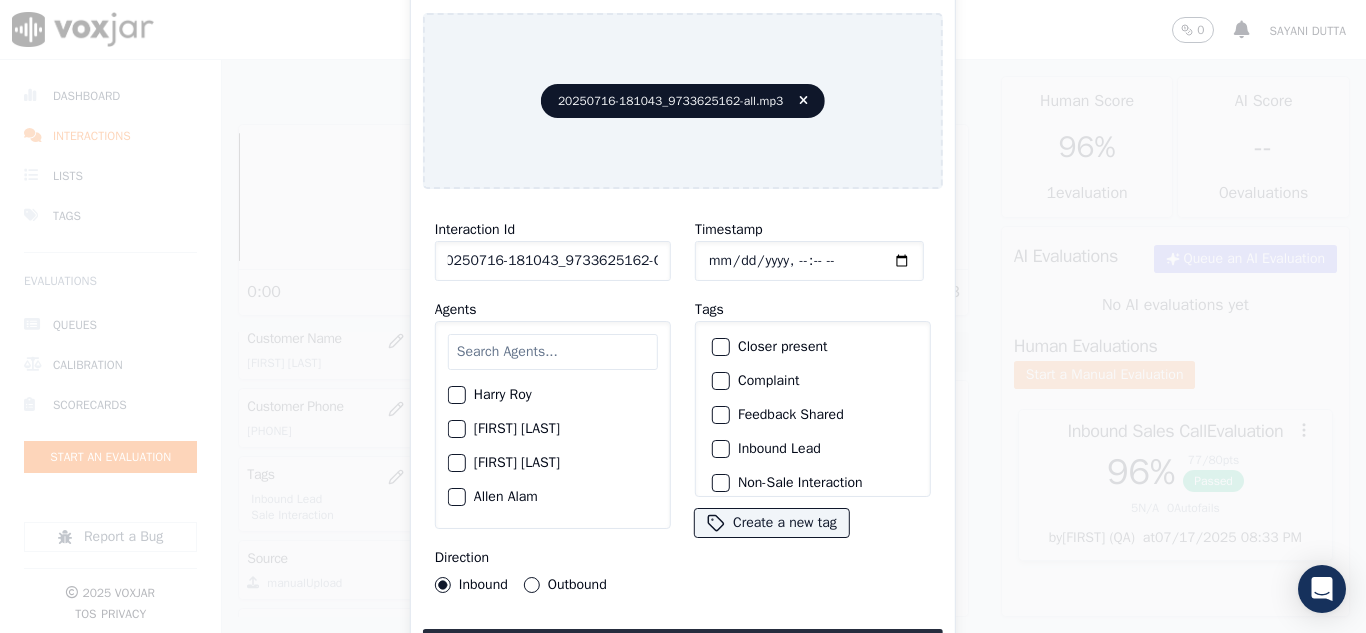 type on "20250716-181043_9733625162-C1" 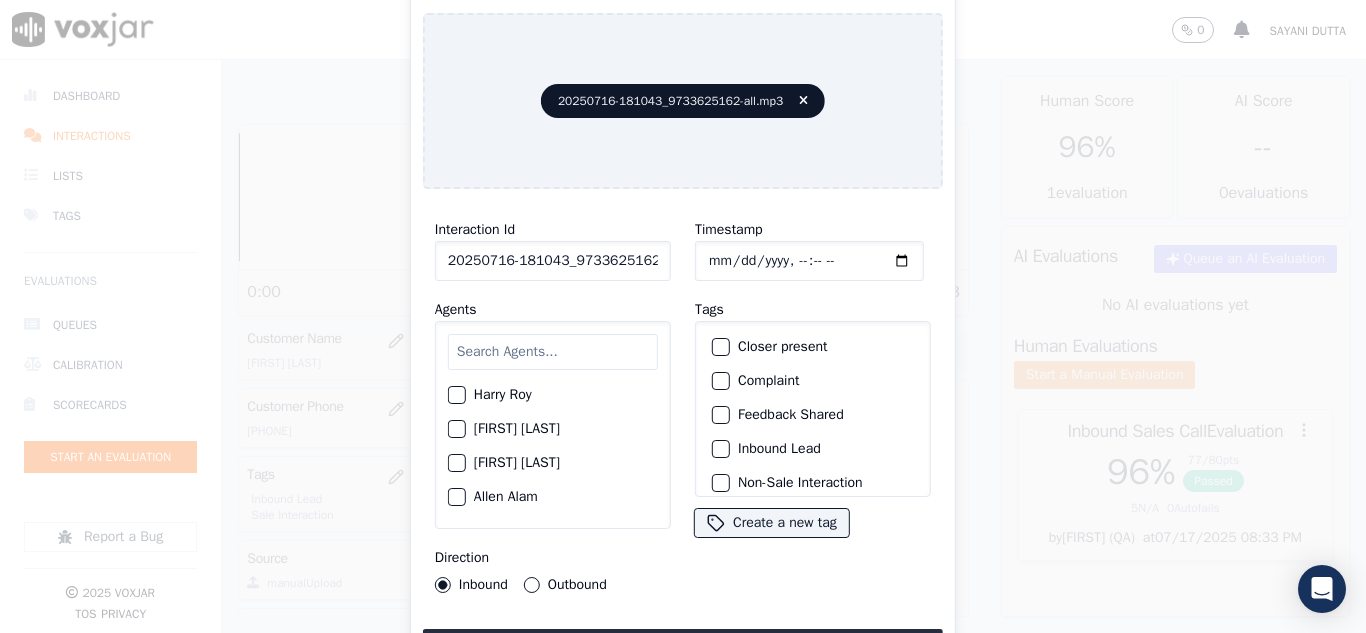 type on "[DATE]T15:06" 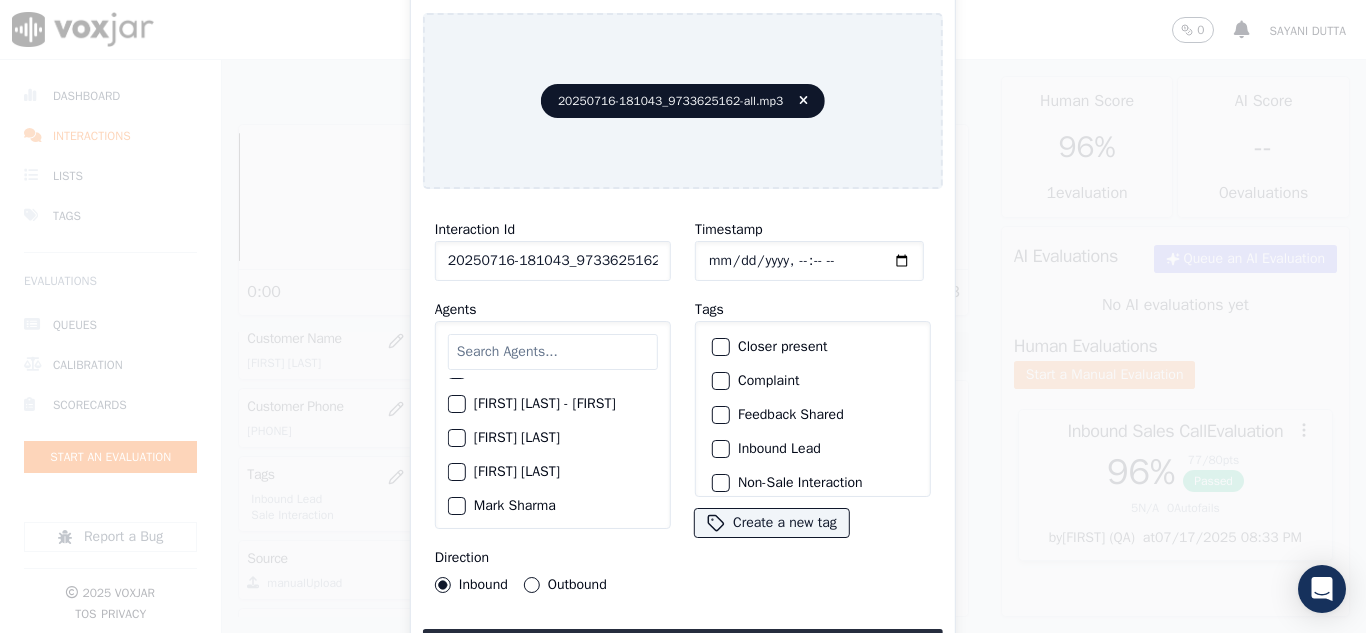 scroll, scrollTop: 1400, scrollLeft: 0, axis: vertical 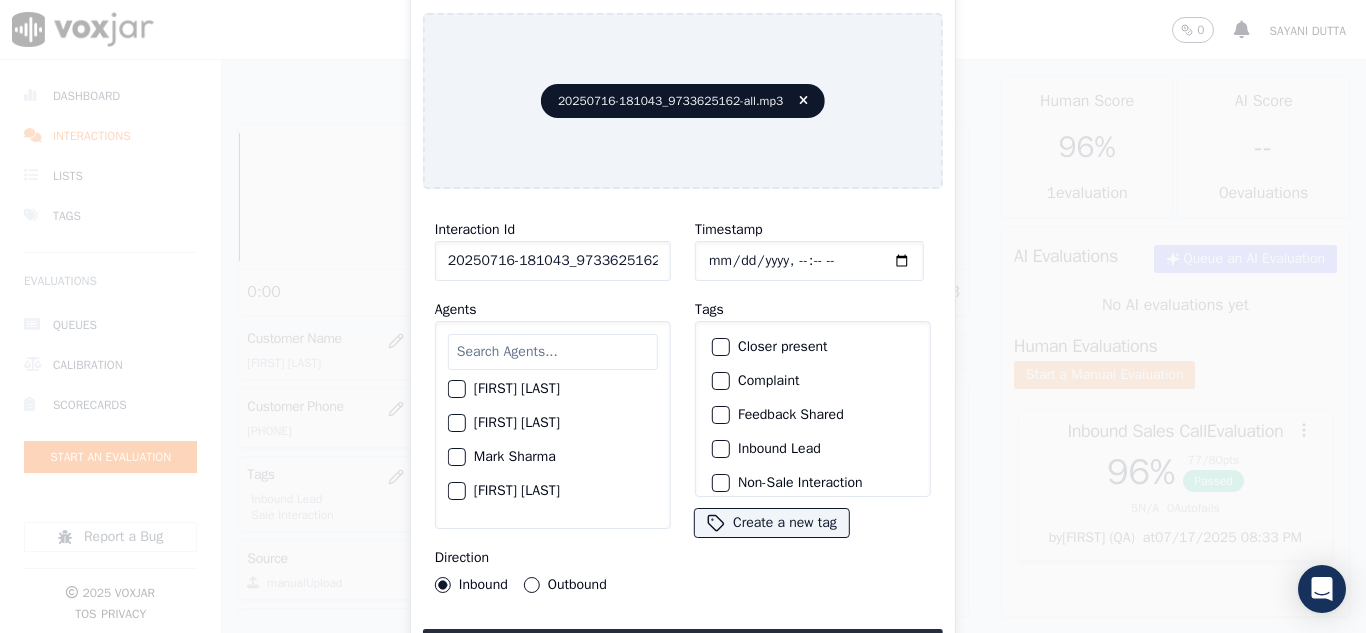 click on "Mark Sharma" 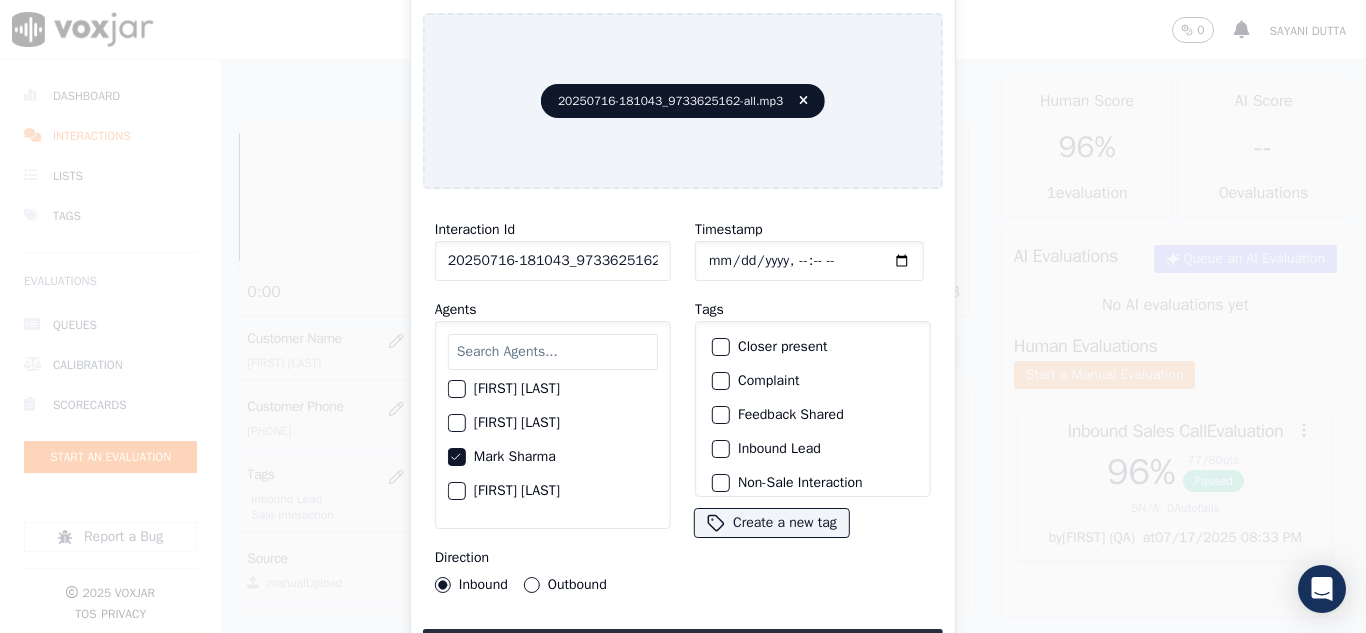 click on "Outbound" at bounding box center (532, 585) 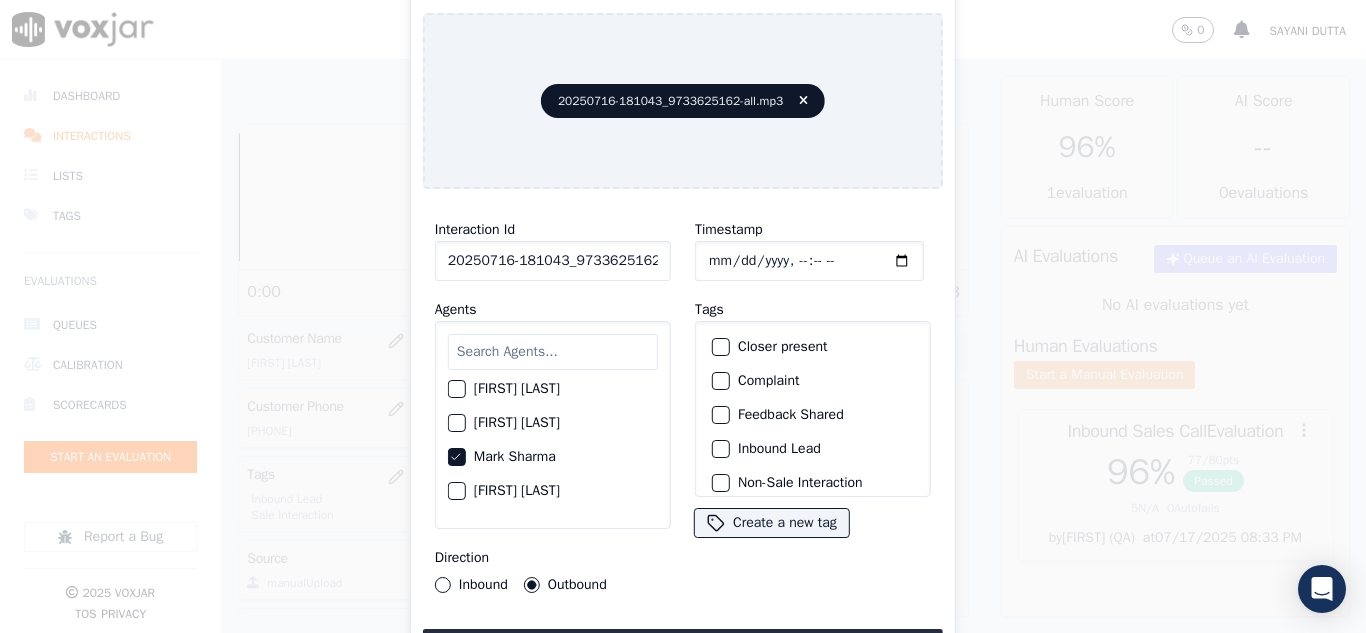 click on "Closer present" 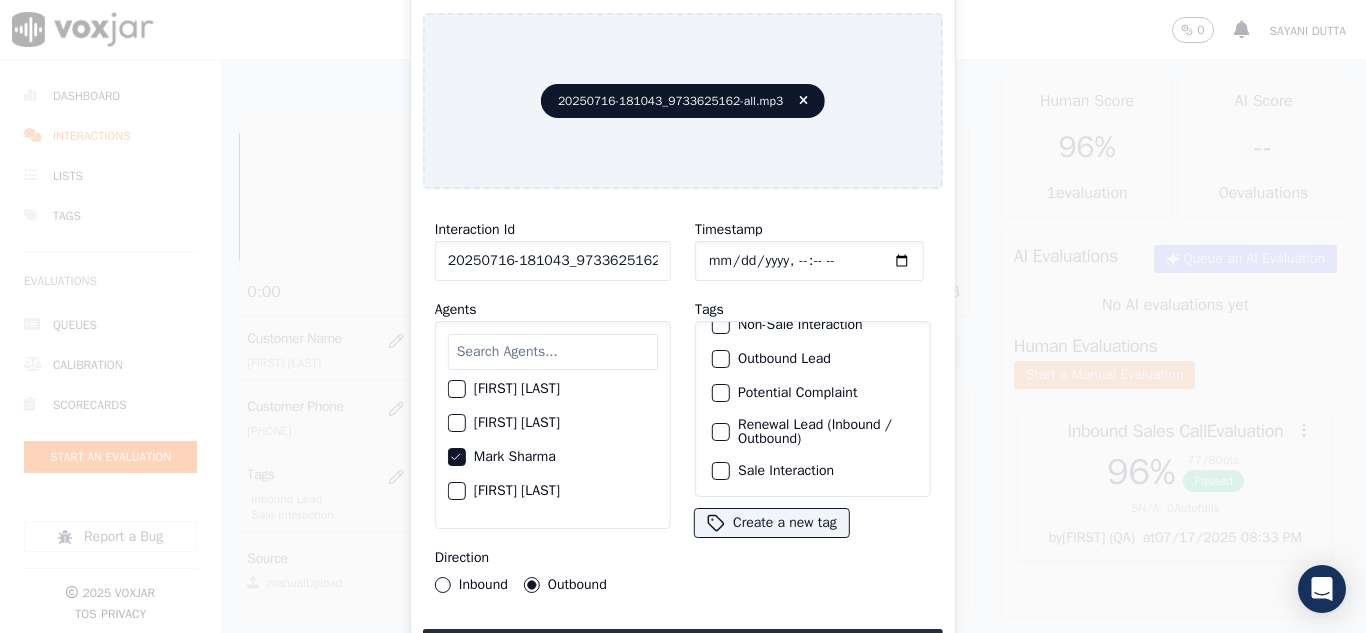 scroll, scrollTop: 173, scrollLeft: 0, axis: vertical 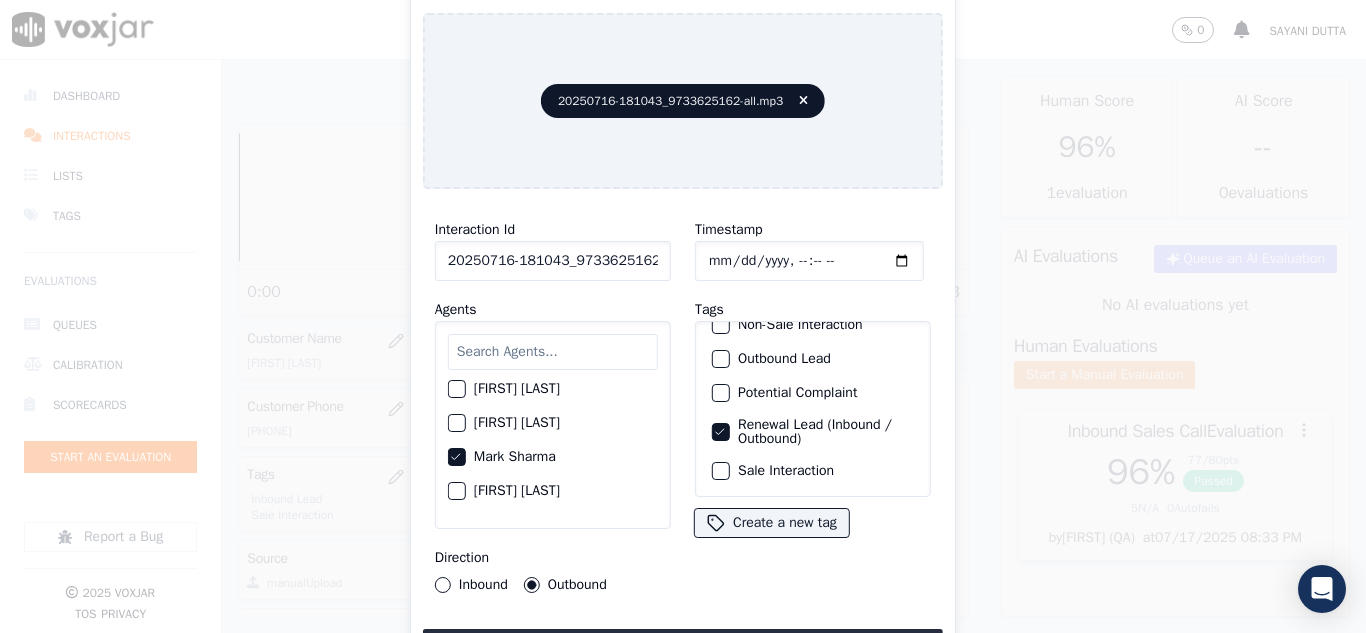 click at bounding box center [720, 471] 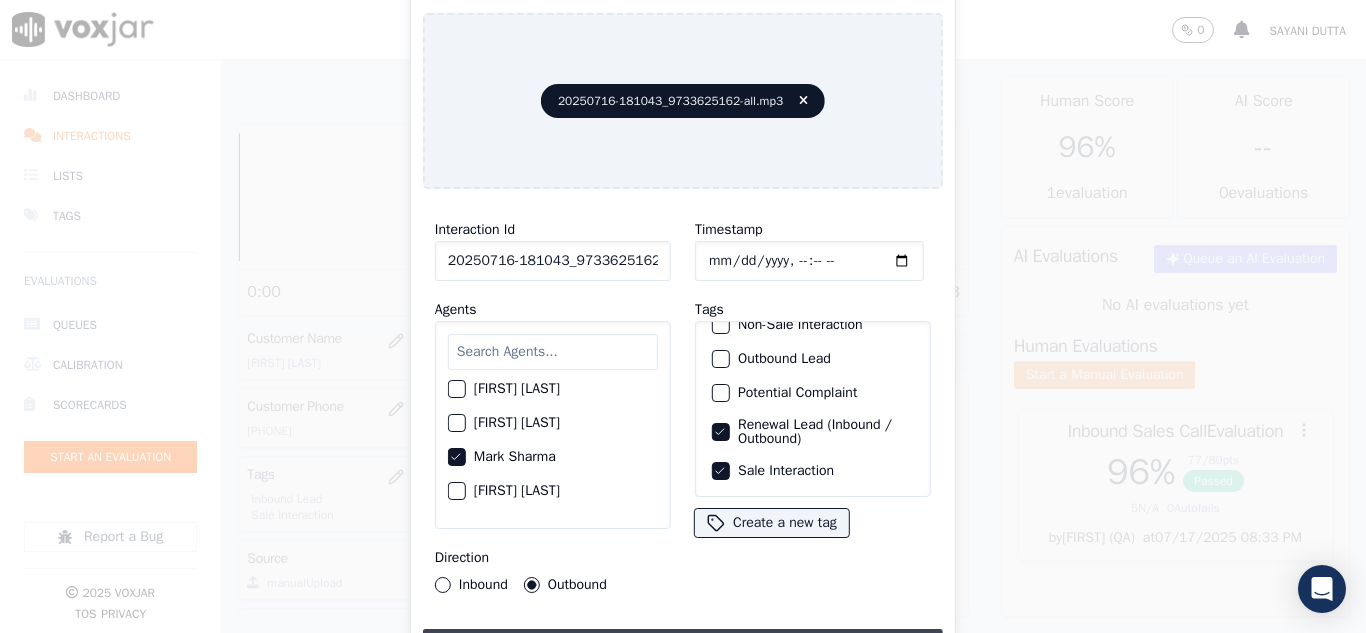 click on "Upload interaction to start evaluation" at bounding box center (683, 647) 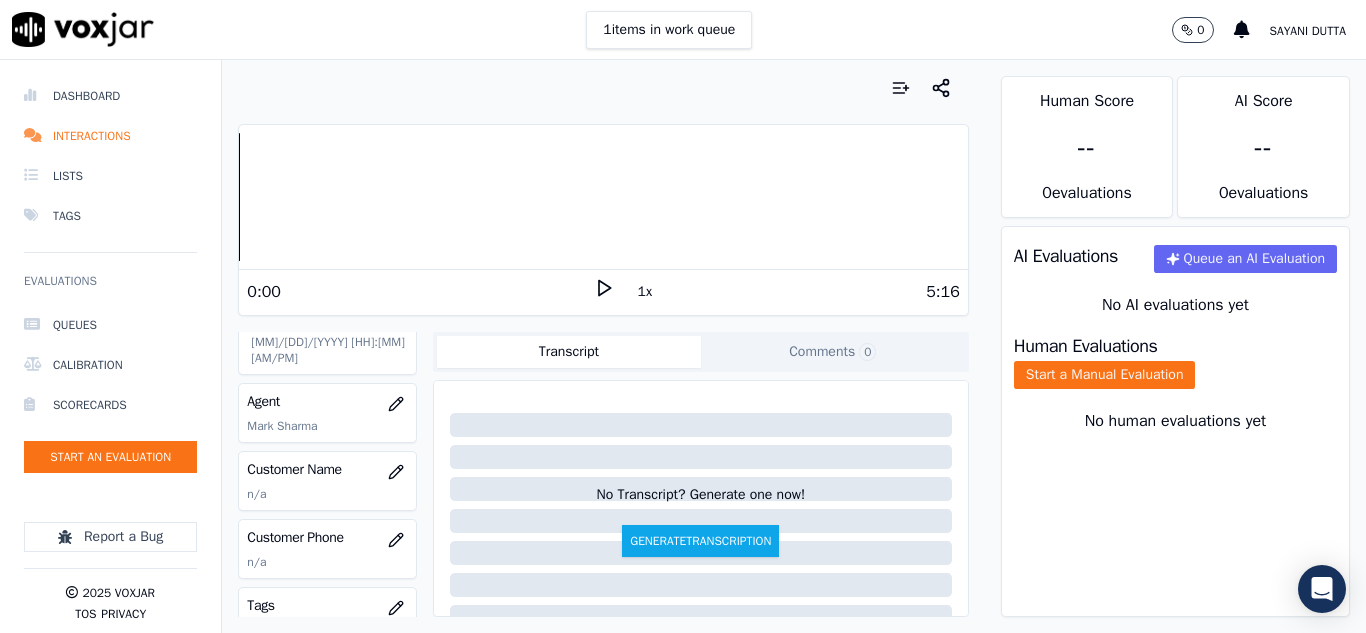 scroll, scrollTop: 200, scrollLeft: 0, axis: vertical 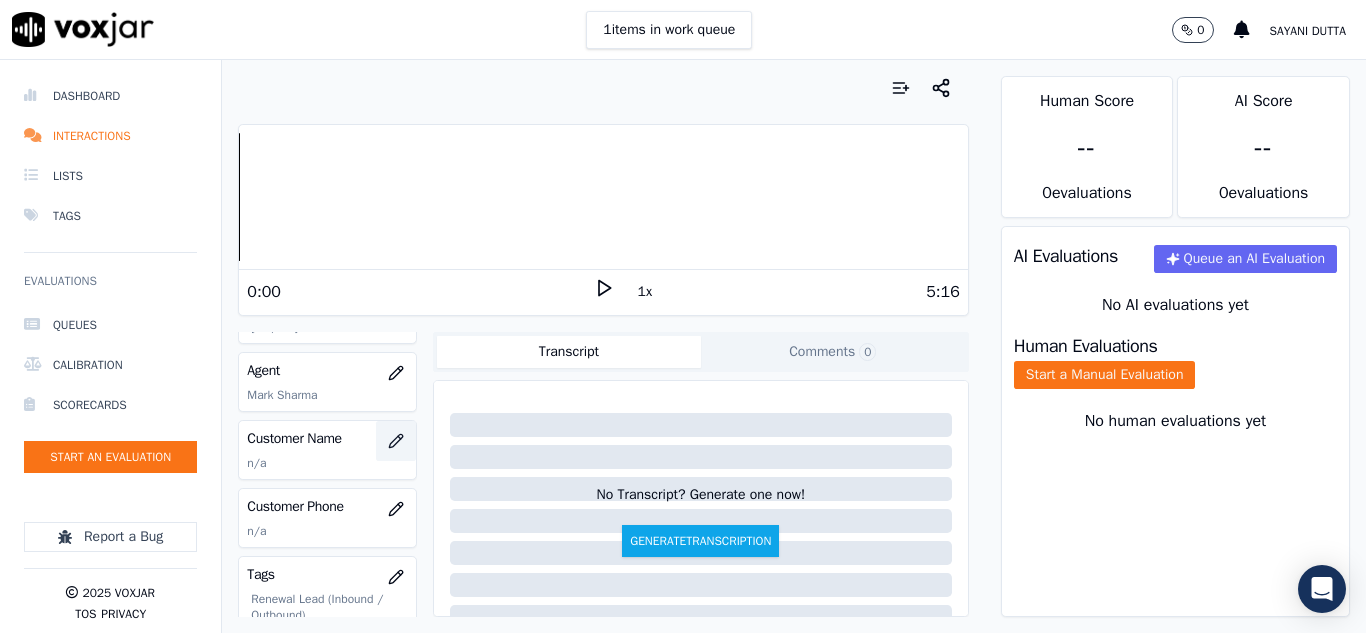 click 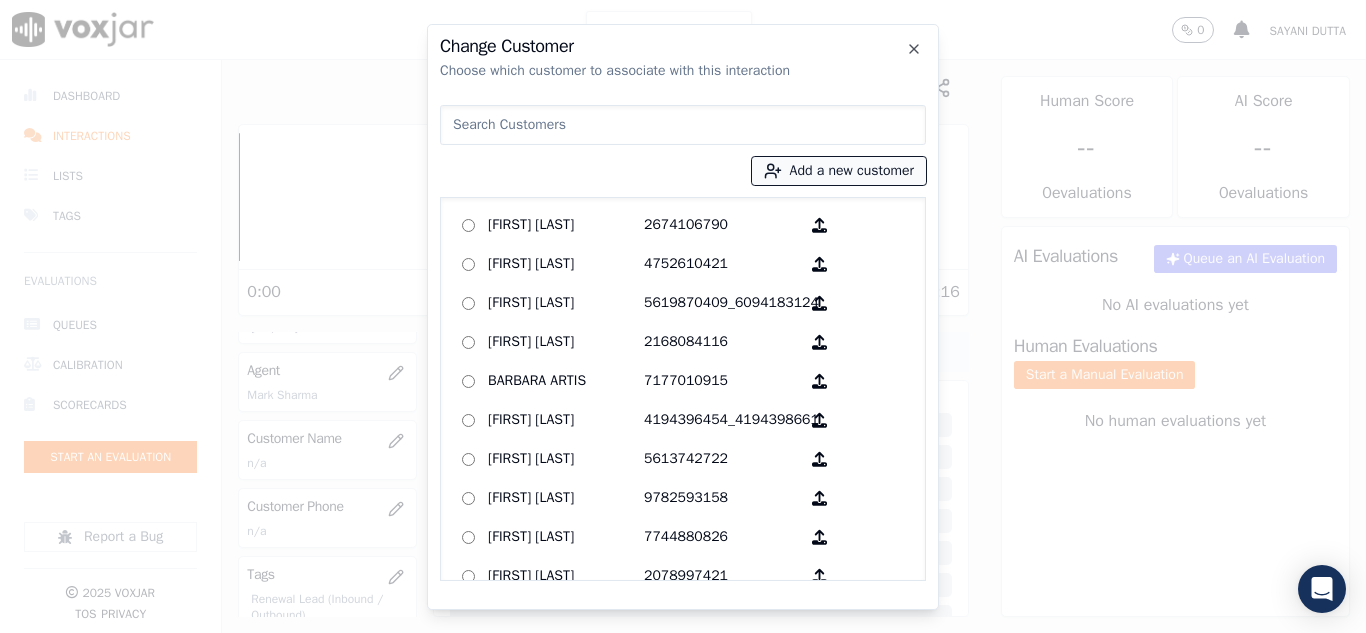 click on "Add a new customer" at bounding box center (839, 171) 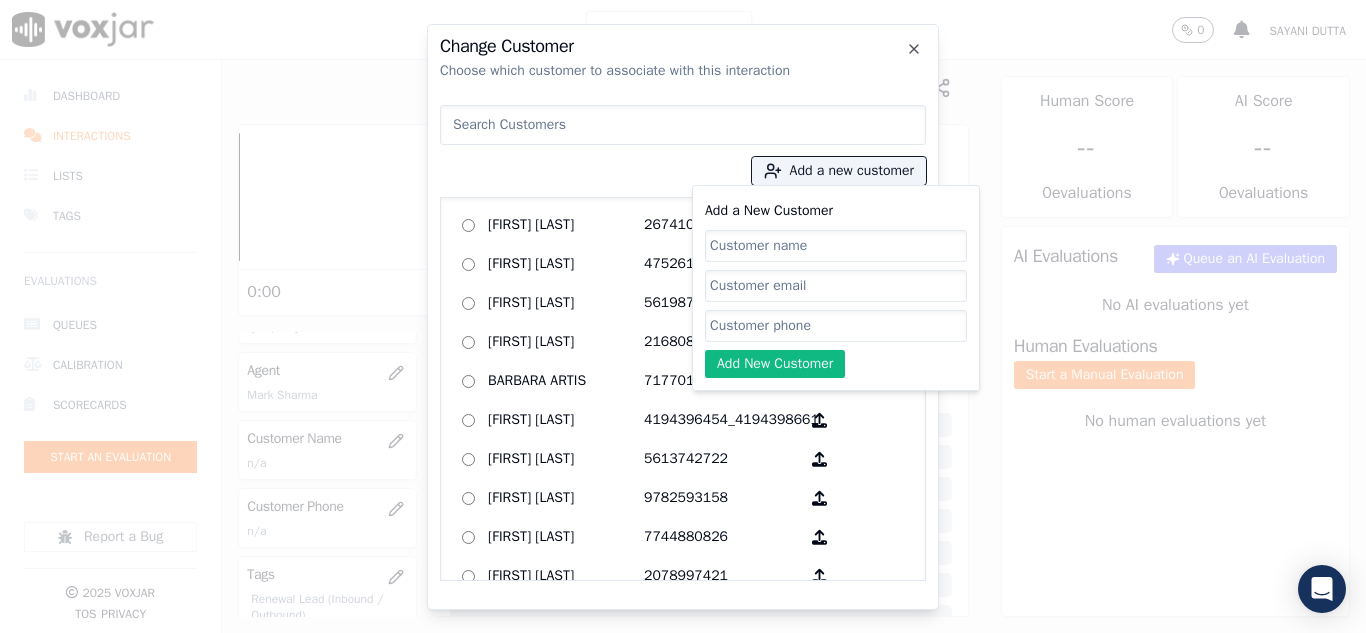click on "Add a New Customer" 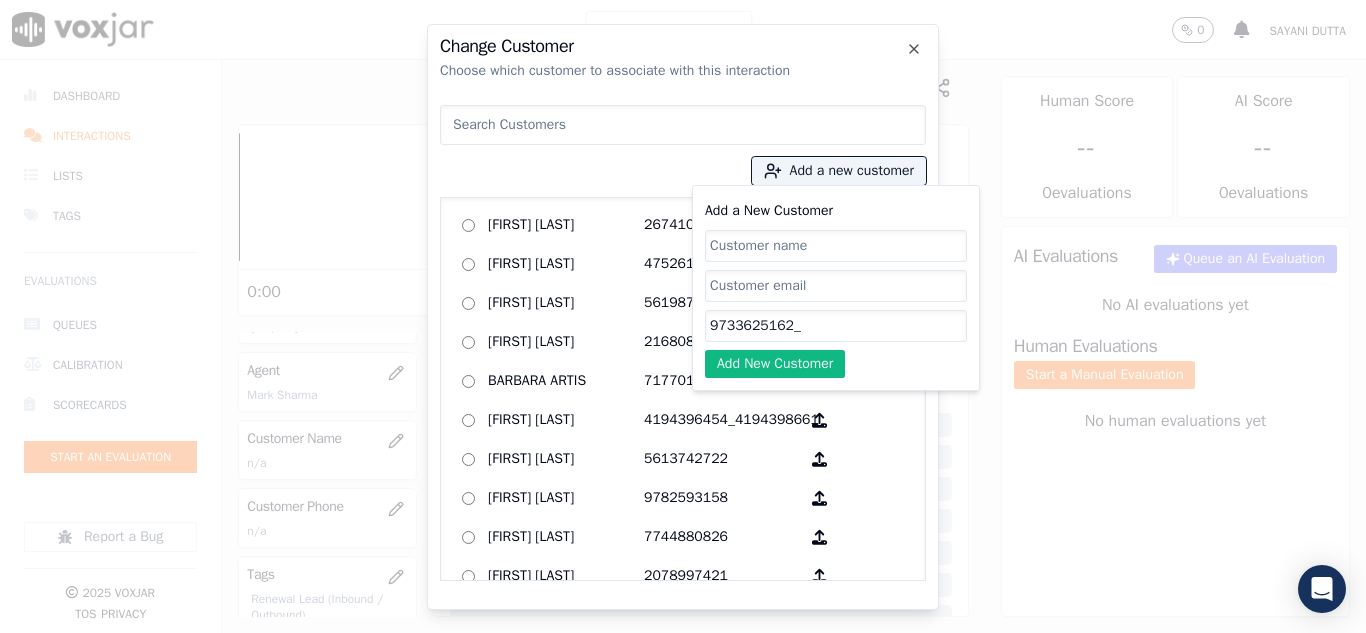 paste on "[PHONE]" 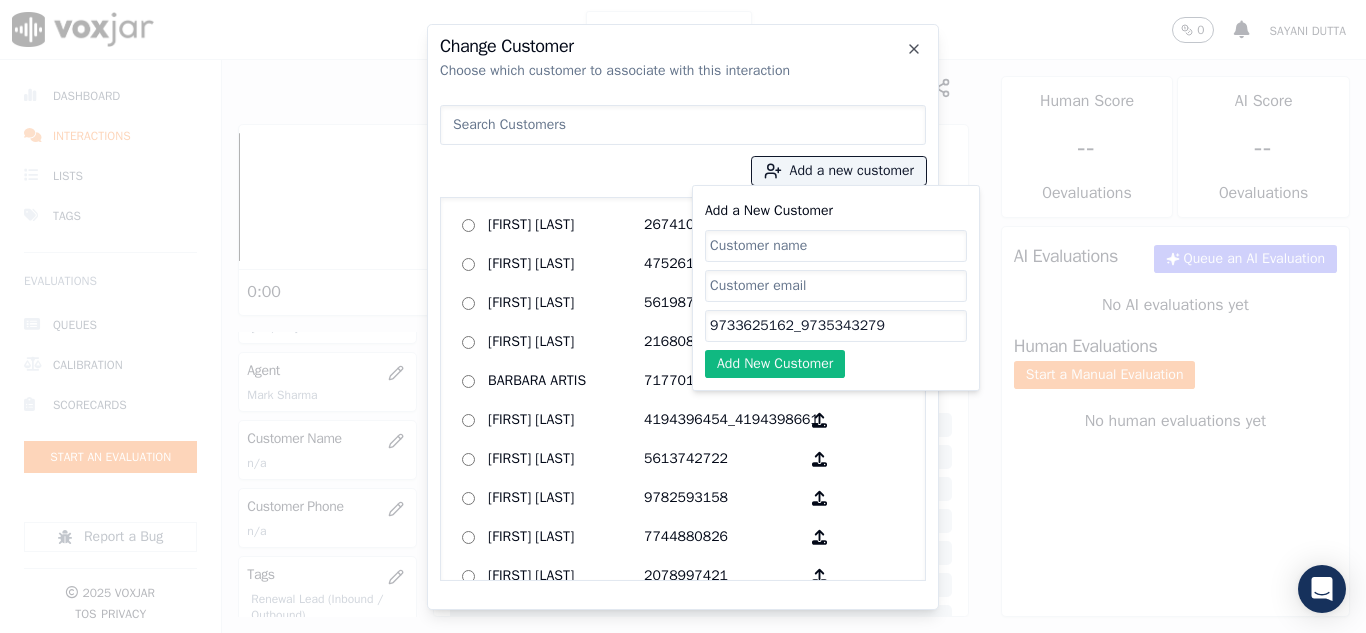 type on "9733625162_9735343279" 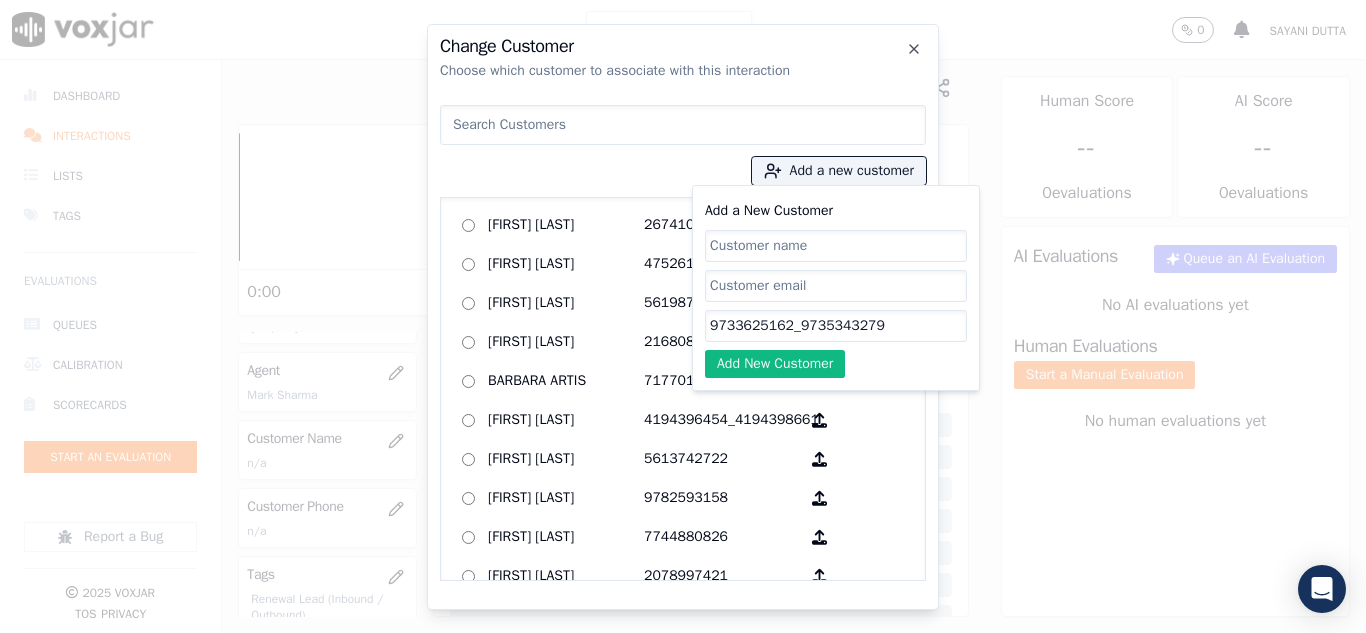 paste on "Brittany Hill" 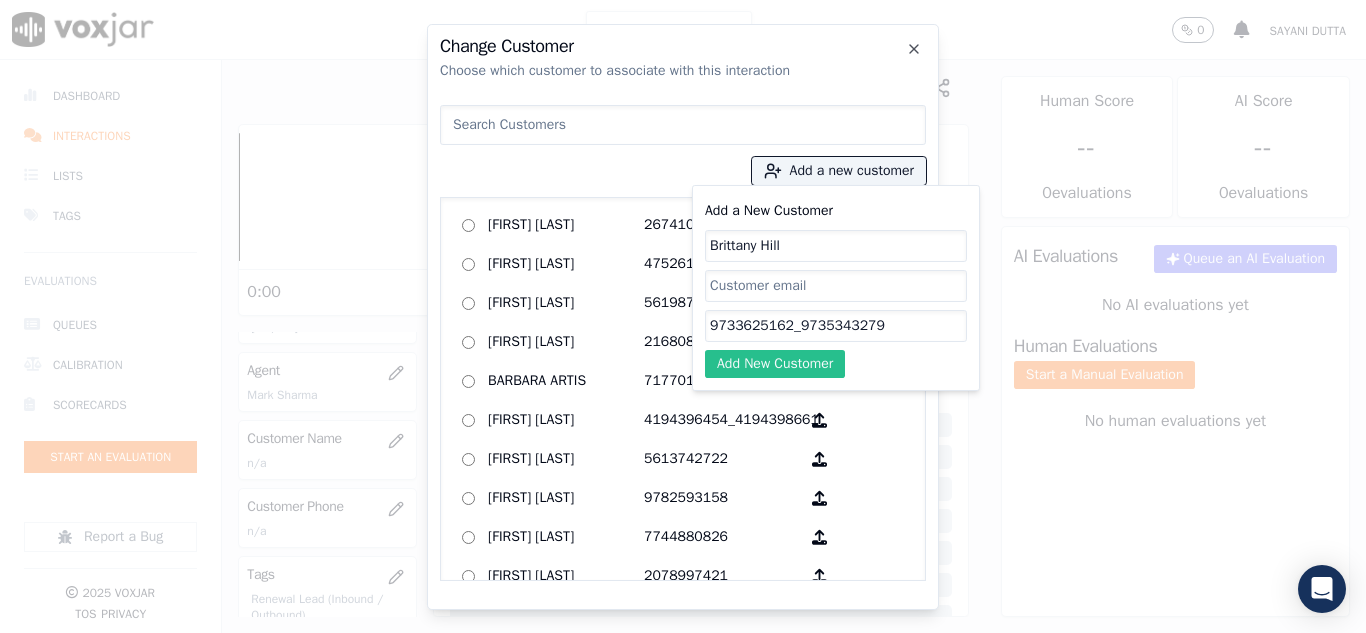 type on "Brittany Hill" 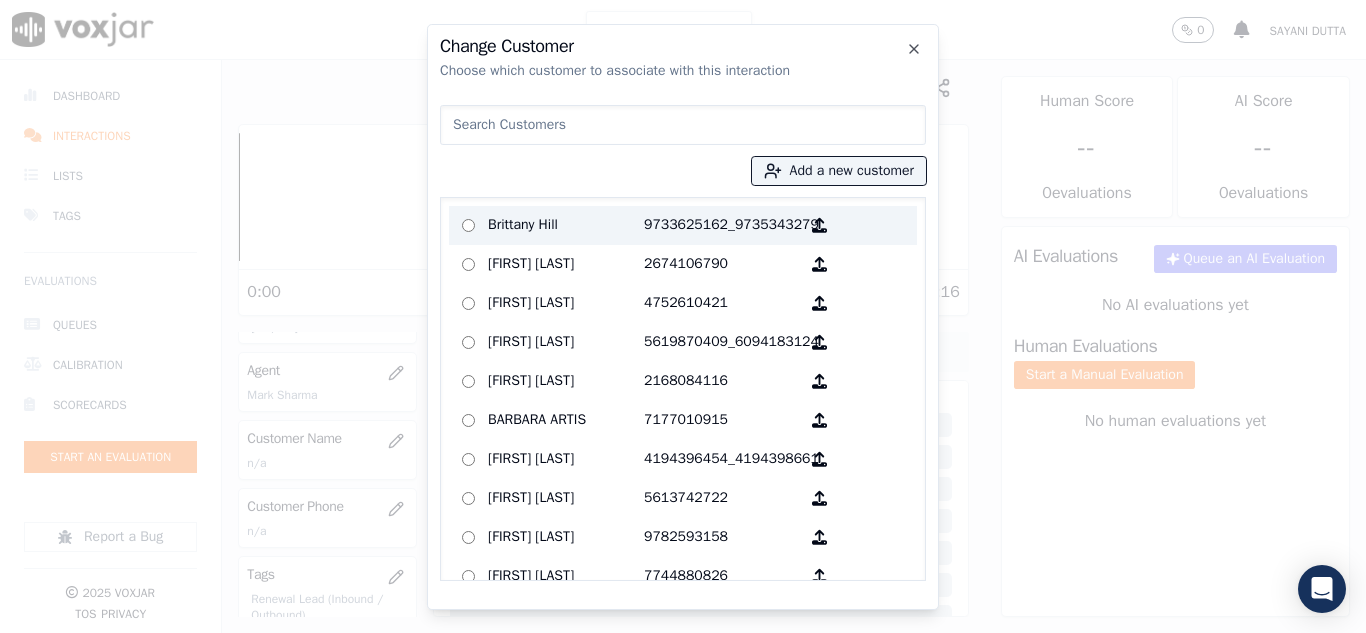 click on "Brittany Hill" at bounding box center [566, 225] 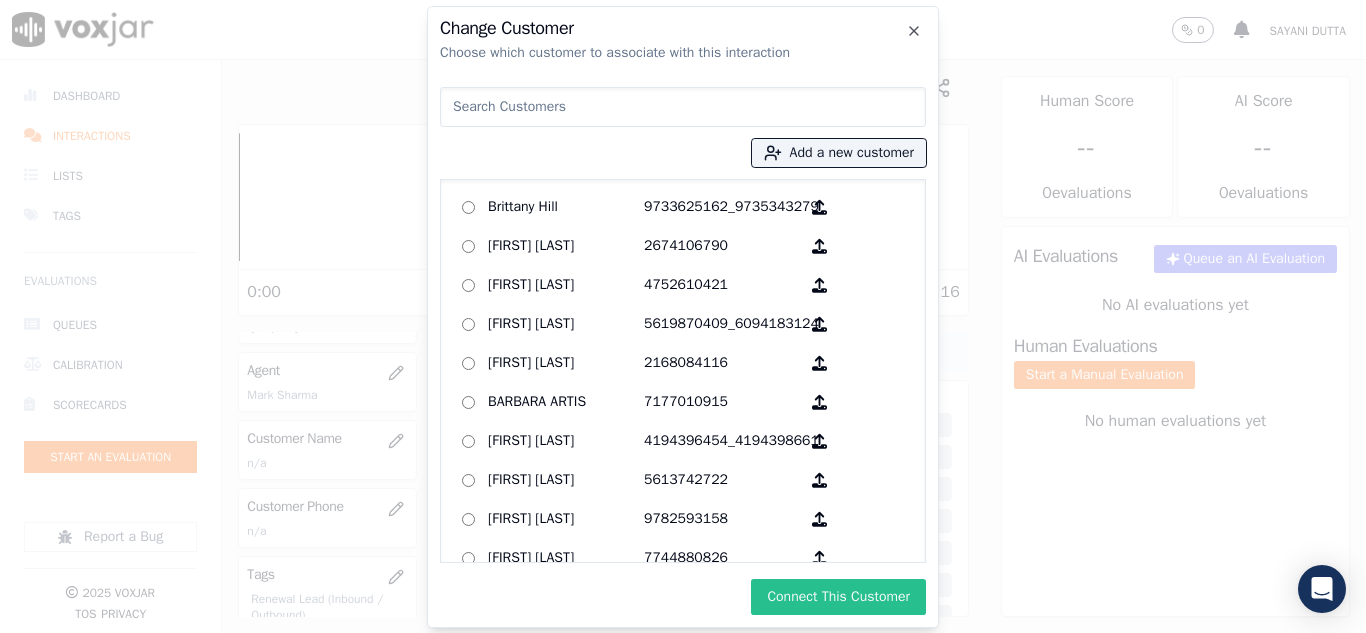 click on "Connect This Customer" at bounding box center [838, 597] 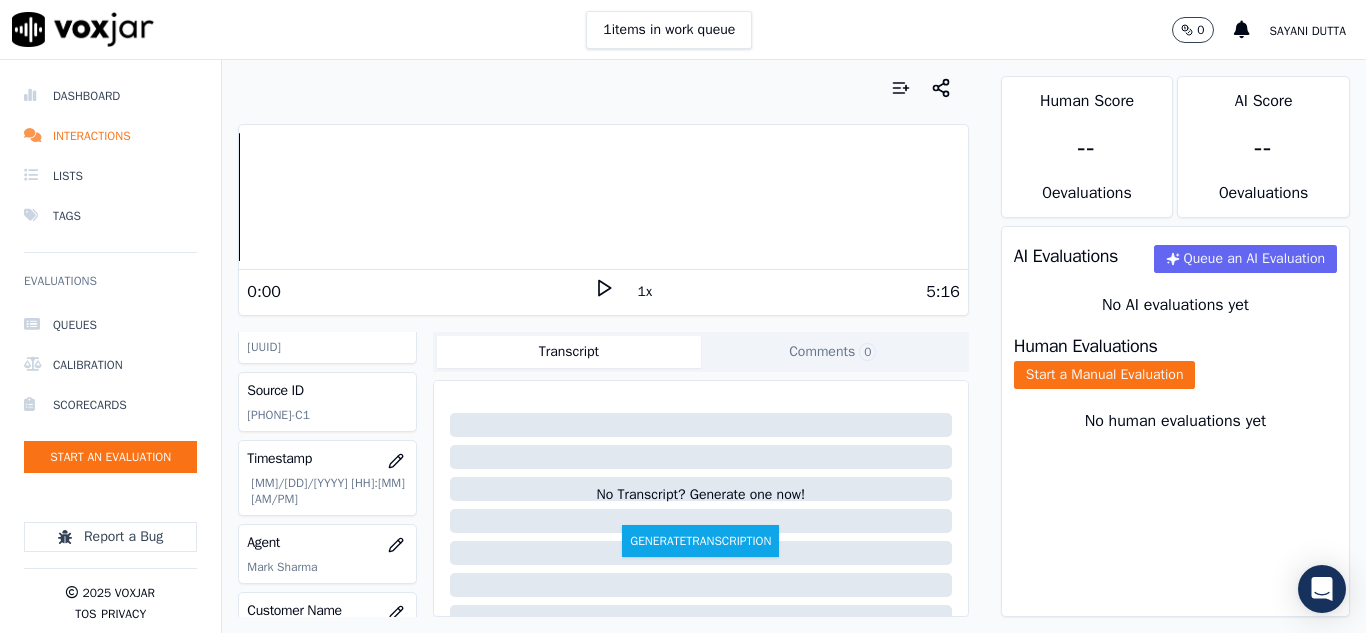 scroll, scrollTop: 0, scrollLeft: 0, axis: both 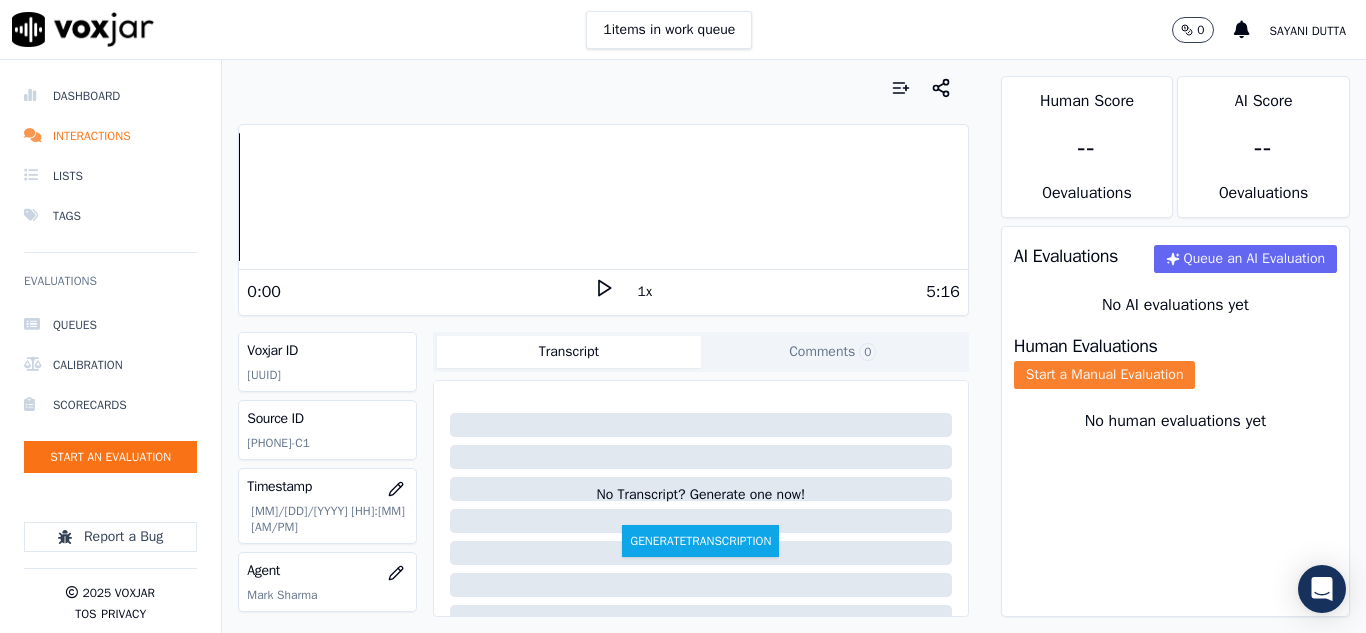 click on "Start a Manual Evaluation" 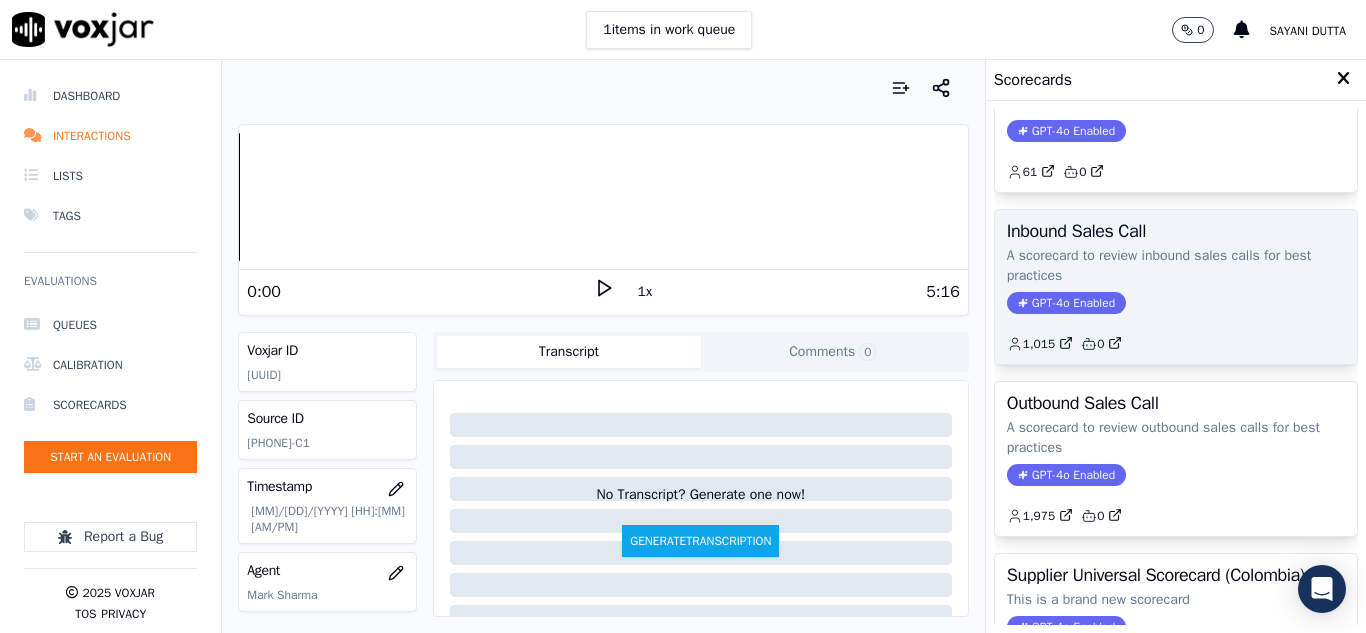 scroll, scrollTop: 100, scrollLeft: 0, axis: vertical 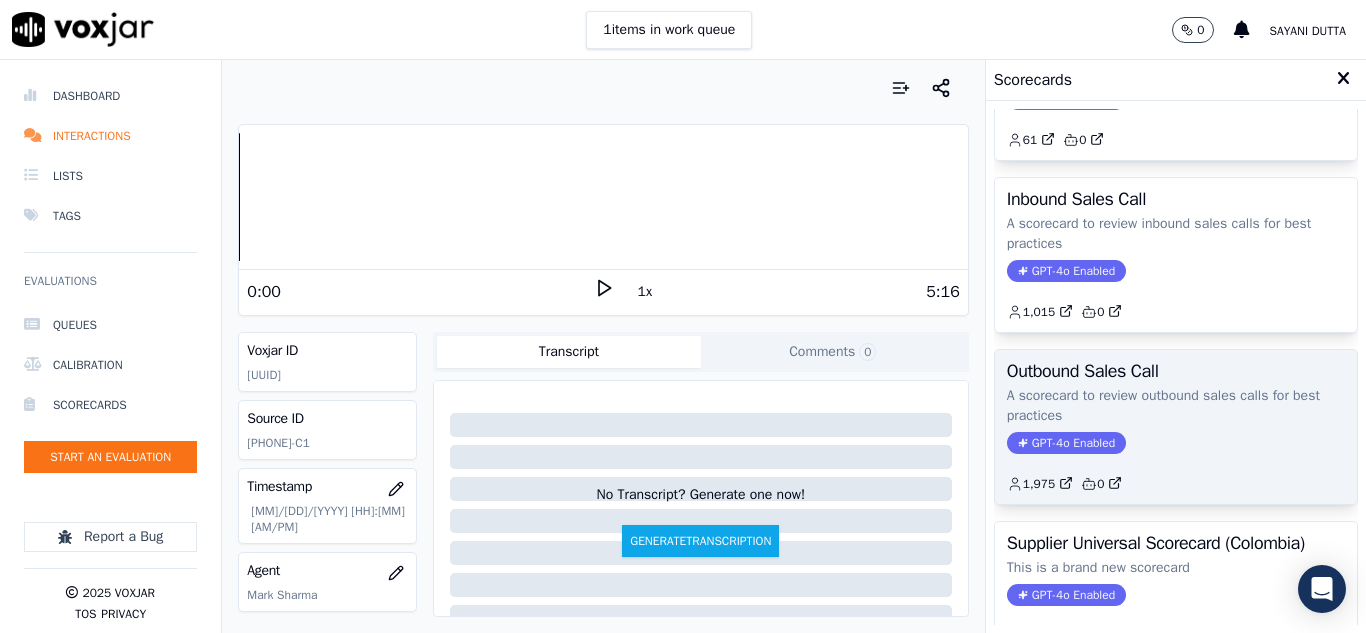 click on "A scorecard to review outbound sales calls for best practices" 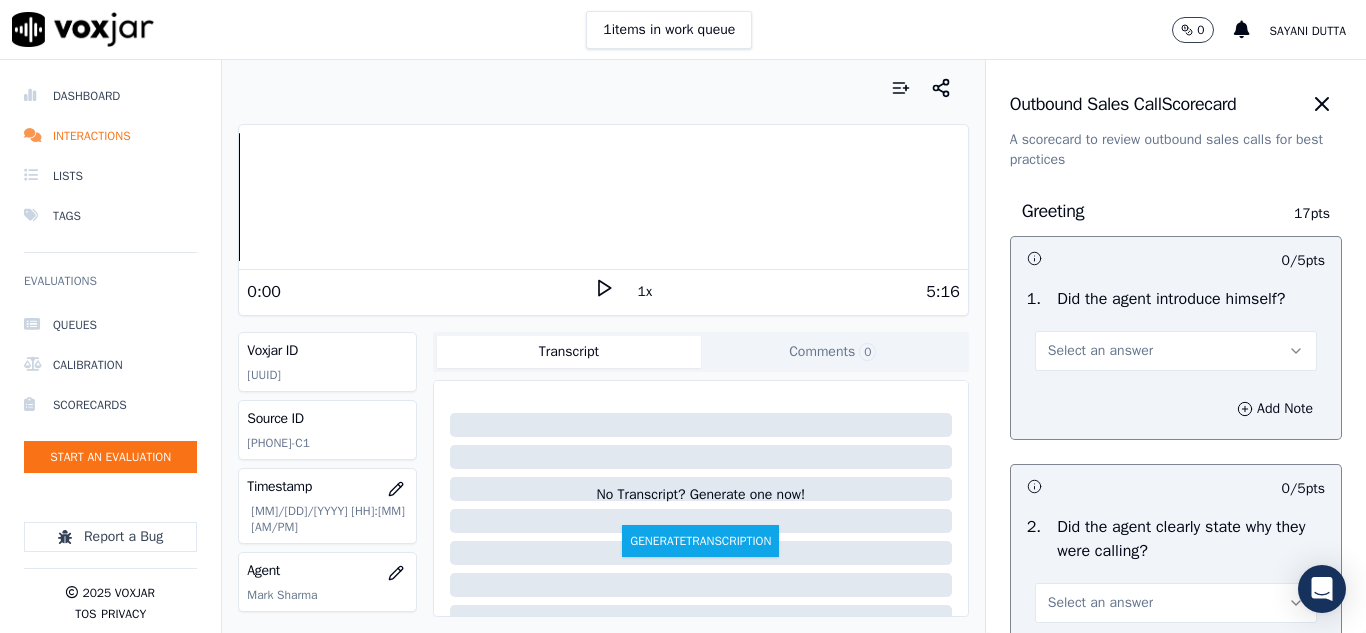 click on "Select an answer" at bounding box center (1100, 351) 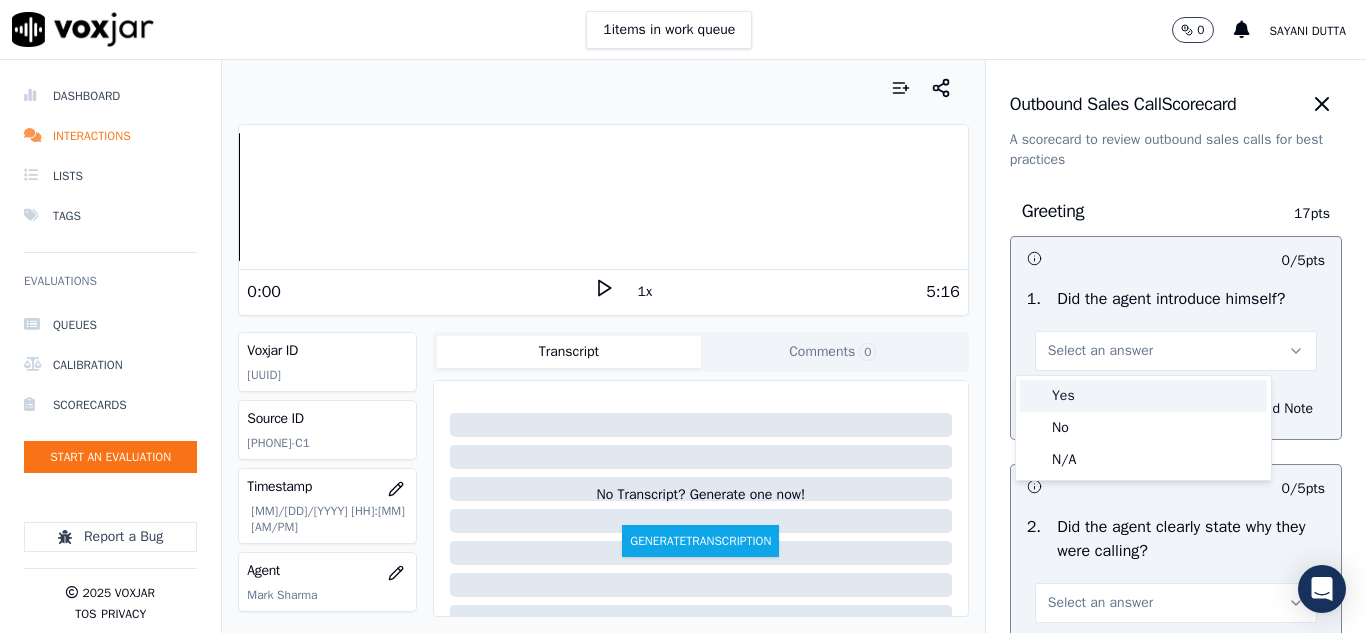 click on "Yes" at bounding box center (1143, 396) 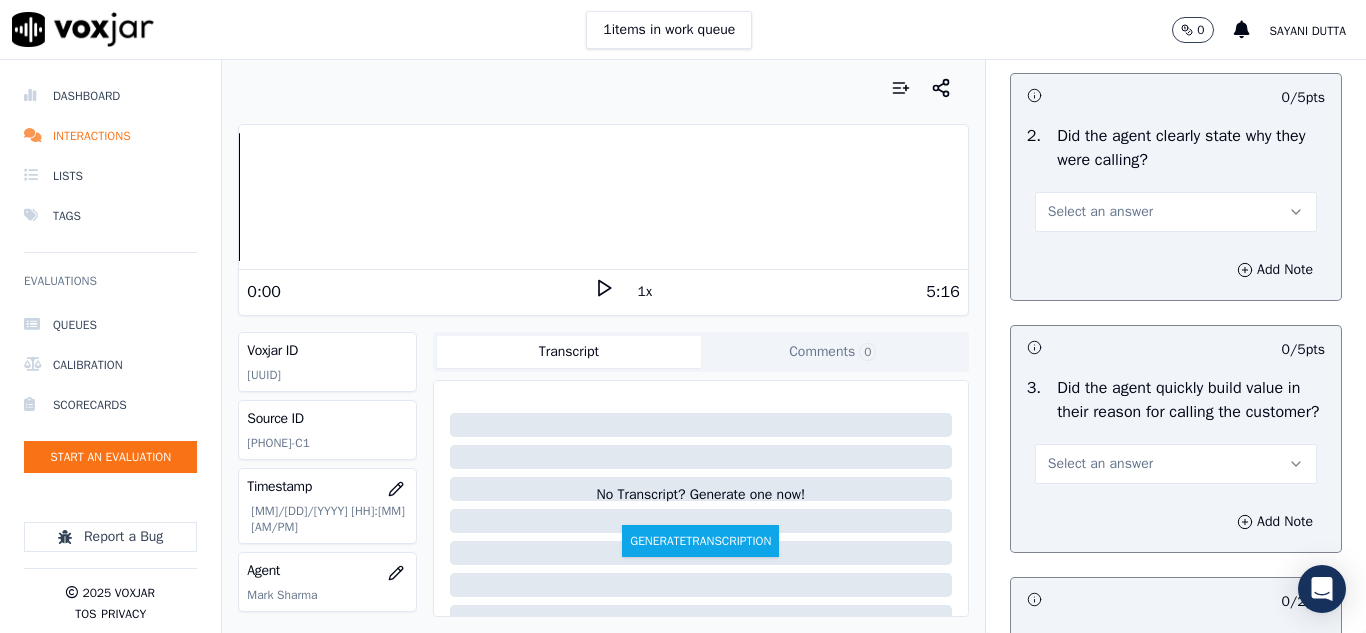 scroll, scrollTop: 400, scrollLeft: 0, axis: vertical 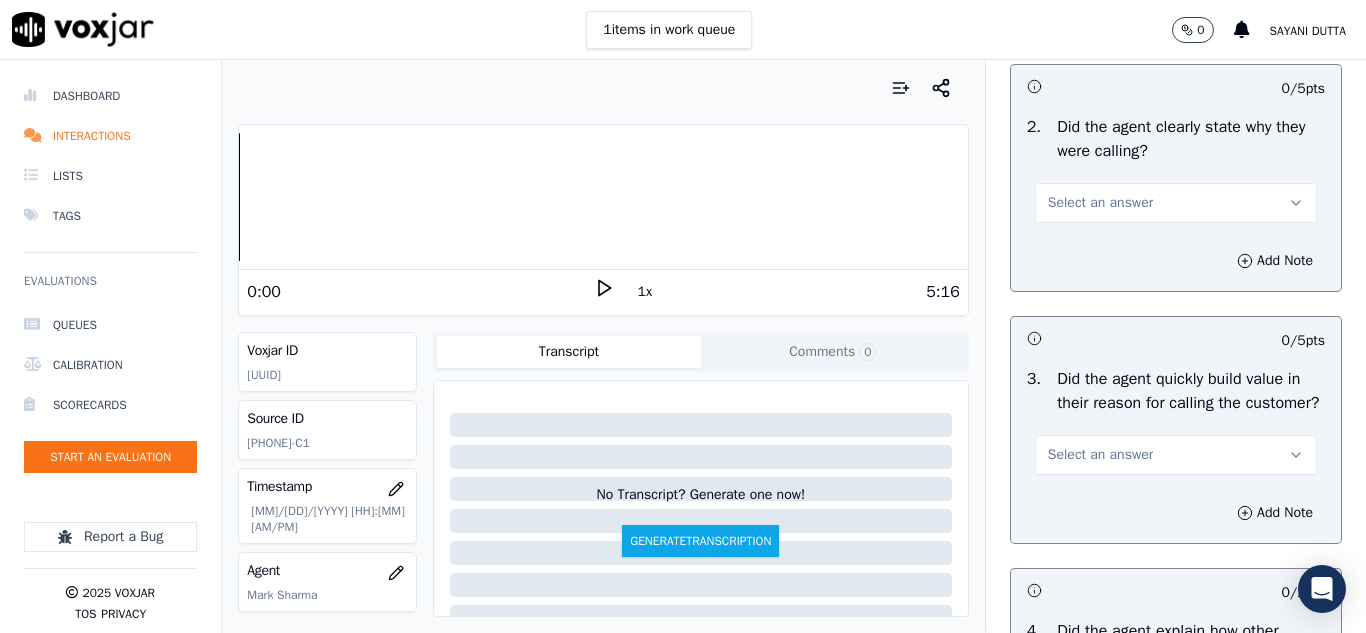 click on "Select an answer" at bounding box center (1100, 203) 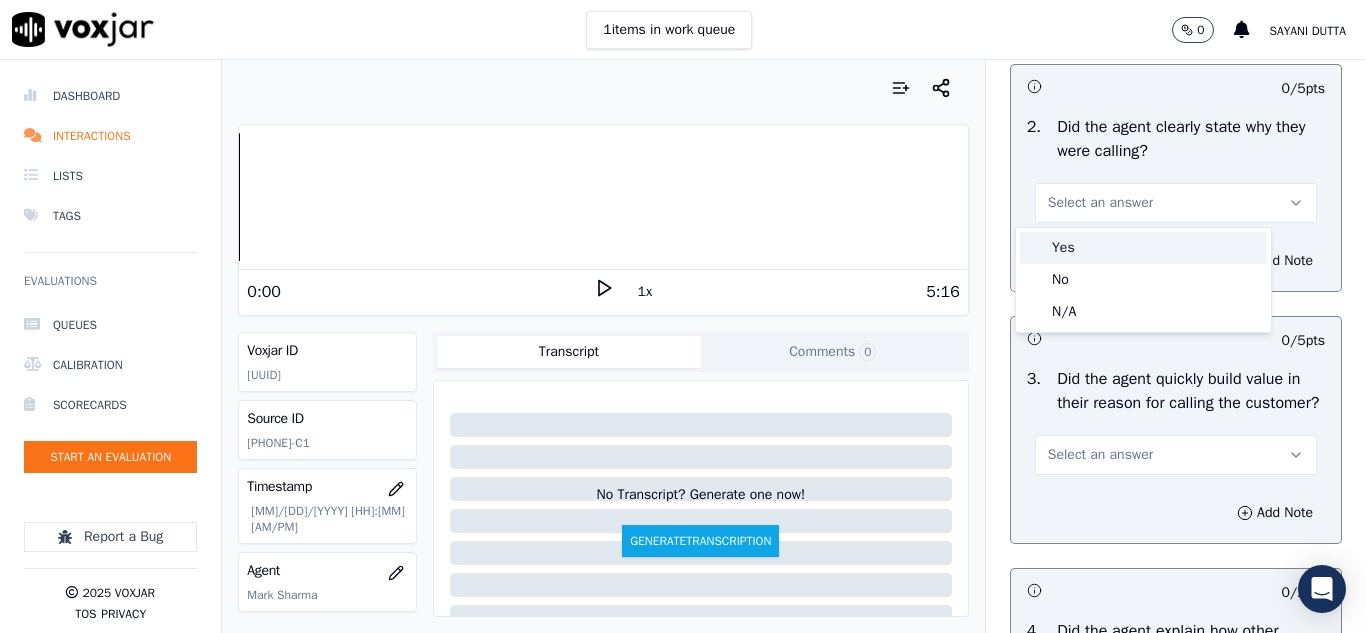 click on "Yes" at bounding box center [1143, 248] 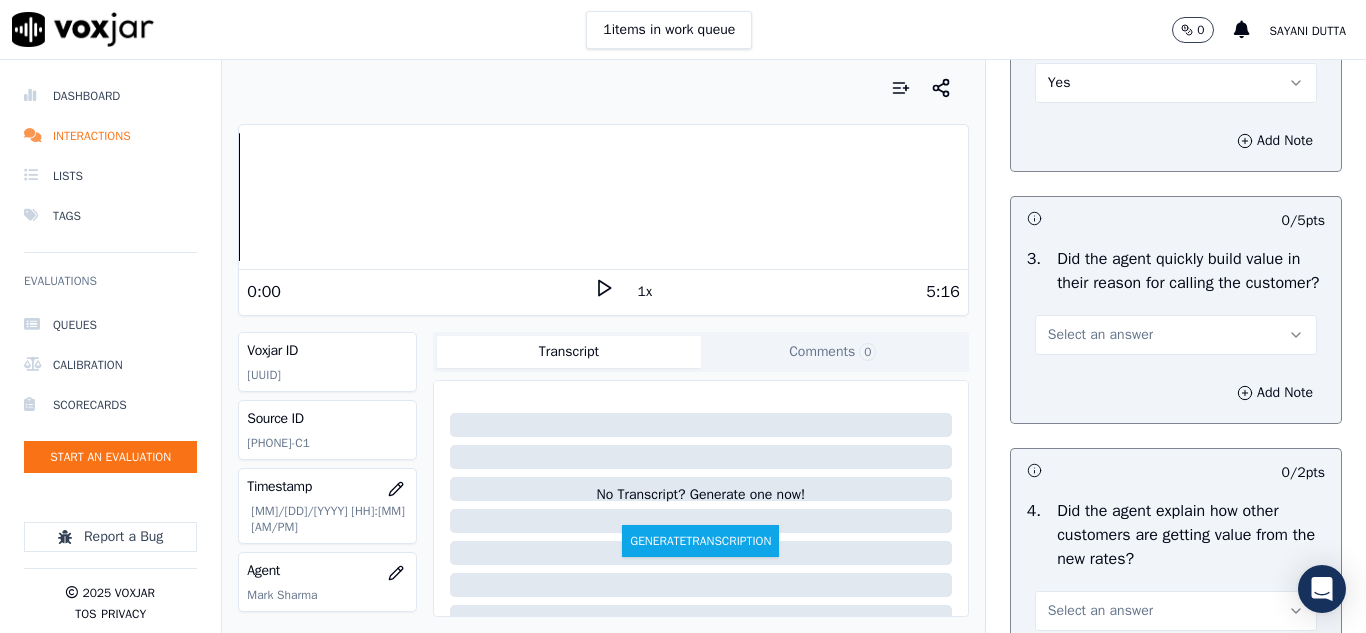 scroll, scrollTop: 700, scrollLeft: 0, axis: vertical 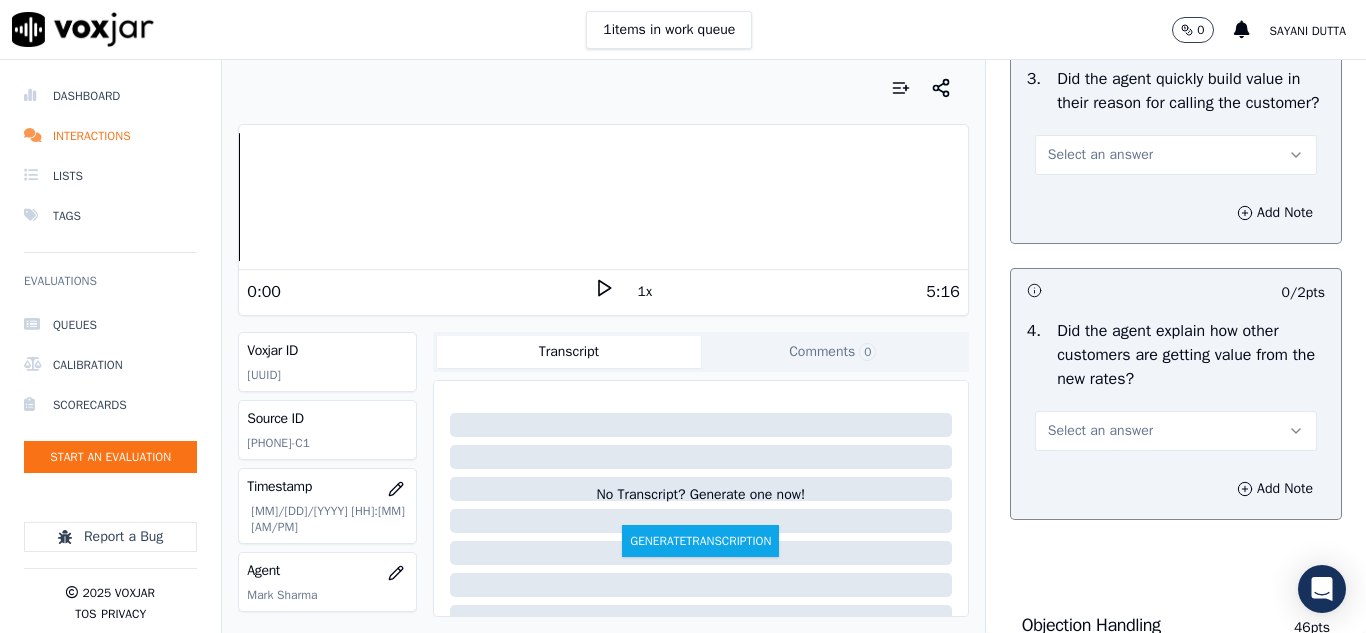 click on "Select an answer" at bounding box center (1100, 155) 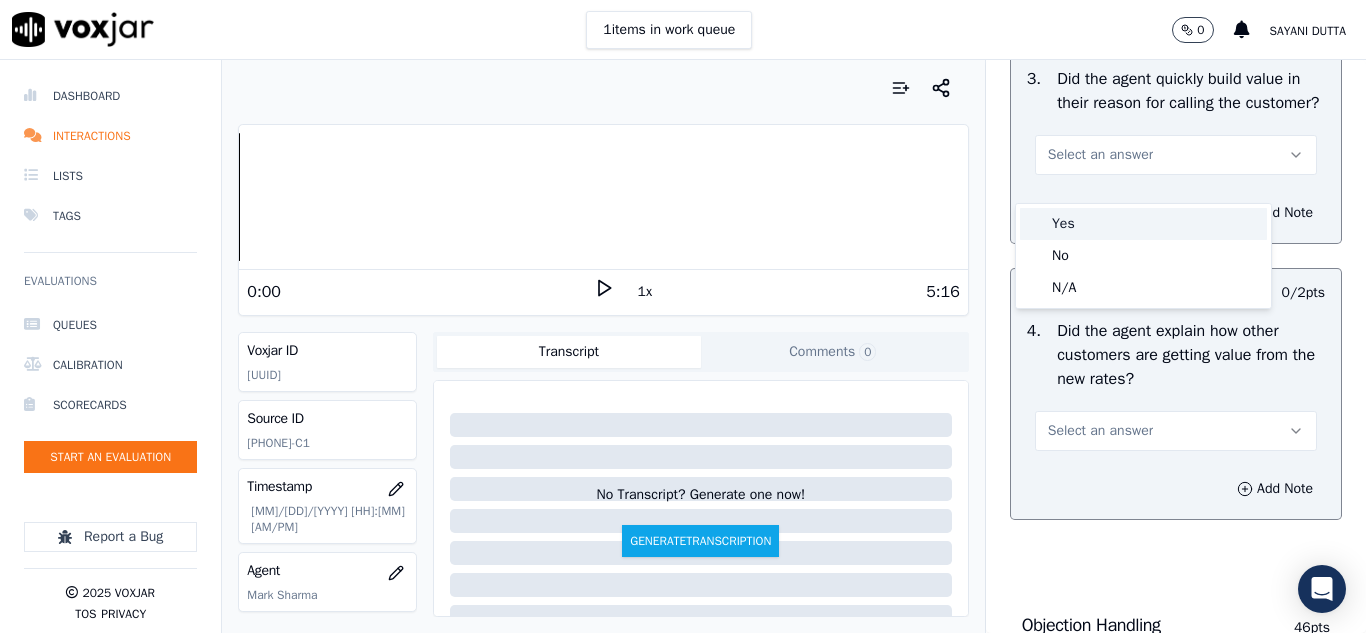 click on "Yes" at bounding box center [1143, 224] 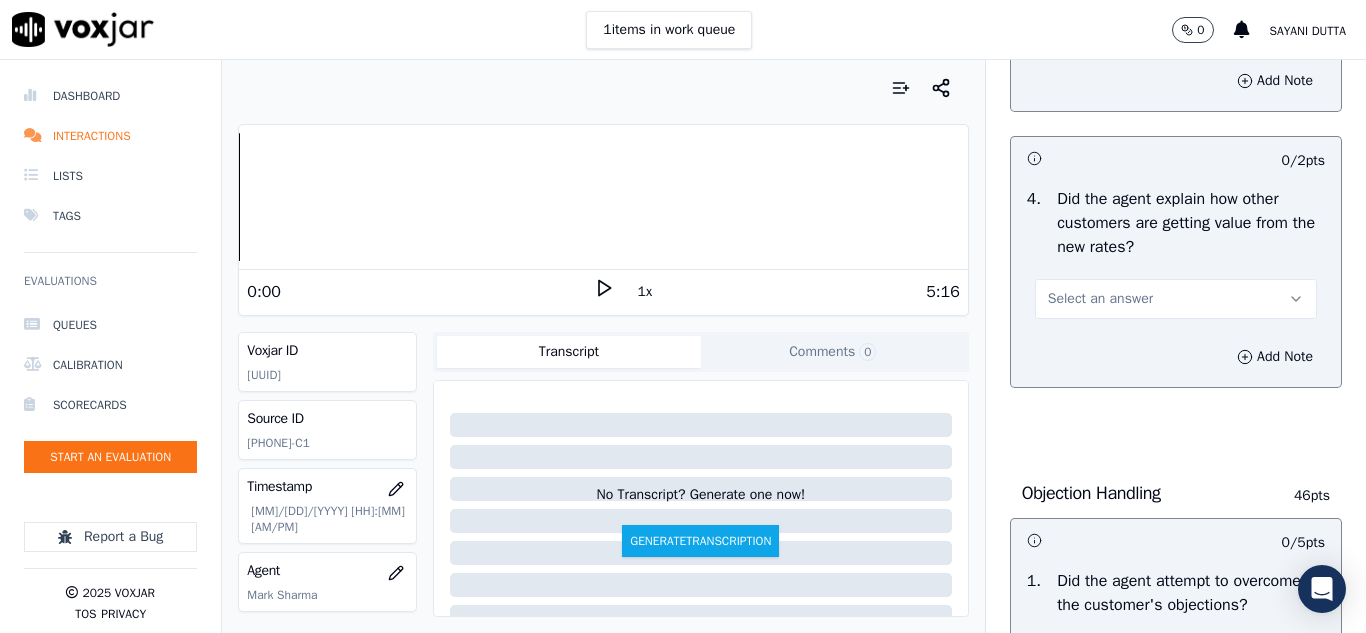 scroll, scrollTop: 1000, scrollLeft: 0, axis: vertical 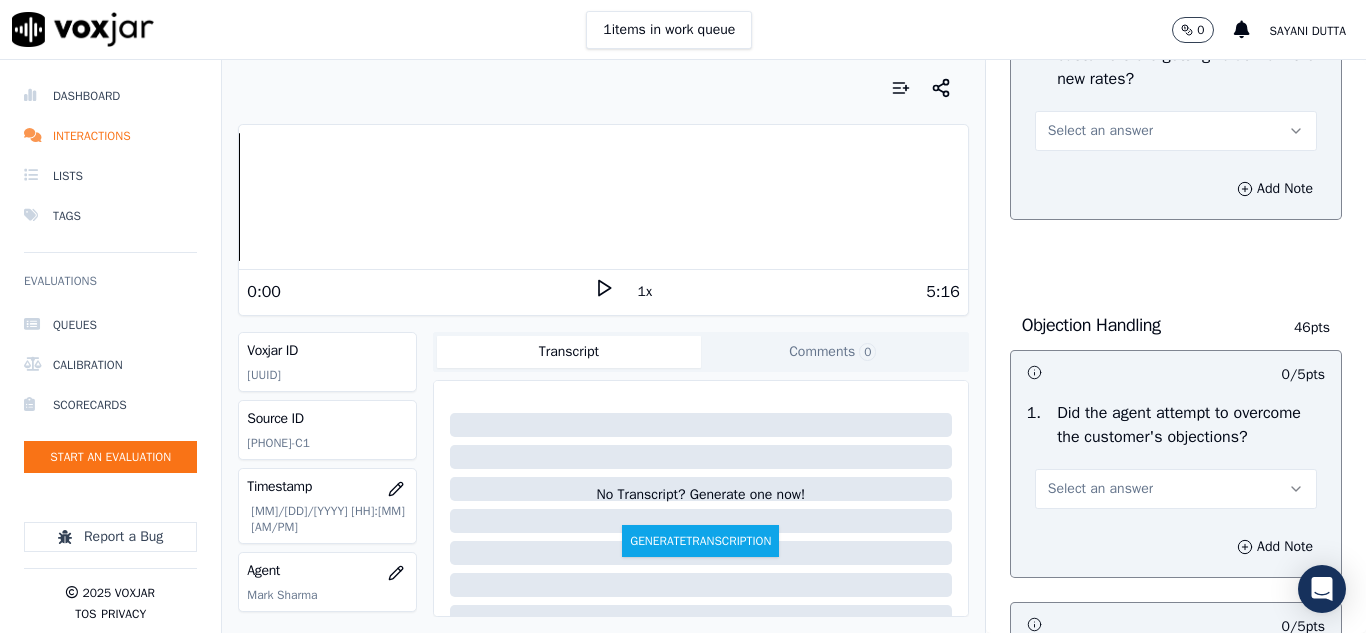 click on "Select an answer" at bounding box center [1100, 131] 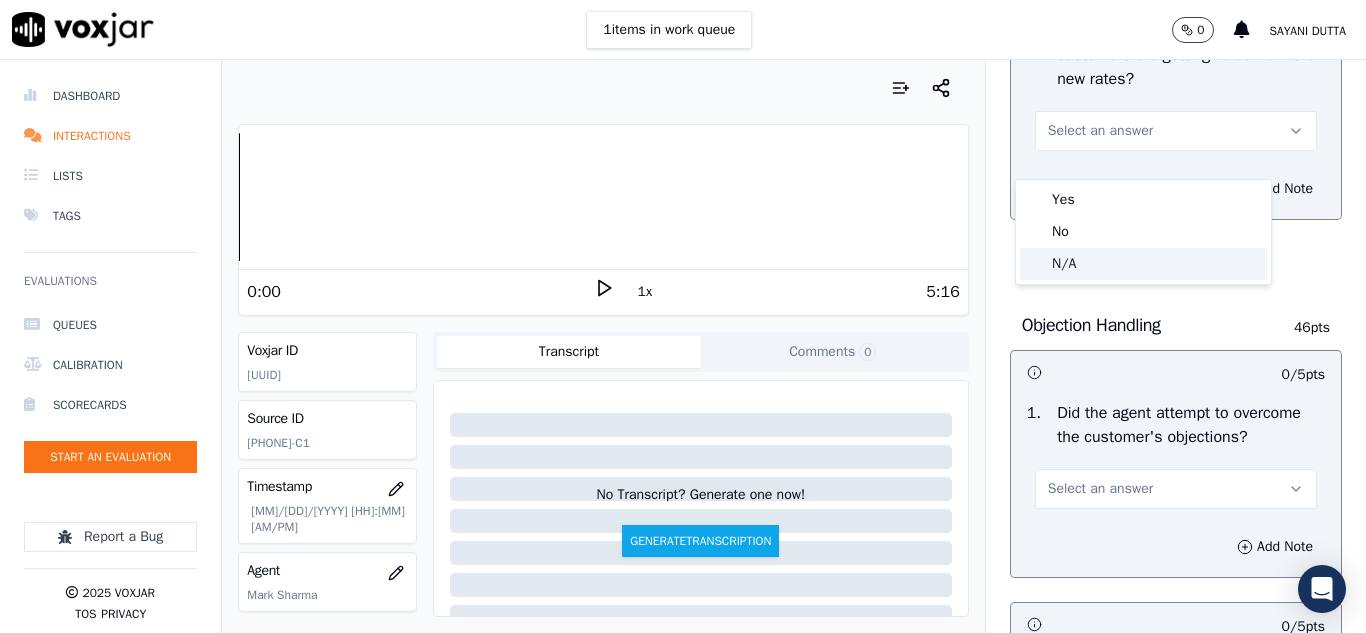 click on "N/A" 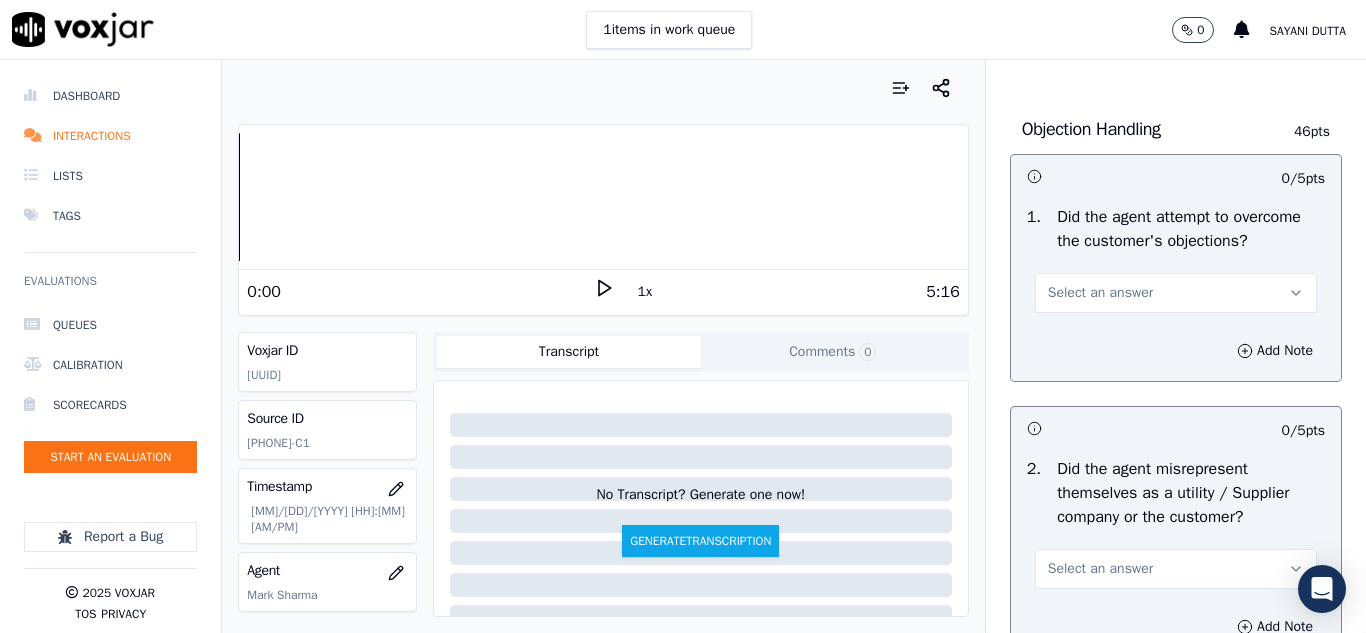 scroll, scrollTop: 1200, scrollLeft: 0, axis: vertical 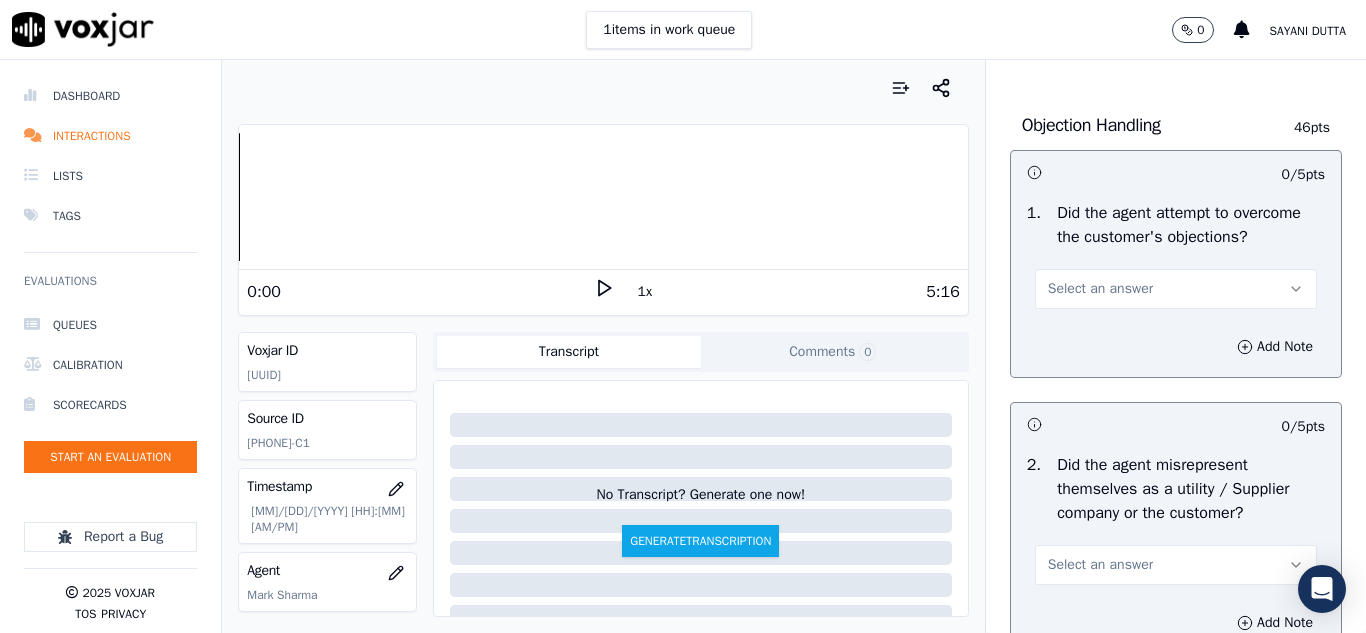 click on "Select an answer" at bounding box center (1100, 289) 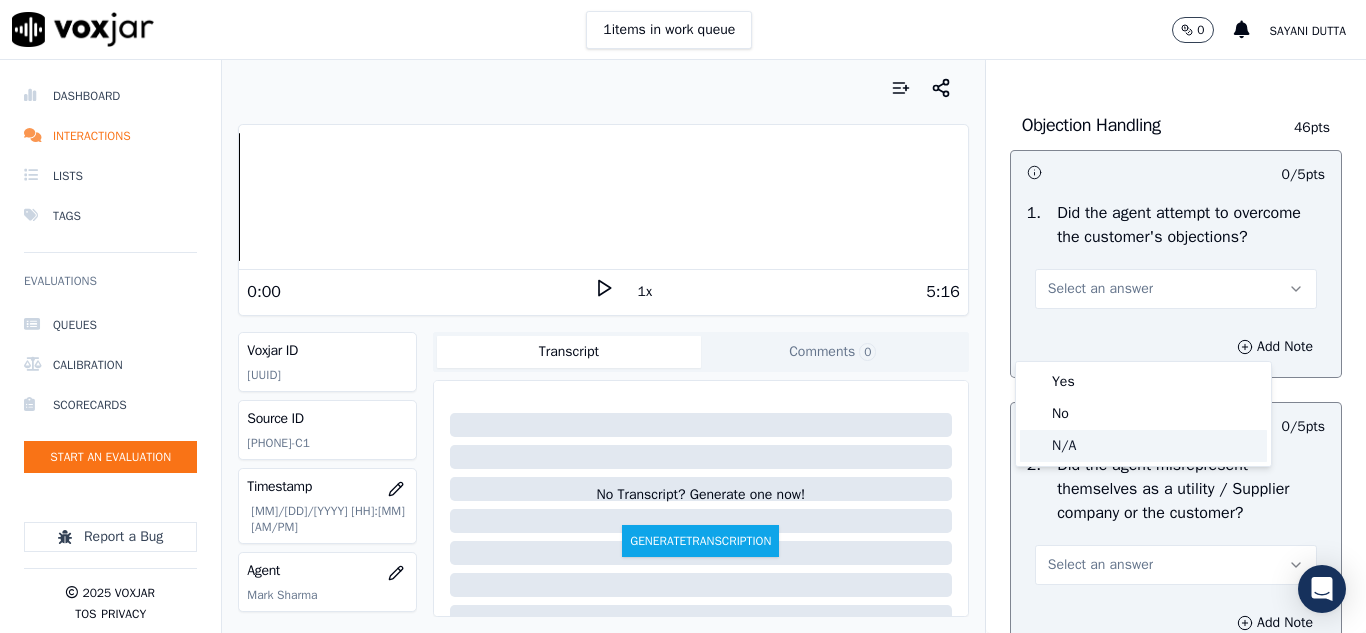 click on "N/A" 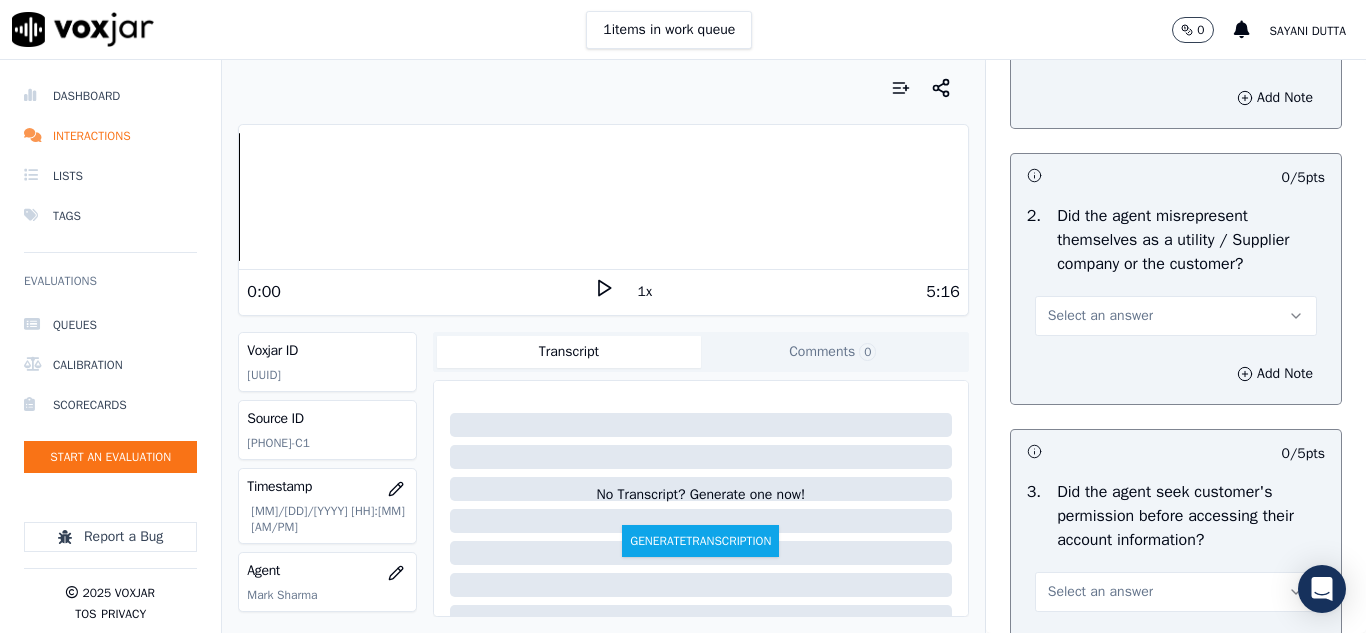 scroll, scrollTop: 1500, scrollLeft: 0, axis: vertical 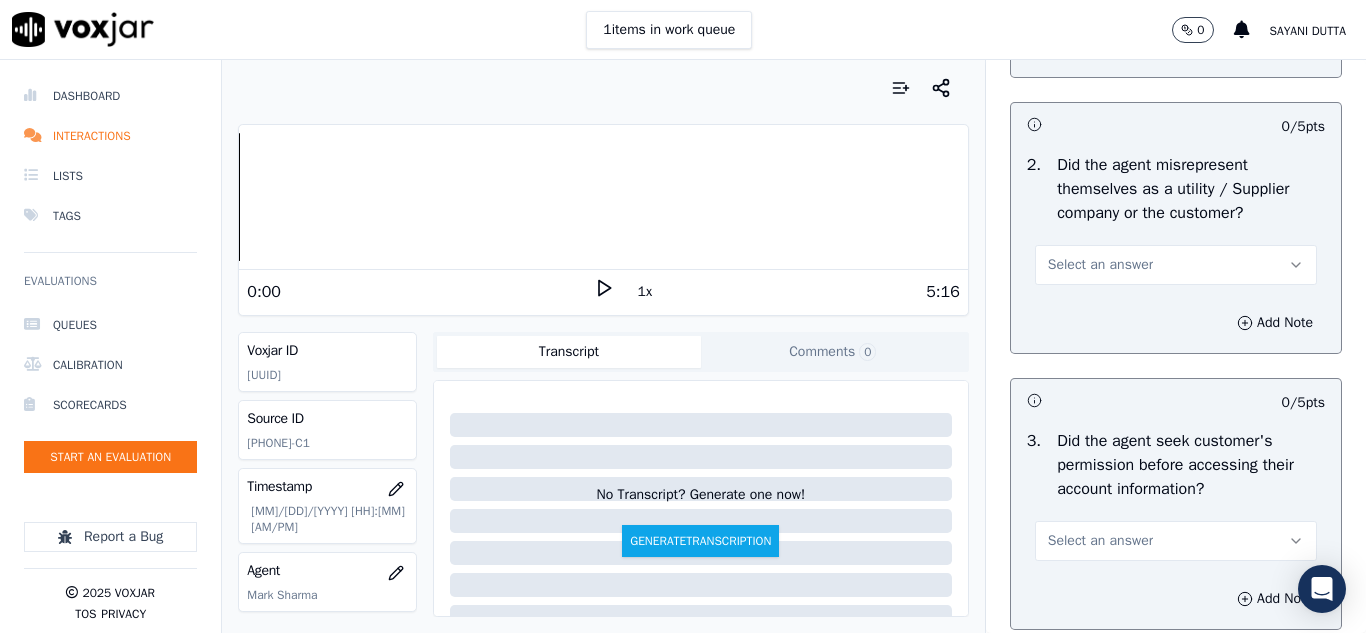 click on "Select an answer" at bounding box center [1100, 265] 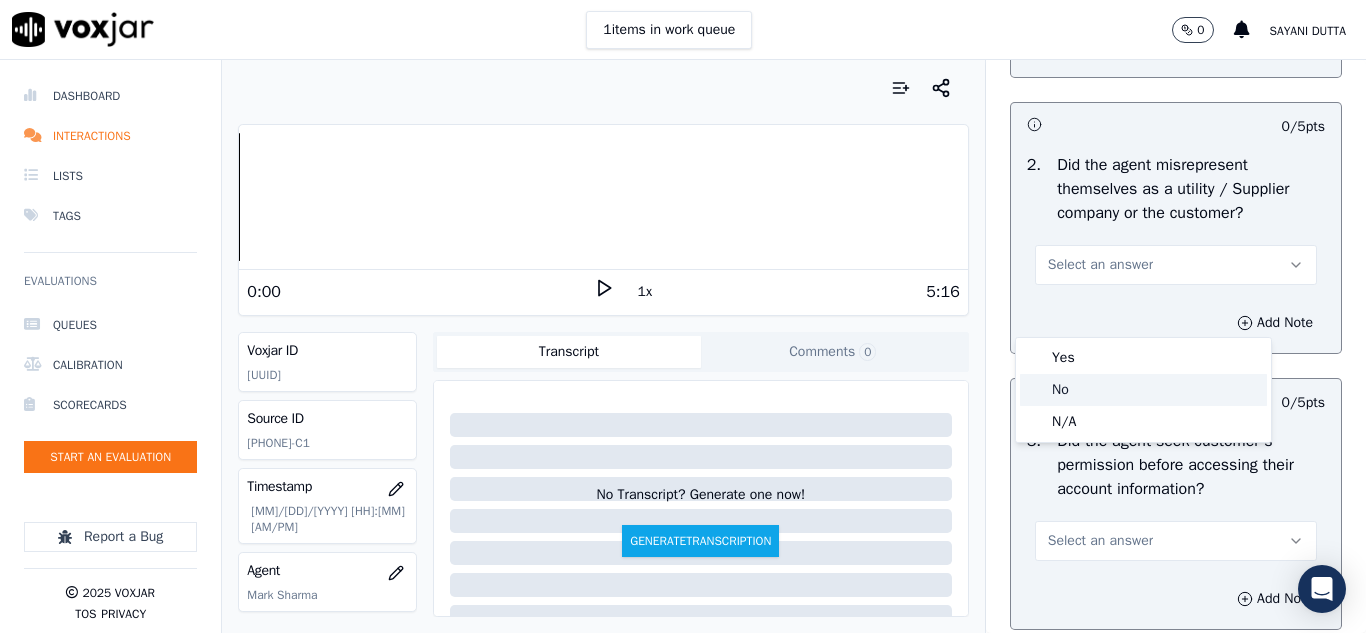 click on "No" 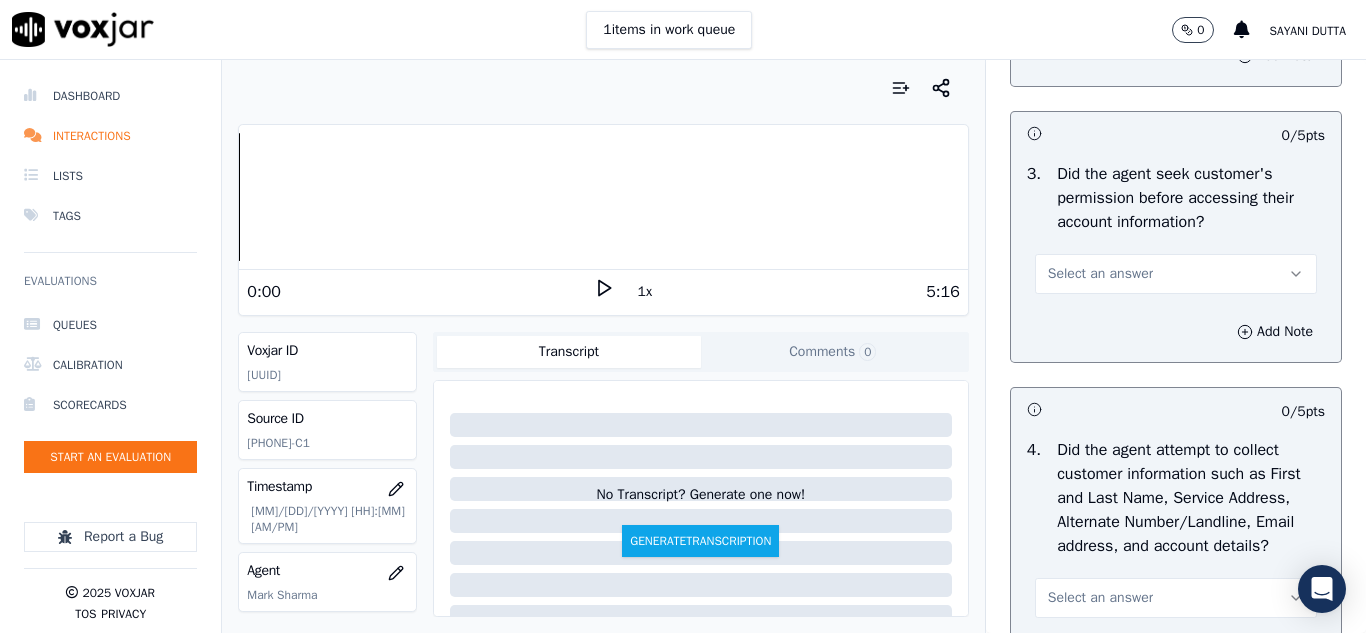 scroll, scrollTop: 1800, scrollLeft: 0, axis: vertical 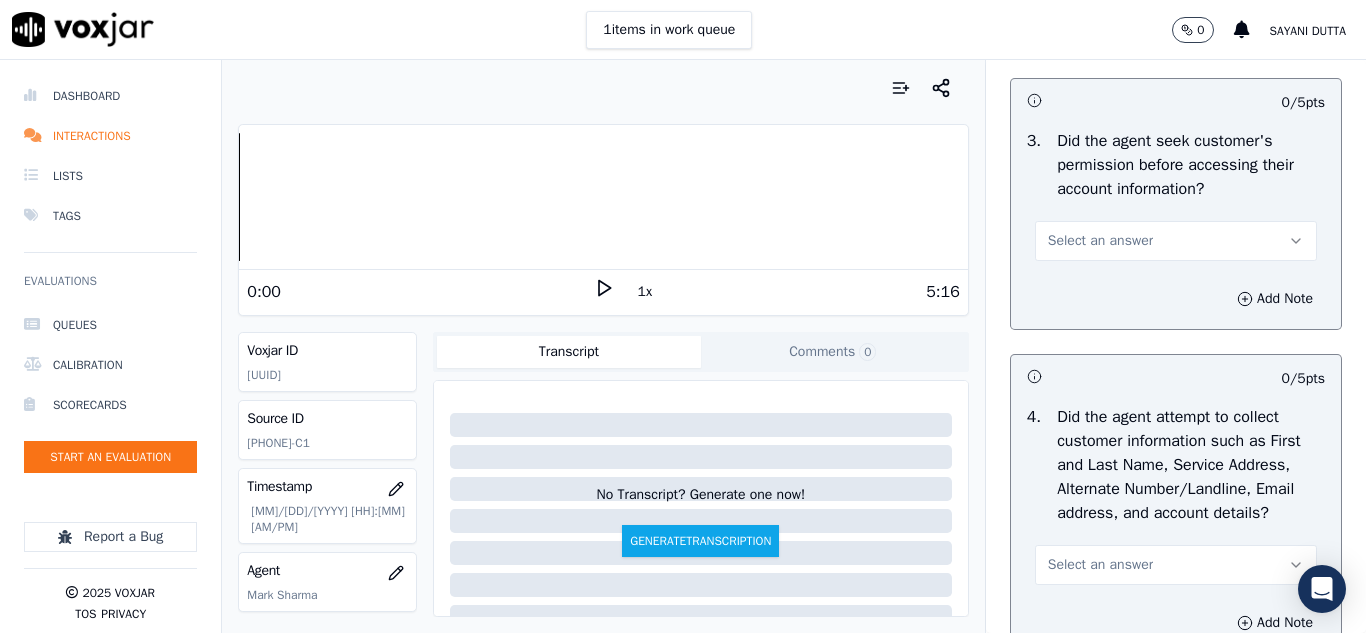click on "Select an answer" at bounding box center (1100, 241) 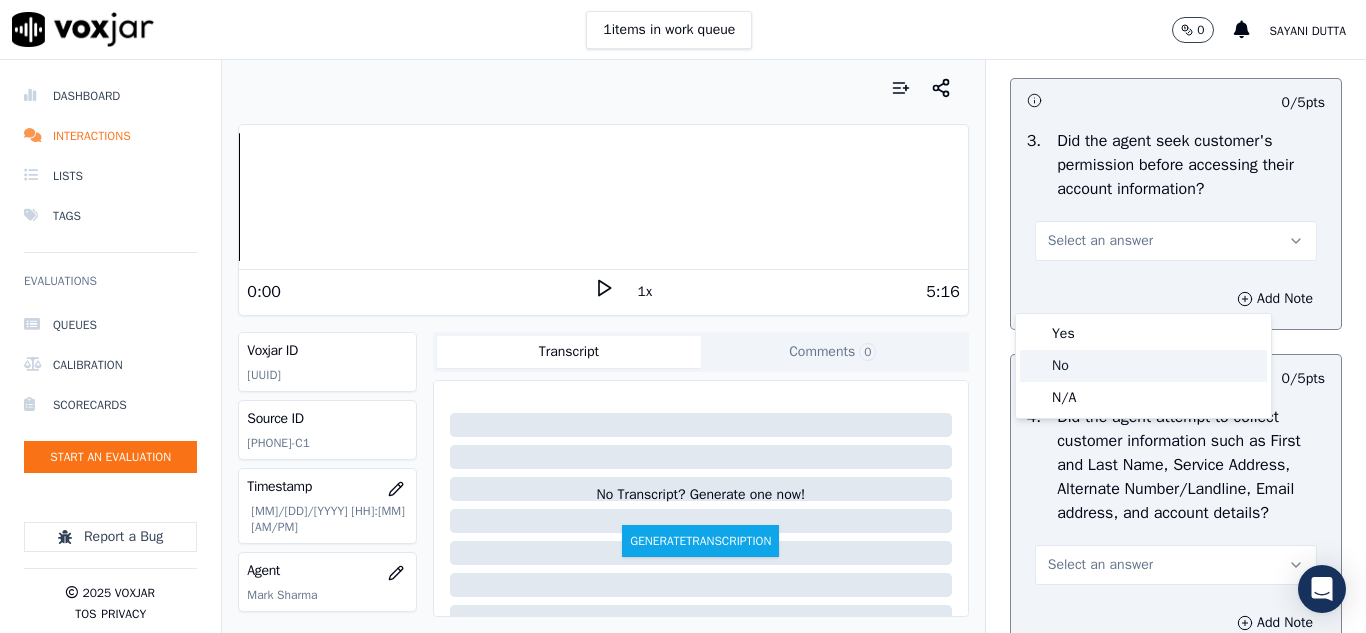 click on "No" 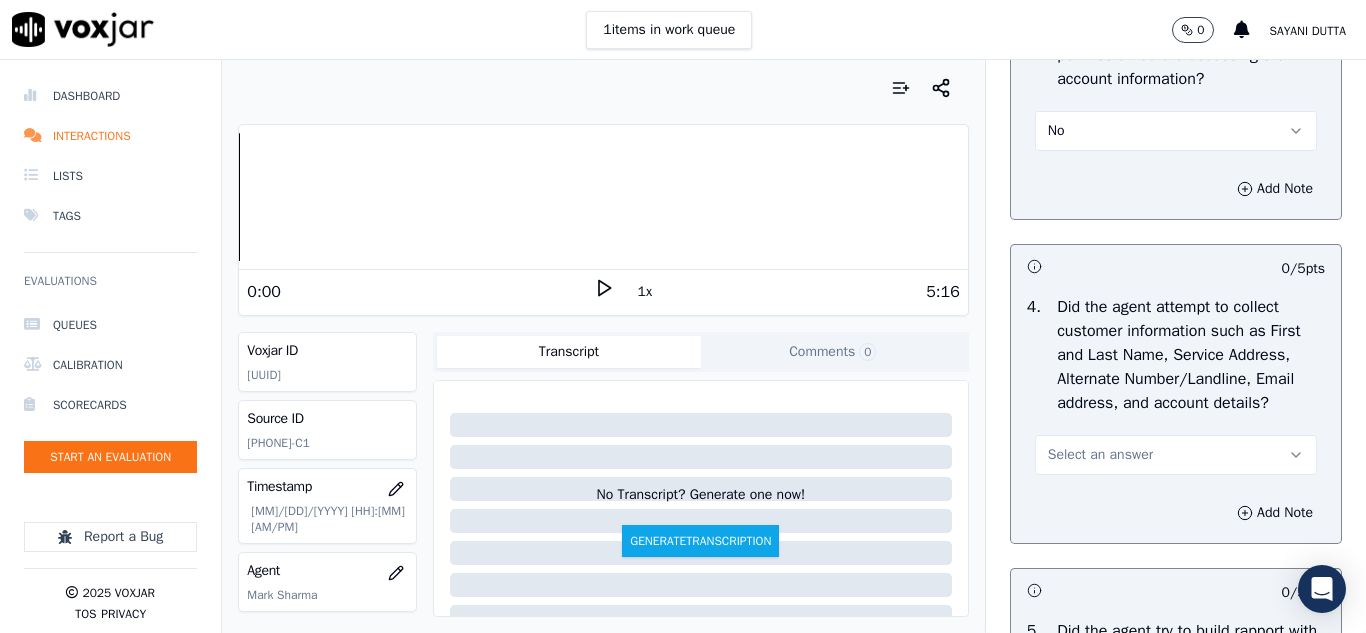 scroll, scrollTop: 2000, scrollLeft: 0, axis: vertical 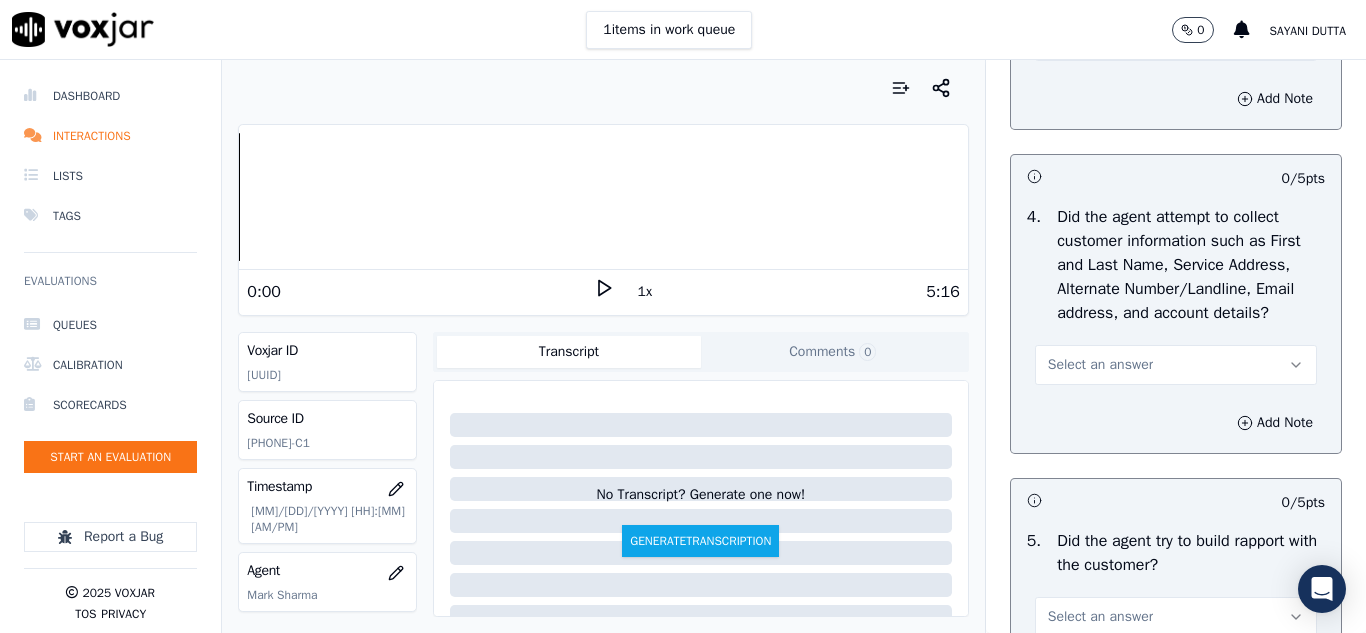 click on "Select an answer" at bounding box center [1100, 365] 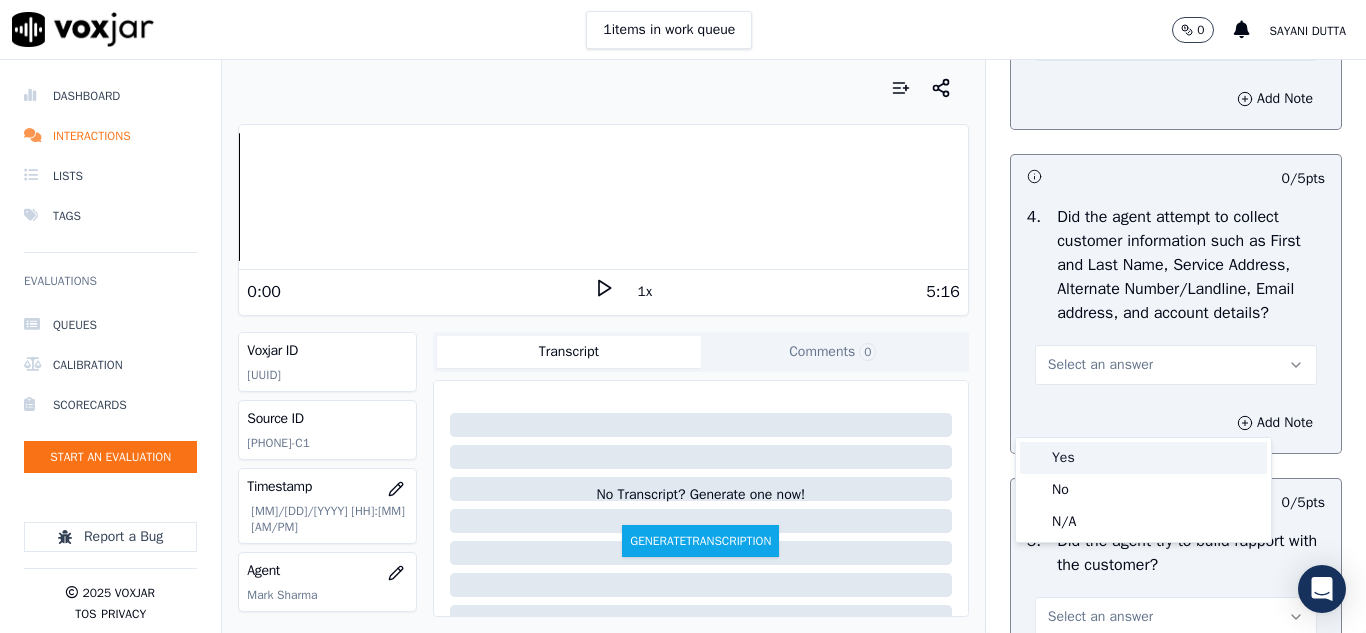 click on "Yes" at bounding box center (1143, 458) 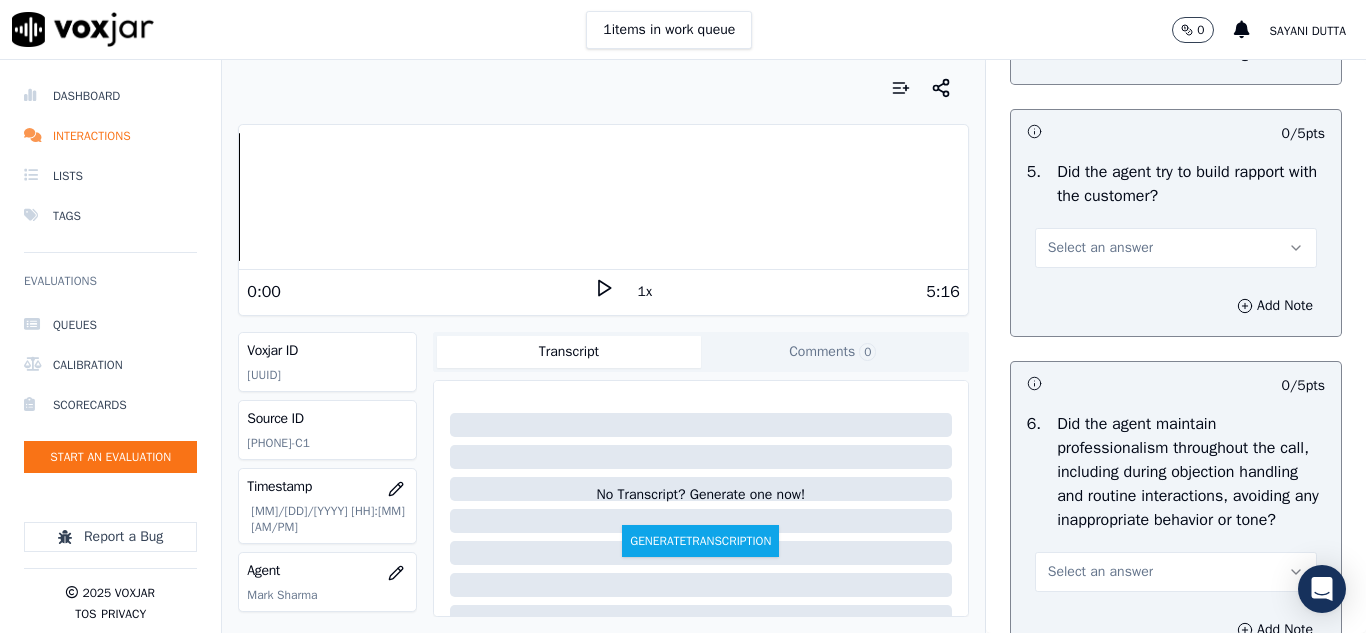 scroll, scrollTop: 2400, scrollLeft: 0, axis: vertical 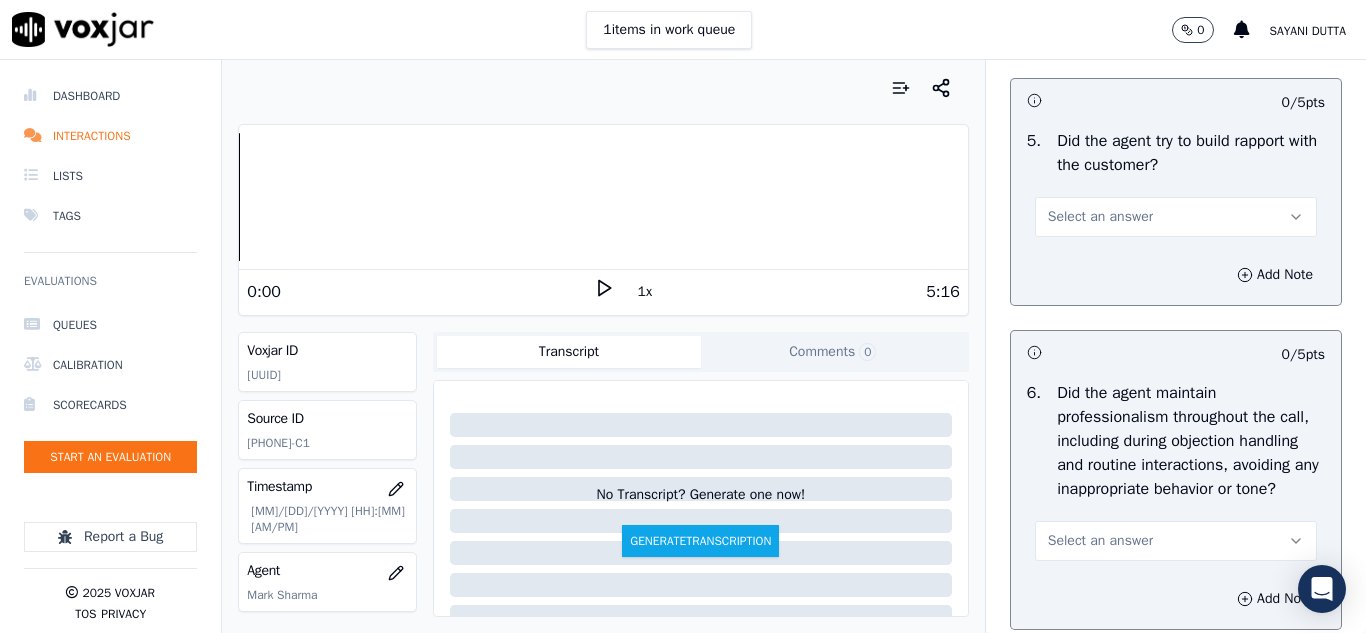 click on "Select an answer" at bounding box center (1100, 217) 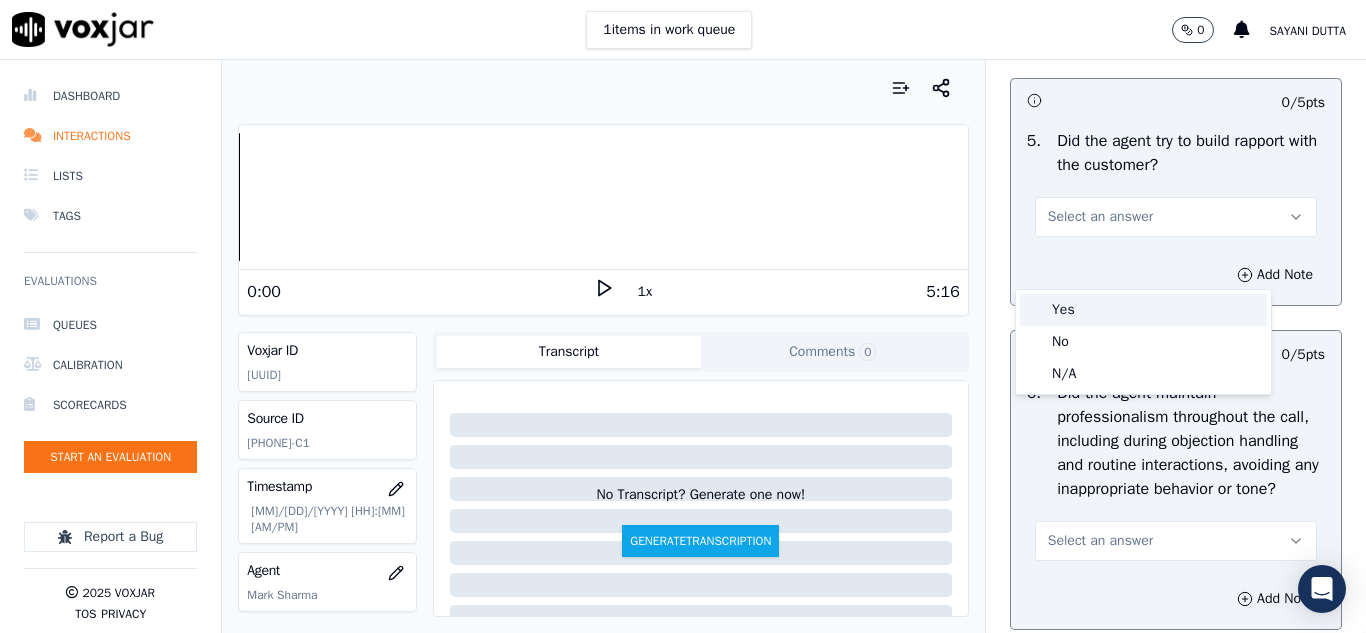 click on "Yes" at bounding box center [1143, 310] 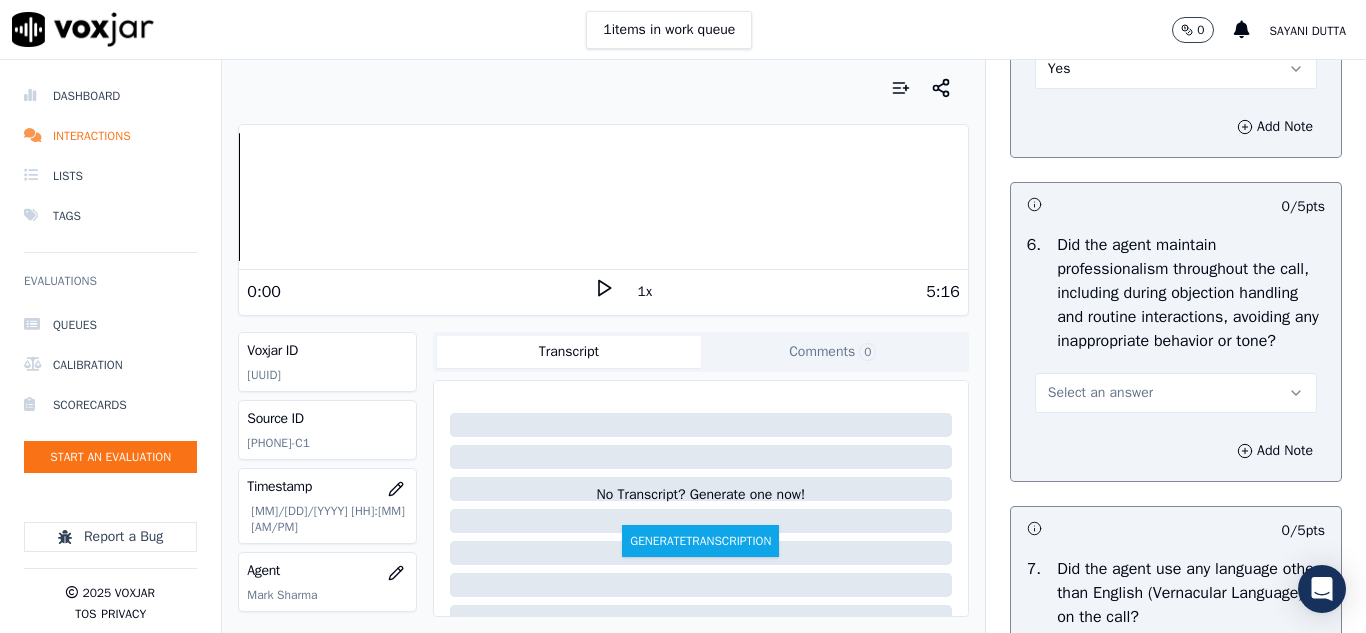scroll, scrollTop: 2700, scrollLeft: 0, axis: vertical 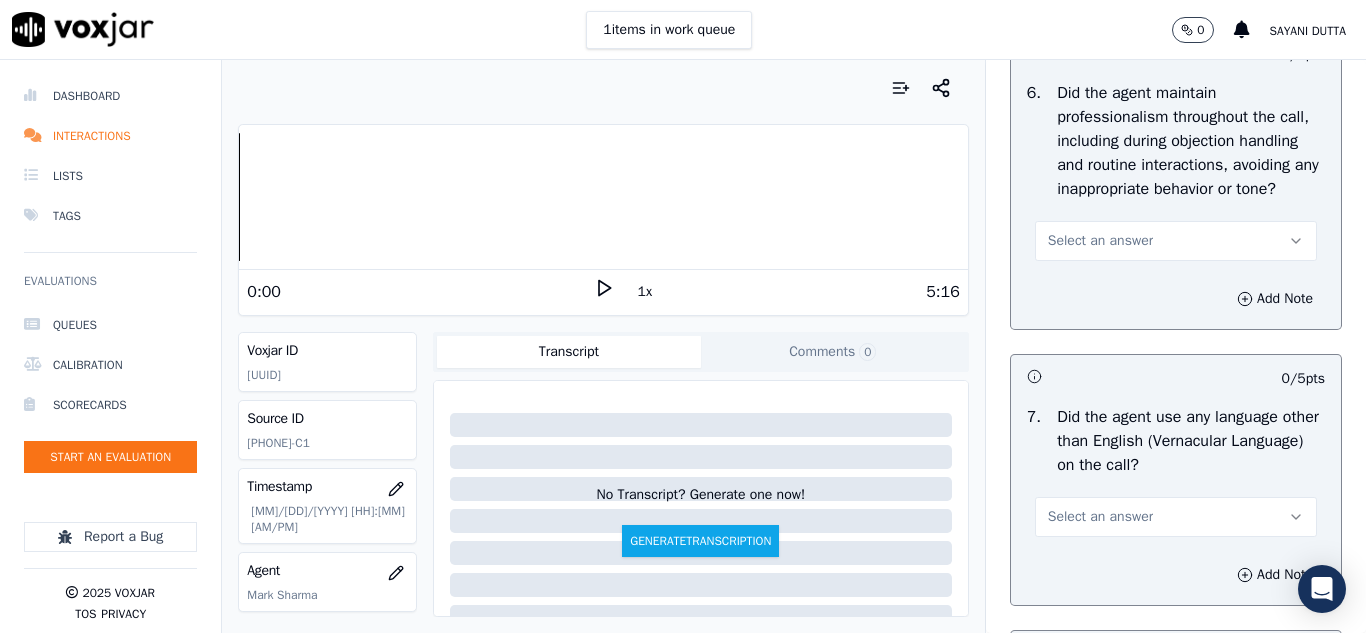click on "Select an answer" at bounding box center (1100, 241) 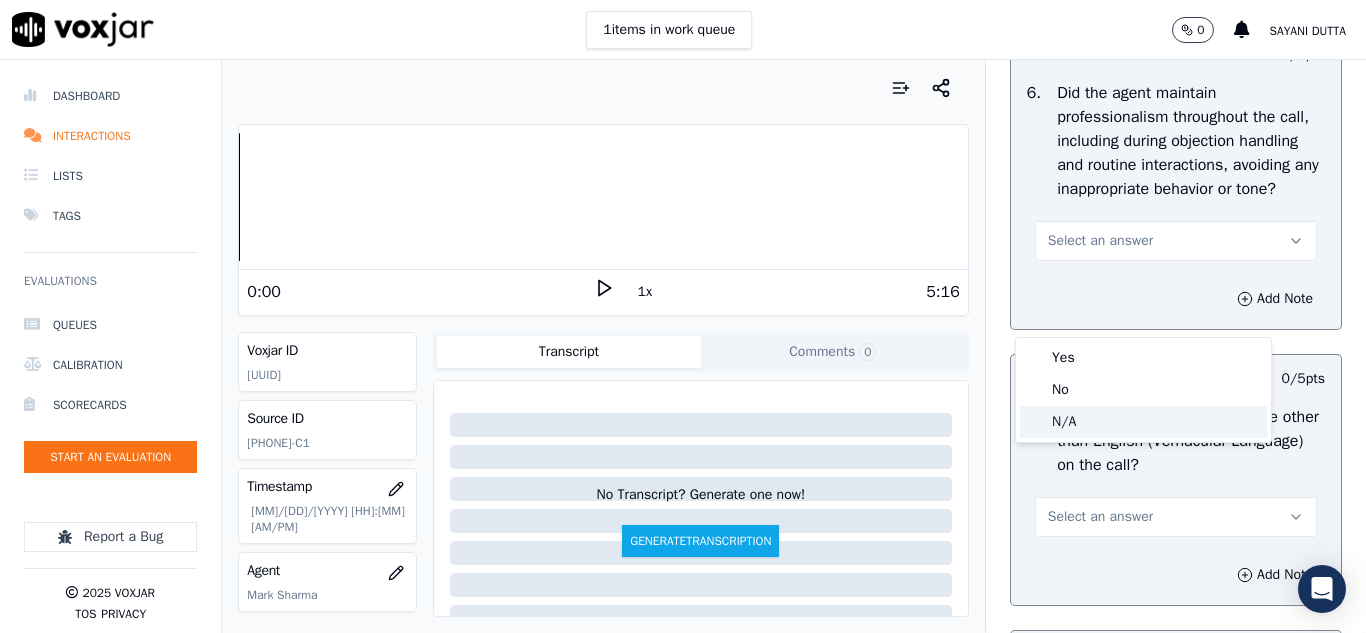 click on "N/A" 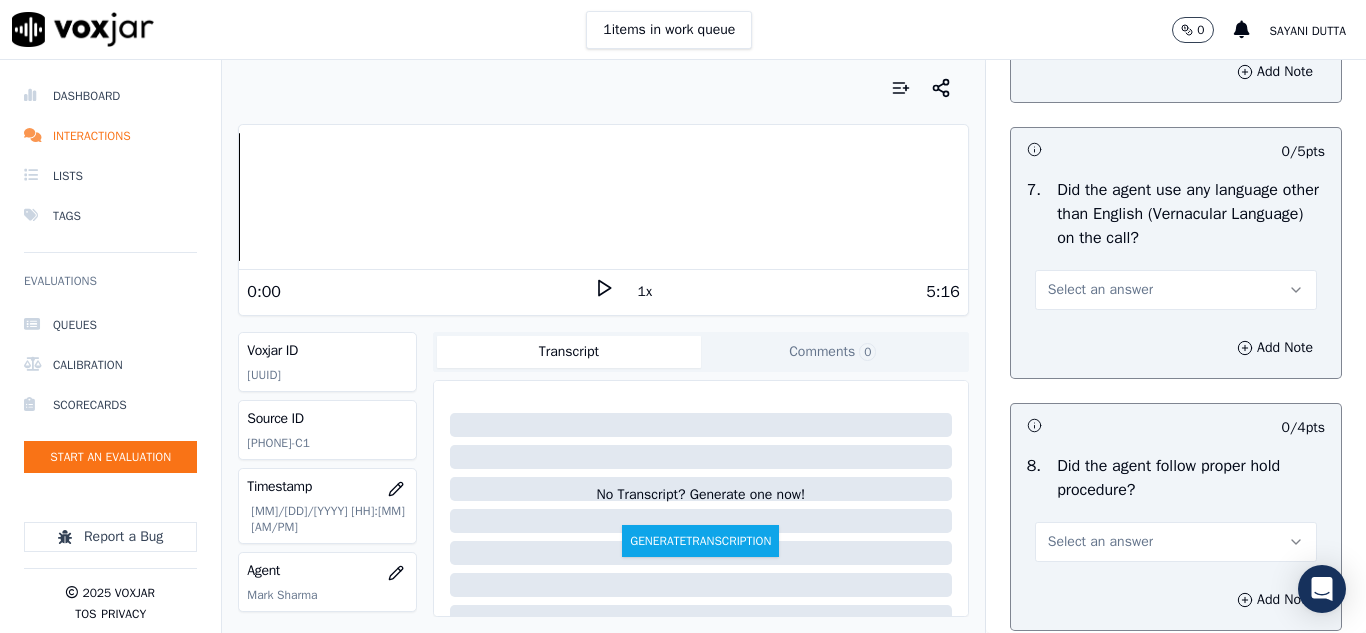 scroll, scrollTop: 2962, scrollLeft: 0, axis: vertical 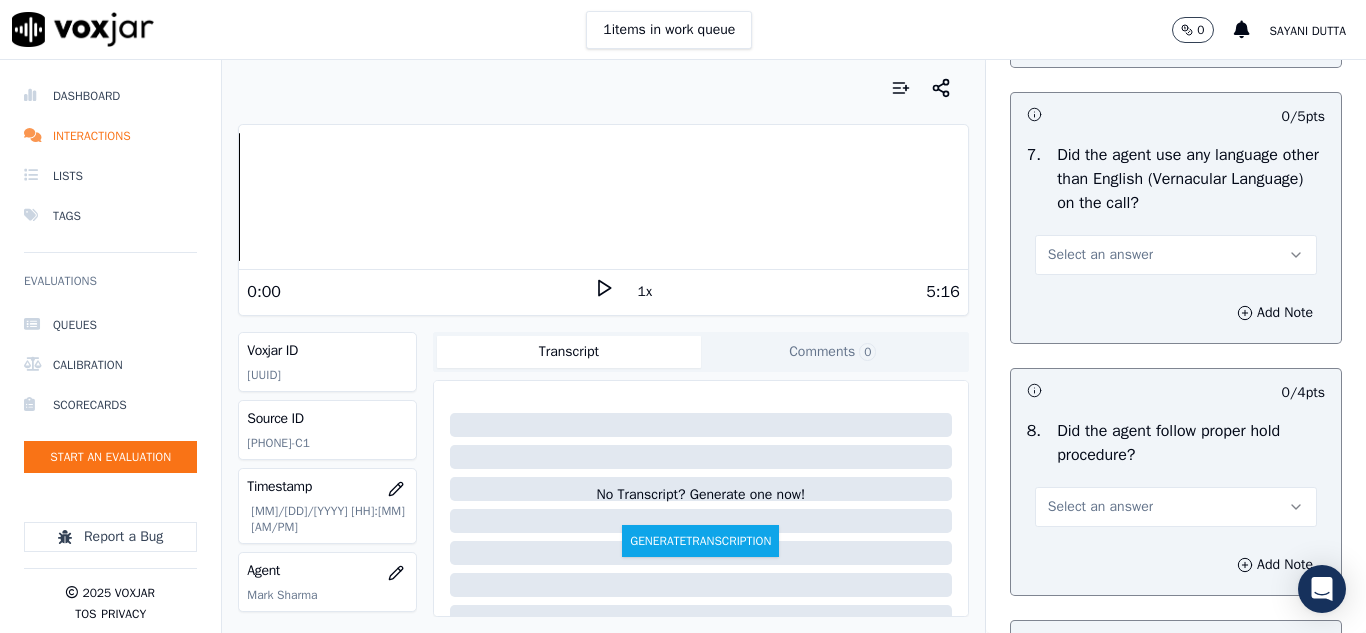 click on "Select an answer" at bounding box center [1100, 255] 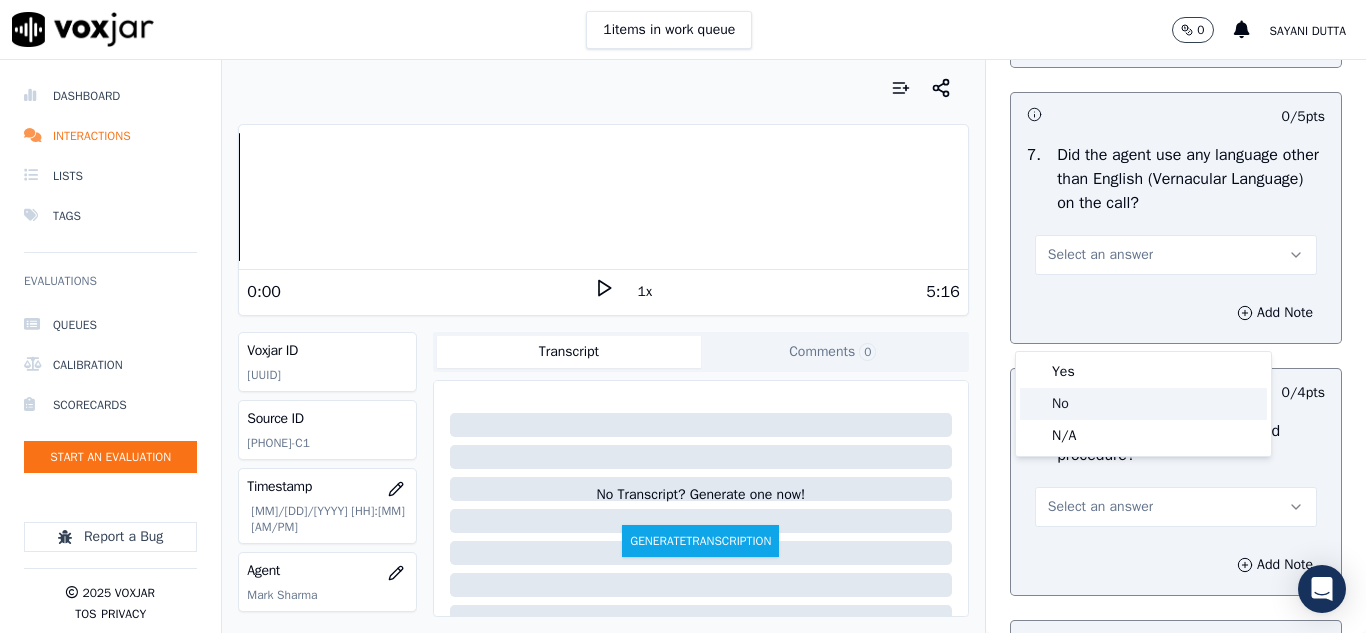 click on "No" 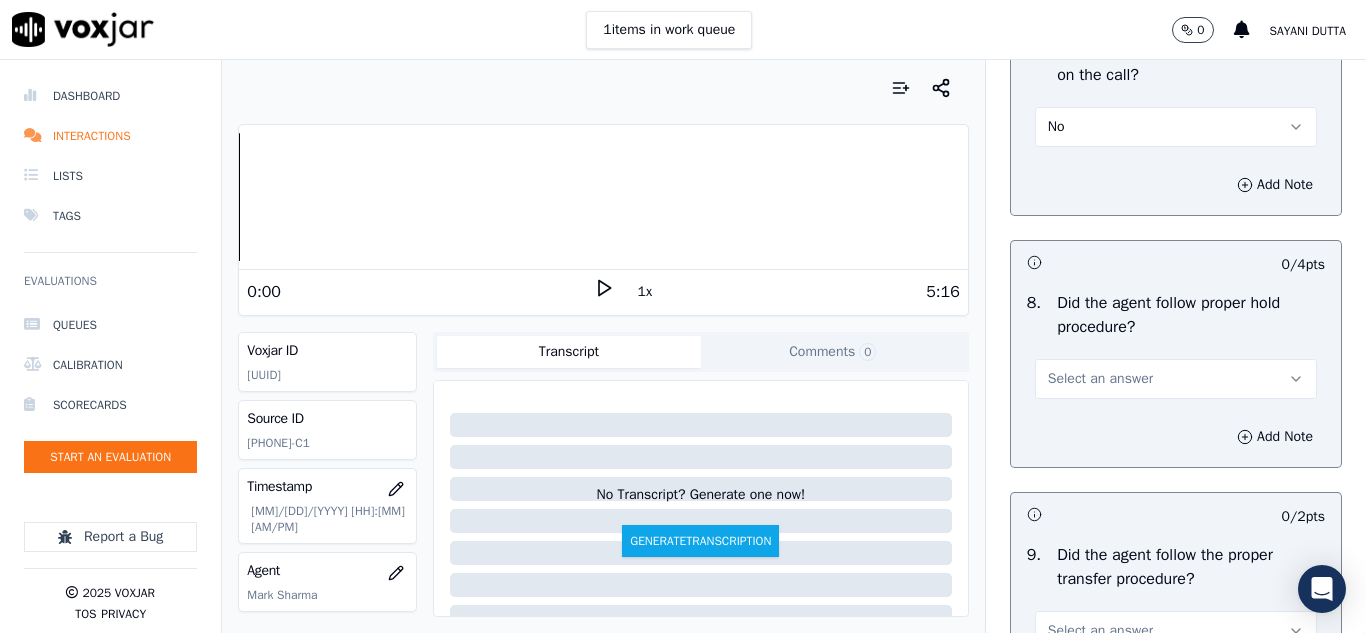 scroll, scrollTop: 3162, scrollLeft: 0, axis: vertical 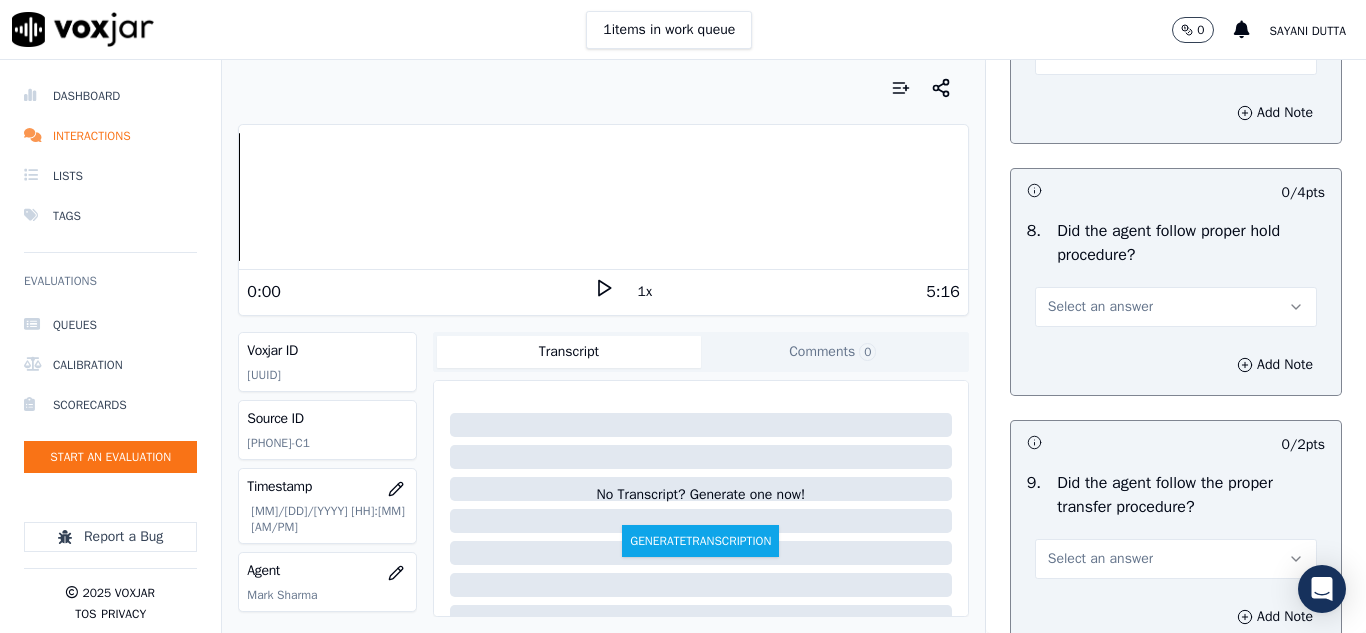 click on "Select an answer" at bounding box center [1176, 307] 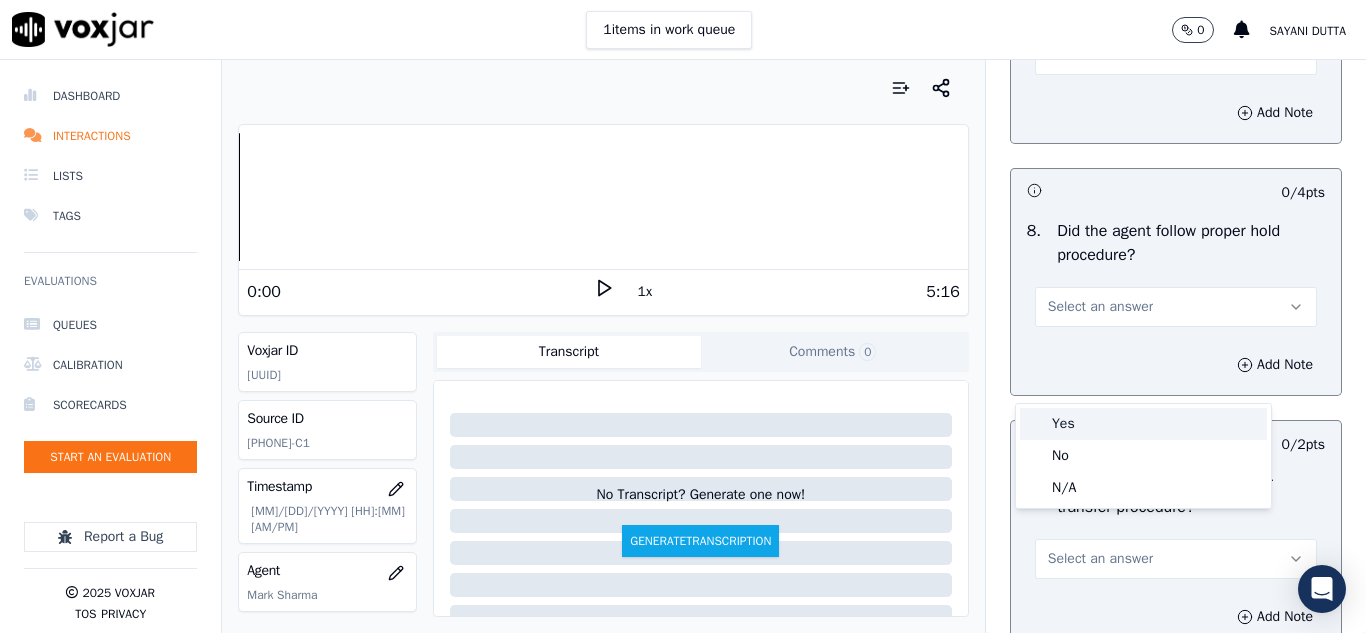 click on "Yes" at bounding box center [1143, 424] 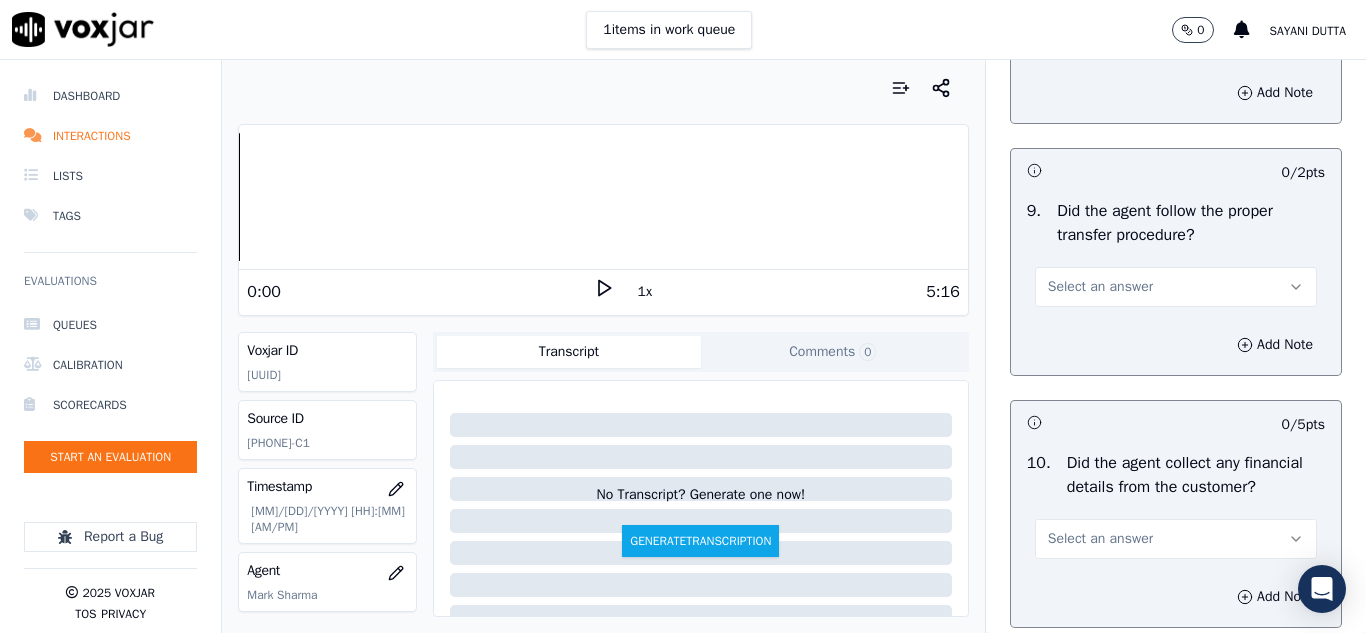 scroll, scrollTop: 3462, scrollLeft: 0, axis: vertical 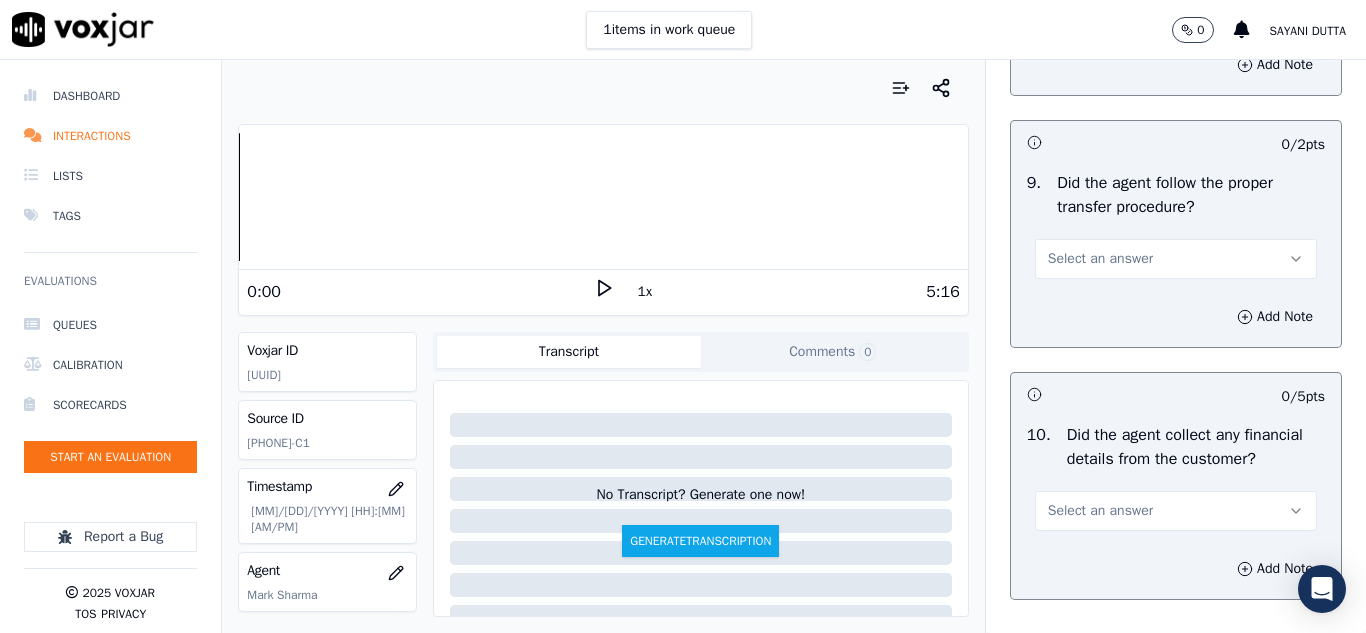 click on "Select an answer" at bounding box center (1100, 259) 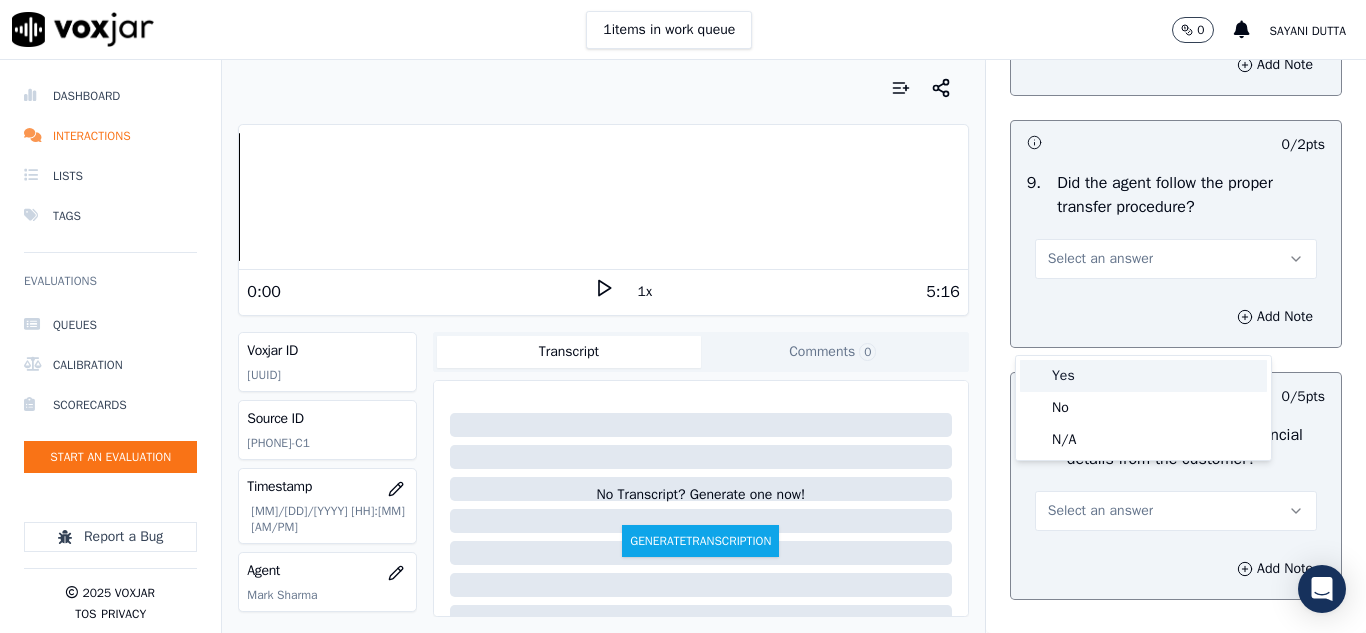 click on "Yes" at bounding box center (1143, 376) 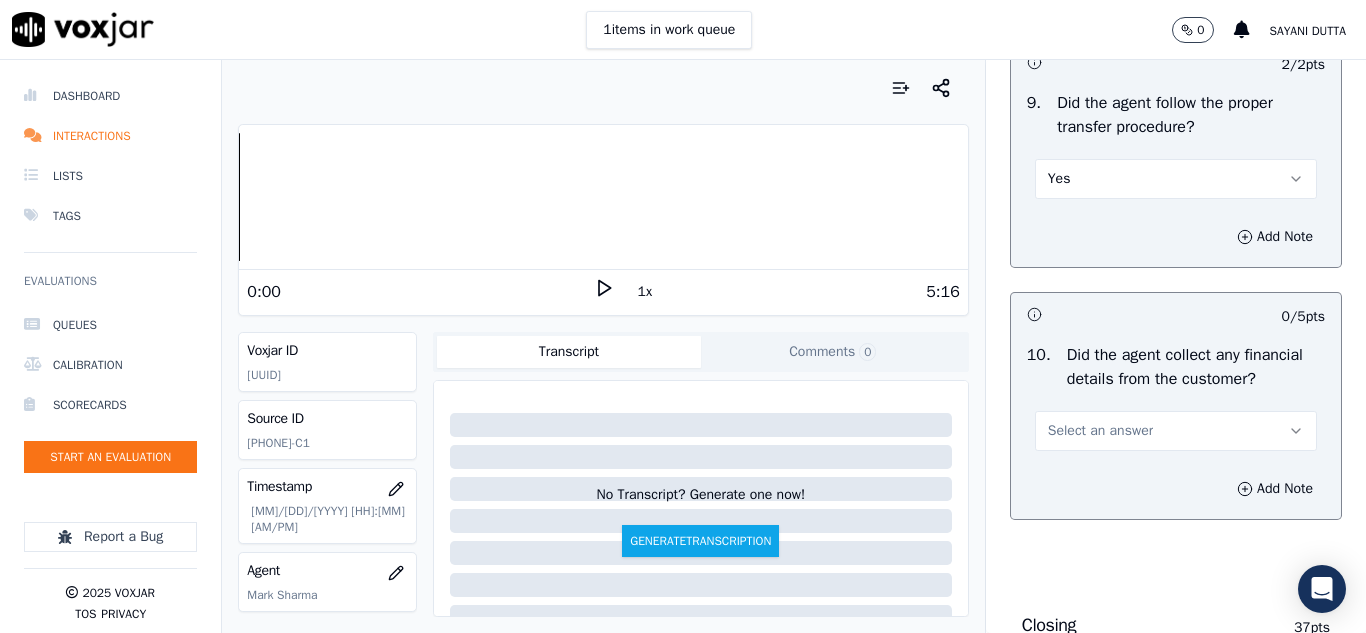 scroll, scrollTop: 3662, scrollLeft: 0, axis: vertical 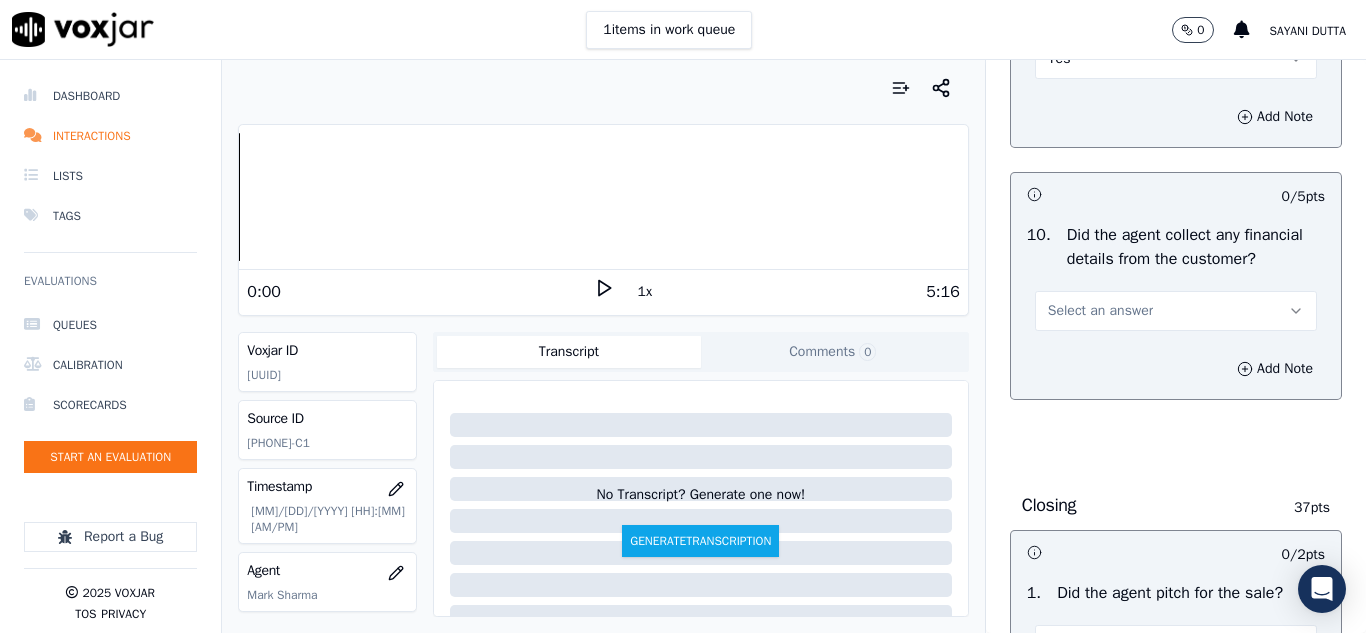 click on "Select an answer" at bounding box center [1100, 311] 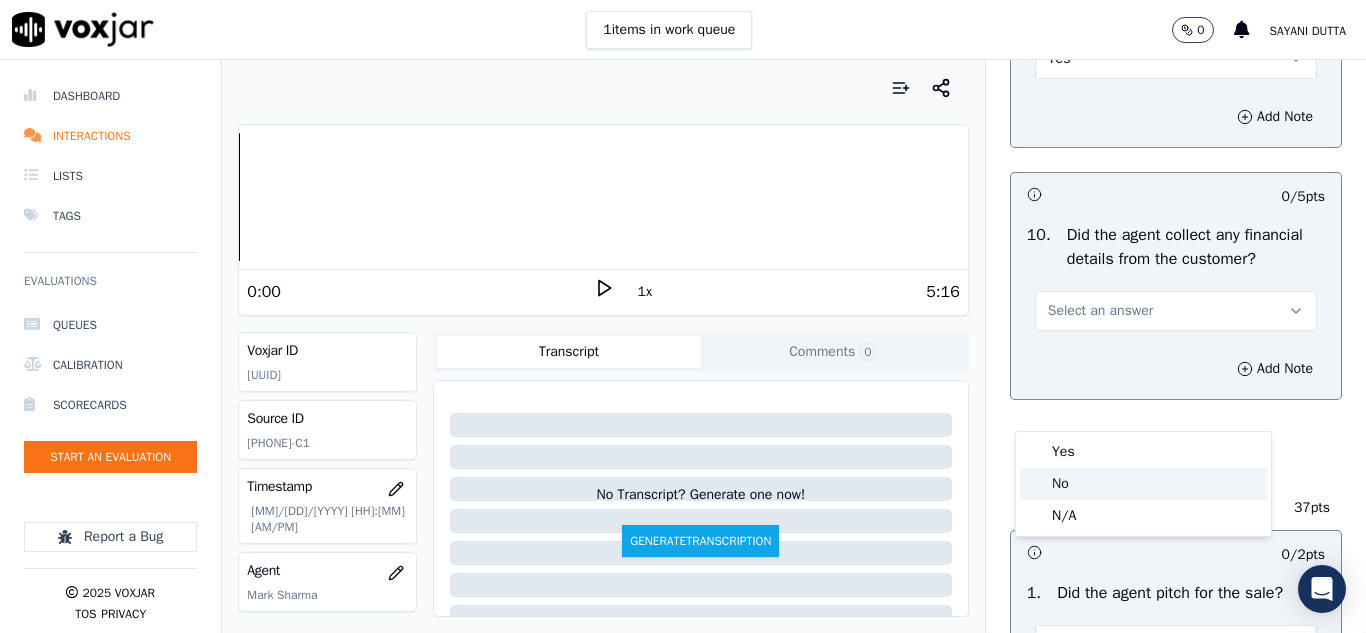 click on "No" 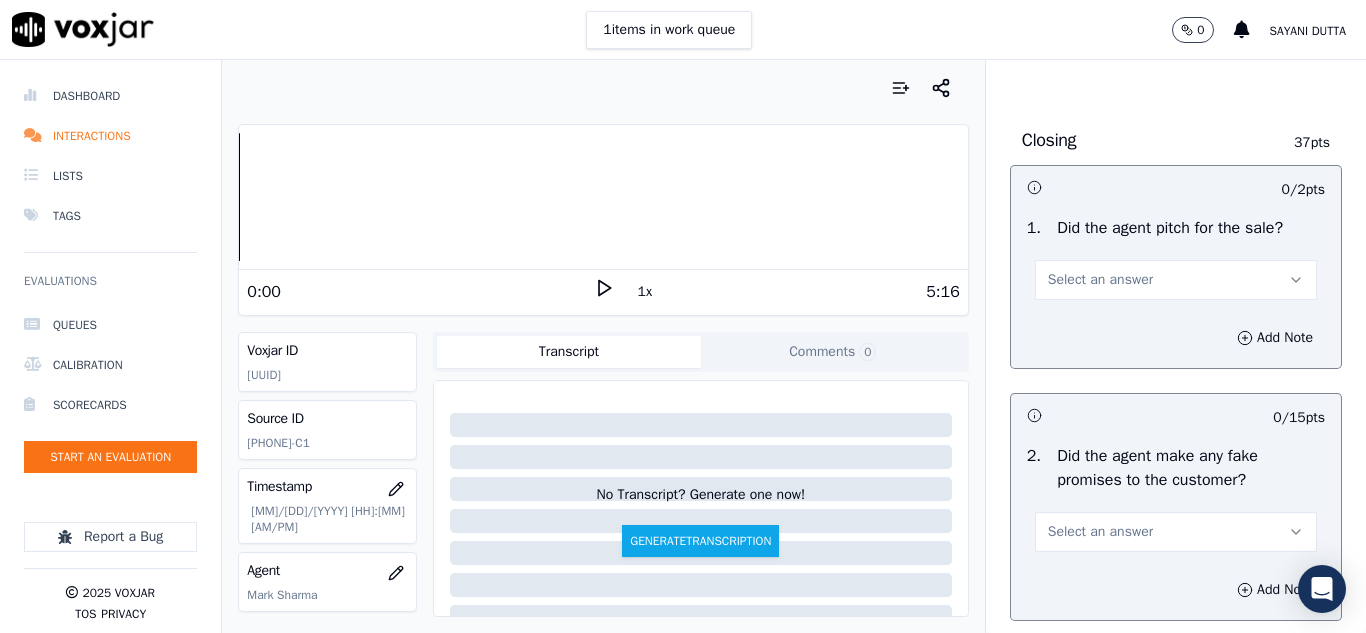scroll, scrollTop: 4062, scrollLeft: 0, axis: vertical 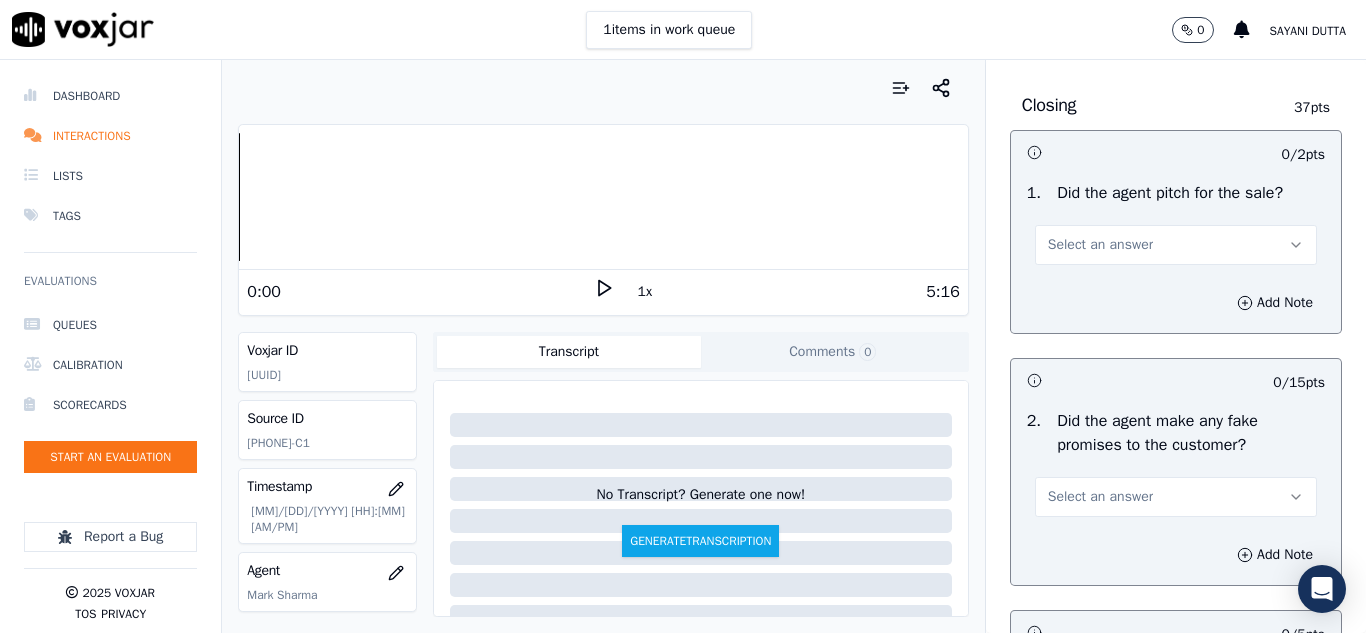 click on "Select an answer" at bounding box center (1100, 245) 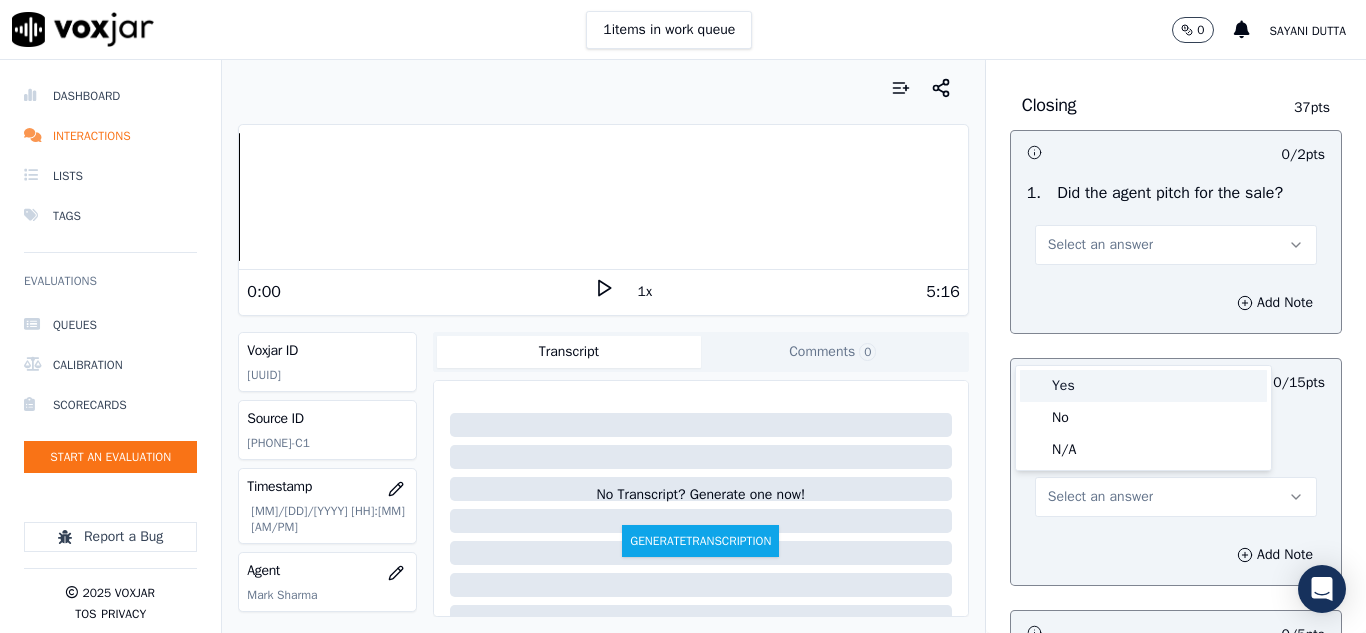 click on "Yes" at bounding box center (1143, 386) 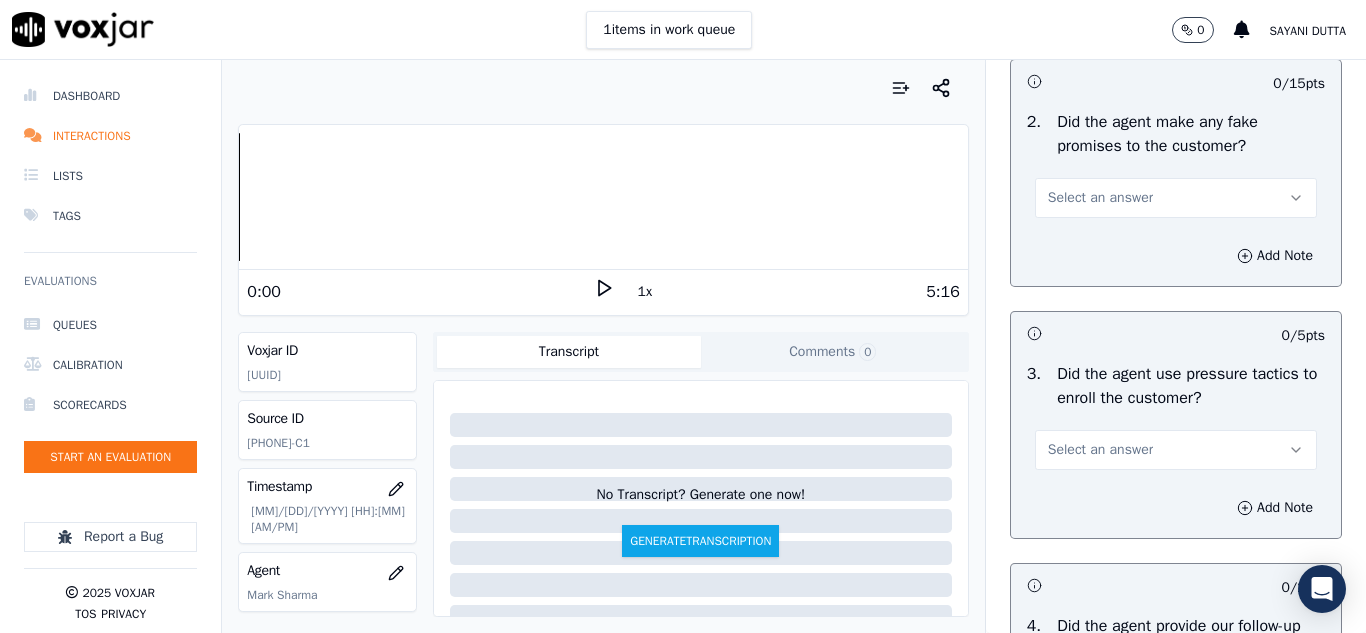 scroll, scrollTop: 4362, scrollLeft: 0, axis: vertical 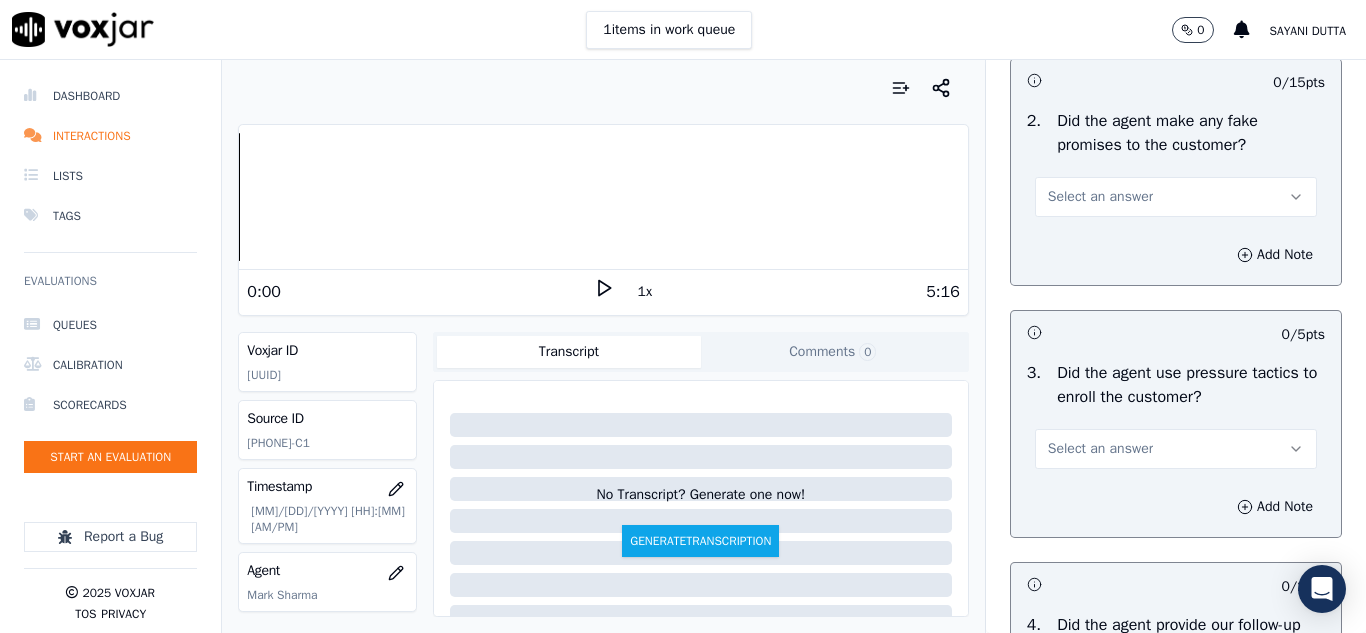 click on "Select an answer" at bounding box center (1176, 197) 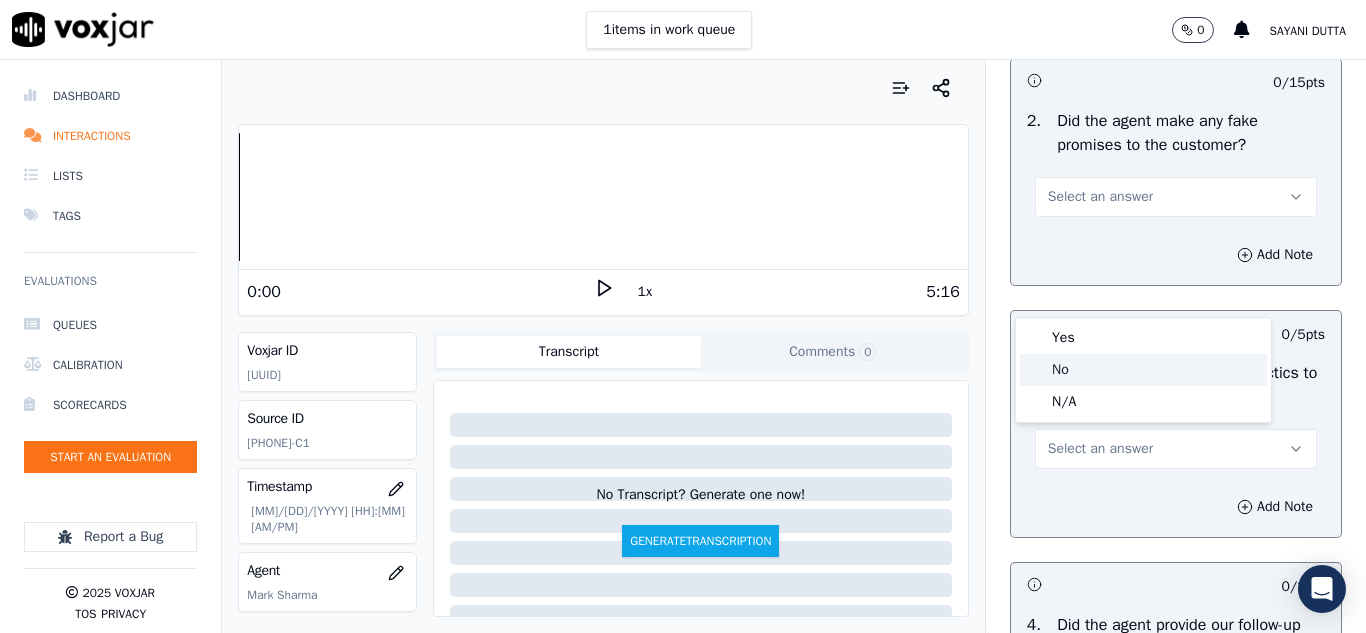 click on "No" 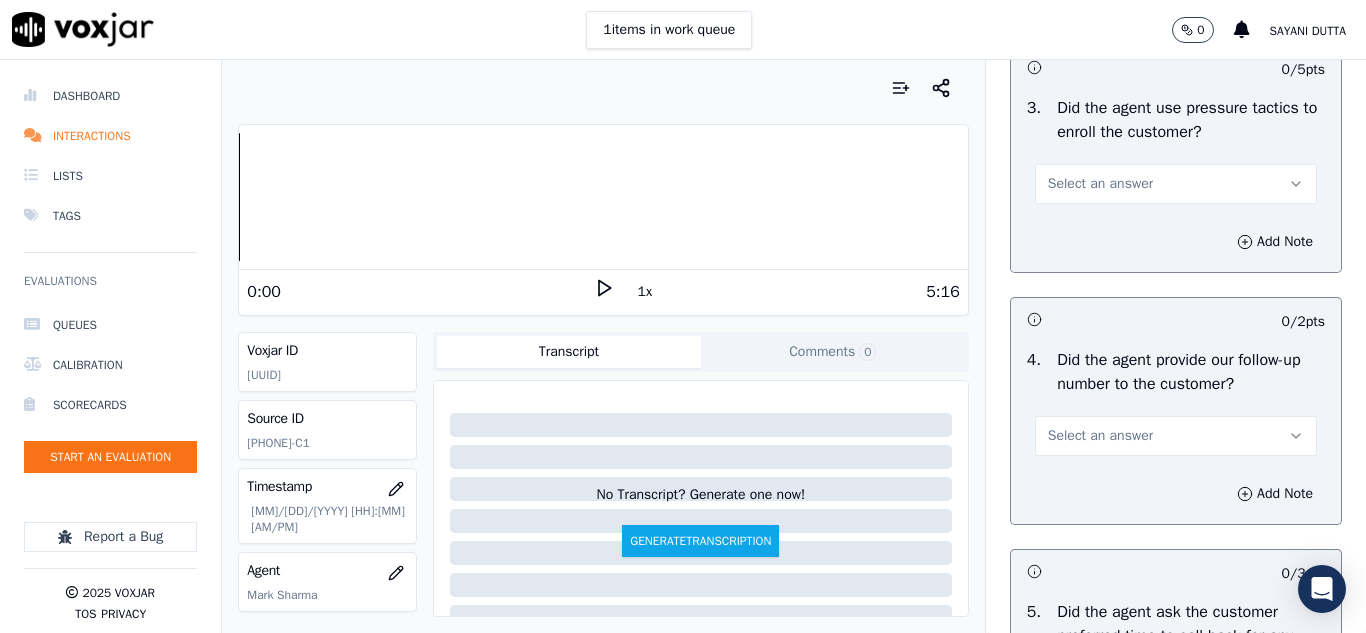 scroll, scrollTop: 4662, scrollLeft: 0, axis: vertical 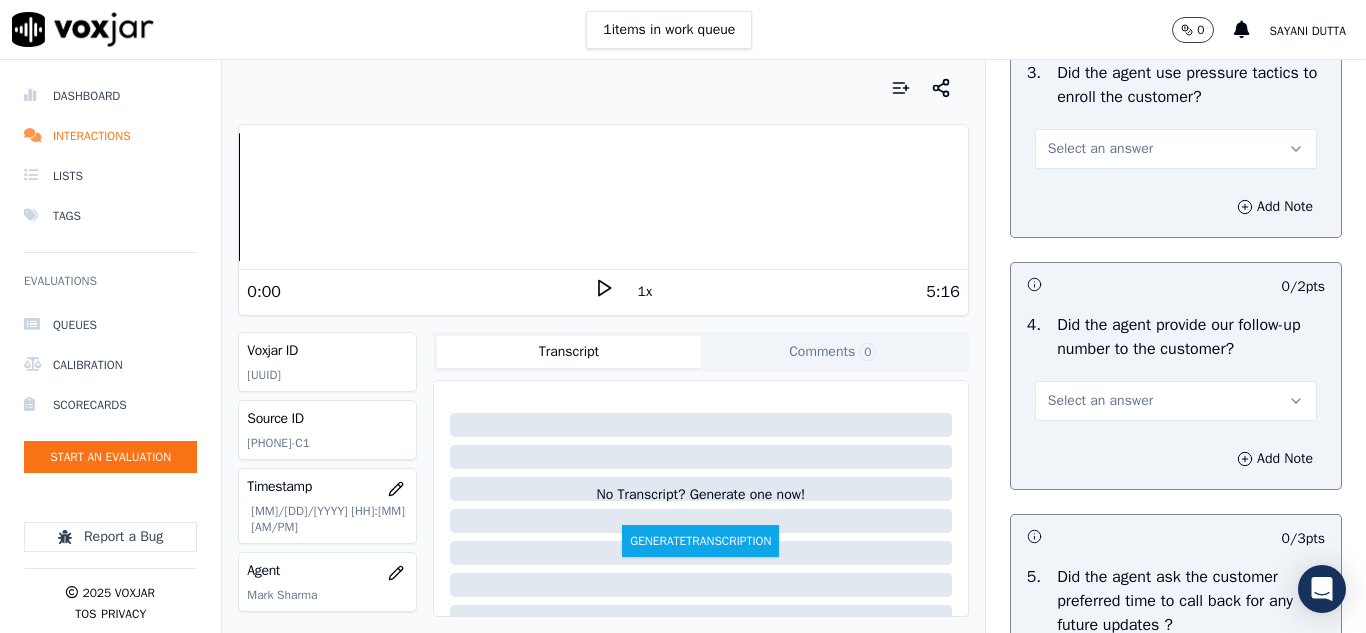 click on "Select an answer" at bounding box center [1100, 149] 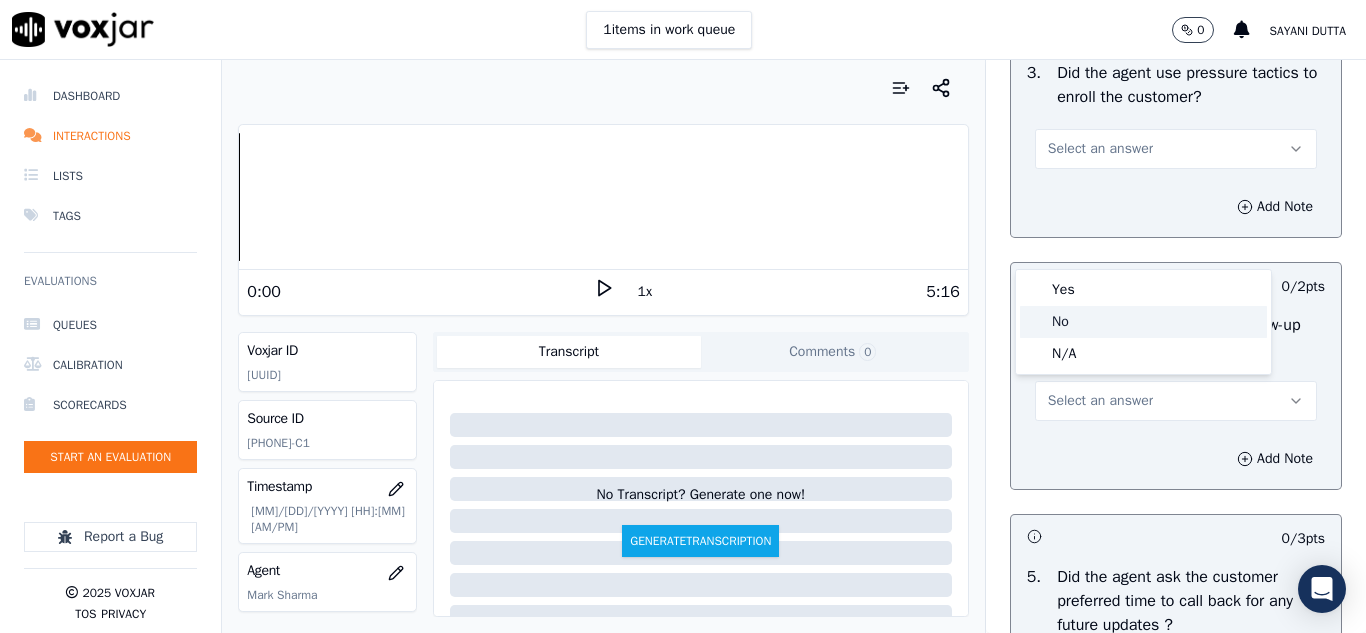 click on "No" 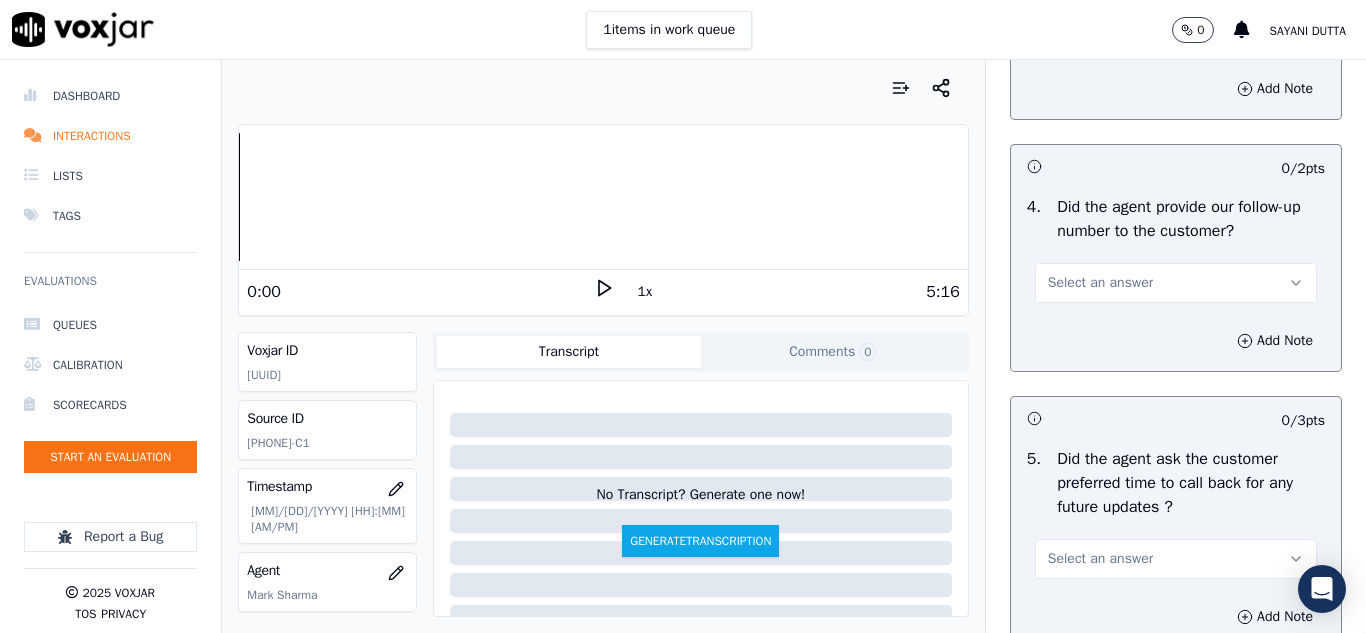 scroll, scrollTop: 4962, scrollLeft: 0, axis: vertical 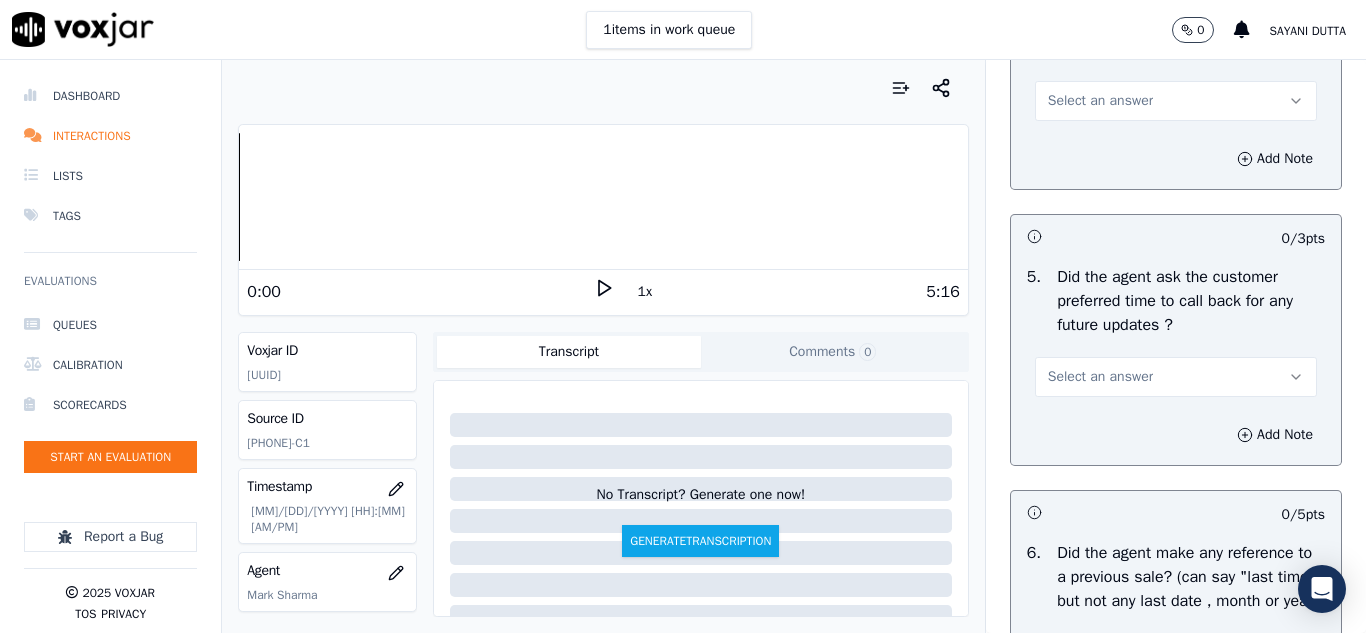 click on "Select an answer" at bounding box center [1100, 101] 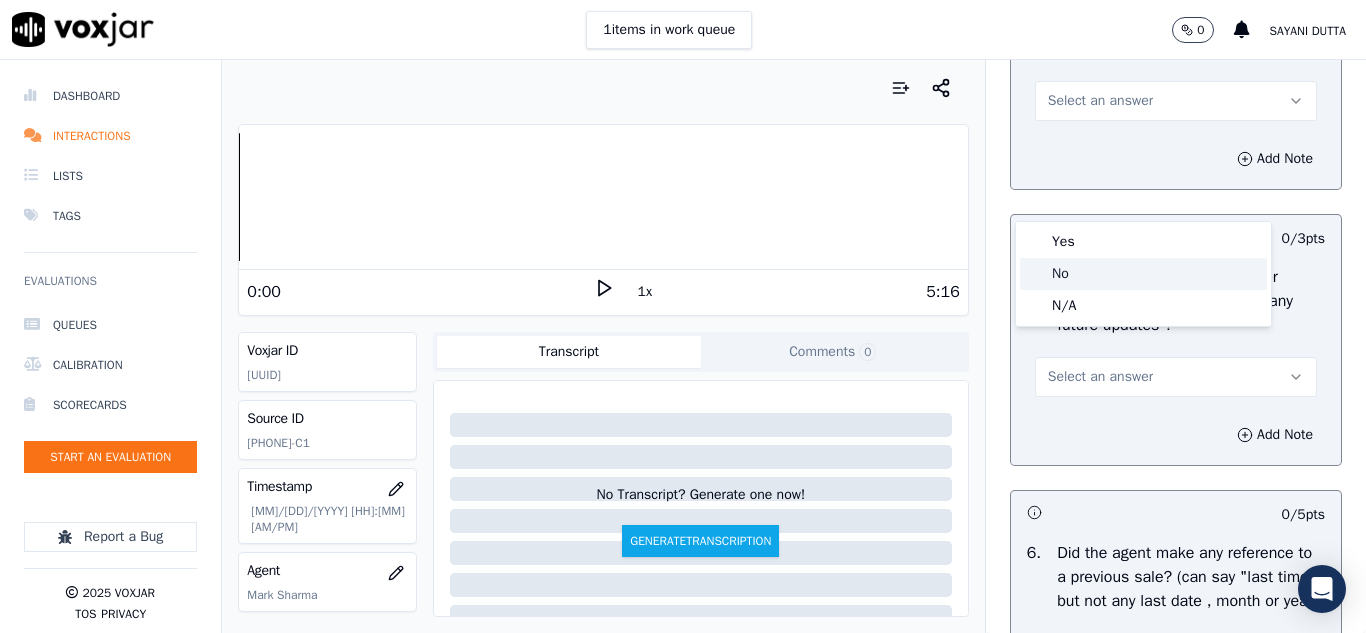 click on "No" 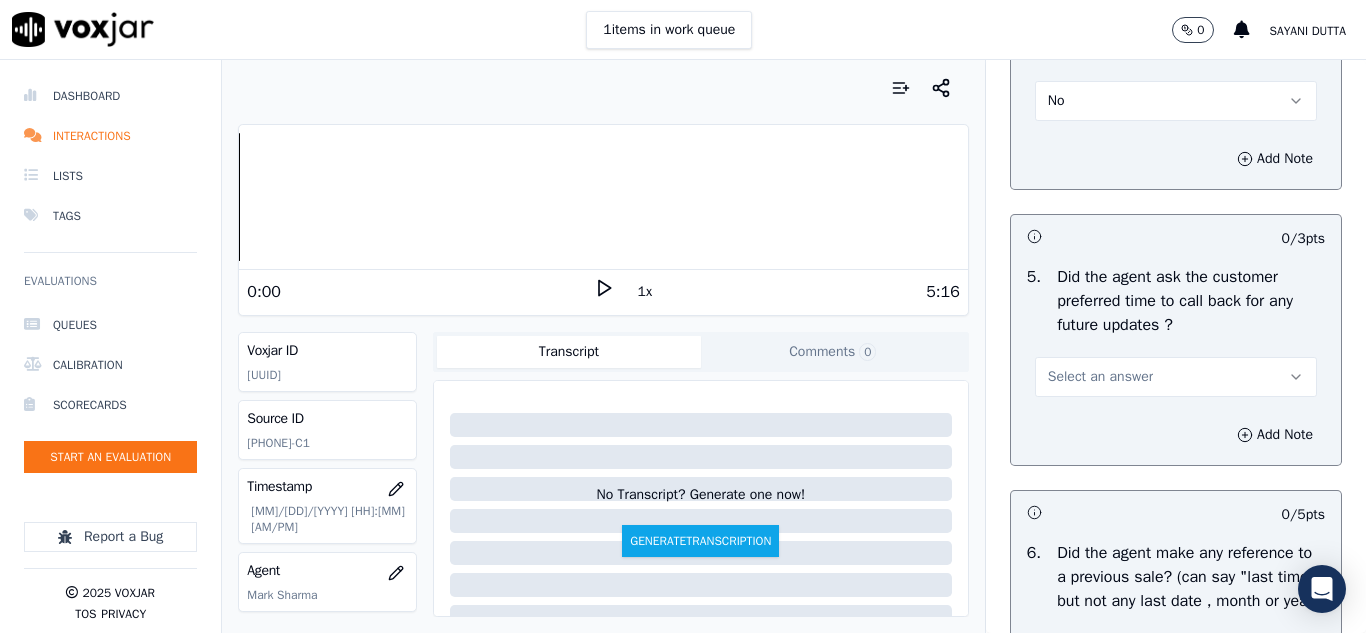 click on "Add Note" at bounding box center [1176, 159] 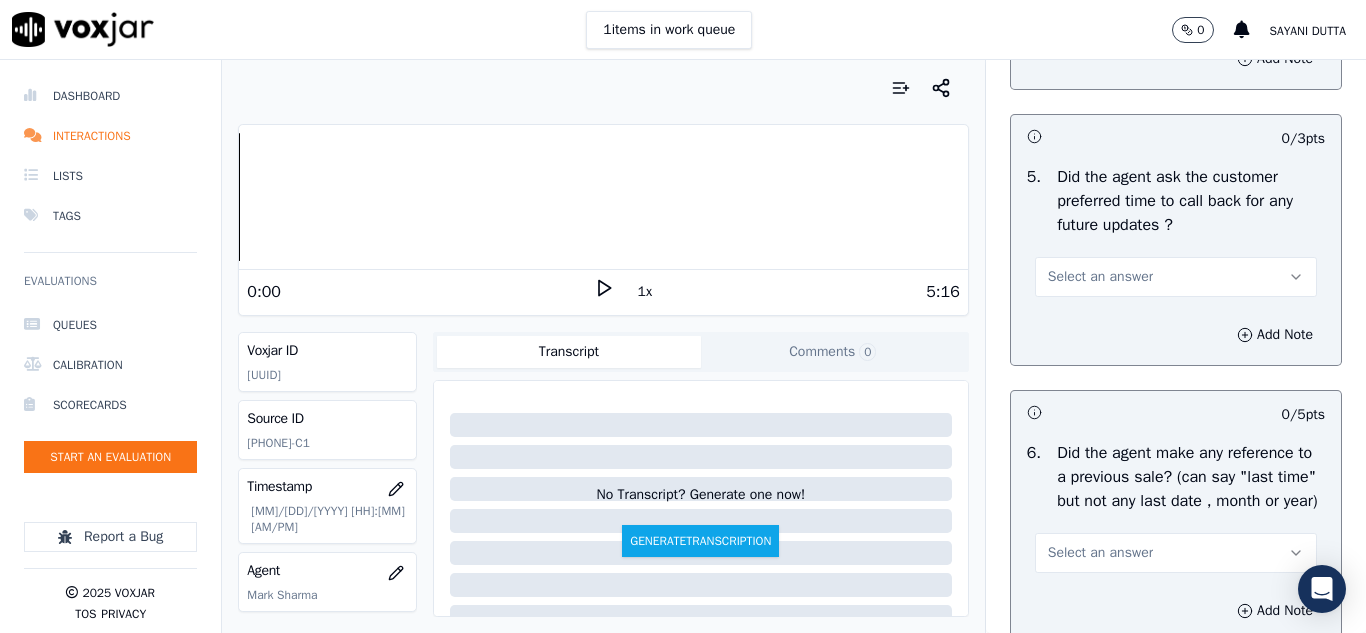 scroll, scrollTop: 5162, scrollLeft: 0, axis: vertical 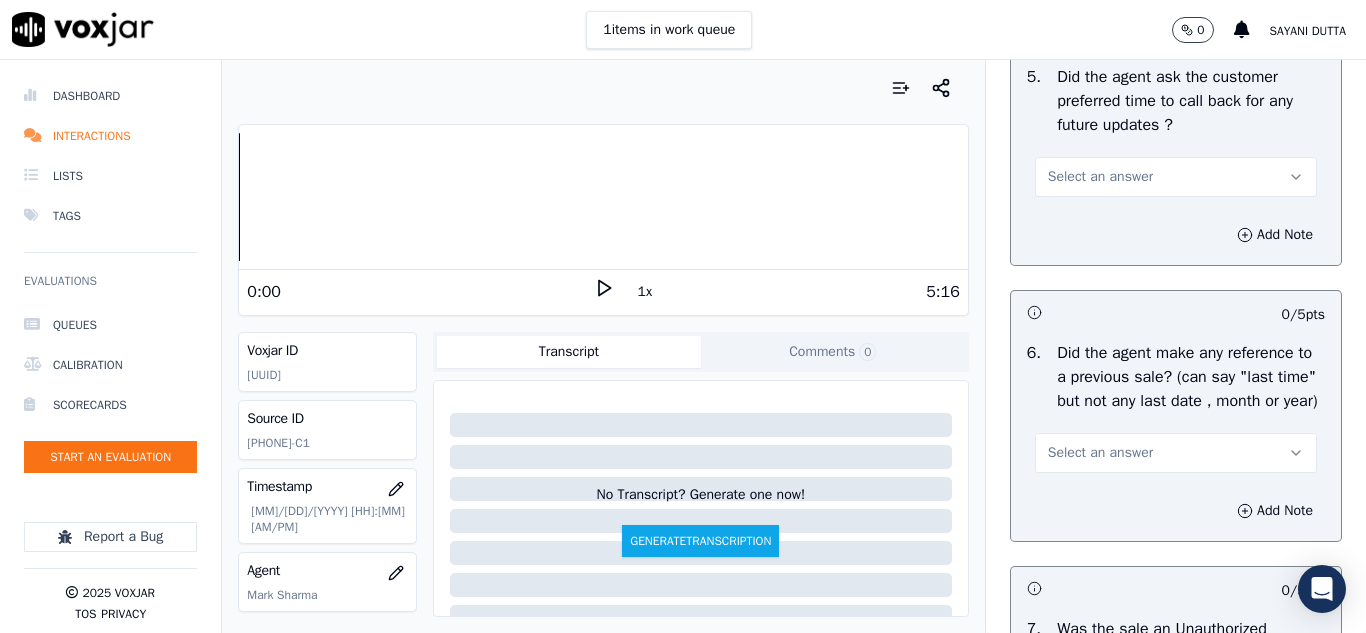 drag, startPoint x: 1067, startPoint y: 264, endPoint x: 1060, endPoint y: 285, distance: 22.135944 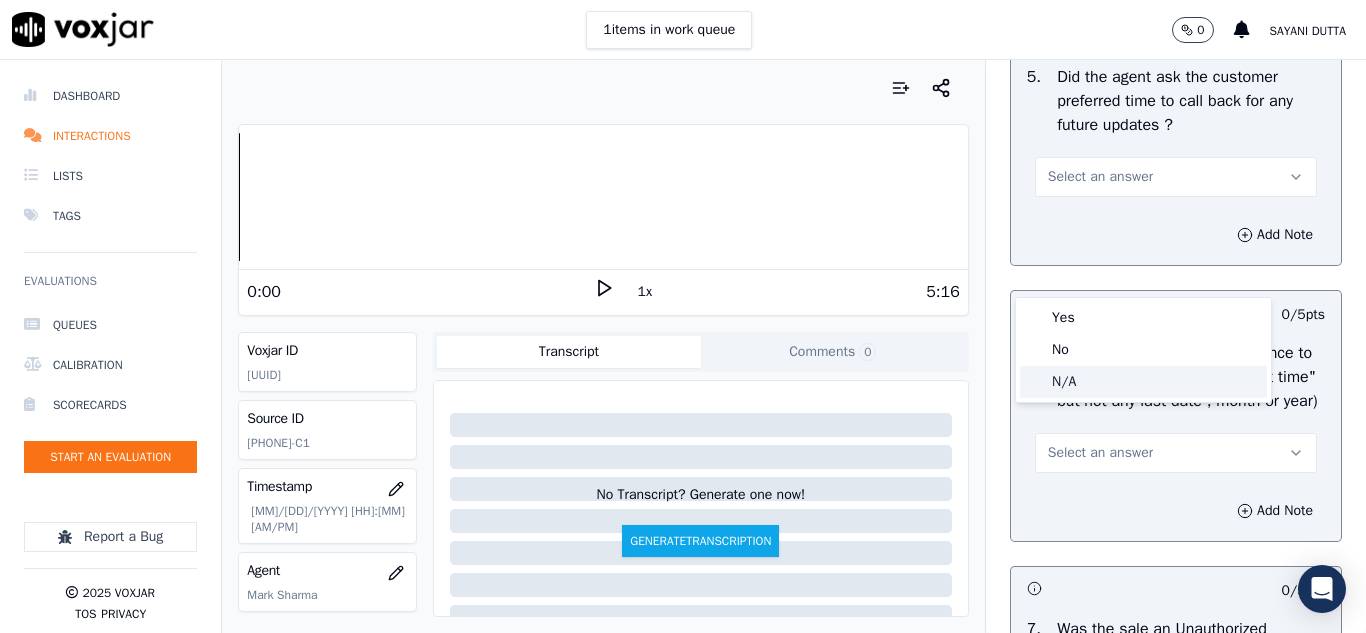 click on "N/A" 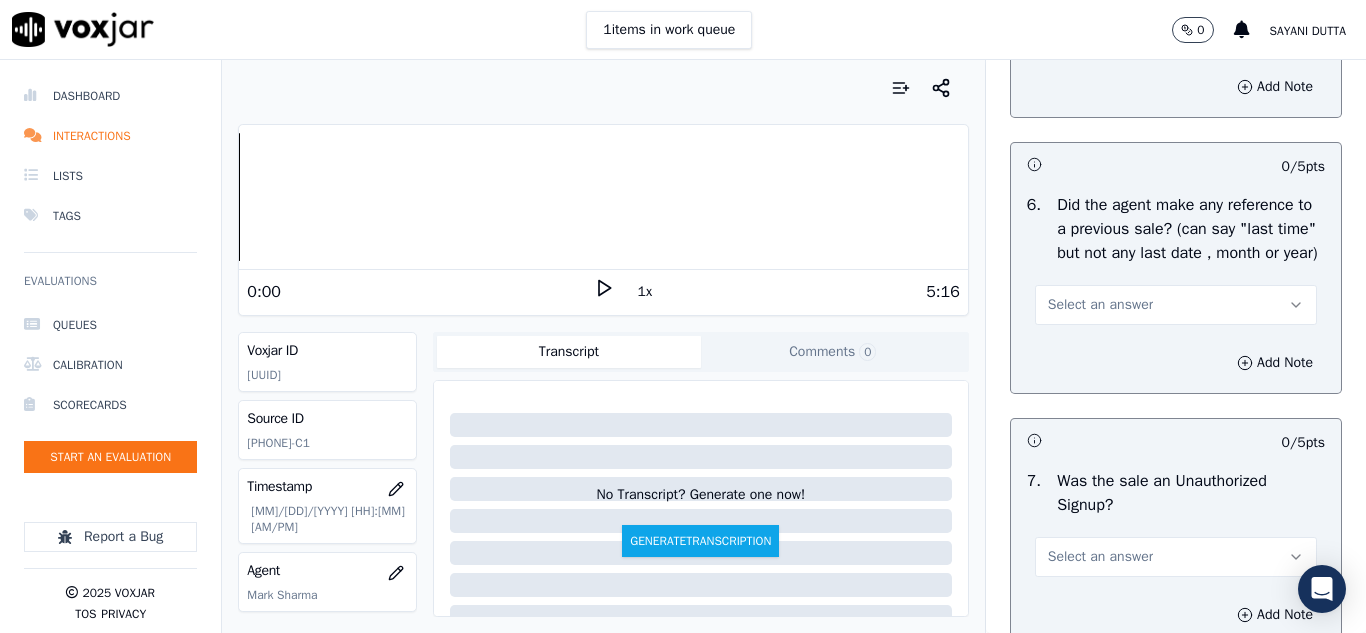 scroll, scrollTop: 5462, scrollLeft: 0, axis: vertical 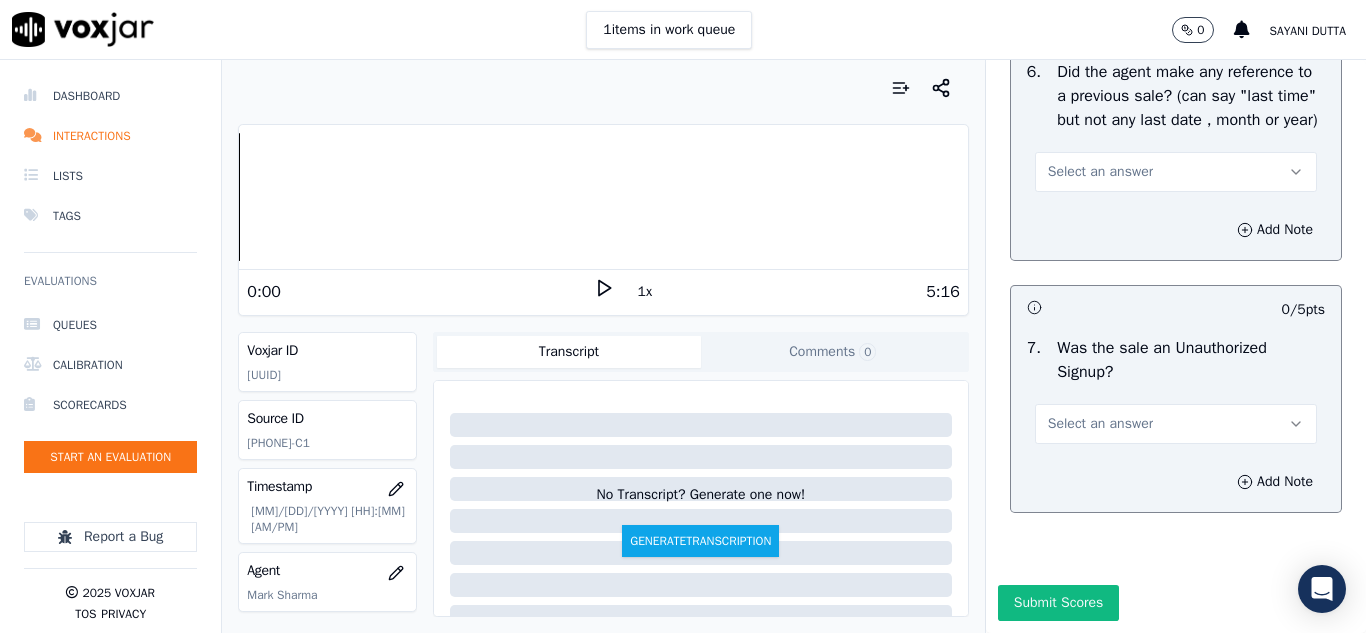 click on "Select an answer" at bounding box center [1100, 172] 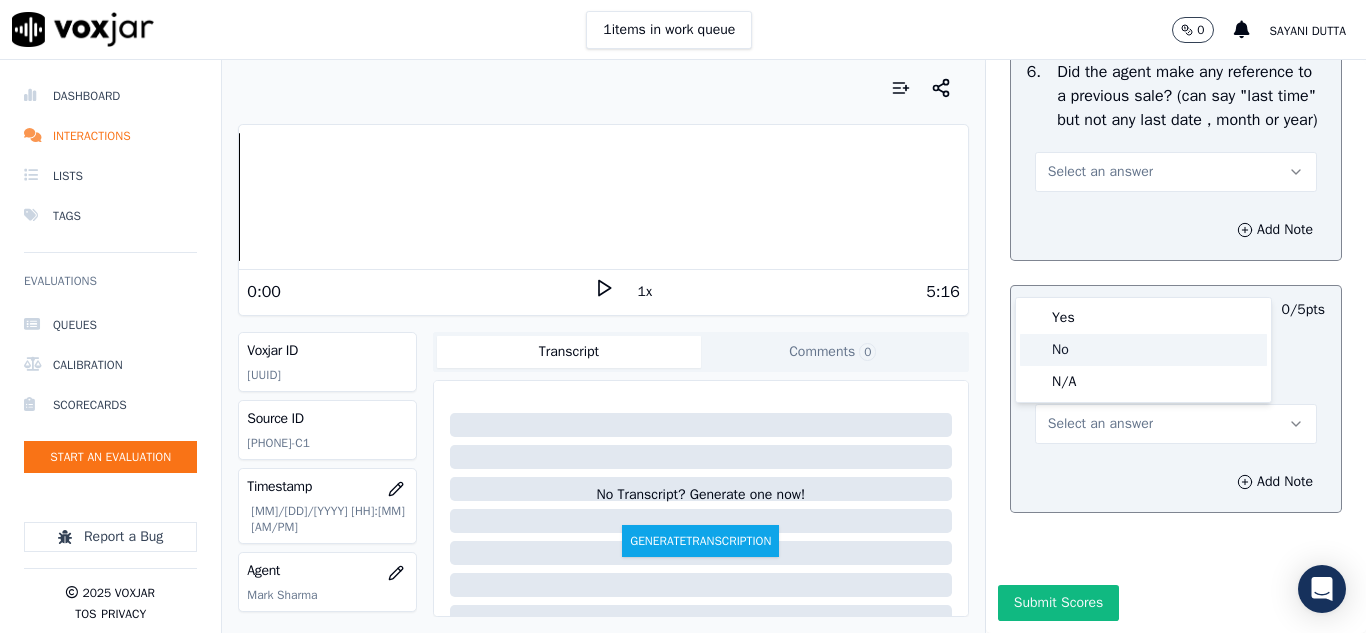 click on "No" 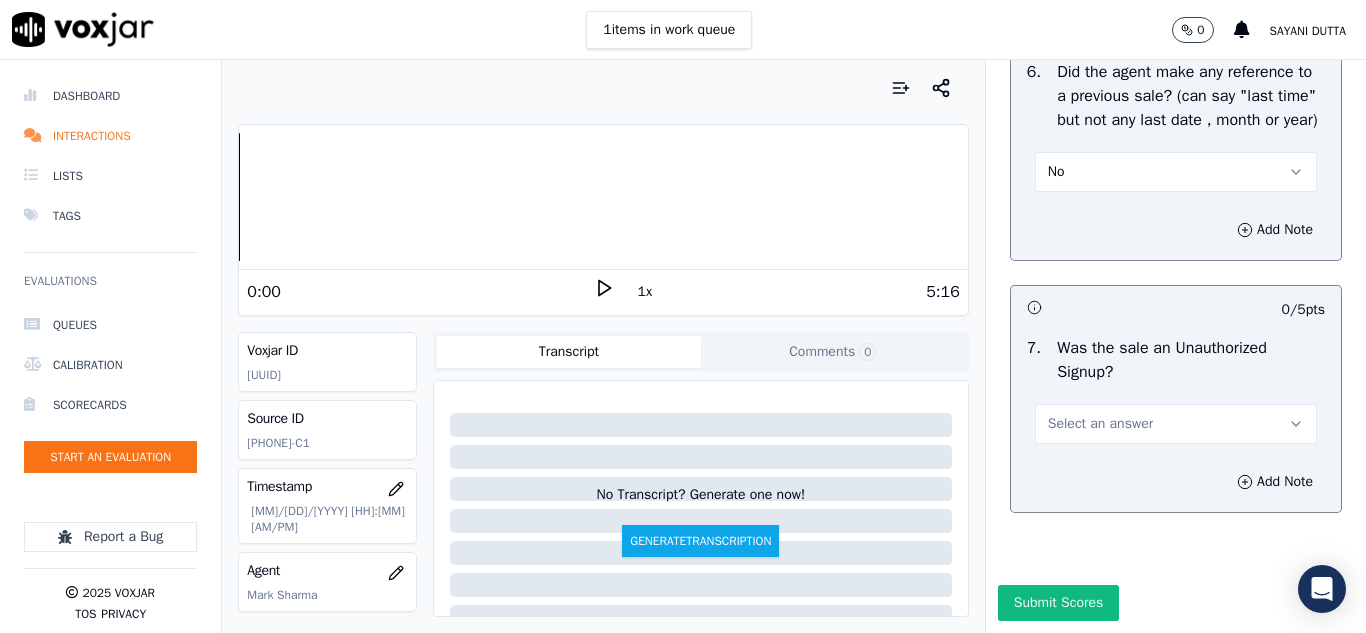 scroll, scrollTop: 5608, scrollLeft: 0, axis: vertical 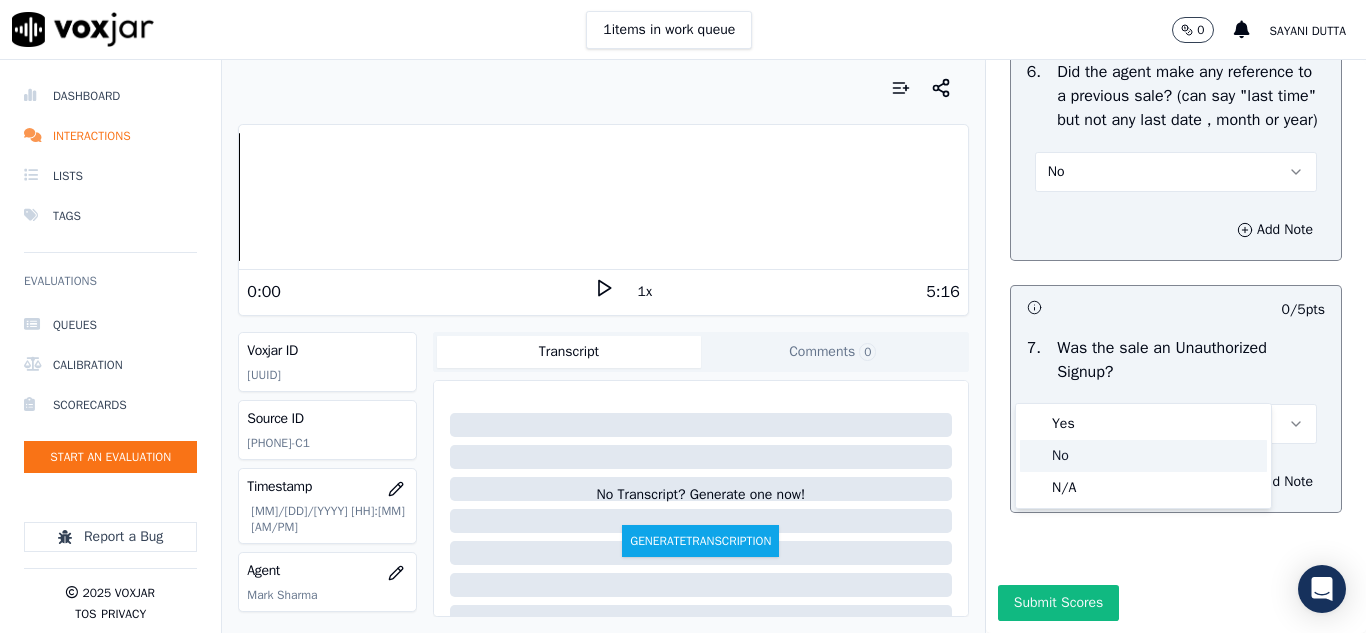 click on "No" 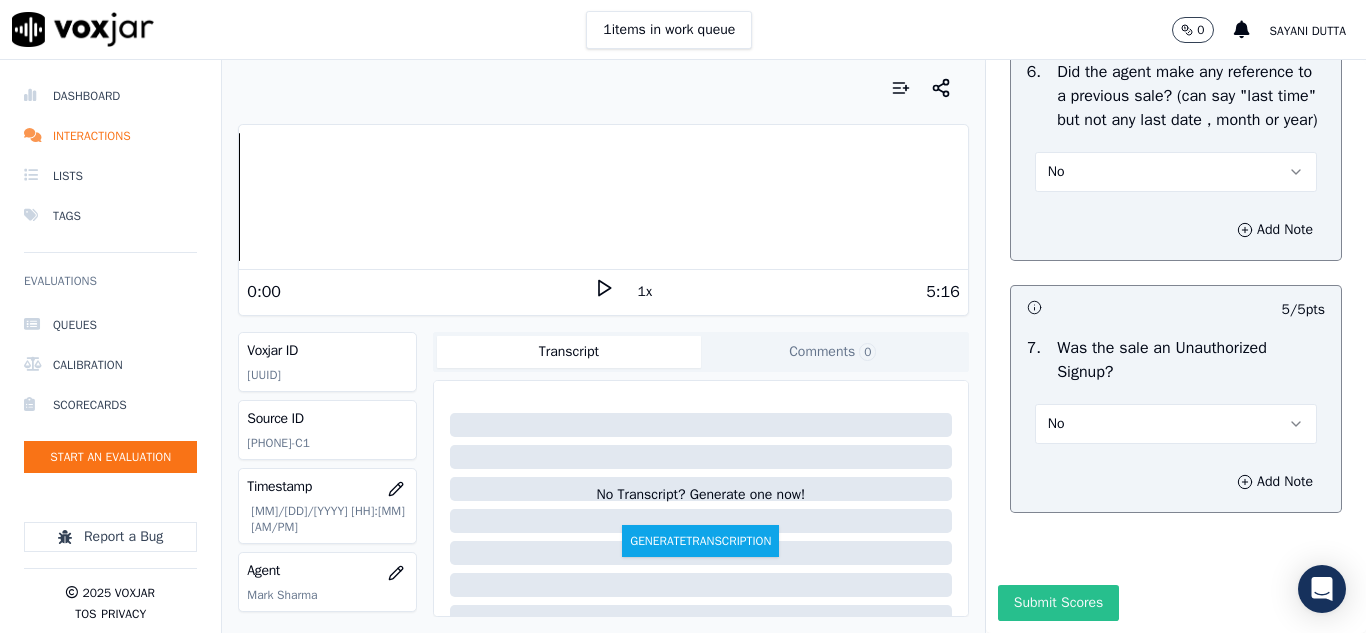 click on "Submit Scores" at bounding box center (1058, 603) 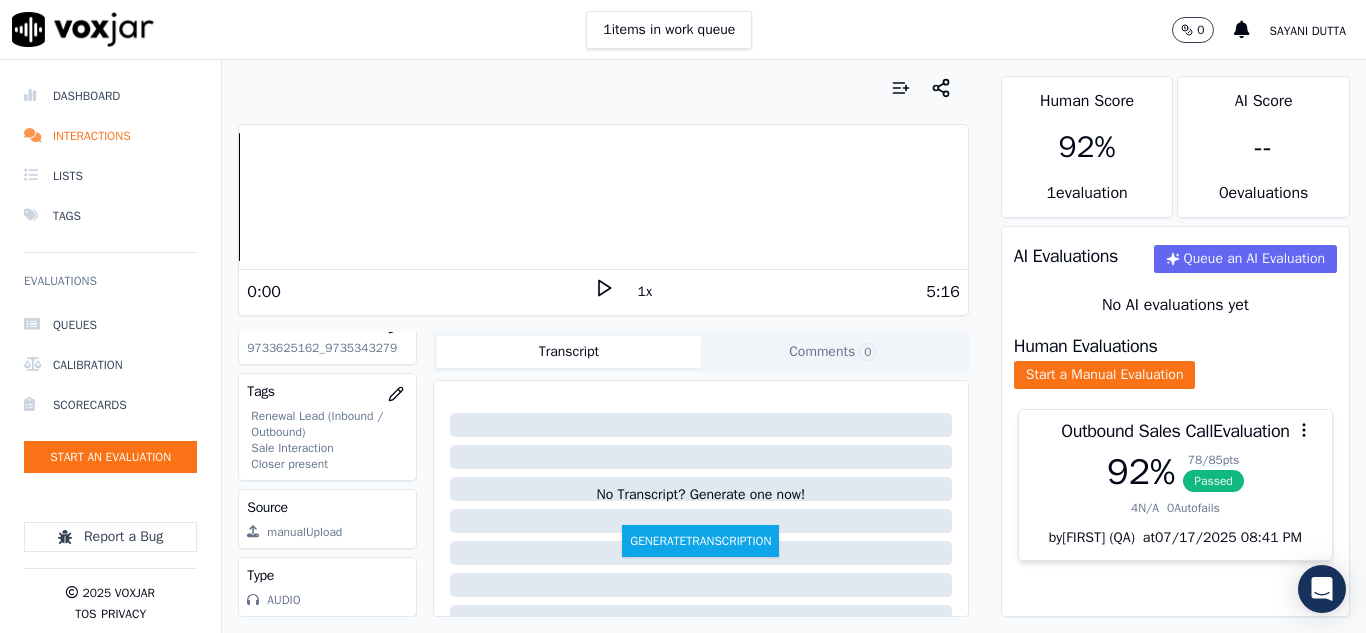 scroll, scrollTop: 400, scrollLeft: 0, axis: vertical 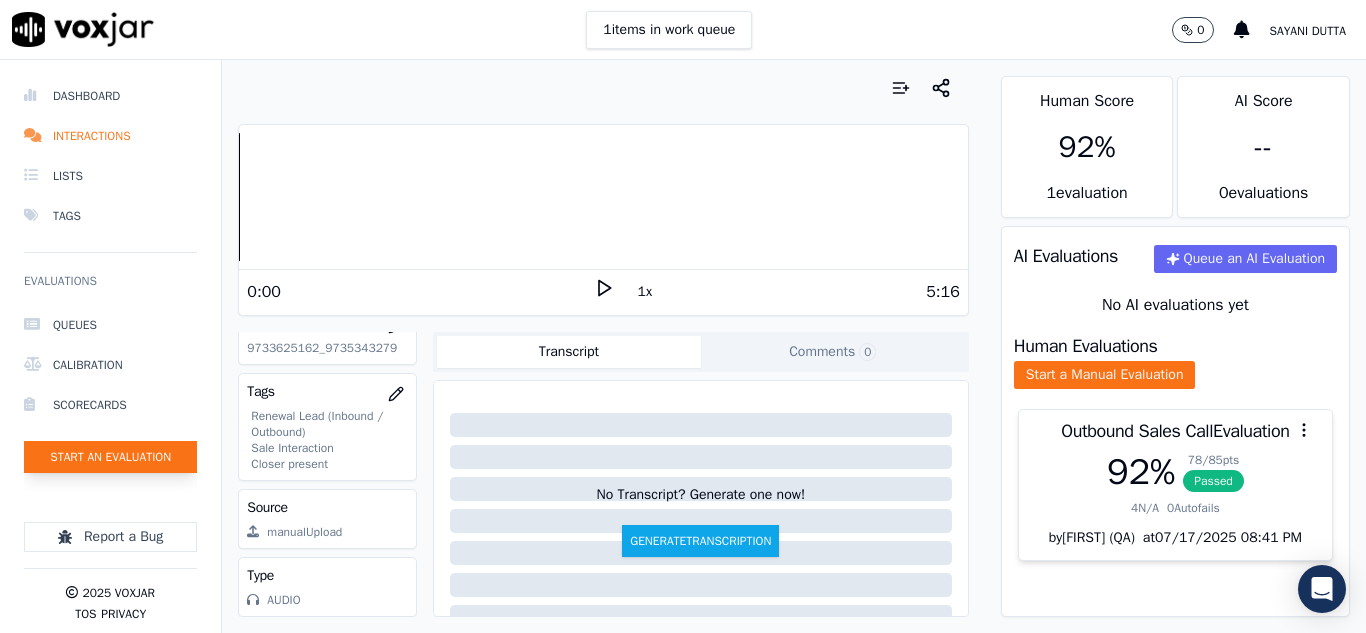 click on "Start an Evaluation" 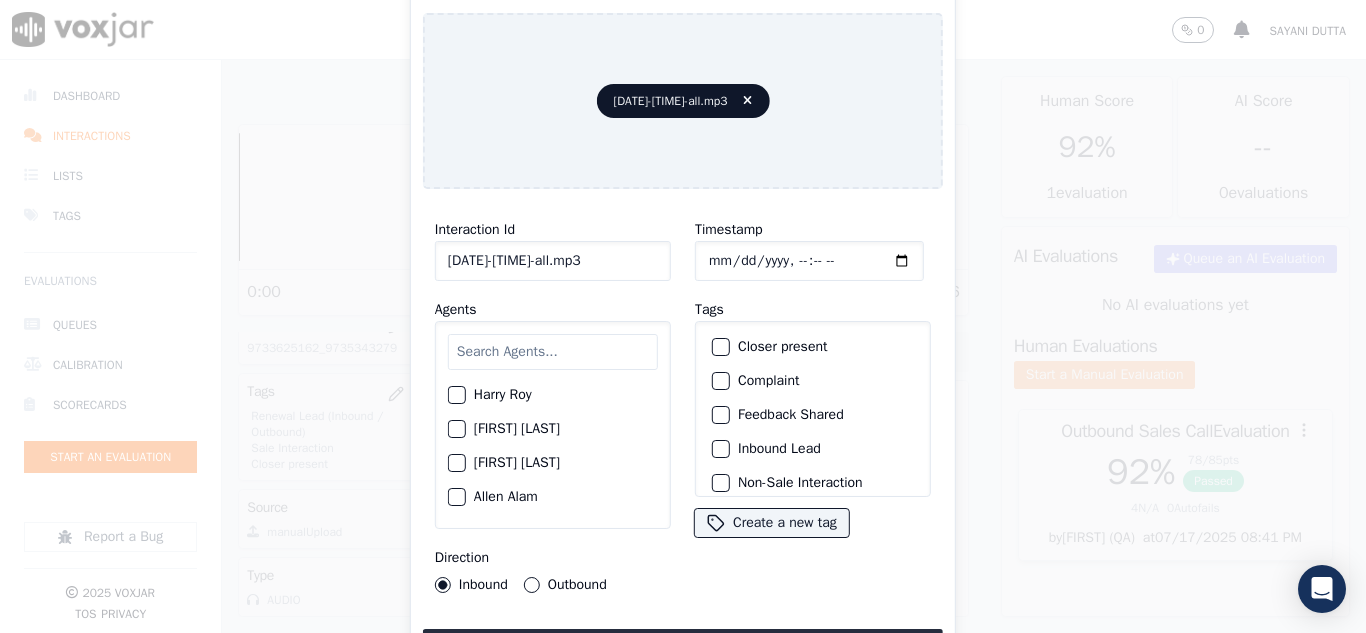 scroll, scrollTop: 0, scrollLeft: 40, axis: horizontal 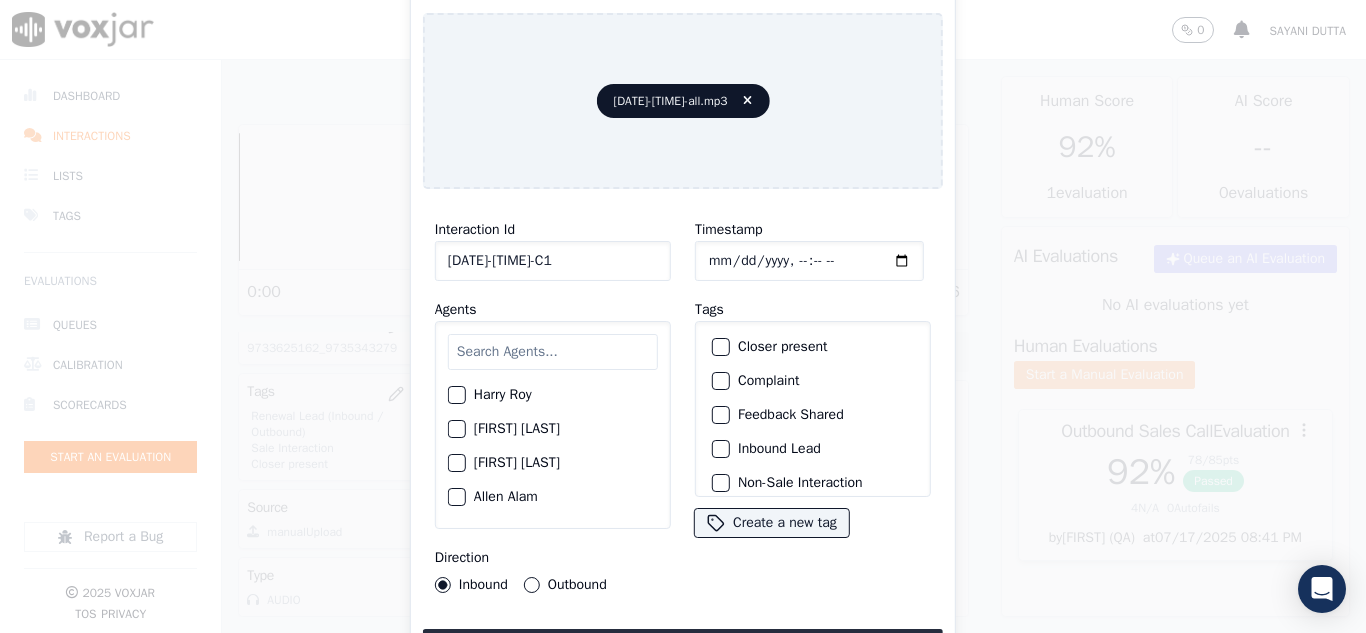 type on "[DATE]-[TIME]-C1" 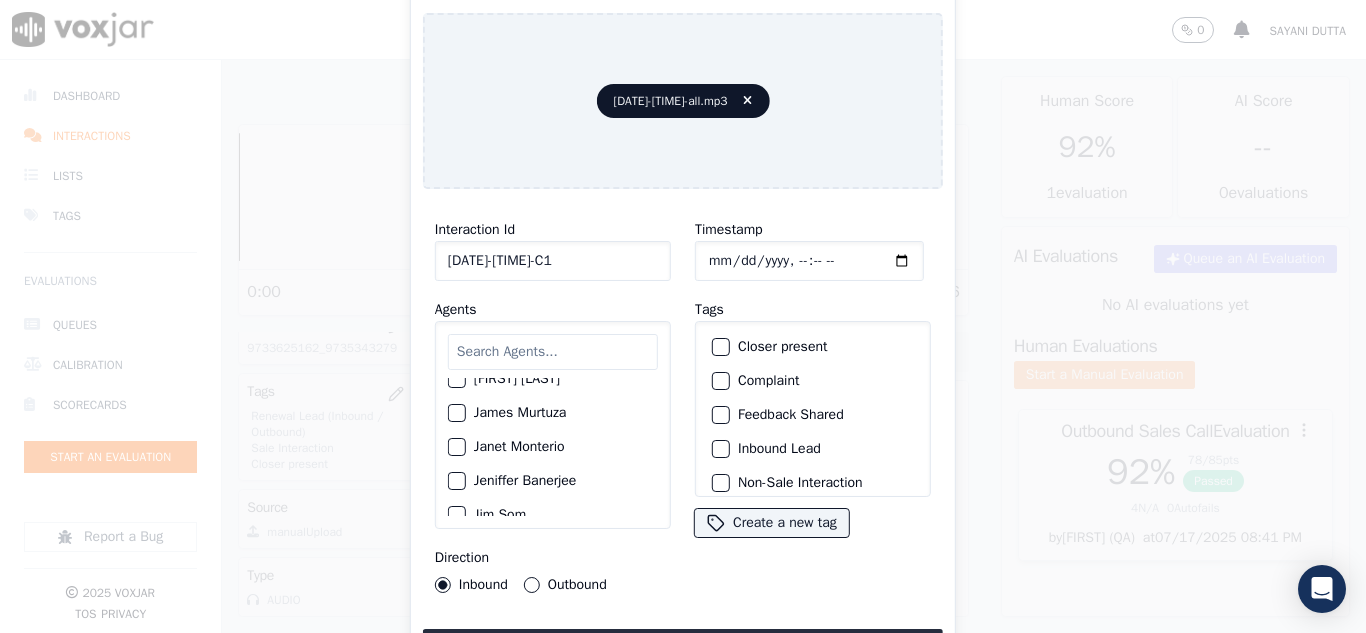 scroll, scrollTop: 900, scrollLeft: 0, axis: vertical 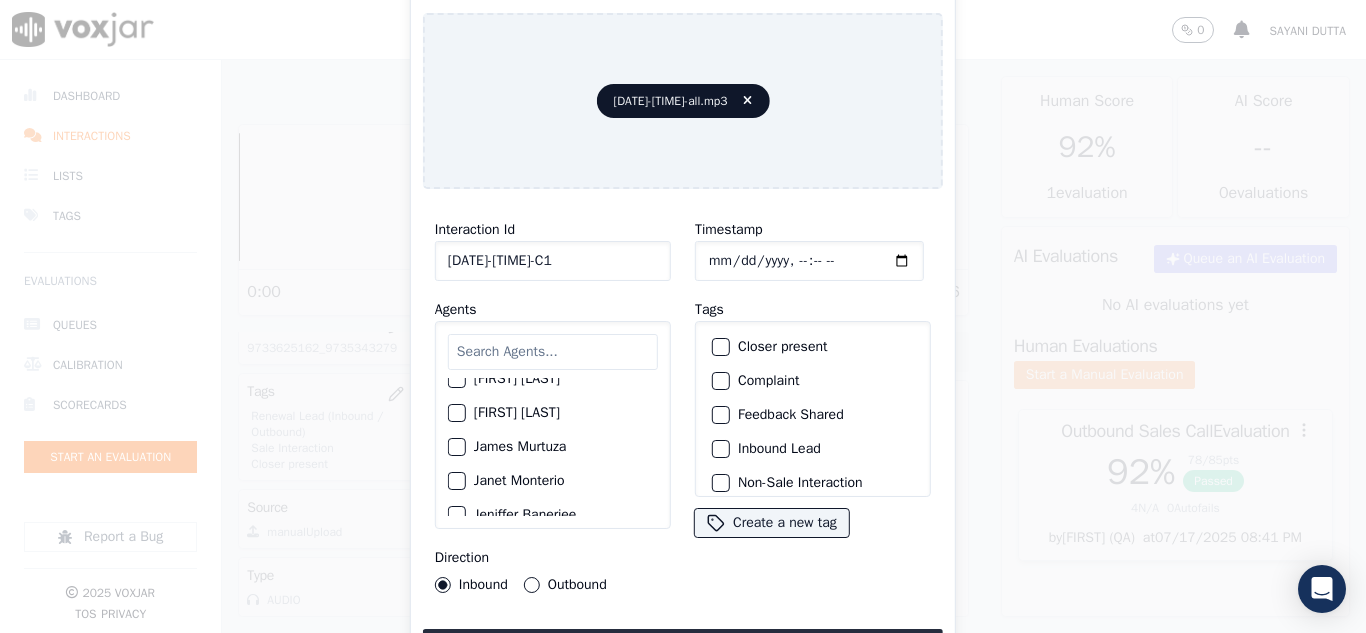 click on "[FIRST] [LAST]" 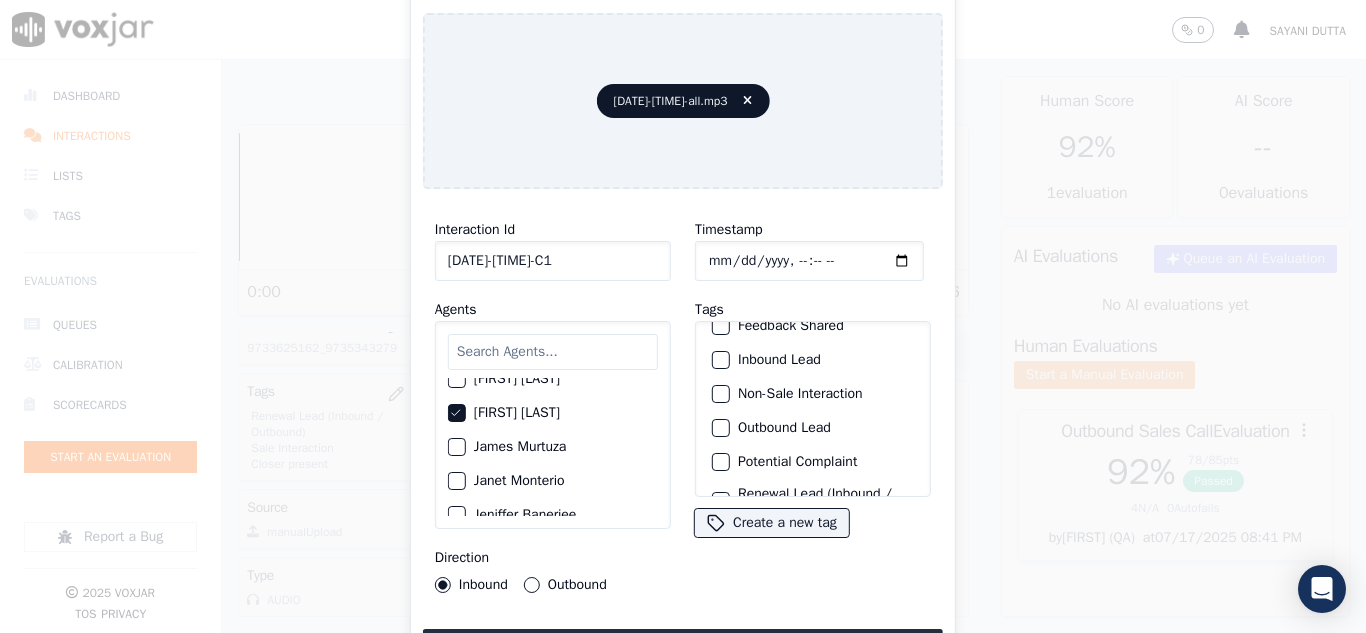 scroll, scrollTop: 173, scrollLeft: 0, axis: vertical 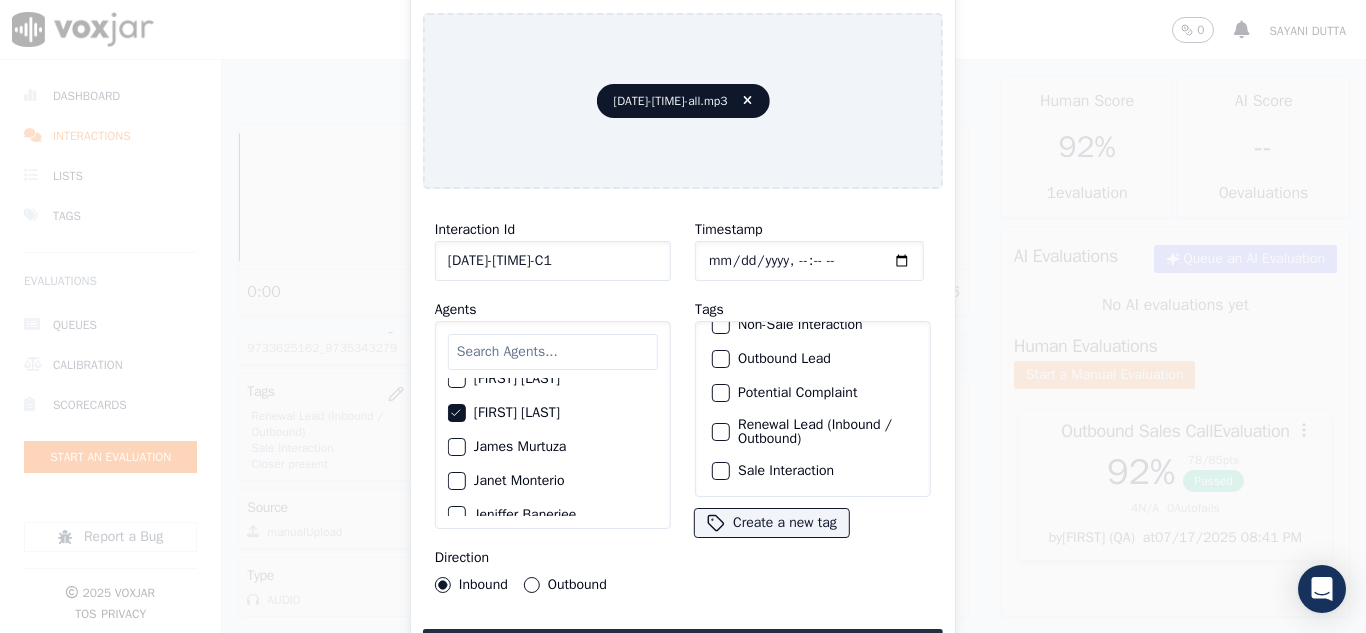 click on "Sale Interaction" 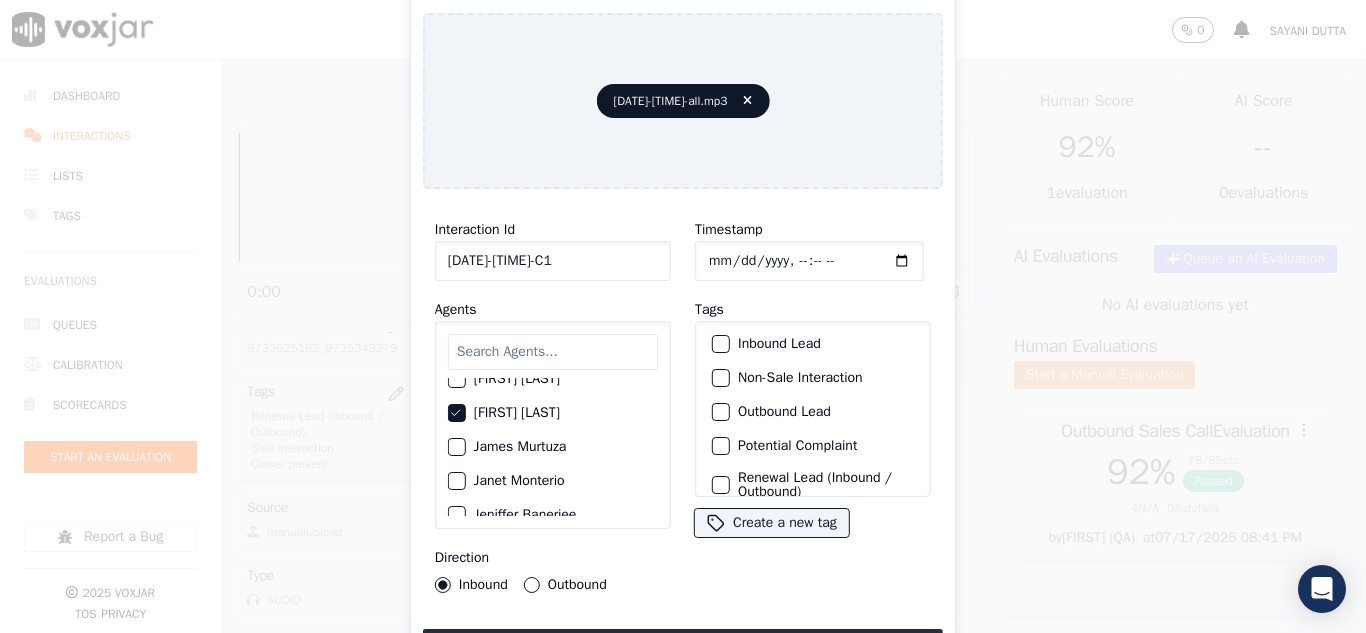 scroll, scrollTop: 73, scrollLeft: 0, axis: vertical 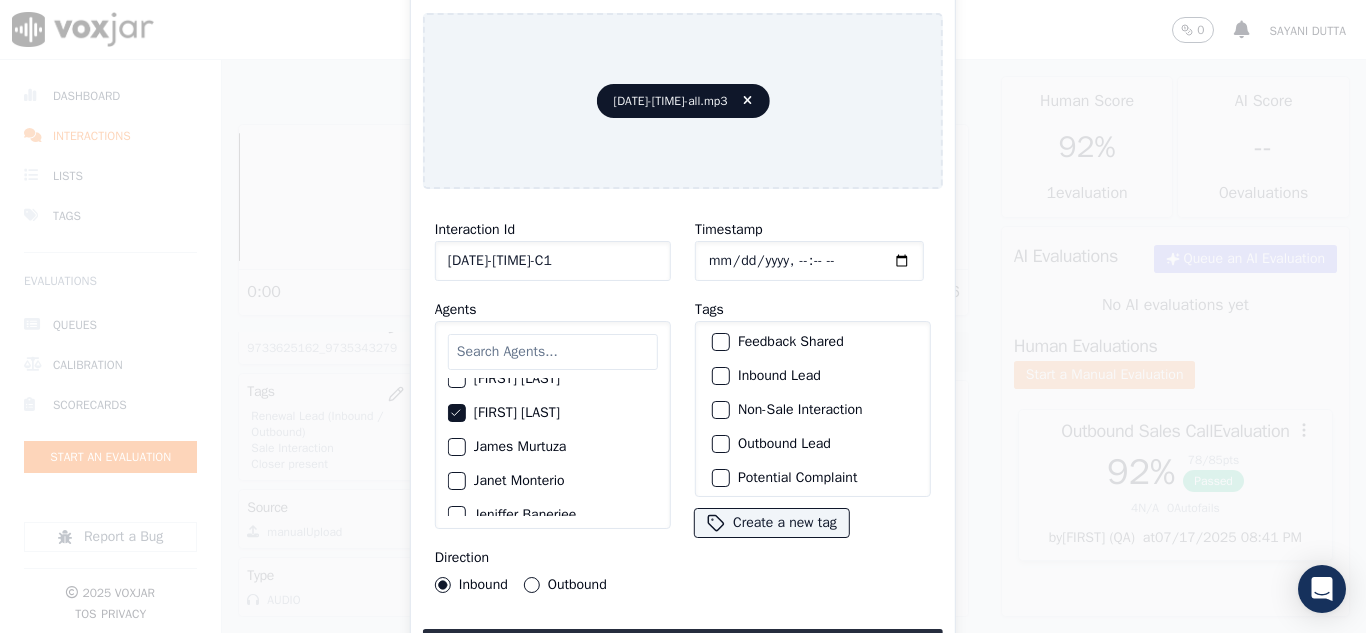 click on "Inbound Lead" 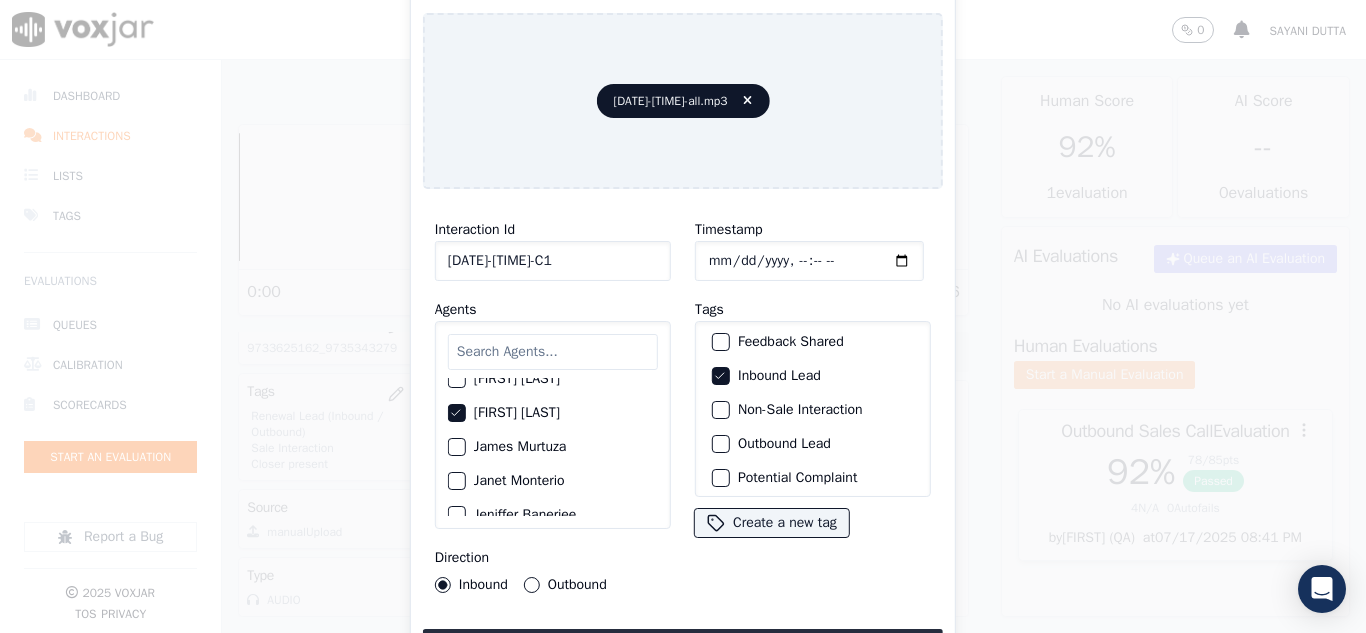 click on "Interaction Id   20250716-103123_3309231615-C1     Agents        [FIRST] [LAST]      [FIRST] [LAST]     [FIRST] [LAST]     [FIRST] [LAST]      [FIRST] [LAST]     [FIRST] [LAST]      [FIRST] [LAST]     [FIRST] [LAST]     [FIRST] [LAST]     [FIRST] [LAST]     [FIRST] [LAST]     [FIRST] [LAST]     [FIRST] [LAST]     [FIRST] [LAST]     [FIRST] [LAST]     [FIRST] [LAST]     [FIRST] [LAST]     Do not Count     [FIRST] [LAST]     [FIRST] [LAST]       [FIRST] [LAST]     [FIRST] [LAST]     [FIRST] [LAST]     [FIRST] [LAST]     [FIRST] [LAST]     [FIRST] [LAST]     [FIRST] [LAST]      [FIRST] [LAST]     [FIRST] [LAST]     [FIRST] [LAST]     [FIRST] [LAST]     [FIRST] [LAST]     [FIRST] [LAST]     [FIRST] [LAST]     [FIRST] [LAST]     [FIRST] [LAST]     [FIRST] [LAST]     [FIRST] [LAST]     [FIRST] [LAST]      [FIRST] [LAST] - [FIRST]     [FIRST] [LAST]     [FIRST] [LAST]     [FIRST] [LAST]     [FIRST] [LAST]     [FIRST] [LAST]     [FIRST] [LAST]     [FIRST] [LAST]     [FIRST] [LAST]     [FIRST] [LAST]     [FIRST] [LAST]     [FIRST] [LAST]     [FIRST] [LAST]     [FIRST] [LAST]" at bounding box center [683, 435] 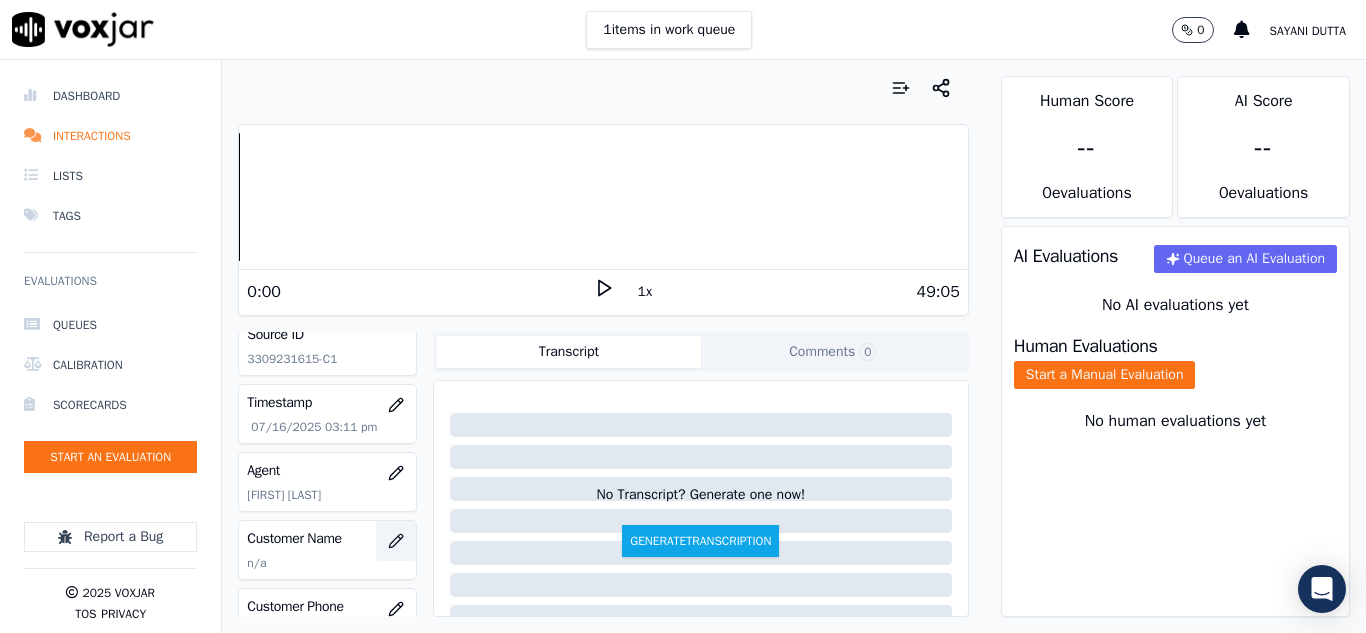 scroll, scrollTop: 300, scrollLeft: 0, axis: vertical 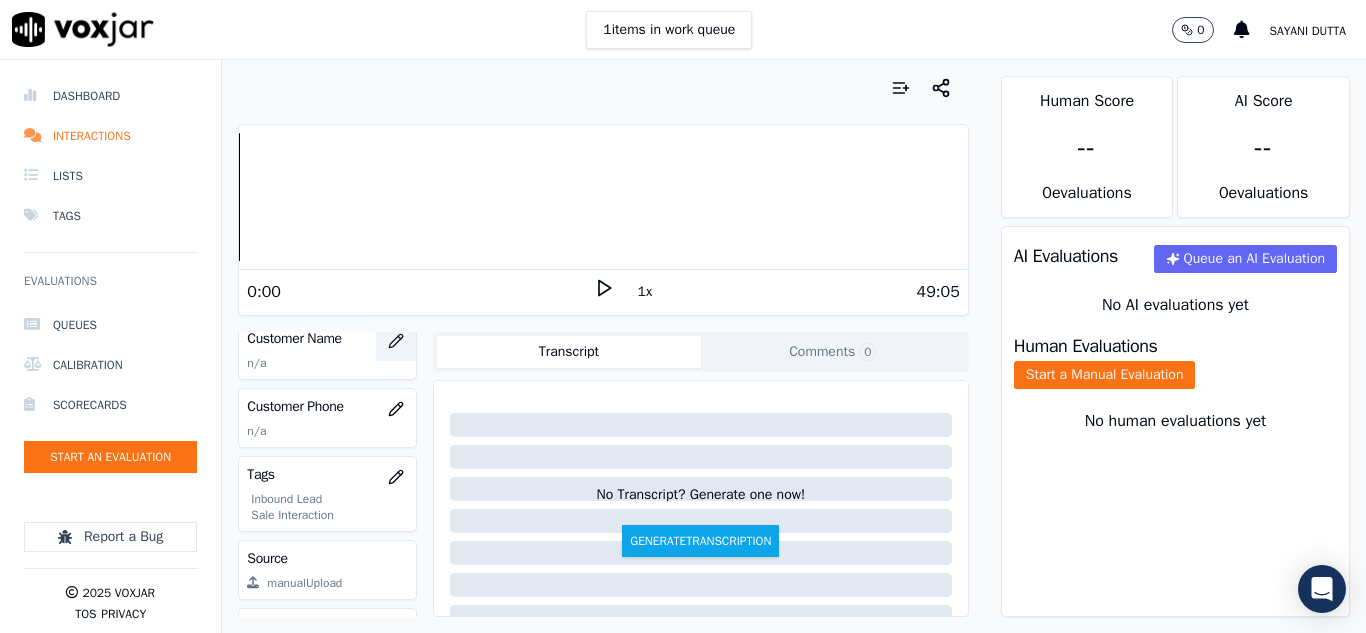 click 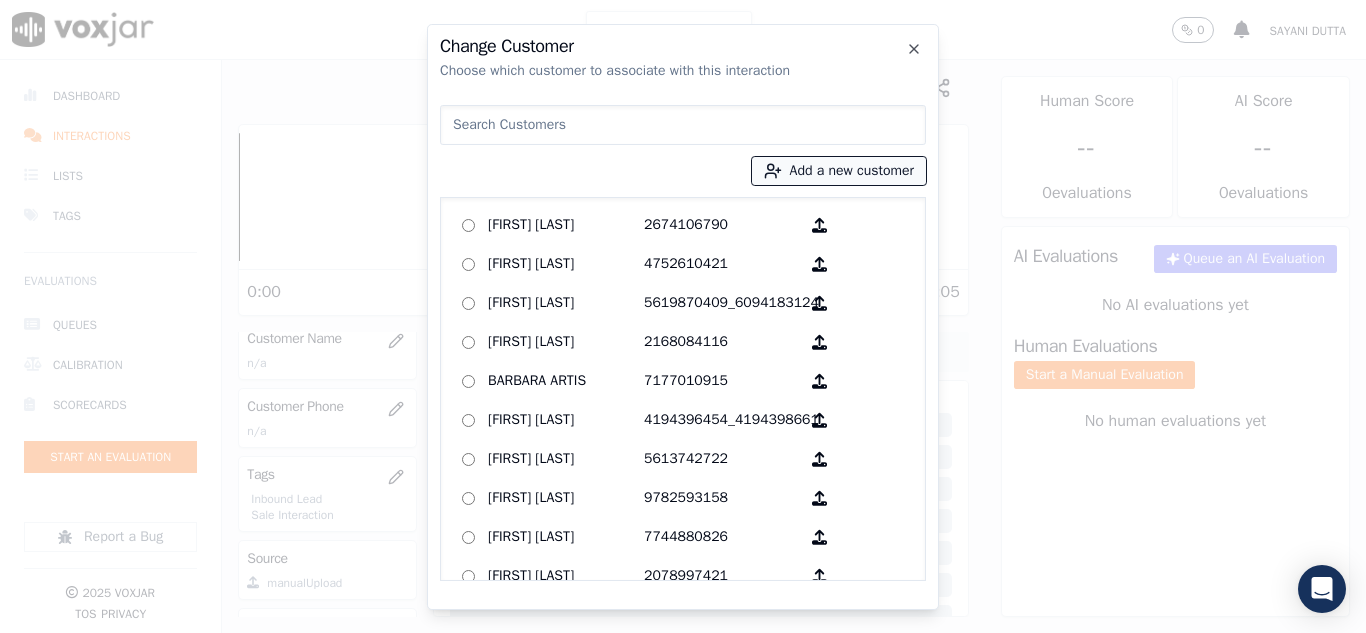 drag, startPoint x: 791, startPoint y: 160, endPoint x: 792, endPoint y: 171, distance: 11.045361 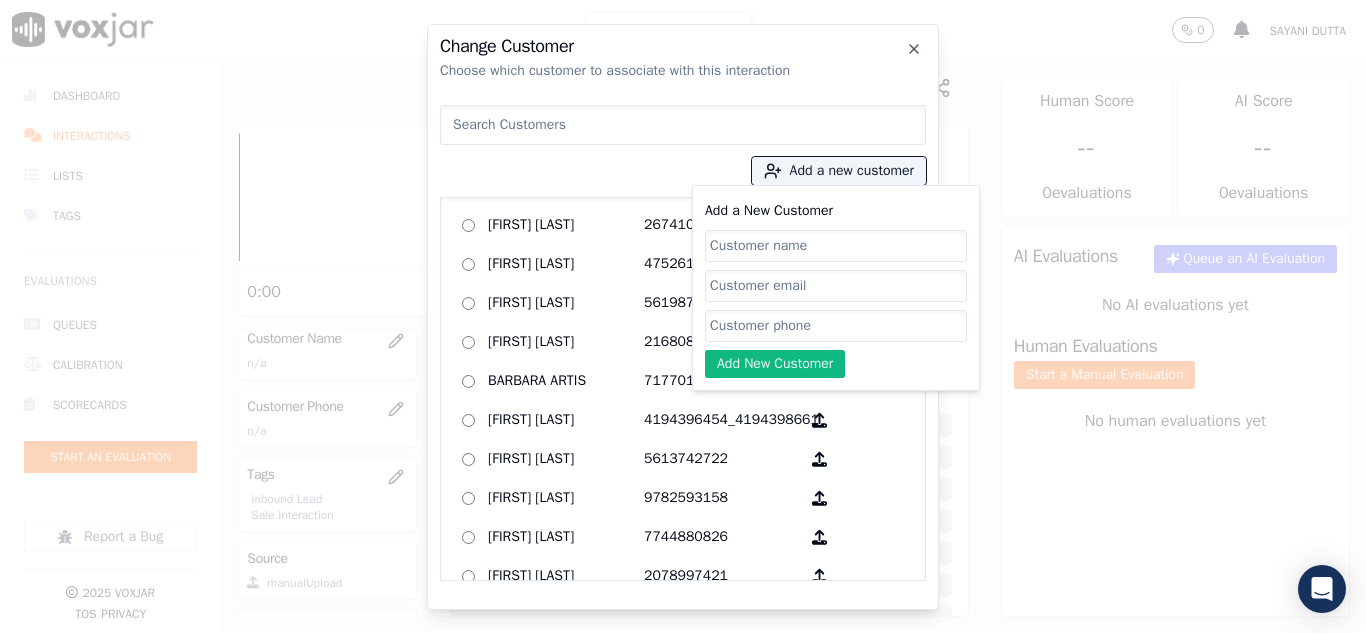 click on "Add a New Customer" 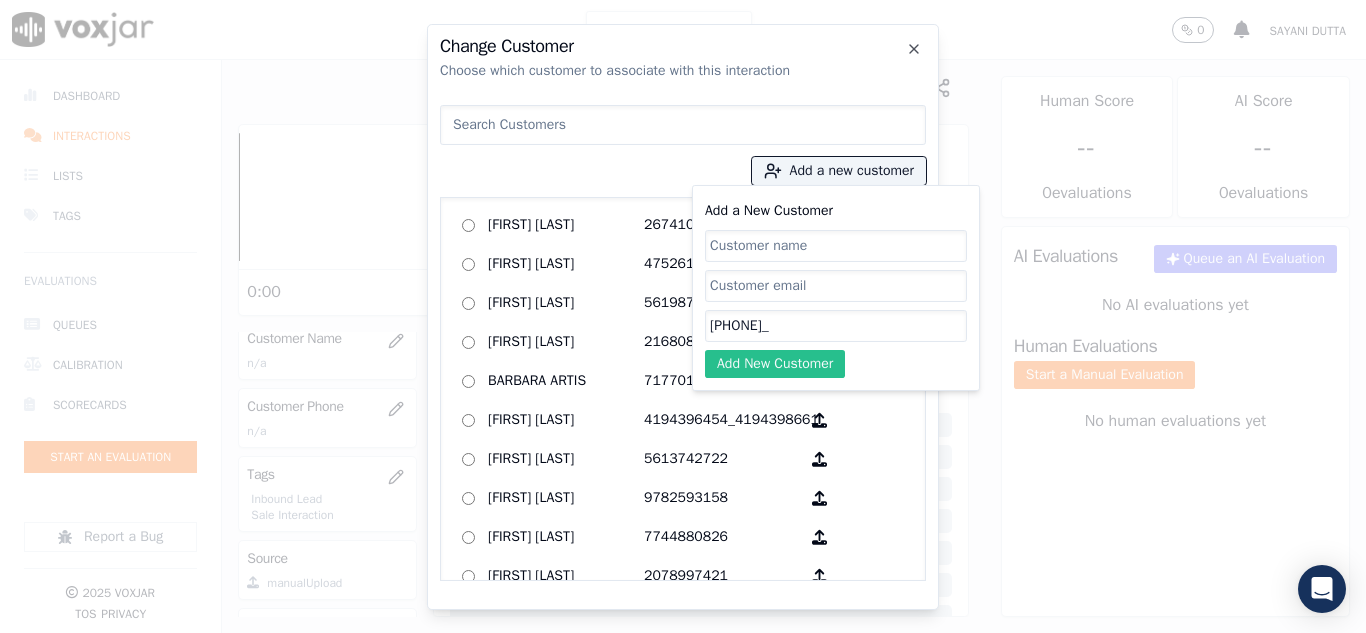 paste on "[PHONE]" 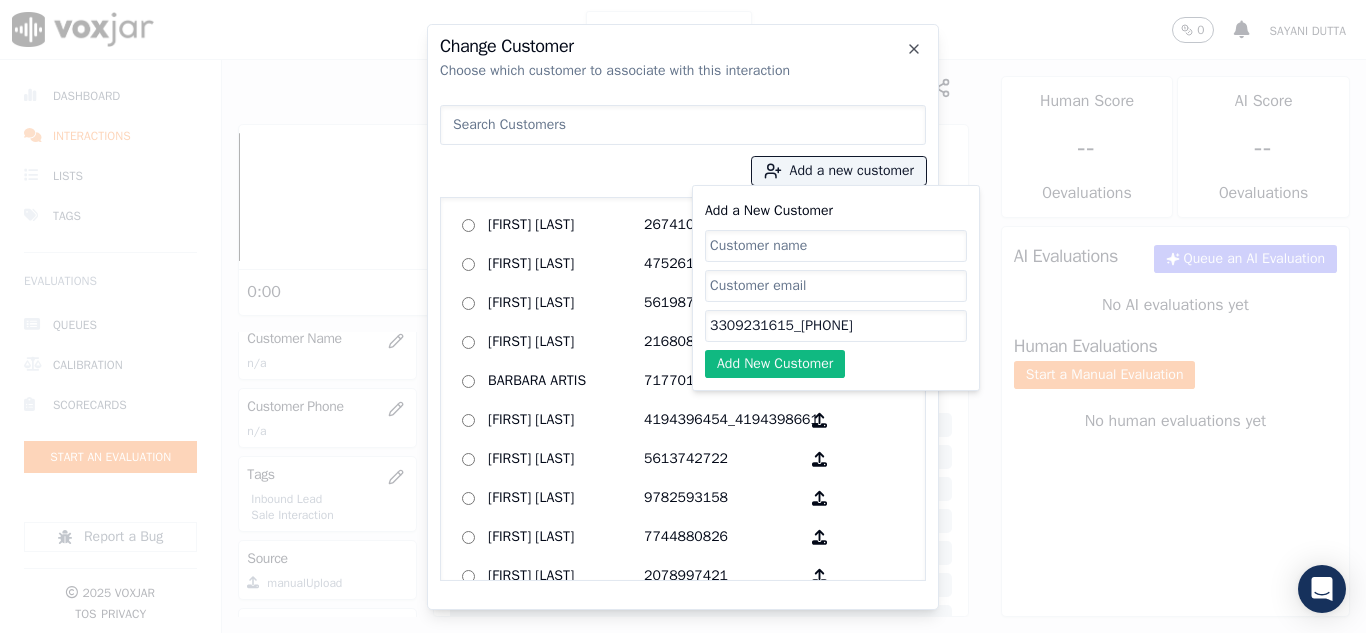 type on "3309231615_[PHONE]" 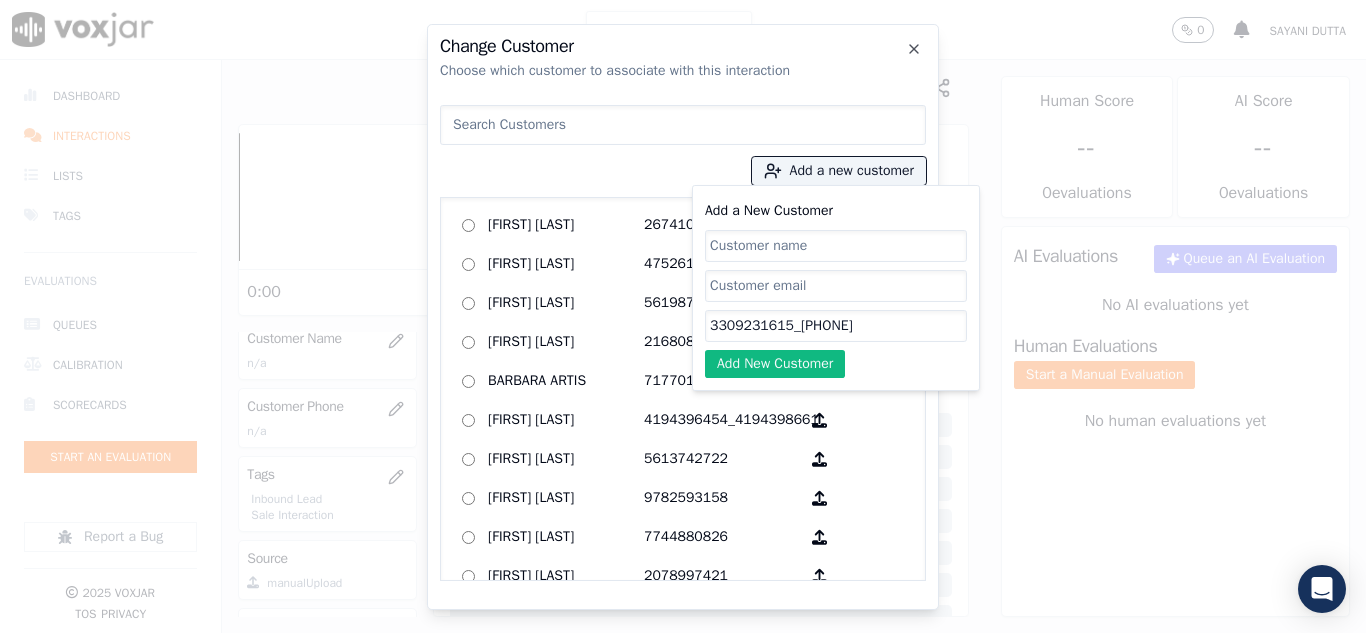 click on "Add a New Customer" 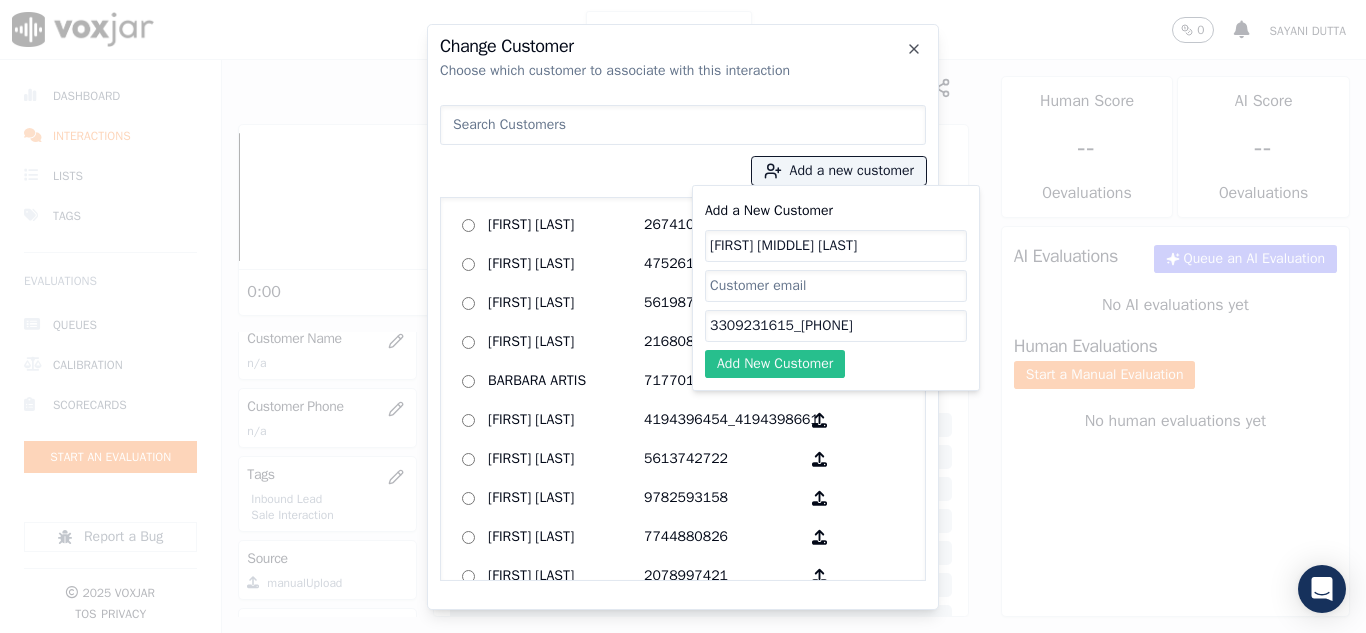 type on "[FIRST] [MIDDLE] [LAST]" 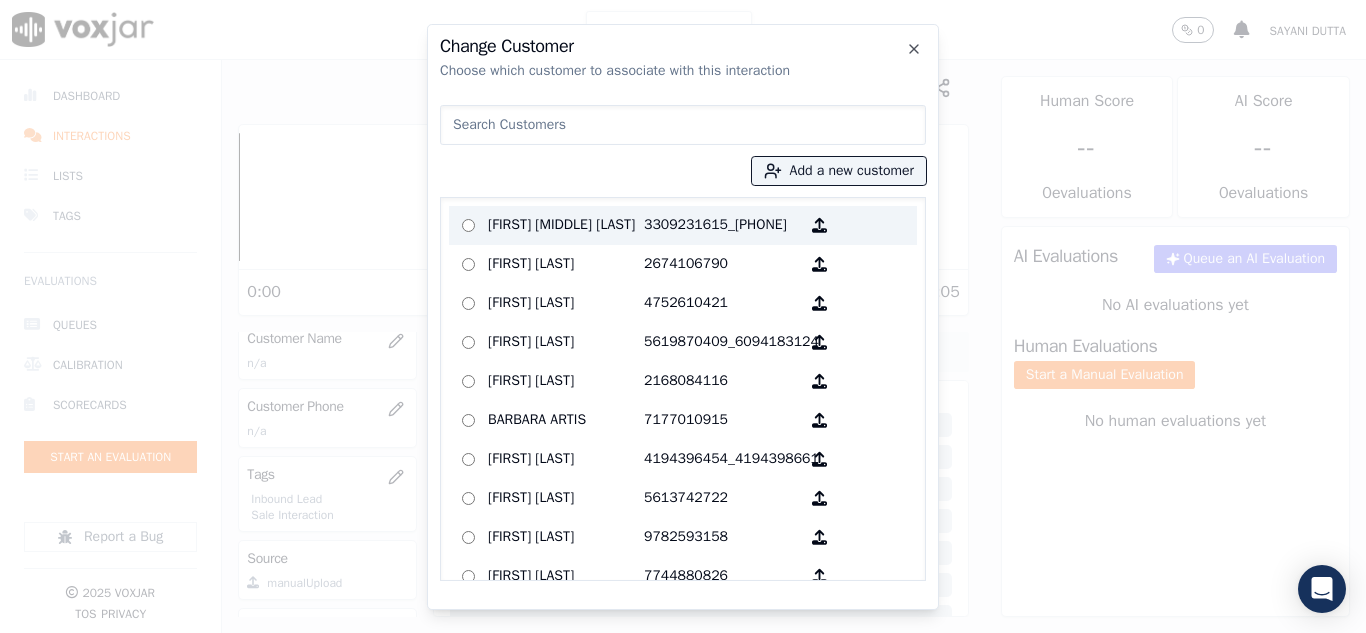 click on "[FIRST] [MIDDLE] [LAST]" at bounding box center [566, 225] 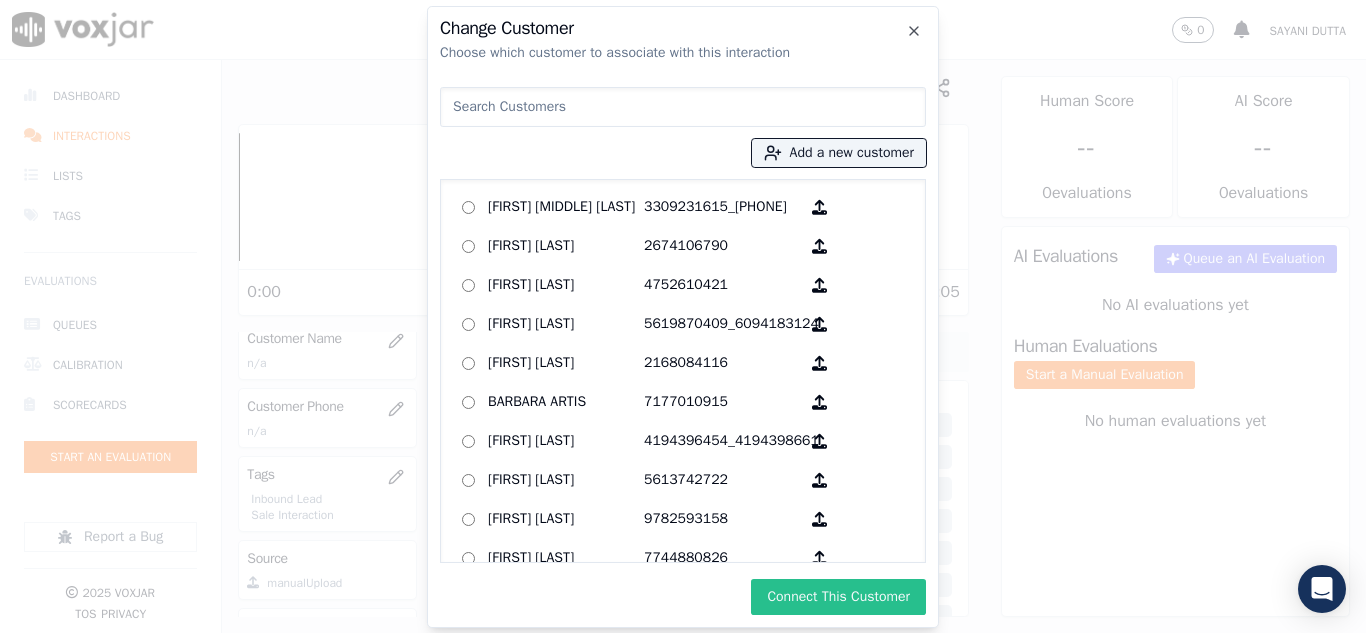 click on "Connect This Customer" at bounding box center [838, 597] 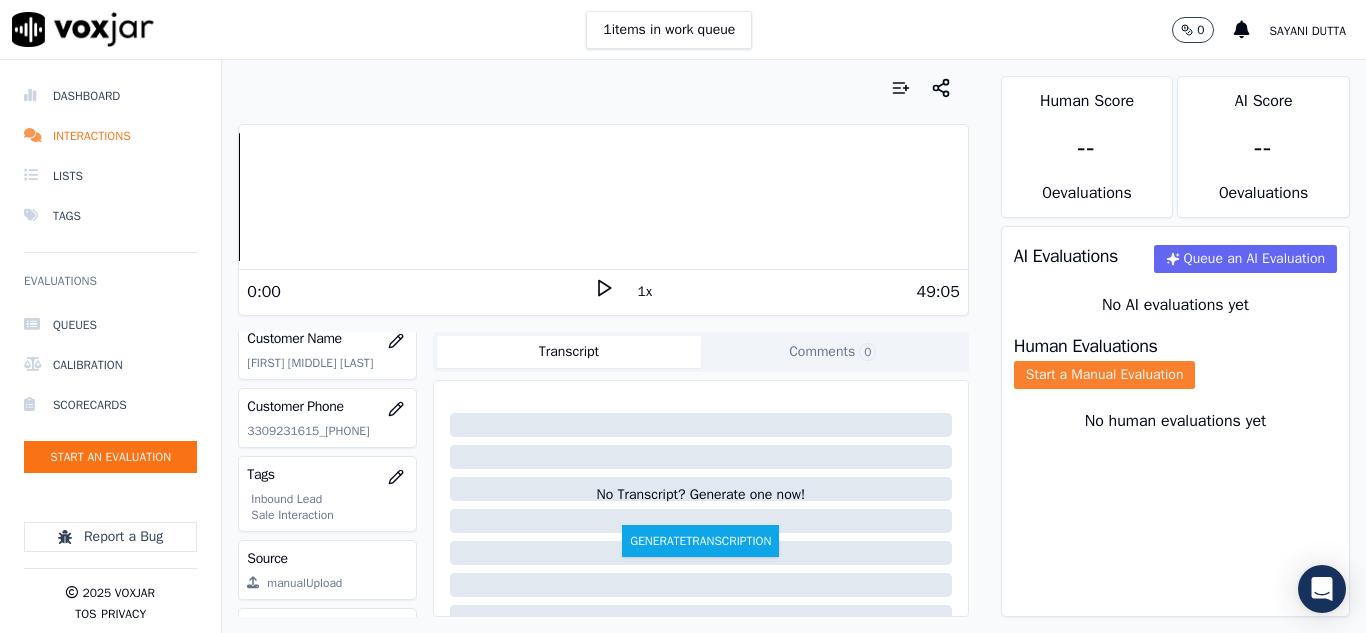 click on "Start a Manual Evaluation" 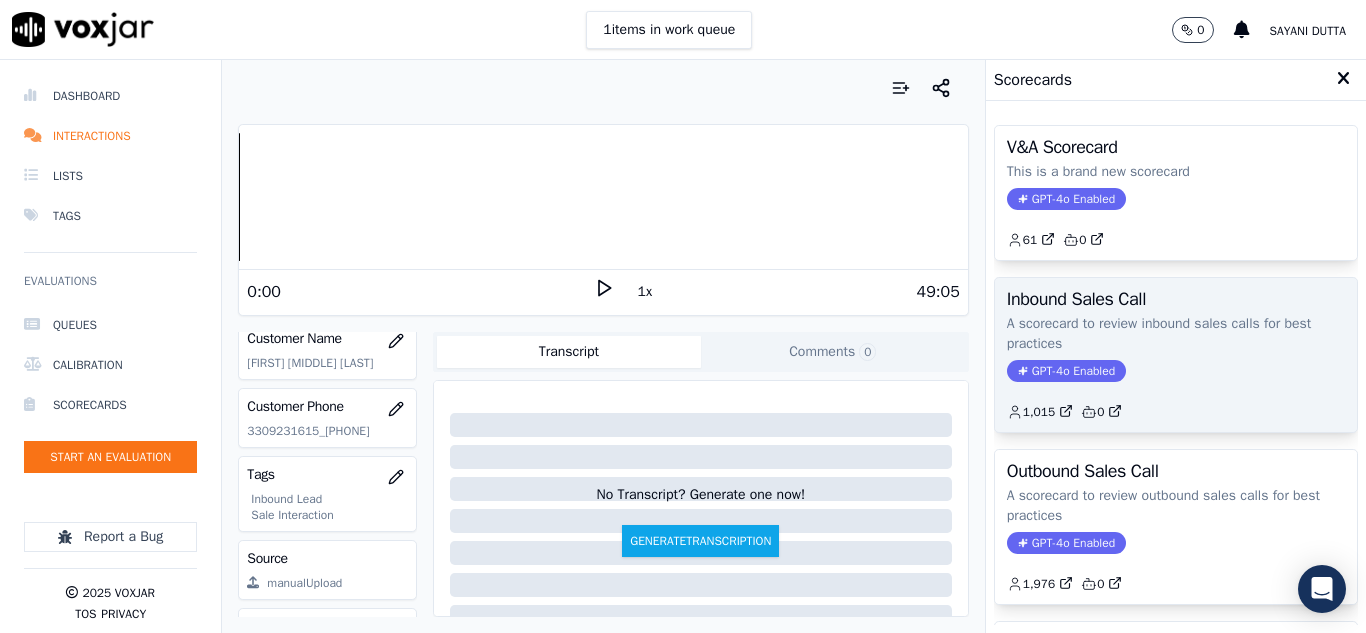 click on "GPT-4o Enabled" 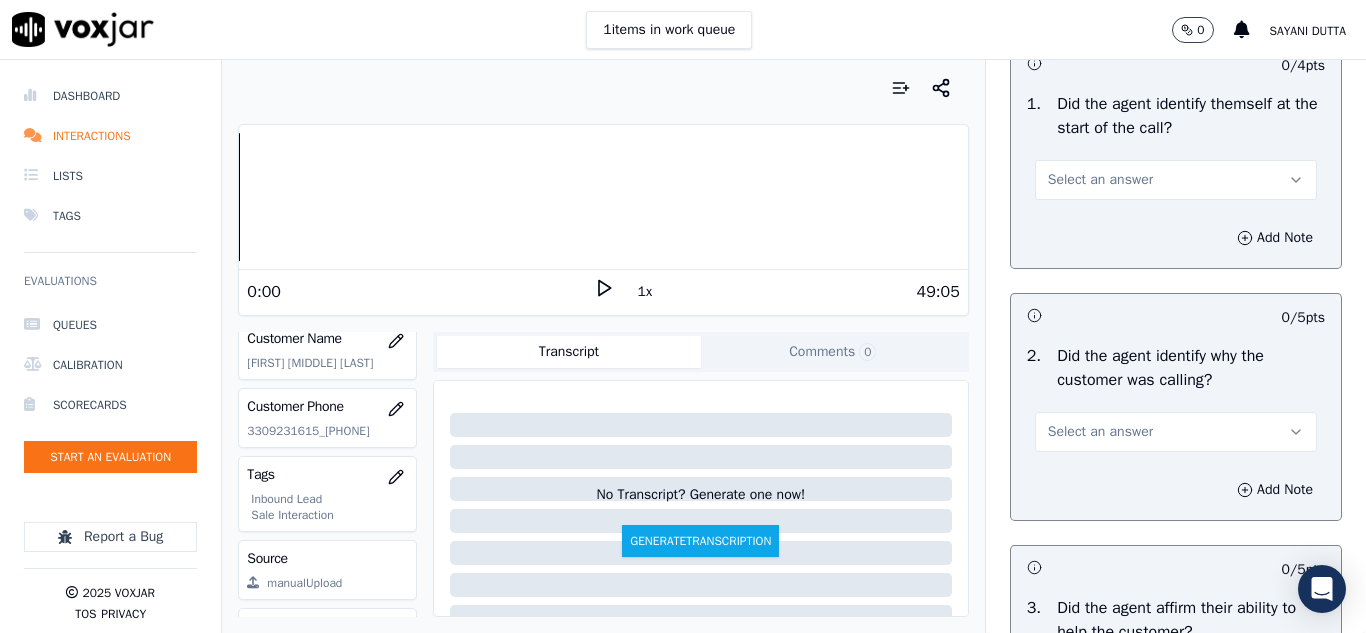 scroll, scrollTop: 200, scrollLeft: 0, axis: vertical 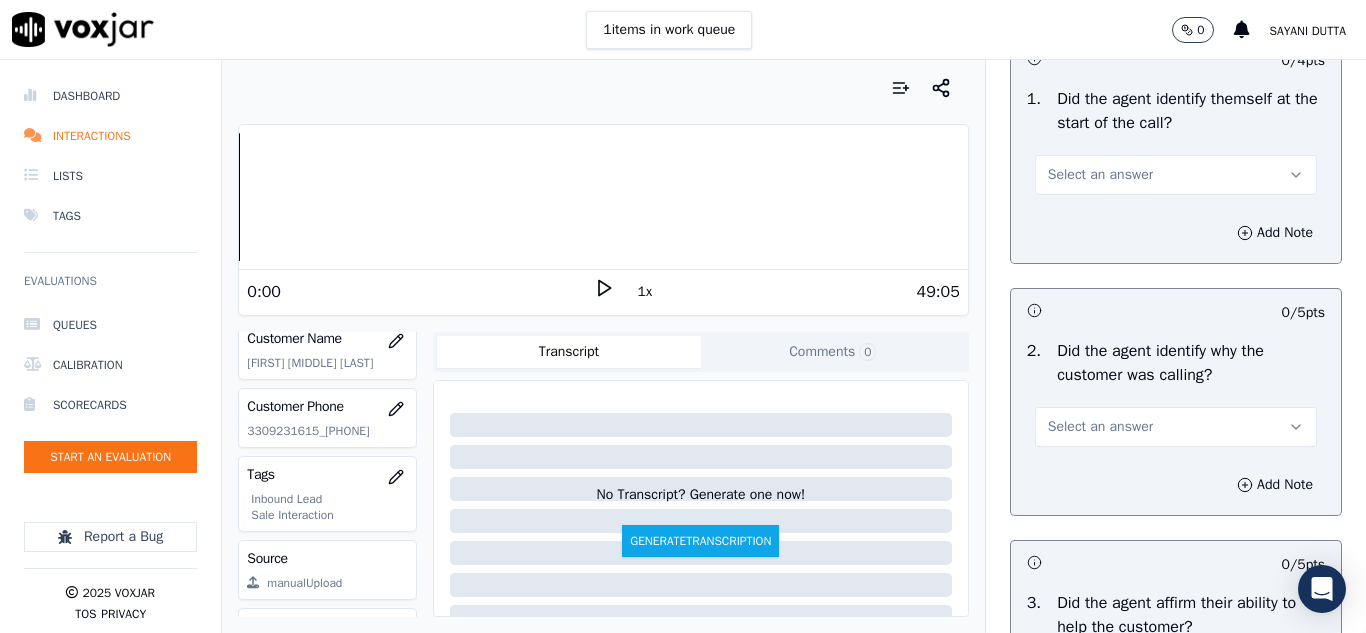 click on "Select an answer" at bounding box center (1100, 175) 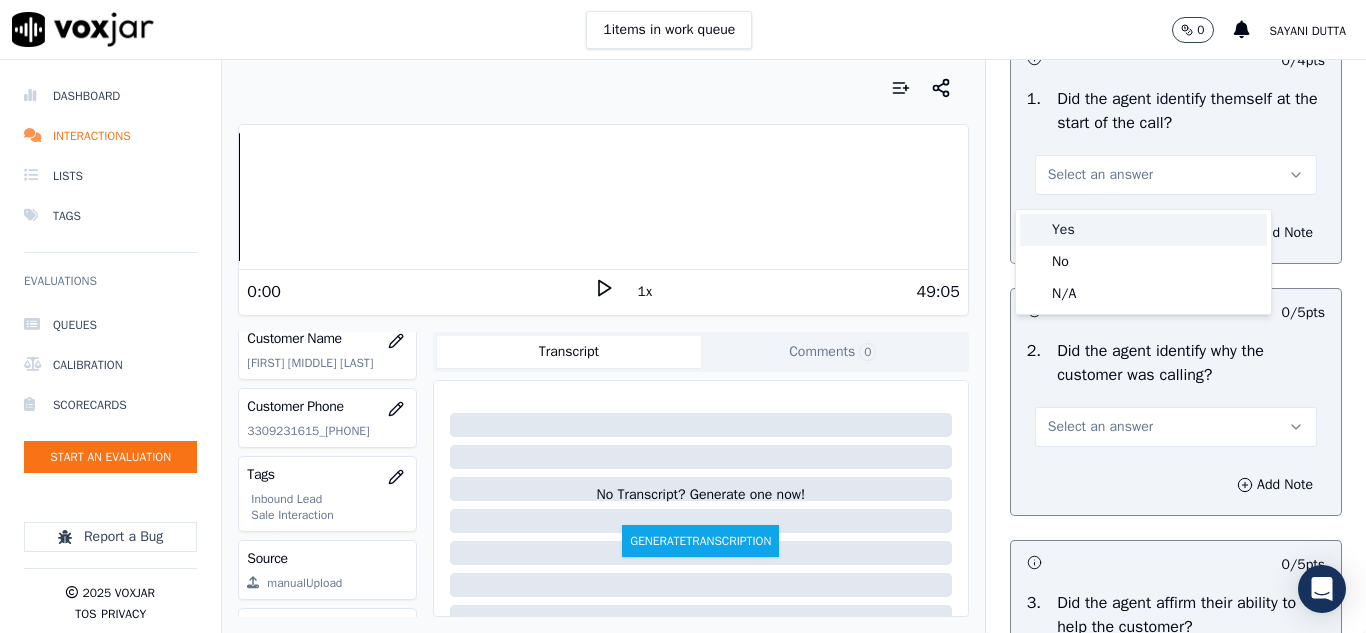 click on "Yes" at bounding box center [1143, 230] 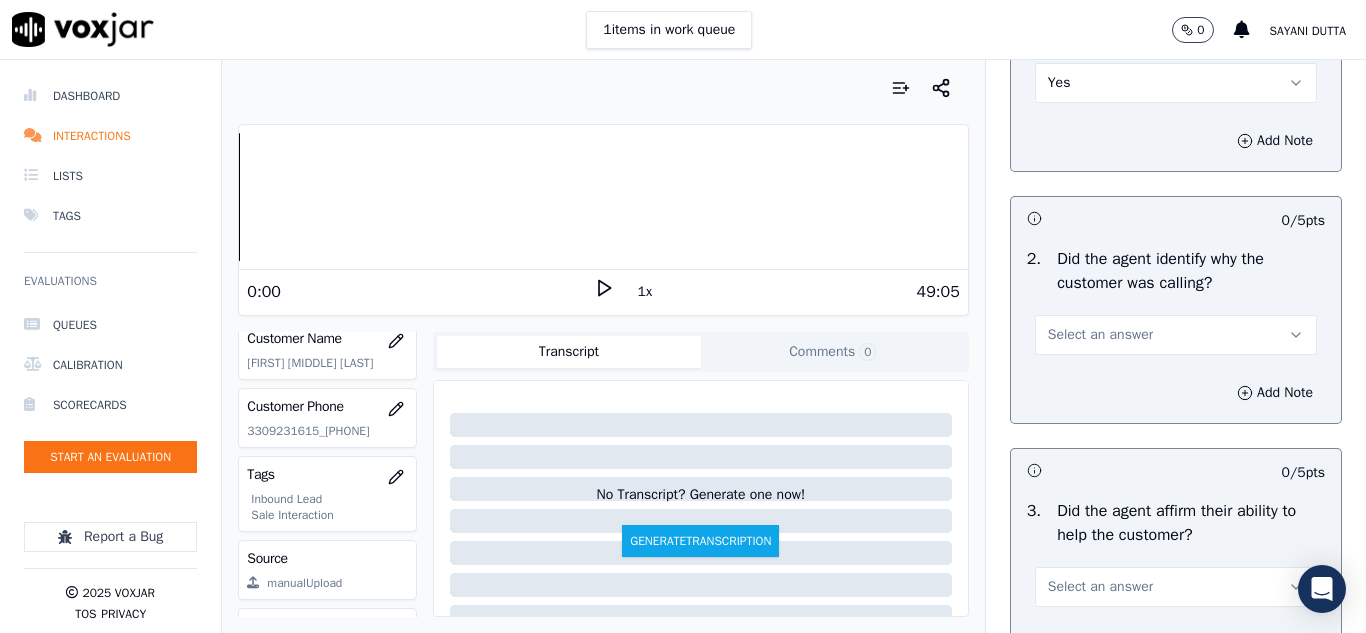 scroll, scrollTop: 400, scrollLeft: 0, axis: vertical 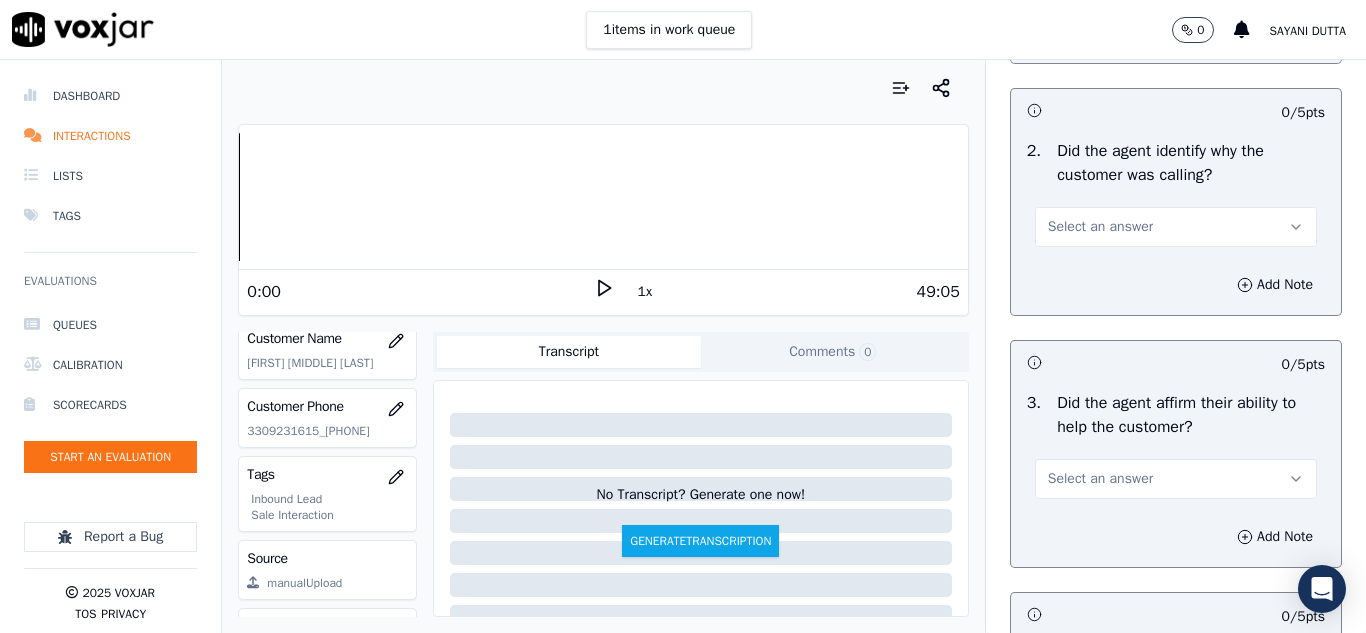 click on "Select an answer" at bounding box center (1100, 227) 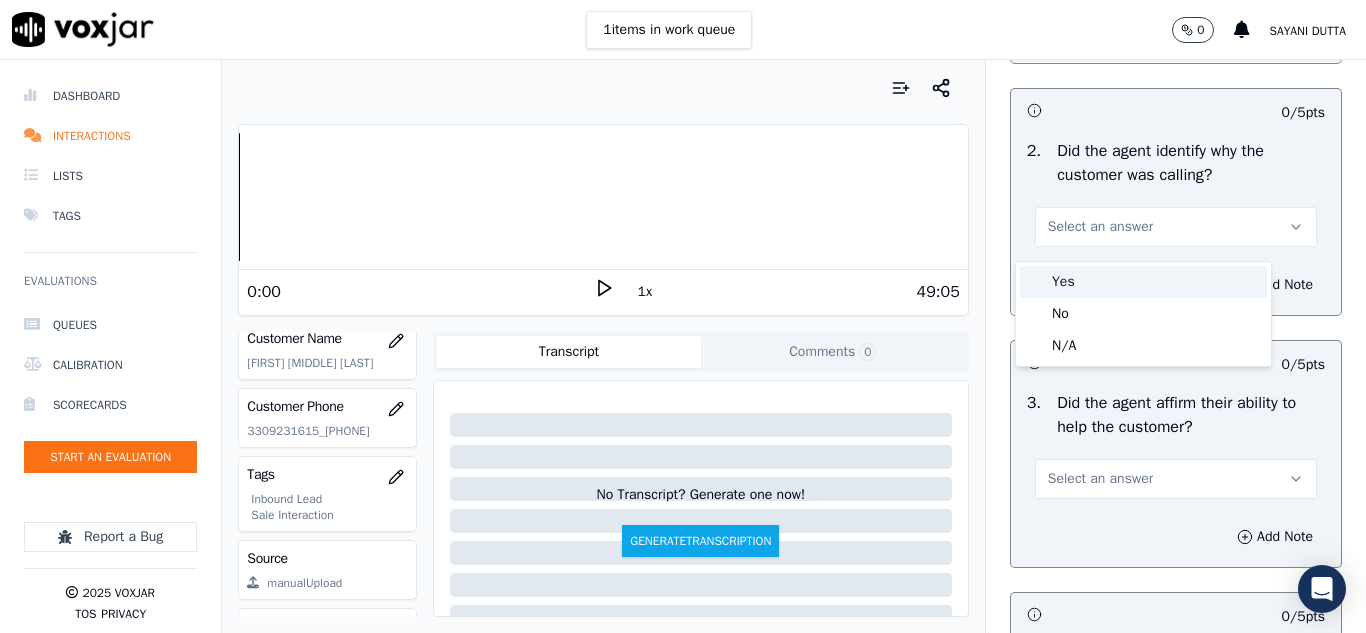 click on "Yes" at bounding box center [1143, 282] 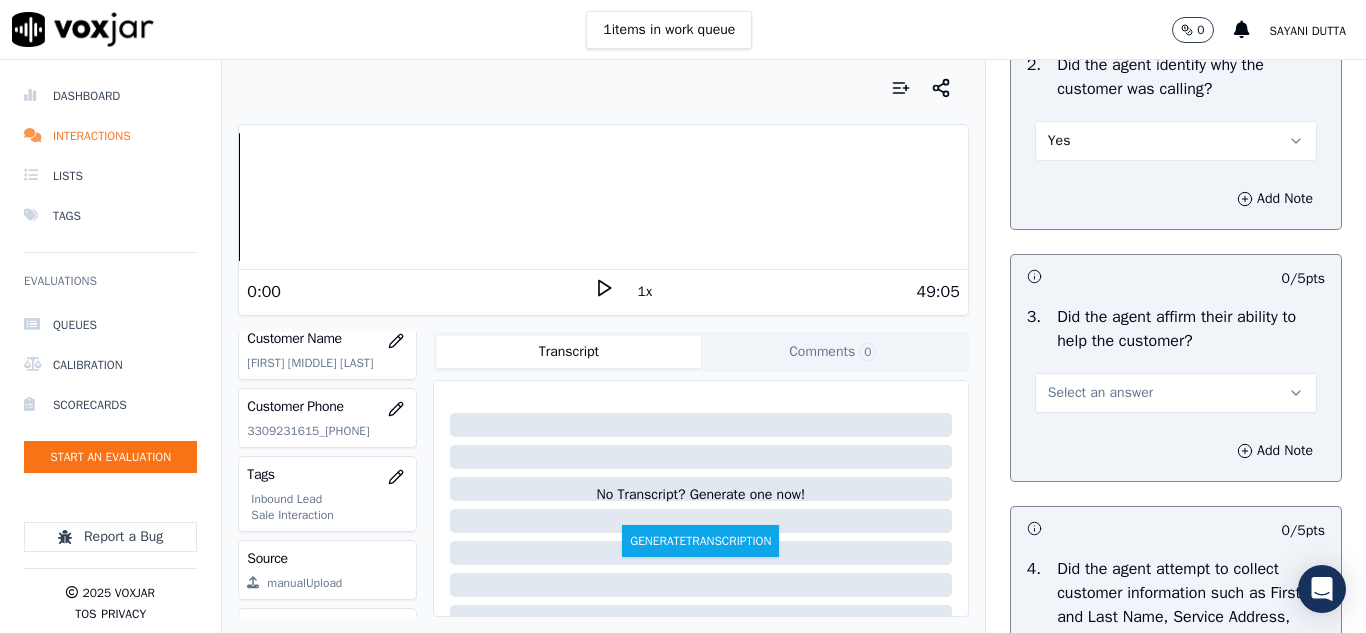 scroll, scrollTop: 600, scrollLeft: 0, axis: vertical 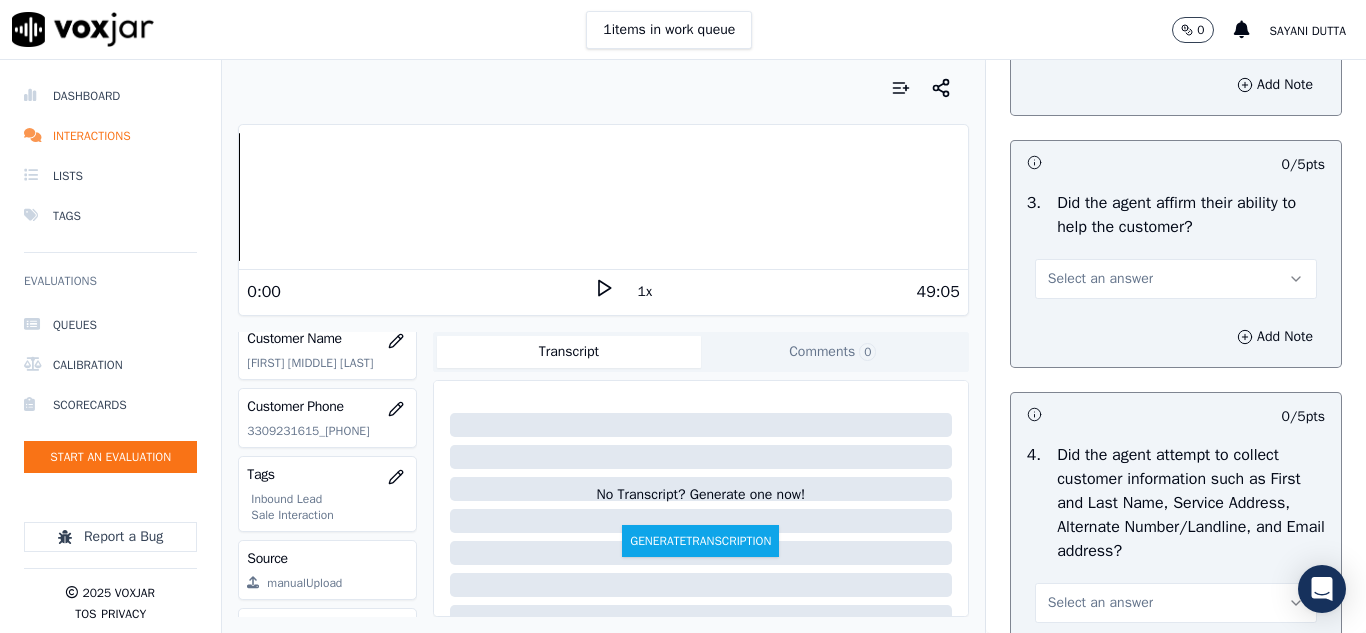 drag, startPoint x: 1072, startPoint y: 295, endPoint x: 1072, endPoint y: 307, distance: 12 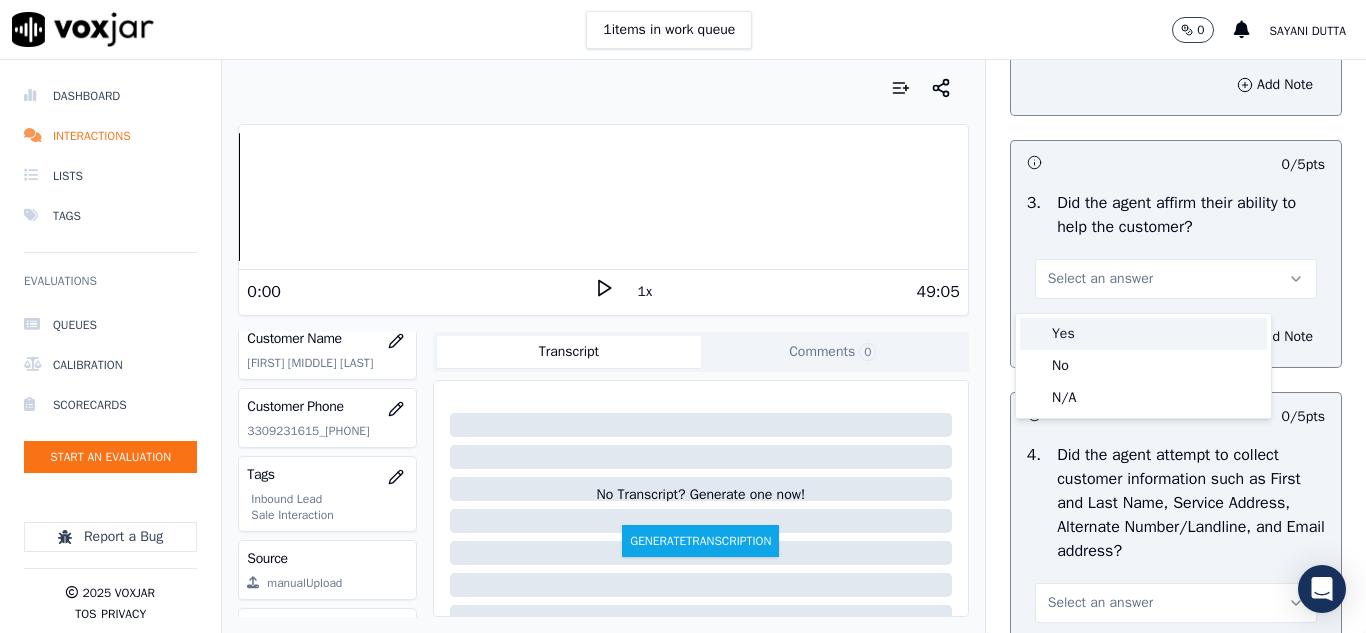 click on "Yes" at bounding box center (1143, 334) 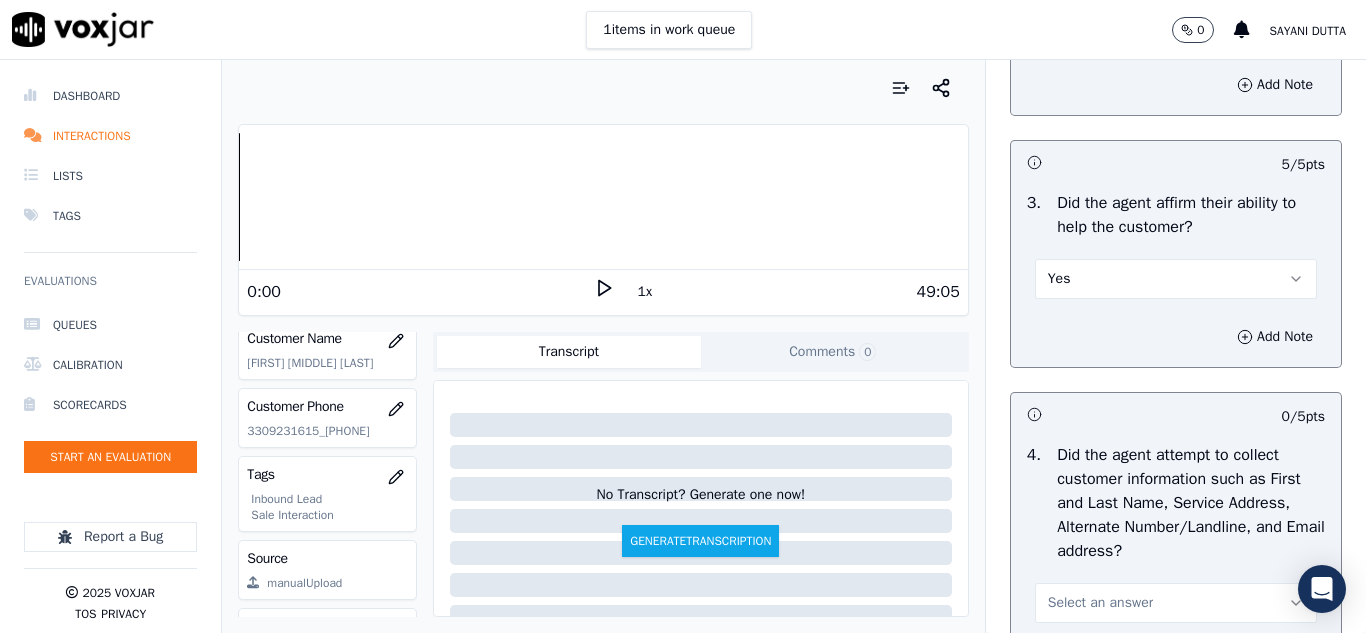 scroll, scrollTop: 900, scrollLeft: 0, axis: vertical 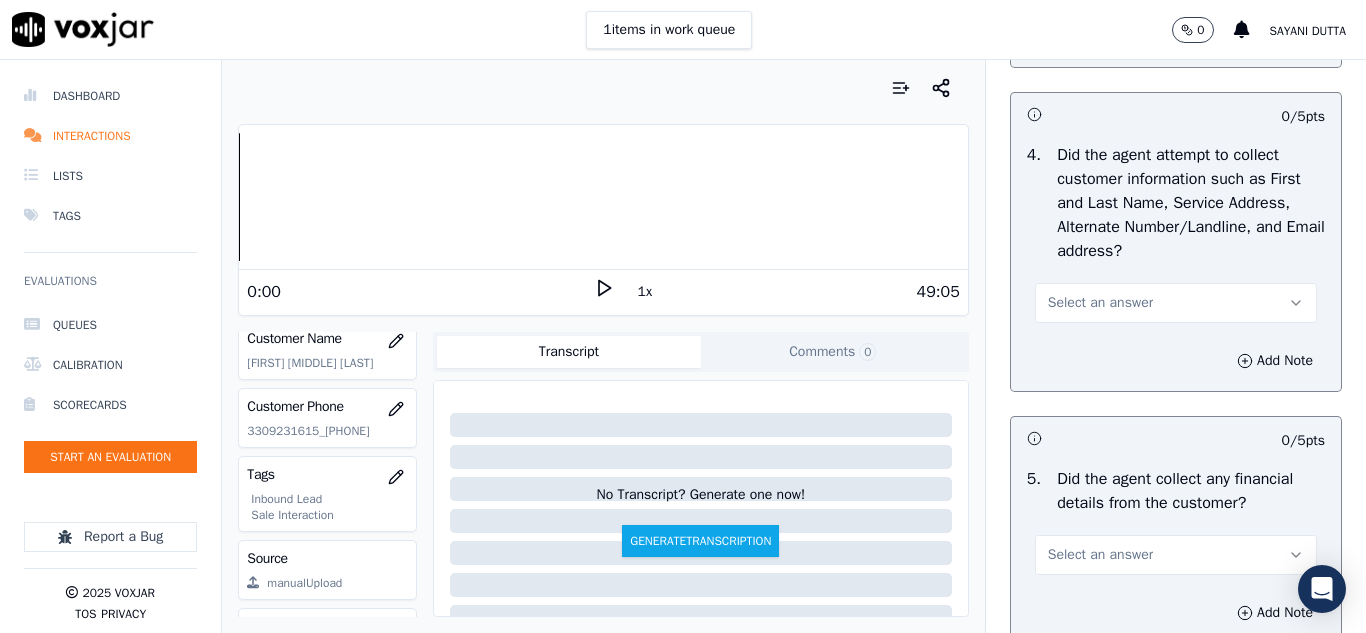 click on "Select an answer" at bounding box center (1100, 303) 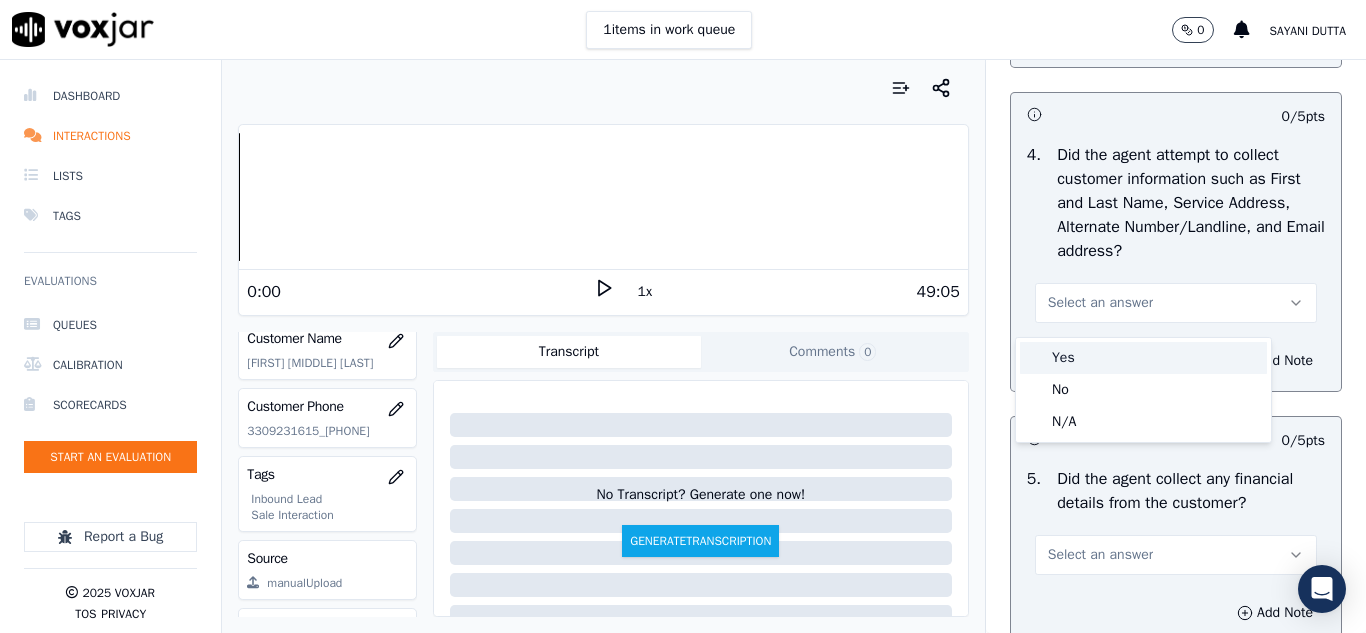 click on "Yes" at bounding box center (1143, 358) 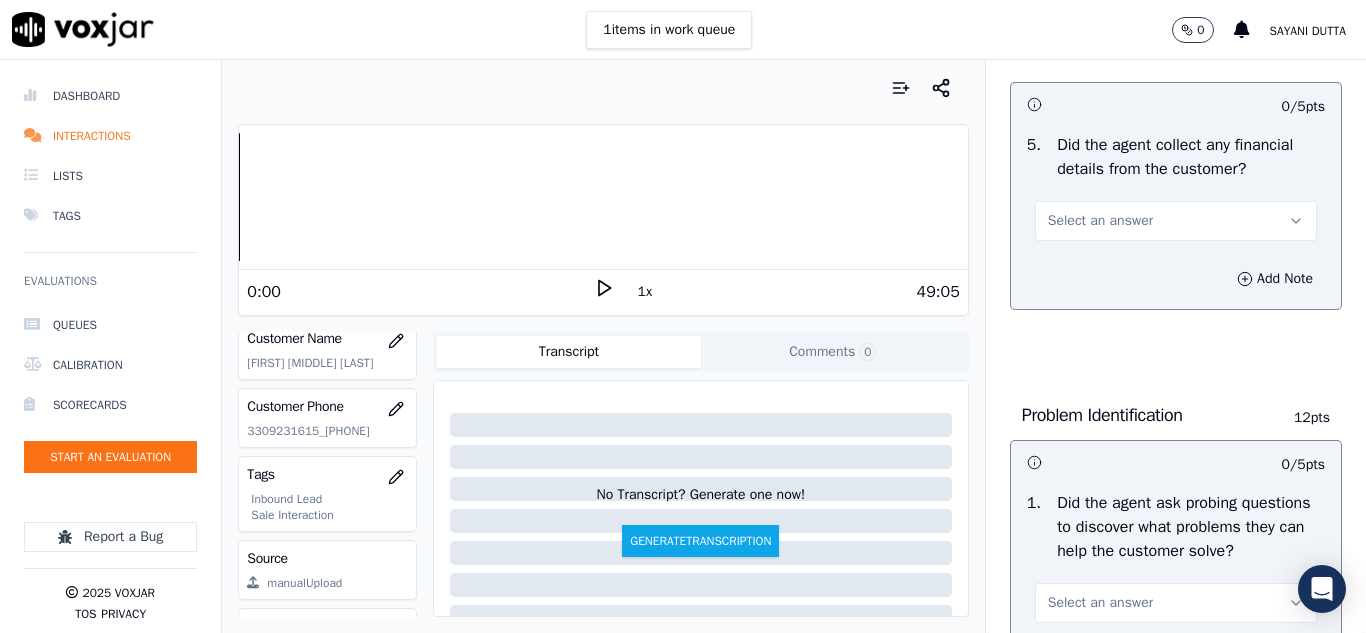 scroll, scrollTop: 1300, scrollLeft: 0, axis: vertical 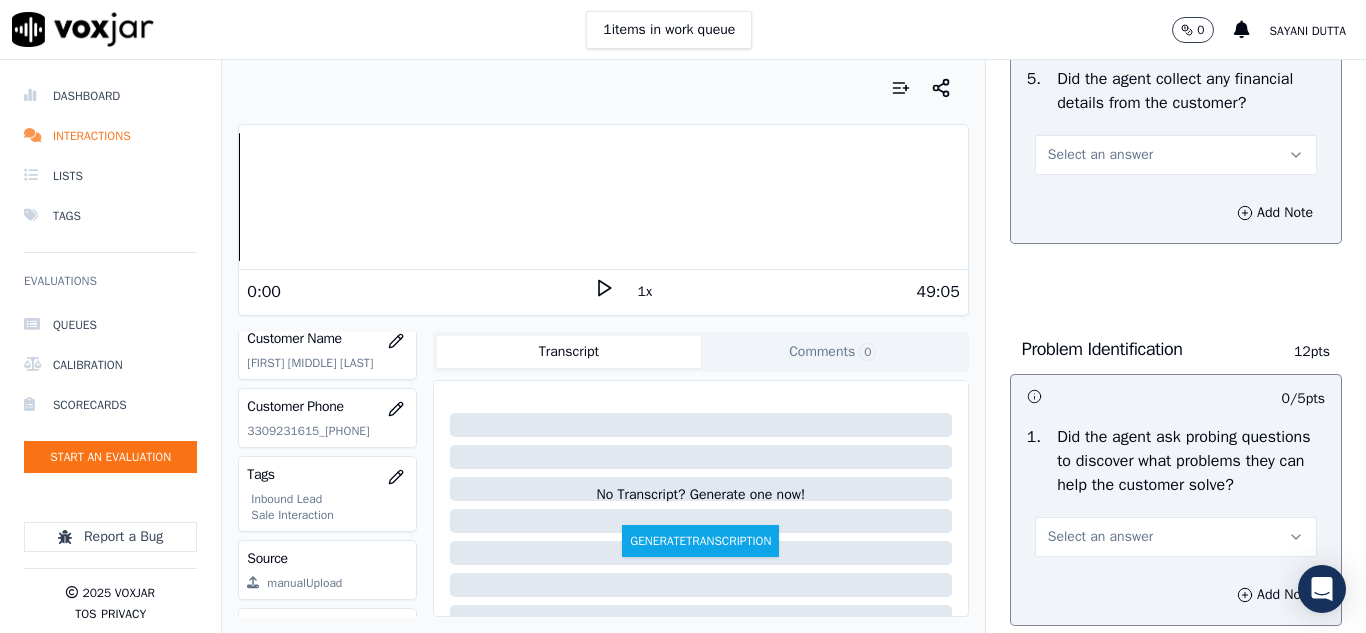 click on "Select an answer" at bounding box center [1100, 155] 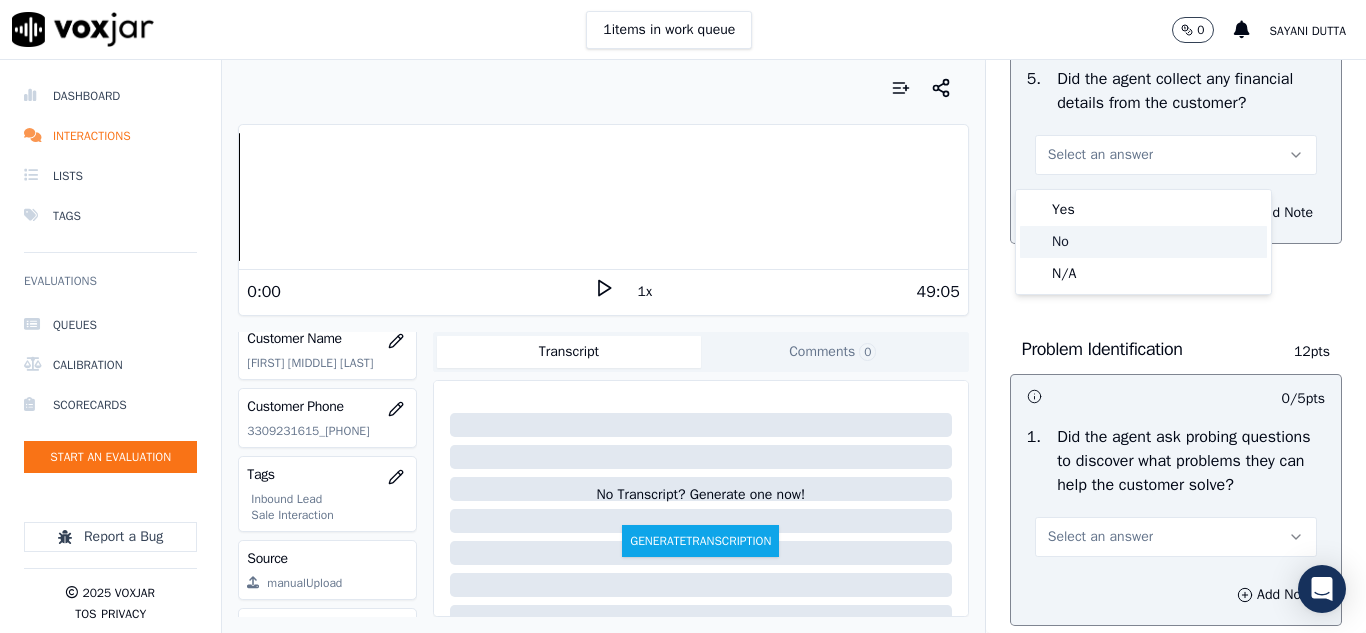click on "No" 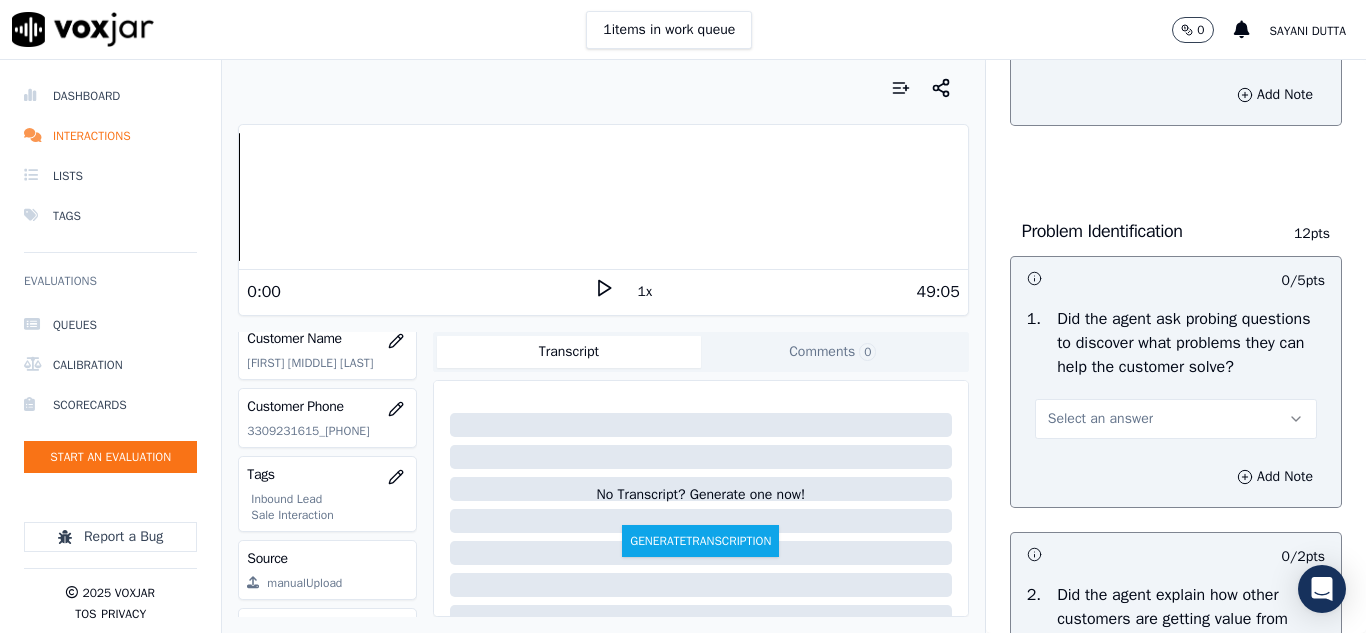 scroll, scrollTop: 1600, scrollLeft: 0, axis: vertical 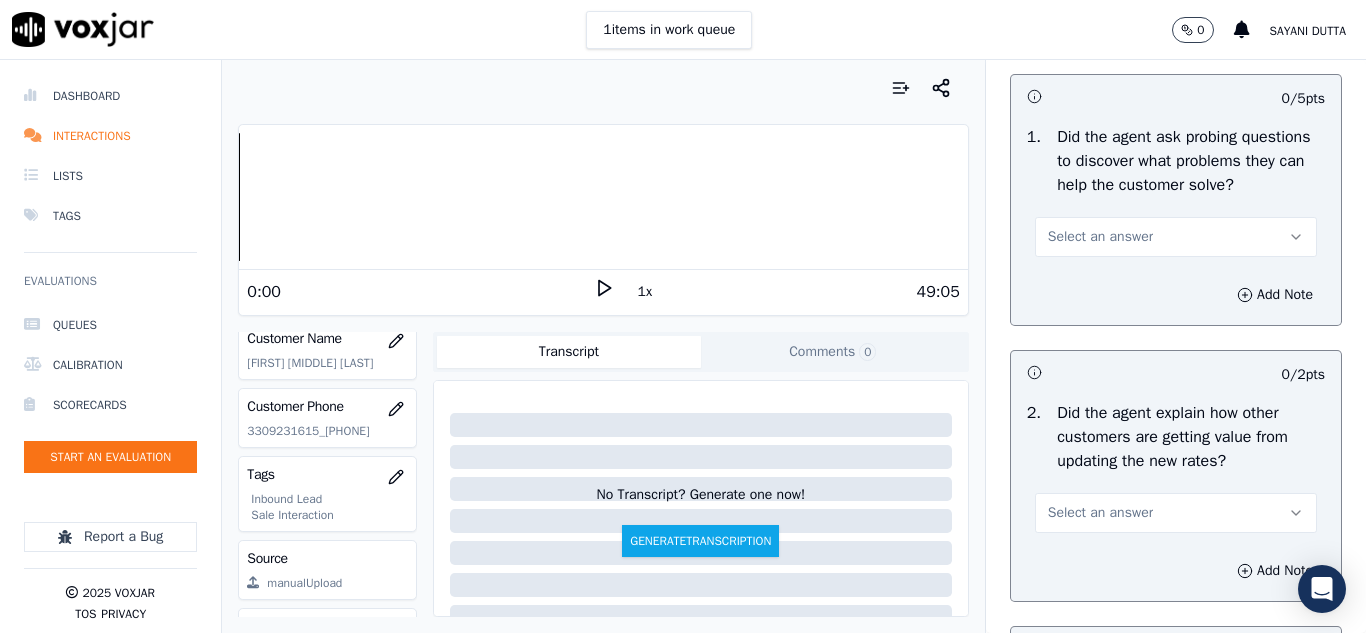 click on "Select an answer" at bounding box center (1100, 237) 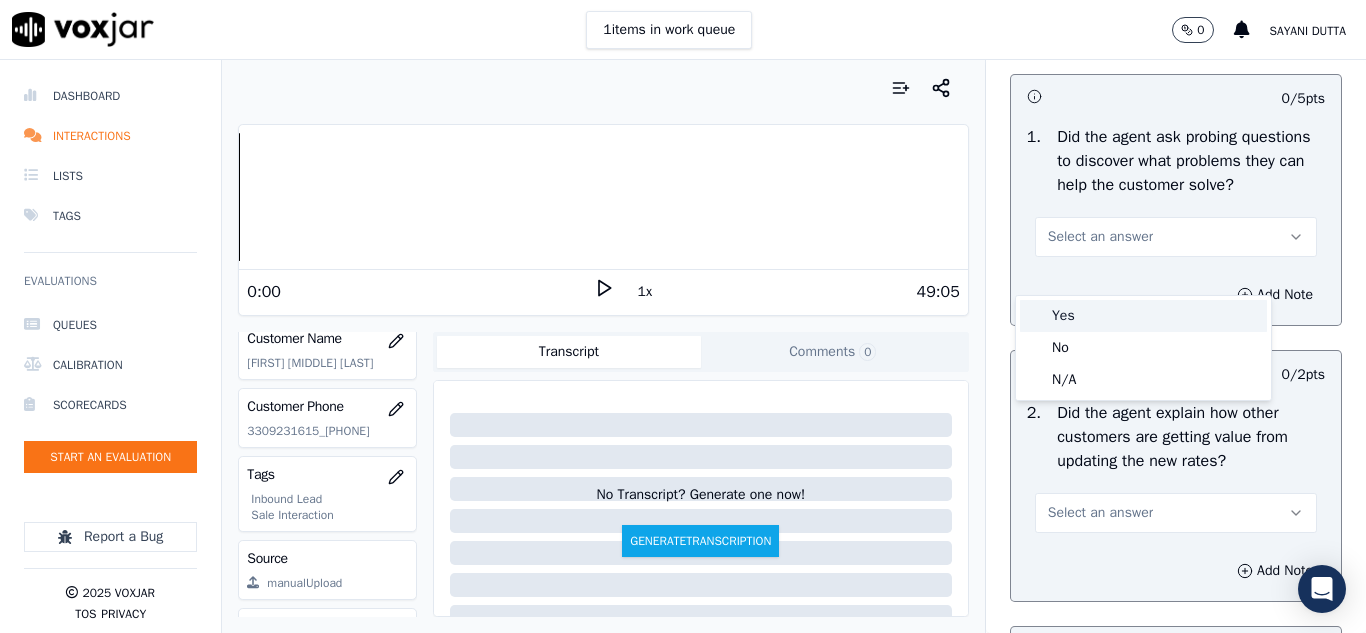 click on "Yes" at bounding box center [1143, 316] 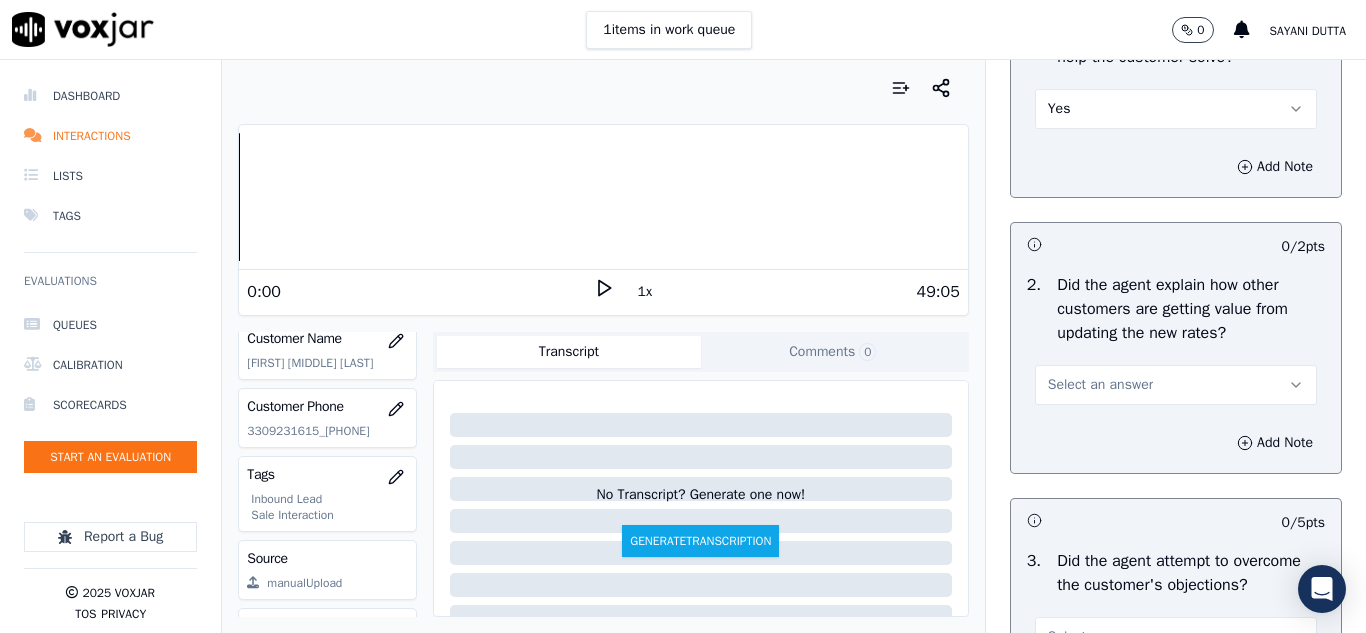 scroll, scrollTop: 1800, scrollLeft: 0, axis: vertical 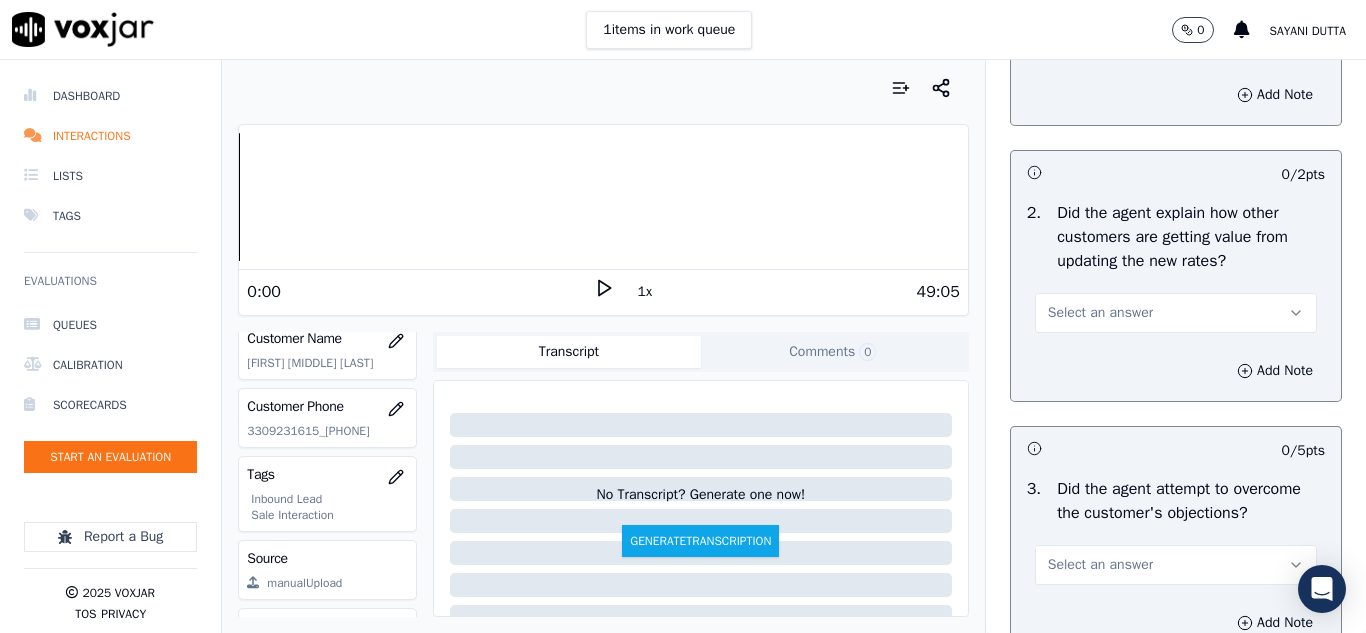 click on "Select an answer" at bounding box center (1100, 313) 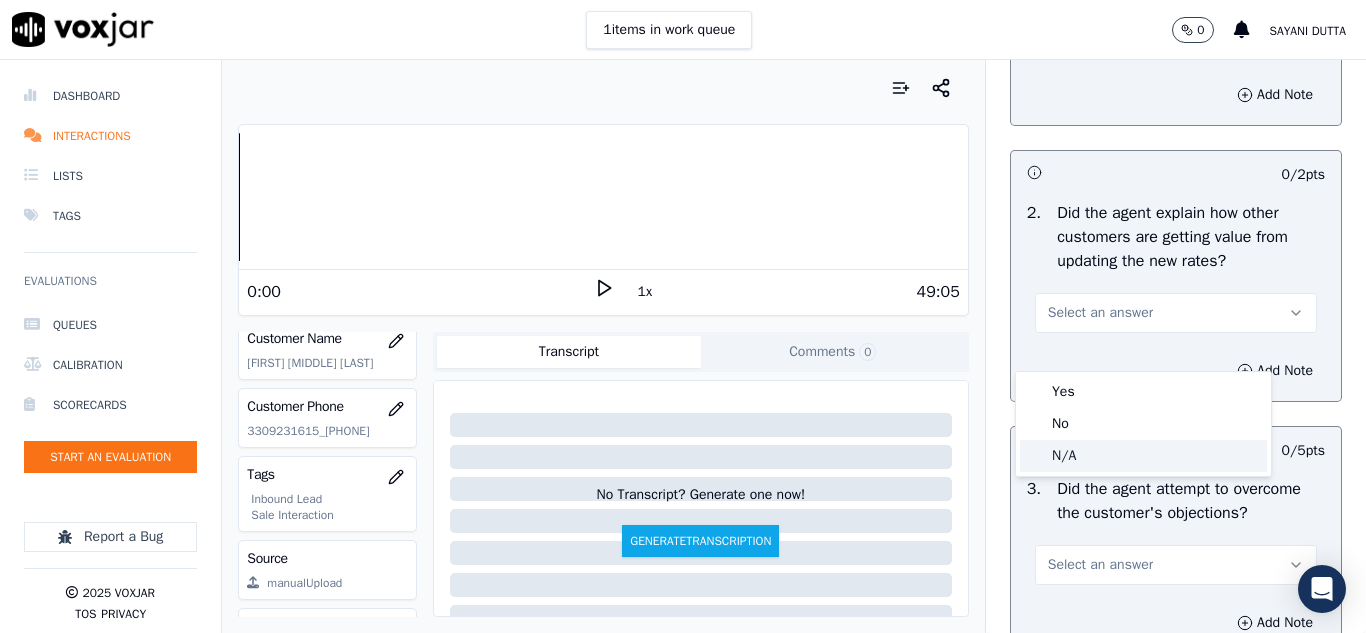 click on "N/A" 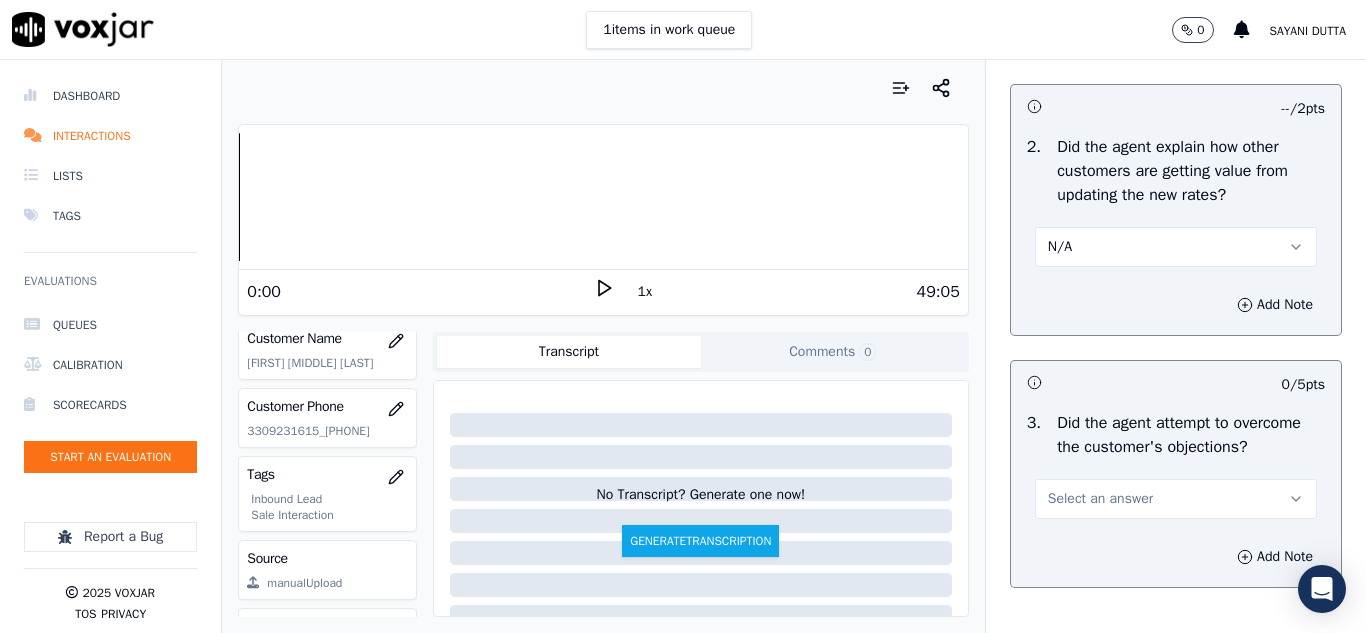 scroll, scrollTop: 2100, scrollLeft: 0, axis: vertical 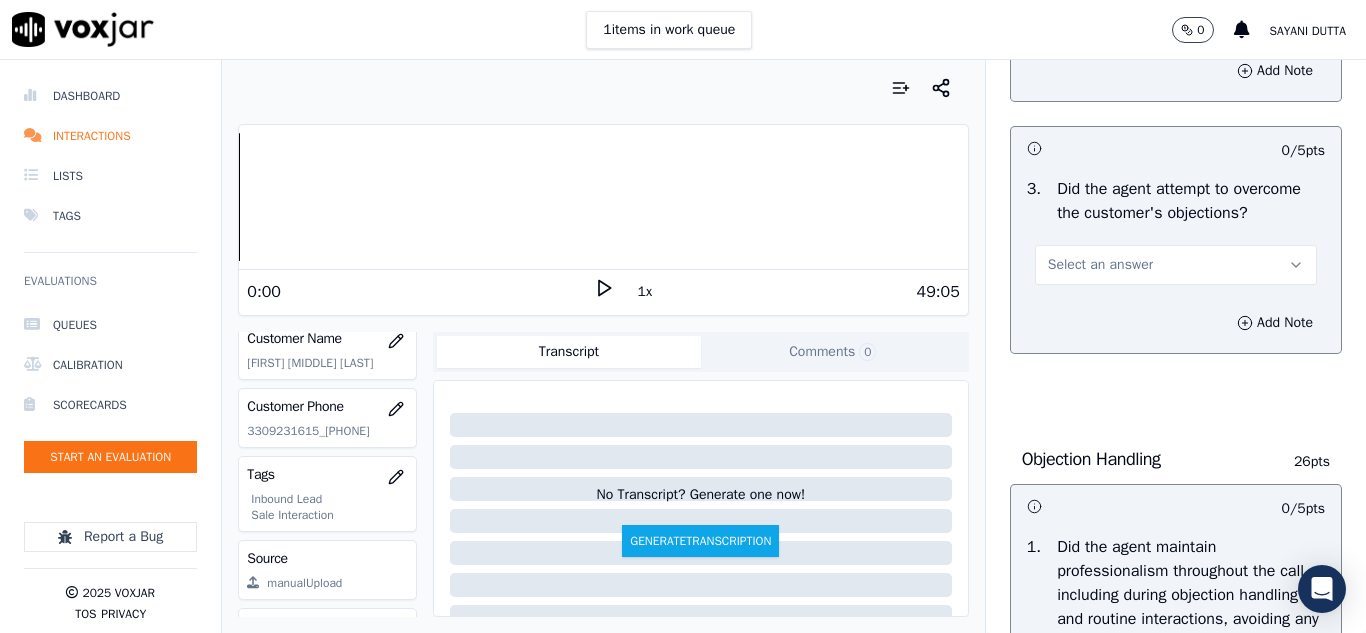 click on "Select an answer" at bounding box center [1100, 265] 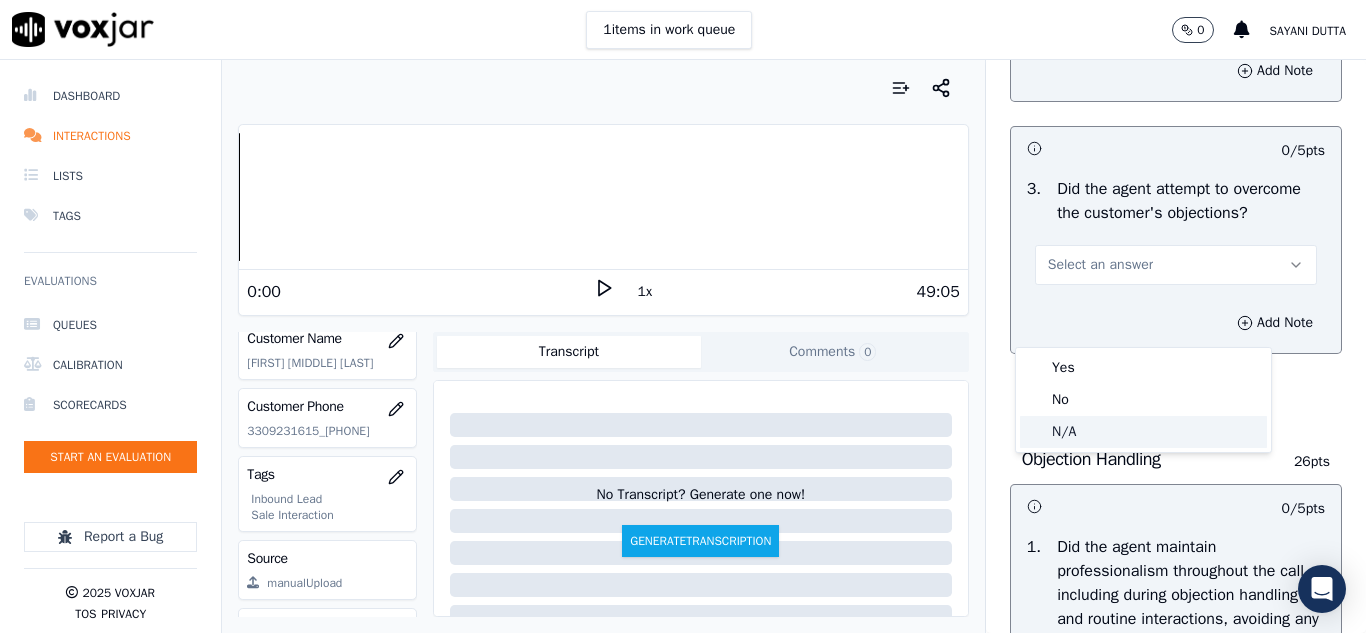 click on "N/A" 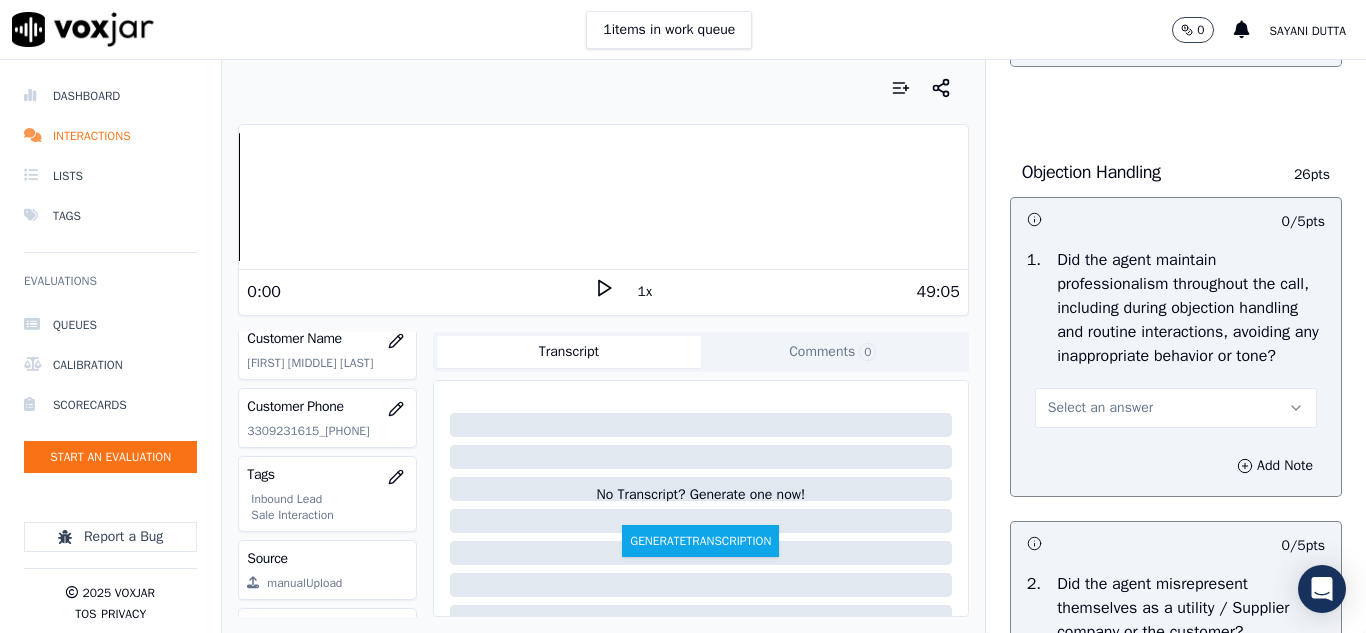 scroll, scrollTop: 2500, scrollLeft: 0, axis: vertical 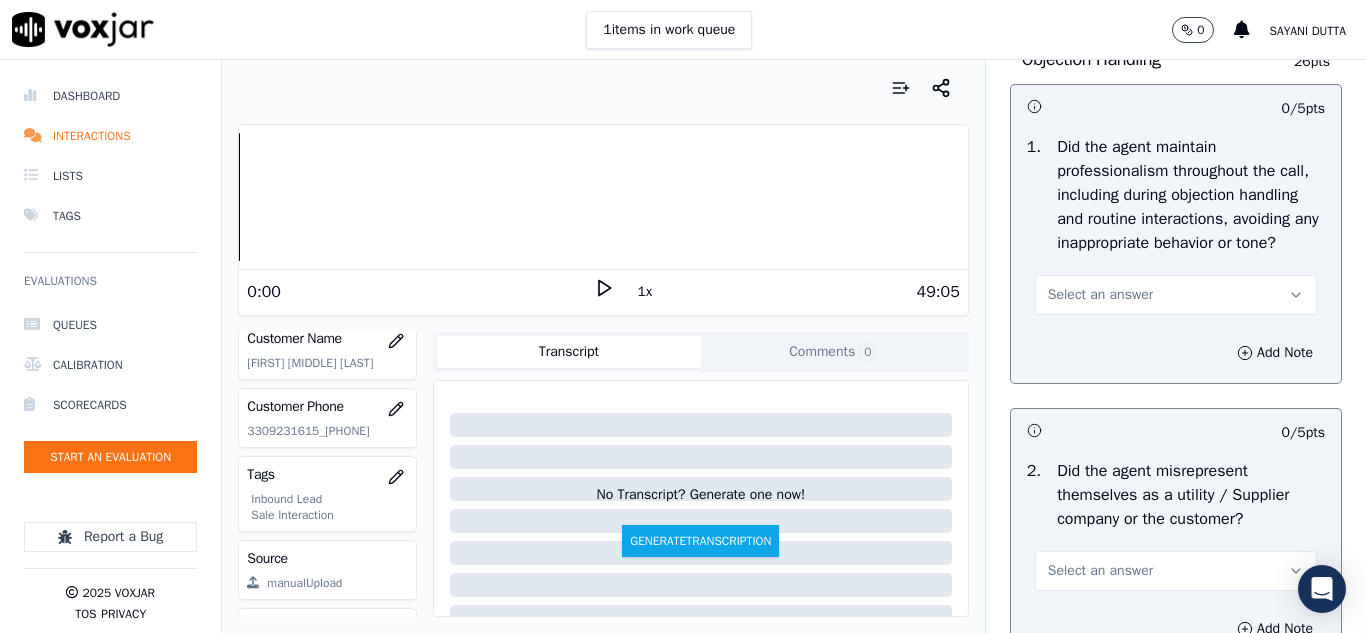 click on "Select an answer" at bounding box center [1100, 295] 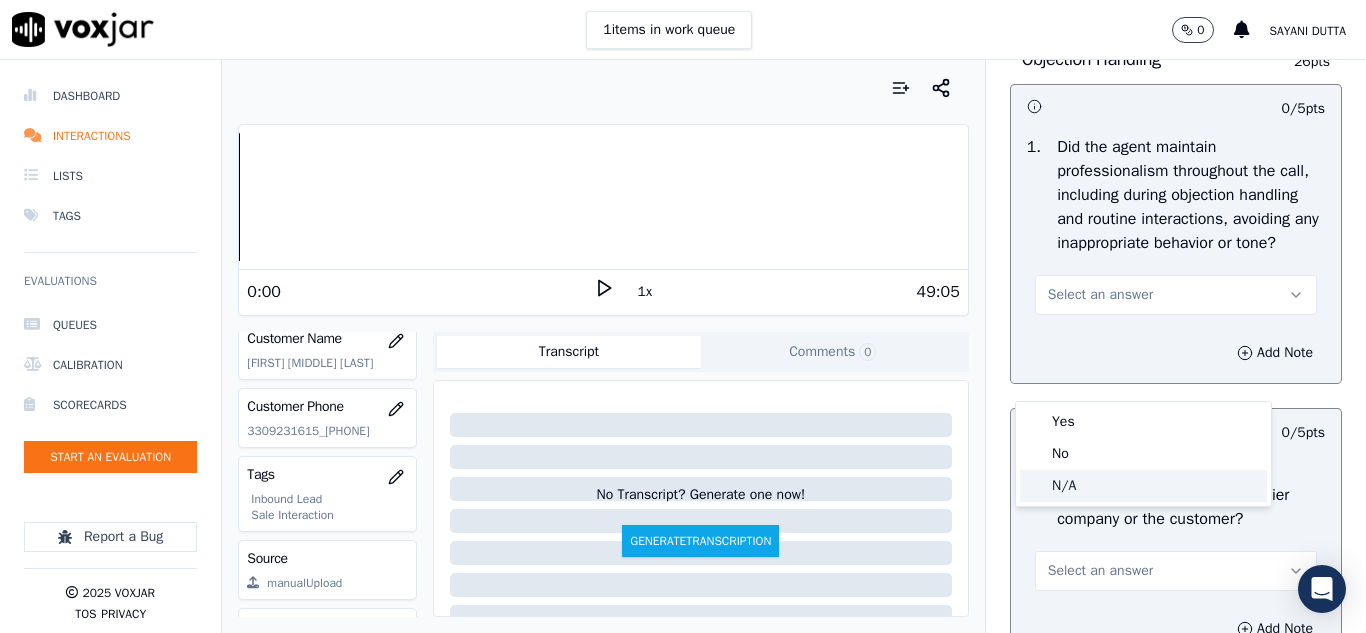 click on "N/A" 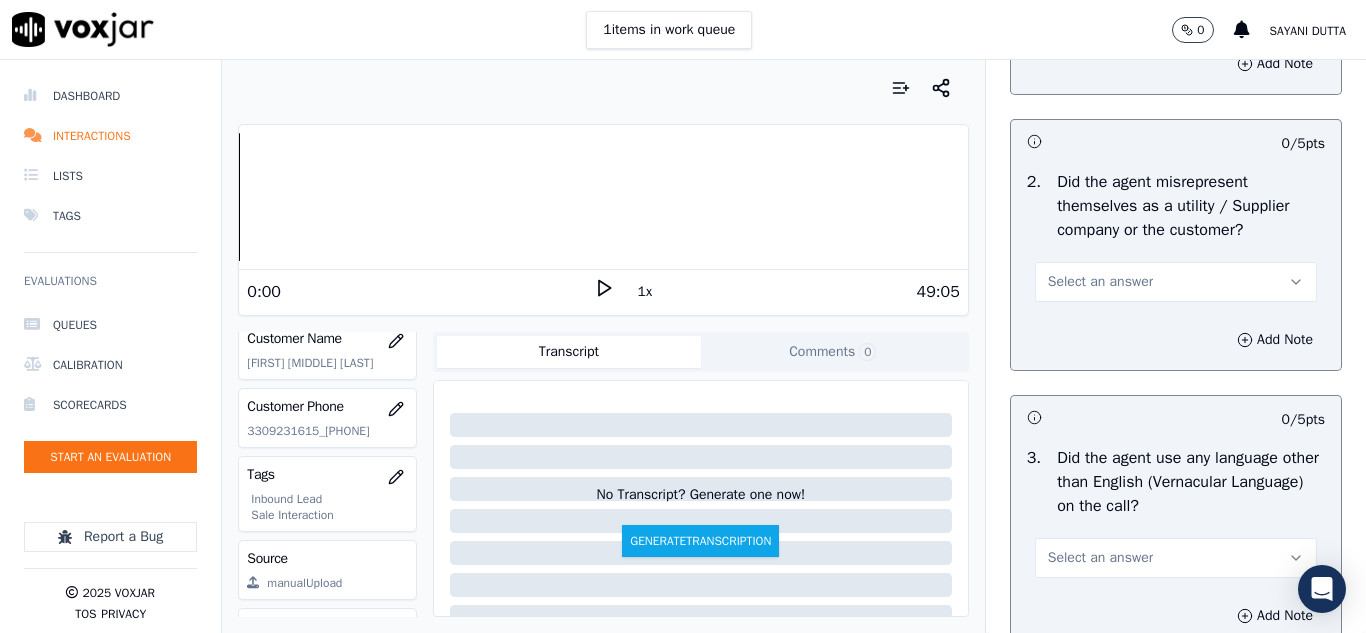 scroll, scrollTop: 2800, scrollLeft: 0, axis: vertical 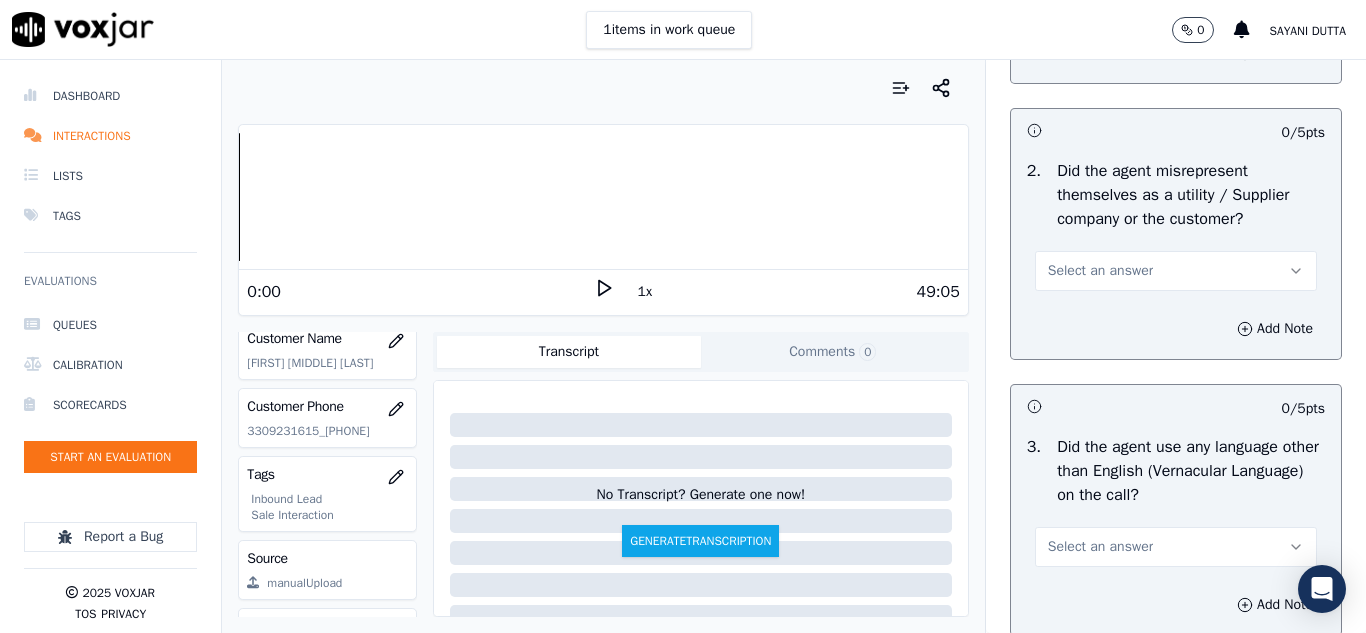 click on "Select an answer" at bounding box center [1100, 271] 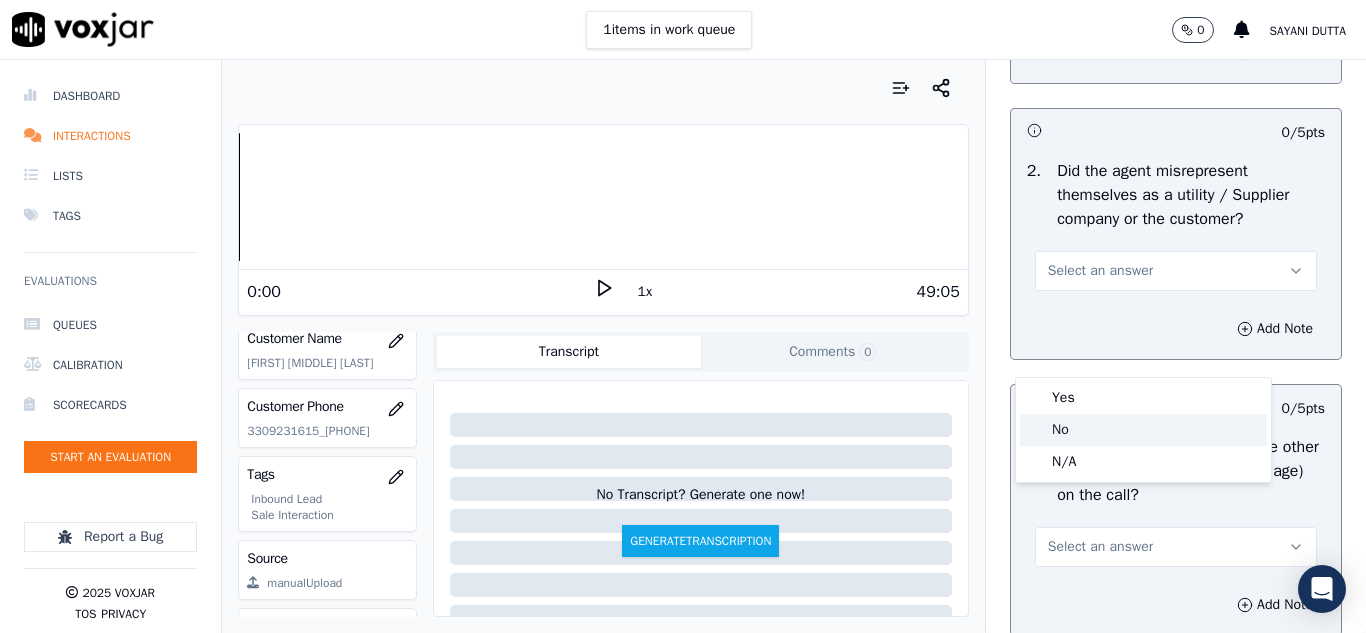 click on "No" 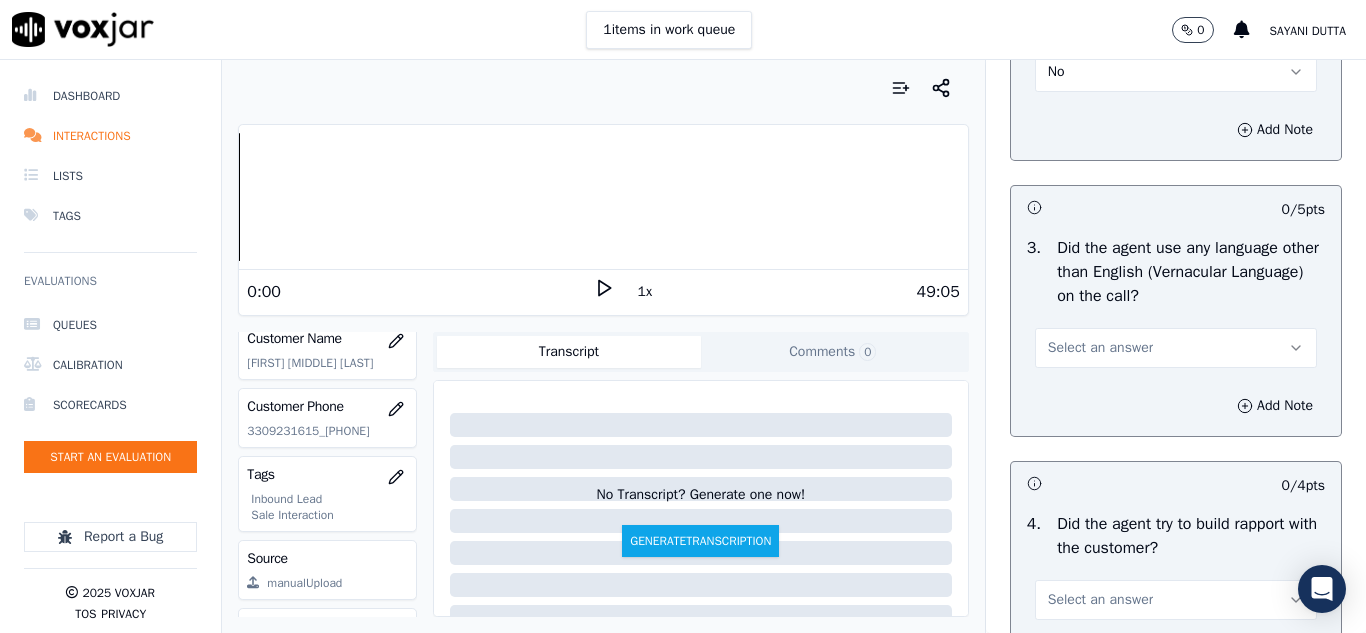 scroll, scrollTop: 3000, scrollLeft: 0, axis: vertical 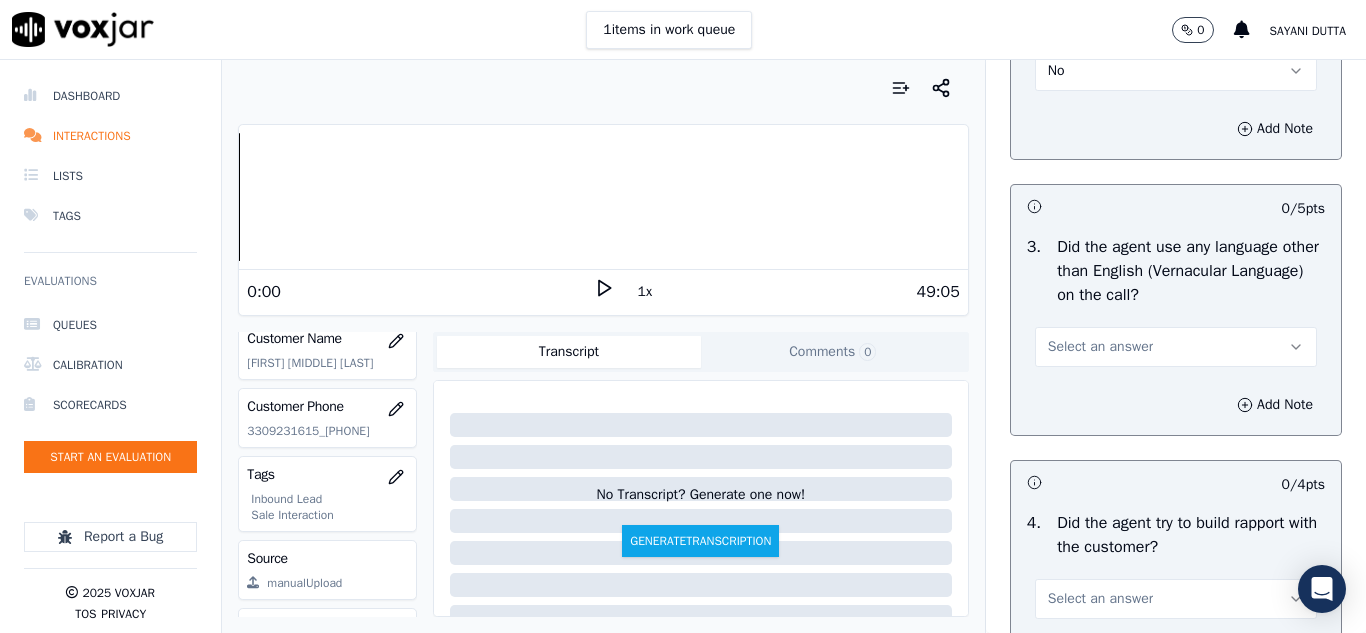 click on "Select an answer" at bounding box center (1100, 347) 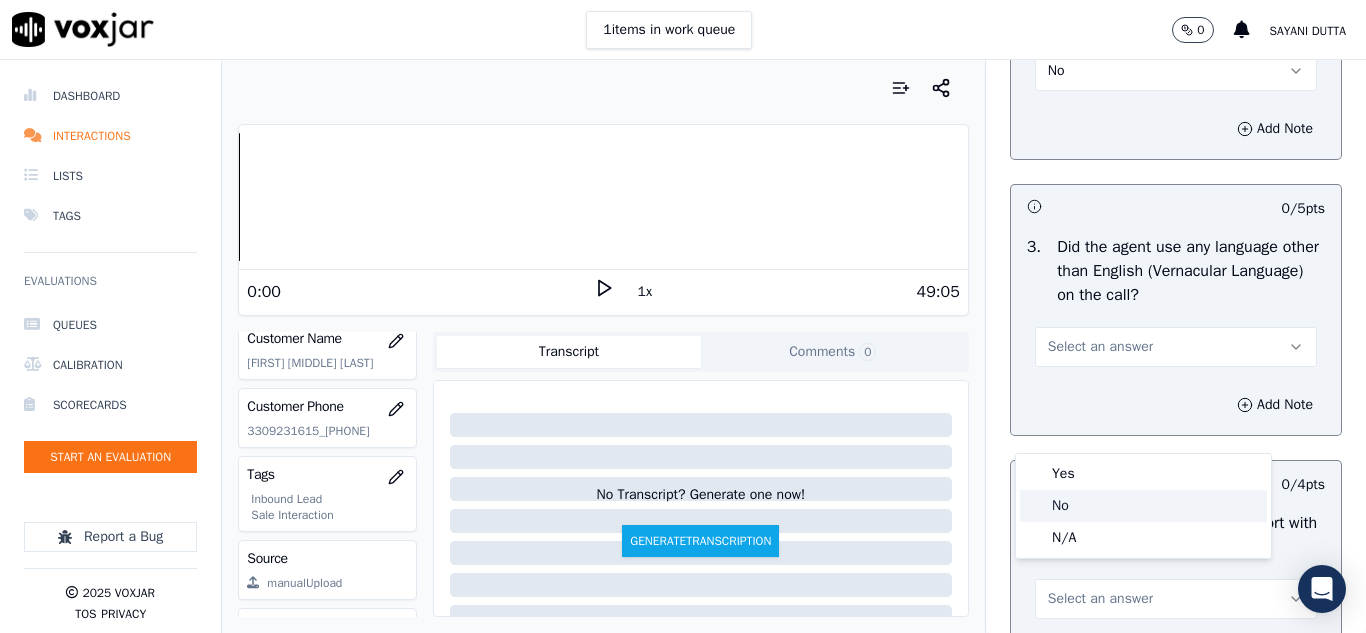 click on "No" 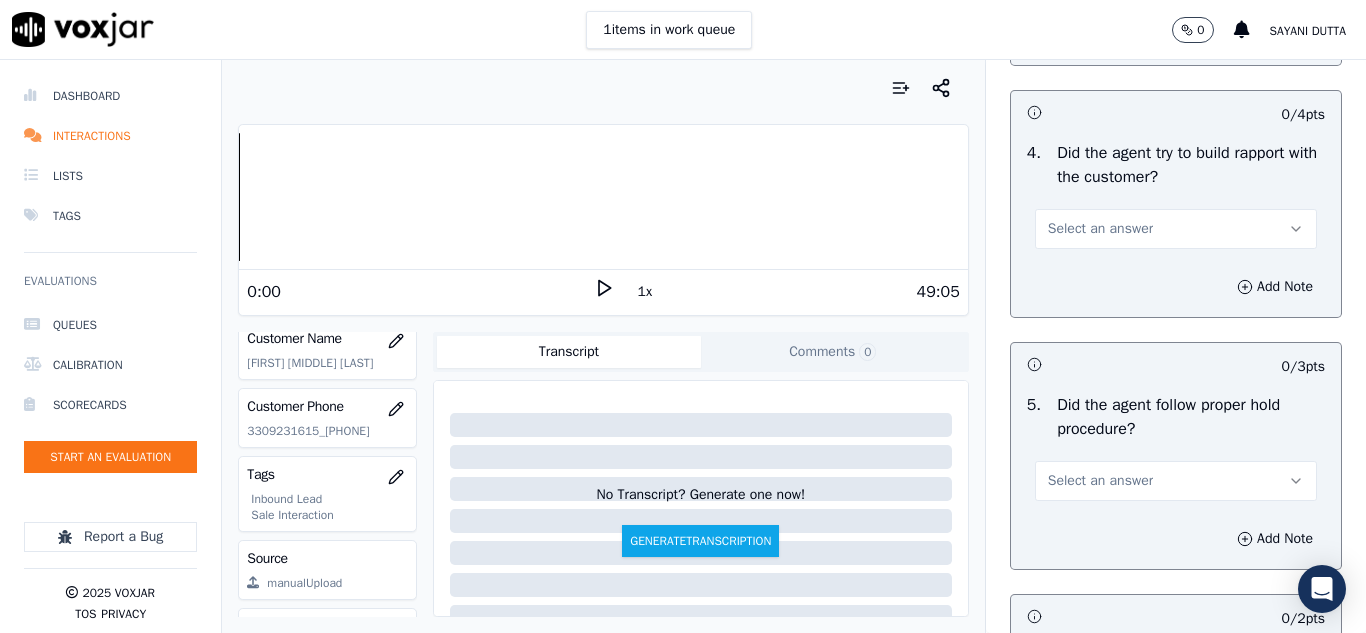 scroll, scrollTop: 3400, scrollLeft: 0, axis: vertical 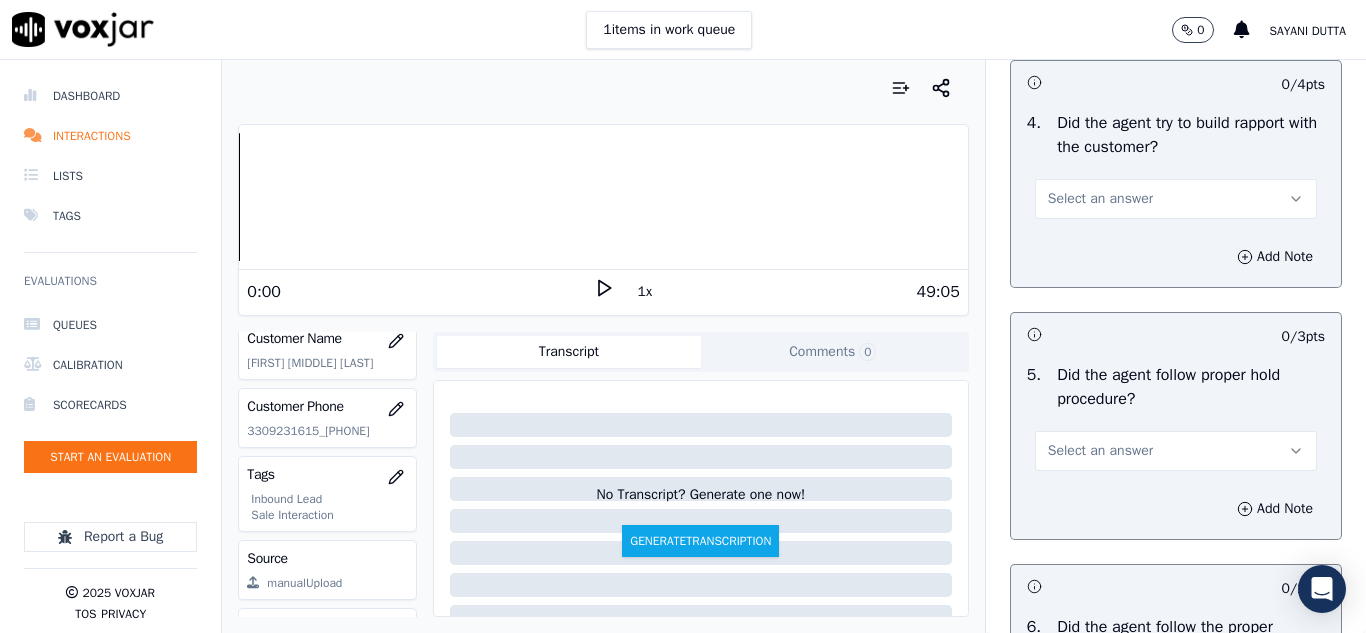 click on "Select an answer" at bounding box center [1100, 199] 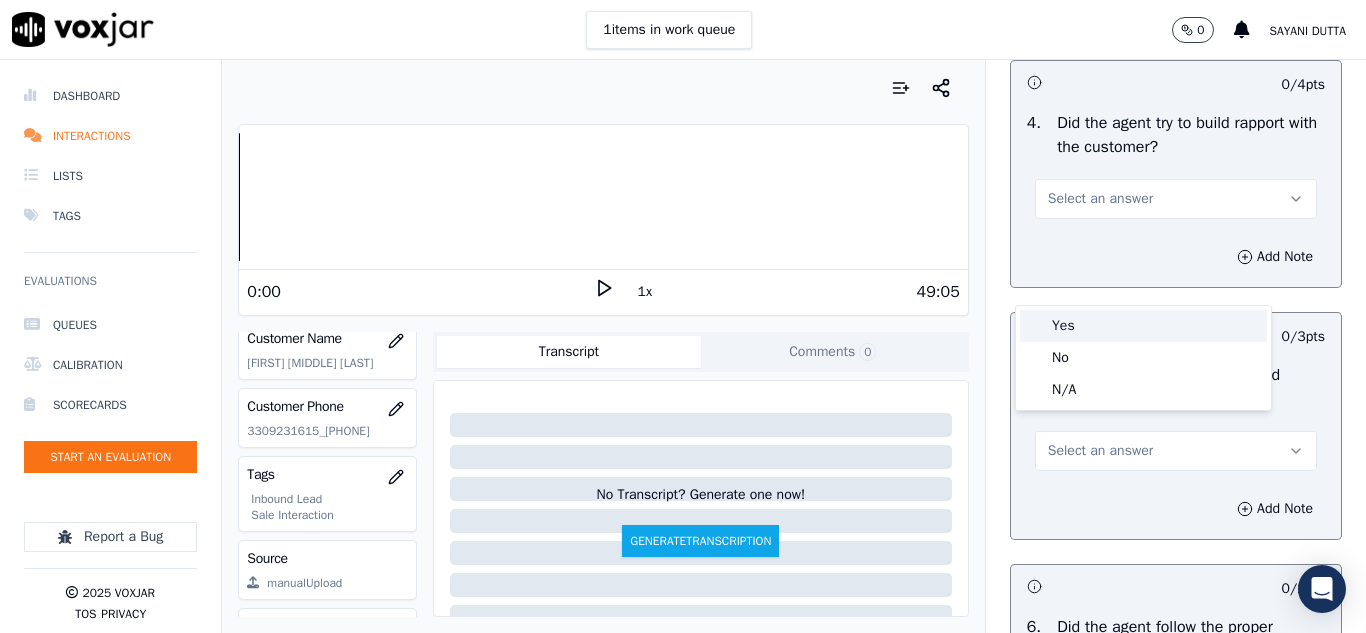 click on "Yes" at bounding box center [1143, 326] 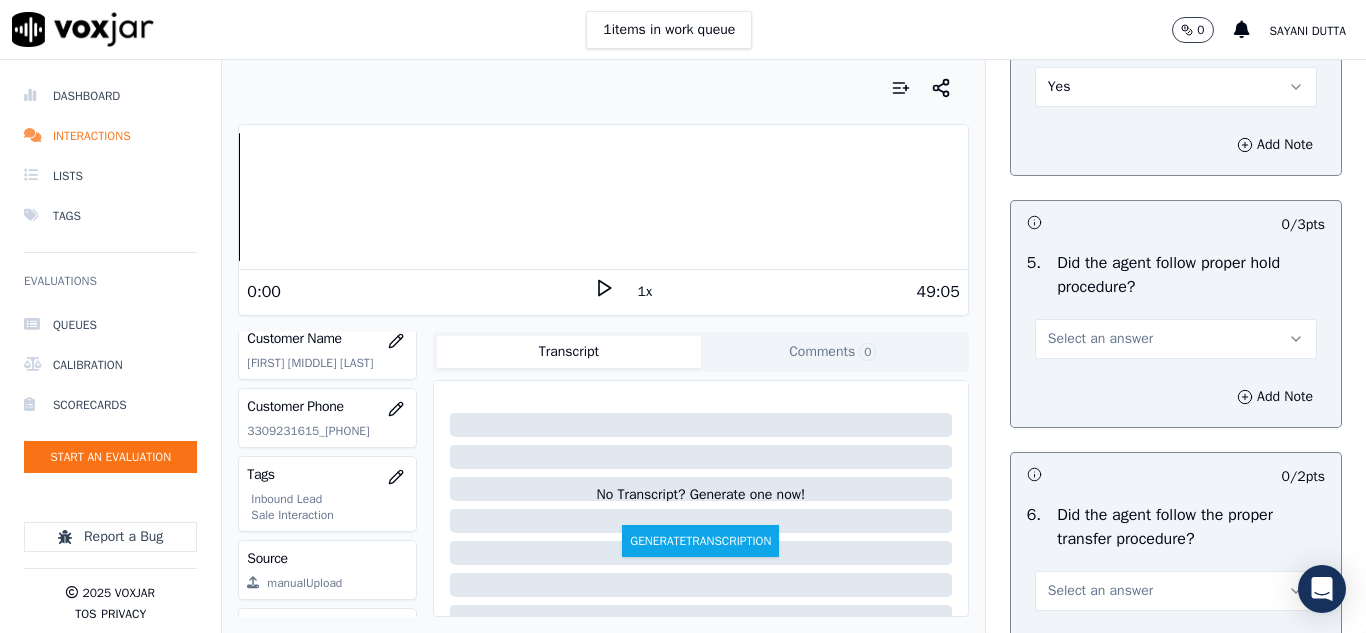 scroll, scrollTop: 3600, scrollLeft: 0, axis: vertical 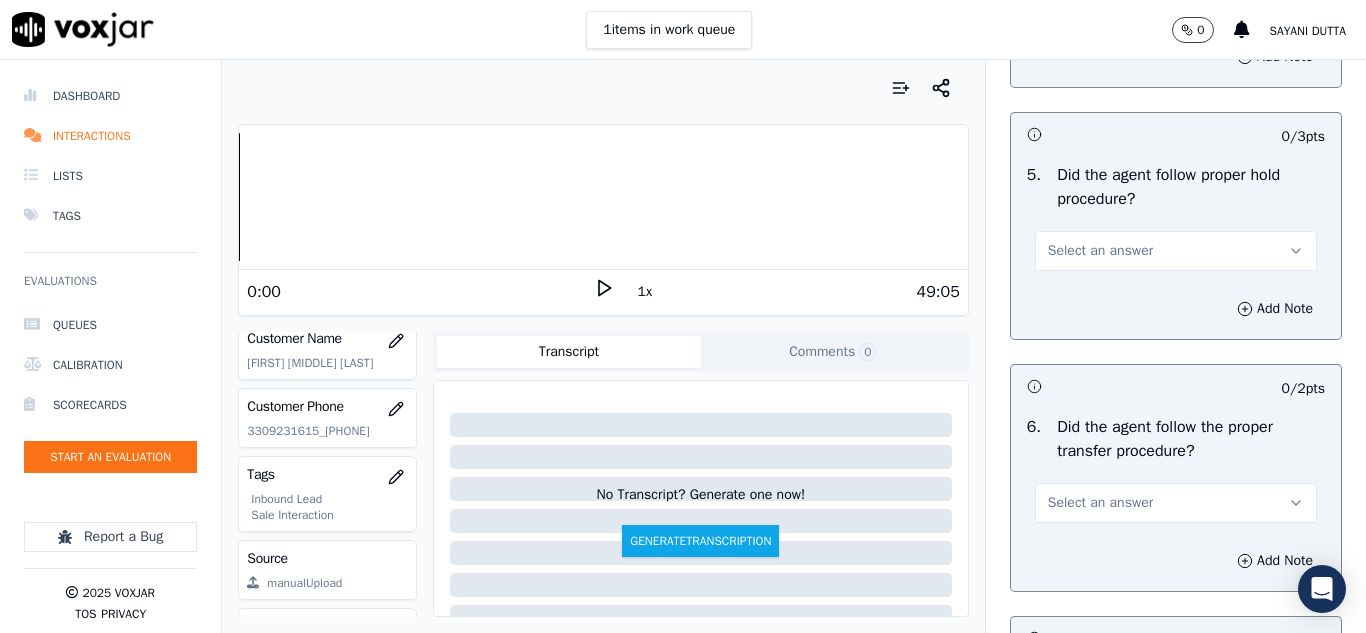 click on "Select an answer" at bounding box center [1100, 251] 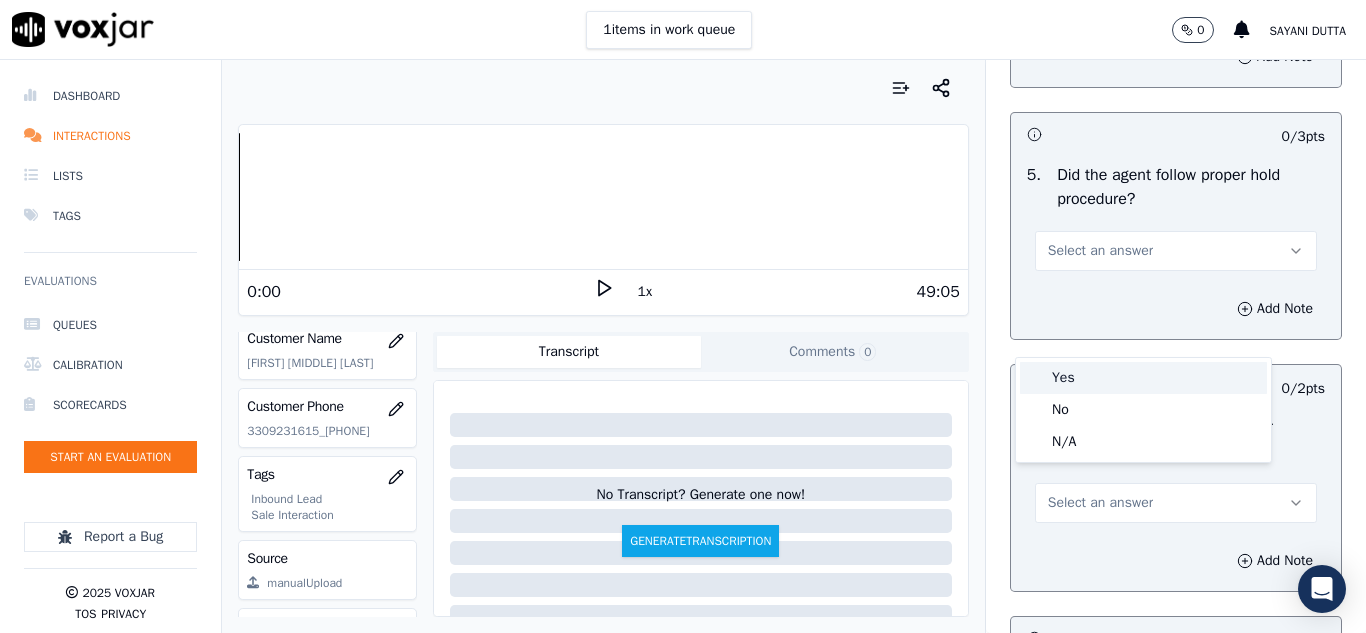 click on "Yes" at bounding box center [1143, 378] 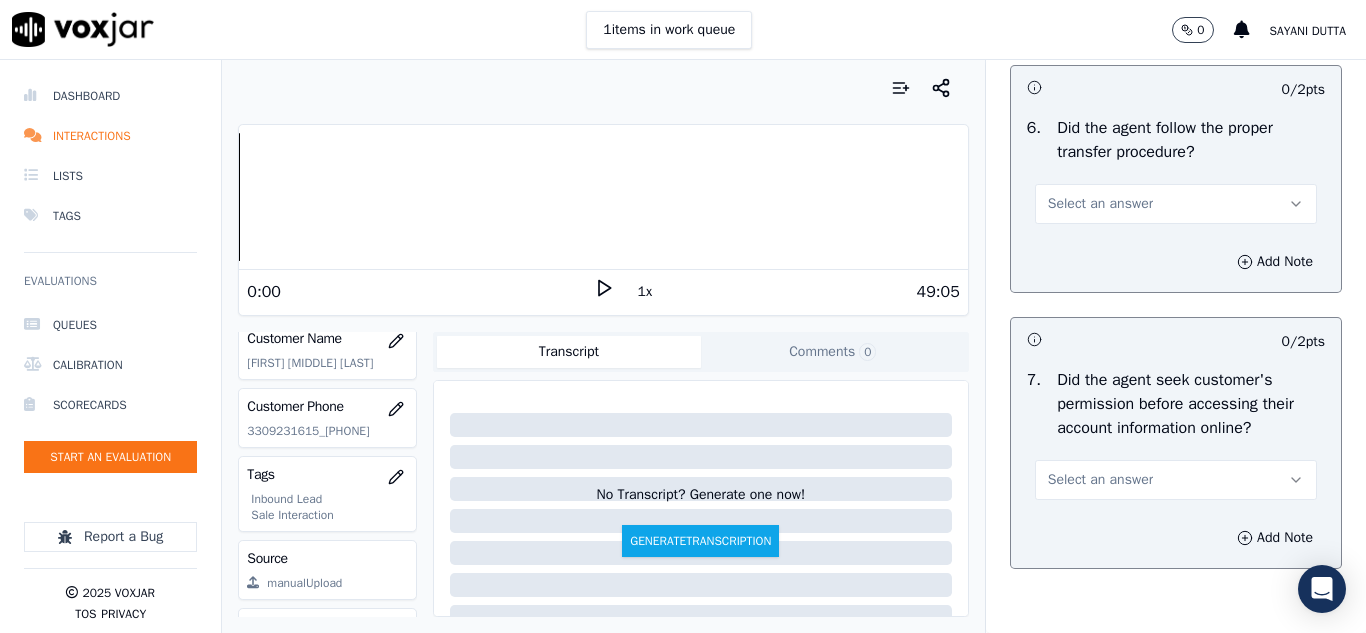 scroll, scrollTop: 3900, scrollLeft: 0, axis: vertical 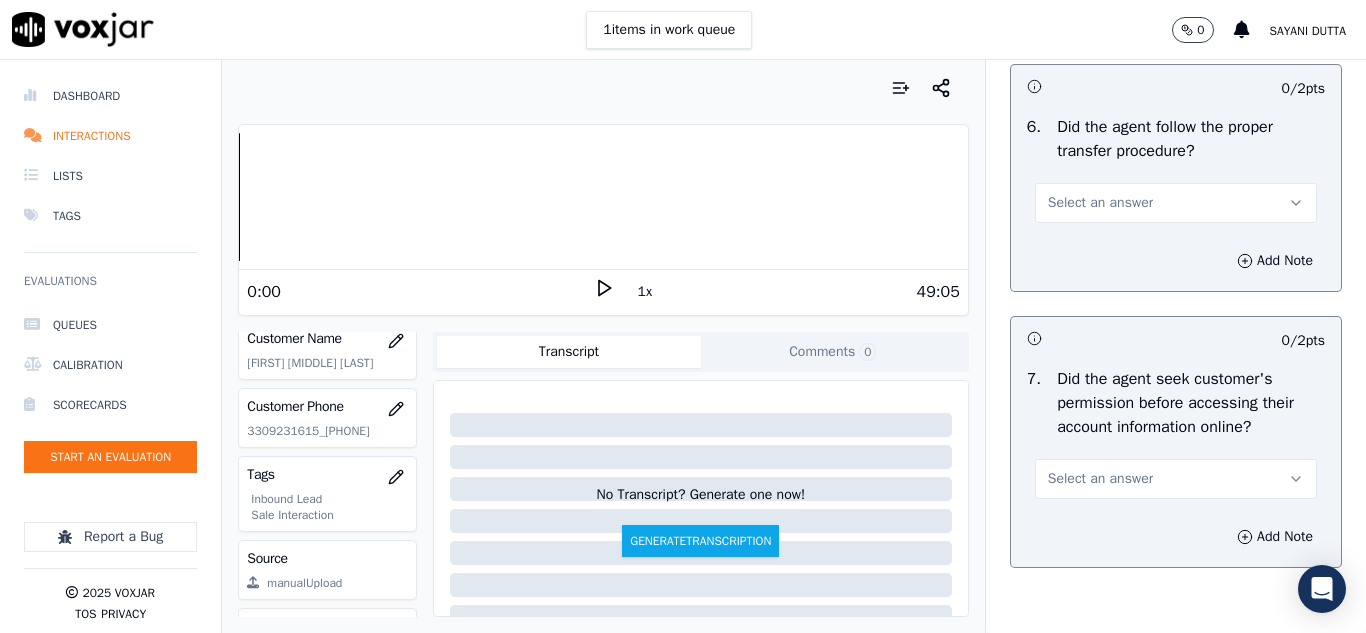 click on "Select an answer" at bounding box center [1100, 203] 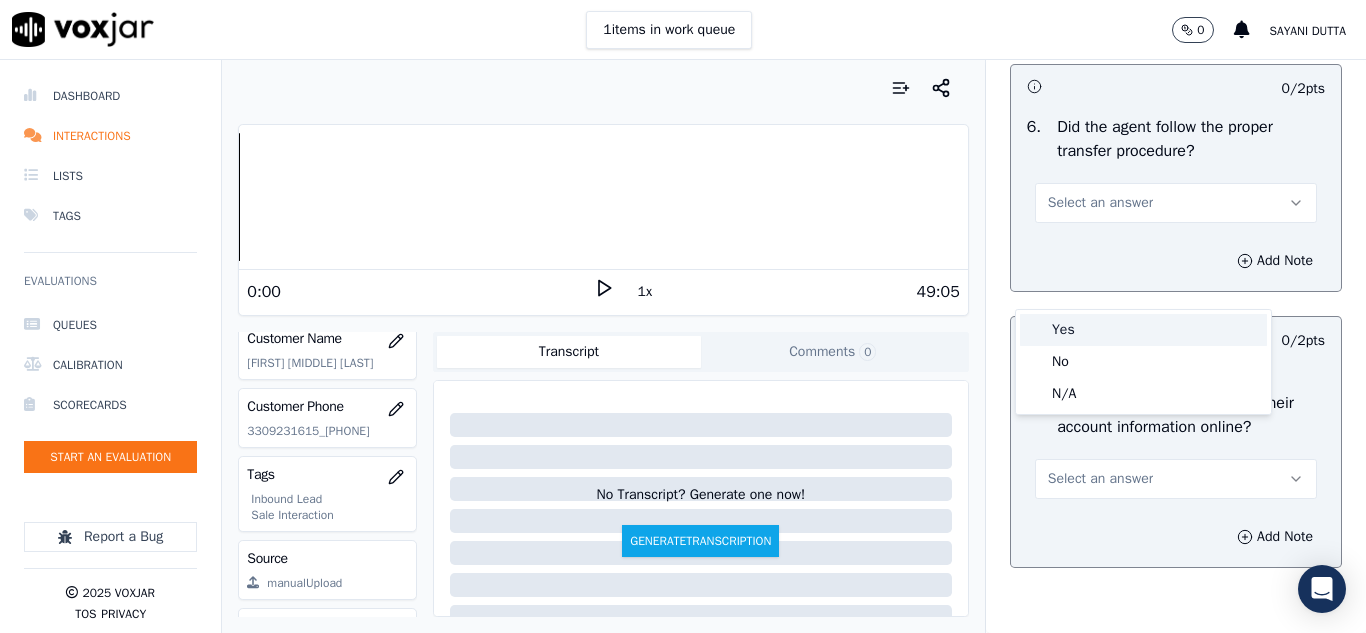 click on "Yes" at bounding box center (1143, 330) 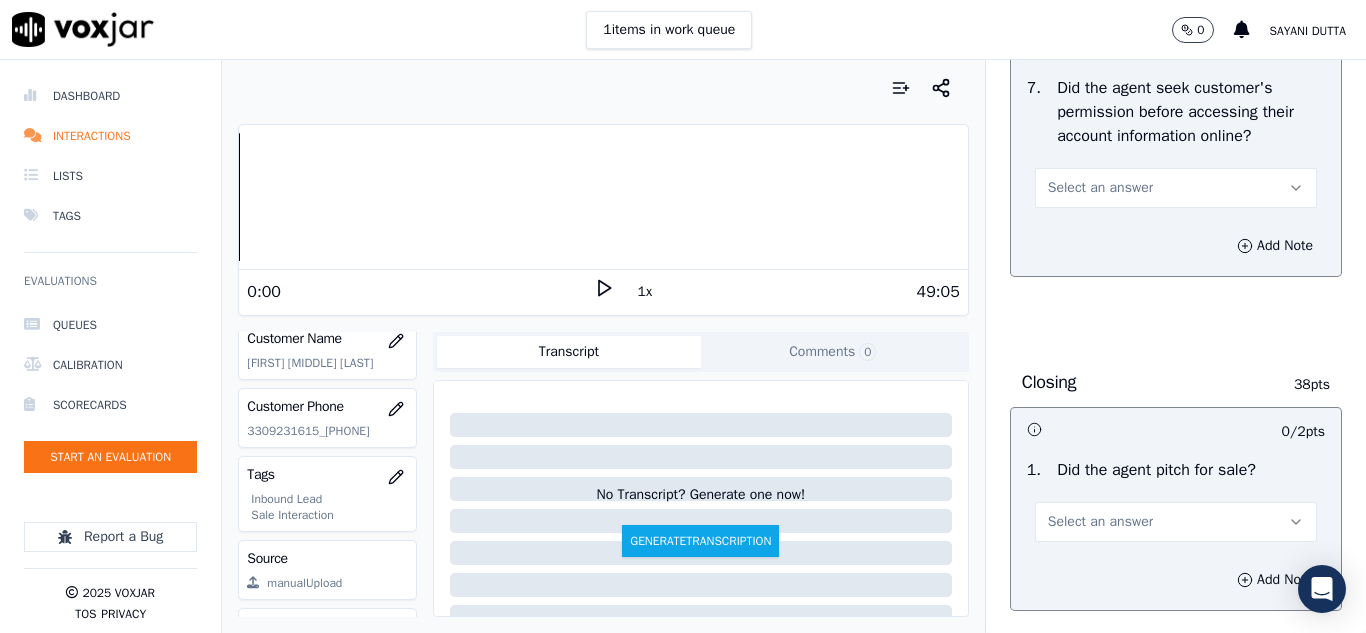 scroll, scrollTop: 4200, scrollLeft: 0, axis: vertical 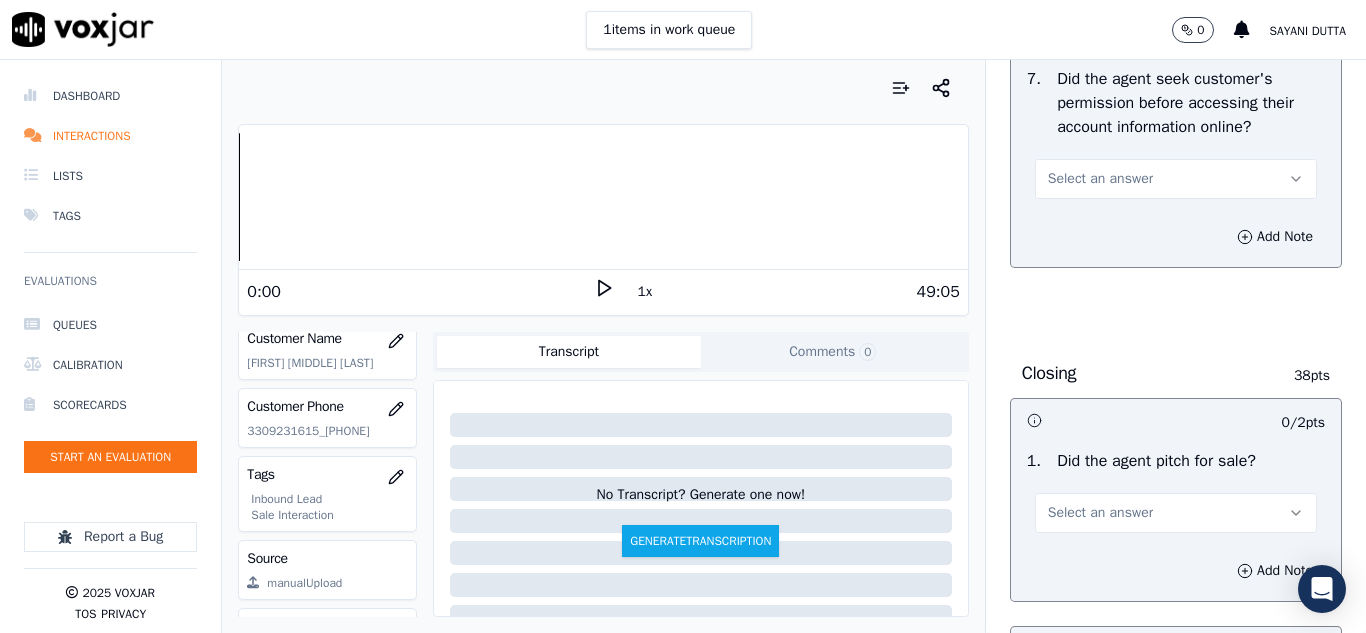 click on "Select an answer" at bounding box center [1100, 179] 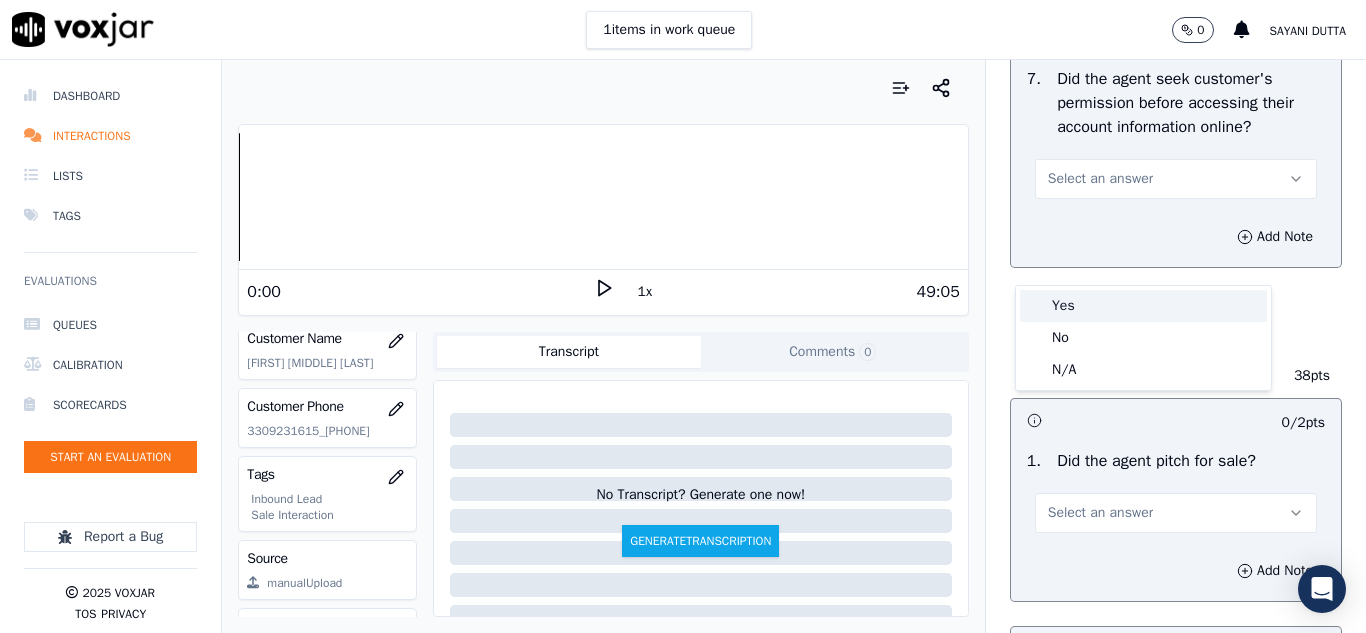 click on "Yes" at bounding box center (1143, 306) 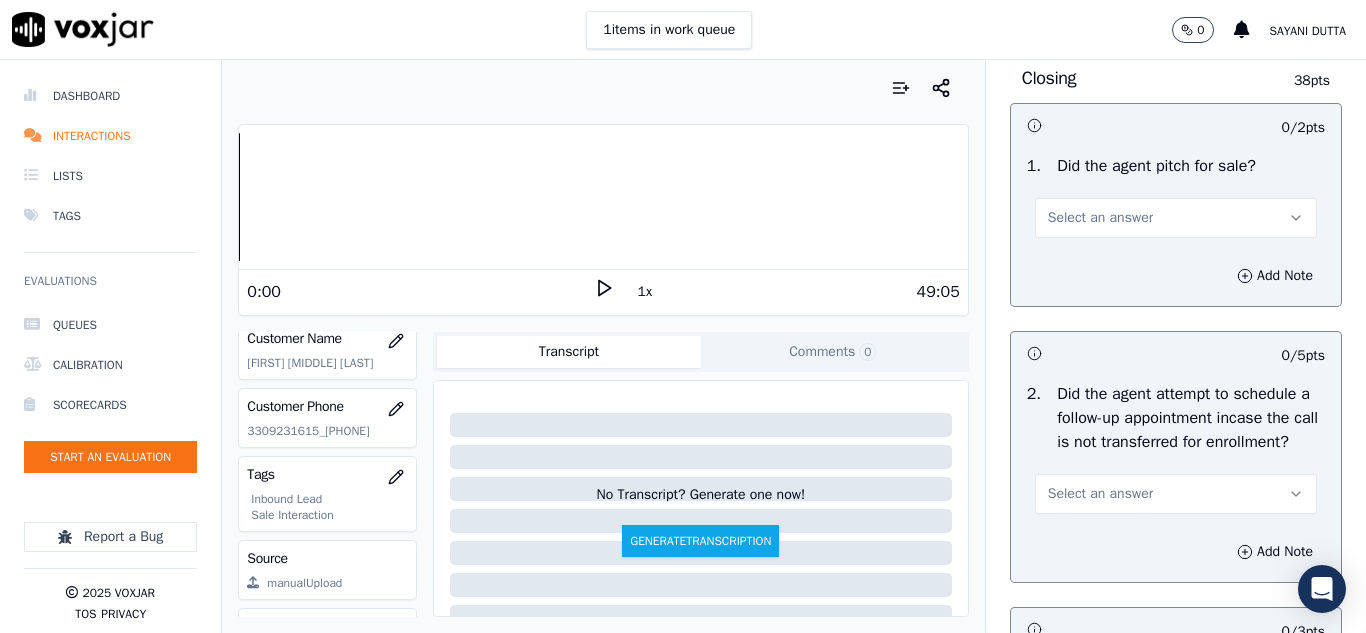 scroll, scrollTop: 4600, scrollLeft: 0, axis: vertical 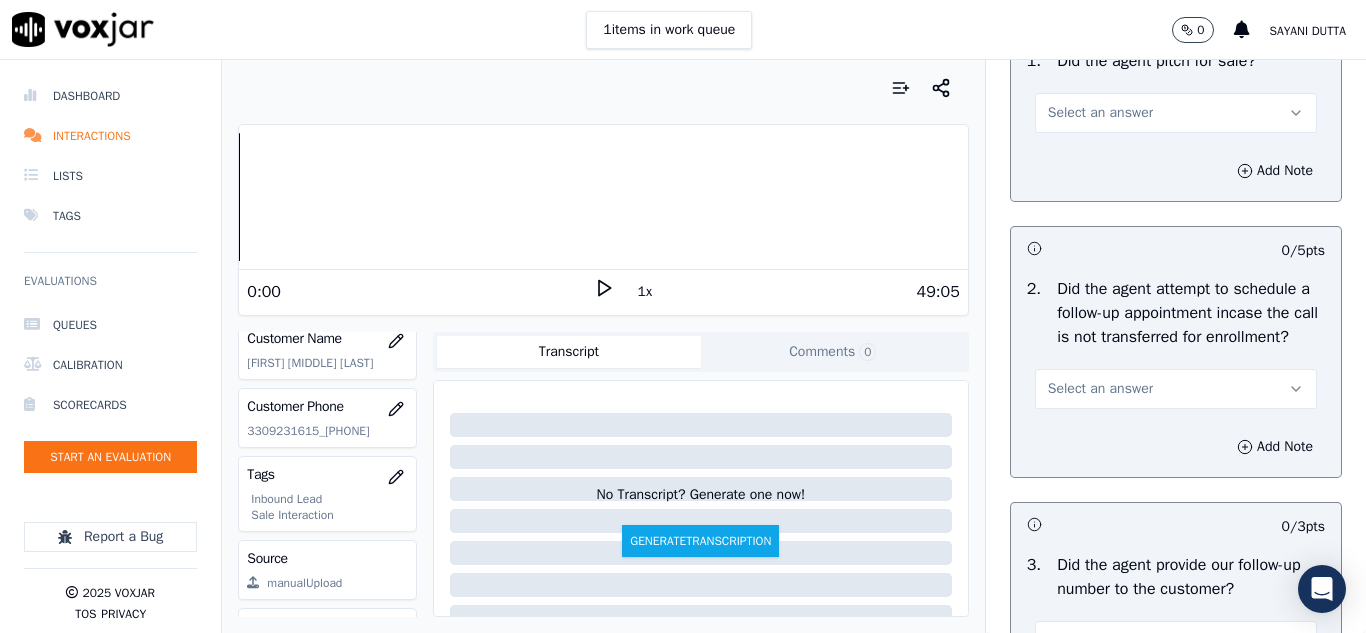 click on "Select an answer" at bounding box center (1100, 113) 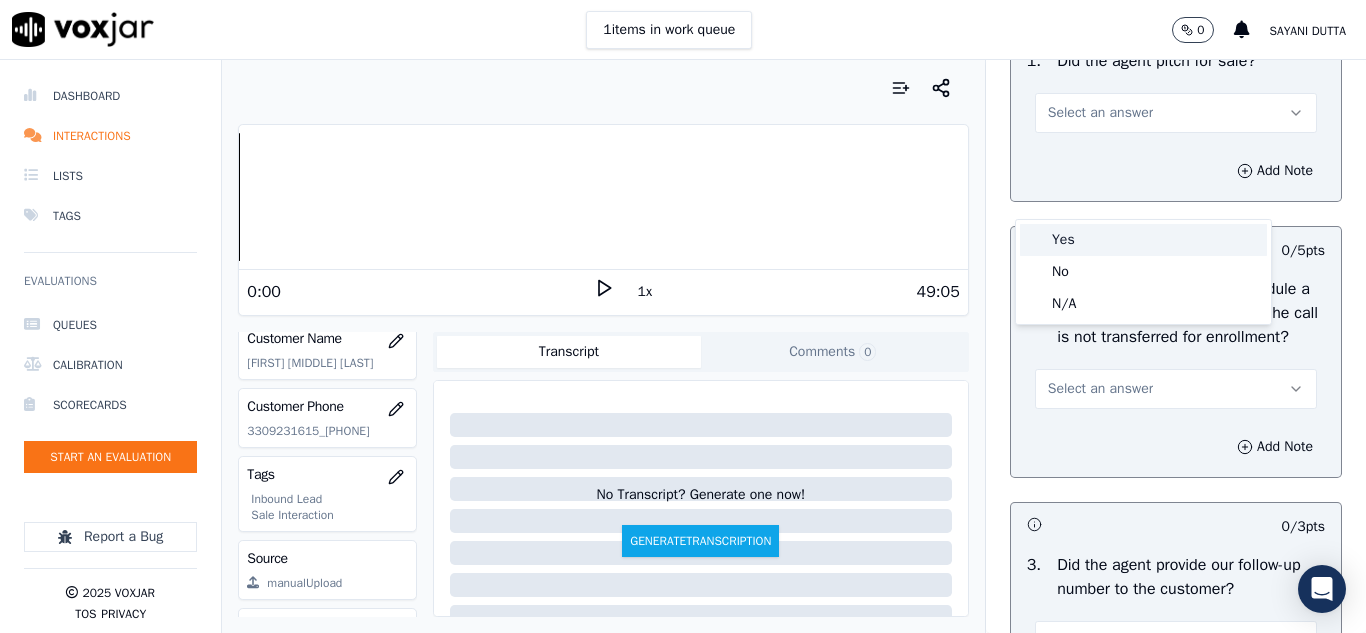 click on "Yes" at bounding box center [1143, 240] 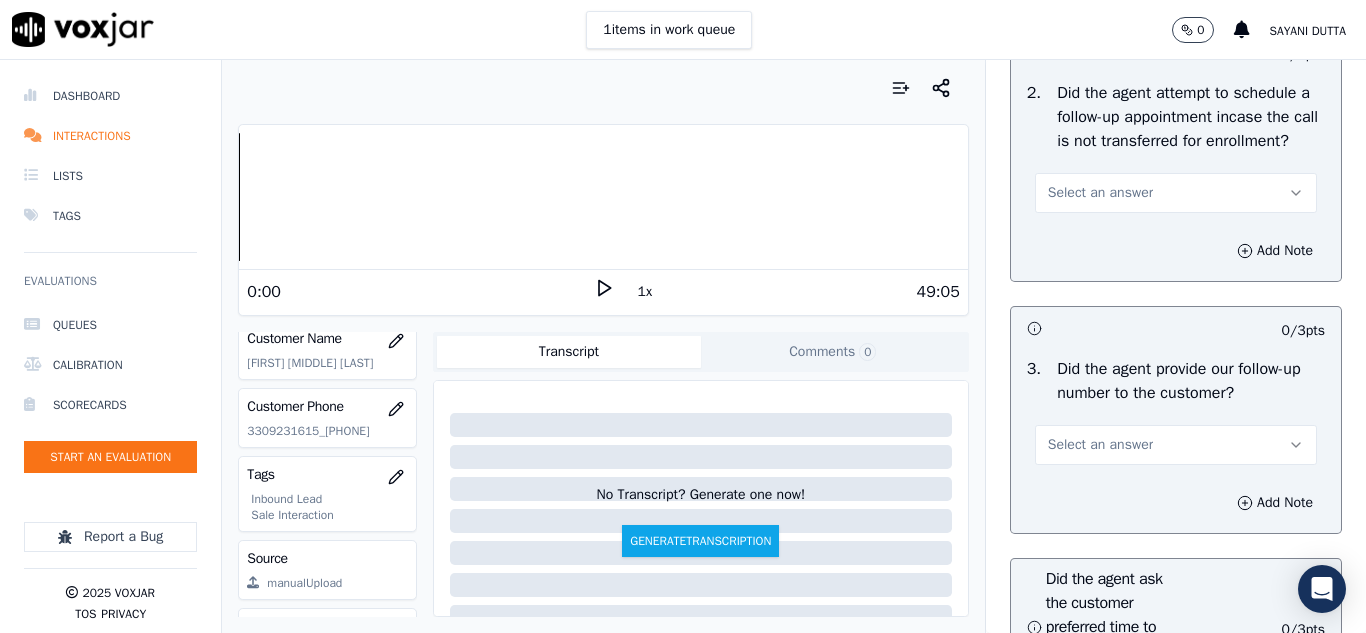 scroll, scrollTop: 4800, scrollLeft: 0, axis: vertical 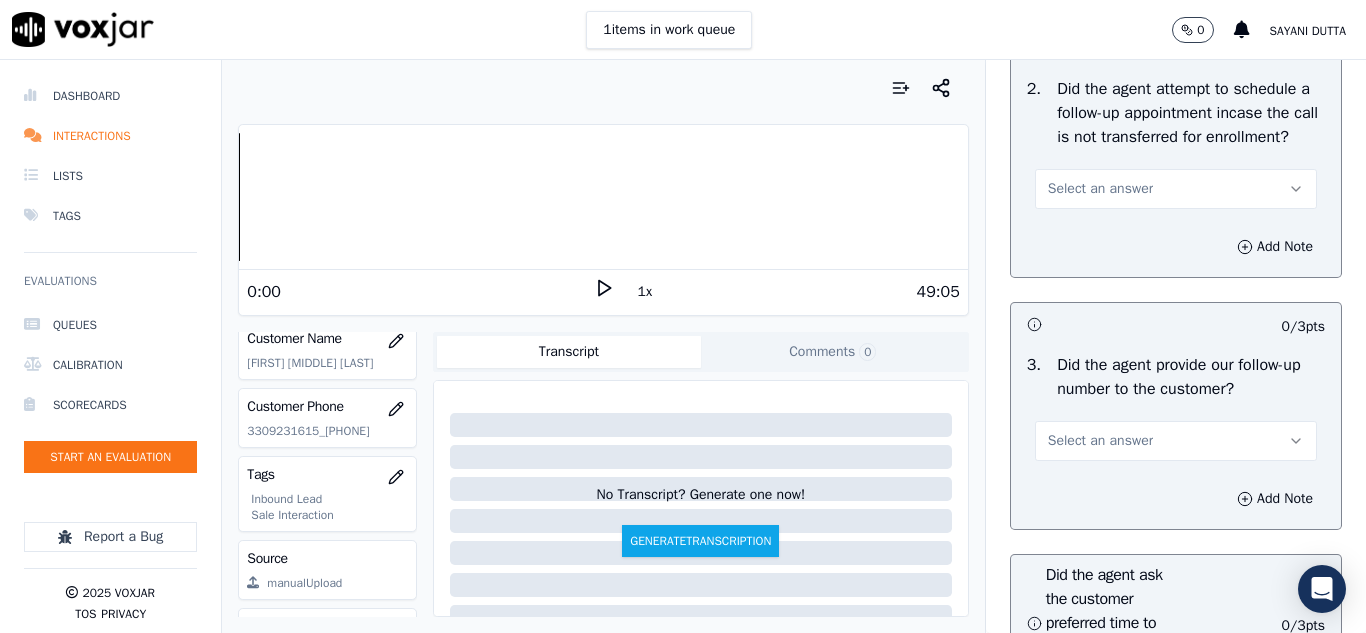 click on "Select an answer" at bounding box center (1100, 189) 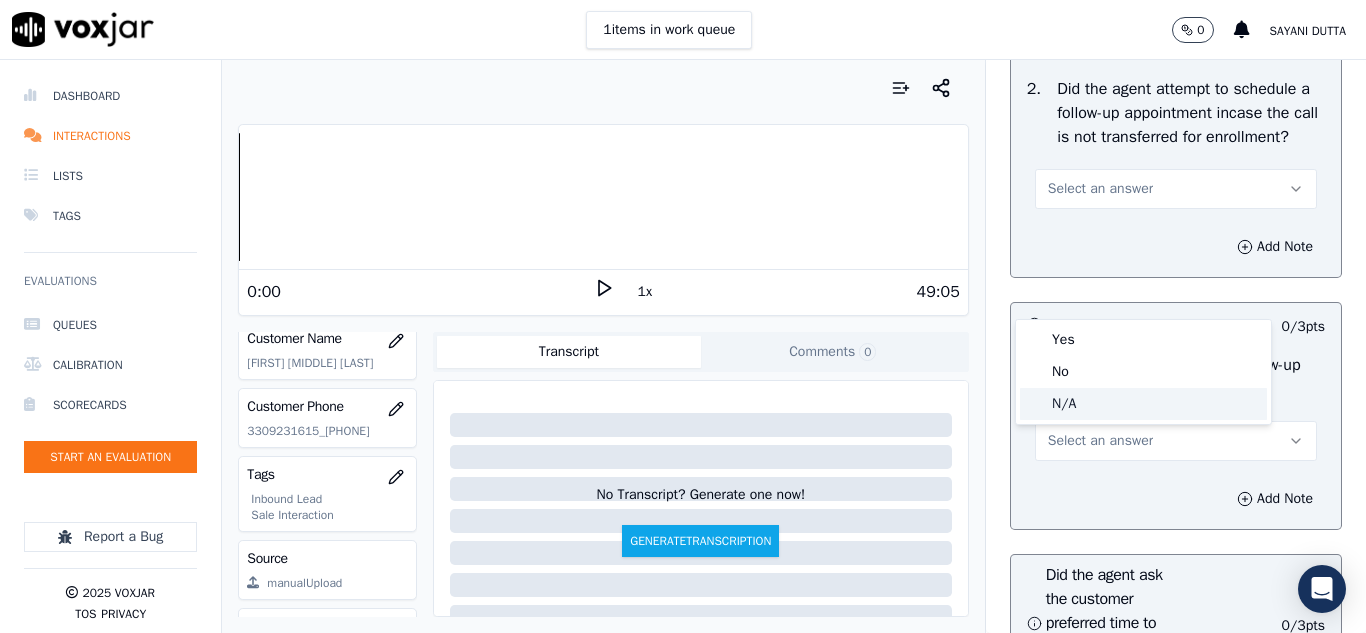 click on "N/A" 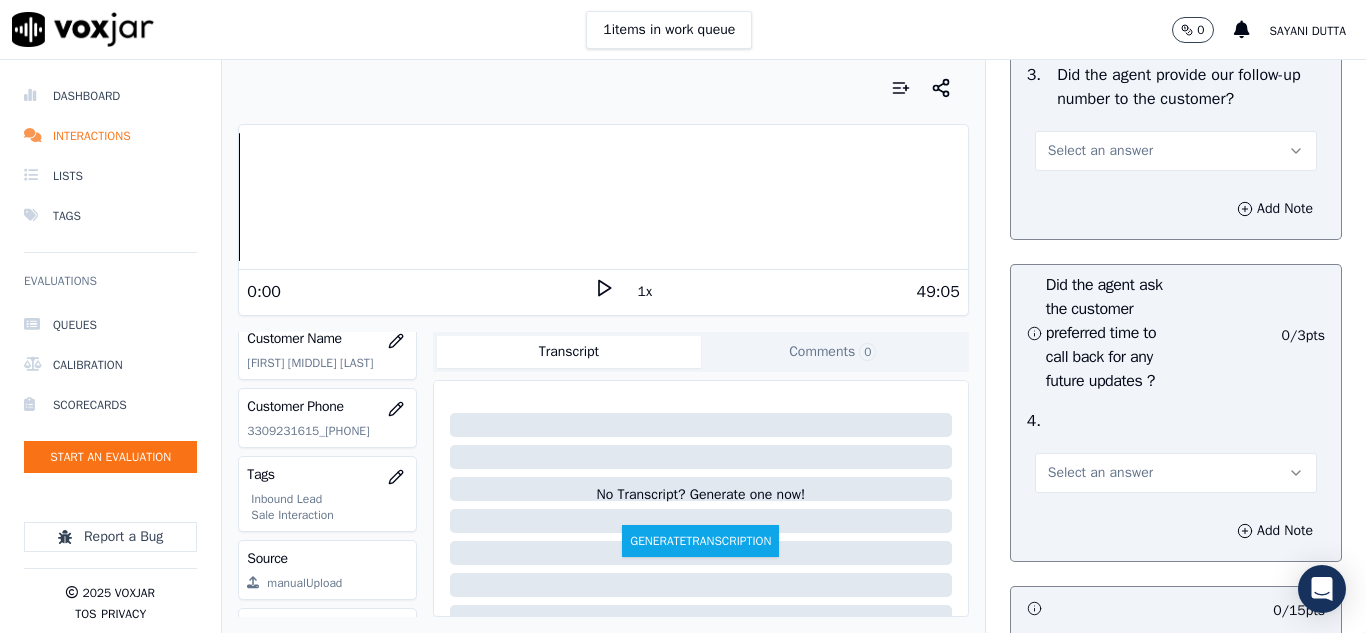 scroll, scrollTop: 5100, scrollLeft: 0, axis: vertical 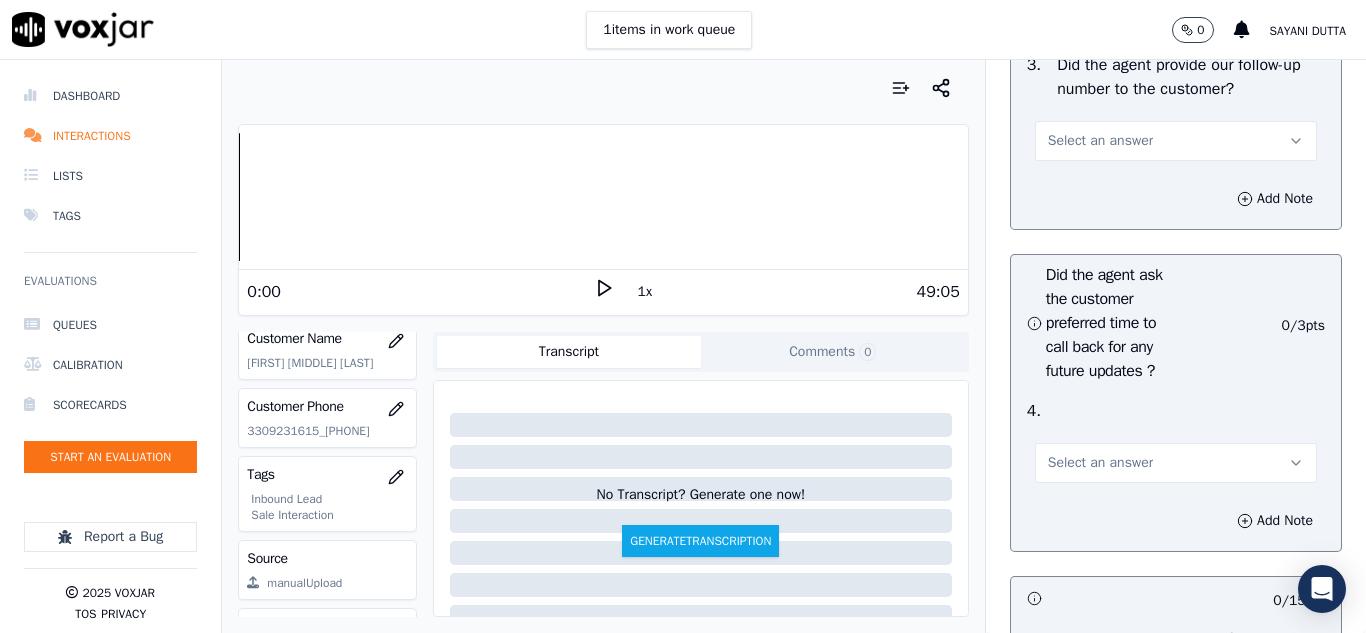 click on "Select an answer" at bounding box center [1100, 141] 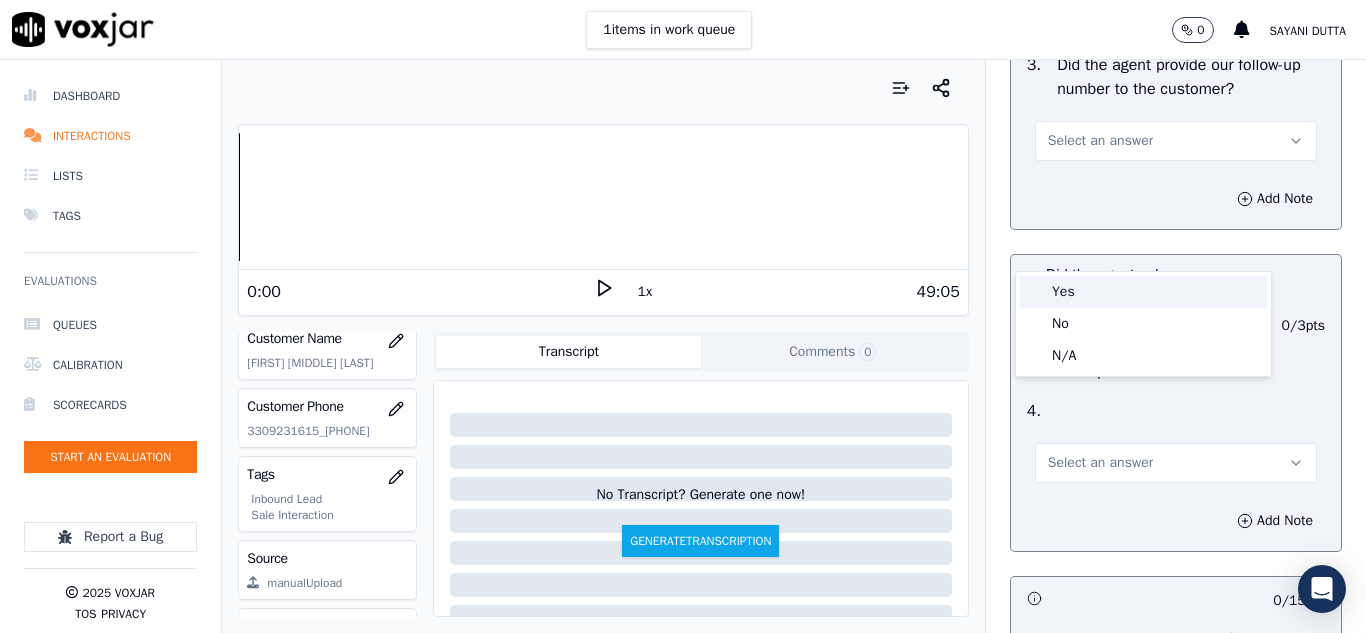 click on "Yes" at bounding box center (1143, 292) 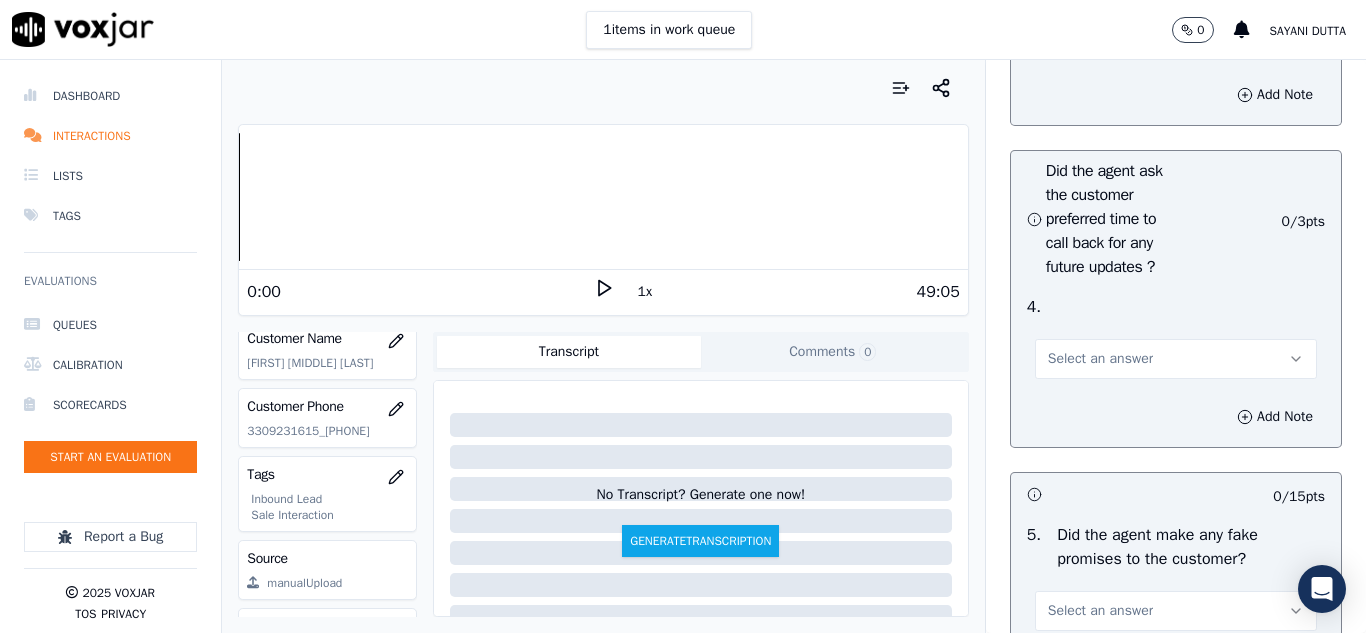 scroll, scrollTop: 5300, scrollLeft: 0, axis: vertical 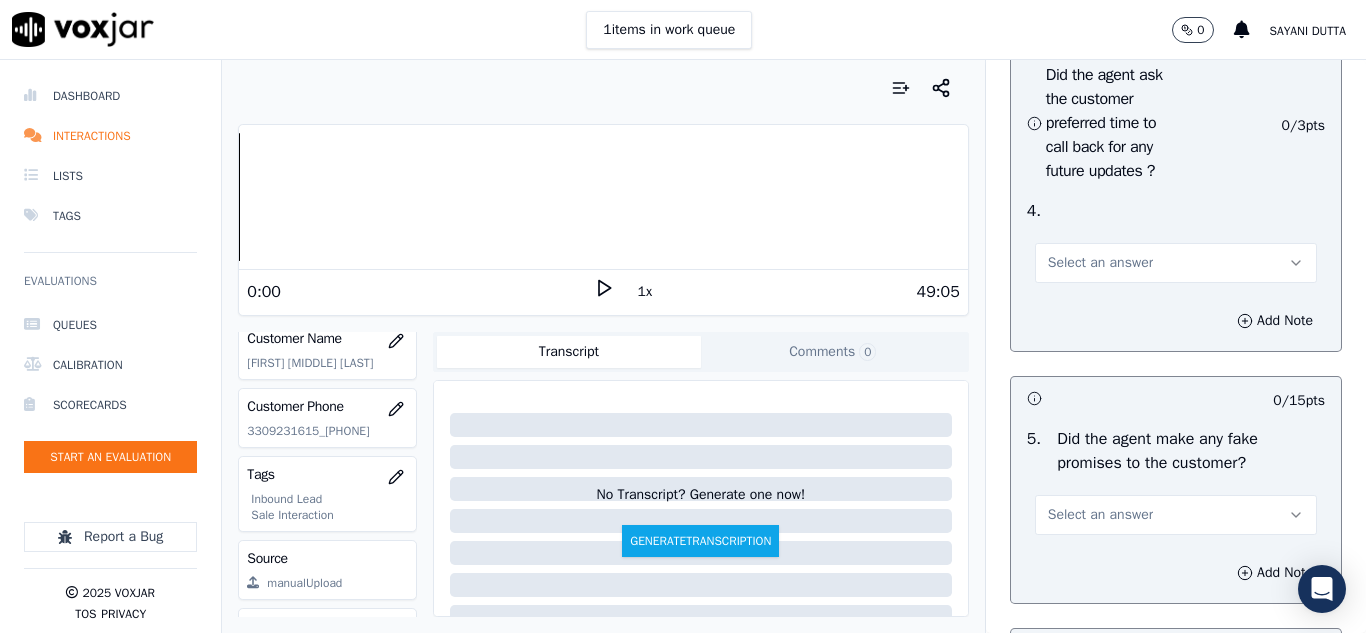 click on "Select an answer" at bounding box center [1100, 263] 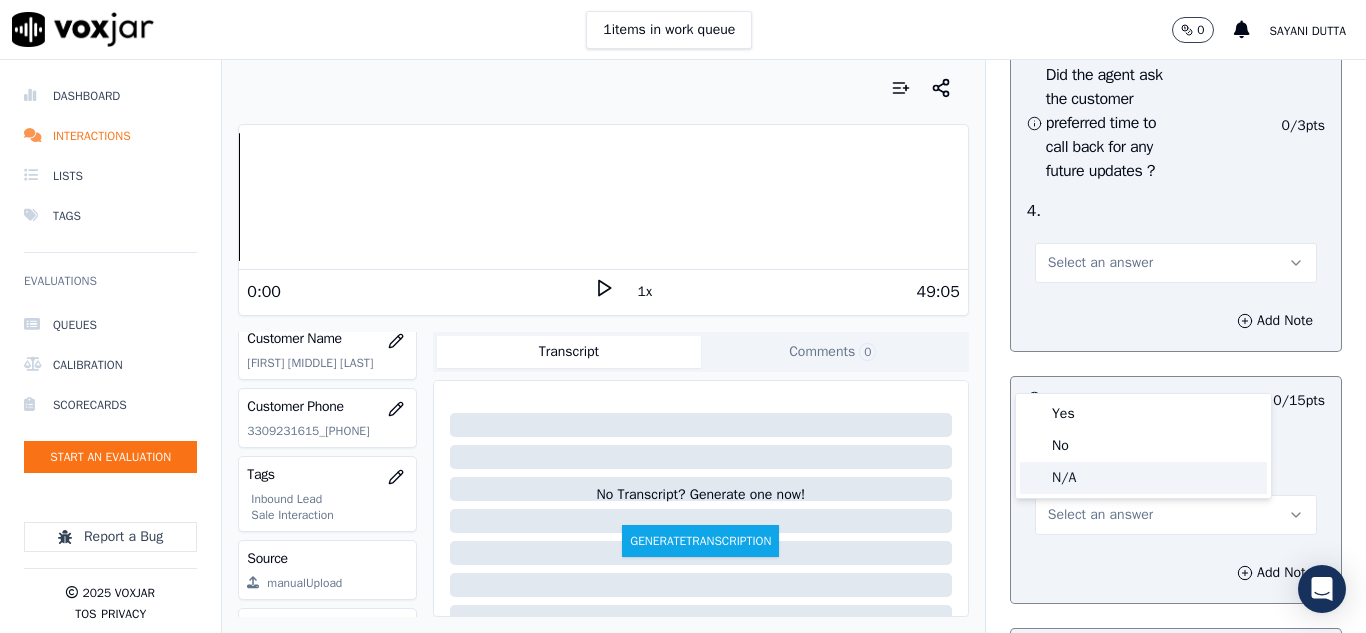 click on "N/A" 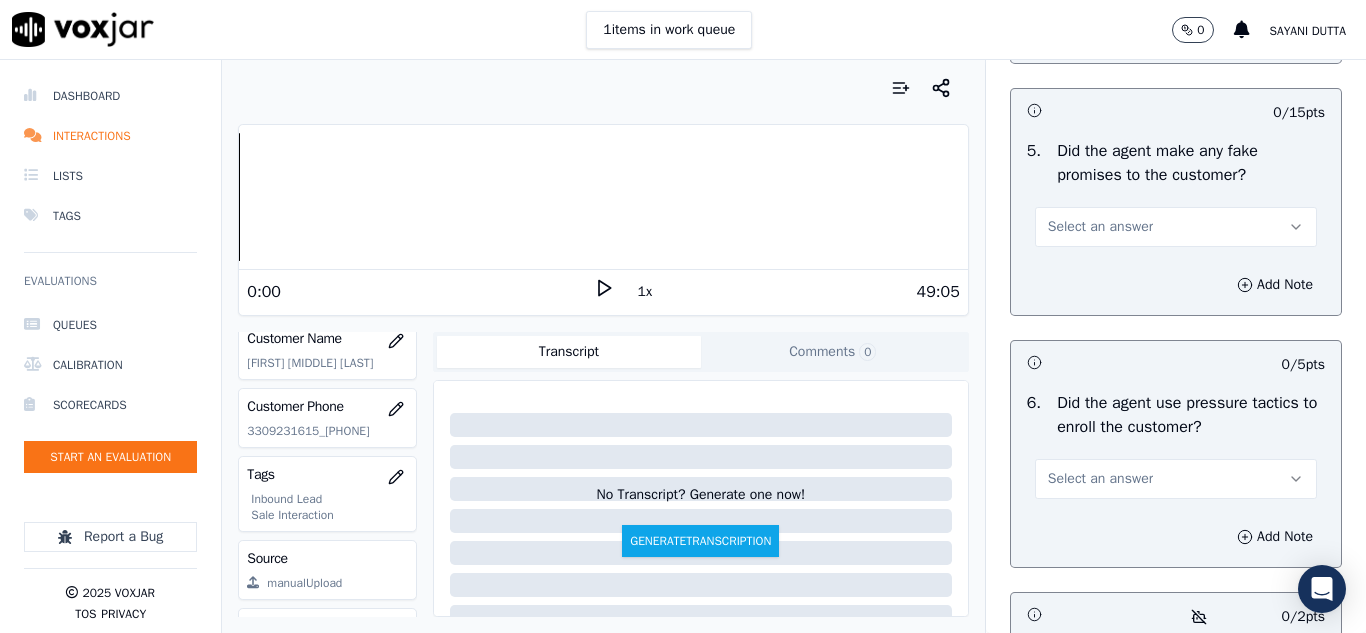 scroll, scrollTop: 5600, scrollLeft: 0, axis: vertical 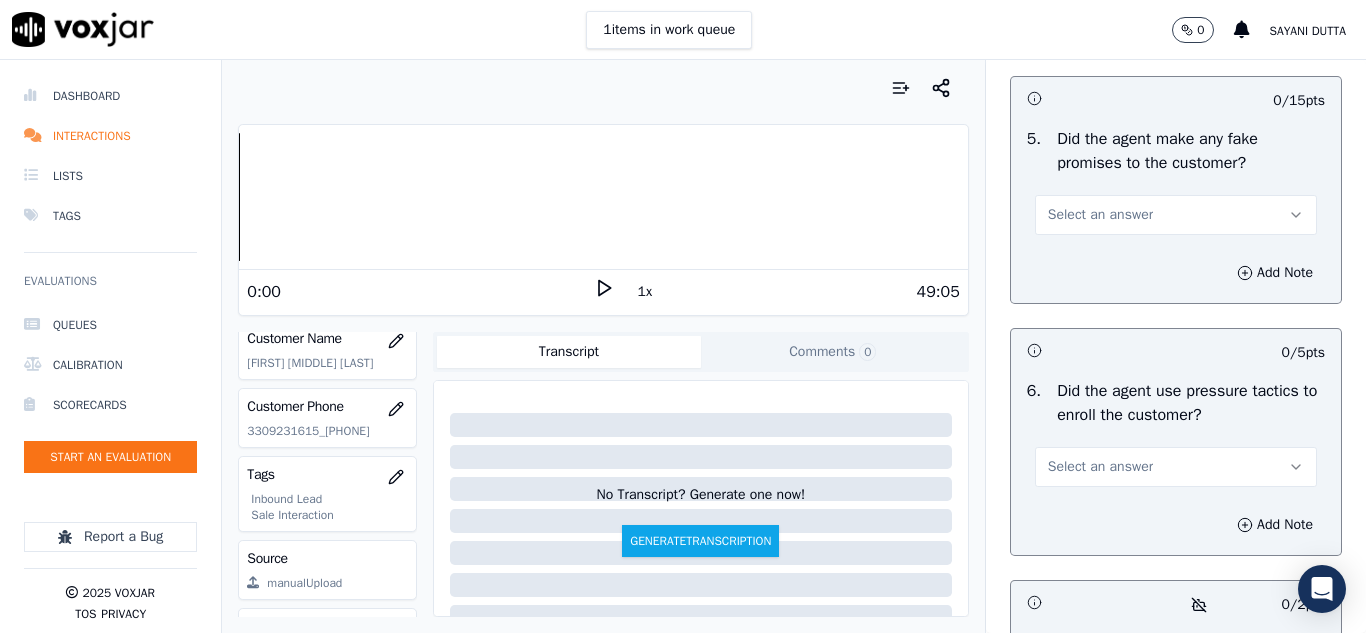 click on "Select an answer" at bounding box center (1100, 215) 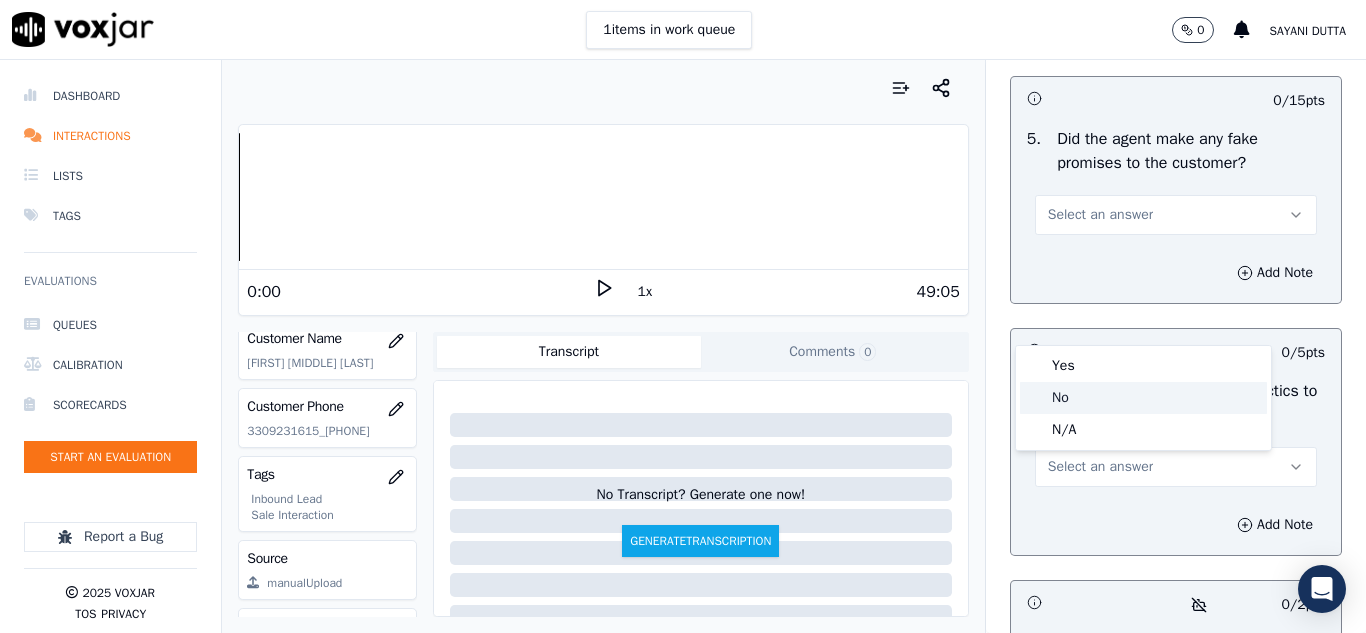 click on "No" 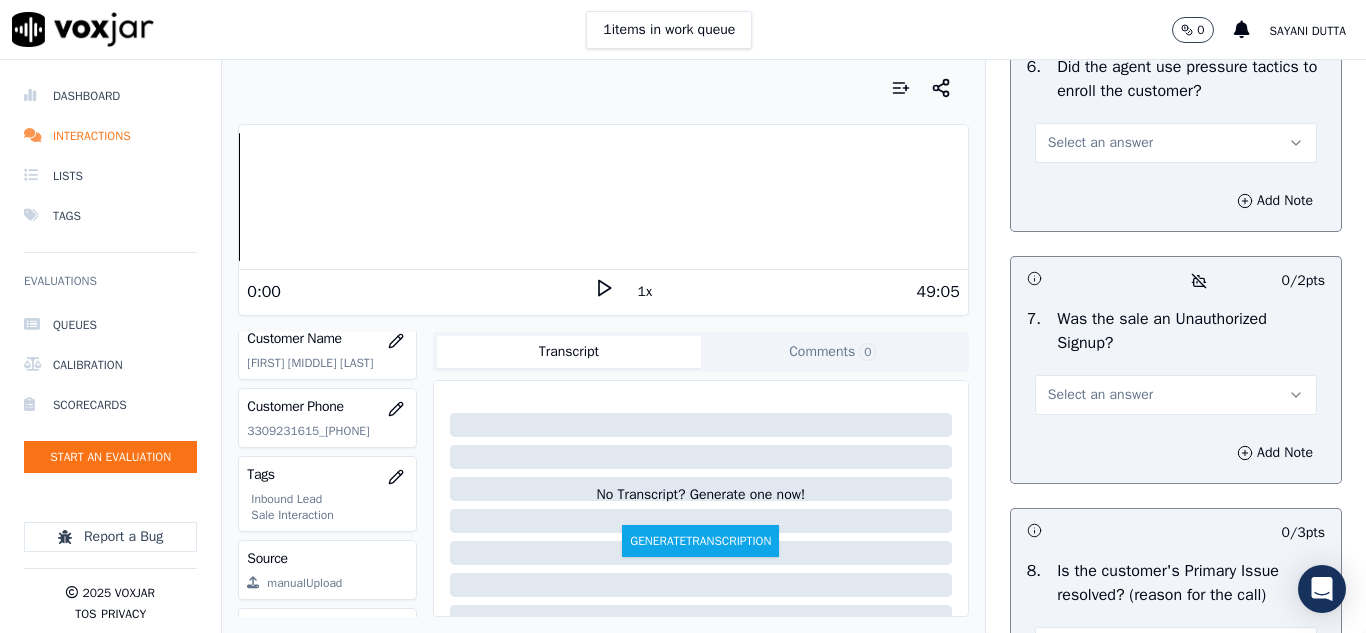 scroll, scrollTop: 6000, scrollLeft: 0, axis: vertical 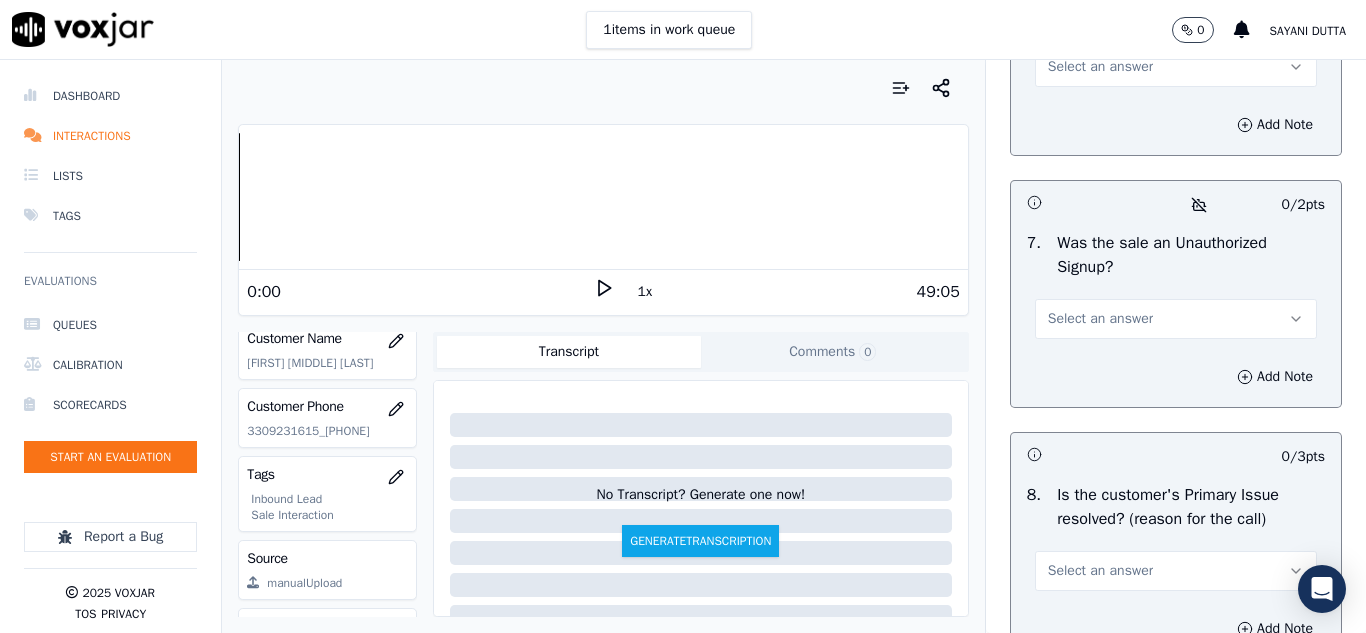 click on "Select an answer" at bounding box center (1100, 67) 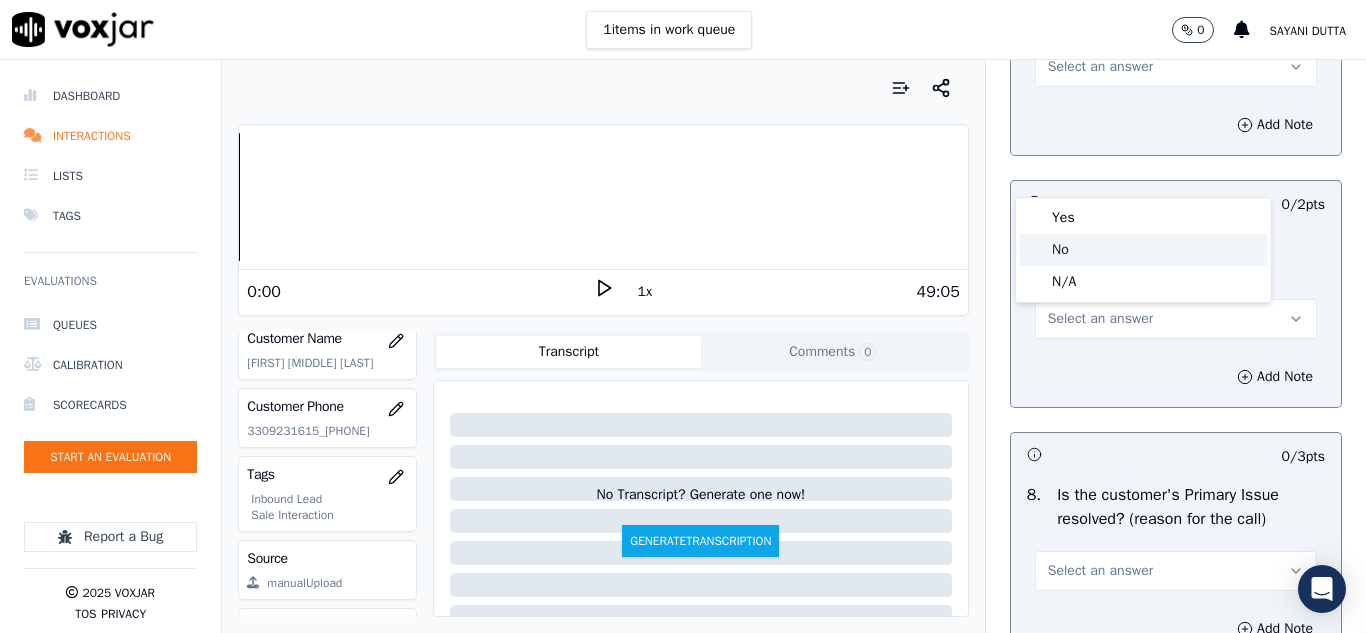 click on "No" 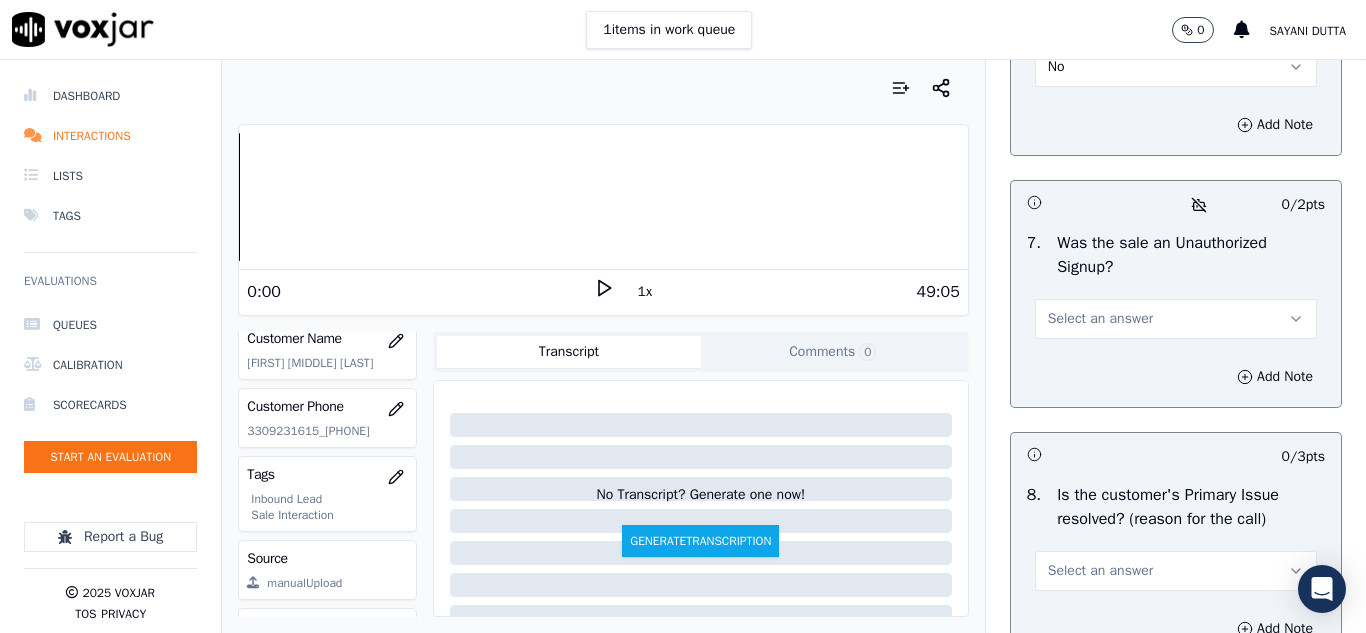 click on "Select an answer" at bounding box center (1100, 319) 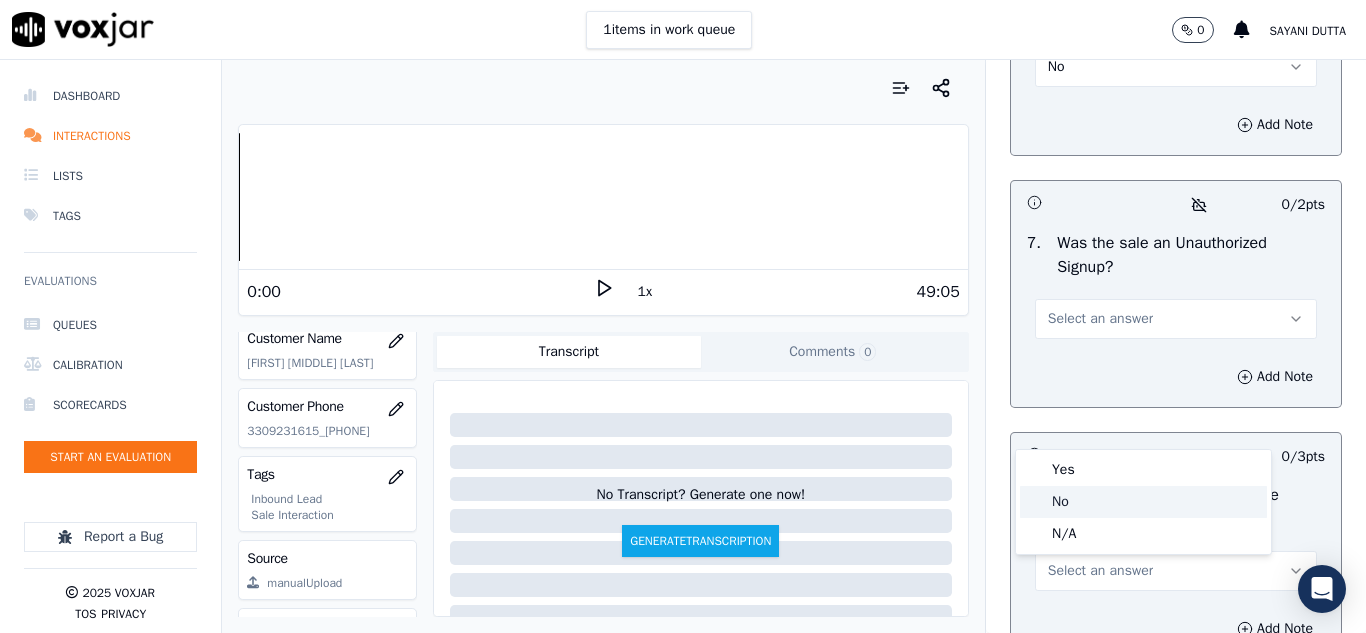 click on "No" 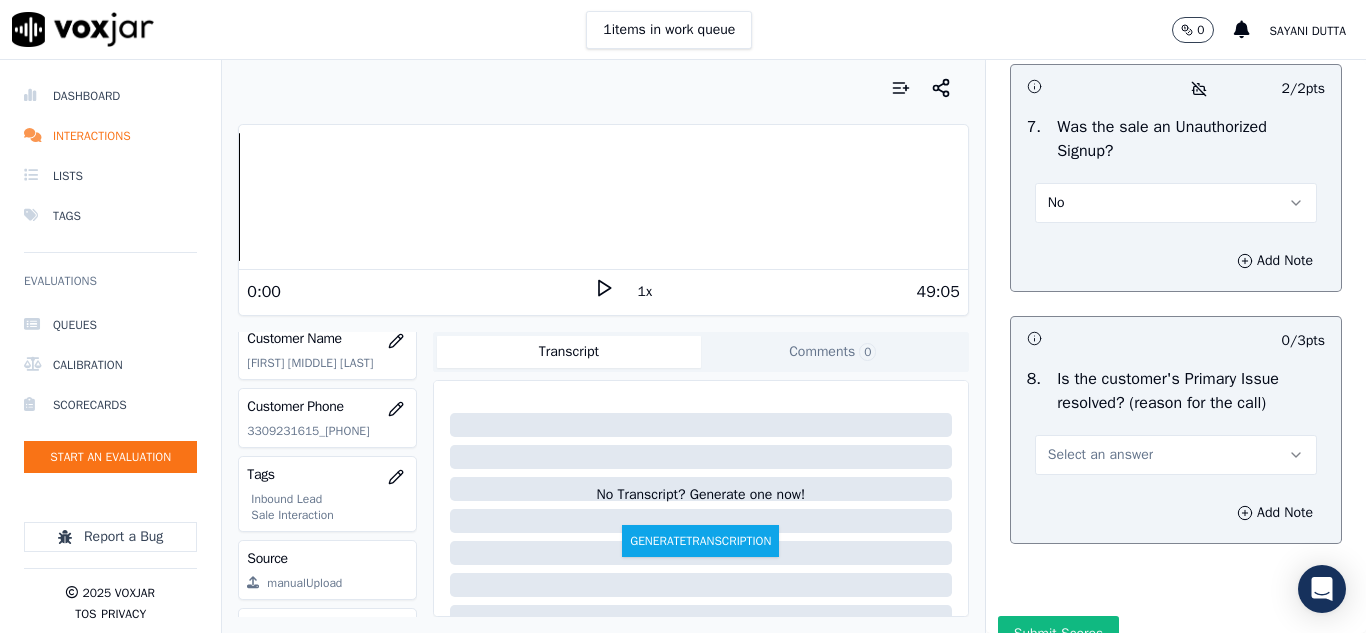 scroll, scrollTop: 6200, scrollLeft: 0, axis: vertical 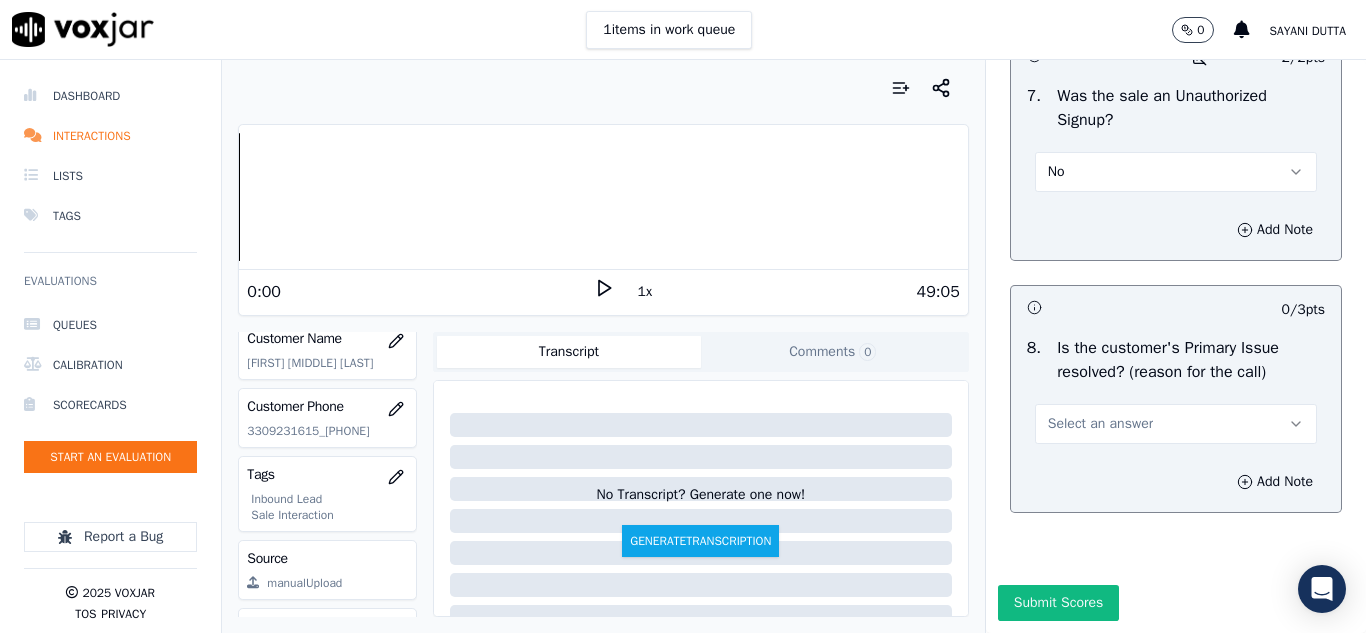 click on "Select an answer" at bounding box center [1100, 424] 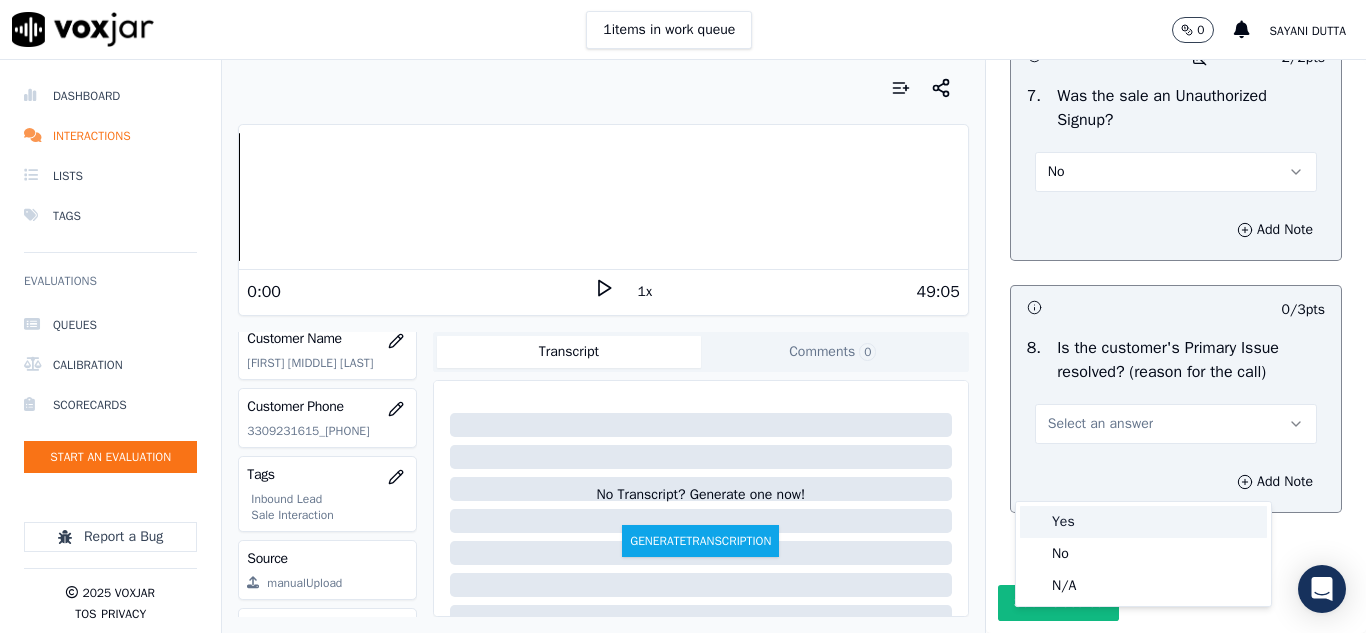 click on "Yes" at bounding box center [1143, 522] 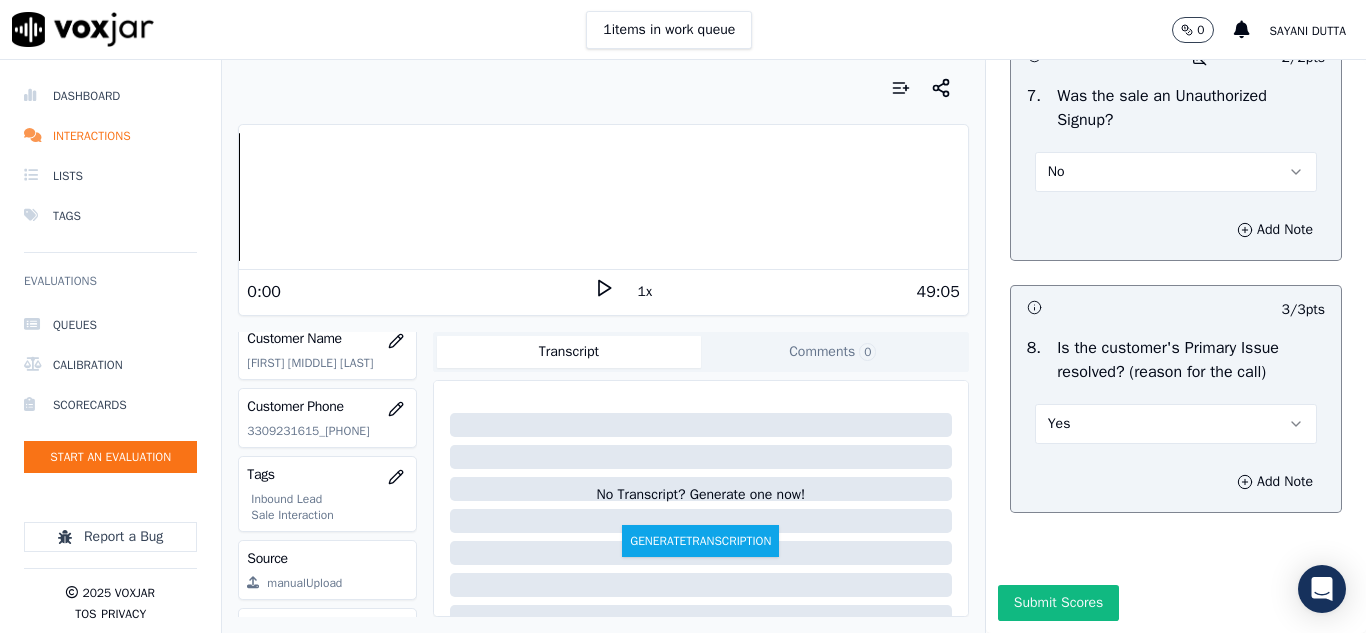scroll, scrollTop: 6298, scrollLeft: 0, axis: vertical 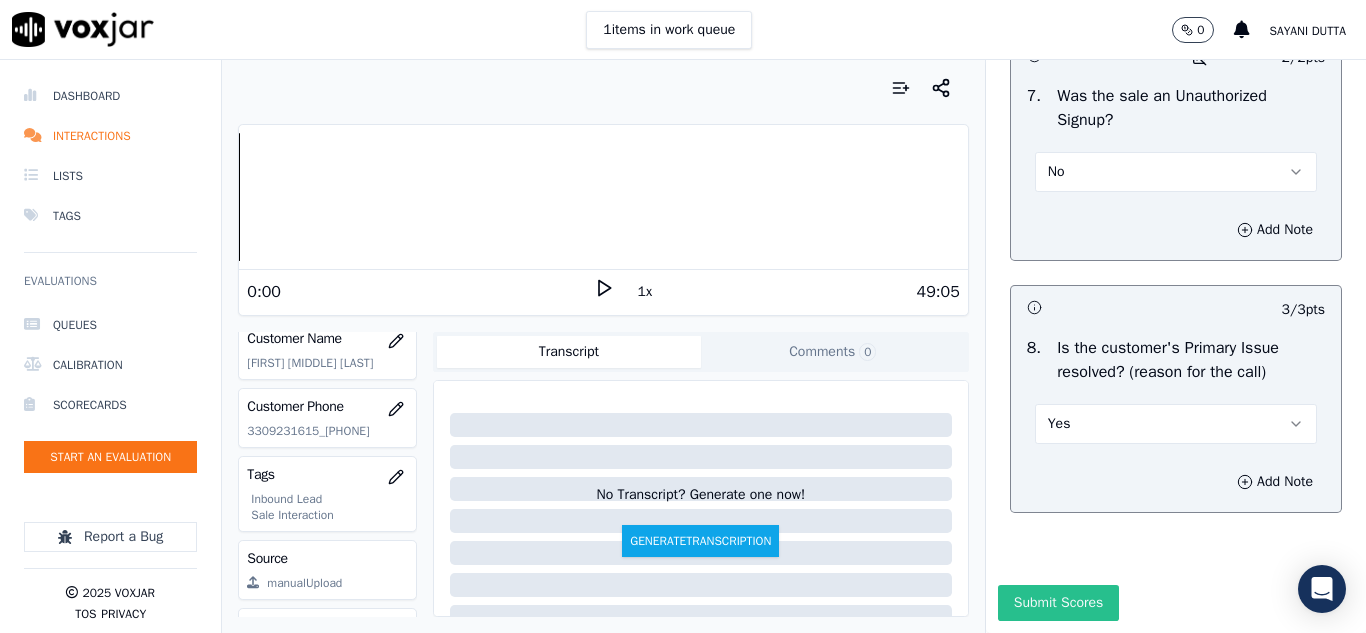 drag, startPoint x: 1042, startPoint y: 552, endPoint x: 933, endPoint y: 624, distance: 130.63307 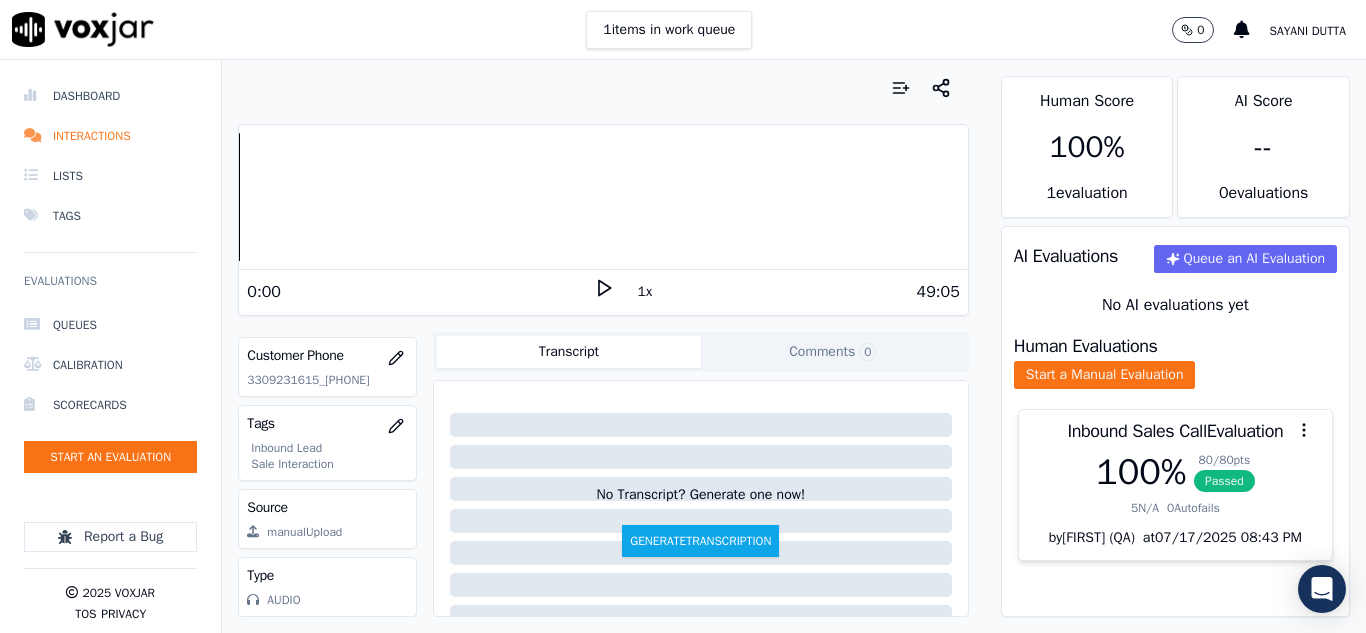 scroll, scrollTop: 396, scrollLeft: 0, axis: vertical 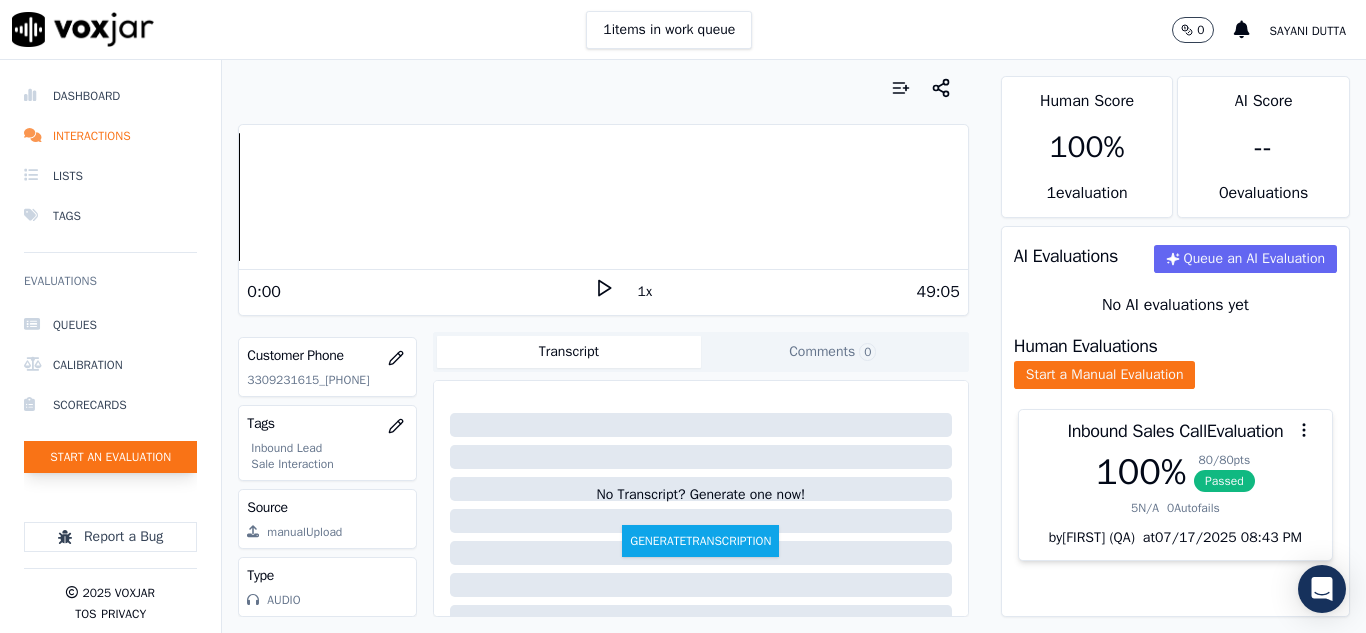 click on "Start an Evaluation" 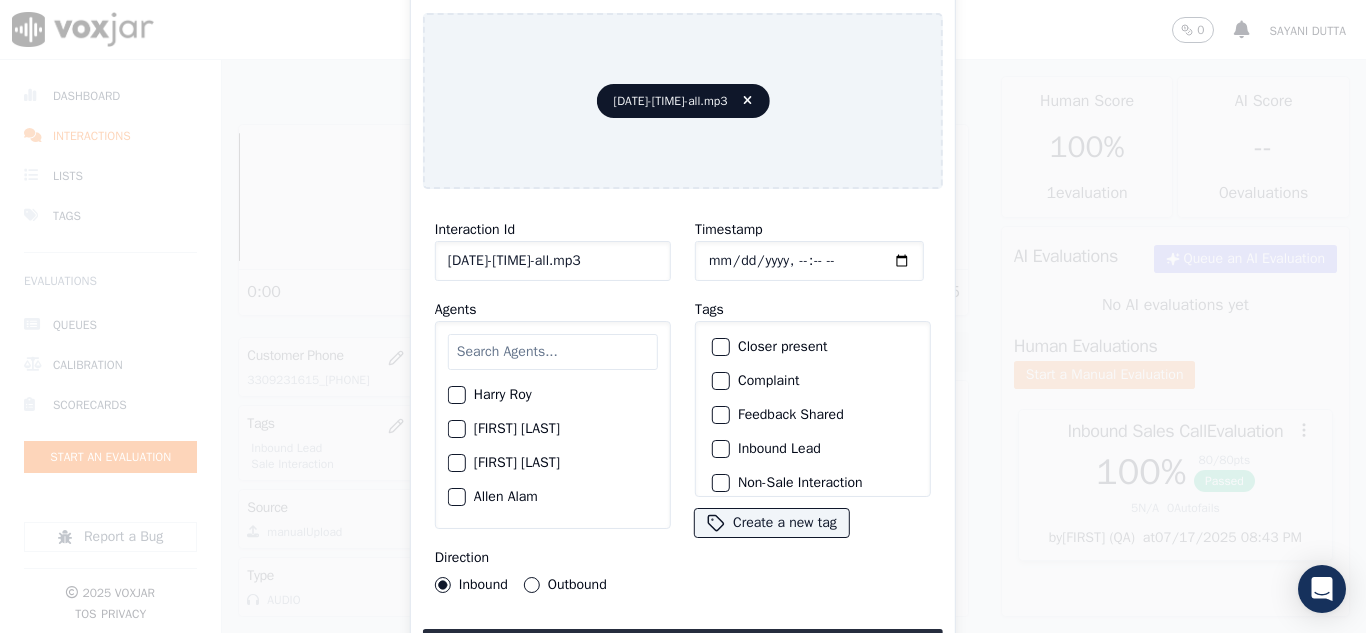 scroll, scrollTop: 0, scrollLeft: 40, axis: horizontal 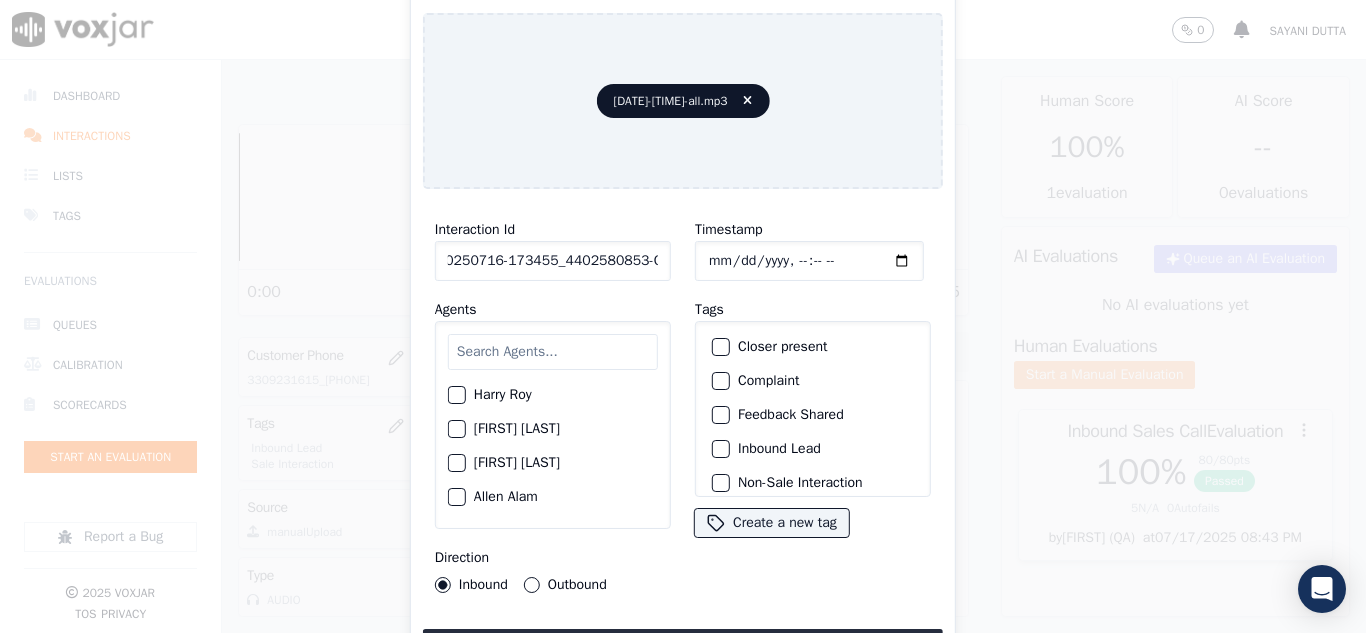 type on "20250716-173455_4402580853-C1" 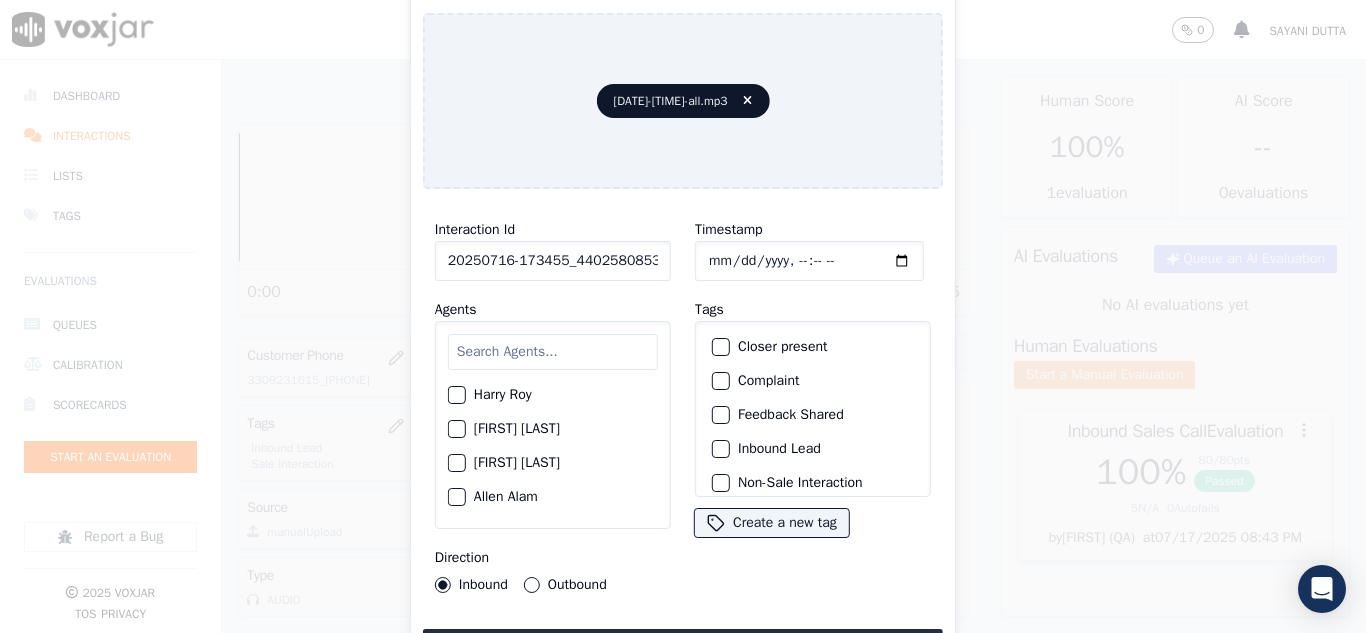 click on "Timestamp" 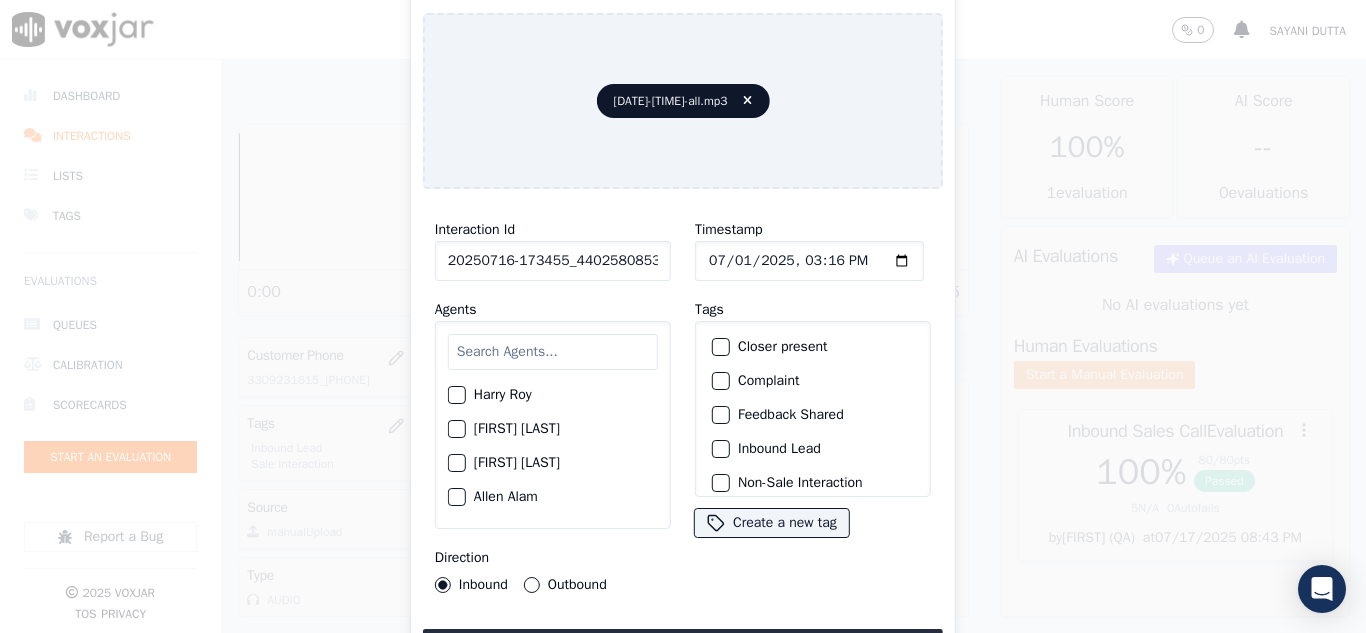 type on "2025-07-16T15:16" 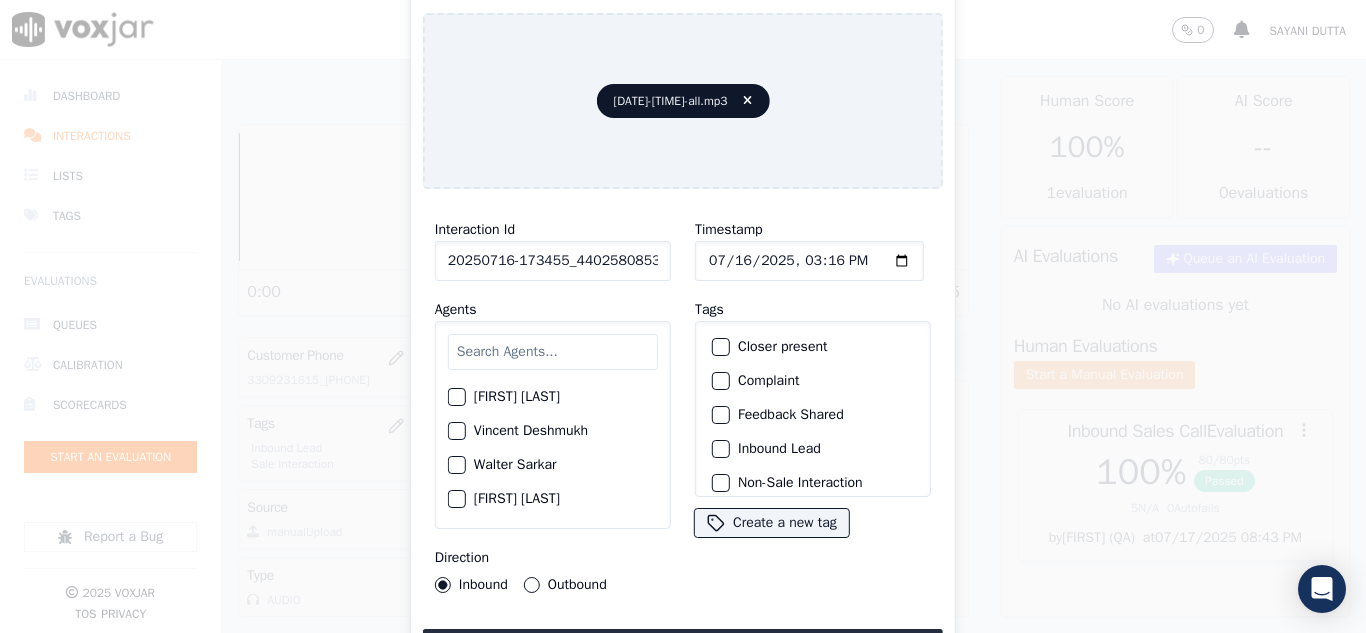 scroll, scrollTop: 2107, scrollLeft: 0, axis: vertical 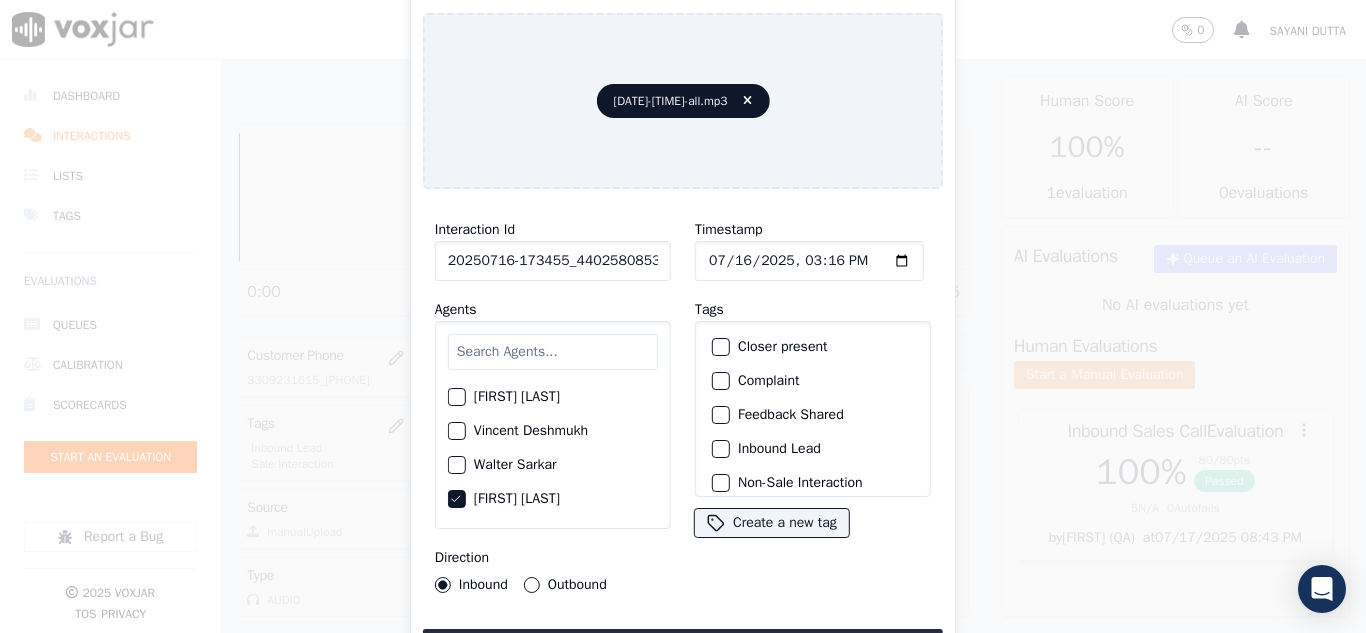 click on "Outbound" at bounding box center [532, 585] 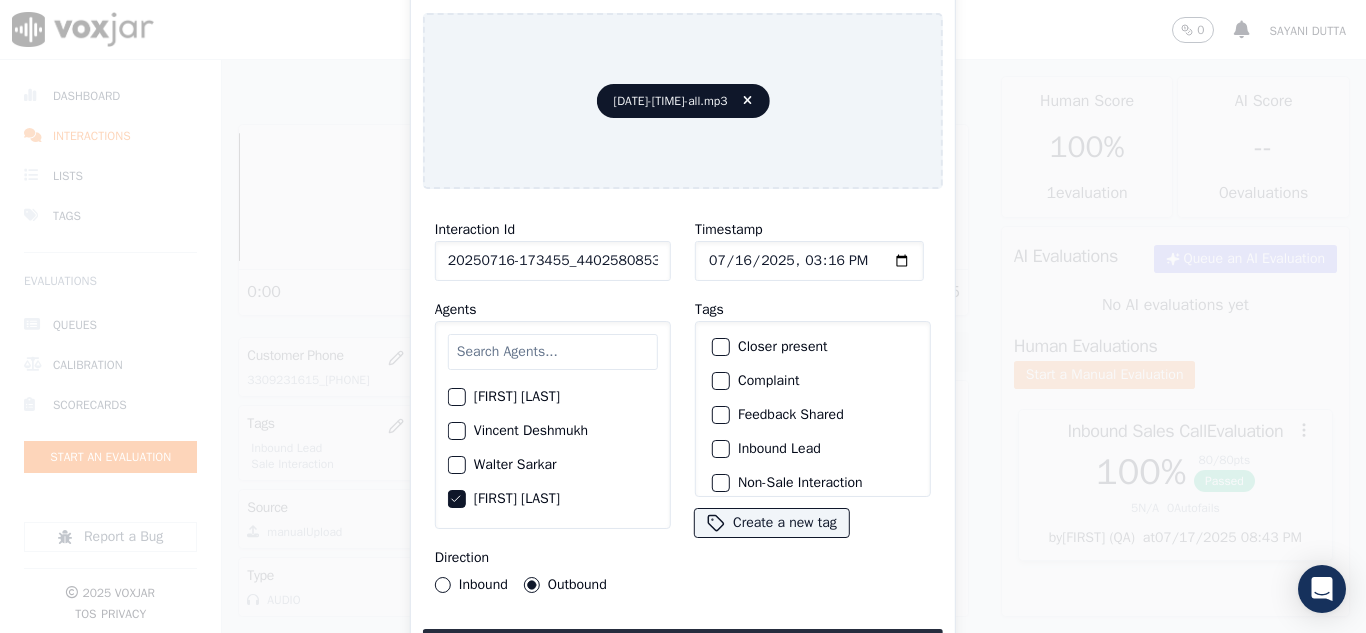 click on "Closer present" 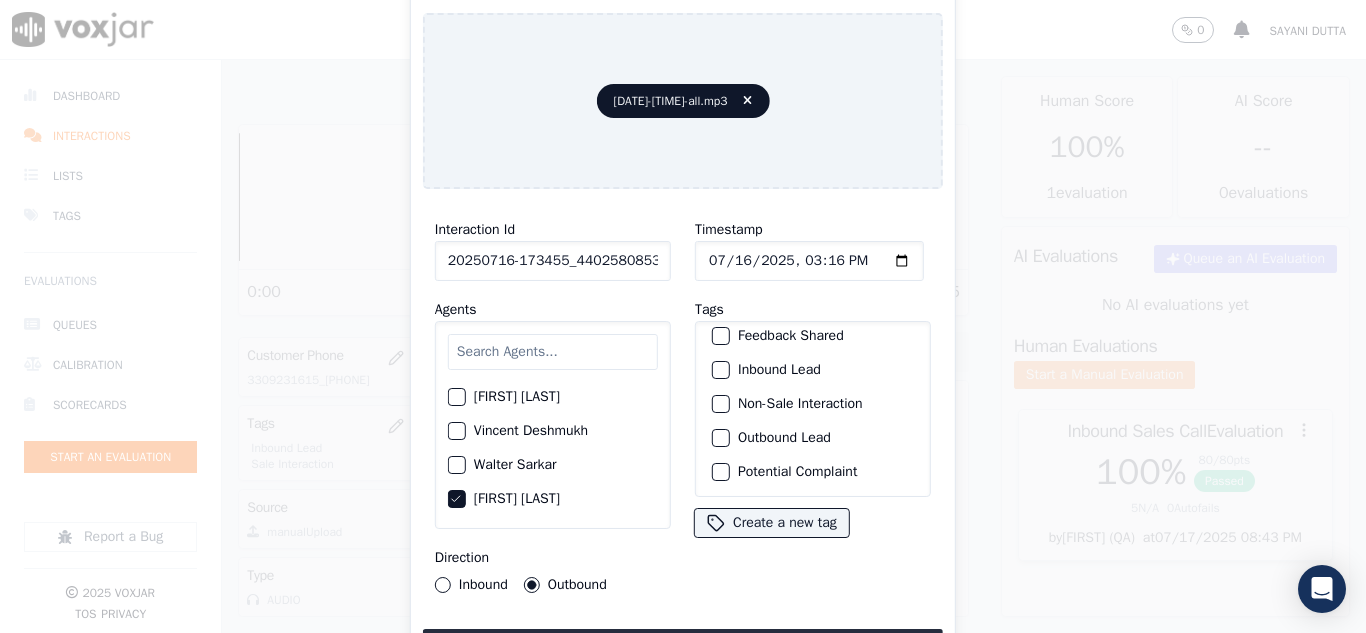 scroll, scrollTop: 173, scrollLeft: 0, axis: vertical 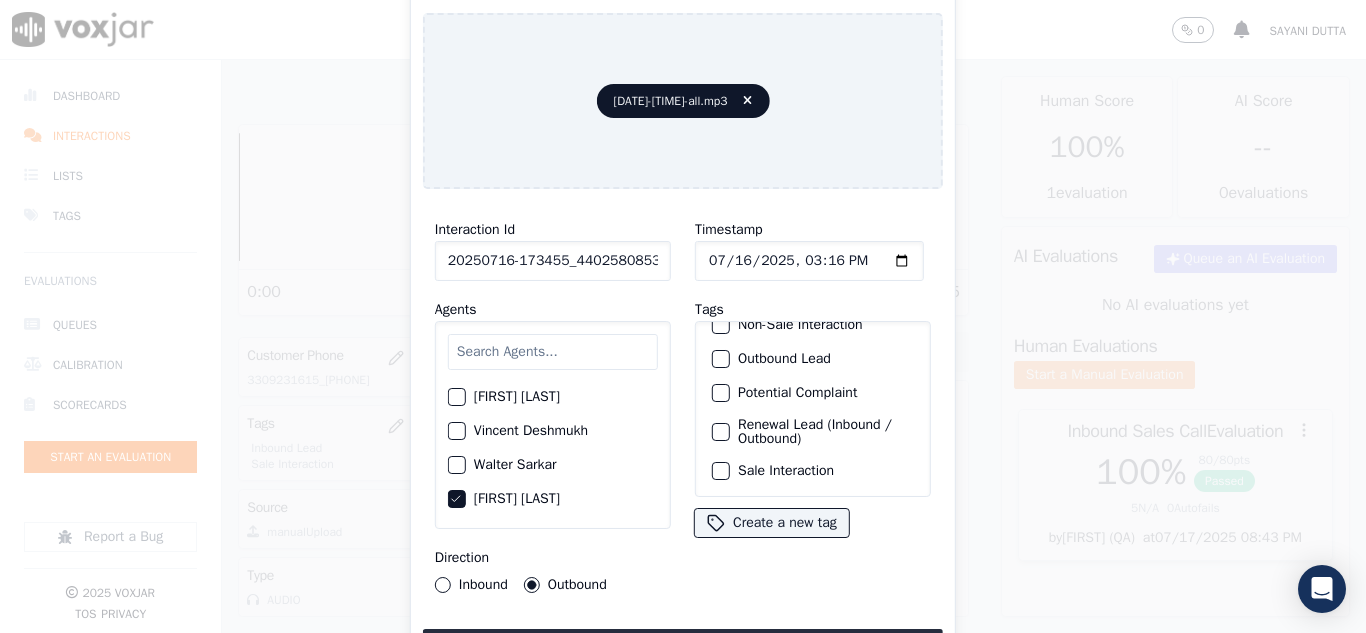 click on "Renewal Lead (Inbound / Outbound)" 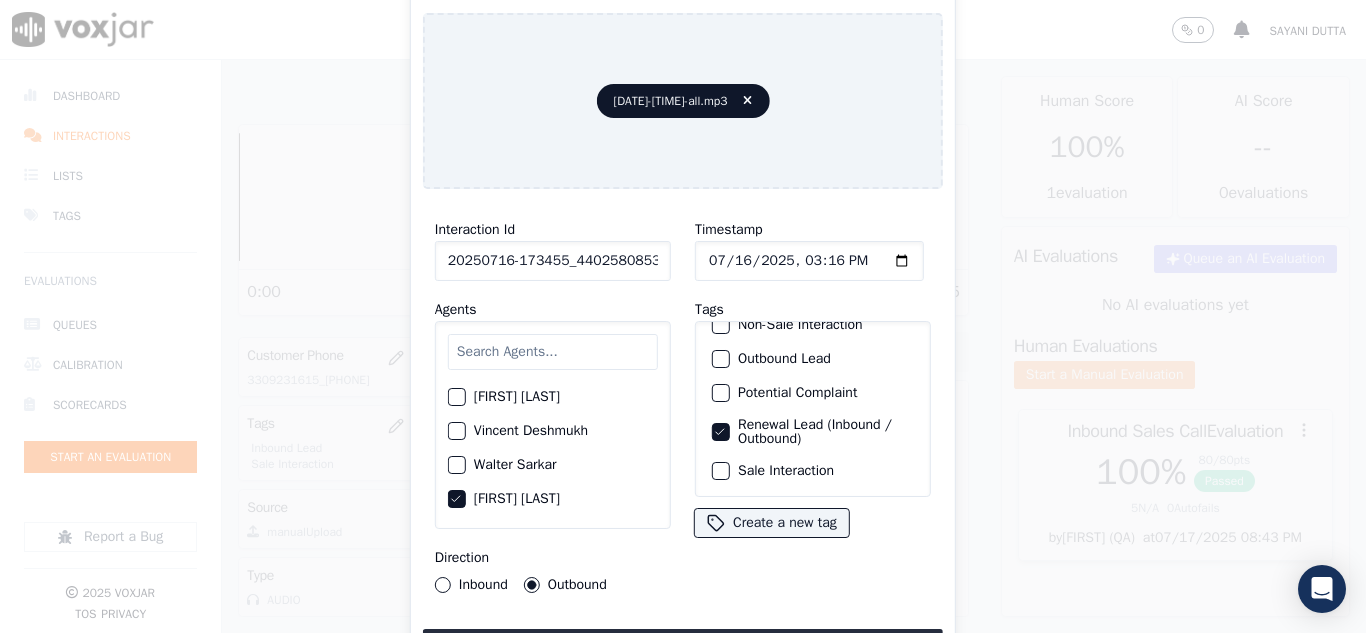 click on "Sale Interaction" 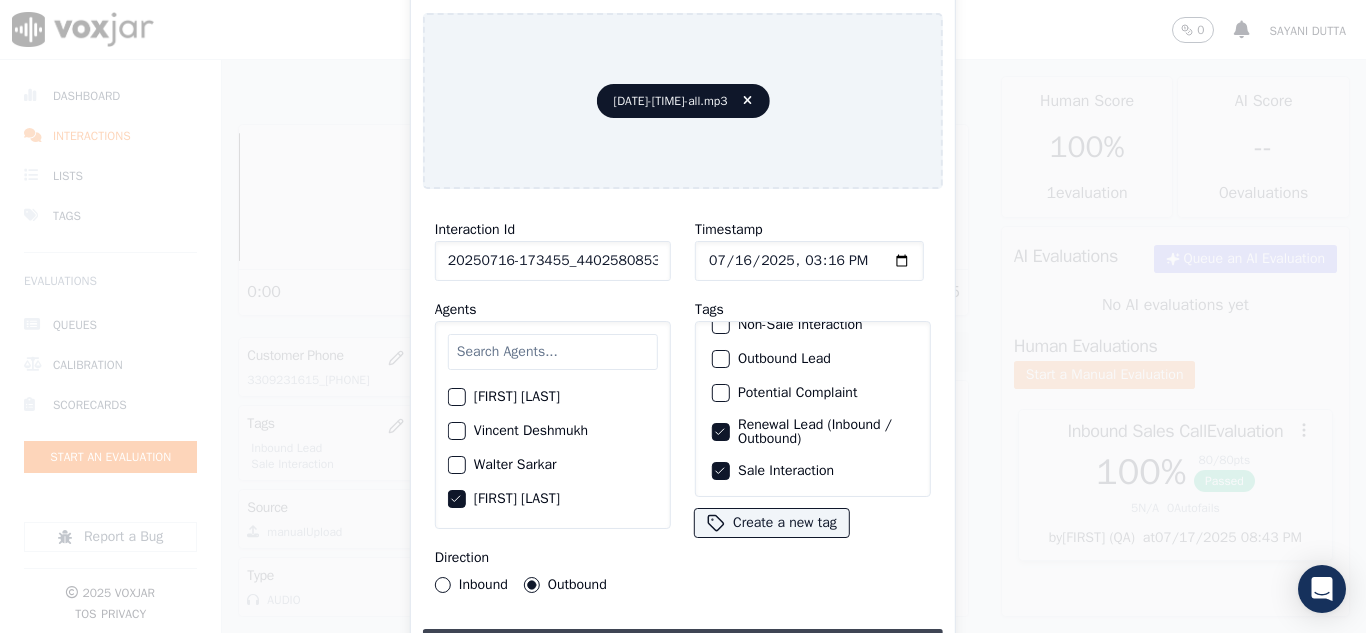 click on "Upload interaction to start evaluation" at bounding box center [683, 647] 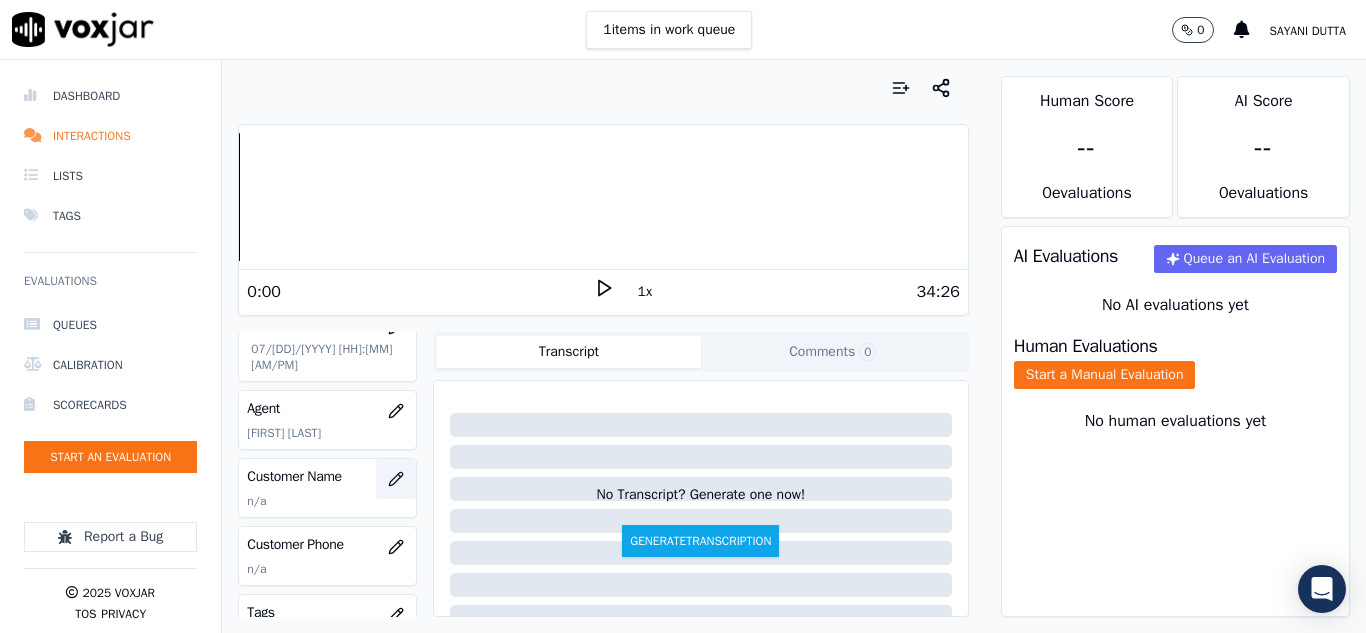 scroll, scrollTop: 200, scrollLeft: 0, axis: vertical 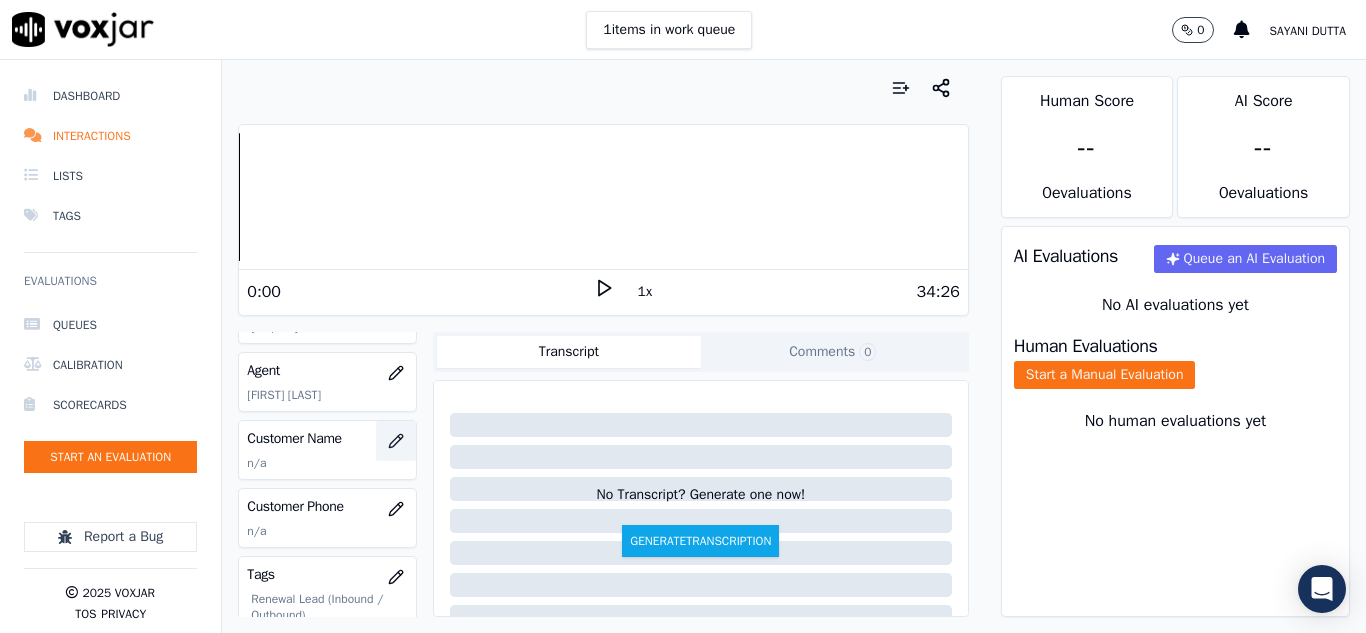 click 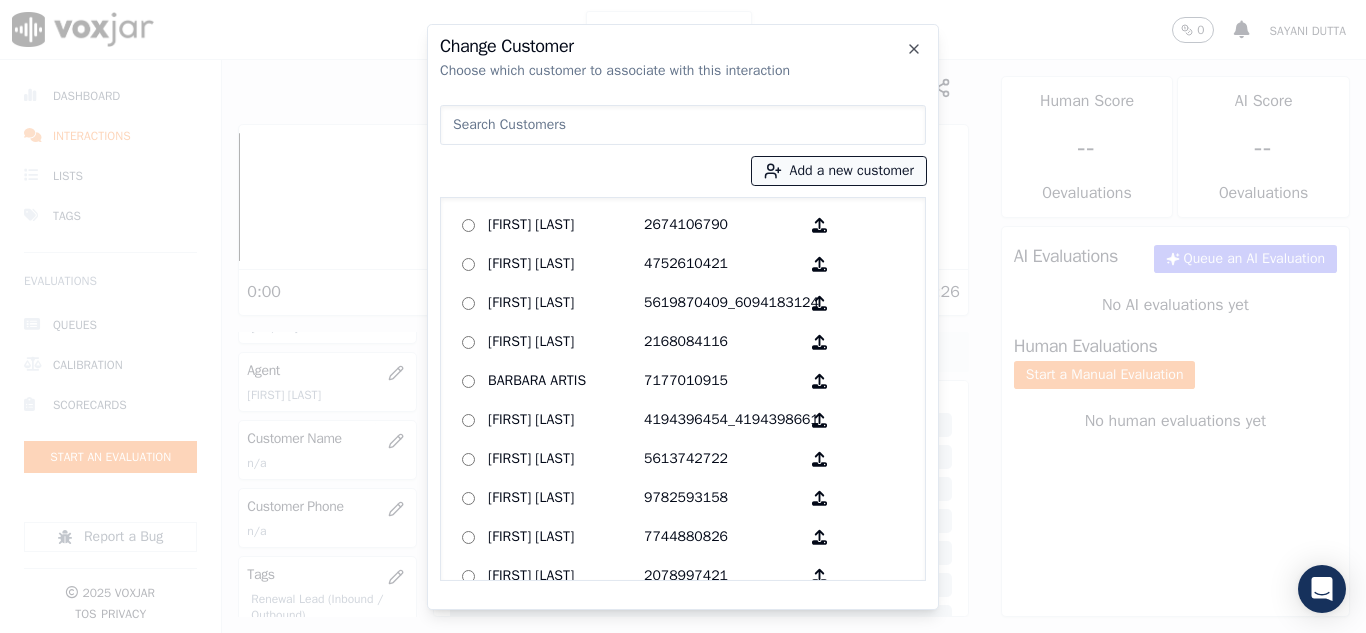 click on "Add a new customer" at bounding box center (839, 171) 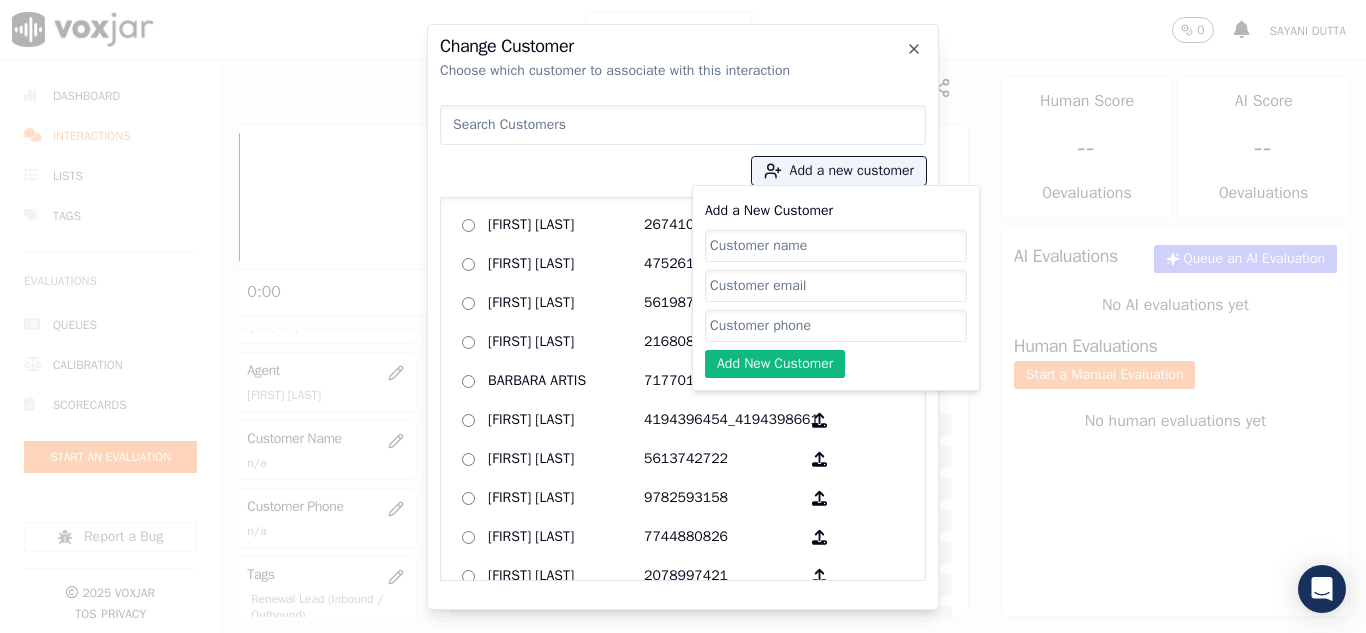 click on "Add a New Customer" 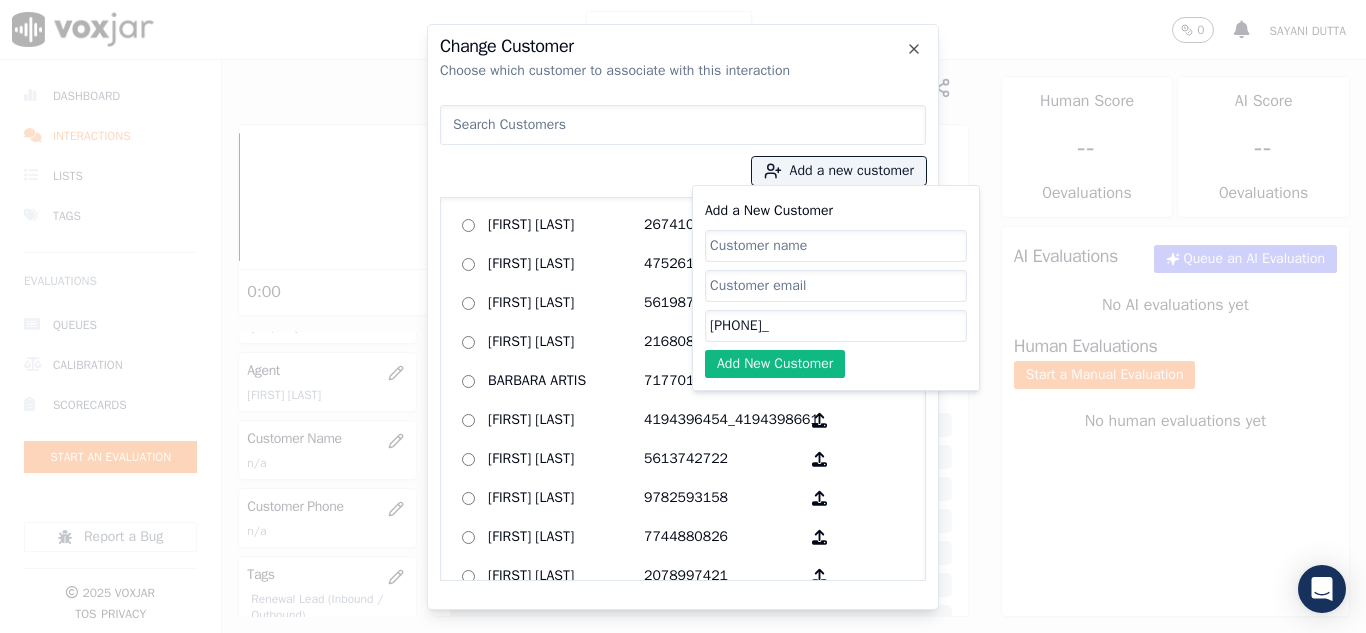 paste on "[PHONE]" 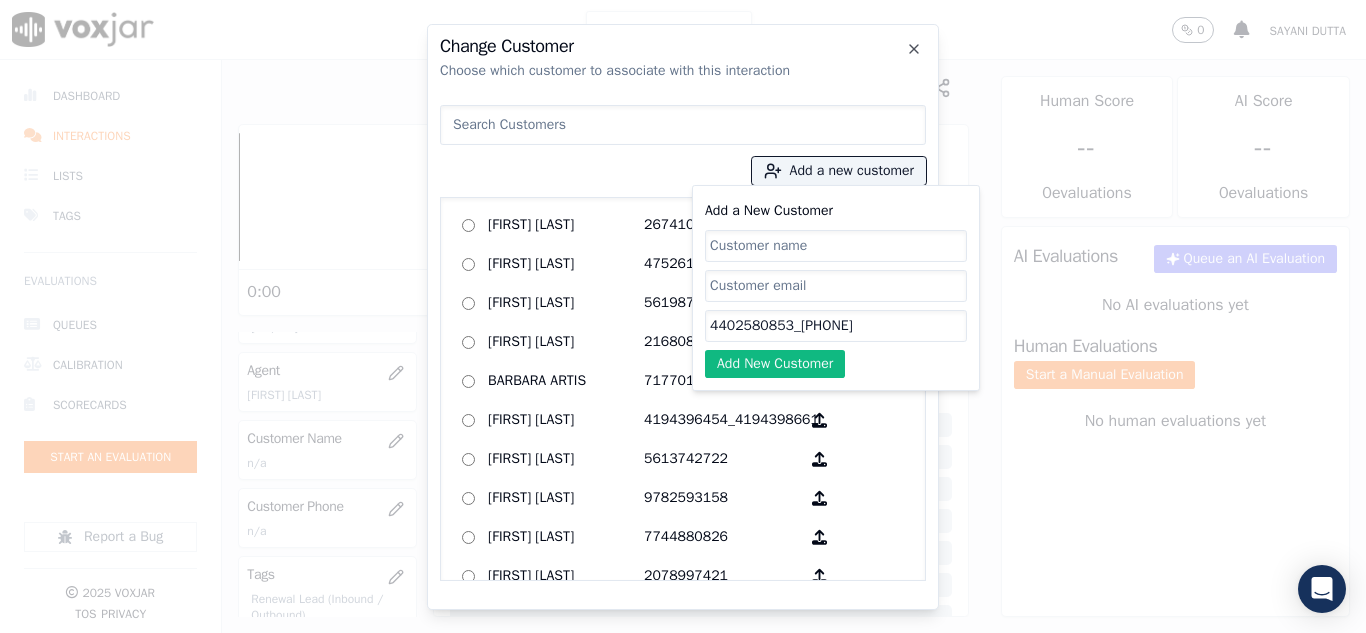 type on "4402580853_[PHONE]" 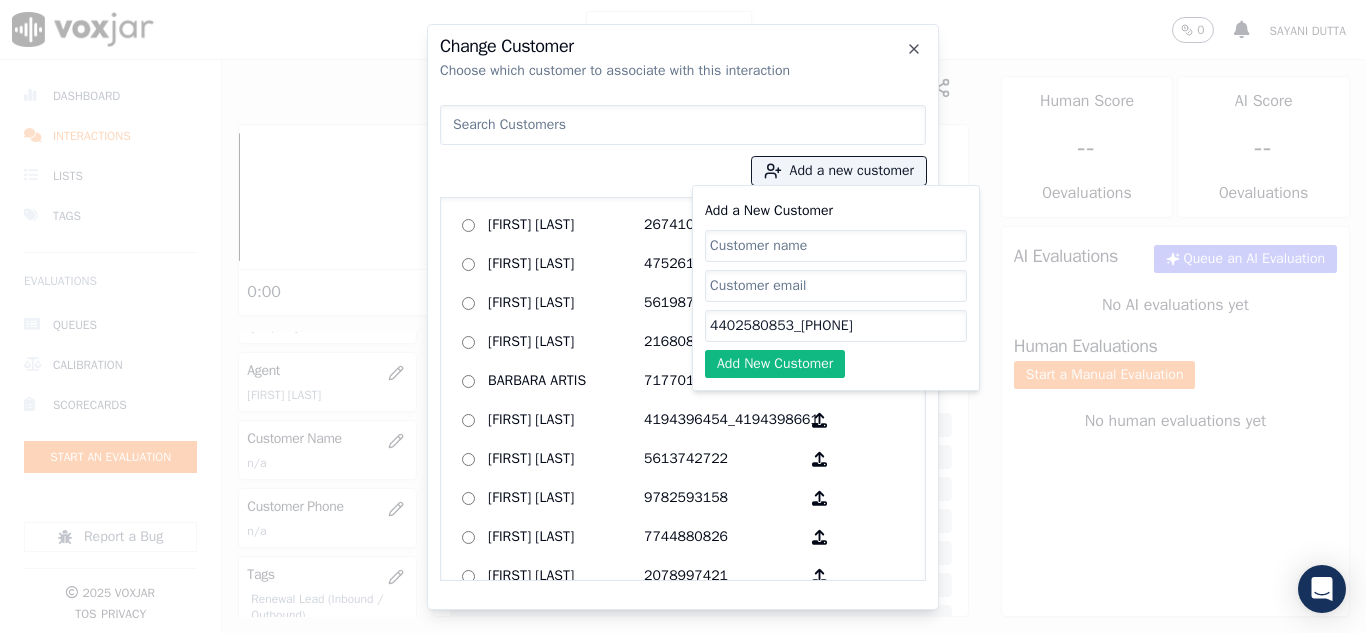 paste on "Christine Garner" 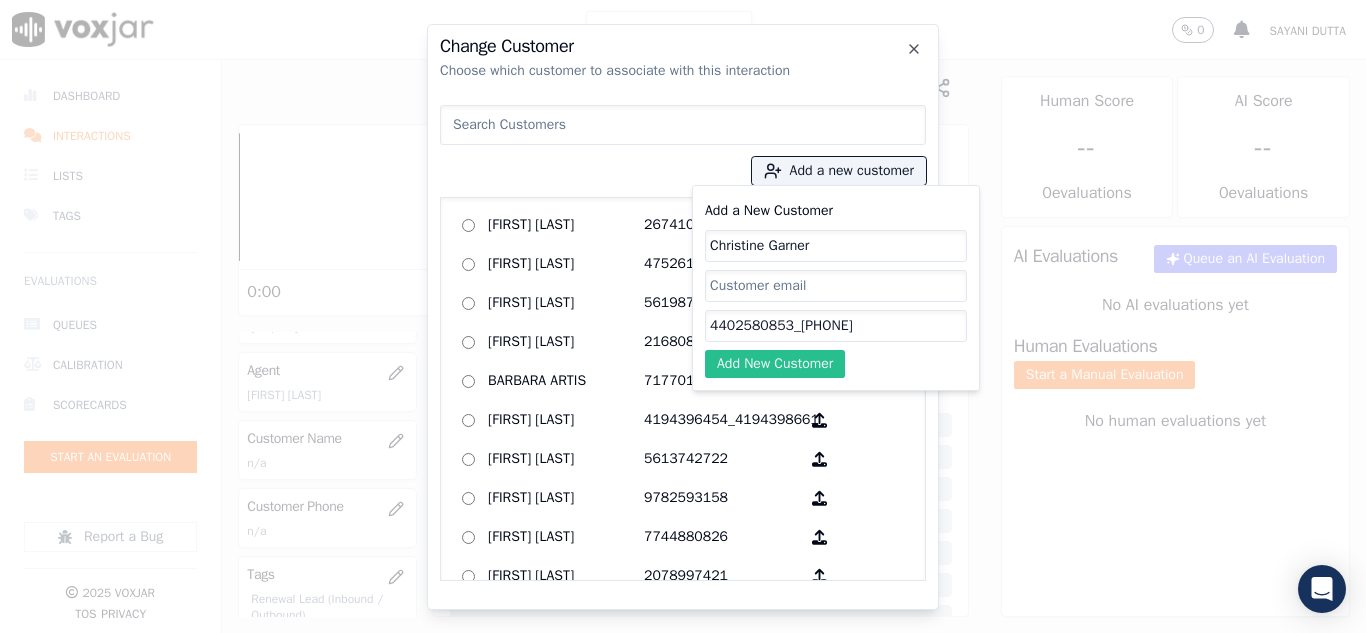 type on "Christine Garner" 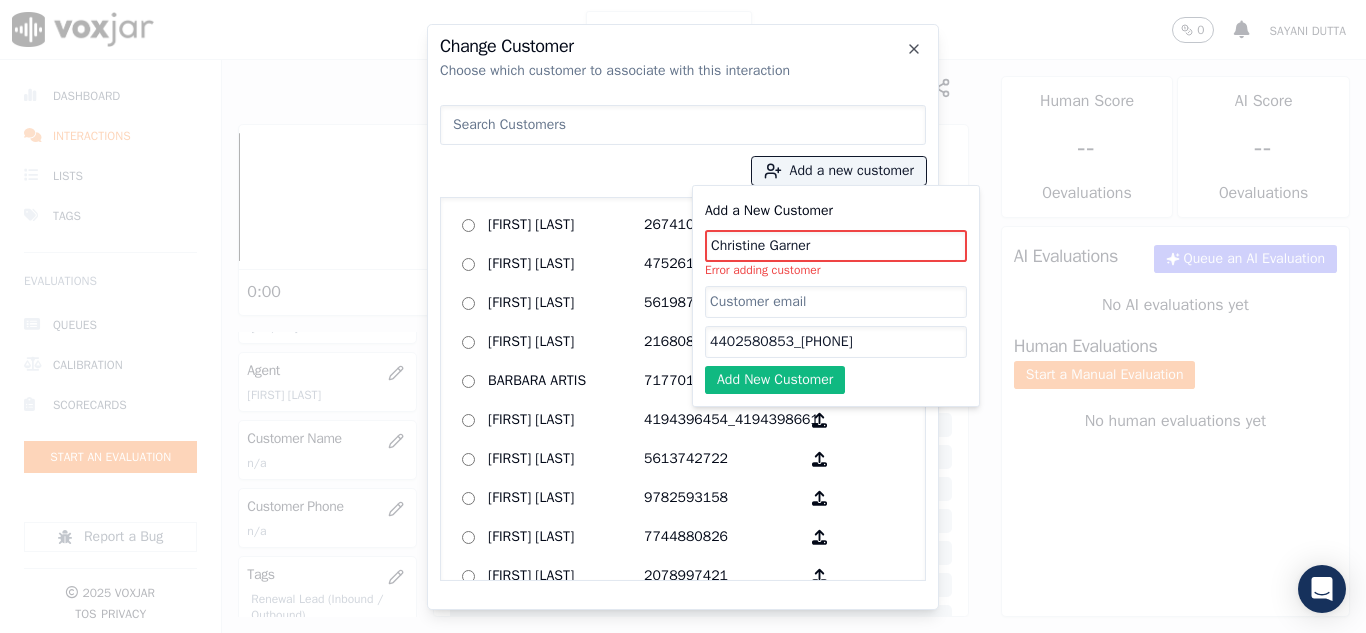 click at bounding box center [683, 125] 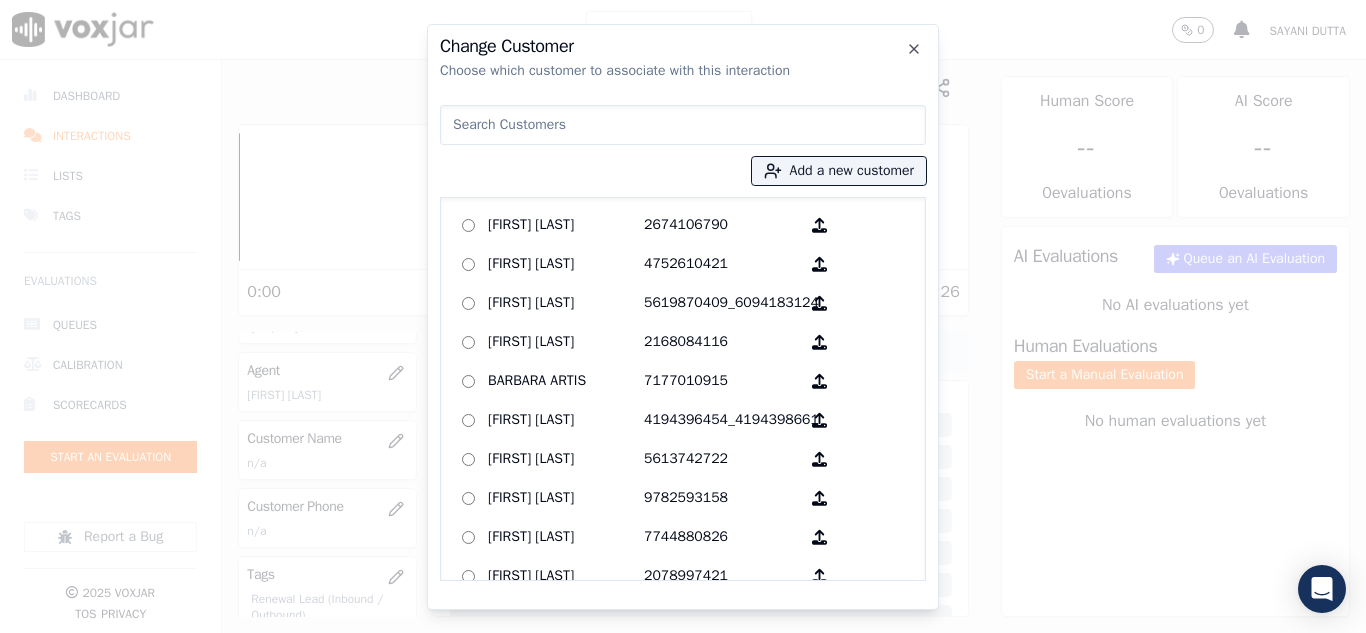 click at bounding box center [683, 125] 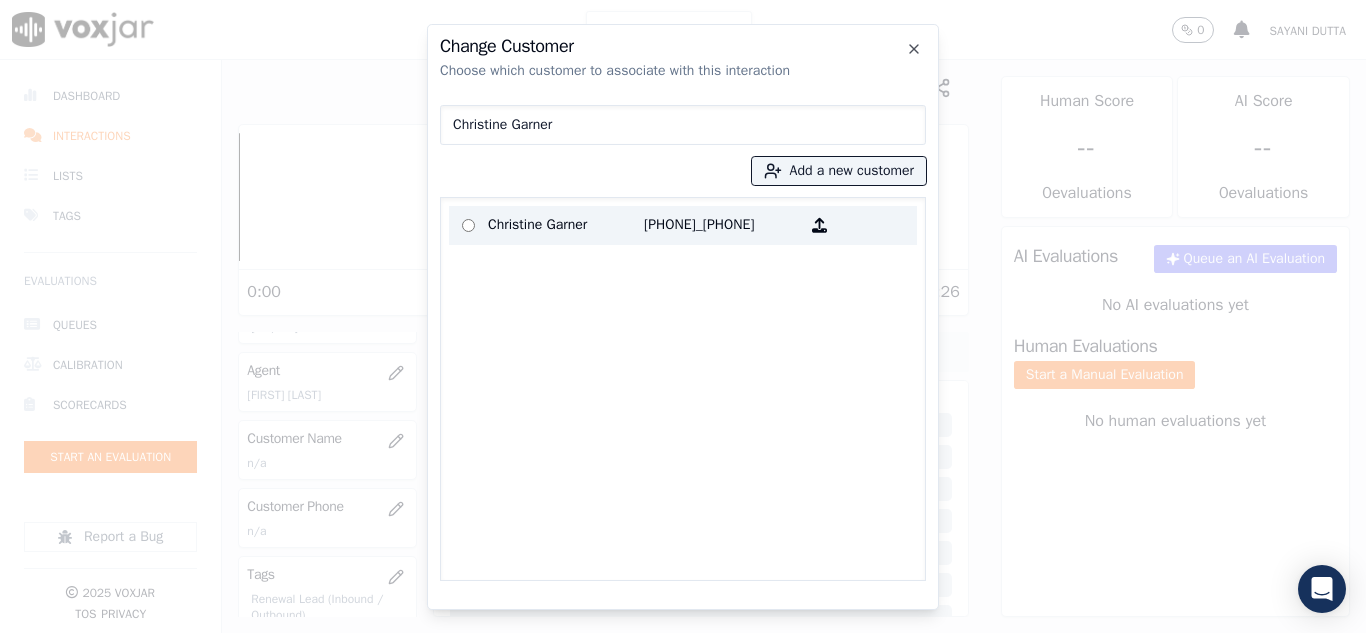 type on "Christine Garner" 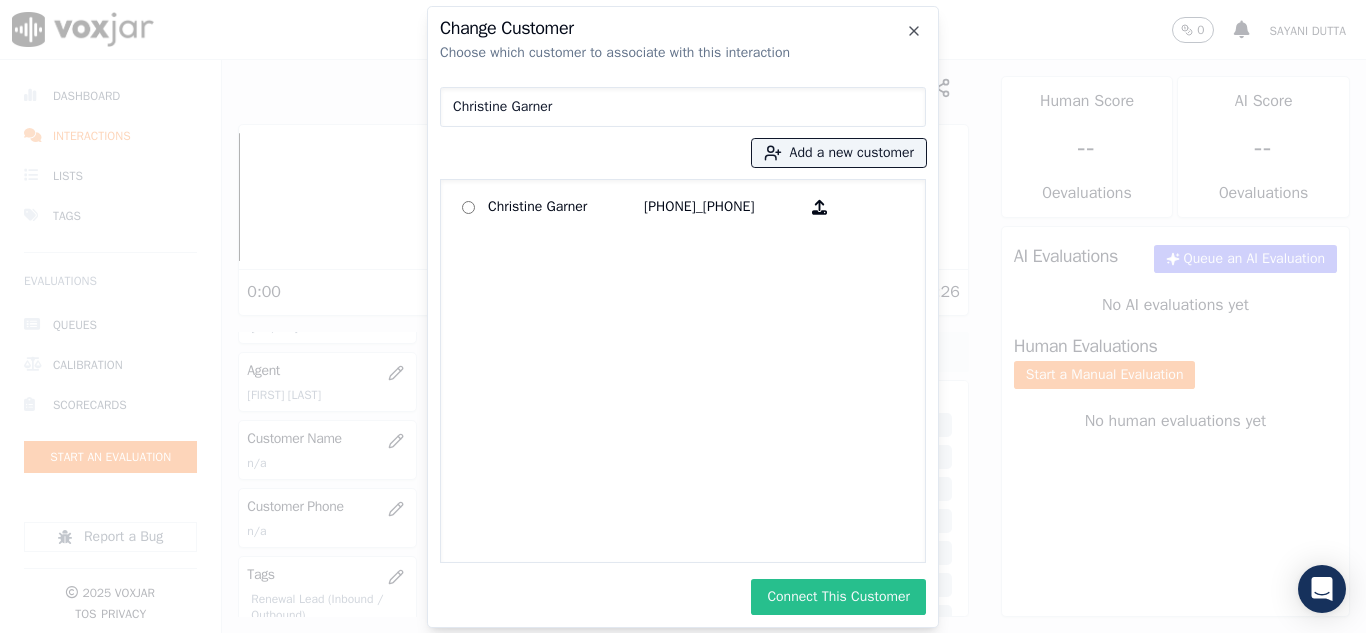 click on "Connect This Customer" at bounding box center (838, 597) 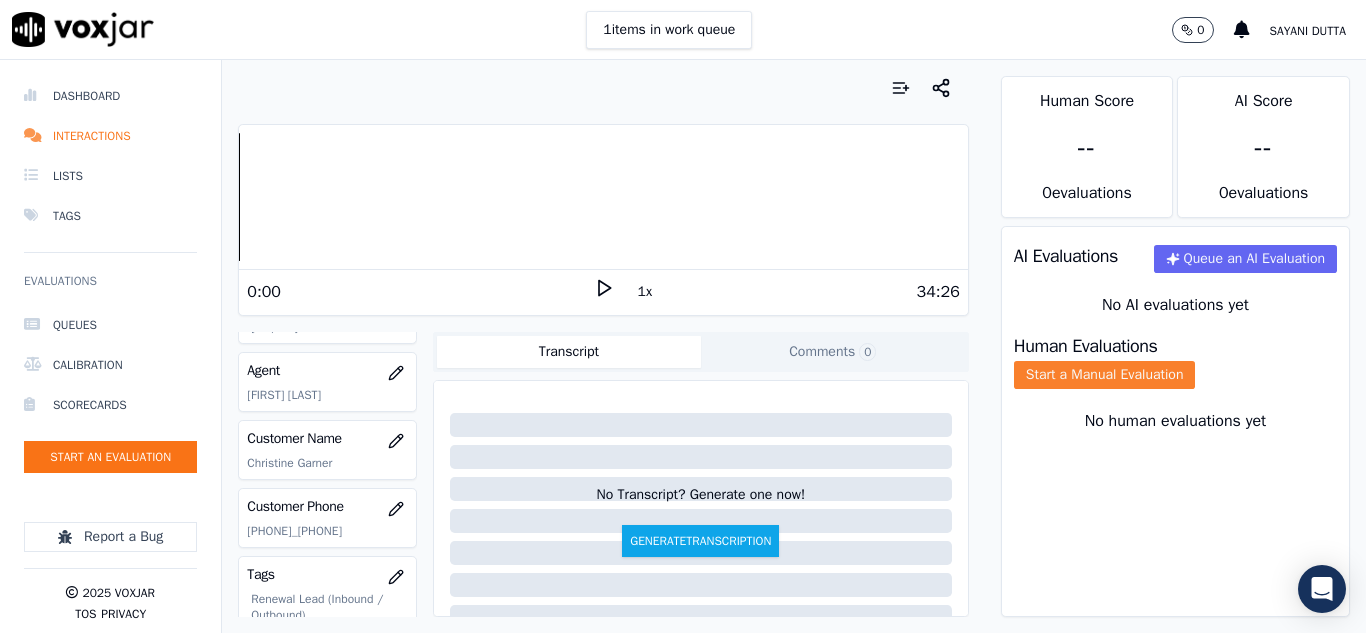 click on "Start a Manual Evaluation" 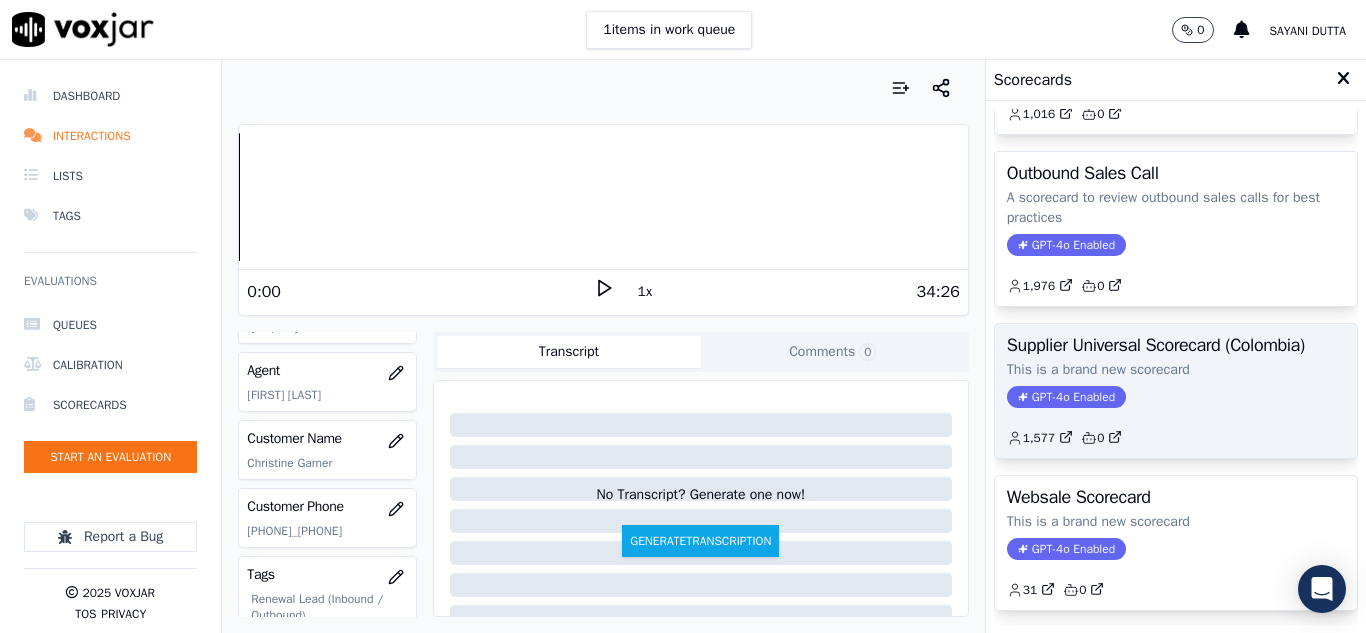 scroll, scrollTop: 300, scrollLeft: 0, axis: vertical 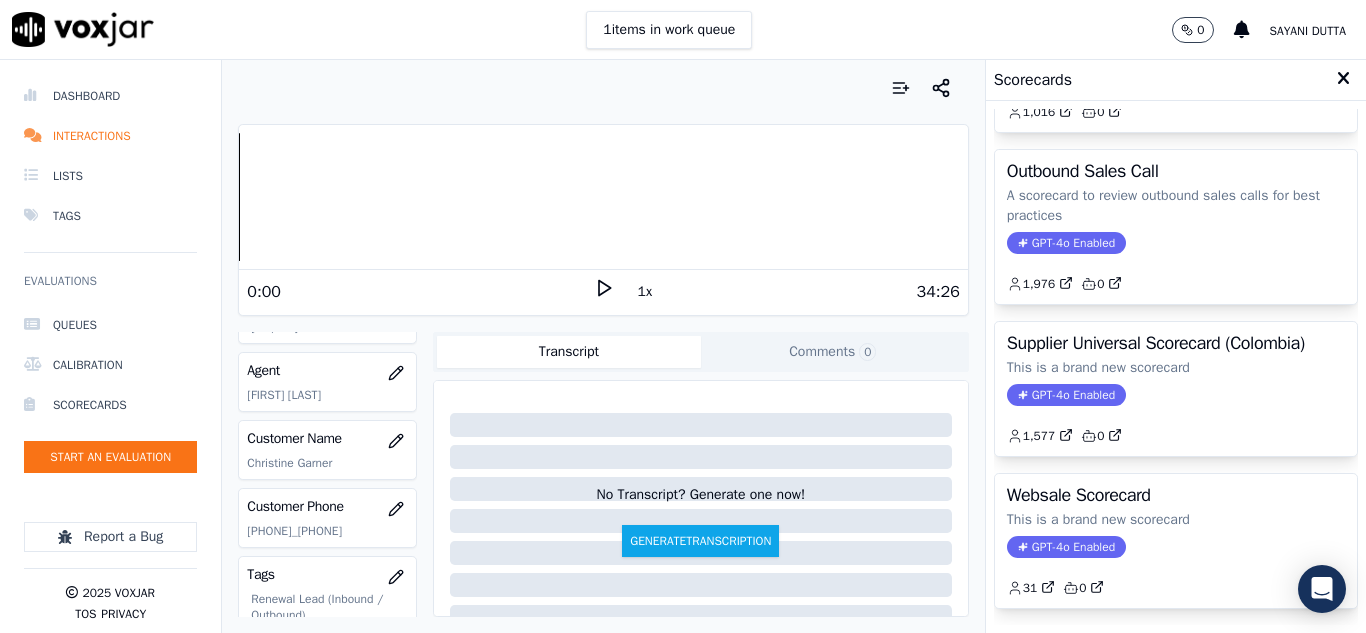 click on "Outbound Sales Call   A scorecard to review outbound sales calls for best practices     GPT-4o Enabled       1,976         0" at bounding box center [1176, 227] 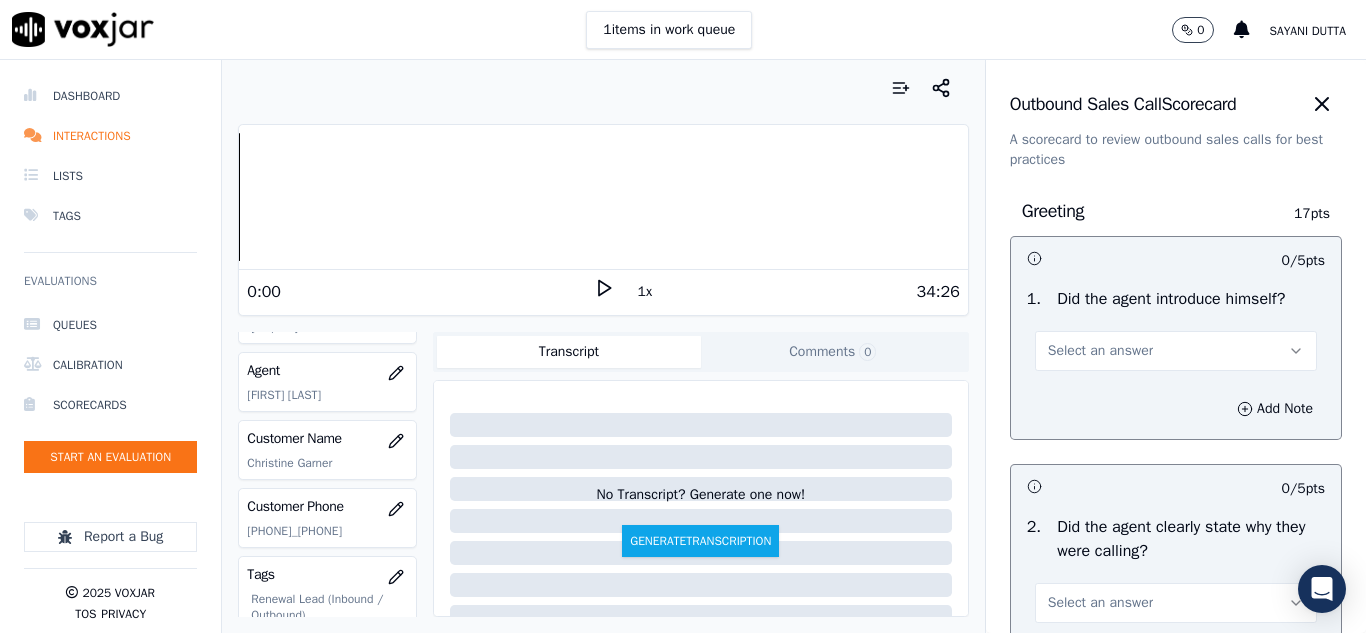click on "Select an answer" at bounding box center (1100, 351) 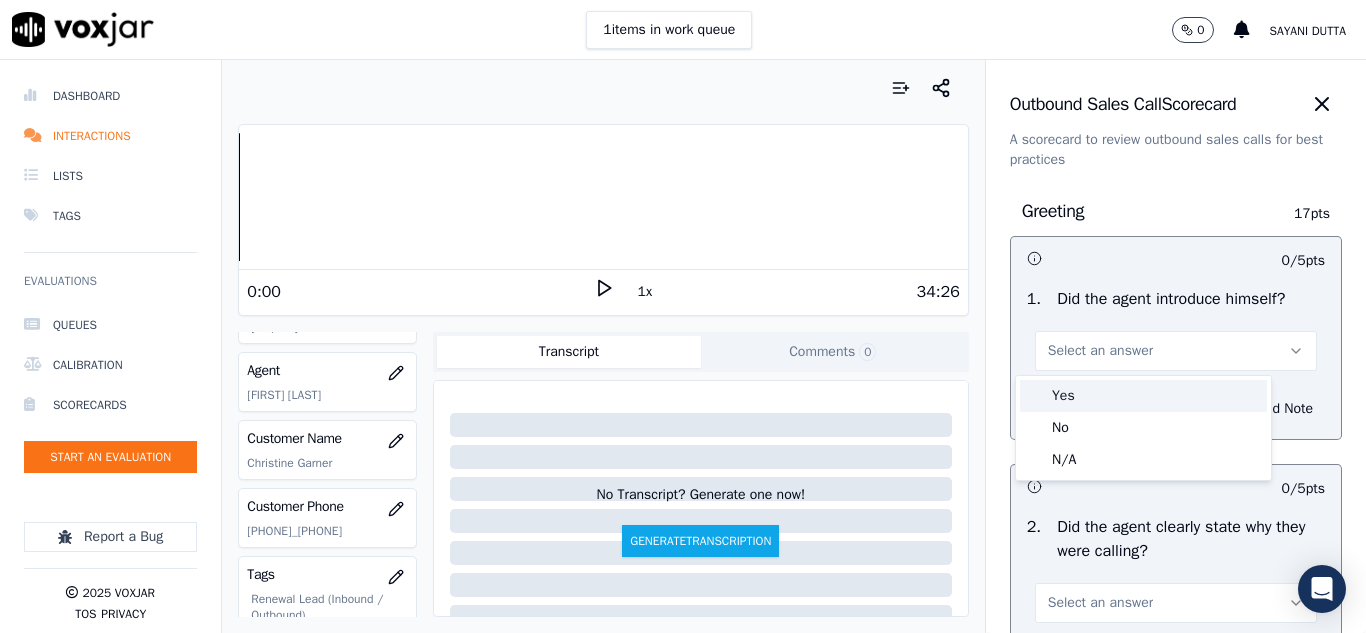 click on "Yes" at bounding box center [1143, 396] 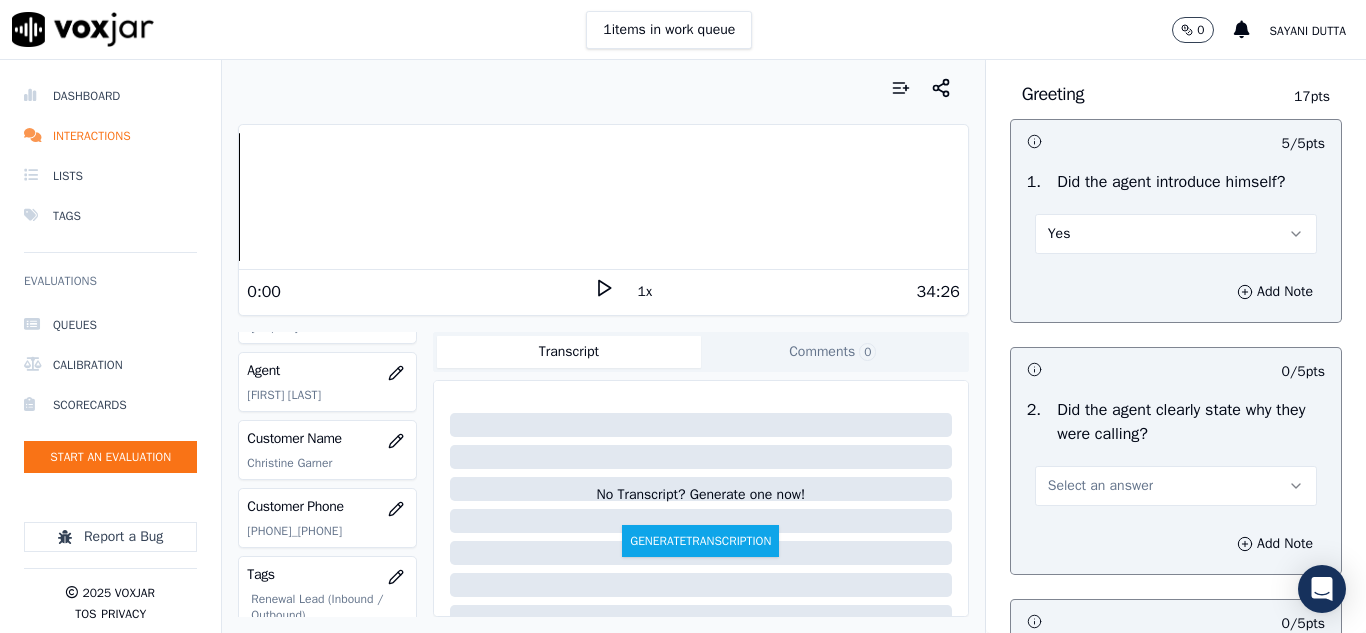 scroll, scrollTop: 200, scrollLeft: 0, axis: vertical 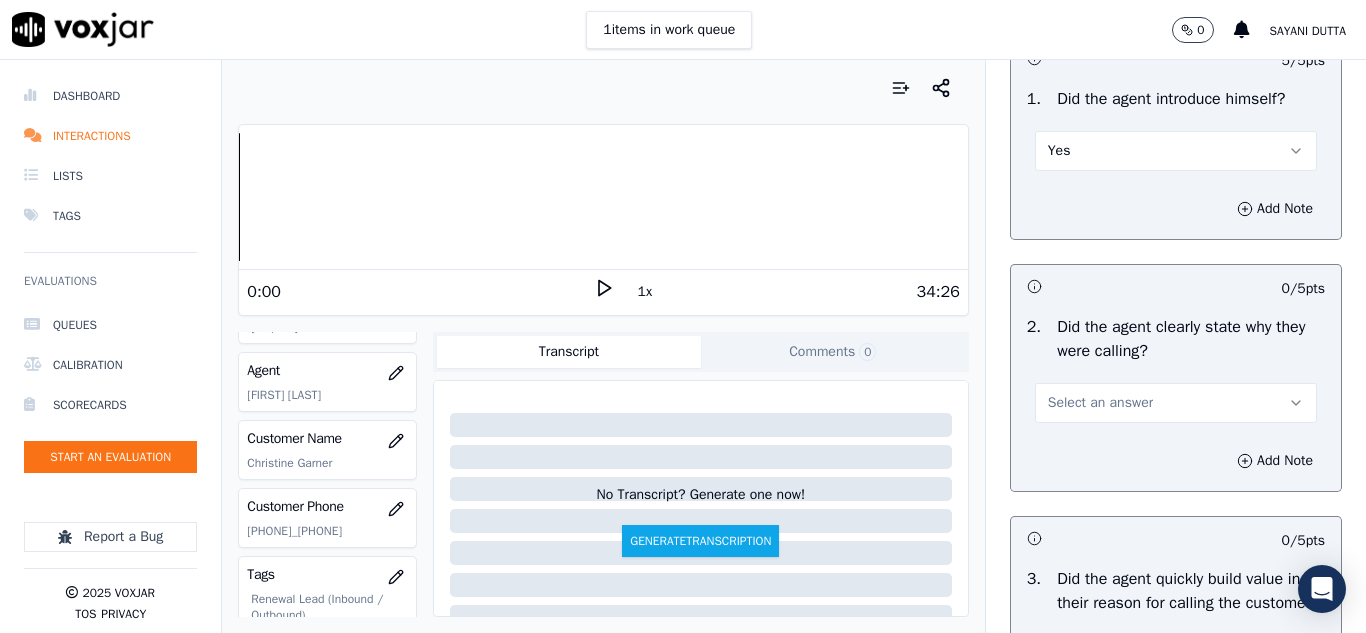 click on "Select an answer" at bounding box center (1100, 403) 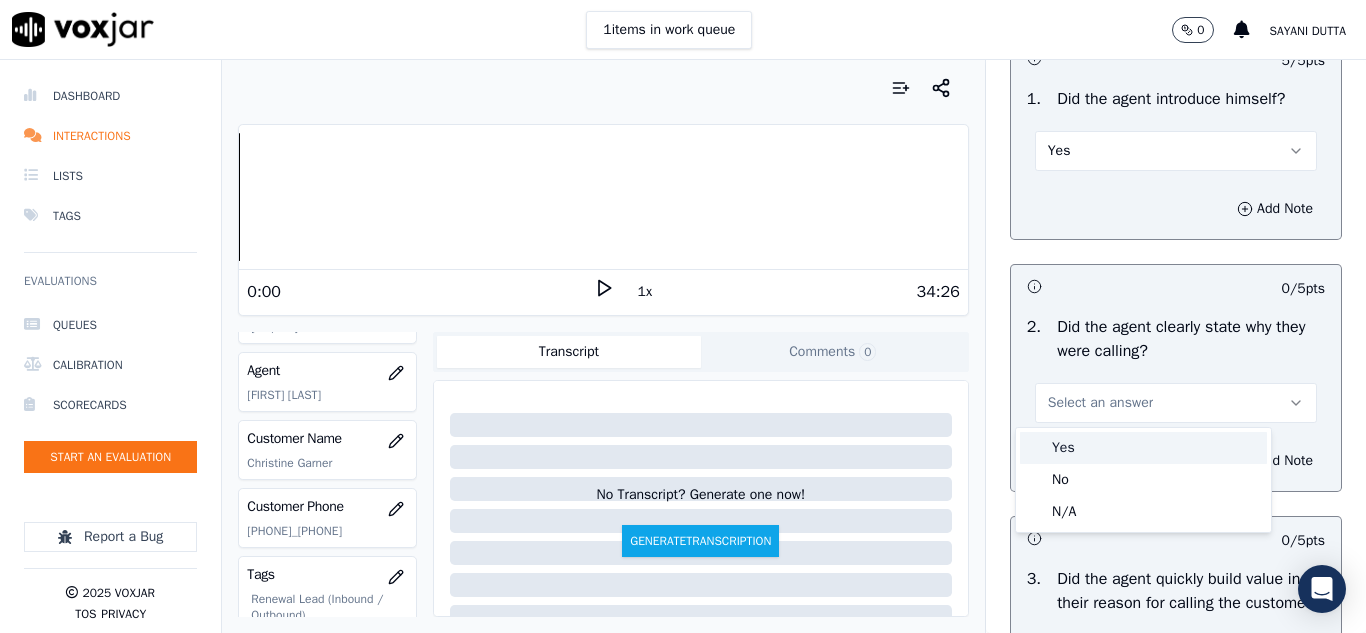 click on "Yes" at bounding box center [1143, 448] 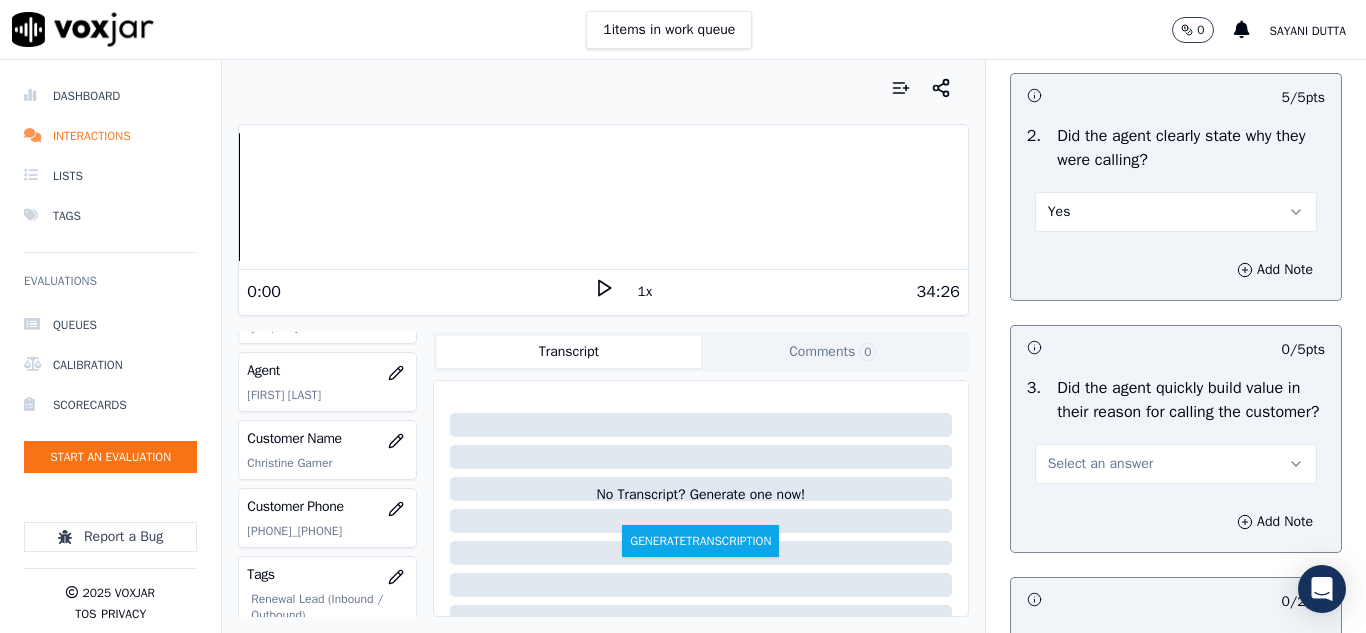 scroll, scrollTop: 600, scrollLeft: 0, axis: vertical 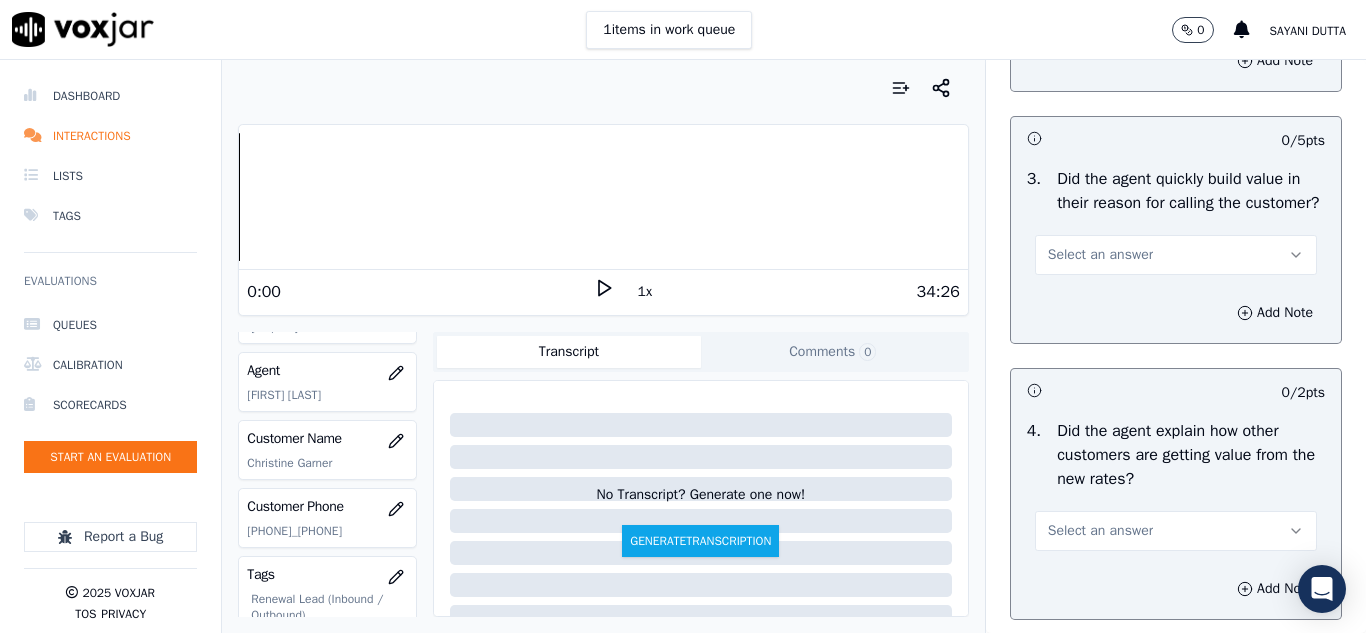click on "Select an answer" at bounding box center (1100, 255) 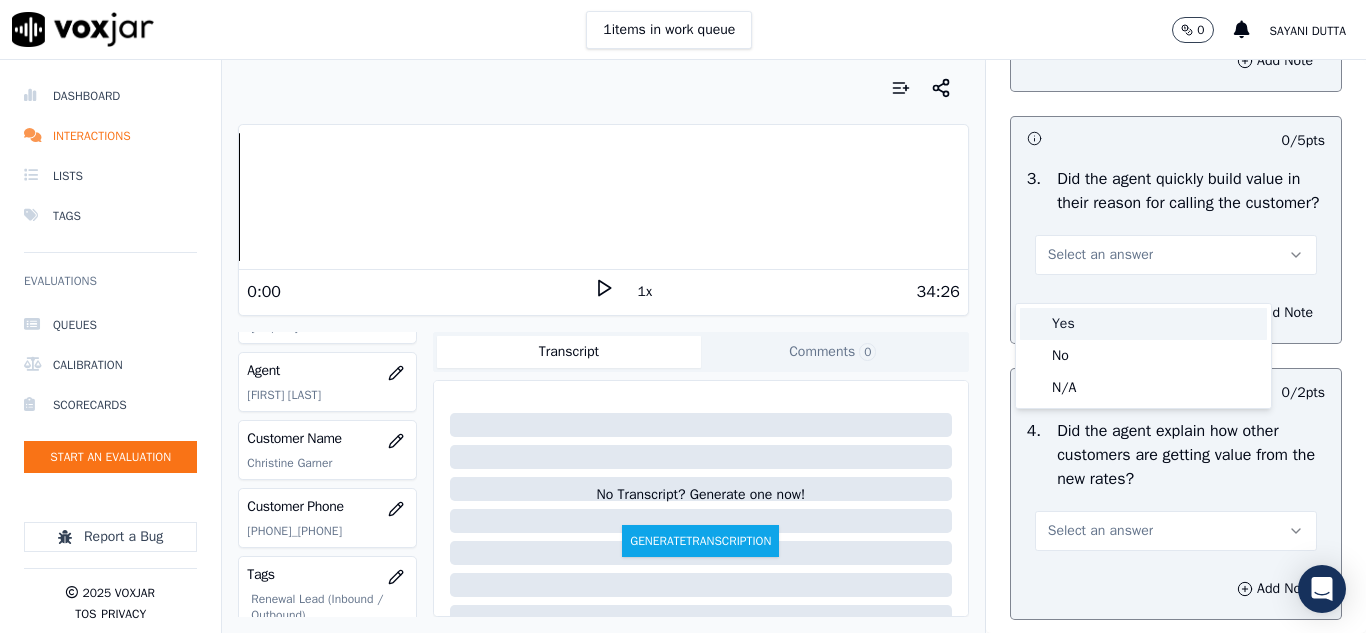 click on "Yes" at bounding box center [1143, 324] 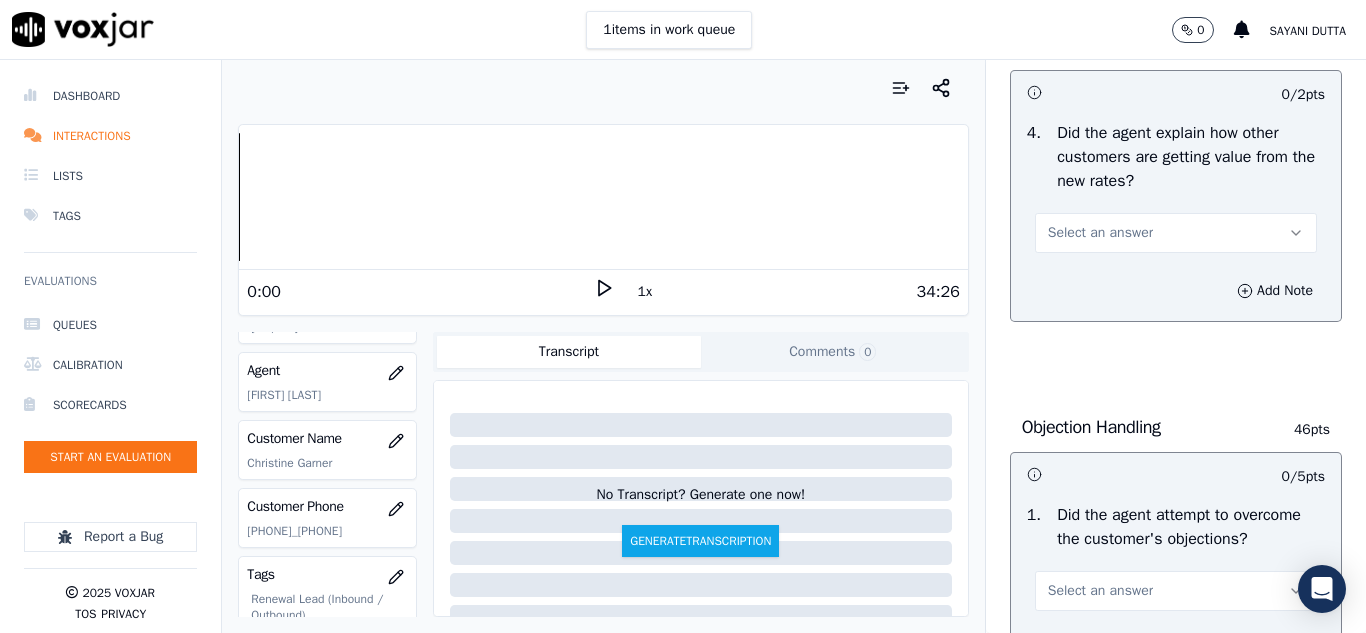 scroll, scrollTop: 900, scrollLeft: 0, axis: vertical 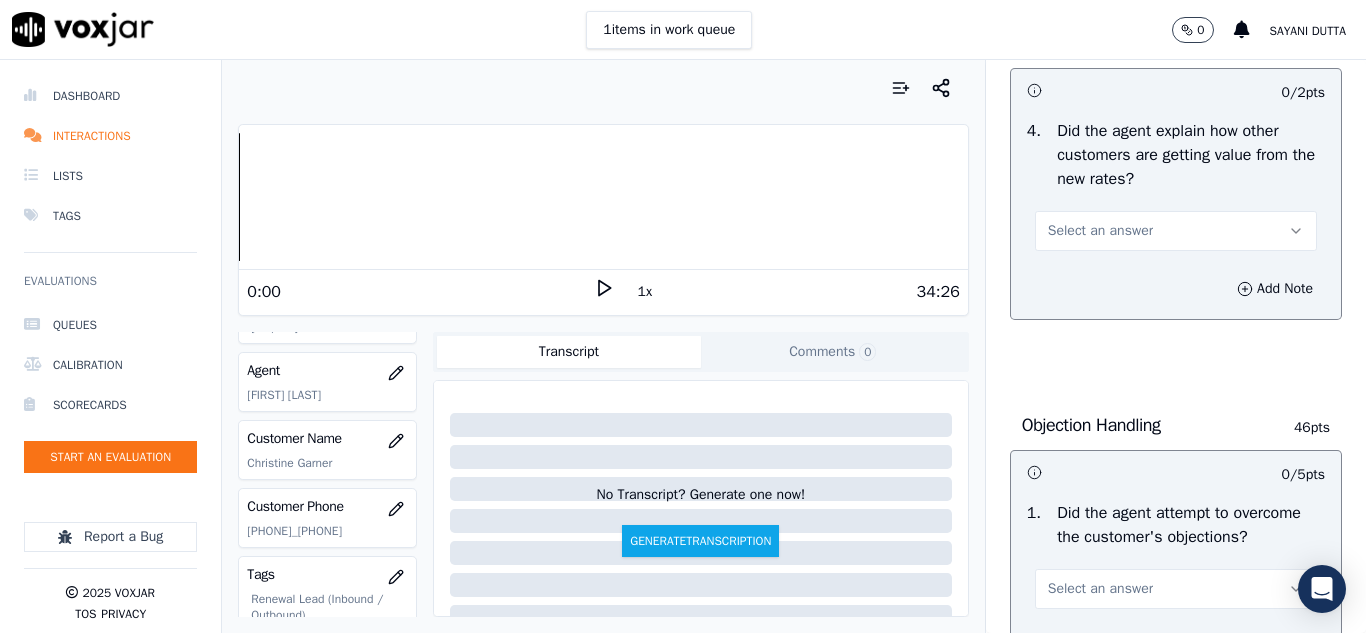 click on "Select an answer" at bounding box center (1100, 231) 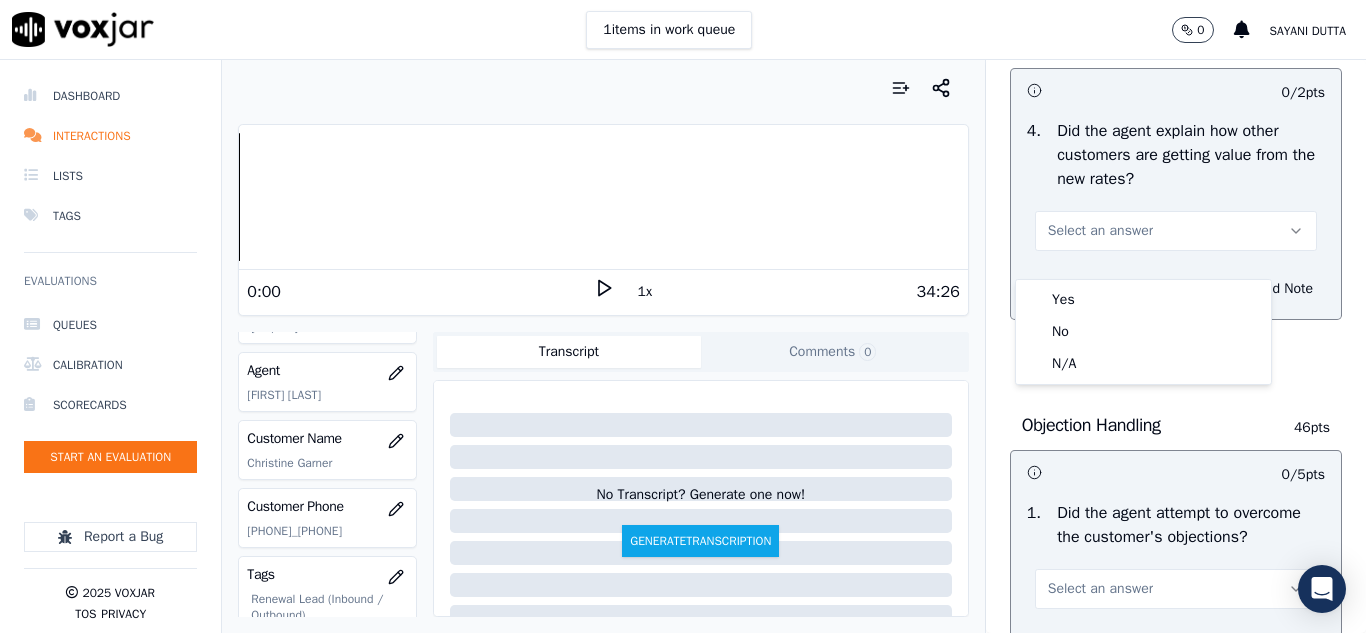 click on "N/A" 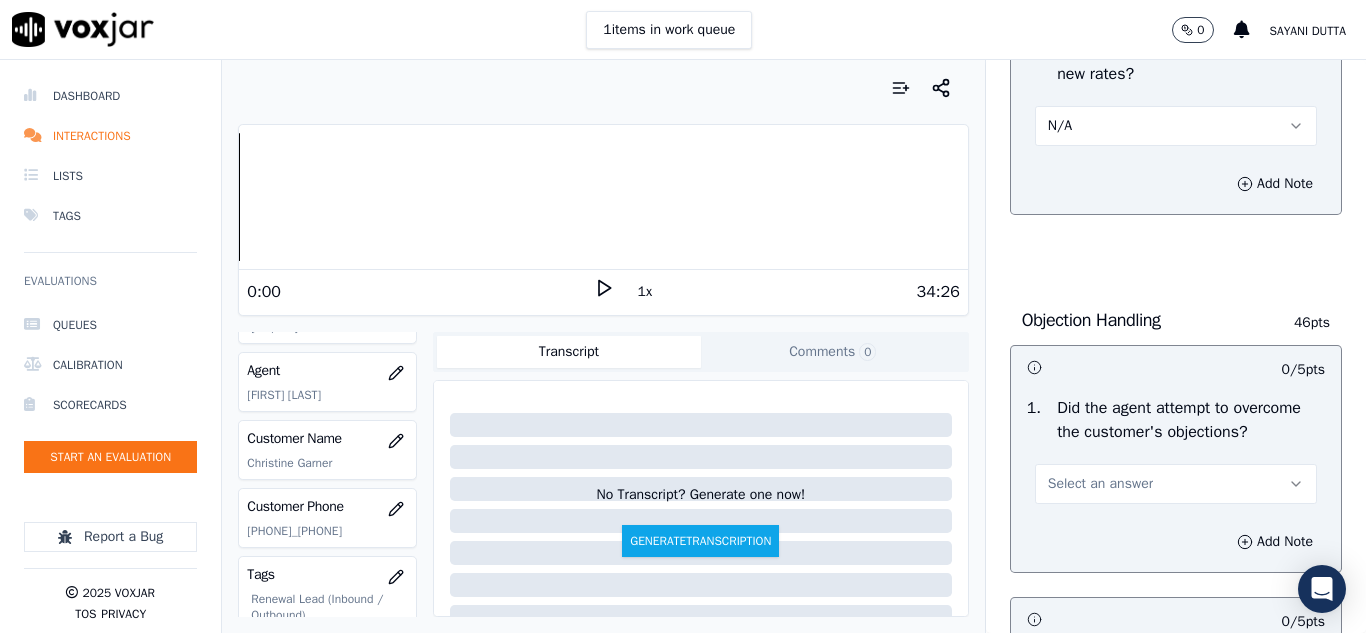 scroll, scrollTop: 1100, scrollLeft: 0, axis: vertical 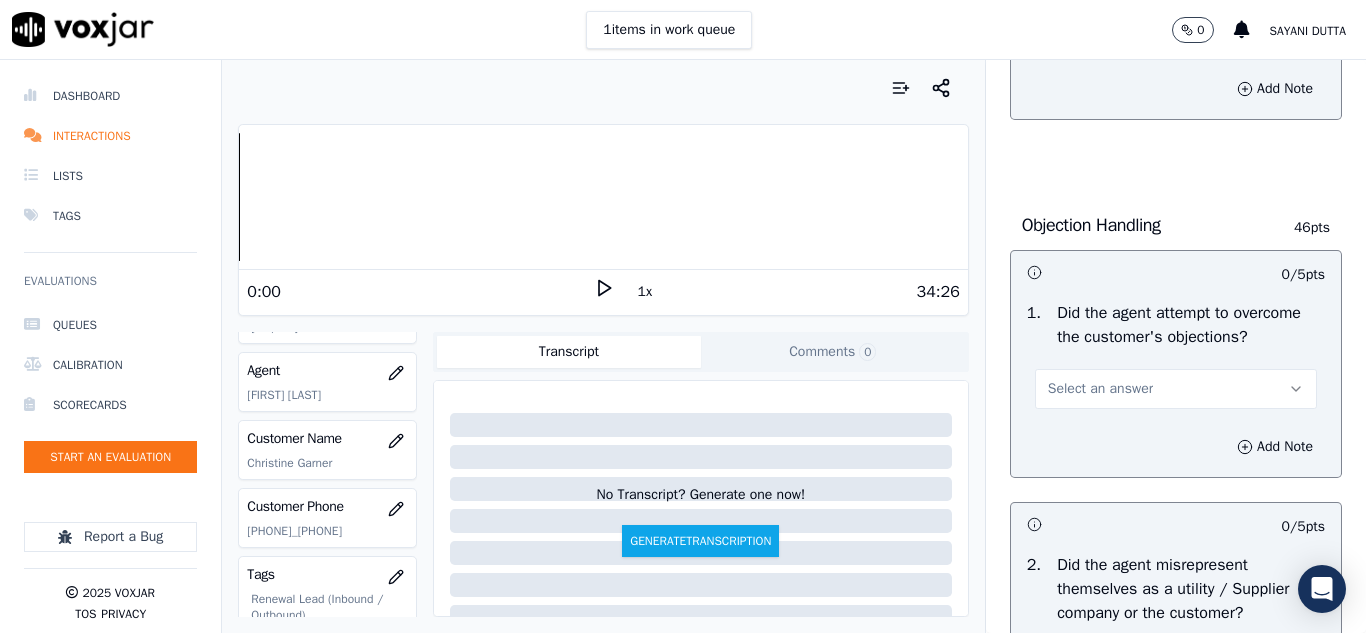 click on "Select an answer" at bounding box center [1100, 389] 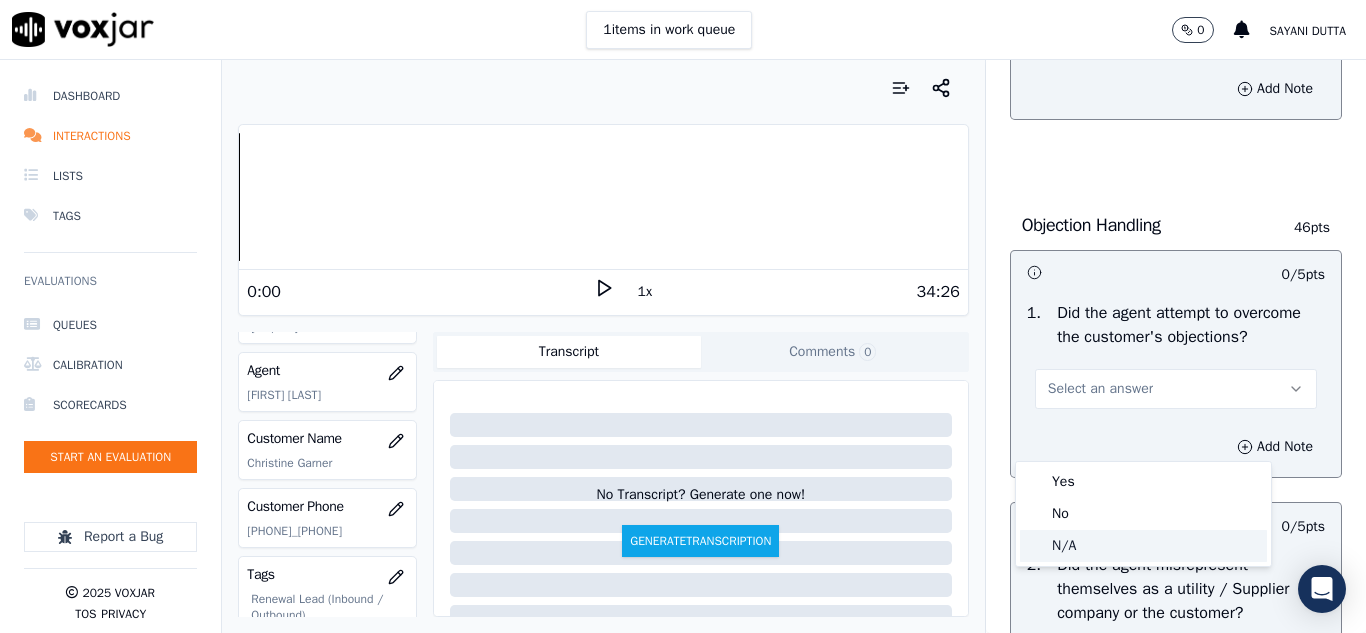 click on "N/A" 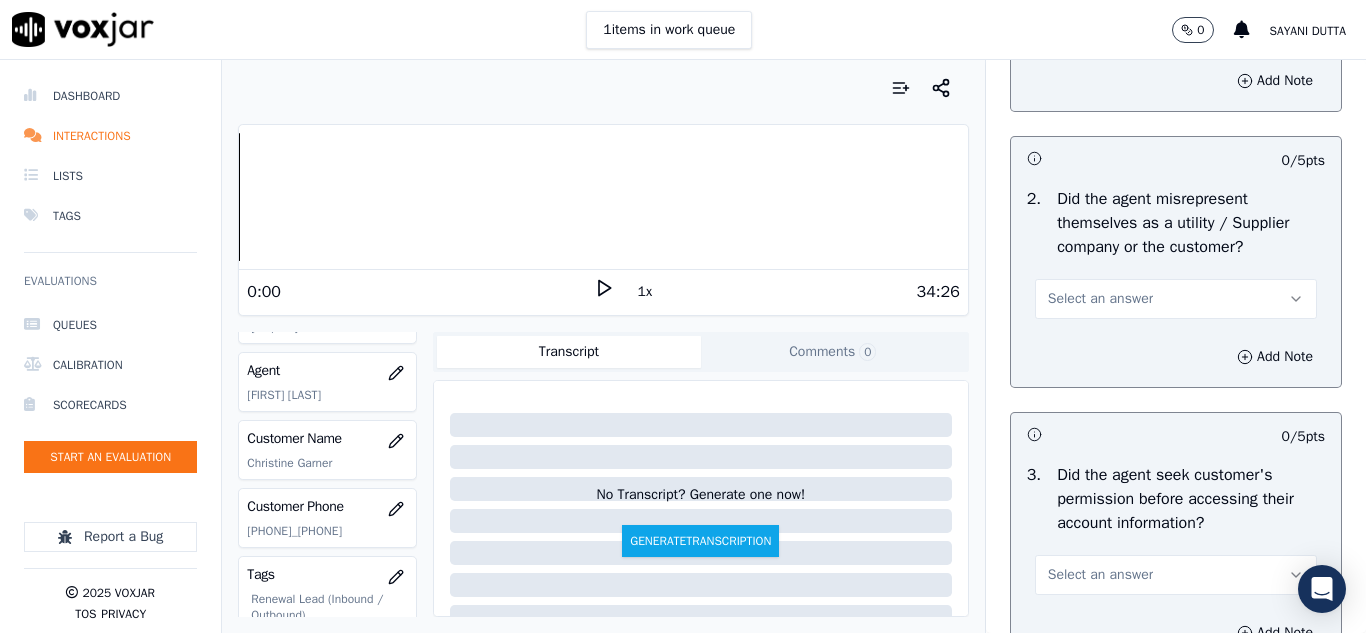 scroll, scrollTop: 1500, scrollLeft: 0, axis: vertical 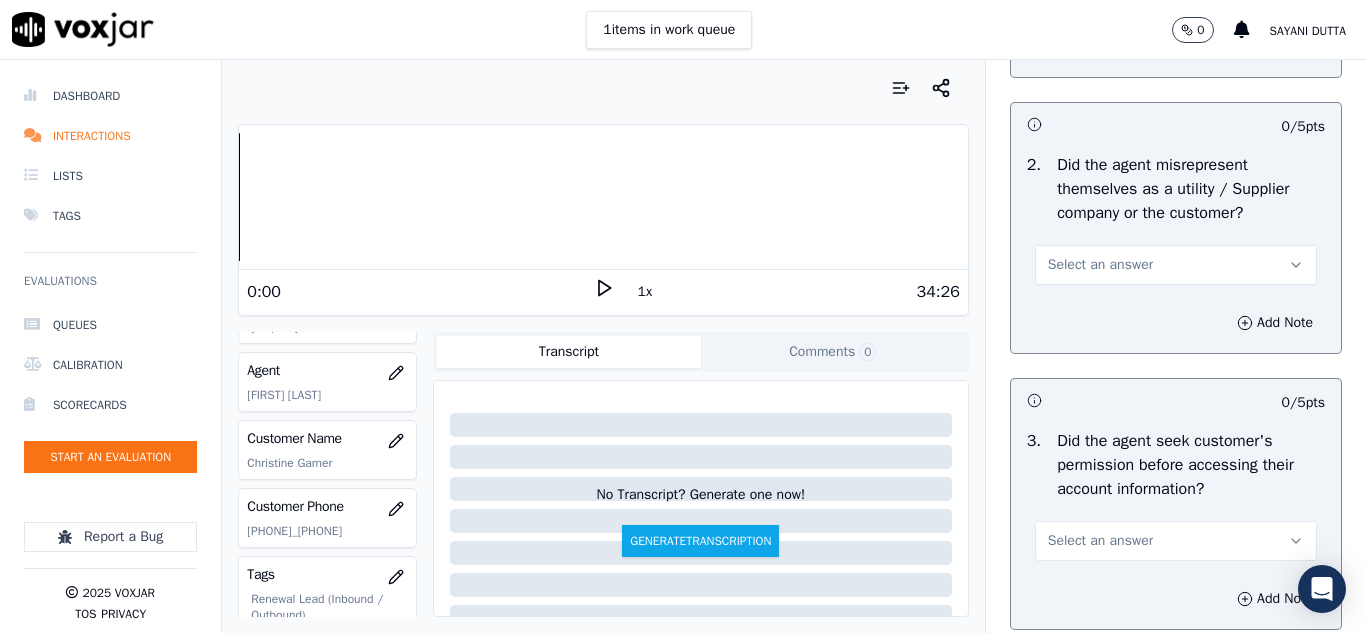 click on "-- / 5  pts     1 .   Did the agent attempt to overcome the customer's objections?   N/A          Add Note                           0 / 5  pts     2 .   Did the agent misrepresent themselves as a utility / Supplier company or the customer?   Select an answer          Add Note                           0 / 5  pts     3 .   Did the agent seek customer's permission before accessing their account information?   Select an answer          Add Note                           0 / 5  pts     4 .   Did the agent attempt to collect customer information such as First and Last Name, Service Address, Alternate Number/Landline, Email address, and account details?   Select an answer          Add Note                           0 / 5  pts     5 .   Did the agent try to build rapport with the customer?   Select an answer          Add Note                           0 / 5  pts     6 .     Select an answer          Add Note                           0 / 5  pts     7 .     Select an answer          Add Note" at bounding box center (1176, 1206) 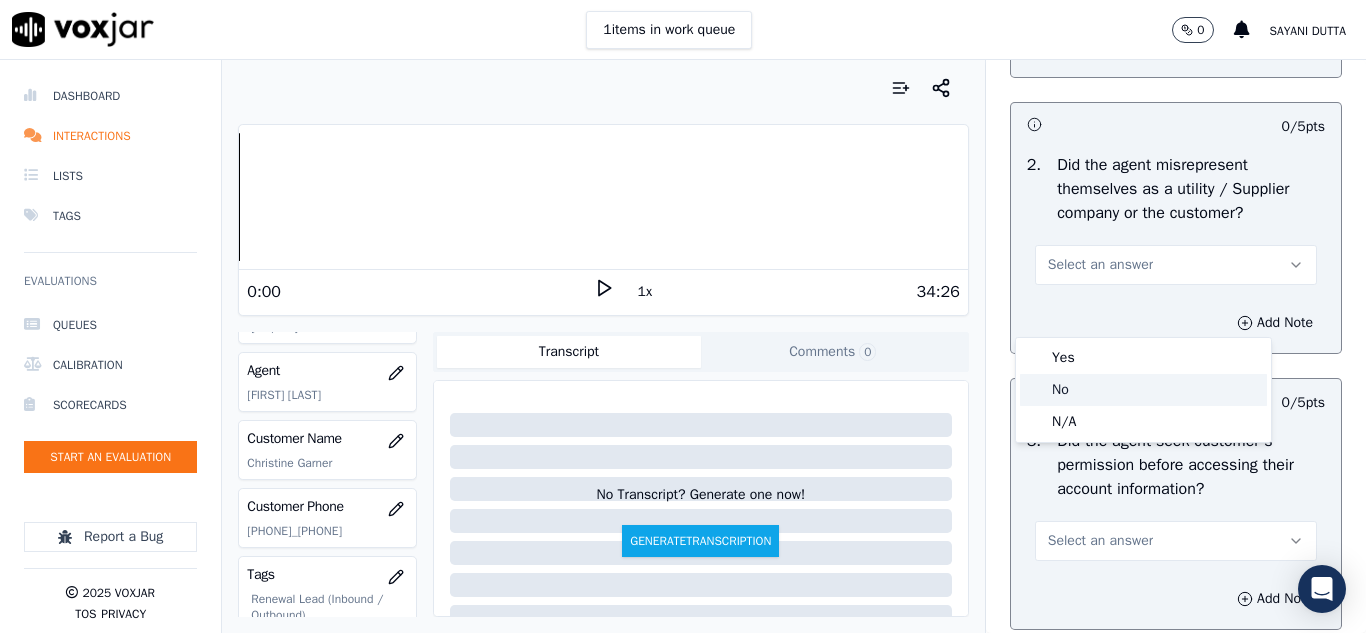 click on "No" 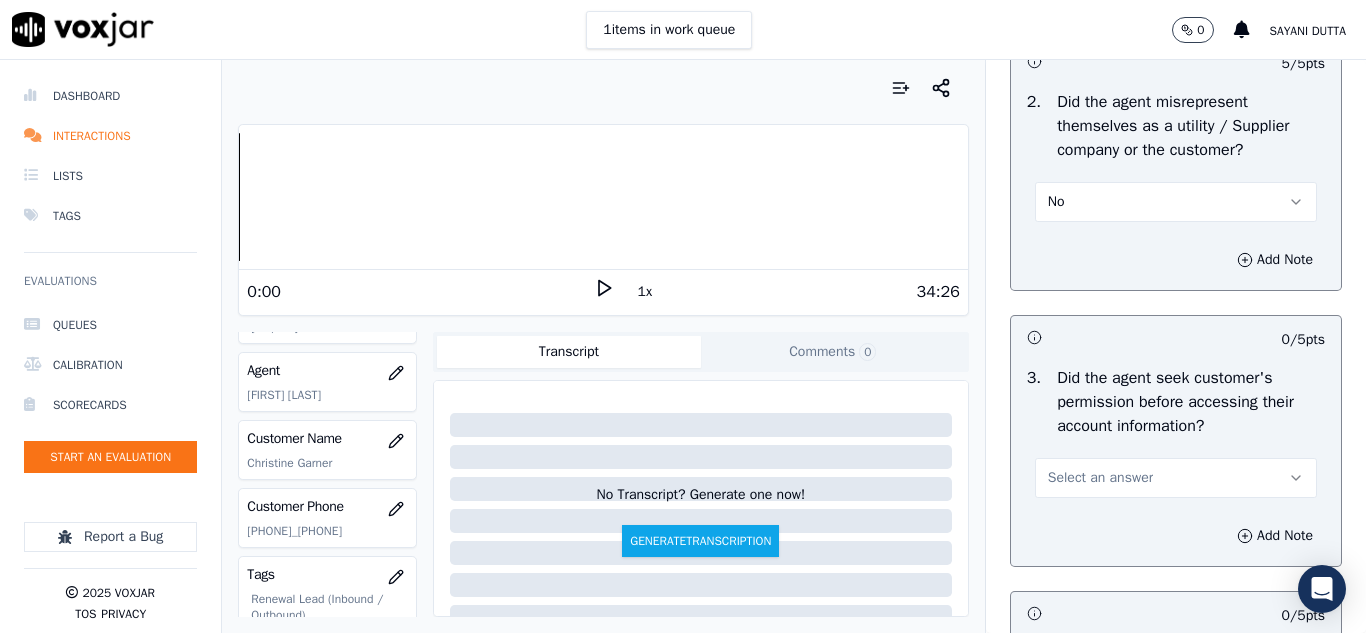 scroll, scrollTop: 1700, scrollLeft: 0, axis: vertical 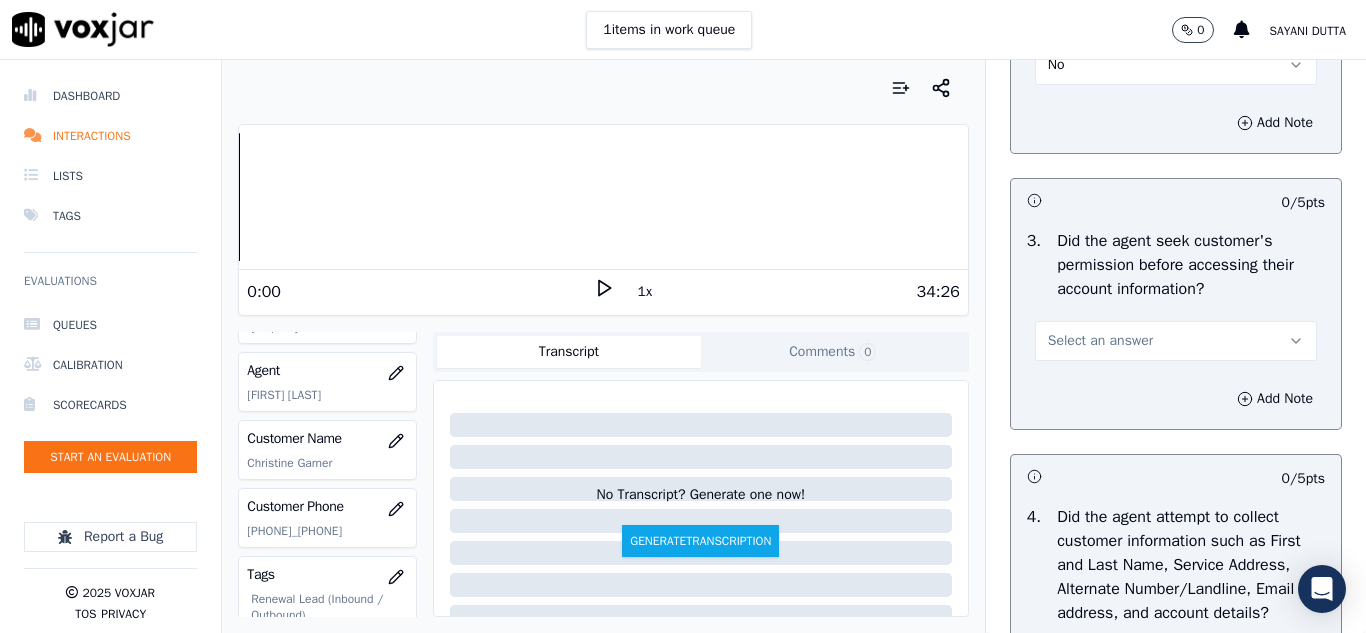 click on "Select an answer" at bounding box center [1100, 341] 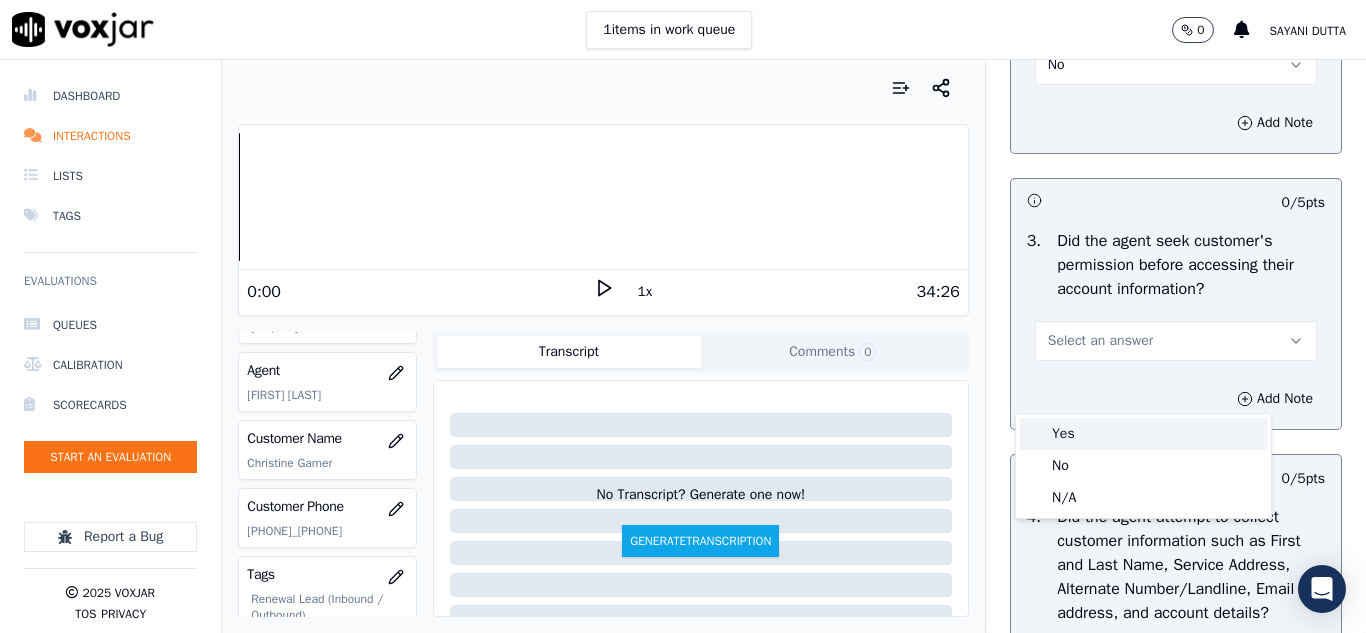 click on "Yes" at bounding box center [1143, 434] 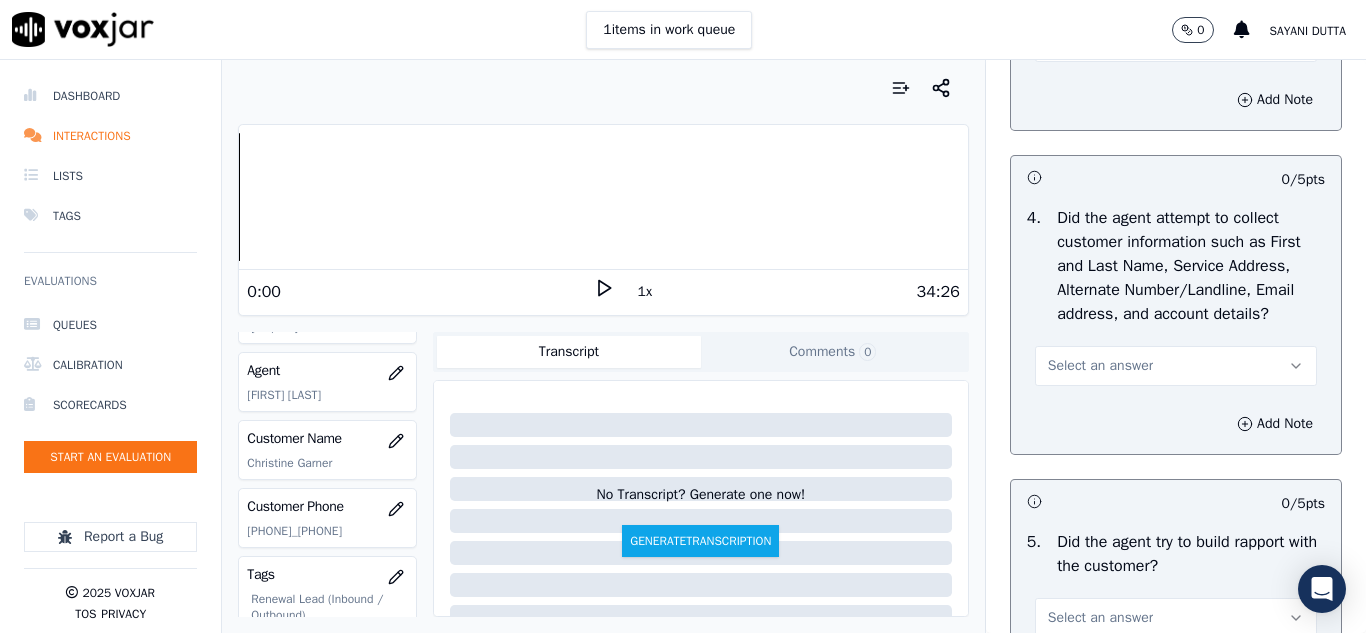 scroll, scrollTop: 2000, scrollLeft: 0, axis: vertical 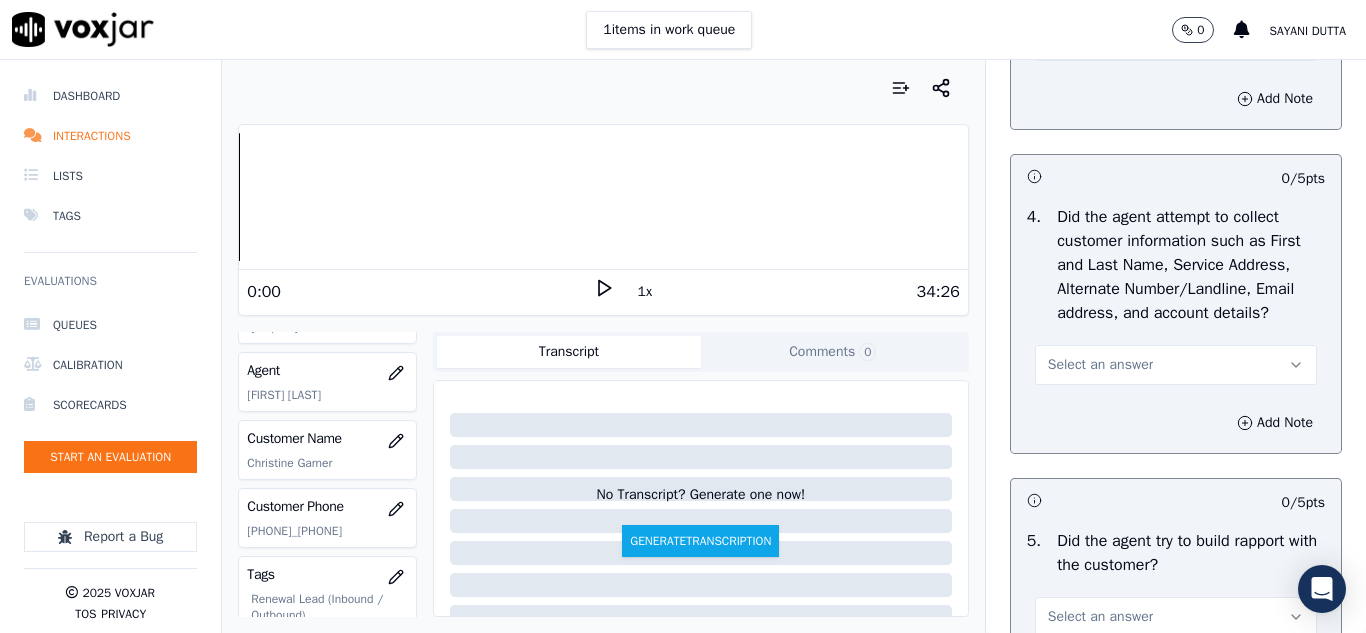 click on "Select an answer" at bounding box center [1100, 365] 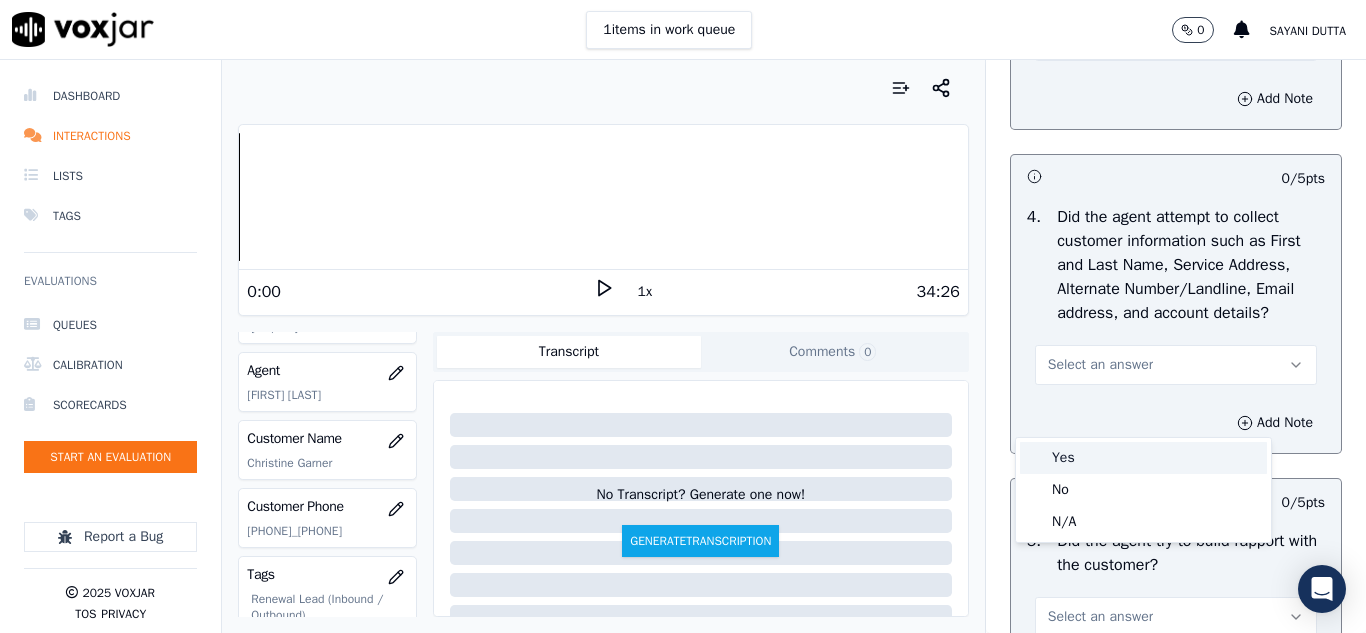 click on "Yes" at bounding box center (1143, 458) 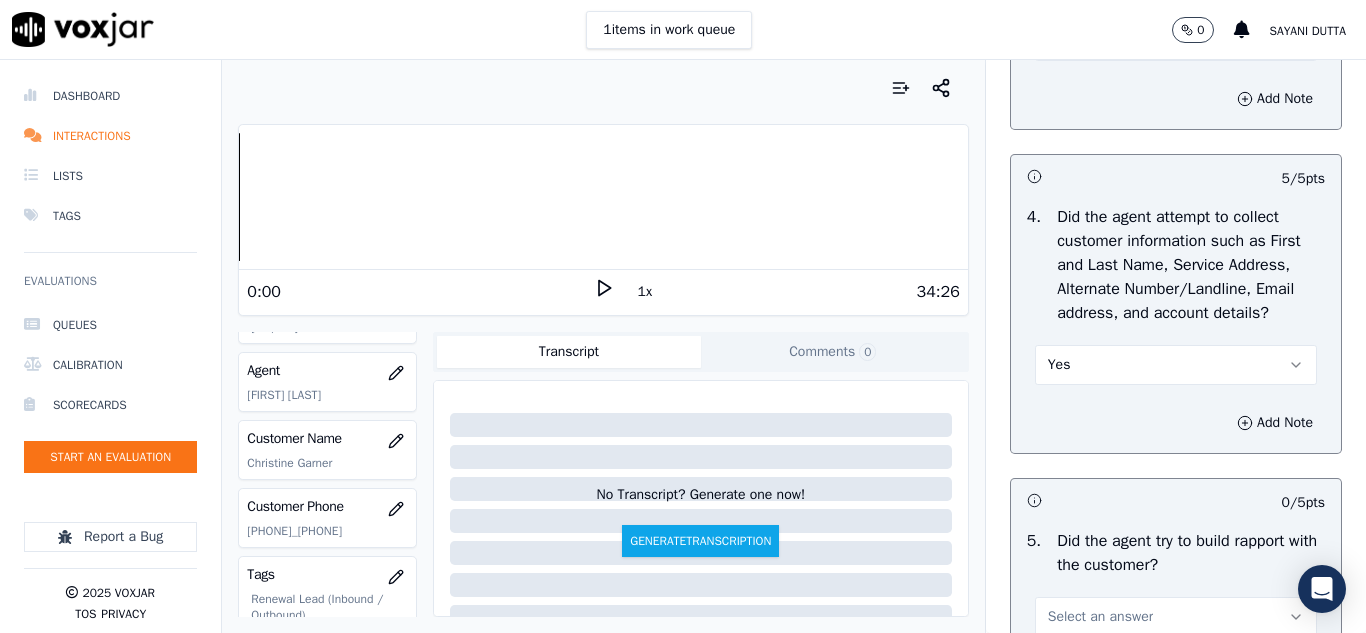 scroll, scrollTop: 2300, scrollLeft: 0, axis: vertical 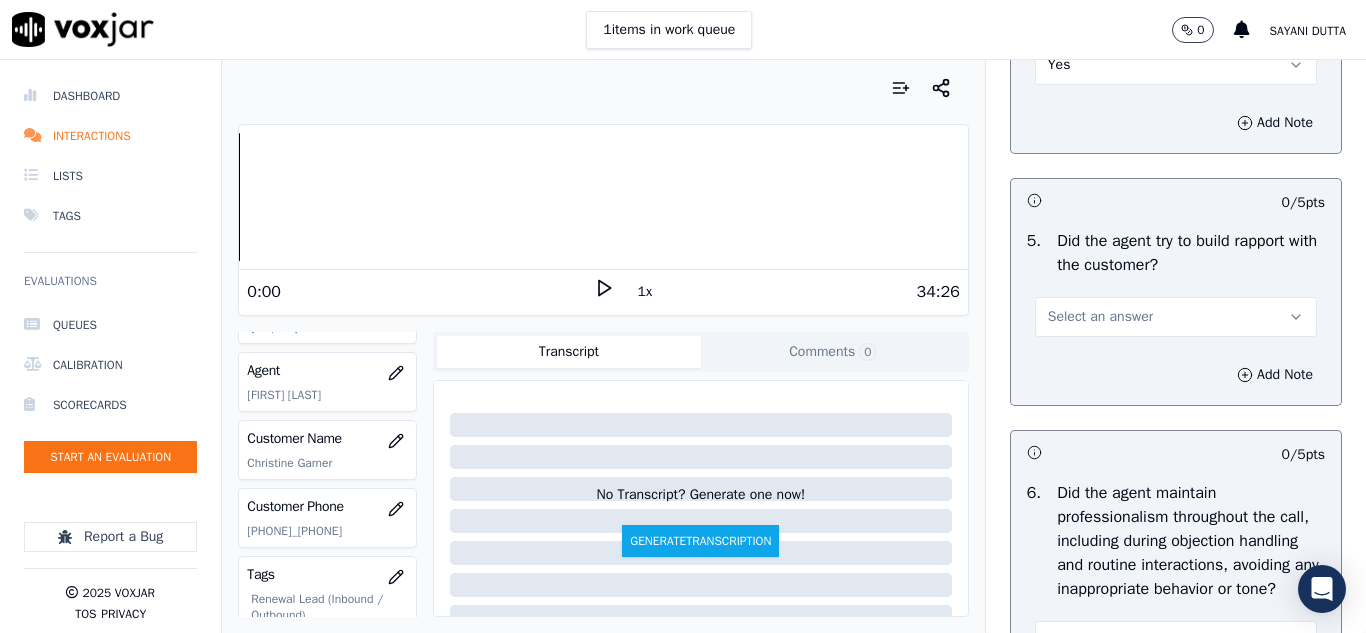 click on "Select an answer" at bounding box center [1100, 317] 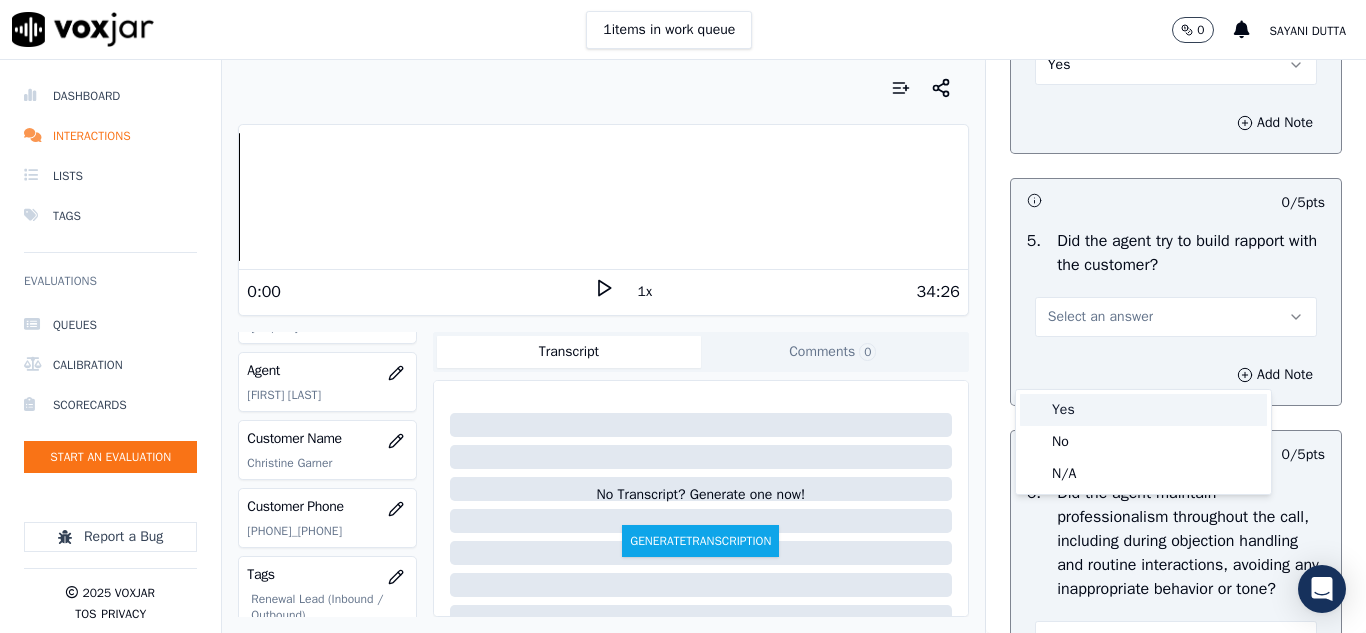 click on "Yes" at bounding box center [1143, 410] 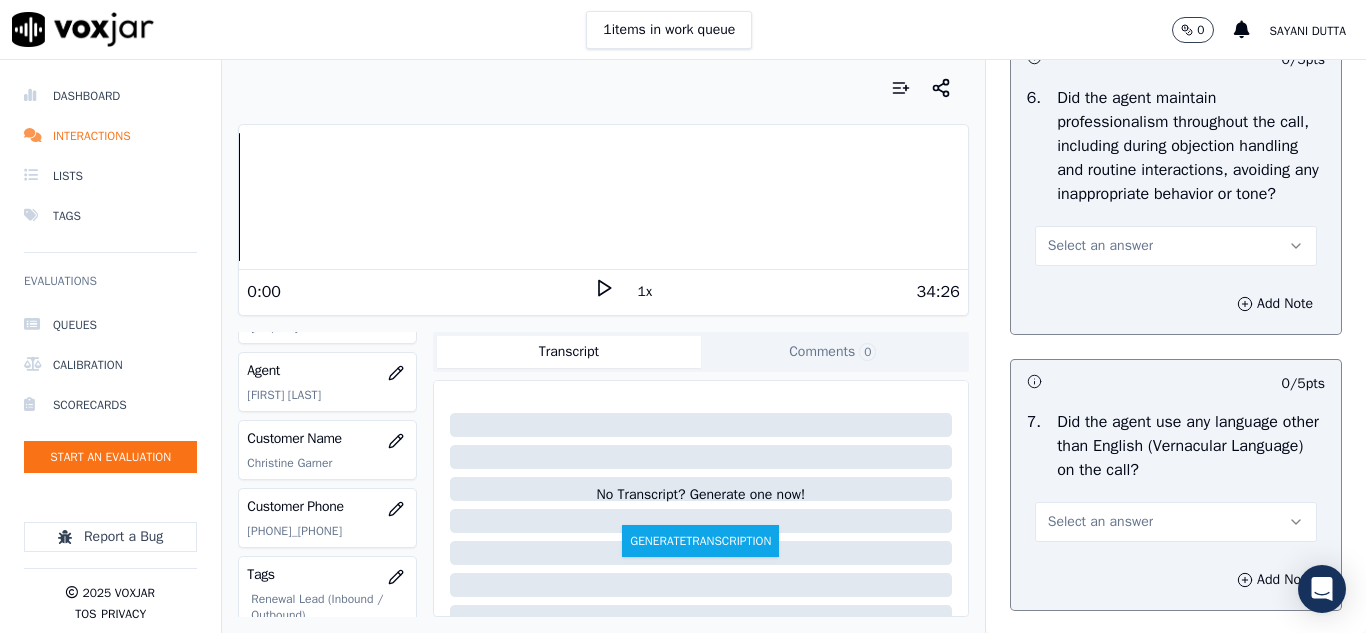scroll, scrollTop: 2700, scrollLeft: 0, axis: vertical 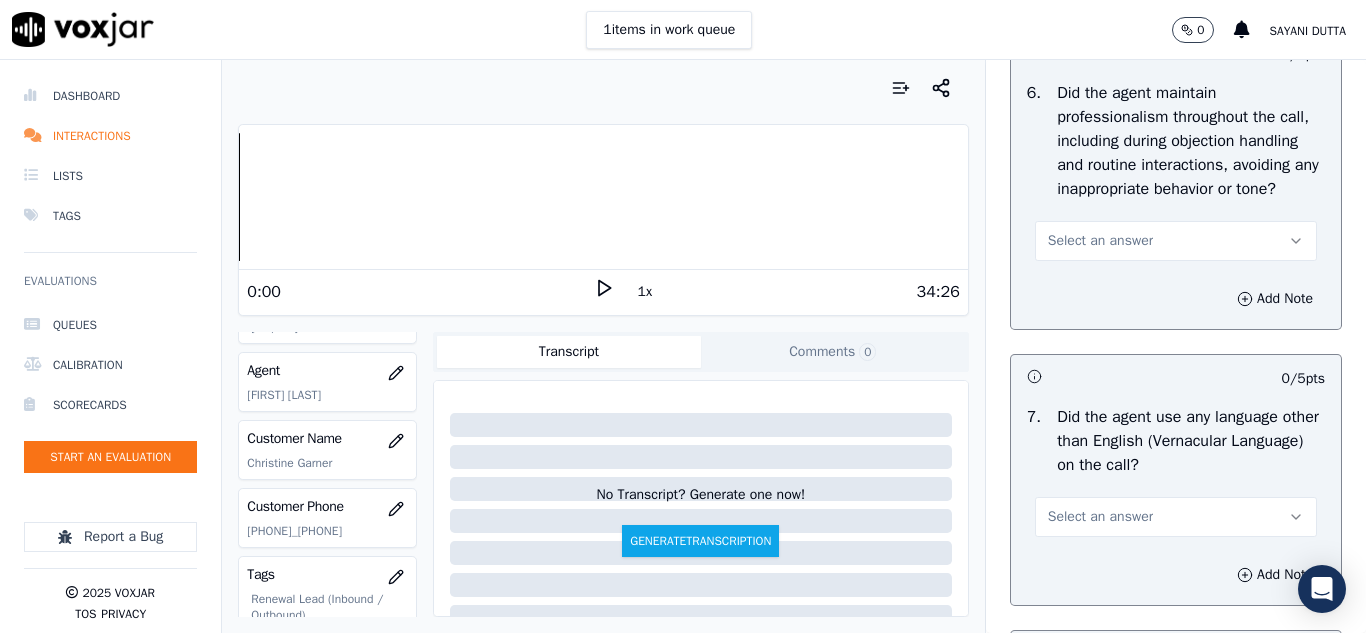 click on "Select an answer" at bounding box center [1176, 241] 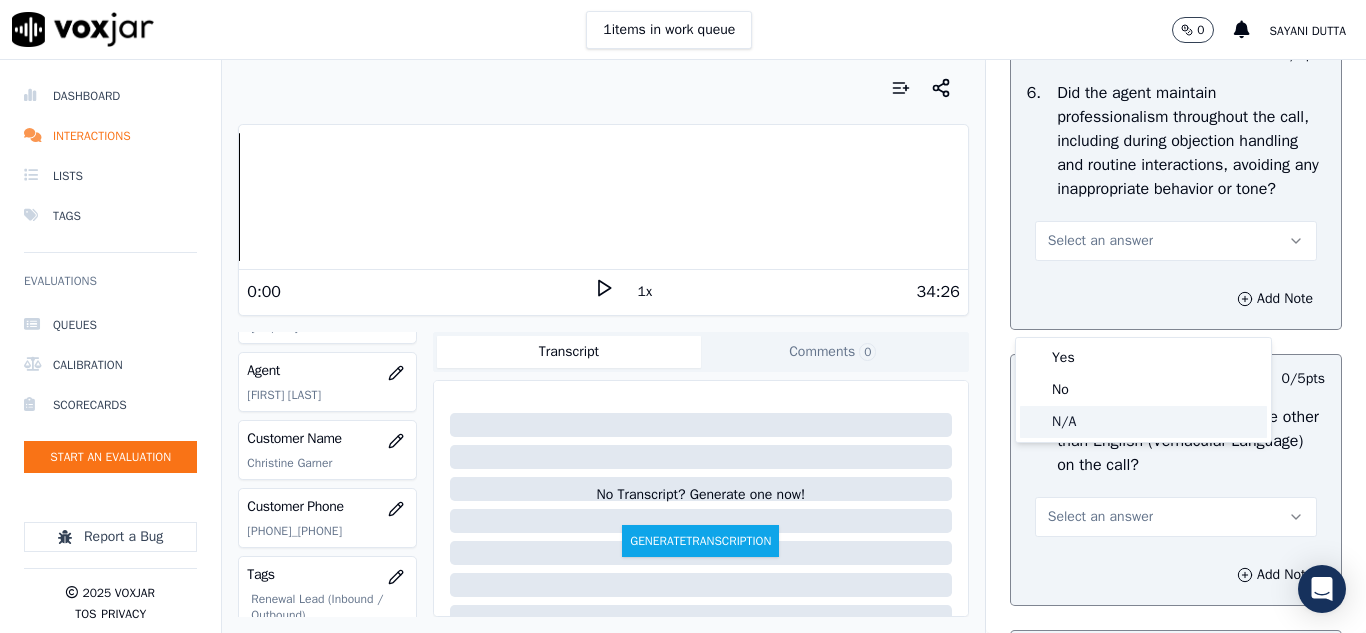 click on "N/A" 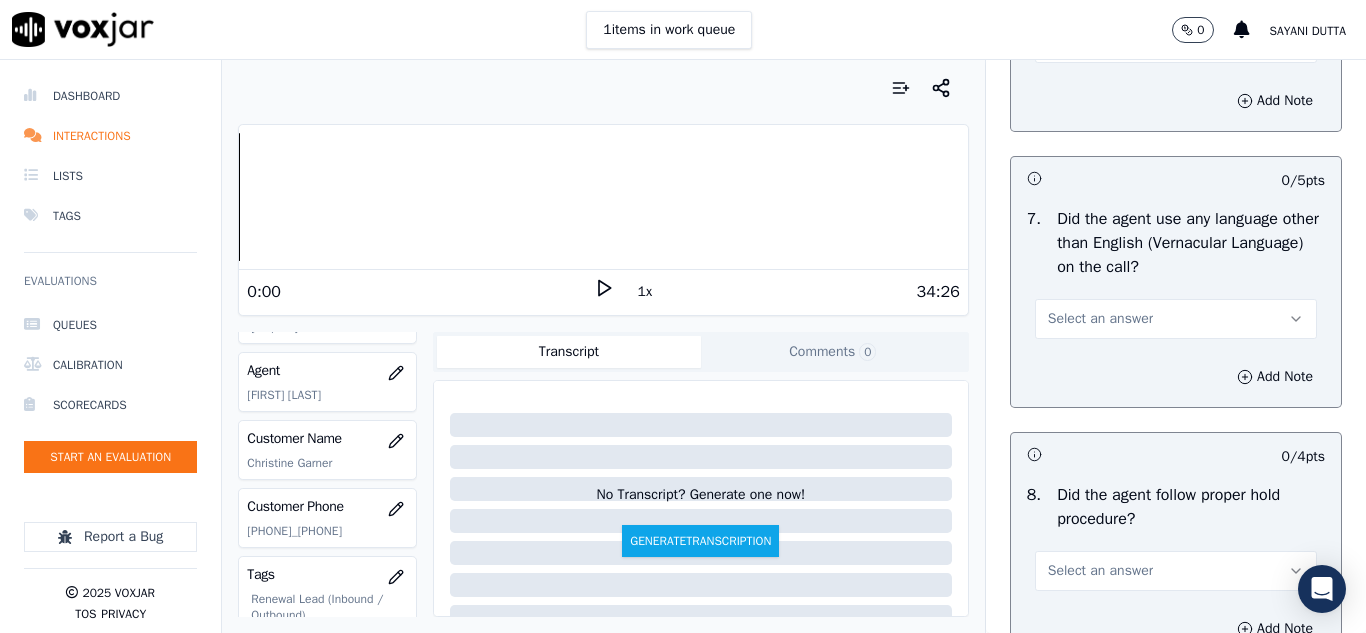 scroll, scrollTop: 2900, scrollLeft: 0, axis: vertical 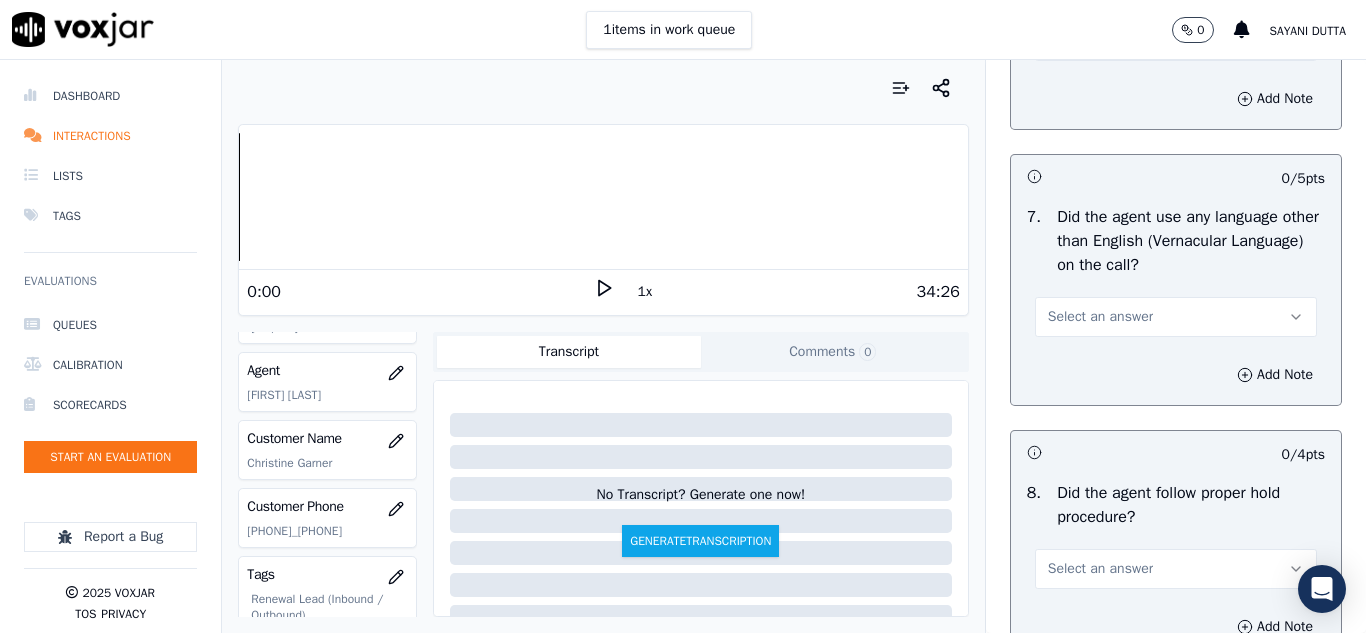 click on "Select an answer" at bounding box center [1100, 317] 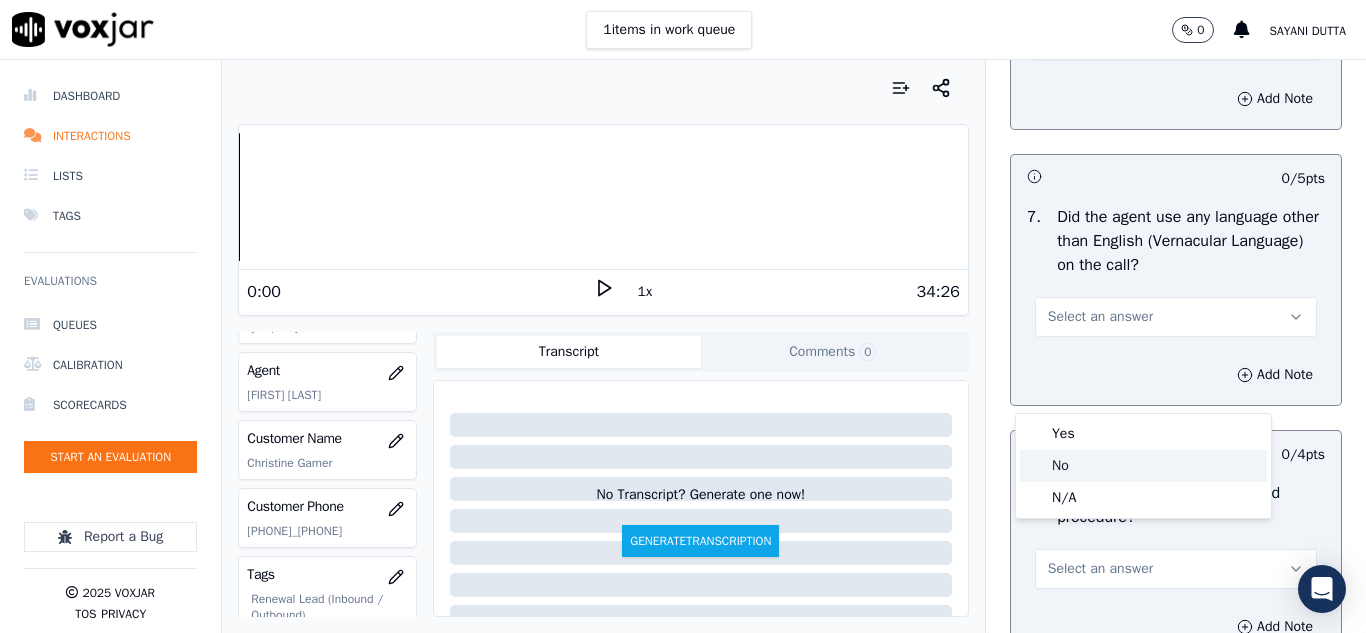 click on "No" 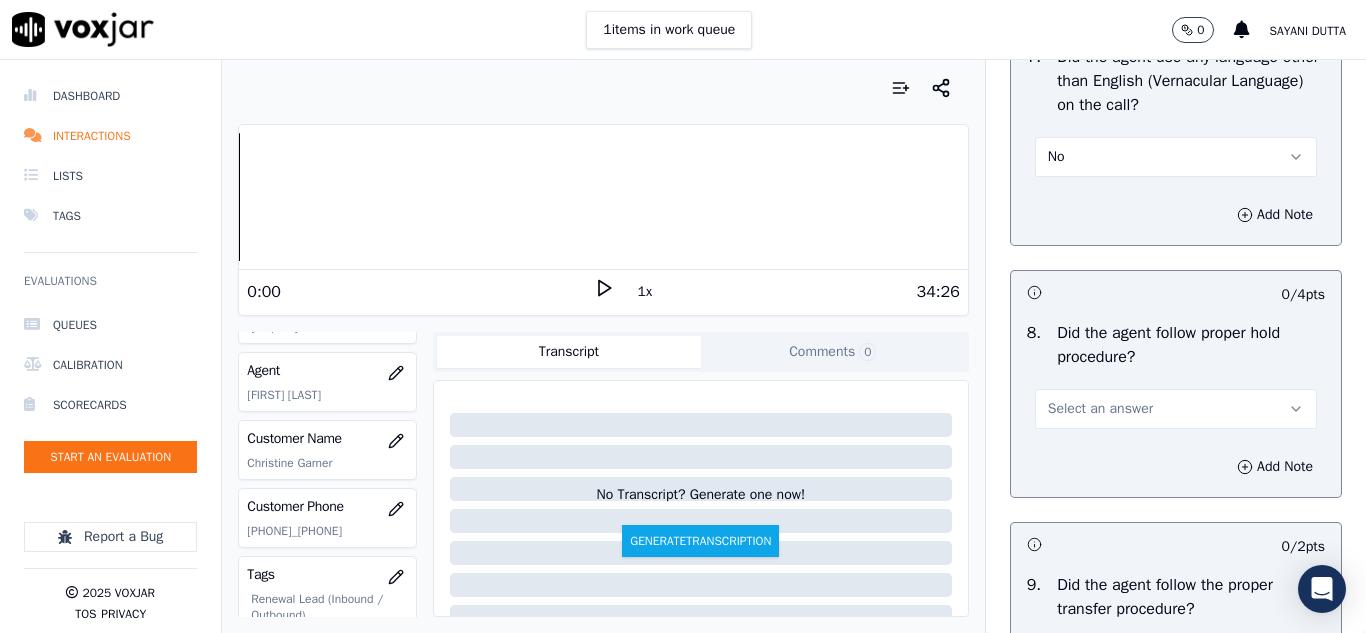 scroll, scrollTop: 3200, scrollLeft: 0, axis: vertical 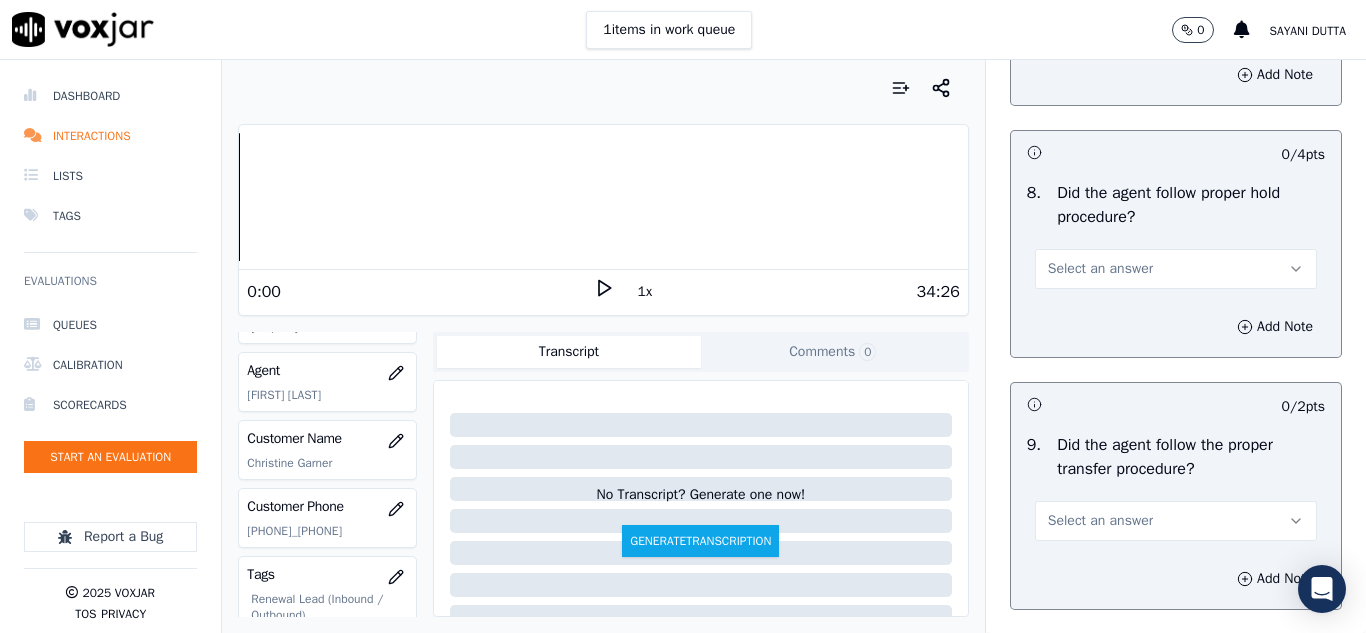 click on "Select an answer" at bounding box center [1100, 269] 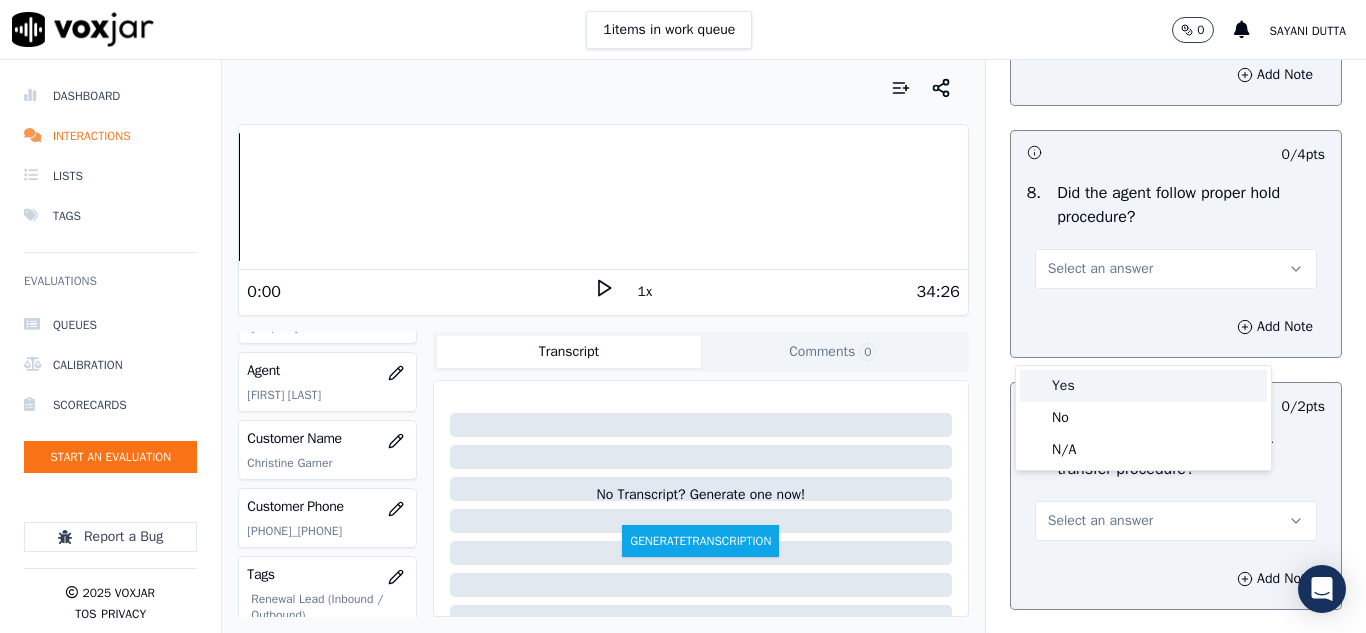 click on "Yes" at bounding box center (1143, 386) 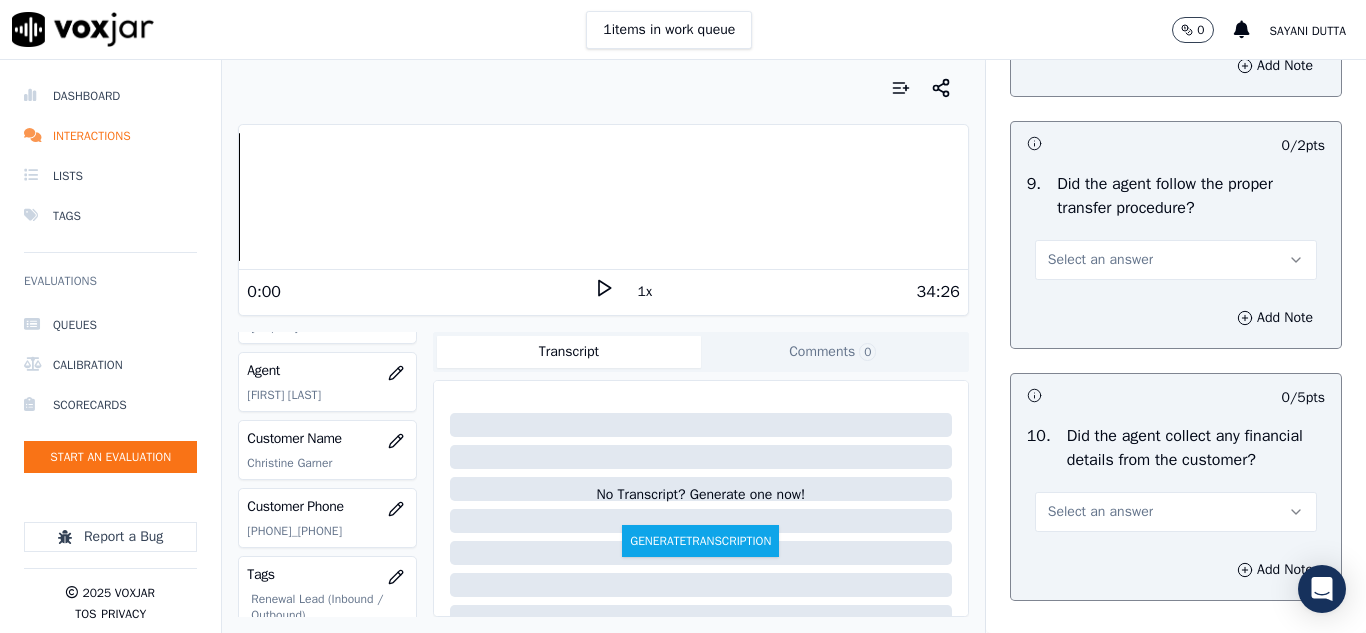 scroll, scrollTop: 3500, scrollLeft: 0, axis: vertical 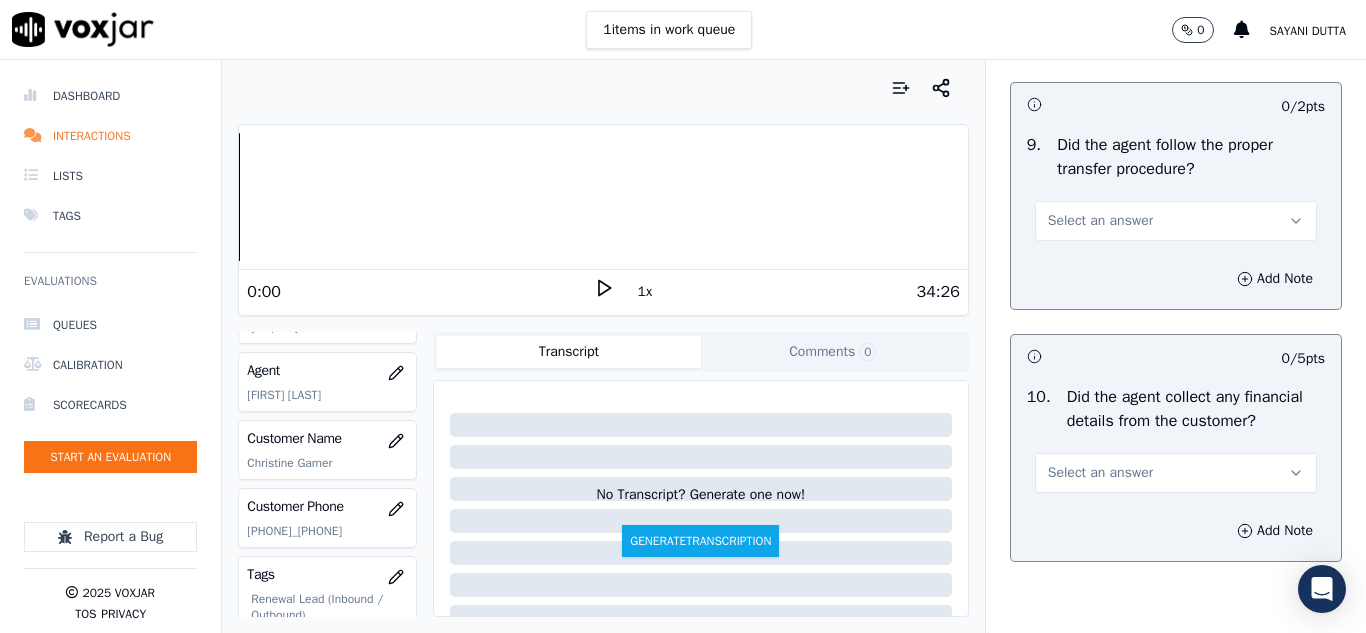 click on "Select an answer" at bounding box center [1100, 221] 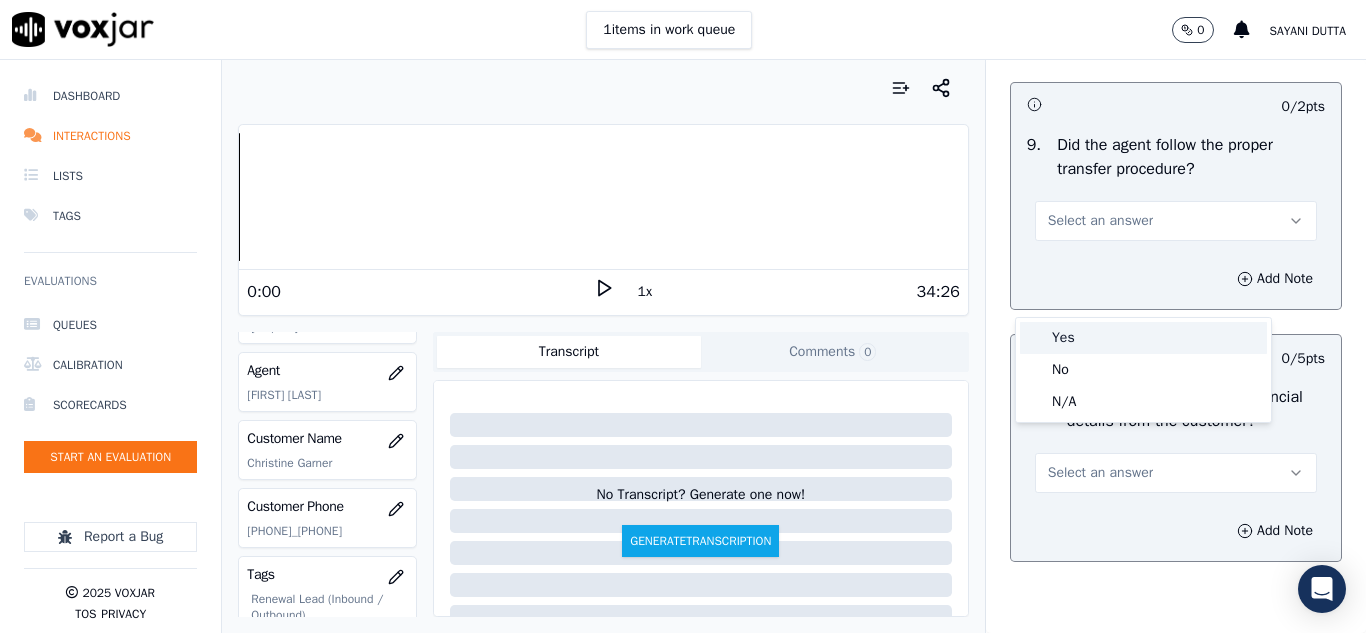click on "Yes" at bounding box center (1143, 338) 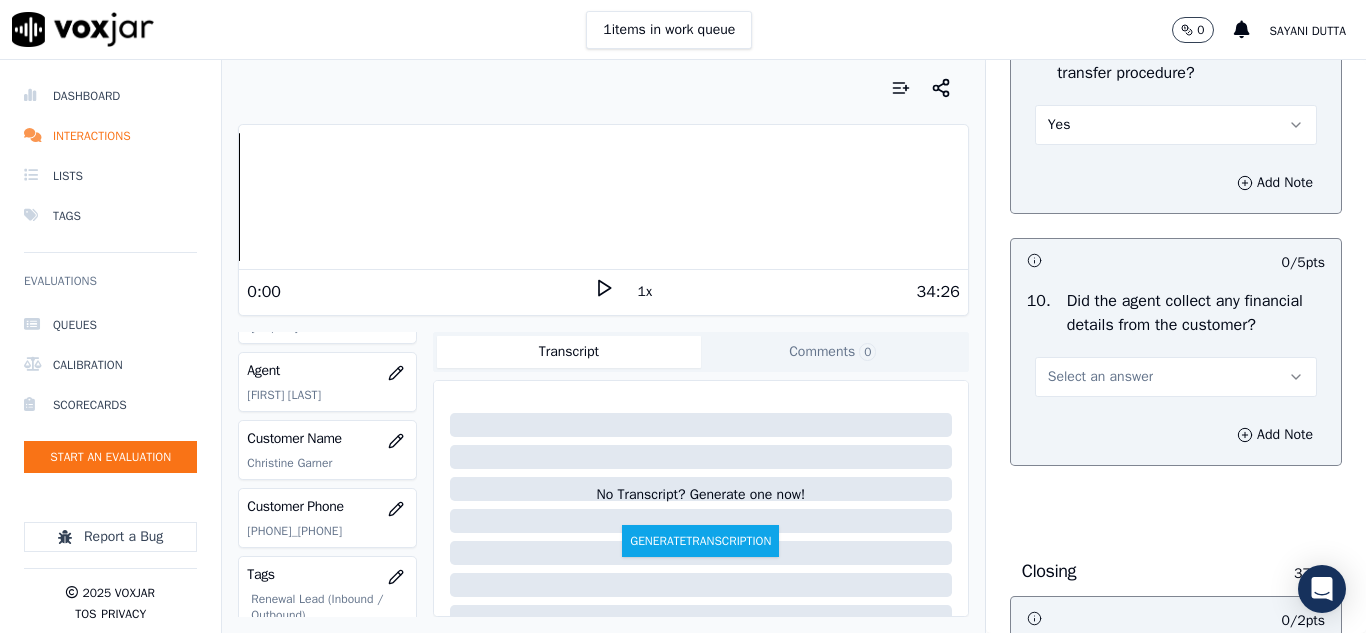 scroll, scrollTop: 3800, scrollLeft: 0, axis: vertical 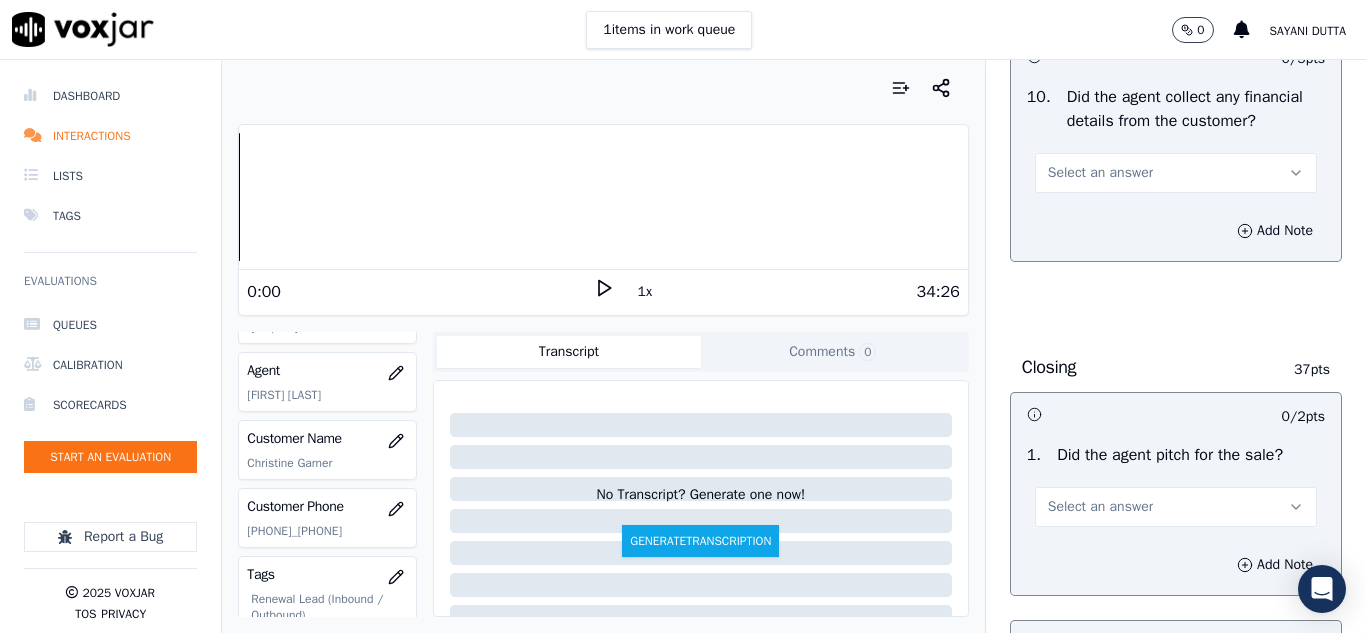 click on "Select an answer" at bounding box center [1100, 173] 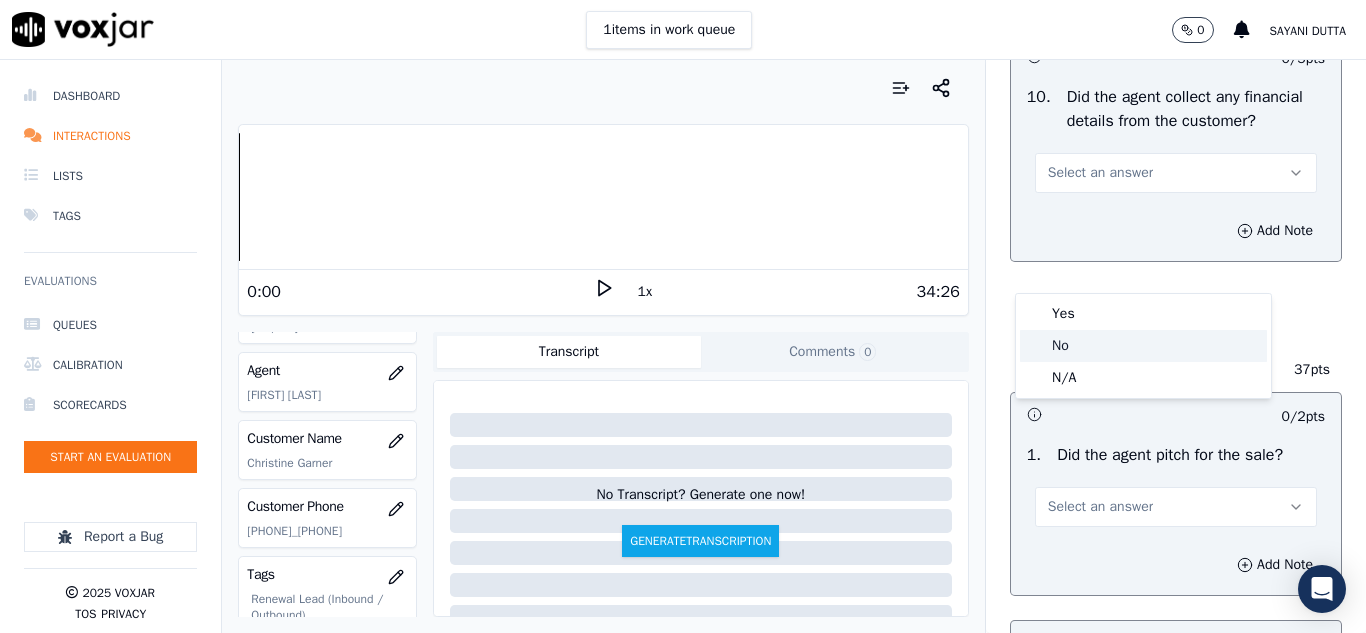 drag, startPoint x: 1071, startPoint y: 346, endPoint x: 1097, endPoint y: 342, distance: 26.305893 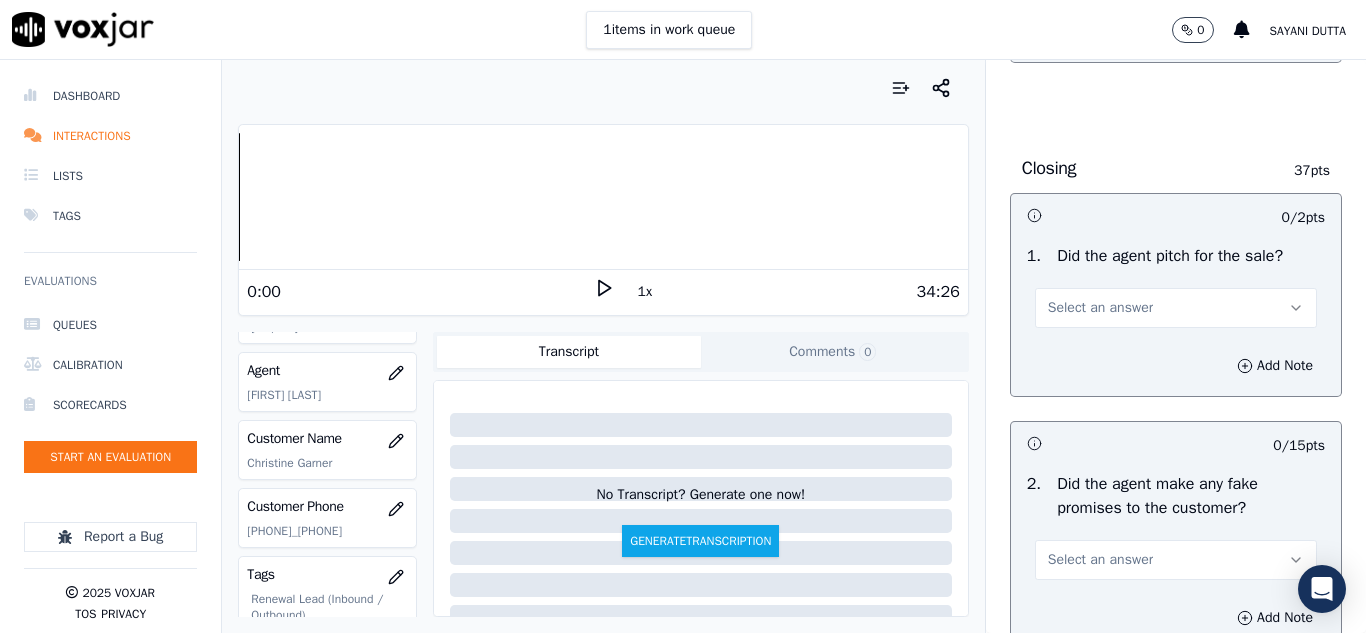 scroll, scrollTop: 4000, scrollLeft: 0, axis: vertical 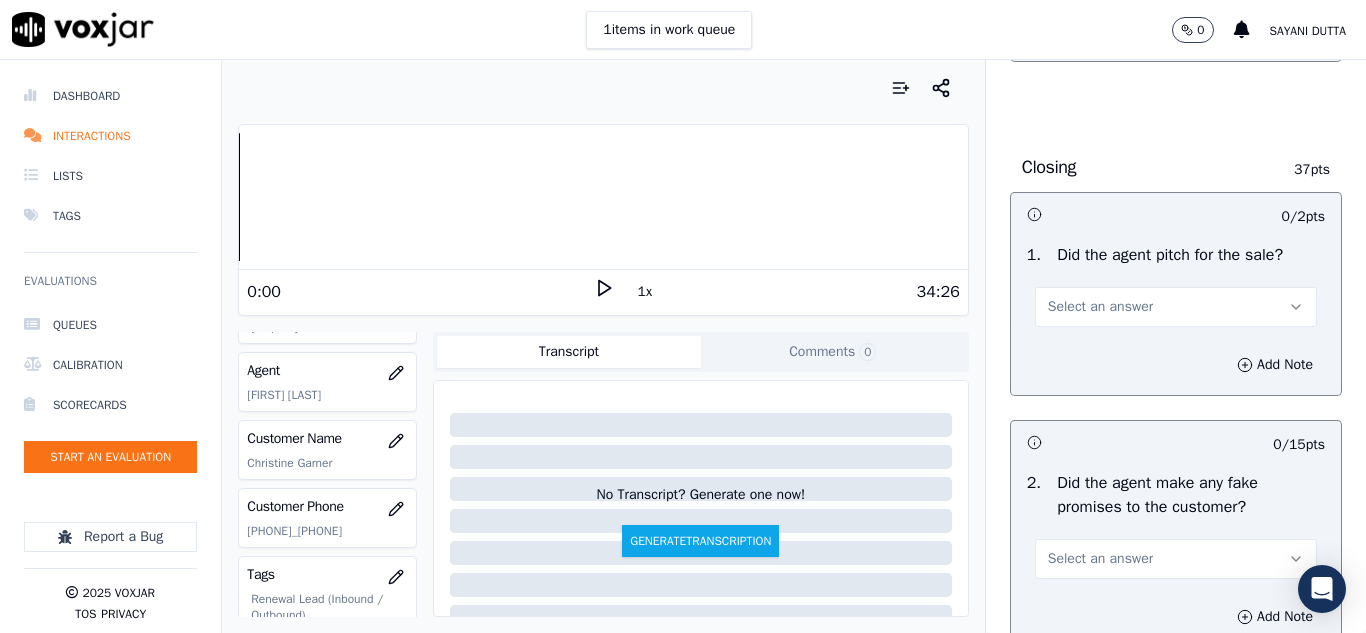 click on "Select an answer" at bounding box center (1176, 307) 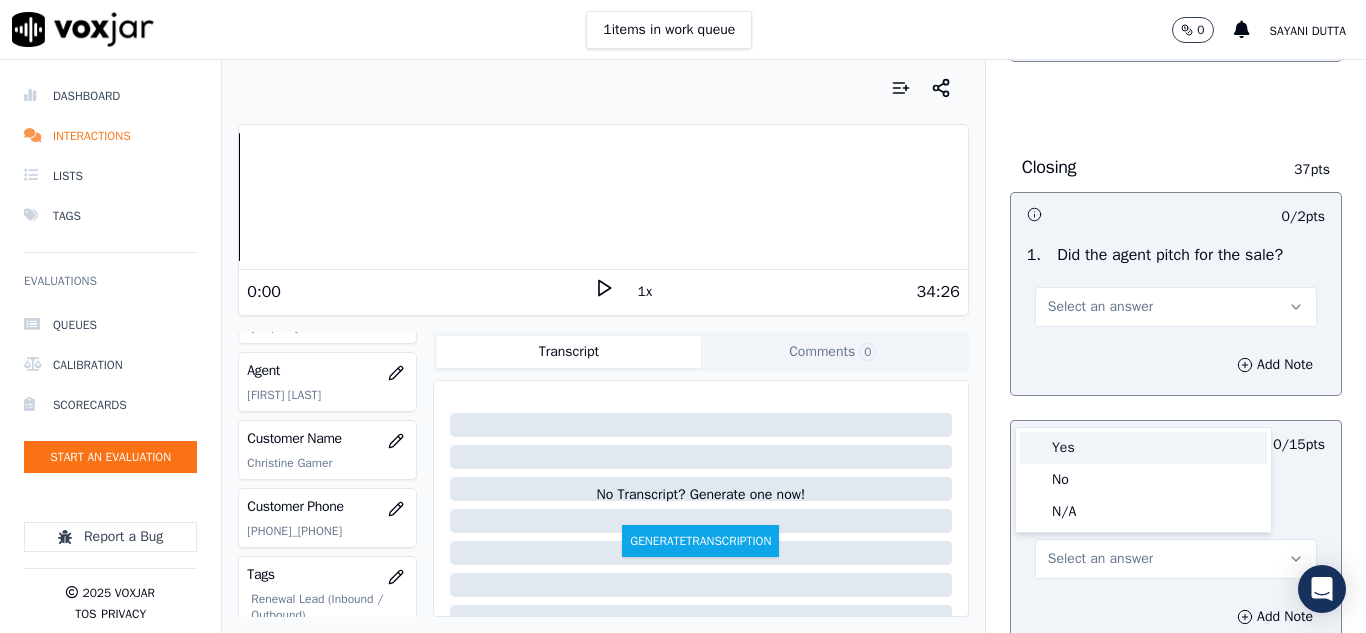 click on "Yes" at bounding box center [1143, 448] 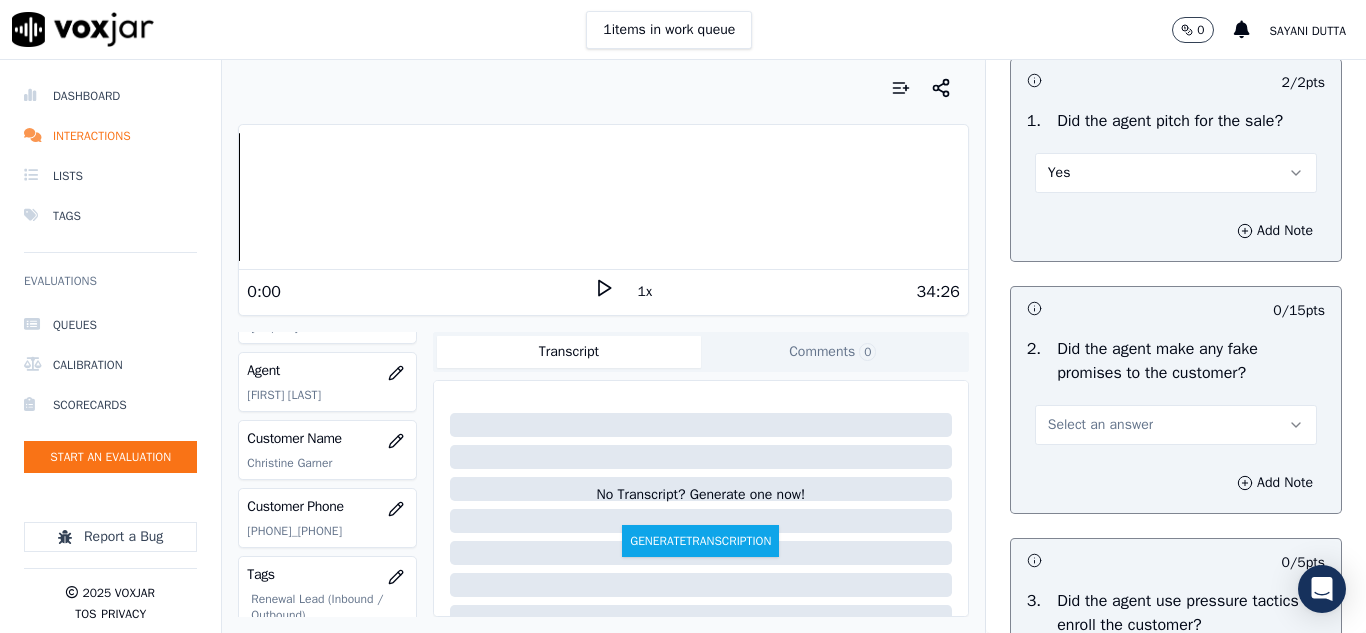 scroll, scrollTop: 4300, scrollLeft: 0, axis: vertical 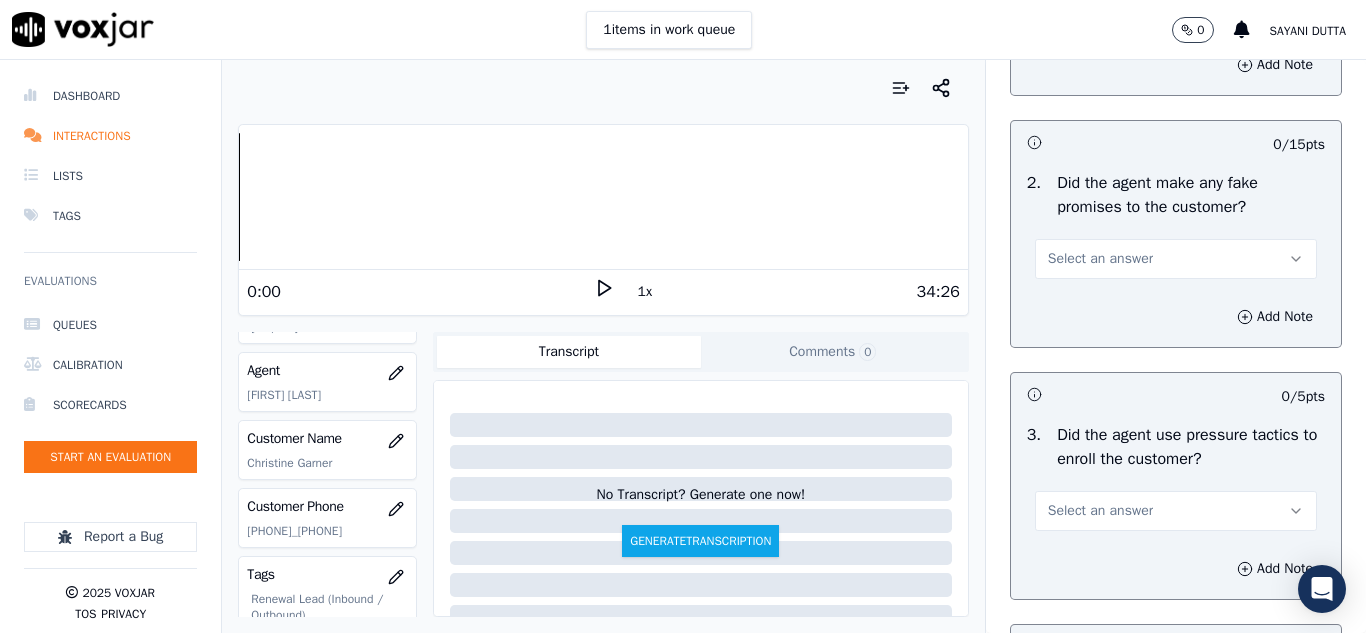 click on "Select an answer" at bounding box center (1100, 259) 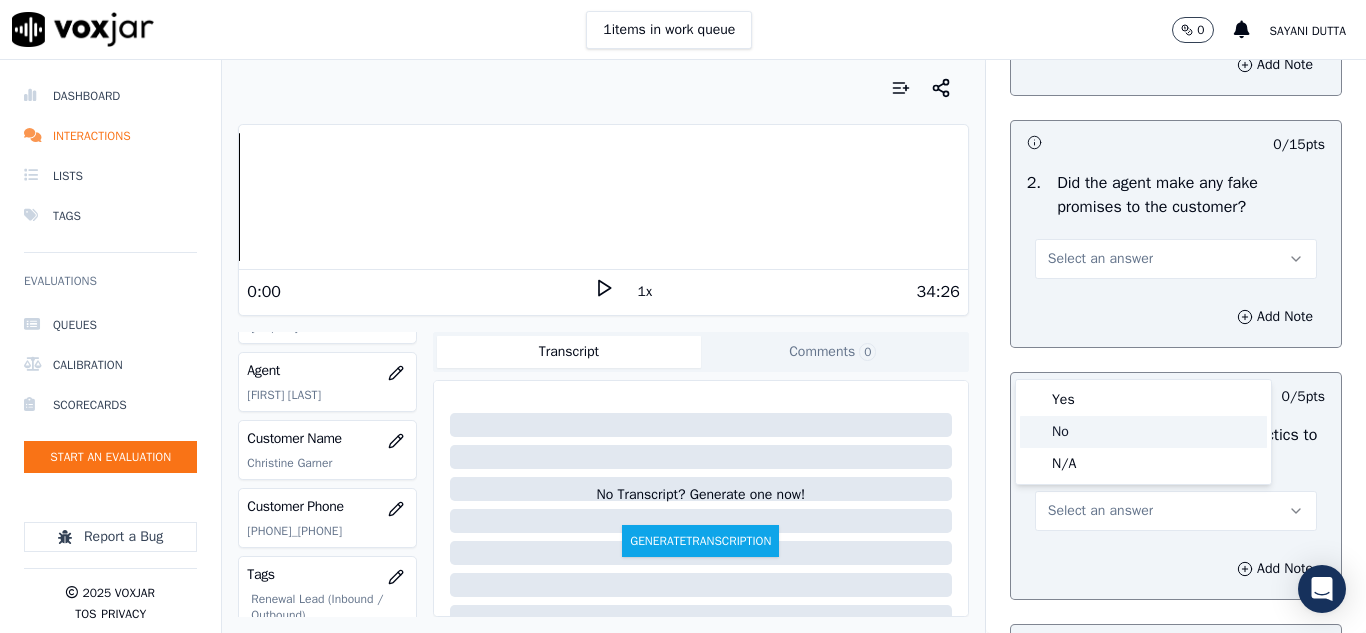 click on "No" 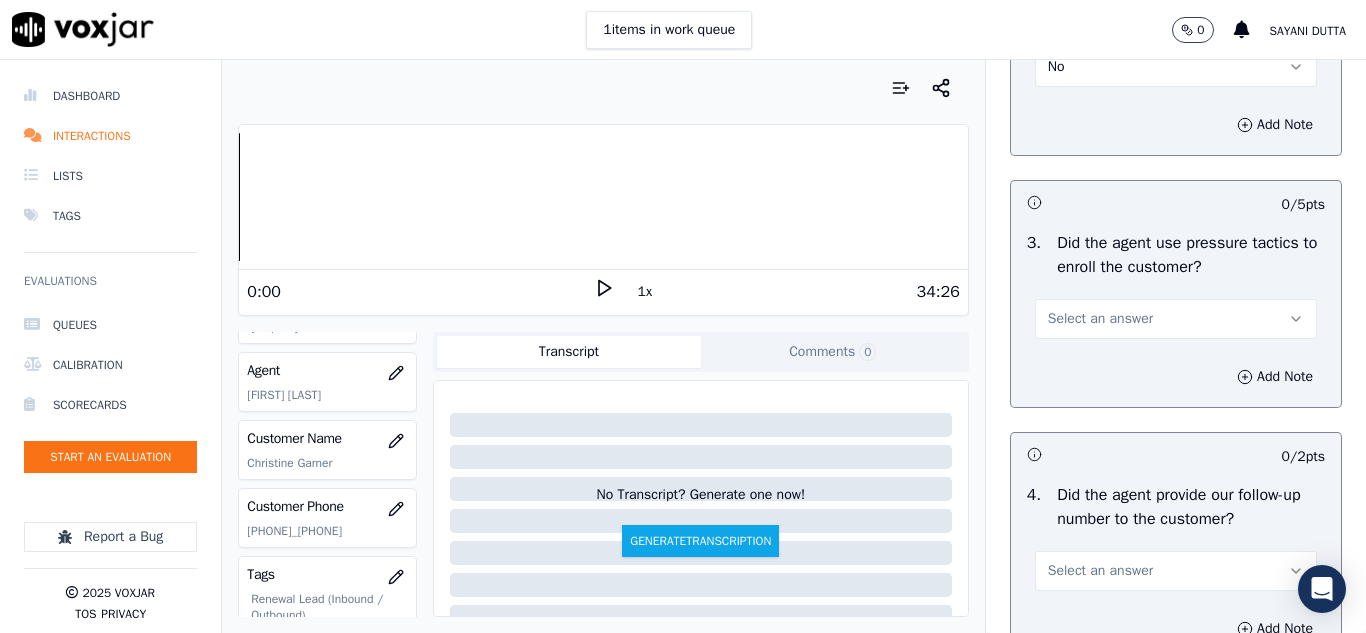 scroll, scrollTop: 4500, scrollLeft: 0, axis: vertical 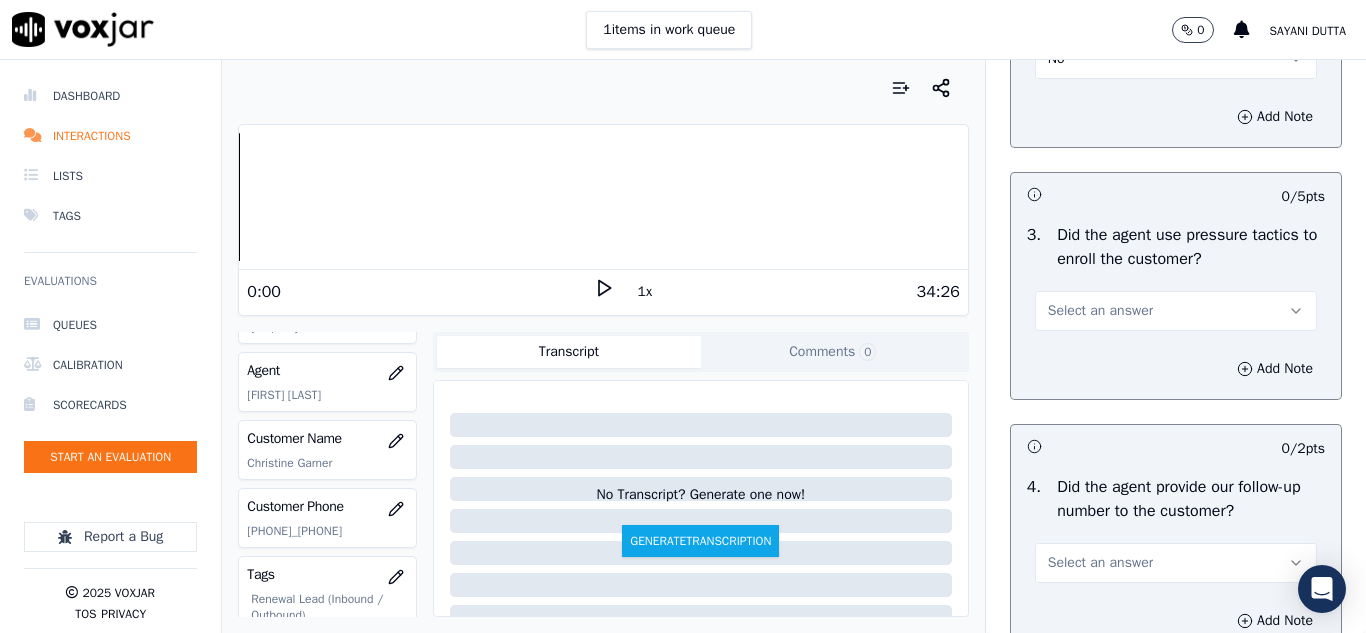 click on "Select an answer" at bounding box center [1100, 311] 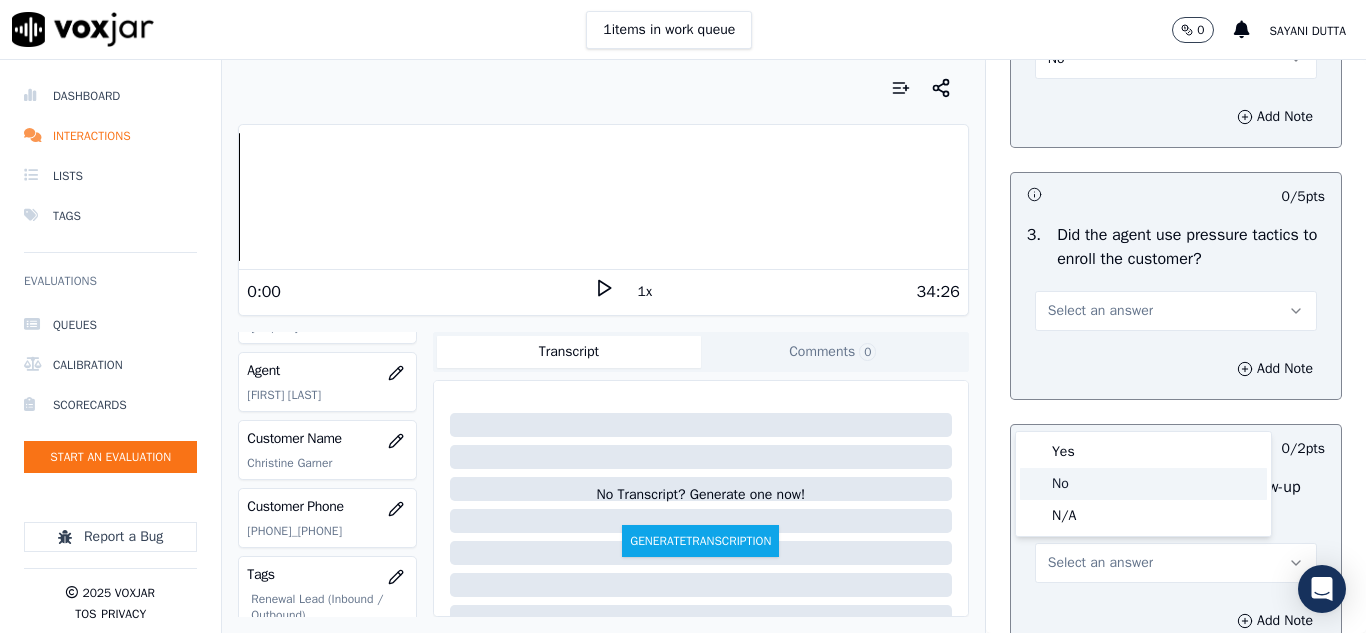 click on "No" 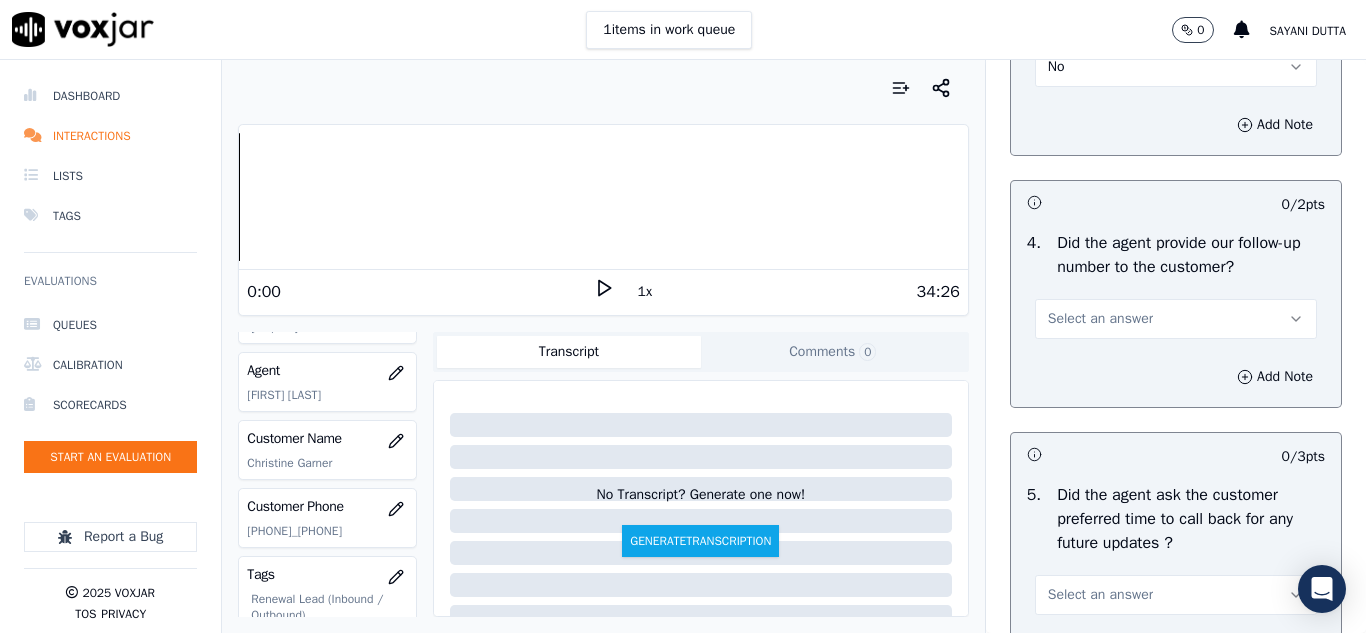 scroll, scrollTop: 4800, scrollLeft: 0, axis: vertical 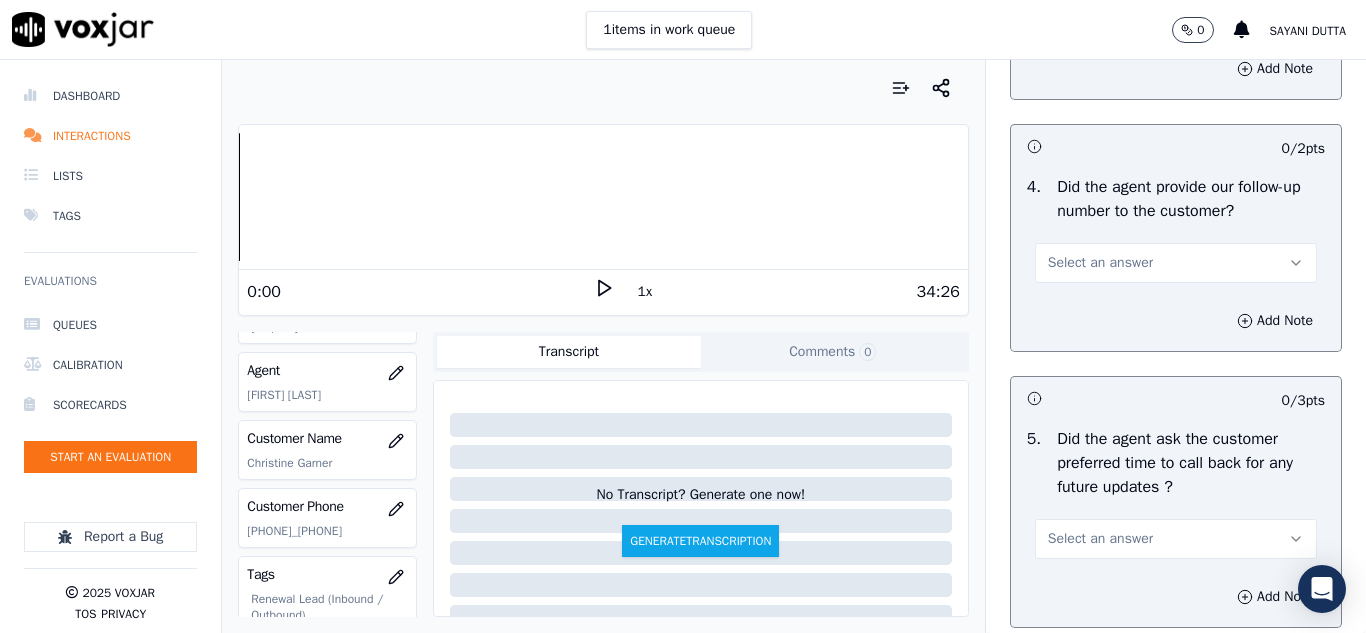 click on "Select an answer" at bounding box center (1100, 263) 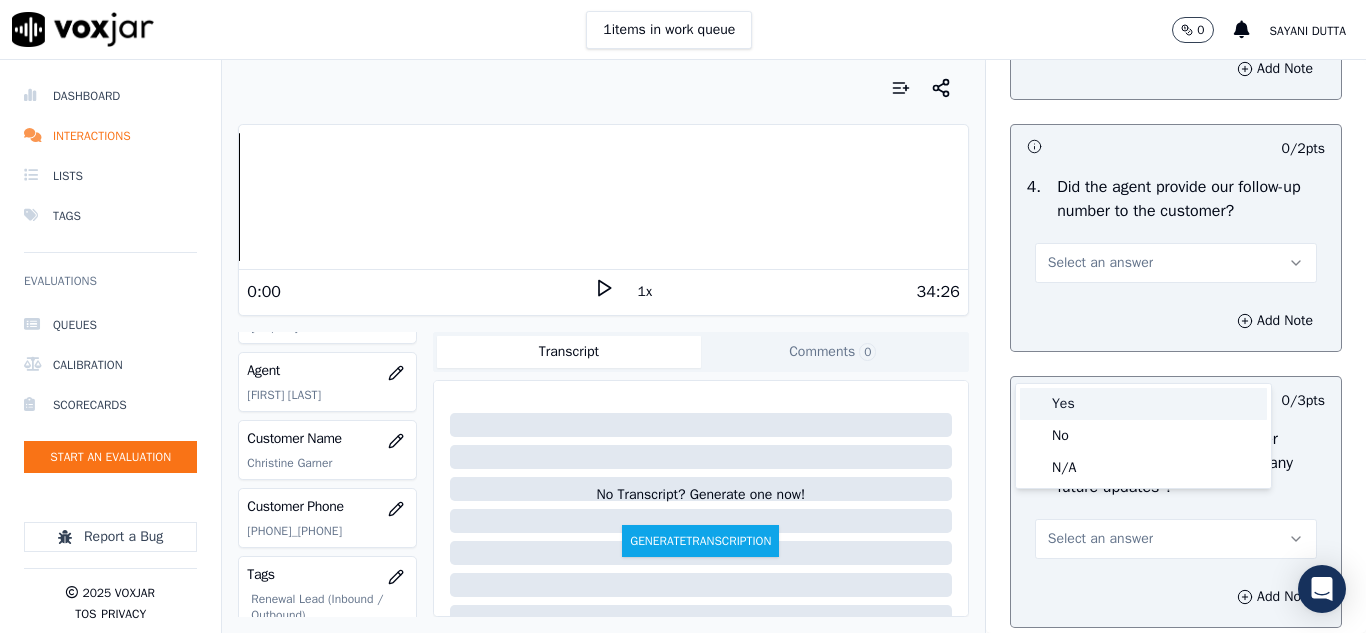 drag, startPoint x: 1071, startPoint y: 407, endPoint x: 1118, endPoint y: 422, distance: 49.335587 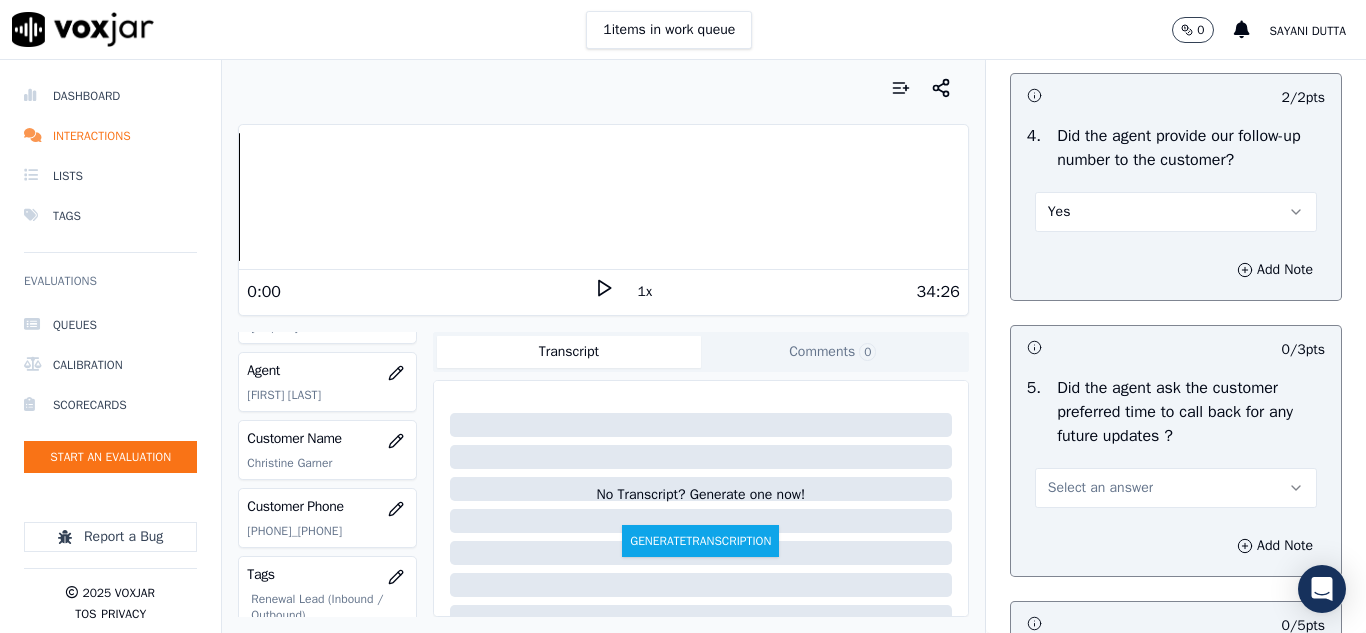 scroll, scrollTop: 4900, scrollLeft: 0, axis: vertical 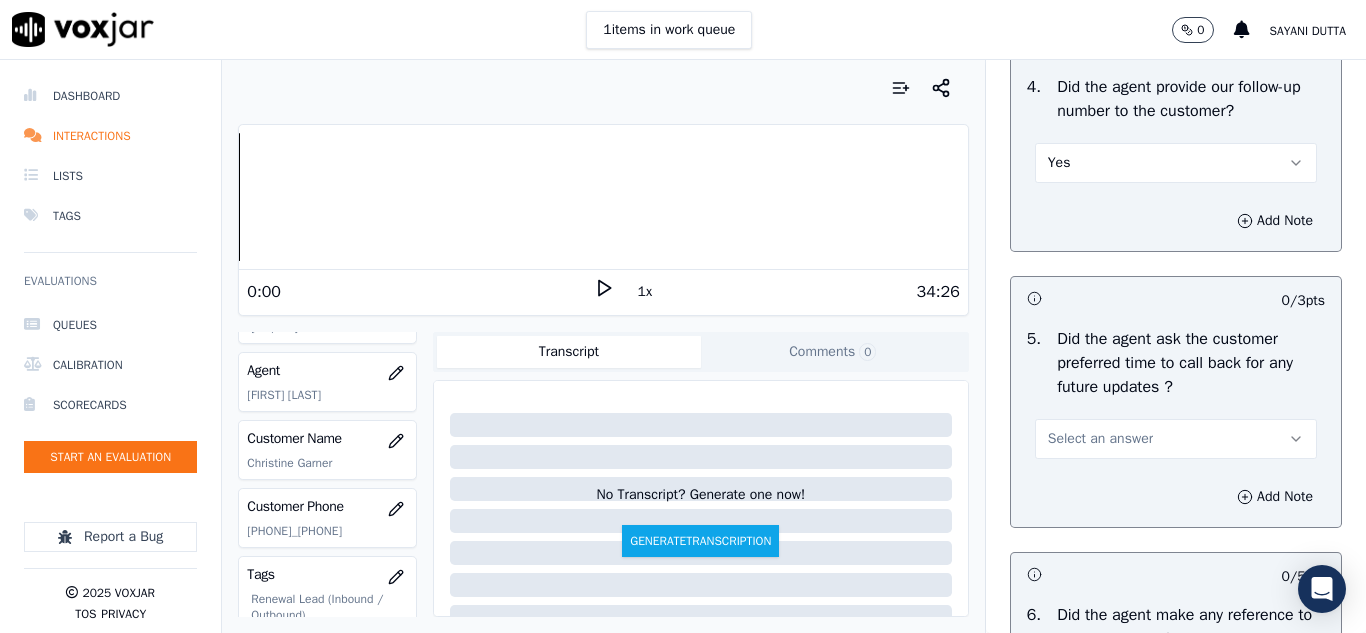 click on "Yes" at bounding box center (1176, 163) 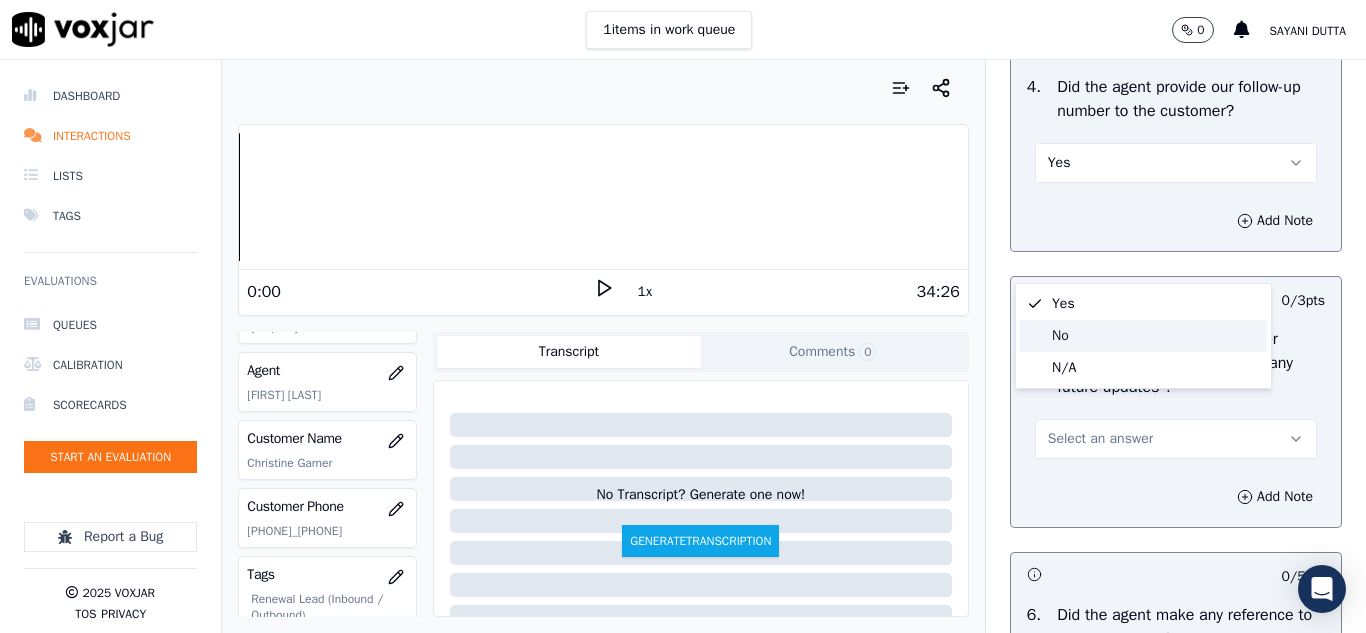 click on "No" 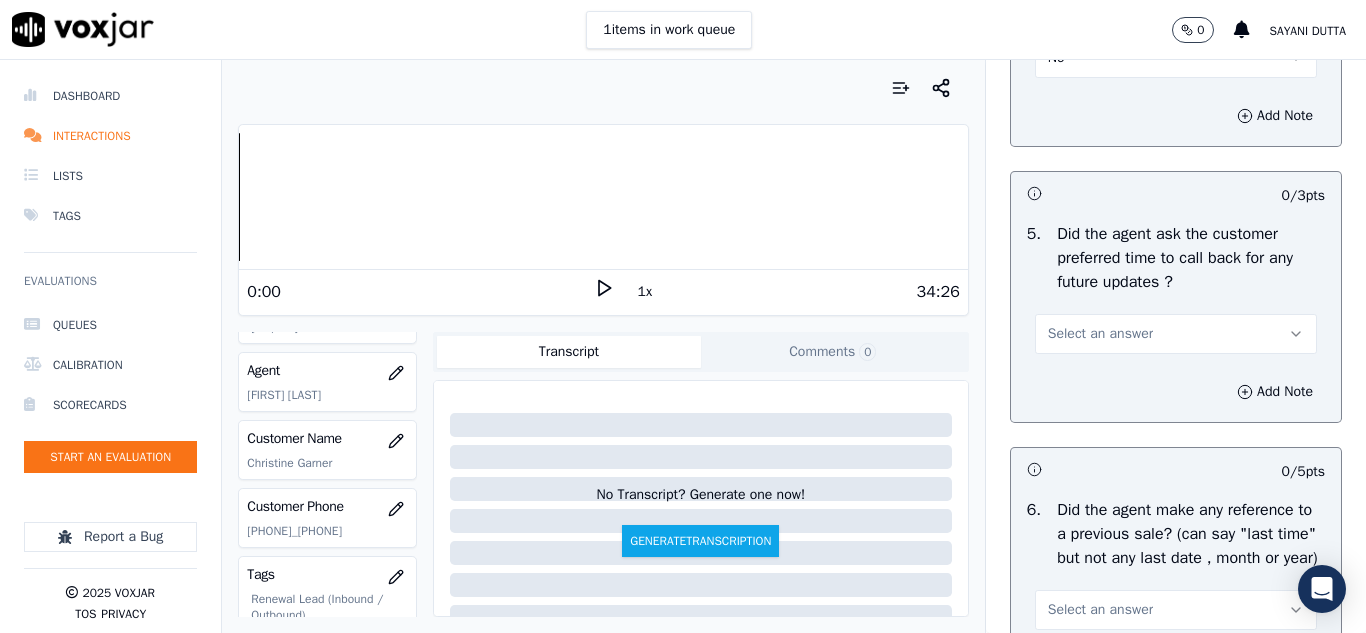 scroll, scrollTop: 5100, scrollLeft: 0, axis: vertical 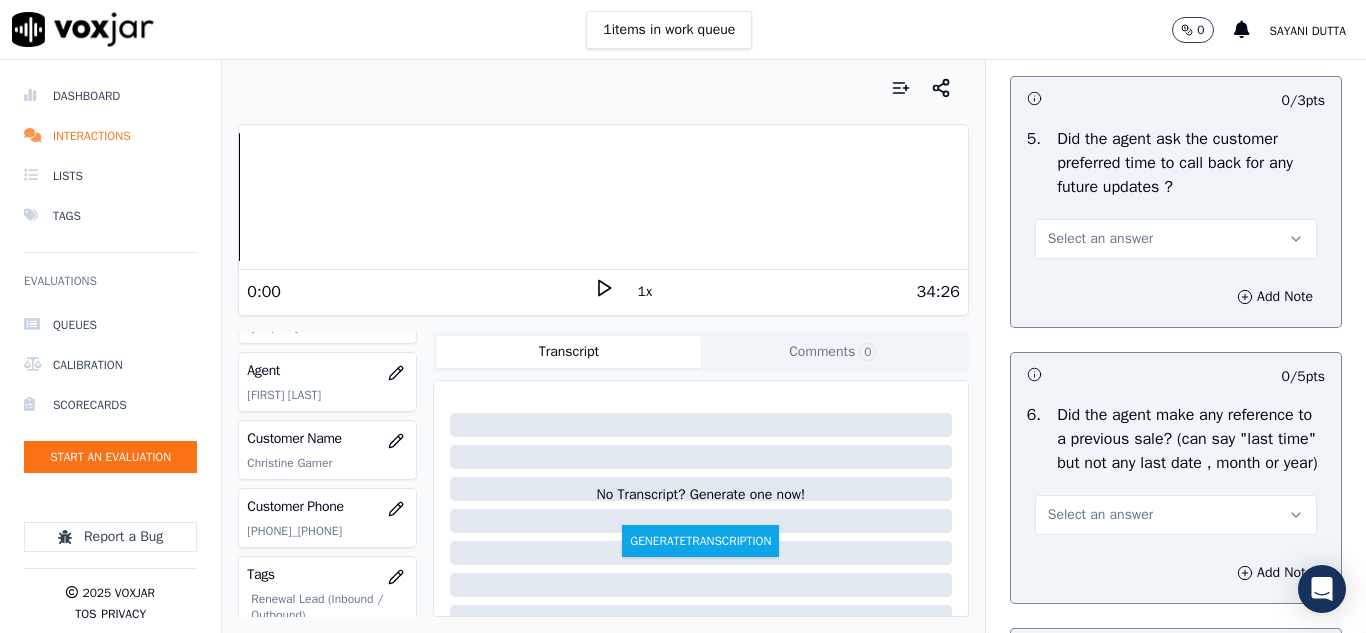 click on "Select an answer" at bounding box center (1176, 239) 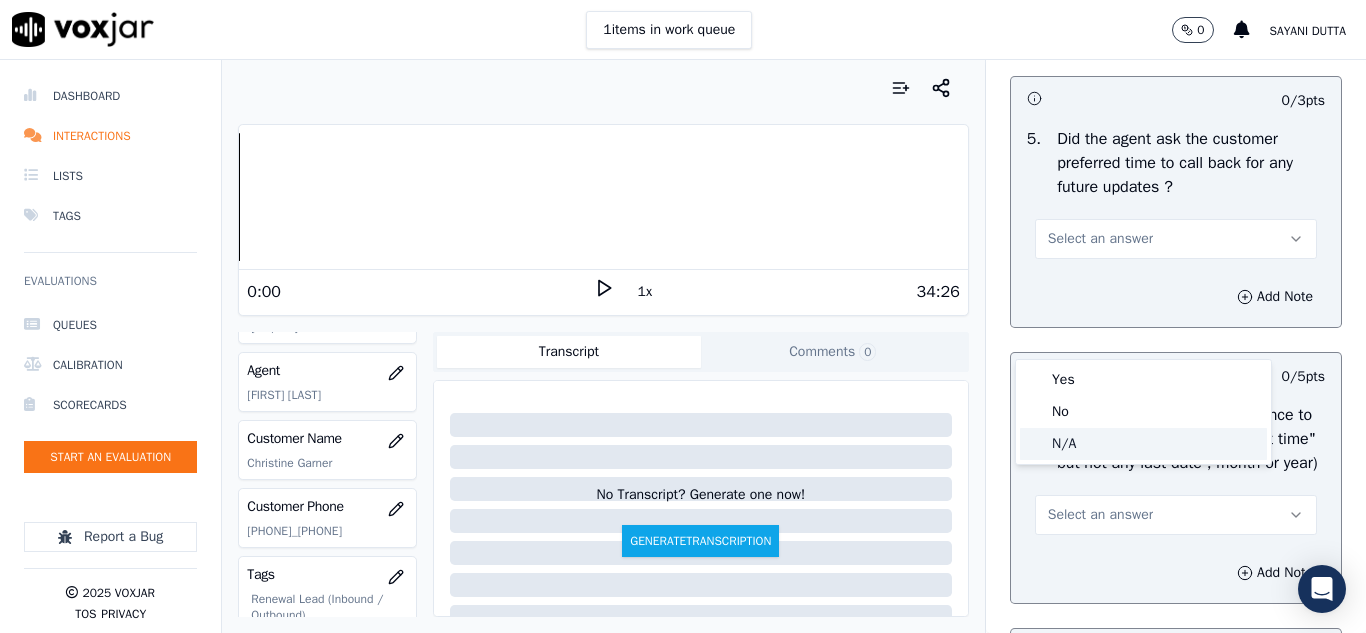 click on "N/A" 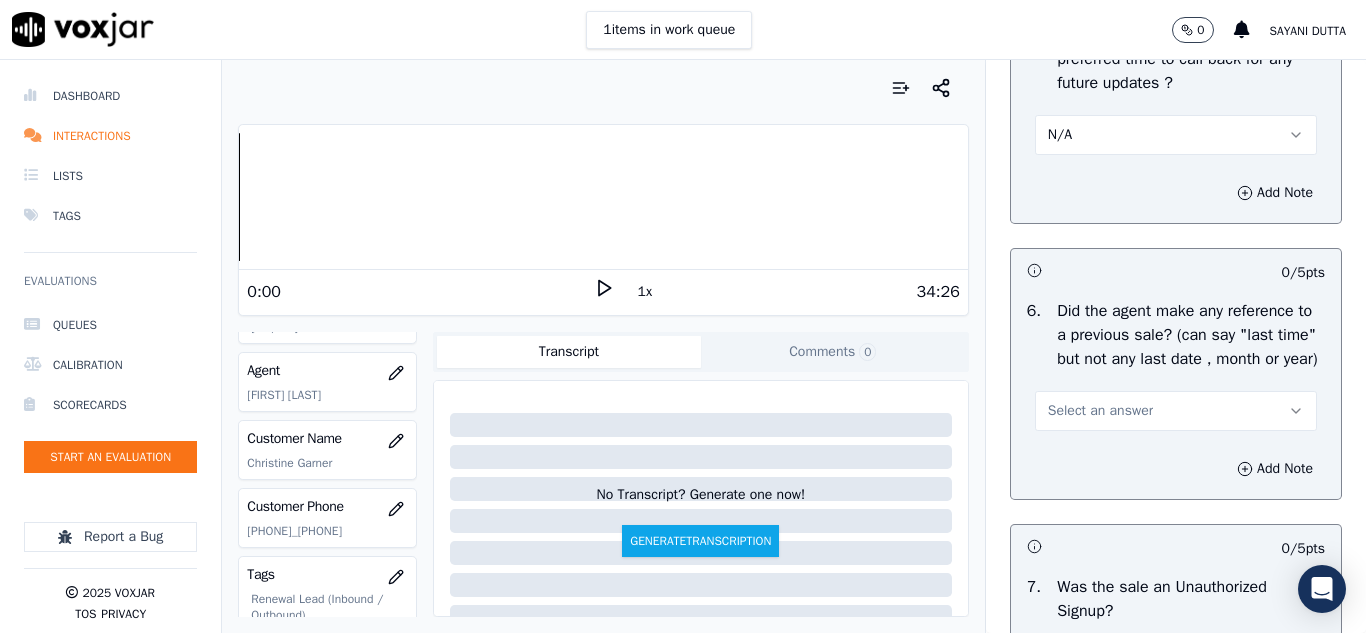 scroll, scrollTop: 5300, scrollLeft: 0, axis: vertical 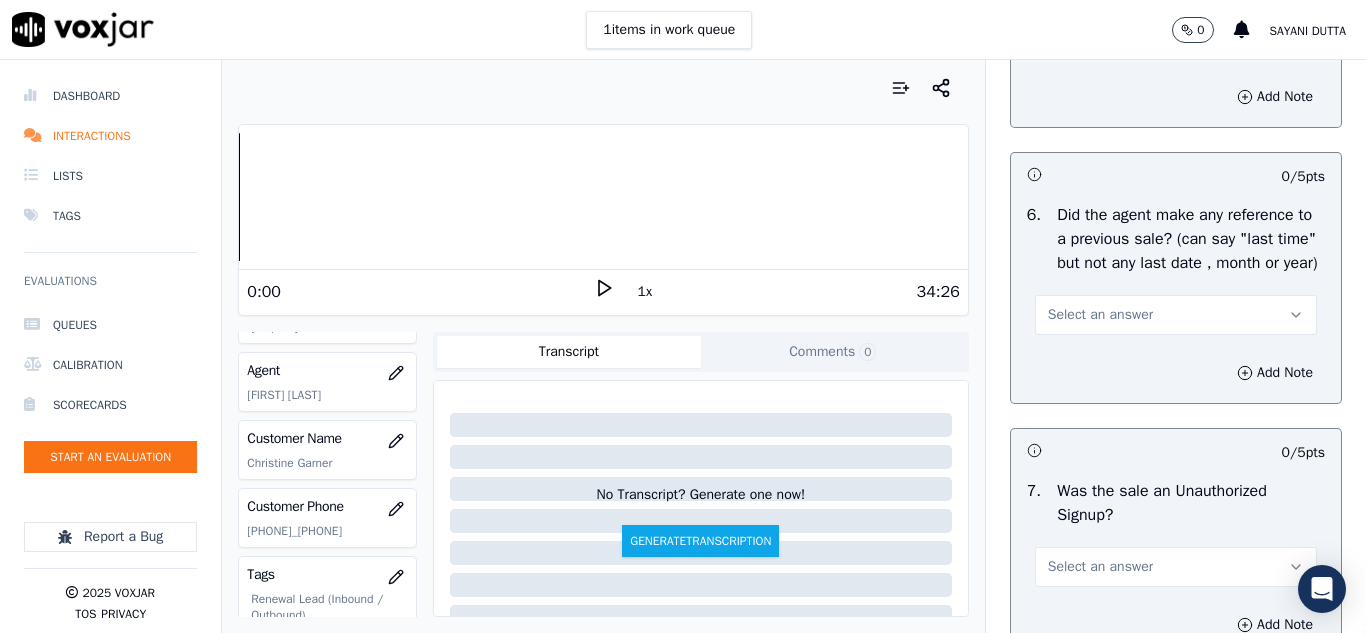 click on "Select an answer" at bounding box center [1176, 315] 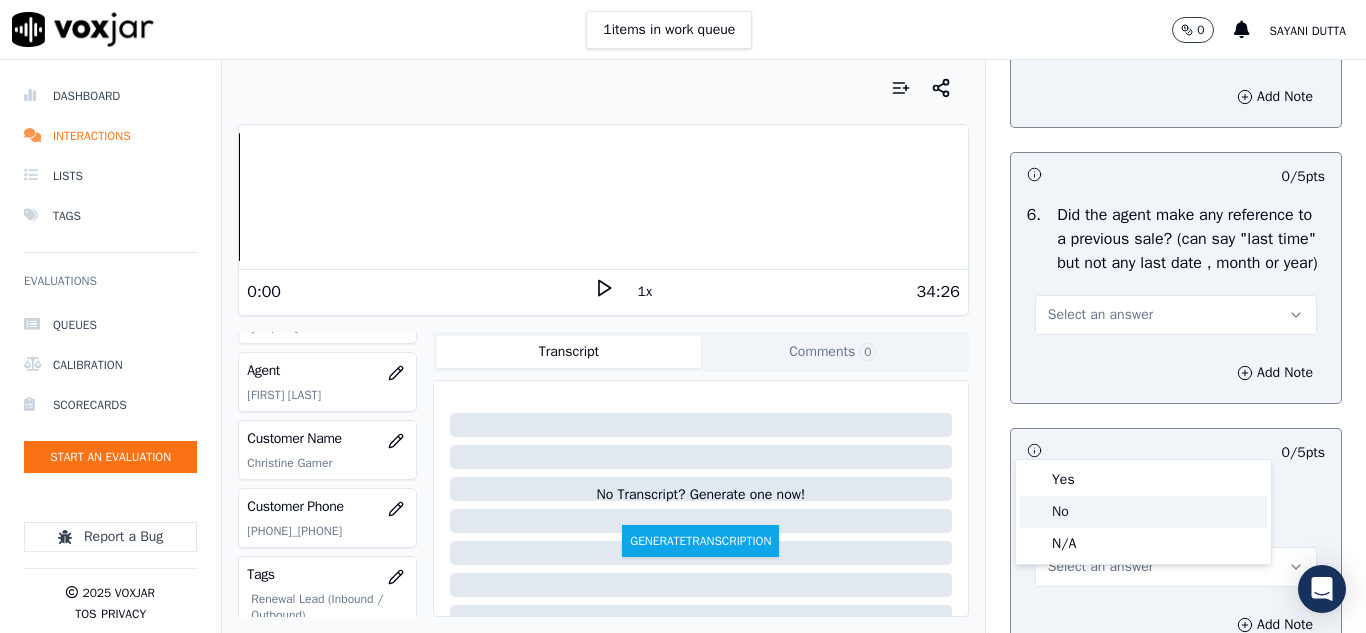 click on "No" 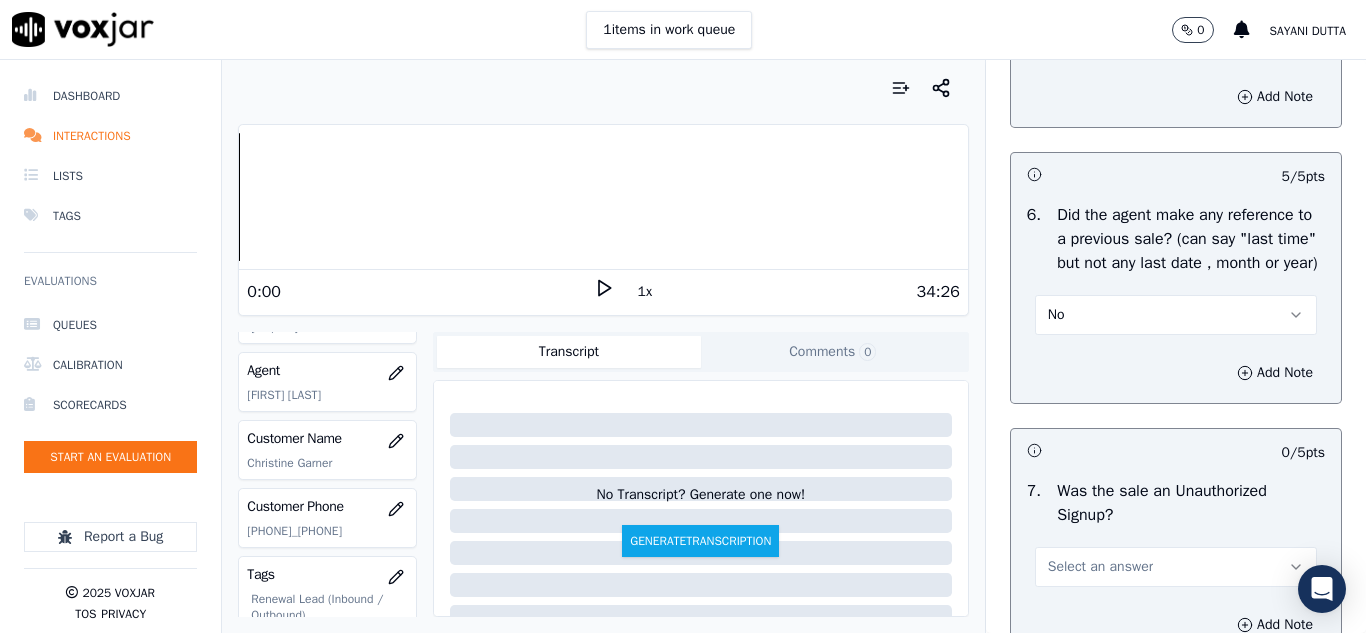 scroll, scrollTop: 5500, scrollLeft: 0, axis: vertical 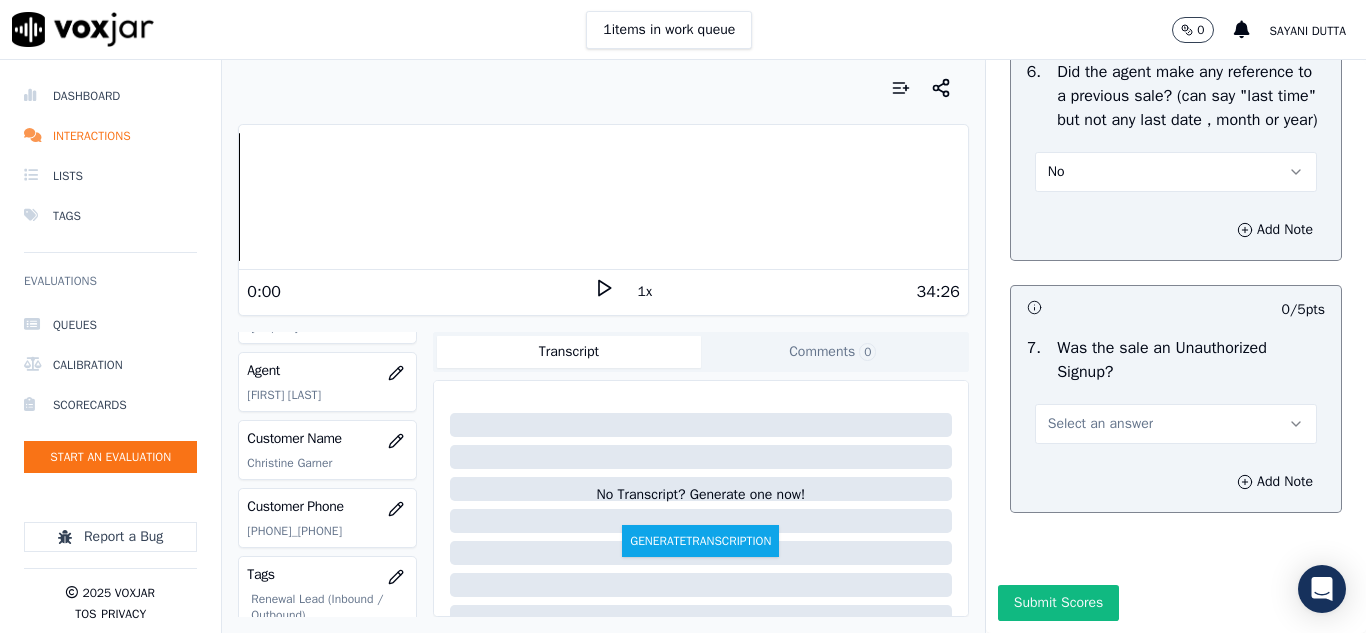 click on "Select an answer" at bounding box center [1100, 424] 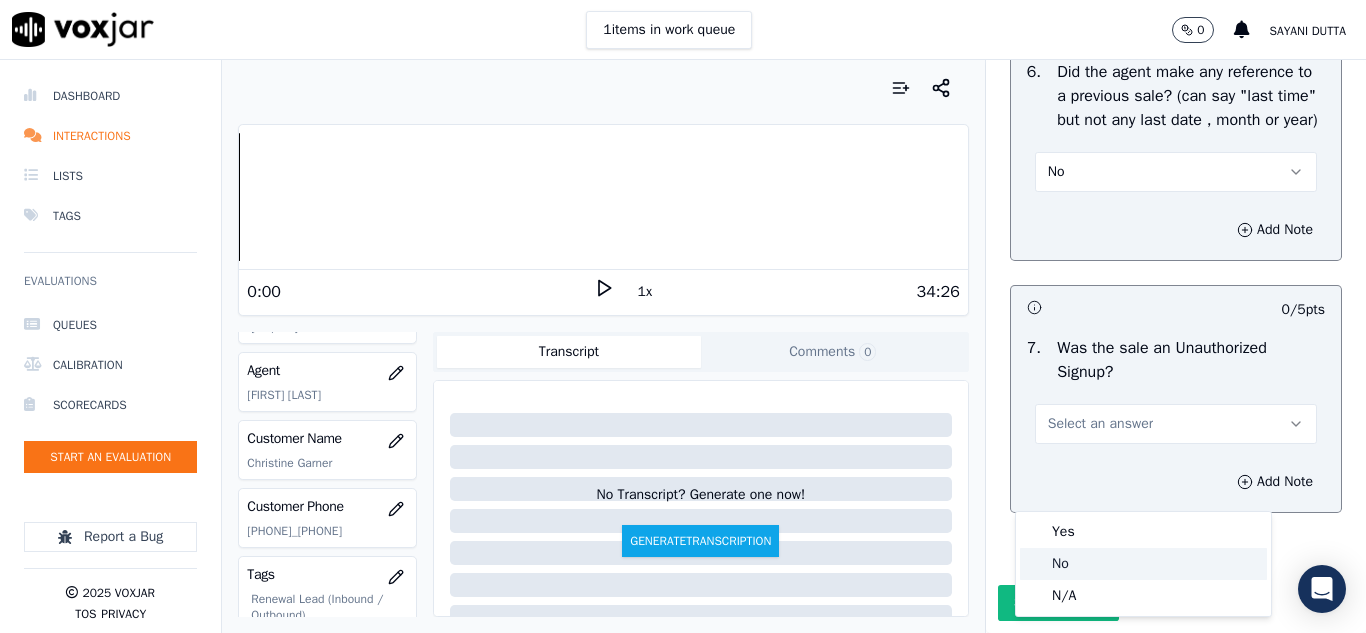 click on "No" 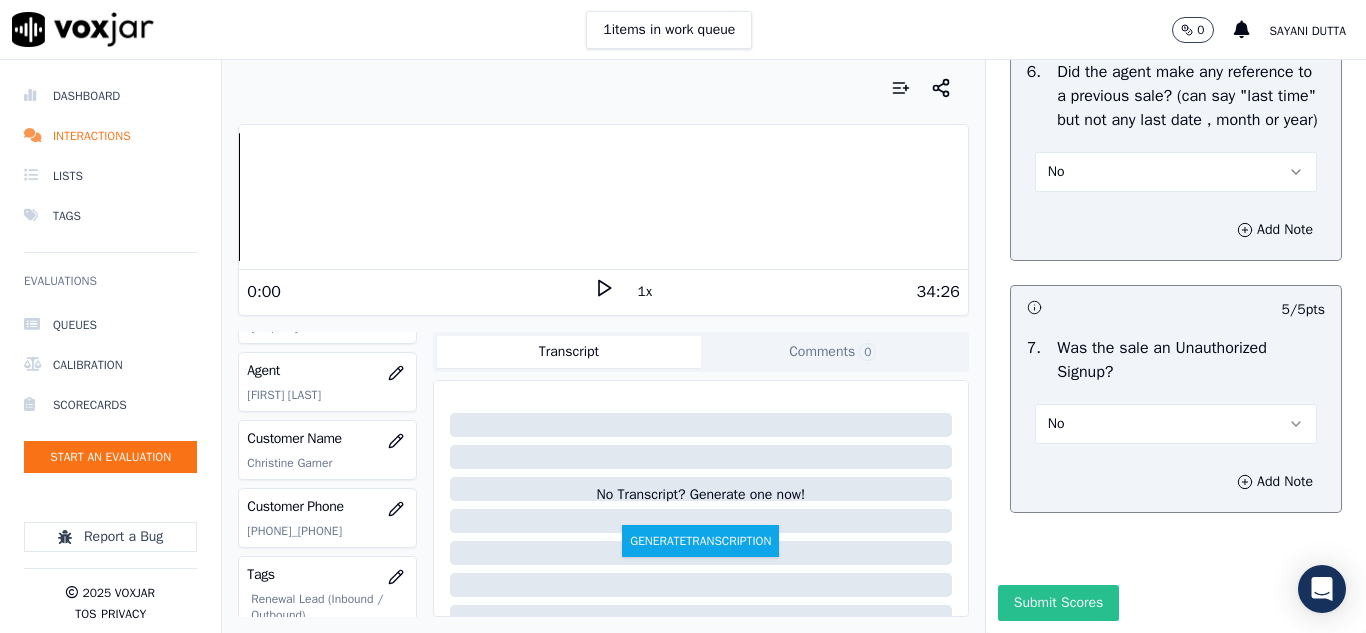 scroll, scrollTop: 5608, scrollLeft: 0, axis: vertical 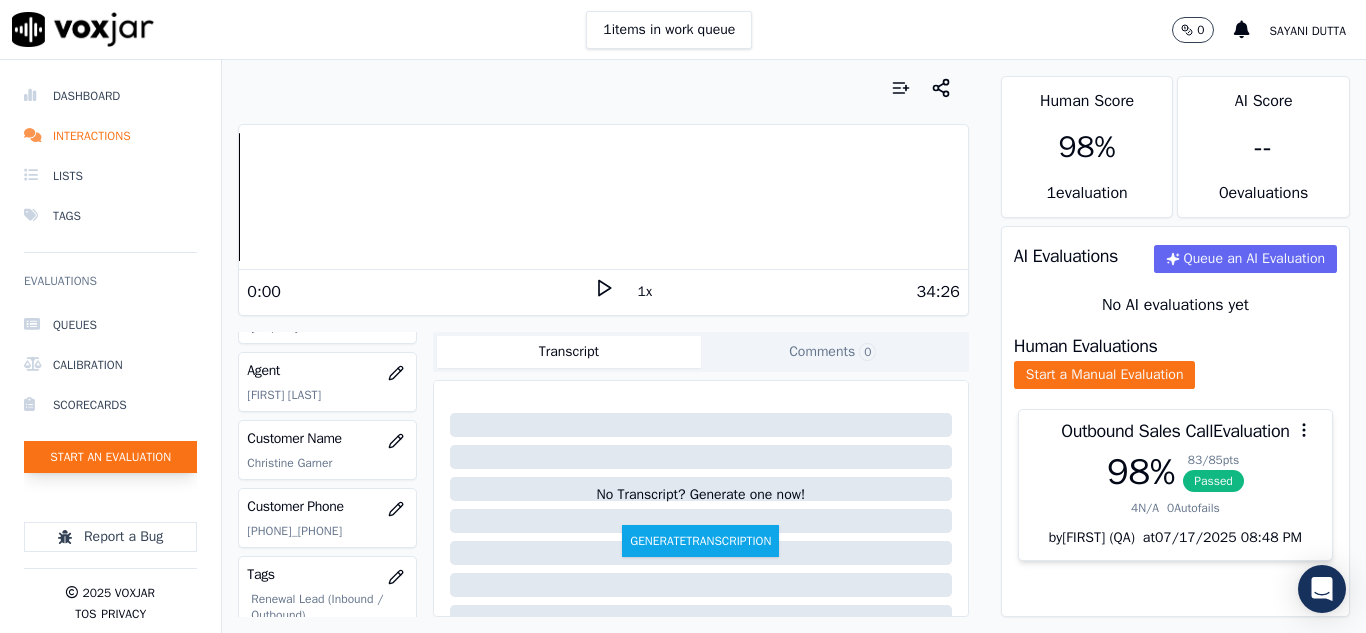 click on "Start an Evaluation" 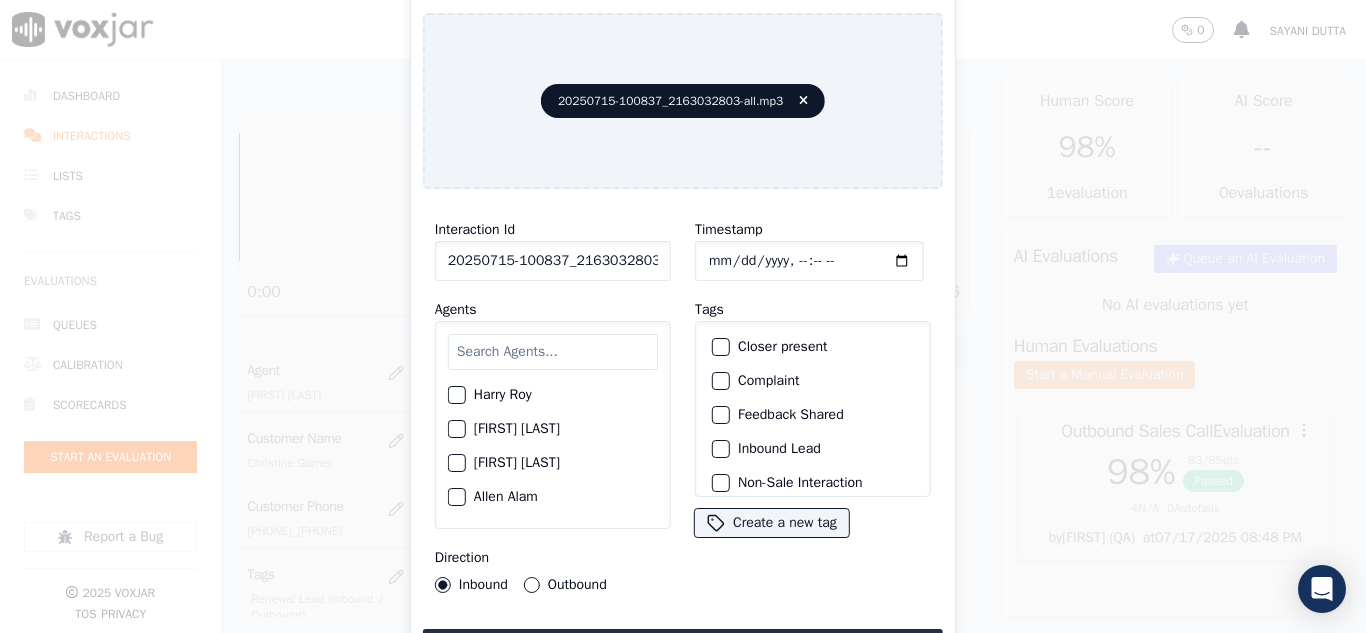 scroll, scrollTop: 0, scrollLeft: 40, axis: horizontal 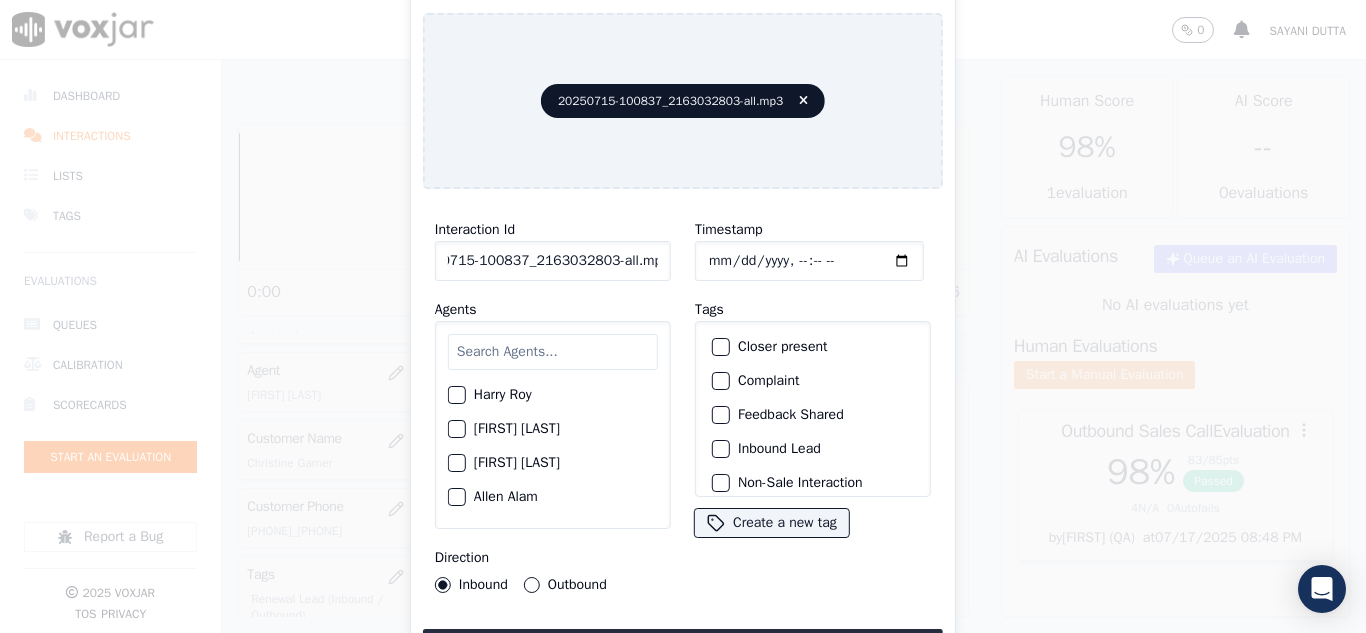 drag, startPoint x: 640, startPoint y: 254, endPoint x: 719, endPoint y: 261, distance: 79.30952 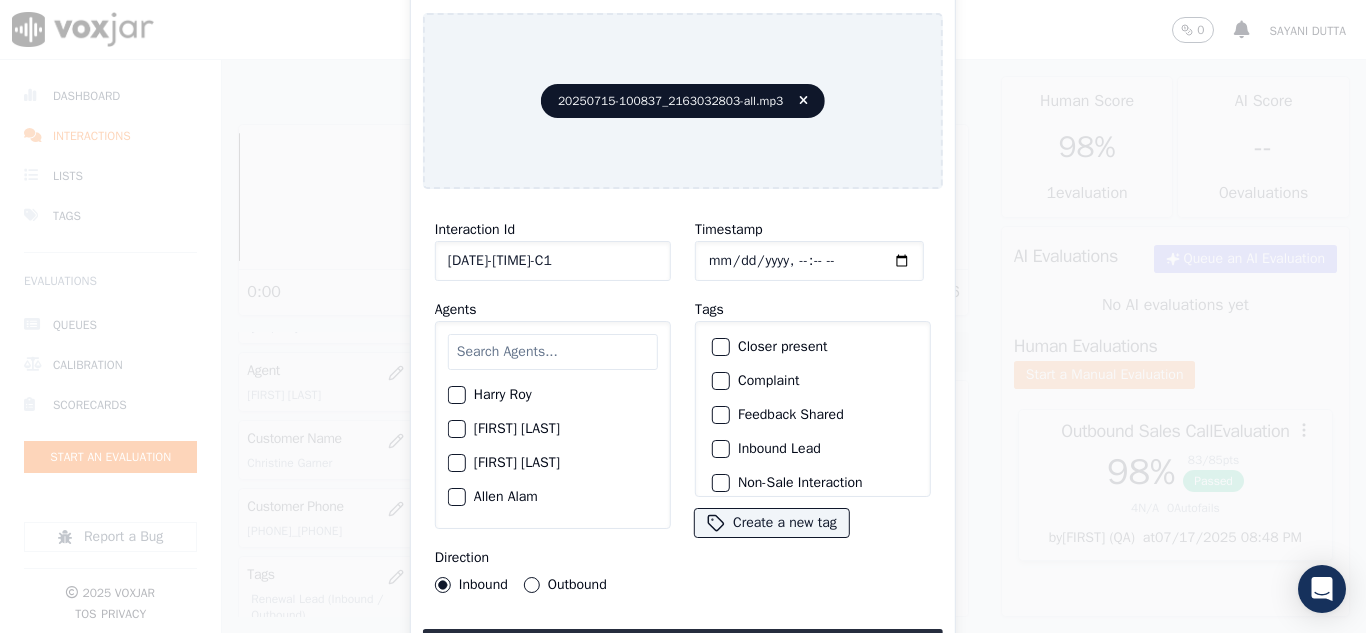 scroll, scrollTop: 0, scrollLeft: 11, axis: horizontal 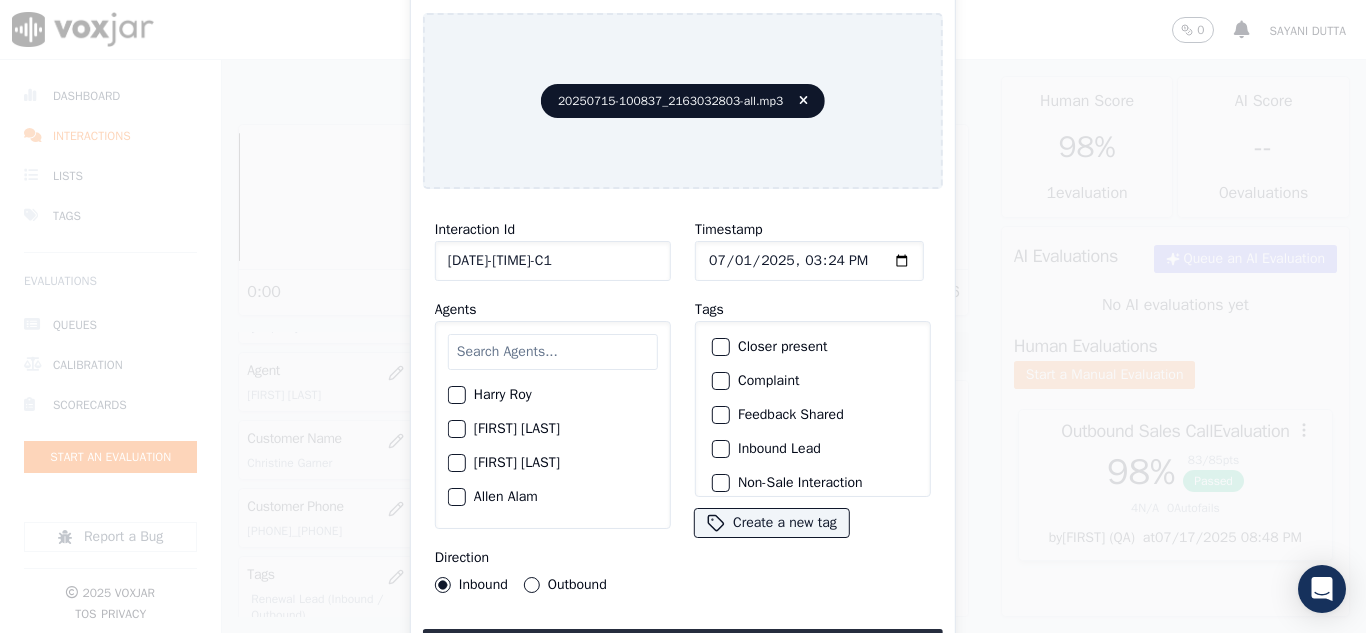 type on "2025-07-16T15:24" 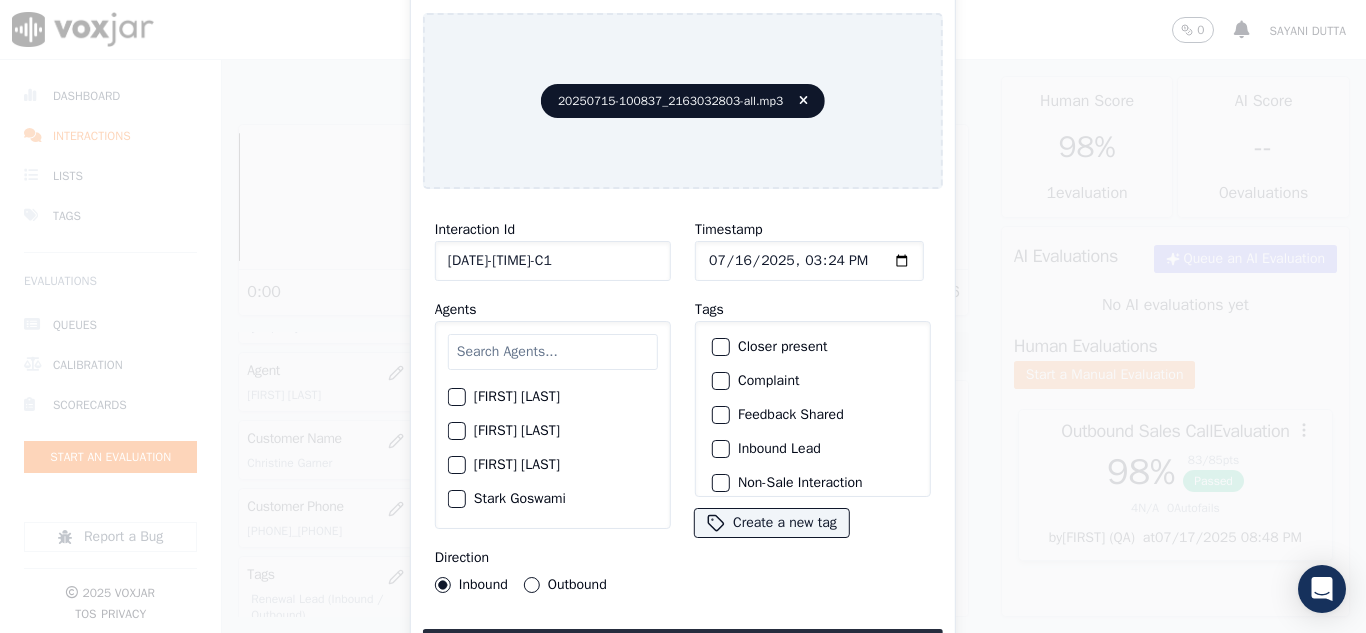 scroll, scrollTop: 1900, scrollLeft: 0, axis: vertical 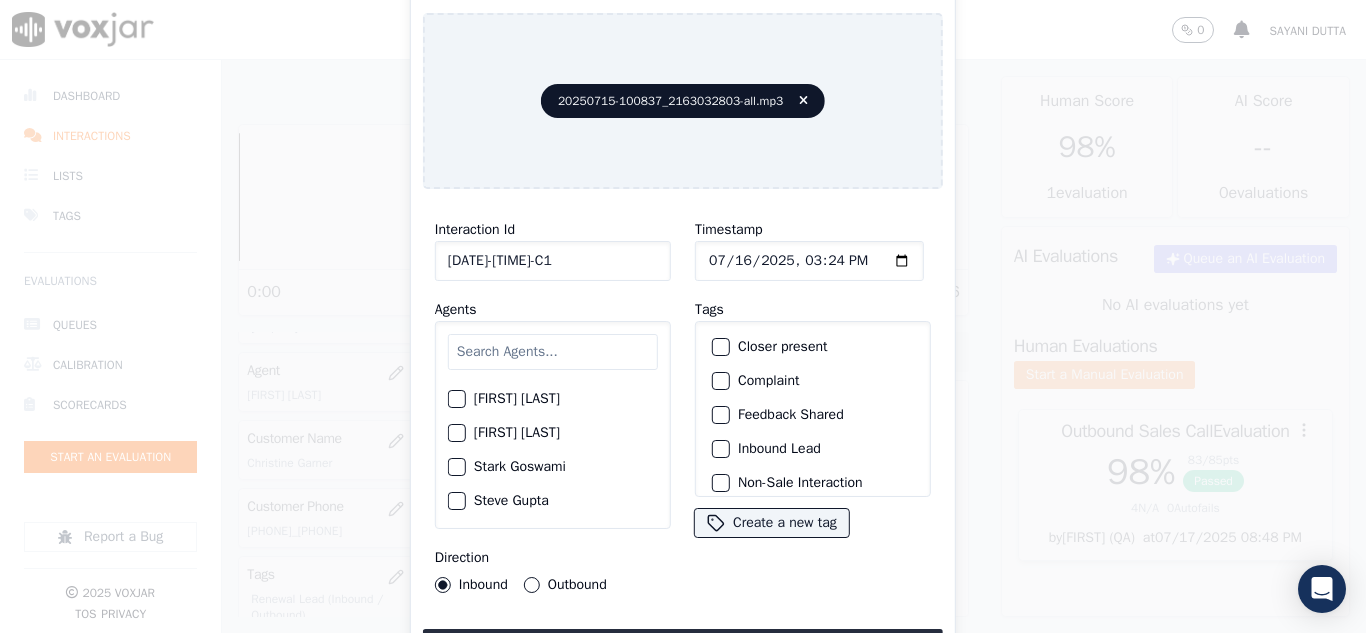 click on "Stark Goswami" 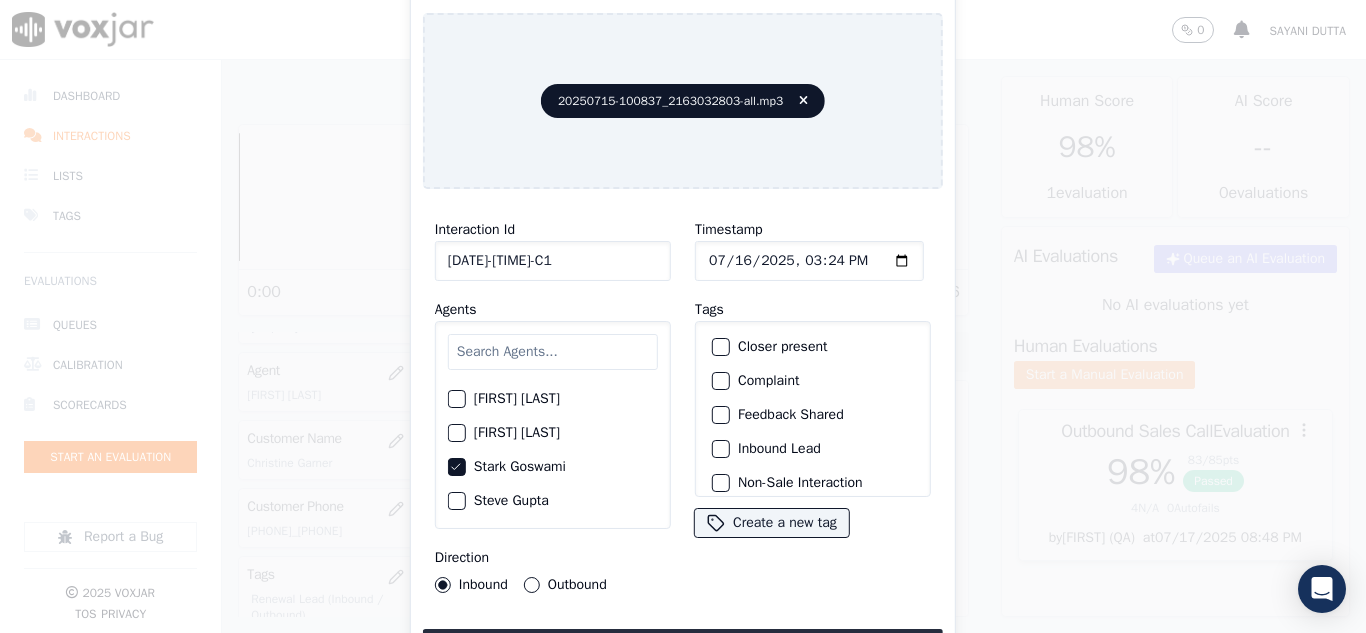 click on "Outbound" at bounding box center [532, 585] 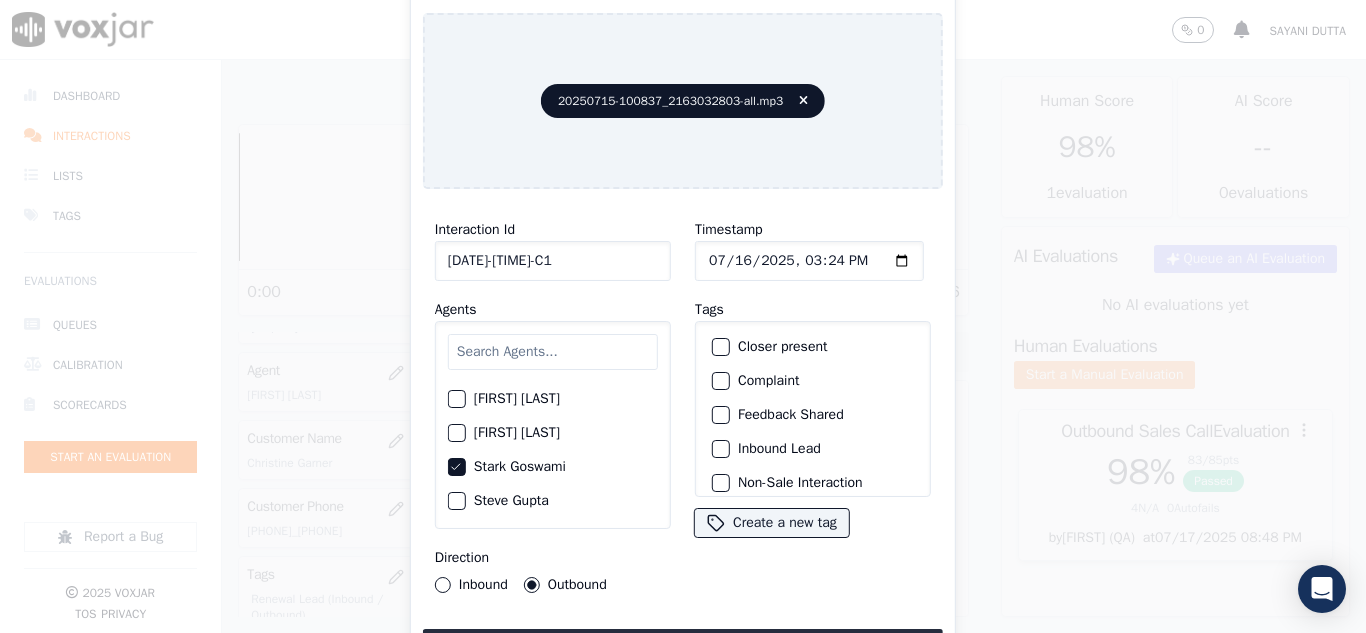 click on "Inbound" 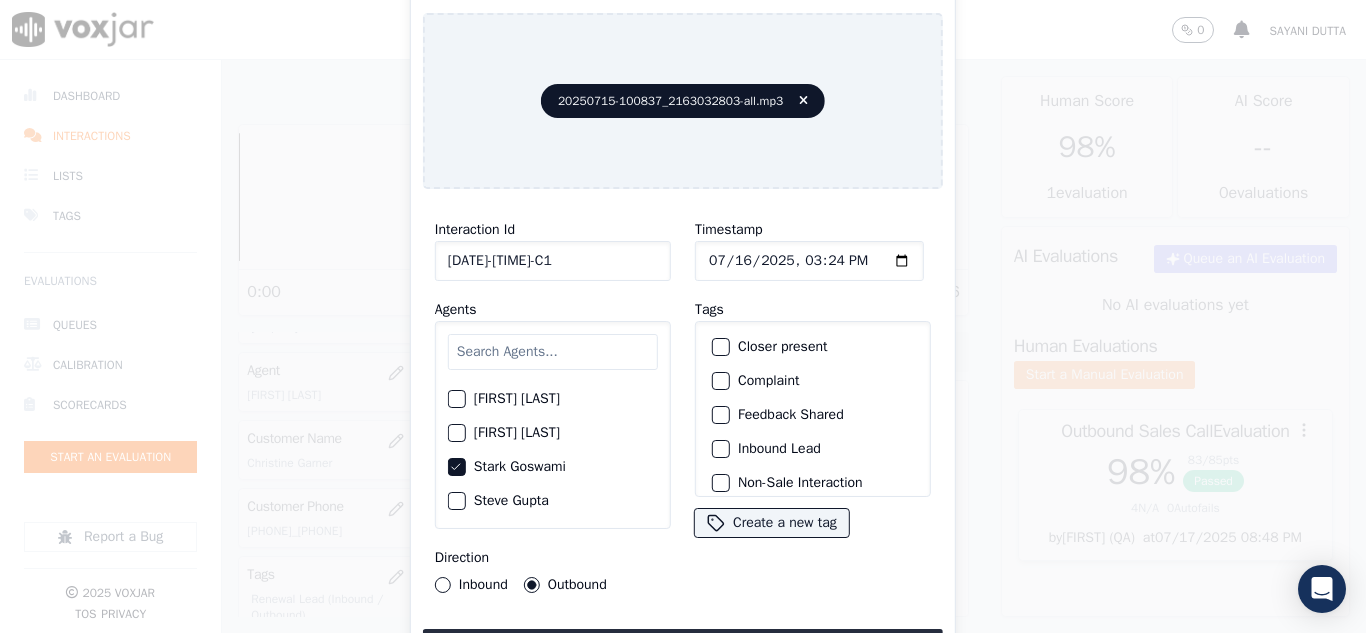 click on "Inbound" at bounding box center [443, 585] 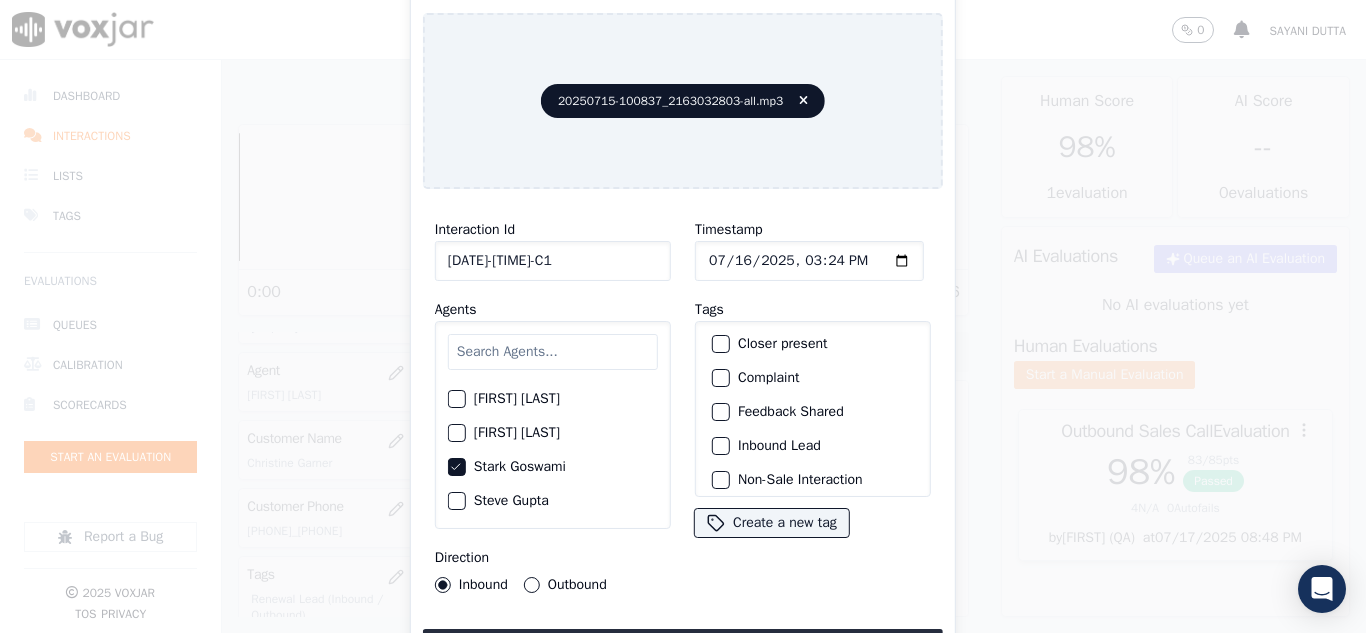 scroll, scrollTop: 0, scrollLeft: 0, axis: both 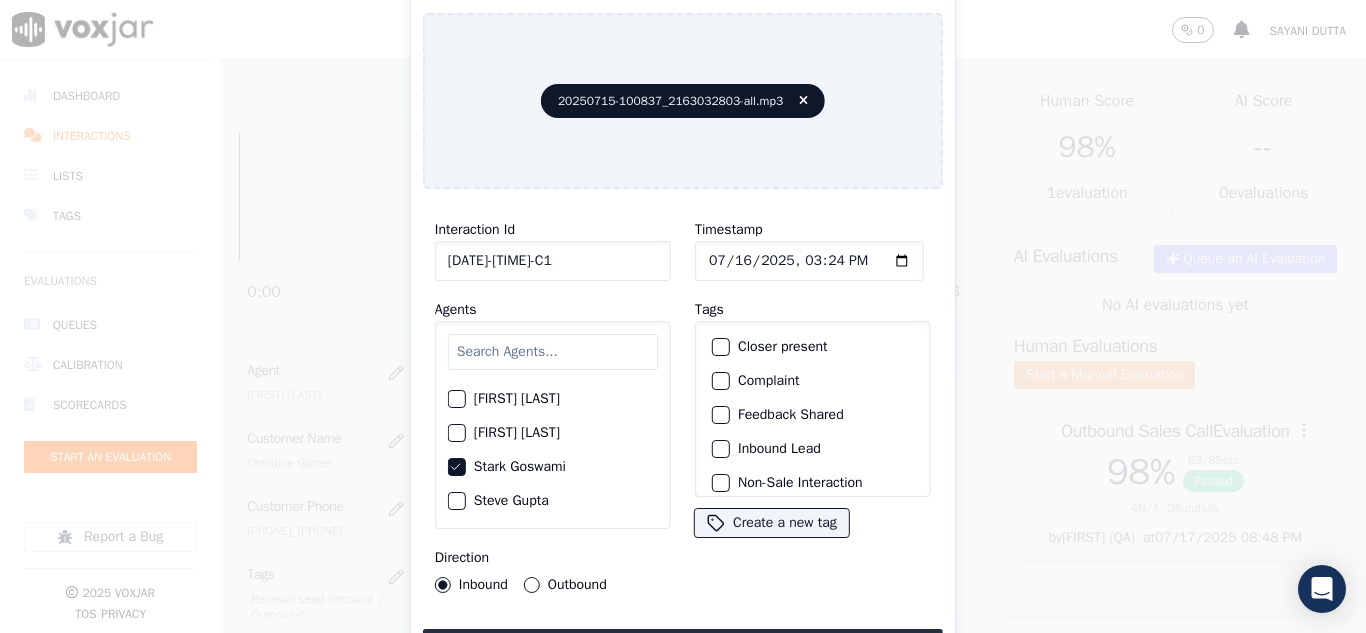 click on "Inbound Lead" 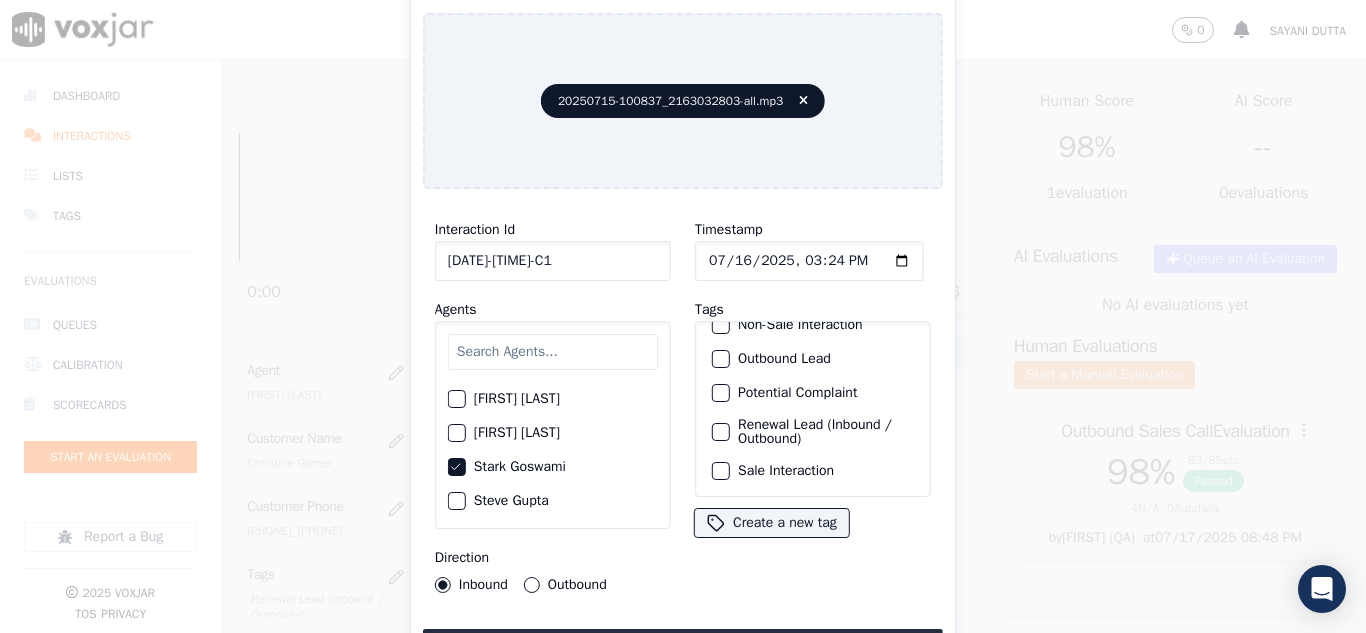 scroll, scrollTop: 173, scrollLeft: 0, axis: vertical 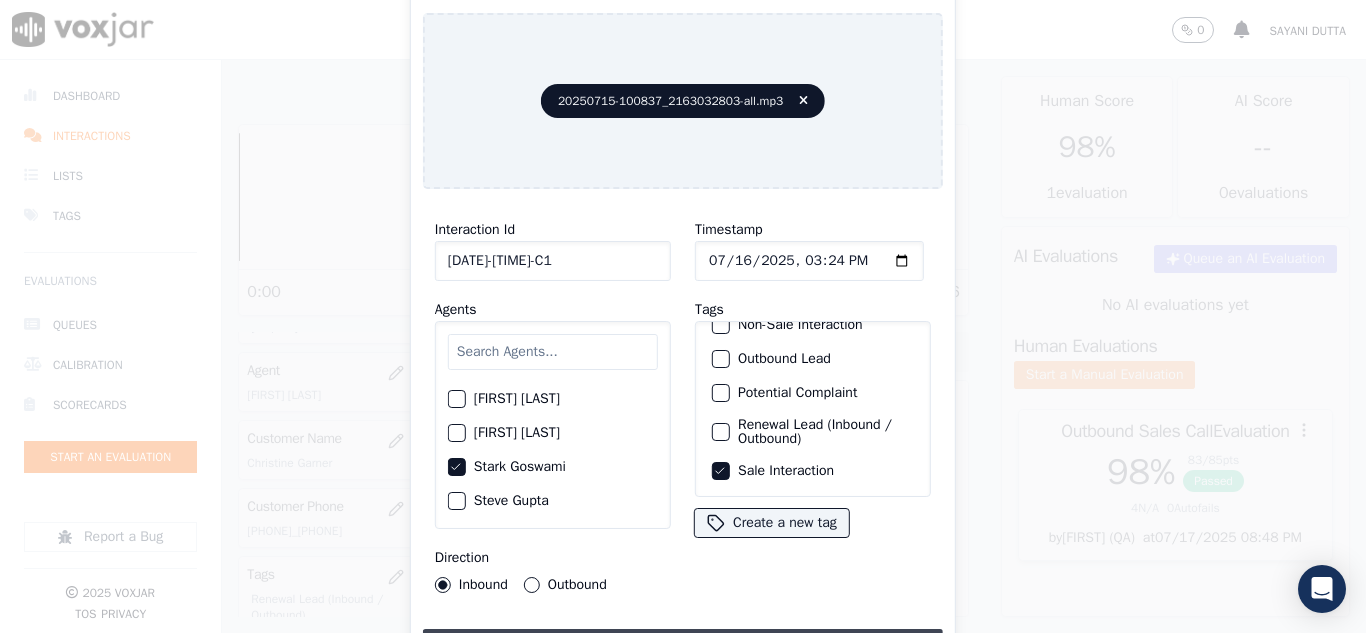 click on "Upload interaction to start evaluation" at bounding box center (683, 647) 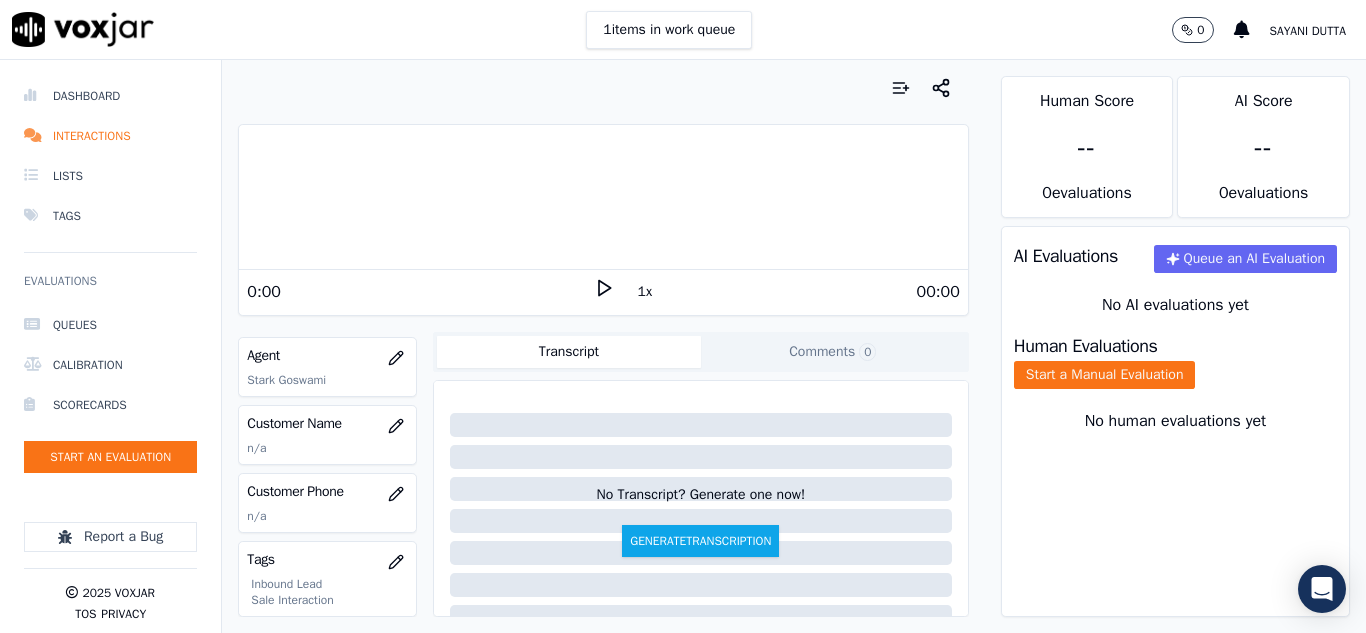 scroll, scrollTop: 196, scrollLeft: 0, axis: vertical 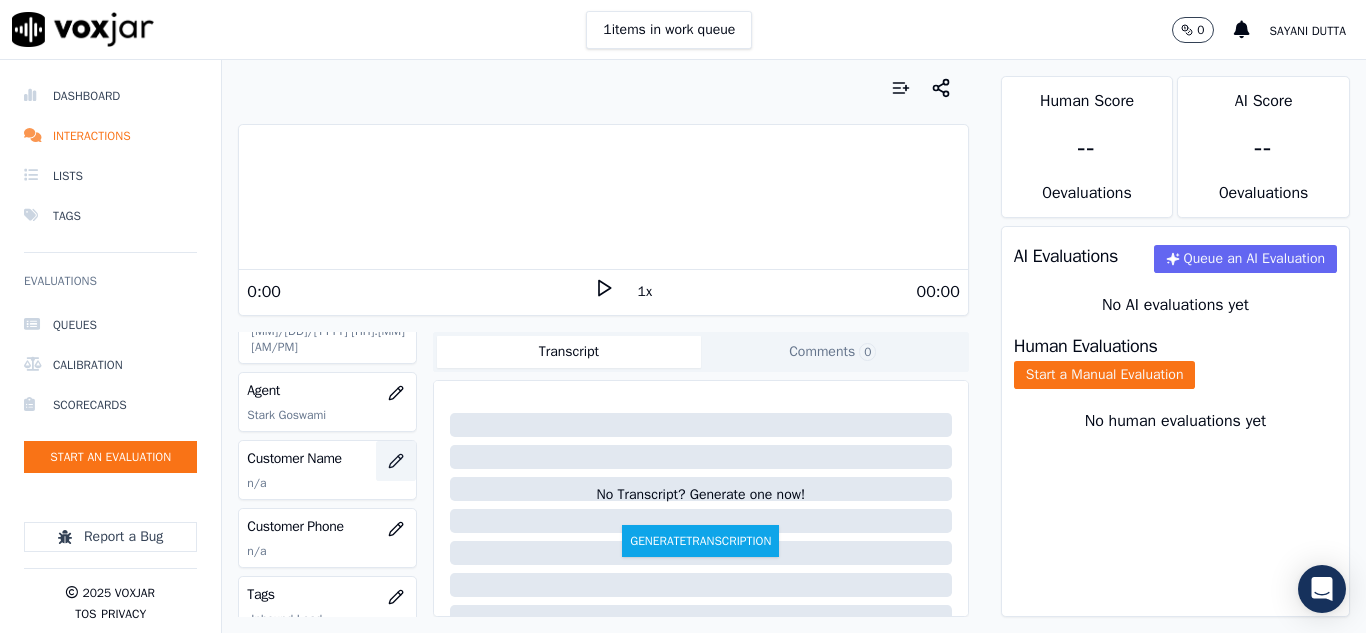 click 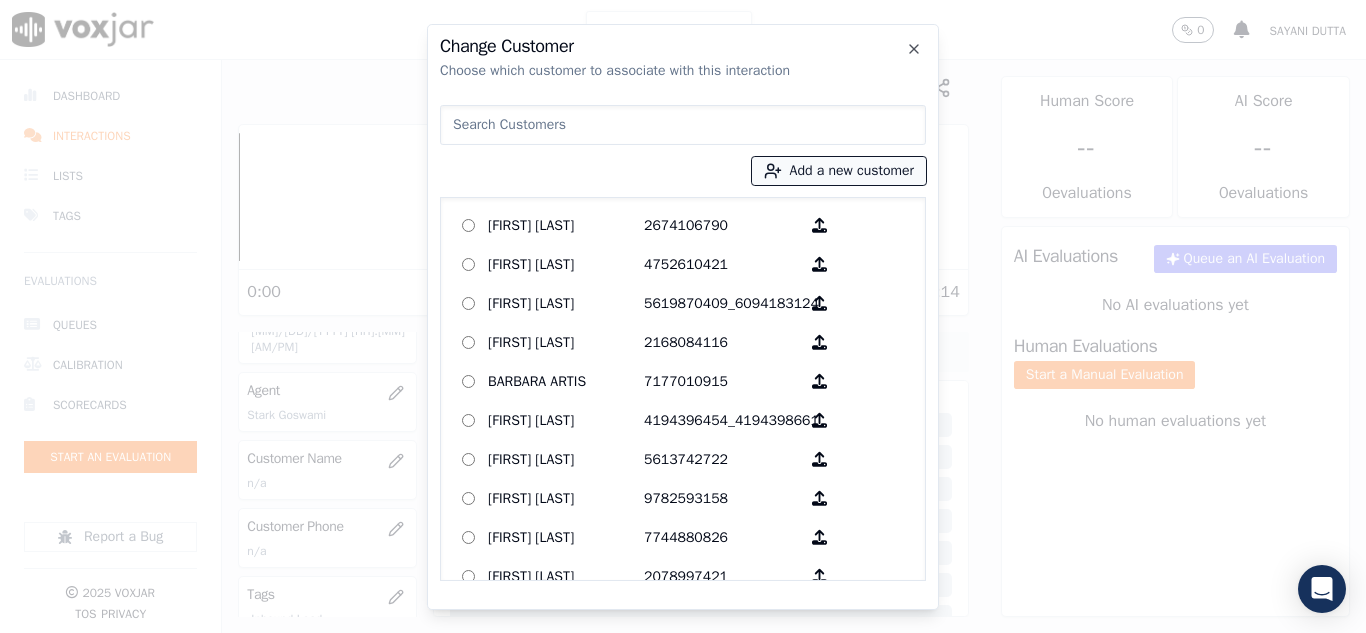click on "Add a new customer" at bounding box center (839, 171) 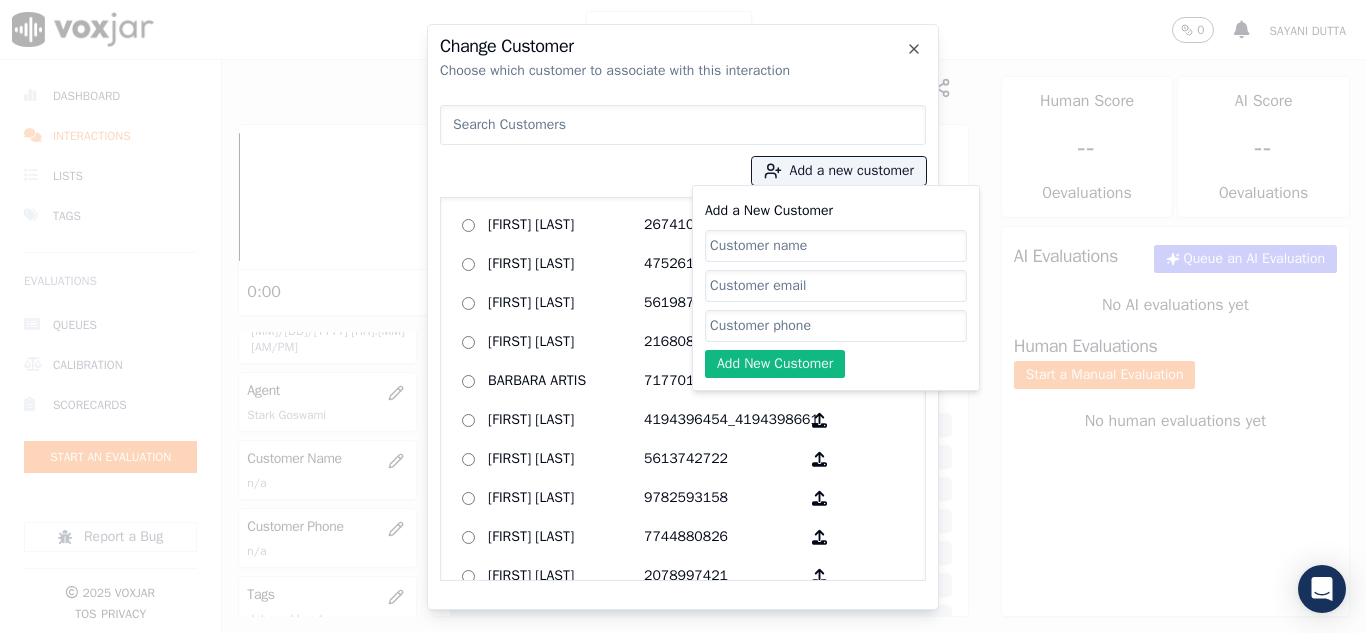 click on "Add a New Customer" 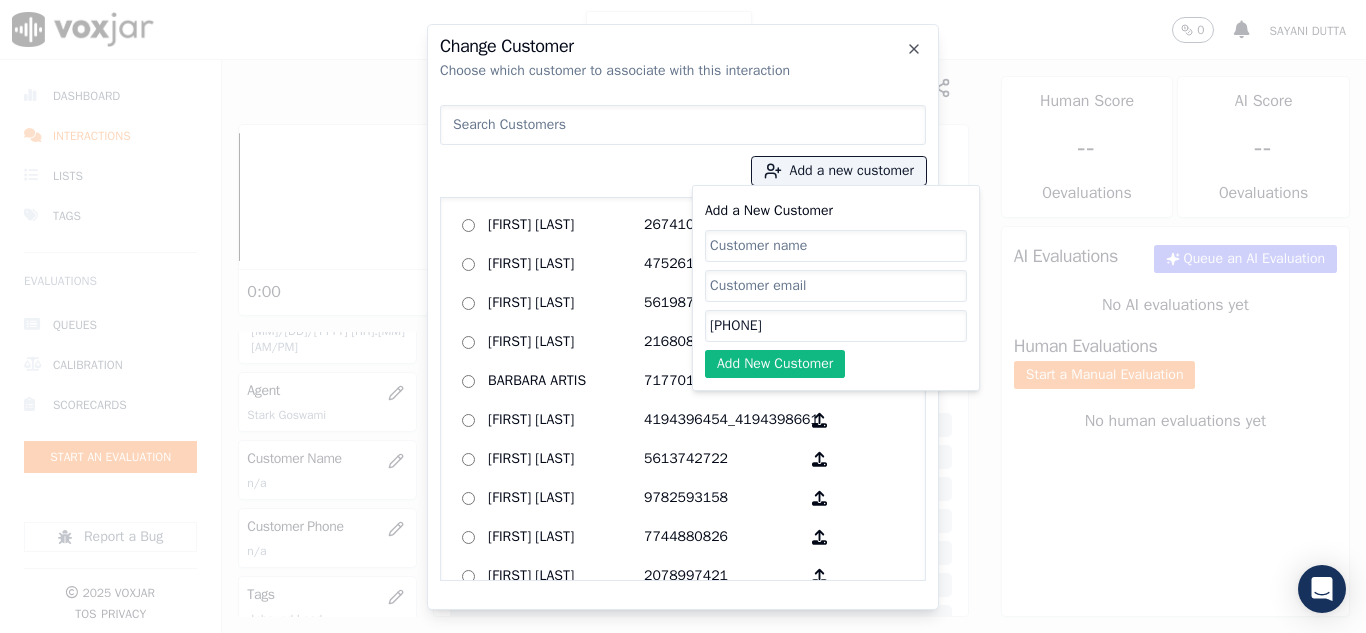 type on "[PHONE]" 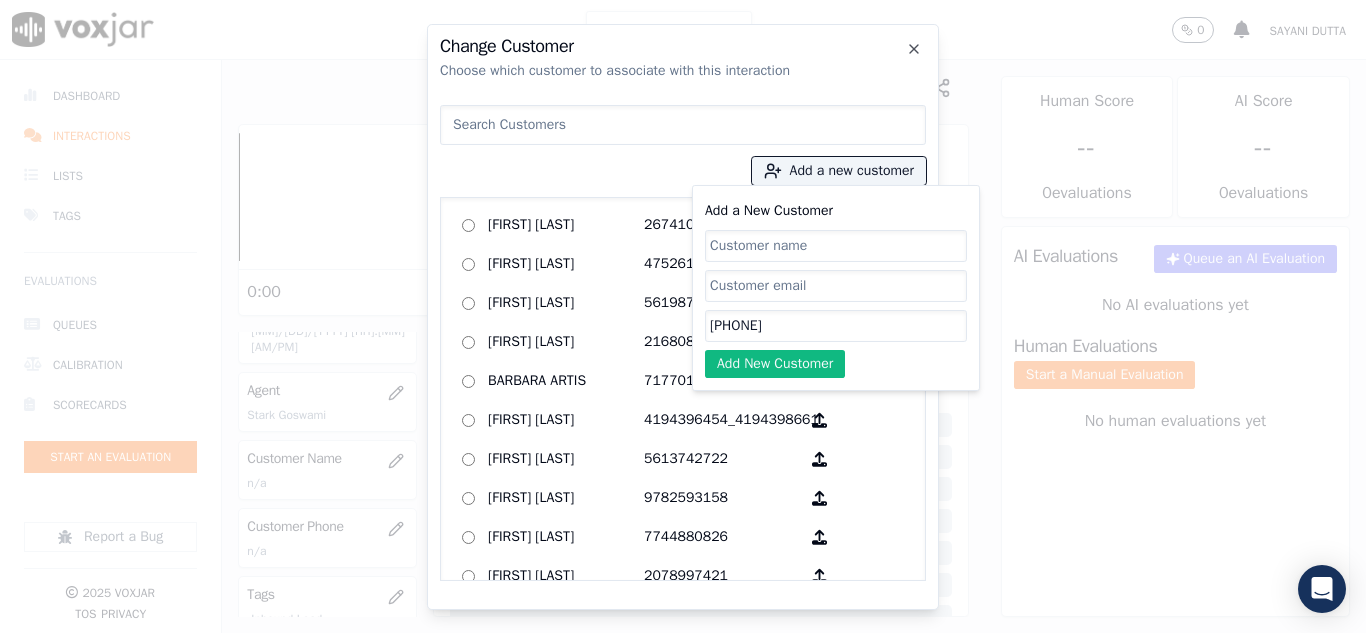 paste on "[FIRST] [LAST]" 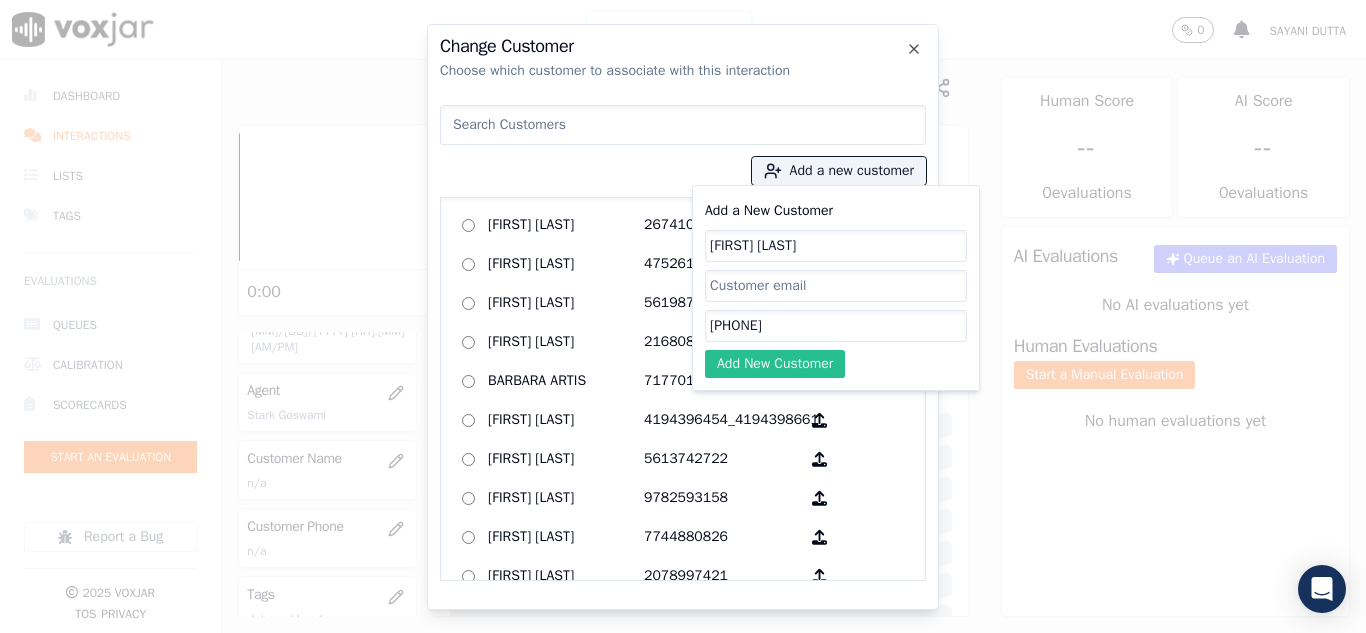 type on "[FIRST] [LAST]" 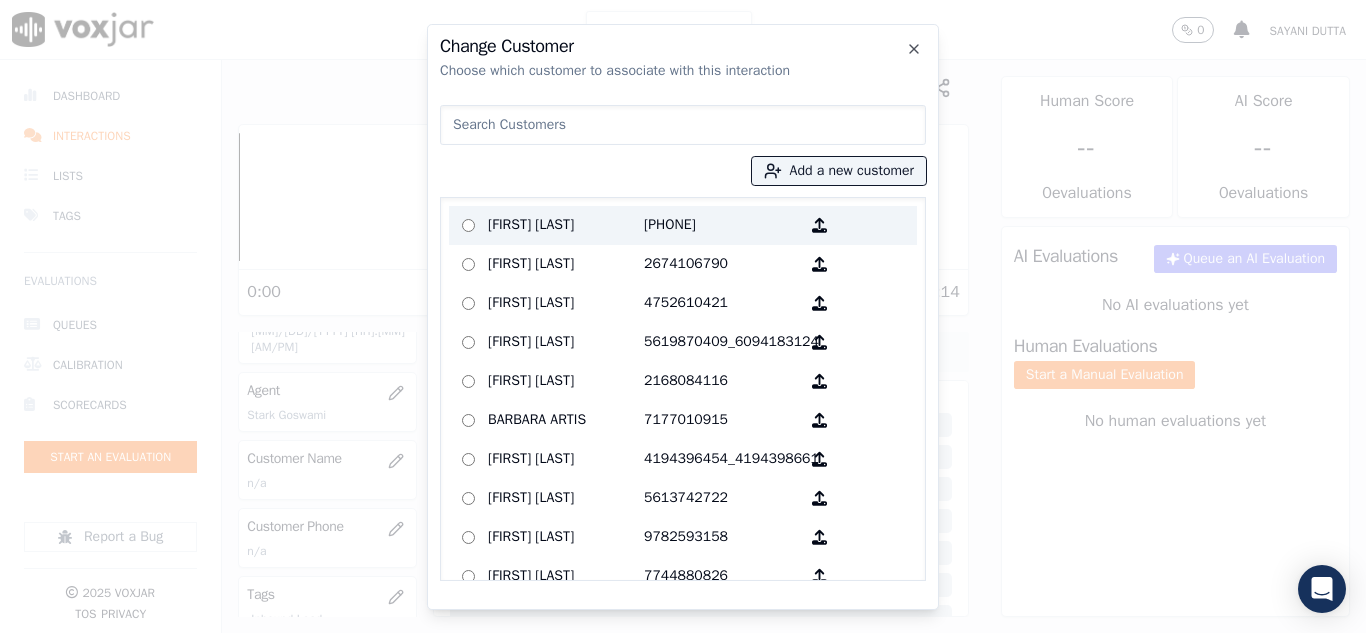 click on "[FIRST] [LAST]" at bounding box center (566, 225) 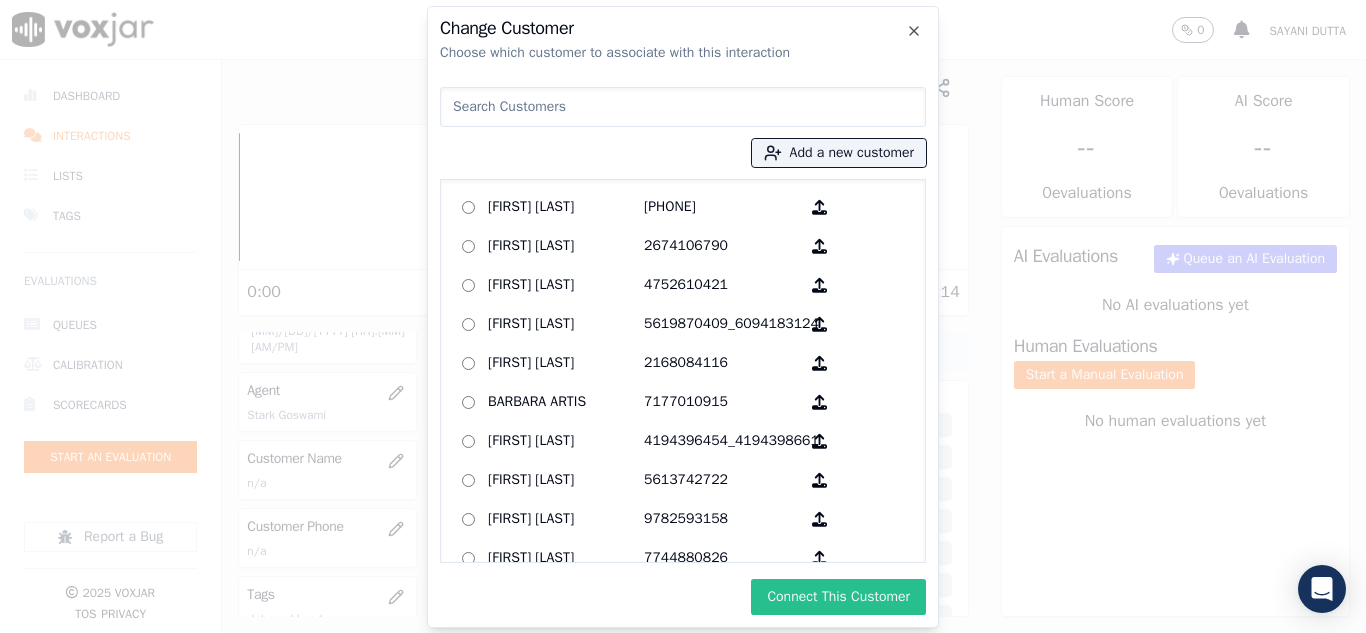 click on "Connect This Customer" at bounding box center [838, 597] 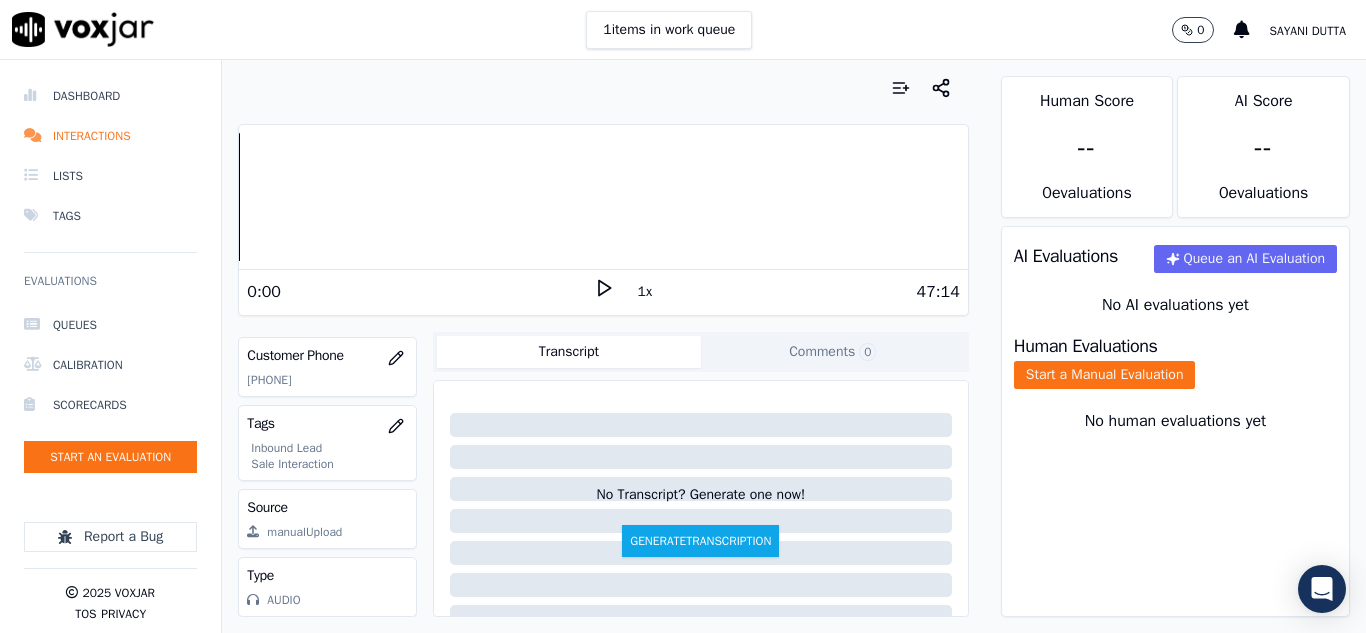 scroll, scrollTop: 396, scrollLeft: 0, axis: vertical 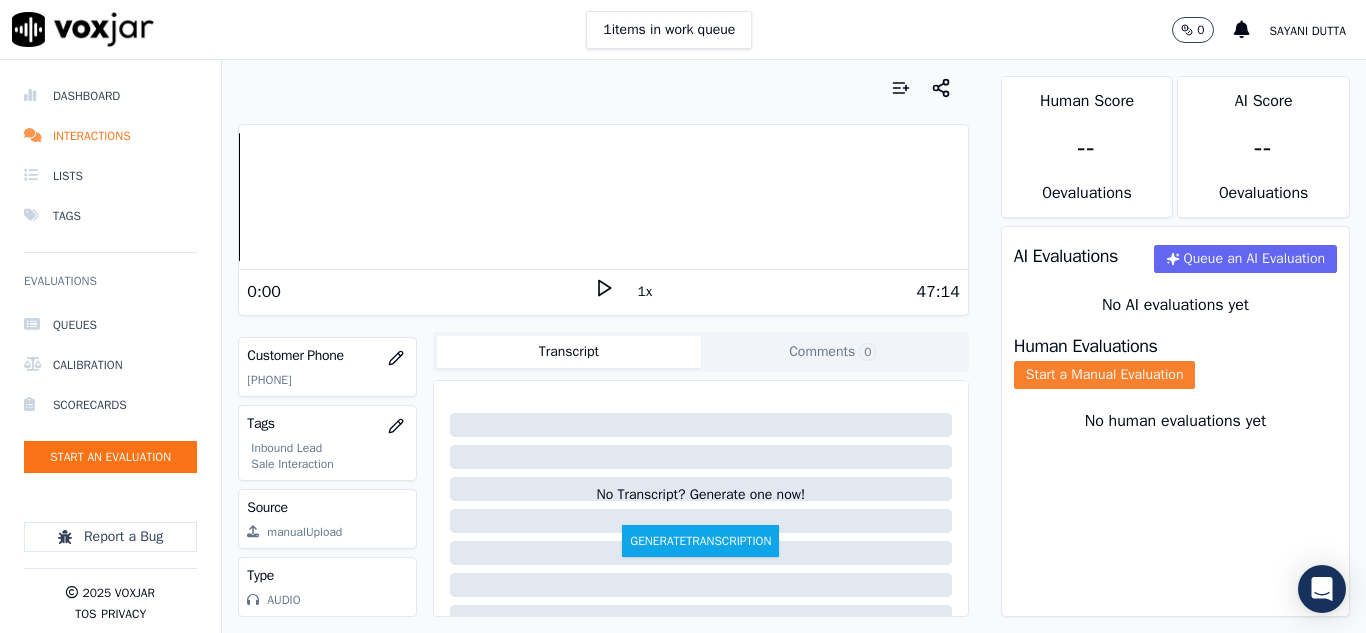 click on "Start a Manual Evaluation" 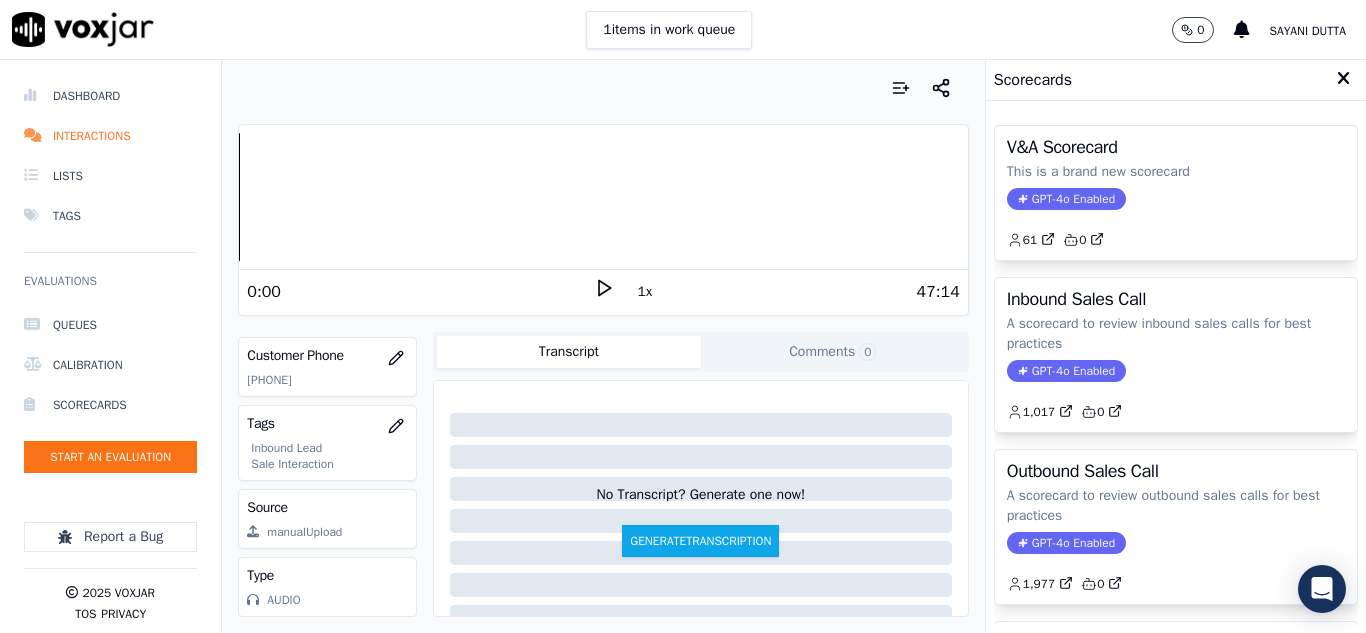 click on "GPT-4o Enabled" 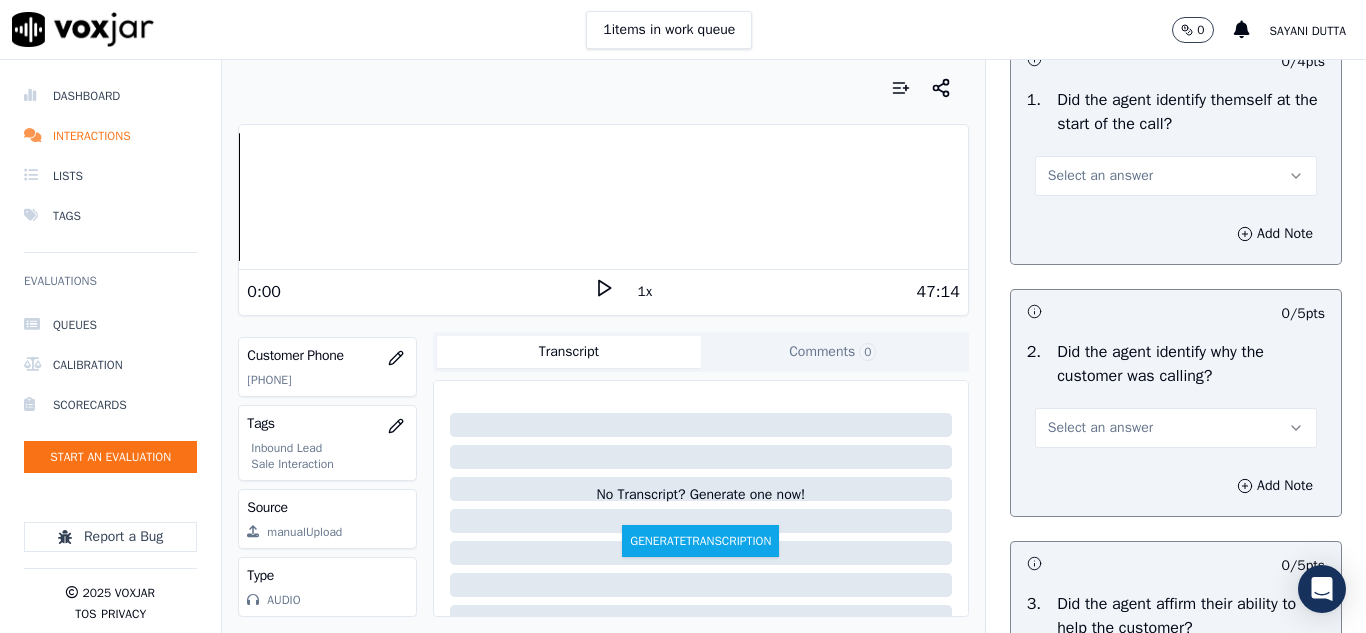 scroll, scrollTop: 200, scrollLeft: 0, axis: vertical 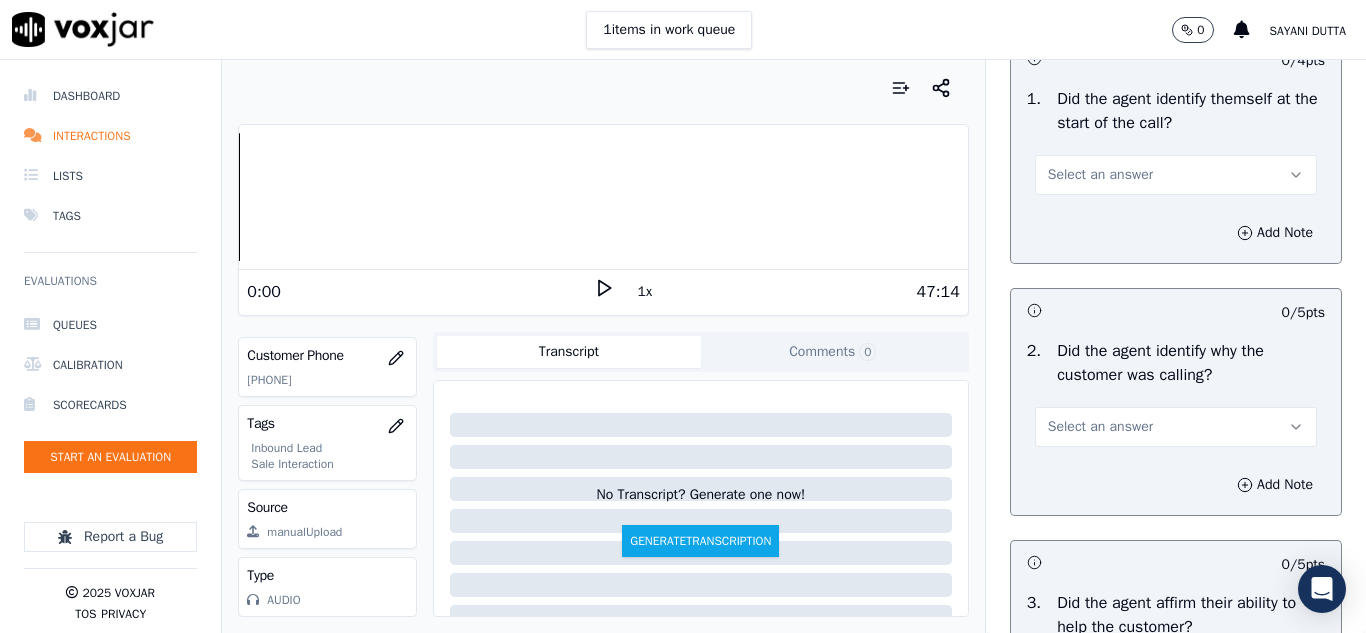 click on "Select an answer" at bounding box center (1100, 175) 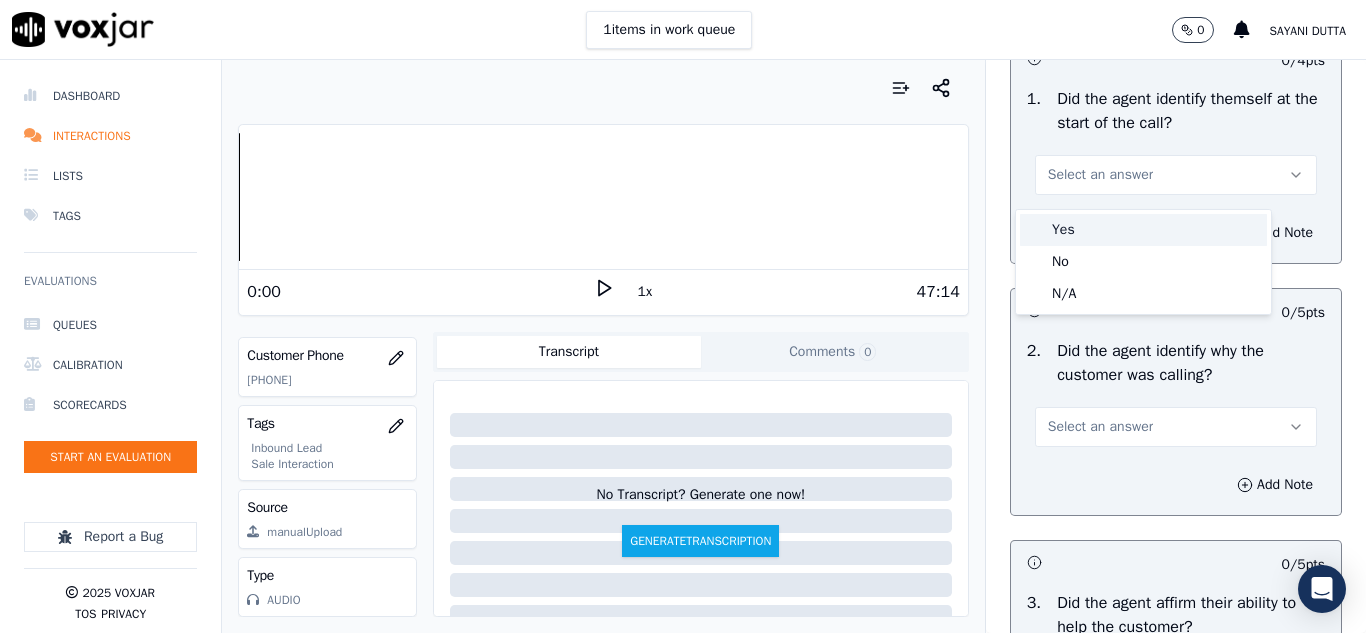 click on "Yes" at bounding box center [1143, 230] 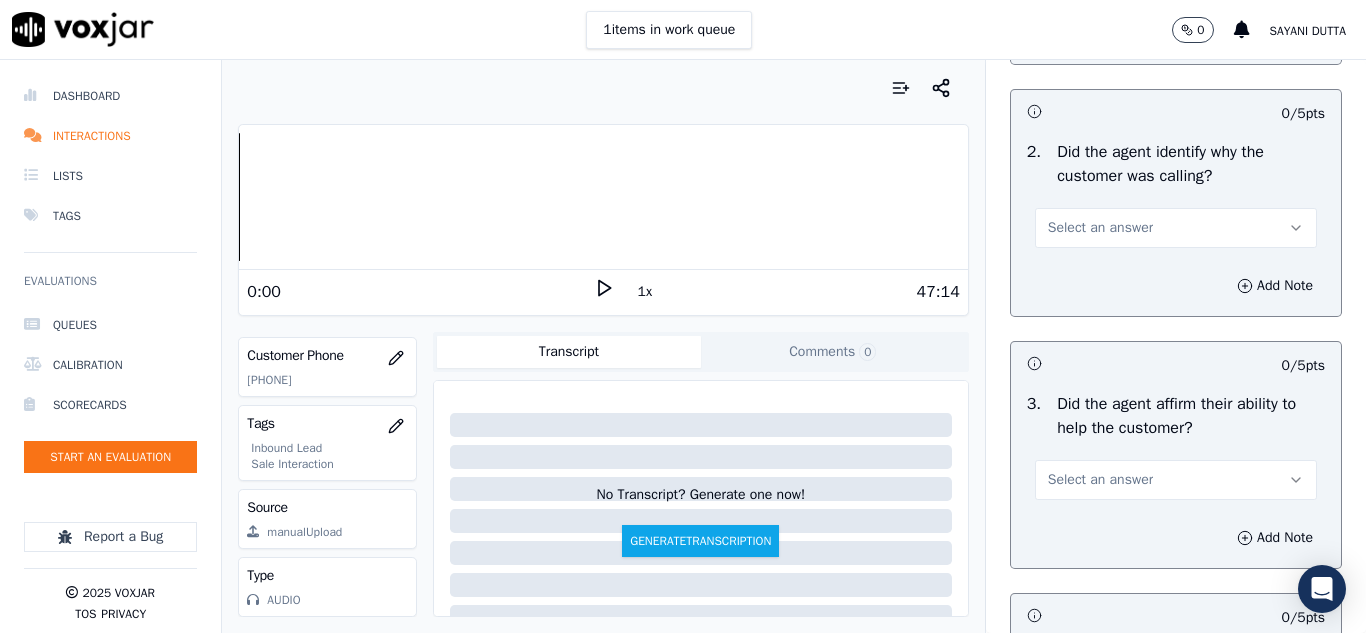scroll, scrollTop: 400, scrollLeft: 0, axis: vertical 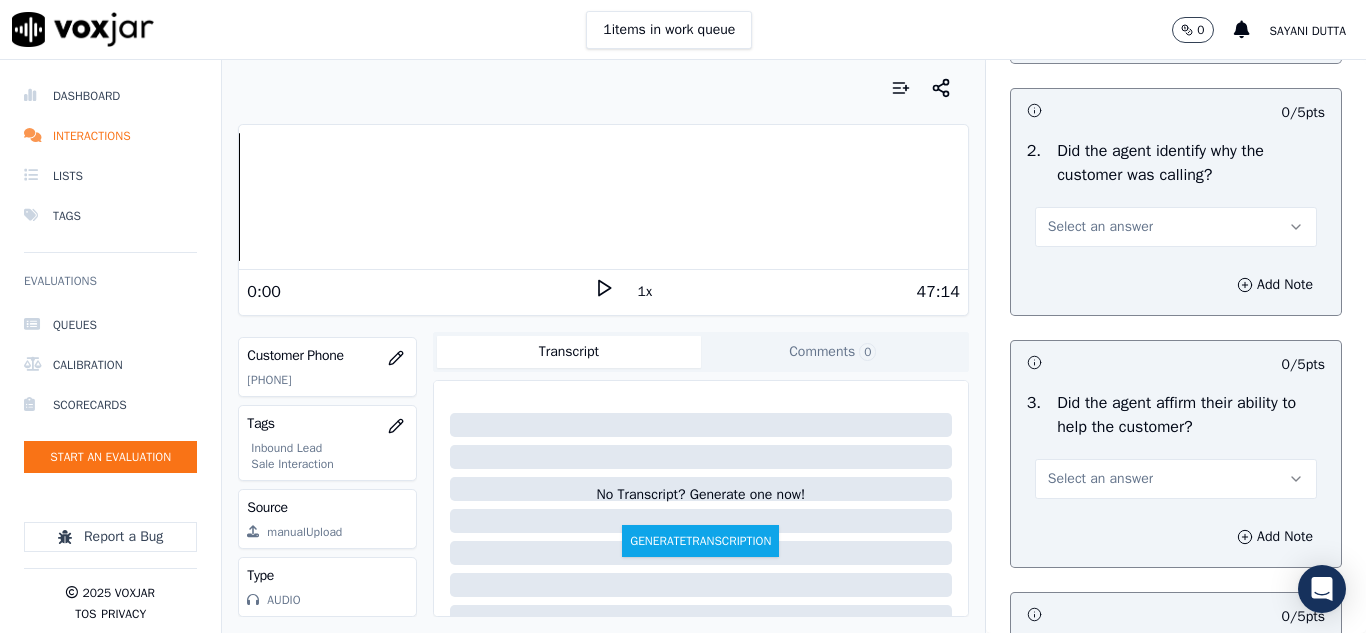 click on "Select an answer" at bounding box center (1176, 227) 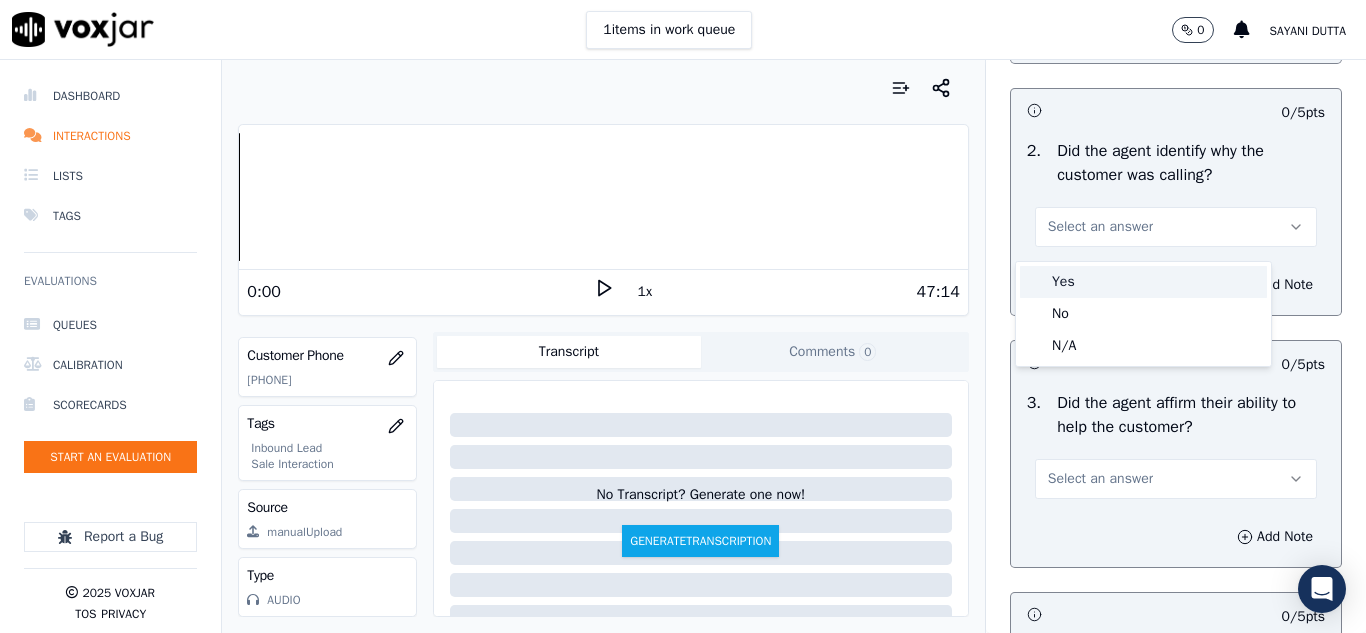 click on "Yes" at bounding box center (1143, 282) 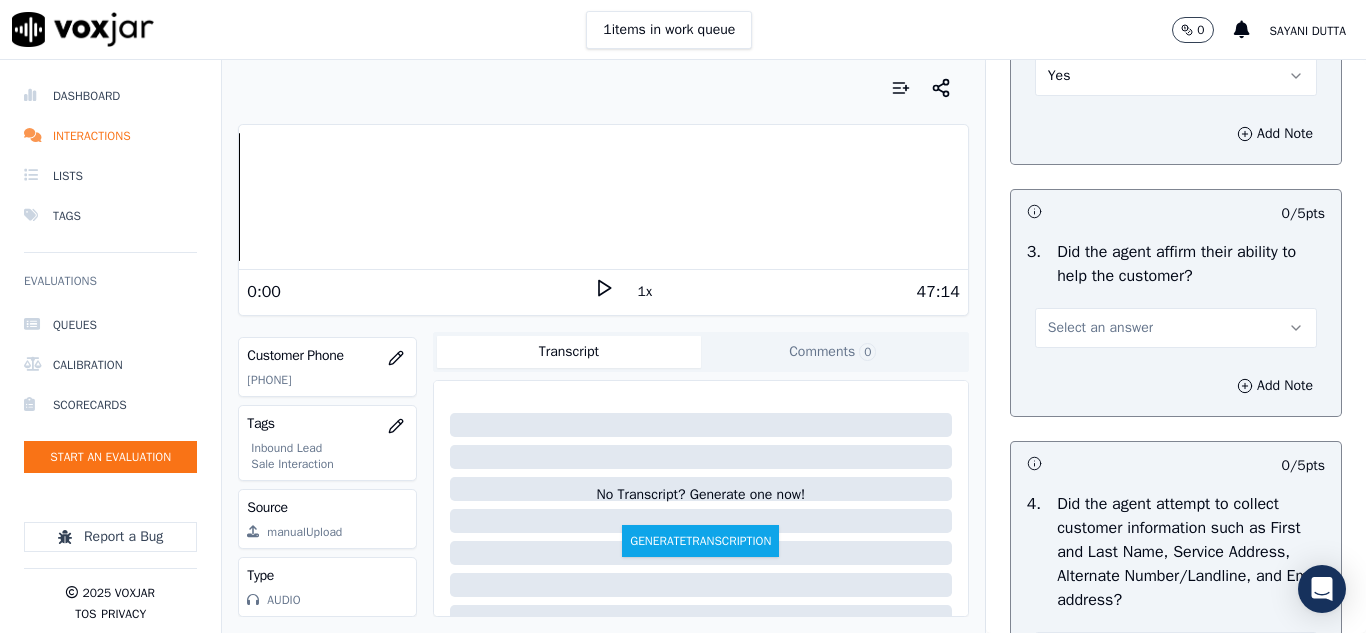 scroll, scrollTop: 700, scrollLeft: 0, axis: vertical 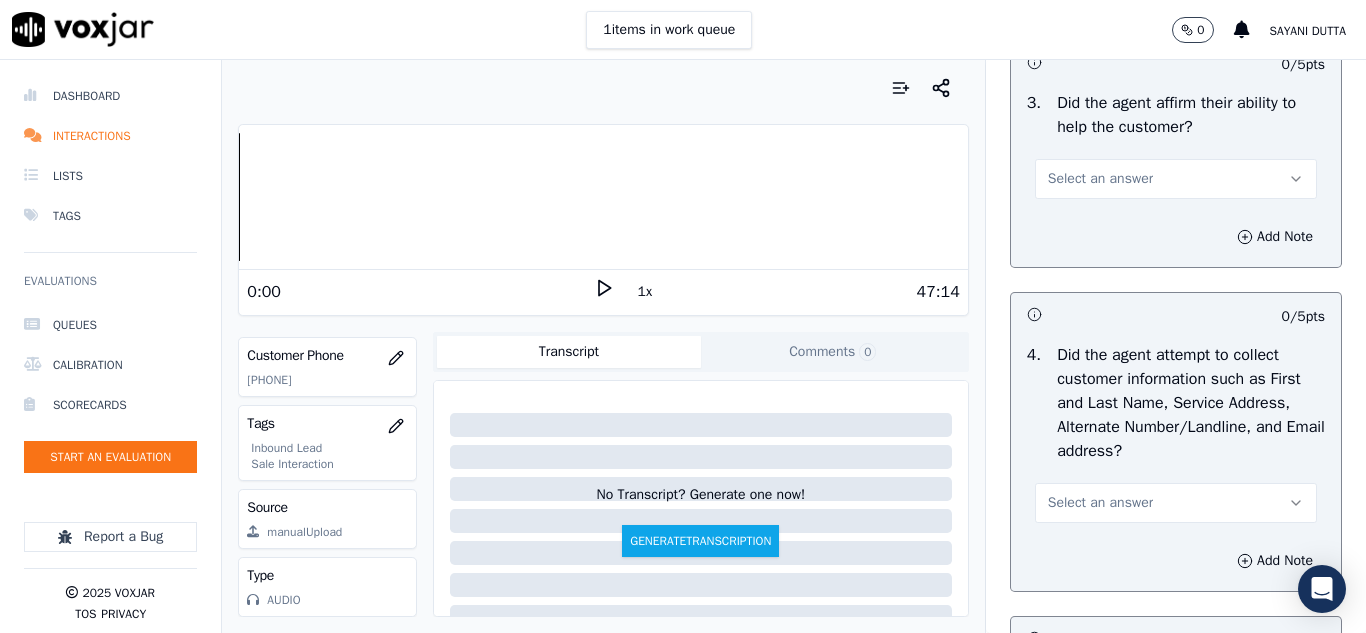 click on "Select an answer" at bounding box center [1176, 179] 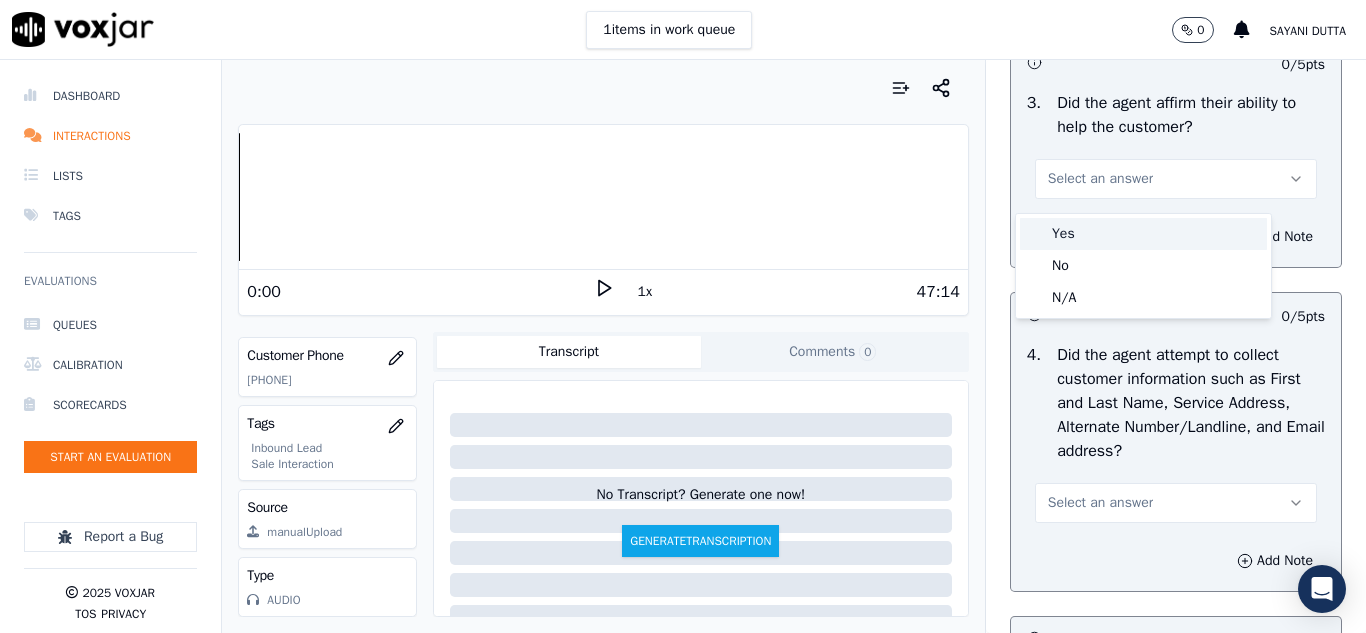 click on "Yes" at bounding box center (1143, 234) 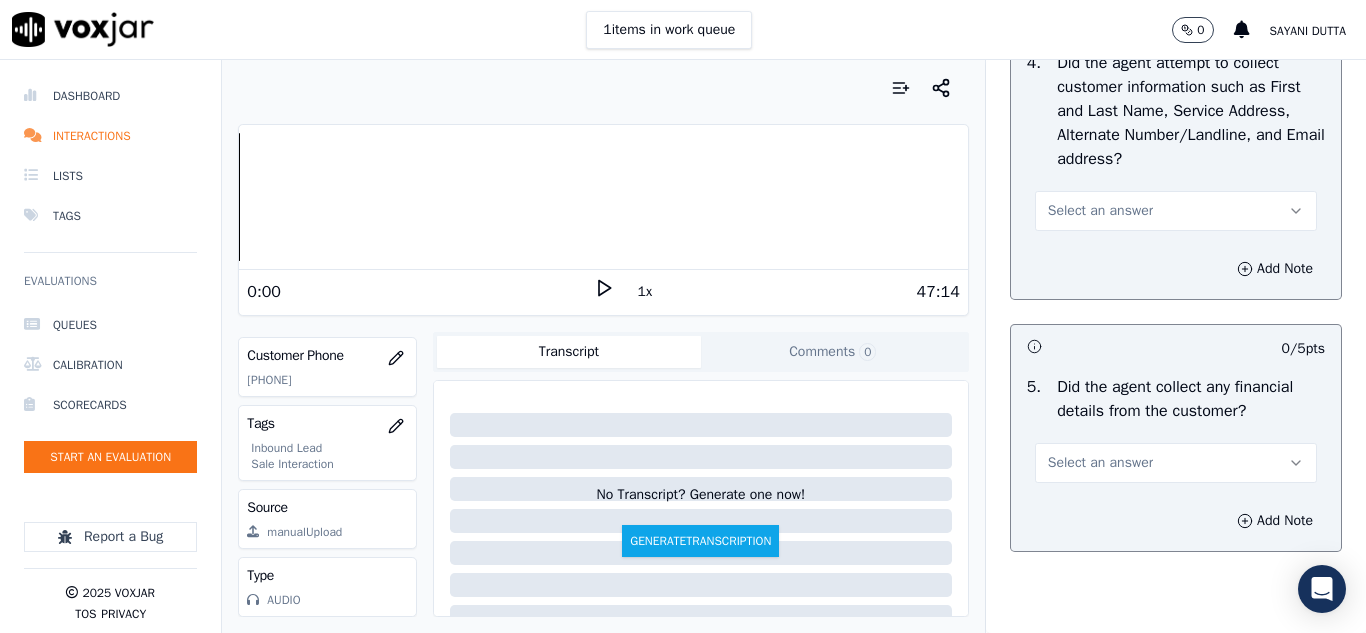 scroll, scrollTop: 1000, scrollLeft: 0, axis: vertical 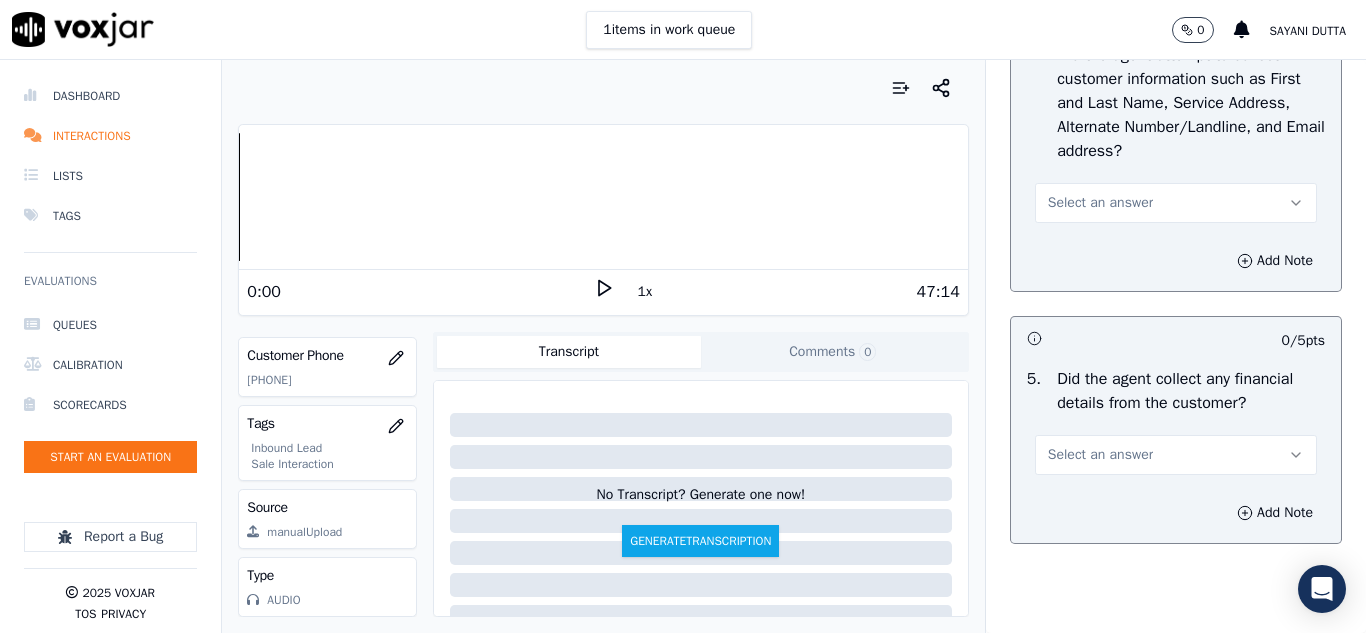 click on "Select an answer" at bounding box center (1100, 203) 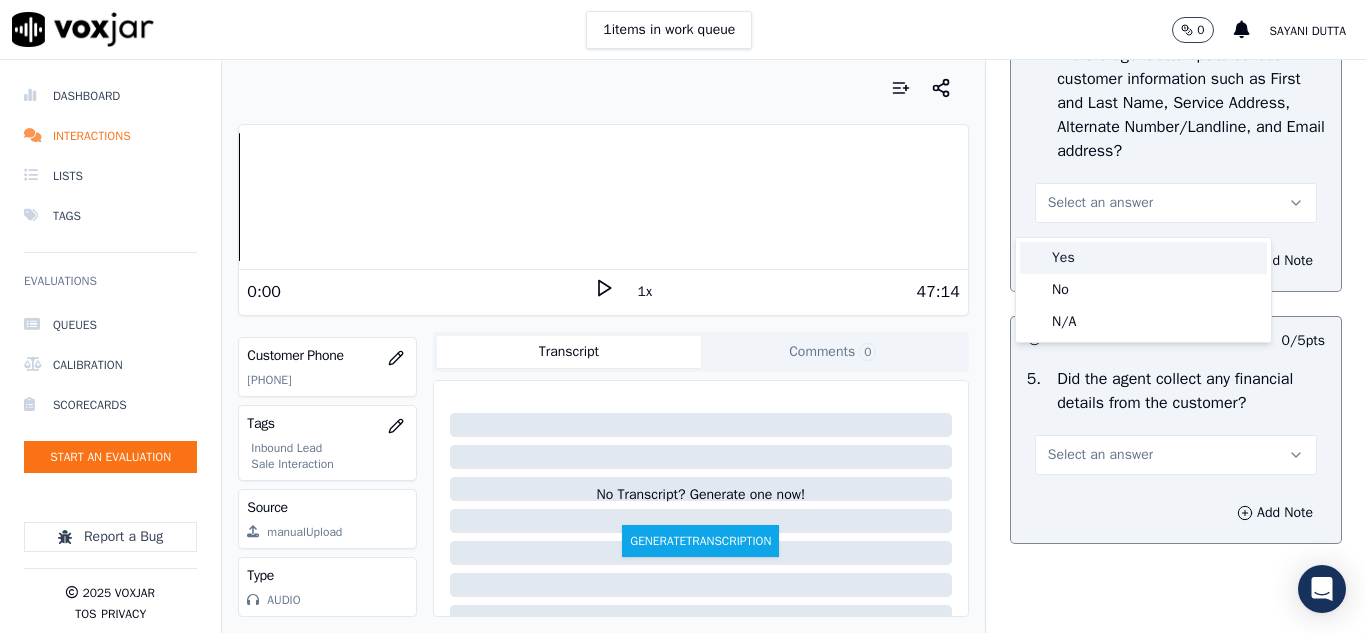 click on "Yes" at bounding box center (1143, 258) 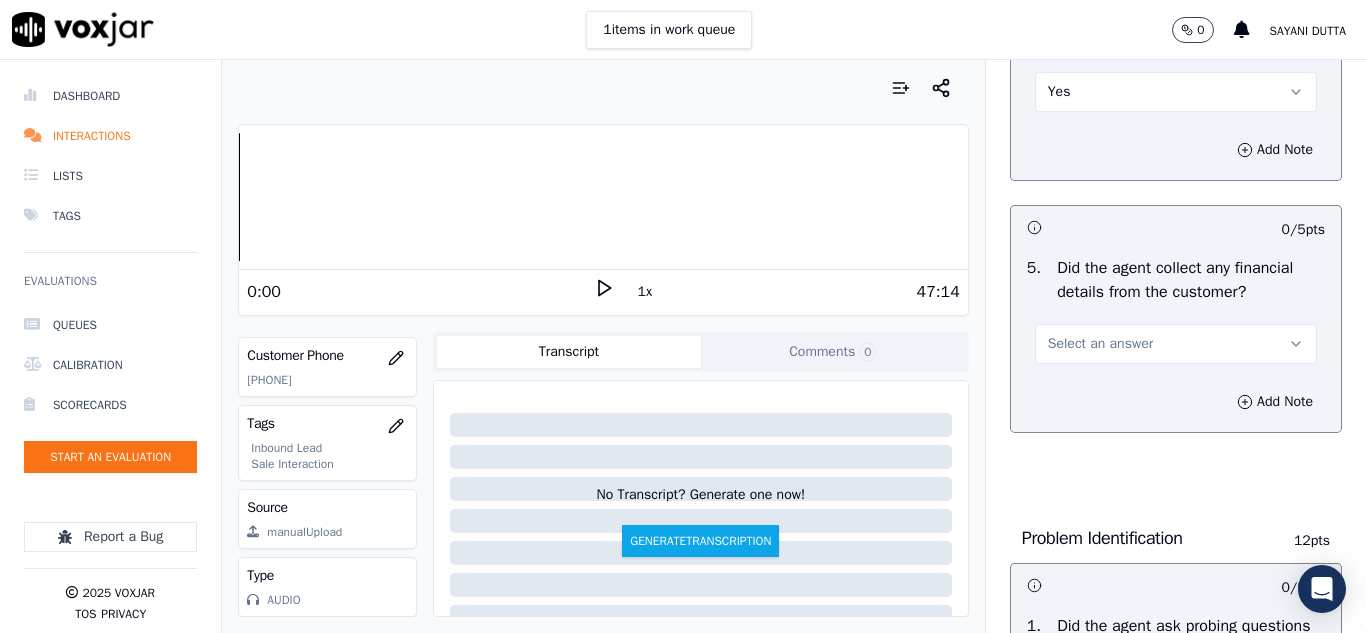 scroll, scrollTop: 1200, scrollLeft: 0, axis: vertical 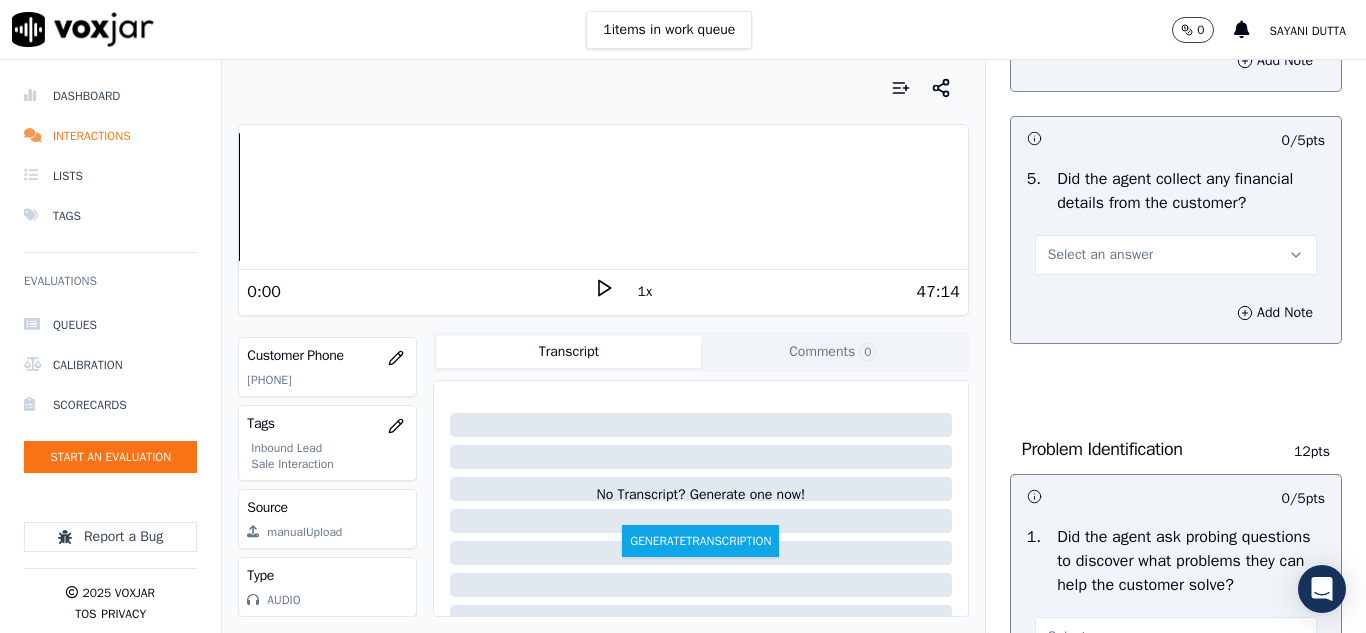 click on "Select an answer" at bounding box center (1100, 255) 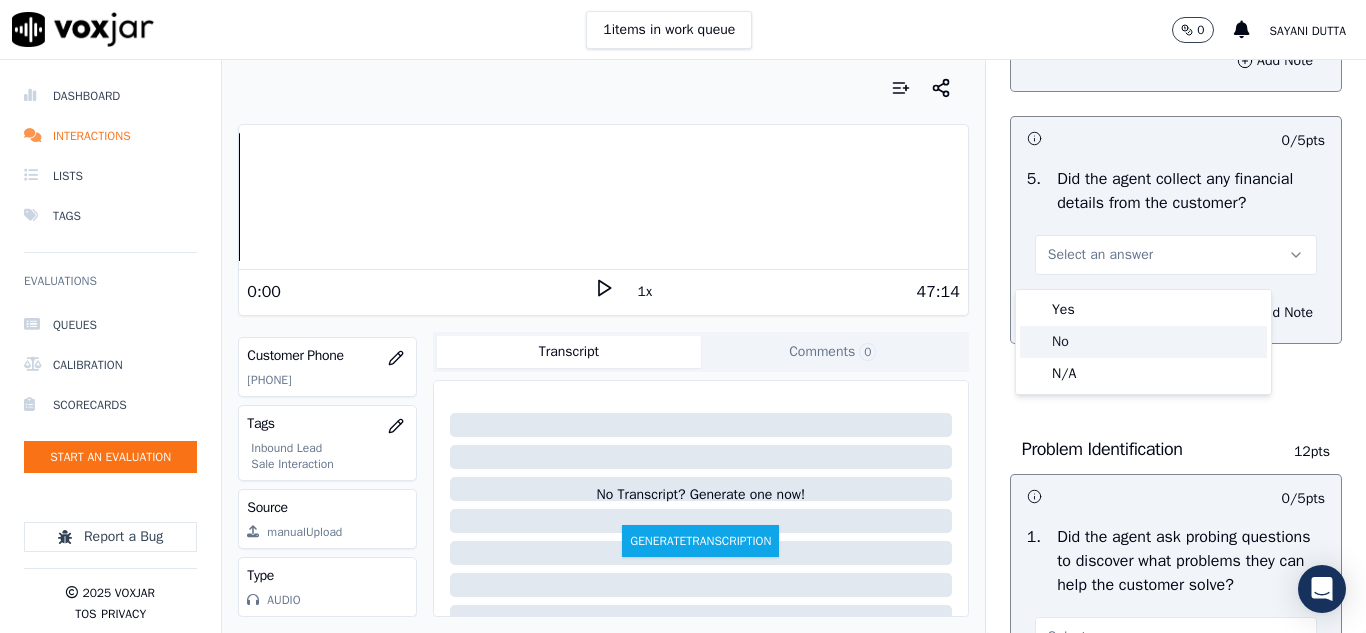 click on "No" 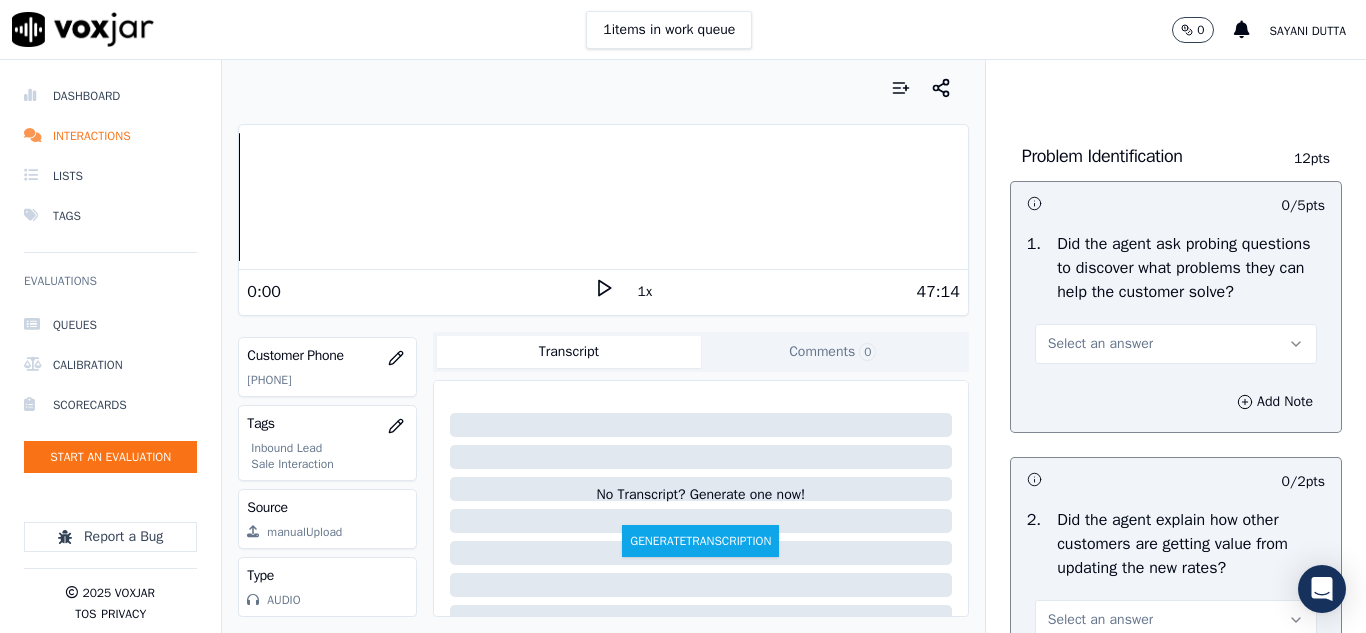 scroll, scrollTop: 1500, scrollLeft: 0, axis: vertical 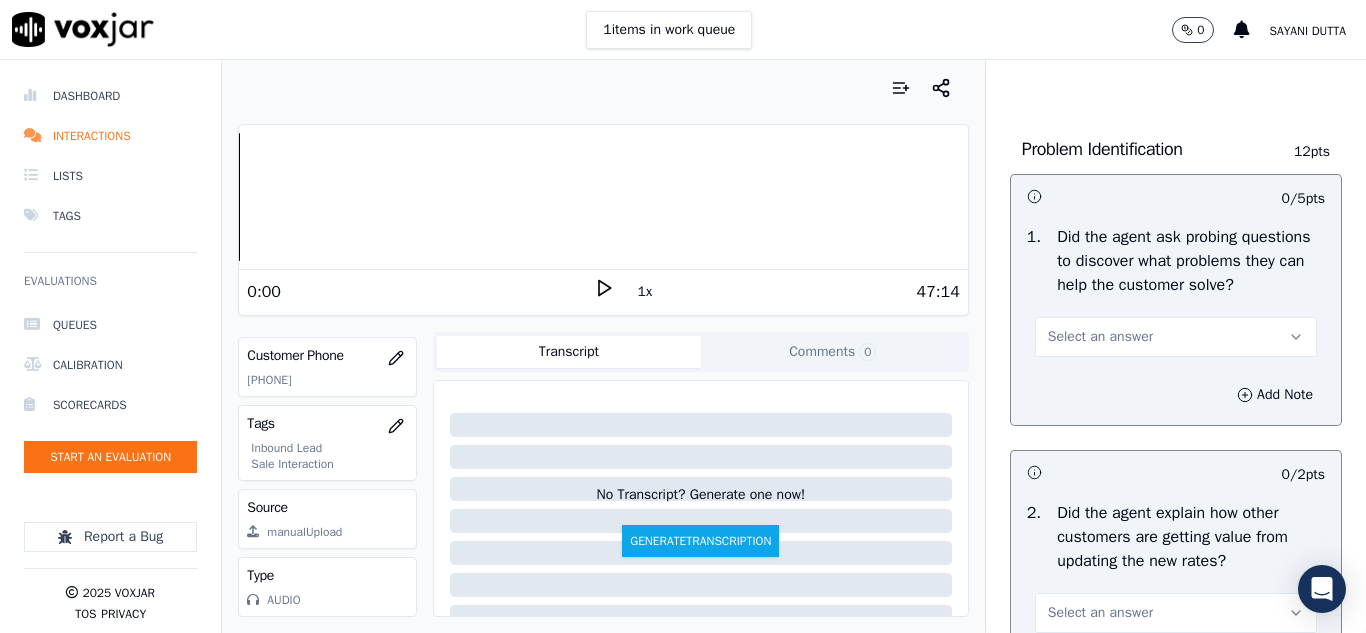 click on "Select an answer" at bounding box center [1100, 337] 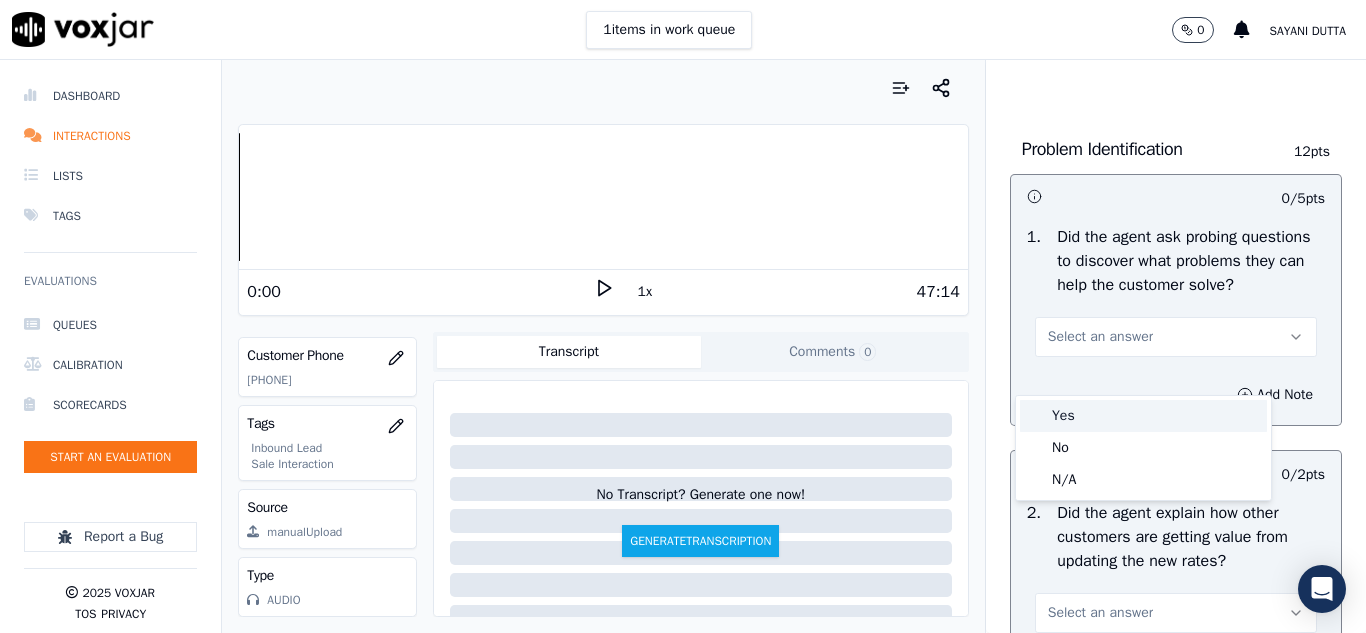 click on "Yes" at bounding box center (1143, 416) 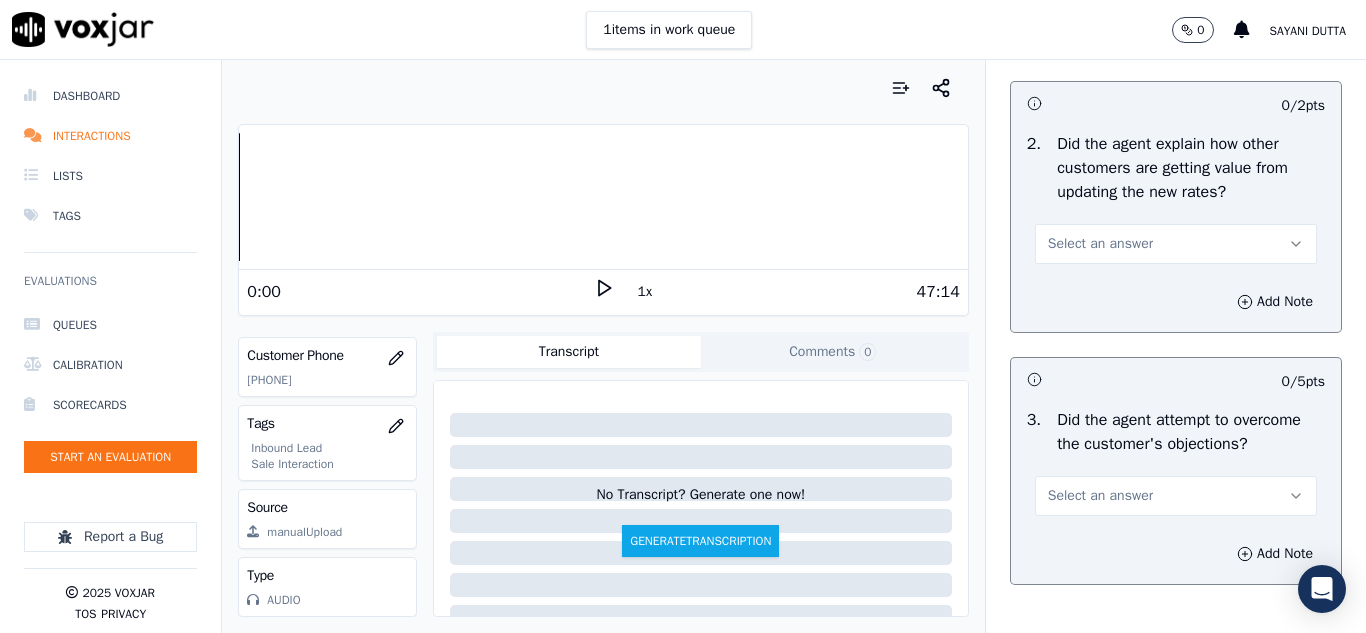 scroll, scrollTop: 1900, scrollLeft: 0, axis: vertical 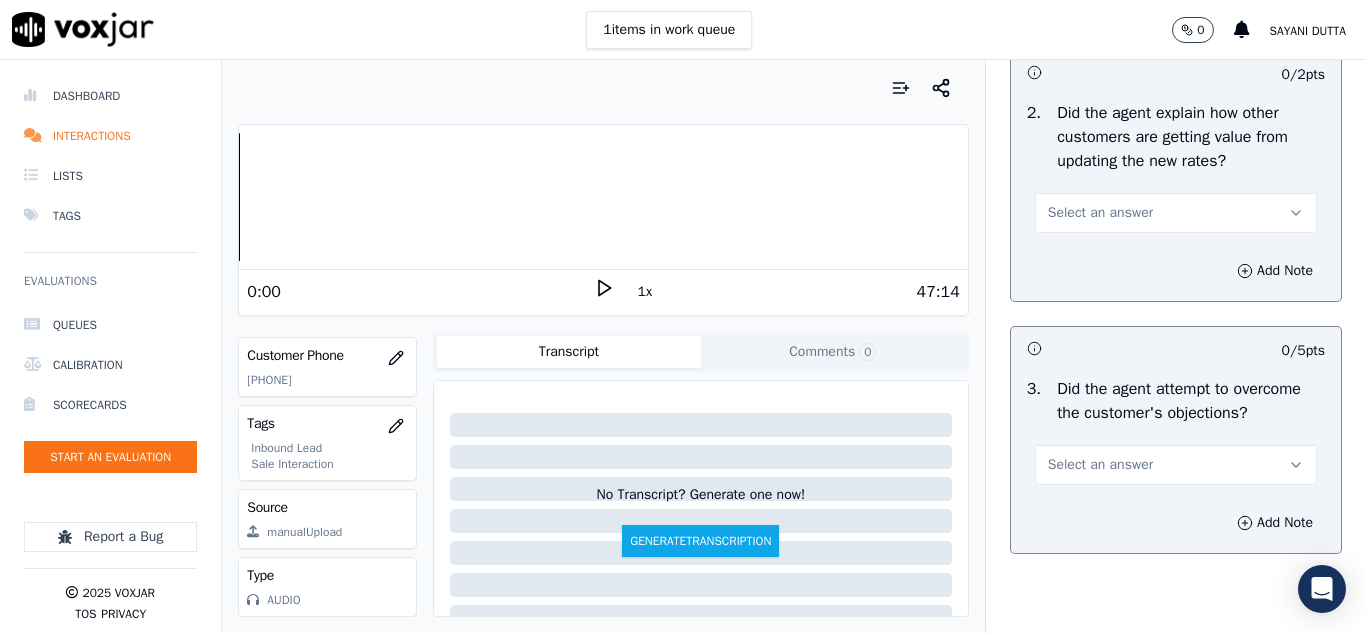 click on "Select an answer" at bounding box center (1100, 213) 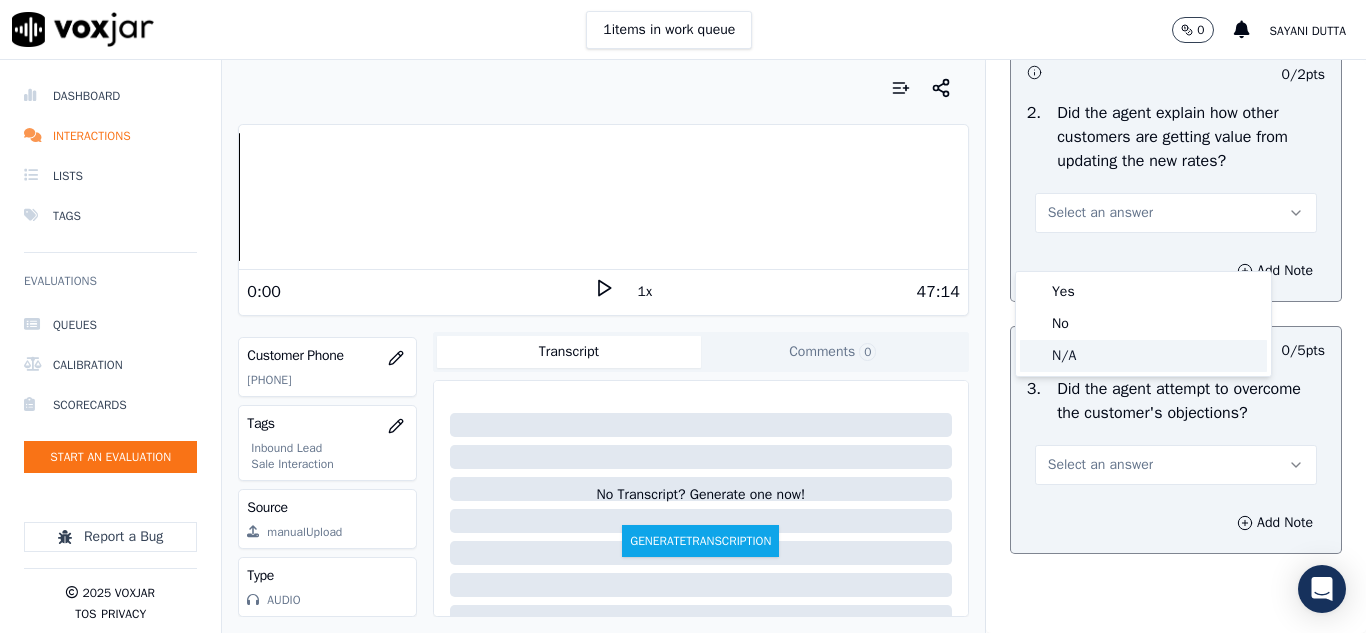 click on "N/A" 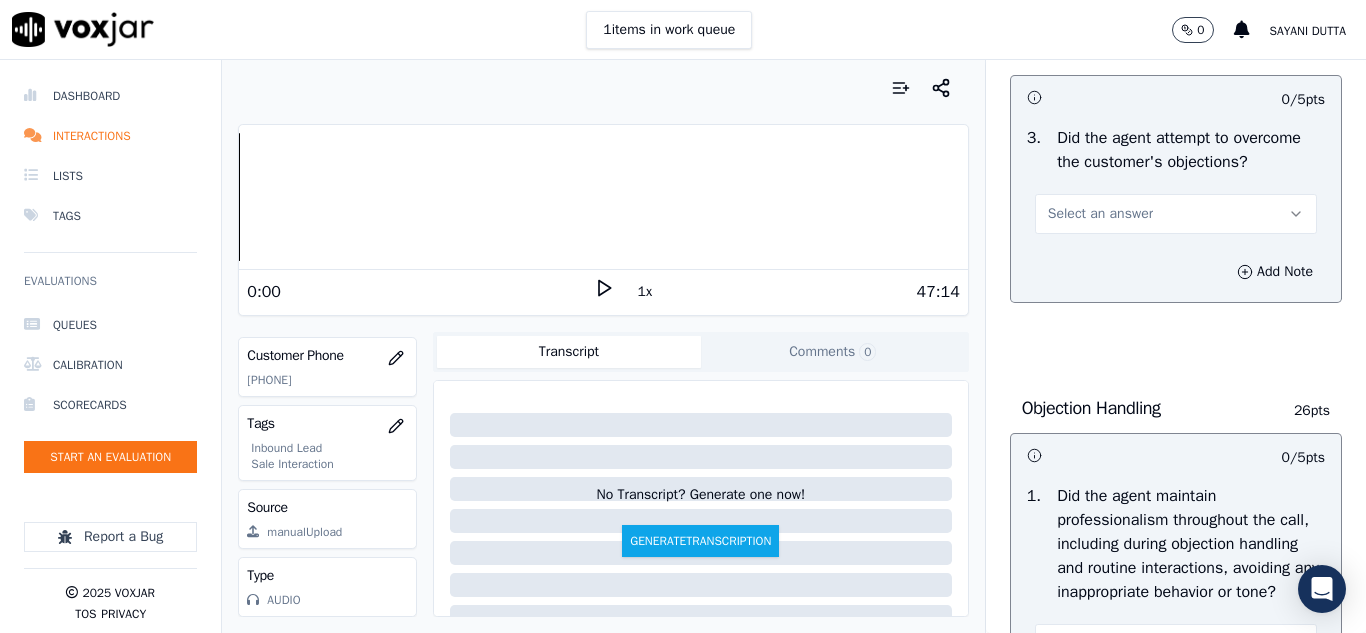 scroll, scrollTop: 2200, scrollLeft: 0, axis: vertical 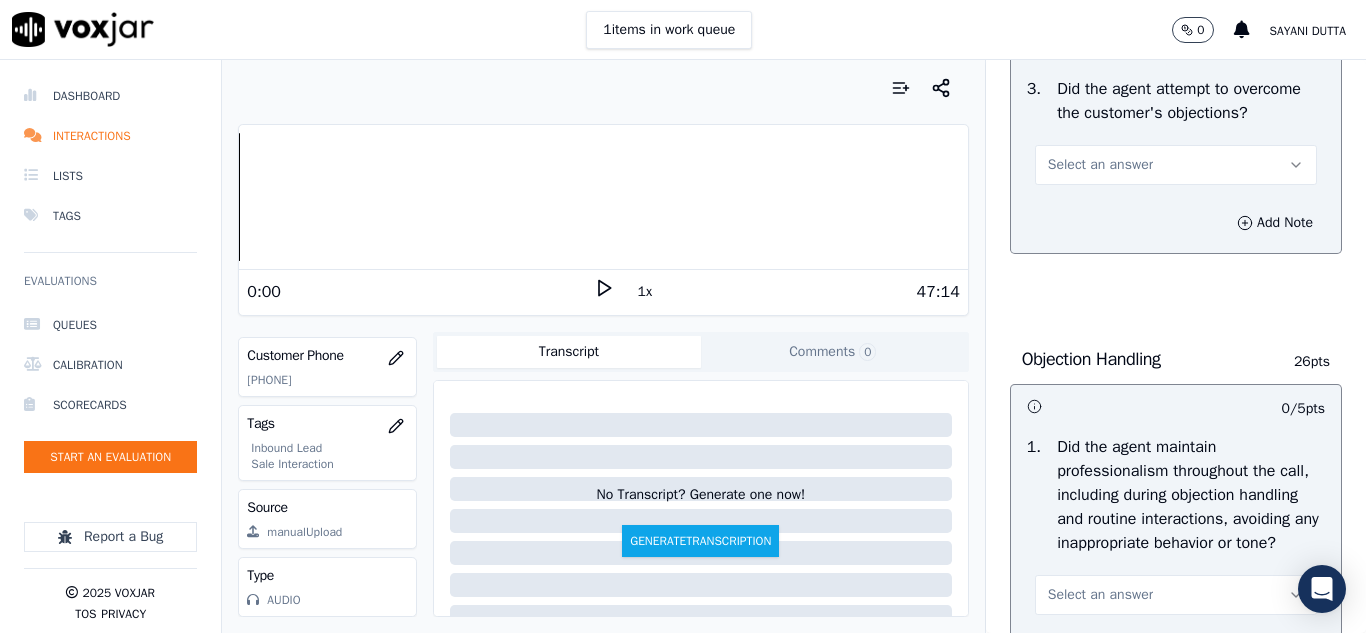 click on "Select an answer" at bounding box center (1100, 165) 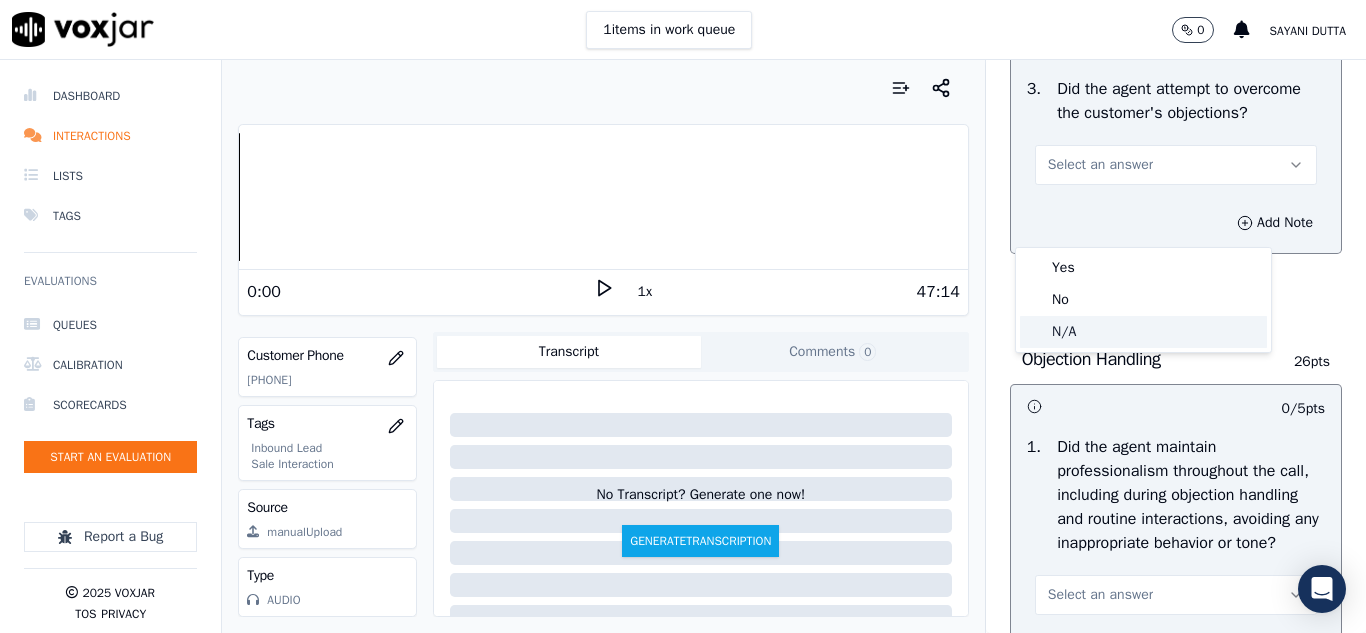 click on "N/A" 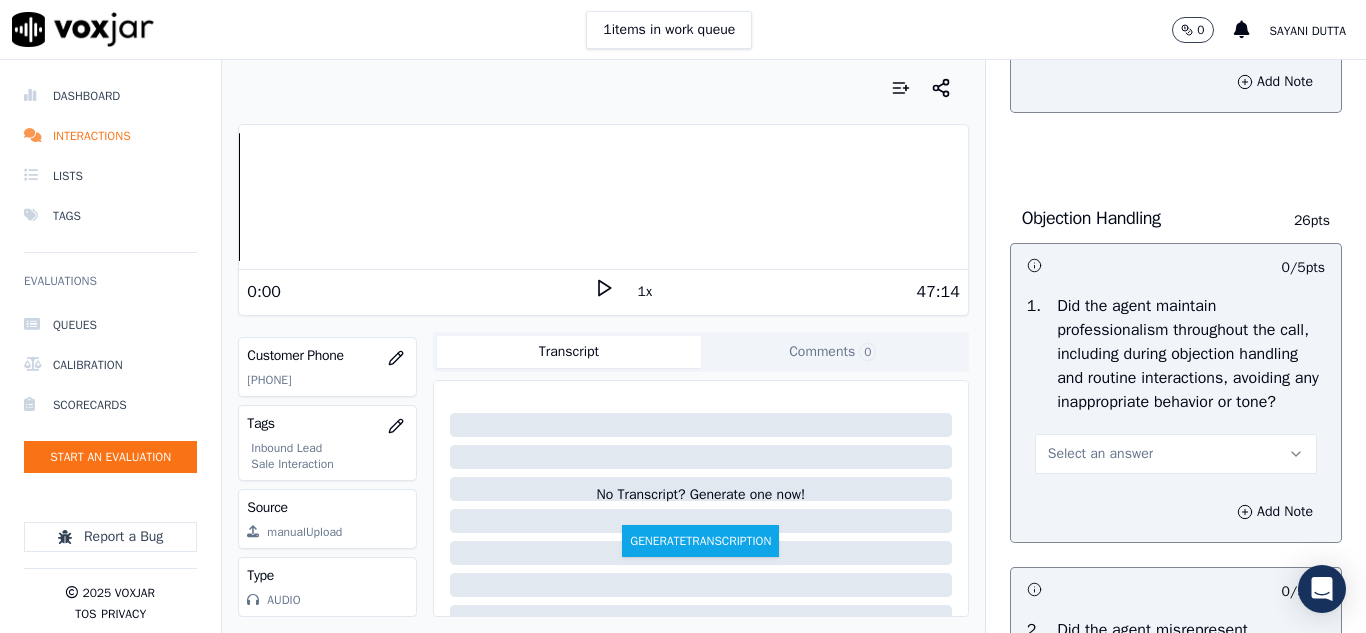 scroll, scrollTop: 2500, scrollLeft: 0, axis: vertical 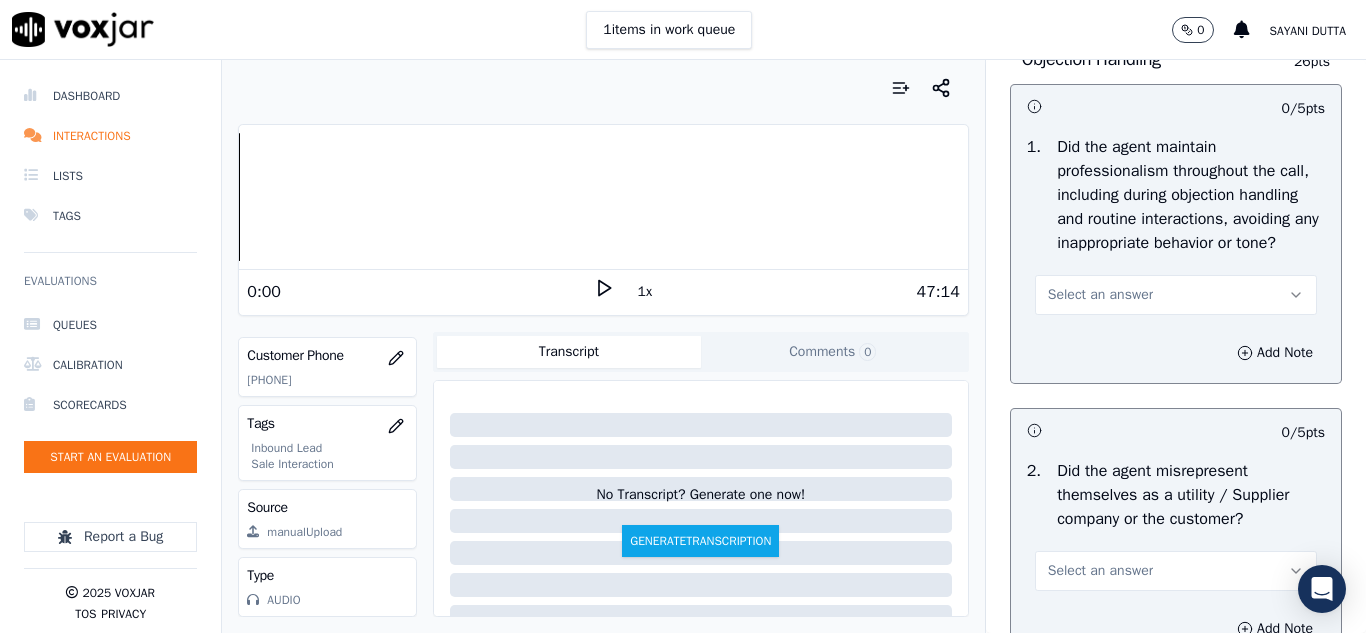 click on "Select an answer" at bounding box center (1100, 295) 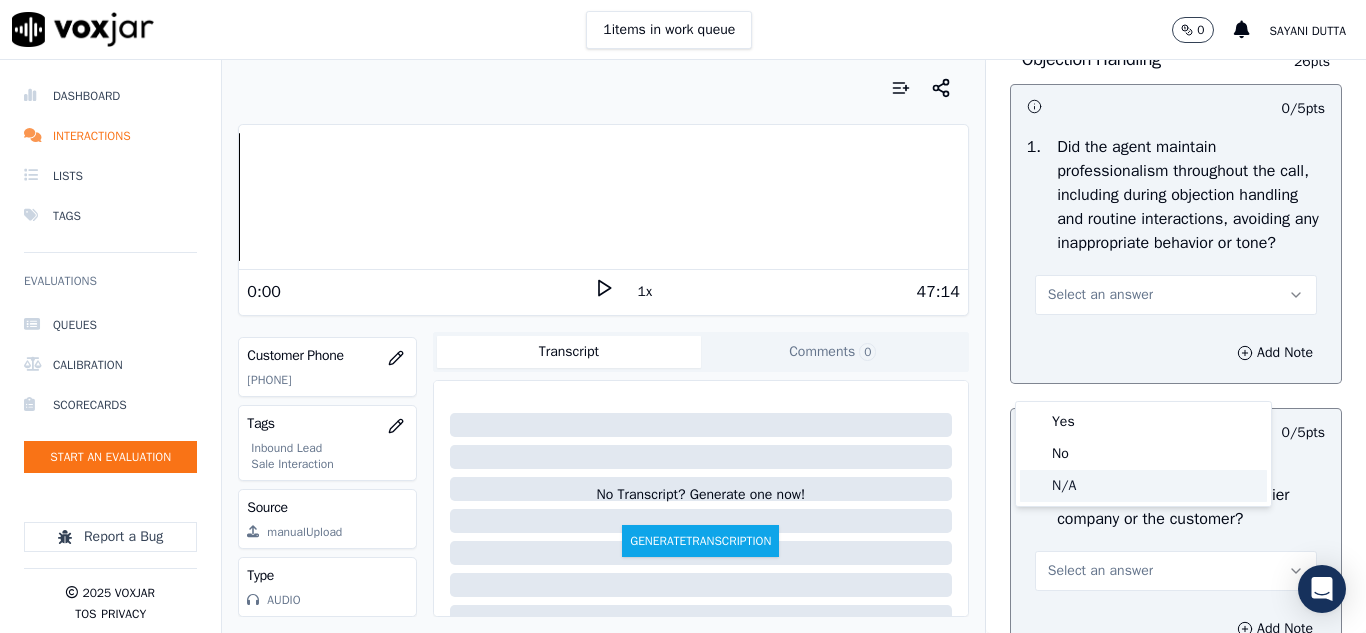 click on "N/A" 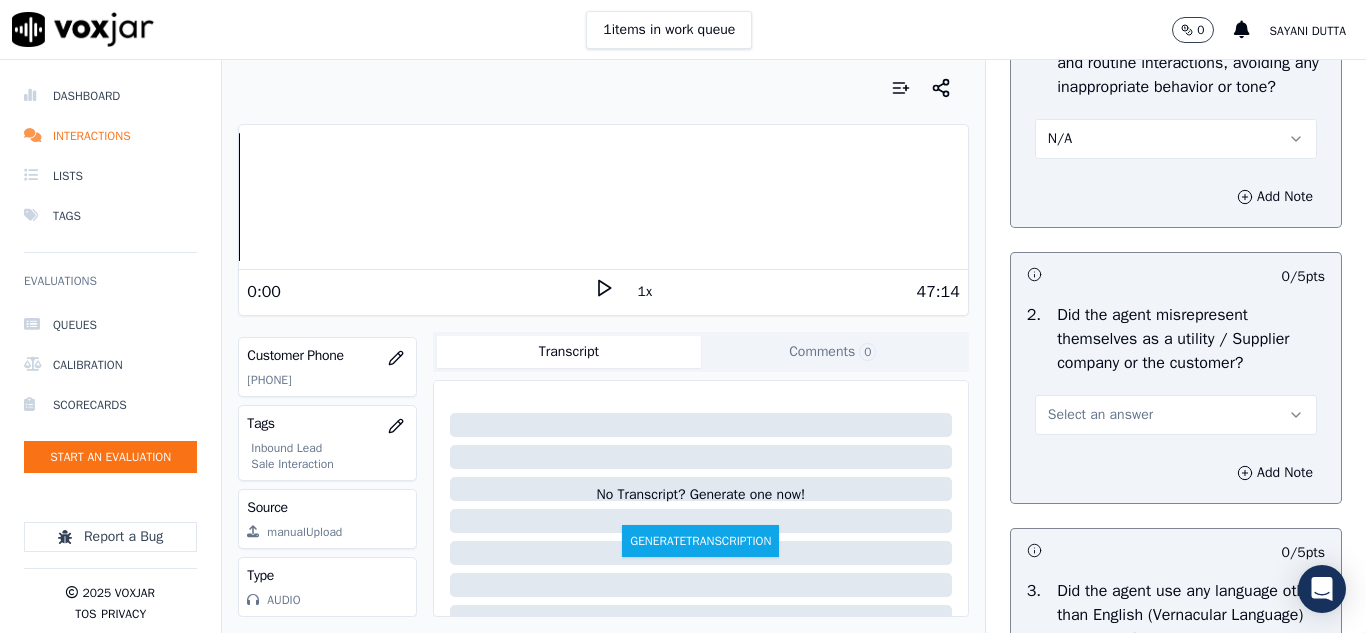 scroll, scrollTop: 2900, scrollLeft: 0, axis: vertical 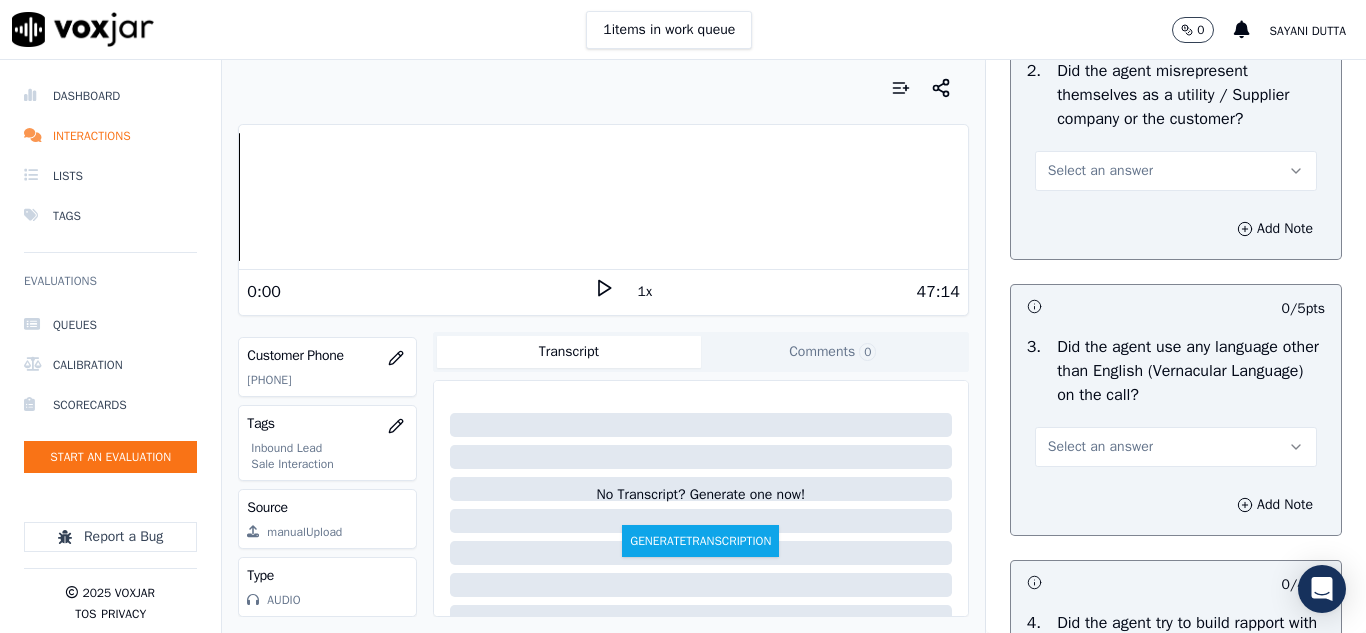 click on "Select an answer" at bounding box center (1176, 171) 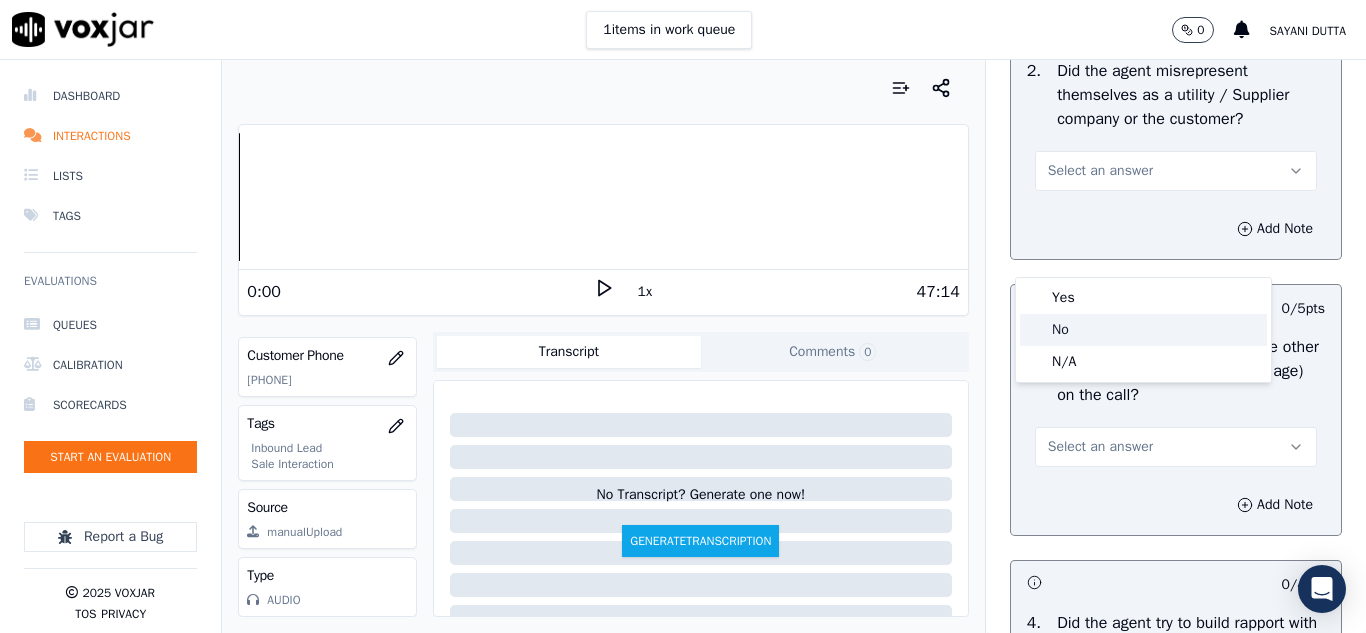 click on "No" 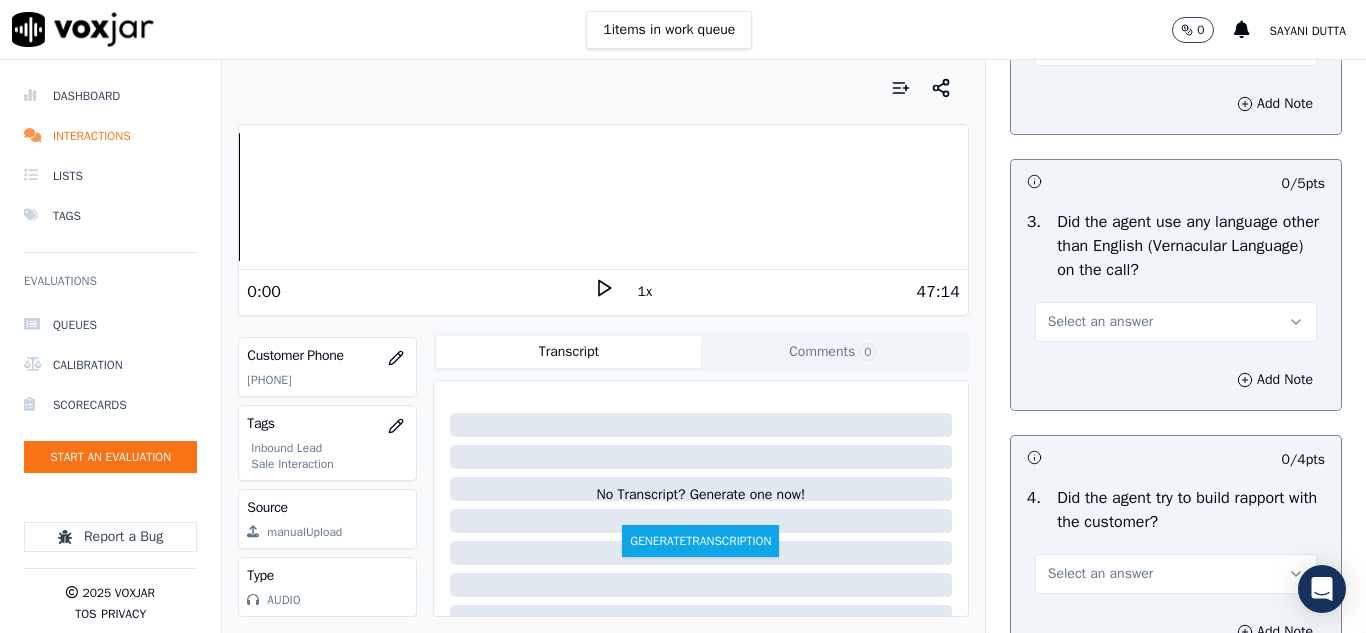 scroll, scrollTop: 3200, scrollLeft: 0, axis: vertical 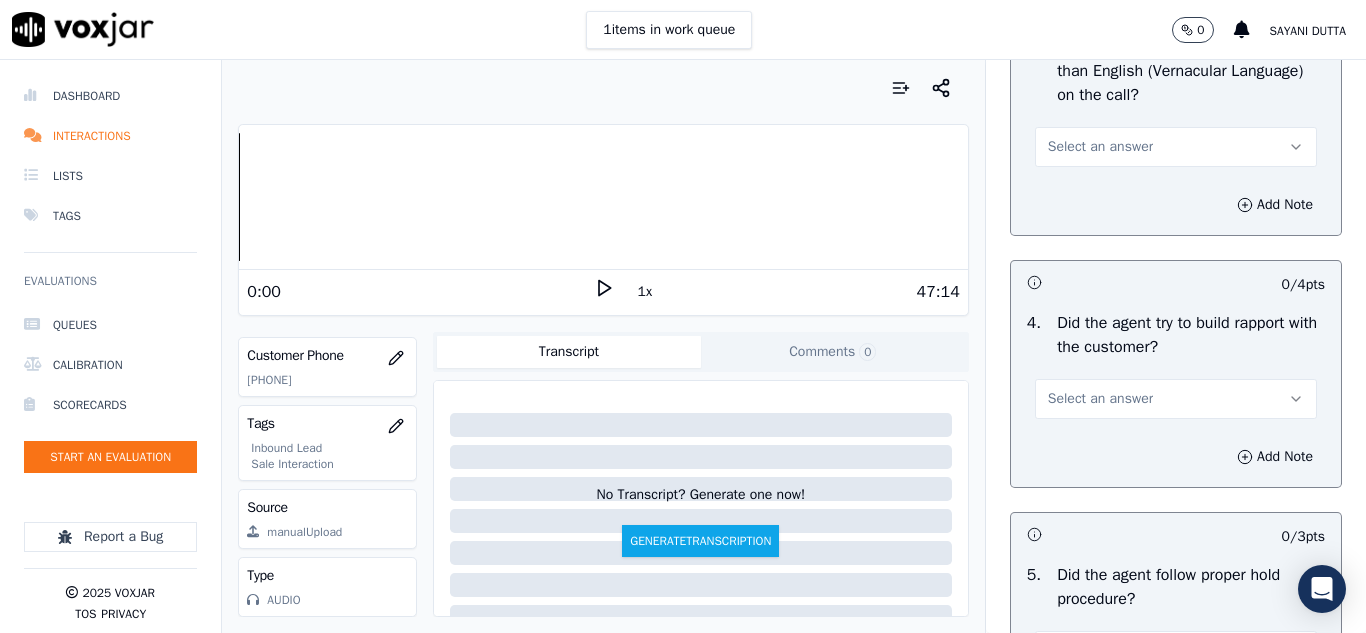 click on "Select an answer" at bounding box center (1100, 147) 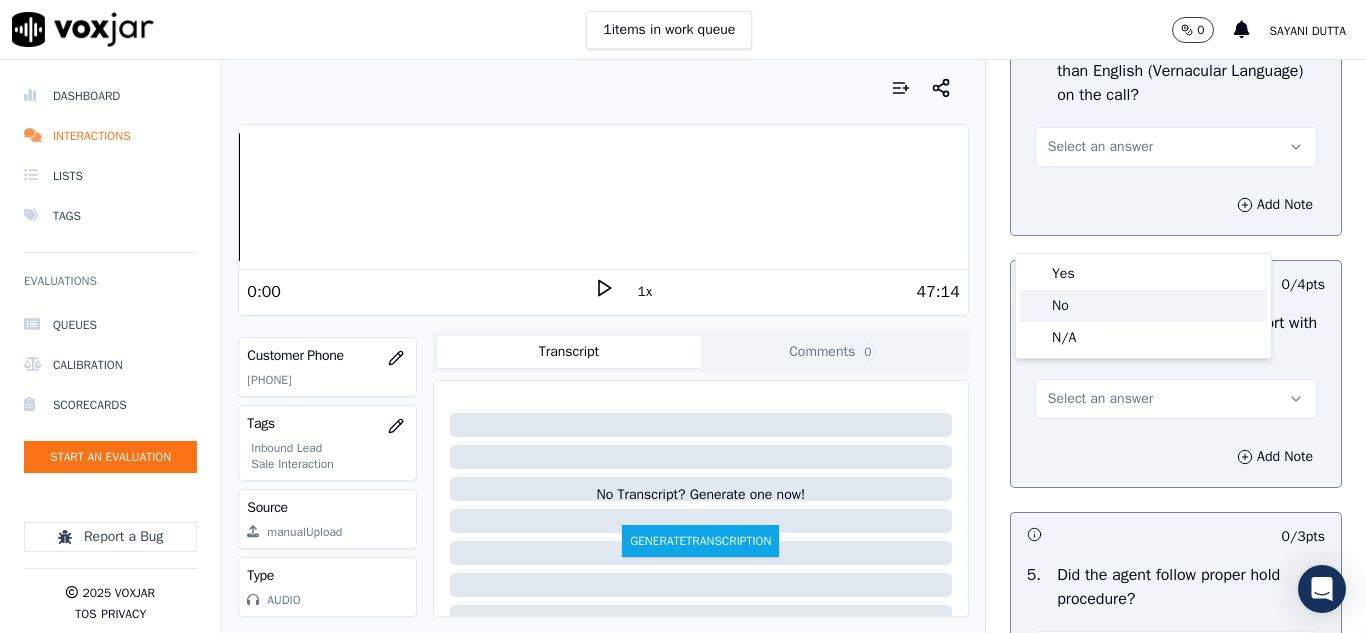 click on "No" 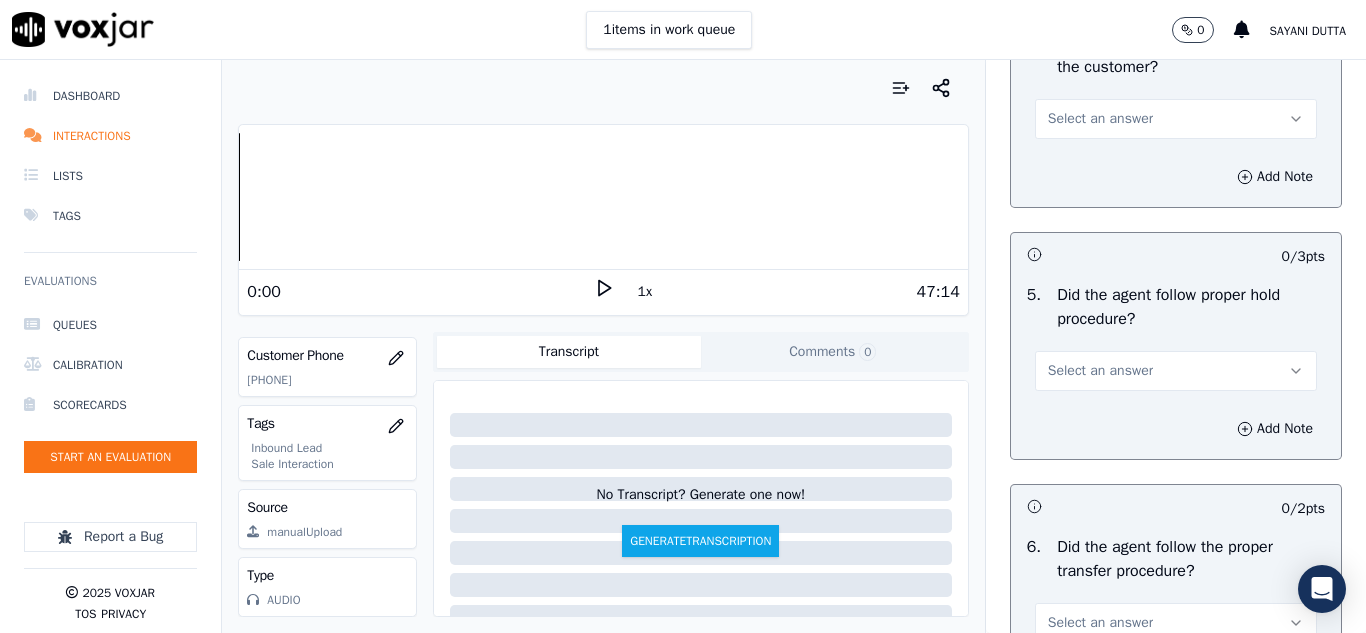 scroll, scrollTop: 3500, scrollLeft: 0, axis: vertical 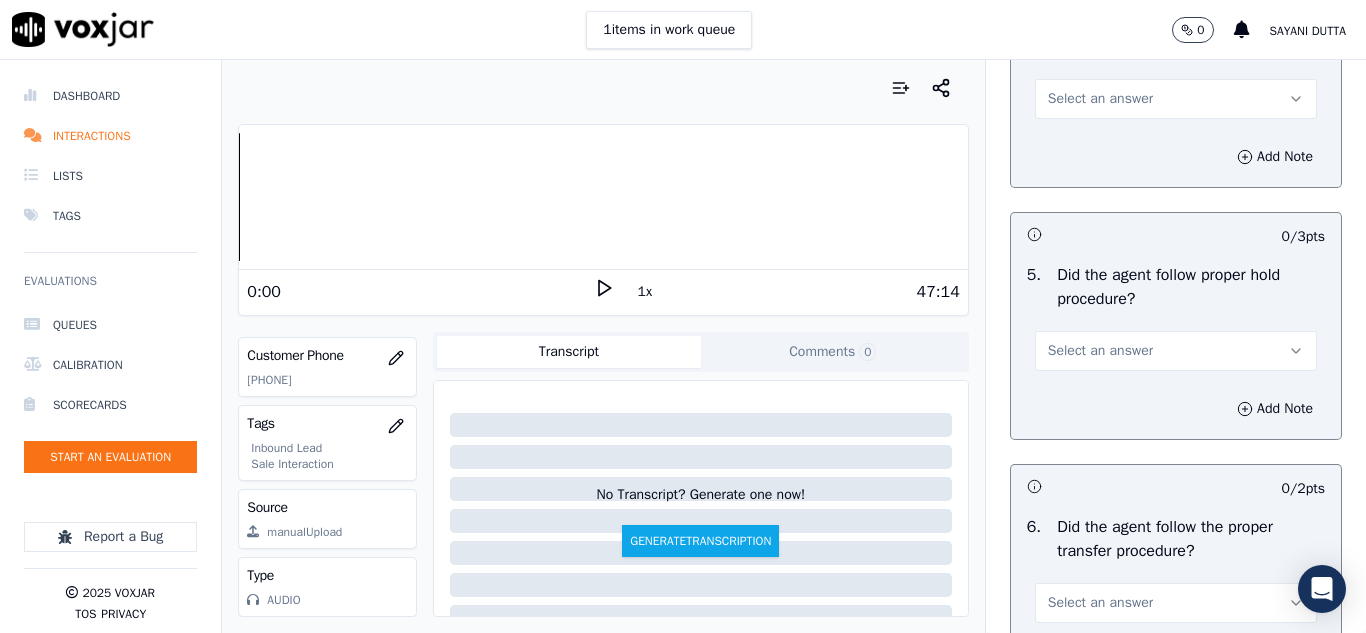 click on "Select an answer" at bounding box center (1100, 99) 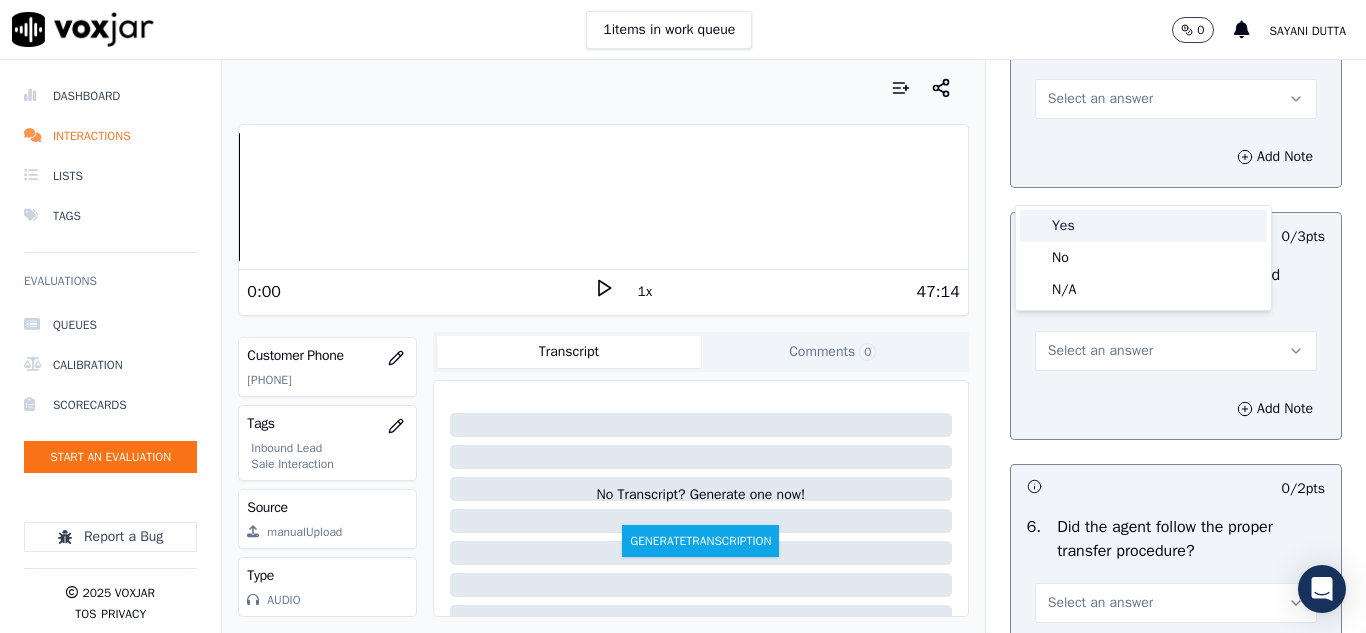 click on "Yes" at bounding box center (1143, 226) 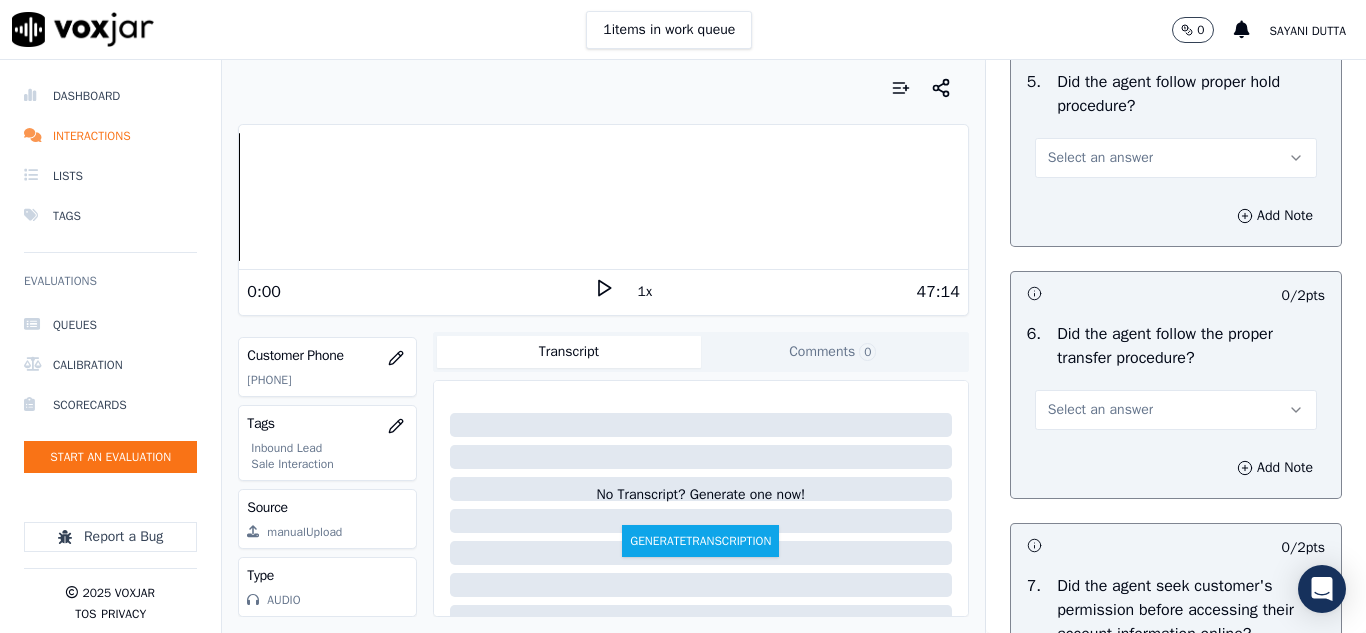 scroll, scrollTop: 3700, scrollLeft: 0, axis: vertical 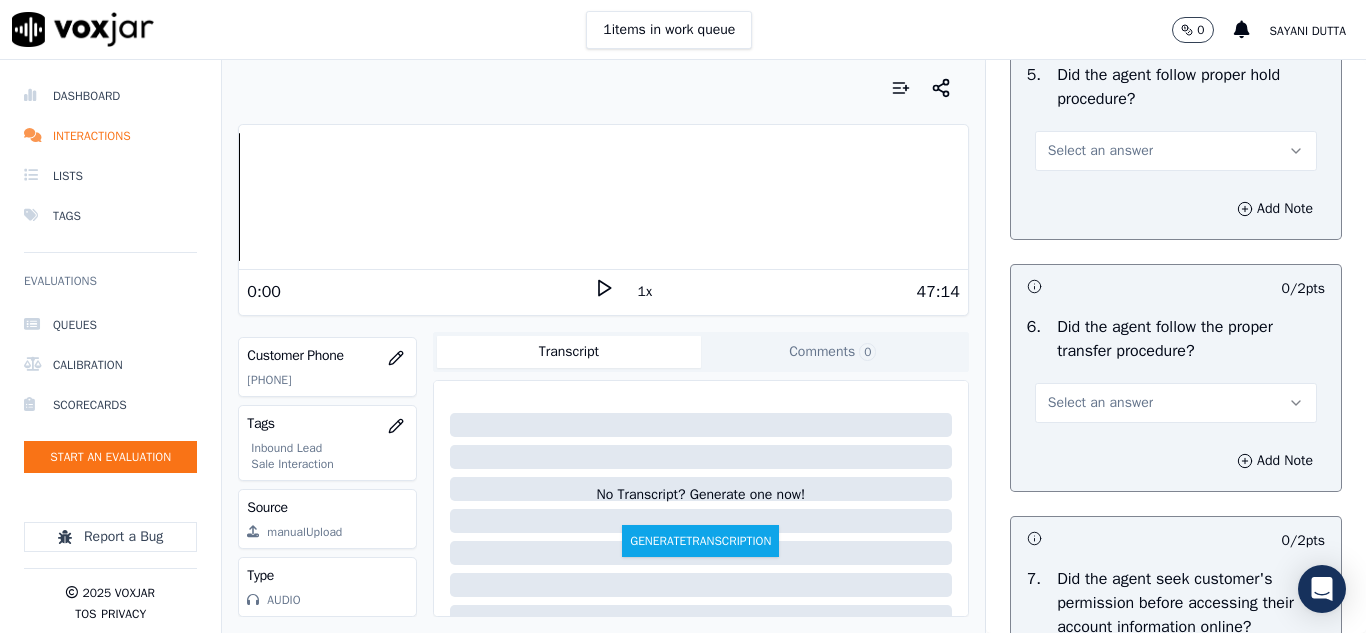 click on "Select an answer" at bounding box center [1100, 151] 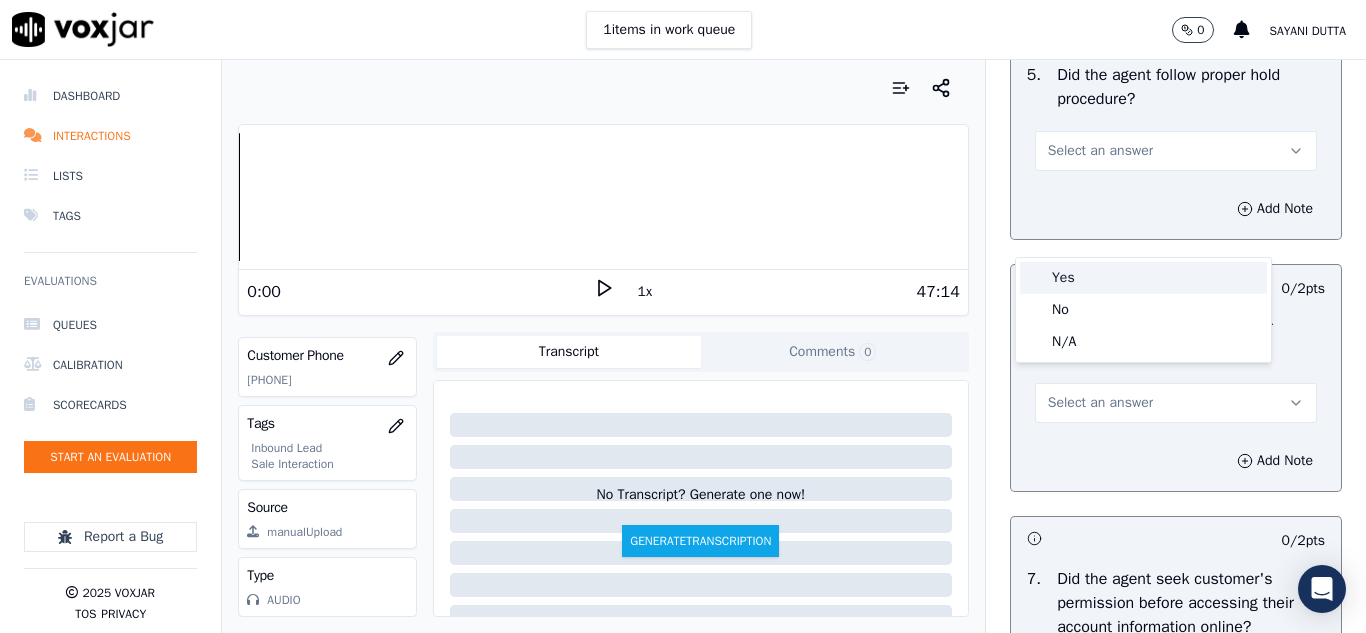 click on "Yes" at bounding box center [1143, 278] 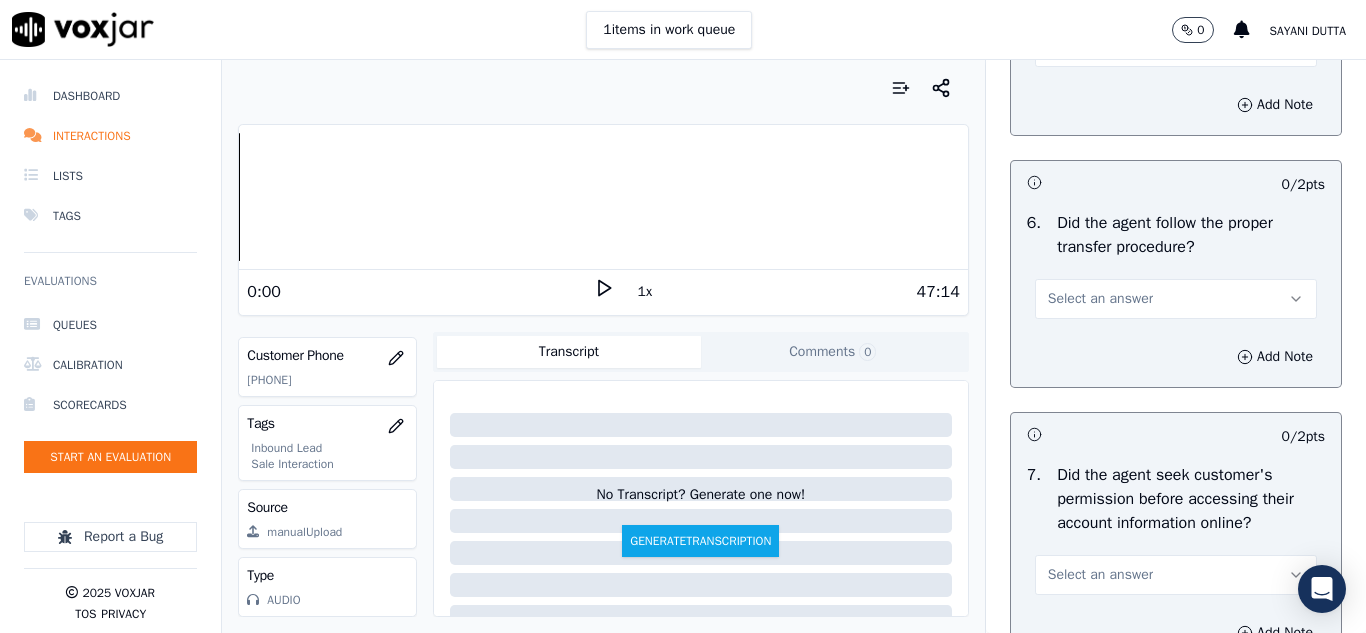 scroll, scrollTop: 3900, scrollLeft: 0, axis: vertical 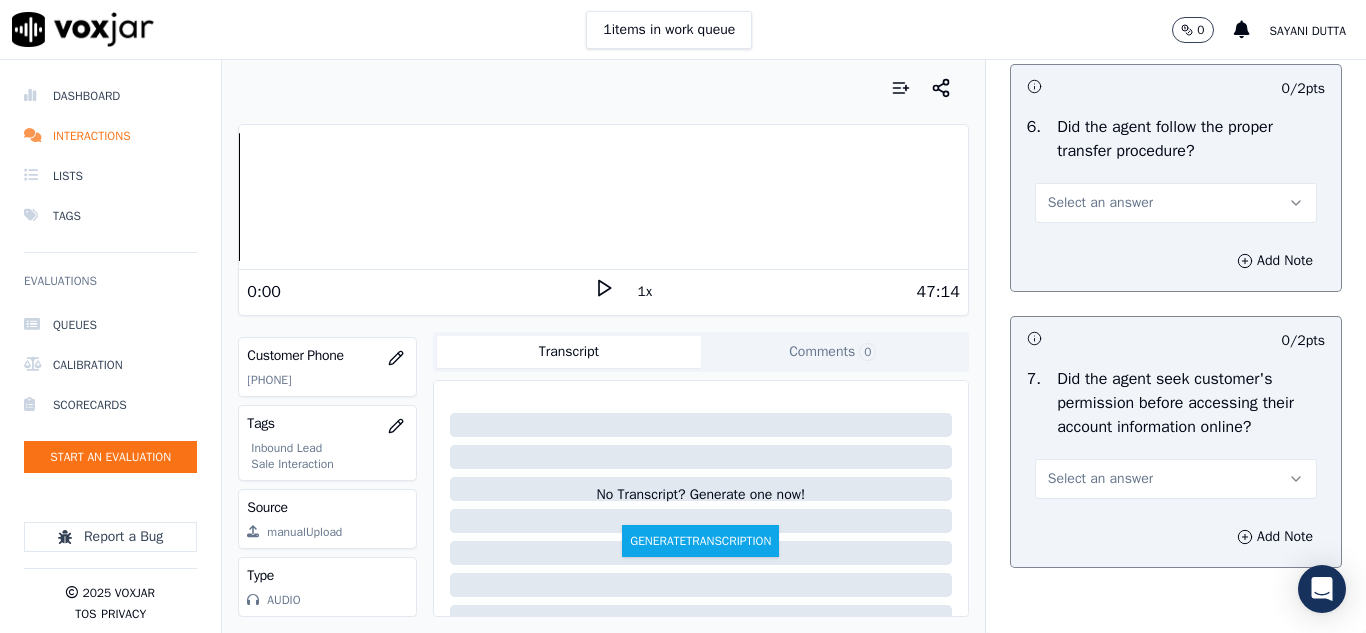 click on "Select an answer" at bounding box center [1100, 203] 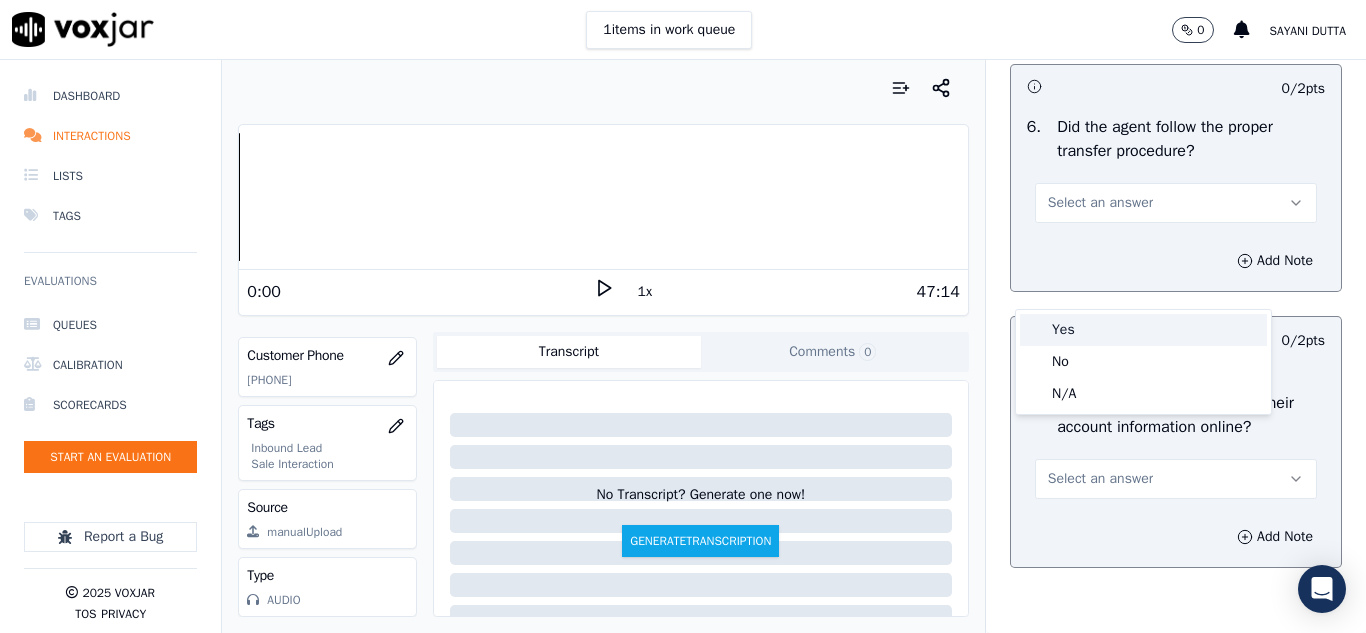 click on "Yes" at bounding box center (1143, 330) 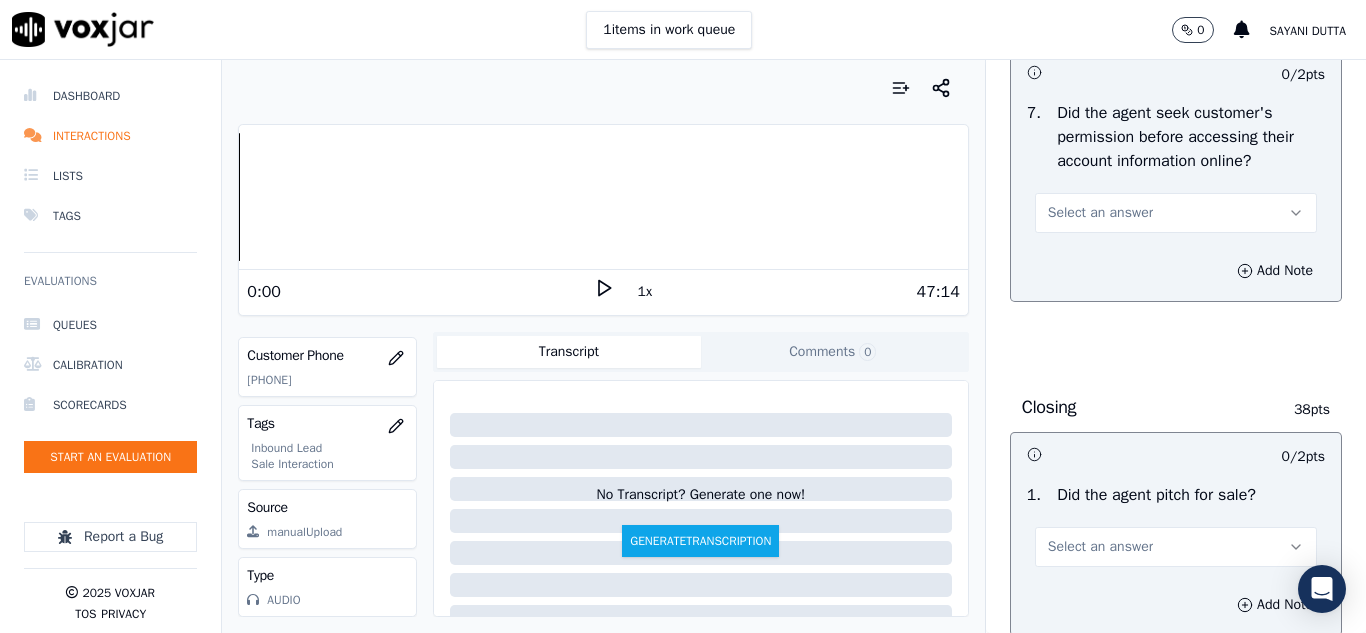 scroll, scrollTop: 4200, scrollLeft: 0, axis: vertical 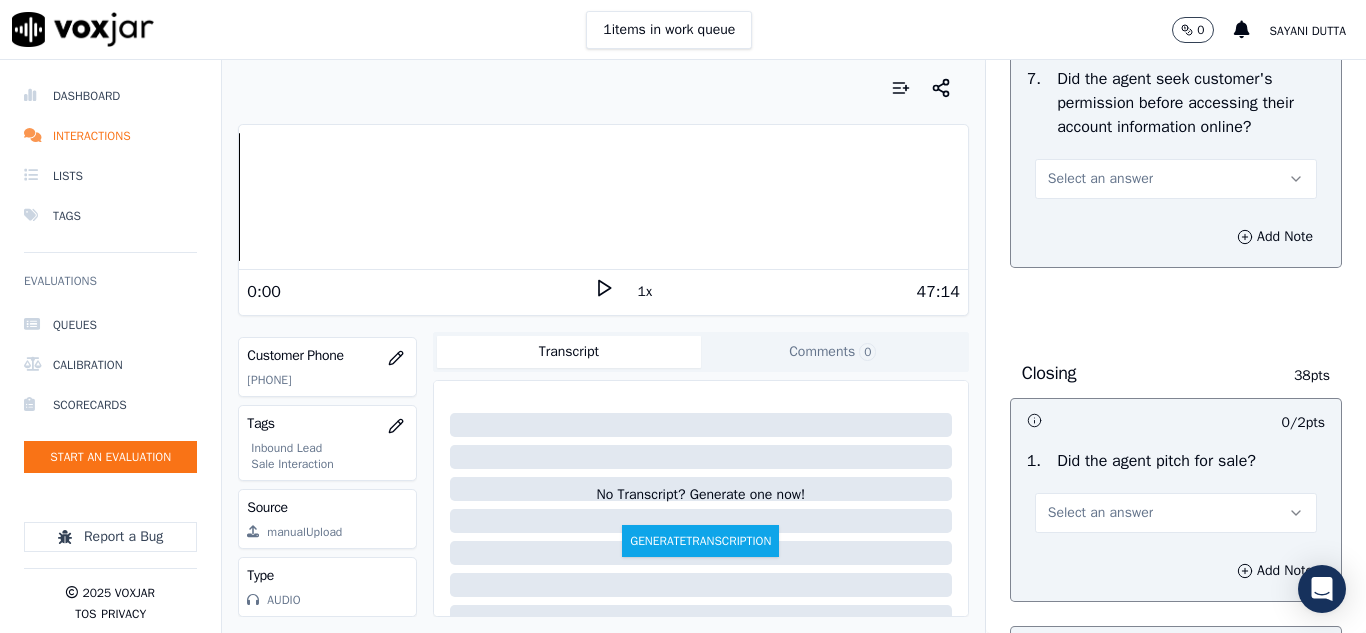 click on "Select an answer" at bounding box center (1100, 179) 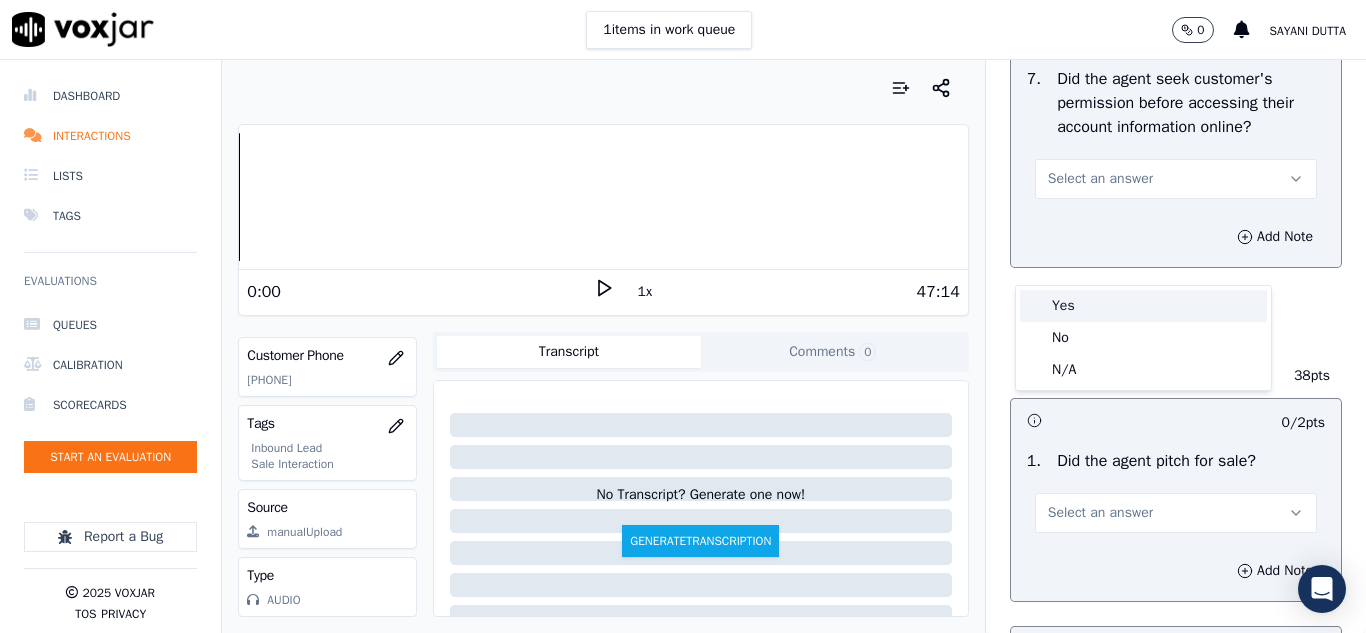 click on "Yes" at bounding box center (1143, 306) 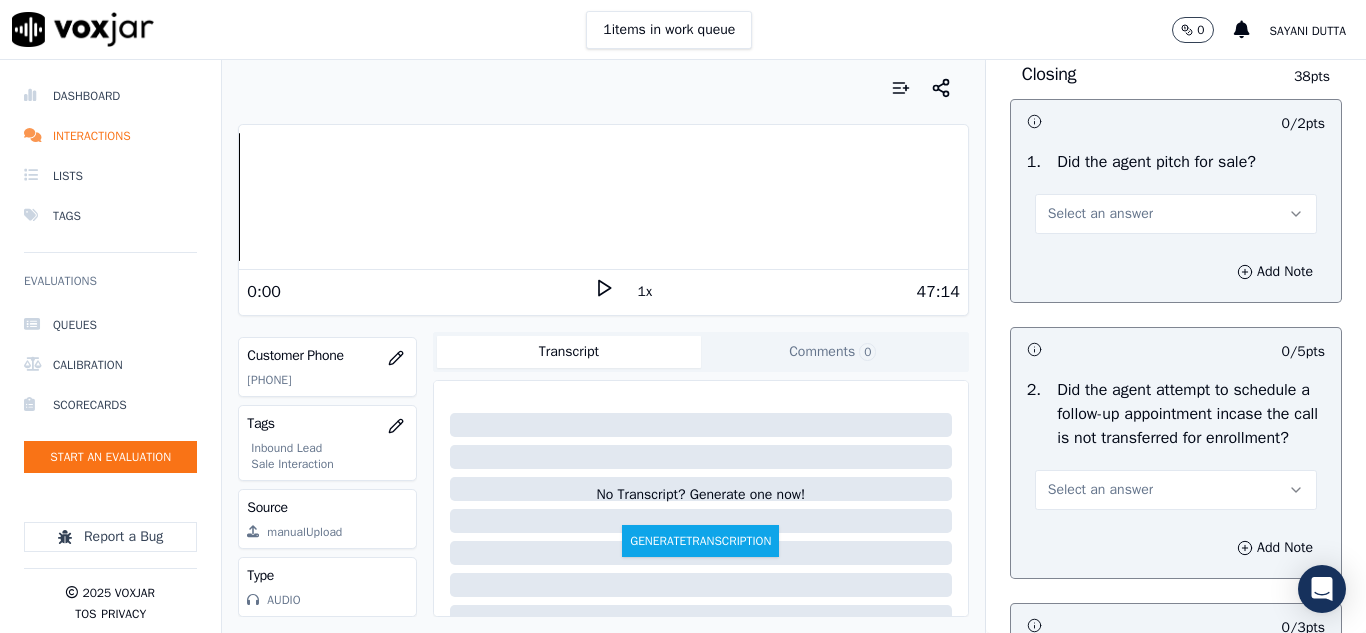 scroll, scrollTop: 4500, scrollLeft: 0, axis: vertical 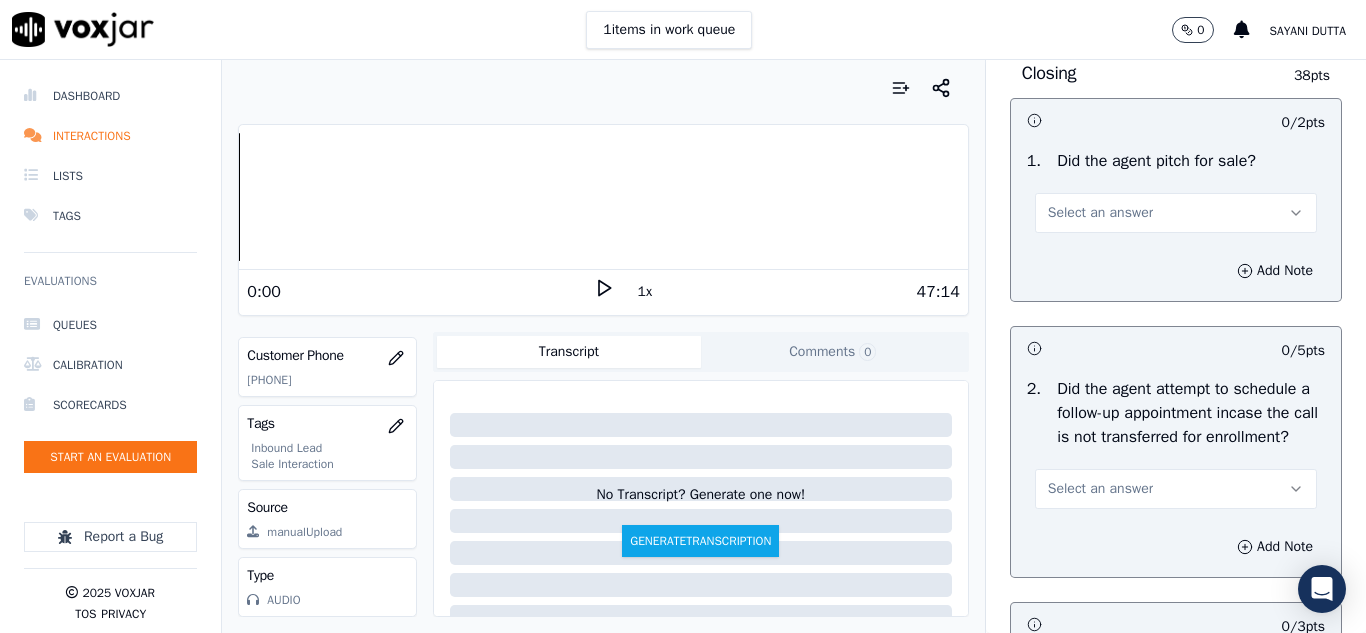 click on "Select an answer" at bounding box center (1100, 213) 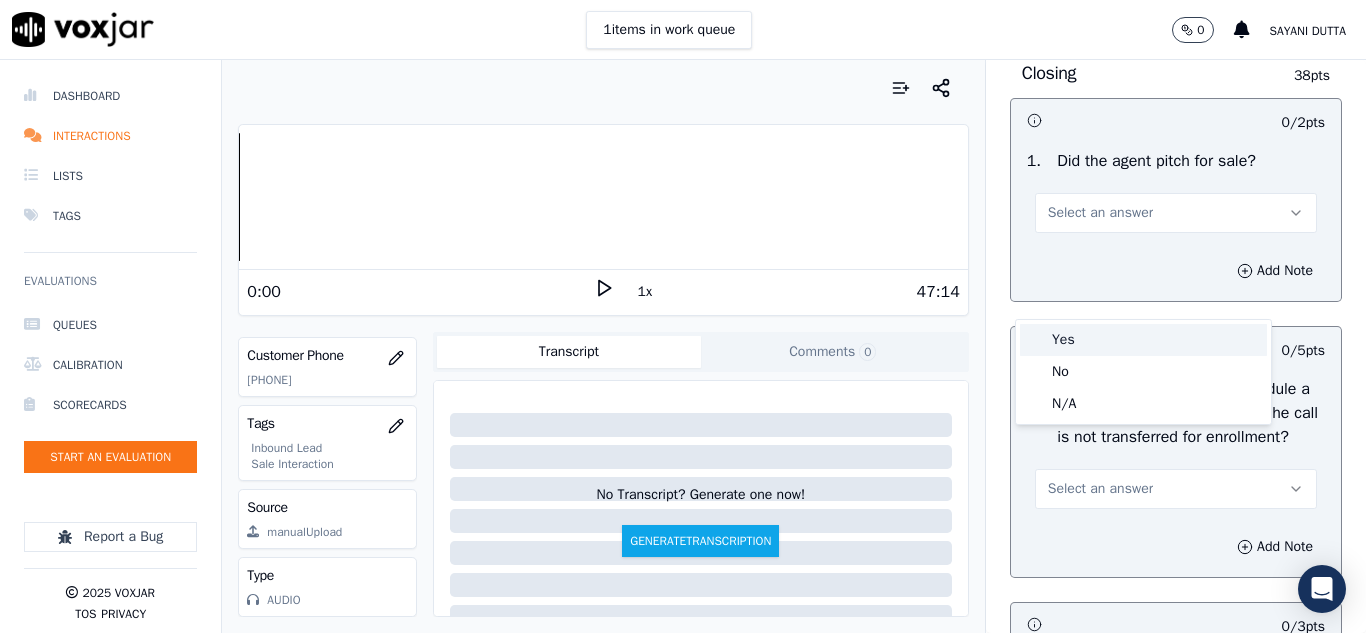 click on "Yes" at bounding box center (1143, 340) 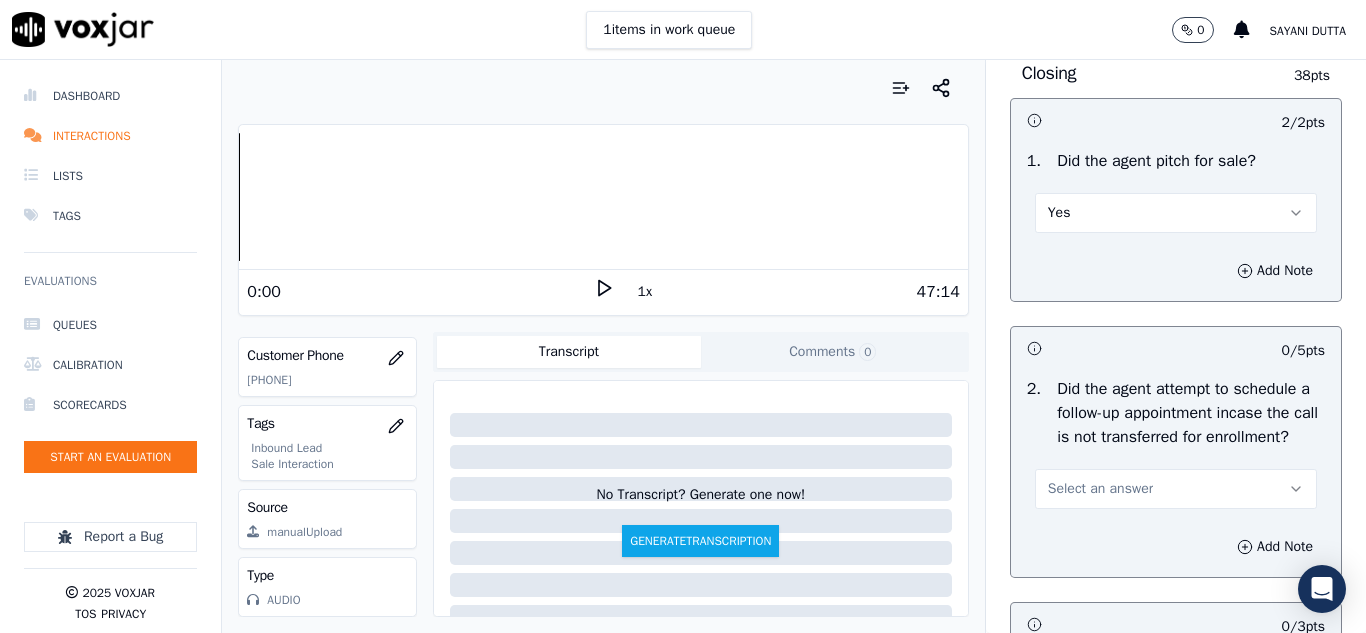 scroll, scrollTop: 4800, scrollLeft: 0, axis: vertical 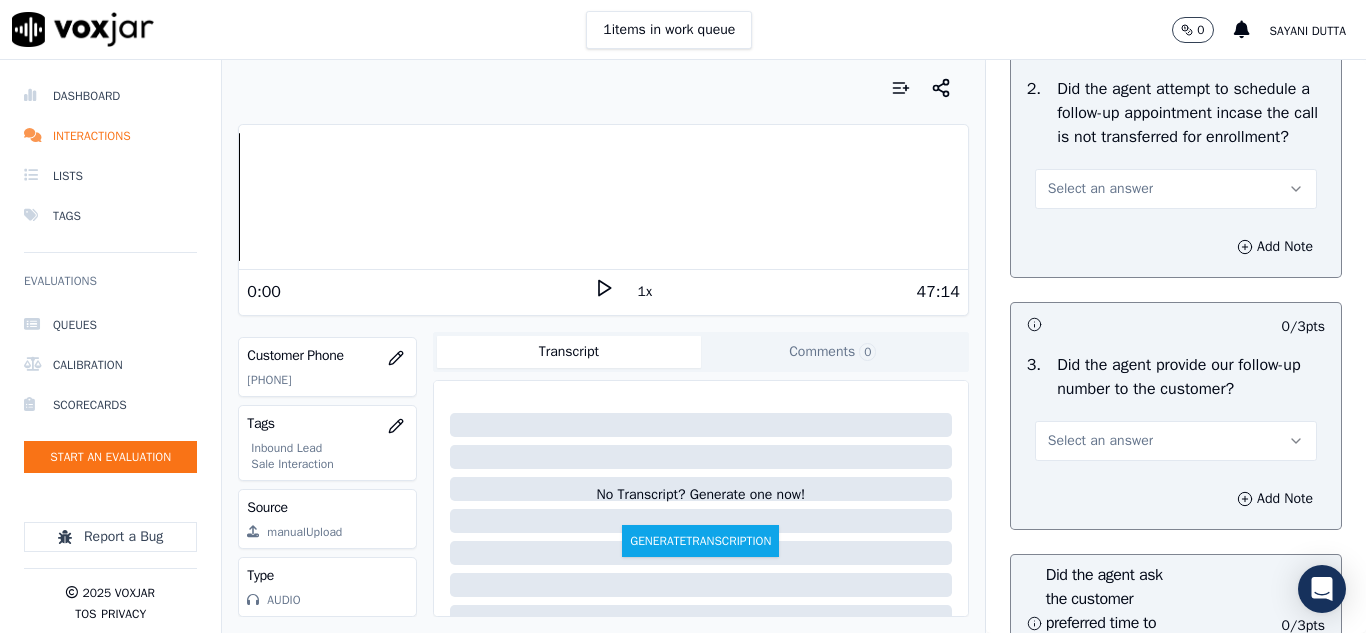 drag, startPoint x: 1092, startPoint y: 287, endPoint x: 1093, endPoint y: 312, distance: 25.019993 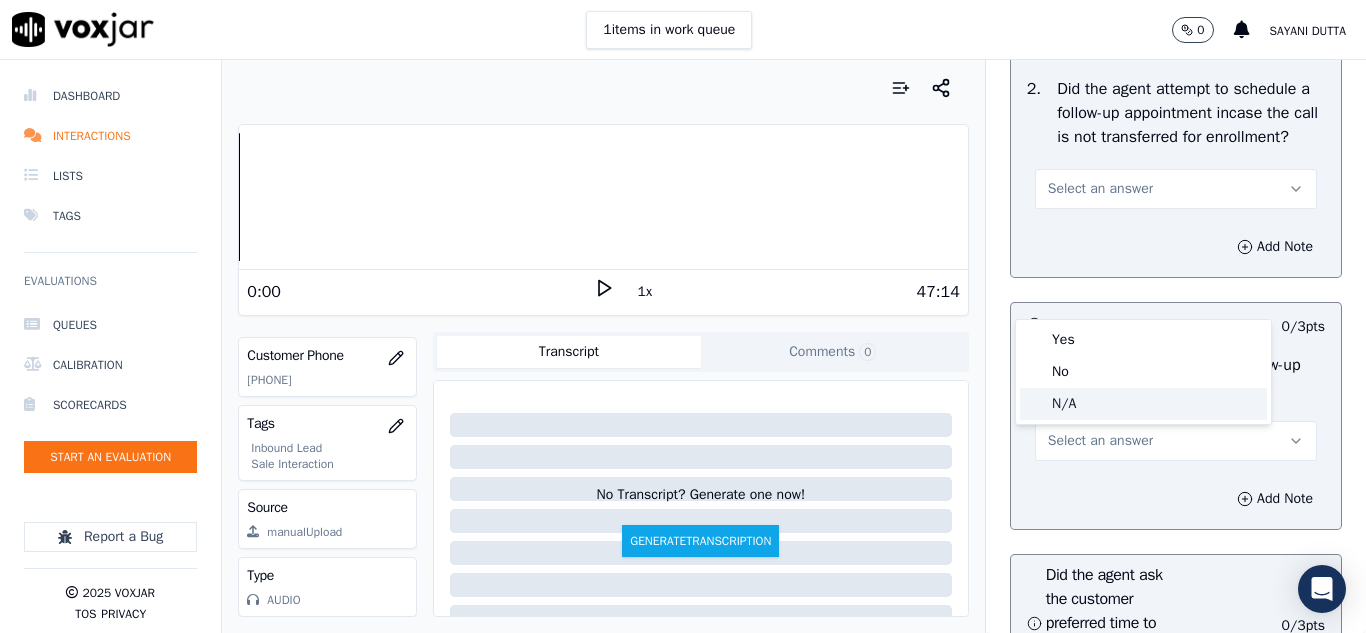 click on "N/A" 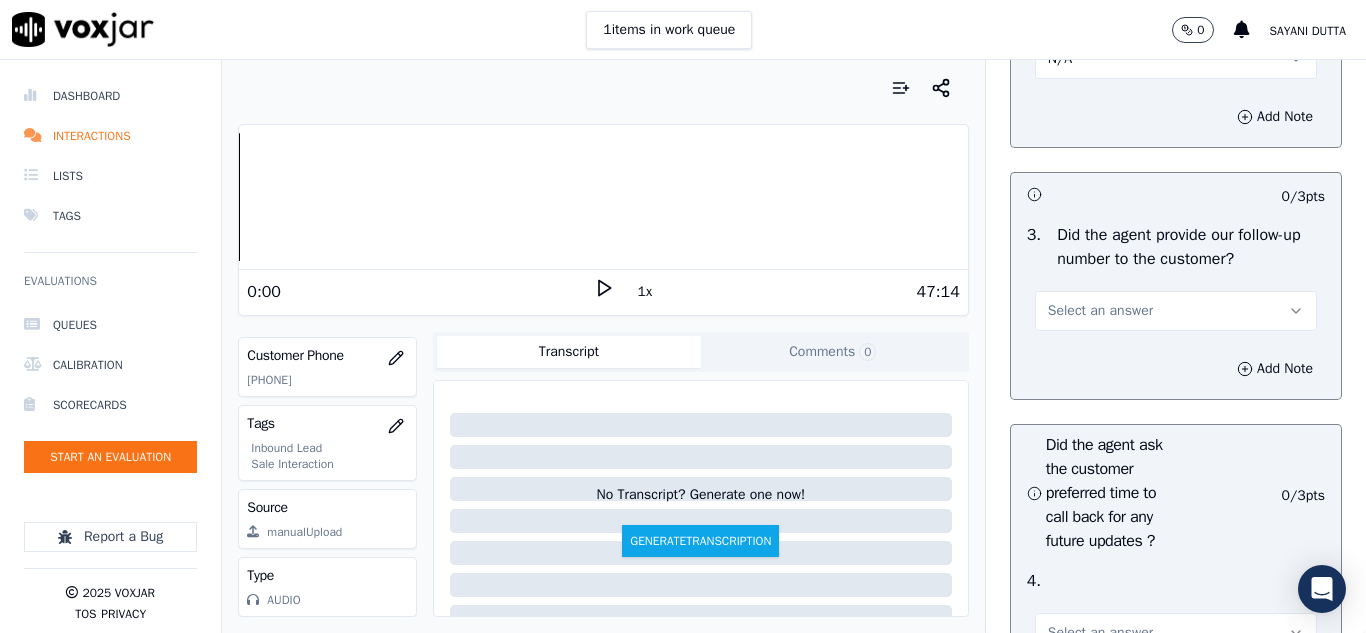 scroll, scrollTop: 5100, scrollLeft: 0, axis: vertical 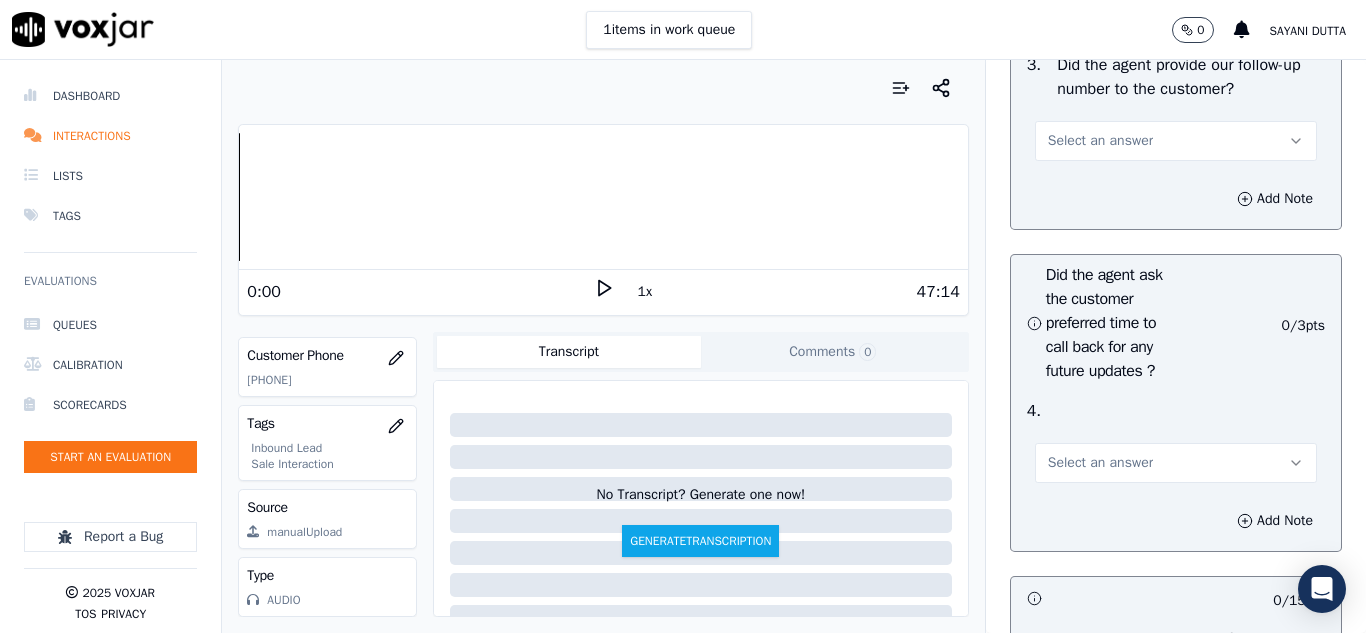 click on "Select an answer" at bounding box center [1100, 141] 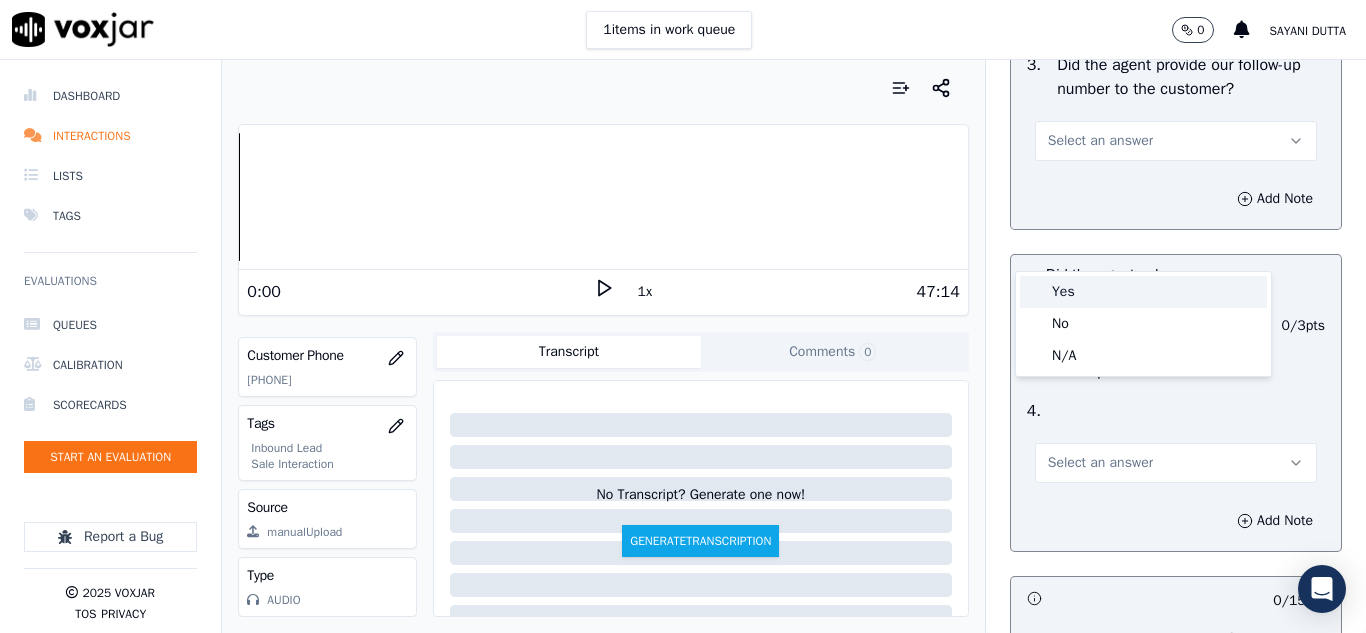 click on "Yes" at bounding box center (1143, 292) 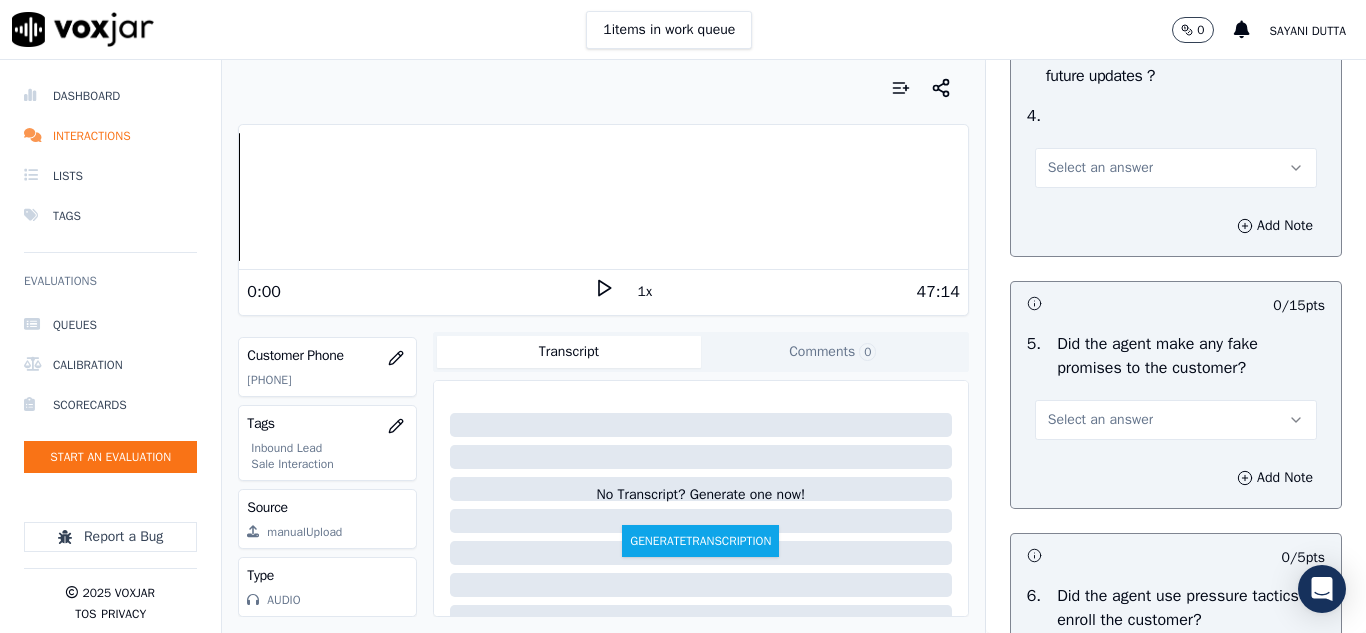 scroll, scrollTop: 5400, scrollLeft: 0, axis: vertical 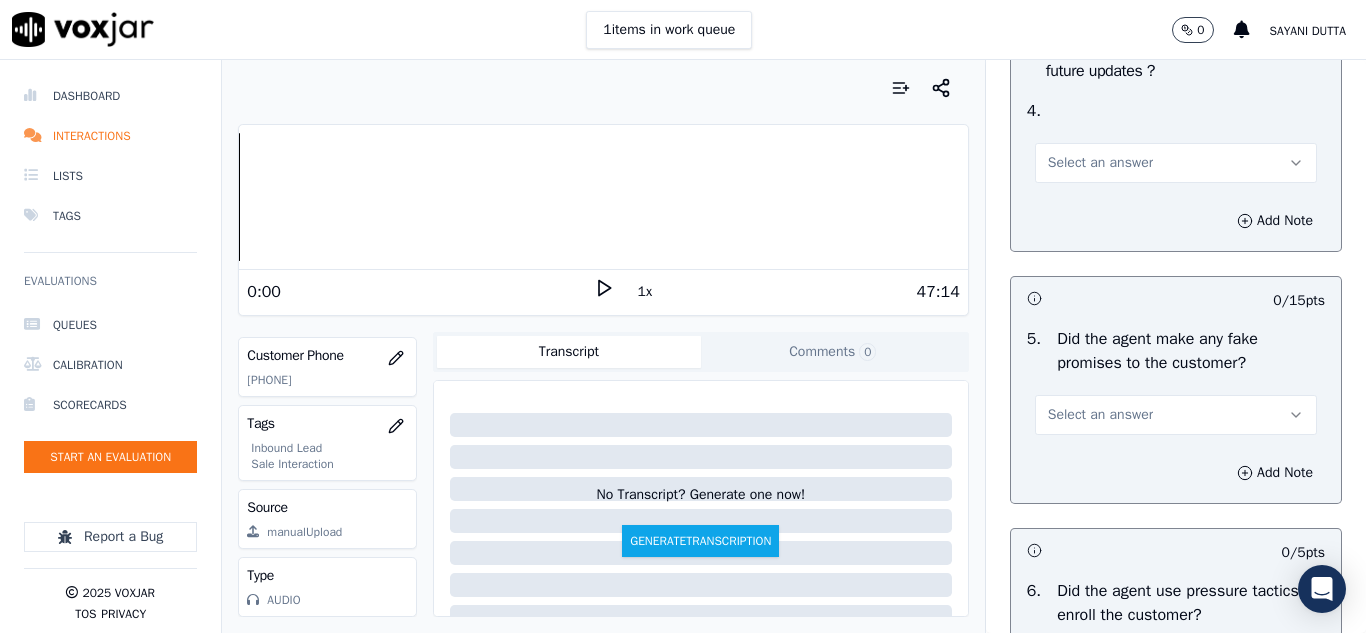 drag, startPoint x: 1080, startPoint y: 253, endPoint x: 1088, endPoint y: 291, distance: 38.832977 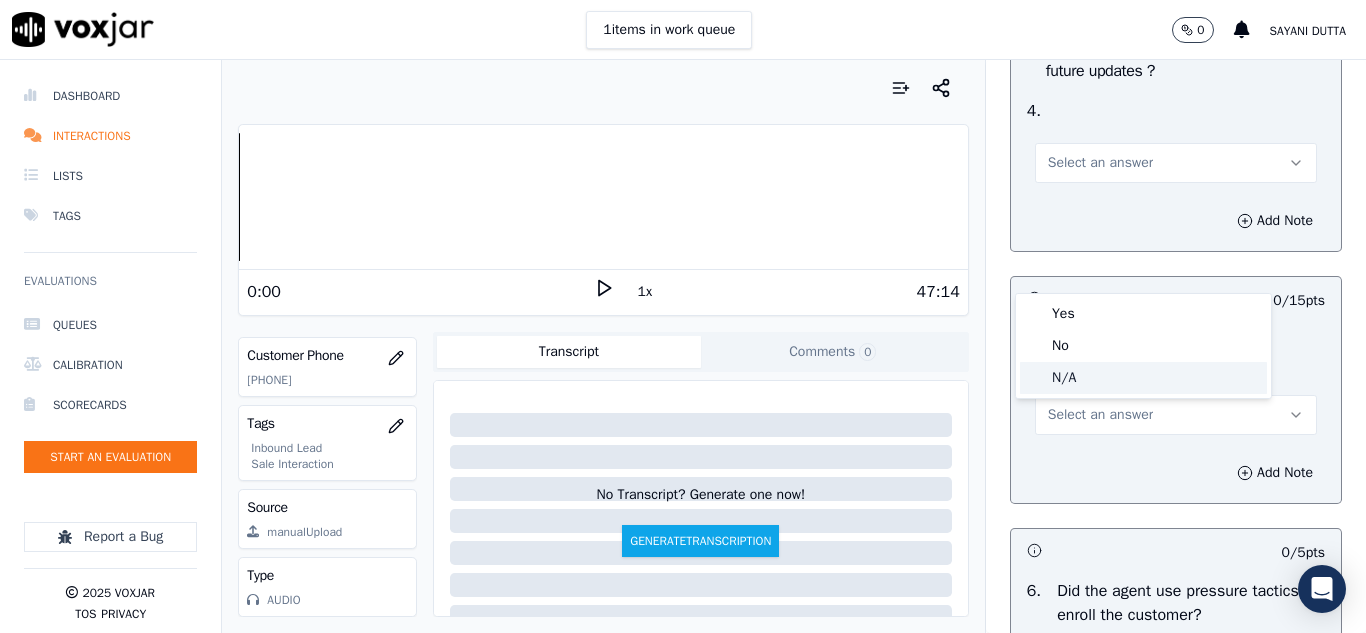 click on "N/A" 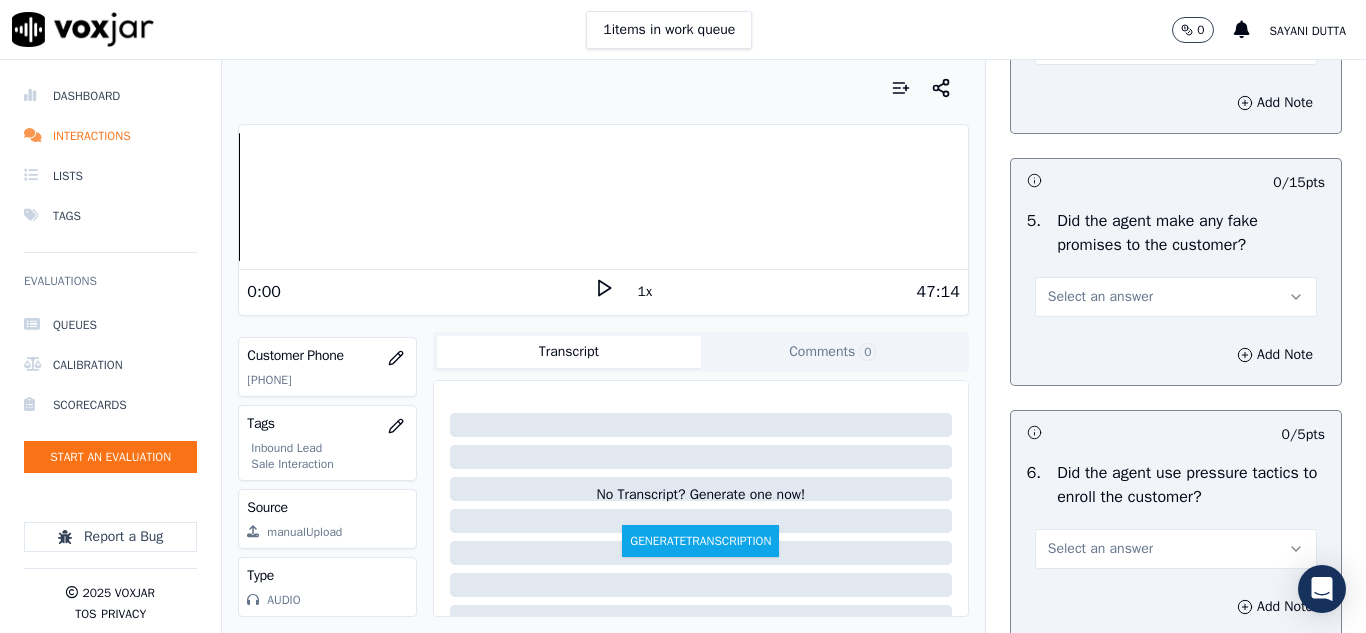 scroll, scrollTop: 5700, scrollLeft: 0, axis: vertical 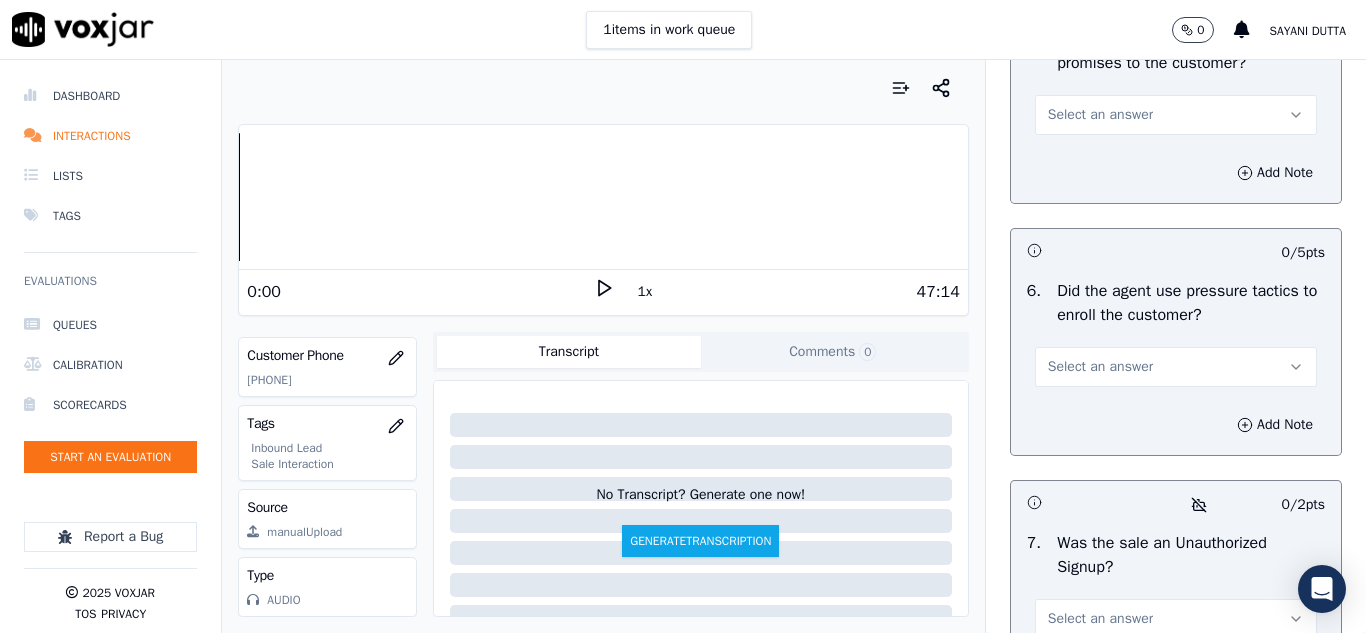 click on "Select an answer" at bounding box center [1100, 115] 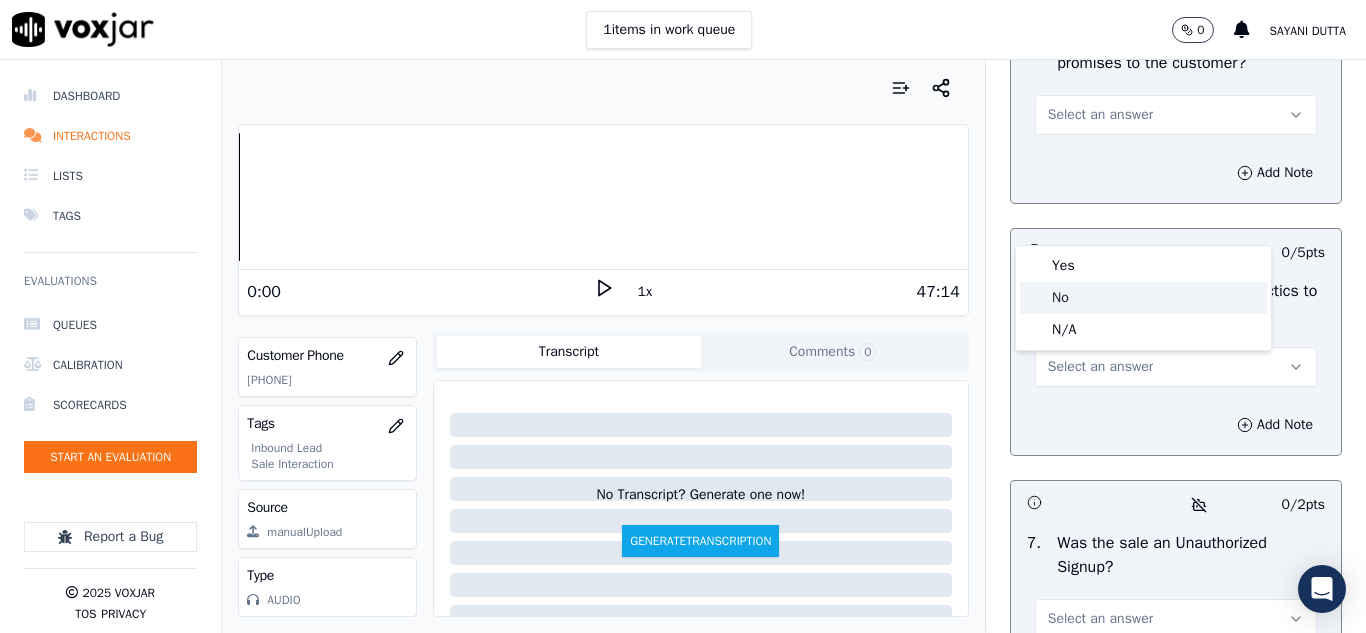 click on "No" 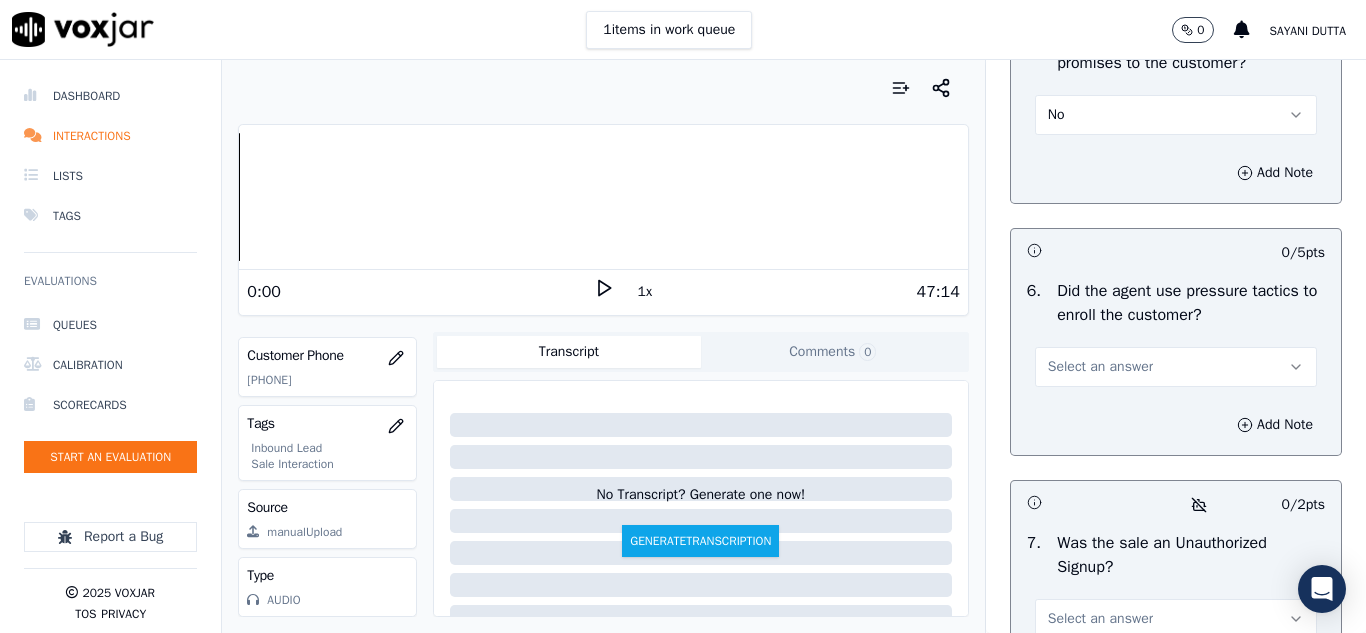 scroll, scrollTop: 6000, scrollLeft: 0, axis: vertical 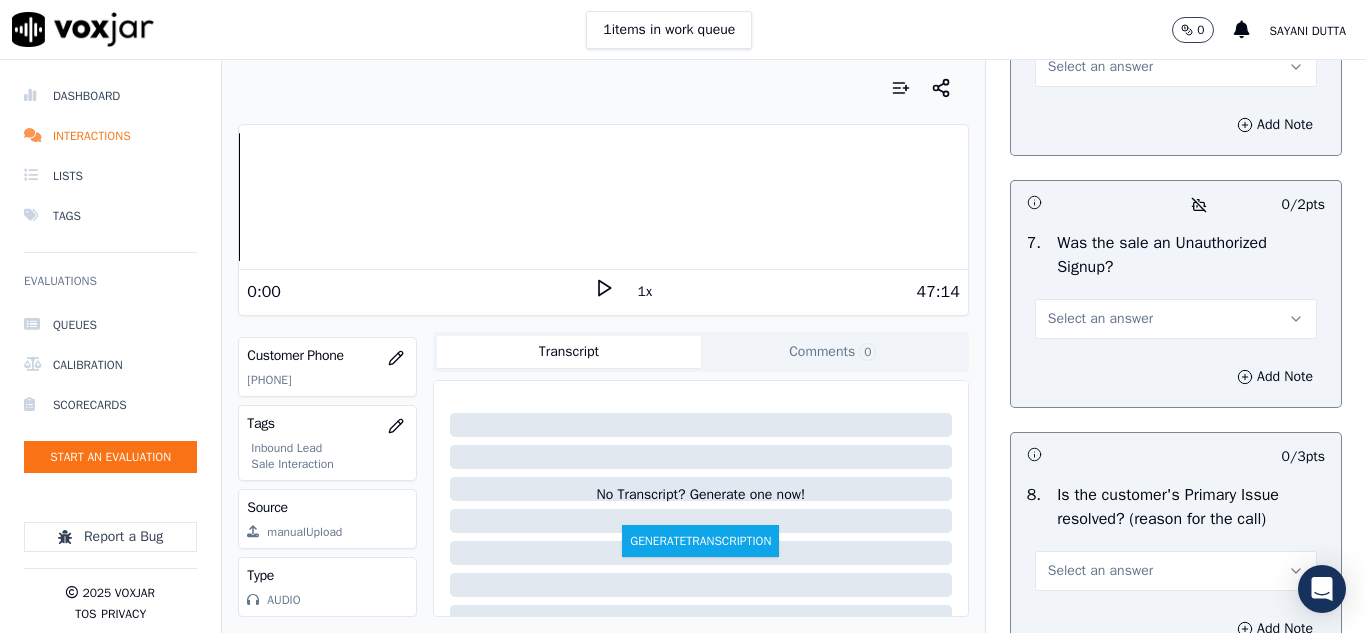click on "Select an answer" at bounding box center [1100, 67] 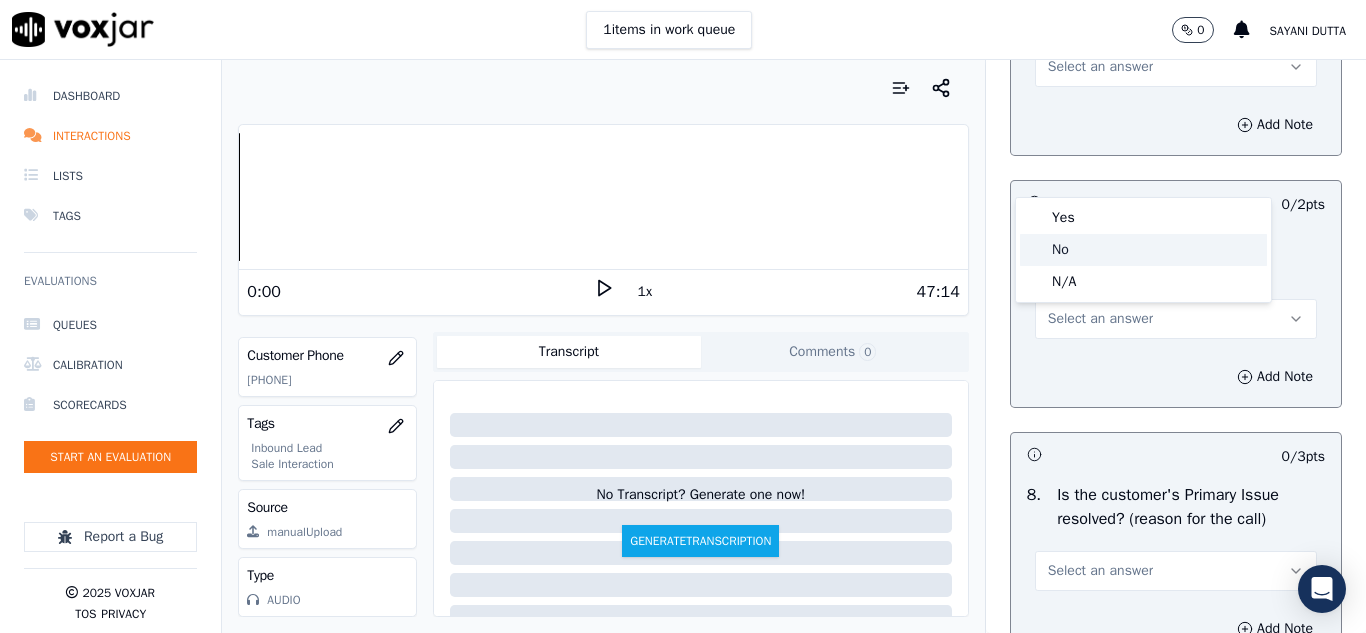 click on "No" 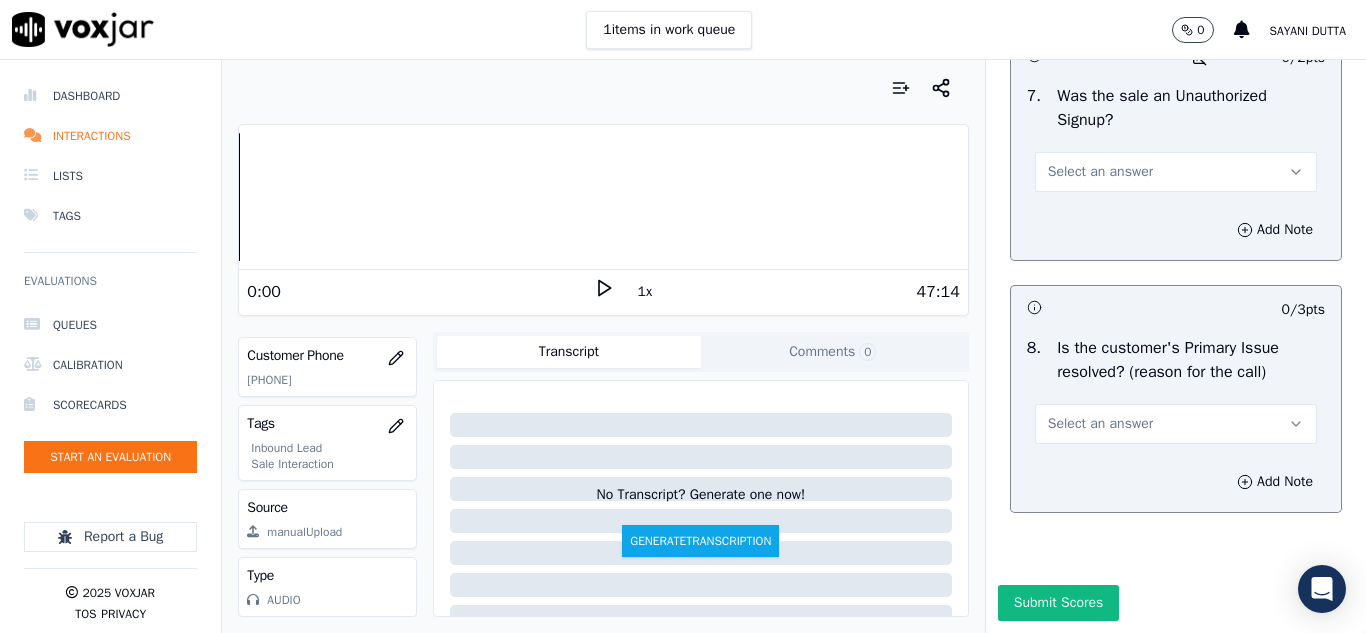scroll, scrollTop: 6200, scrollLeft: 0, axis: vertical 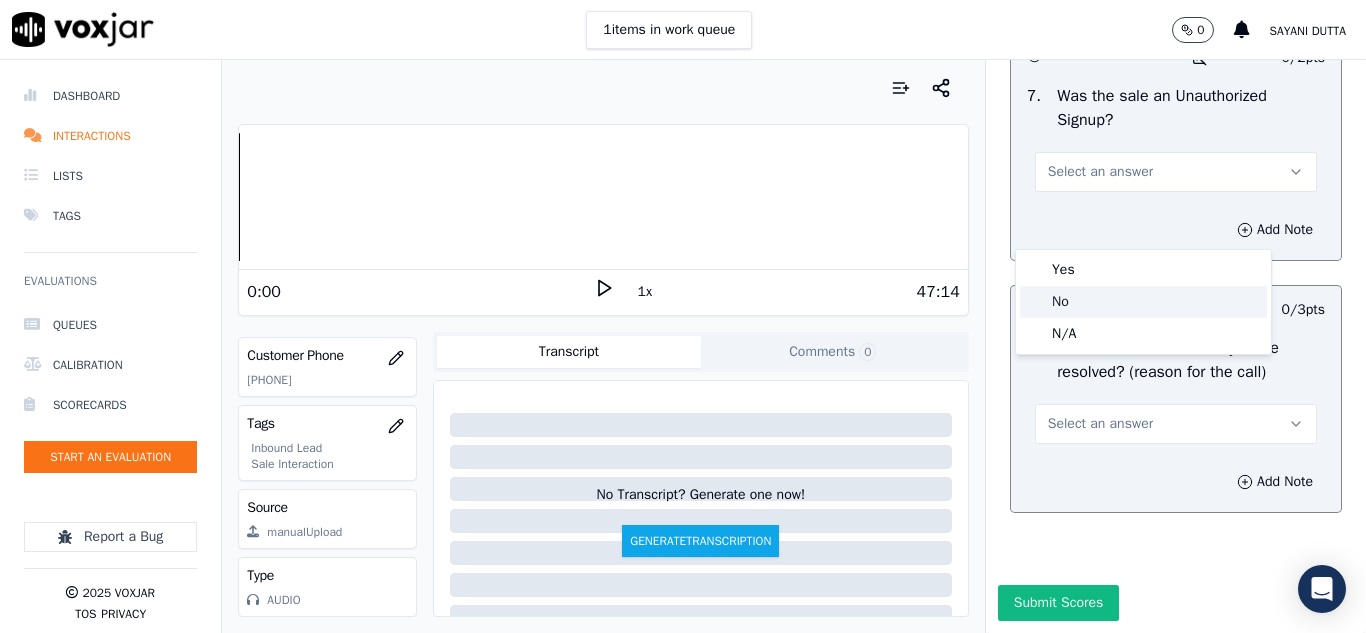 click on "No" 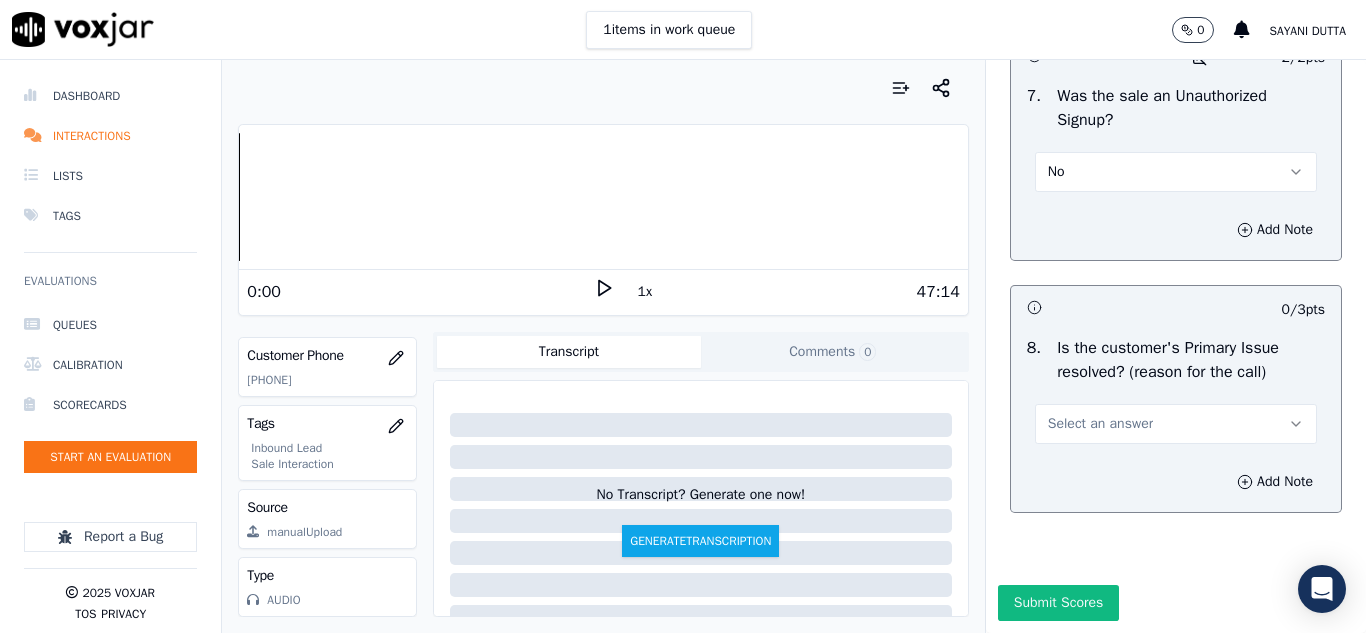 scroll, scrollTop: 6298, scrollLeft: 0, axis: vertical 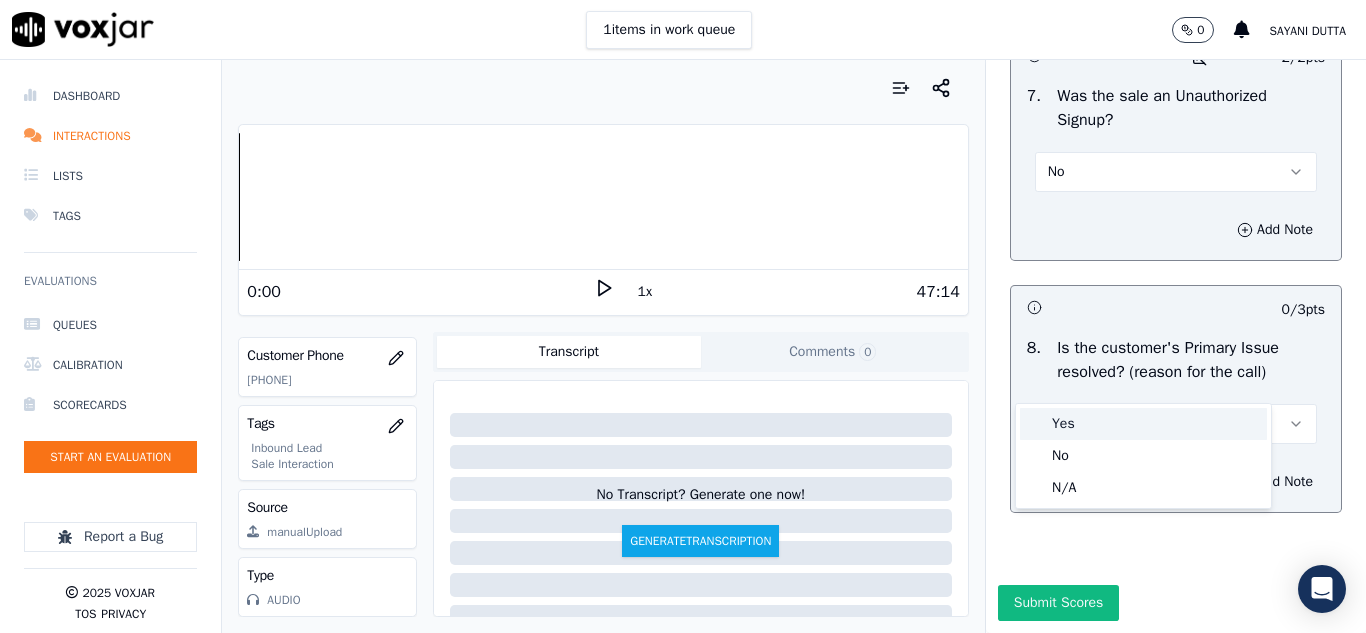 click on "Yes" at bounding box center (1143, 424) 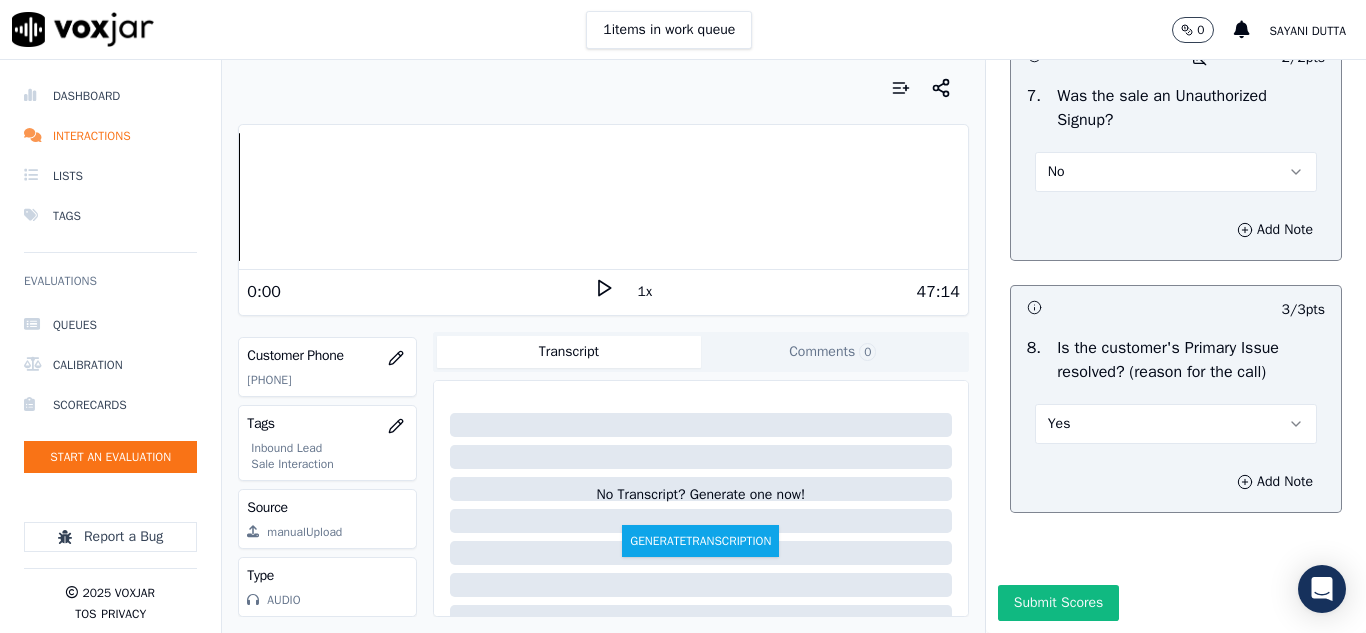 click on "Submit Scores" at bounding box center [1058, 603] 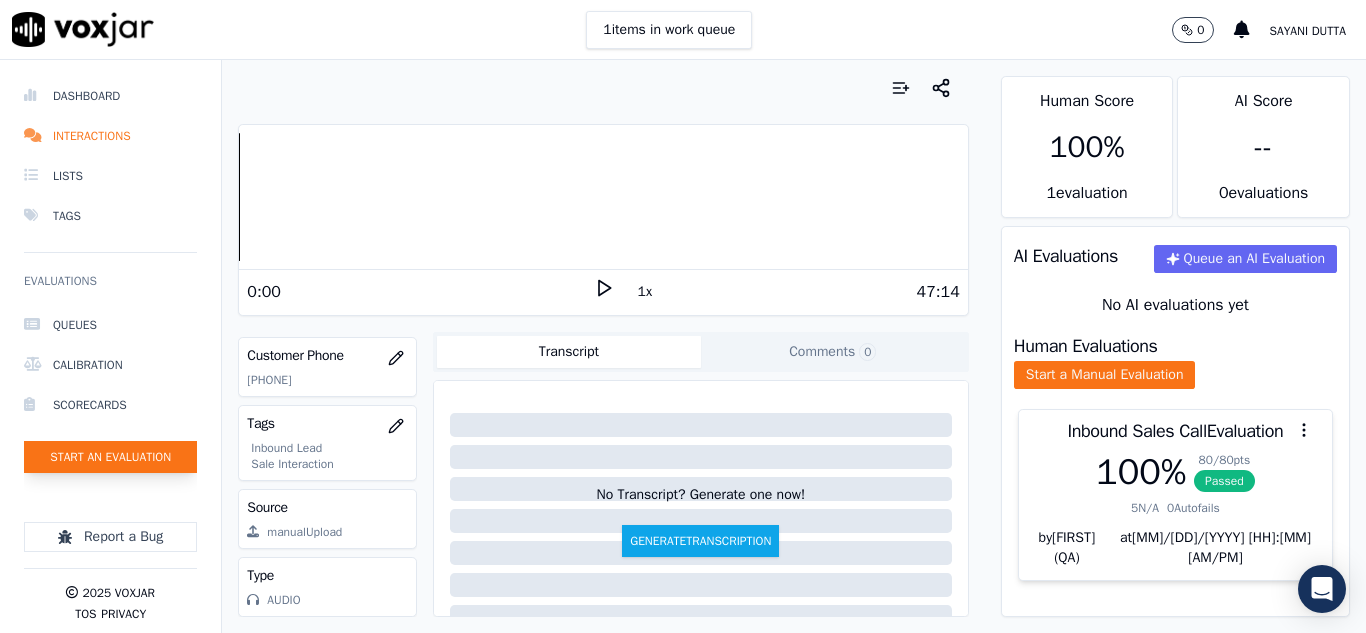 click on "Start an Evaluation" 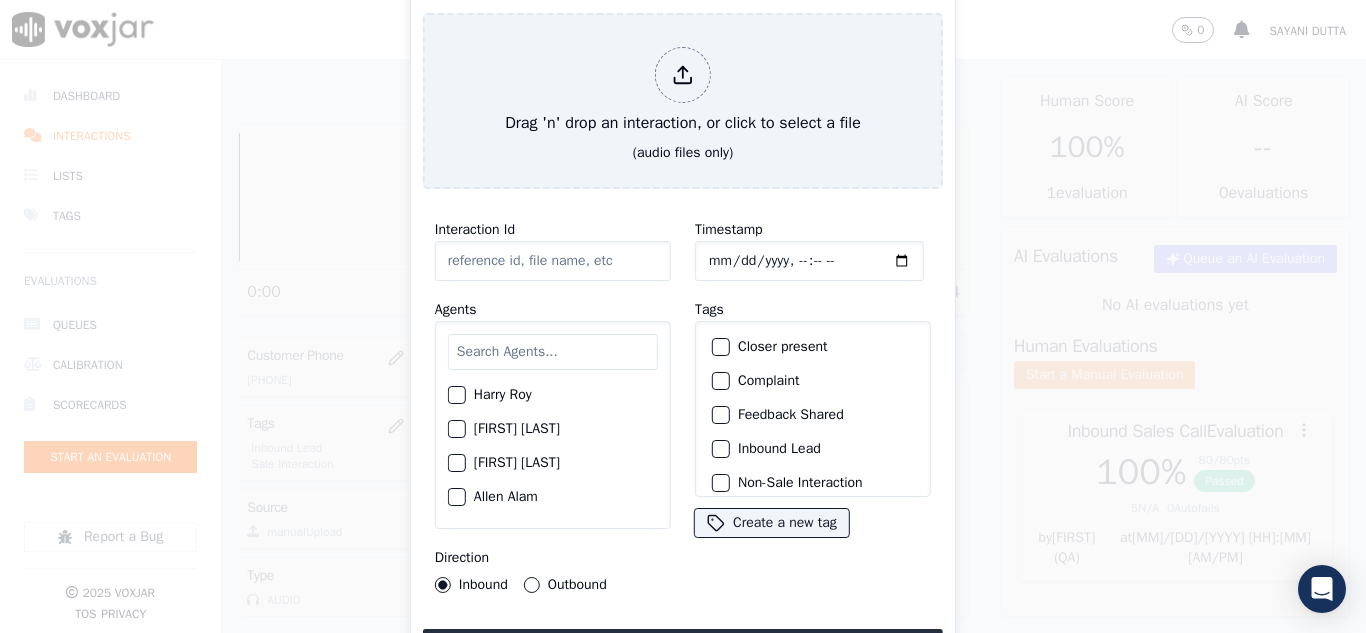 click on "Interaction Id" 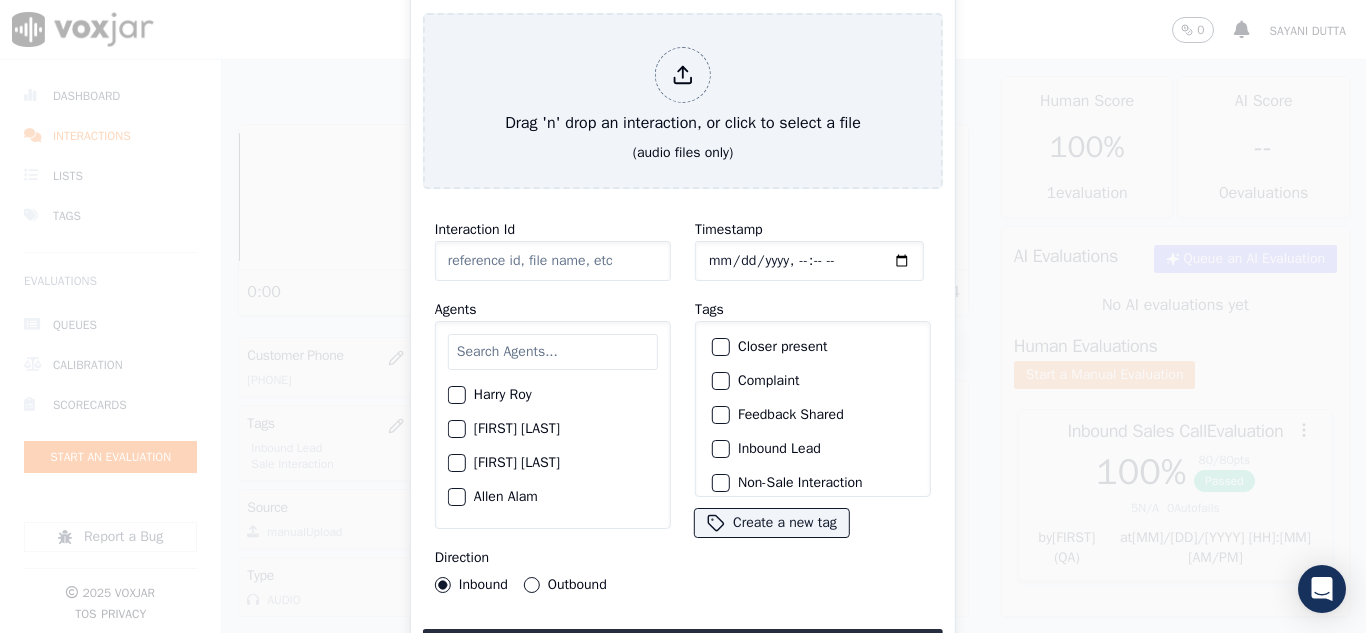 type on "20250716-163239_4128867060-all.mp3" 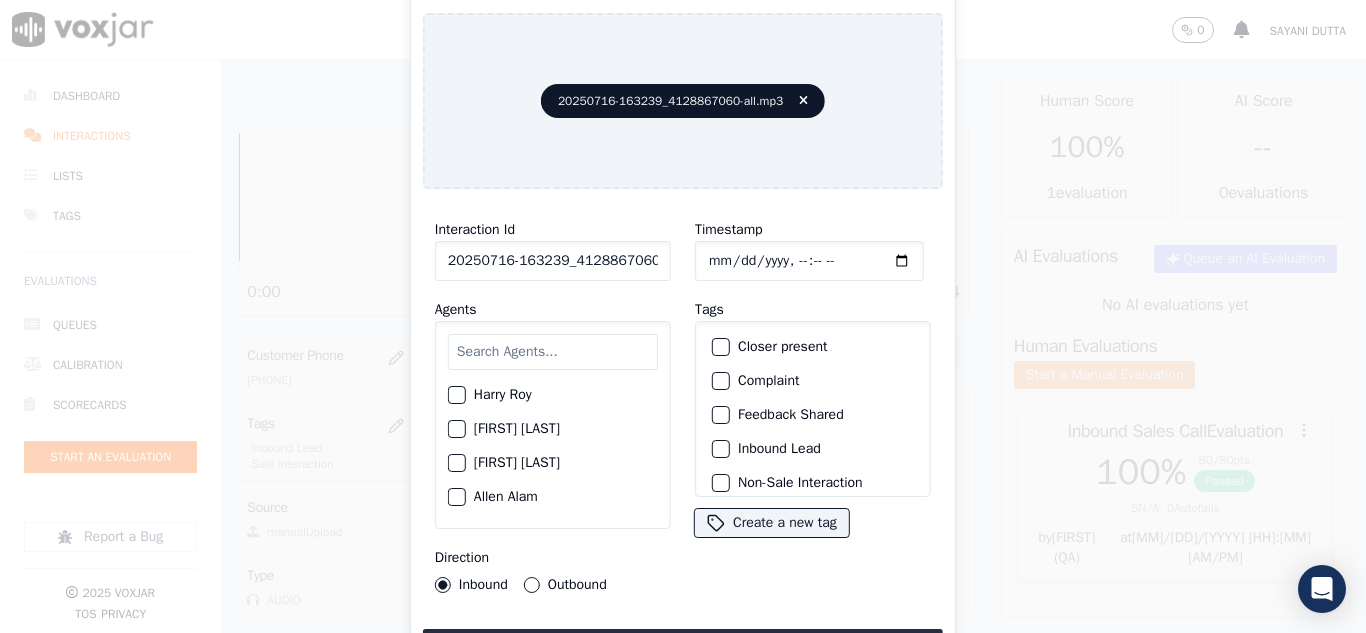 scroll, scrollTop: 0, scrollLeft: 40, axis: horizontal 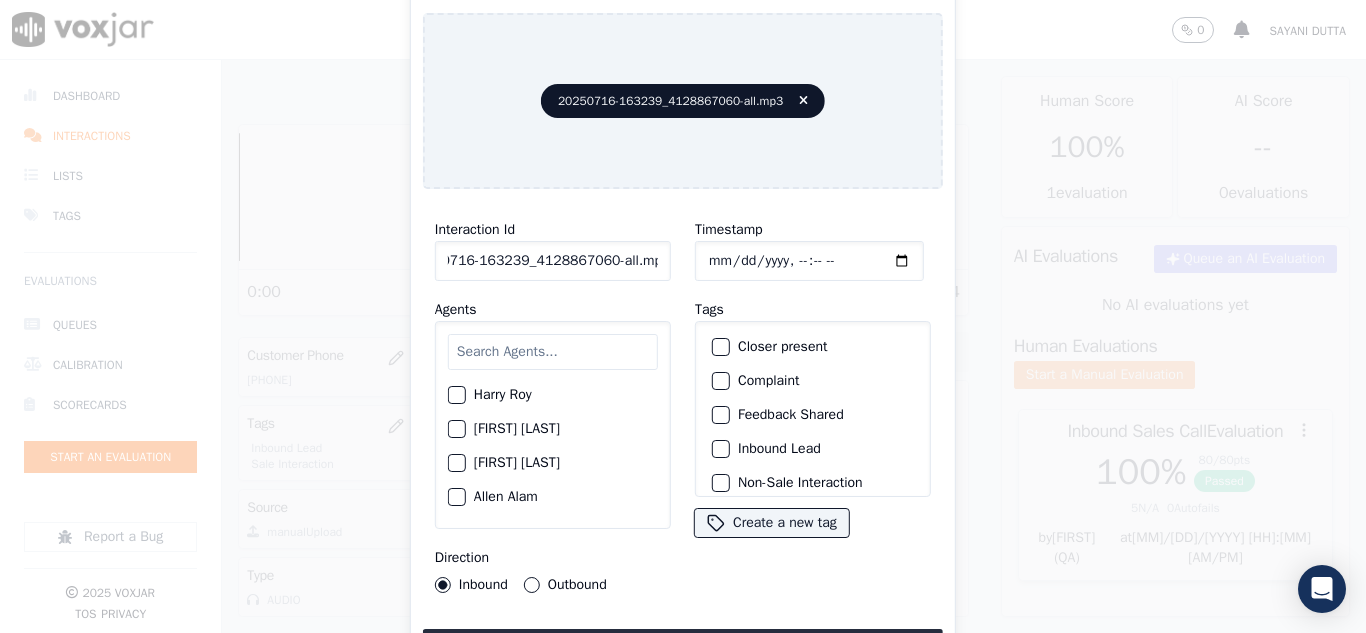 drag, startPoint x: 640, startPoint y: 252, endPoint x: 659, endPoint y: 255, distance: 19.235384 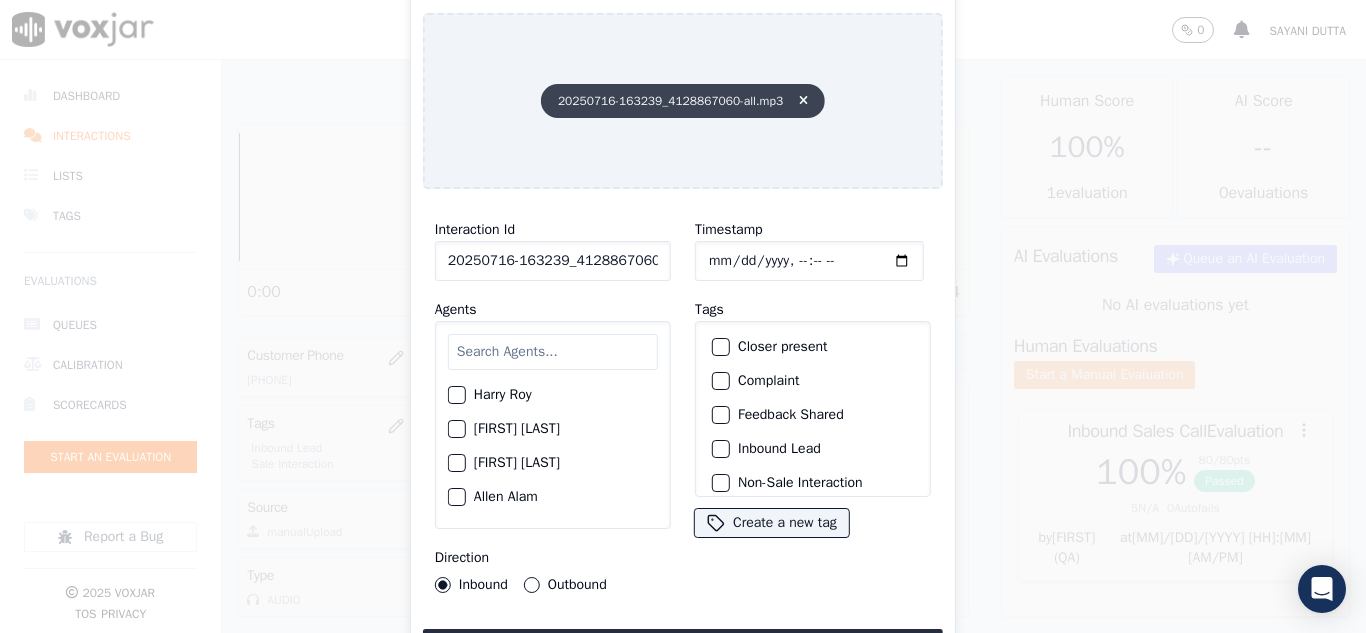 click at bounding box center [803, 101] 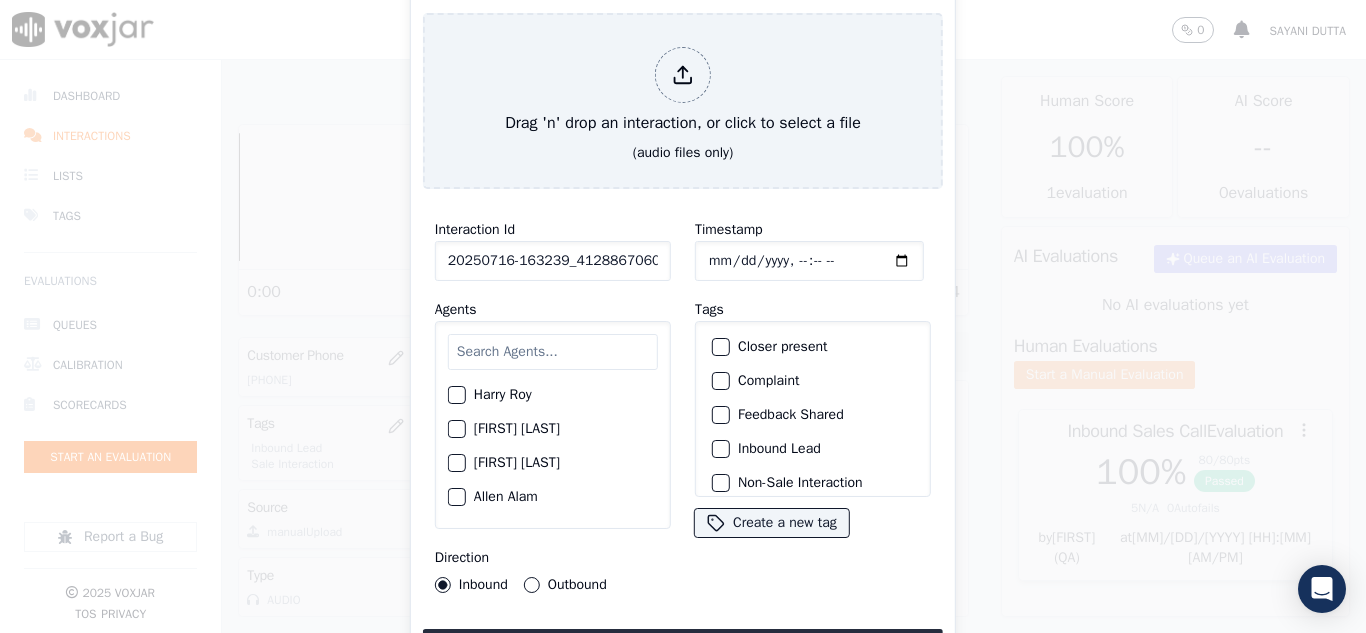 click on "20250716-163239_4128867060-all.mp3" 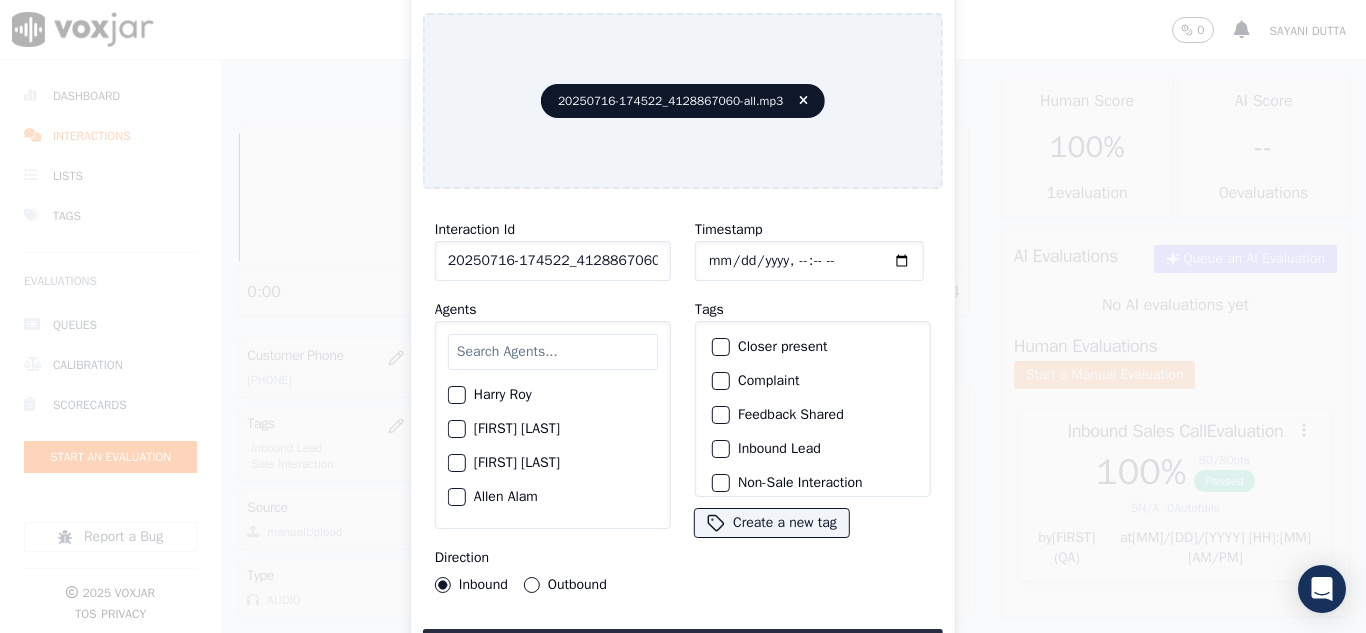 scroll, scrollTop: 0, scrollLeft: 40, axis: horizontal 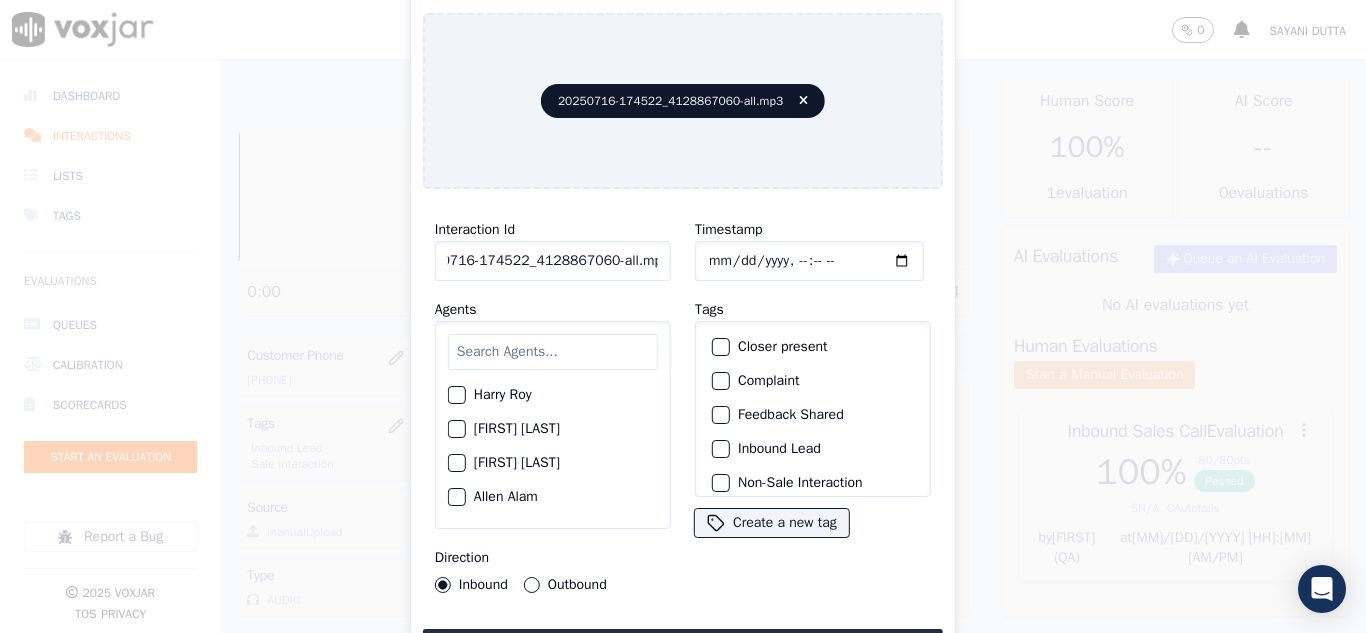 drag, startPoint x: 639, startPoint y: 250, endPoint x: 806, endPoint y: 274, distance: 168.71574 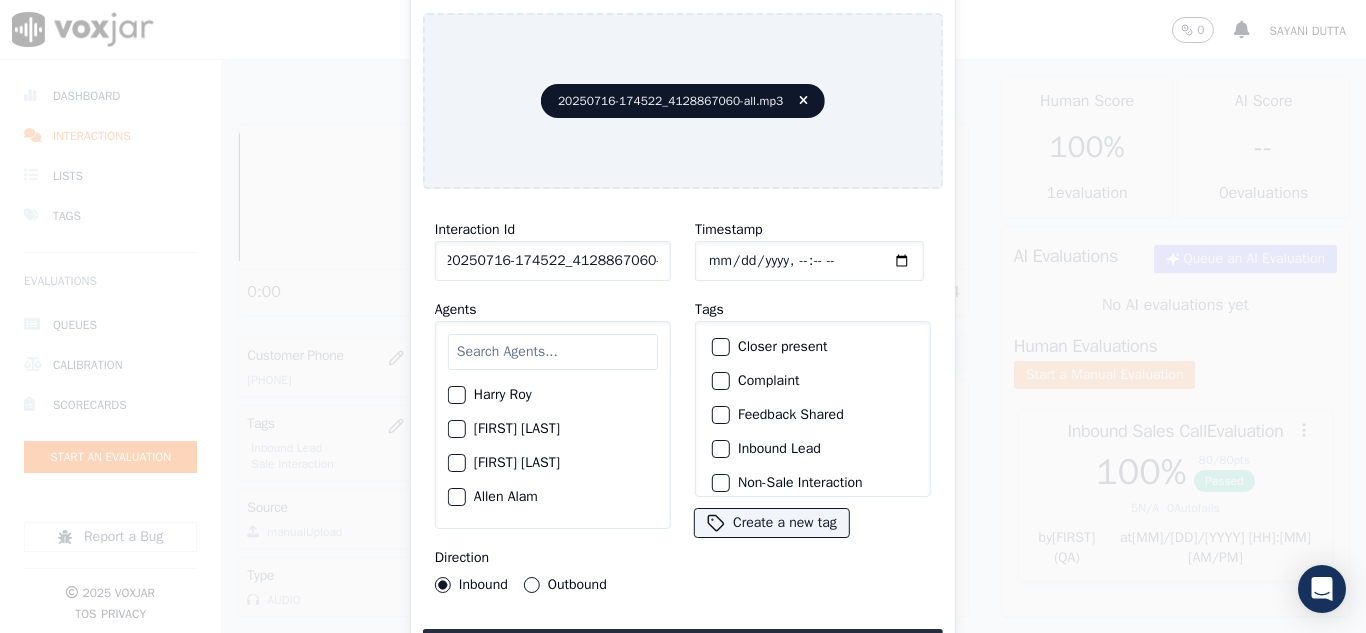 scroll, scrollTop: 0, scrollLeft: 11, axis: horizontal 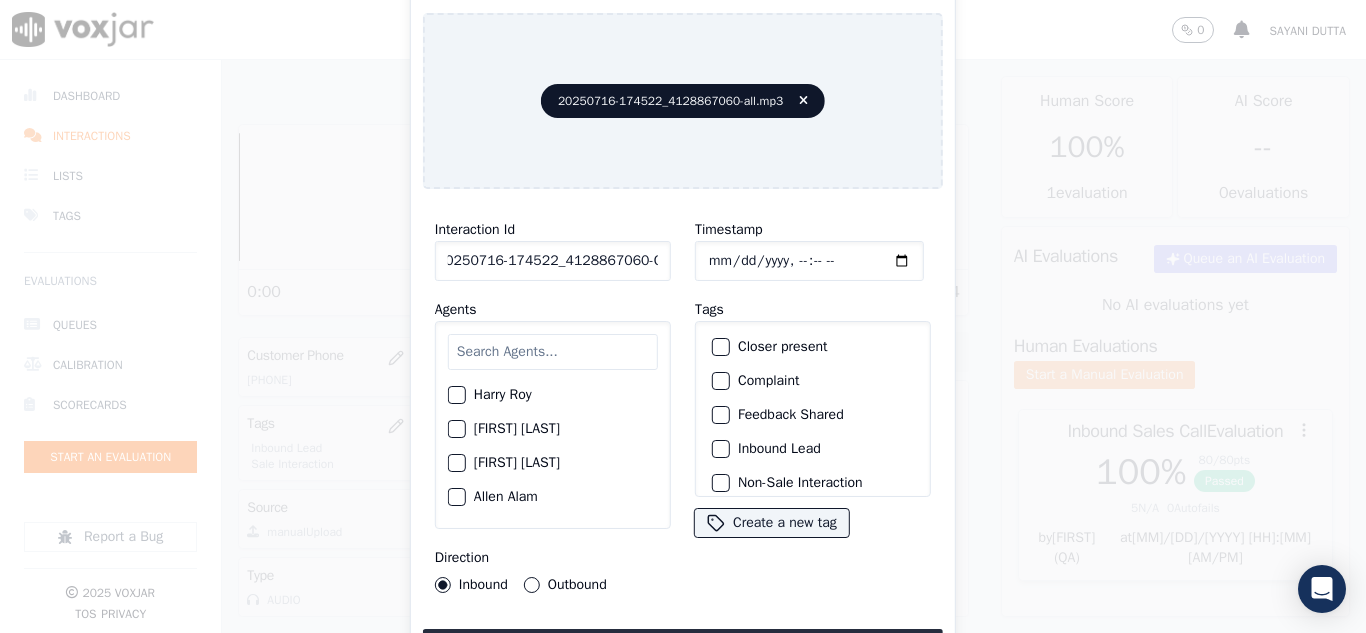 type on "20250716-174522_4128867060-C1" 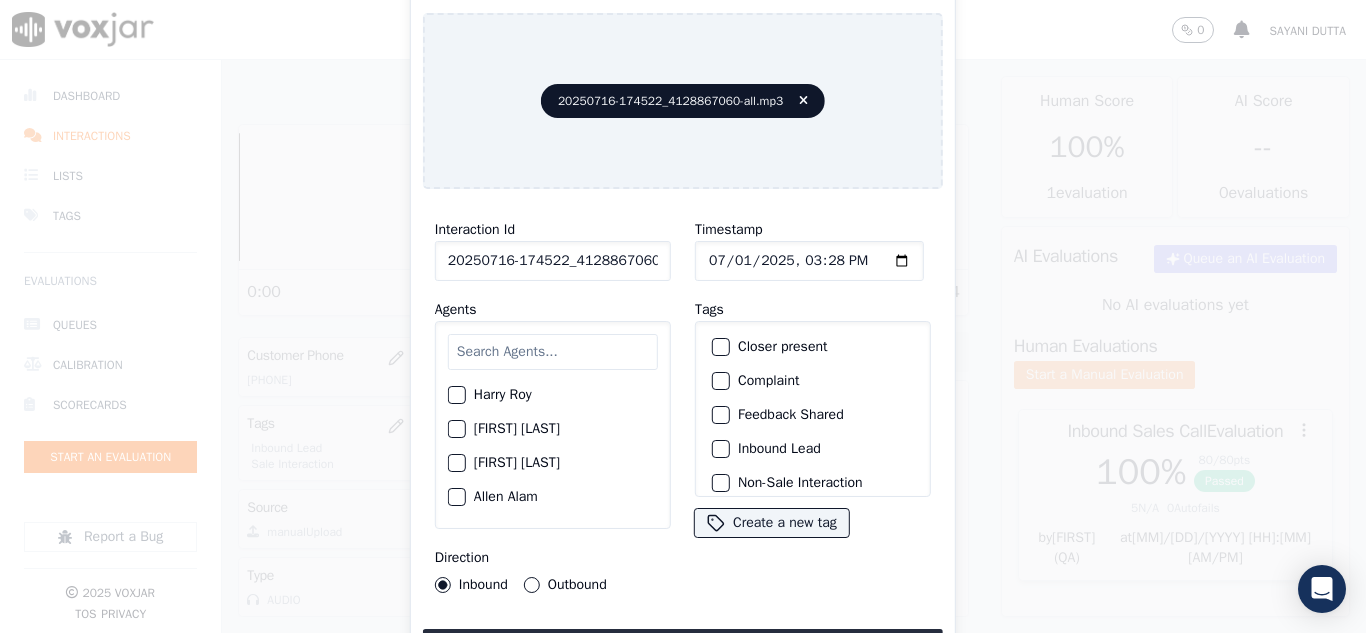 type on "2025-07-16T15:28" 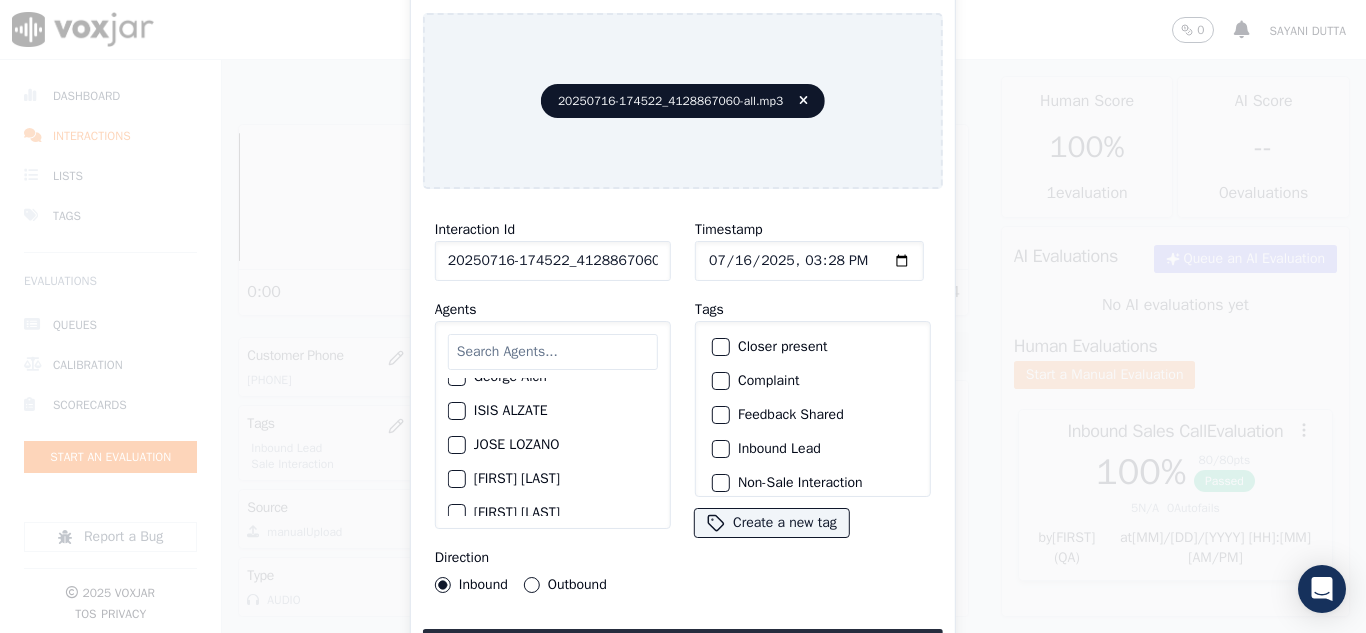 scroll, scrollTop: 700, scrollLeft: 0, axis: vertical 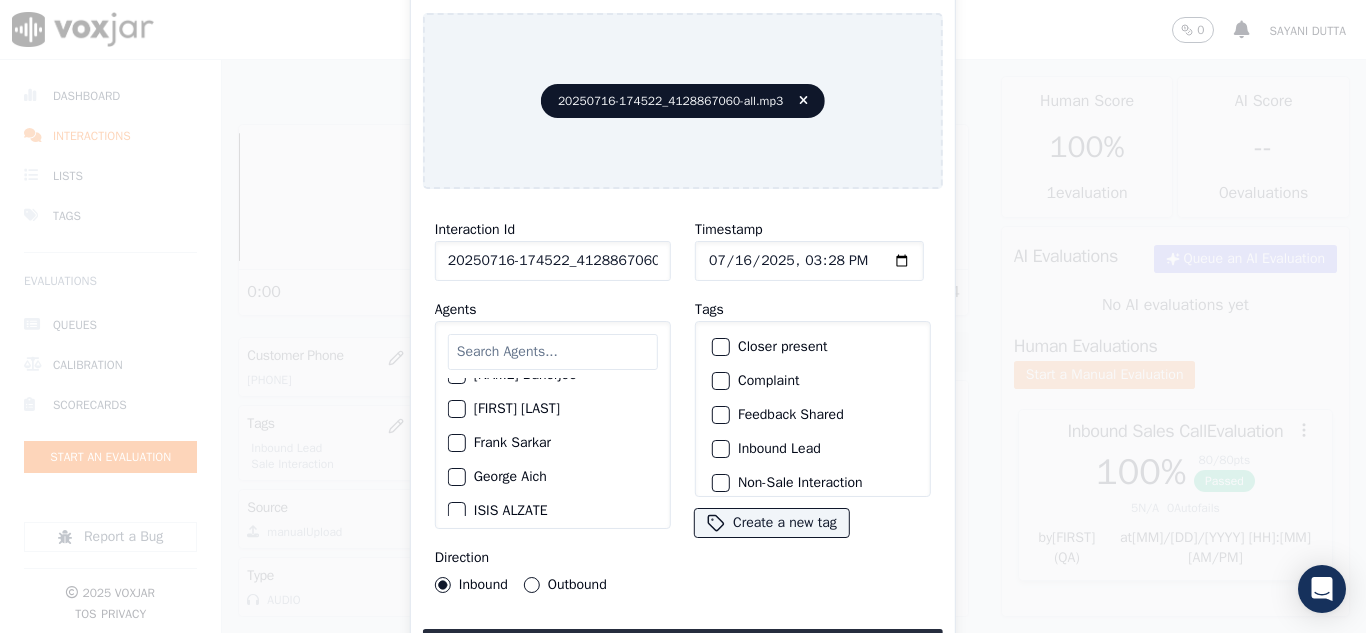 click on "George Aich" 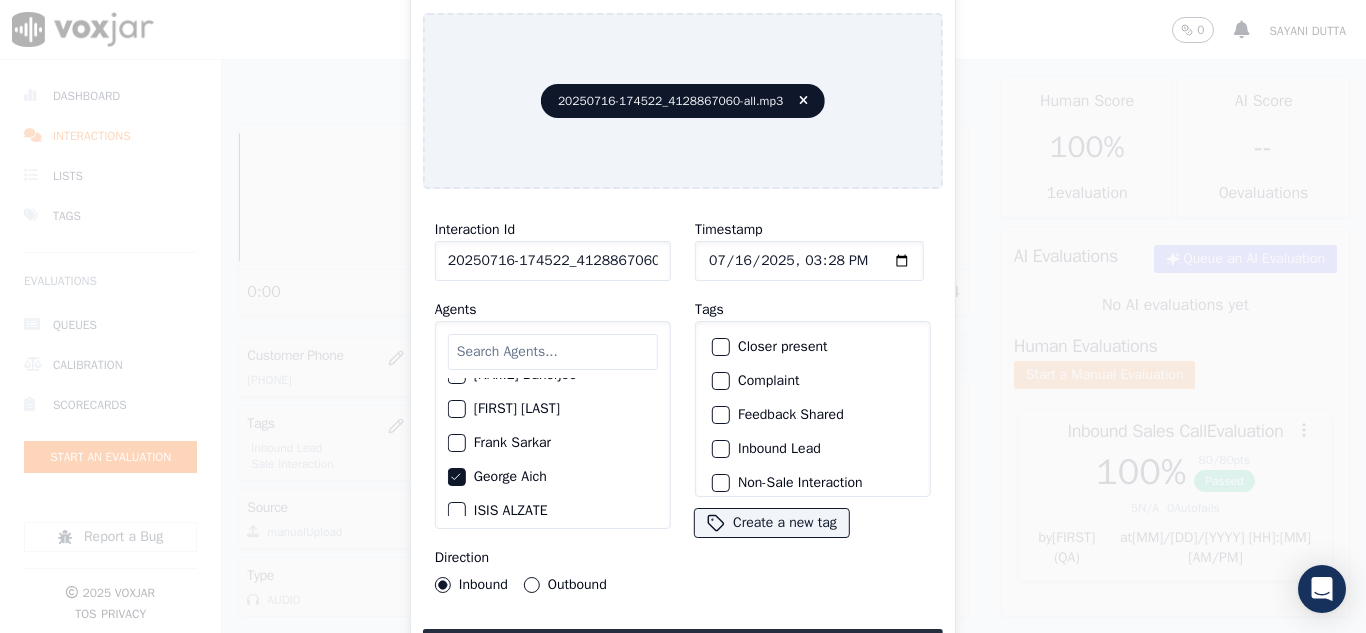 click on "Outbound" at bounding box center [532, 585] 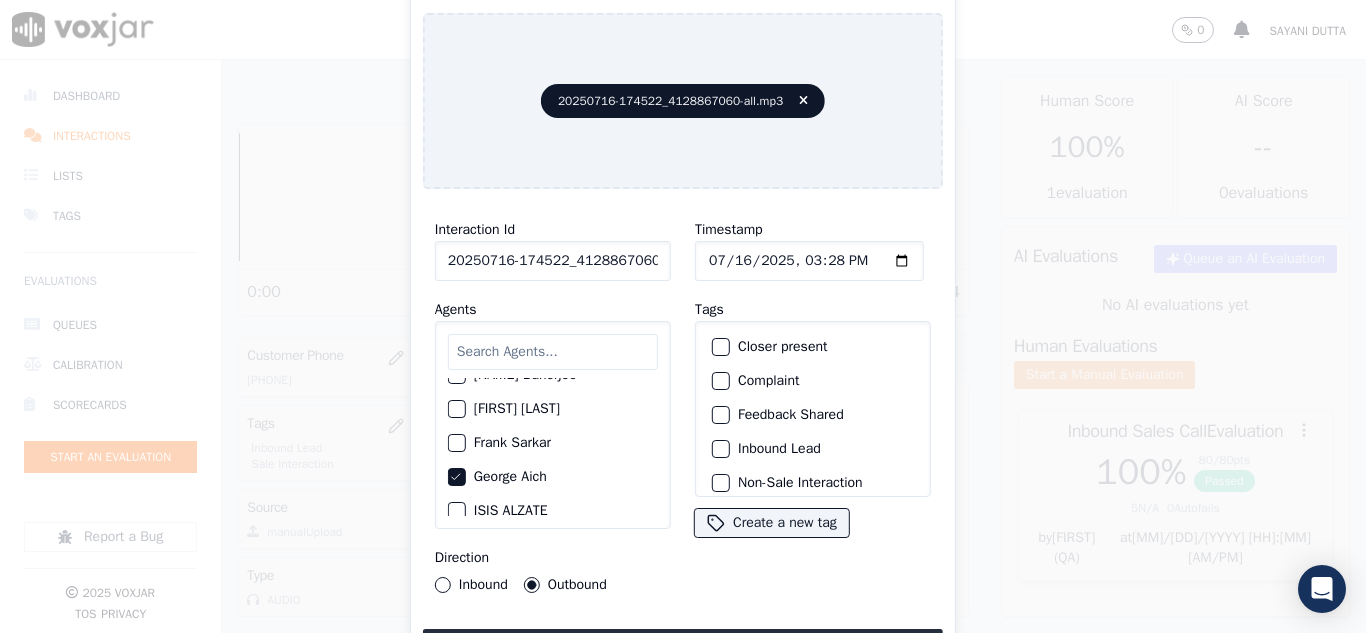 click on "Closer present" 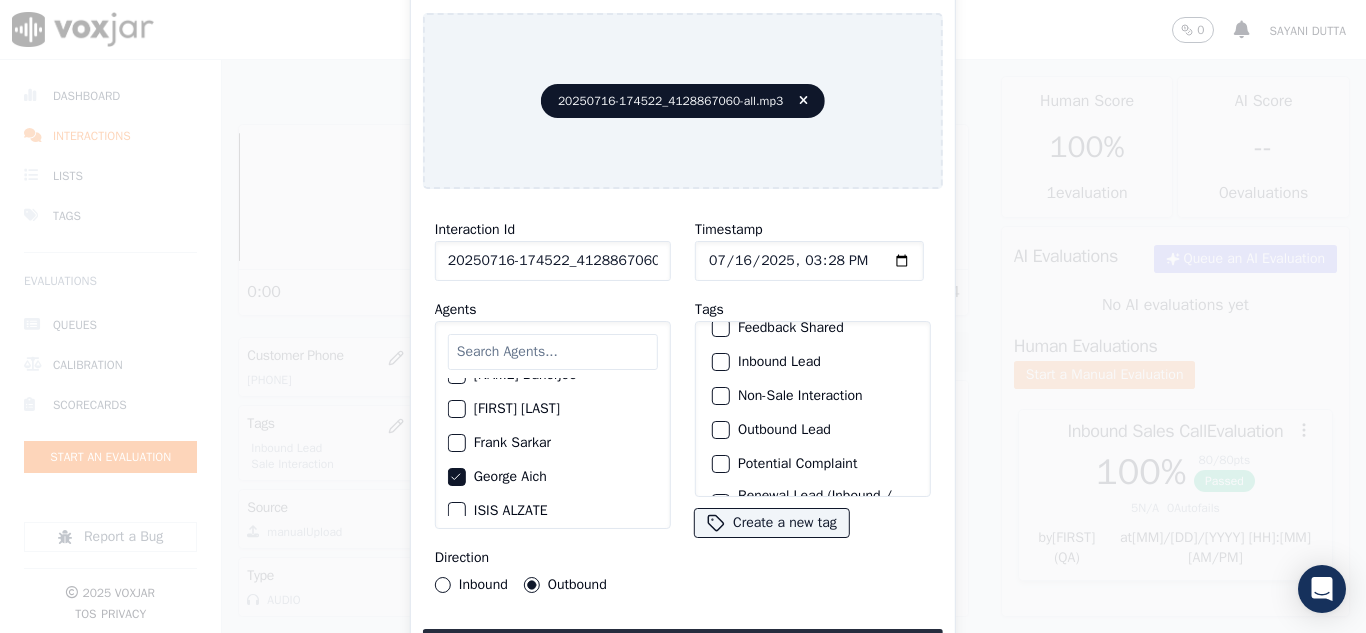 scroll, scrollTop: 173, scrollLeft: 0, axis: vertical 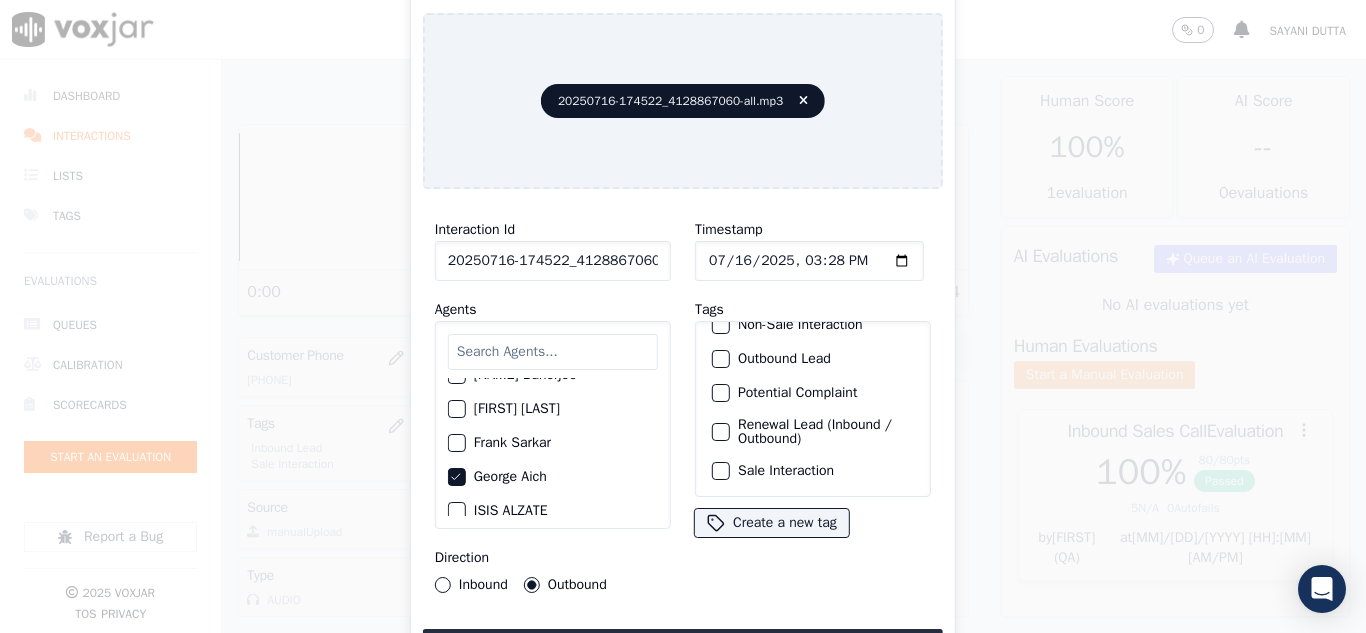 drag, startPoint x: 717, startPoint y: 410, endPoint x: 709, endPoint y: 458, distance: 48.6621 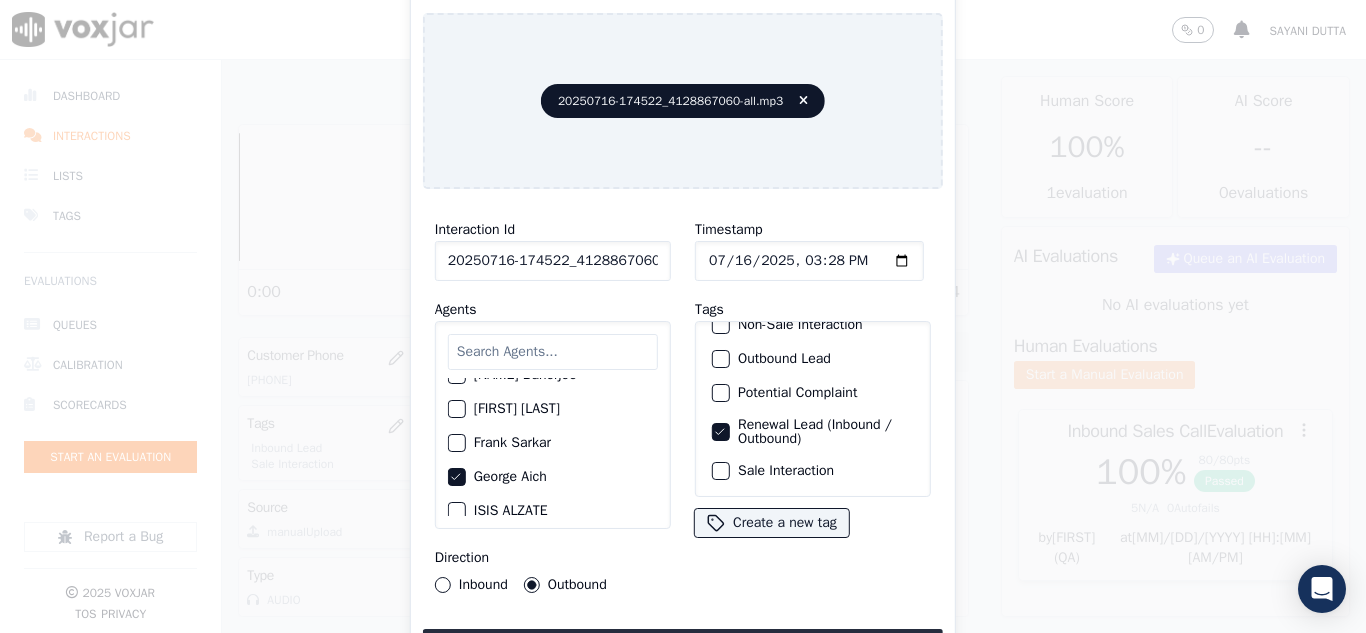 click at bounding box center [720, 471] 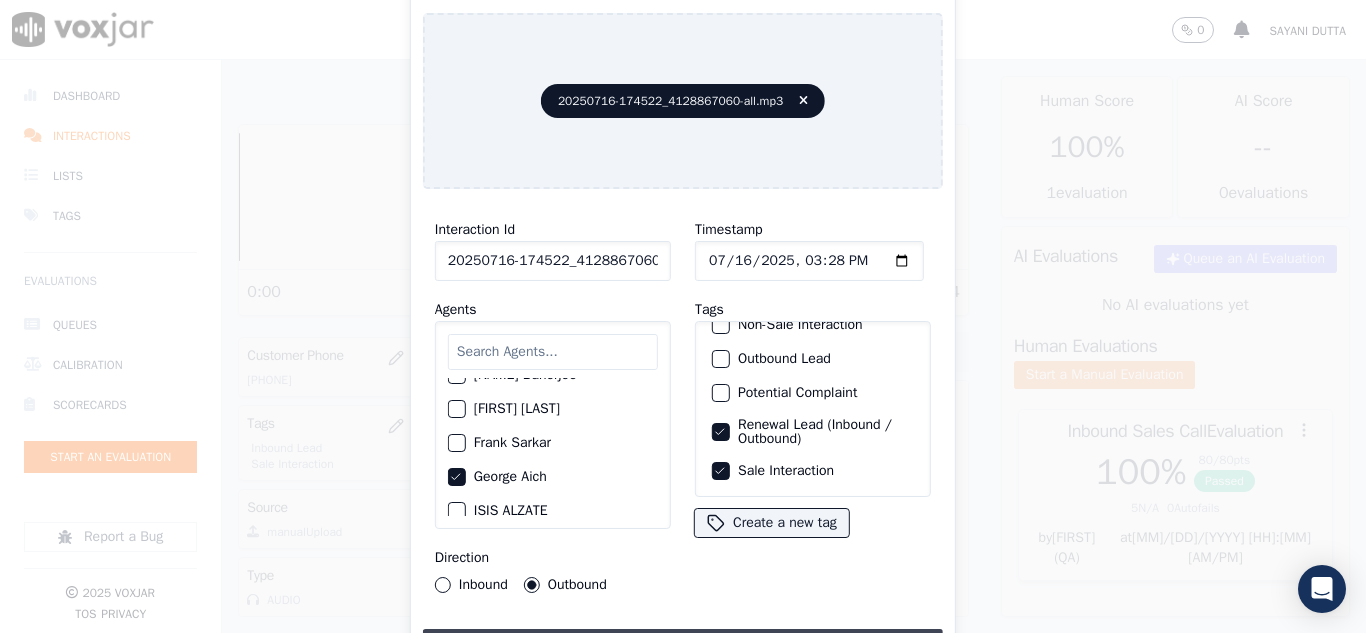 click on "Upload interaction to start evaluation" at bounding box center [683, 647] 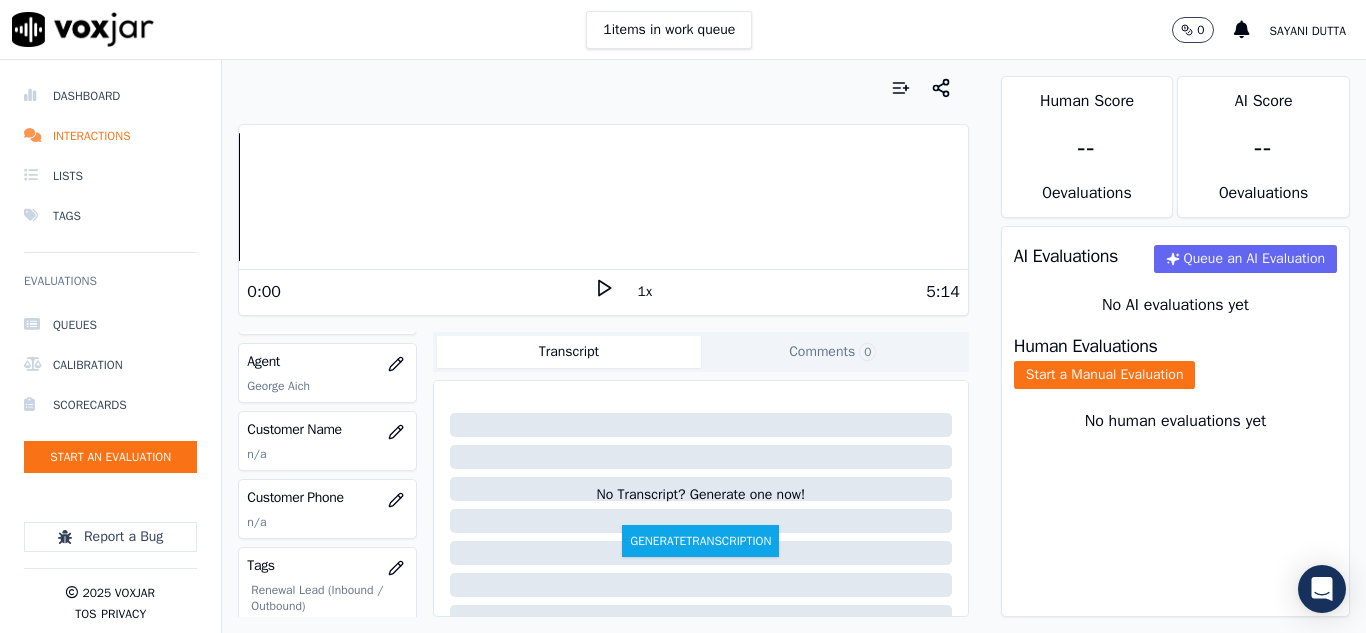 scroll, scrollTop: 200, scrollLeft: 0, axis: vertical 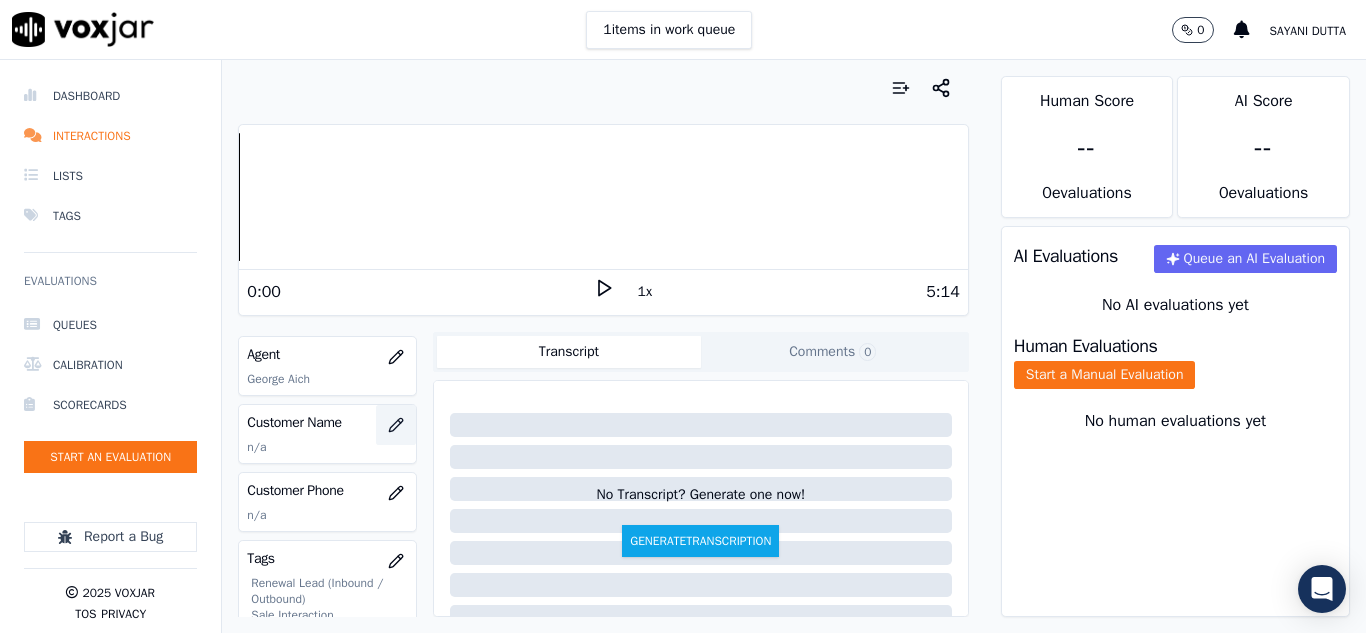 click 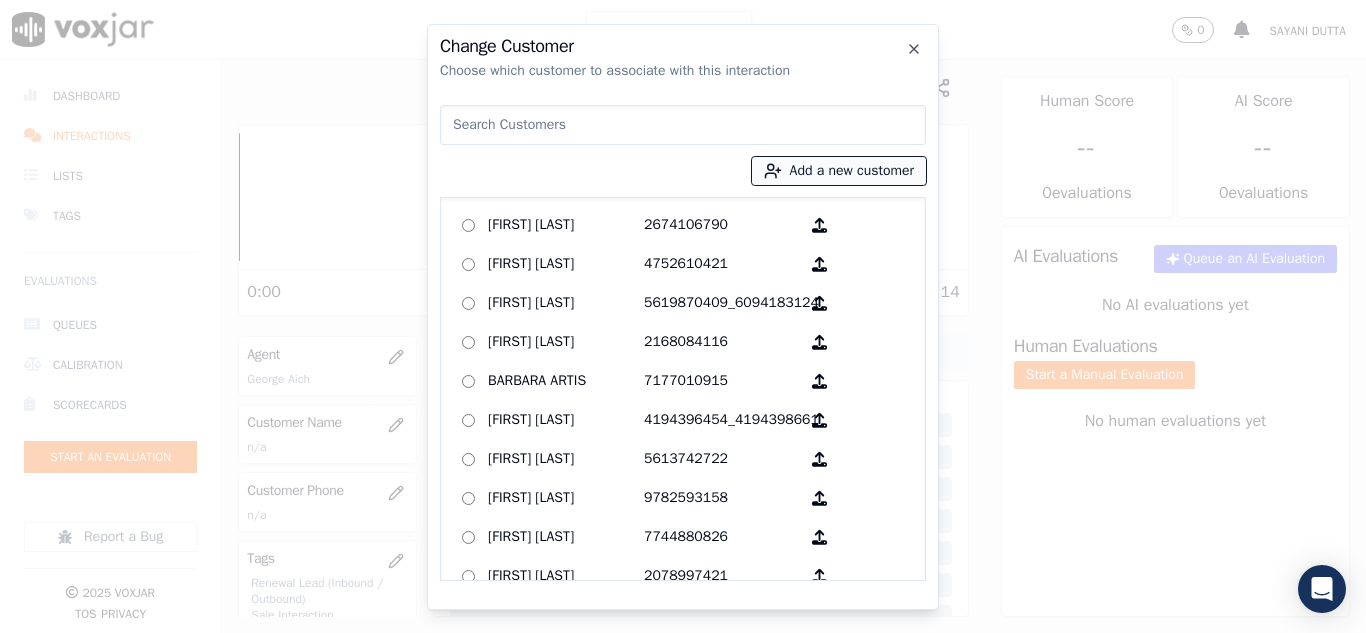 click on "Add a new customer" at bounding box center (839, 171) 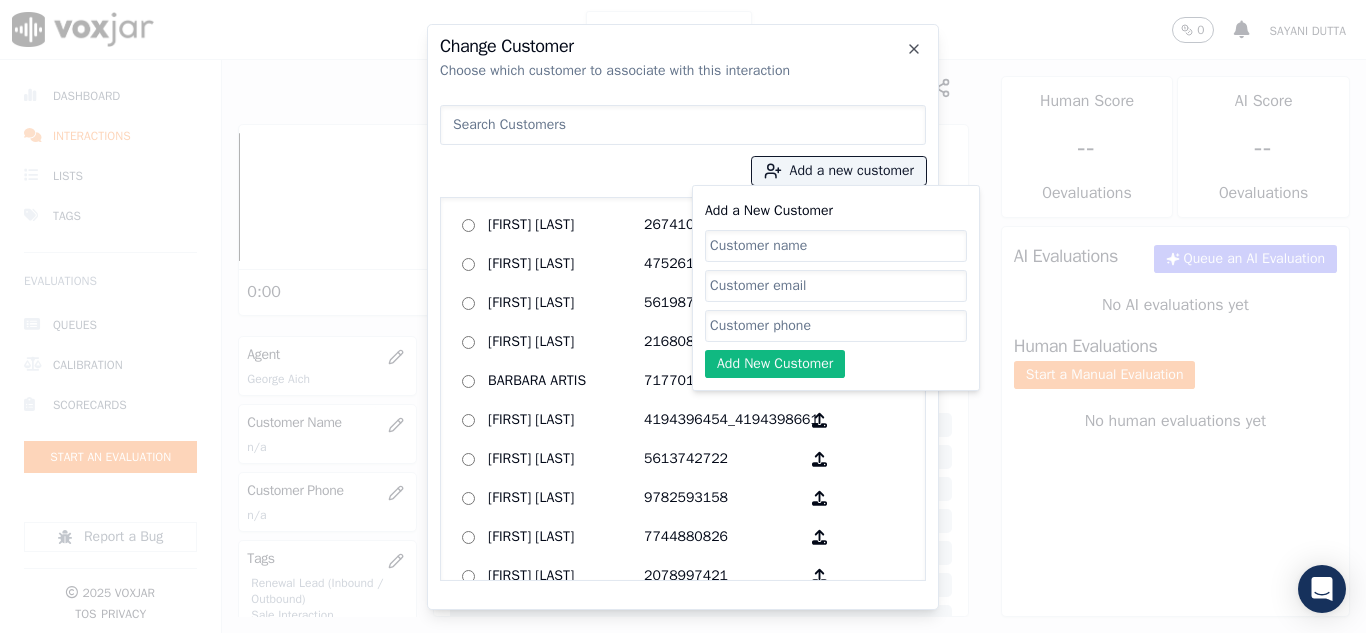 click on "Add a New Customer" 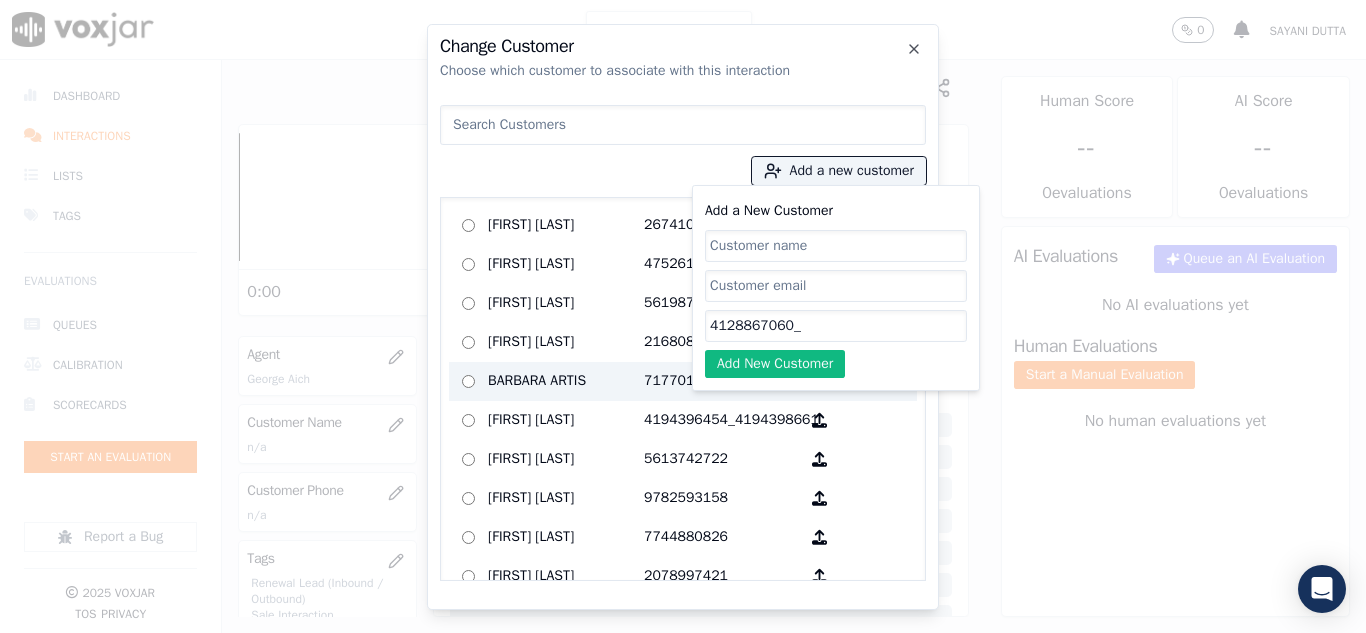 paste on "[PHONE]" 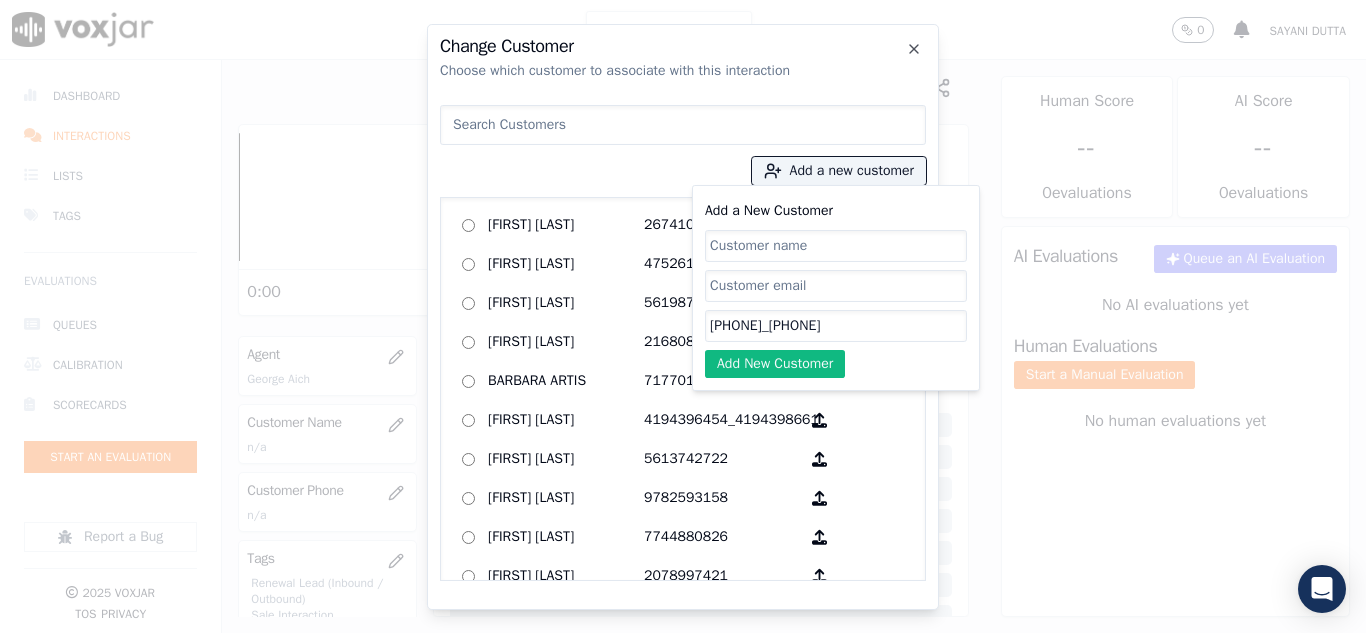 type on "[PHONE]_[PHONE]" 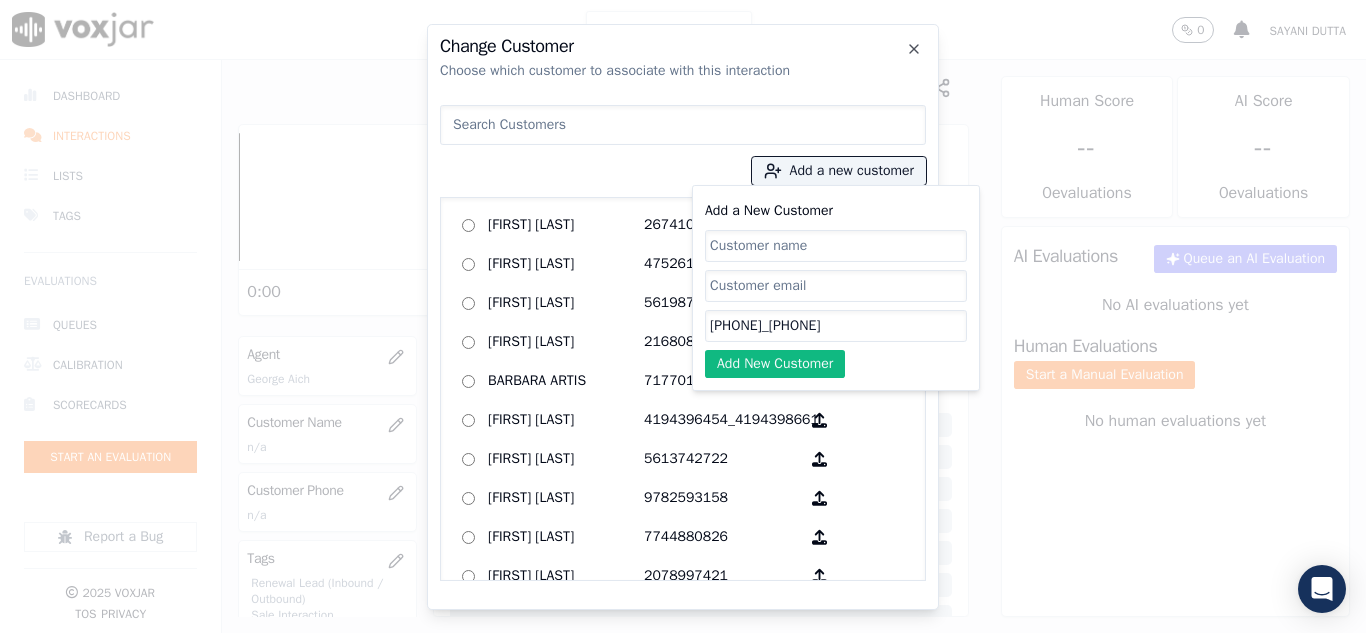 paste on "KEVIN TAYLOR" 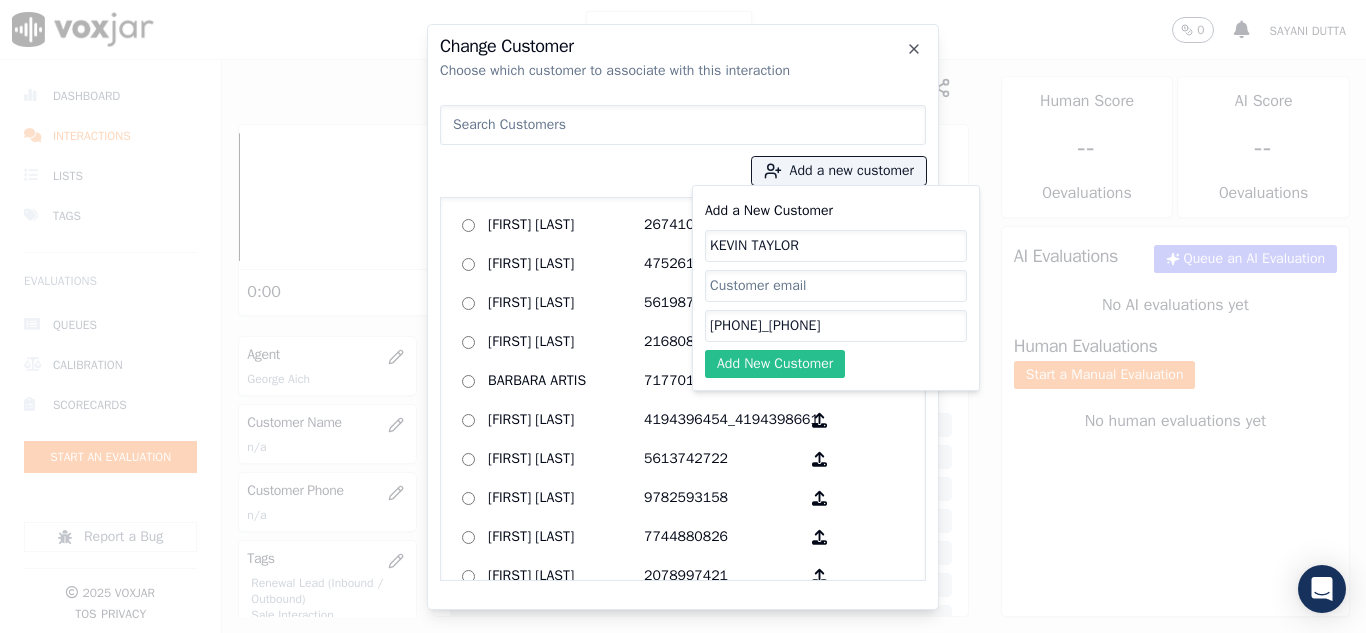 type on "KEVIN TAYLOR" 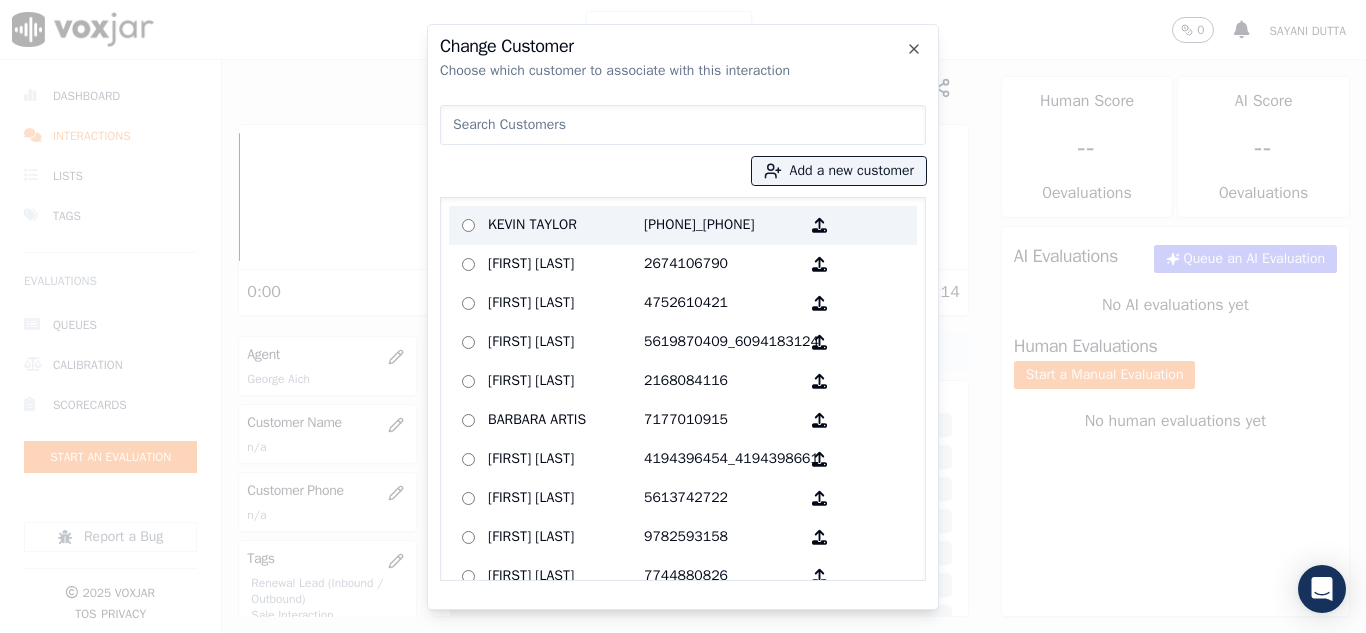 click on "KEVIN TAYLOR" at bounding box center (566, 225) 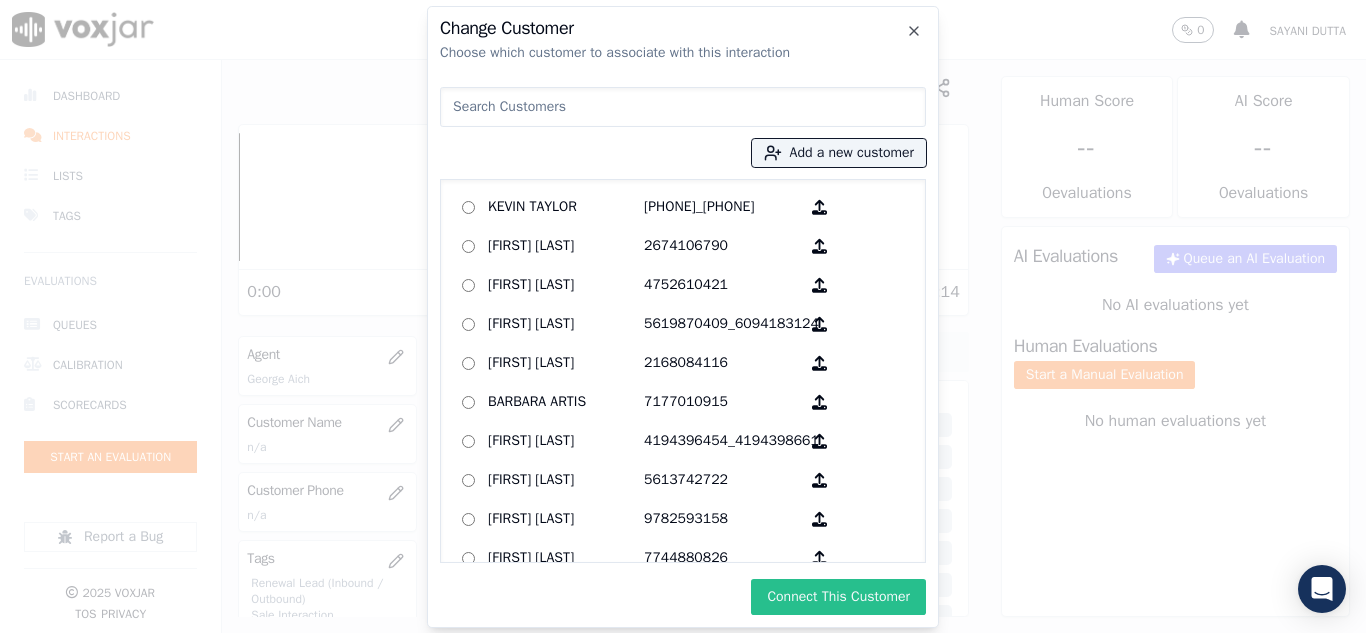 click on "Connect This Customer" at bounding box center [838, 597] 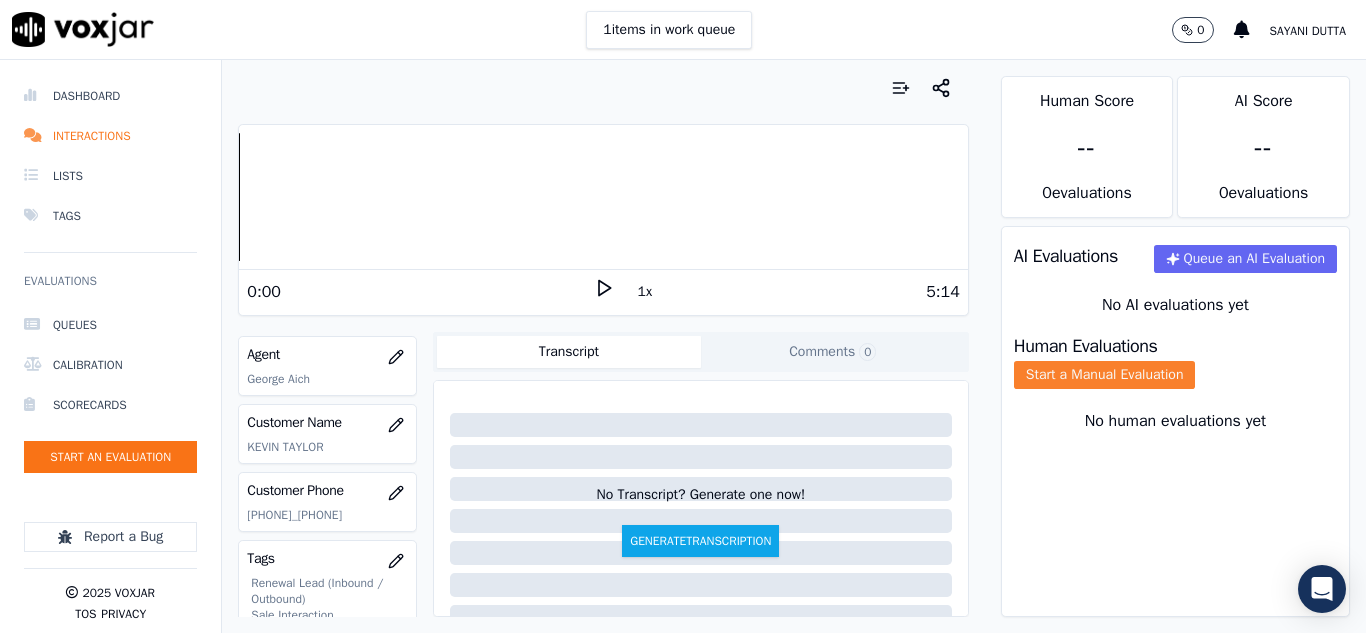 click on "Start a Manual Evaluation" 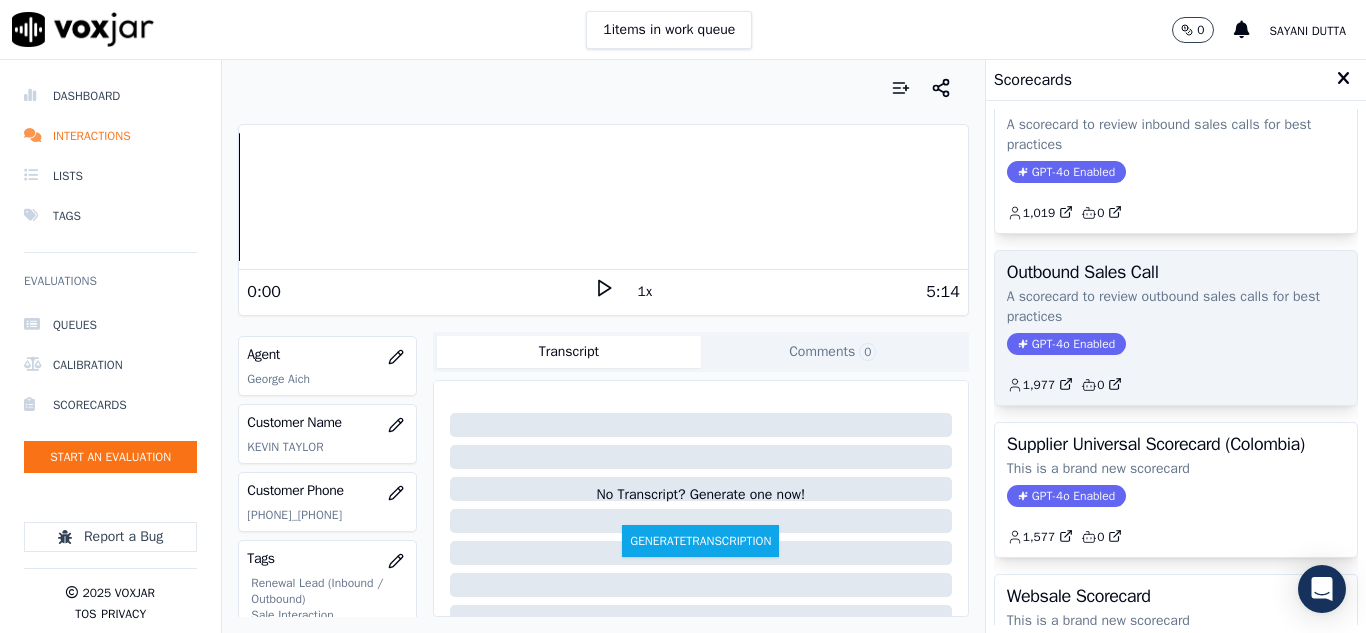 scroll, scrollTop: 200, scrollLeft: 0, axis: vertical 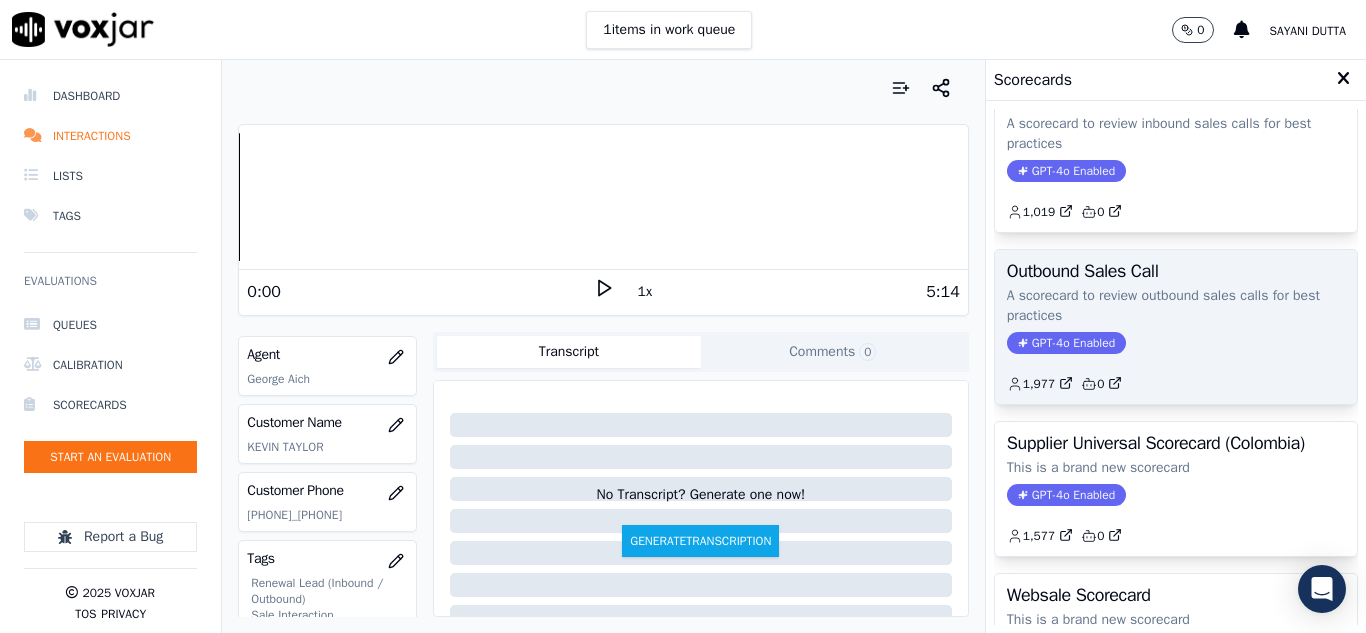 click on "Outbound Sales Call   A scorecard to review outbound sales calls for best practices     GPT-4o Enabled       1,977         0" at bounding box center [1176, 327] 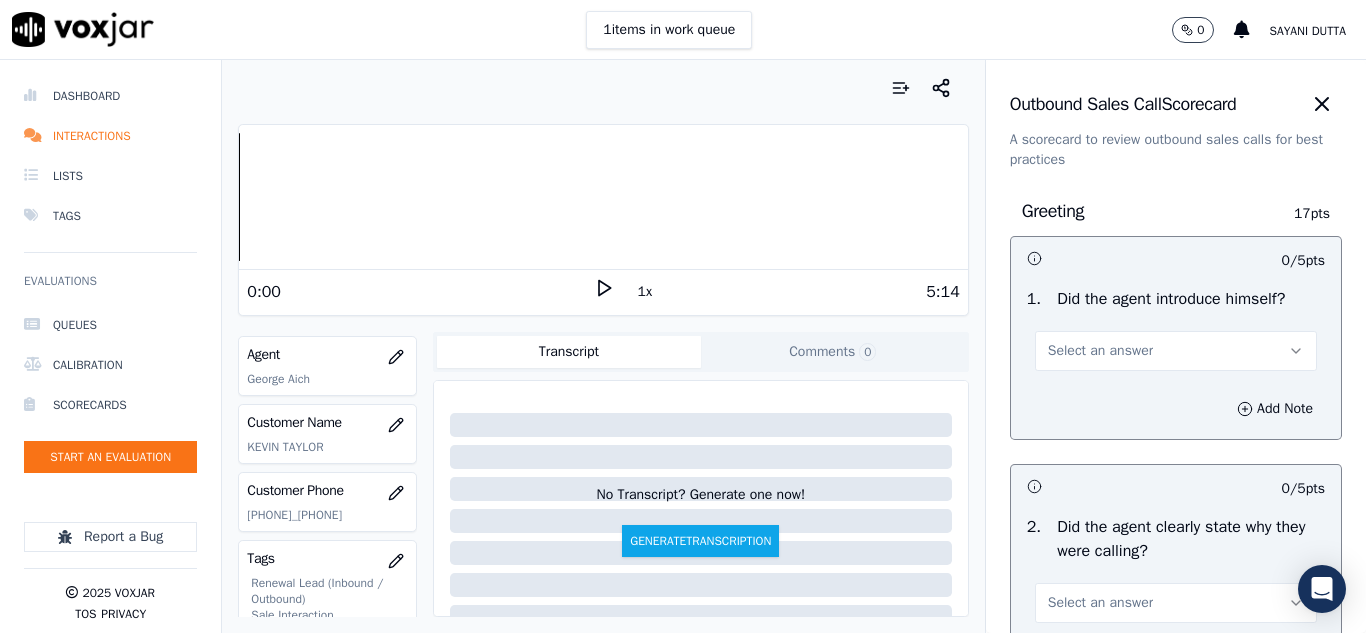 click on "Select an answer" at bounding box center (1100, 351) 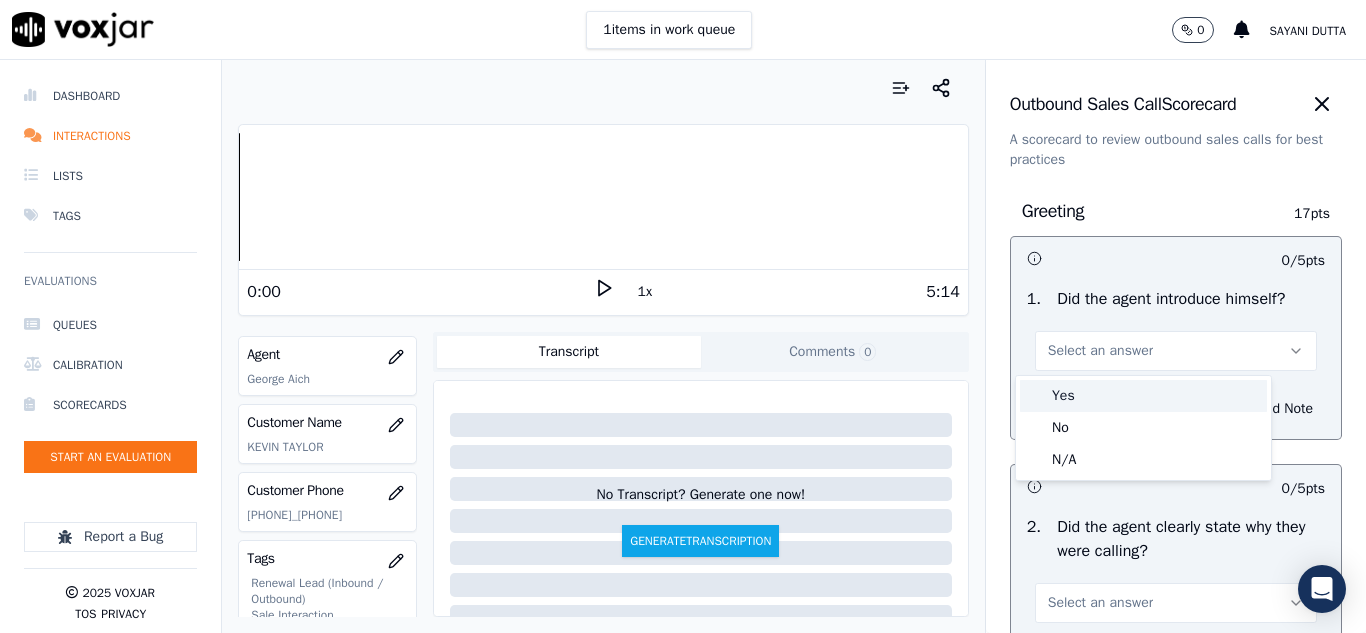click on "Yes" at bounding box center [1143, 396] 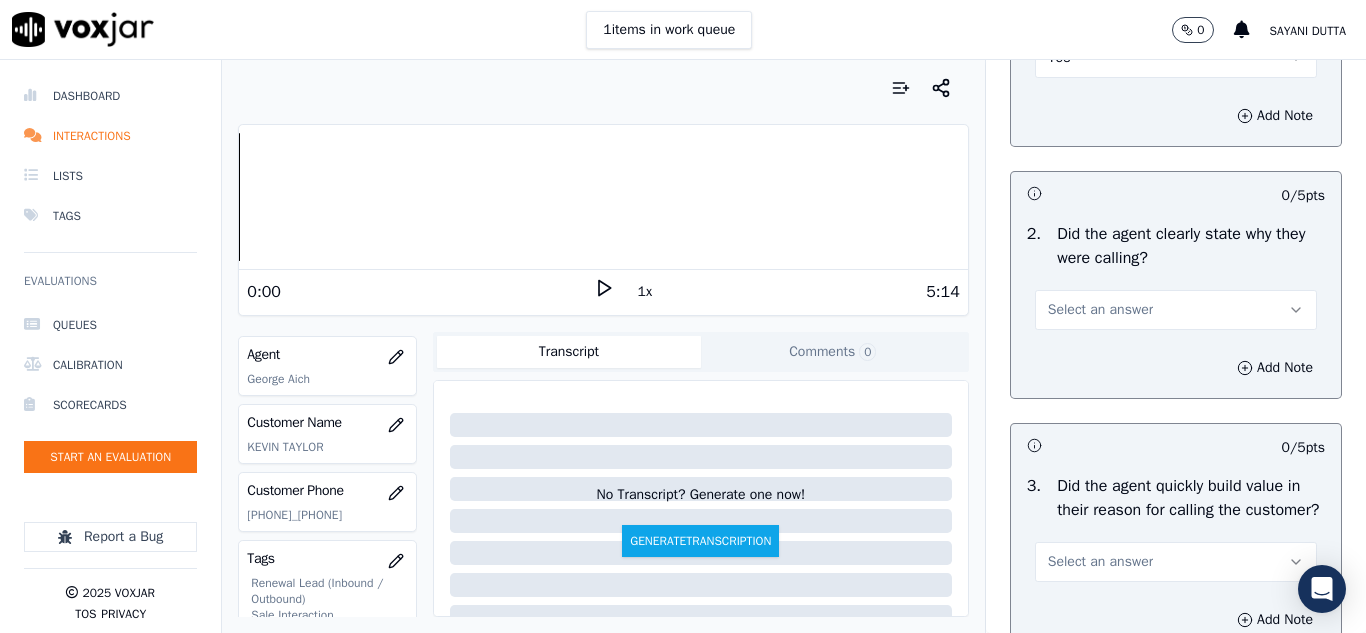 scroll, scrollTop: 300, scrollLeft: 0, axis: vertical 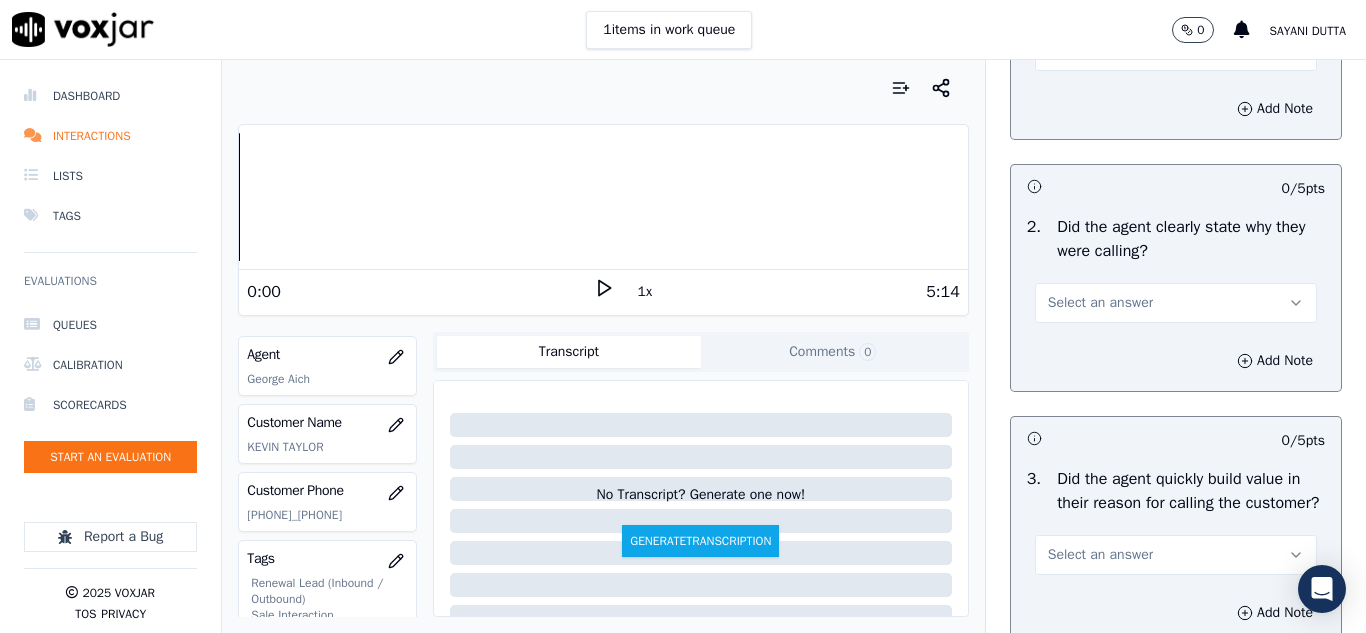 click on "Select an answer" at bounding box center [1100, 303] 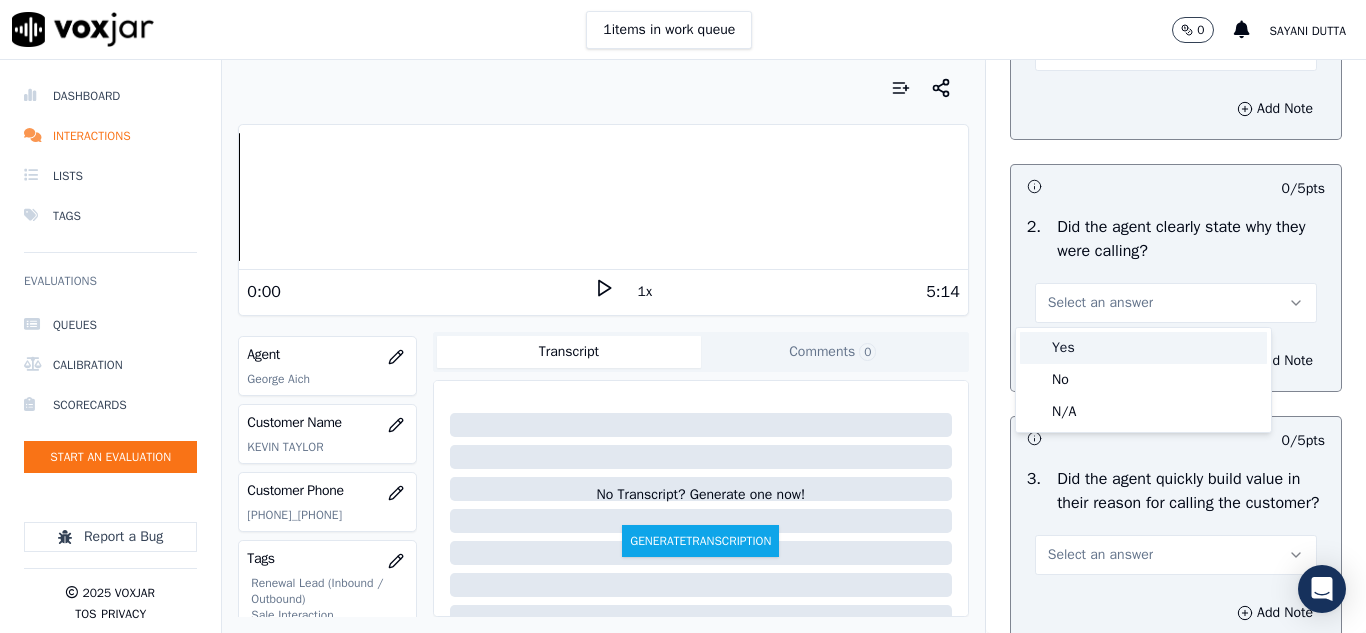 click on "Yes" at bounding box center [1143, 348] 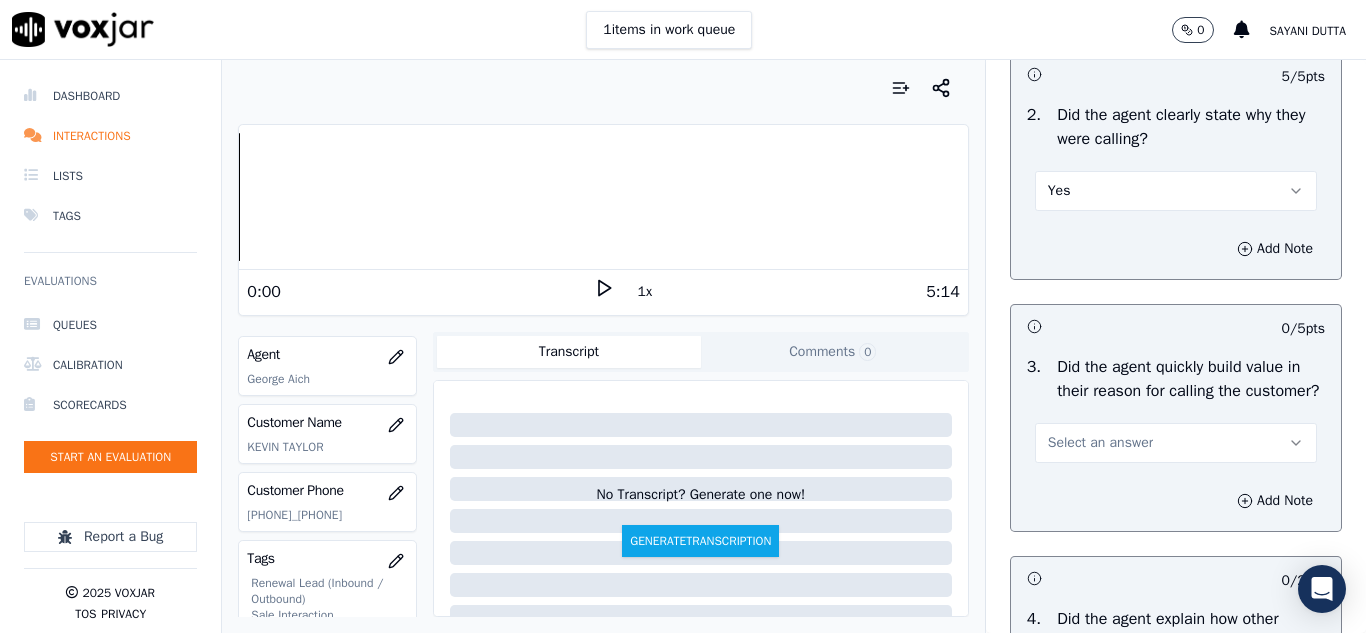 scroll, scrollTop: 600, scrollLeft: 0, axis: vertical 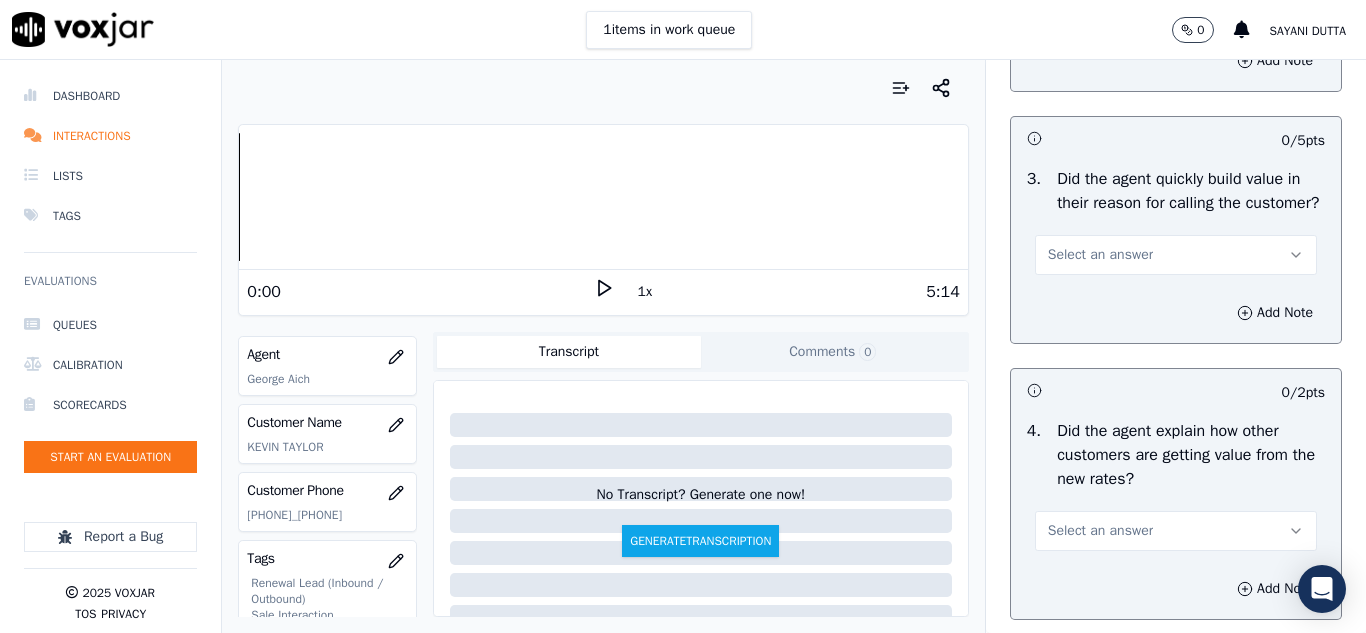click on "Select an answer" at bounding box center [1100, 255] 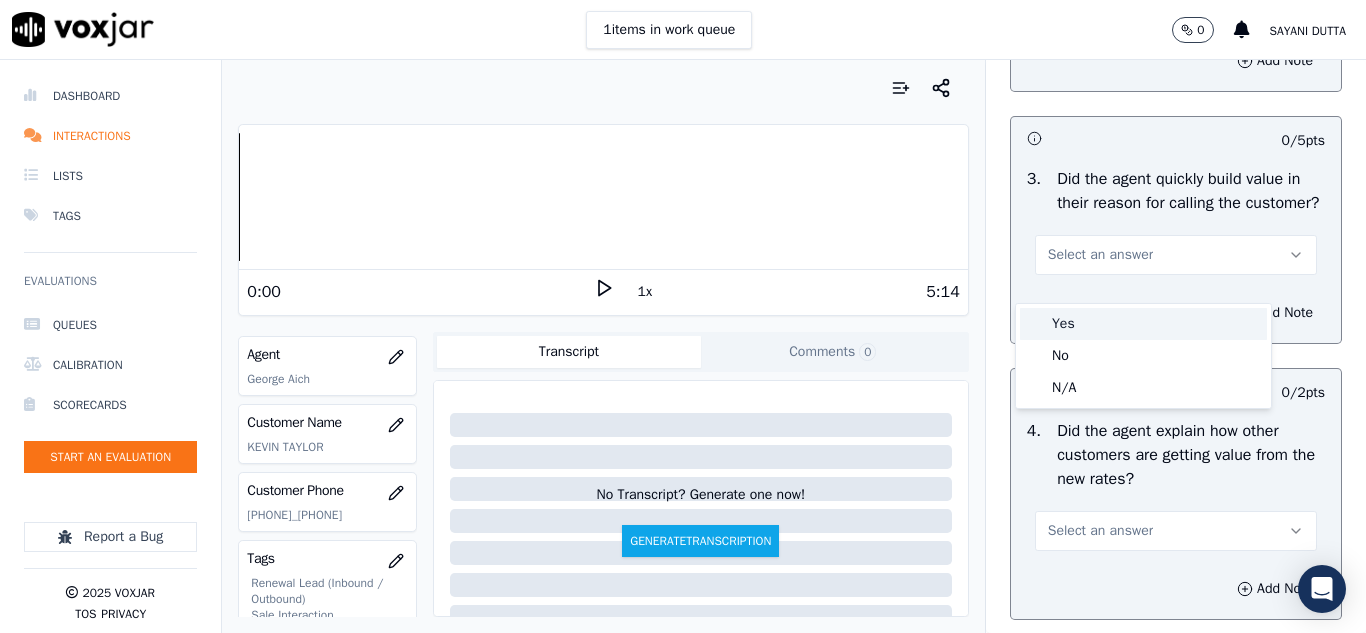 click on "Yes" at bounding box center (1143, 324) 